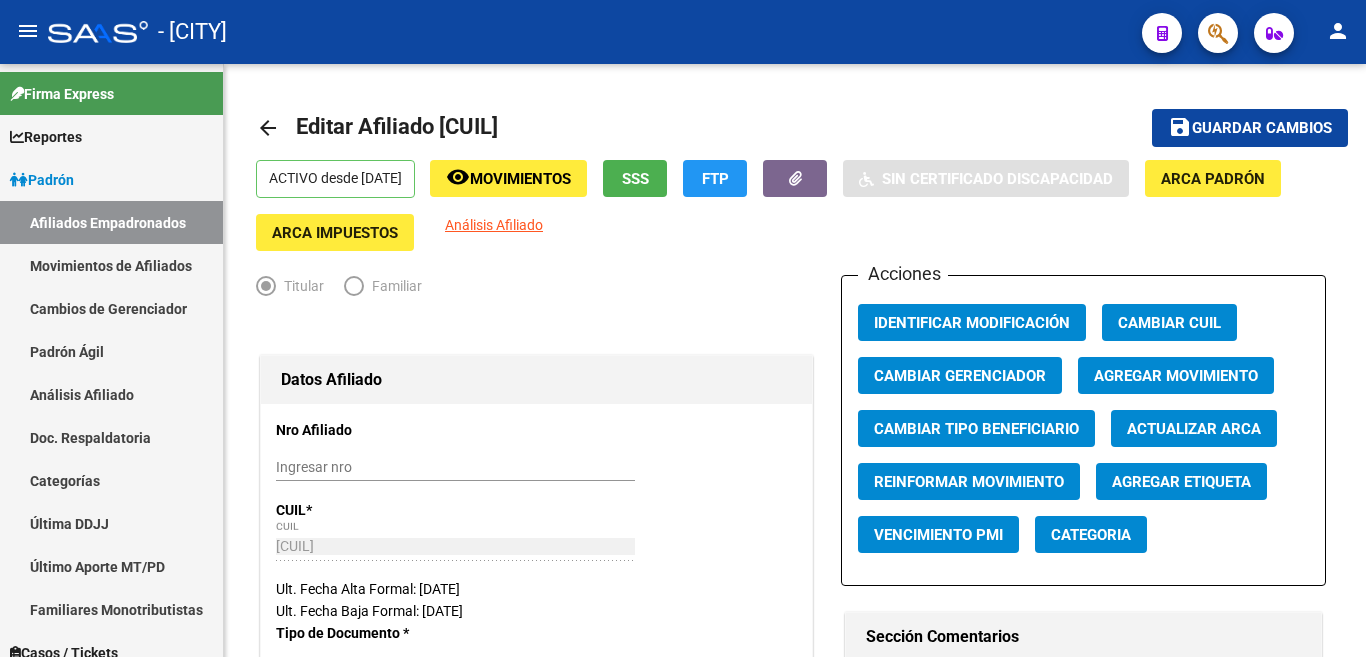 scroll, scrollTop: 0, scrollLeft: 0, axis: both 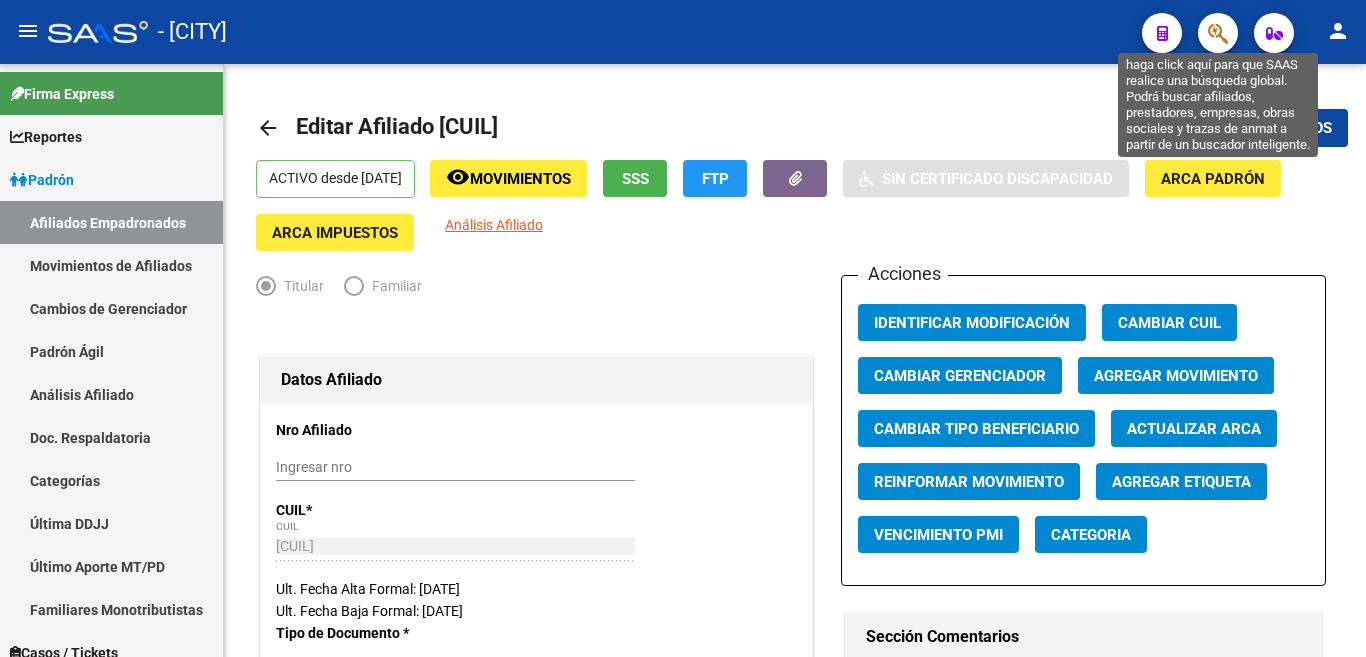 click 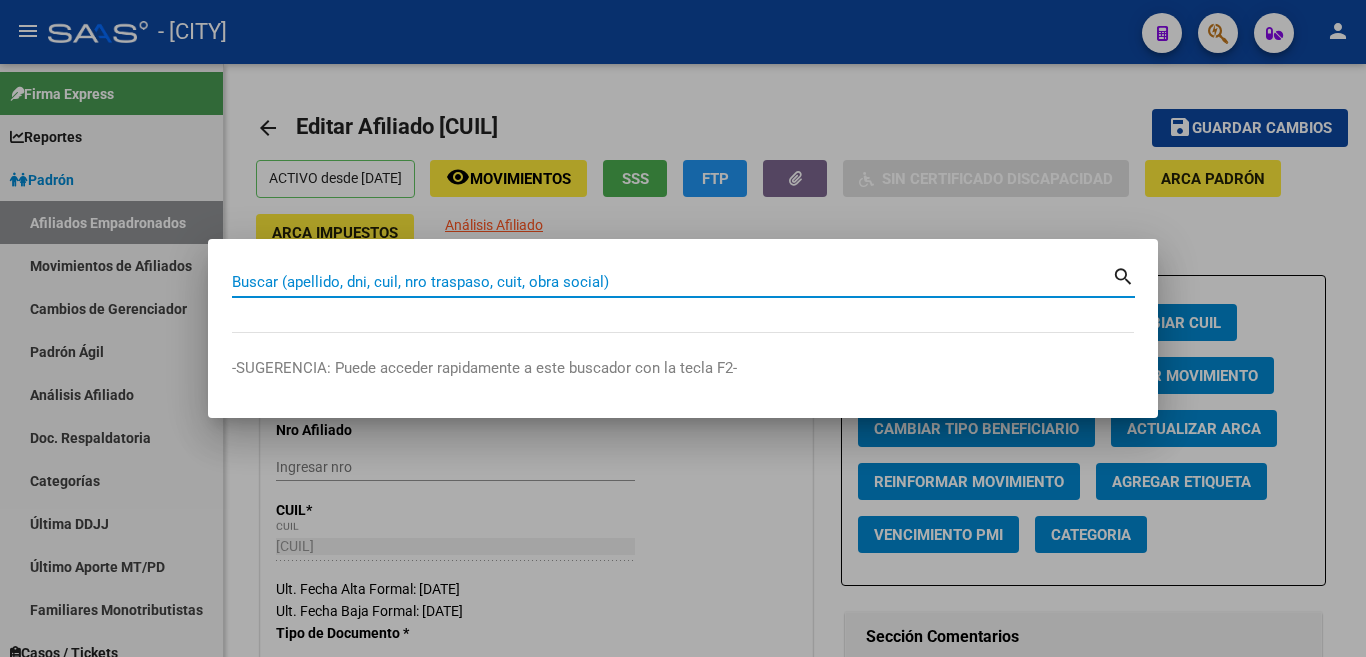 click on "Buscar (apellido, dni, cuil, nro traspaso, cuit, obra social)" at bounding box center (672, 282) 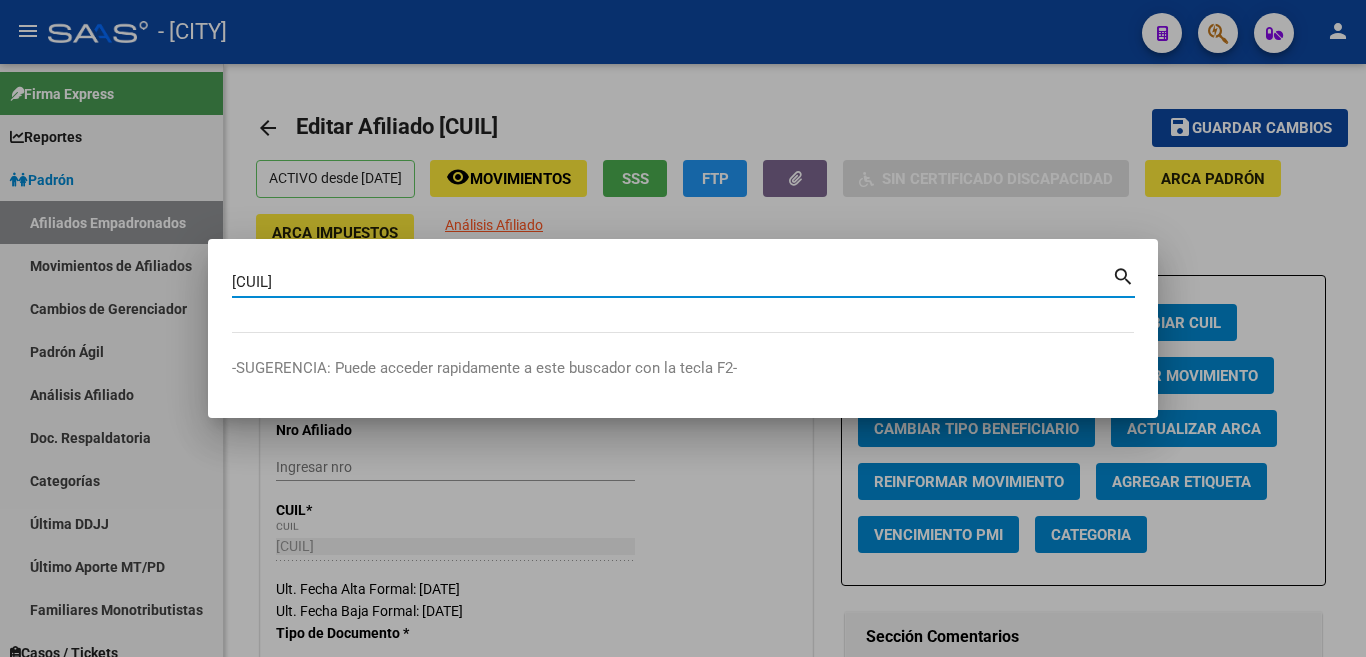 type on "[CUIL]" 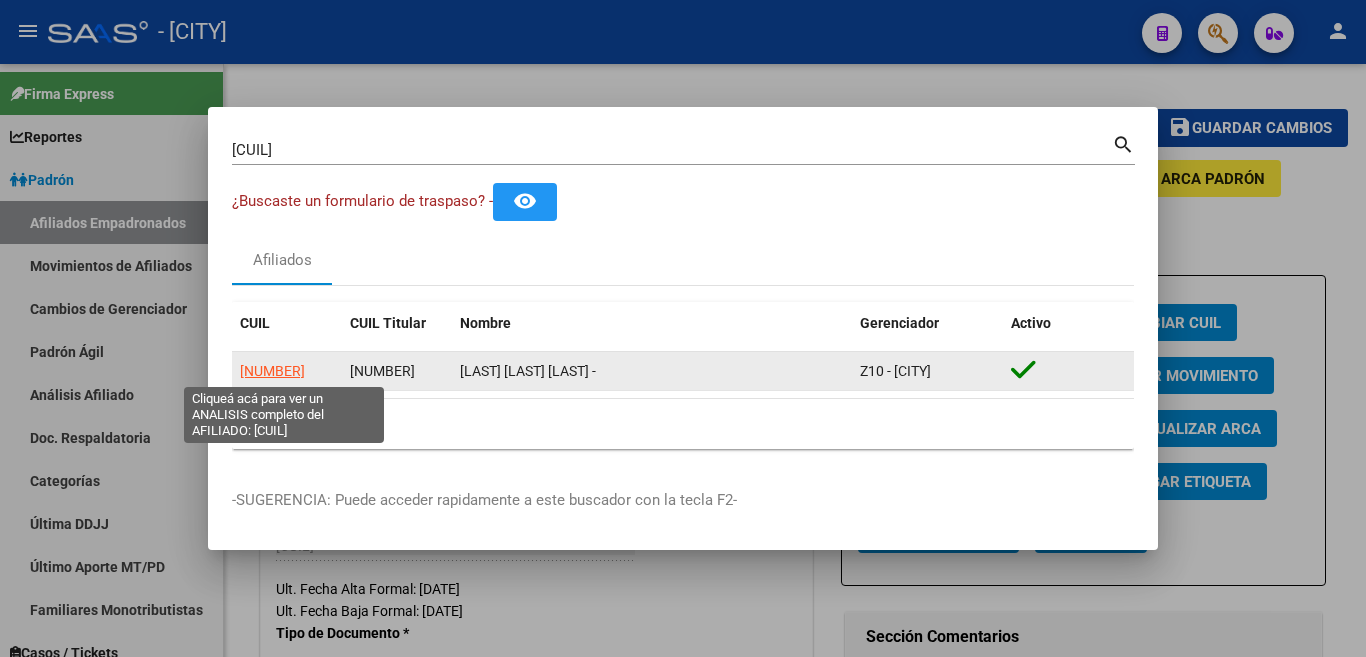 click on "[NUMBER]" 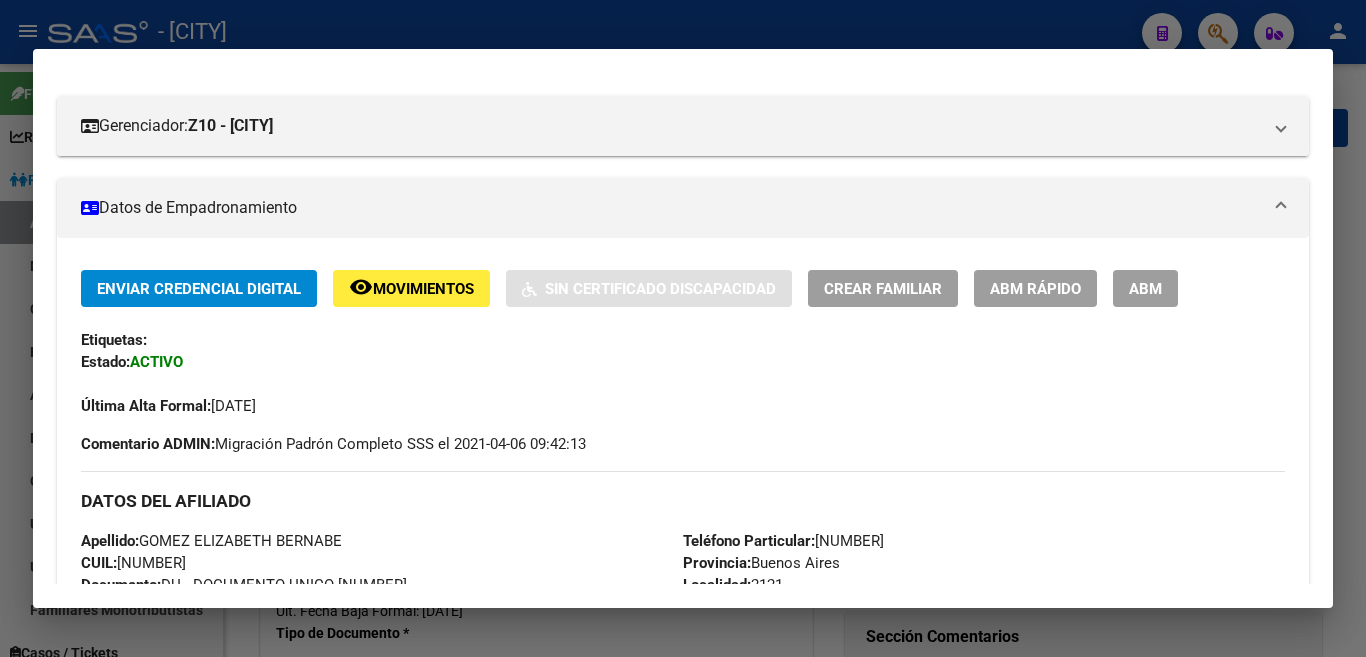 scroll, scrollTop: 300, scrollLeft: 0, axis: vertical 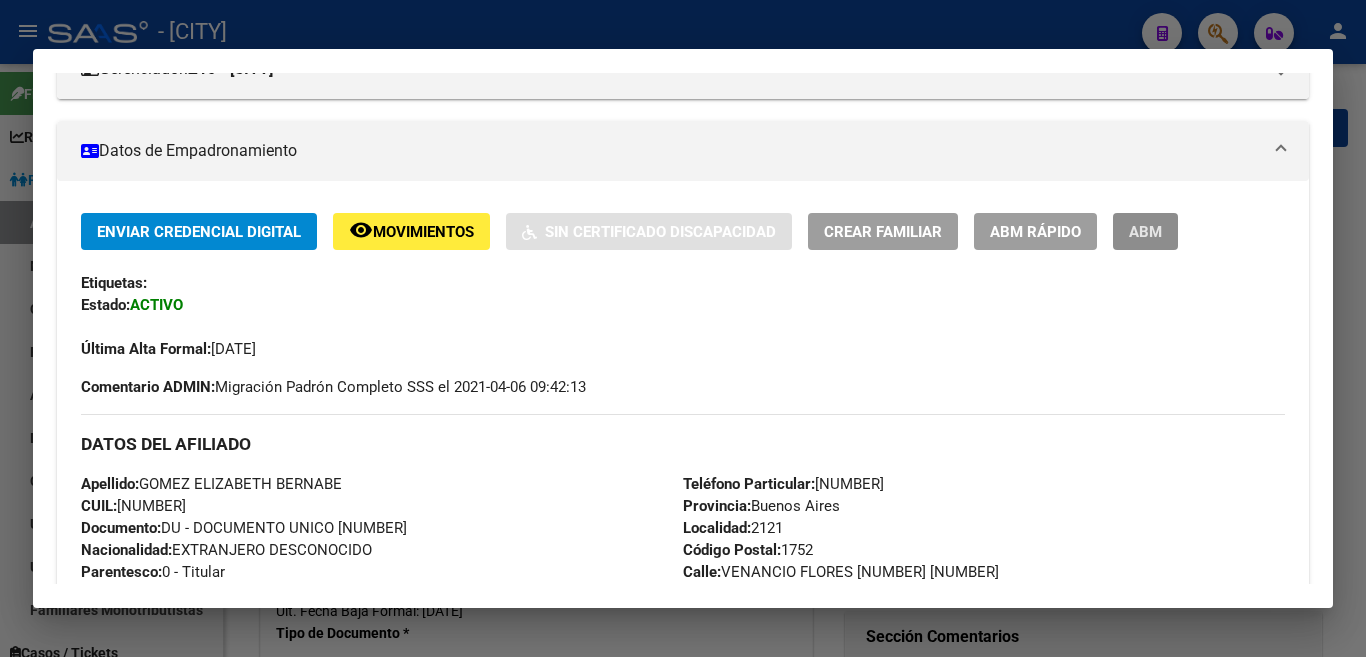 click on "ABM" at bounding box center (1145, 231) 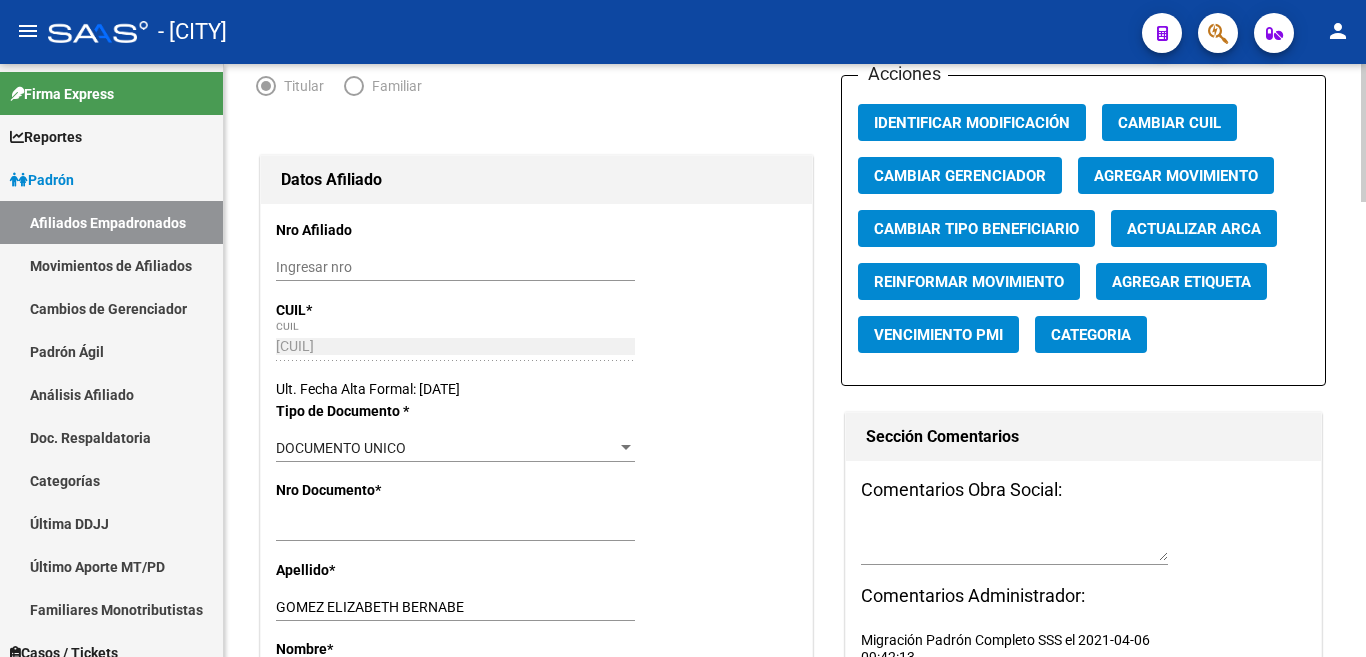 scroll, scrollTop: 300, scrollLeft: 0, axis: vertical 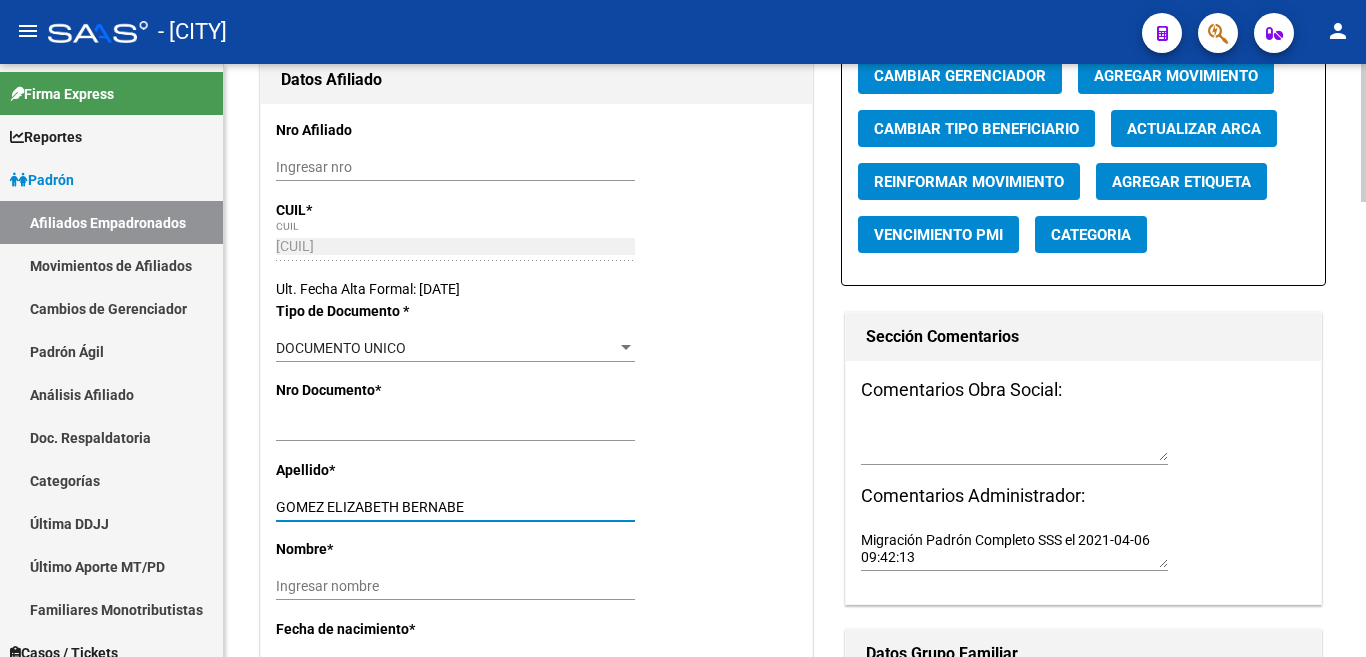 drag, startPoint x: 323, startPoint y: 509, endPoint x: 487, endPoint y: 512, distance: 164.02744 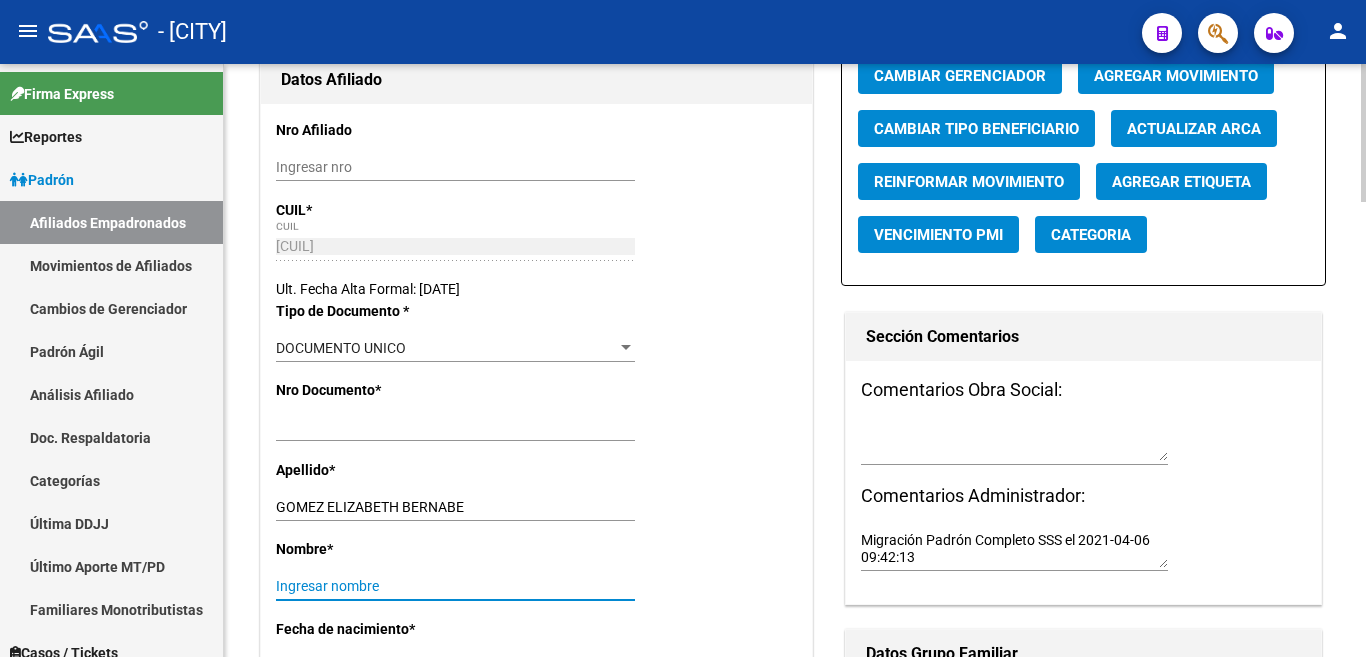 paste on "ELIZABETH BERNABE" 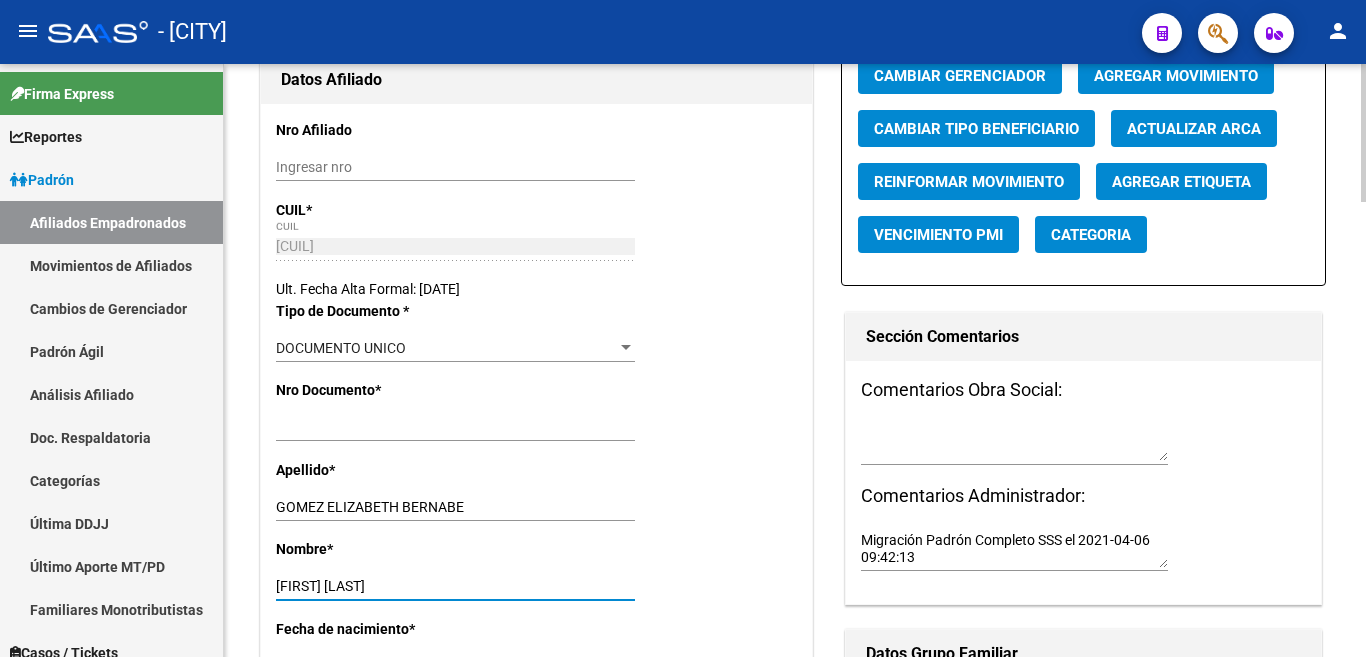 type on "ELIZABETH BERNABE" 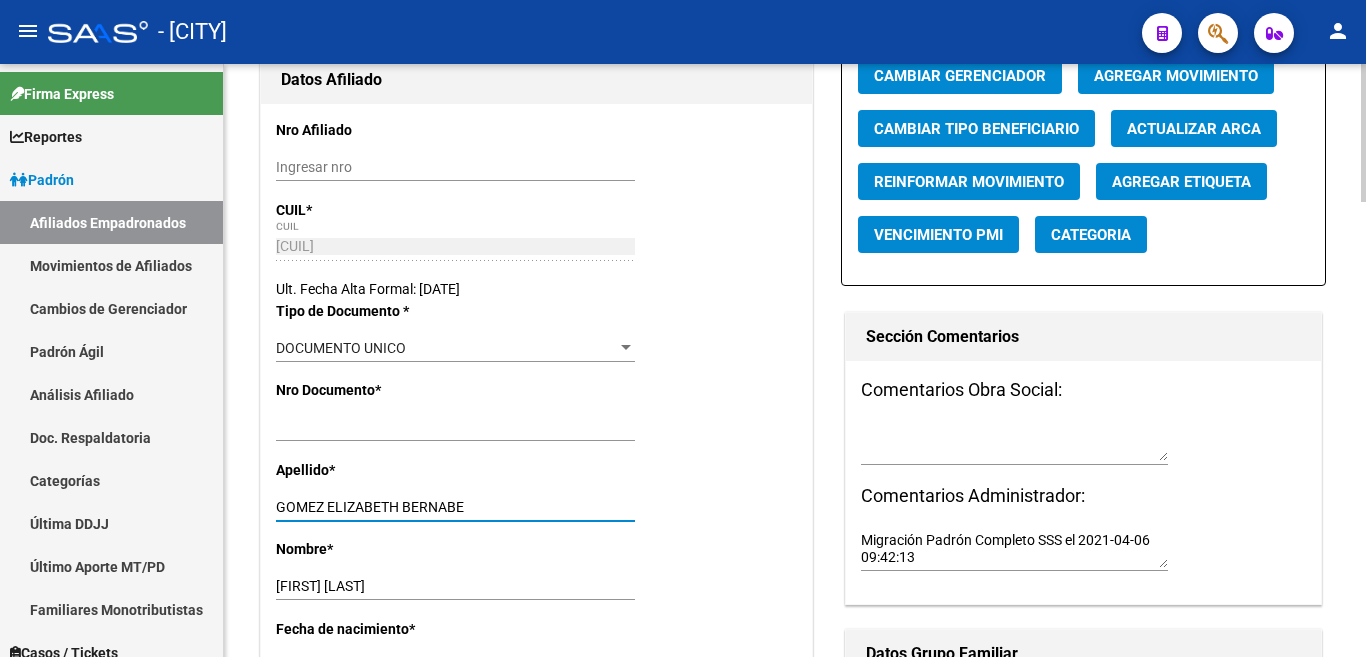 drag, startPoint x: 323, startPoint y: 506, endPoint x: 516, endPoint y: 498, distance: 193.16573 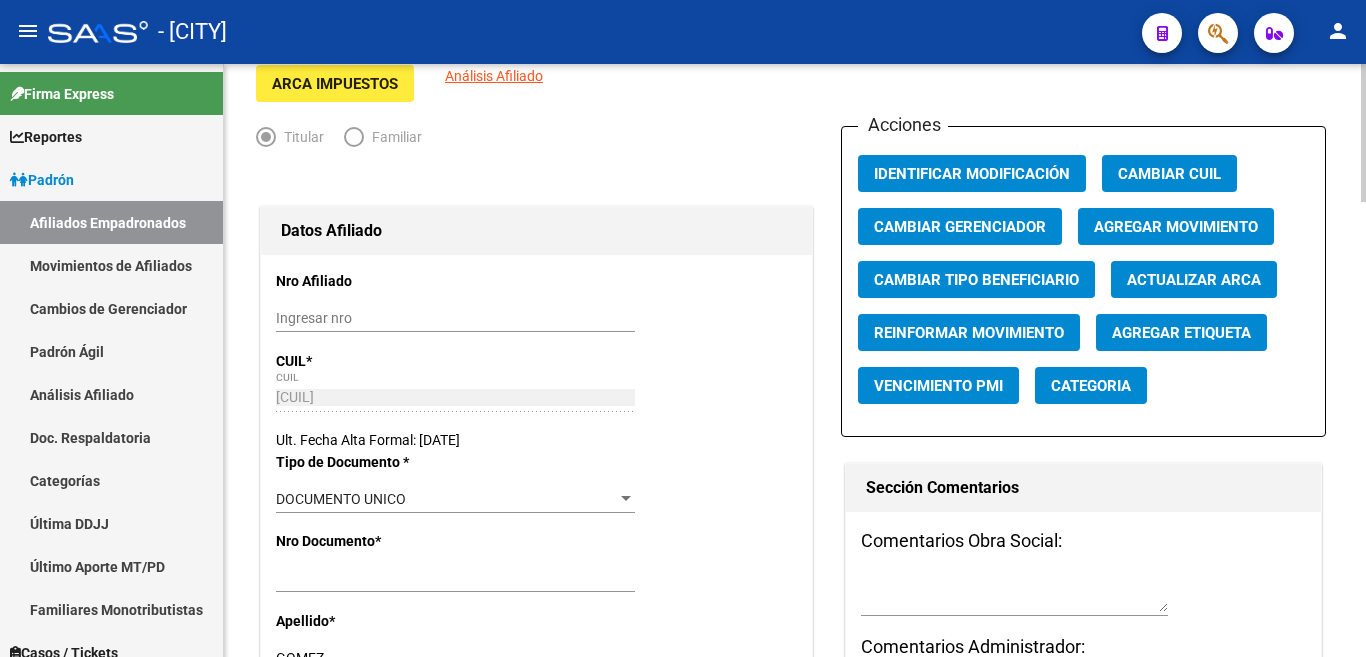scroll, scrollTop: 100, scrollLeft: 0, axis: vertical 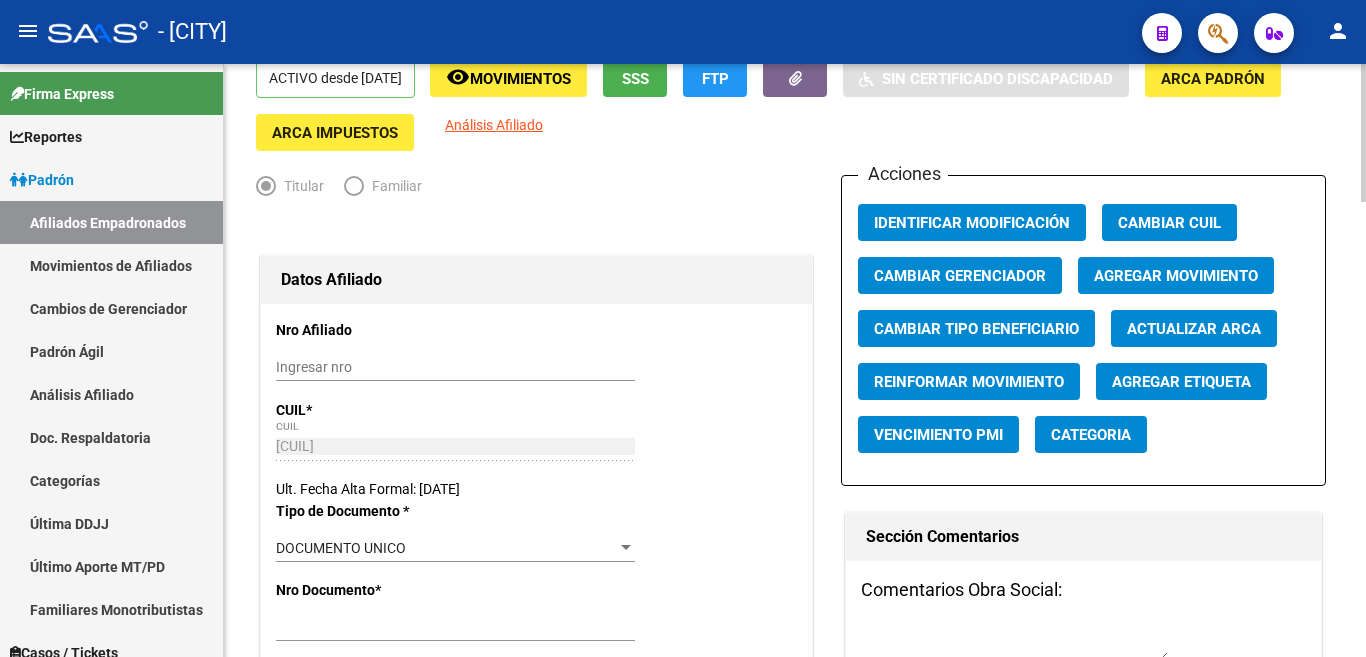 type on "GOMEZ" 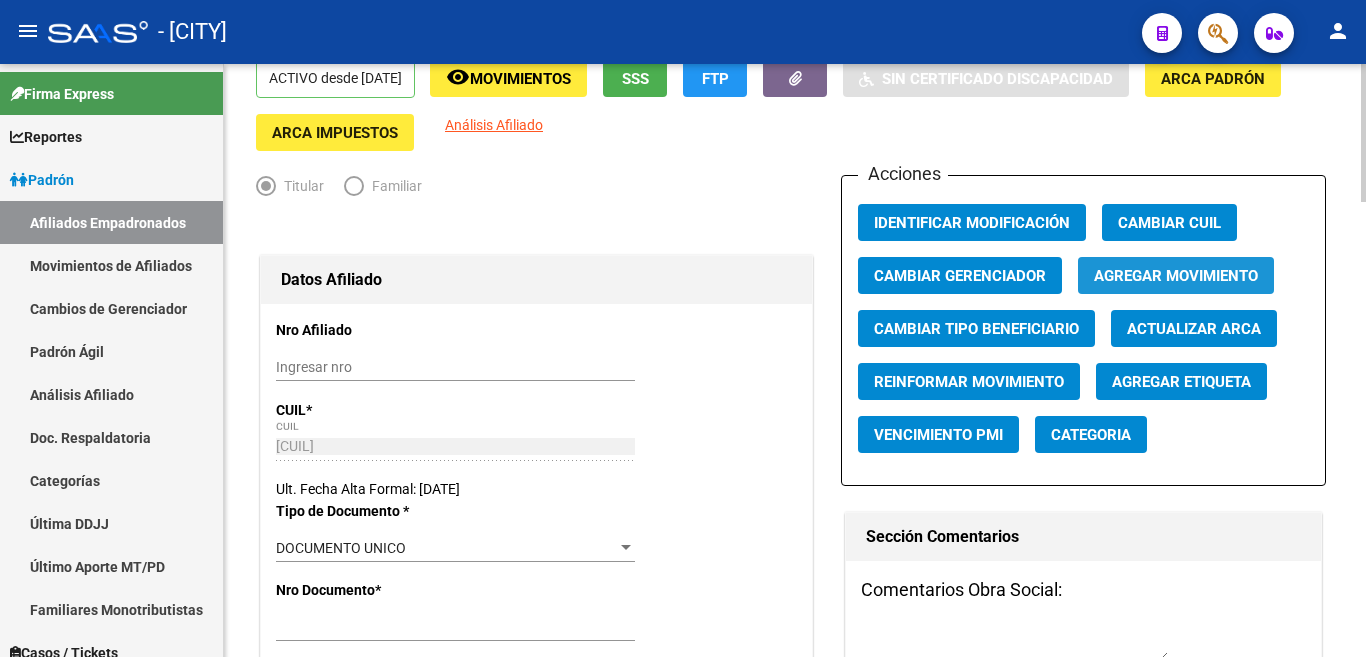 click on "Agregar Movimiento" 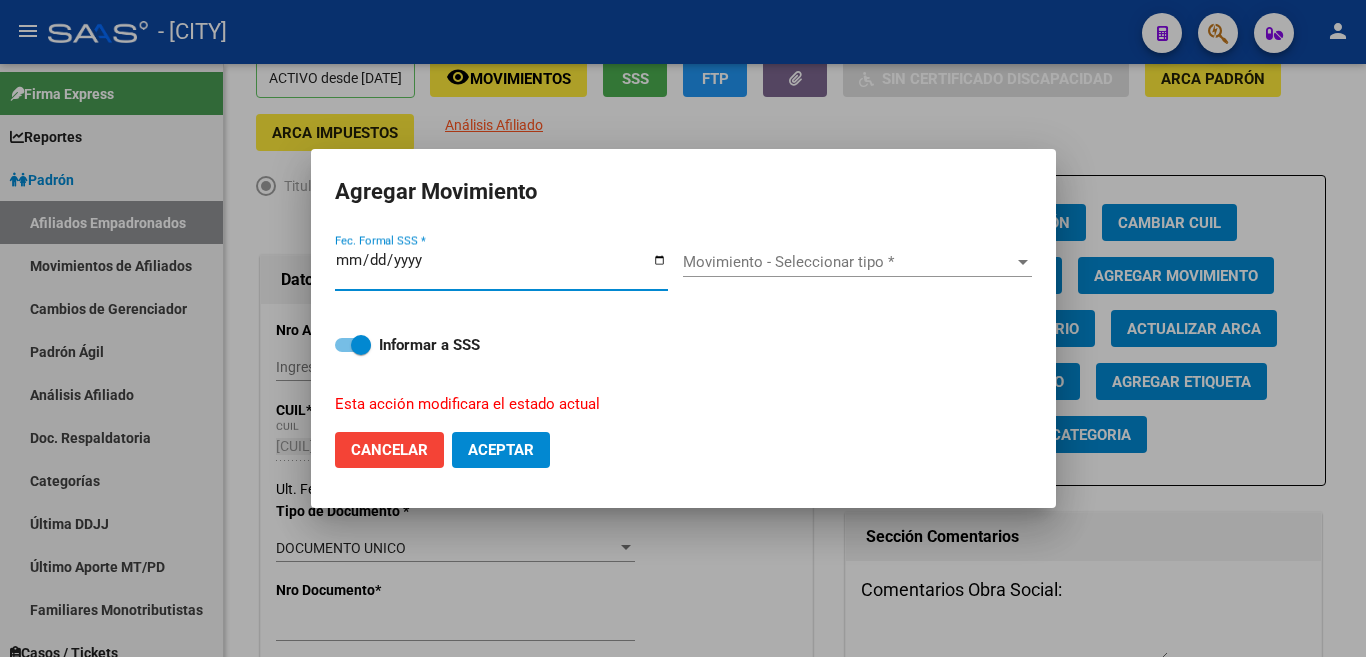 type on "2025-07-04" 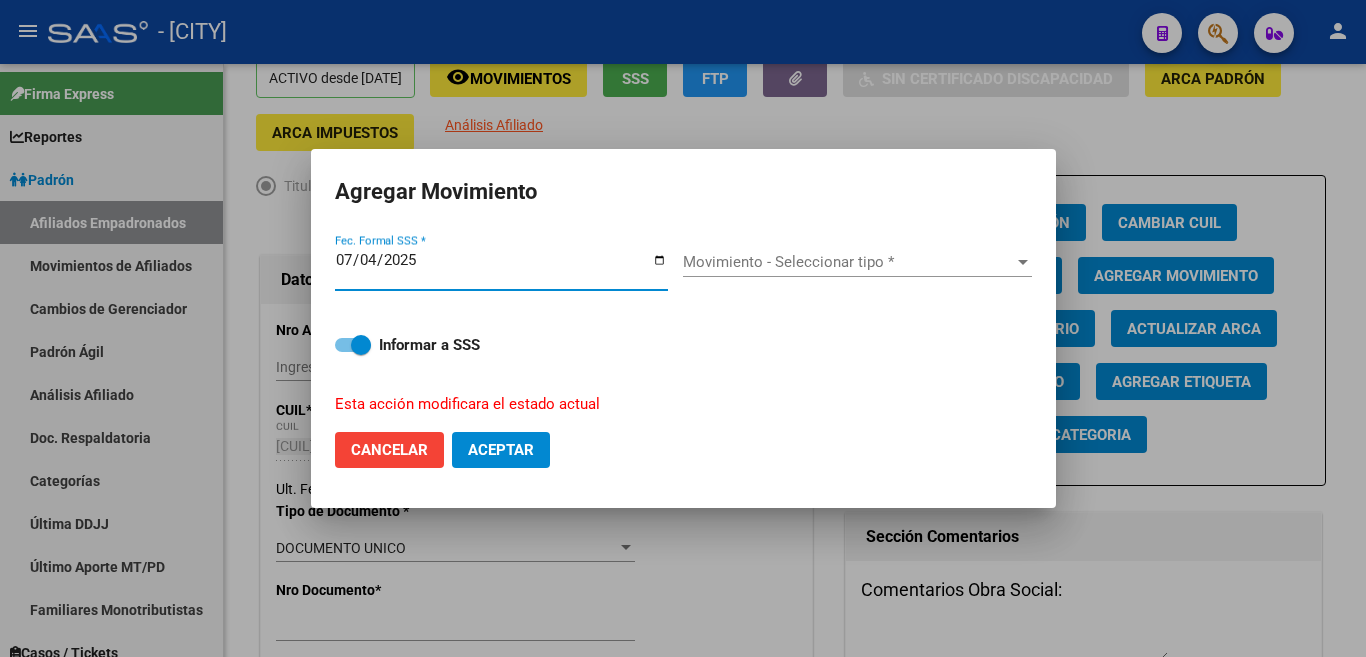 click at bounding box center (1023, 262) 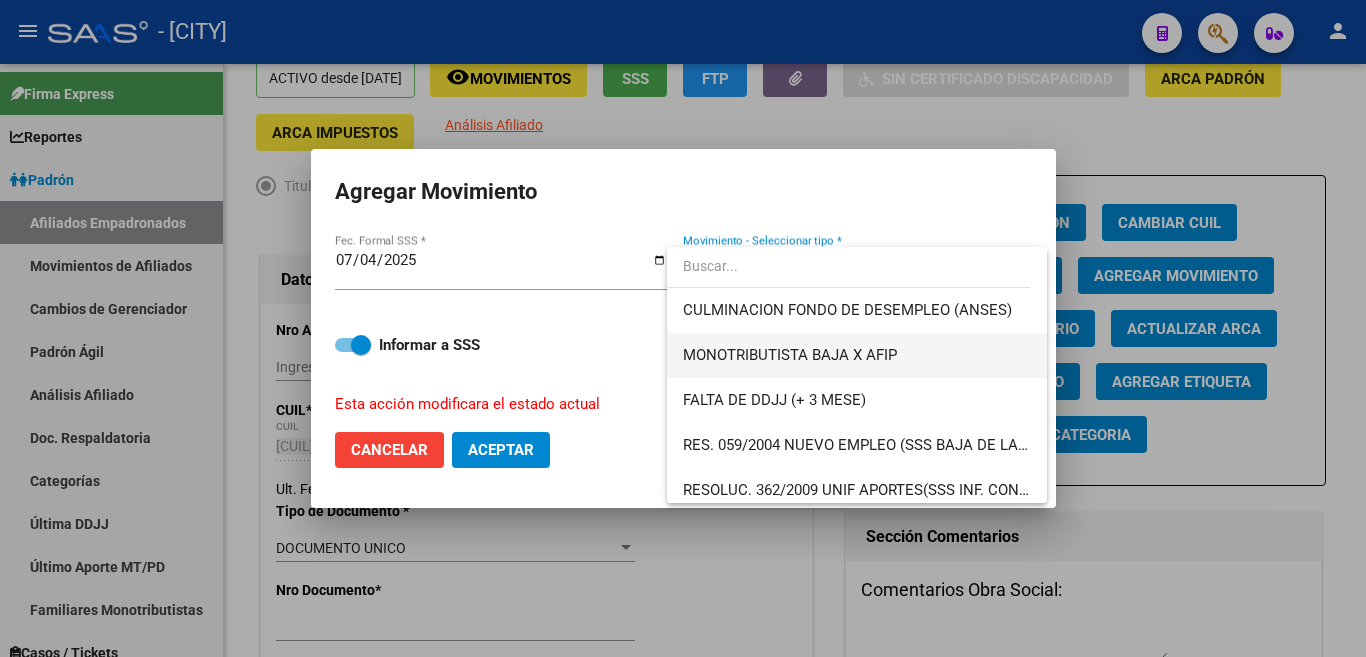 scroll, scrollTop: 500, scrollLeft: 0, axis: vertical 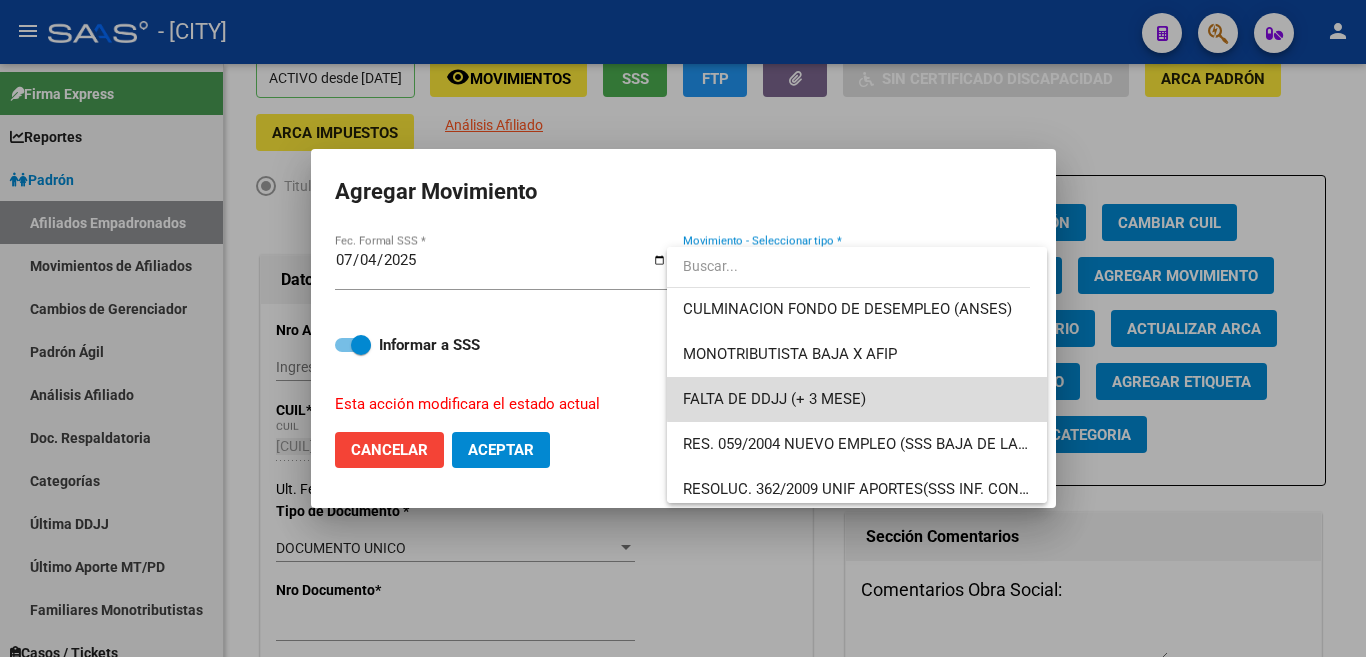click on "FALTA DE DDJJ (+ 3 MESE)" at bounding box center [857, 399] 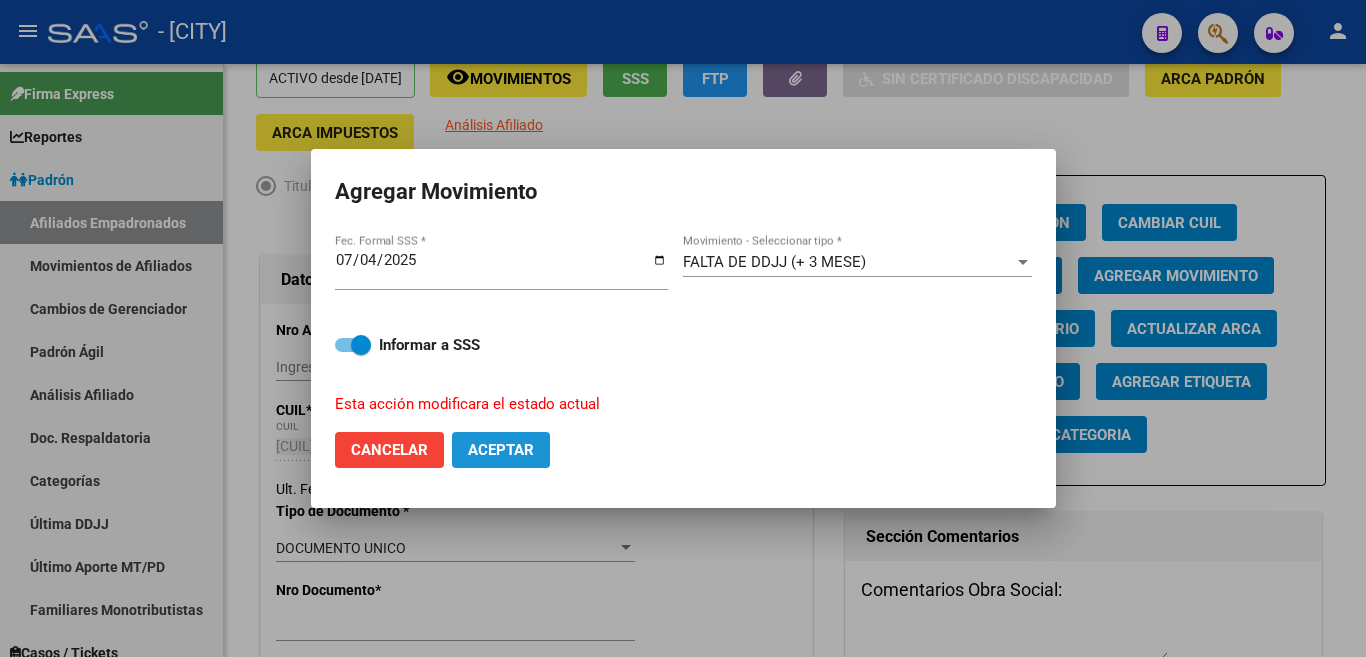 click on "Aceptar" 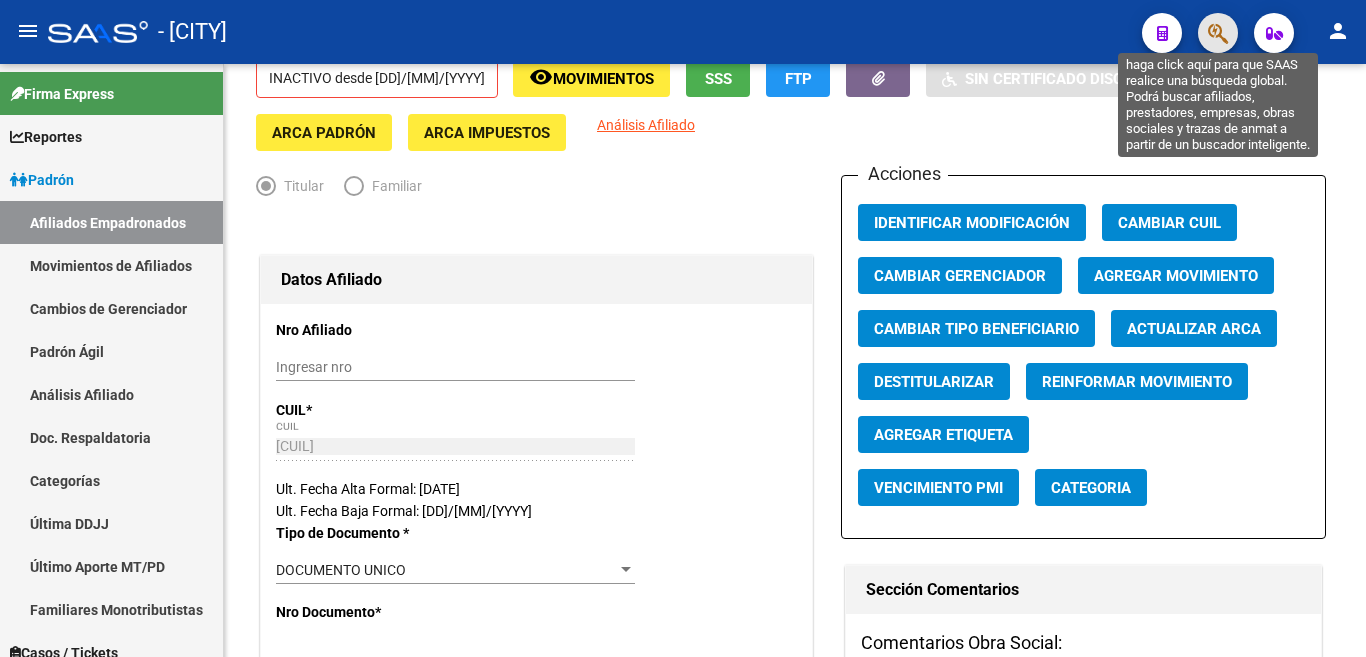 click 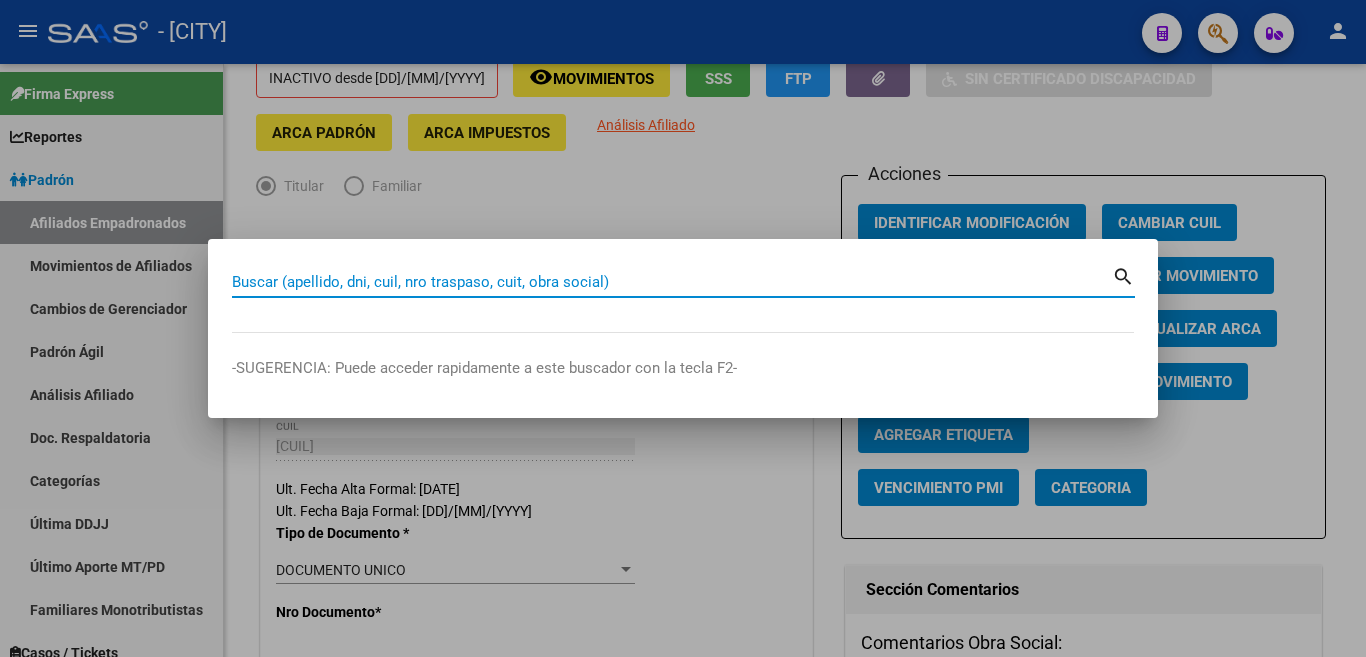 click on "Buscar (apellido, dni, cuil, nro traspaso, cuit, obra social)" at bounding box center [672, 282] 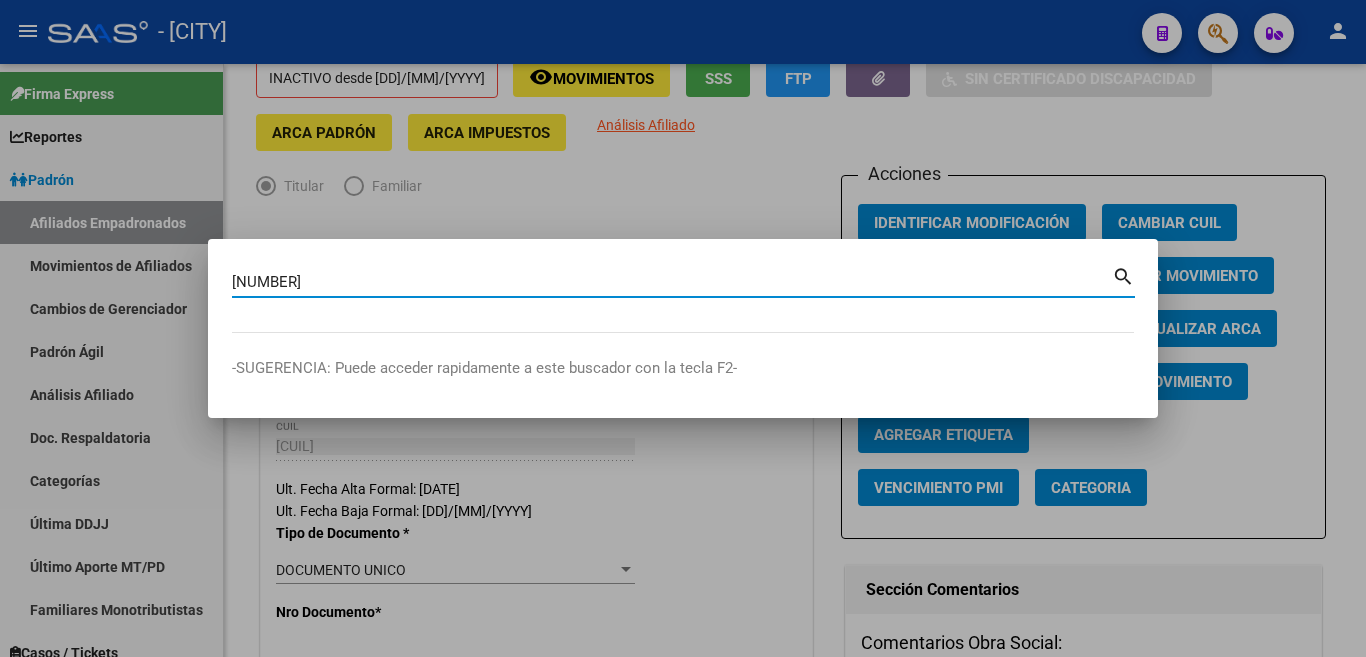 type on "38266329" 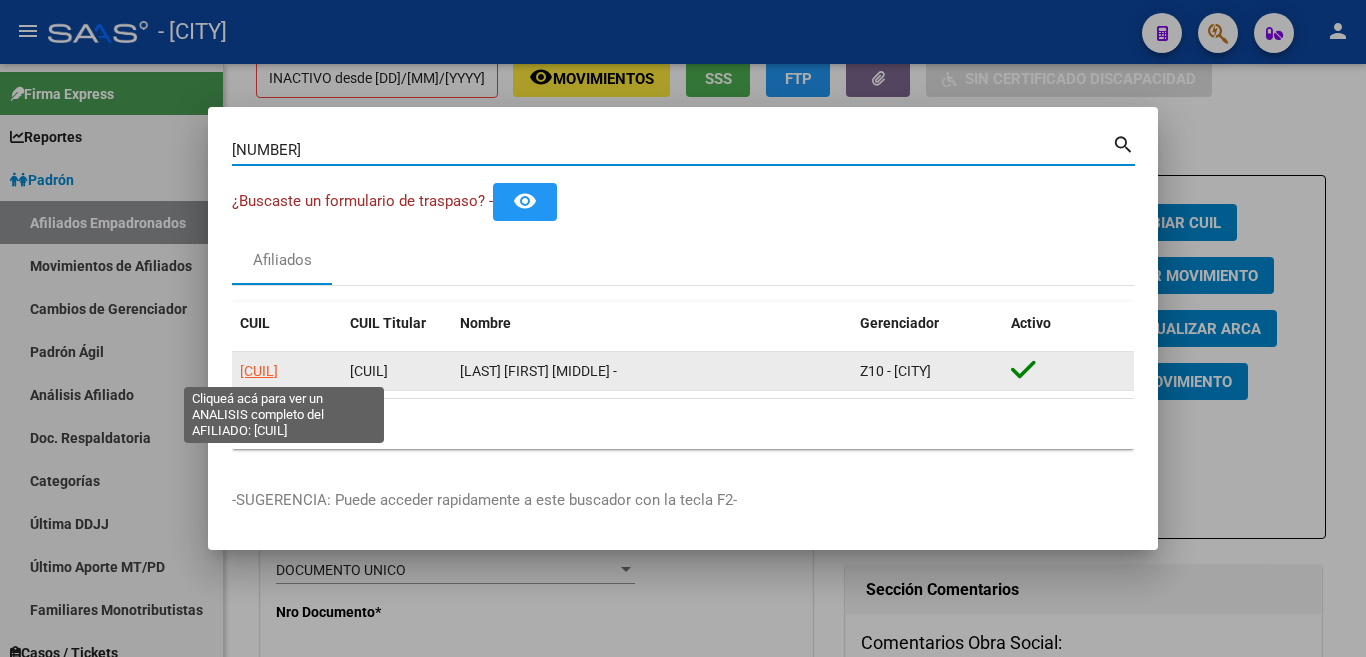 click on "27382663298" 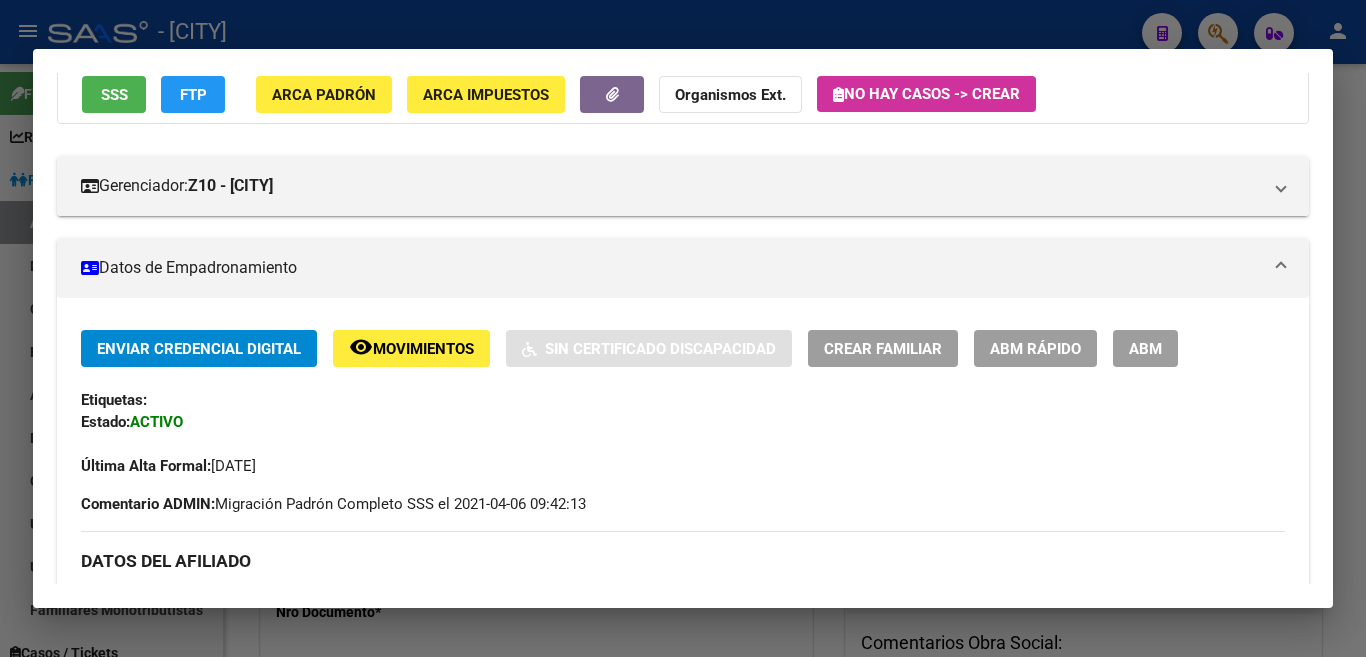 scroll, scrollTop: 200, scrollLeft: 0, axis: vertical 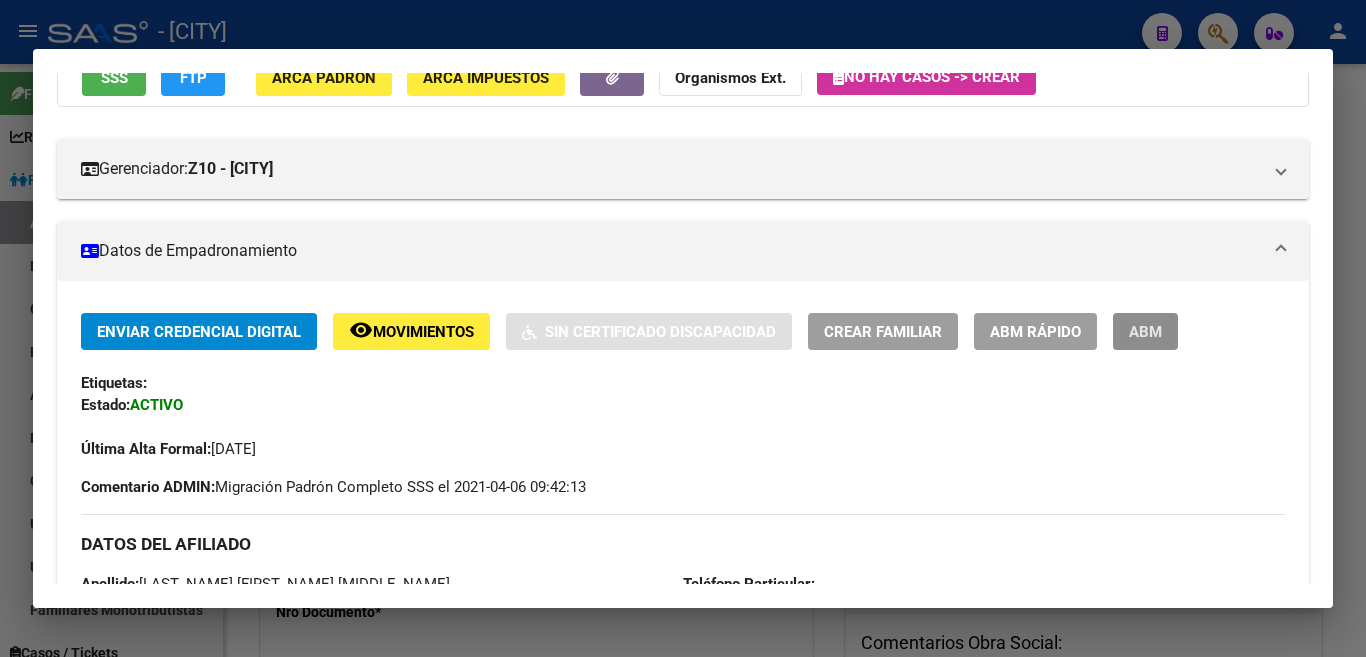 click on "ABM" at bounding box center (1145, 332) 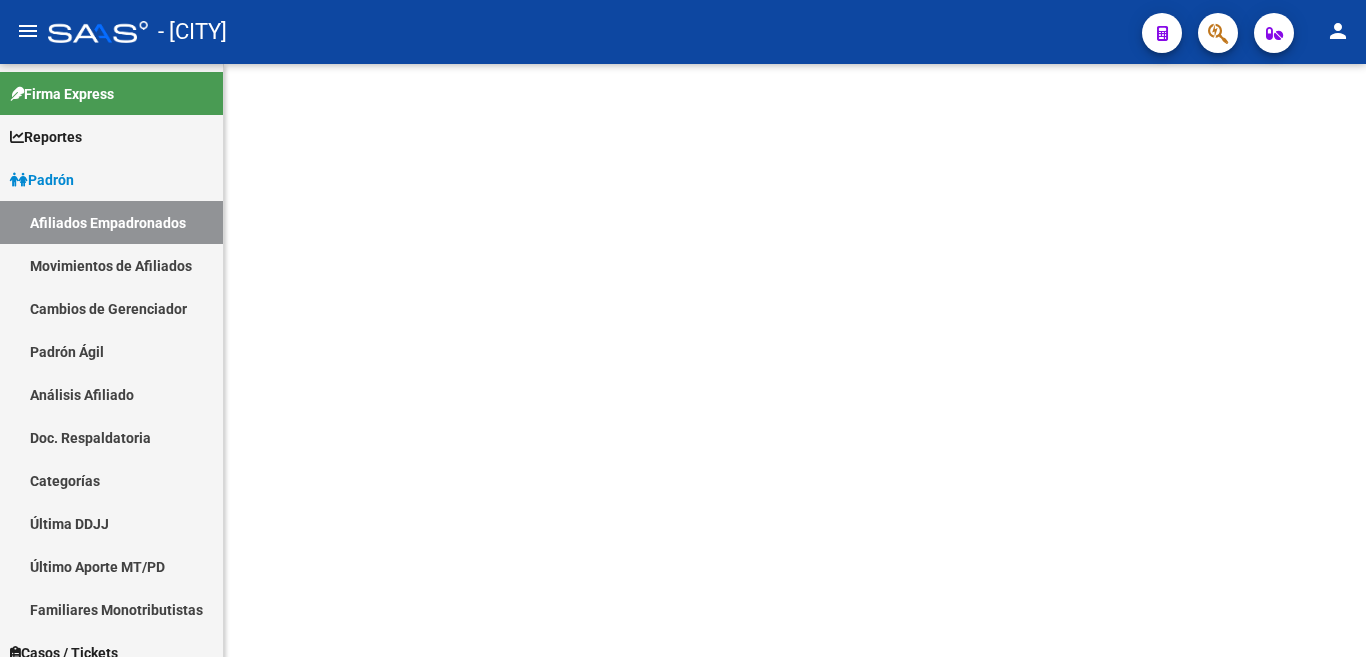 scroll, scrollTop: 0, scrollLeft: 0, axis: both 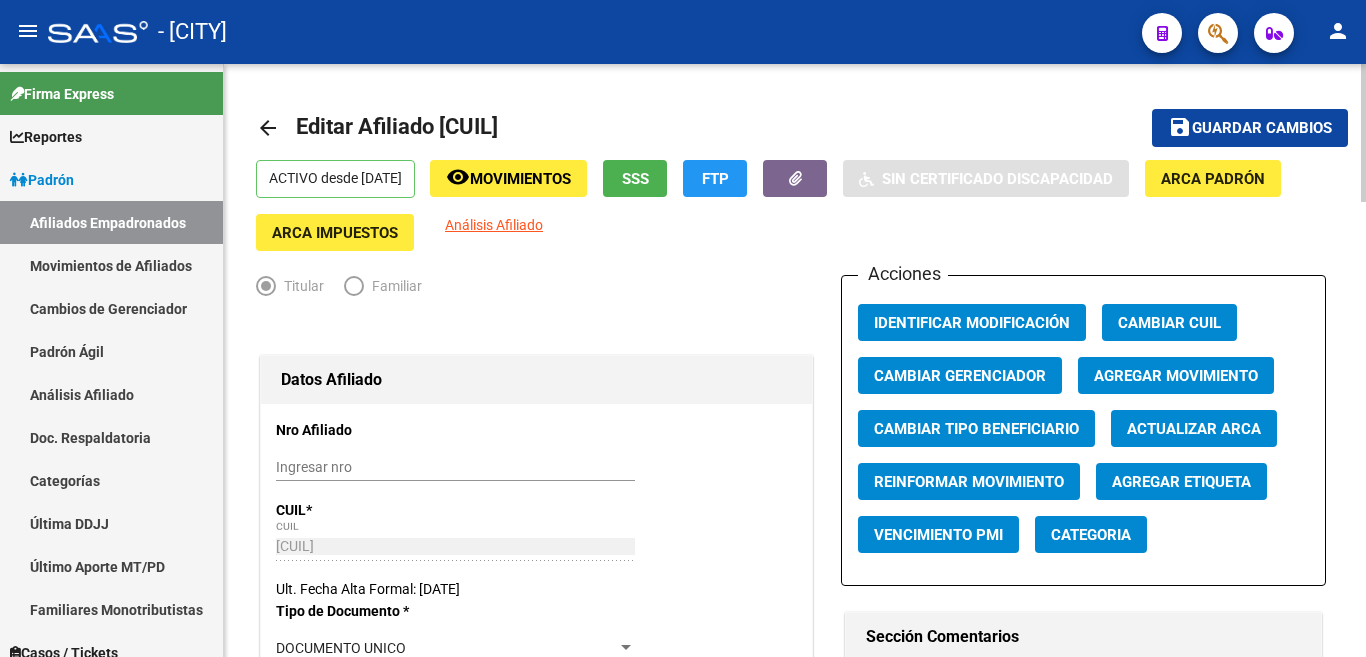 click on "Agregar Movimiento" 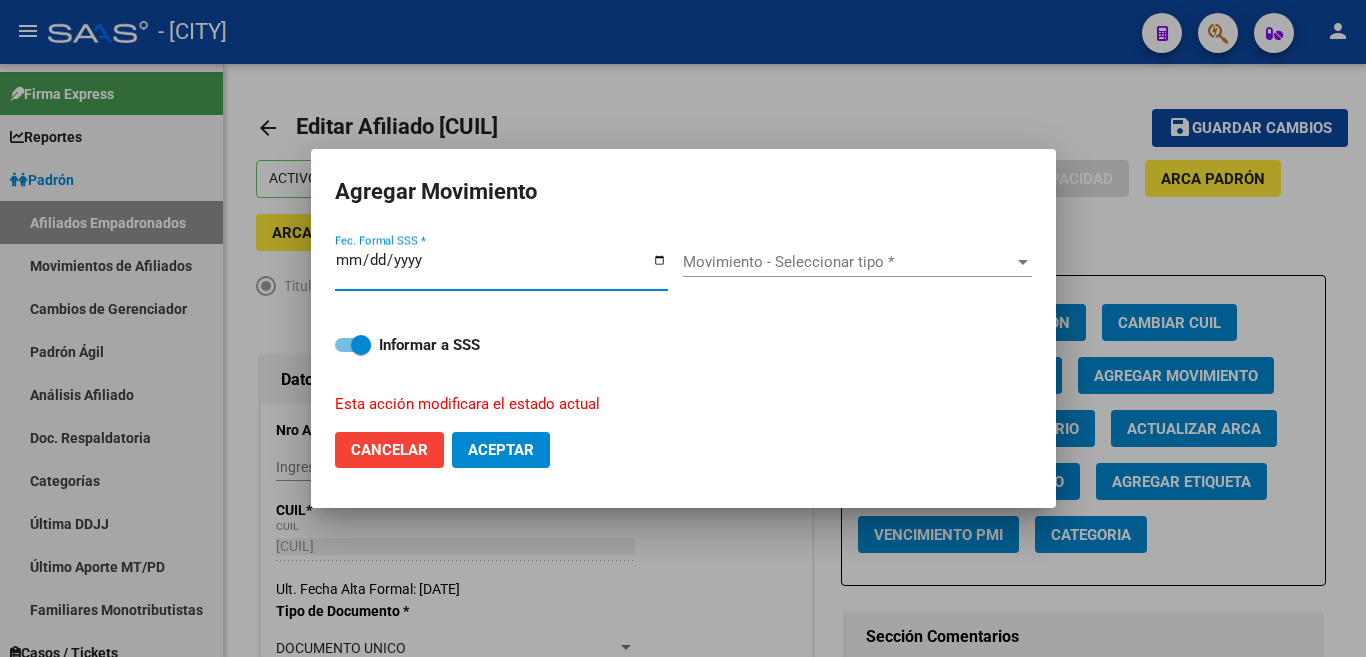 type on "2025-08-04" 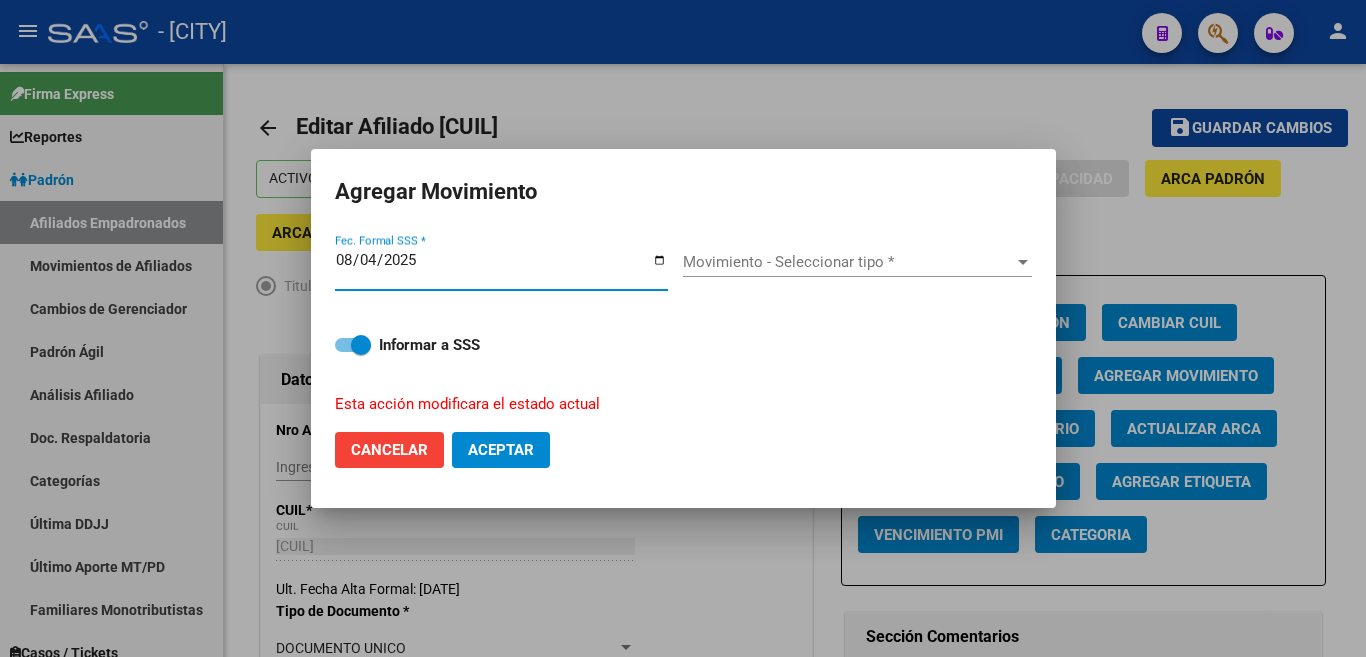 click on "Movimiento - Seleccionar tipo *" at bounding box center [848, 262] 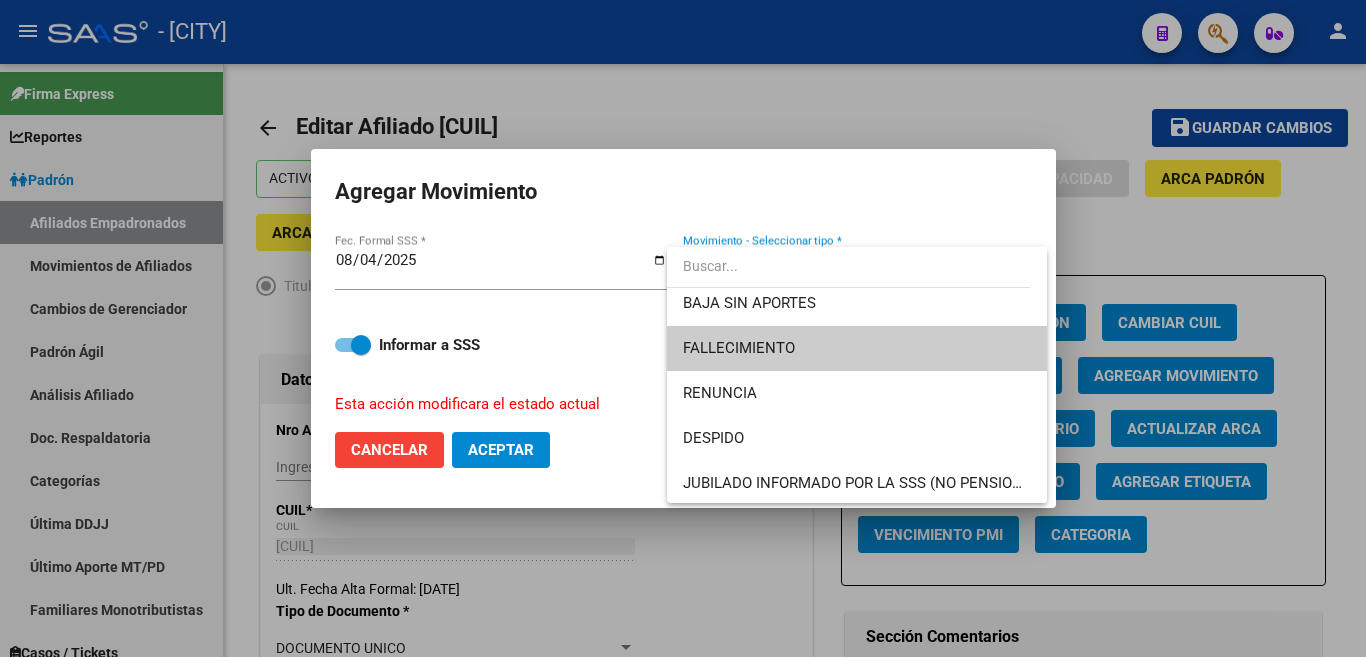 scroll, scrollTop: 0, scrollLeft: 0, axis: both 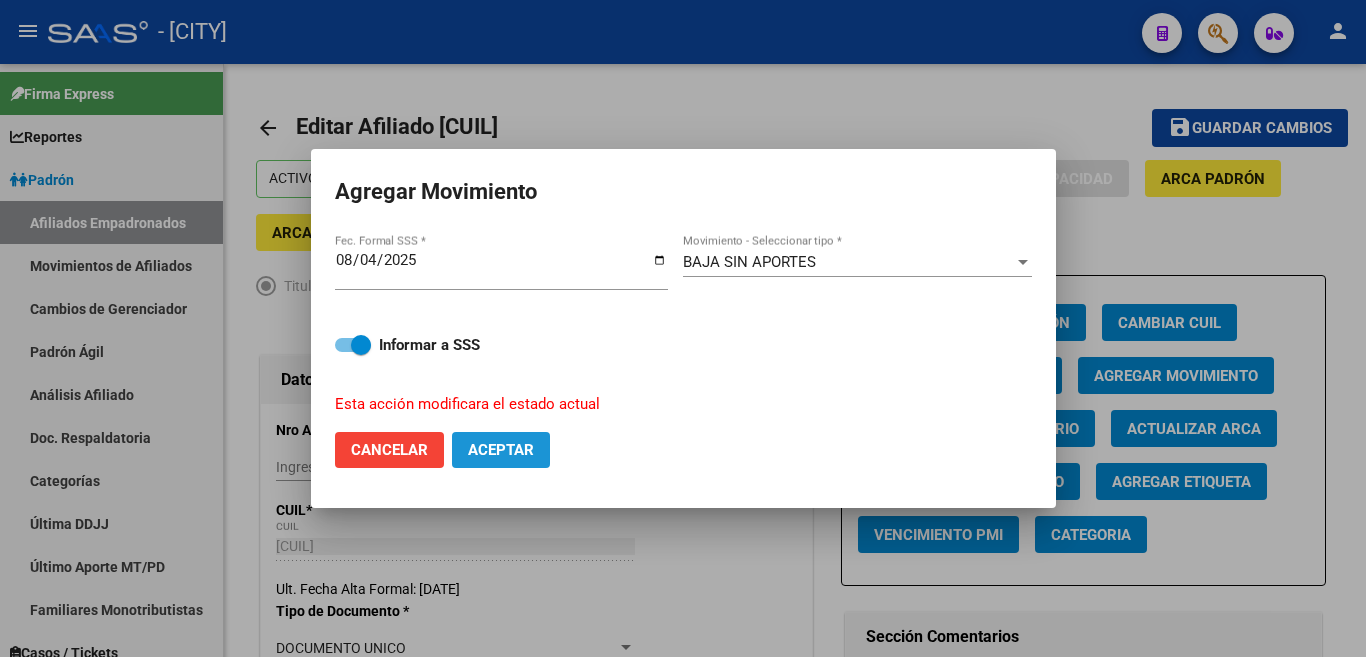 click on "Aceptar" 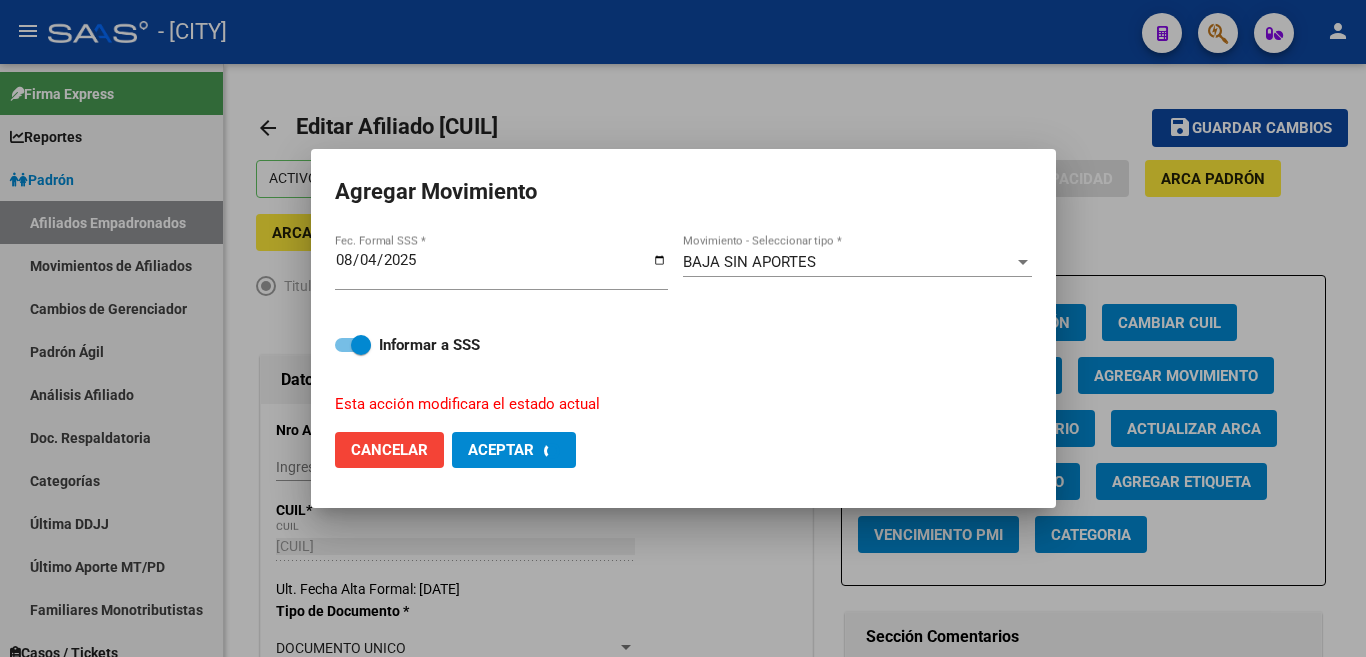 checkbox on "false" 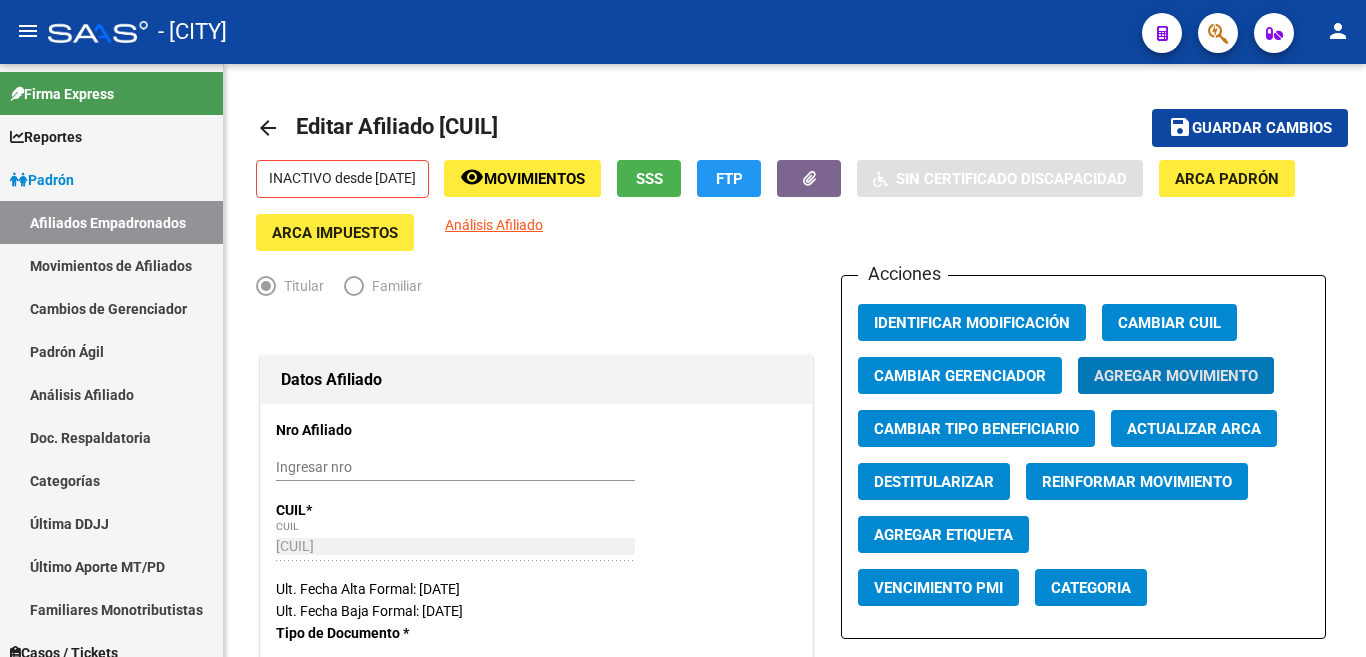 click 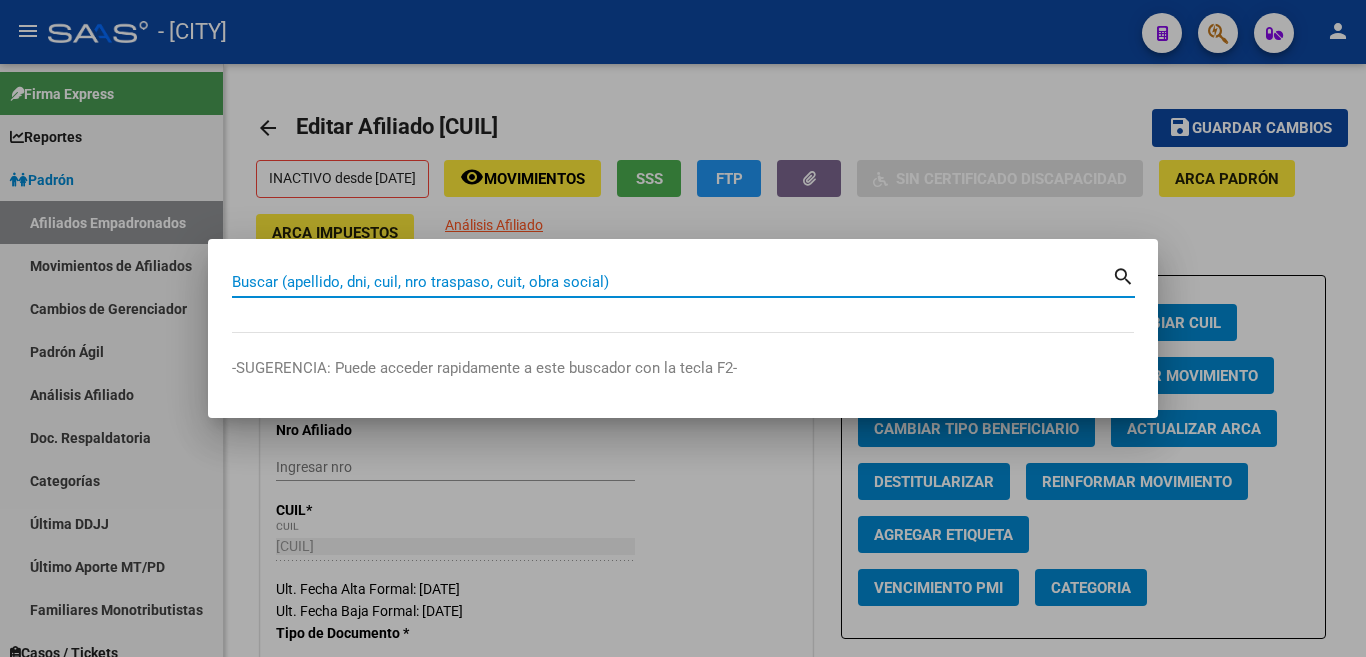 click on "Buscar (apellido, dni, cuil, nro traspaso, cuit, obra social)" at bounding box center (672, 282) 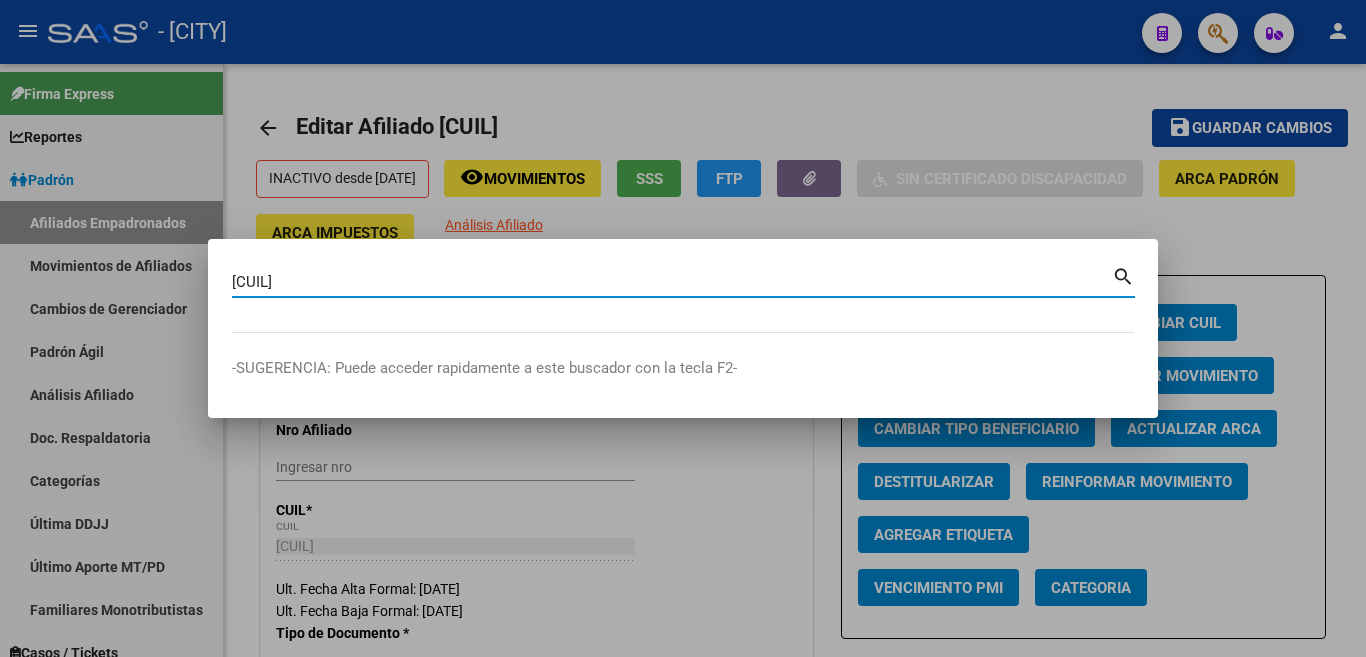 type on "35131455" 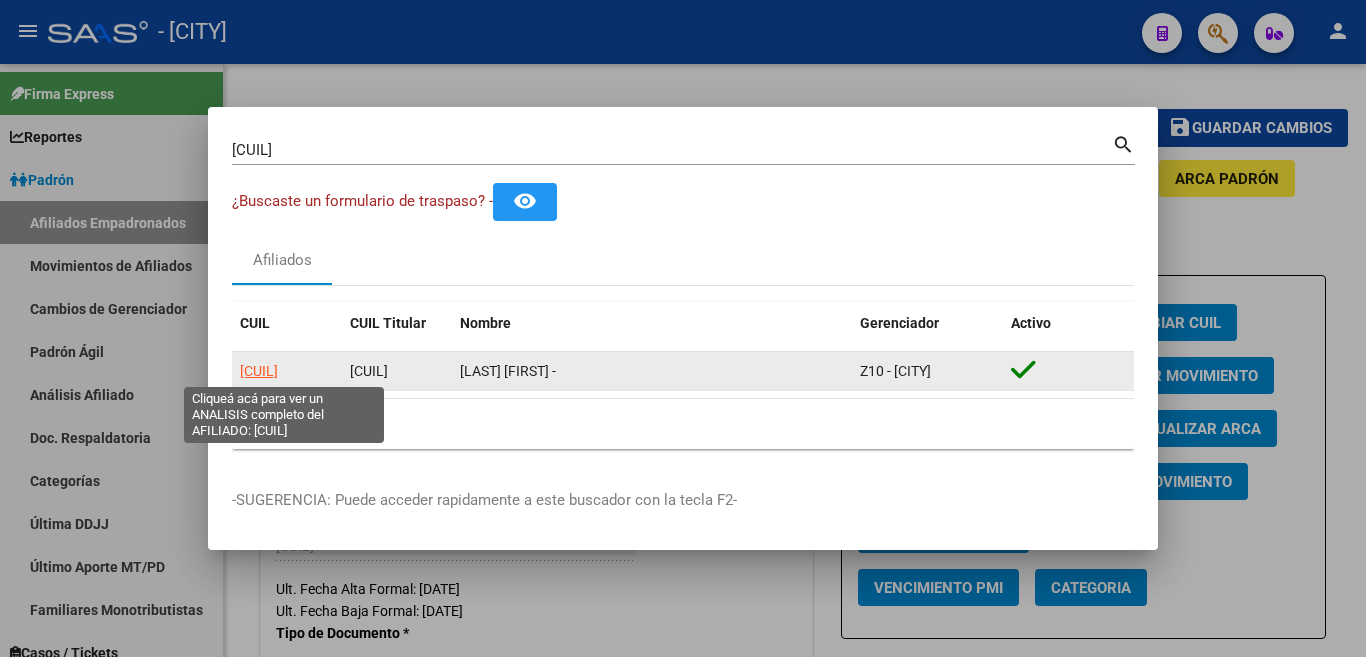 click on "23351314559" 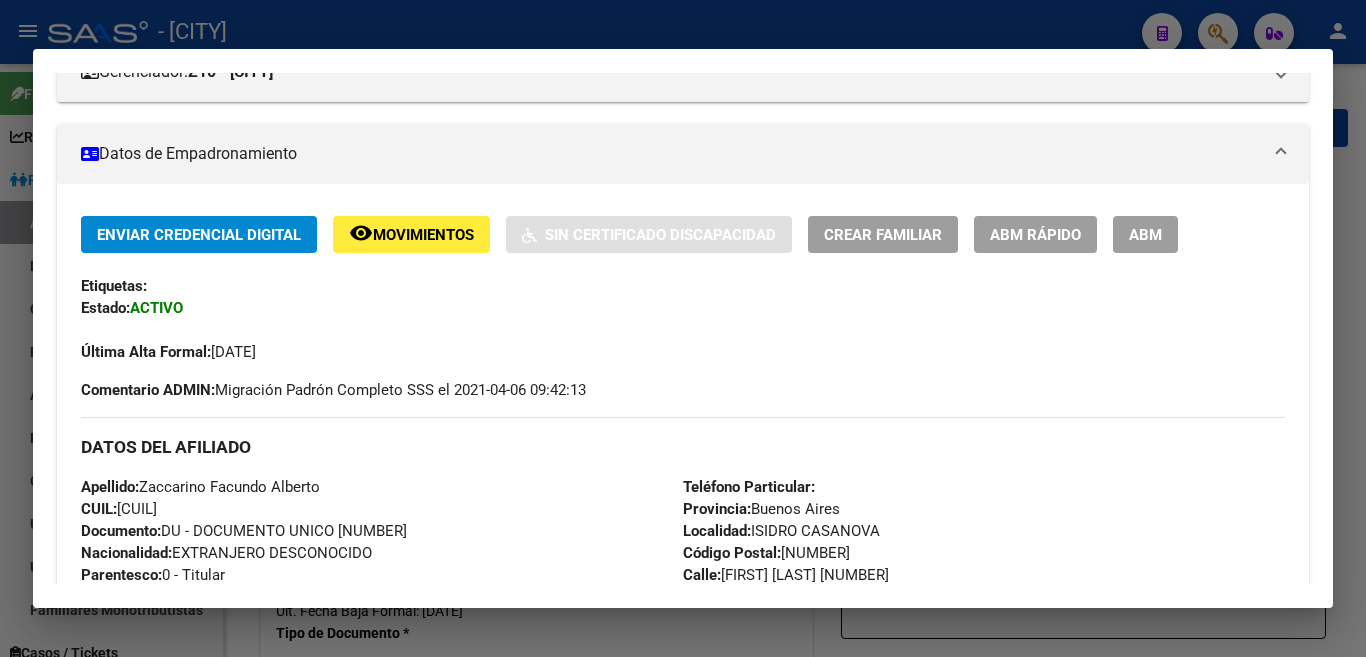 scroll, scrollTop: 400, scrollLeft: 0, axis: vertical 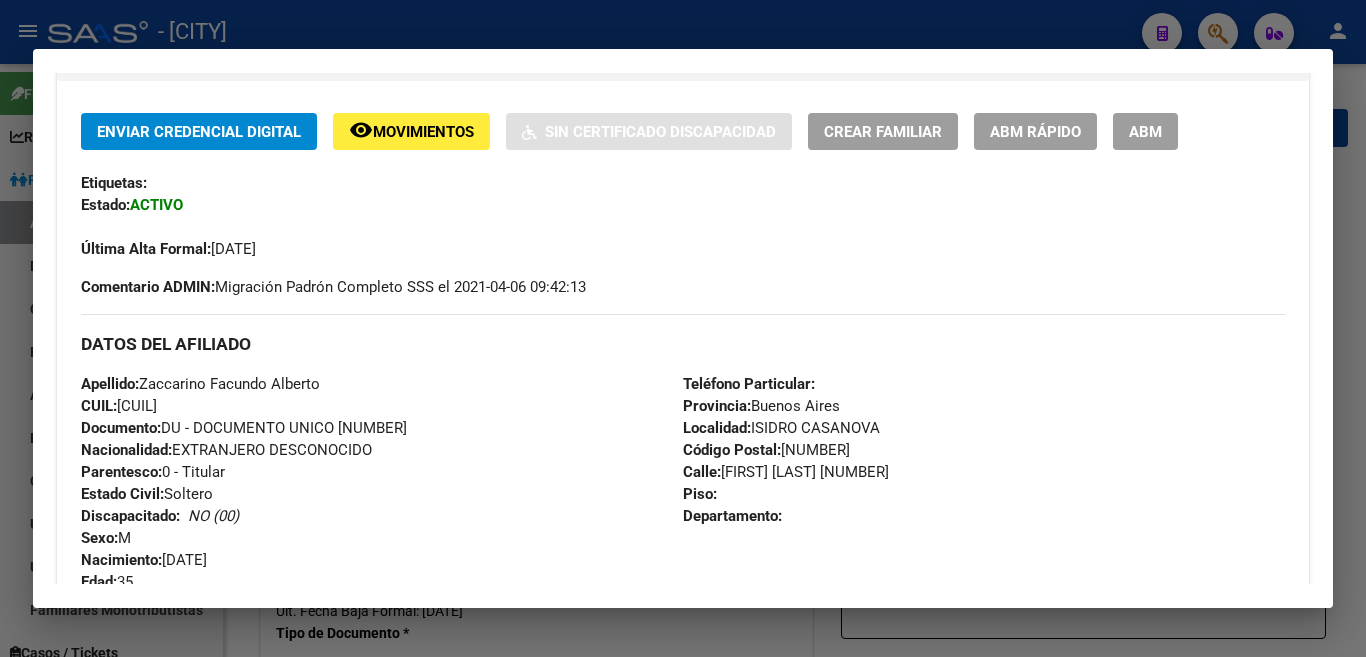click on "ABM" at bounding box center [1145, 132] 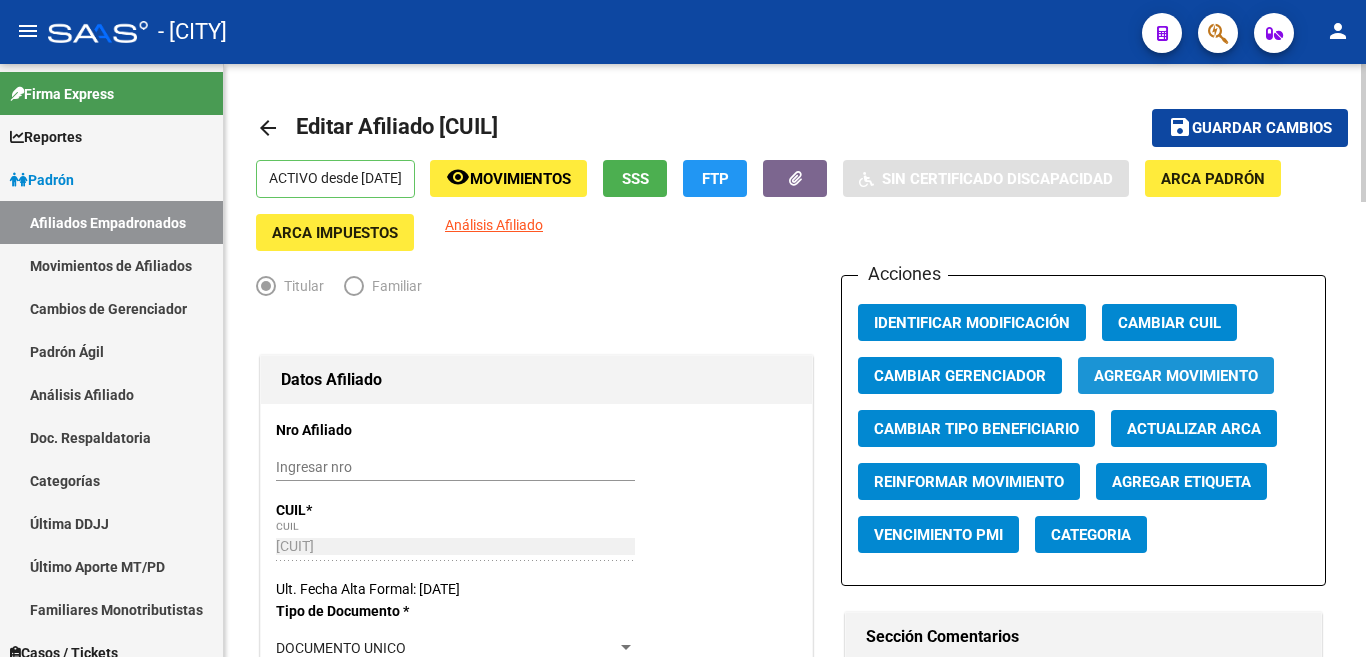 click on "Agregar Movimiento" 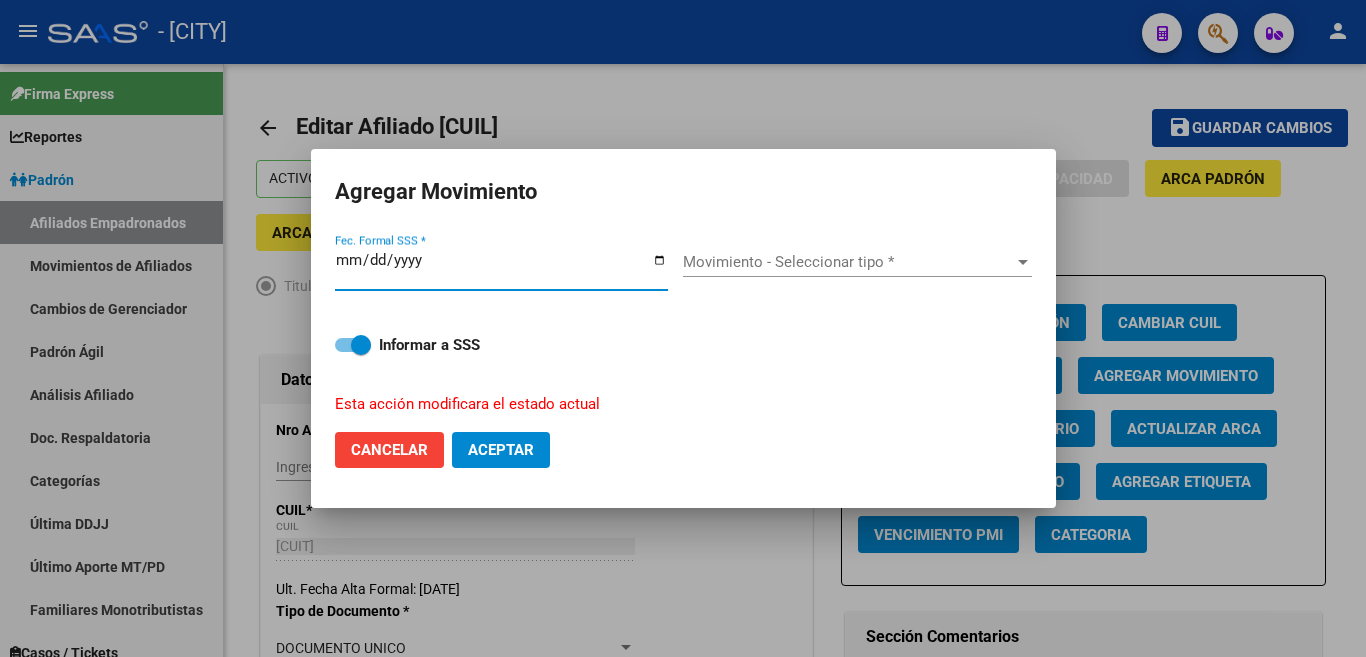 type on "2025-08-04" 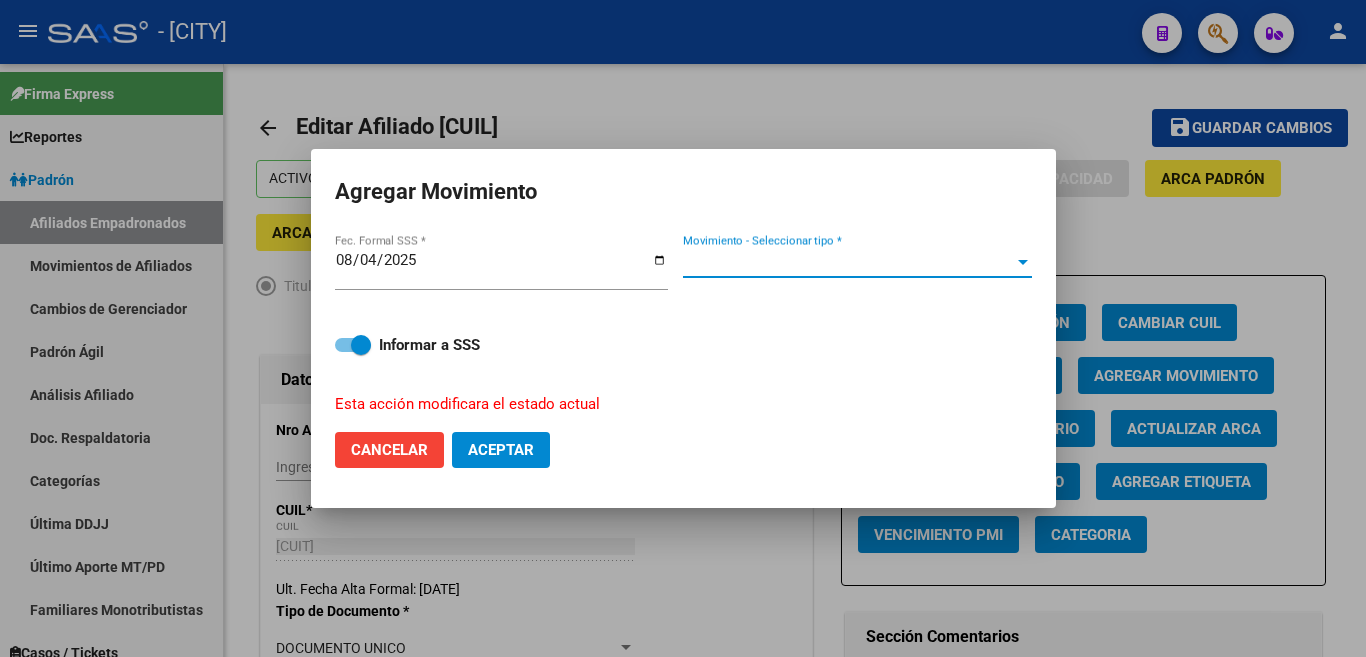 click at bounding box center [1023, 262] 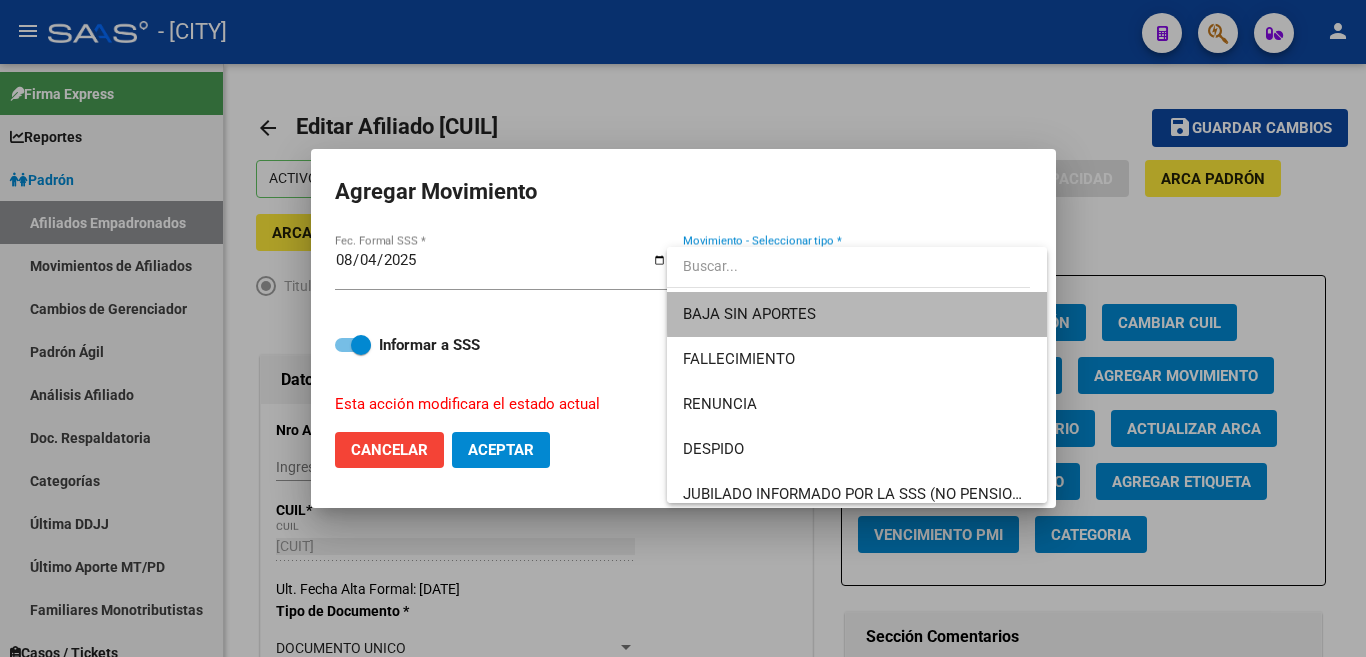 click on "BAJA SIN APORTES" at bounding box center (857, 314) 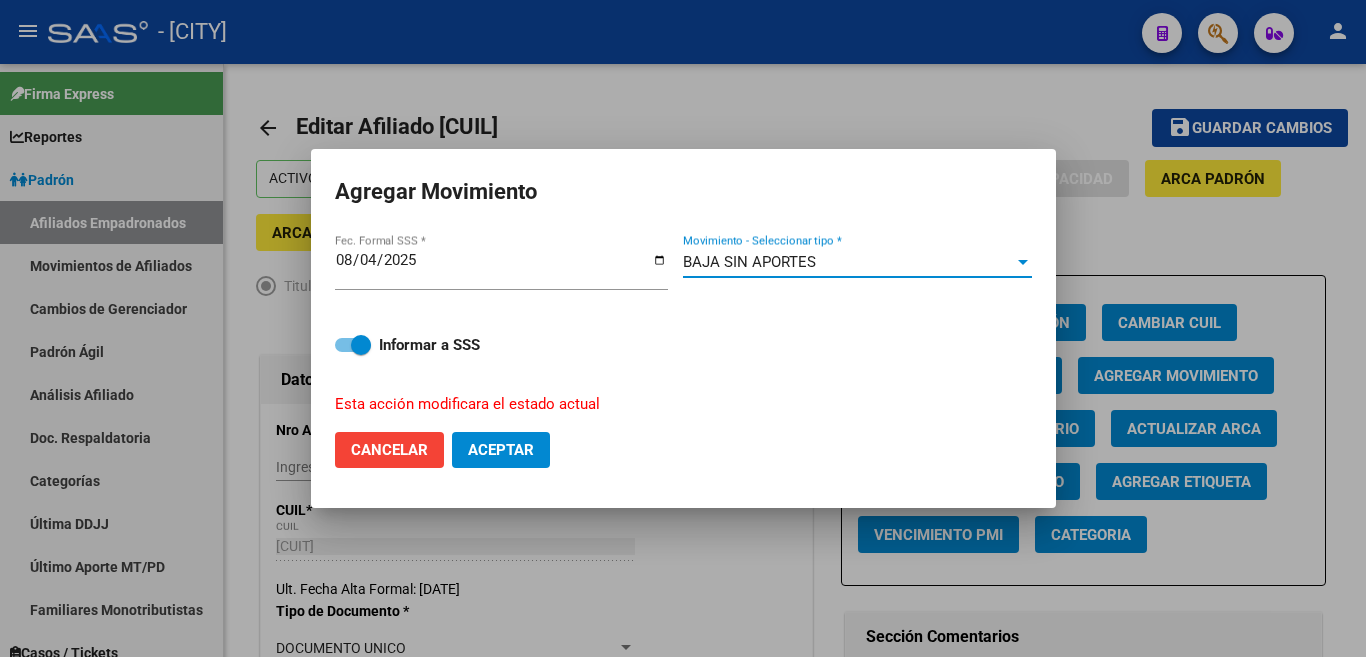 click on "Aceptar" 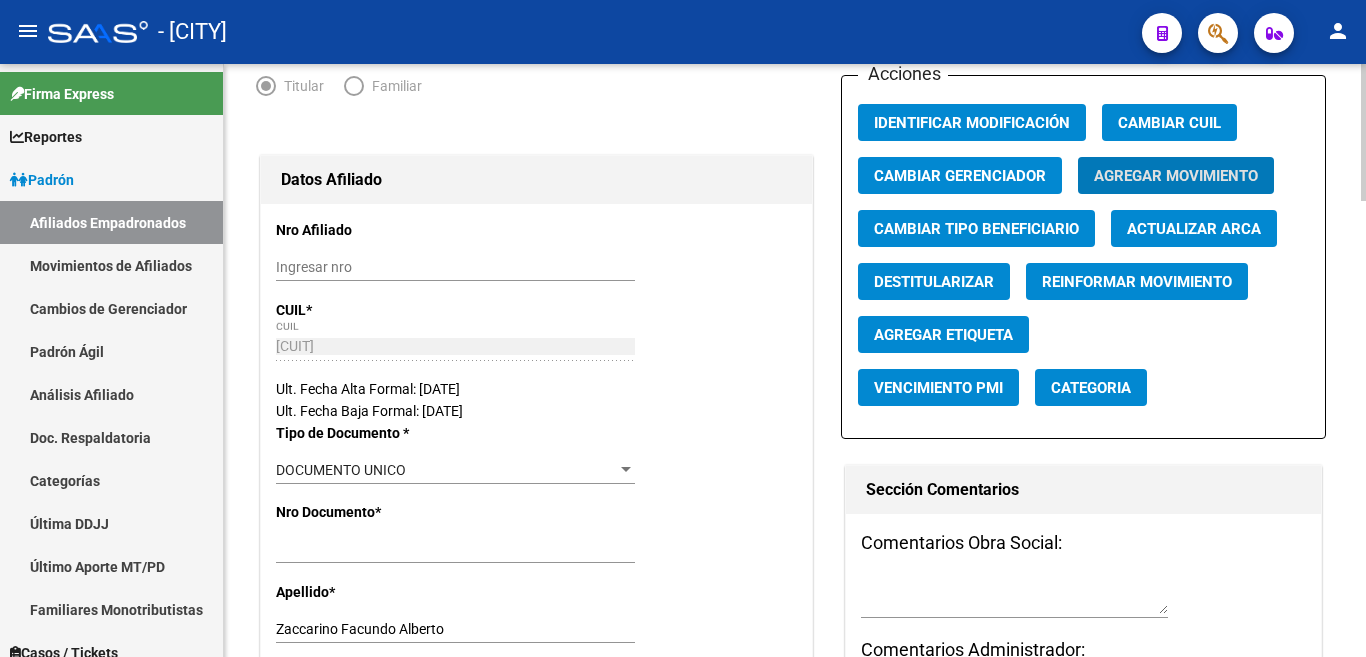 scroll, scrollTop: 300, scrollLeft: 0, axis: vertical 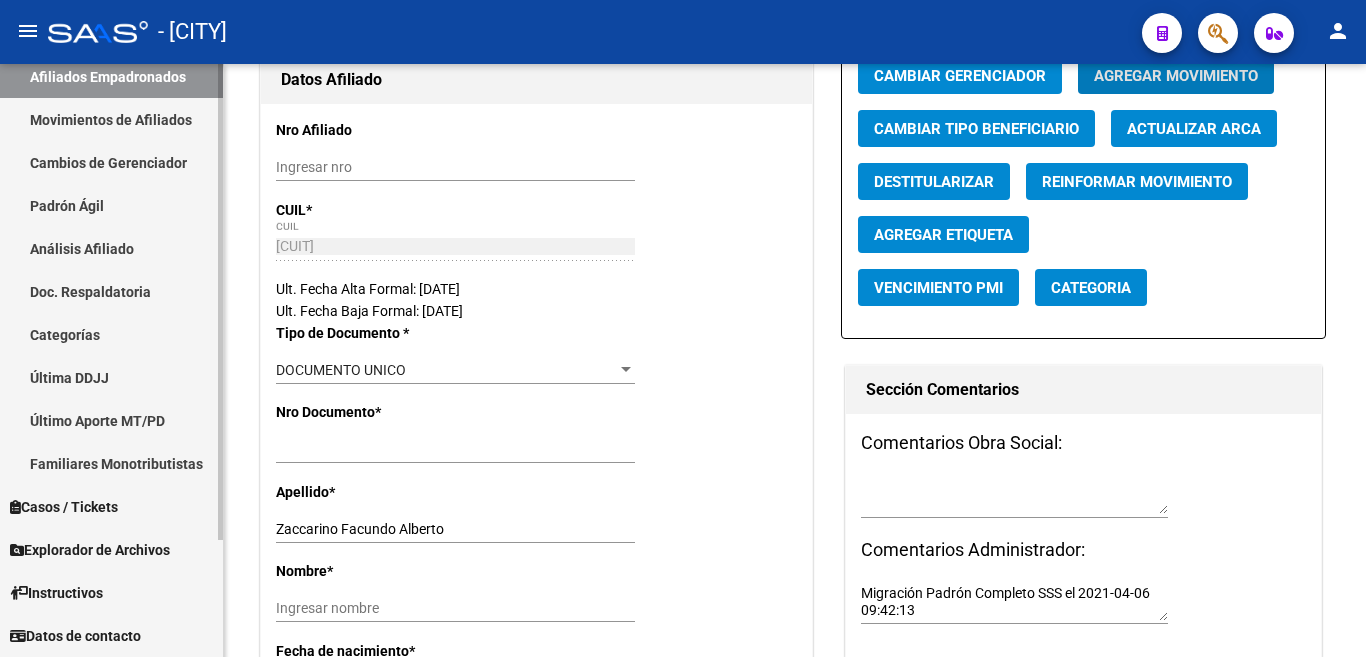 click on "Explorador de Archivos" at bounding box center (90, 550) 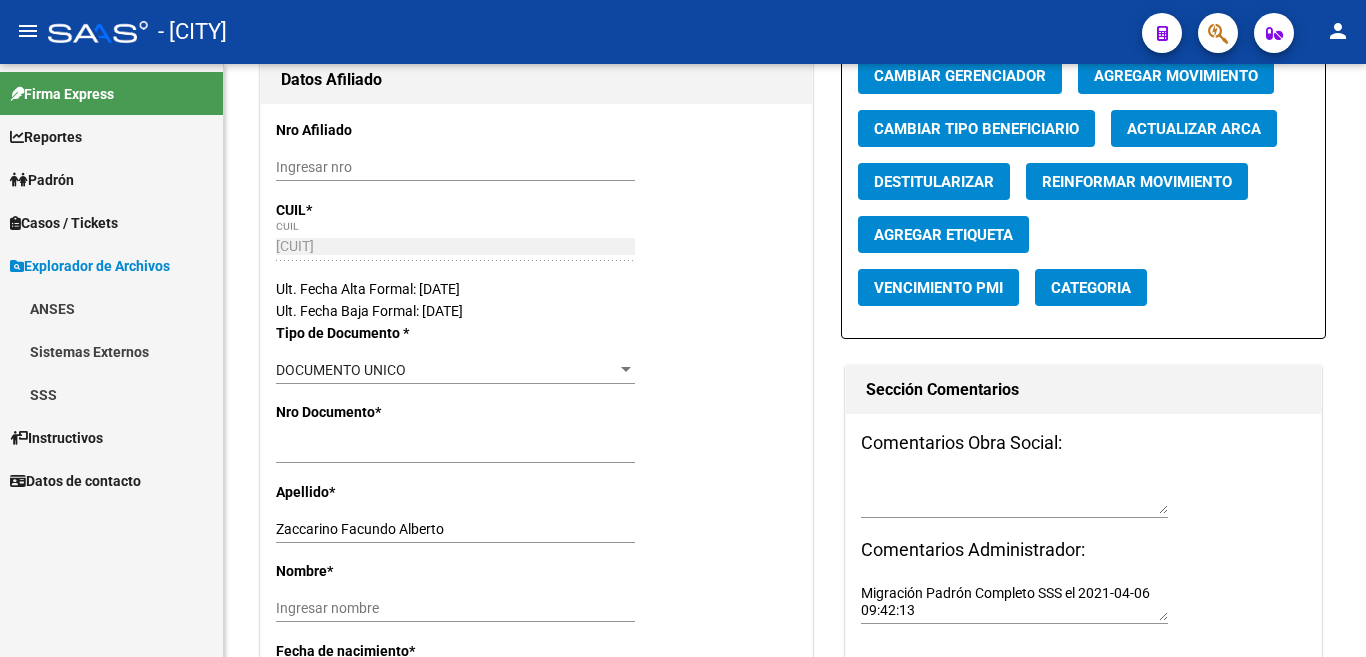 scroll, scrollTop: 0, scrollLeft: 0, axis: both 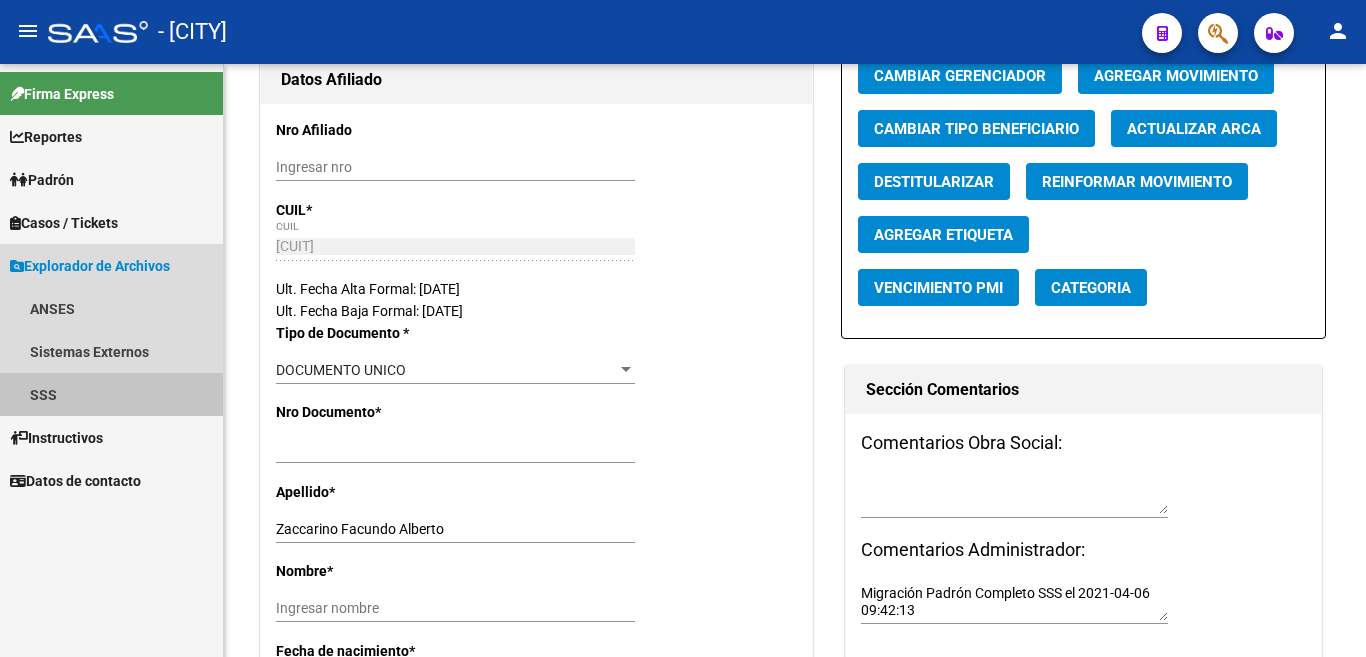 click on "SSS" at bounding box center [111, 394] 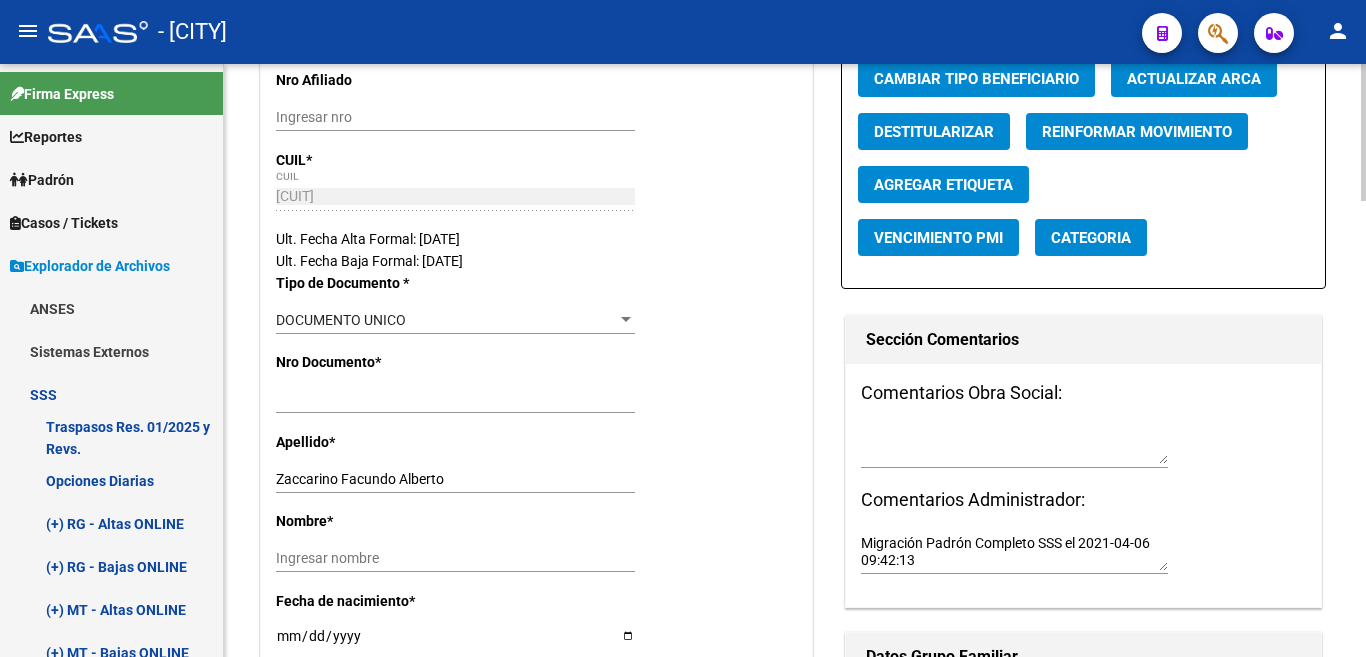 scroll, scrollTop: 400, scrollLeft: 0, axis: vertical 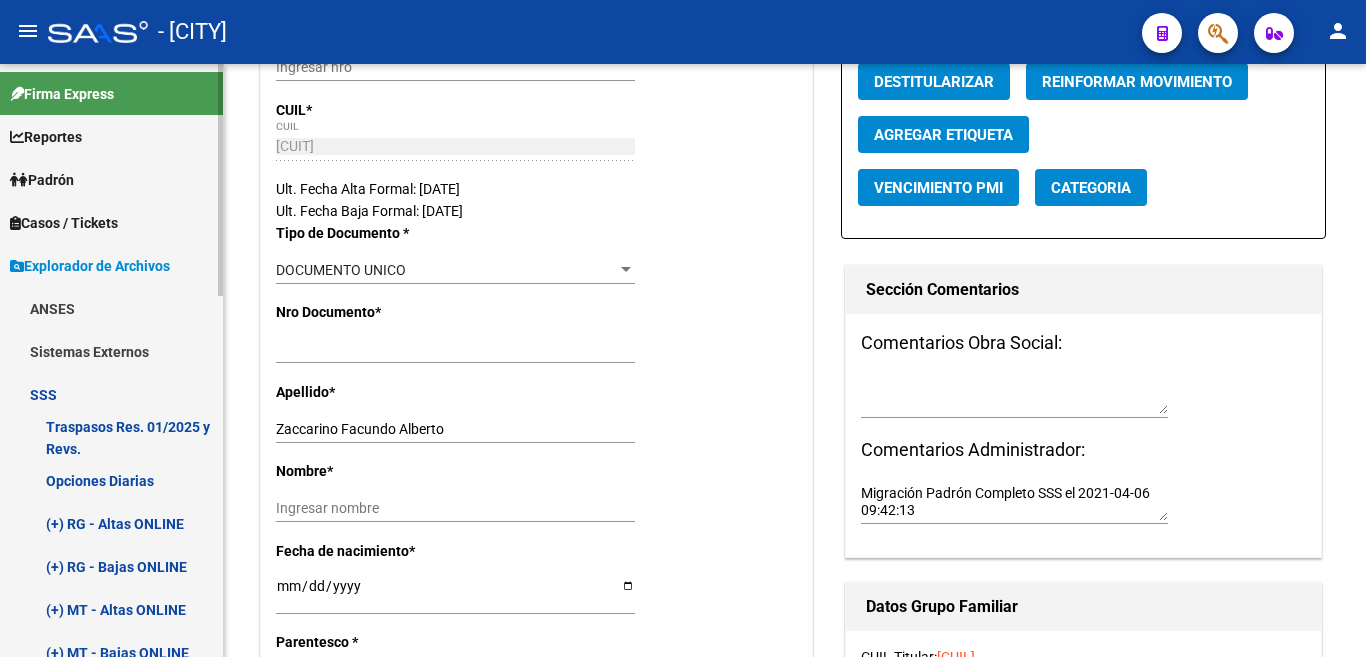 click on "(+) RG - Altas ONLINE" at bounding box center (111, 523) 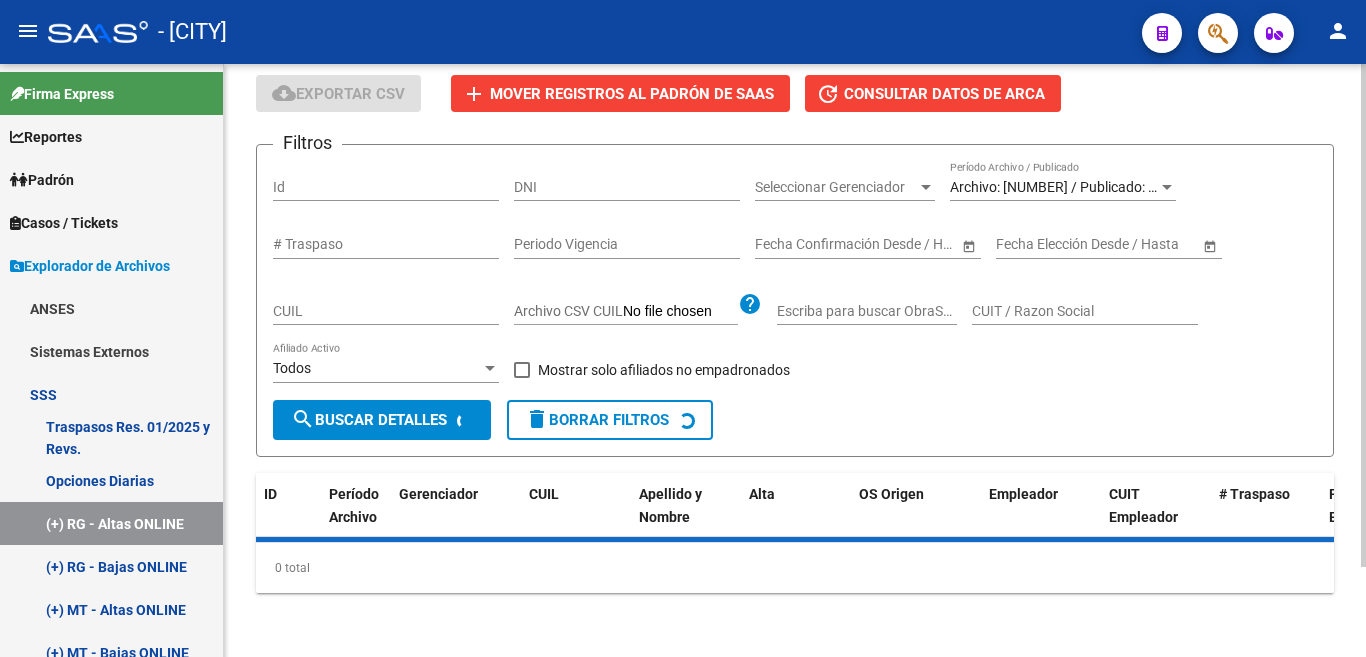 scroll, scrollTop: 0, scrollLeft: 0, axis: both 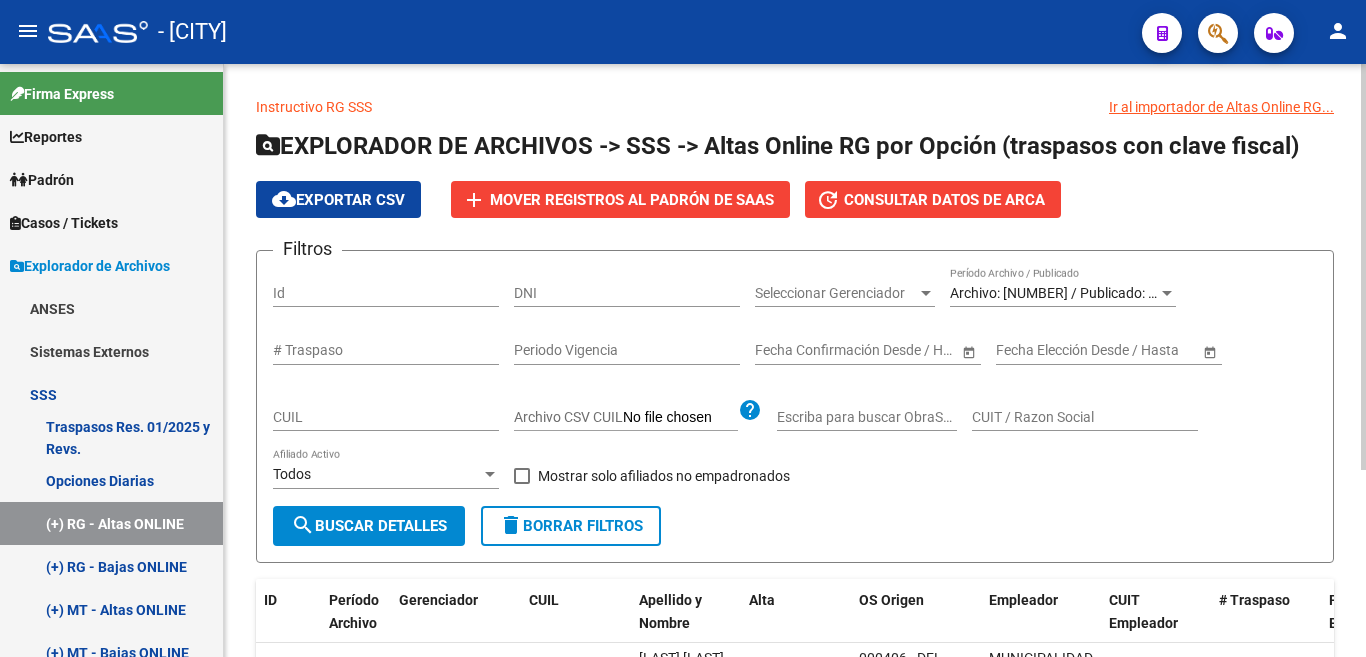 click on "Instructivo RG SSS" 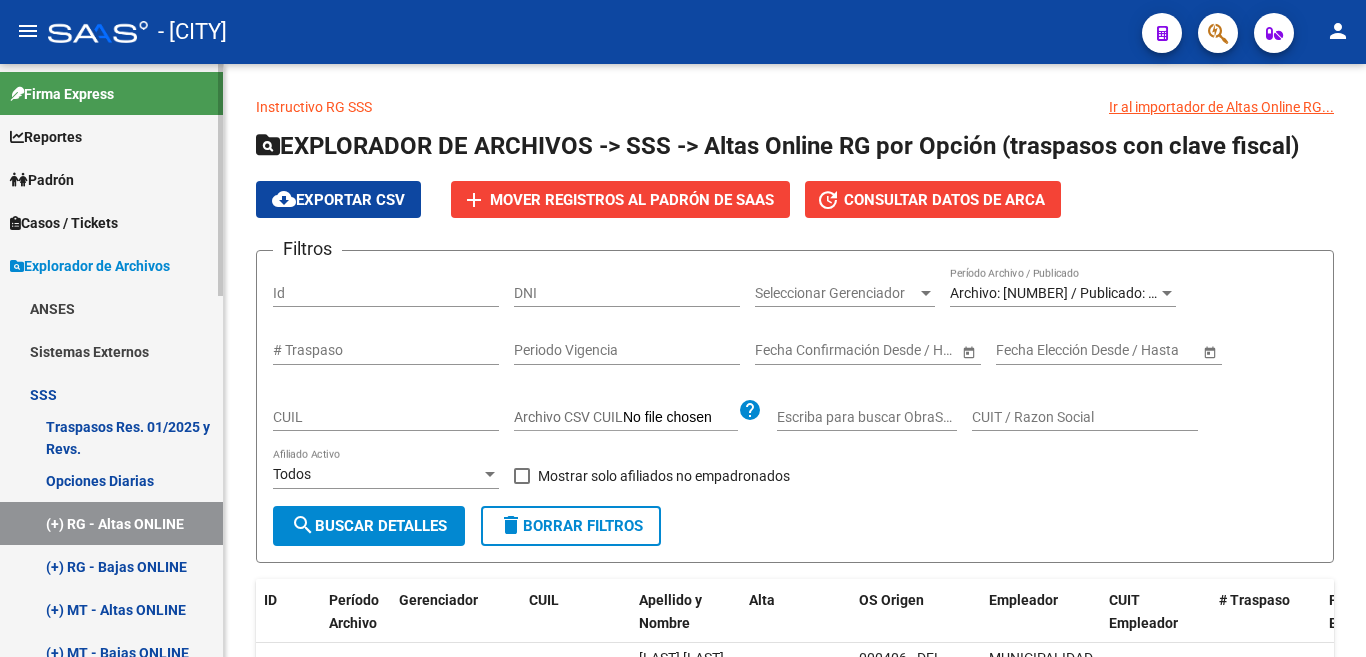 click on "SSS" at bounding box center [111, 394] 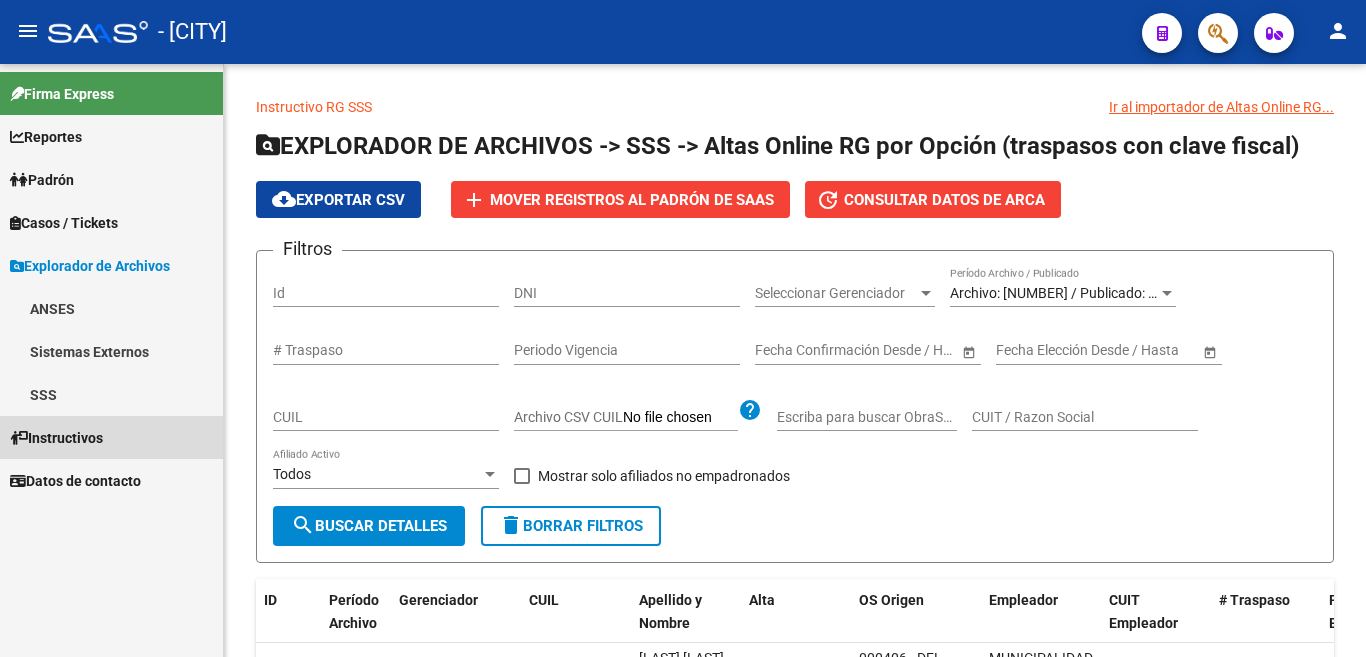 click on "Instructivos" at bounding box center [56, 438] 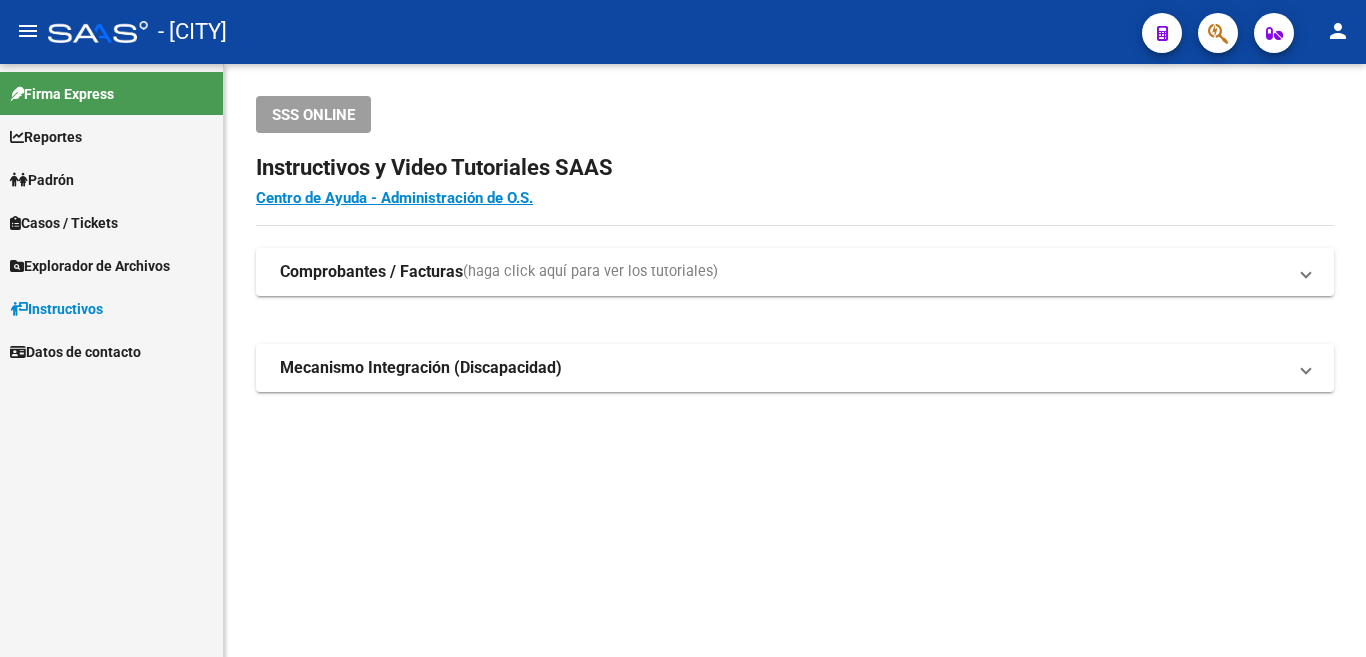 click on "Explorador de Archivos" at bounding box center [90, 266] 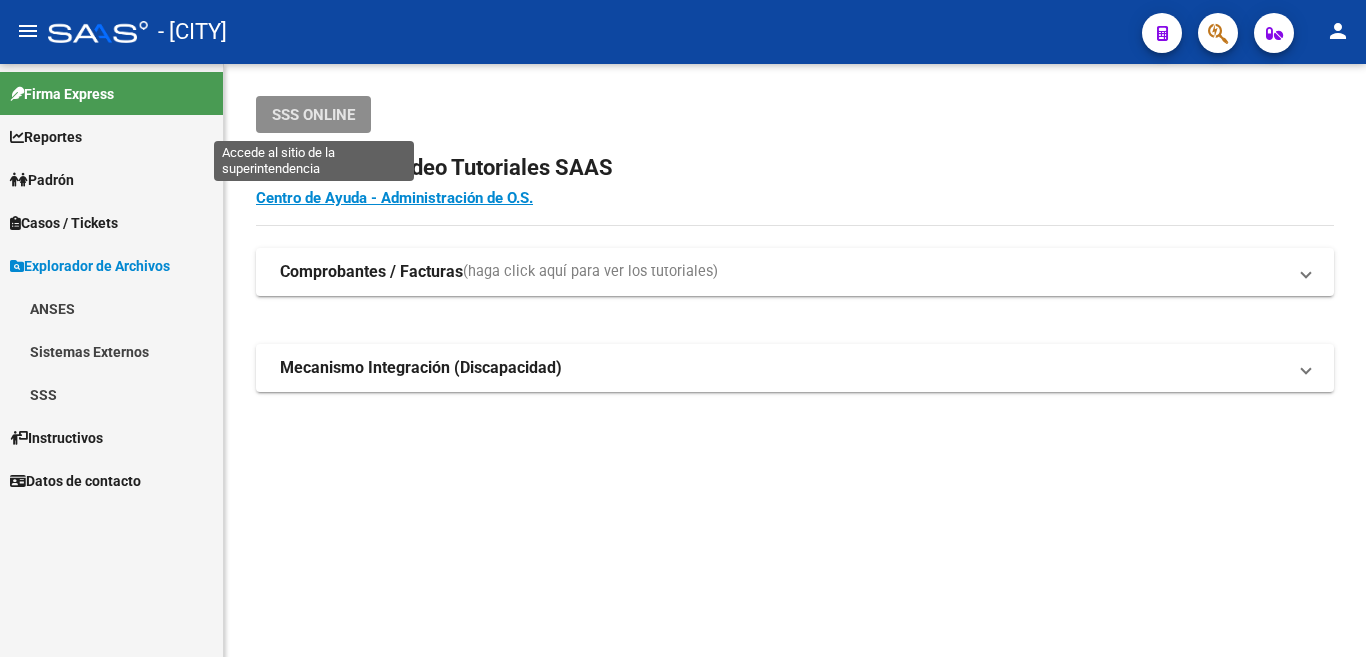 click on "SSS ONLINE" 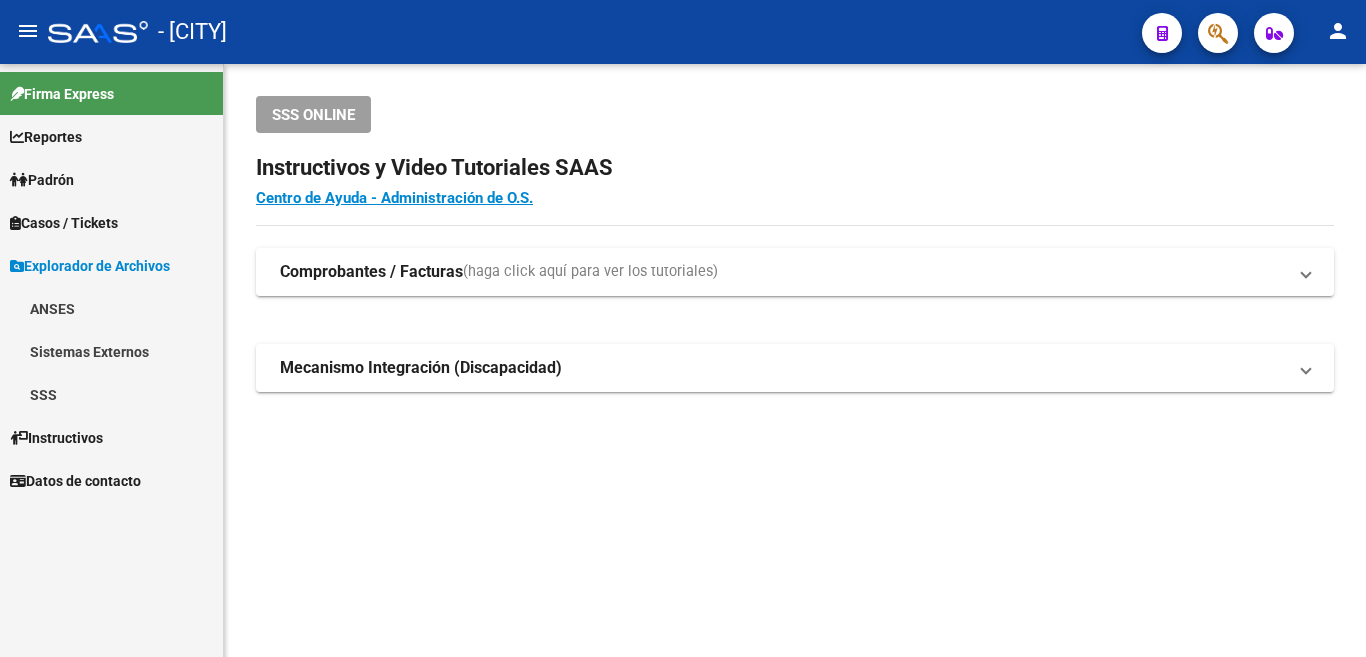 click on "Sistemas Externos" at bounding box center [111, 351] 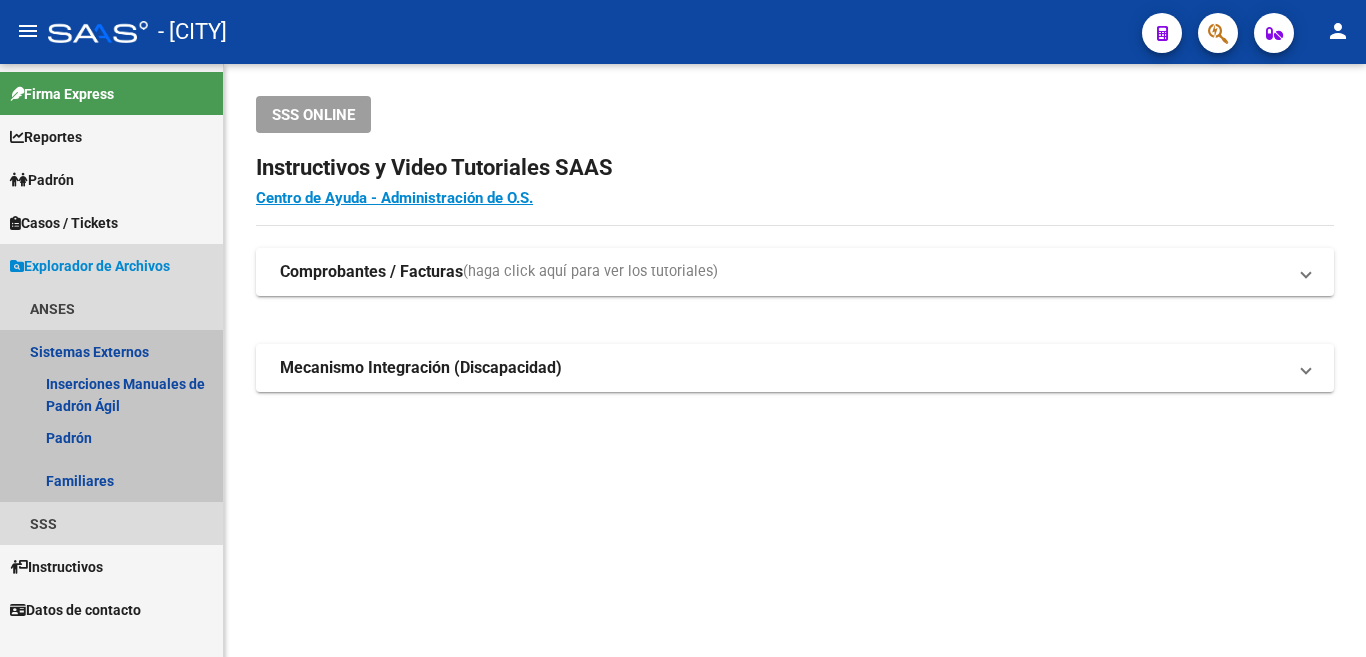 click on "Sistemas Externos" at bounding box center [111, 351] 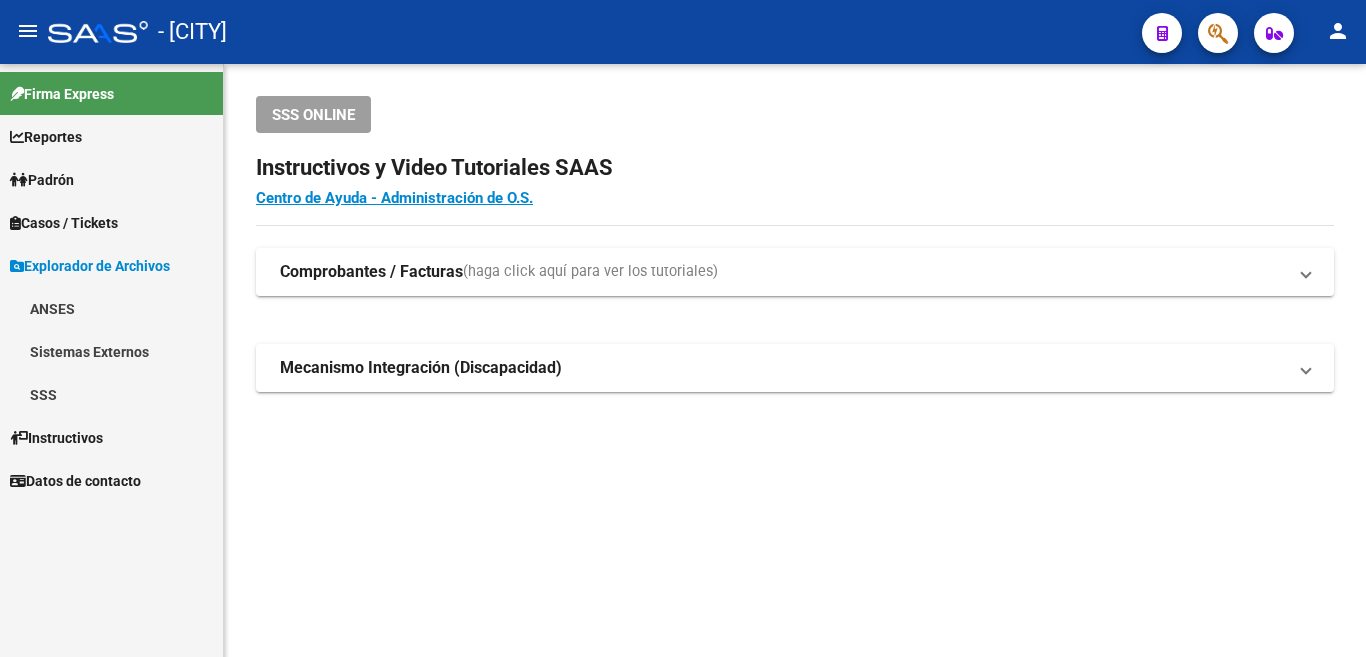 click on "Sistemas Externos" at bounding box center [111, 351] 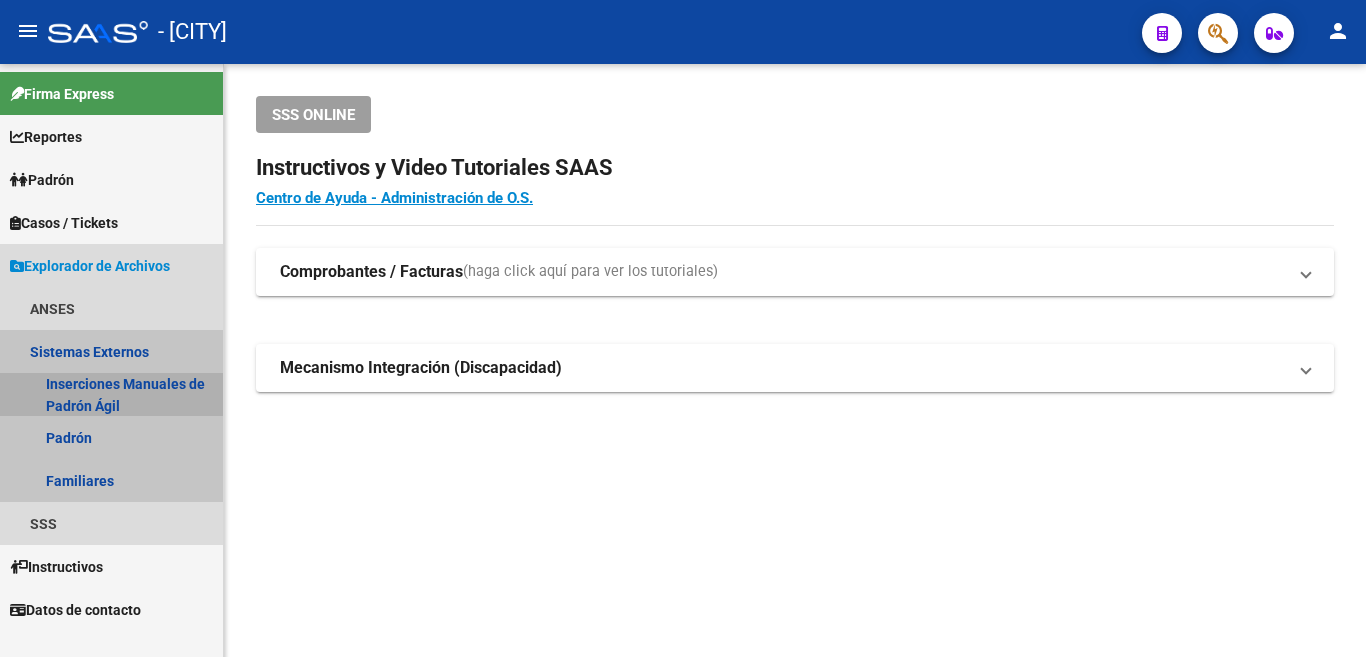 click on "Inserciones Manuales de Padrón Ágil" at bounding box center [111, 394] 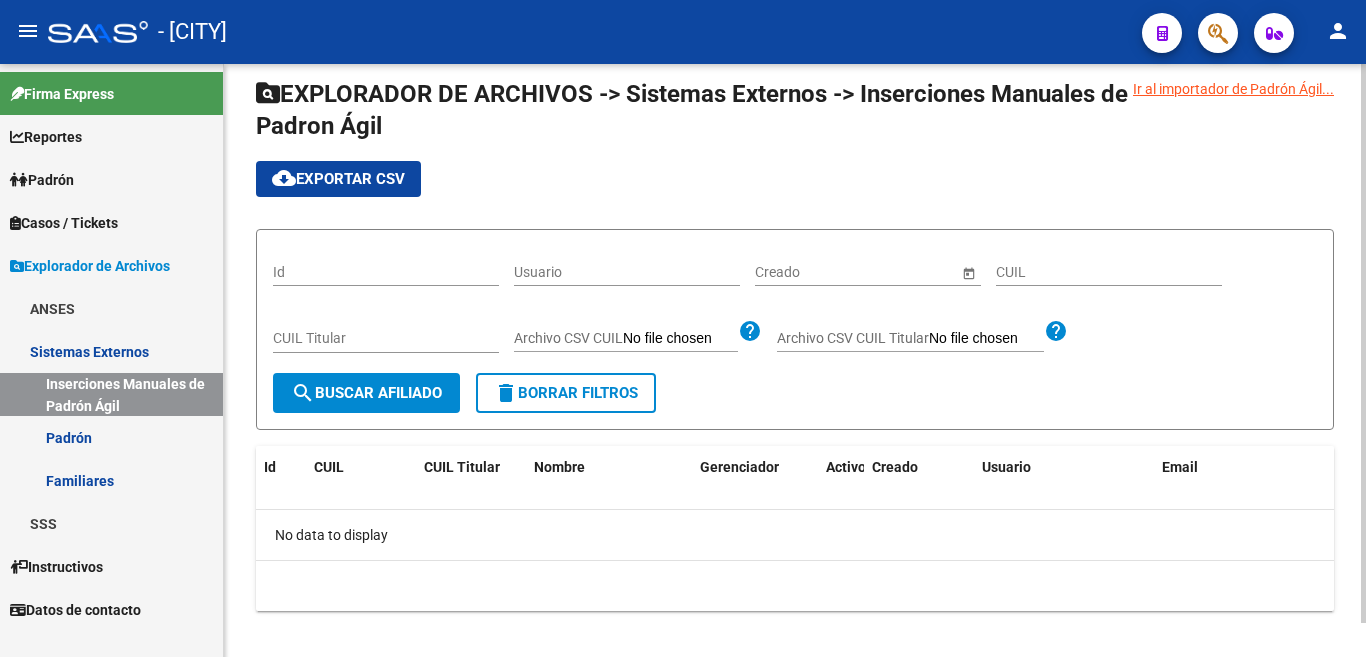 scroll, scrollTop: 36, scrollLeft: 0, axis: vertical 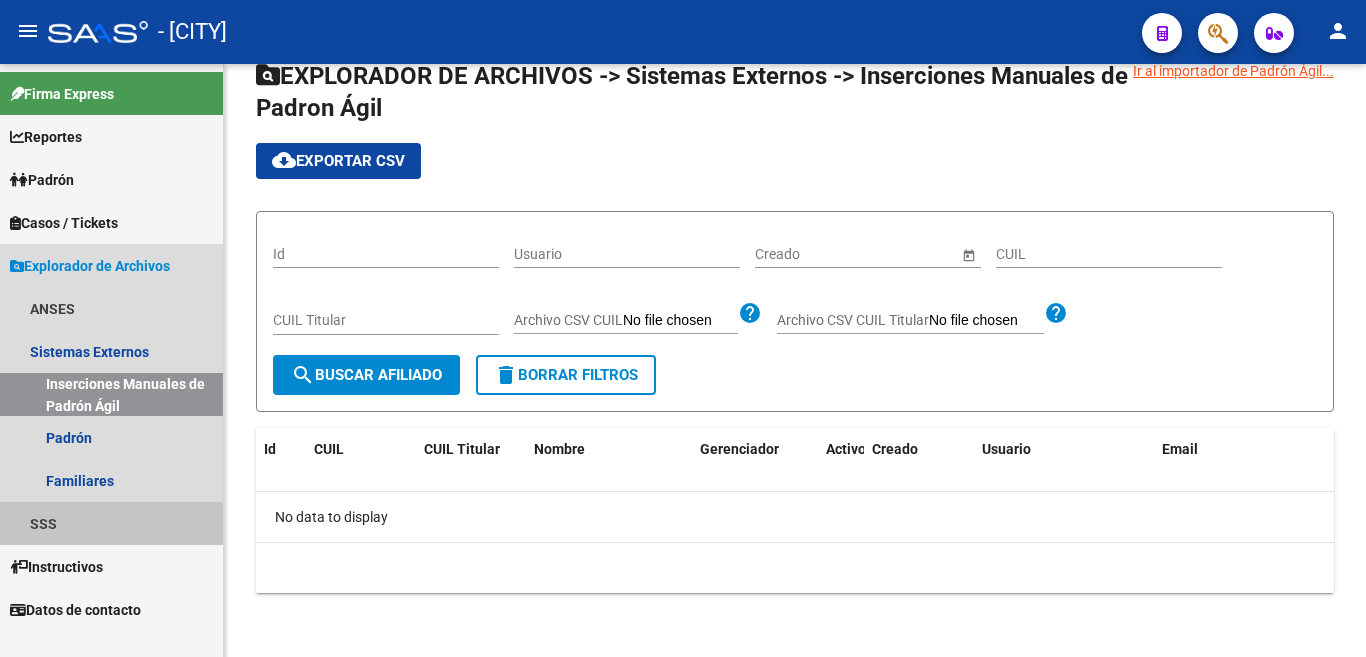 click on "SSS" at bounding box center (111, 523) 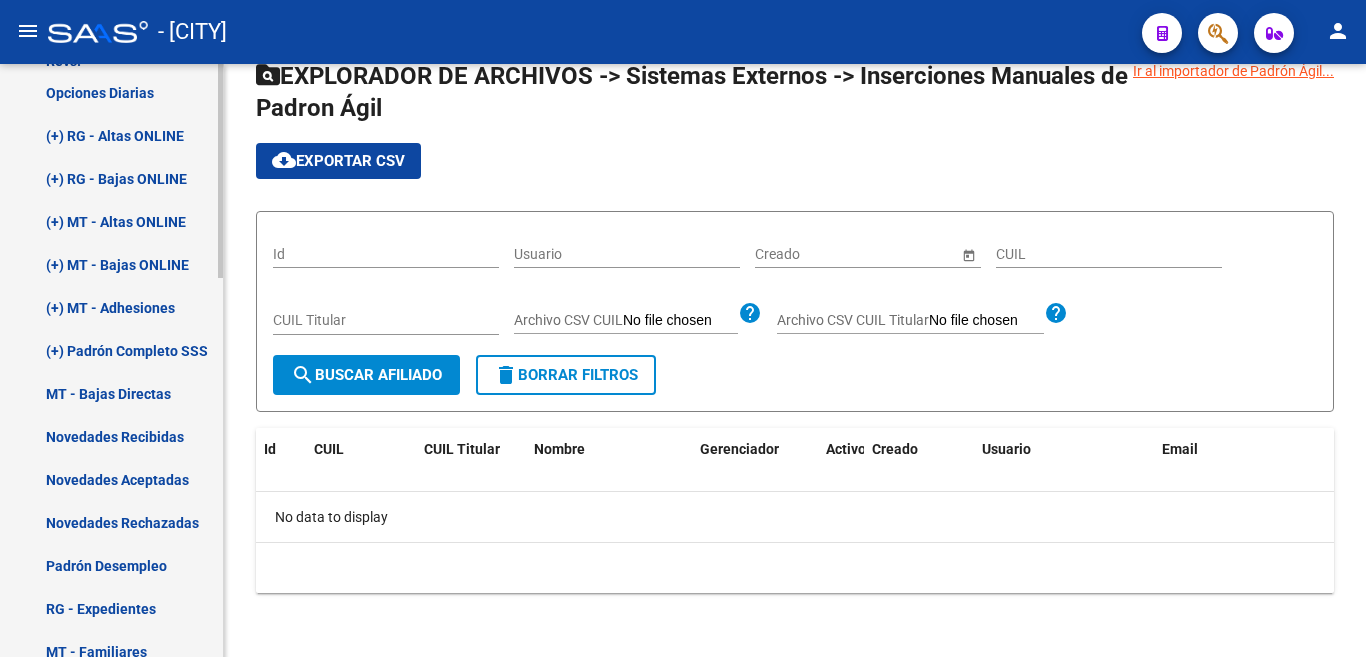 scroll, scrollTop: 600, scrollLeft: 0, axis: vertical 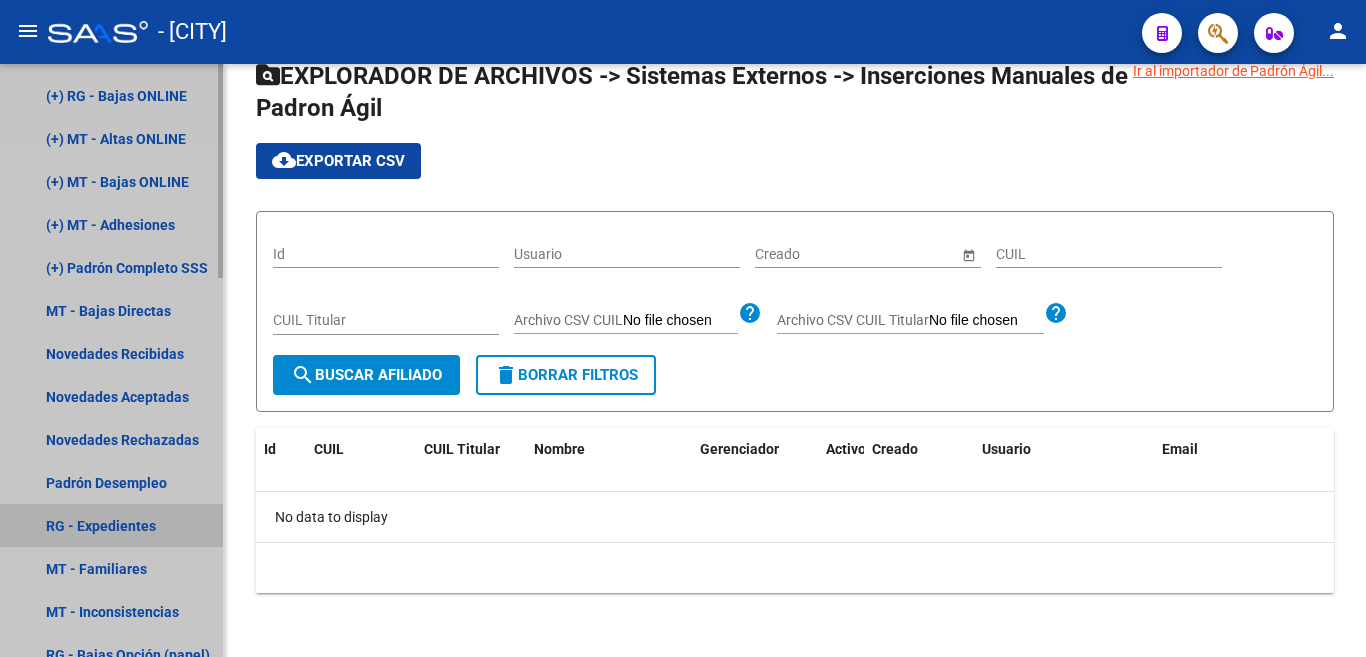 click on "RG - Expedientes" at bounding box center [111, 525] 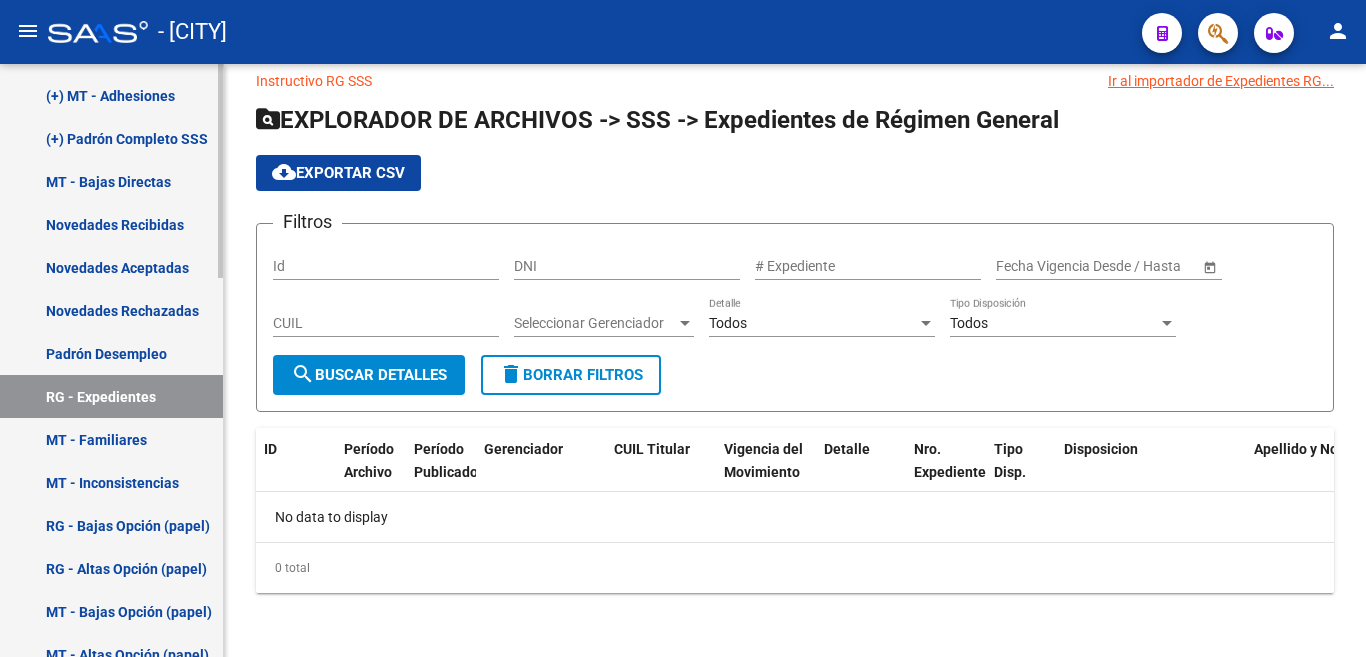 scroll, scrollTop: 0, scrollLeft: 0, axis: both 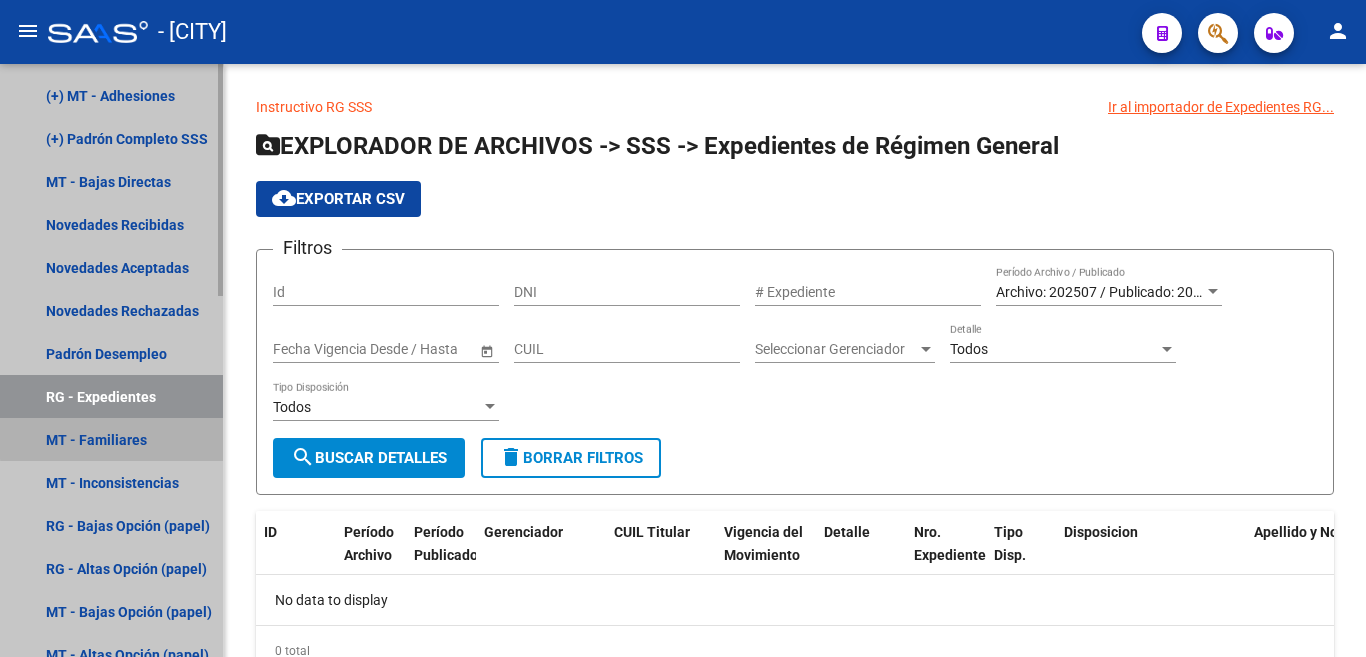 click on "MT - Familiares" at bounding box center [111, 439] 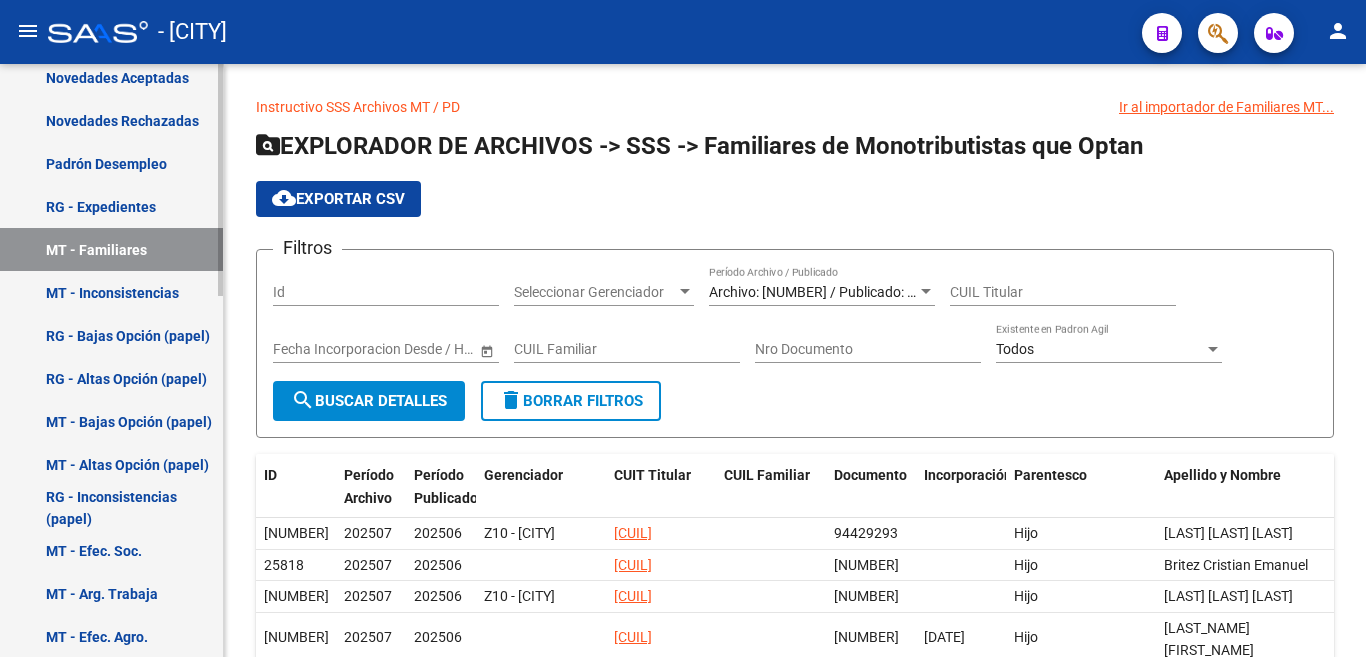 scroll, scrollTop: 900, scrollLeft: 0, axis: vertical 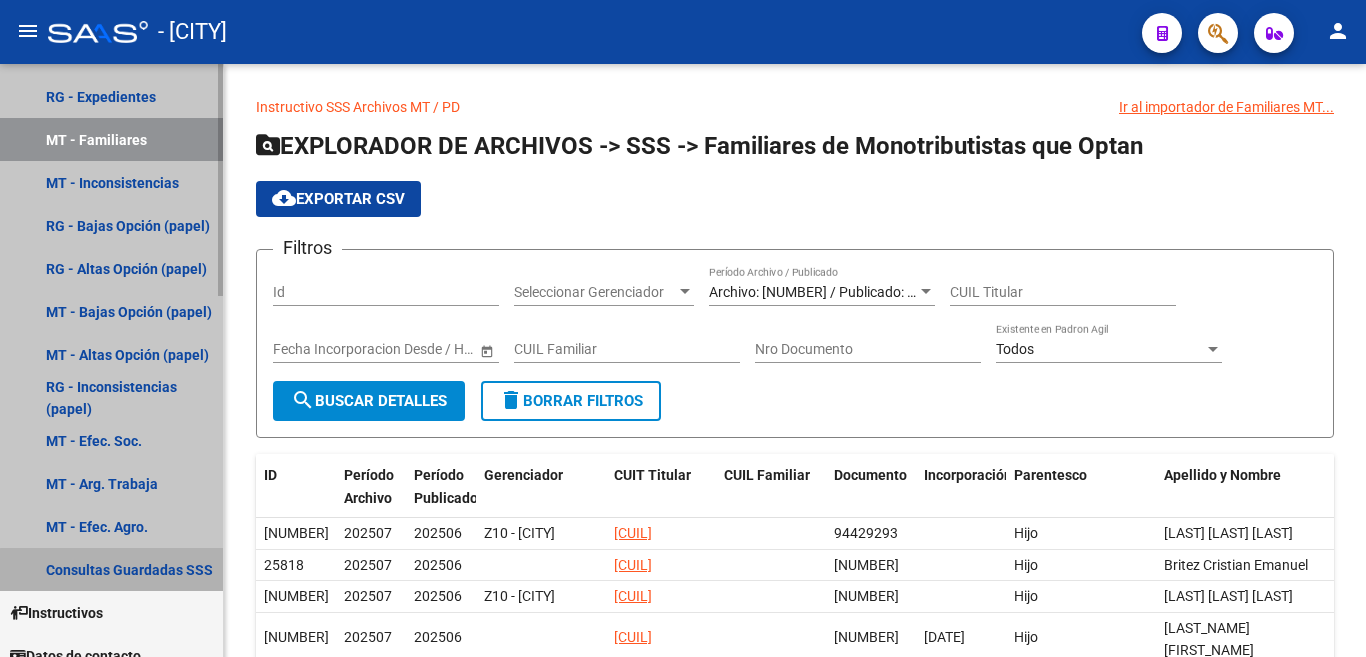click on "Consultas Guardadas SSS" at bounding box center (111, 569) 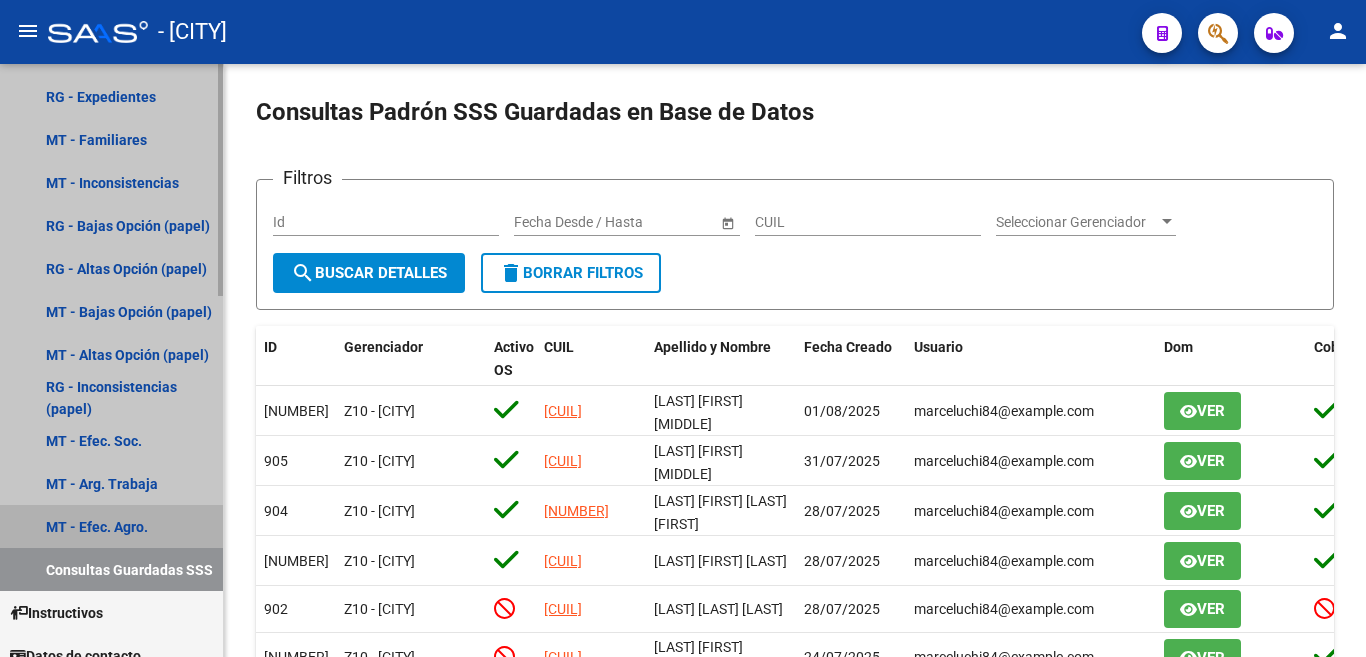 click on "MT - Efec. Agro." at bounding box center [111, 526] 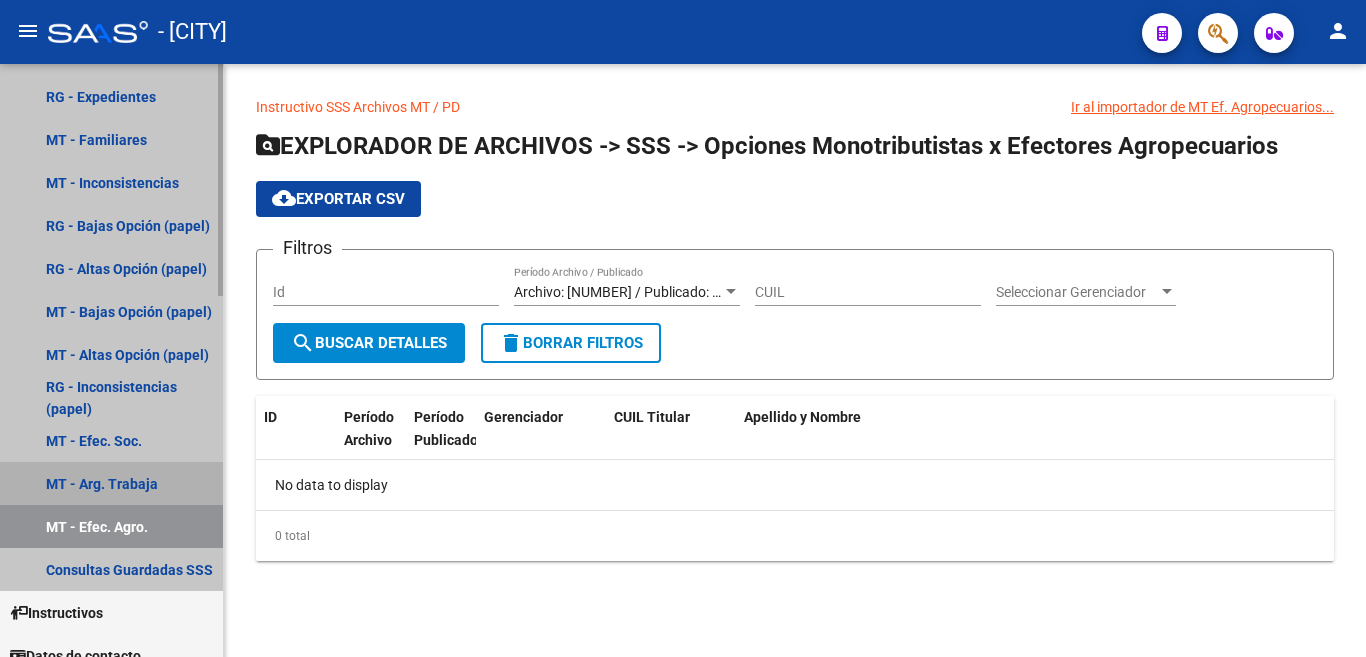 click on "MT - Arg. Trabaja" at bounding box center (111, 483) 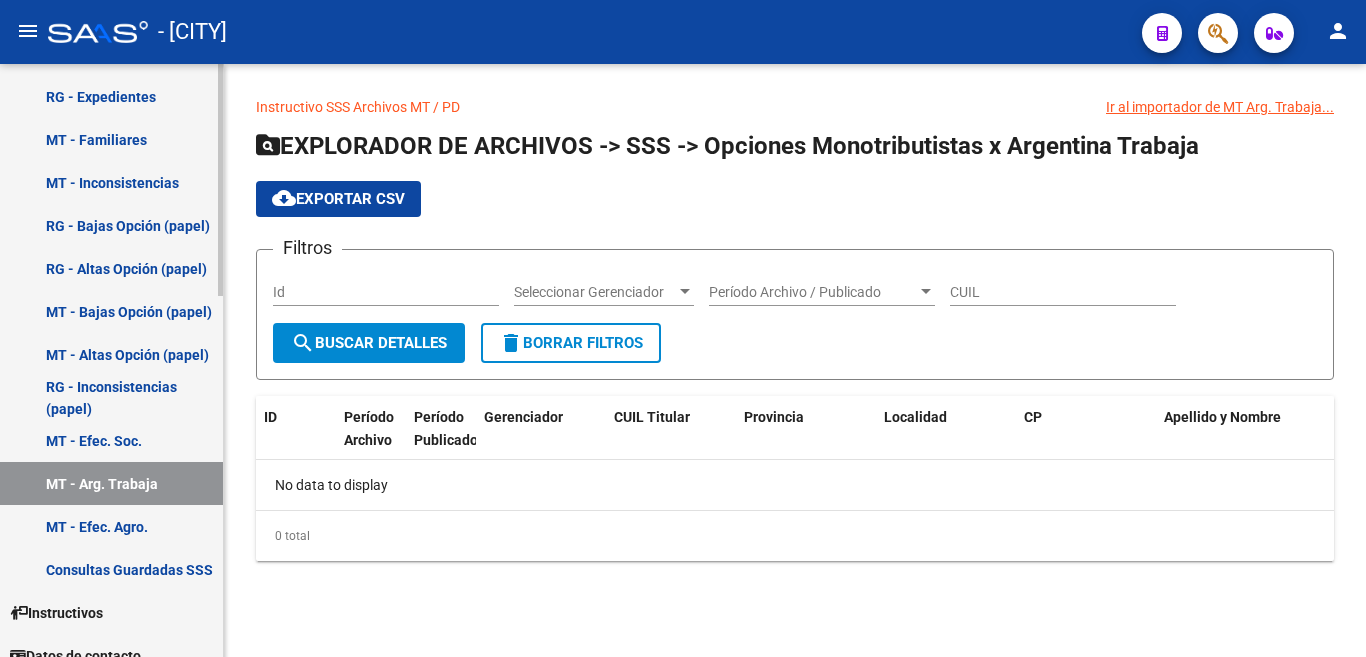 click on "MT - Efec. Soc." at bounding box center (111, 440) 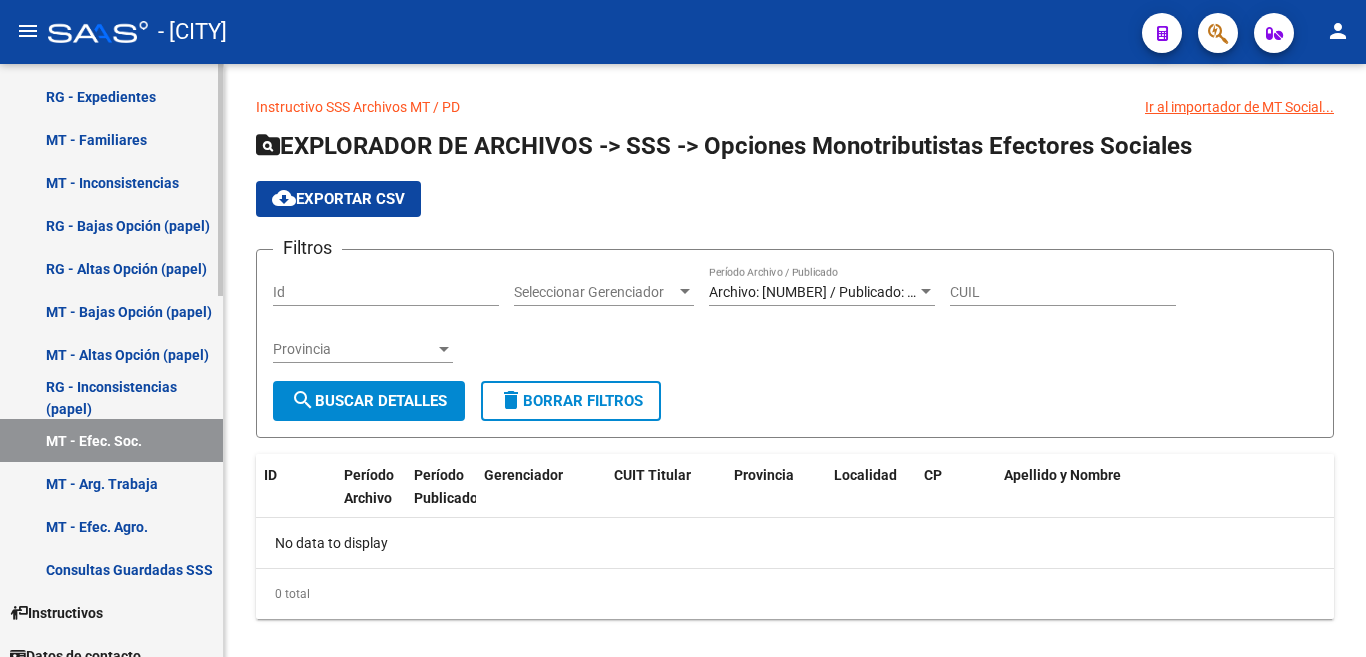 click on "RG - Inconsistencias (papel)" at bounding box center [111, 397] 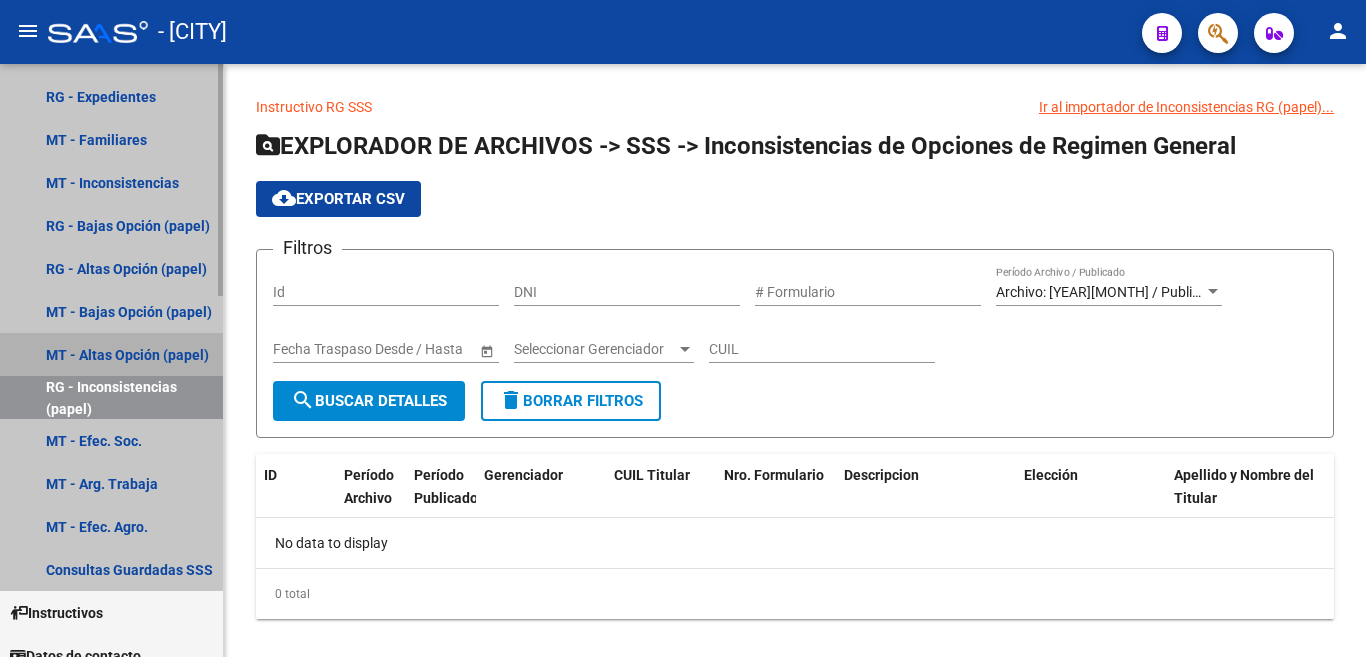 click on "MT - Altas Opción (papel)" at bounding box center (111, 354) 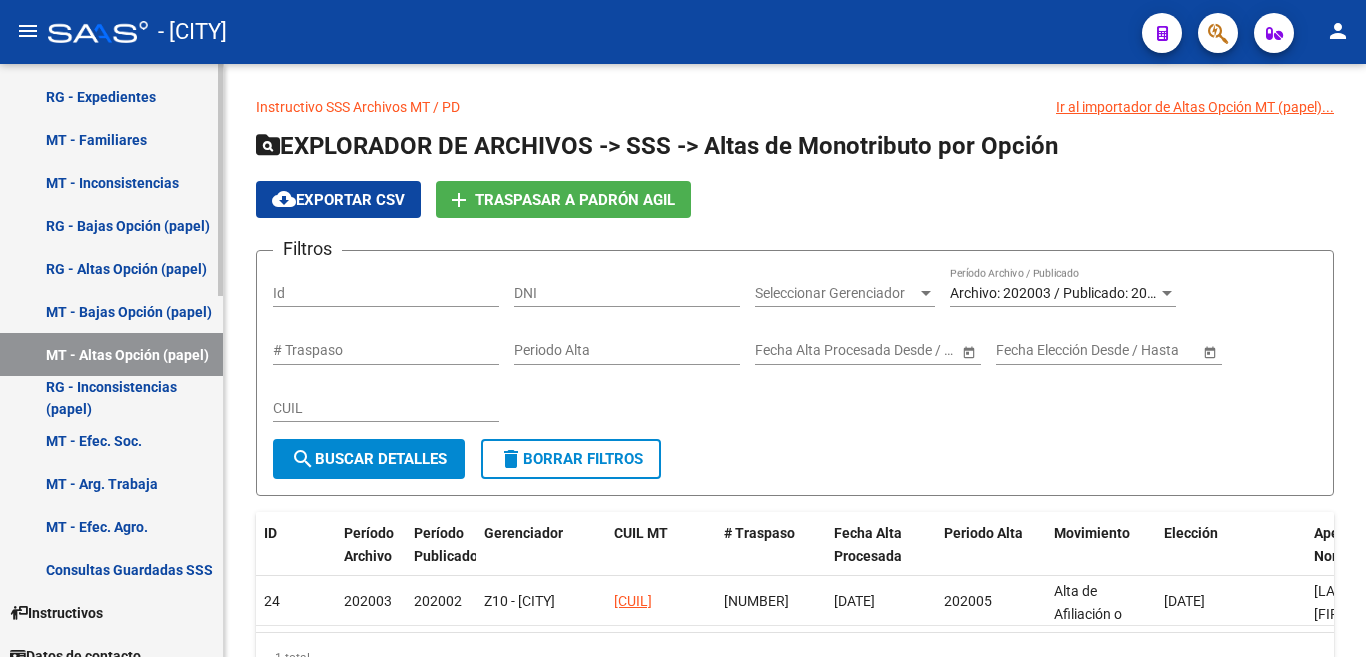 click on "MT - Bajas Opción (papel)" at bounding box center [111, 311] 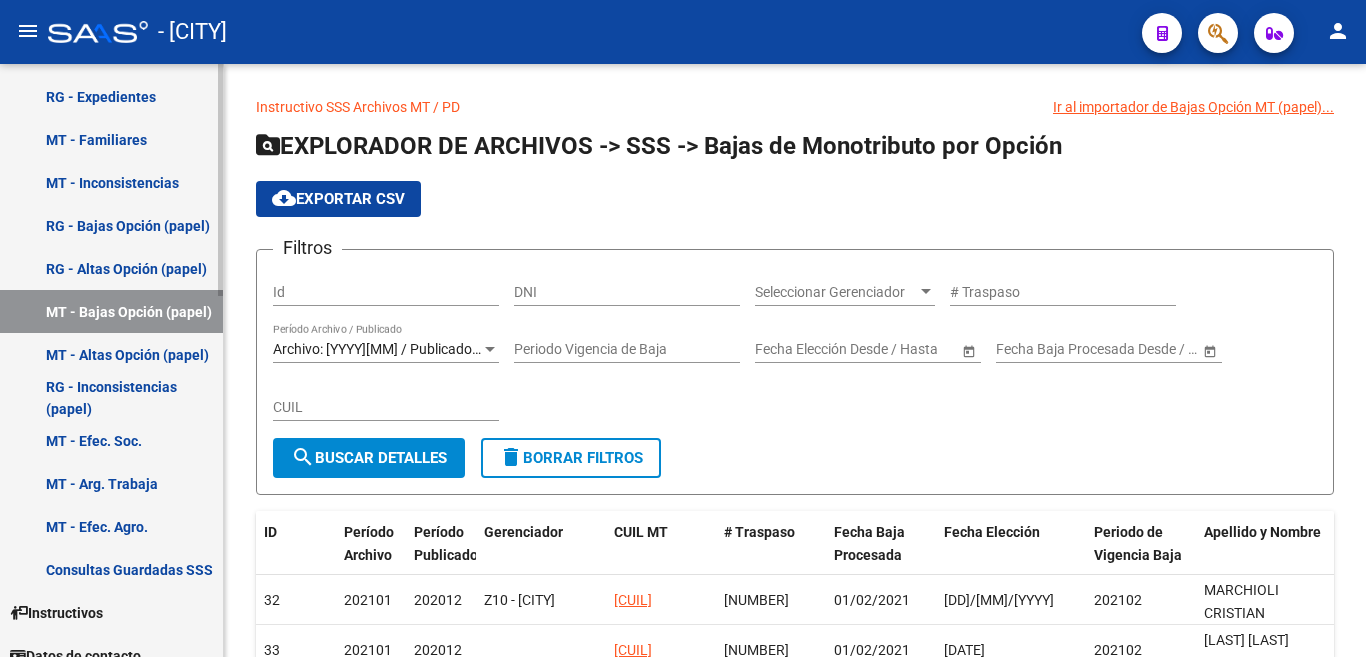 click on "RG - Altas Opción (papel)" at bounding box center (111, 268) 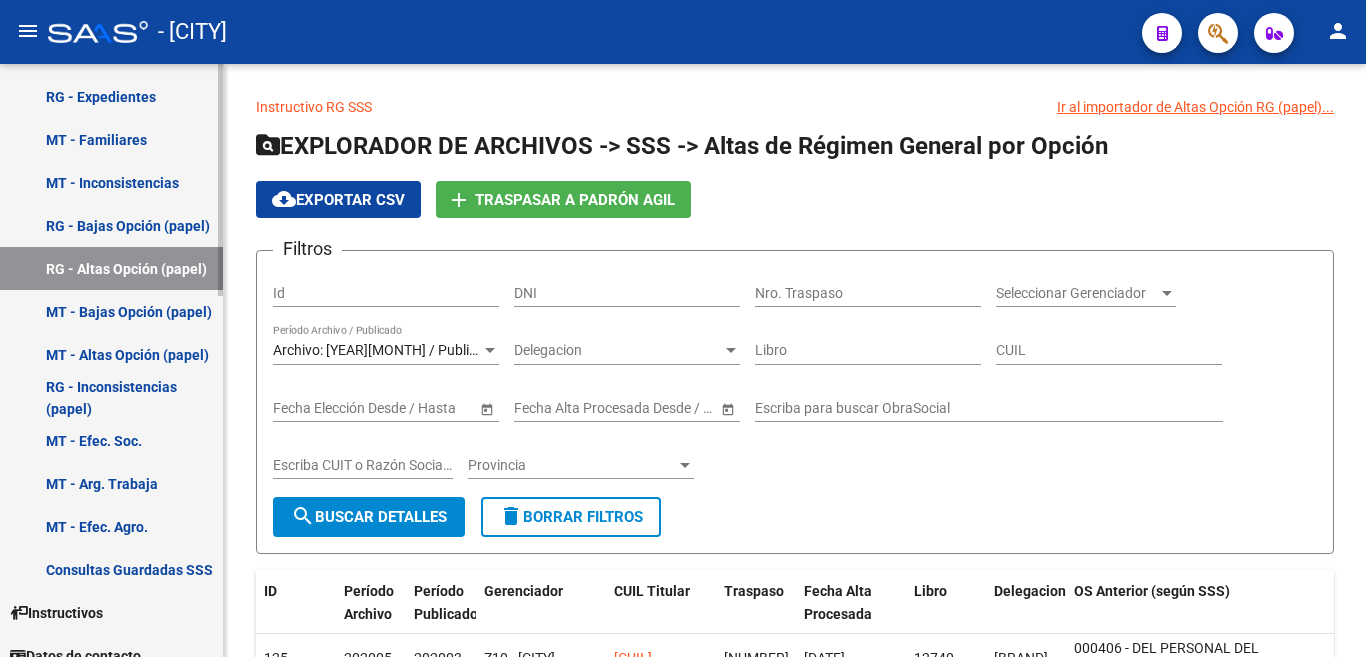 click on "RG - Bajas Opción (papel)" at bounding box center (111, 225) 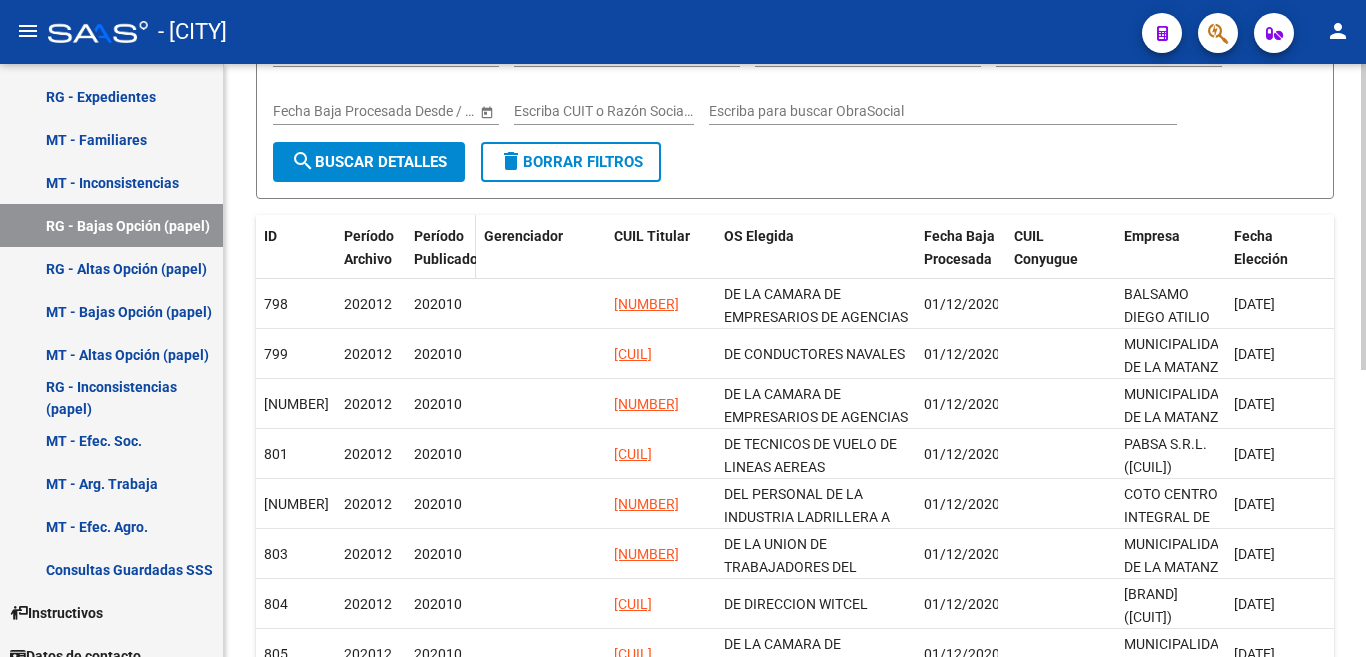 scroll, scrollTop: 400, scrollLeft: 0, axis: vertical 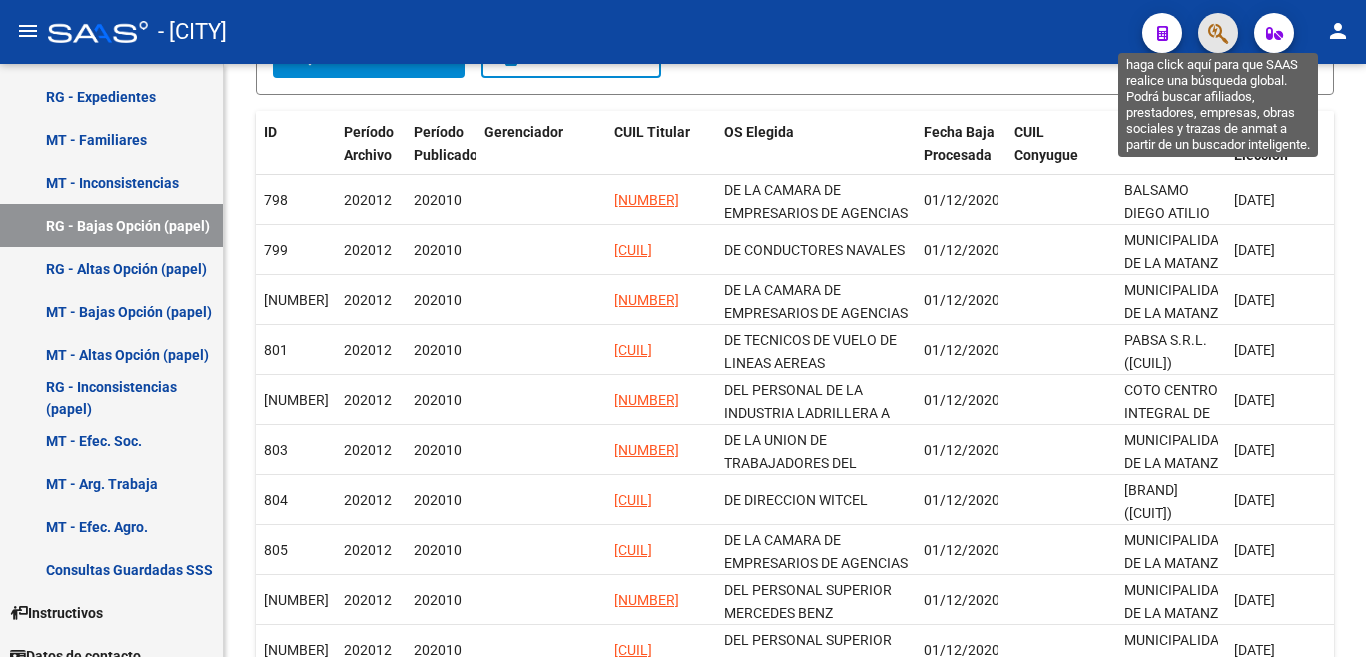 click 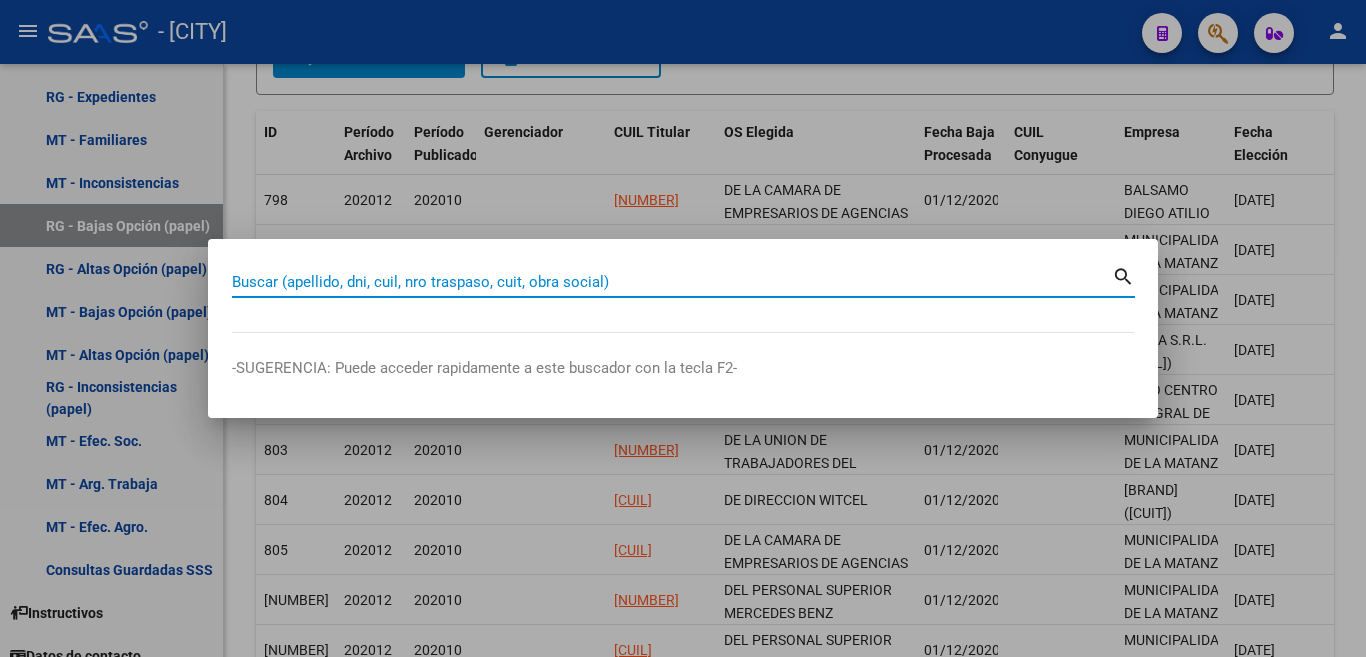 click on "Buscar (apellido, dni, cuil, nro traspaso, cuit, obra social)" at bounding box center (672, 282) 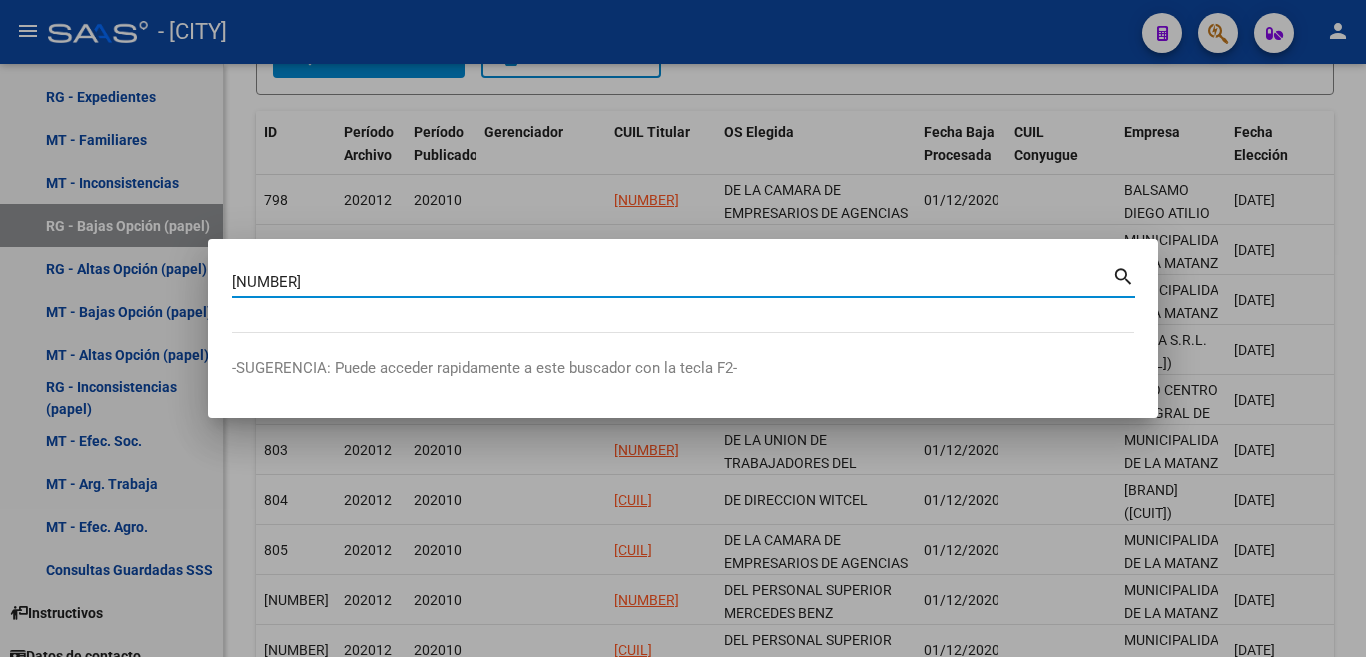 type on "34157712" 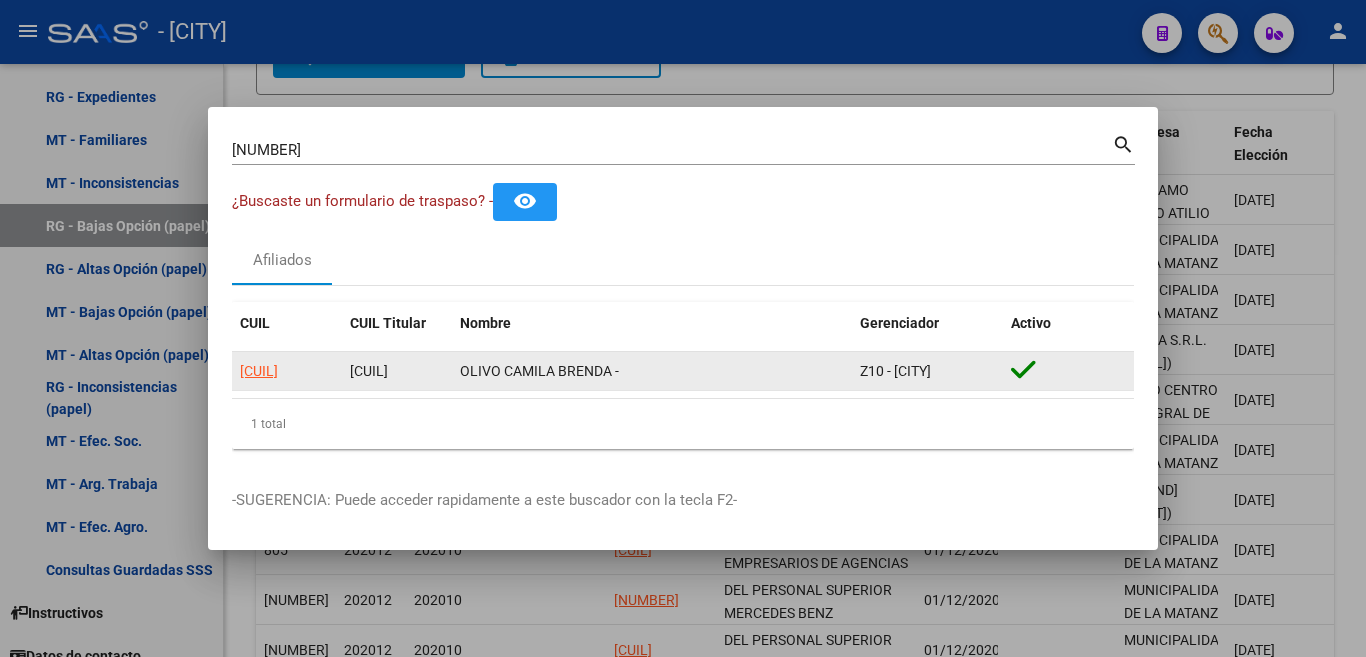 drag, startPoint x: 308, startPoint y: 361, endPoint x: 315, endPoint y: 386, distance: 25.96151 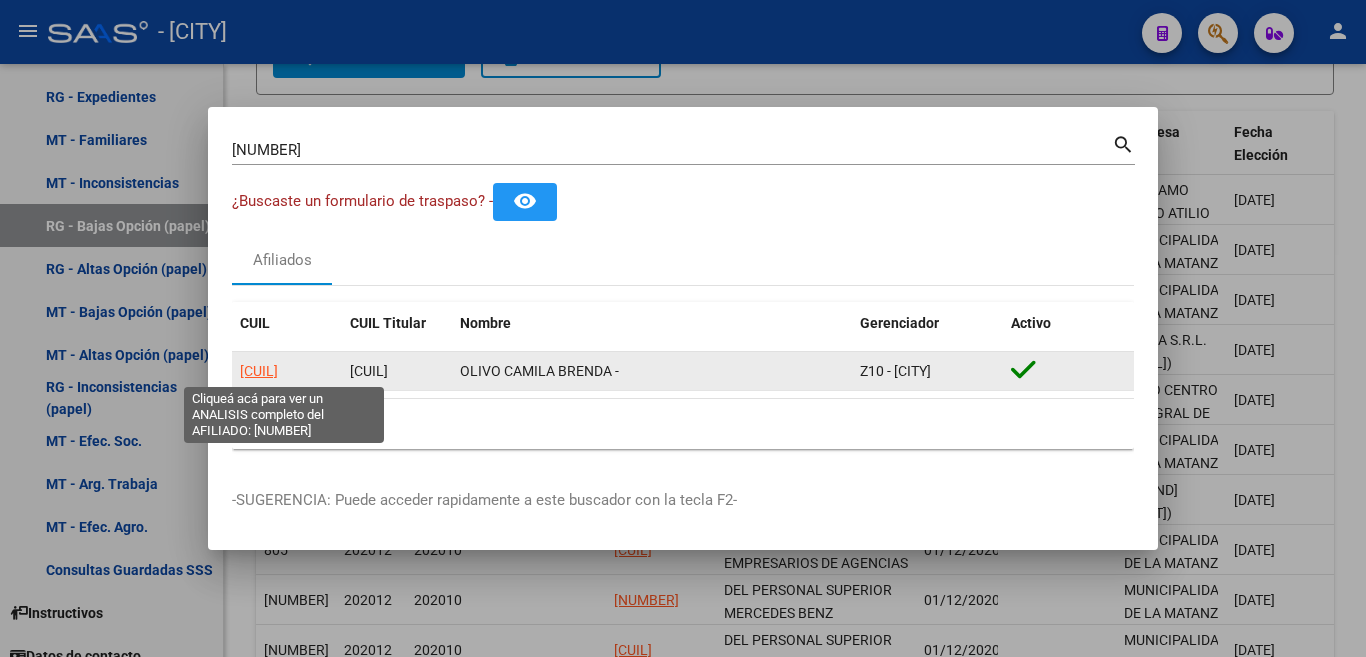 click on "27341577123" 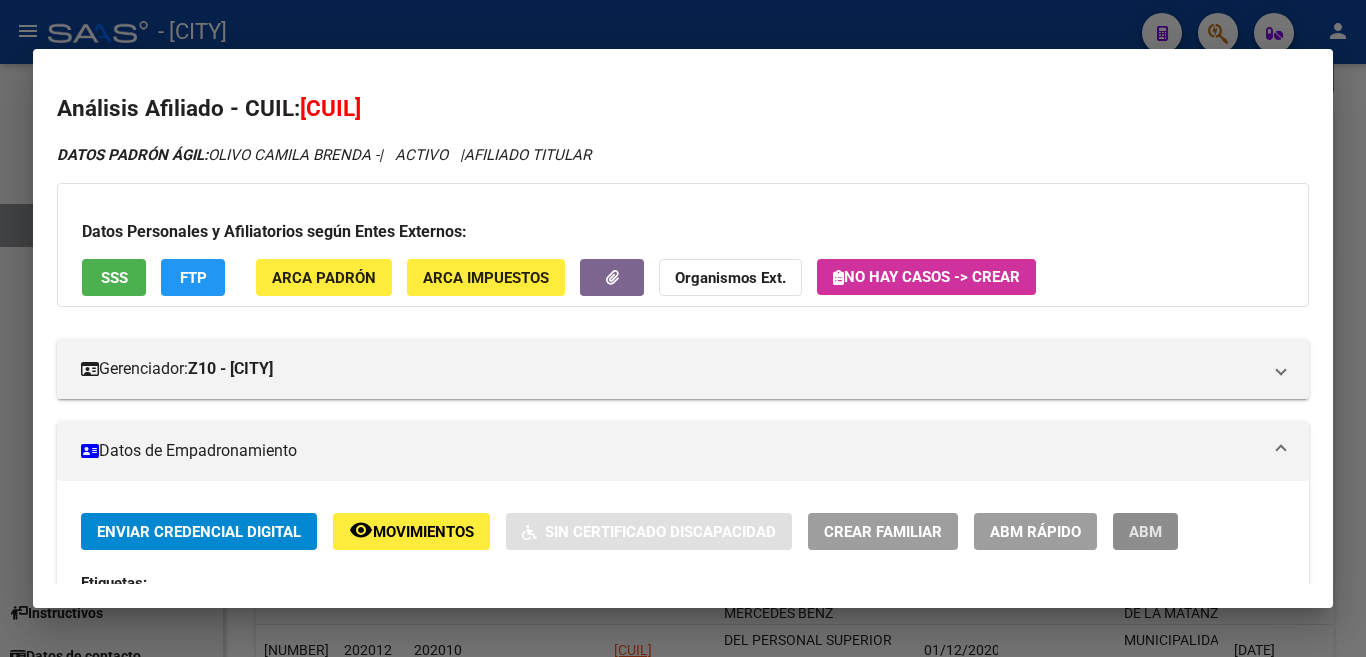 click on "ABM" at bounding box center (1145, 532) 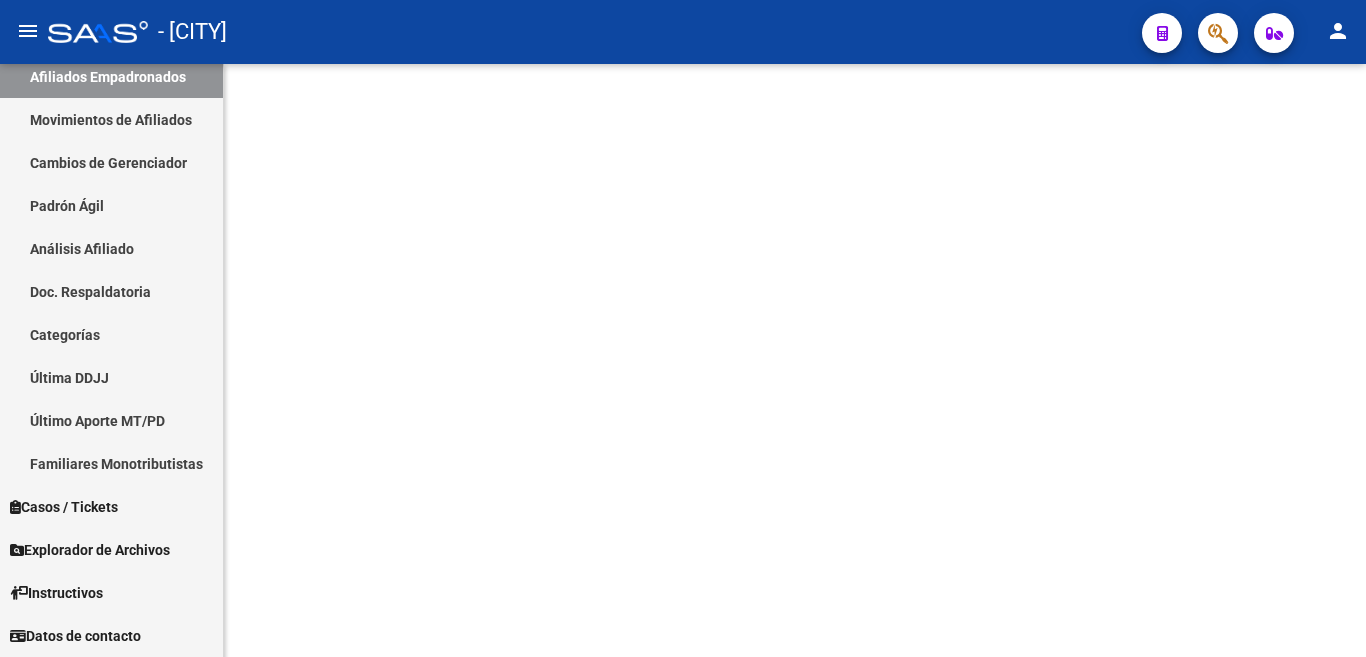 scroll, scrollTop: 0, scrollLeft: 0, axis: both 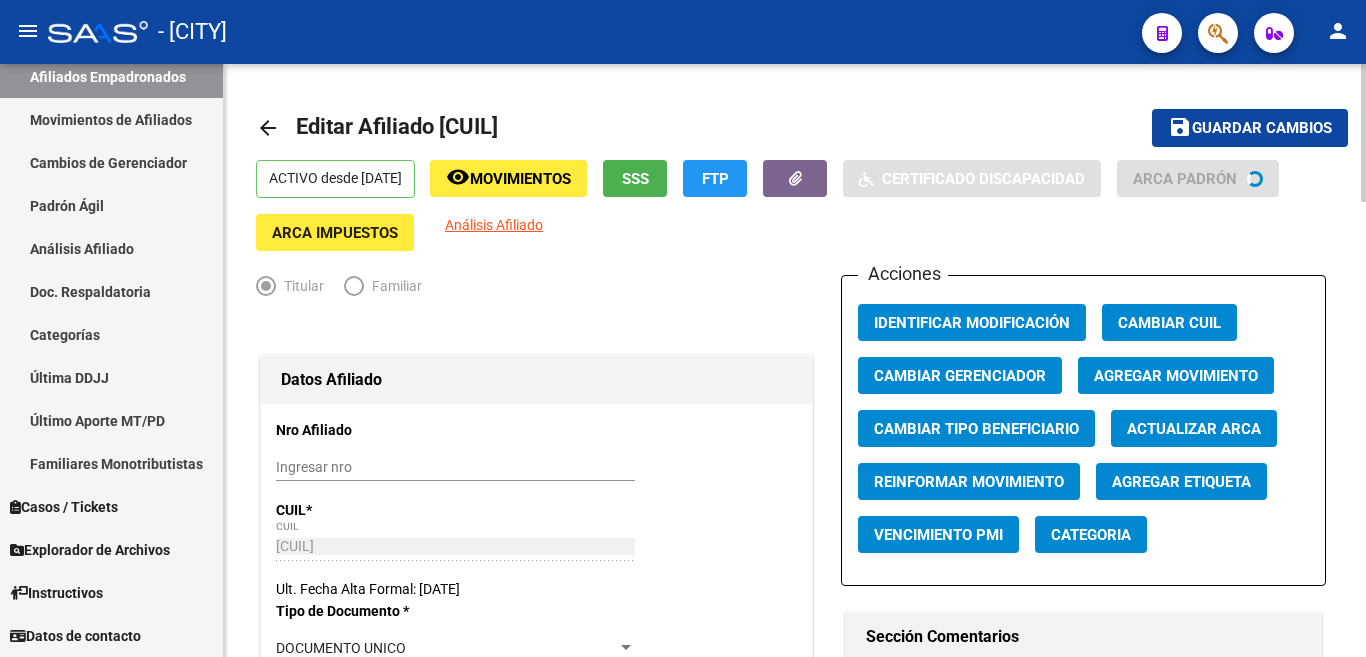 radio on "true" 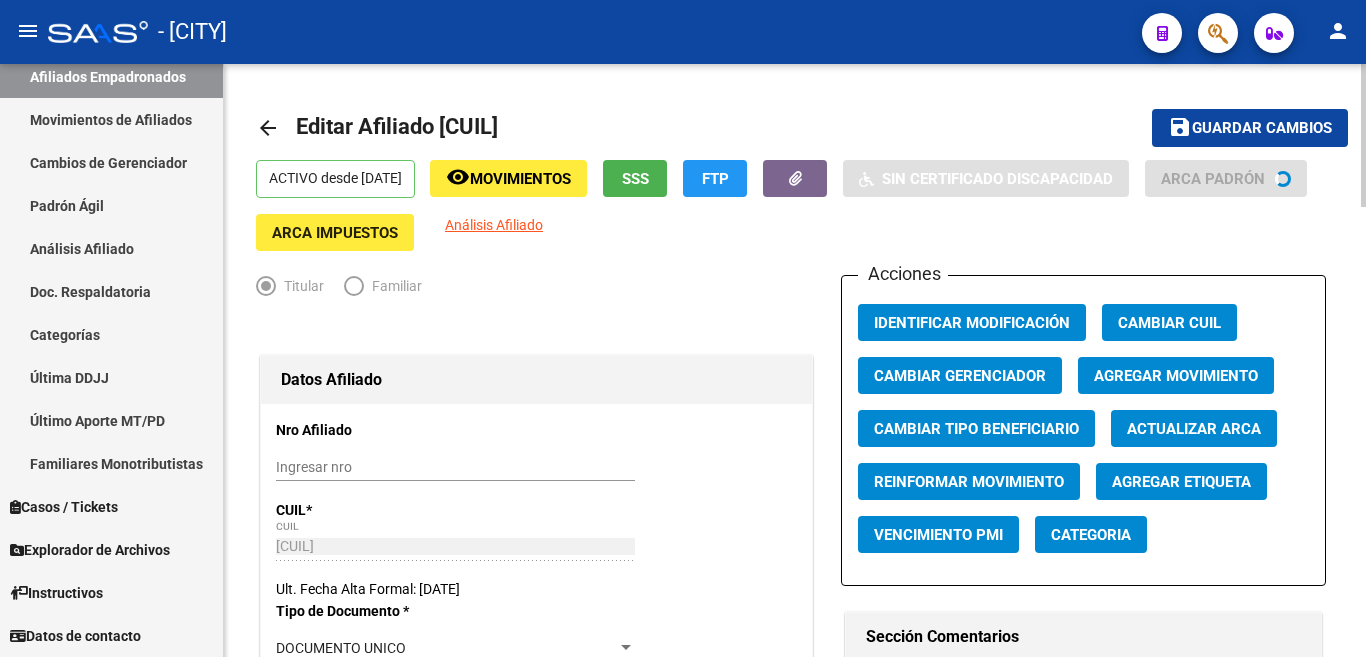 scroll, scrollTop: 146, scrollLeft: 0, axis: vertical 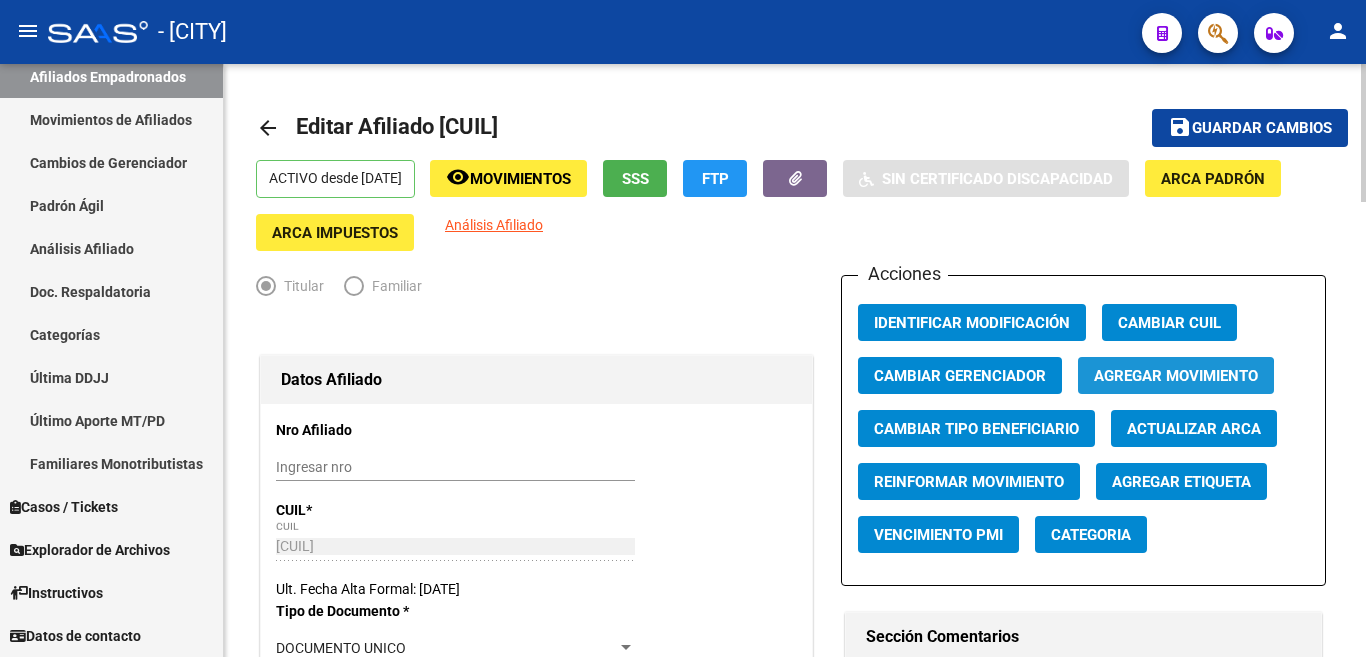 click on "Agregar Movimiento" 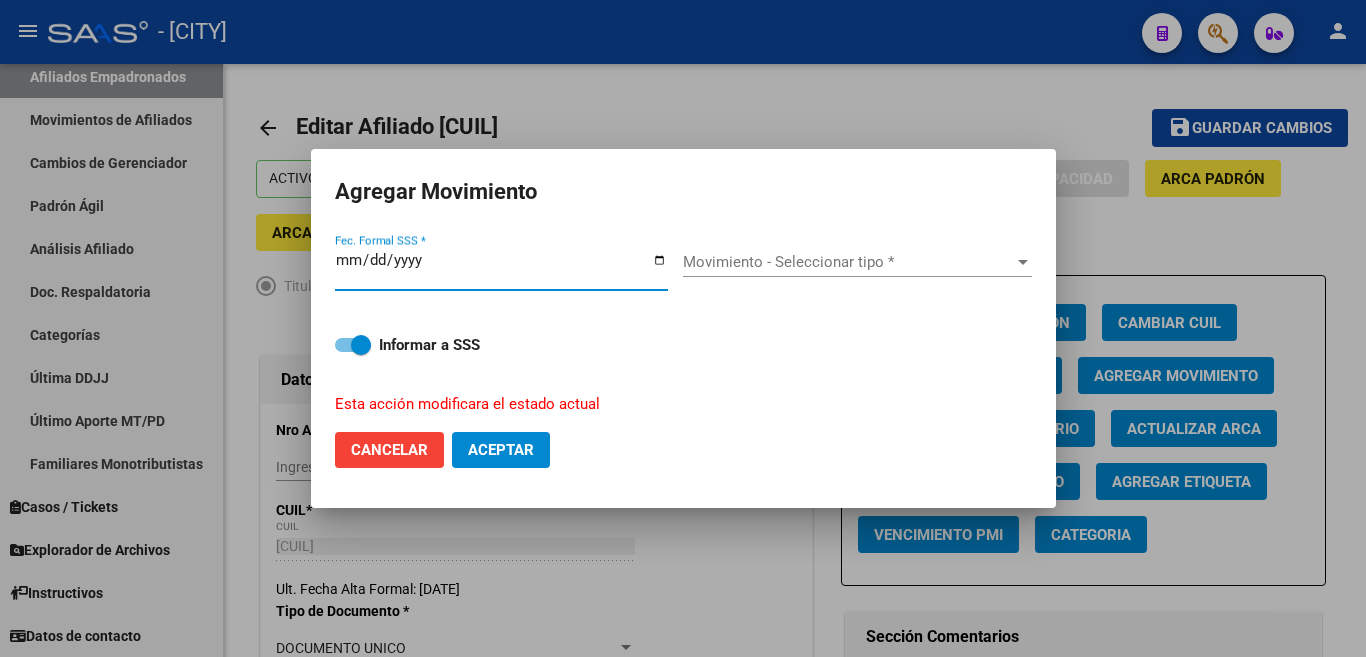 type on "2025-08-04" 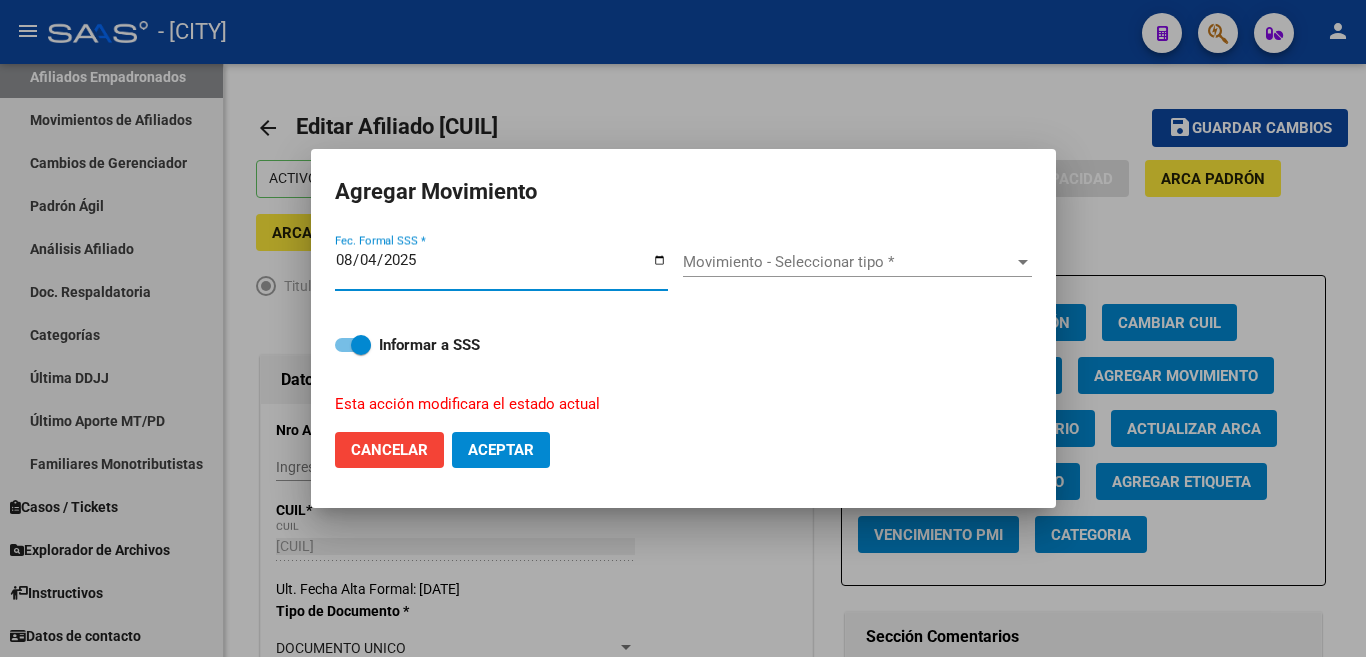 click on "Movimiento - Seleccionar tipo *" at bounding box center [848, 262] 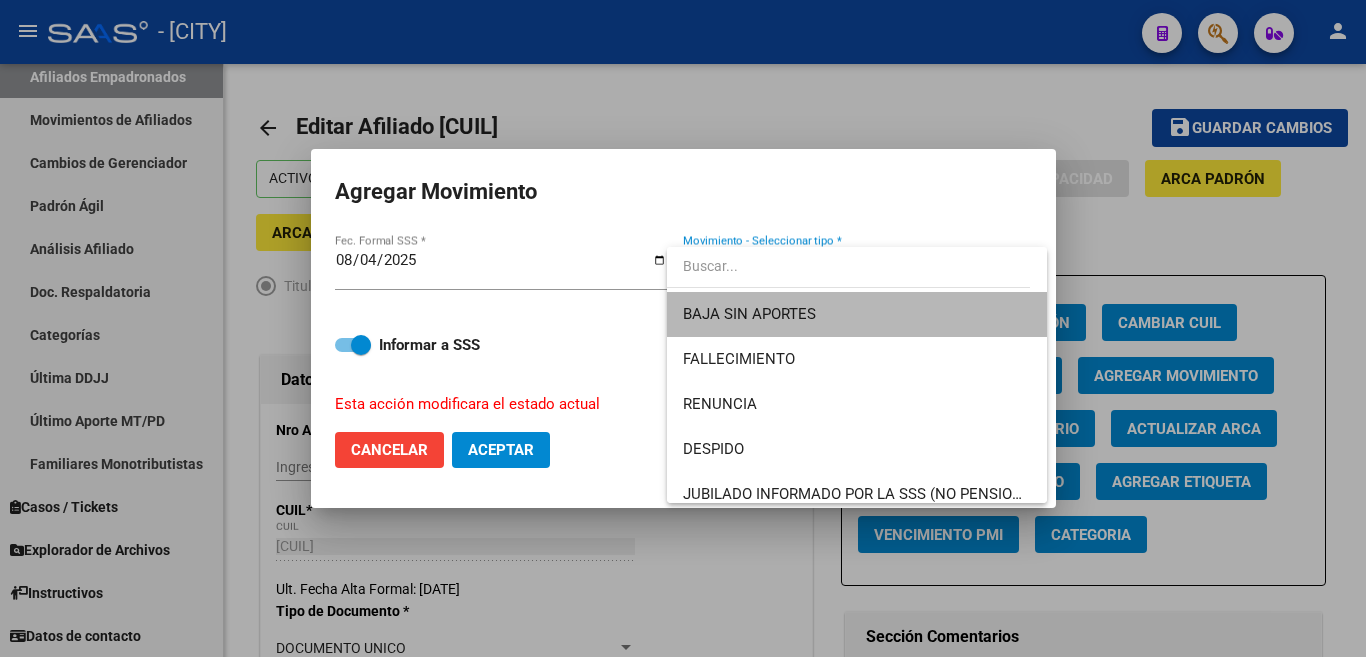 click on "BAJA SIN APORTES" at bounding box center (857, 314) 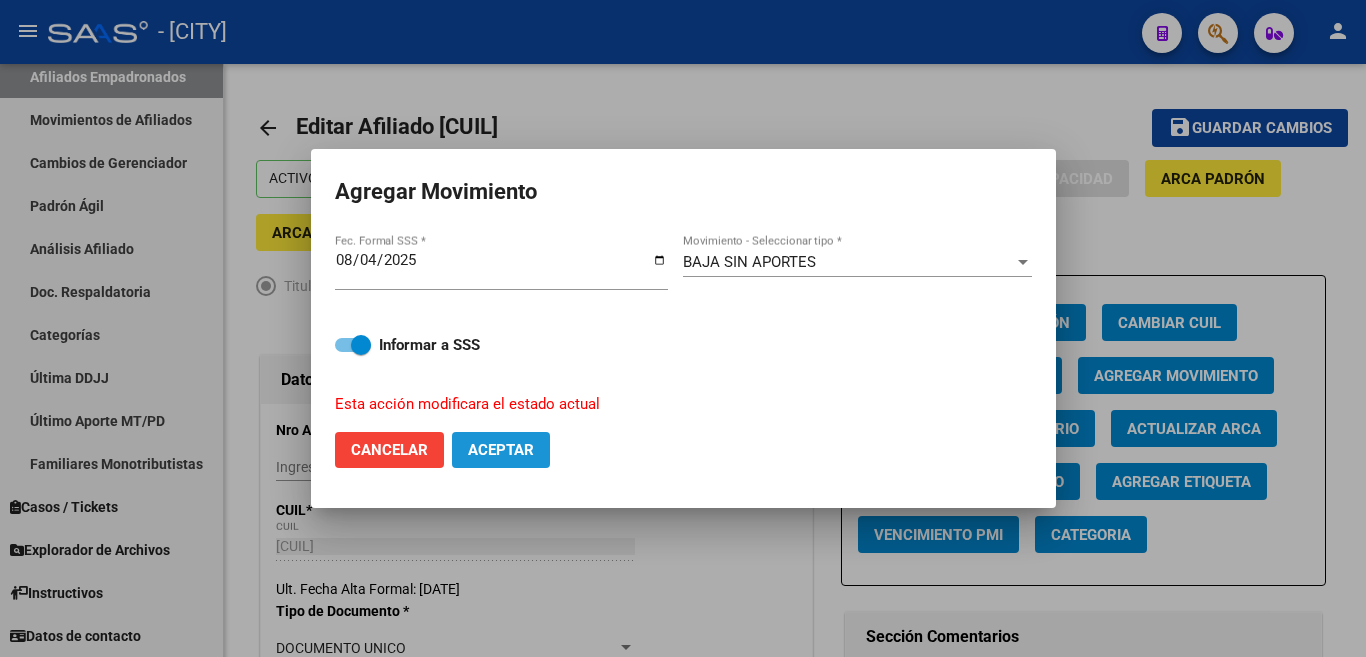 click on "Aceptar" 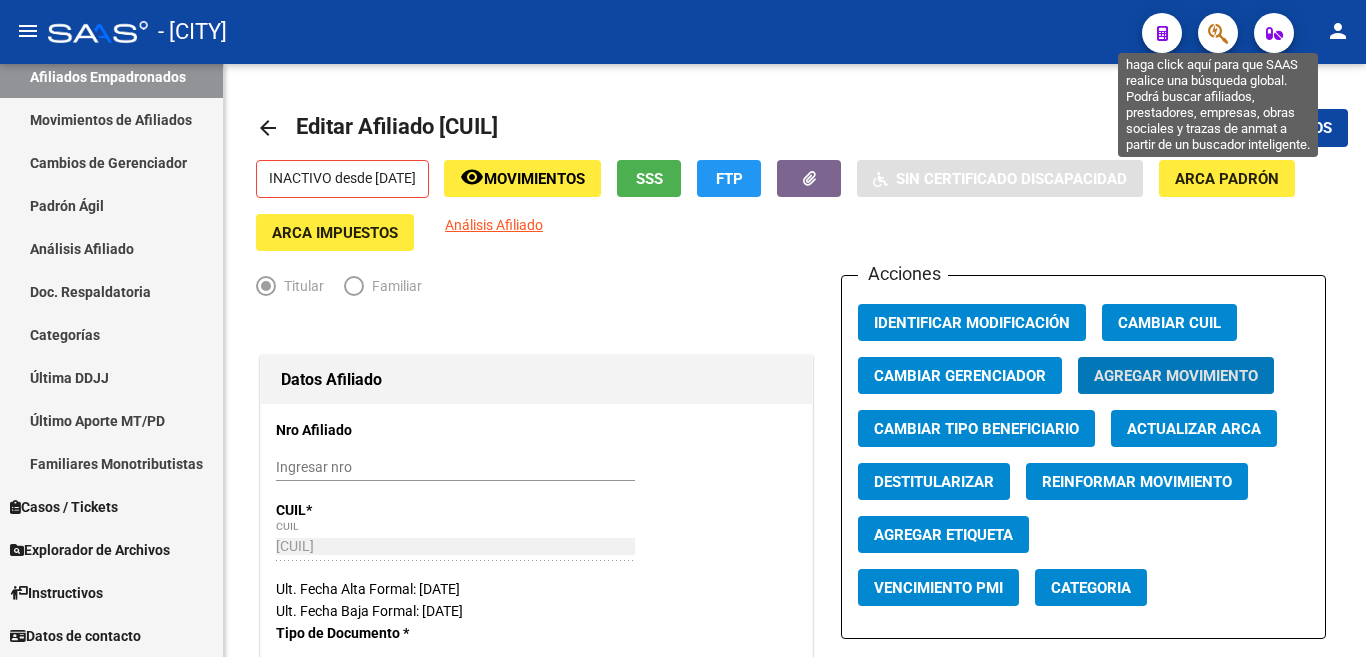 click 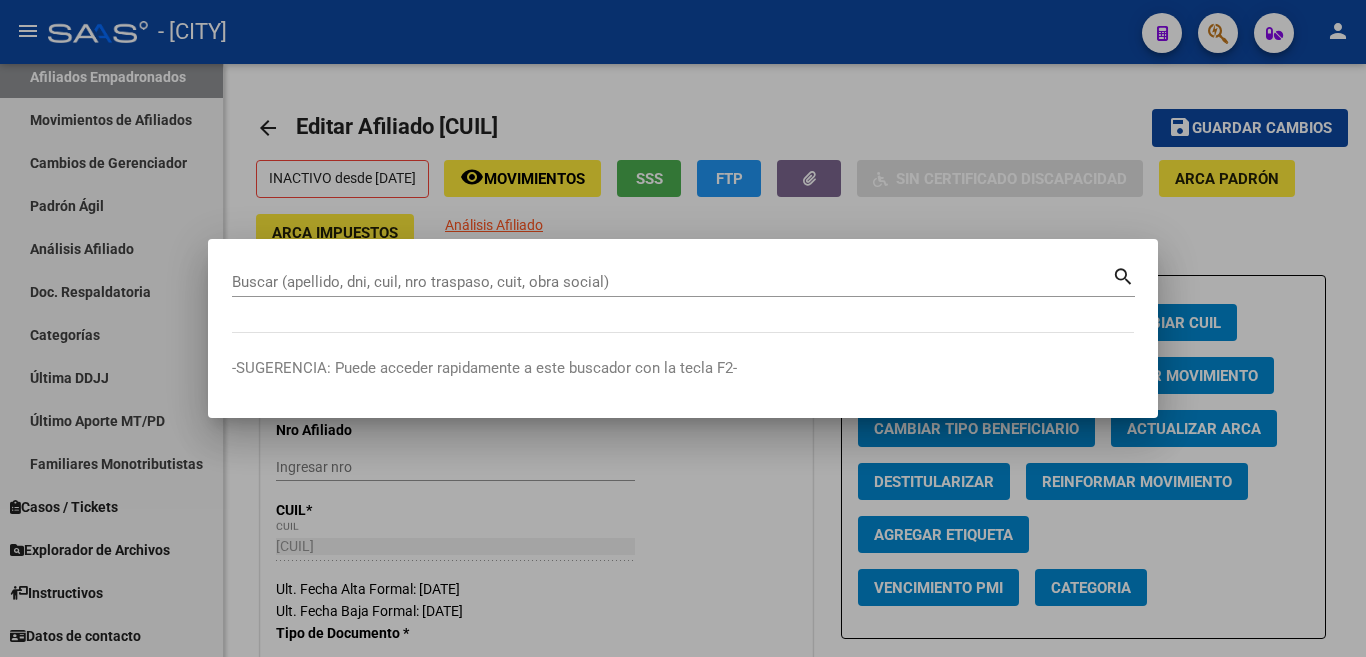 click on "Buscar (apellido, dni, cuil, nro traspaso, cuit, obra social)" at bounding box center (672, 282) 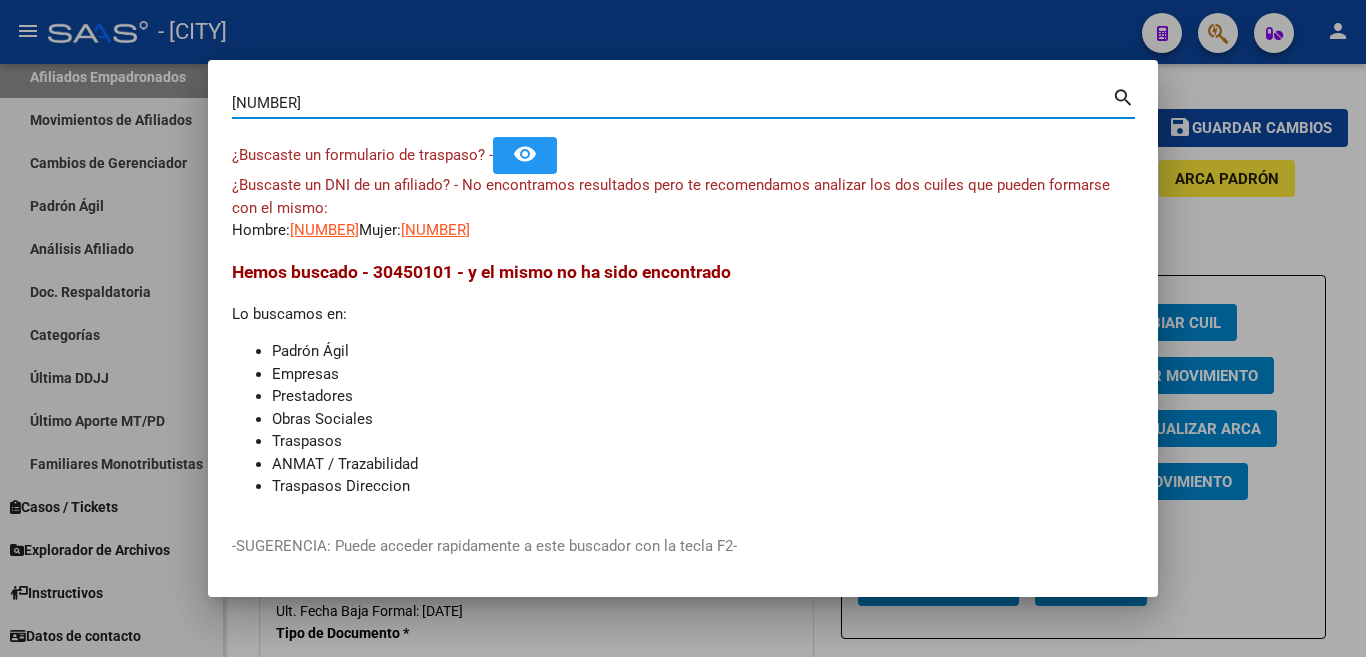 click on "30450101" at bounding box center (672, 103) 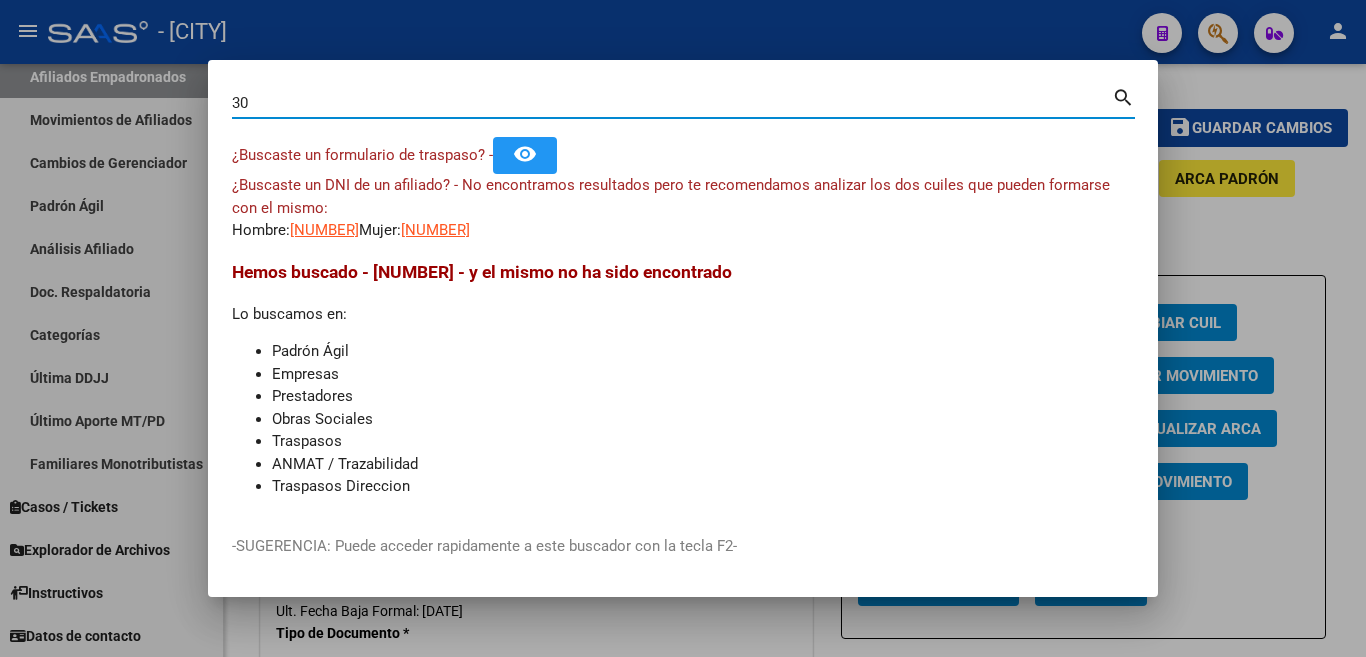 type on "3" 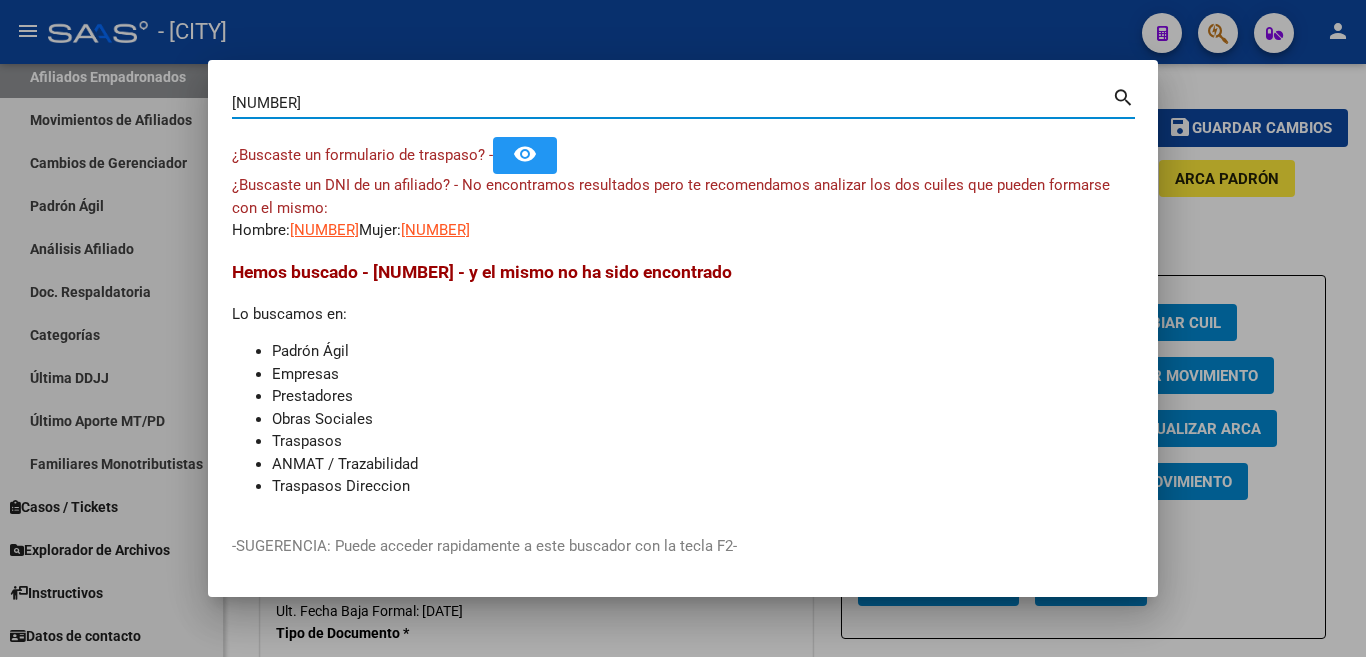 type on "35069211" 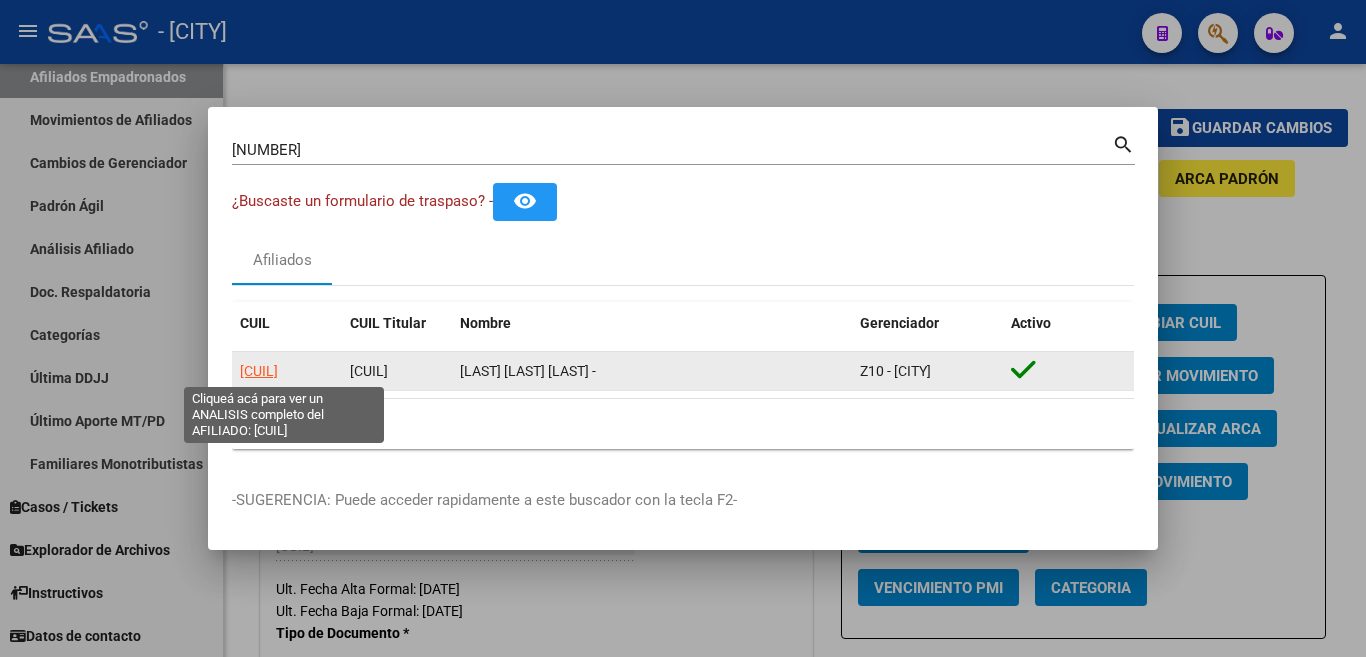 click on "27350692113" 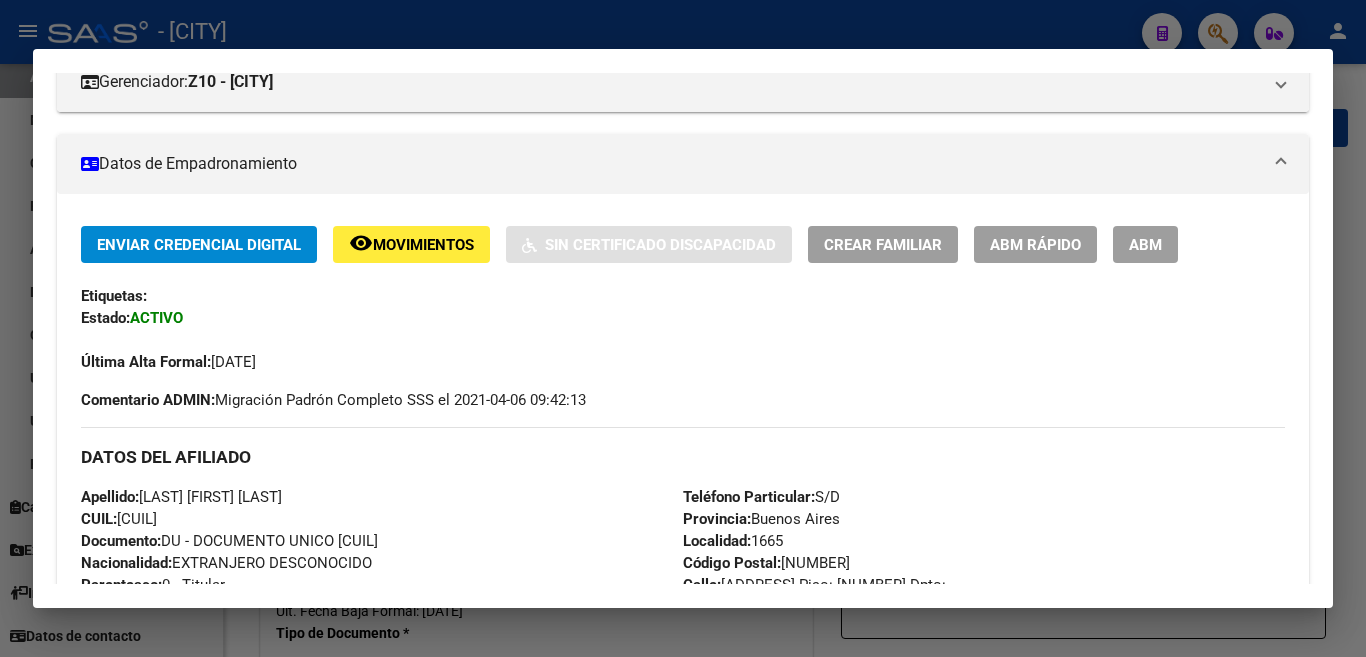scroll, scrollTop: 300, scrollLeft: 0, axis: vertical 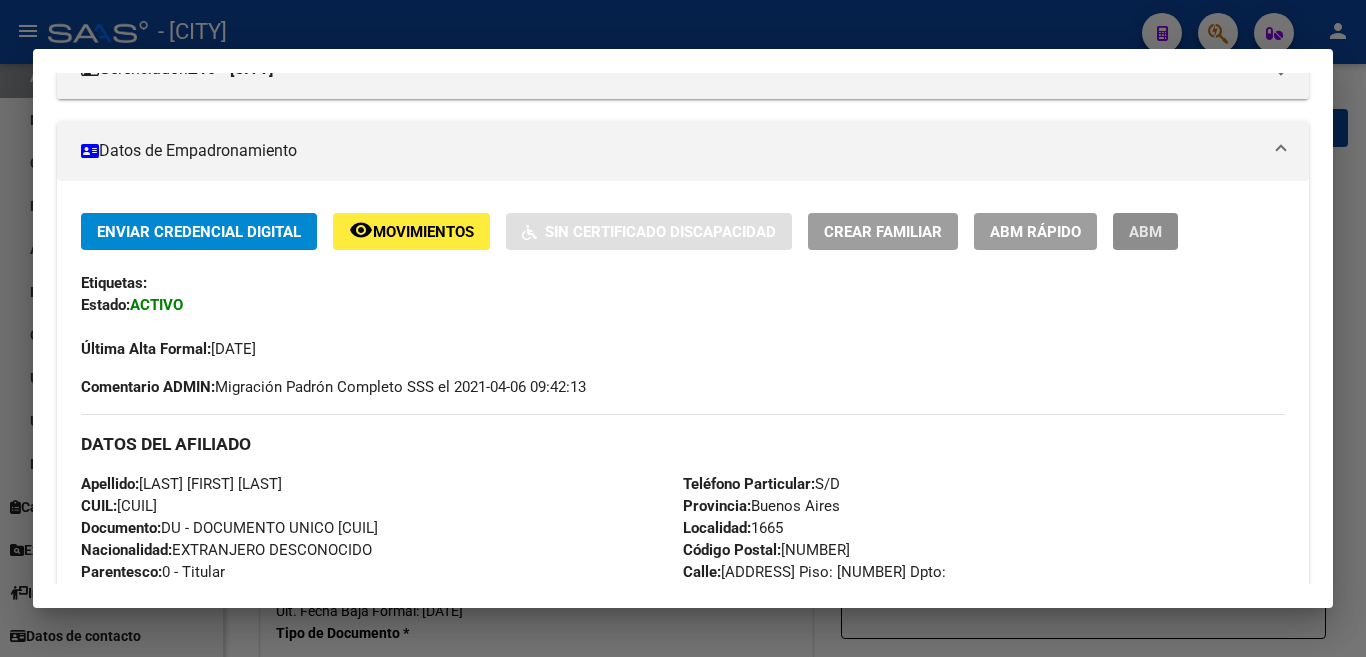 drag, startPoint x: 1152, startPoint y: 232, endPoint x: 1143, endPoint y: 284, distance: 52.773098 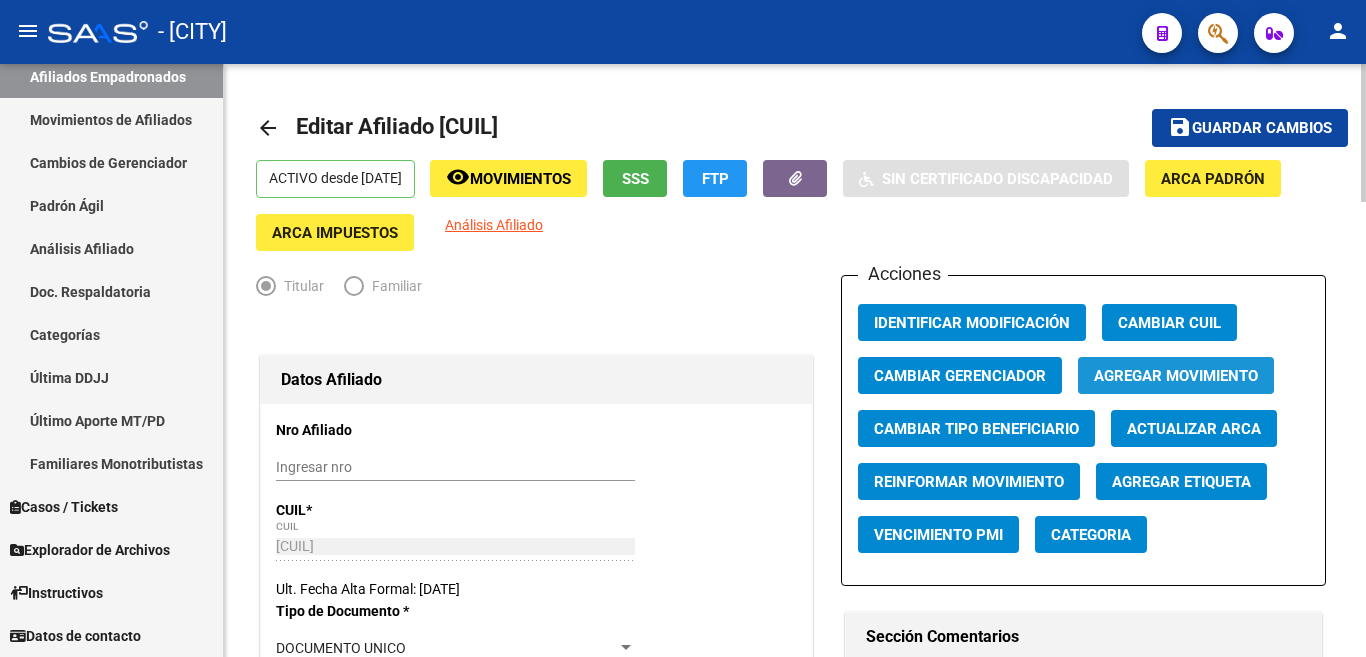 click on "Agregar Movimiento" 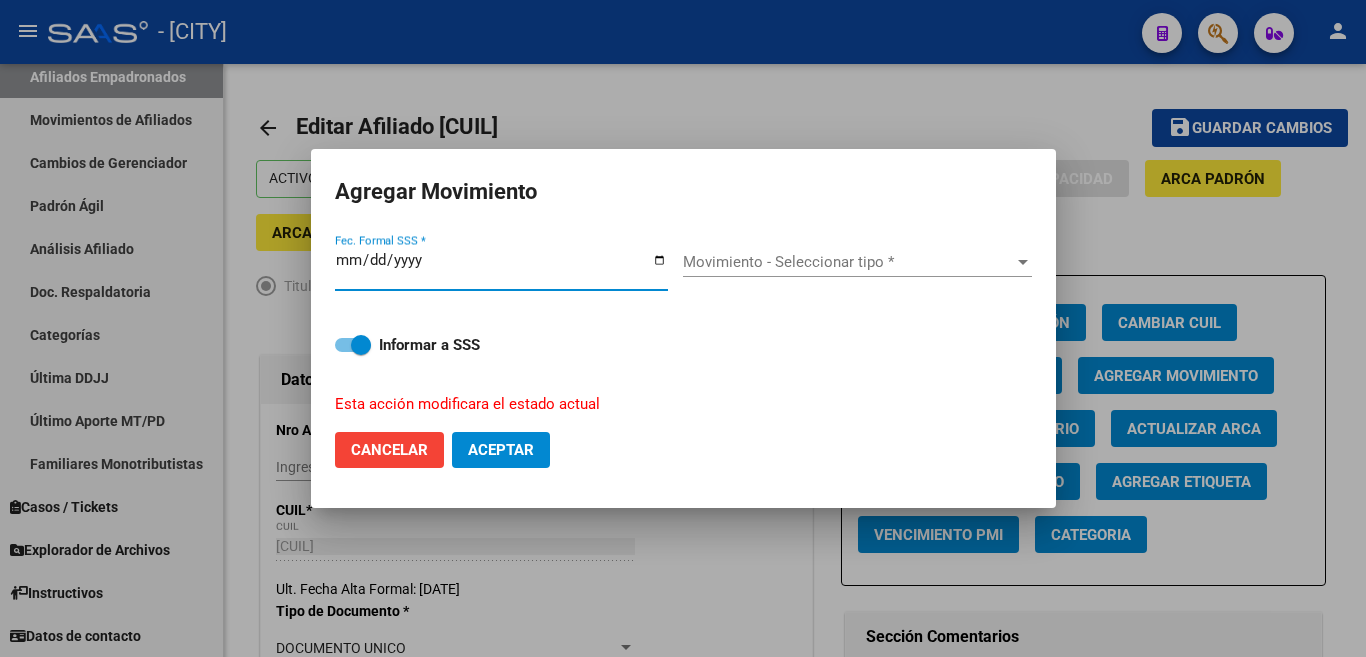 type on "2025-08-04" 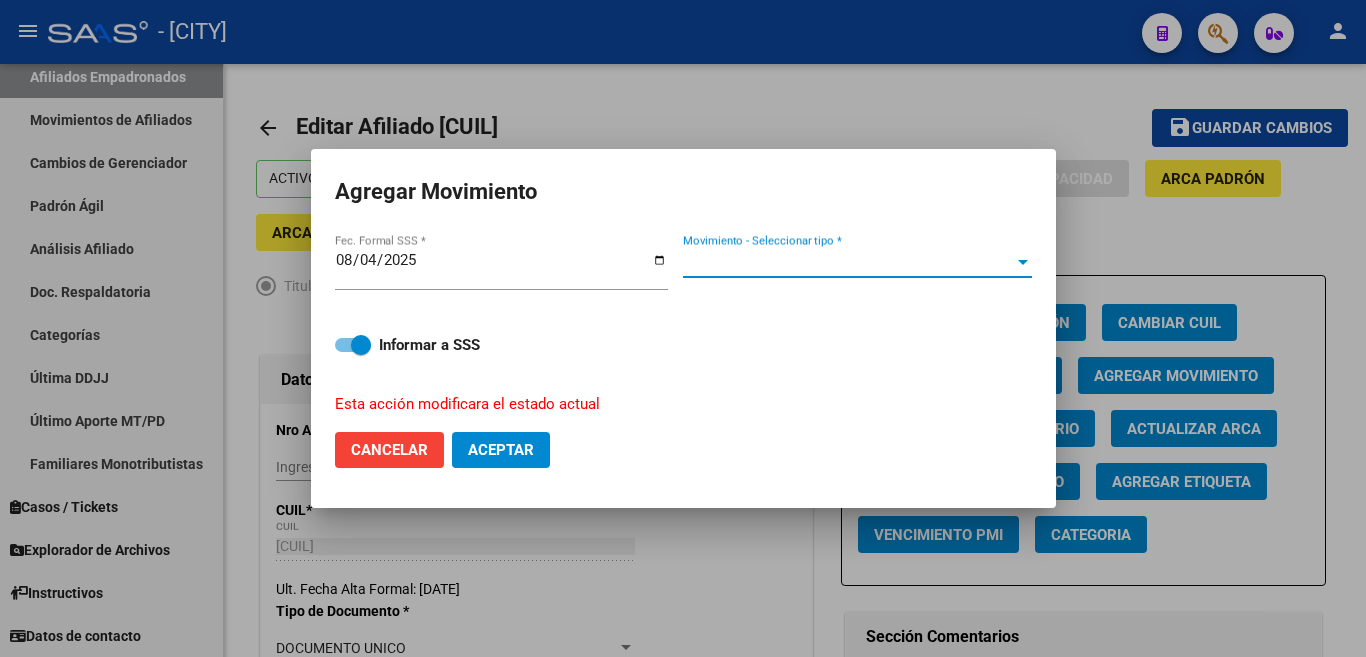 click on "Movimiento - Seleccionar tipo *" at bounding box center [848, 262] 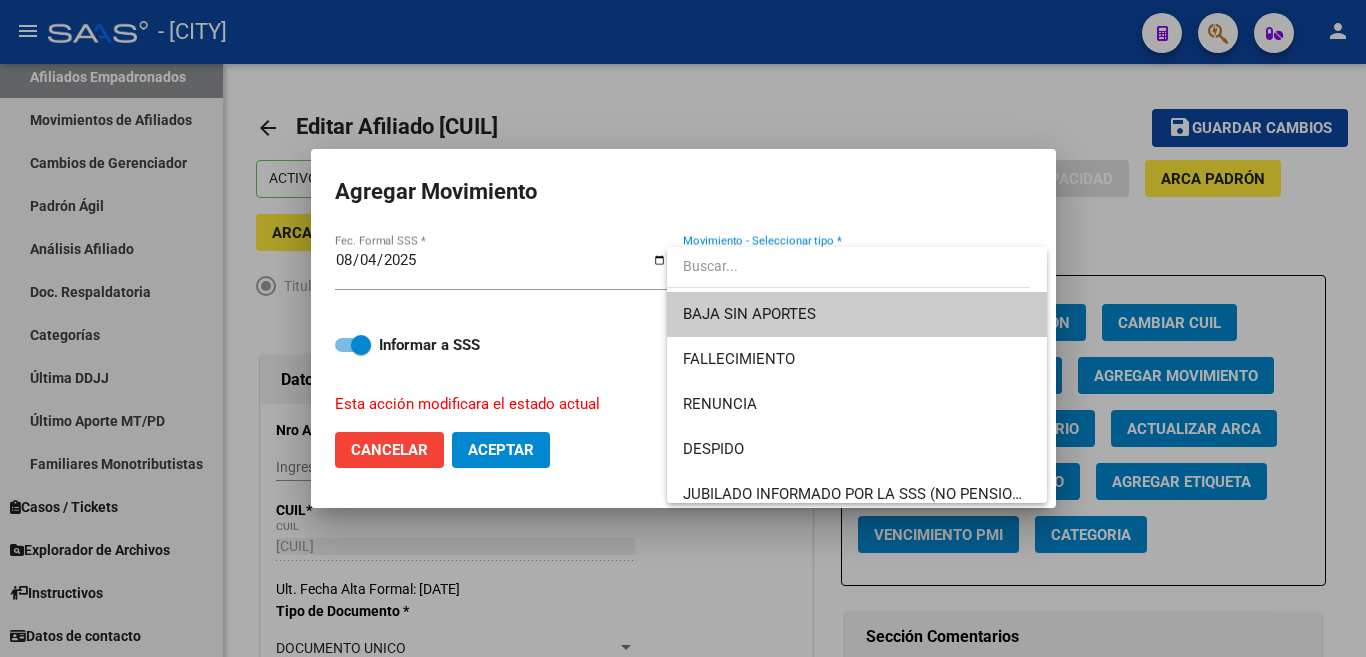click on "BAJA SIN APORTES" at bounding box center (857, 314) 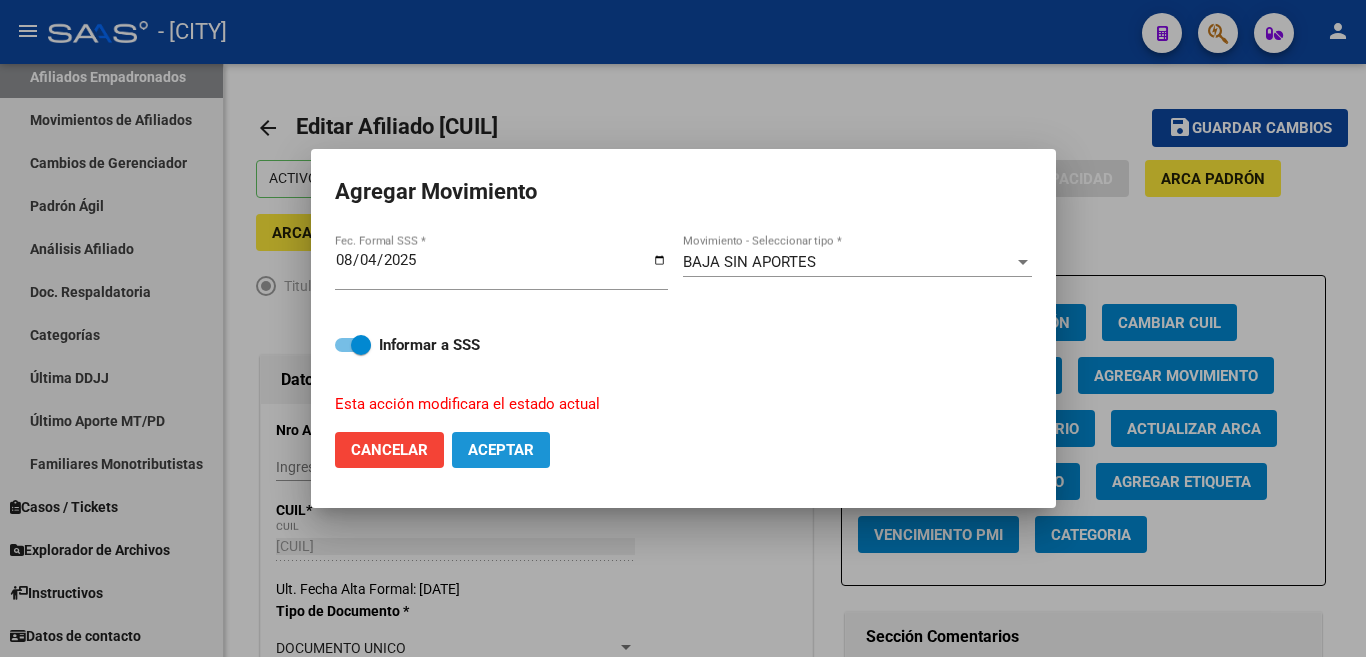 click on "Aceptar" 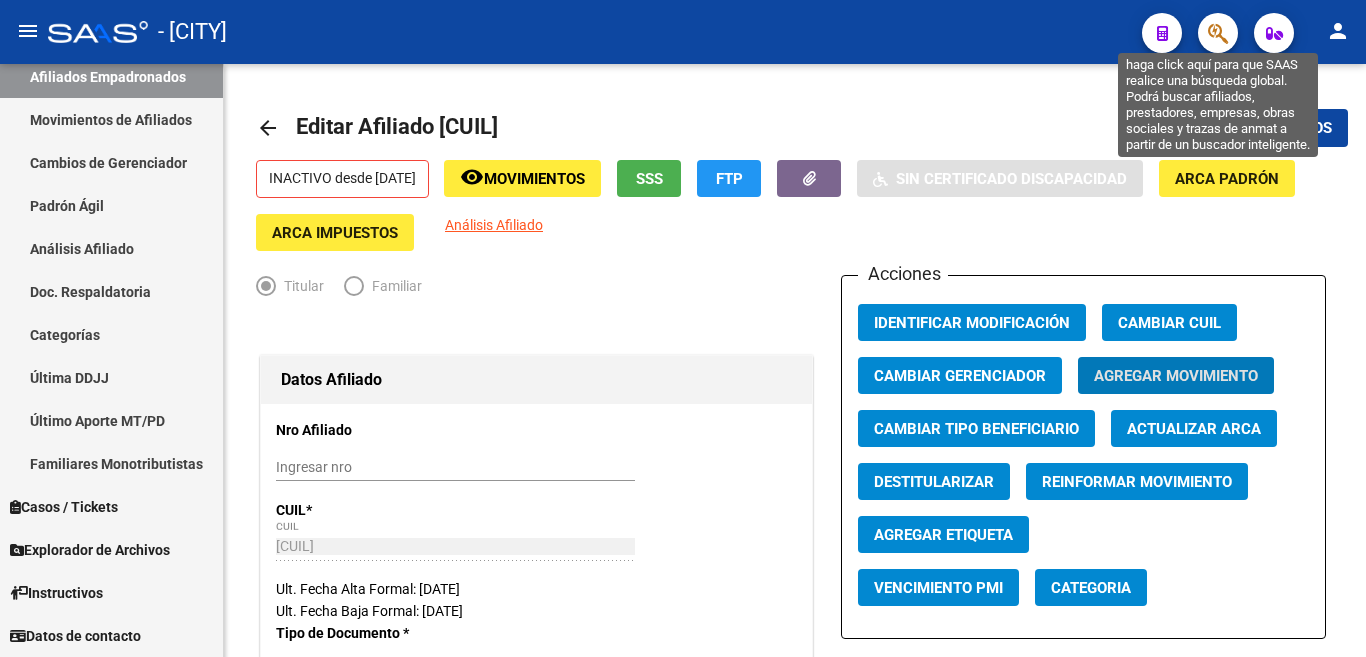 click 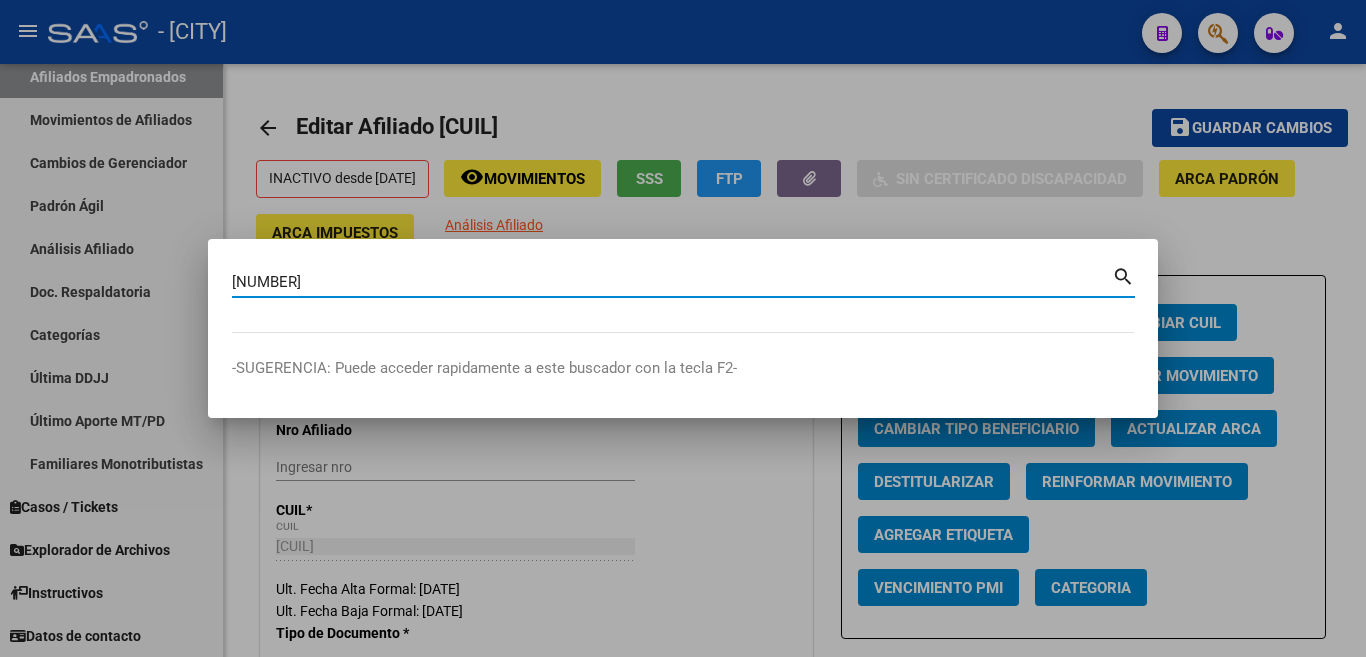 type on "33530321" 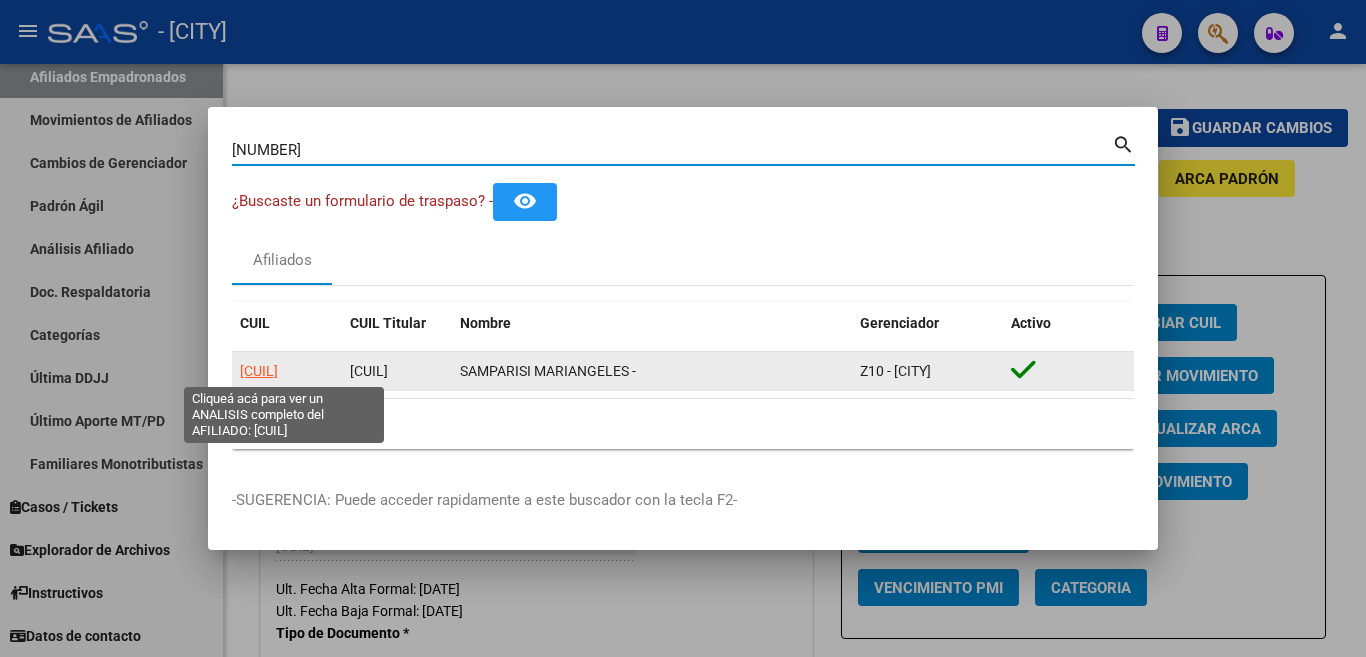 click on "27335303216" 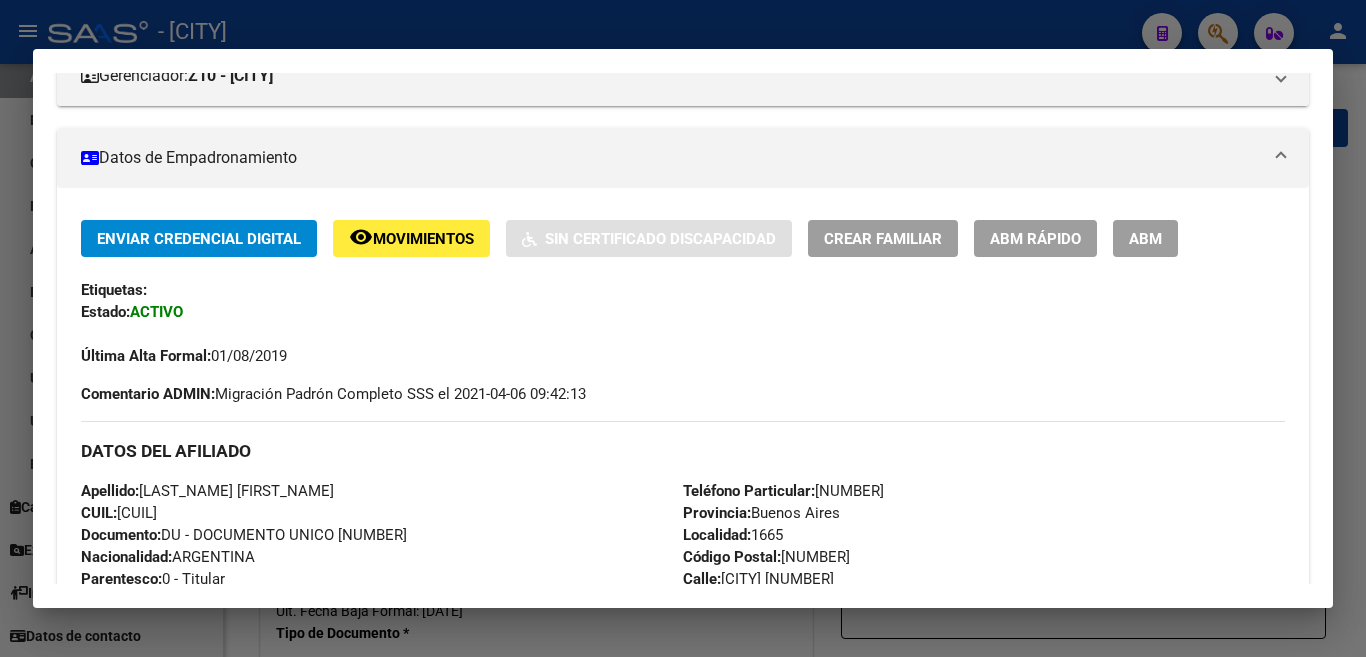 scroll, scrollTop: 300, scrollLeft: 0, axis: vertical 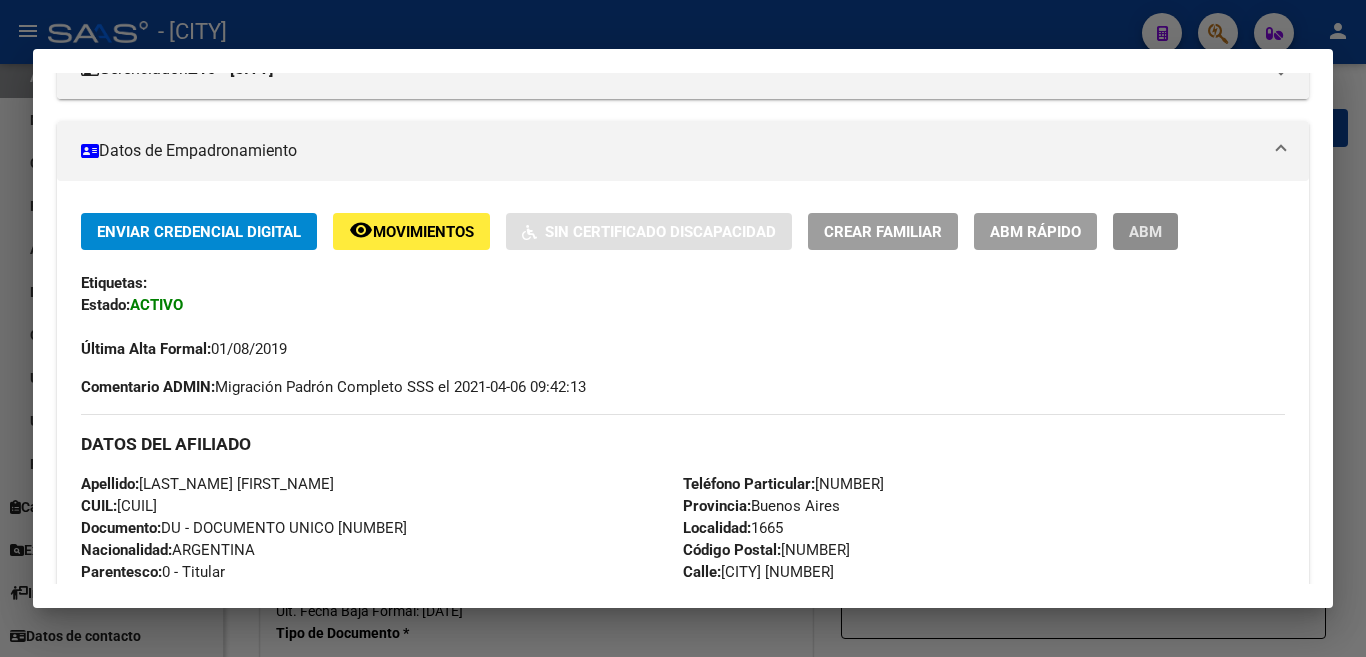 click on "ABM" at bounding box center (1145, 232) 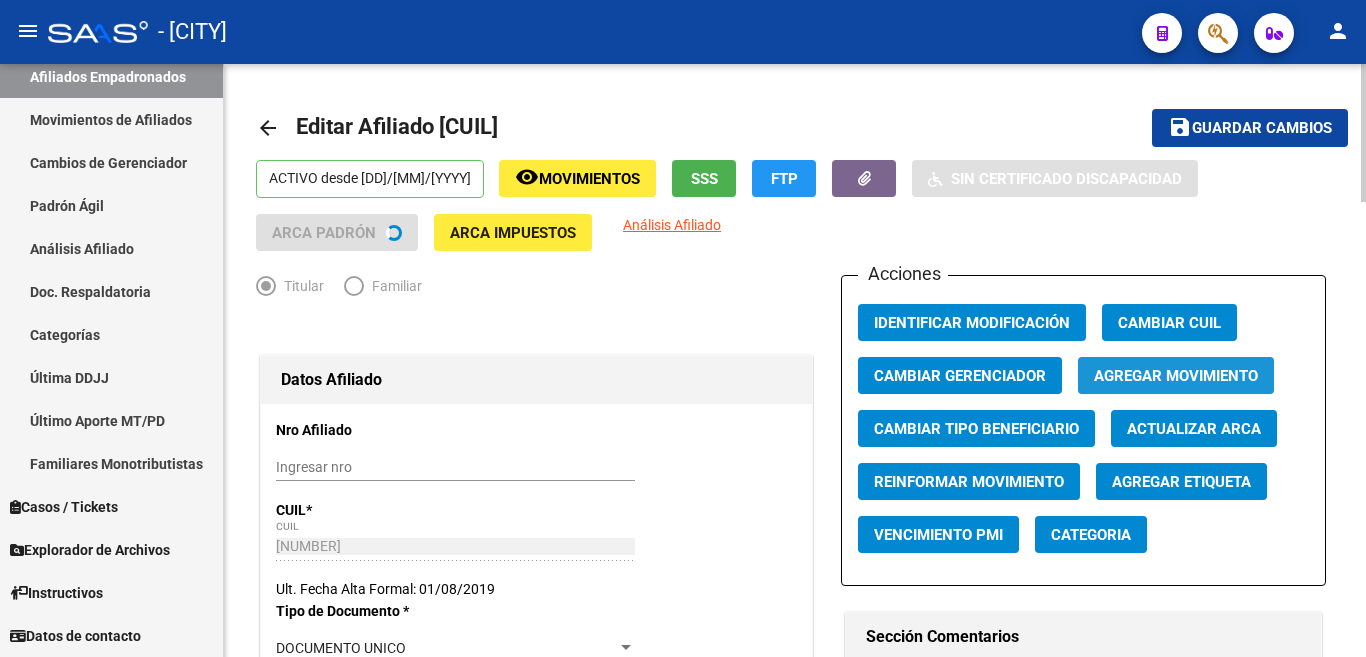 click on "Agregar Movimiento" 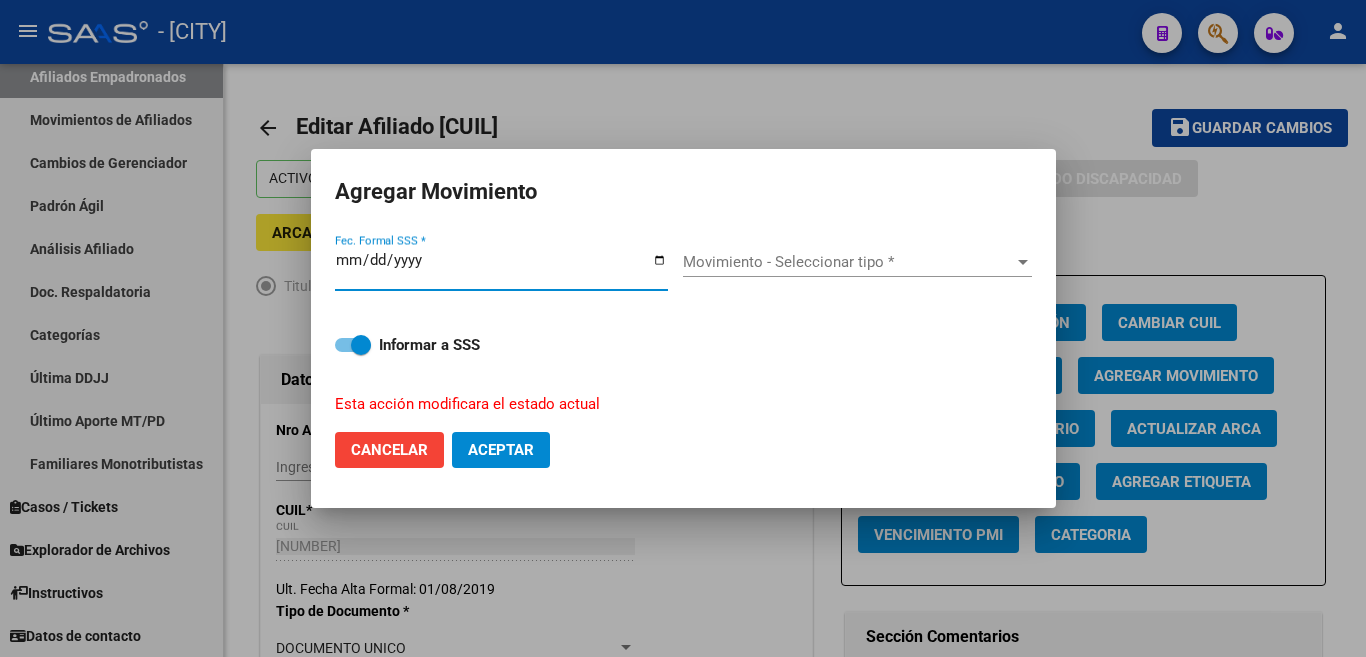 type on "2025-08-04" 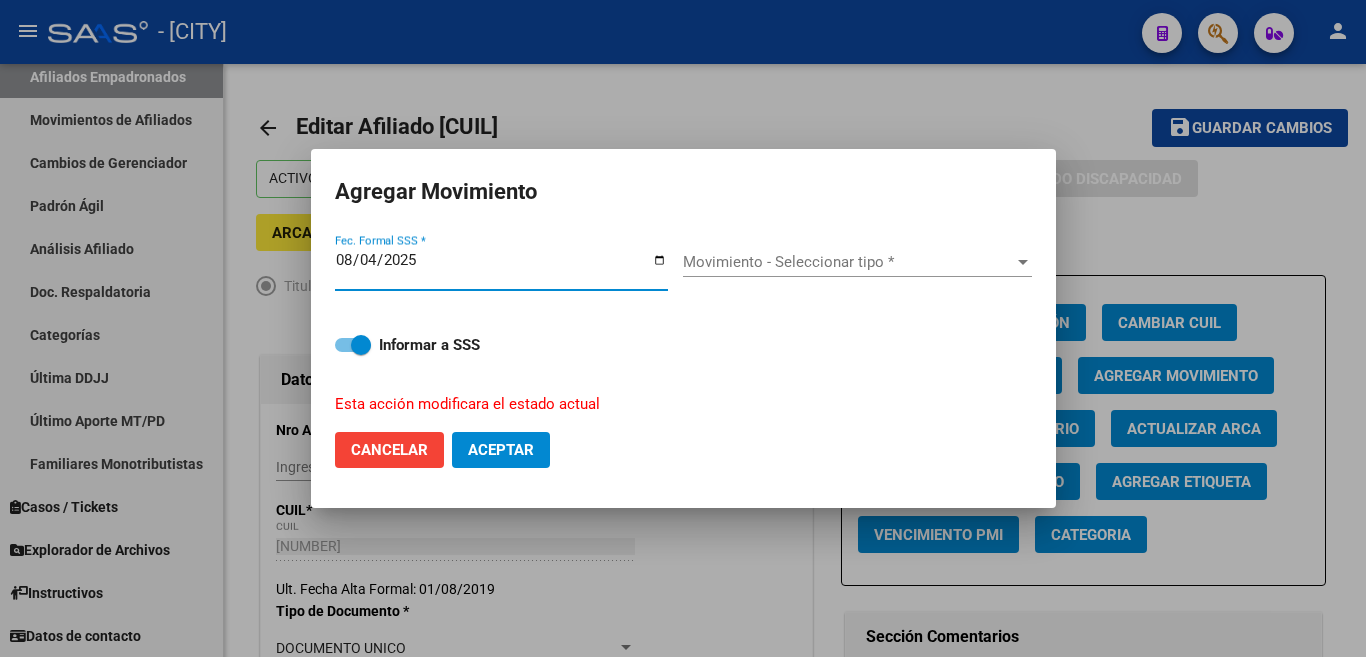 click on "Movimiento - Seleccionar tipo *" at bounding box center [848, 262] 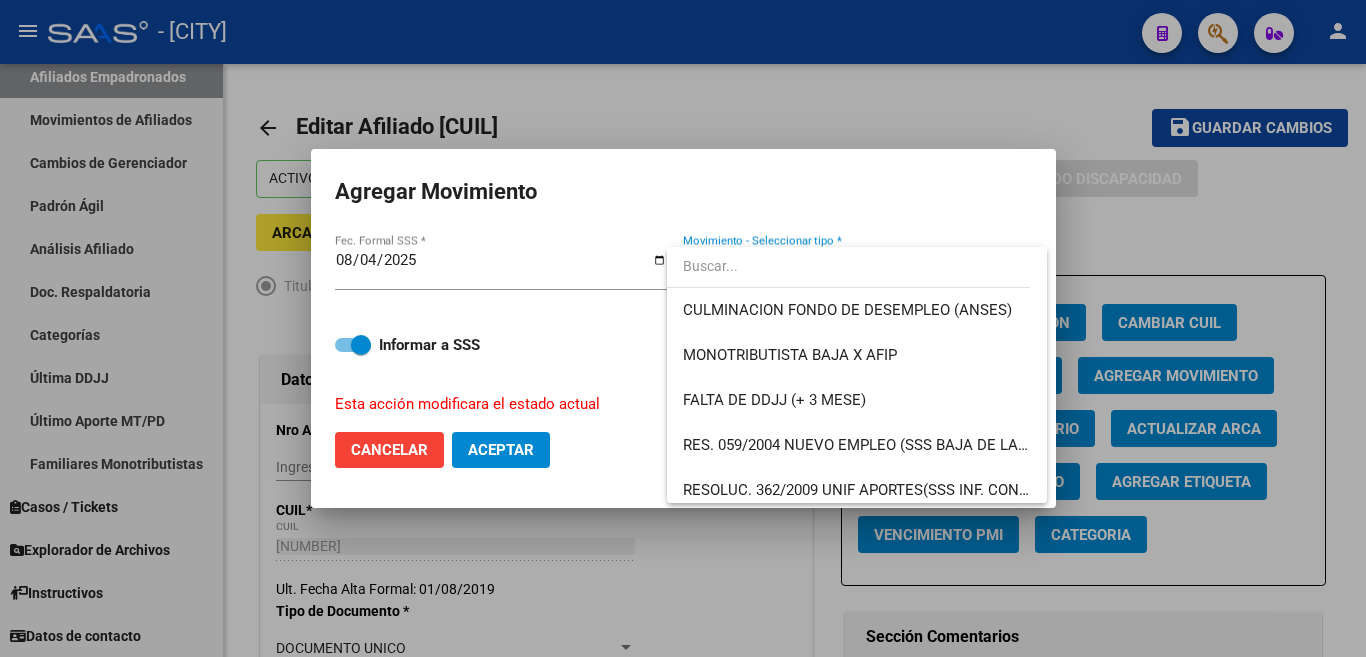 scroll, scrollTop: 500, scrollLeft: 0, axis: vertical 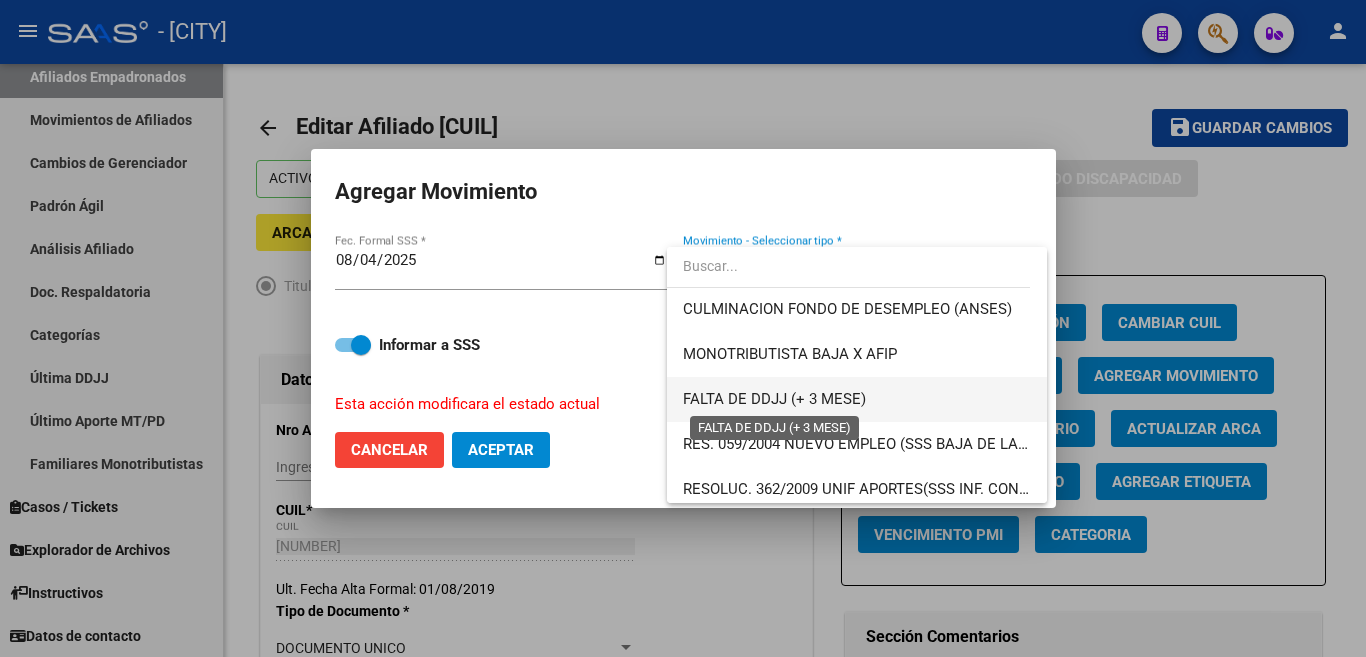 click on "FALTA DE DDJJ (+ 3 MESE)" at bounding box center (774, 399) 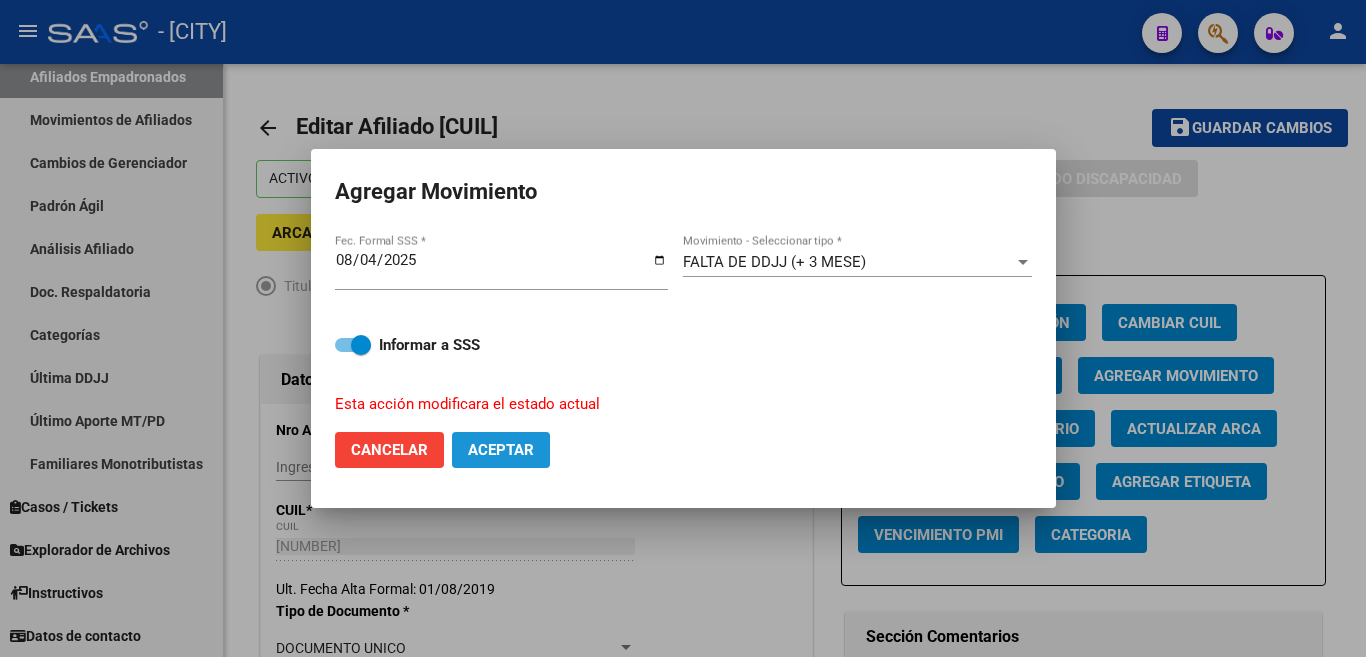 drag, startPoint x: 507, startPoint y: 434, endPoint x: 412, endPoint y: 597, distance: 188.66373 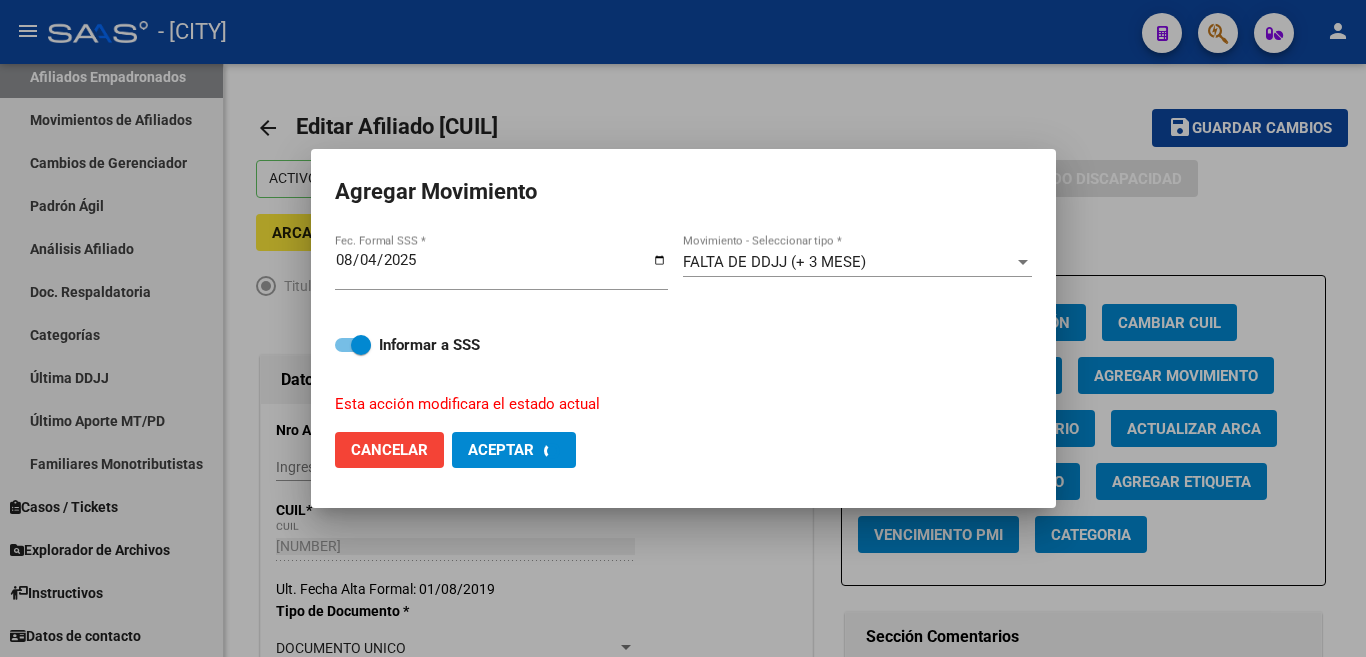 checkbox on "false" 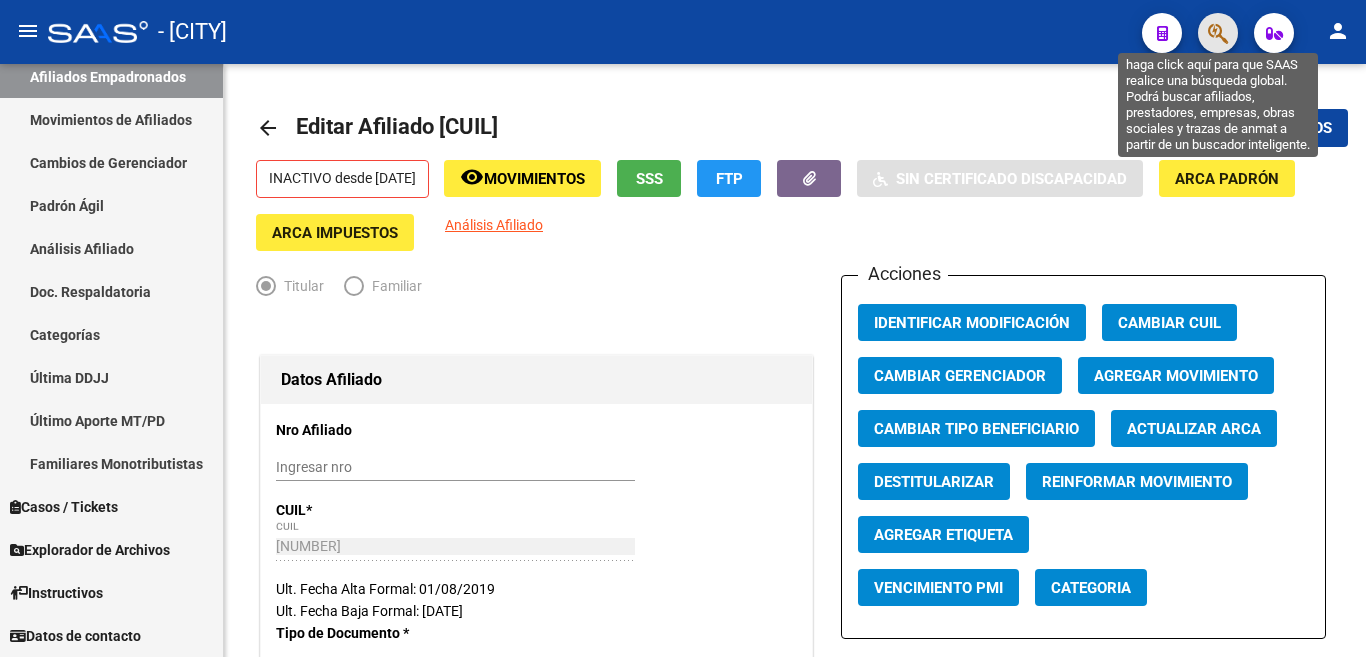 click 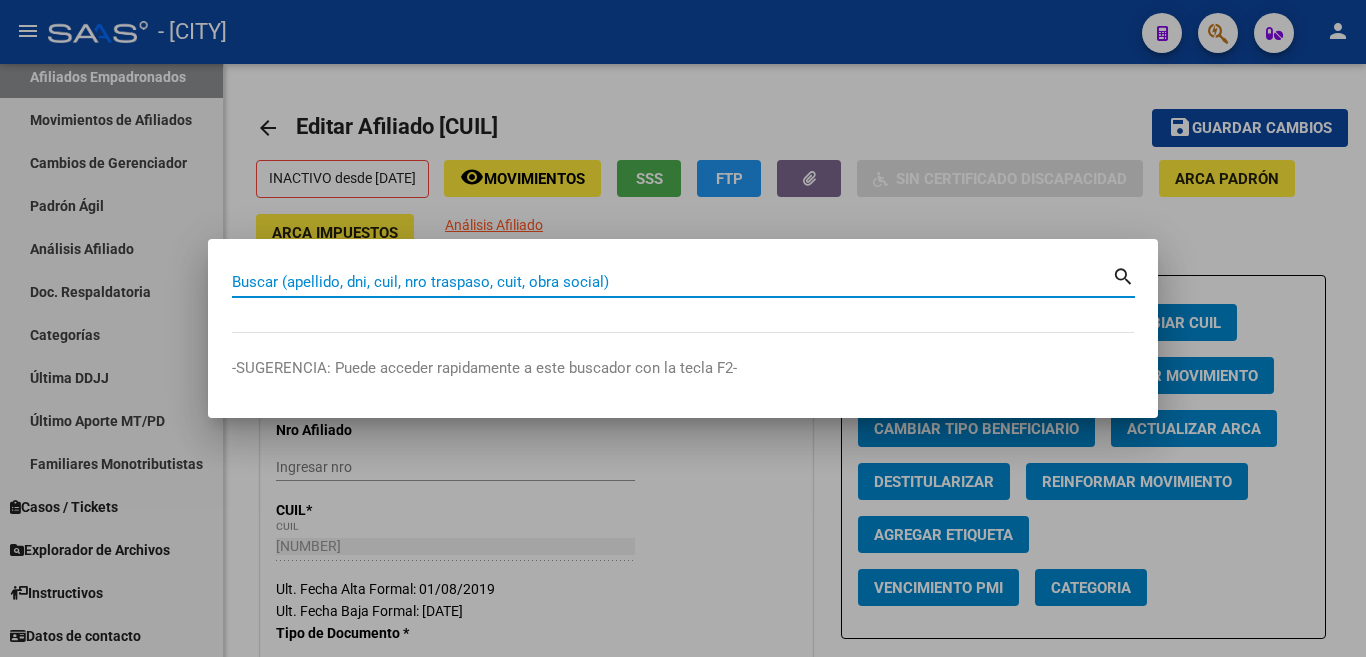 click on "Buscar (apellido, dni, cuil, nro traspaso, cuit, obra social)" at bounding box center (672, 282) 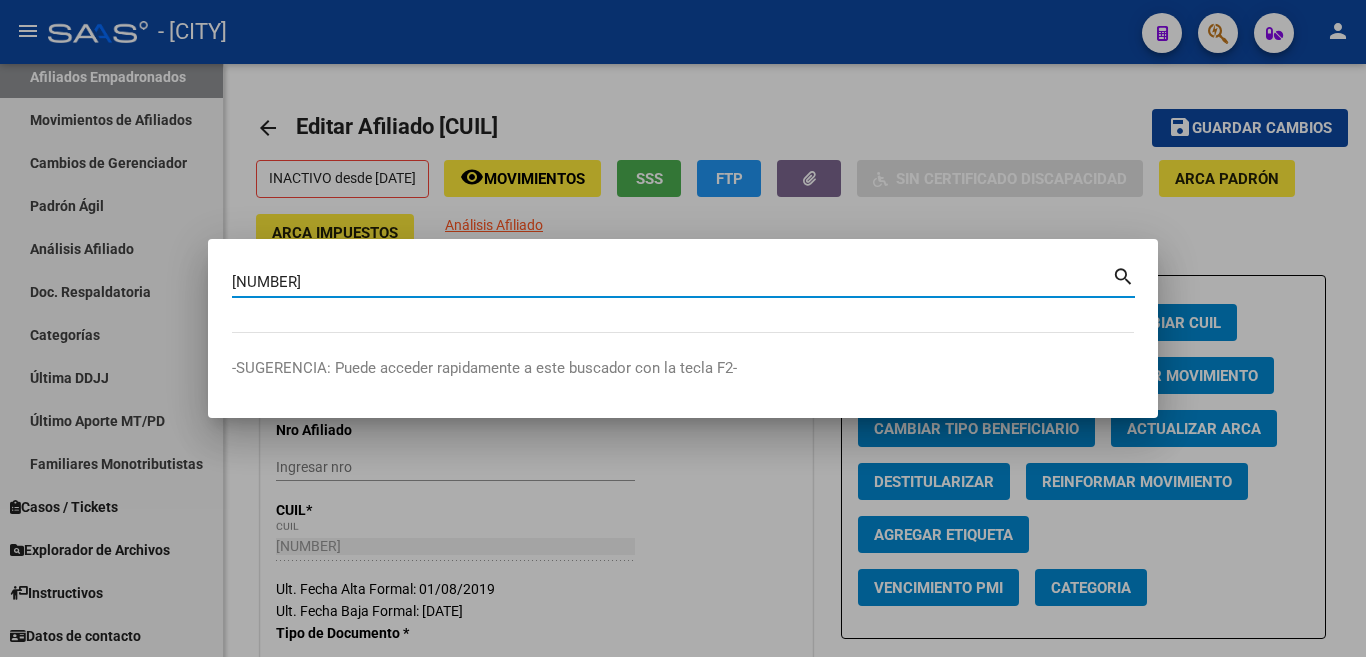 type on "27711742" 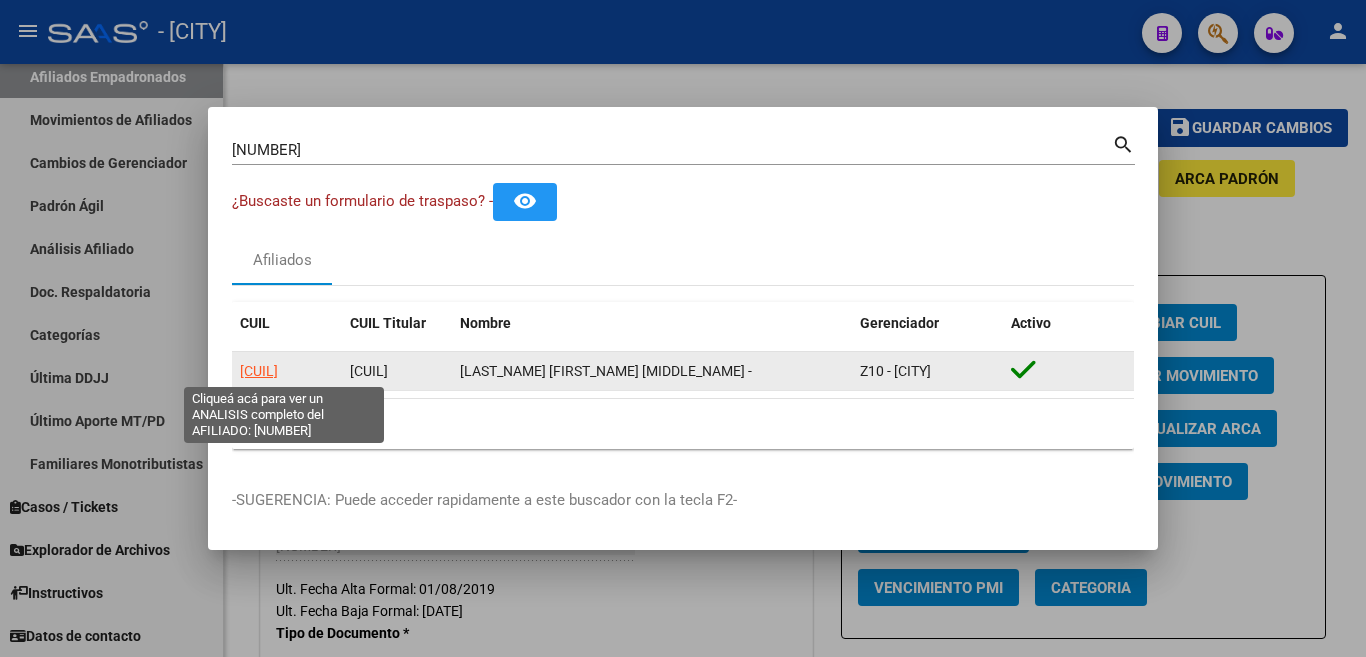 click on "20277117429" 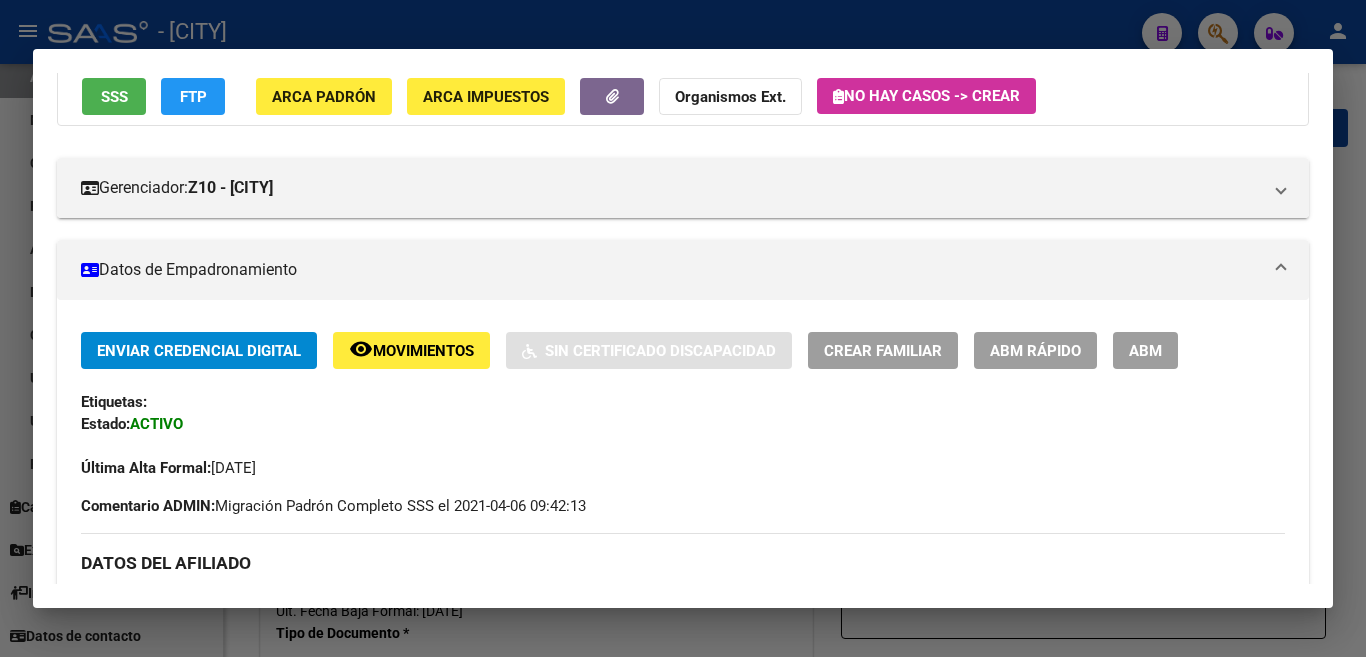 scroll, scrollTop: 200, scrollLeft: 0, axis: vertical 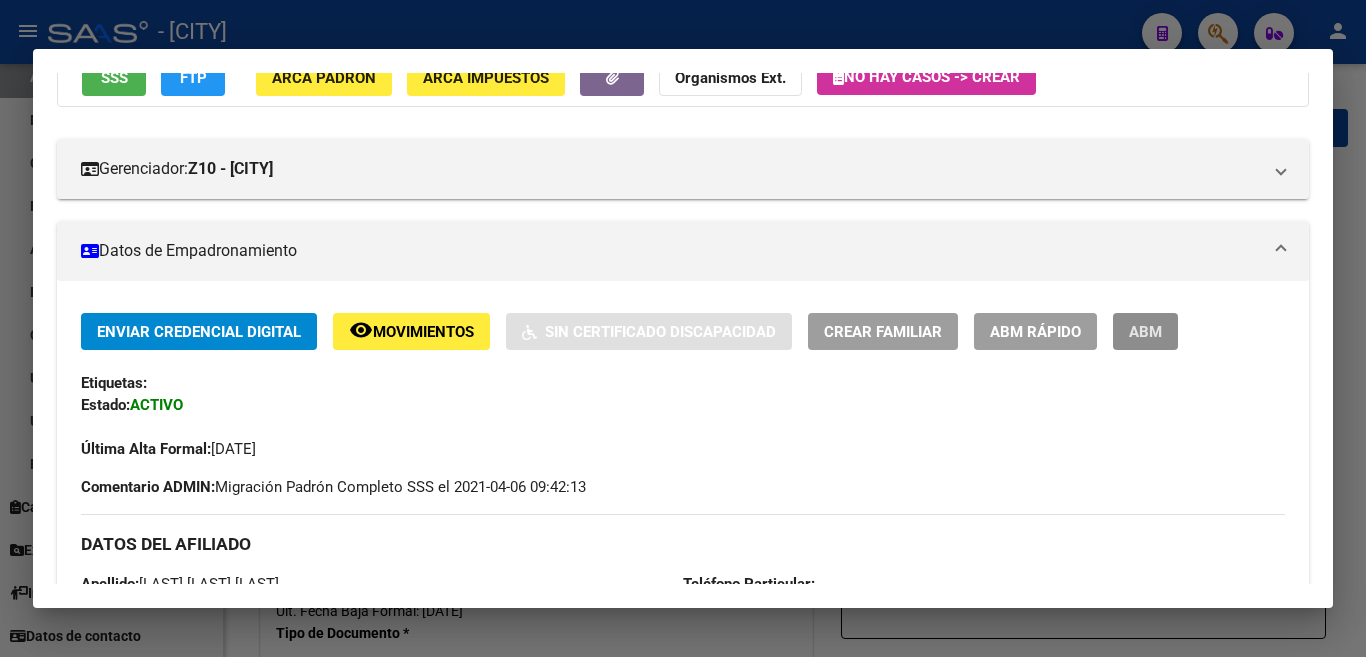 click on "ABM" at bounding box center (1145, 332) 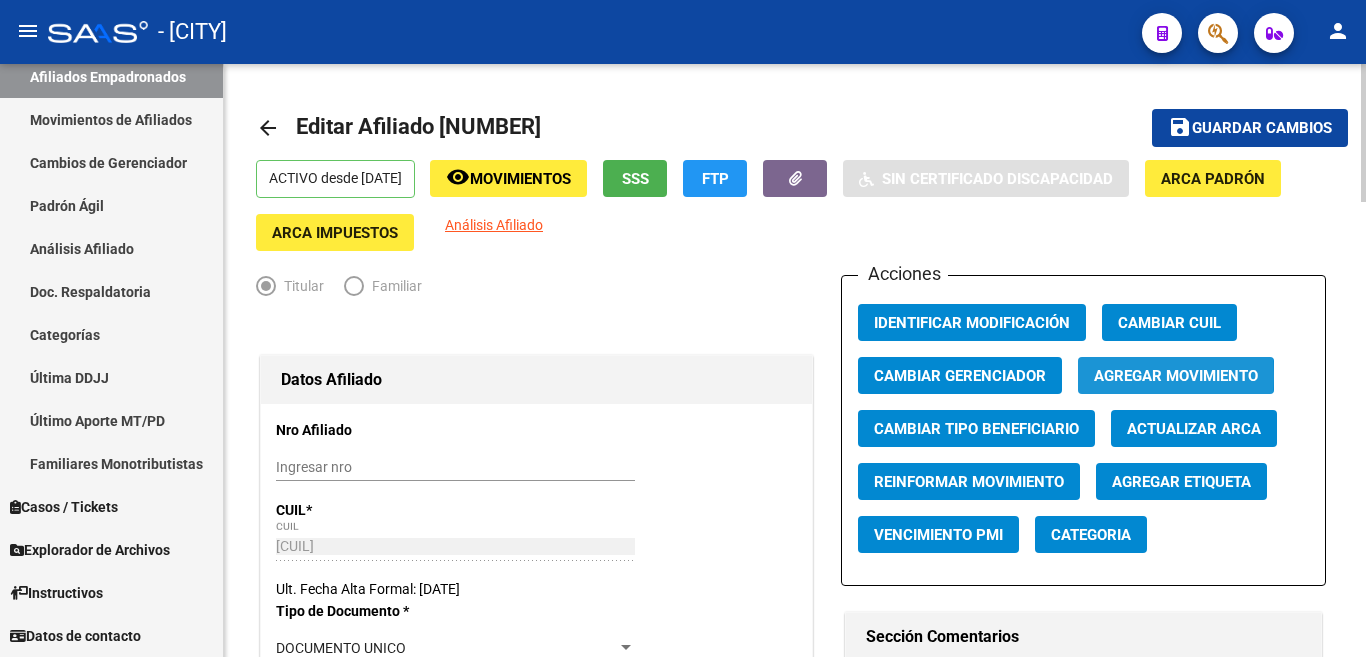 click on "Agregar Movimiento" 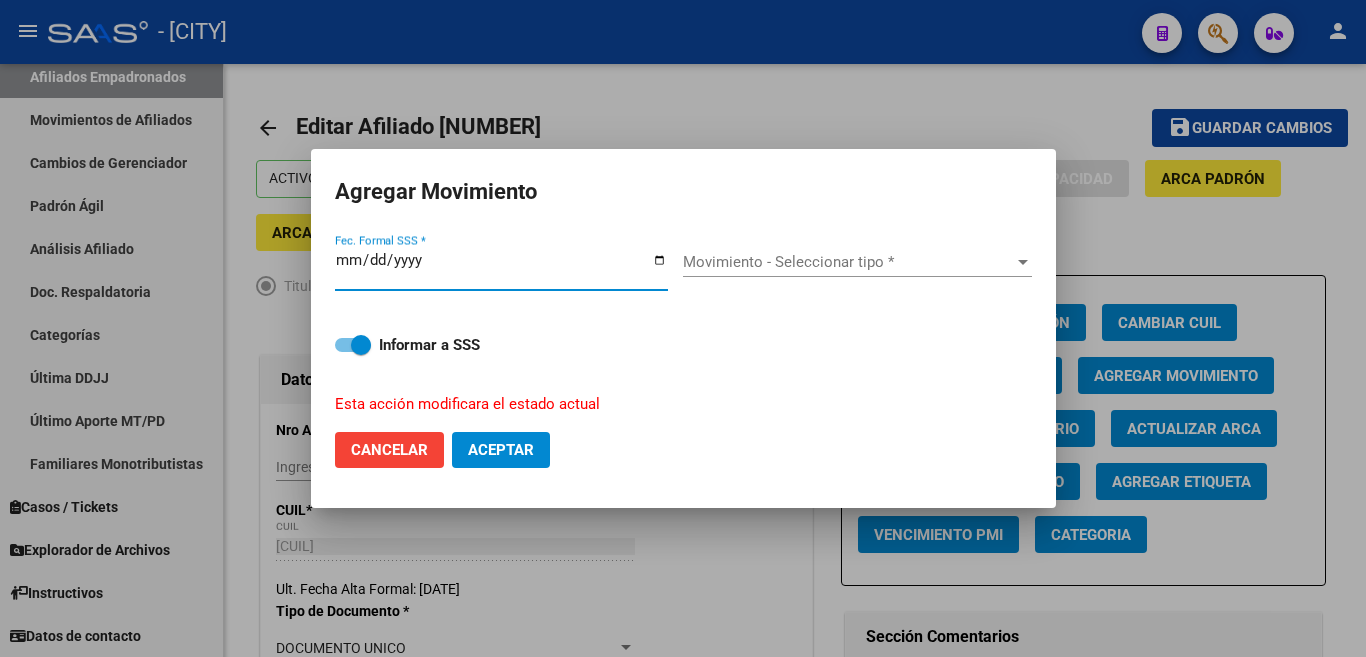 type on "2025-08-04" 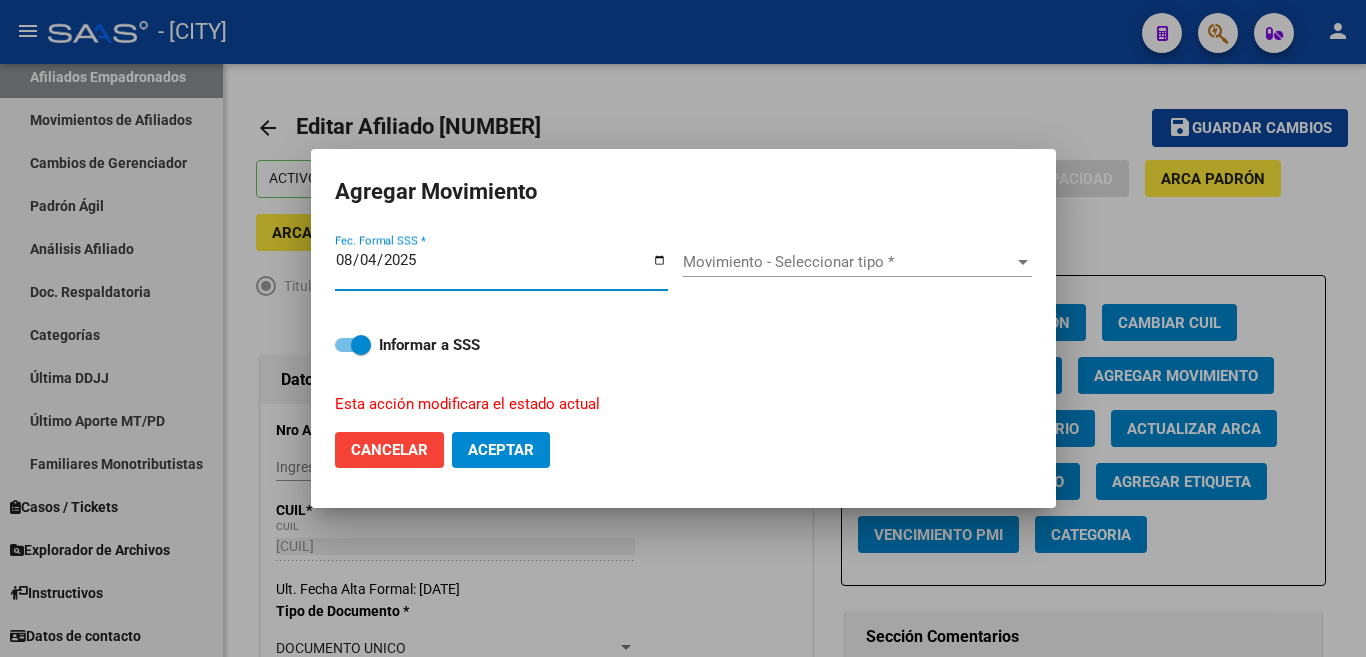 click at bounding box center [1023, 262] 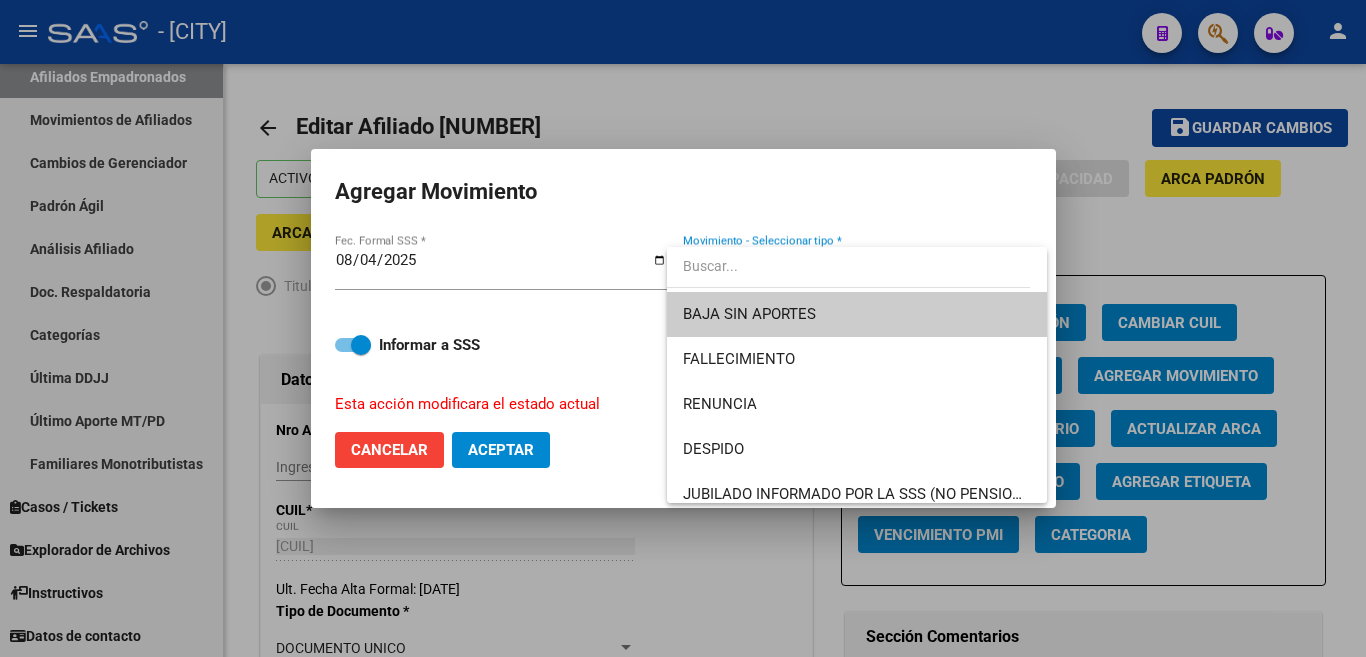 click on "BAJA SIN APORTES" at bounding box center [857, 314] 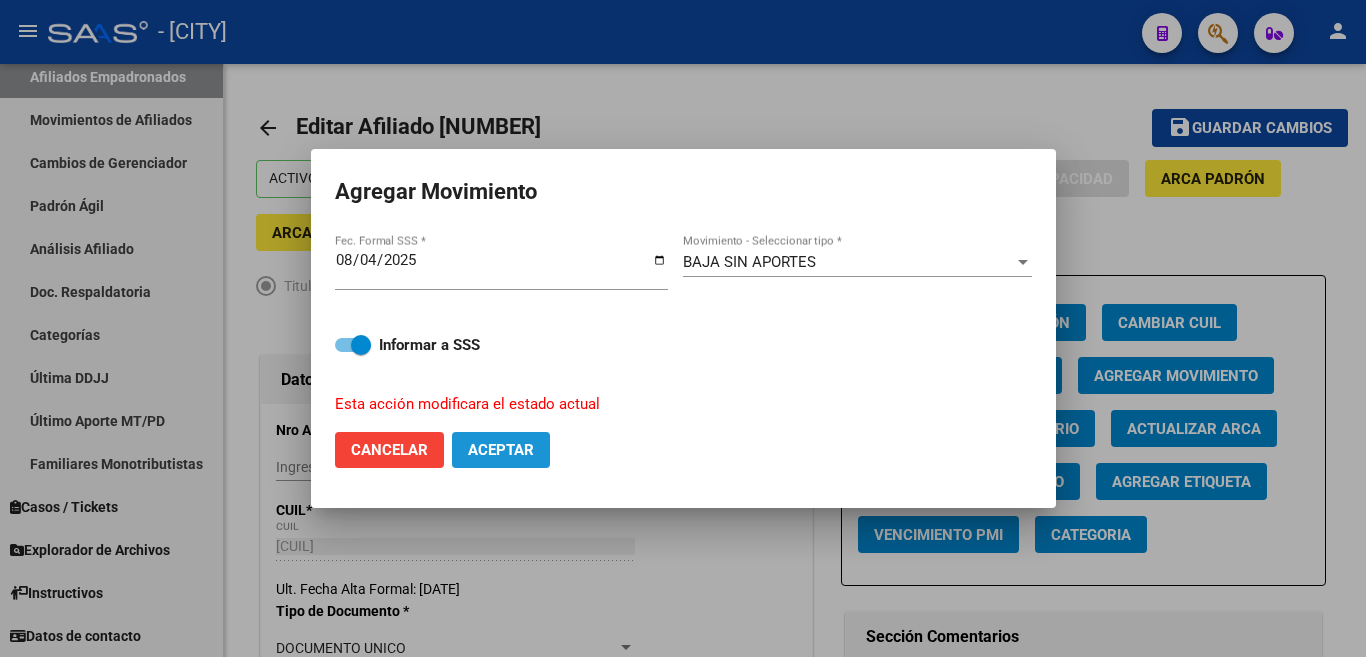 click on "Aceptar" 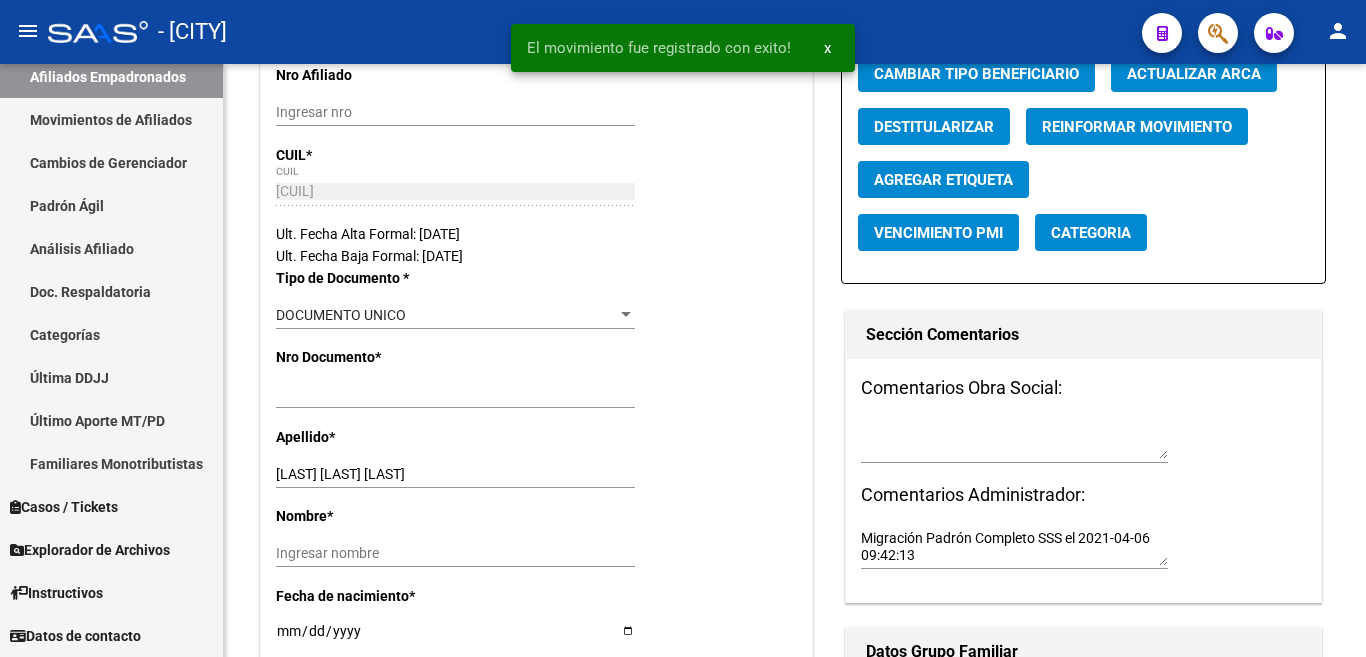 scroll, scrollTop: 400, scrollLeft: 0, axis: vertical 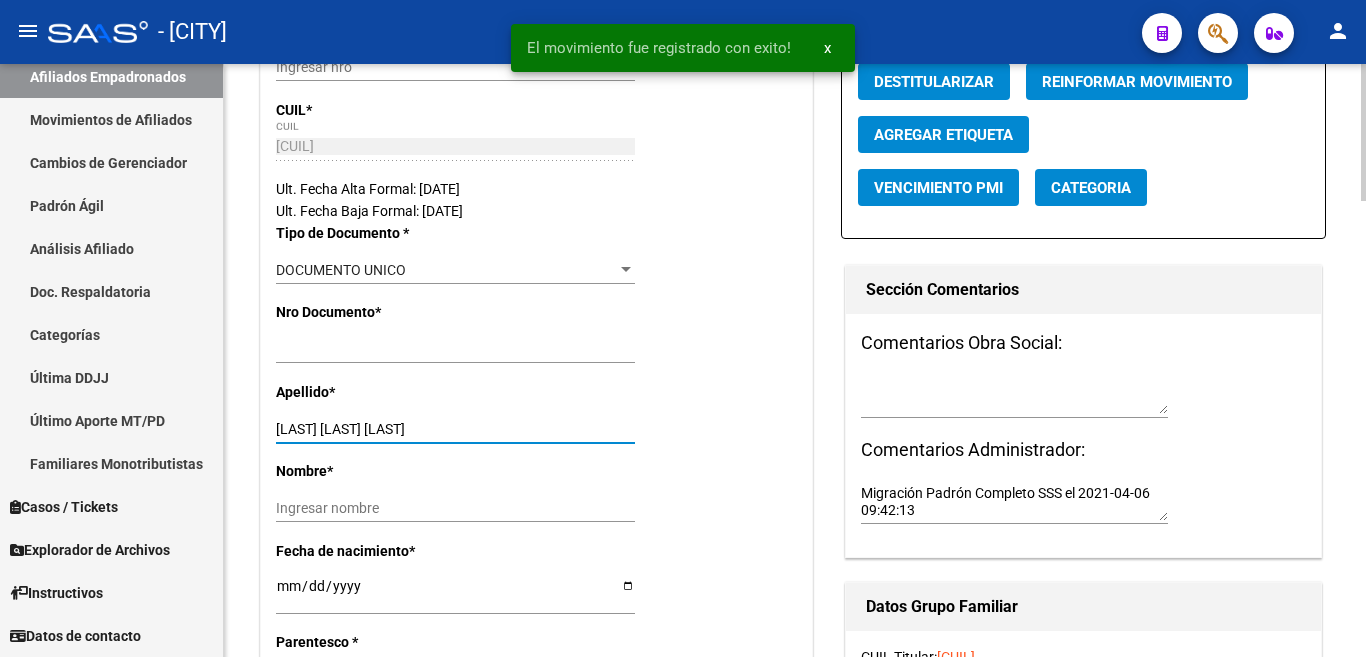 drag, startPoint x: 312, startPoint y: 430, endPoint x: 452, endPoint y: 435, distance: 140.08926 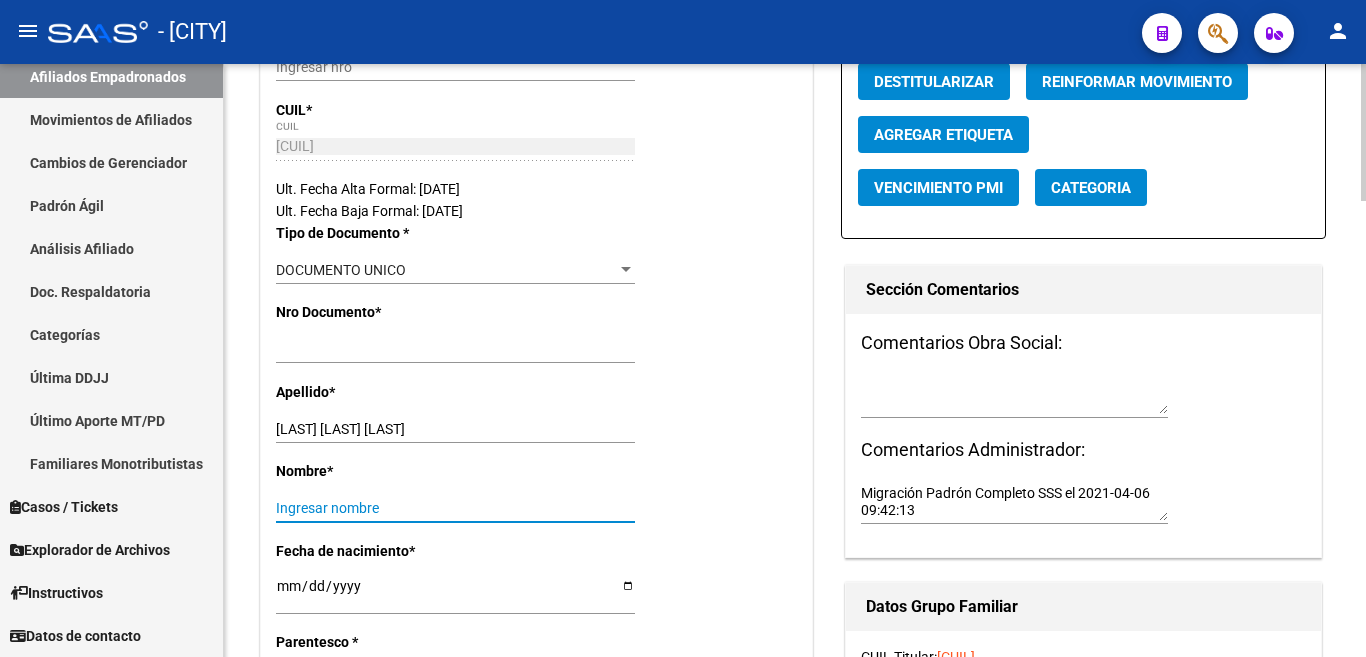 paste on "NICOLAS ALBERTO" 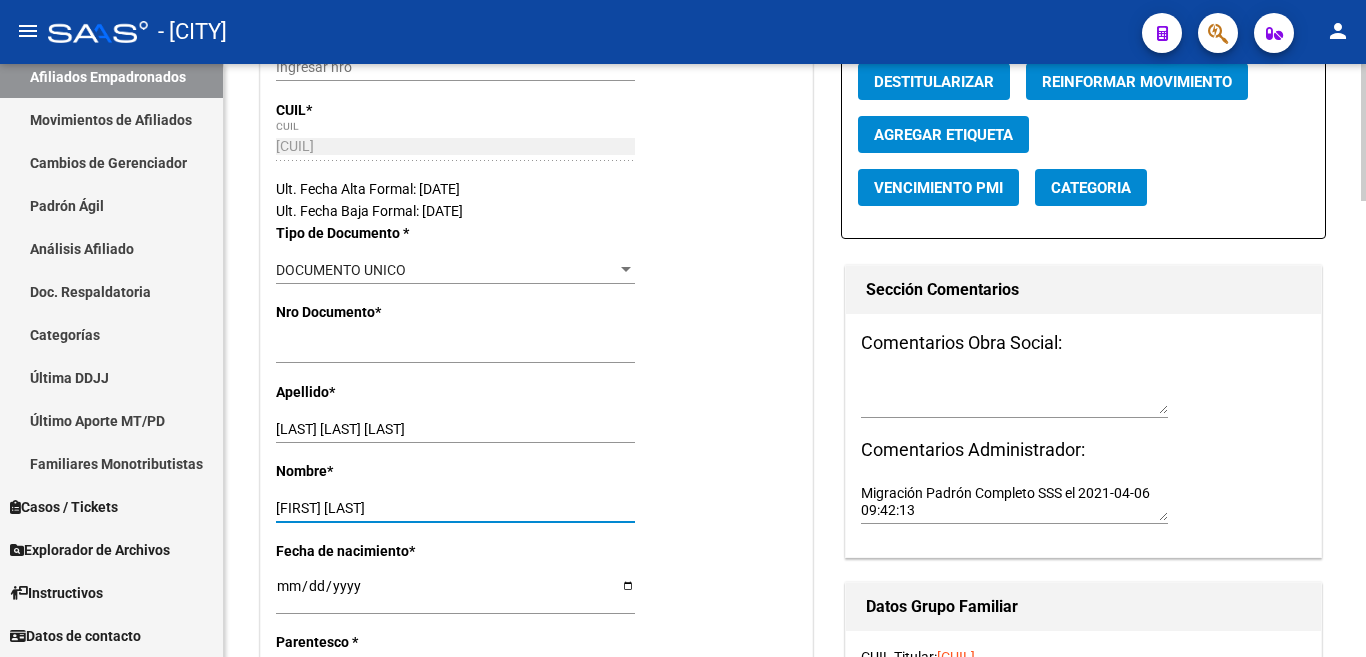 type on "NICOLAS ALBERTO" 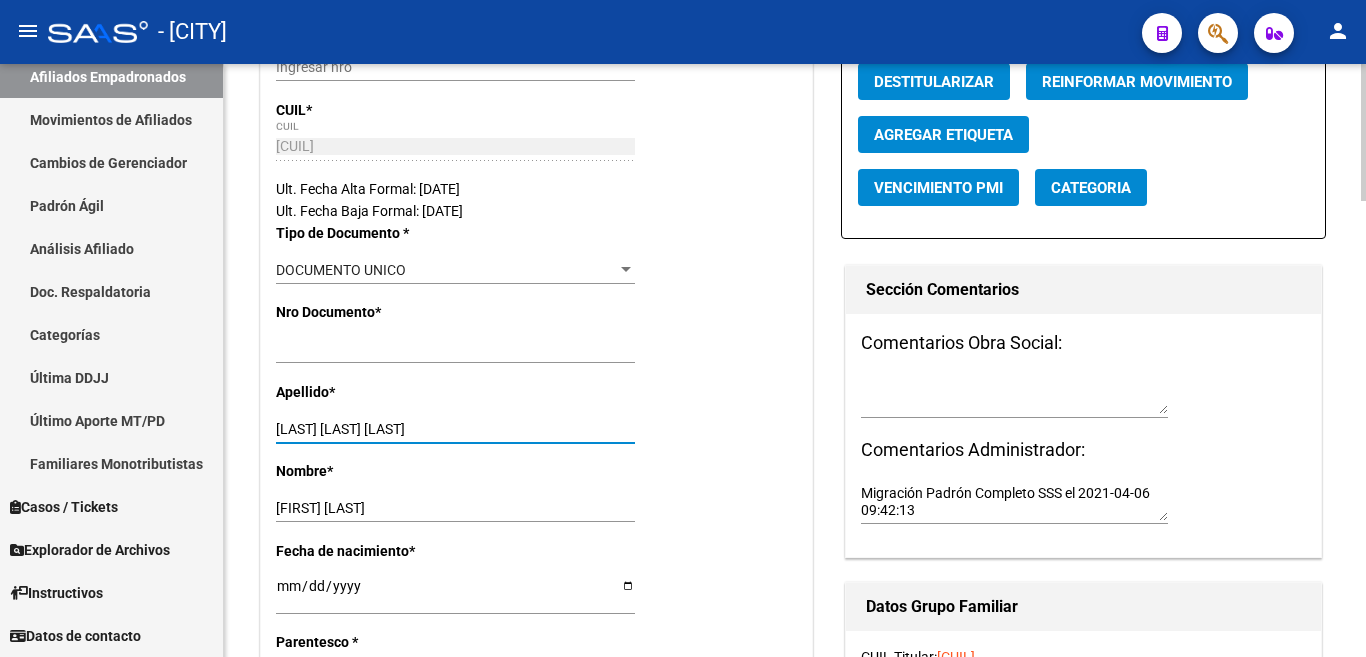 drag, startPoint x: 312, startPoint y: 431, endPoint x: 461, endPoint y: 438, distance: 149.16434 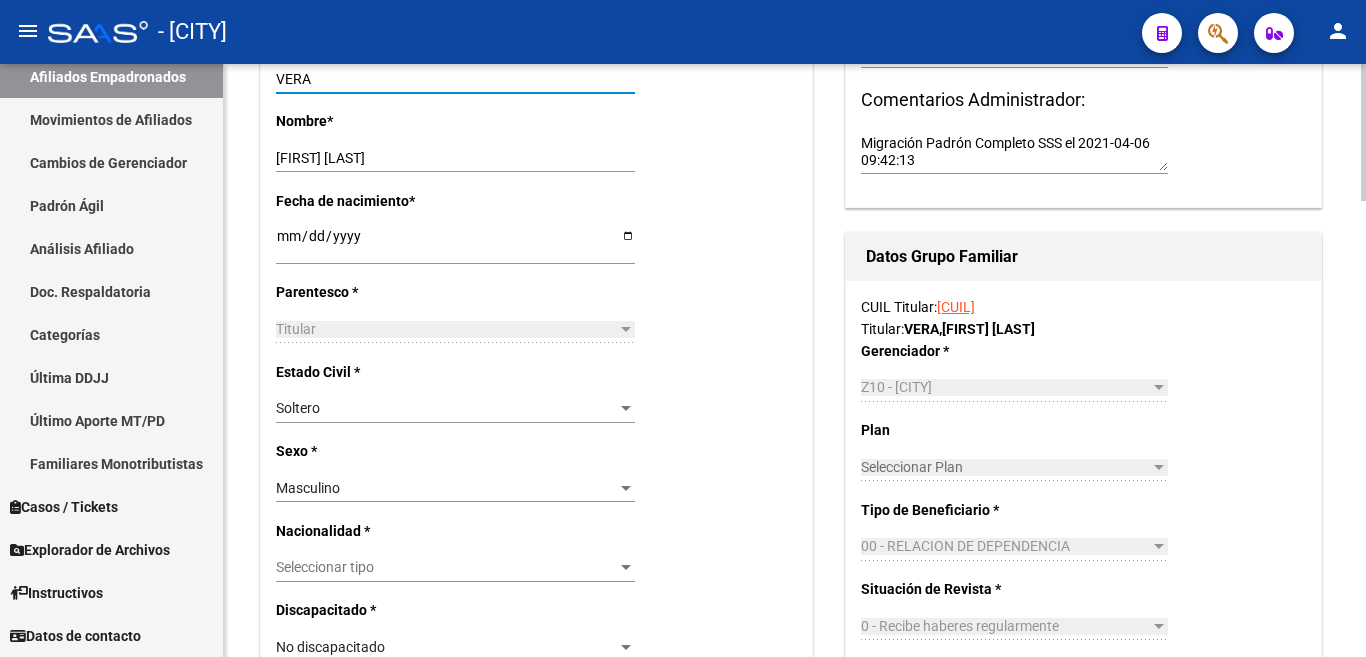 scroll, scrollTop: 800, scrollLeft: 0, axis: vertical 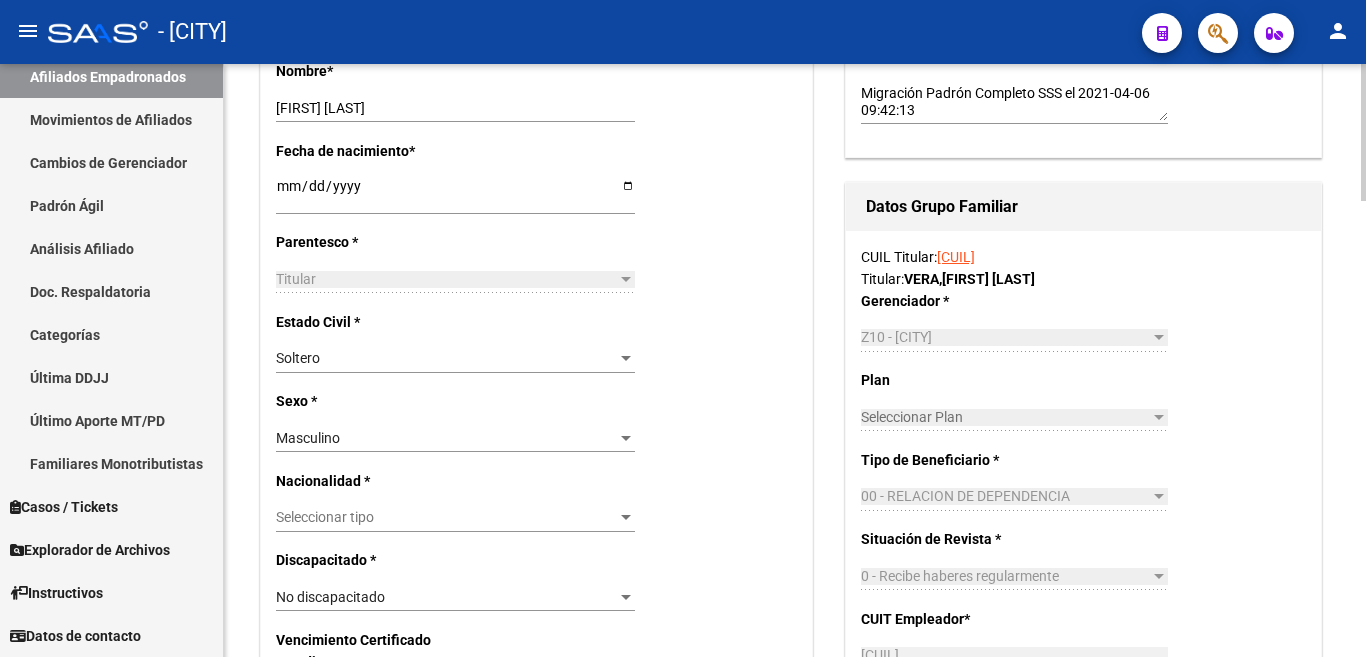 type on "VERA" 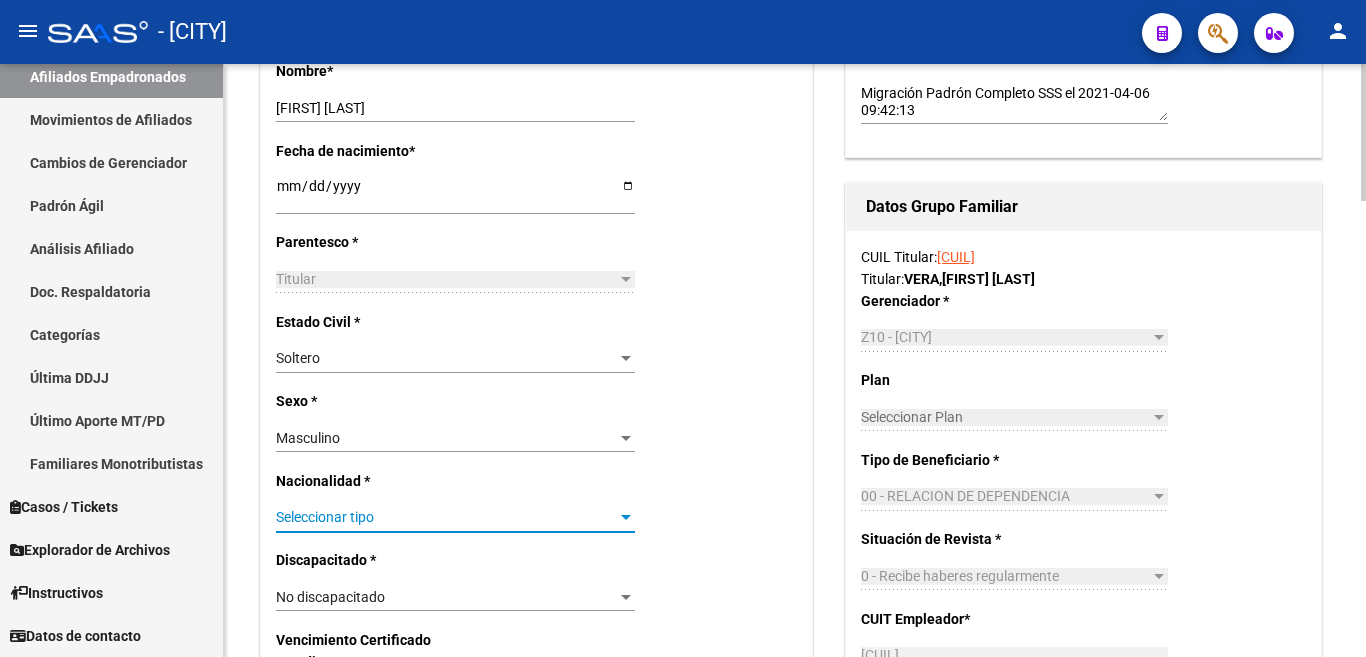 click at bounding box center (626, 518) 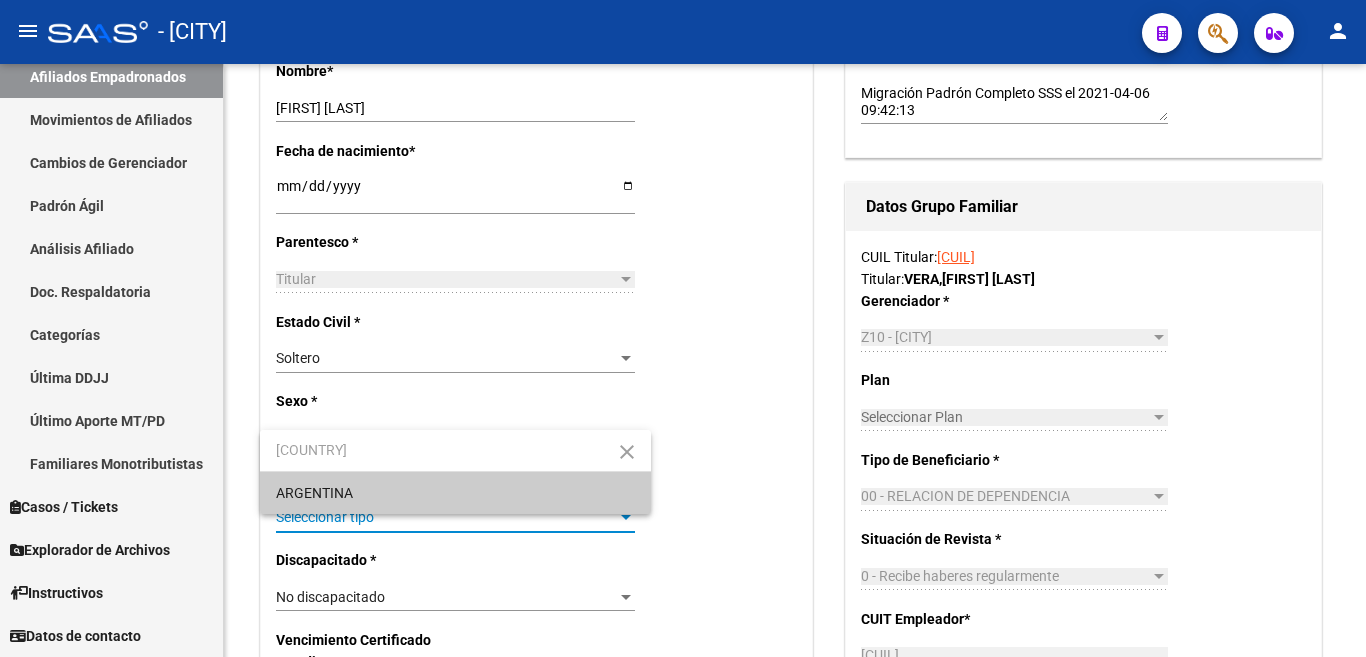 type on "argentina" 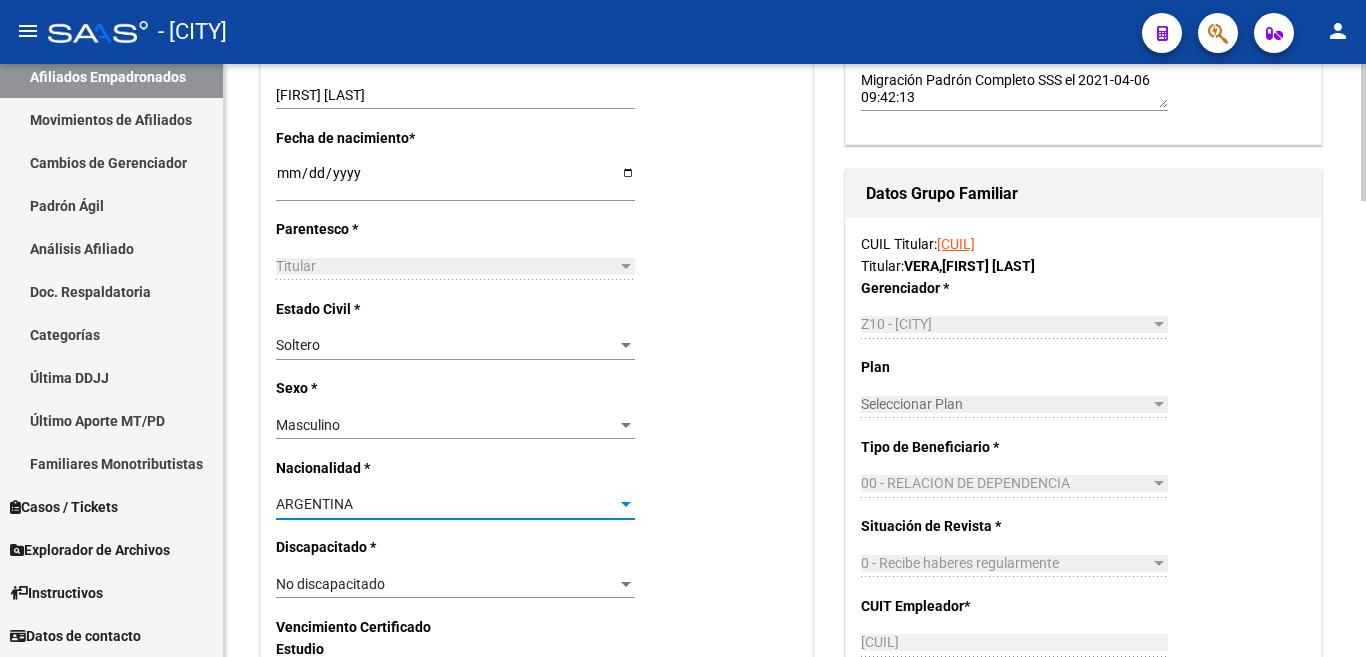 scroll, scrollTop: 600, scrollLeft: 0, axis: vertical 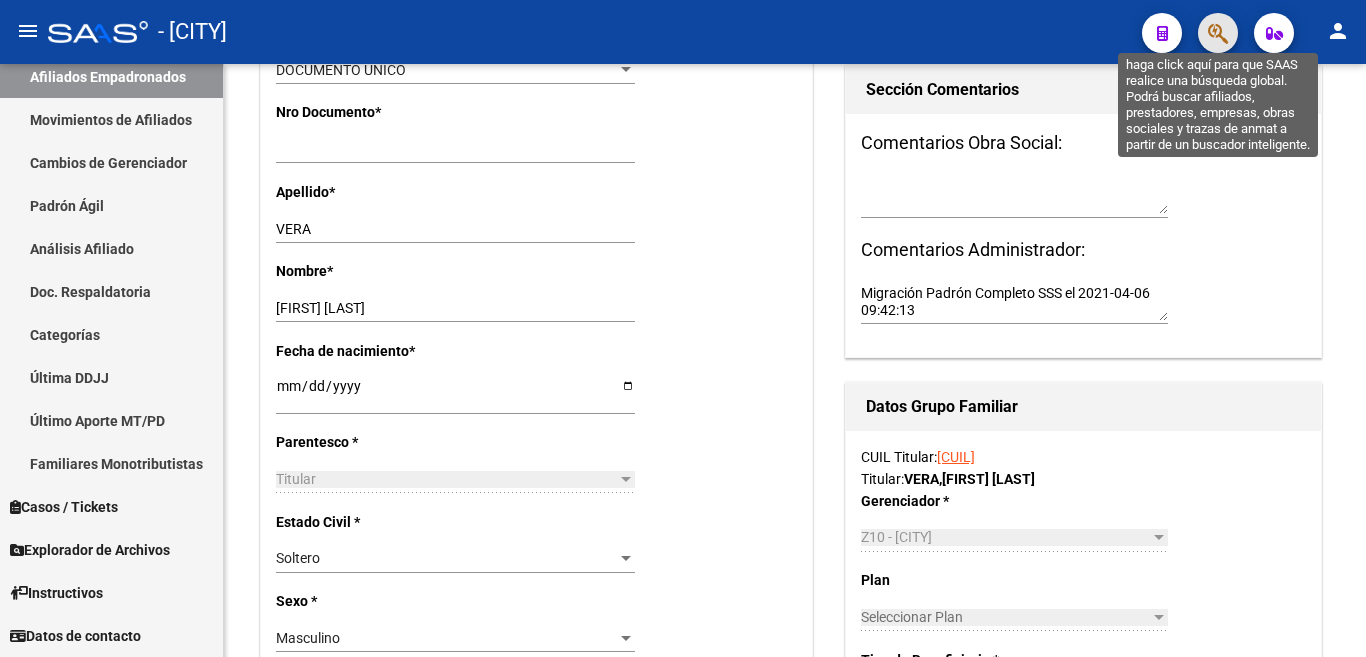 click 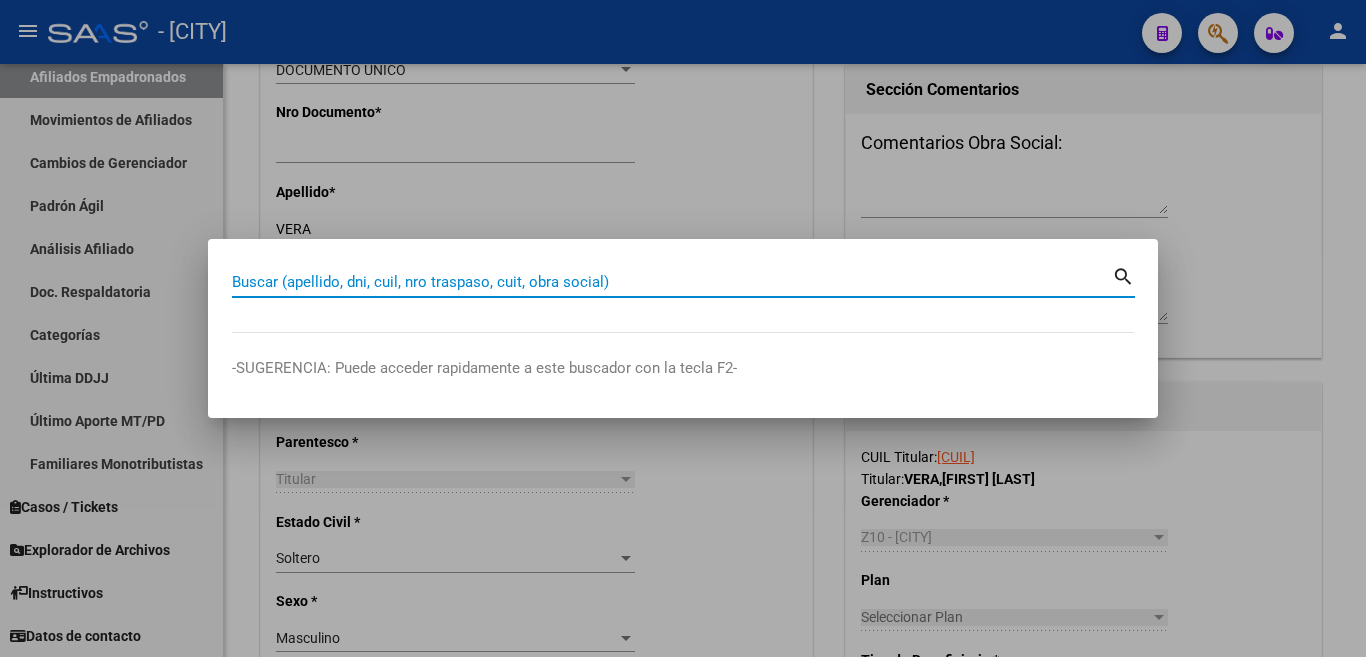 click on "Buscar (apellido, dni, cuil, nro traspaso, cuit, obra social)" at bounding box center (672, 282) 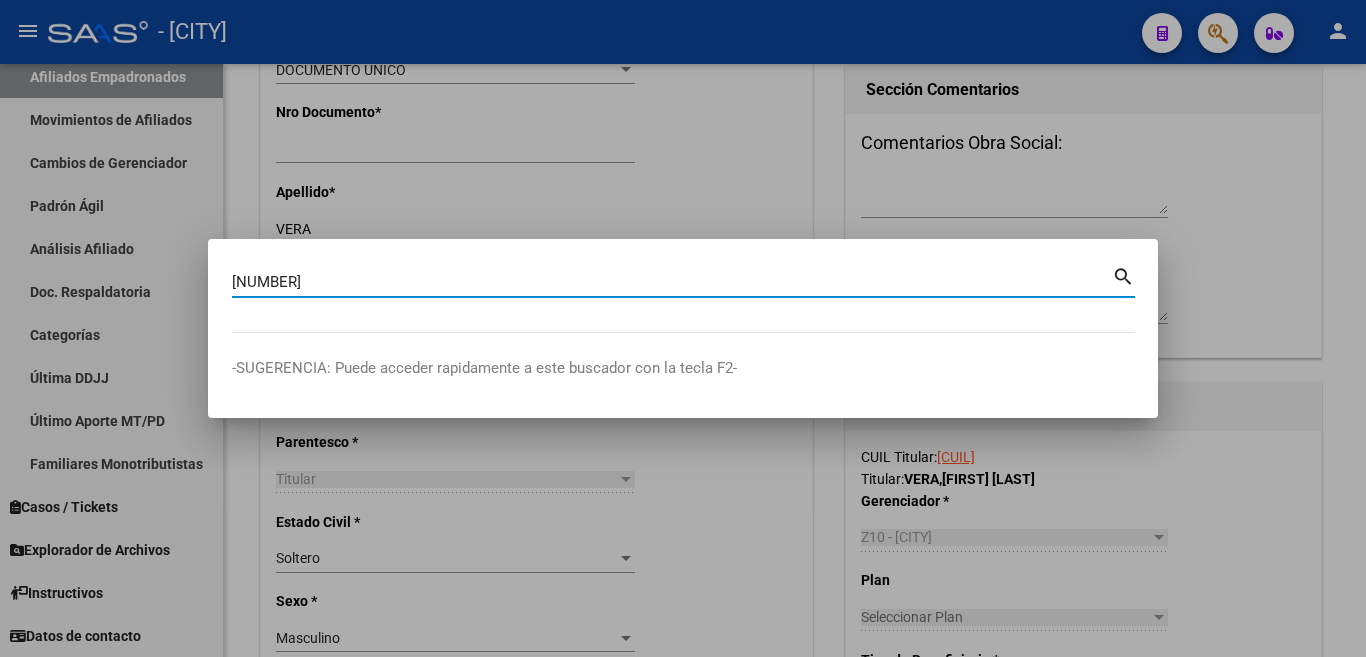type on "33613410" 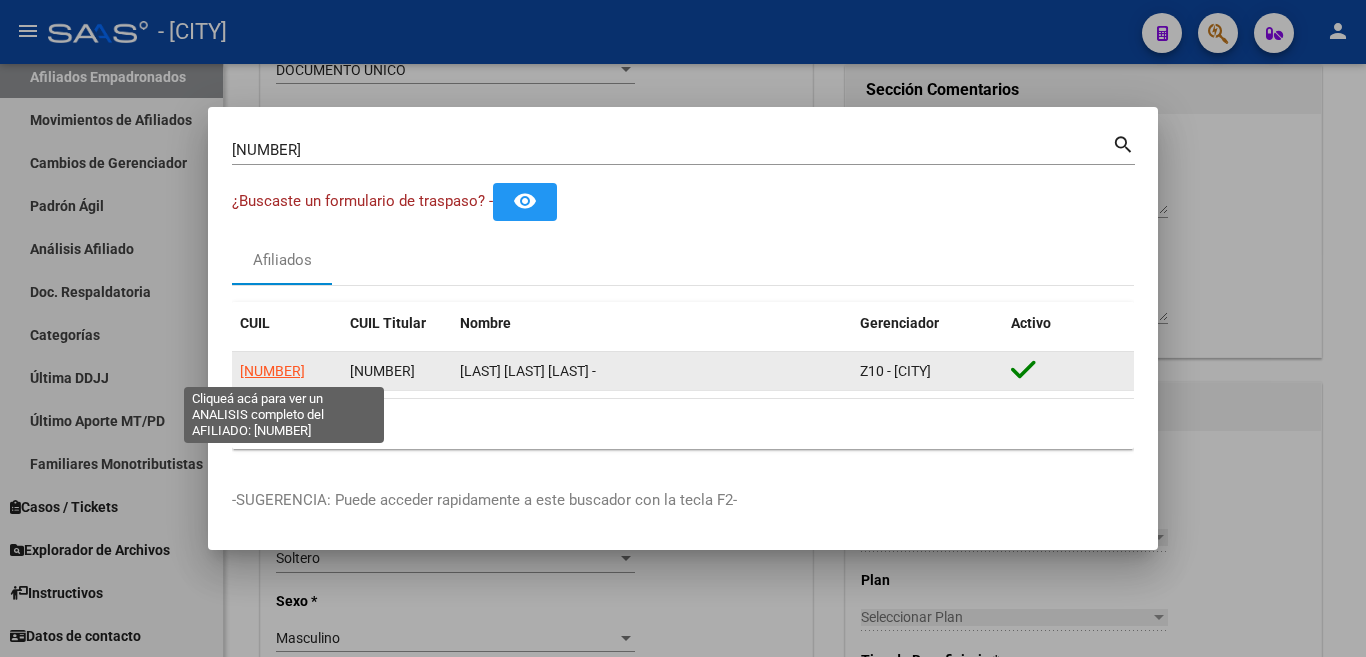click on "20336134103" 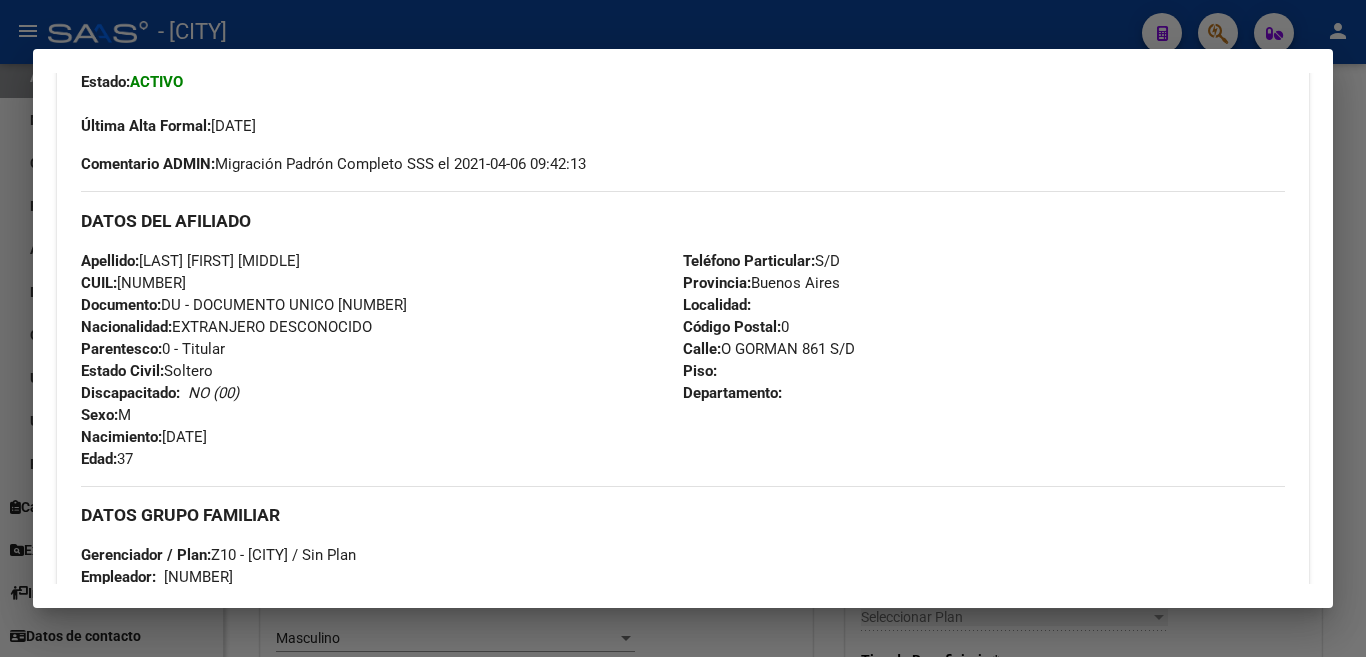 scroll, scrollTop: 300, scrollLeft: 0, axis: vertical 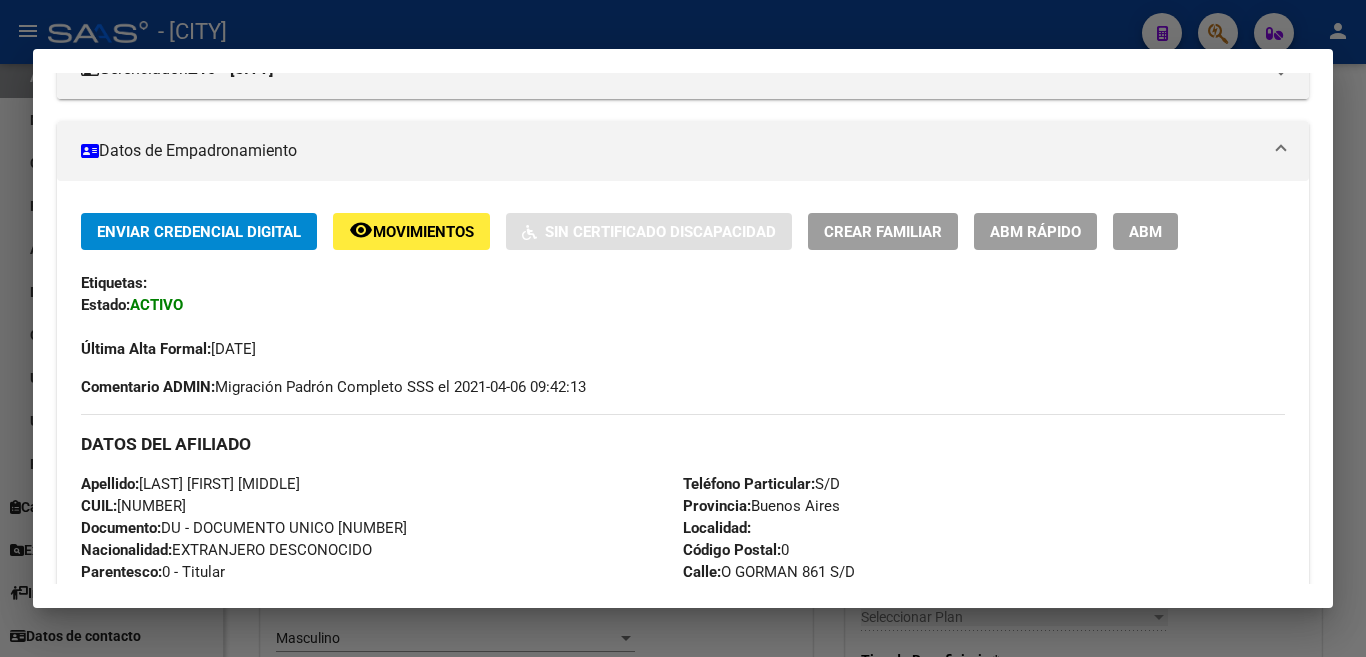 click on "ABM" at bounding box center [1145, 231] 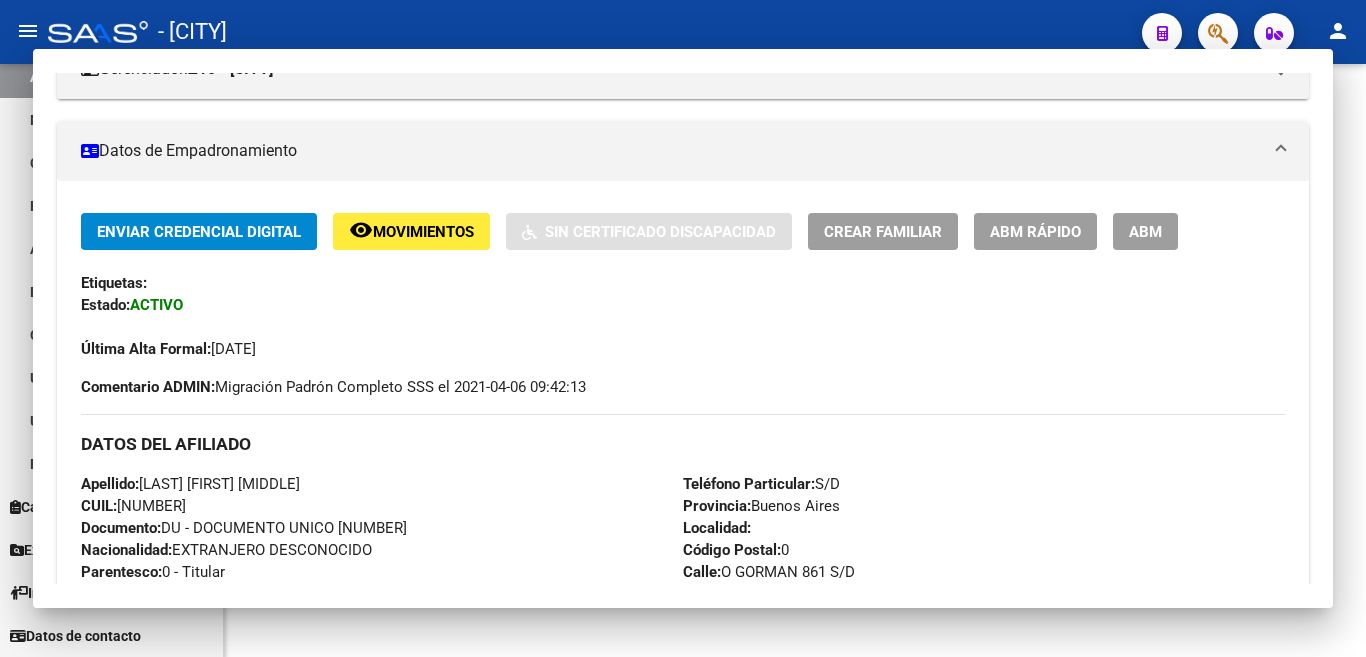 scroll, scrollTop: 0, scrollLeft: 0, axis: both 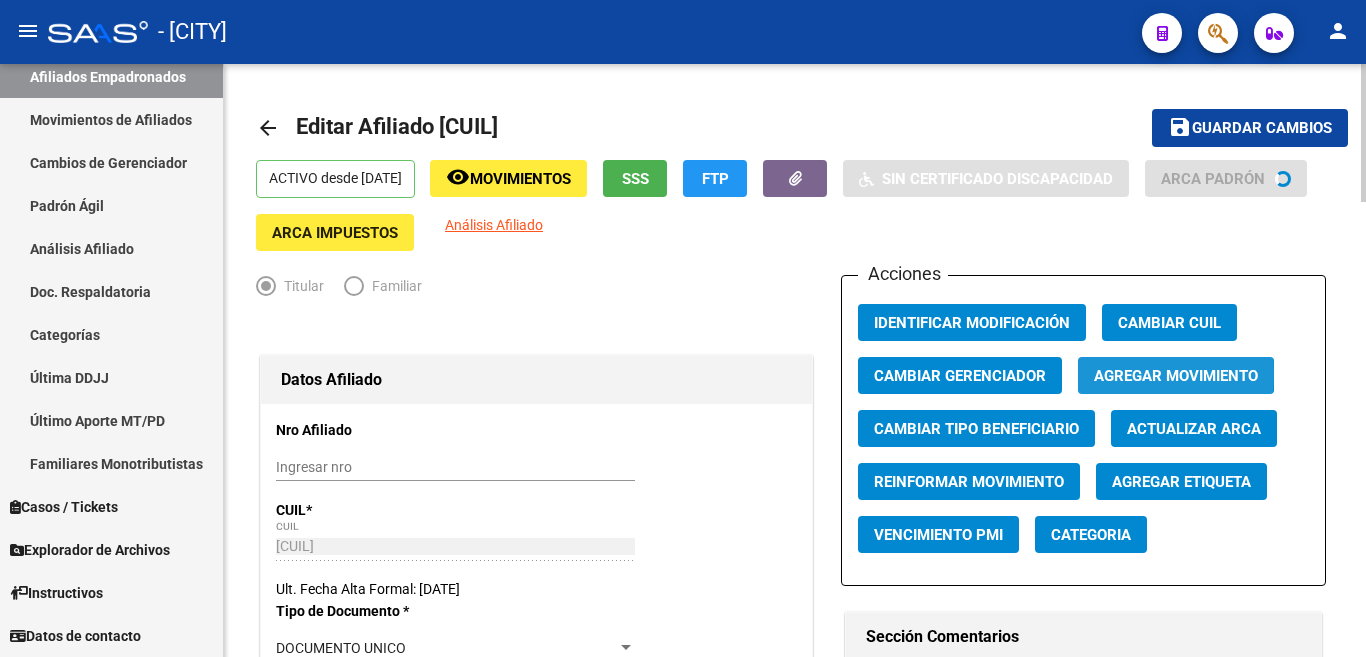 click on "Agregar Movimiento" 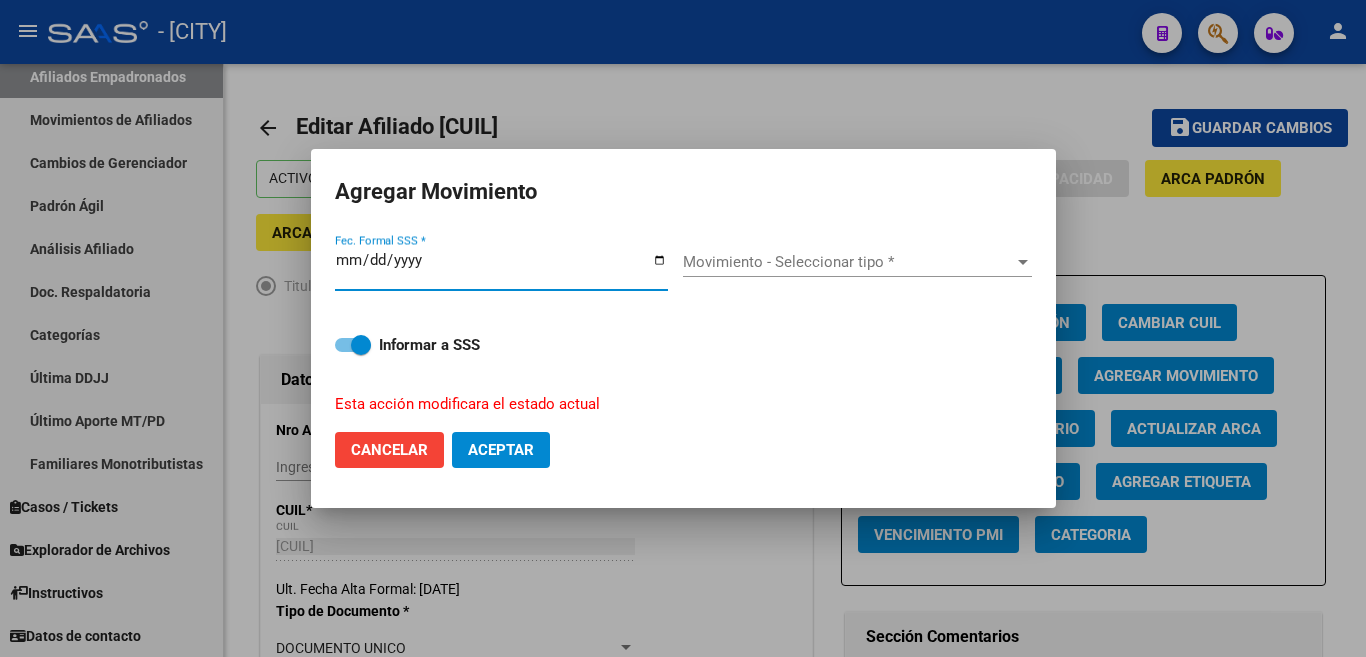 type on "2025-08-04" 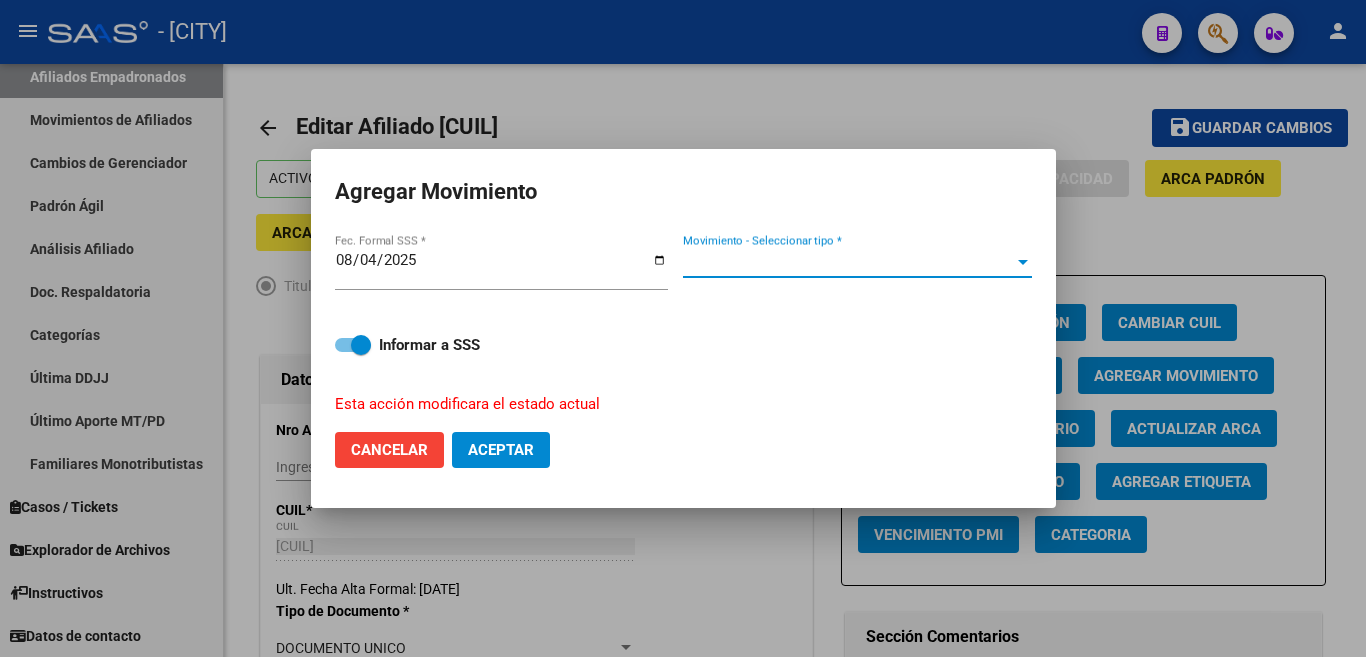 click at bounding box center [1023, 262] 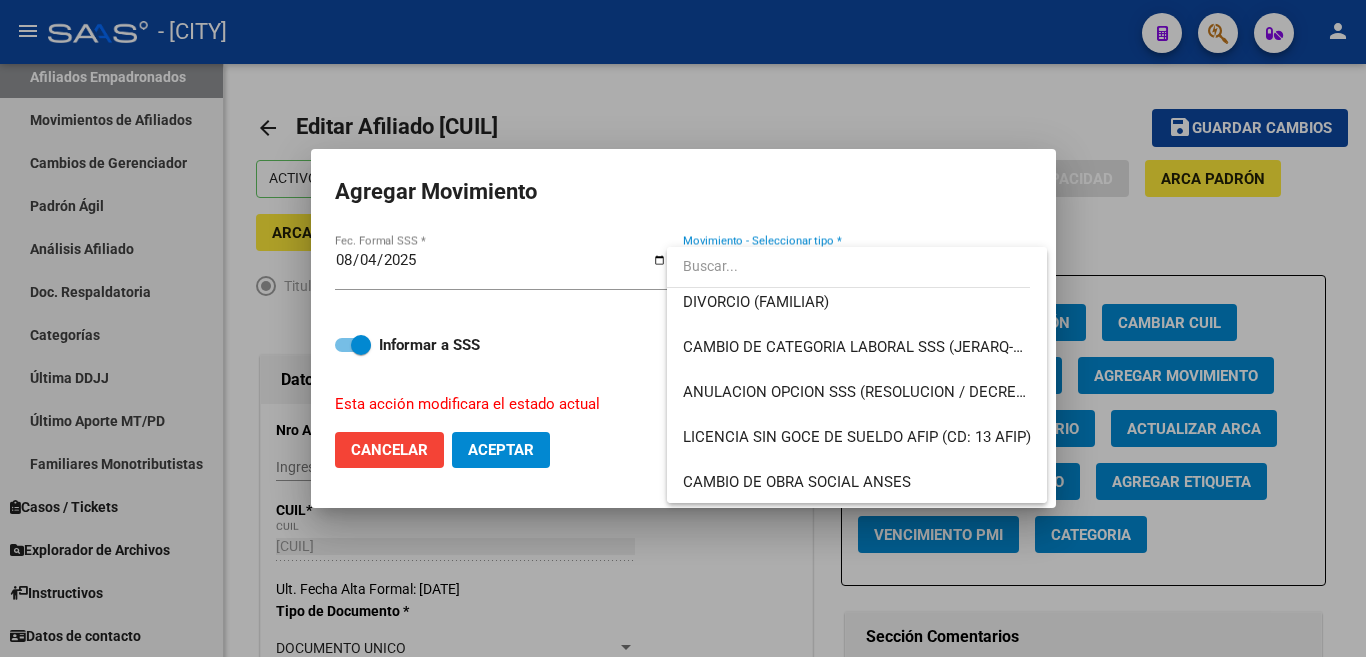 scroll, scrollTop: 300, scrollLeft: 0, axis: vertical 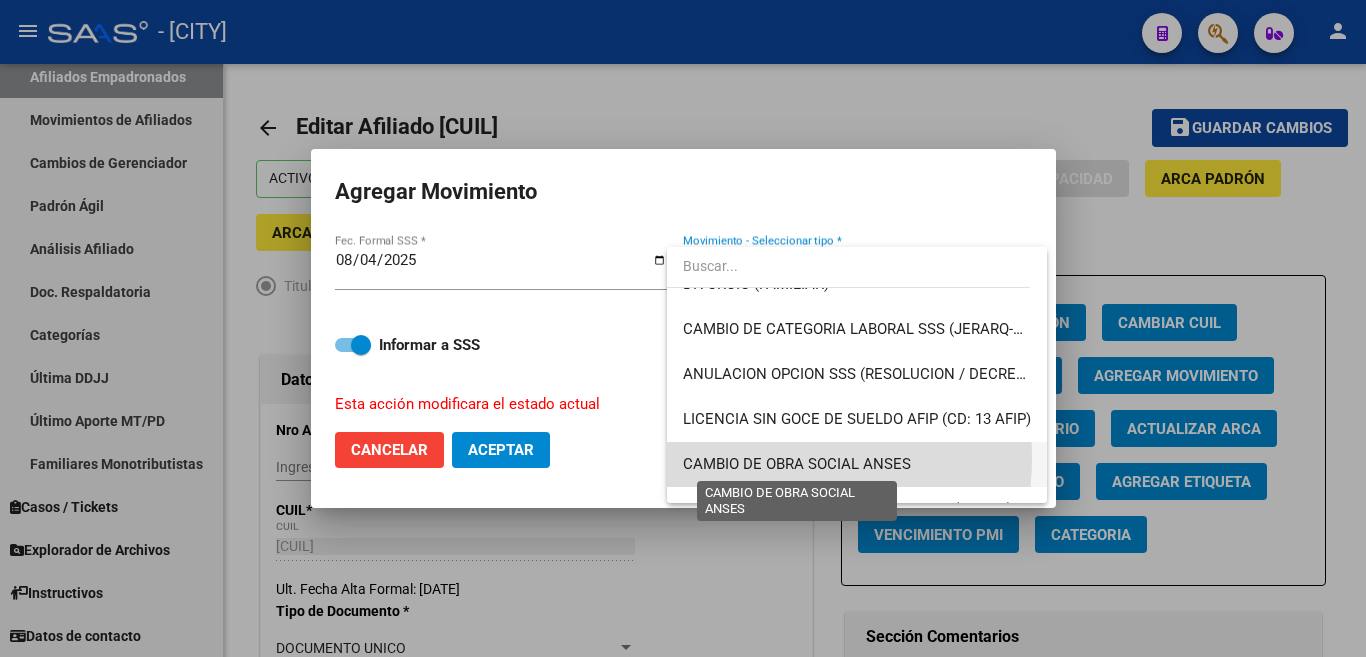 click on "CAMBIO DE OBRA SOCIAL ANSES" at bounding box center (797, 464) 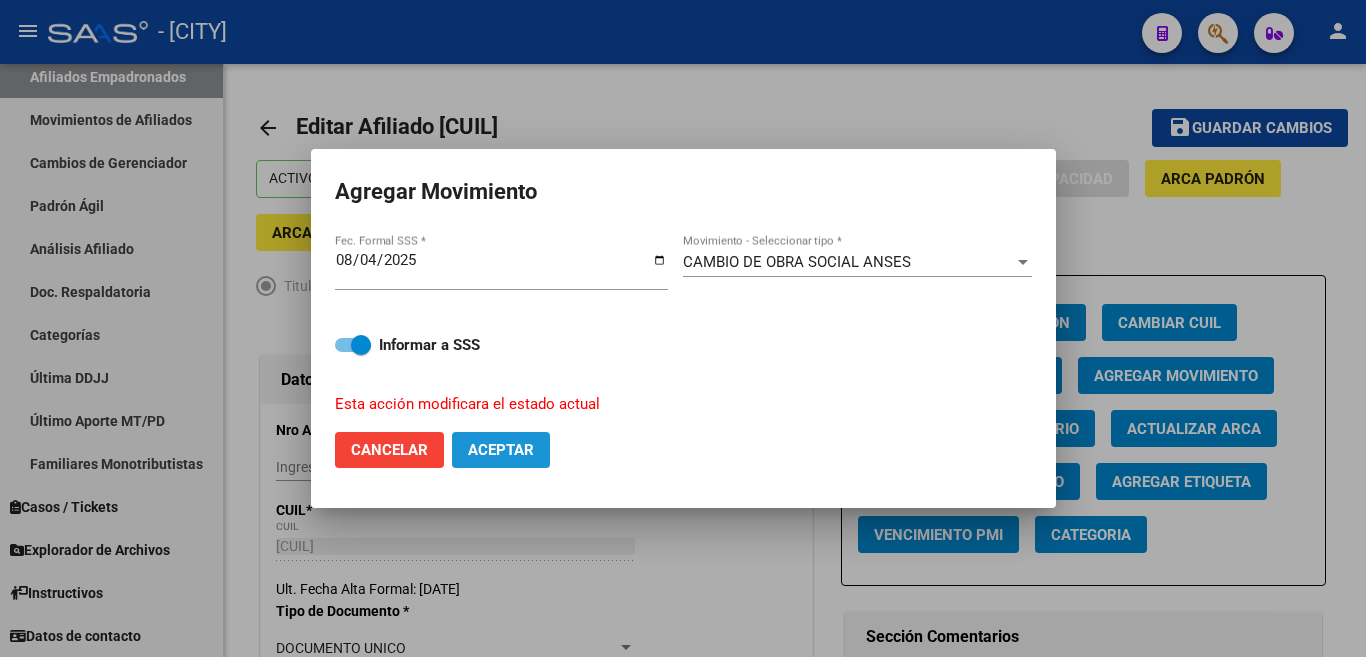 click on "Aceptar" 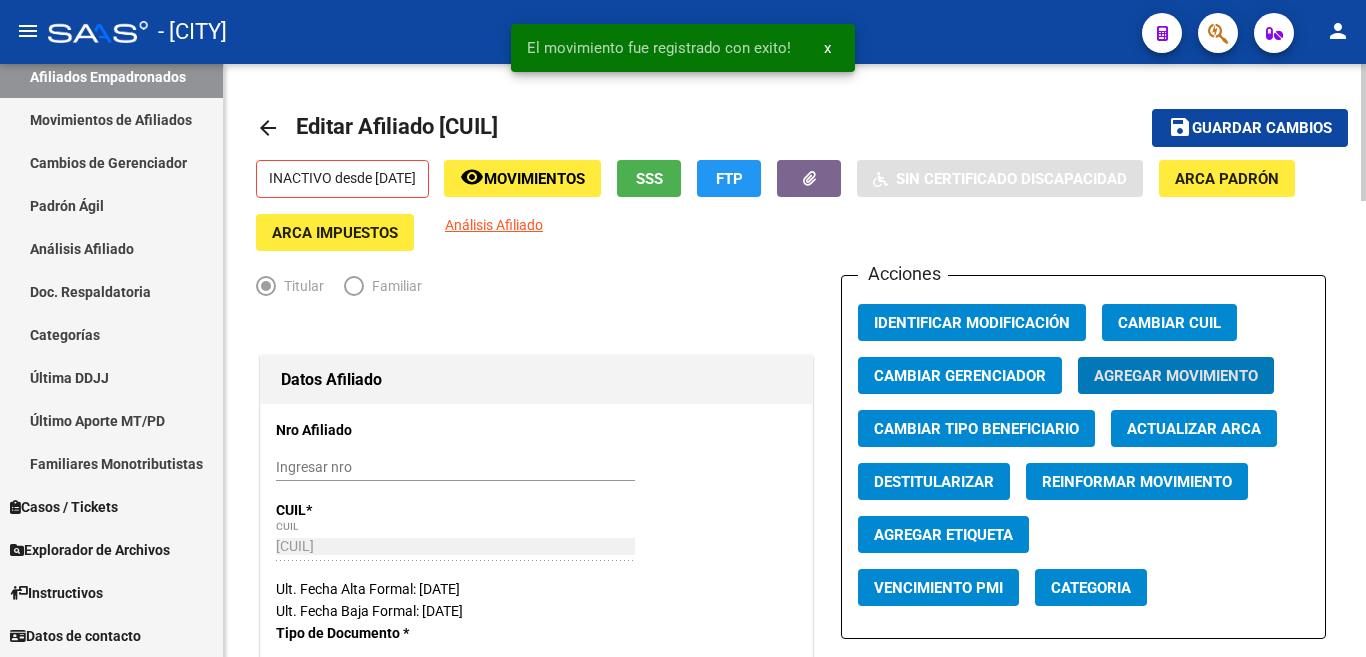 scroll, scrollTop: 400, scrollLeft: 0, axis: vertical 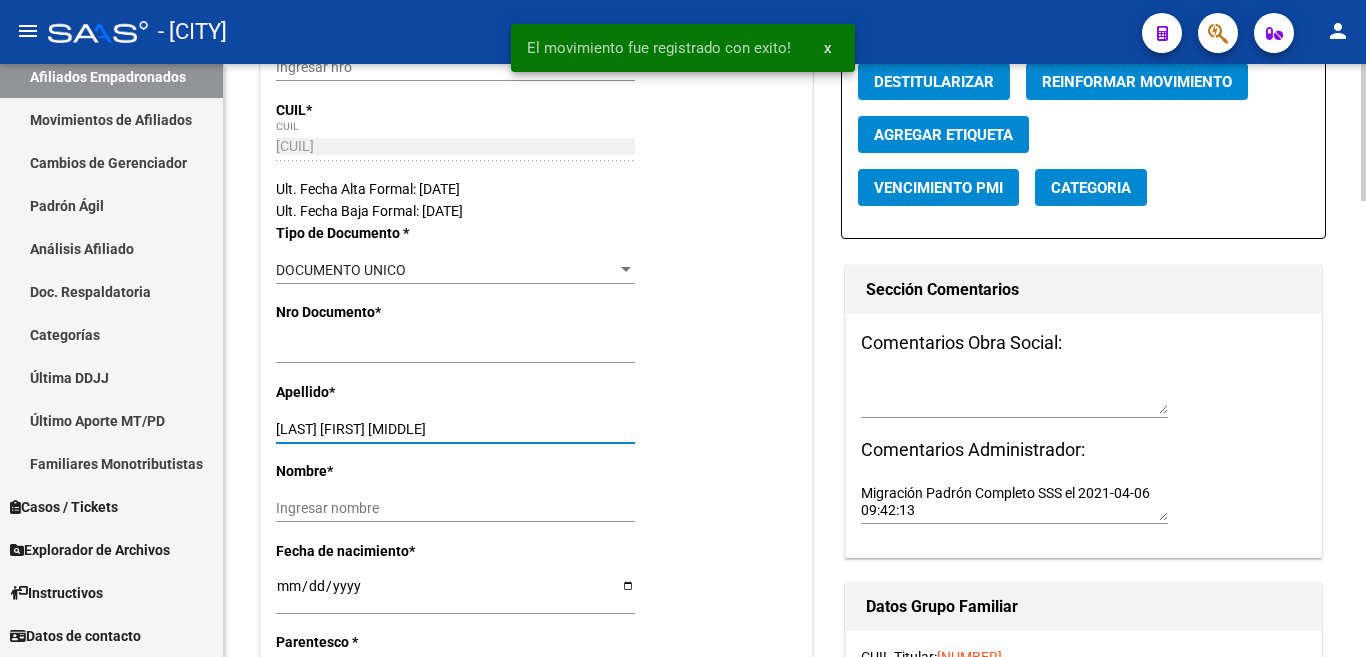 drag, startPoint x: 404, startPoint y: 429, endPoint x: 502, endPoint y: 429, distance: 98 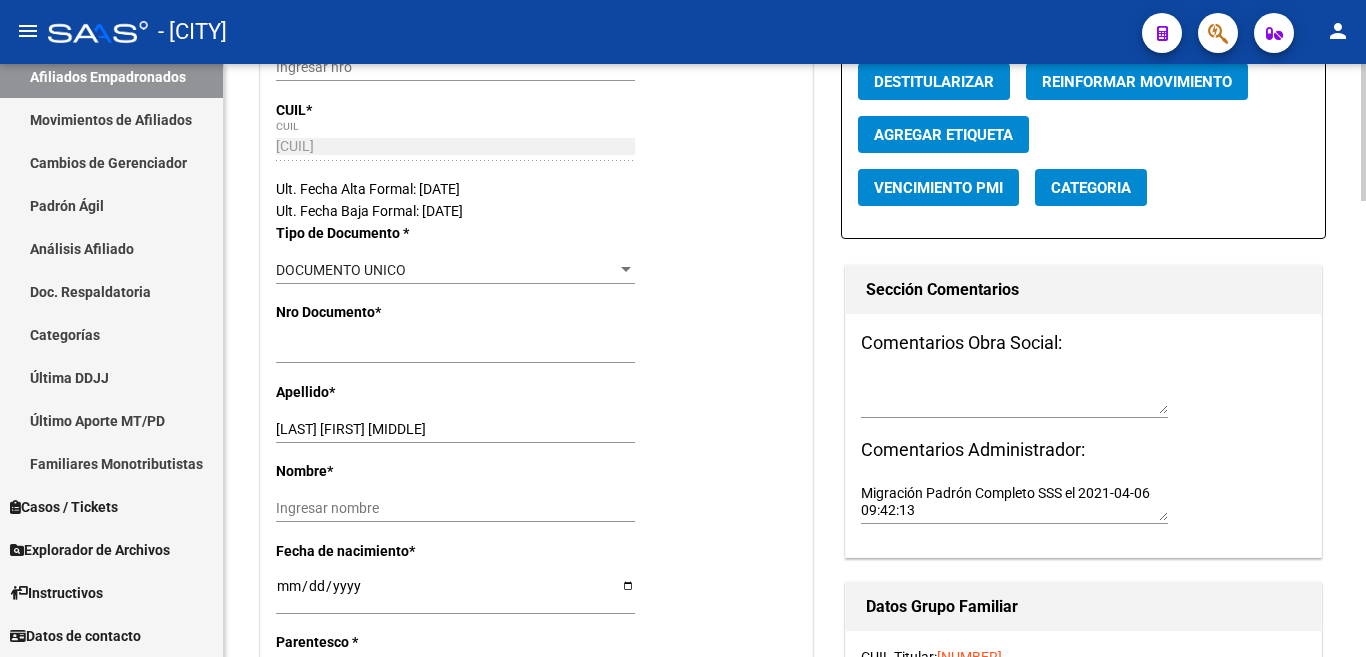 drag, startPoint x: 321, startPoint y: 499, endPoint x: 275, endPoint y: 491, distance: 46.69047 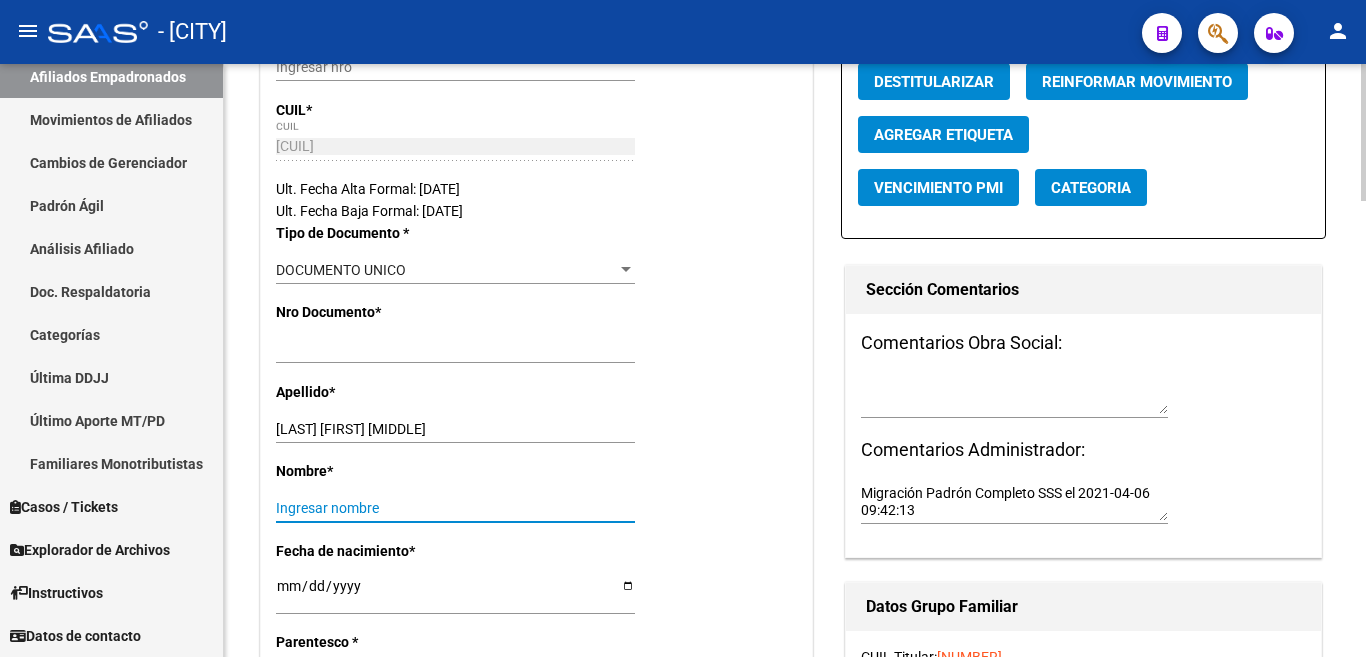 paste on "JULIO CESAR" 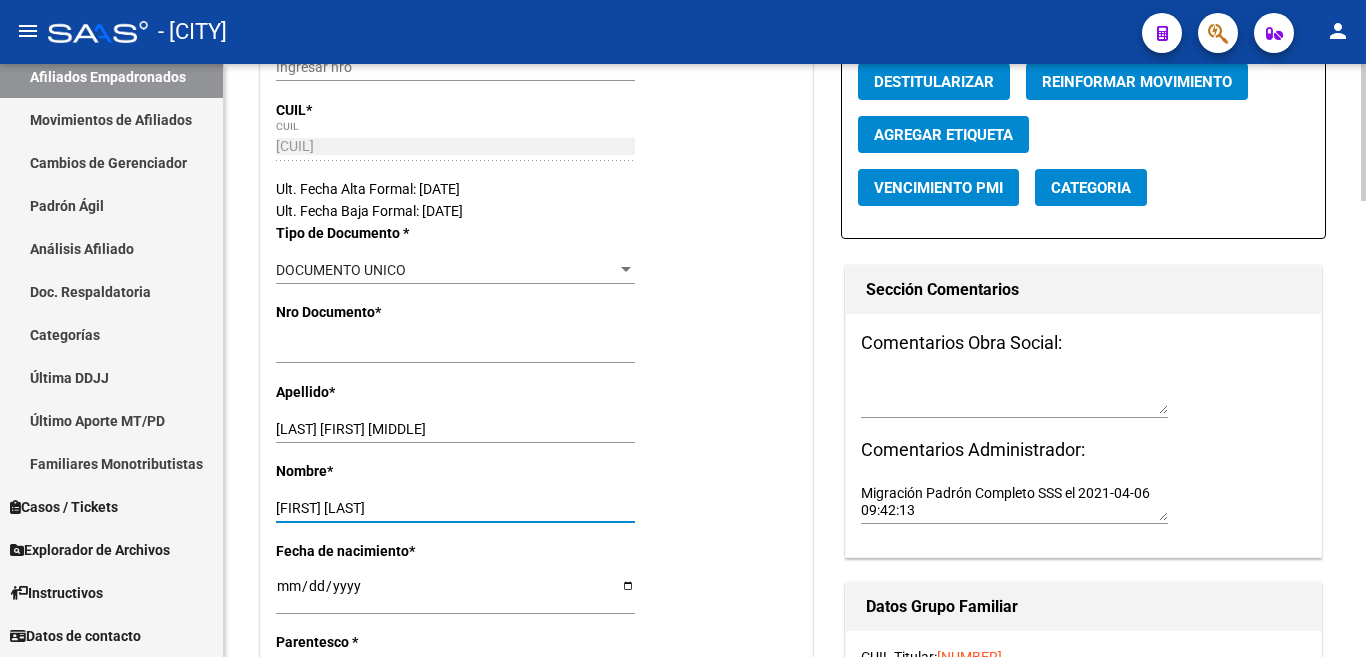type on "JULIO CESAR" 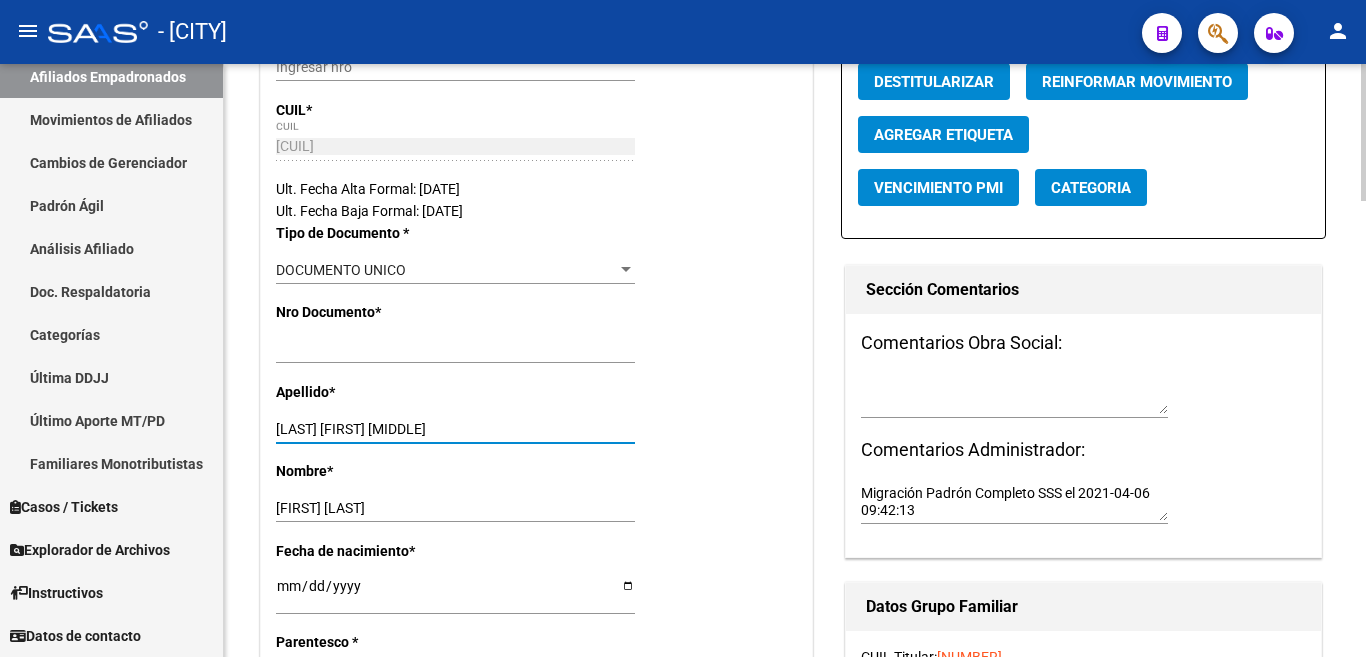 drag, startPoint x: 407, startPoint y: 430, endPoint x: 531, endPoint y: 432, distance: 124.01613 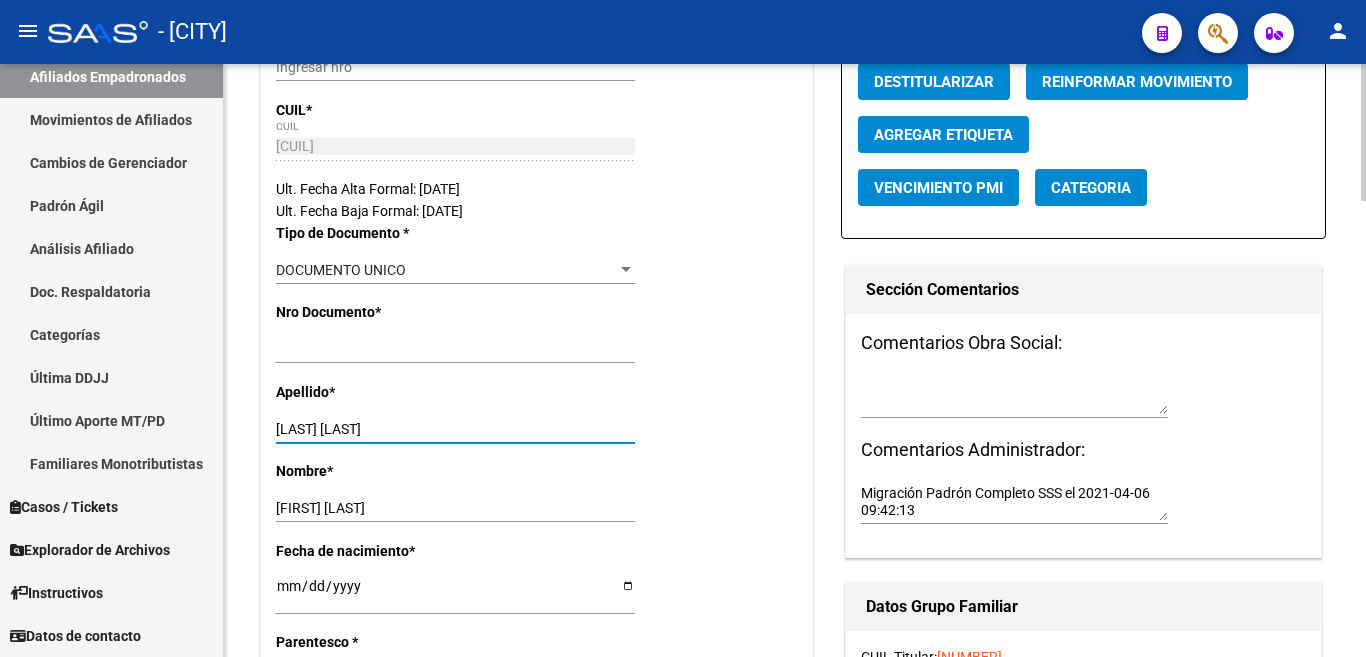 type on "CORONEL LEZCANO" 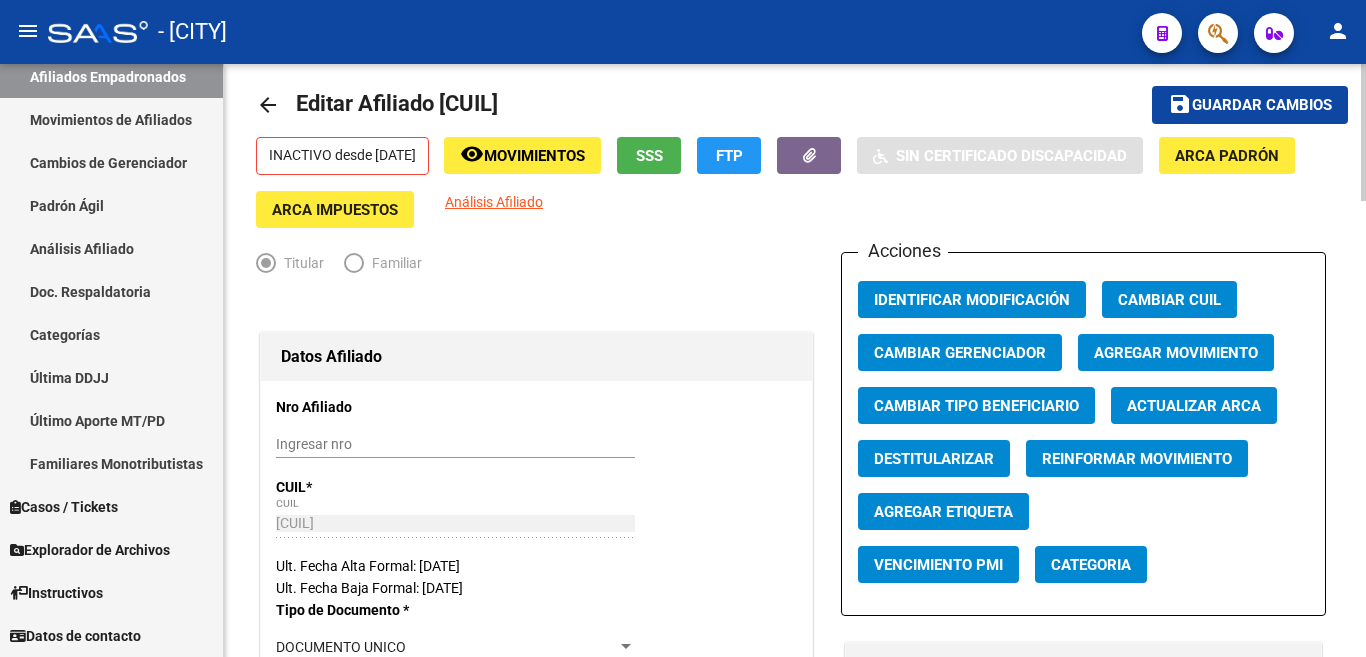scroll, scrollTop: 0, scrollLeft: 0, axis: both 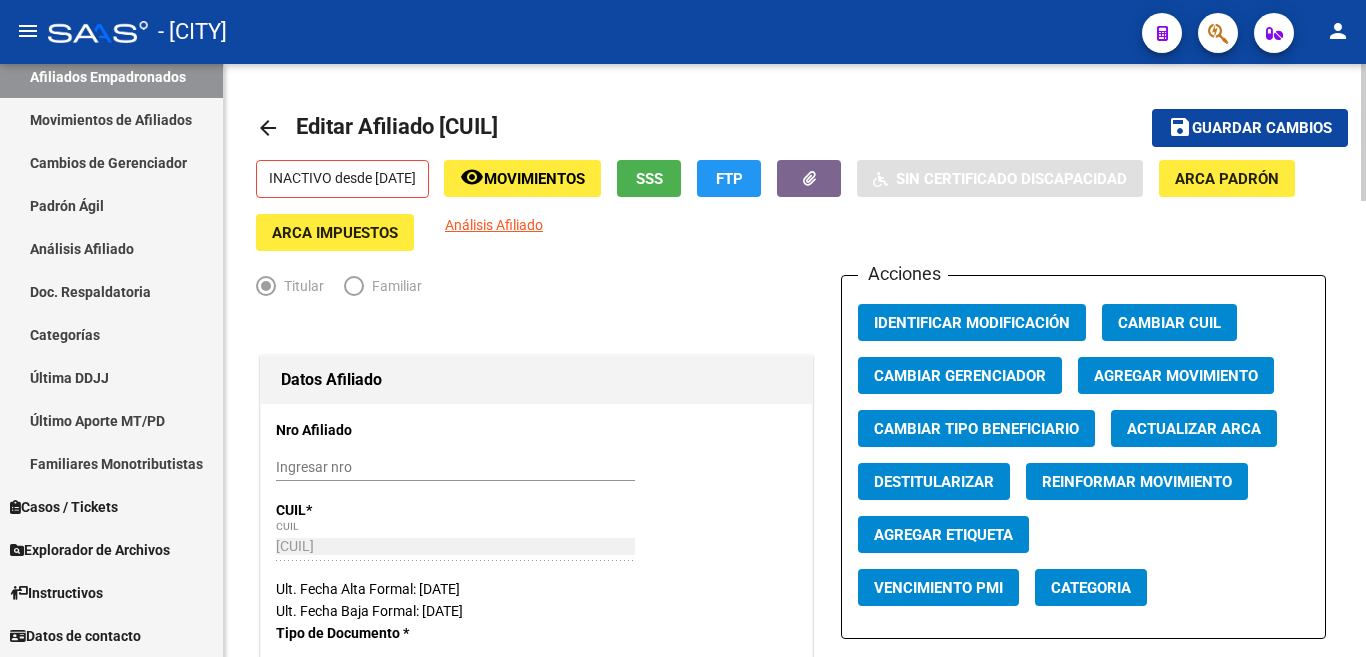 click on "save Guardar cambios" 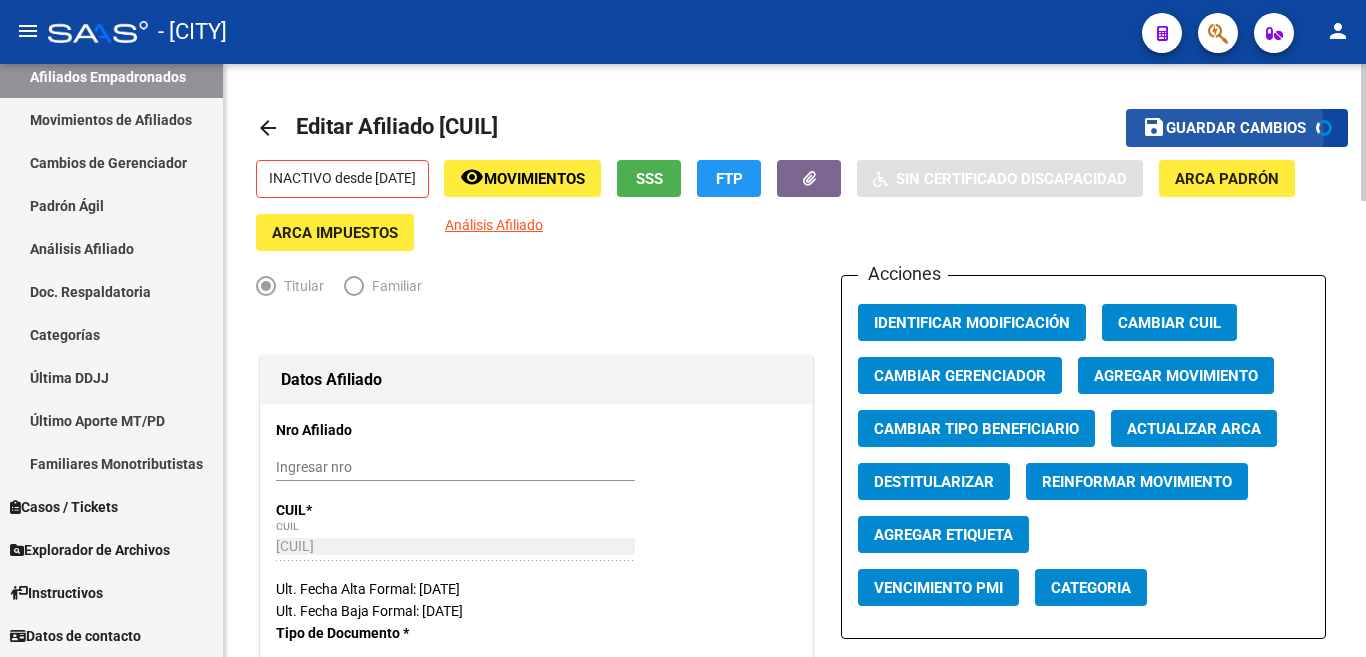 click on "Guardar cambios" 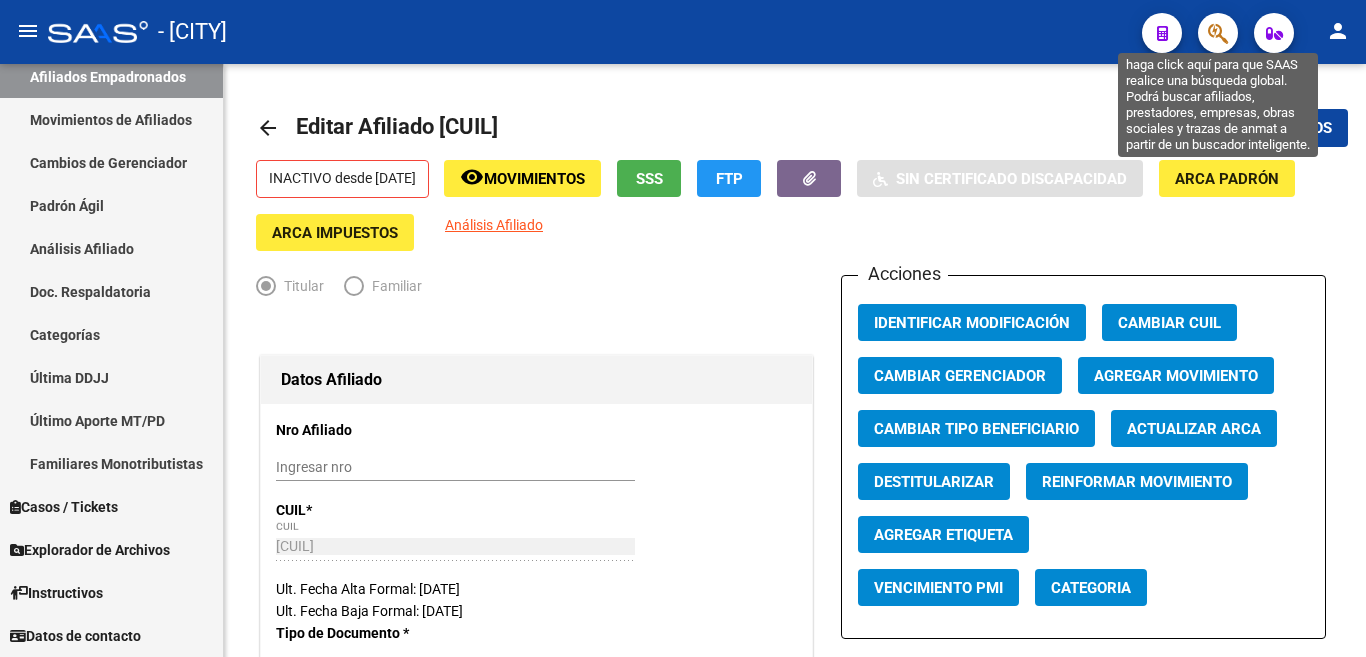 click 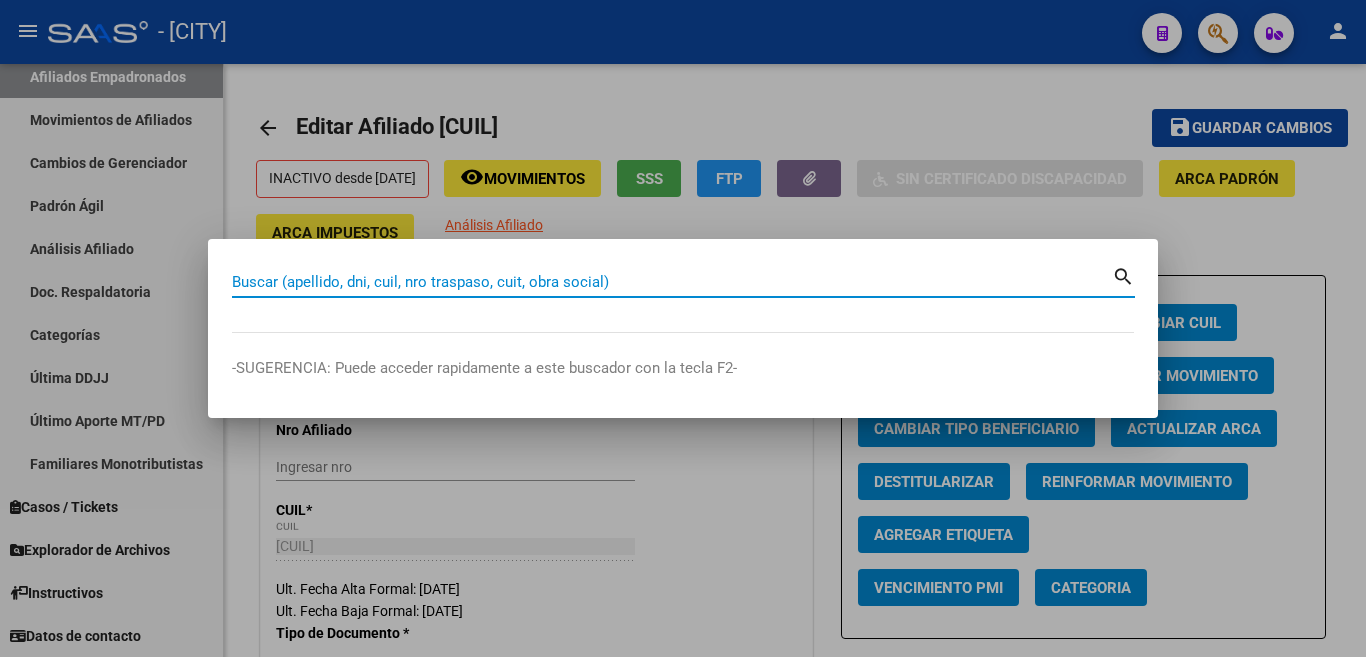 click on "Buscar (apellido, dni, cuil, nro traspaso, cuit, obra social)" at bounding box center [672, 282] 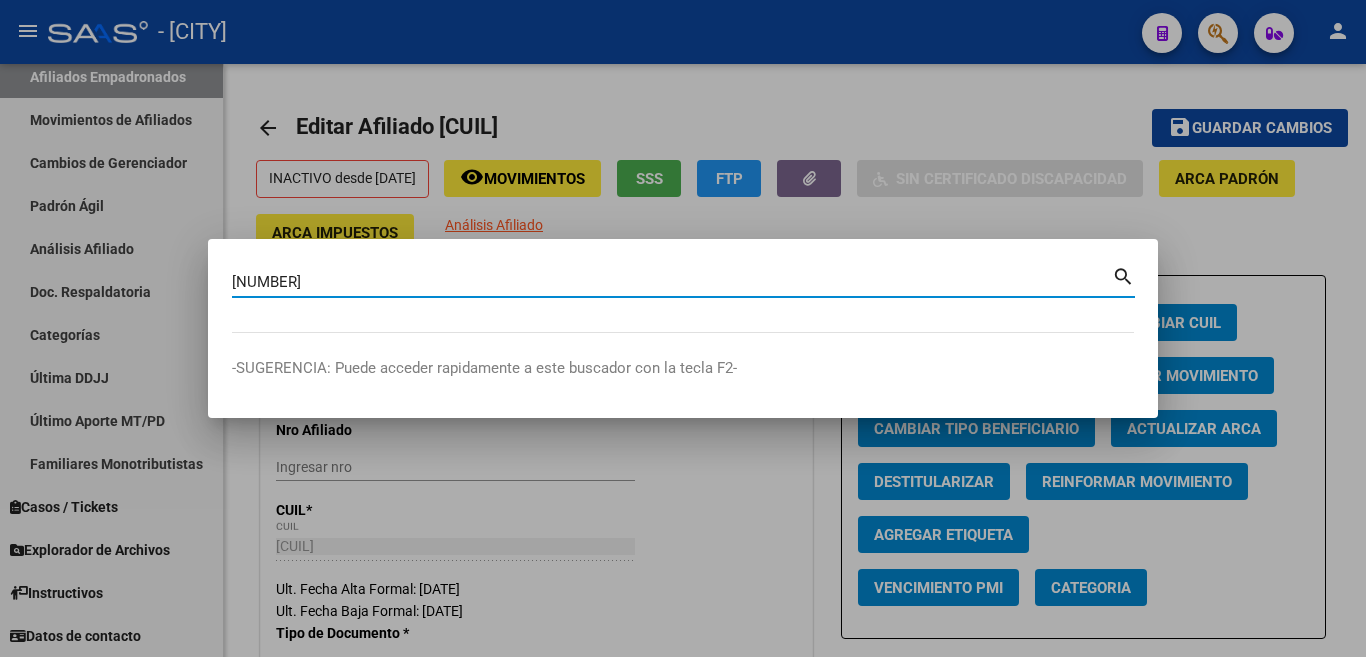 type on "28820350" 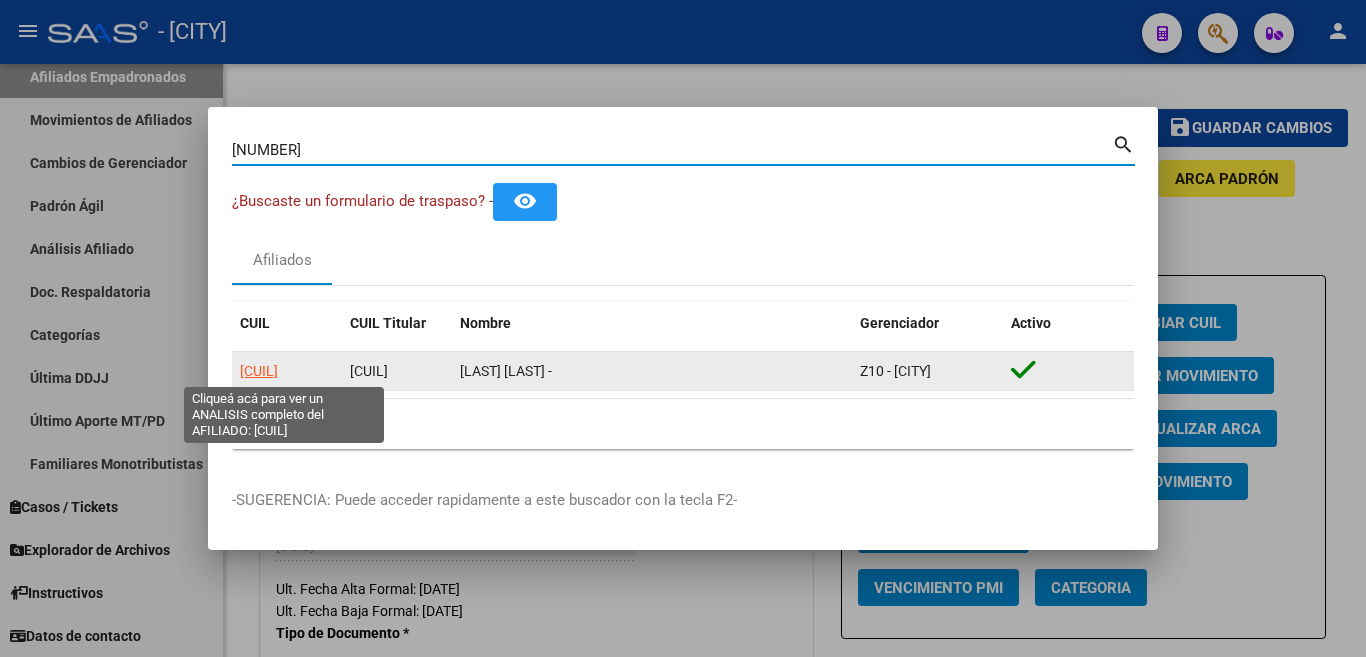 click on "23288203504" 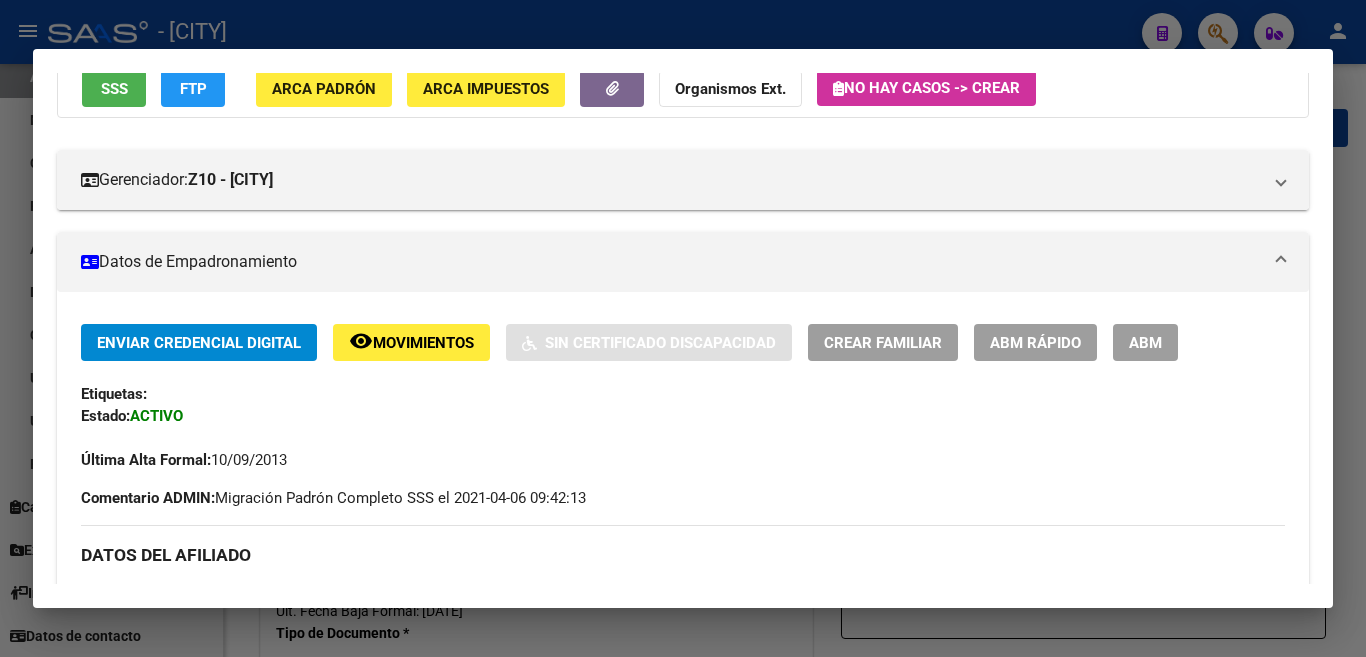 scroll, scrollTop: 200, scrollLeft: 0, axis: vertical 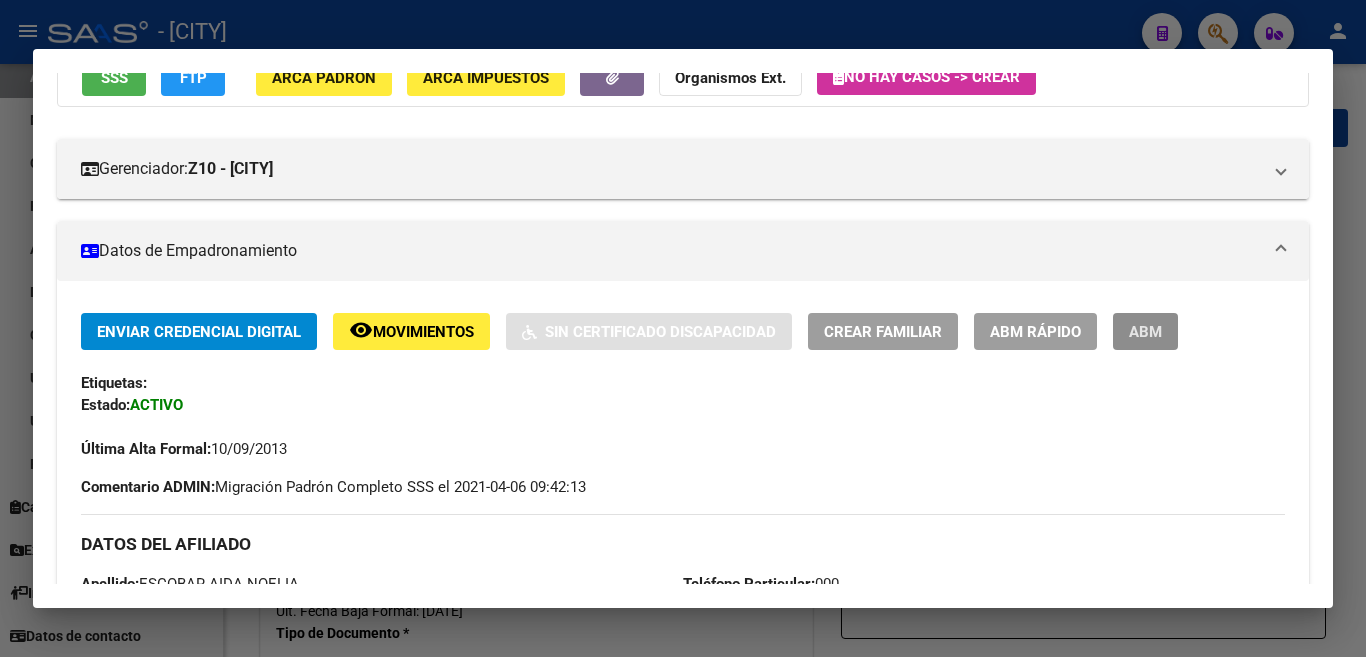 drag, startPoint x: 1138, startPoint y: 328, endPoint x: 914, endPoint y: 436, distance: 248.6765 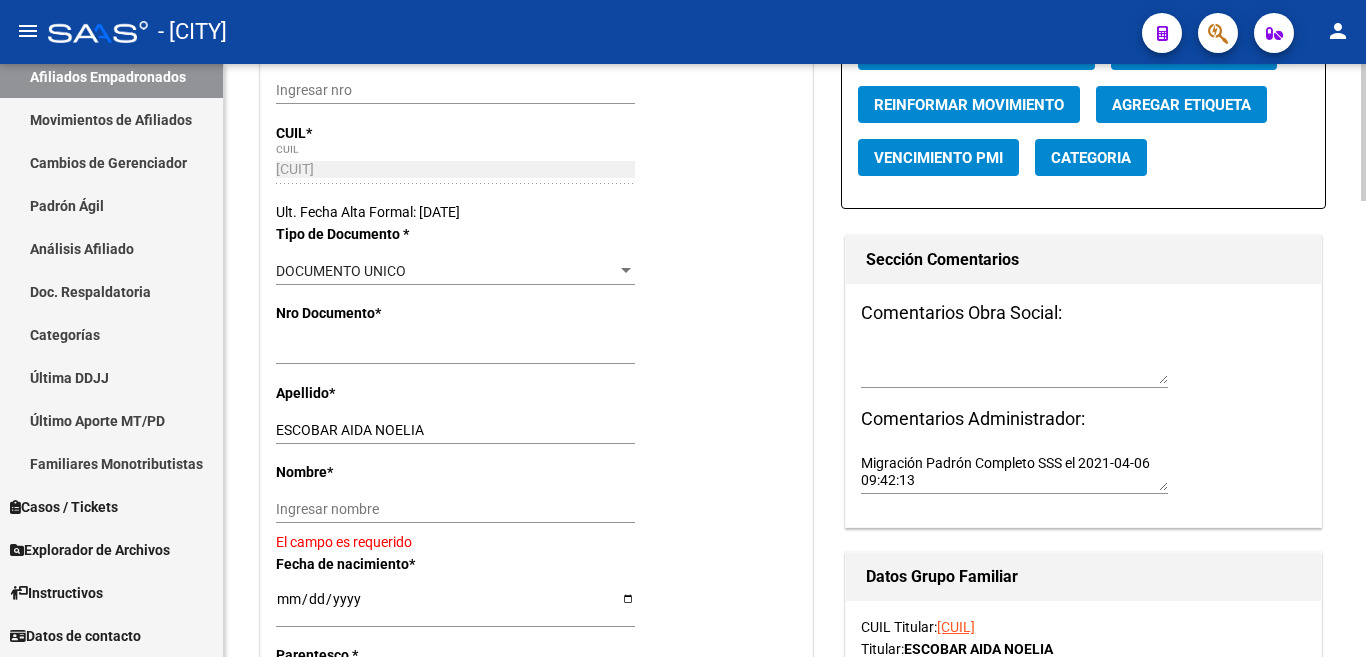 scroll, scrollTop: 400, scrollLeft: 0, axis: vertical 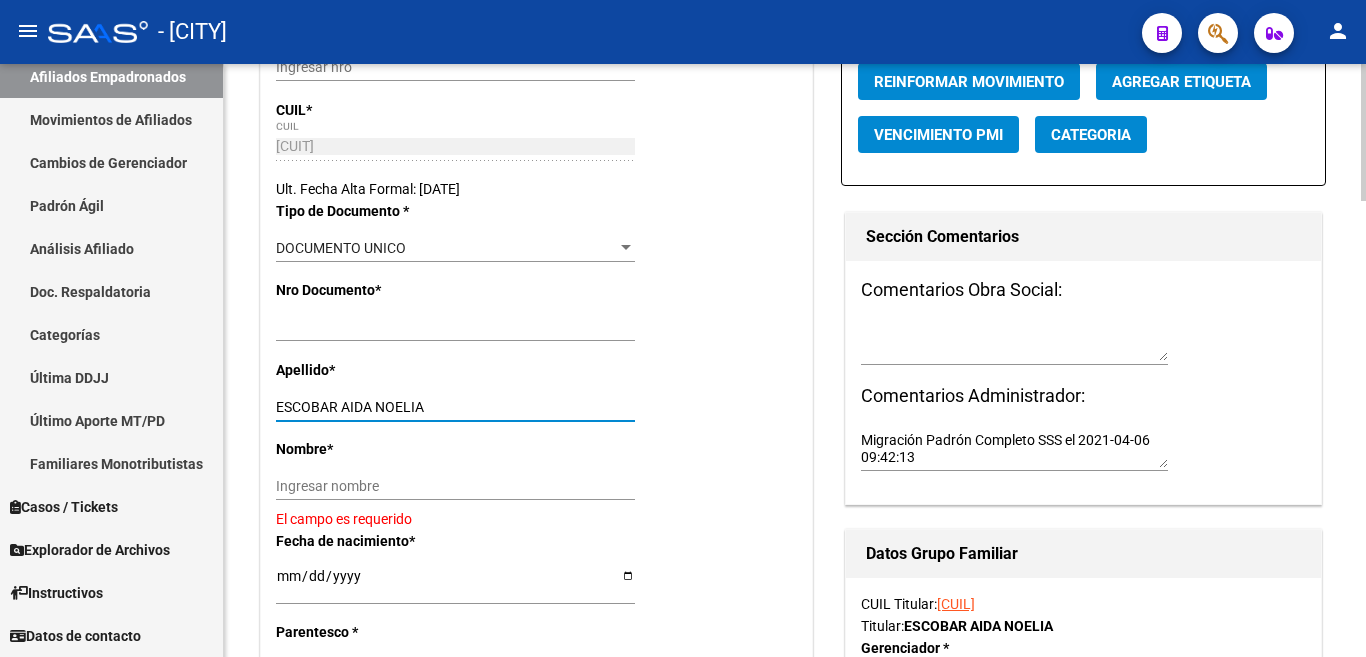 drag, startPoint x: 341, startPoint y: 406, endPoint x: 431, endPoint y: 411, distance: 90.13878 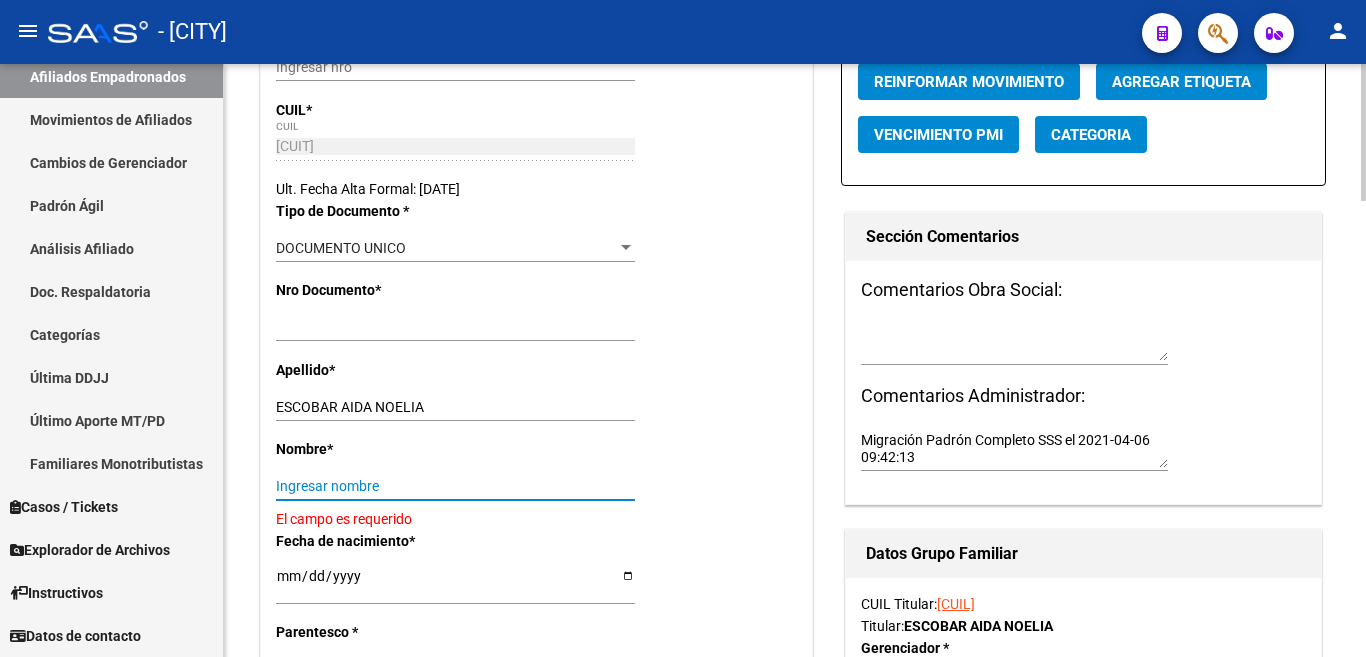 paste on "AIDA NOELIA" 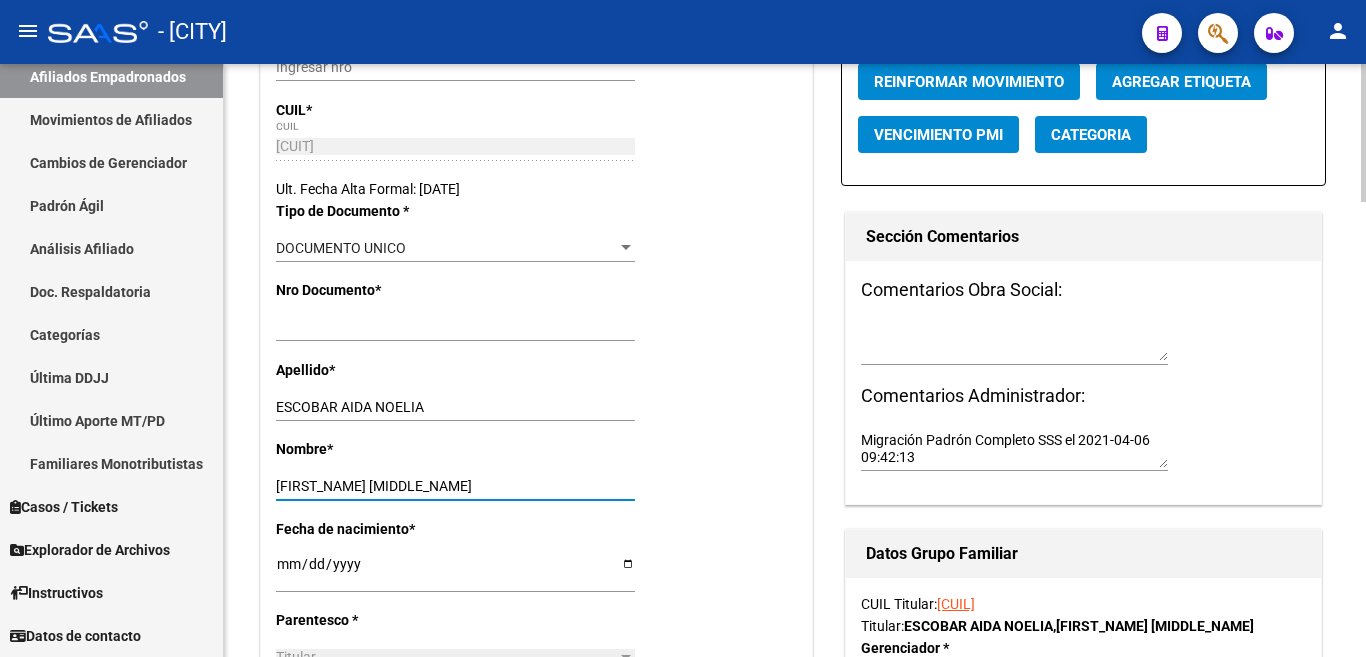 type on "AIDA NOELIA" 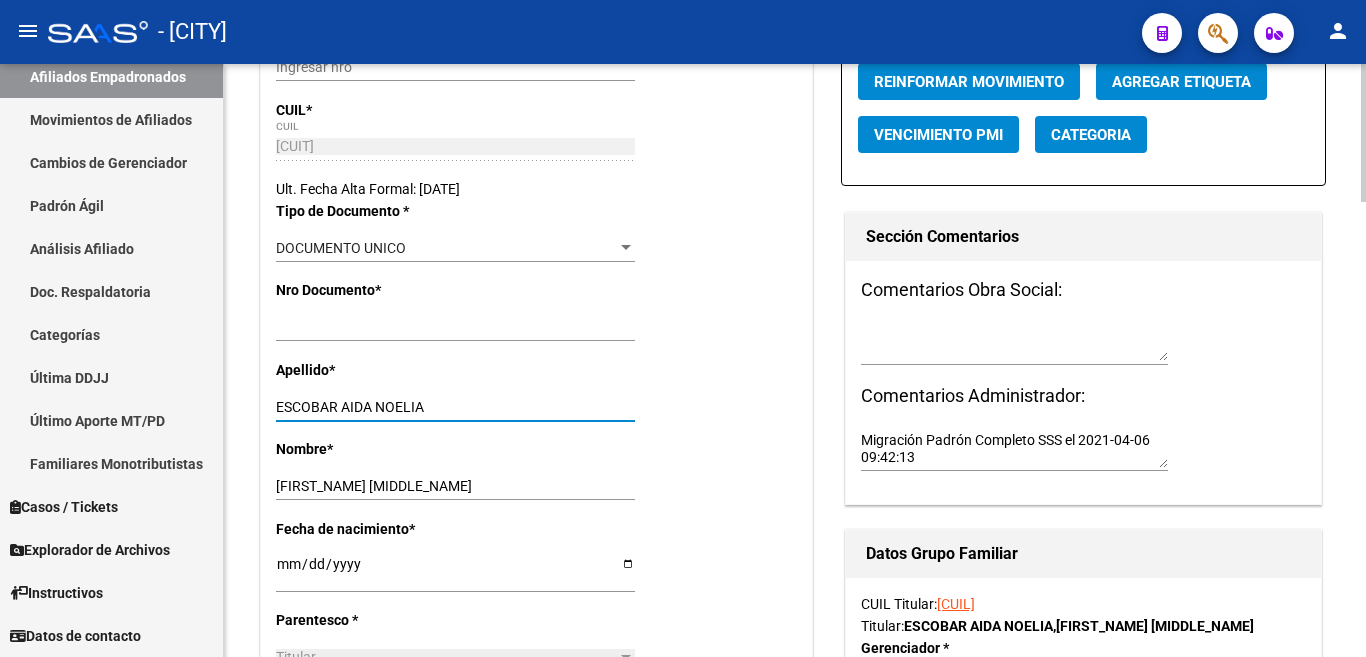drag, startPoint x: 341, startPoint y: 405, endPoint x: 462, endPoint y: 407, distance: 121.016525 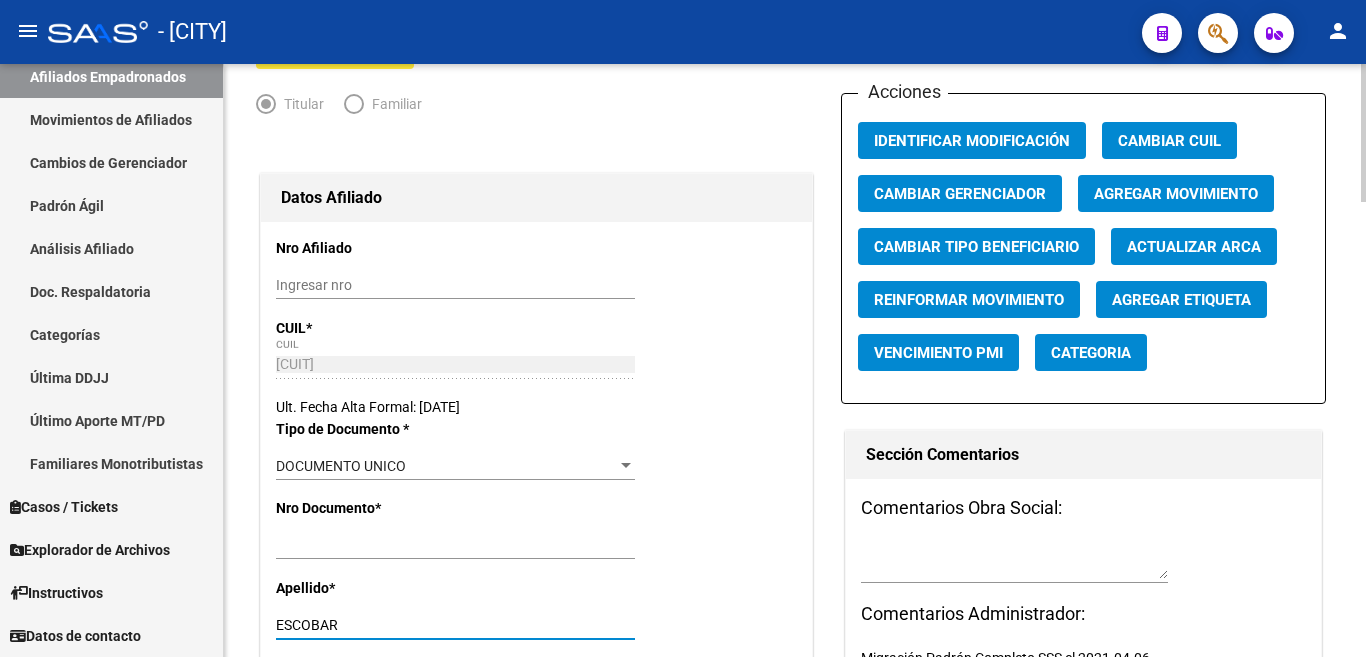scroll, scrollTop: 0, scrollLeft: 0, axis: both 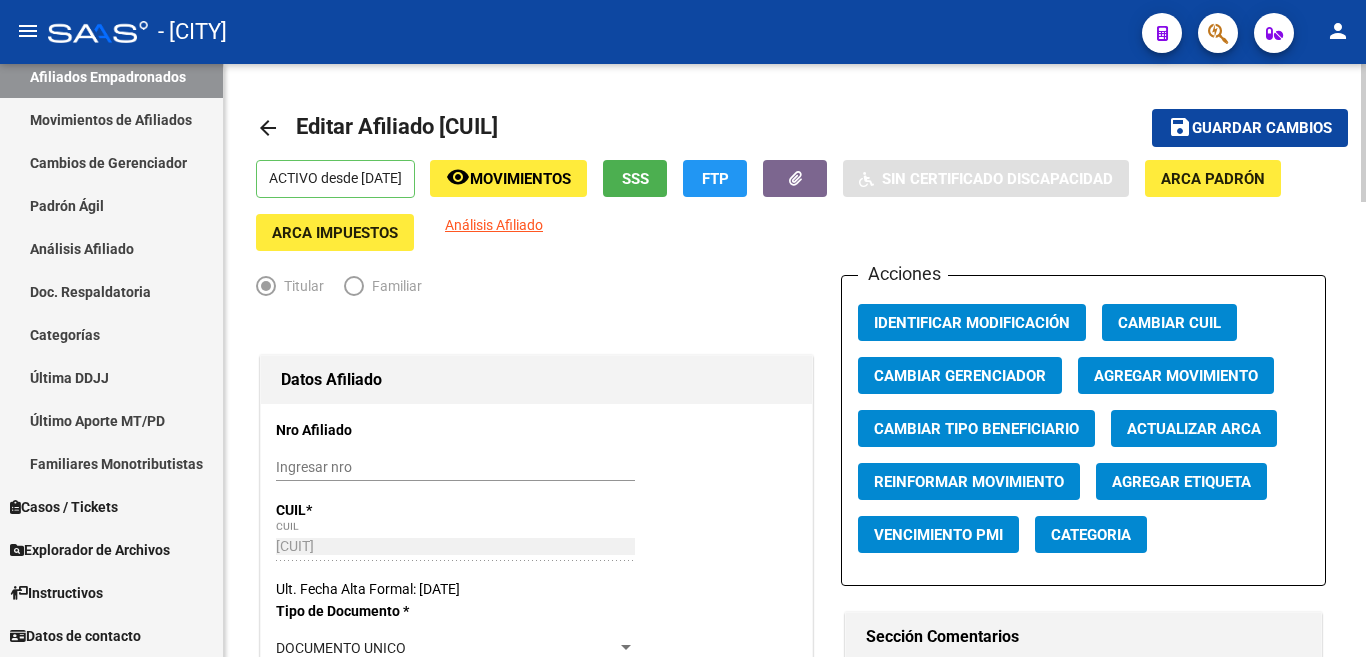 type on "ESCOBAR" 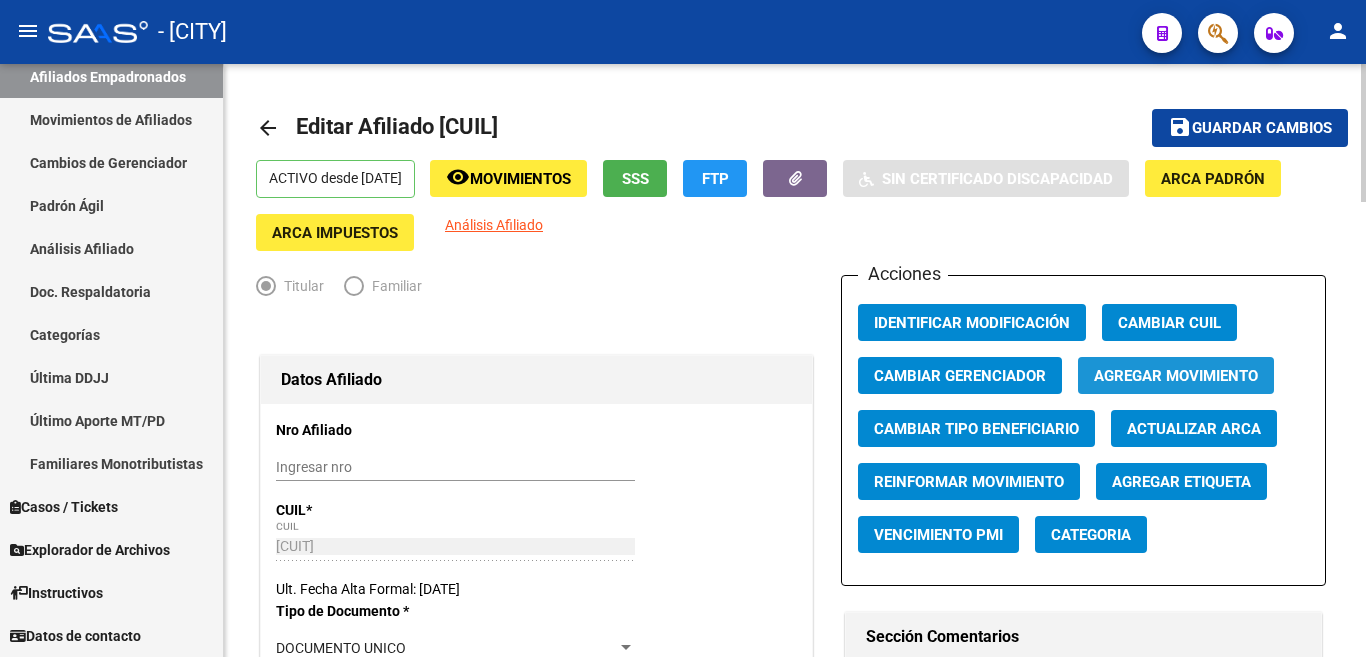 click on "Agregar Movimiento" 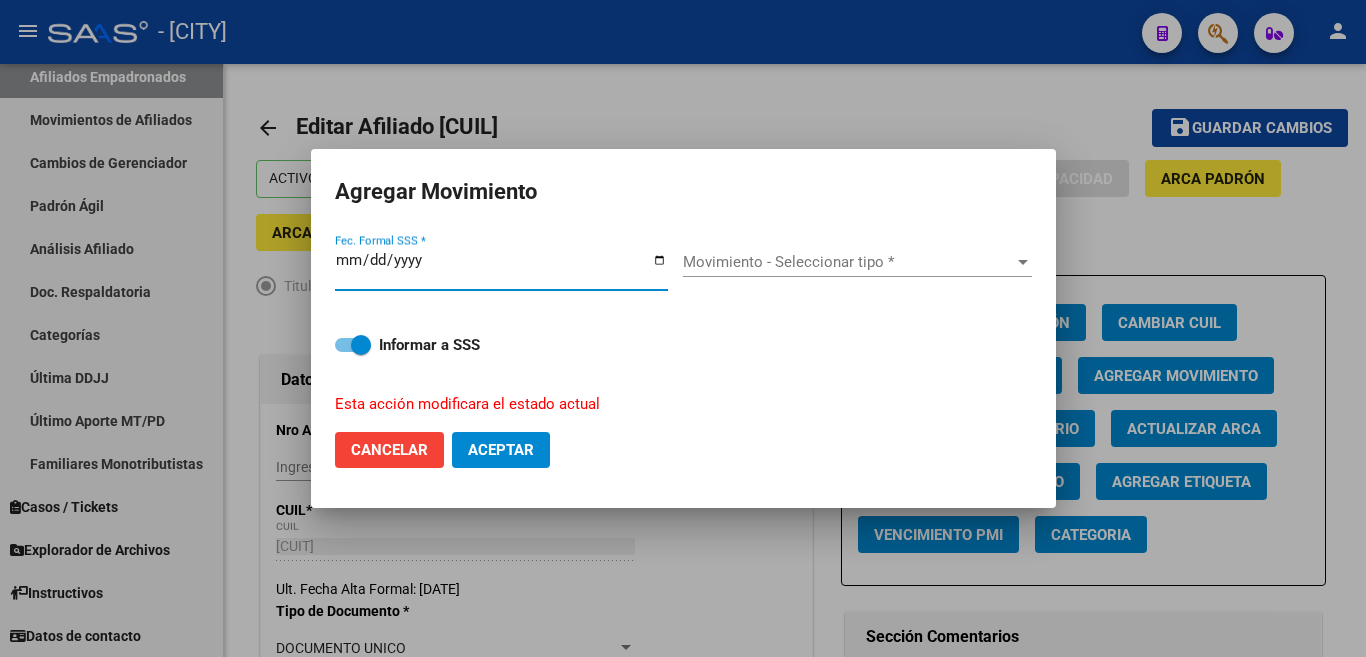type on "2025-08-04" 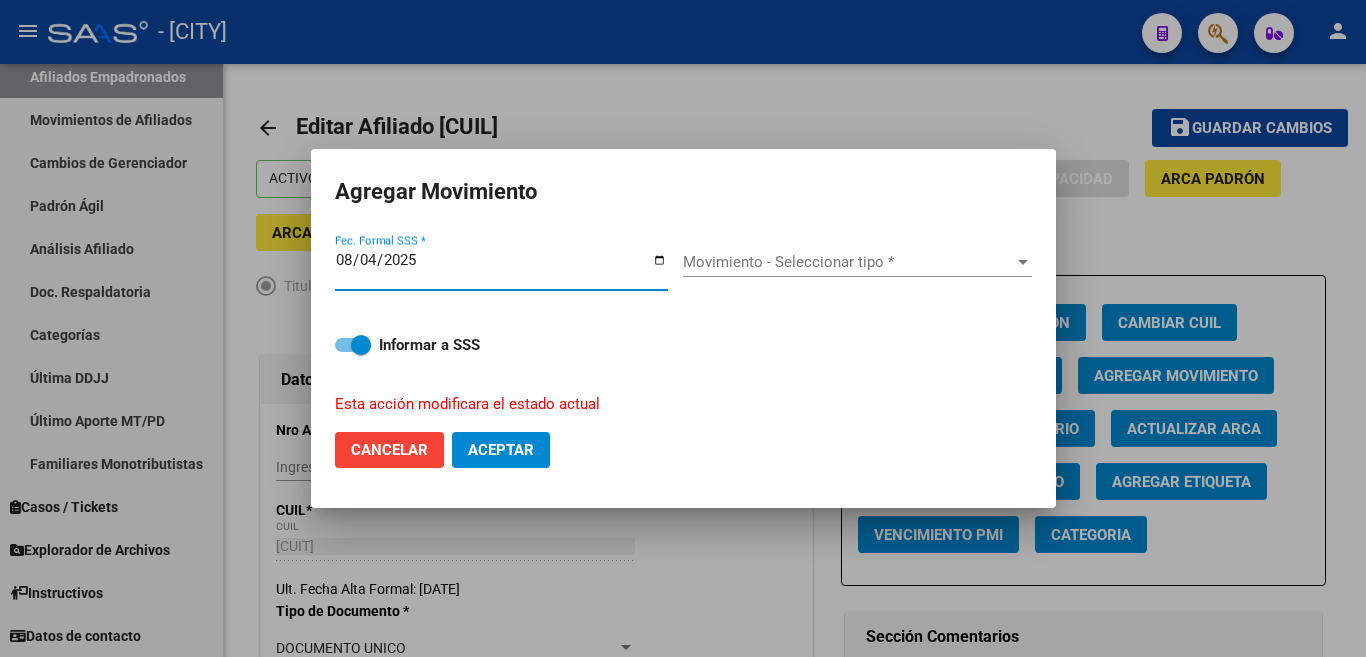 click on "Movimiento - Seleccionar tipo *" at bounding box center [857, 262] 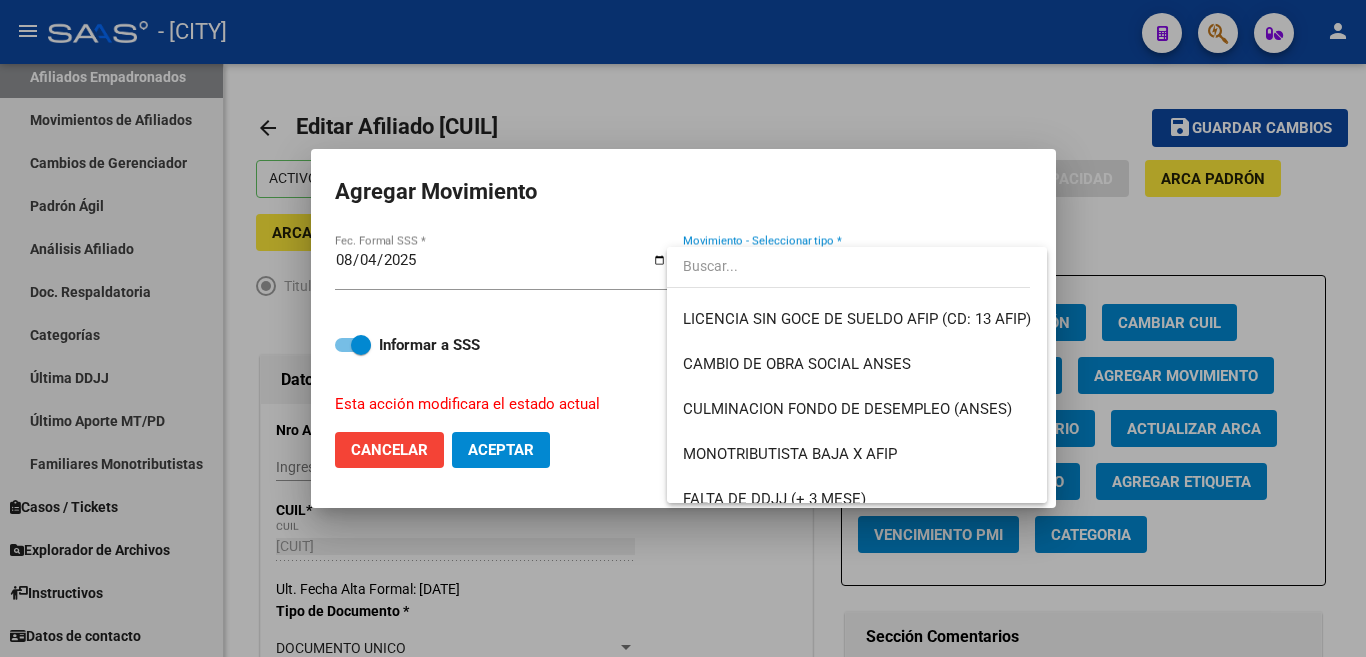 scroll, scrollTop: 500, scrollLeft: 0, axis: vertical 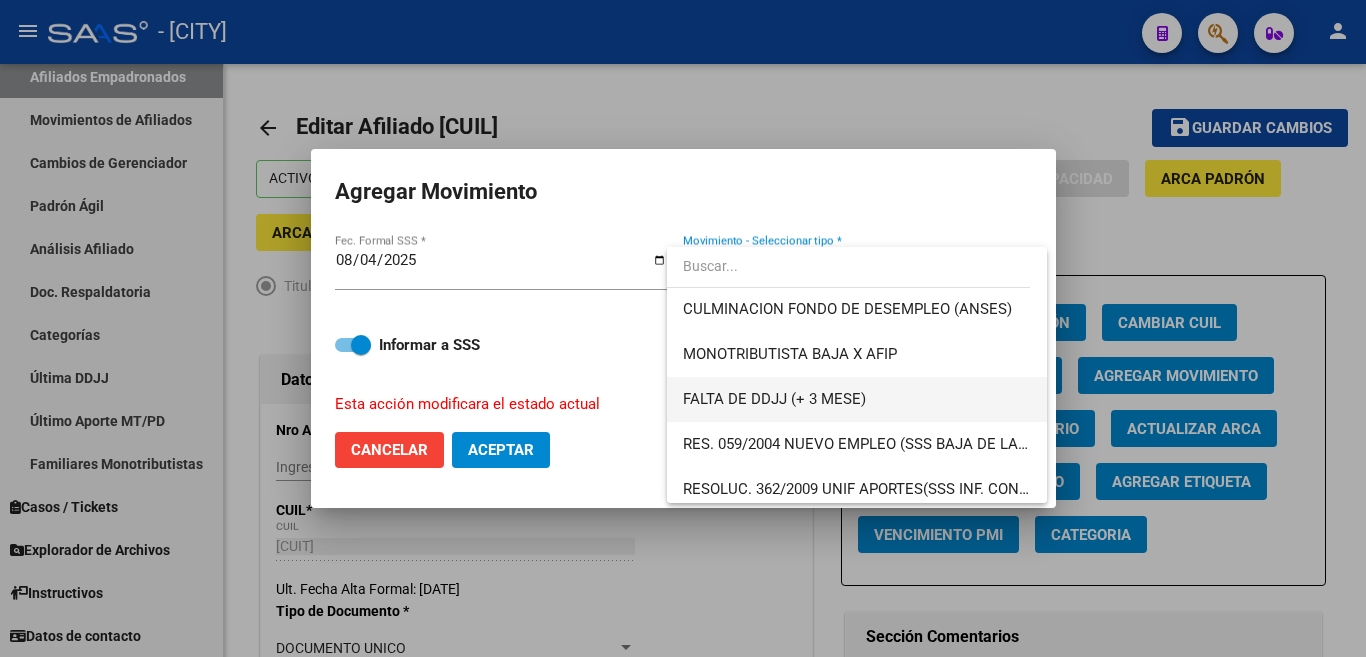 click on "FALTA DE DDJJ (+ 3 MESE)" at bounding box center (857, 399) 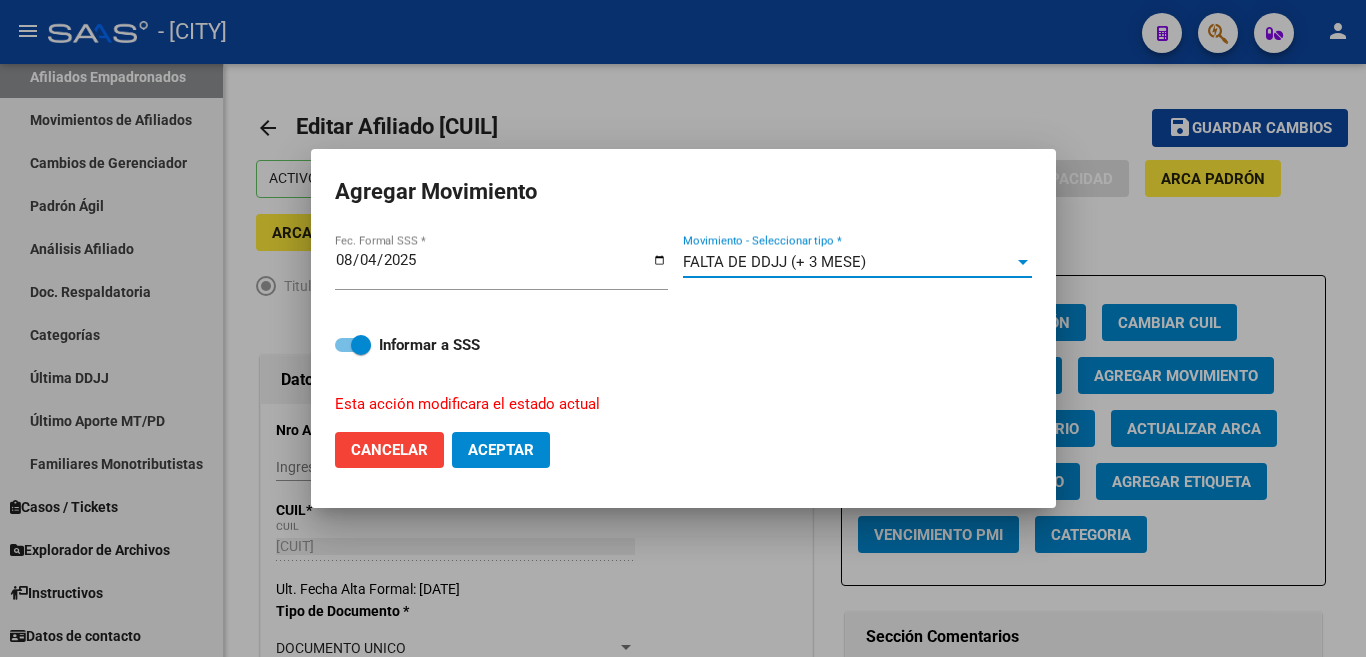 click on "Aceptar" 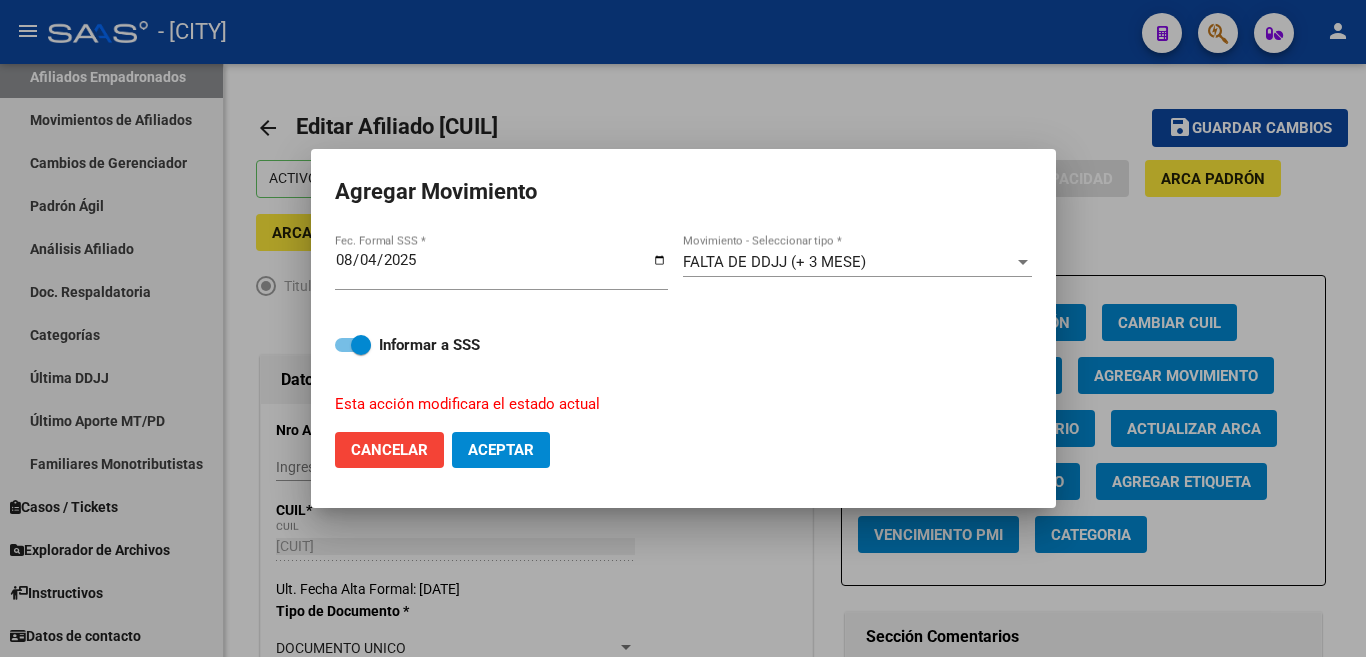 click on "Aceptar" 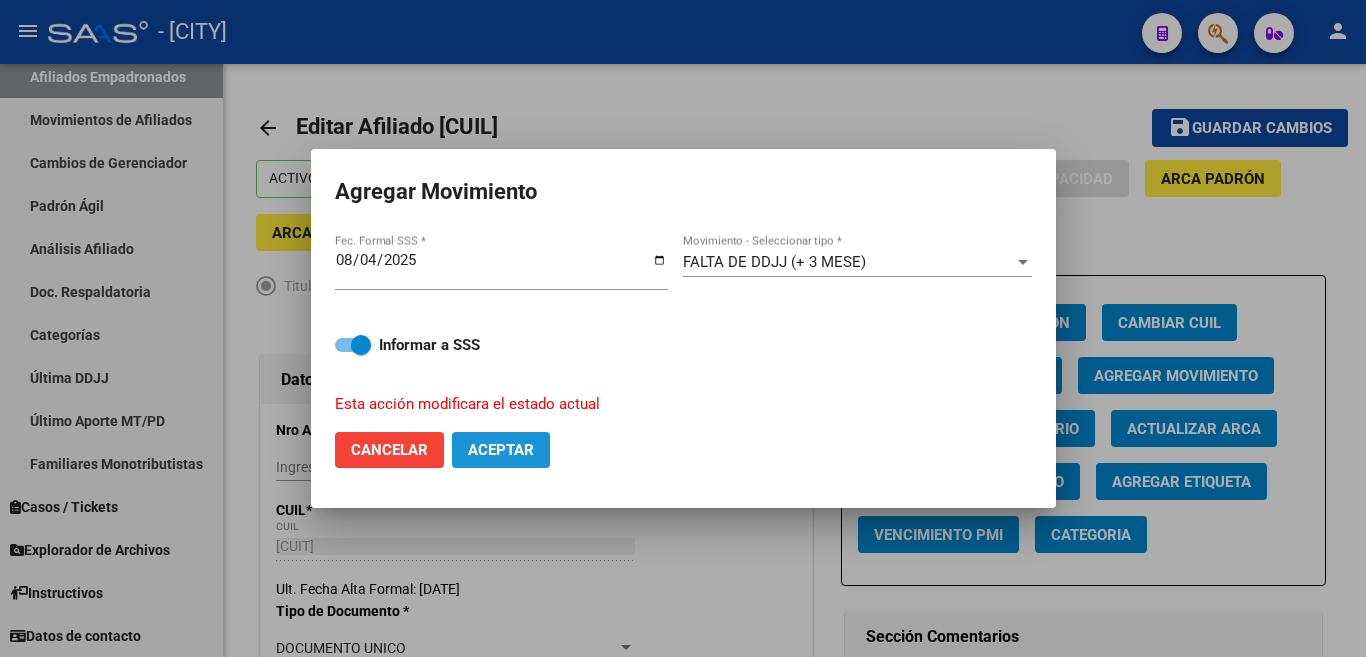 click on "Aceptar" 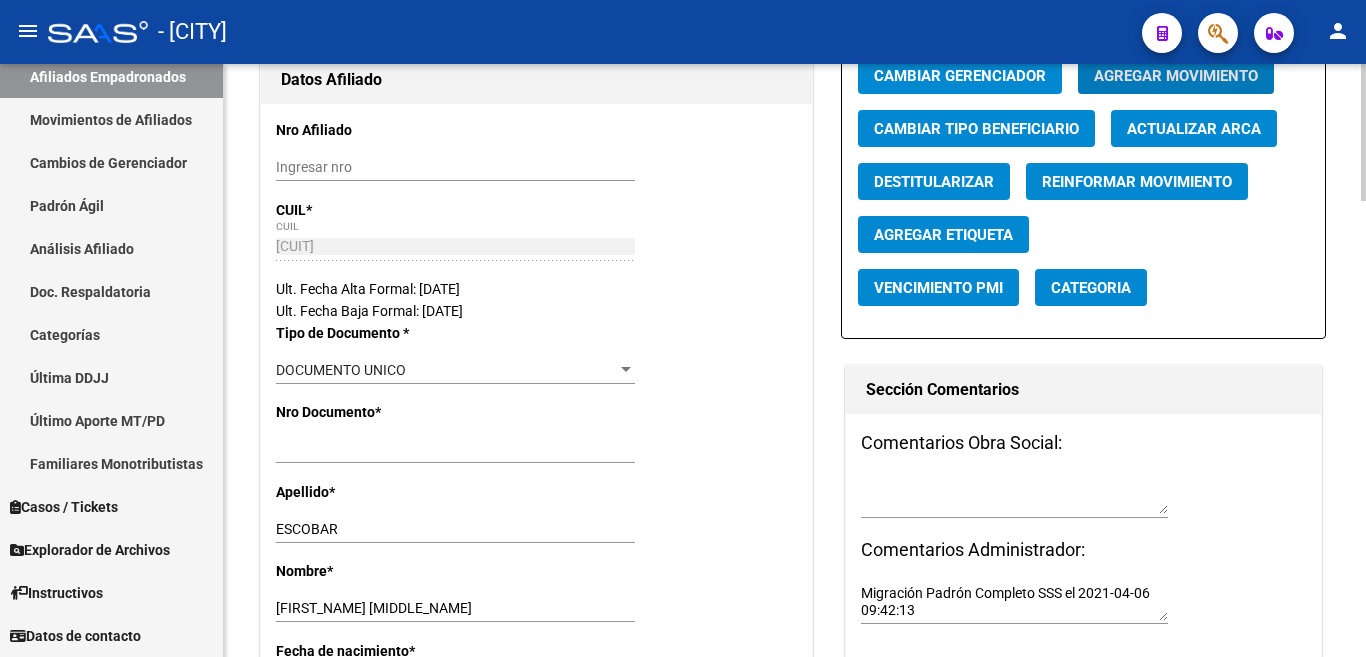 scroll, scrollTop: 400, scrollLeft: 0, axis: vertical 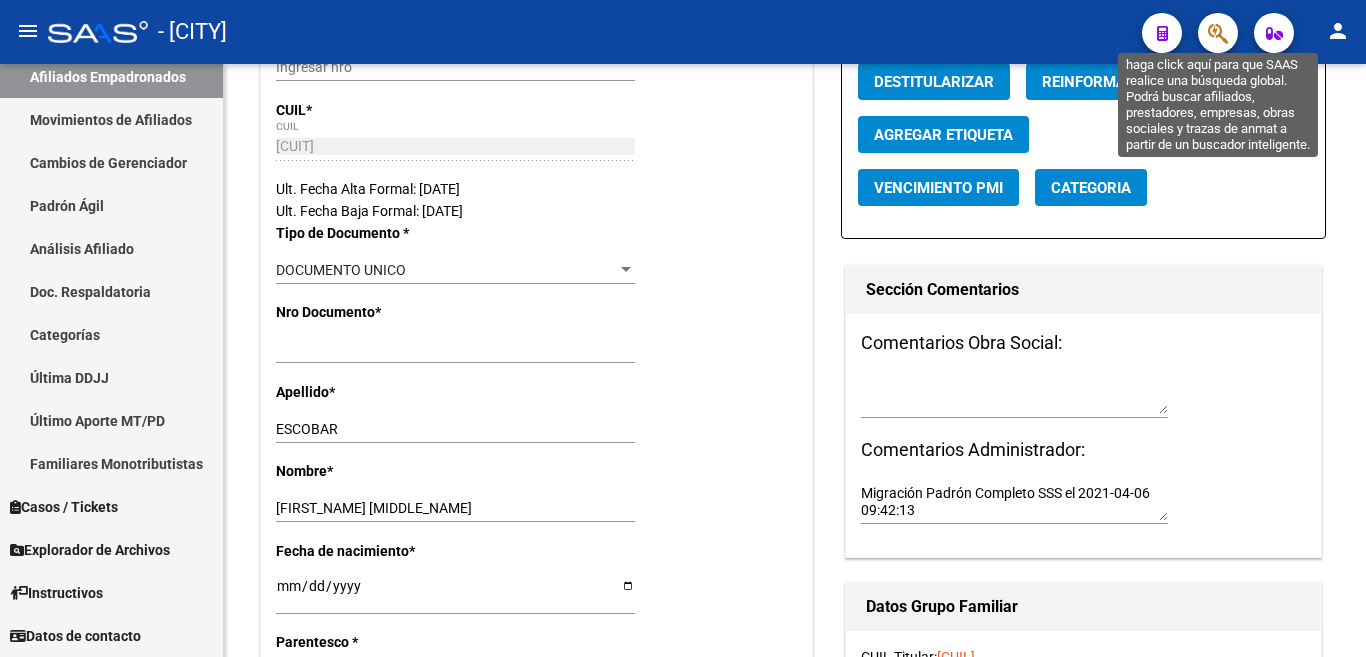 click 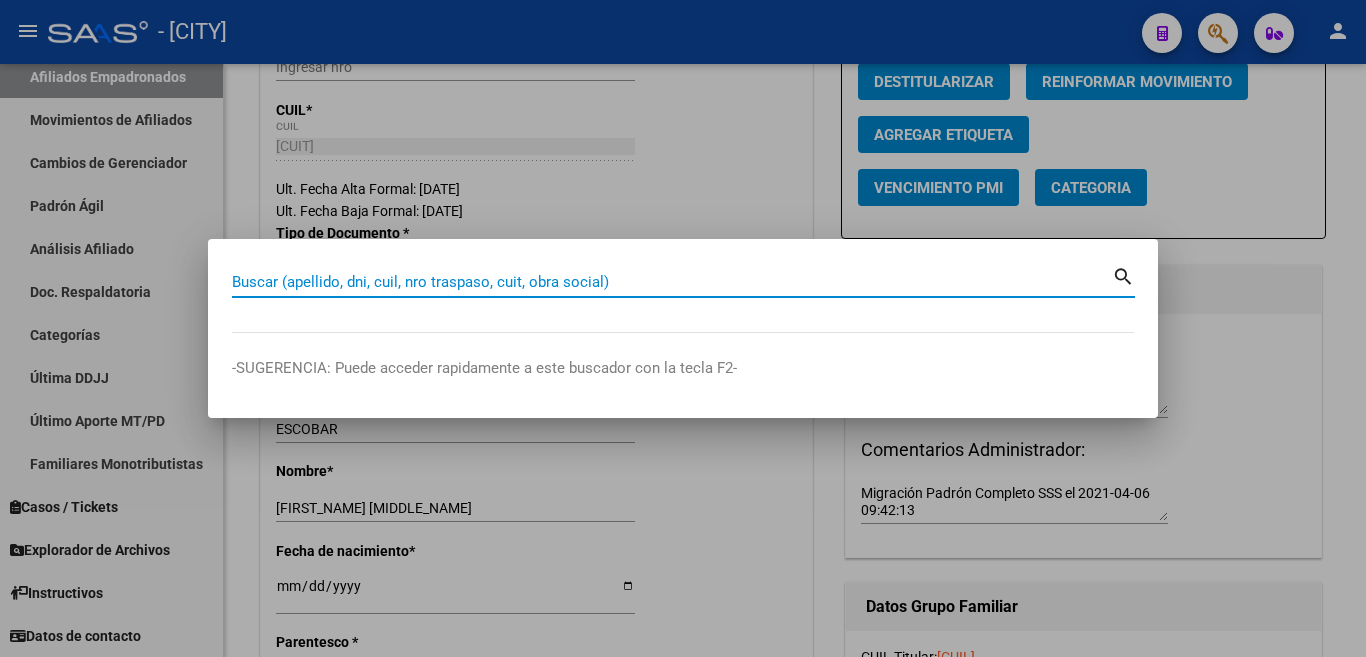 click on "Buscar (apellido, dni, cuil, nro traspaso, cuit, obra social)" at bounding box center (672, 282) 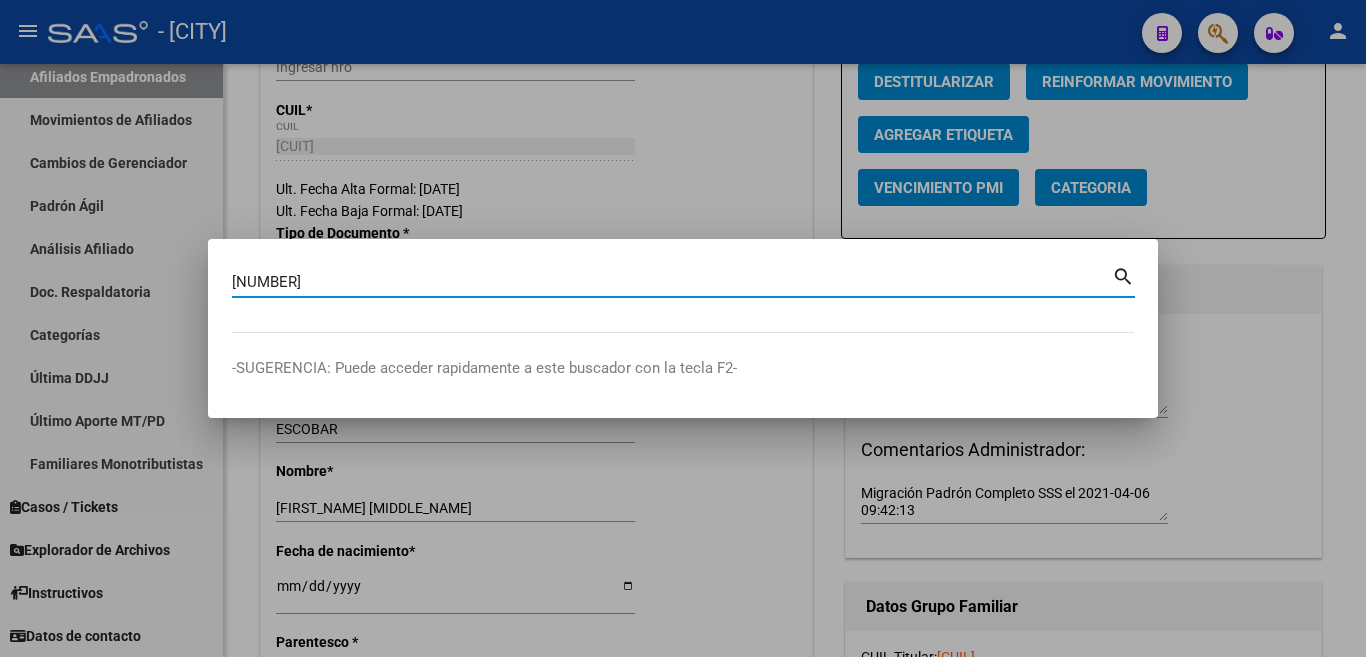 type on "10394442" 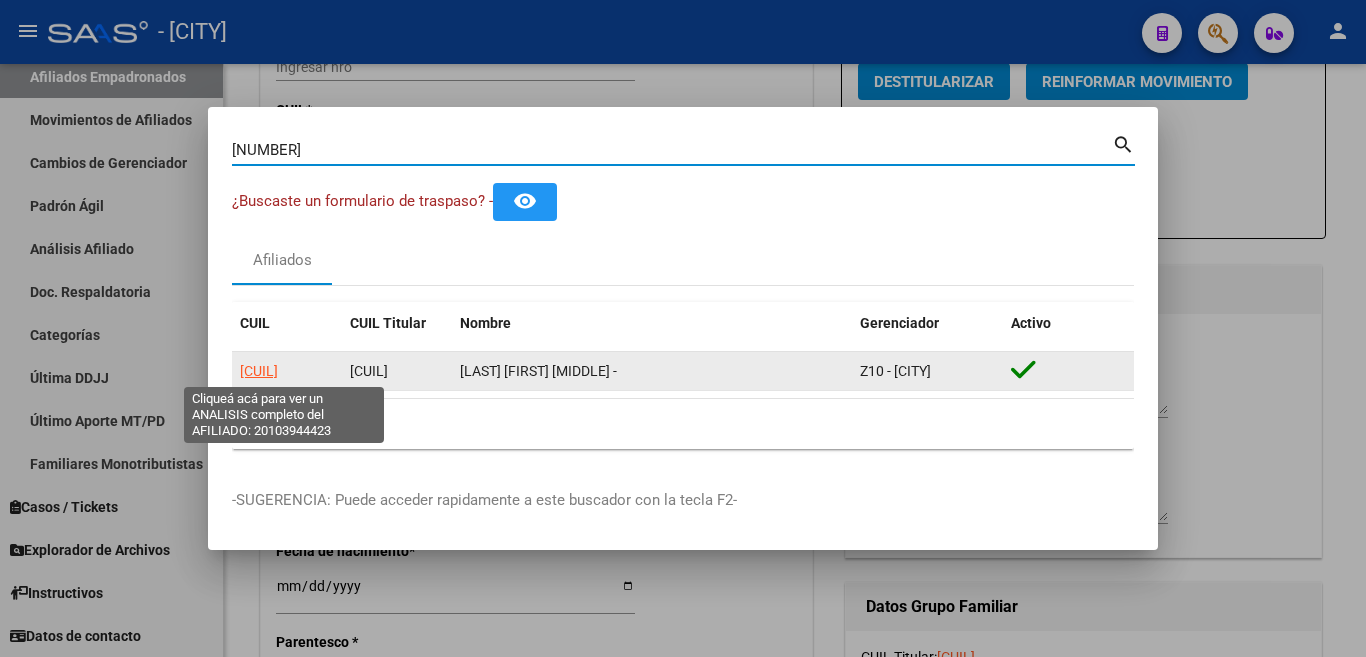 click on "20103944423" 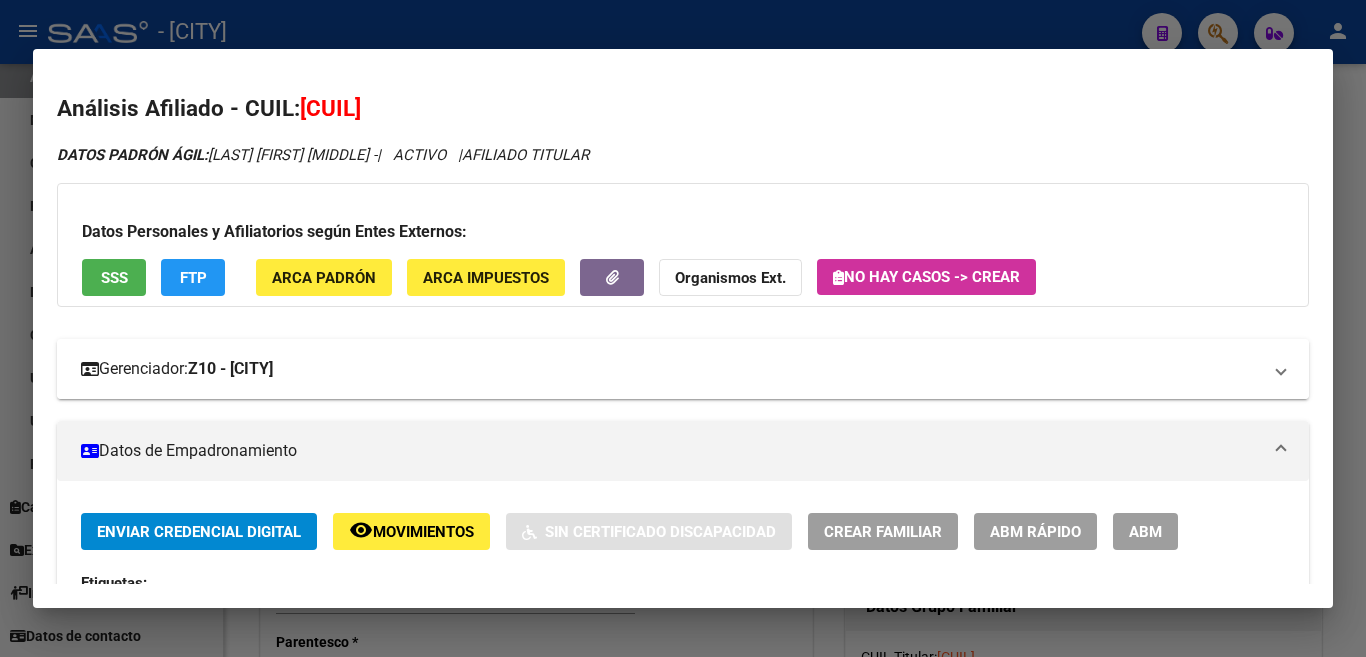 scroll, scrollTop: 200, scrollLeft: 0, axis: vertical 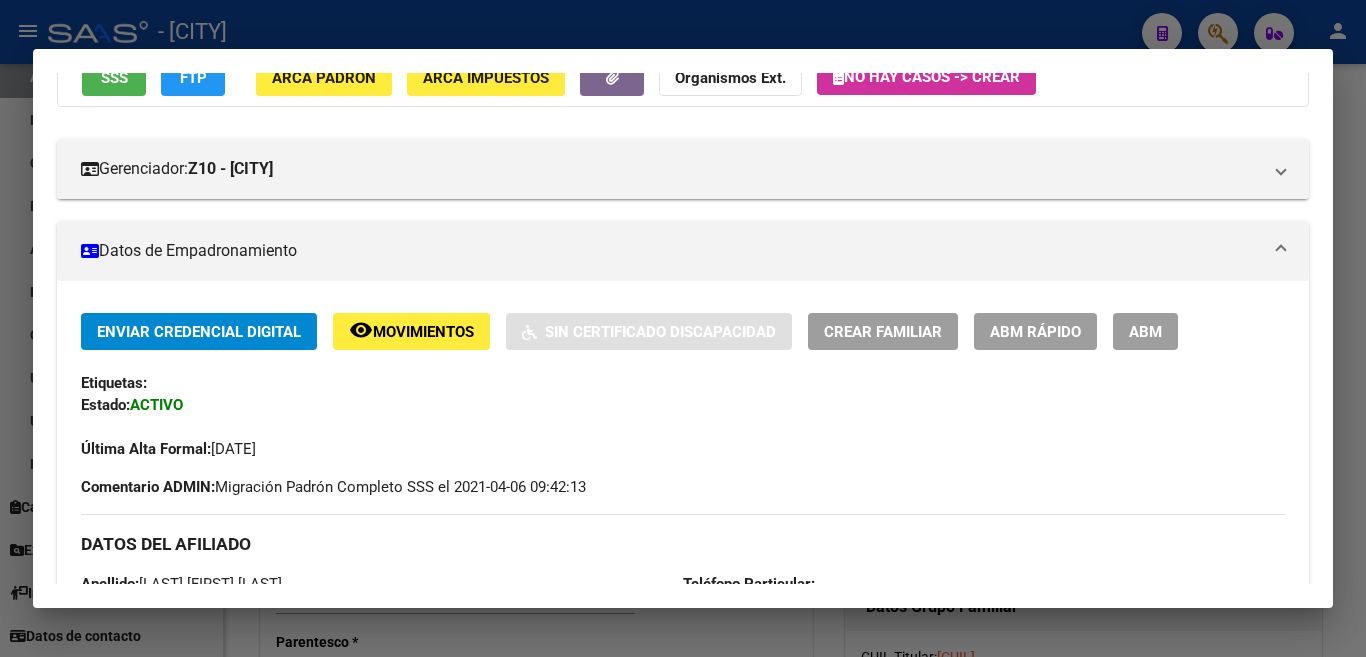 click on "ABM" at bounding box center (1145, 332) 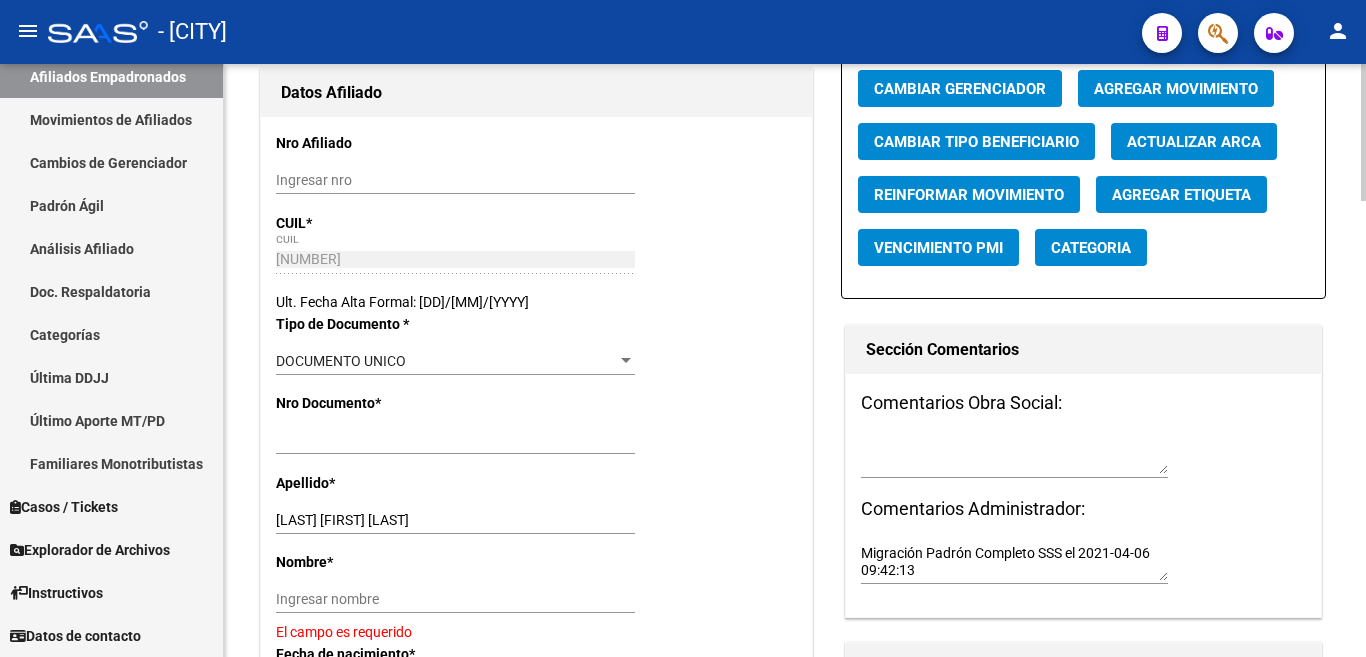 scroll, scrollTop: 400, scrollLeft: 0, axis: vertical 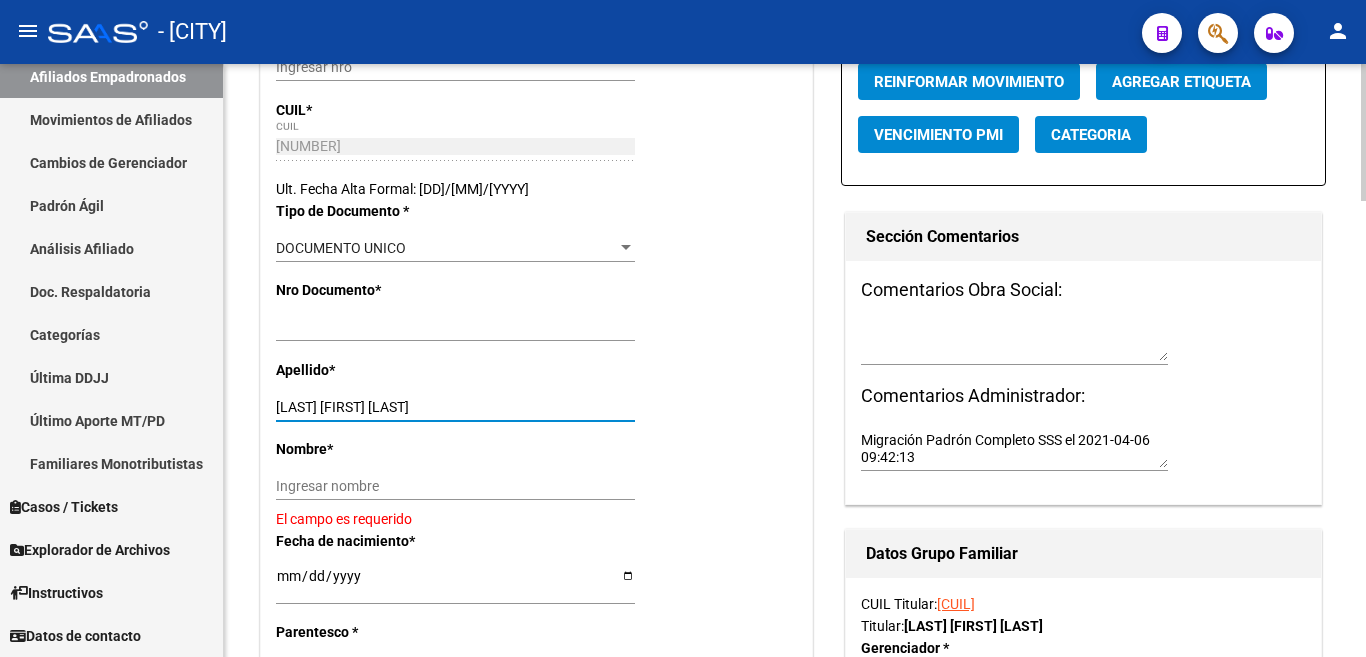 drag, startPoint x: 324, startPoint y: 405, endPoint x: 445, endPoint y: 412, distance: 121.20231 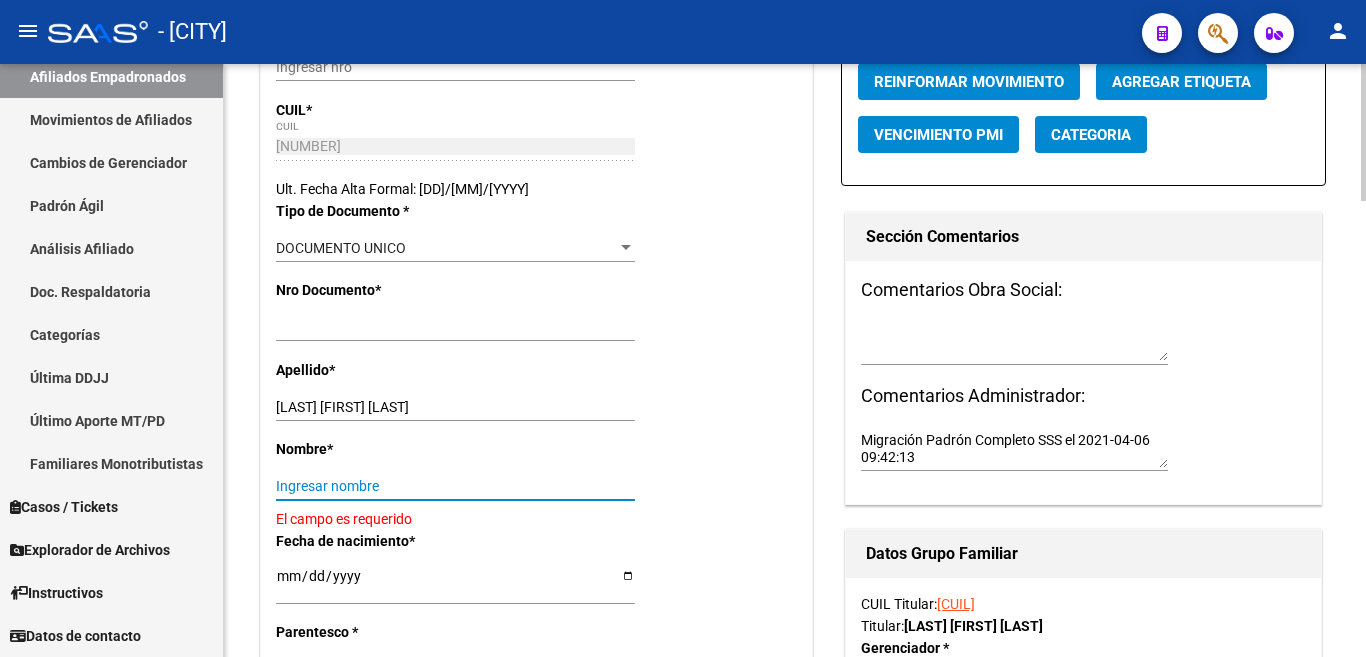 paste on "MARIO ROSENDO" 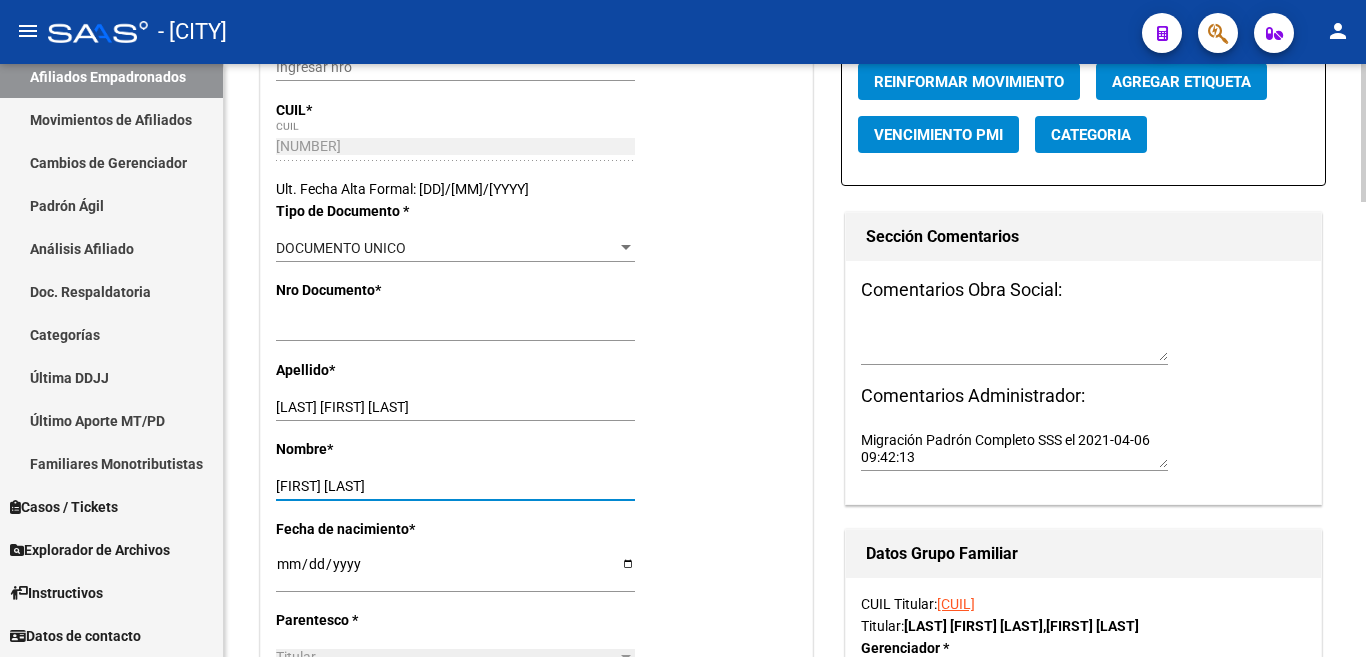 type on "MARIO ROSENDO" 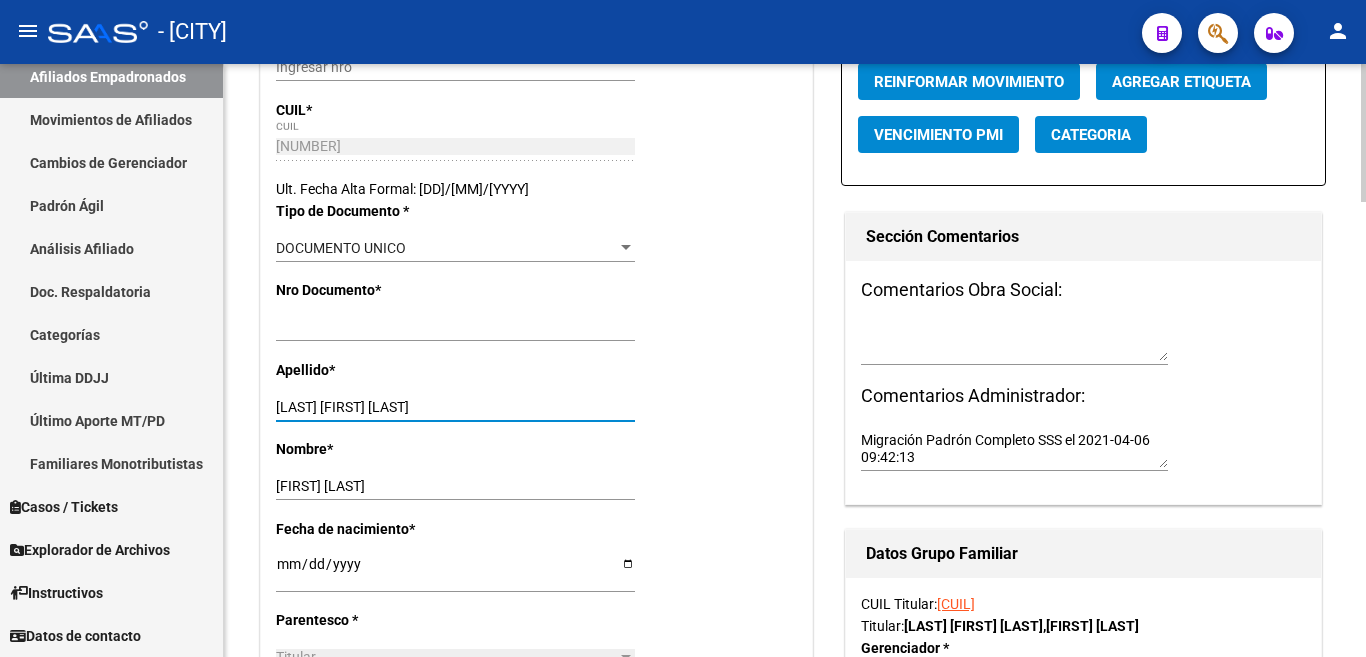 drag, startPoint x: 325, startPoint y: 404, endPoint x: 487, endPoint y: 404, distance: 162 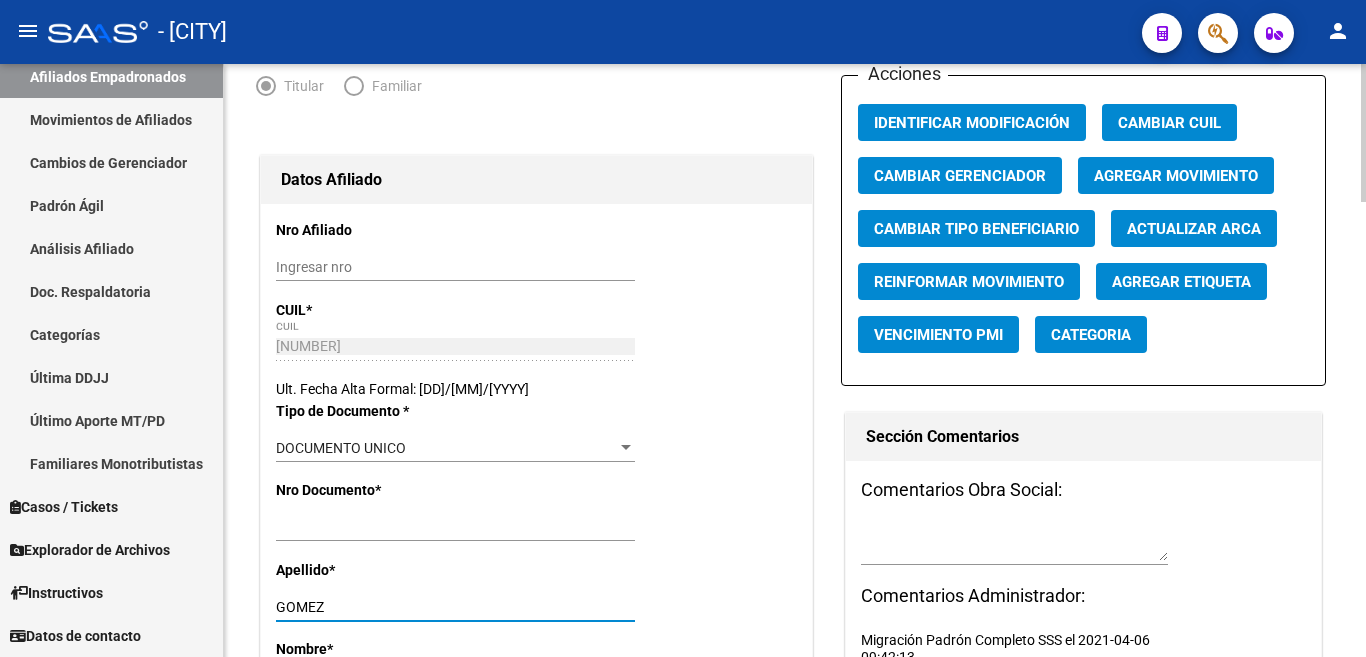 scroll, scrollTop: 0, scrollLeft: 0, axis: both 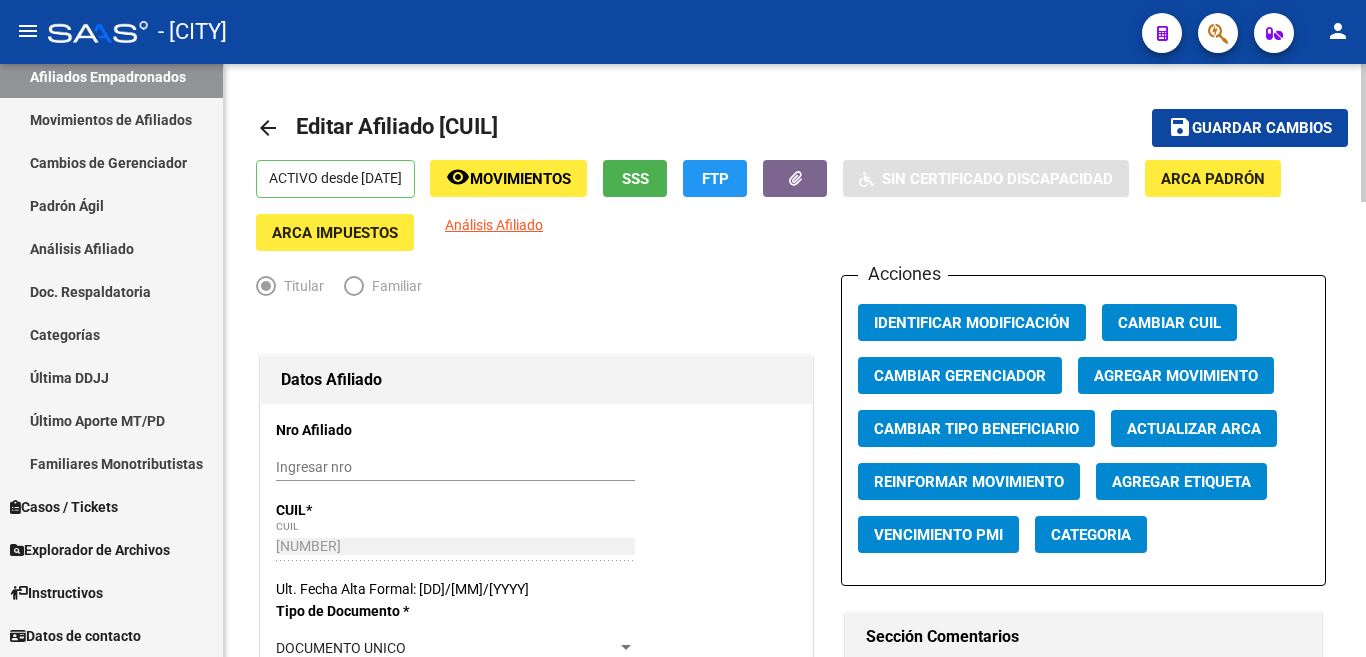 type on "GOMEZ" 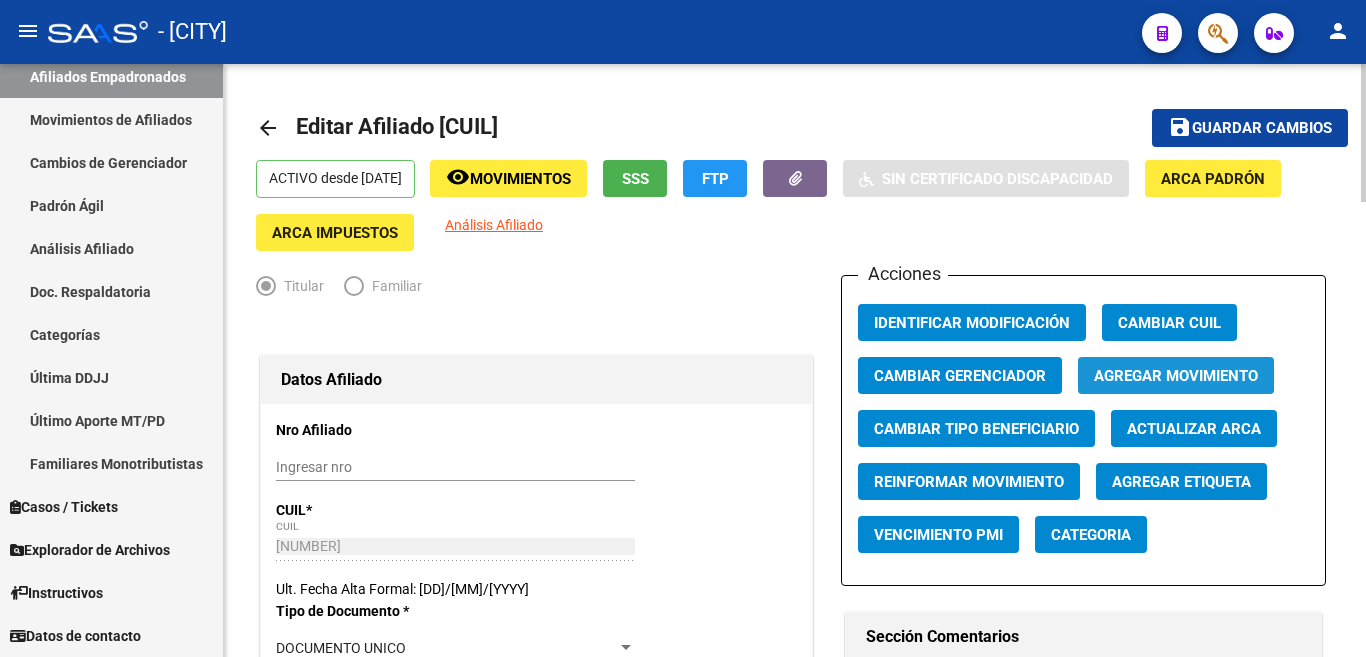 click on "Agregar Movimiento" 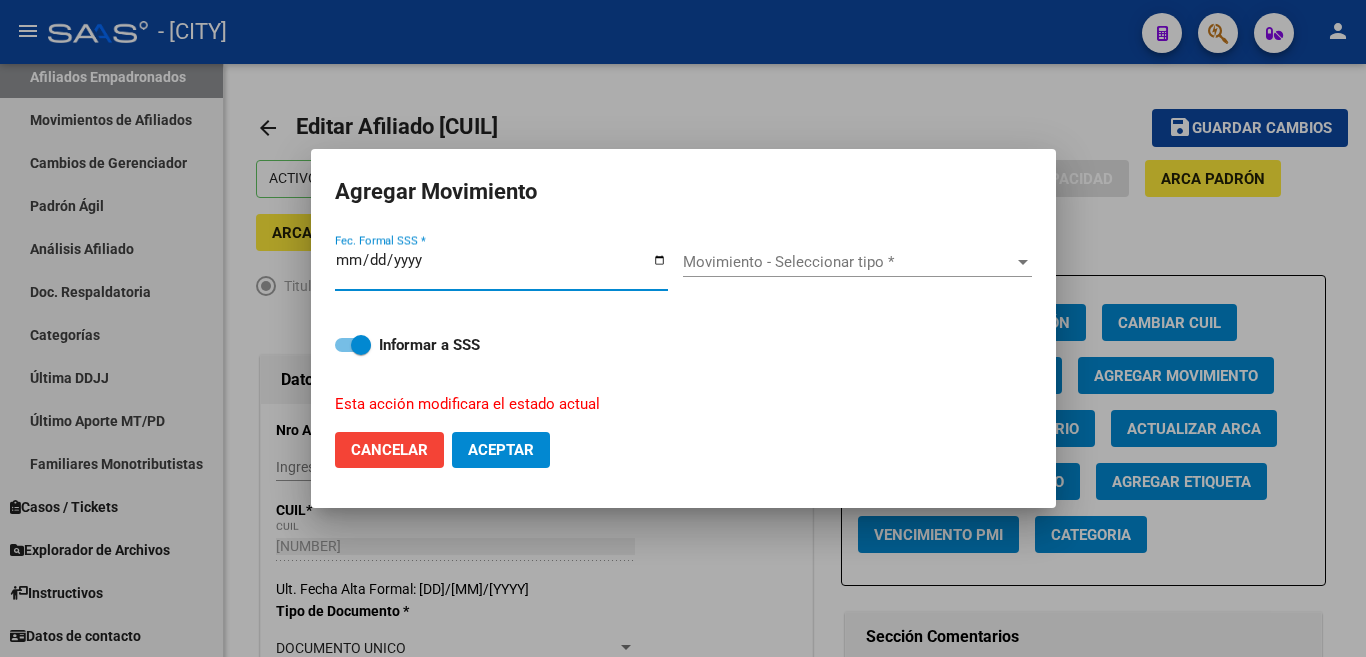 type on "2025-08-04" 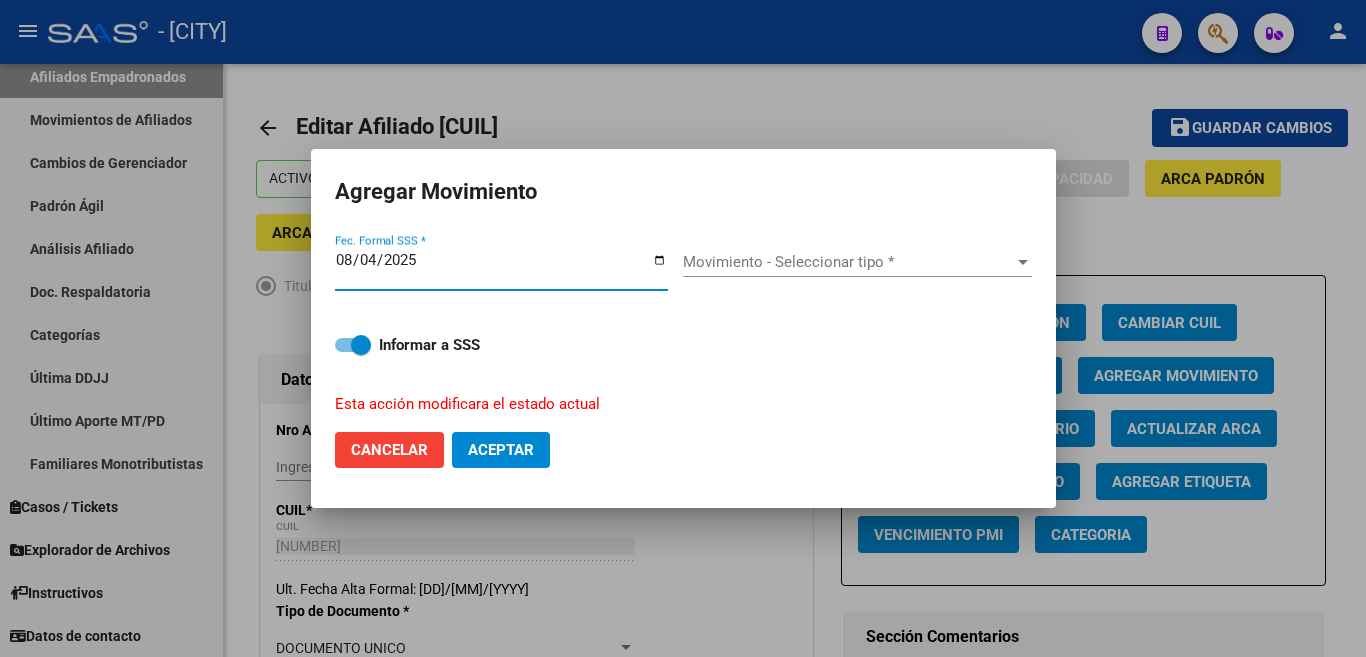 click at bounding box center [1023, 262] 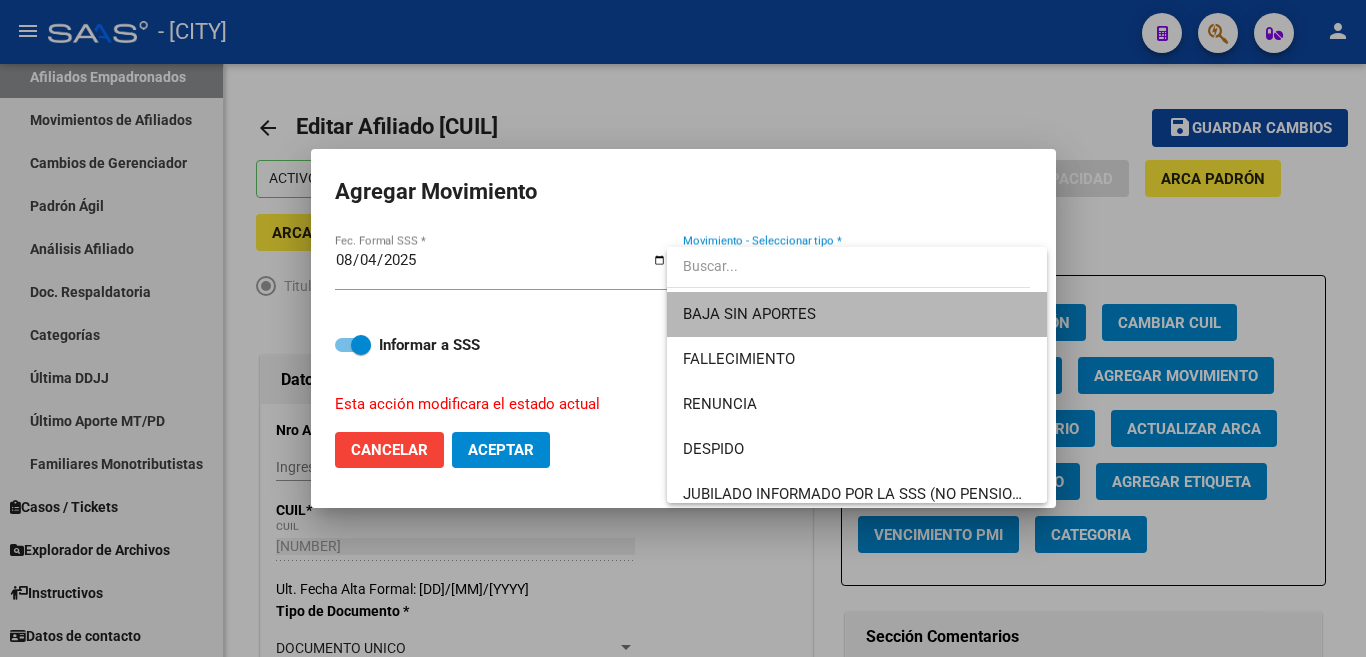 click on "BAJA SIN APORTES" at bounding box center (857, 314) 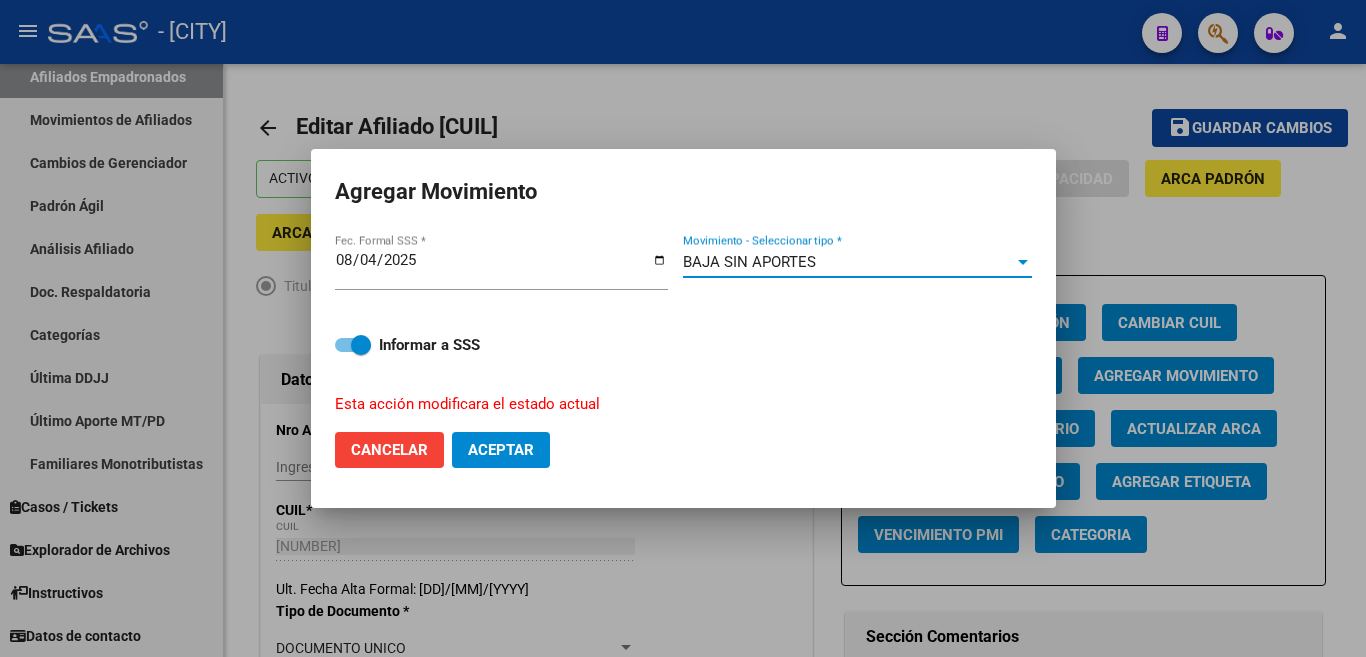 click on "Aceptar" 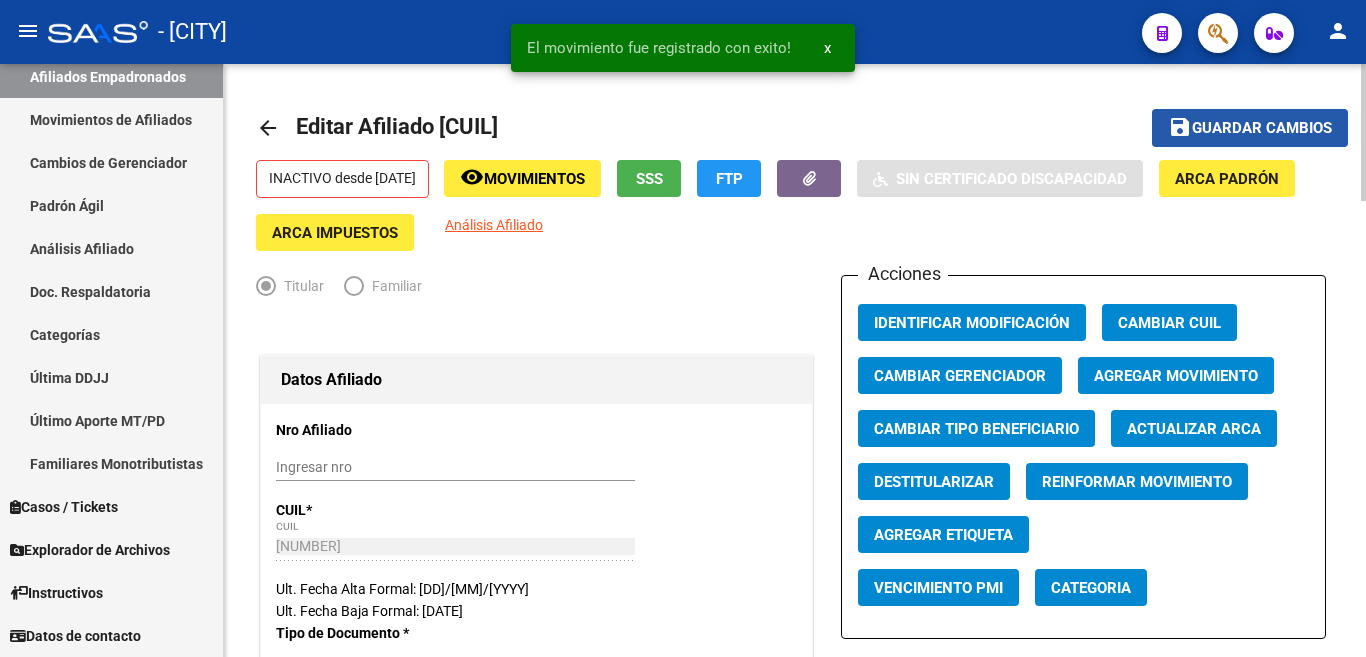 click on "save Guardar cambios" 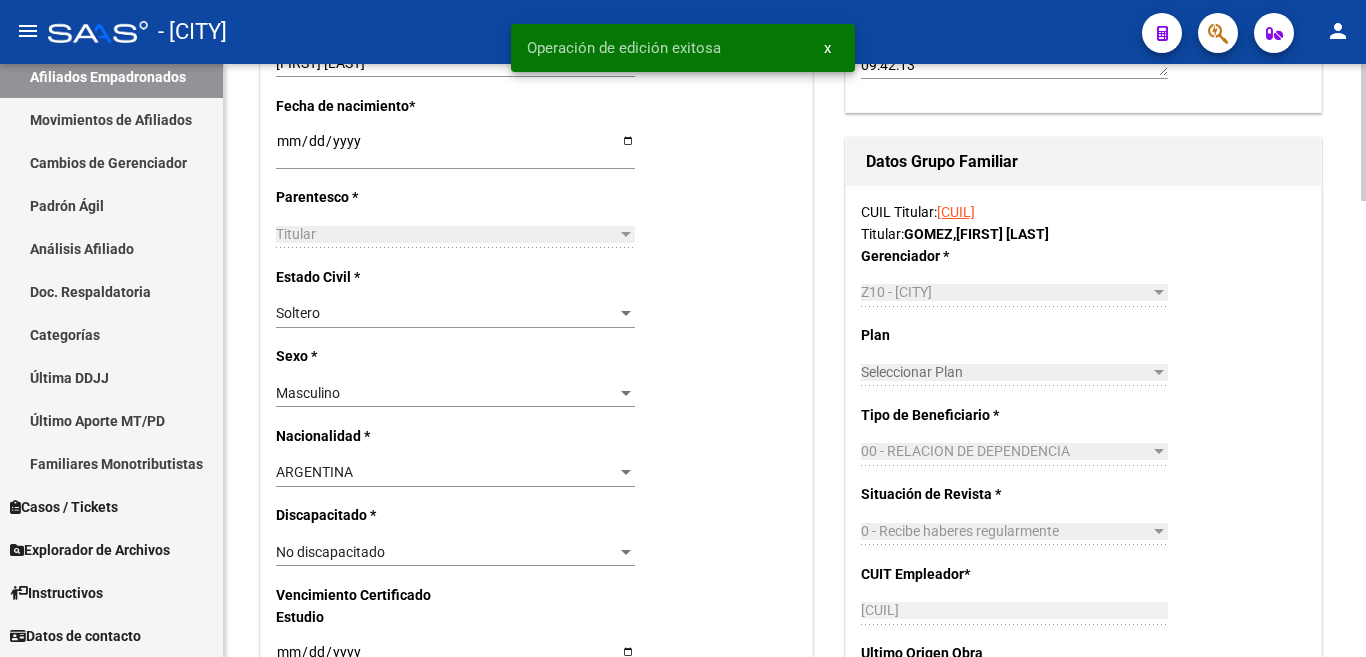scroll, scrollTop: 900, scrollLeft: 0, axis: vertical 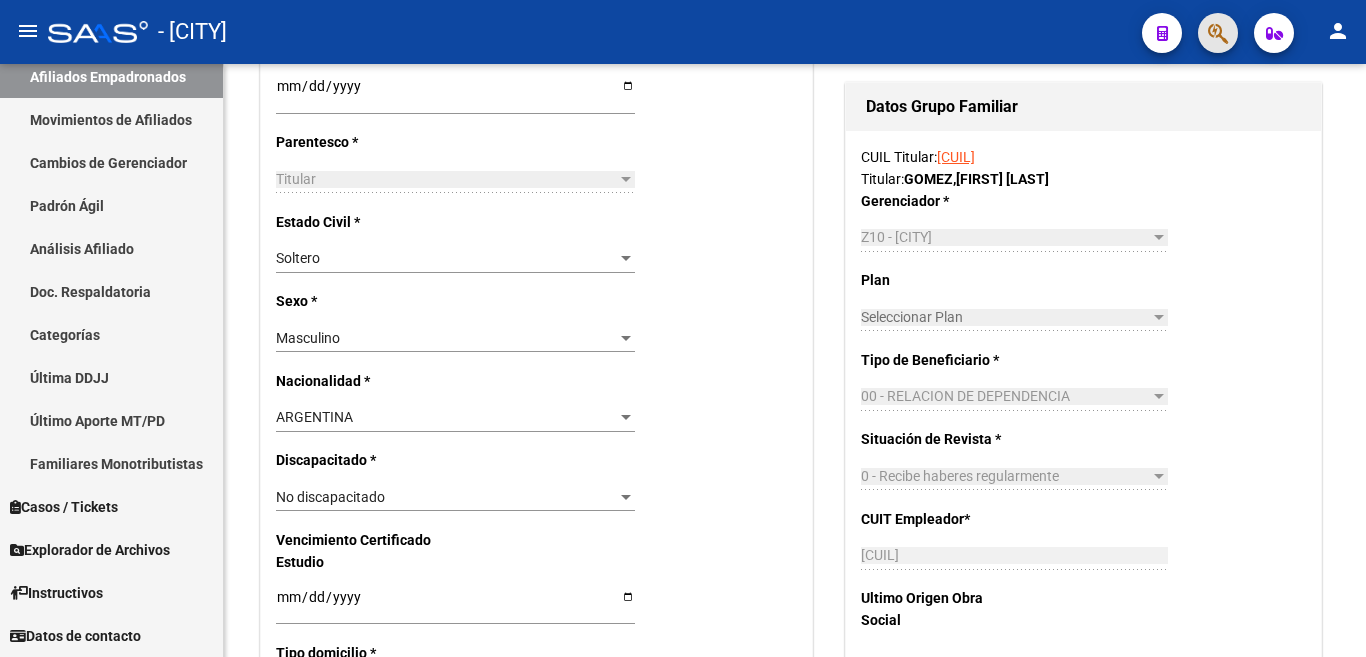 click 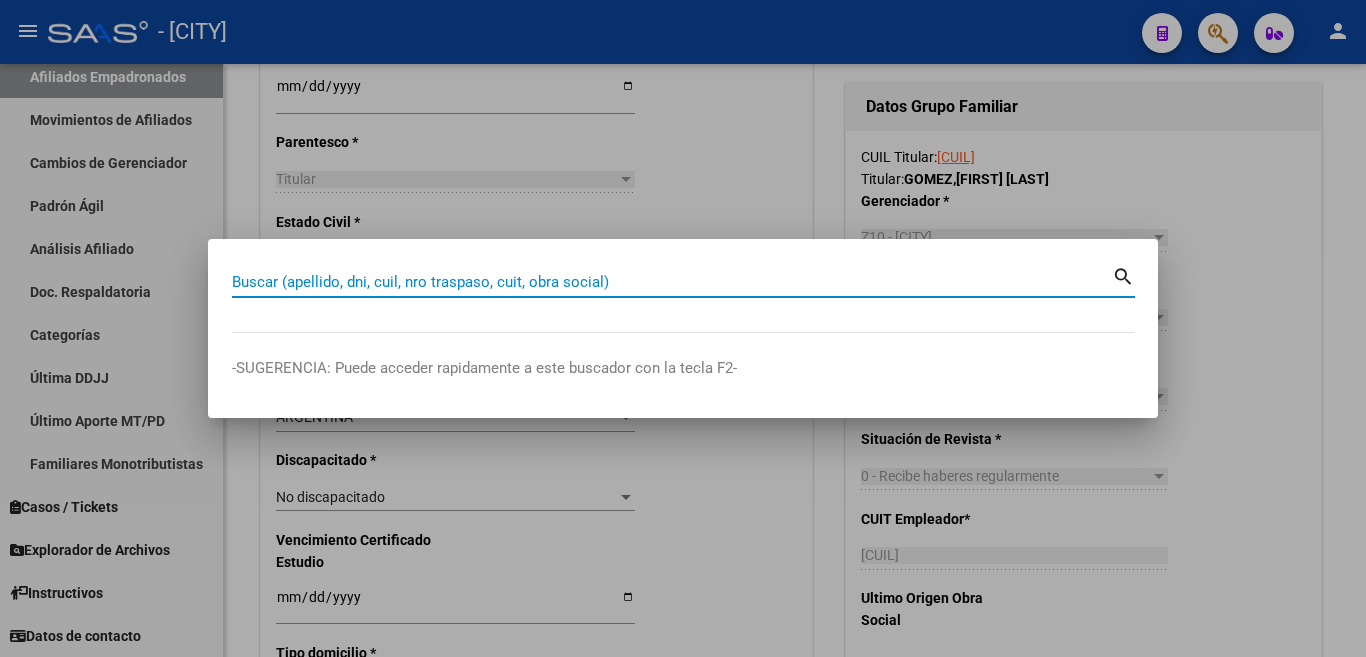 click on "Buscar (apellido, dni, cuil, nro traspaso, cuit, obra social)" at bounding box center (672, 282) 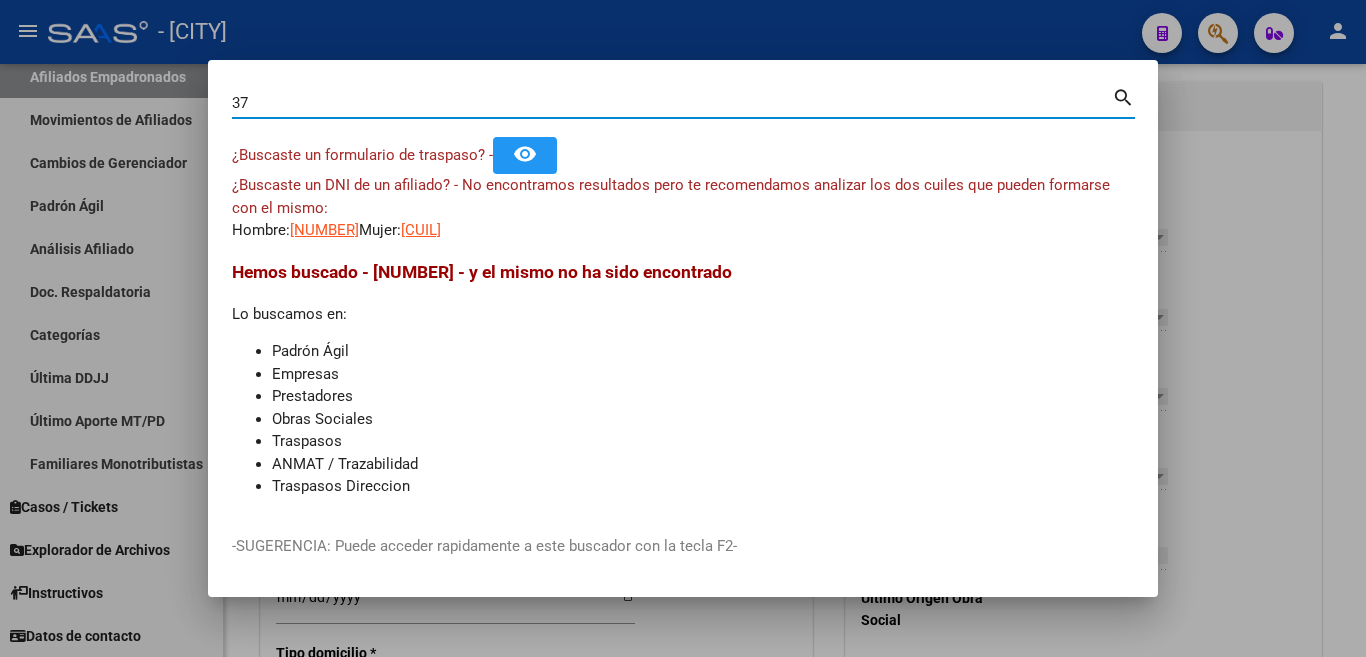 type on "3" 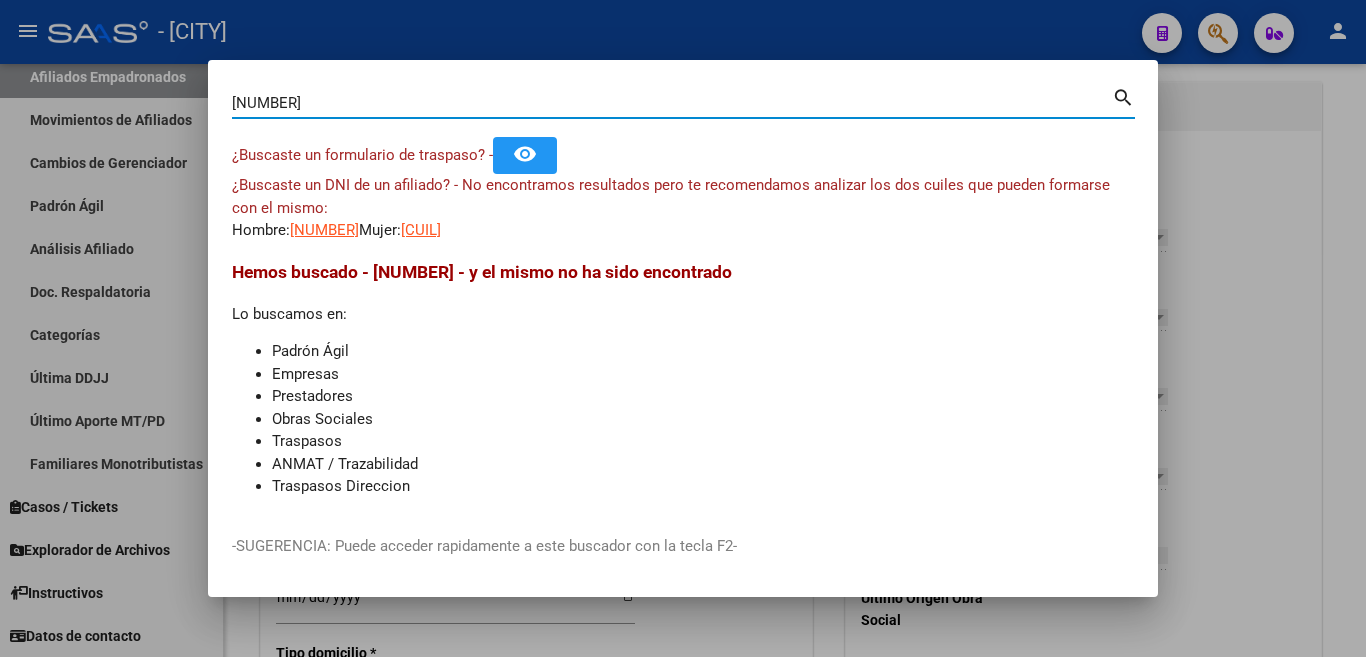 click on "35202362" at bounding box center [672, 103] 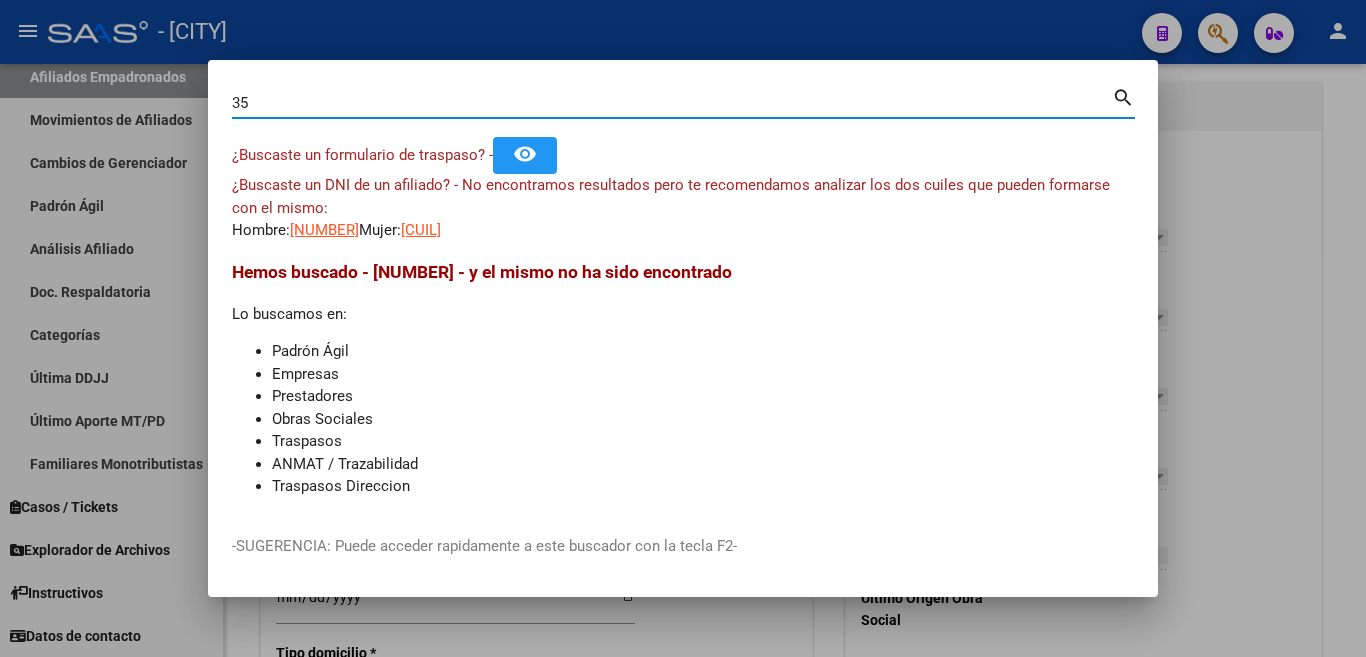 type on "3" 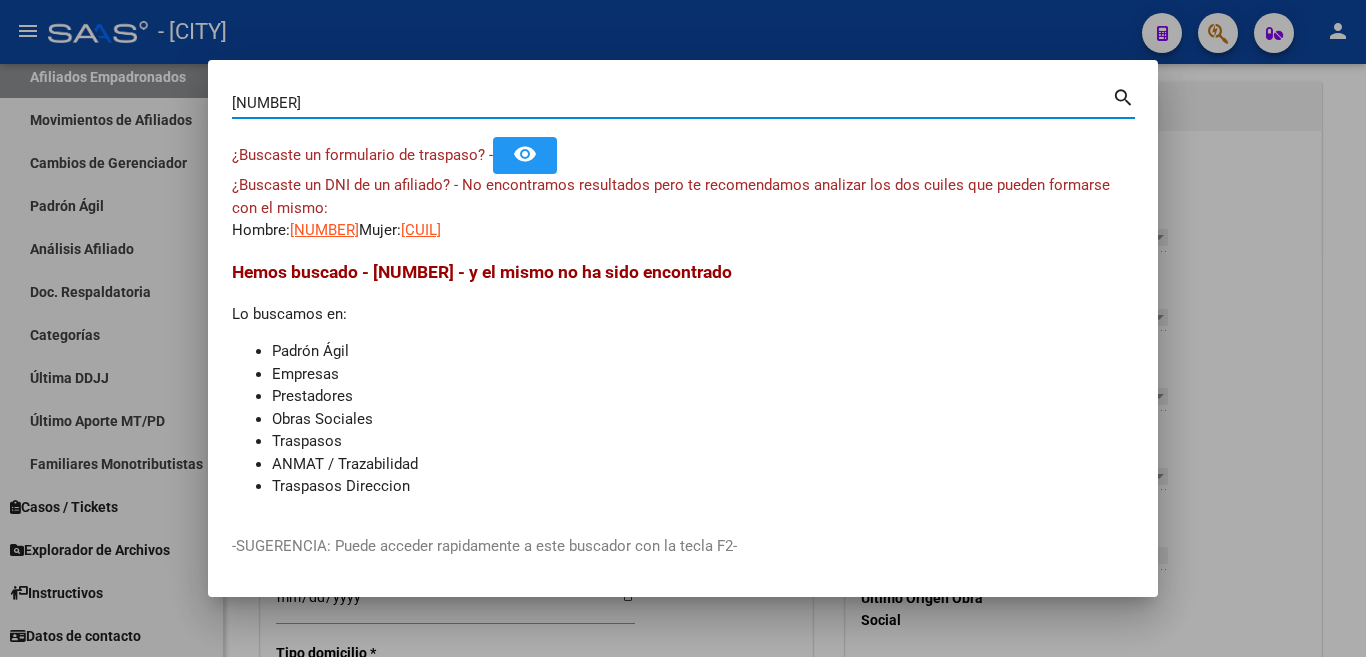 type on "35202562" 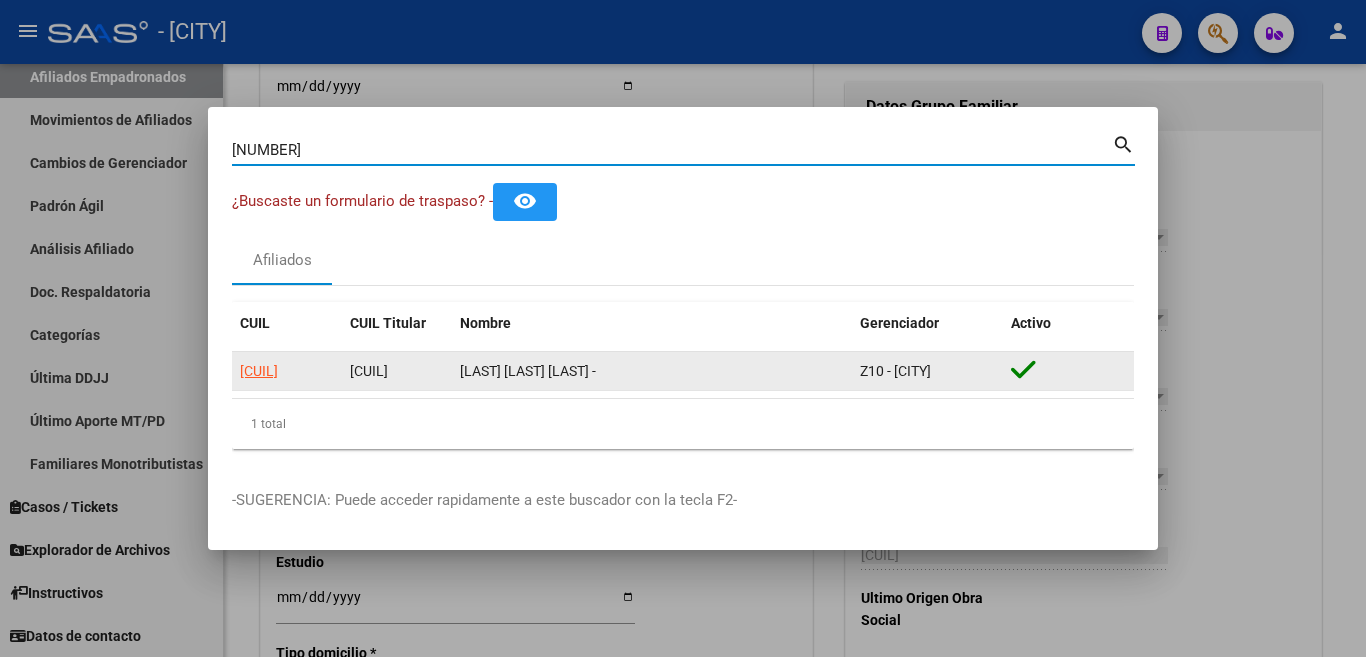 click on "20352025624" 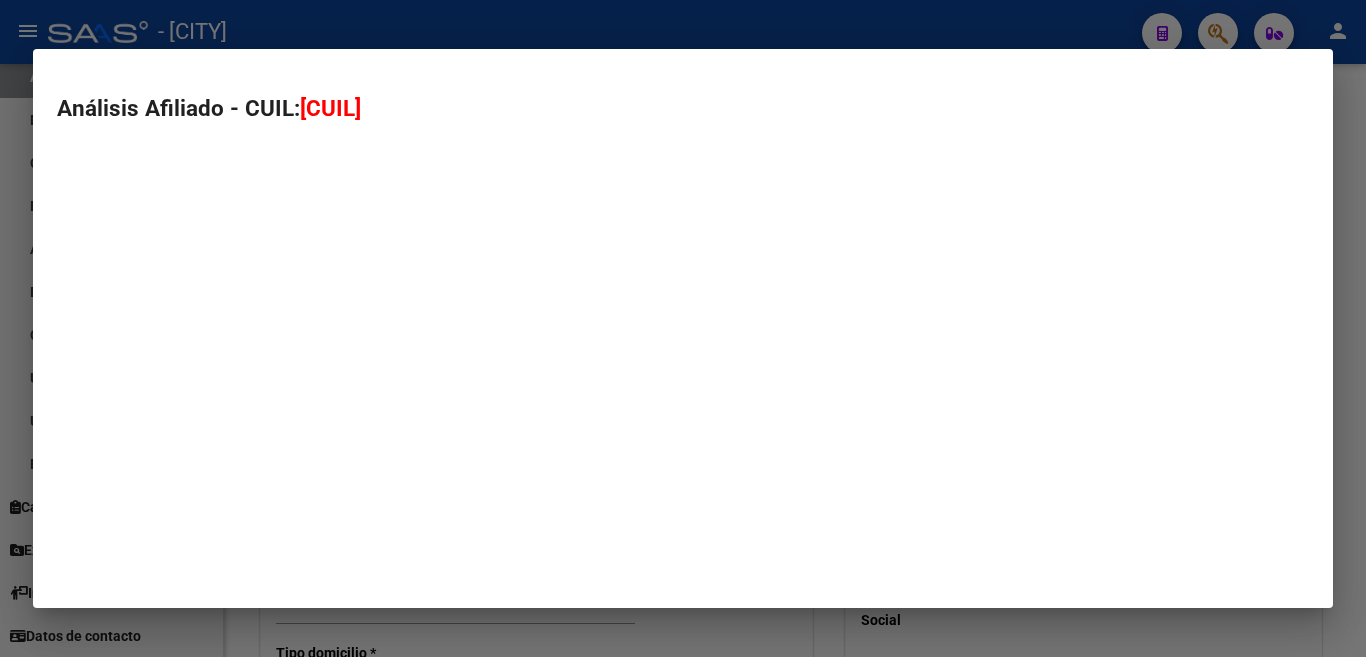 type on "20352025624" 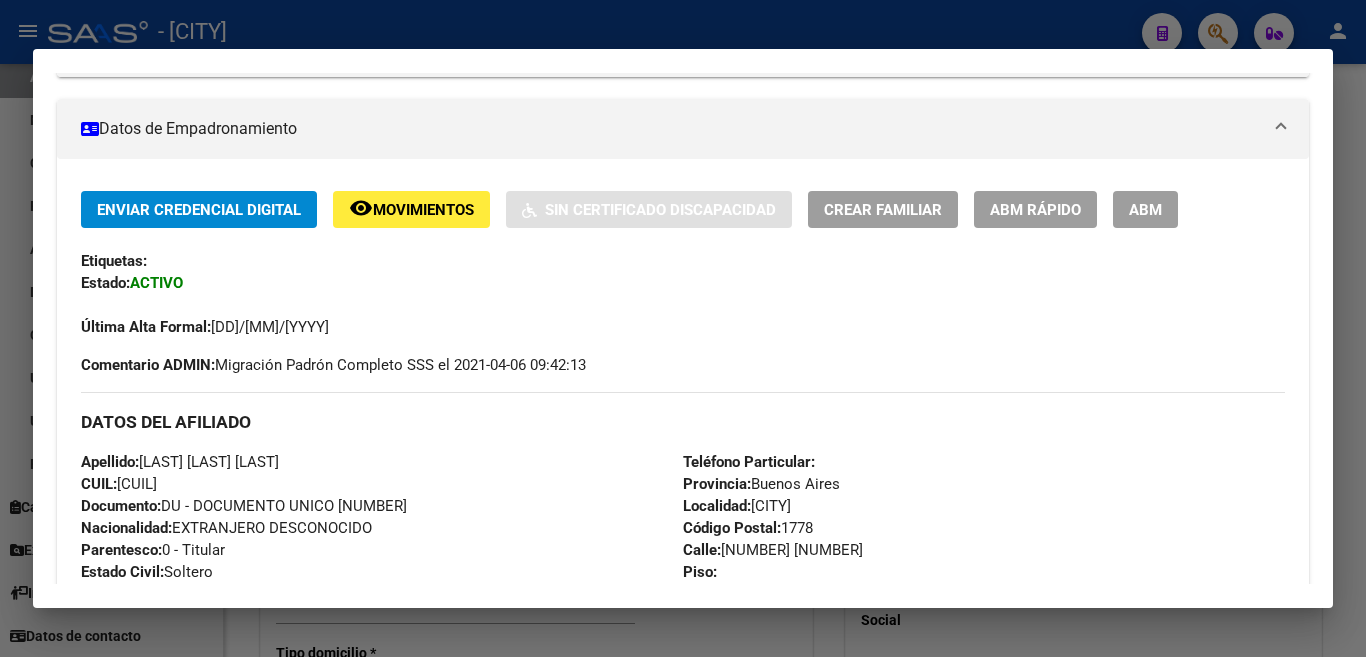 scroll, scrollTop: 300, scrollLeft: 0, axis: vertical 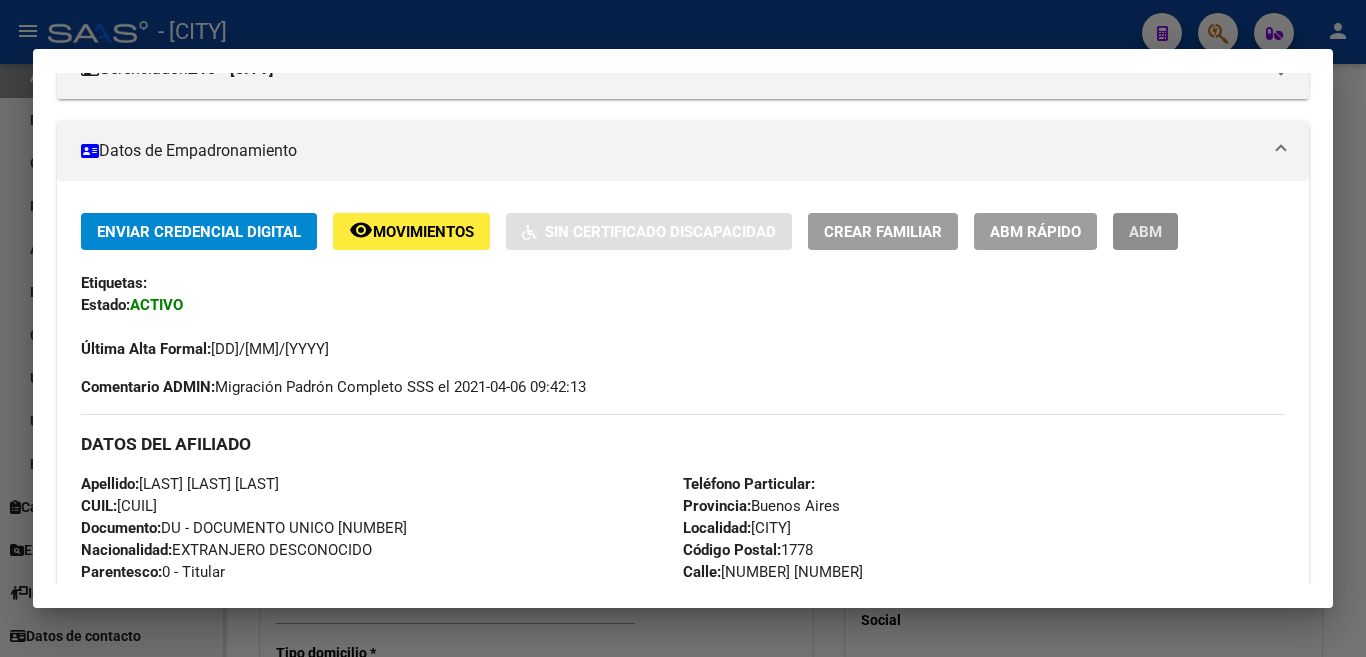 click on "ABM" at bounding box center (1145, 232) 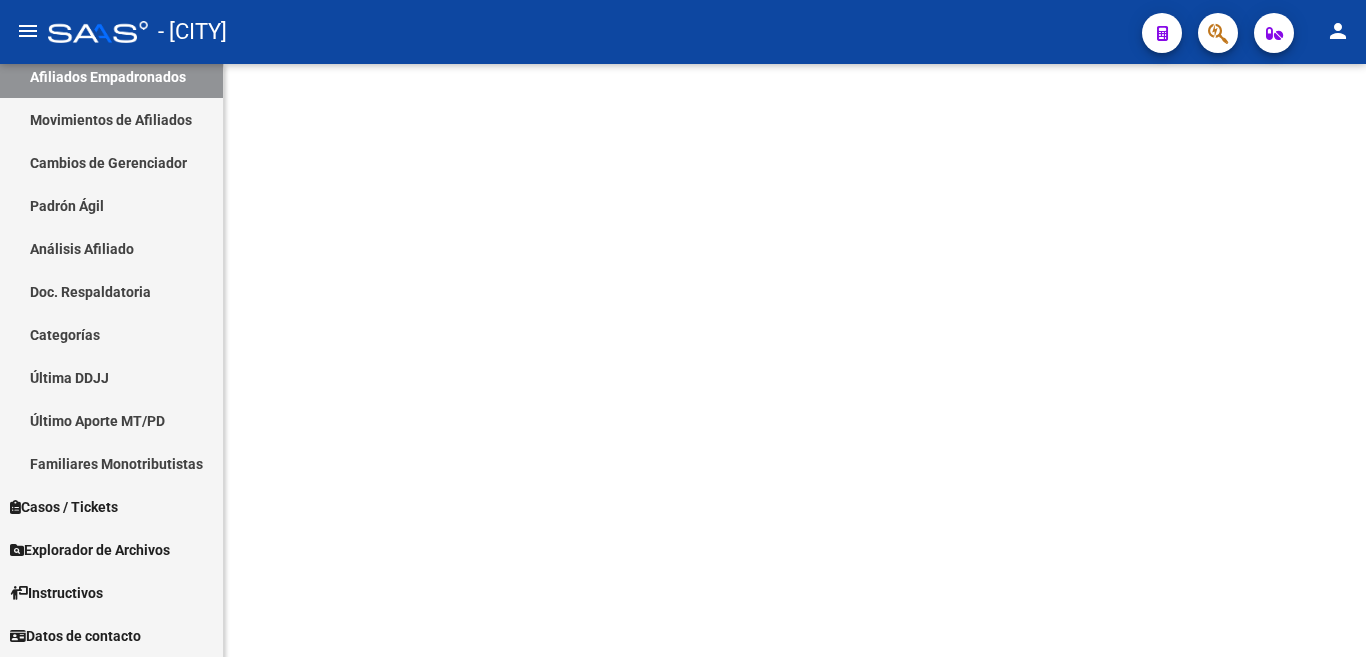 scroll, scrollTop: 0, scrollLeft: 0, axis: both 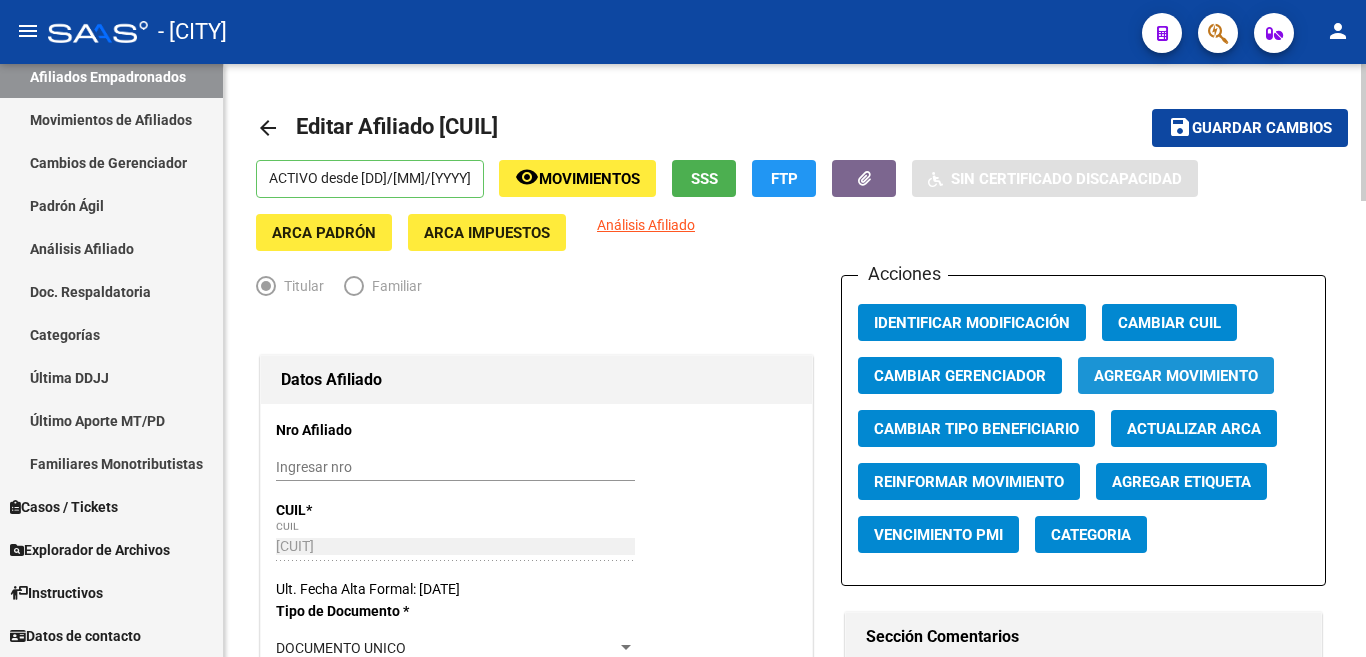 click on "Agregar Movimiento" 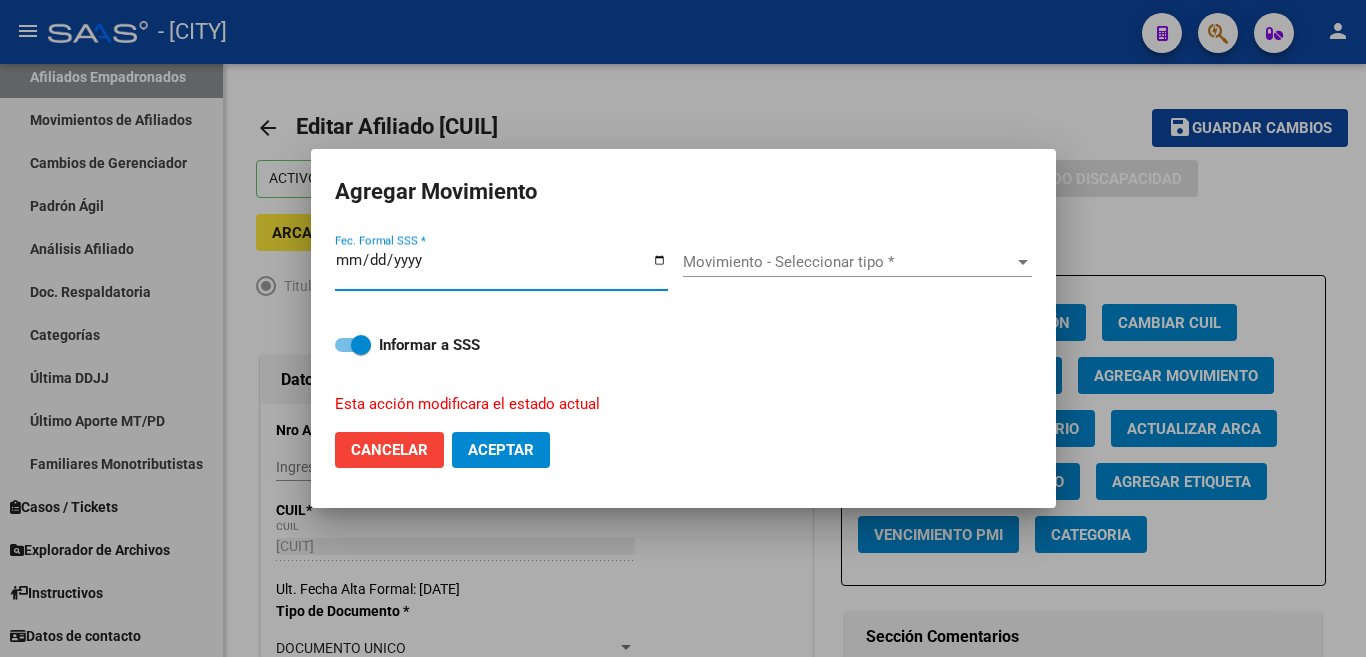 type on "2025-08-04" 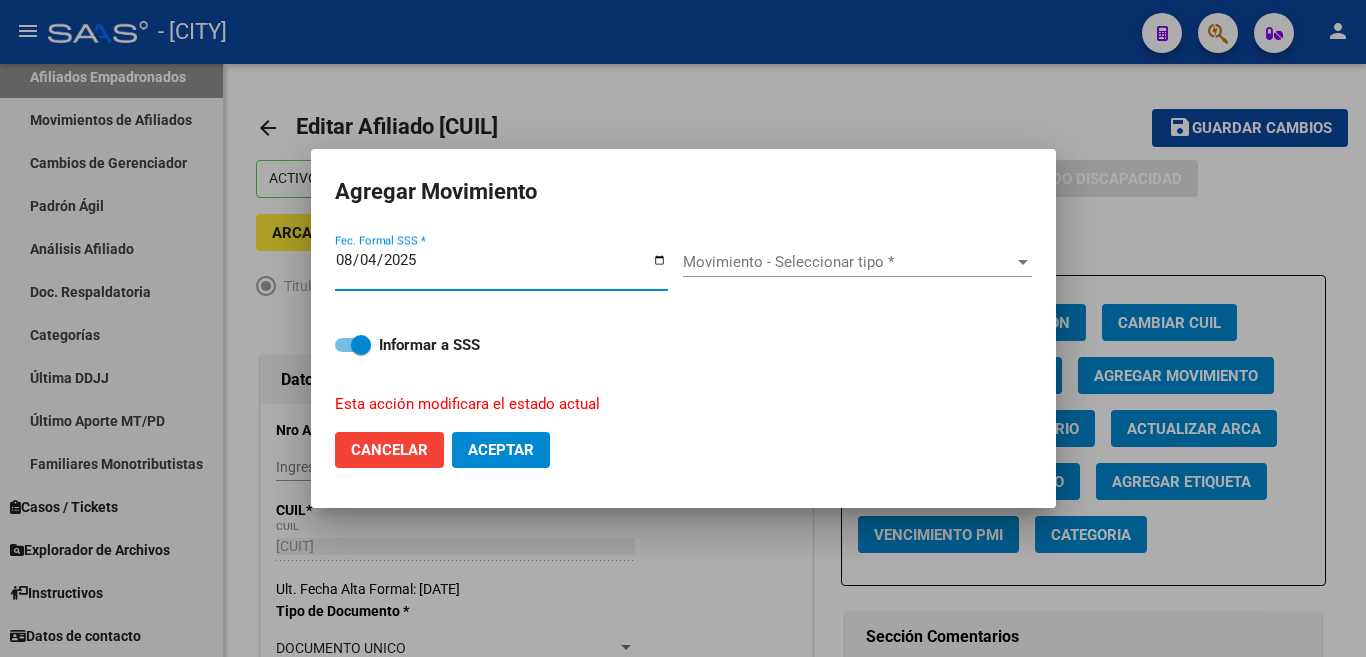 click on "Movimiento - Seleccionar tipo *" at bounding box center [848, 262] 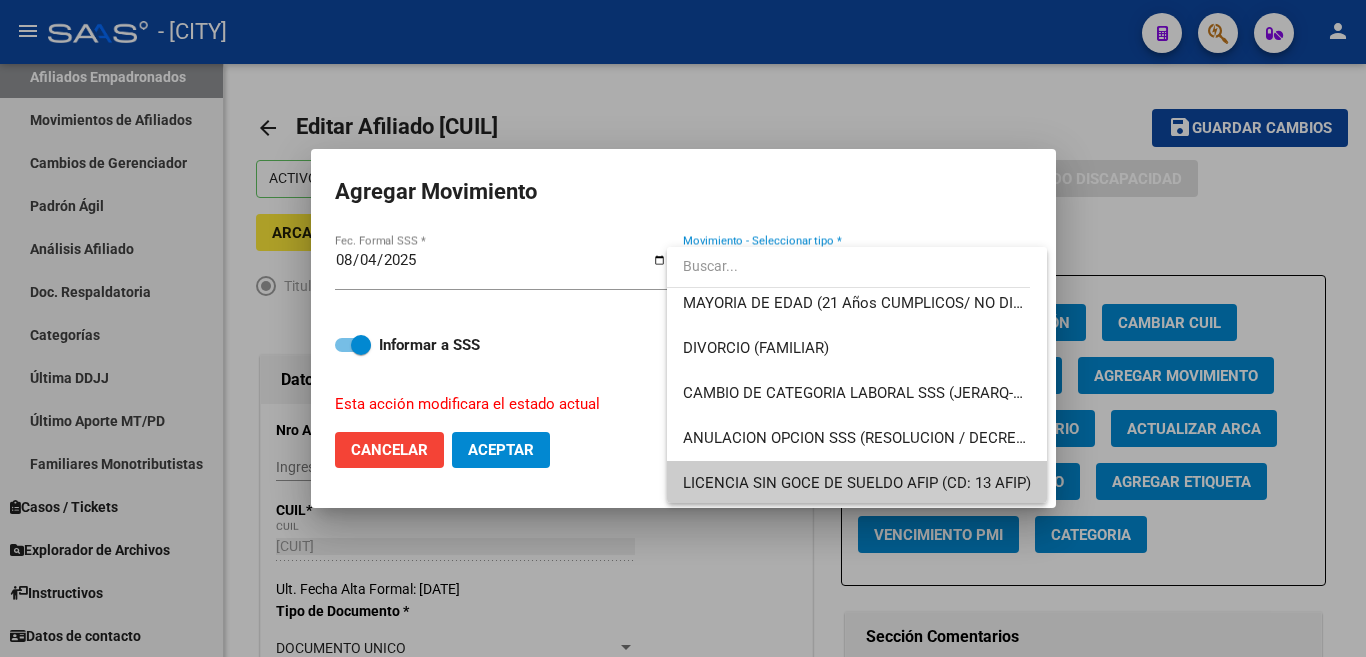 scroll, scrollTop: 281, scrollLeft: 0, axis: vertical 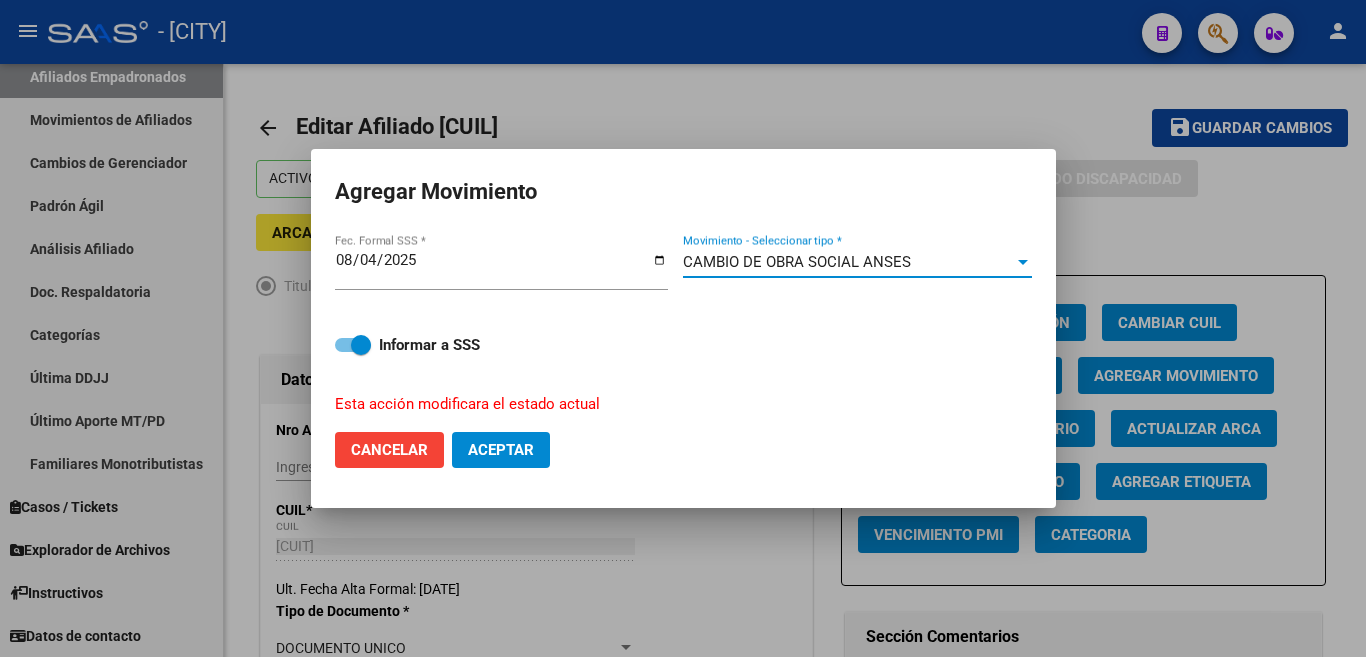 click on "Aceptar" 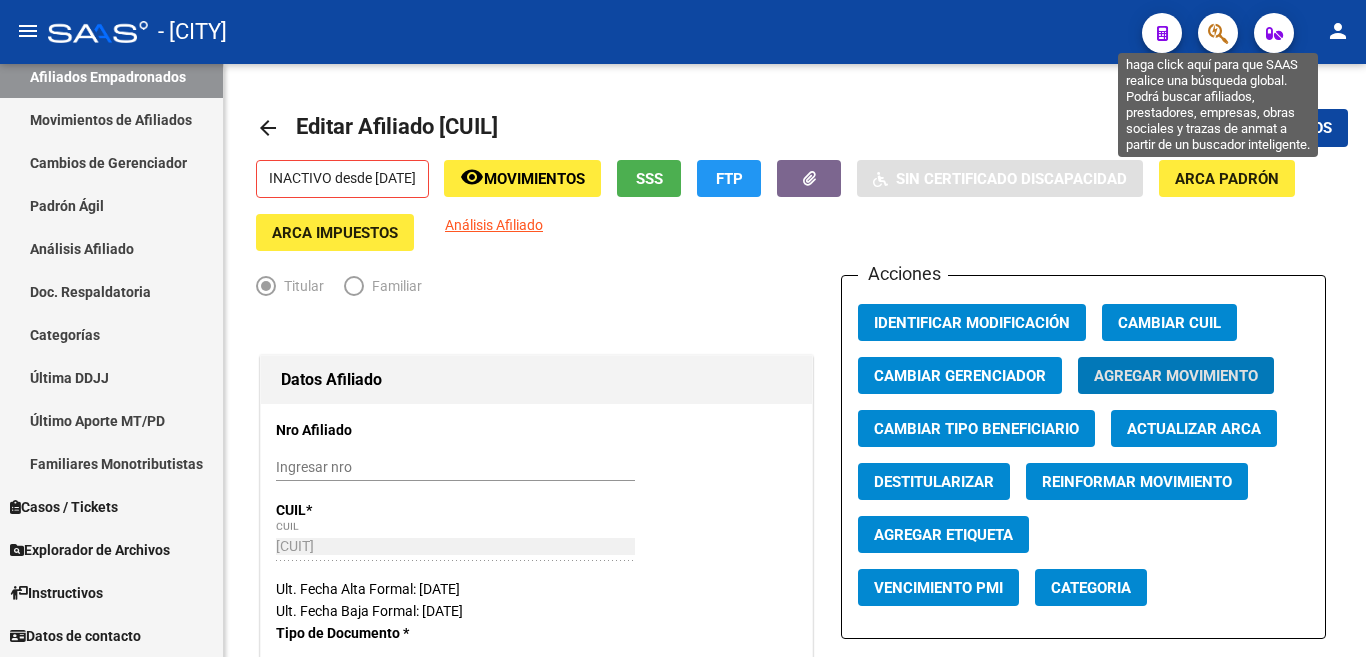 click 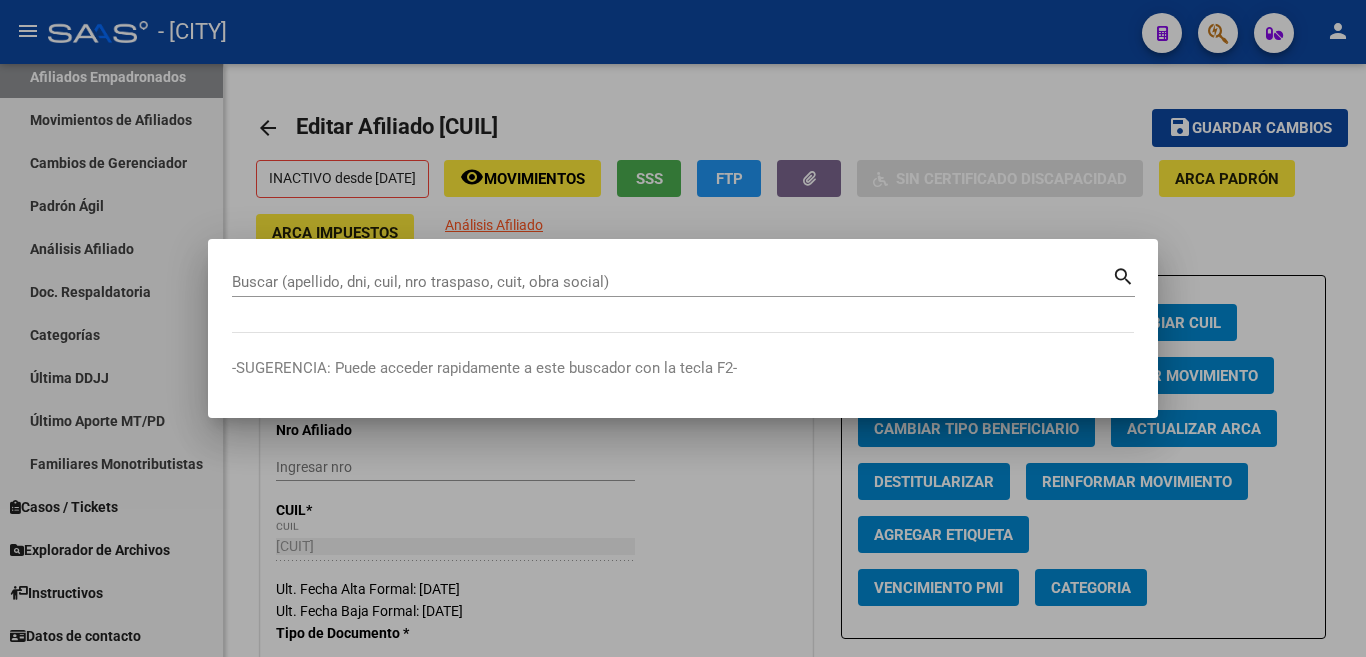 click on "Buscar (apellido, dni, cuil, nro traspaso, cuit, obra social) search" at bounding box center (683, 289) 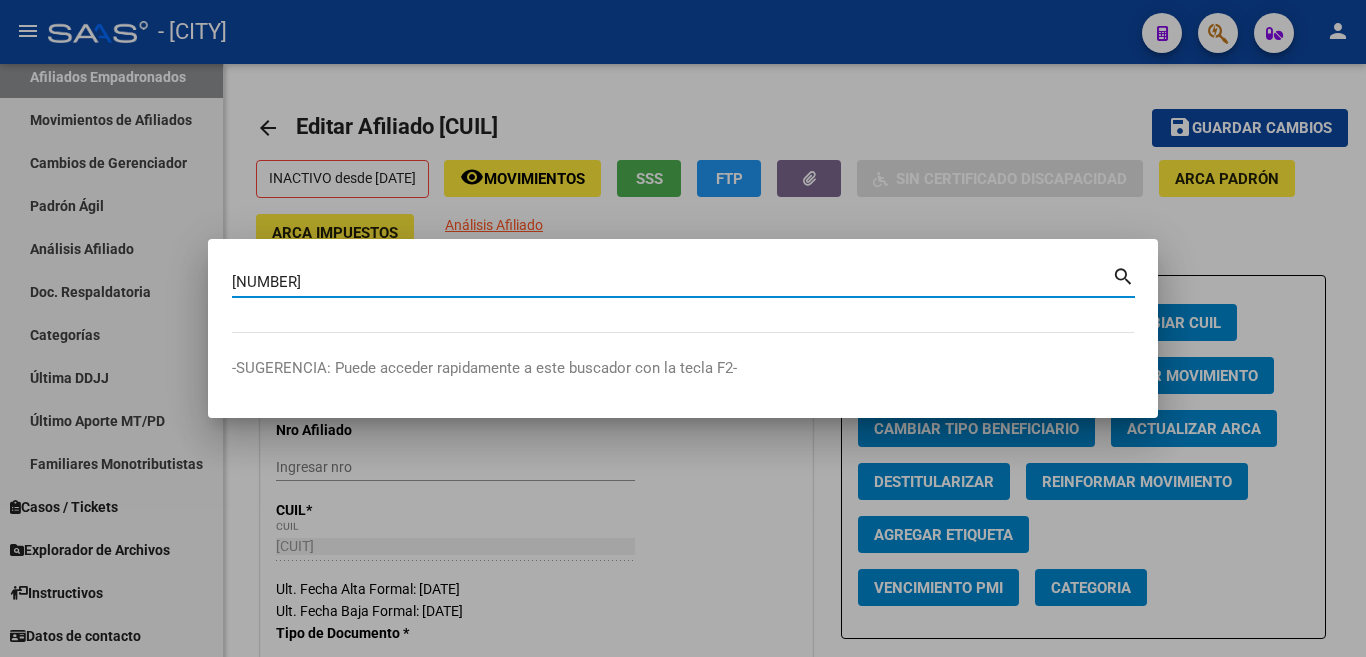 type on "19047496" 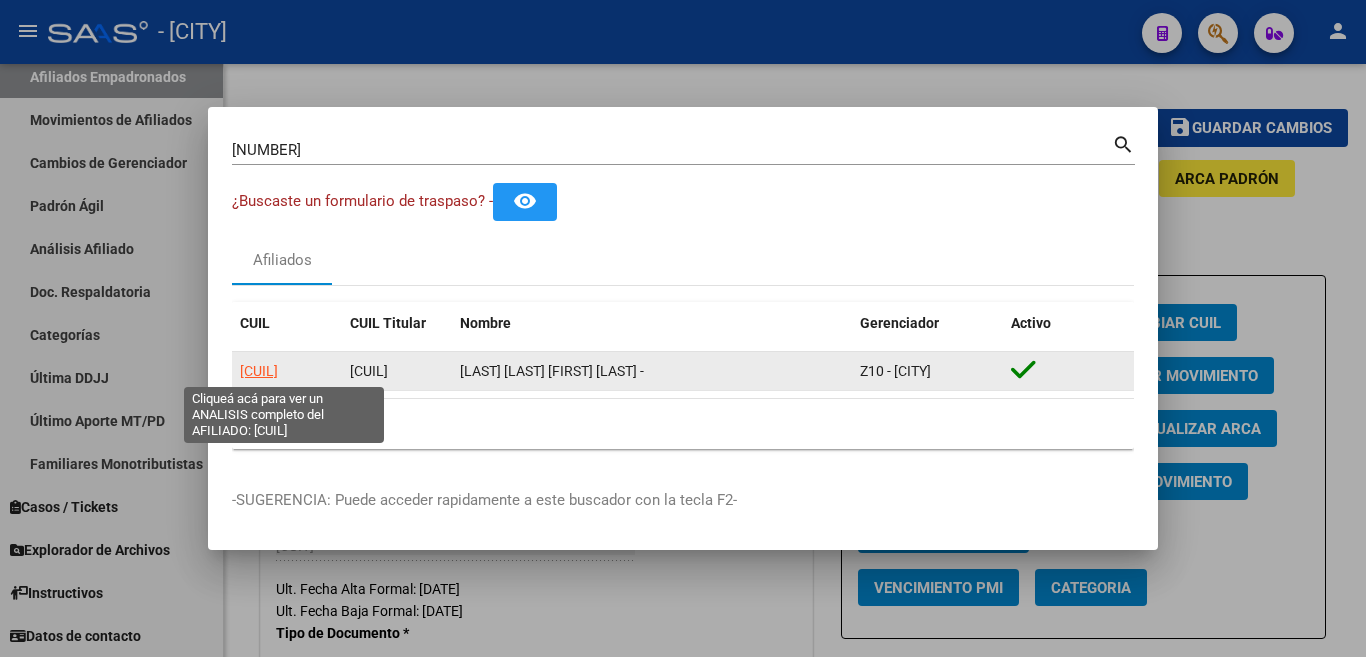 click on "27190474963" 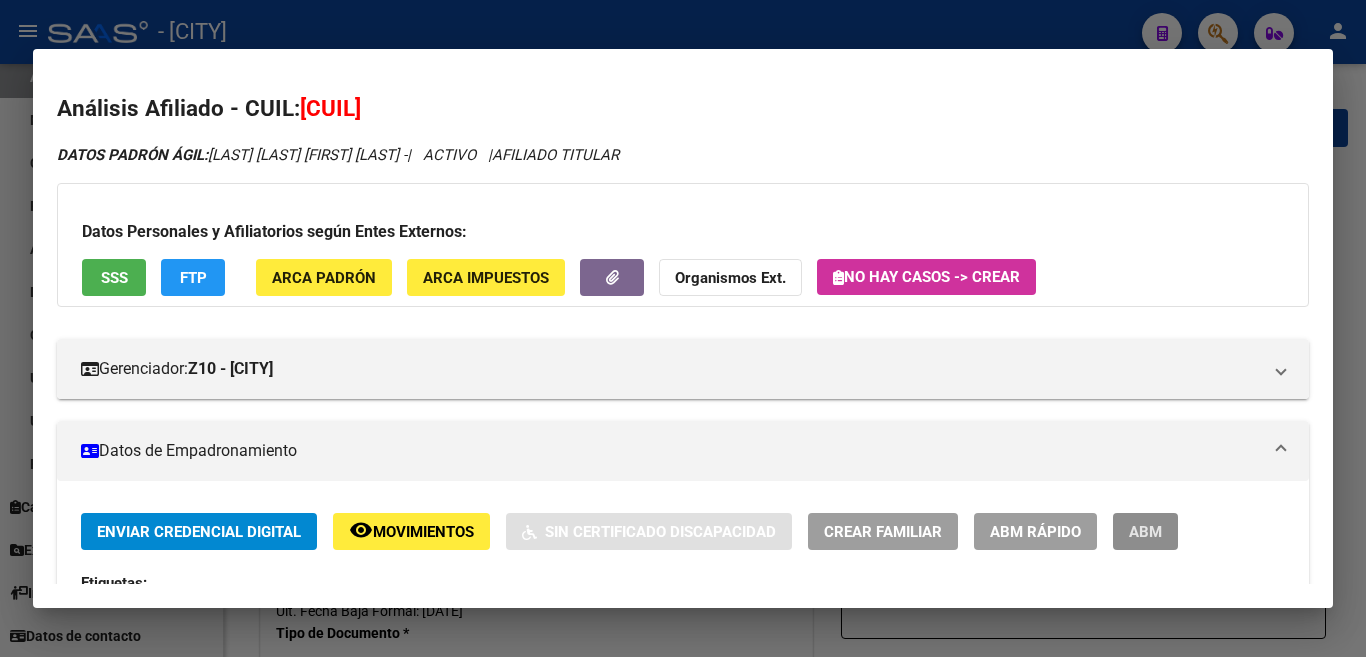 click on "ABM" at bounding box center (1145, 532) 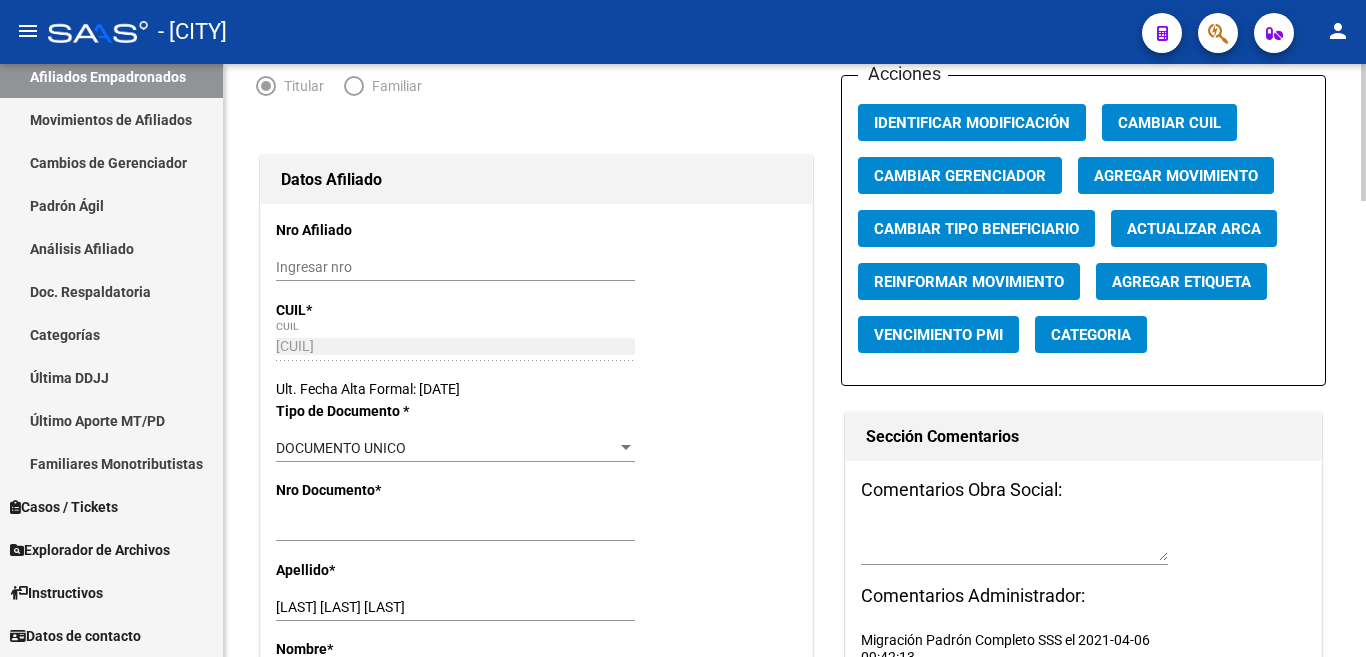 scroll, scrollTop: 400, scrollLeft: 0, axis: vertical 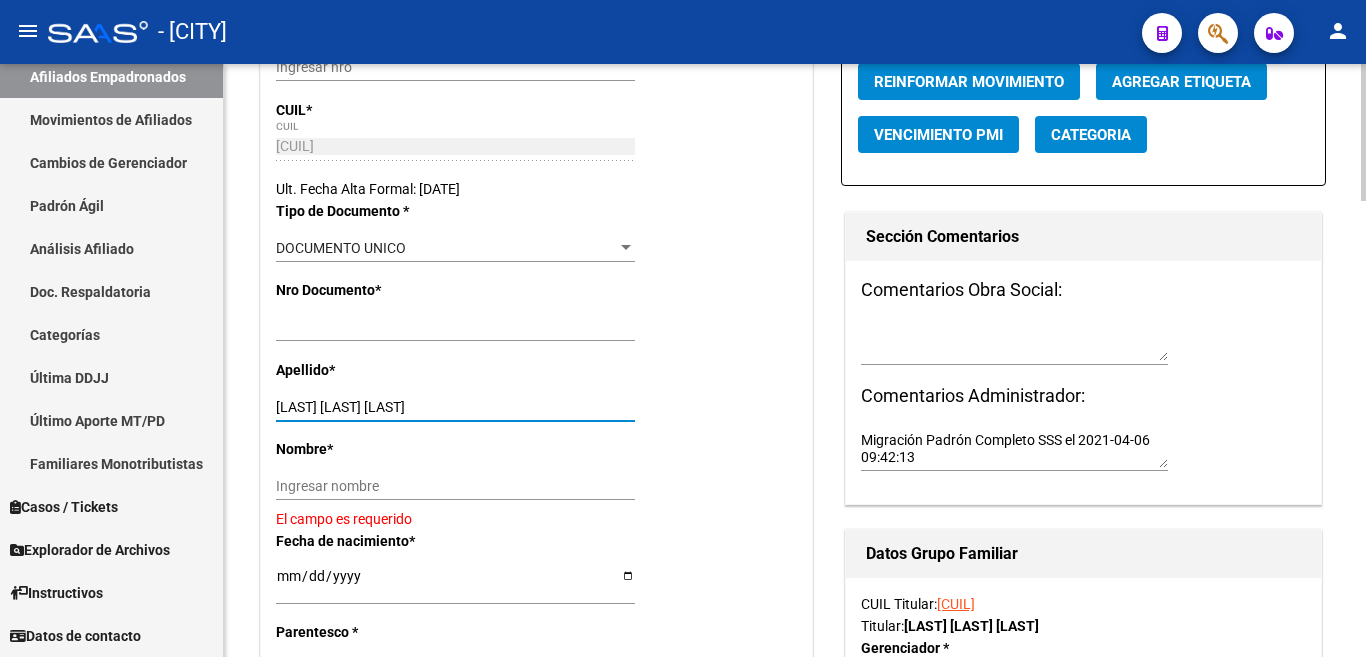 drag, startPoint x: 395, startPoint y: 407, endPoint x: 536, endPoint y: 406, distance: 141.00354 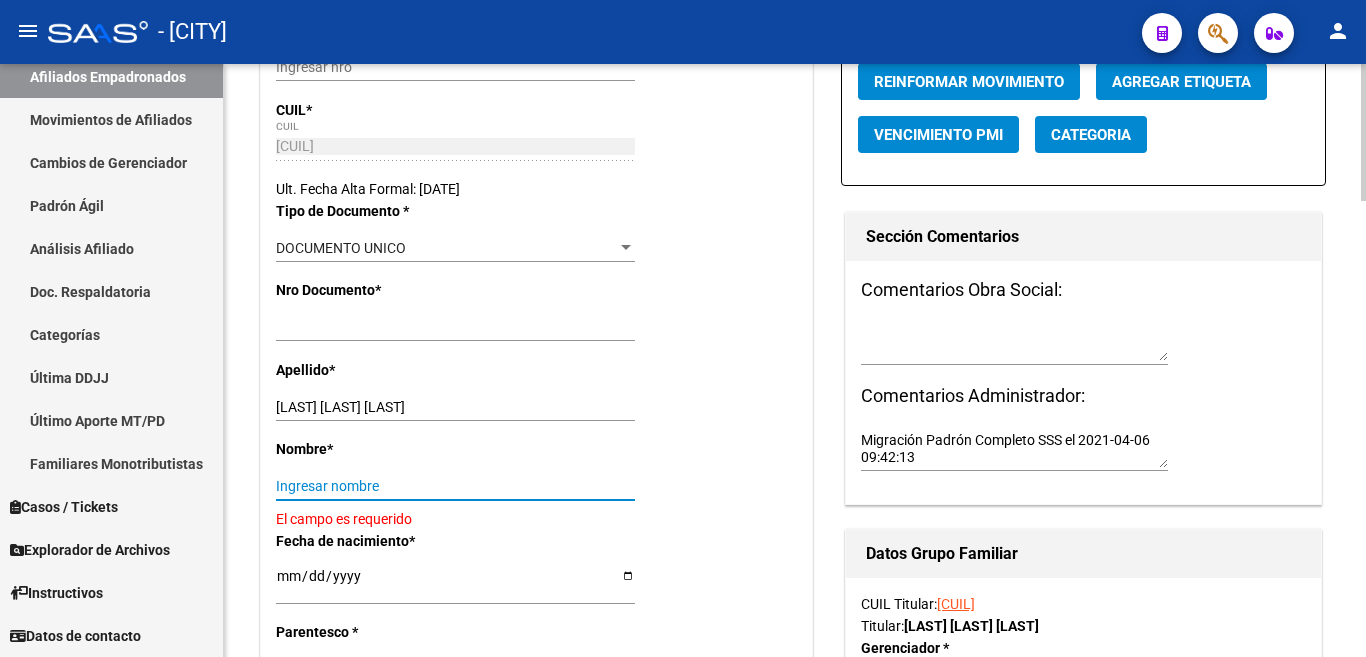 paste on "AURA ROSALIA" 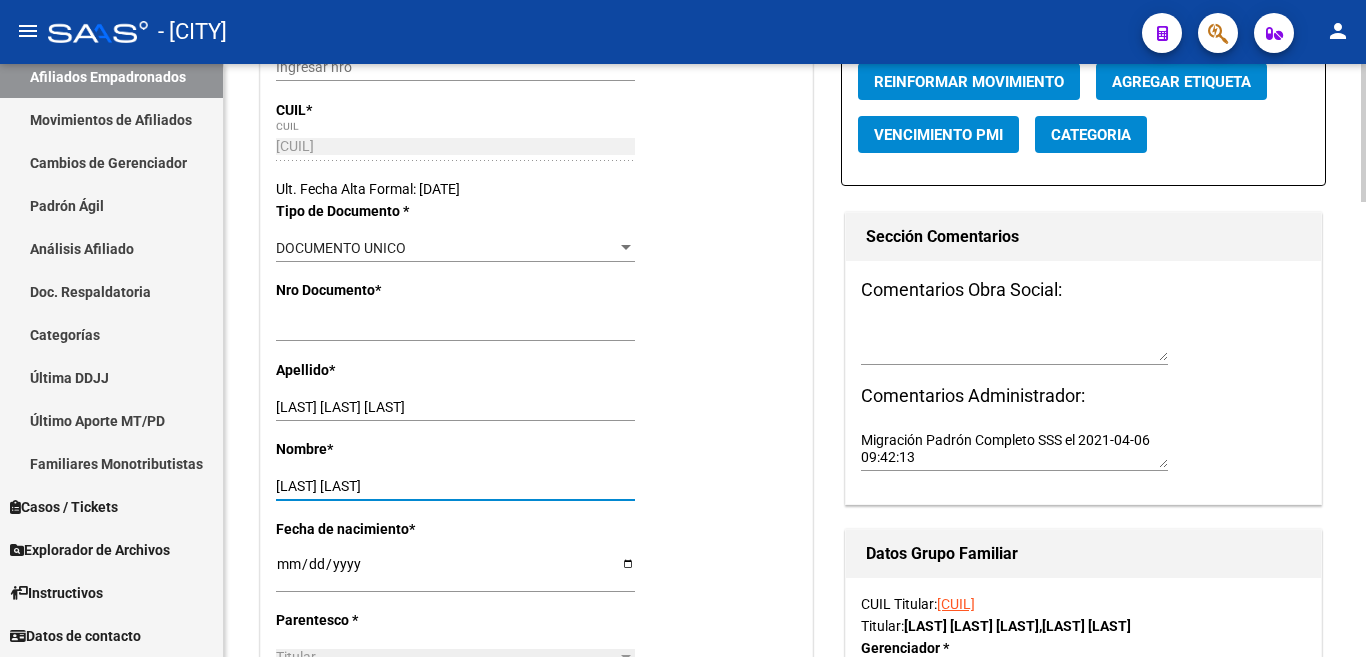 type on "AURA ROSALIA" 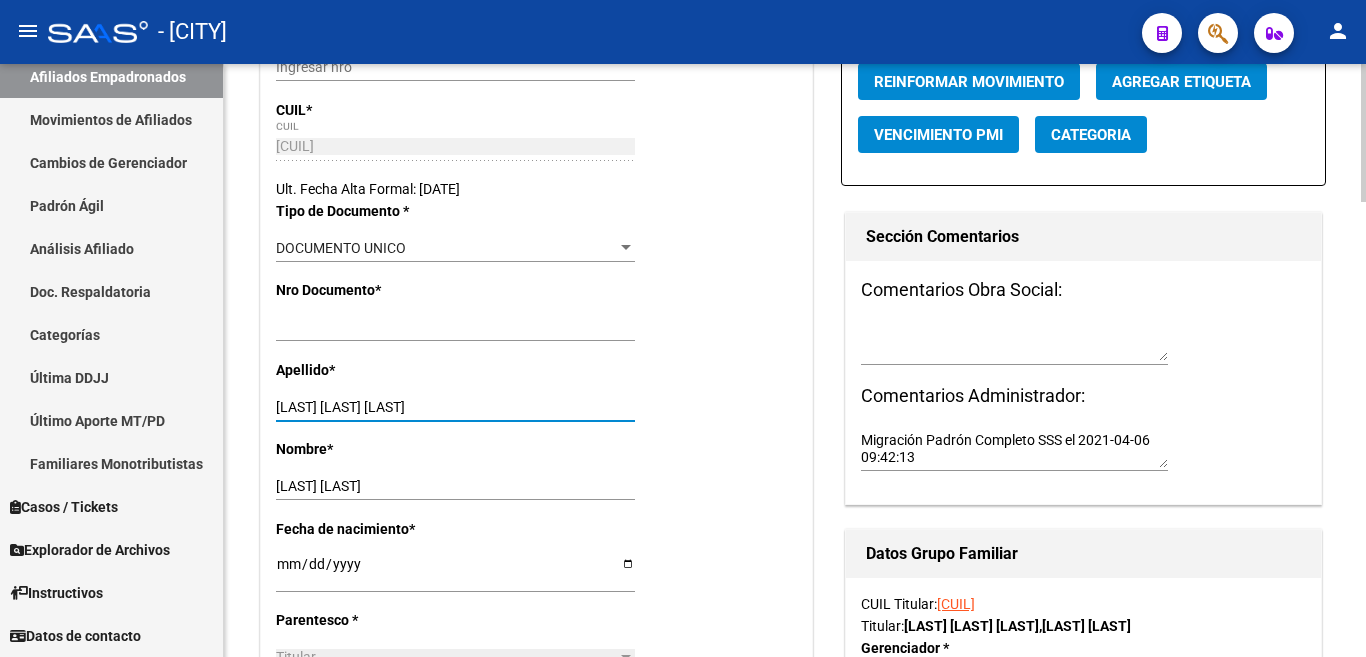 drag, startPoint x: 398, startPoint y: 405, endPoint x: 516, endPoint y: 408, distance: 118.03813 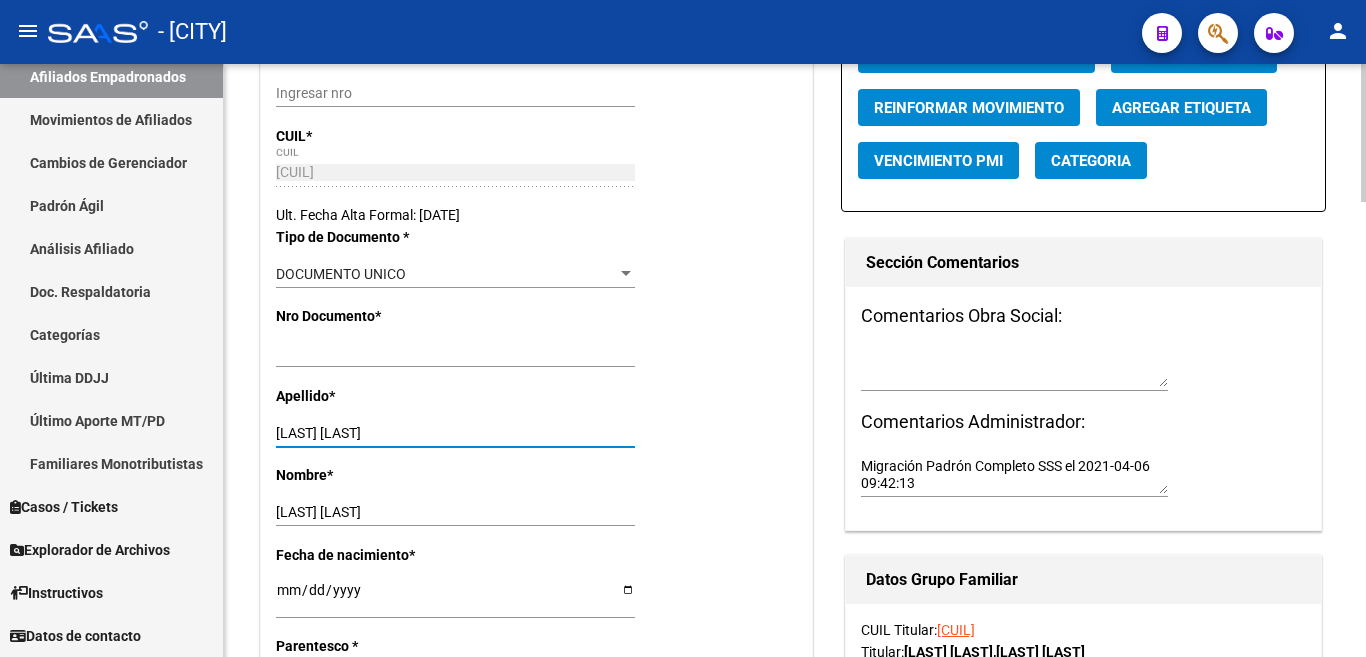 scroll, scrollTop: 0, scrollLeft: 0, axis: both 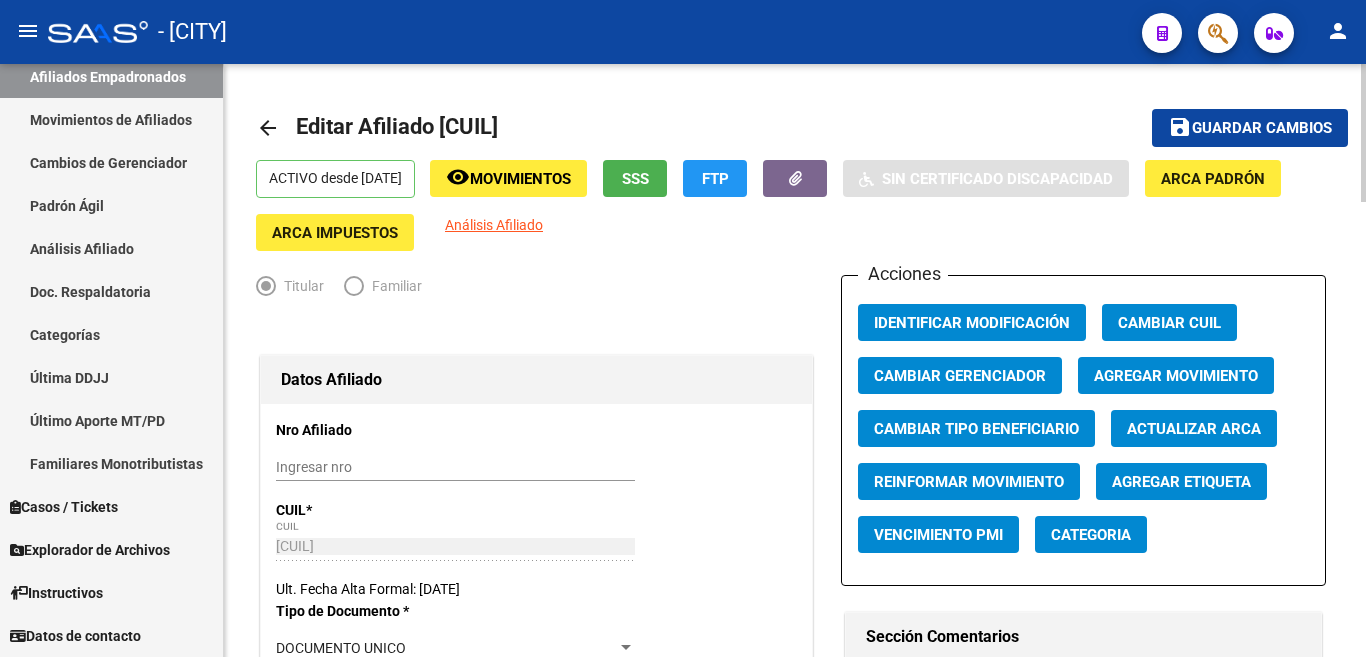 type on "VARGAS VILLALBA" 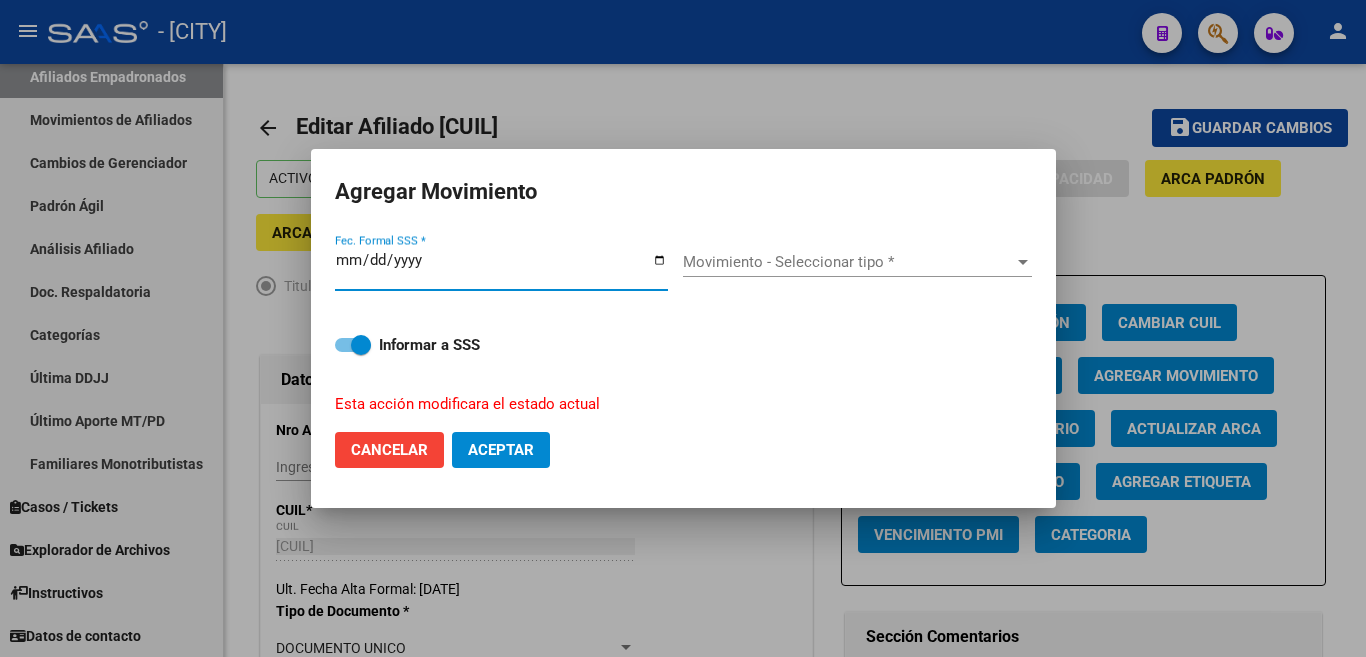 type on "2025-08-04" 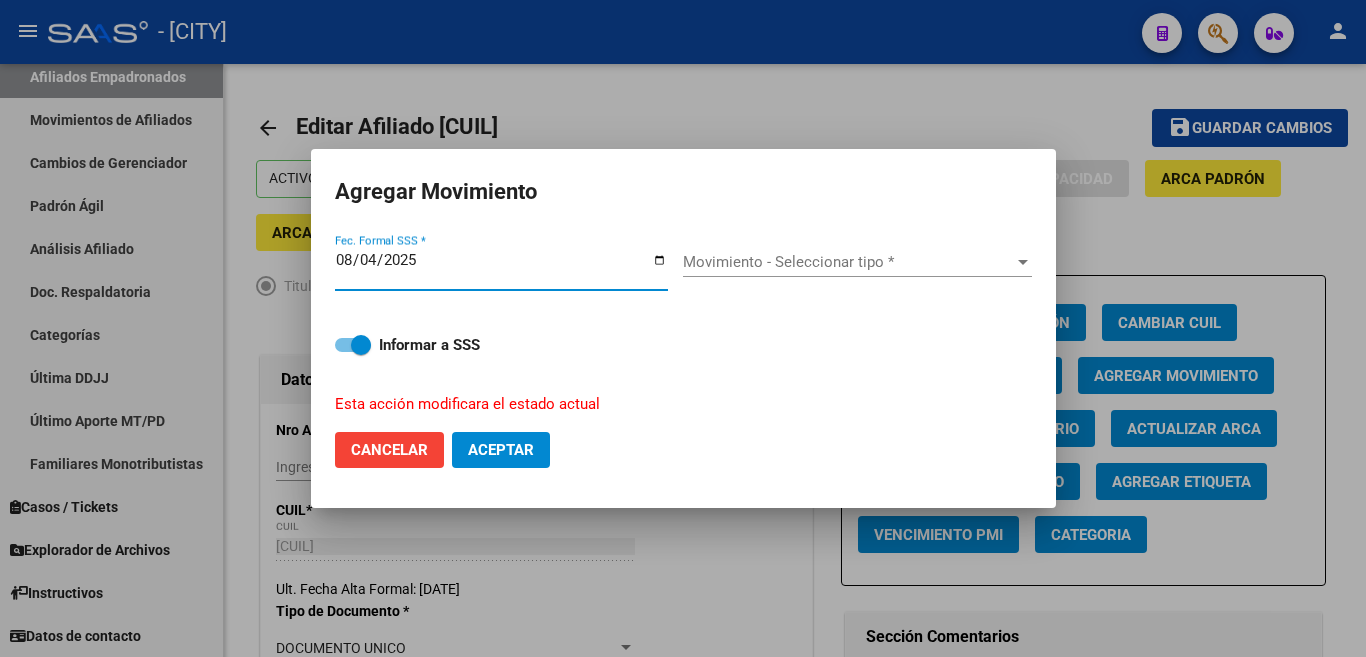 click at bounding box center [1023, 262] 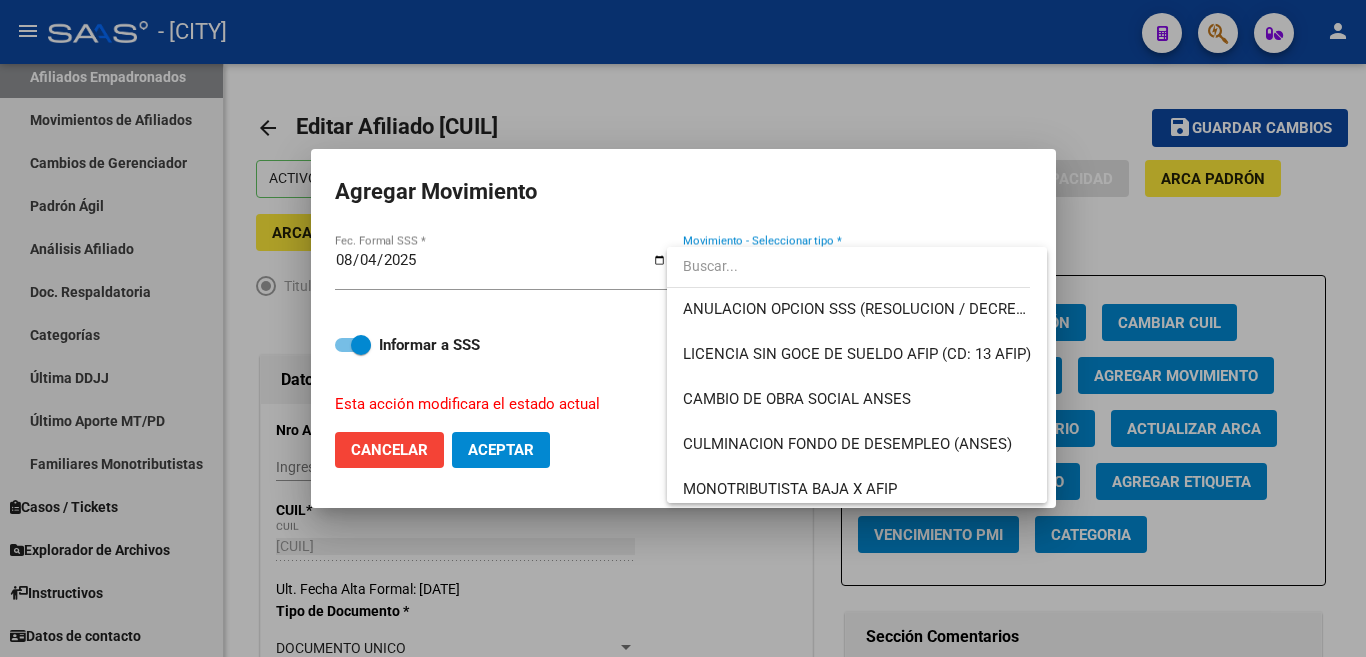 scroll, scrollTop: 400, scrollLeft: 0, axis: vertical 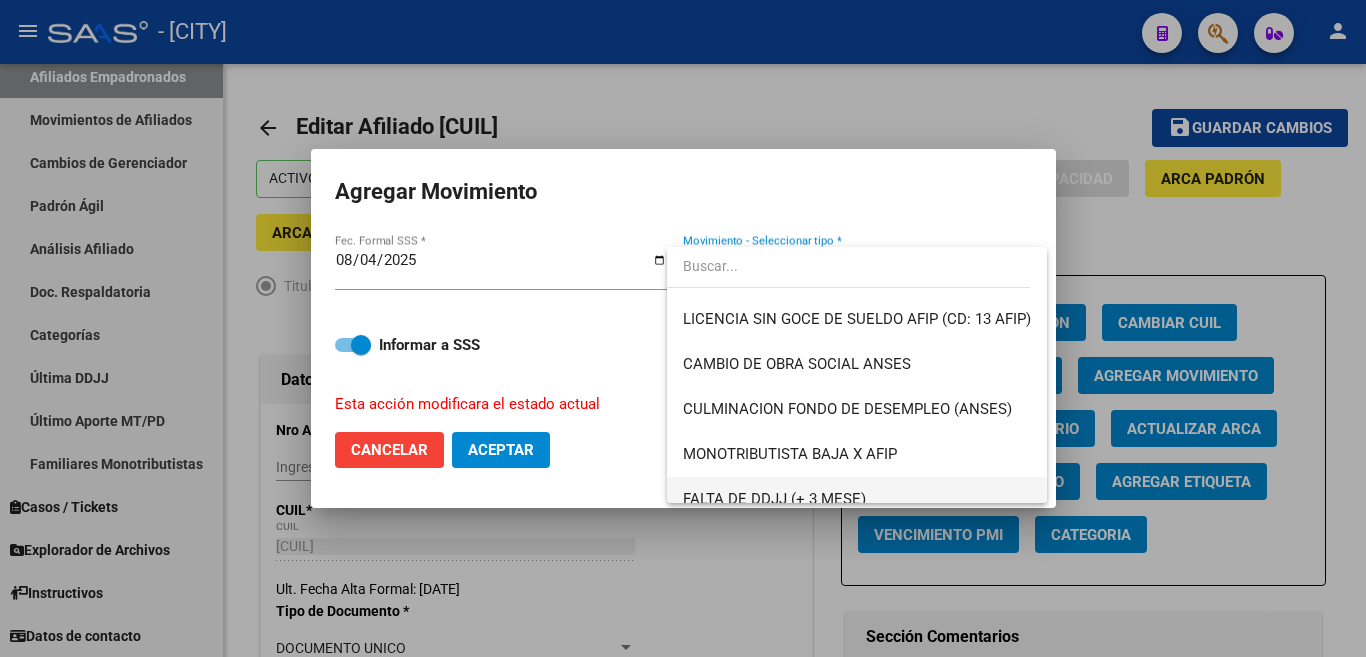 click on "FALTA DE DDJJ (+ 3 MESE)" at bounding box center [857, 499] 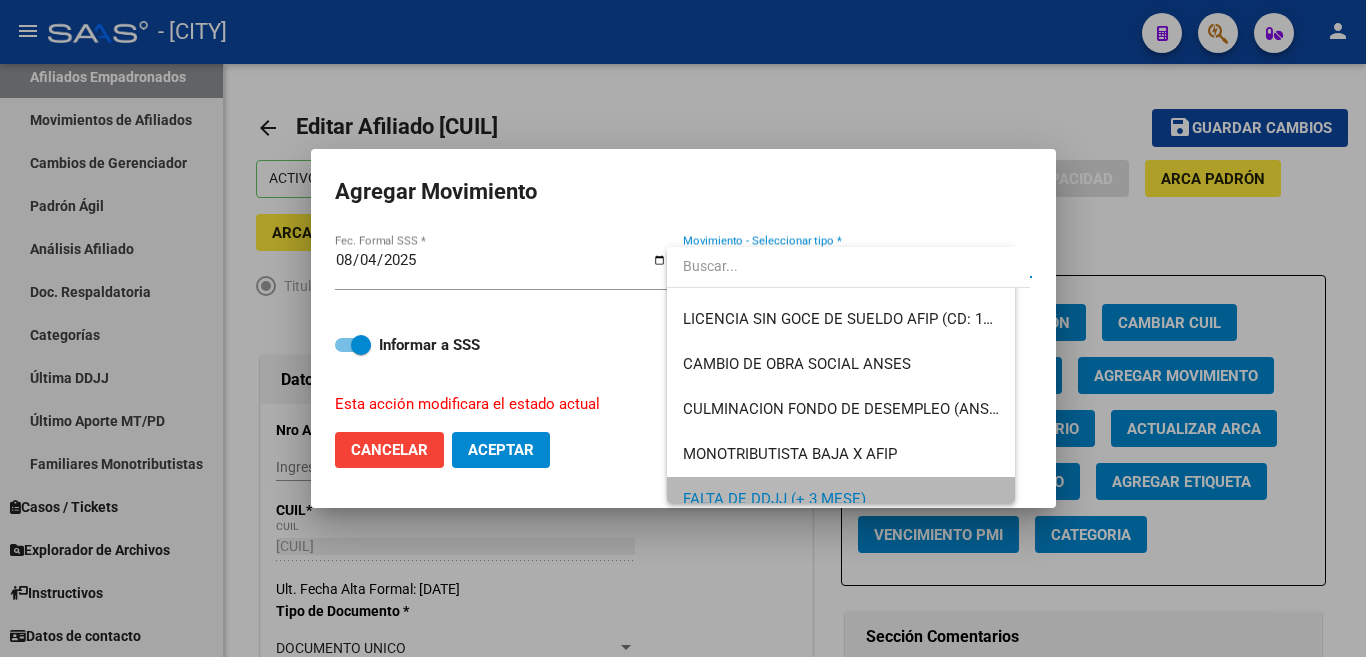 scroll, scrollTop: 416, scrollLeft: 0, axis: vertical 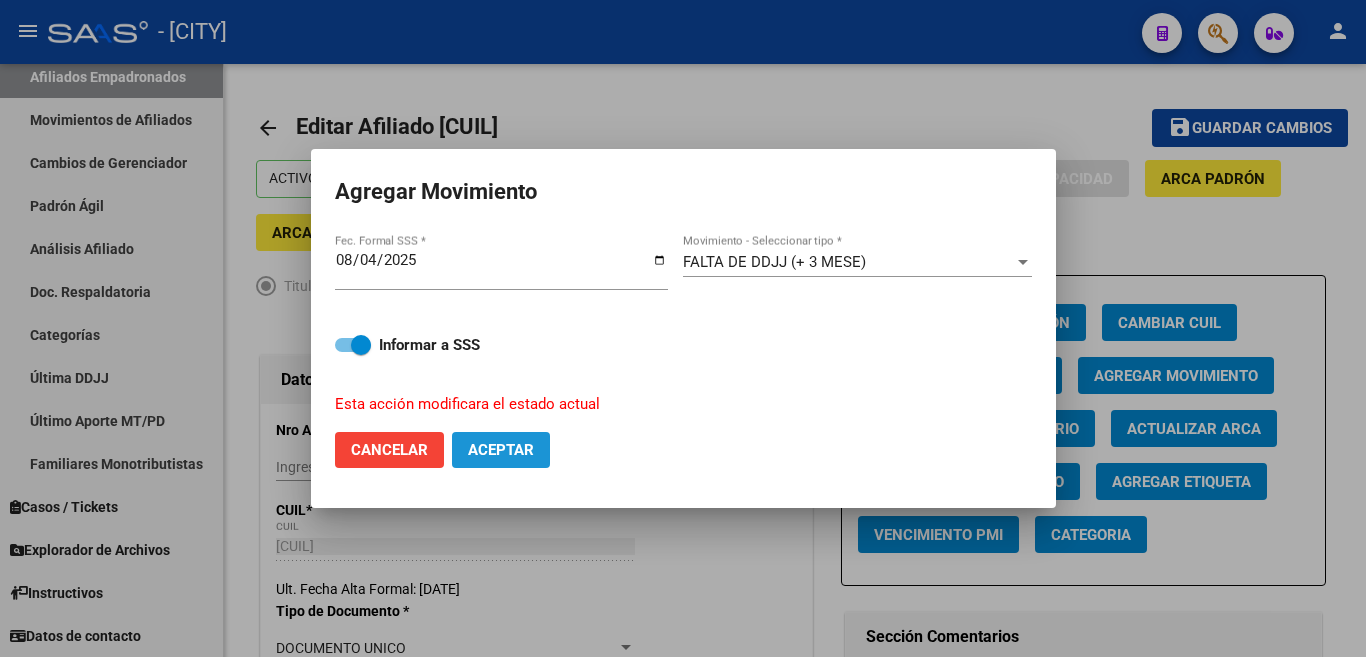 click on "Aceptar" 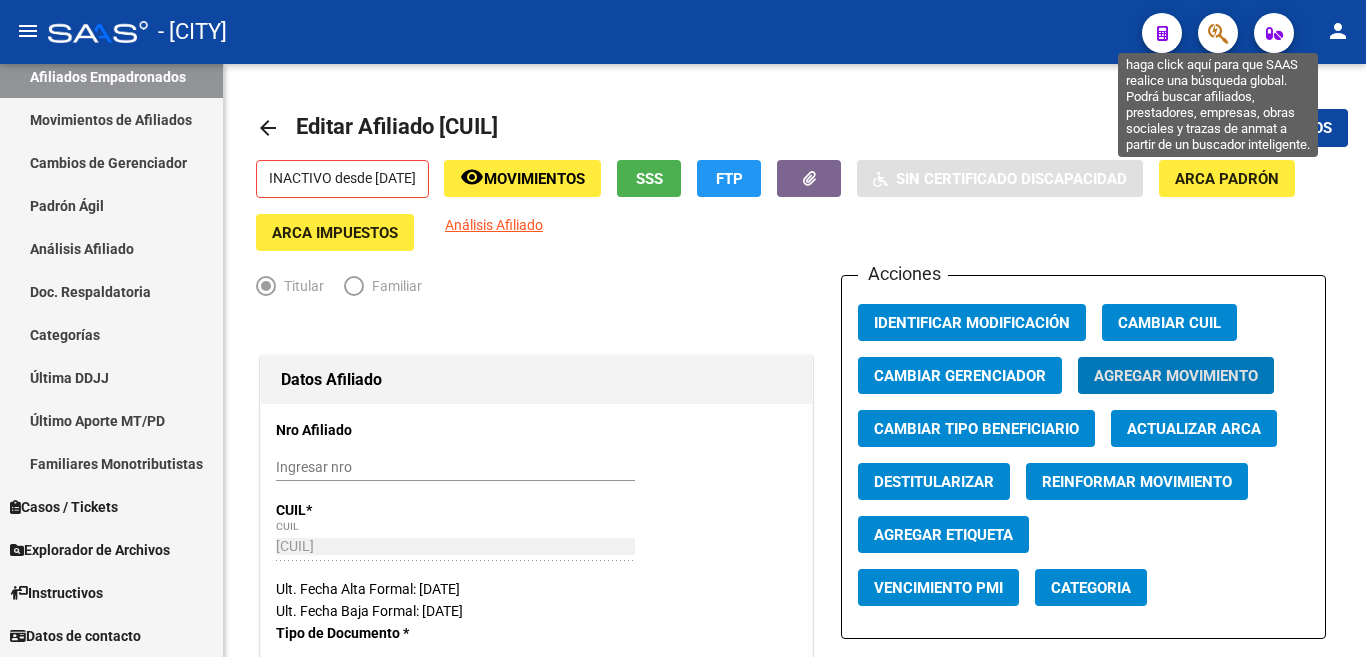 click 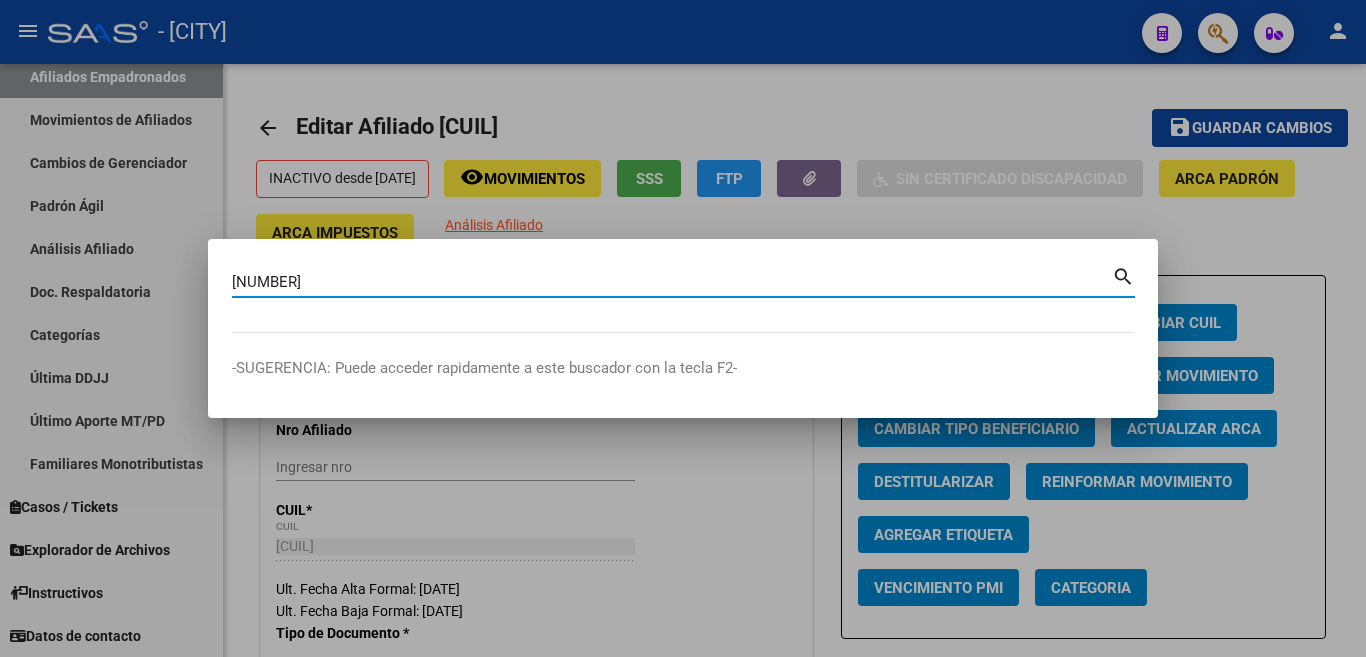 type on "22389828" 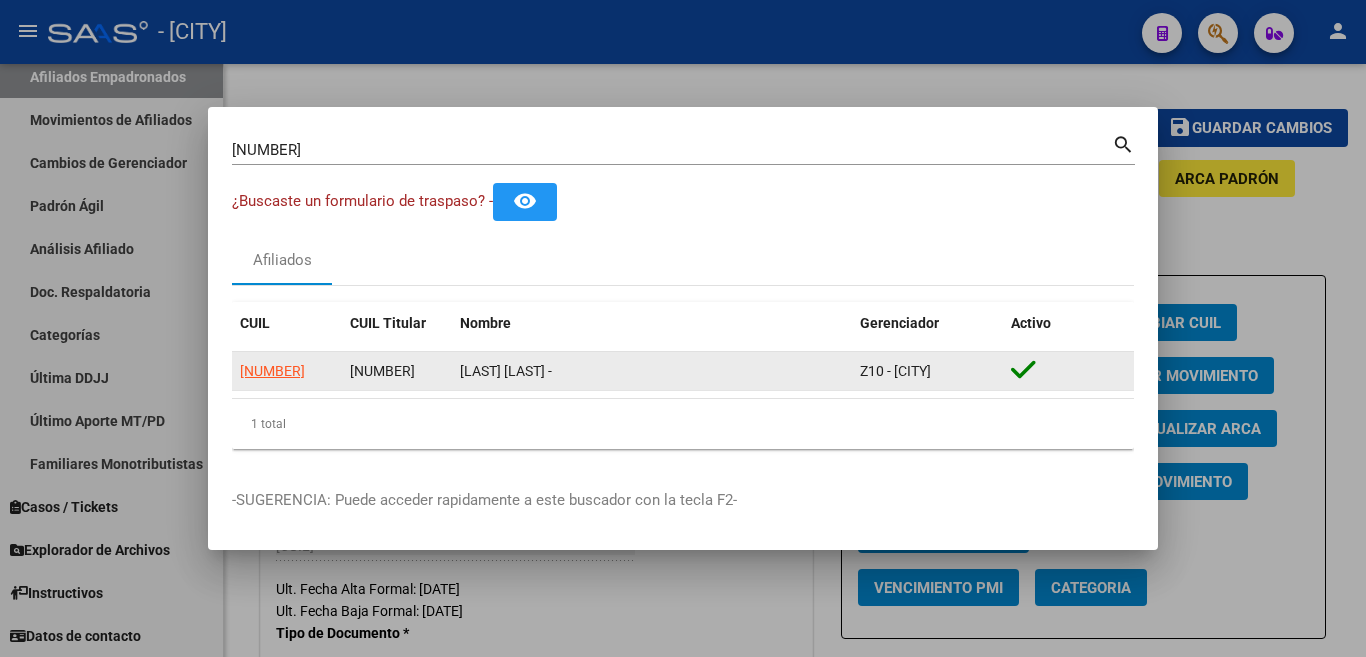 click on "27223898284" 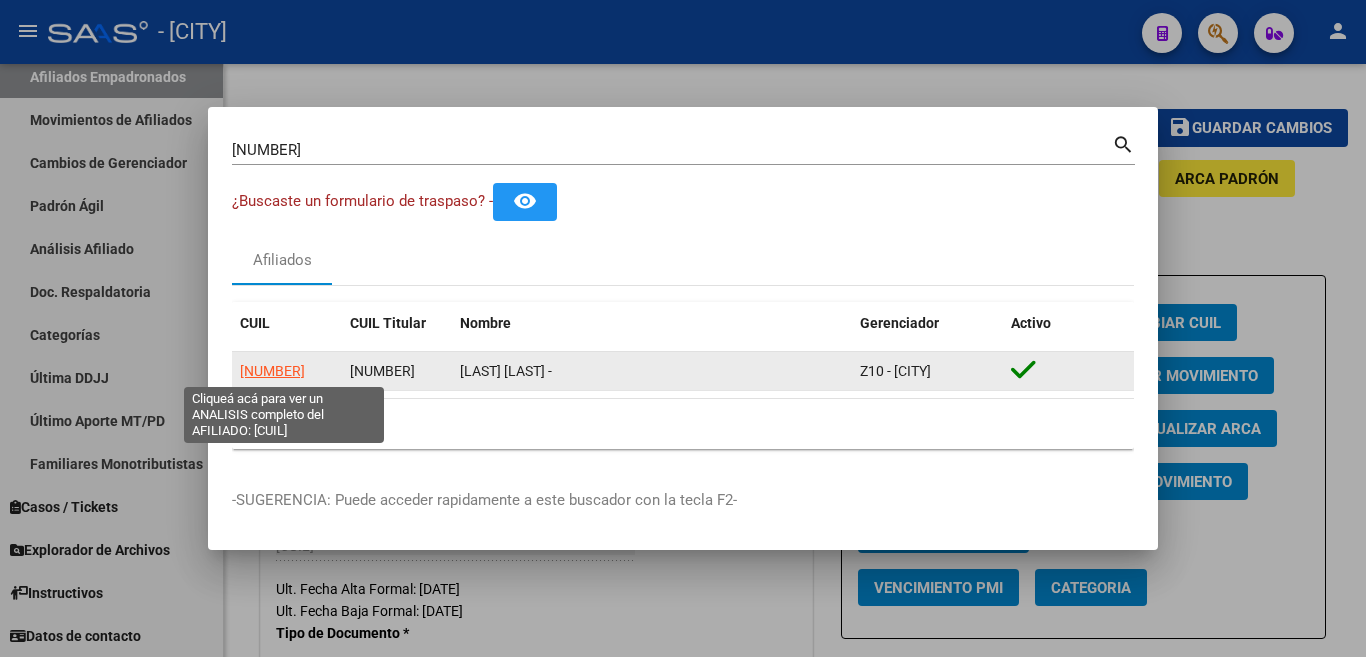 click on "27223898284" 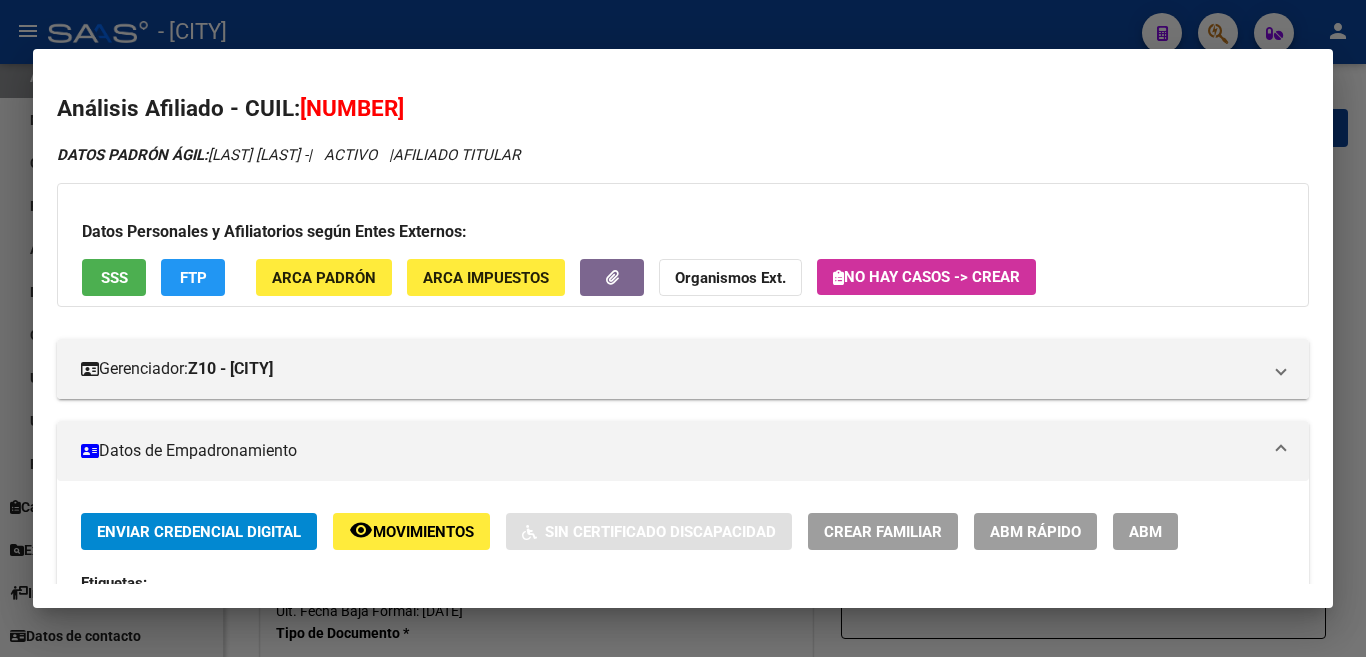 click on "ABM" at bounding box center (1145, 532) 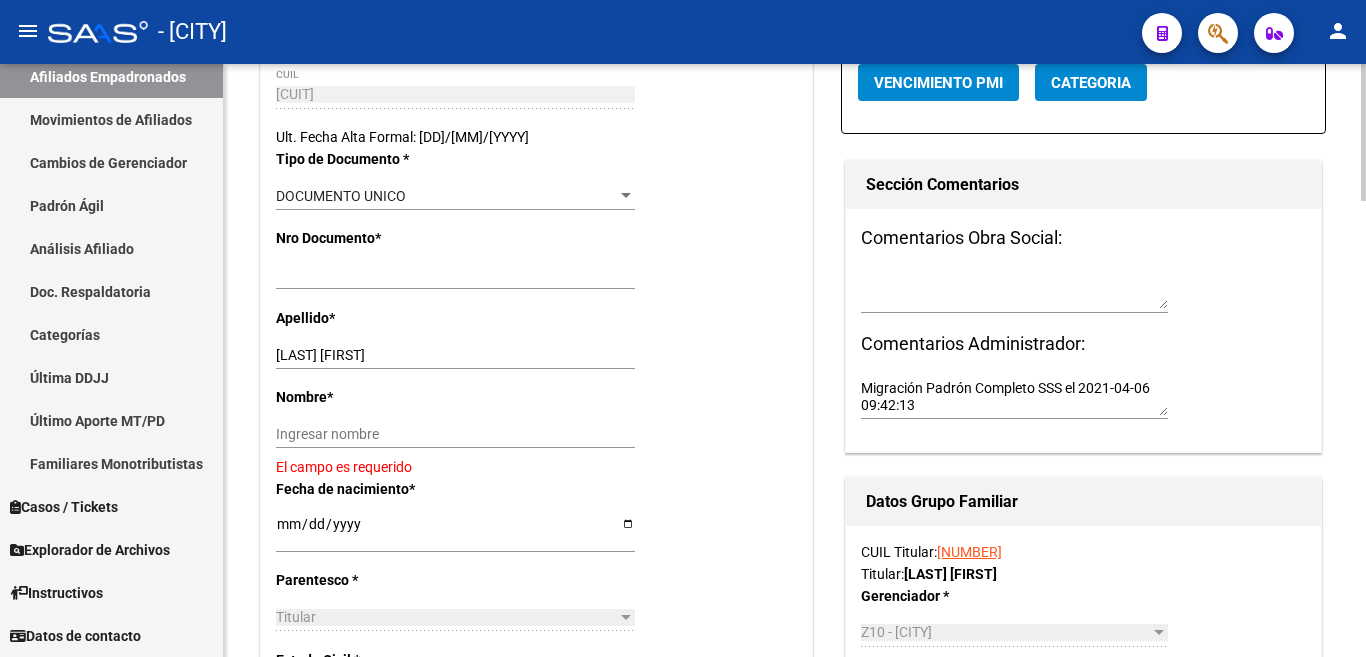 scroll, scrollTop: 500, scrollLeft: 0, axis: vertical 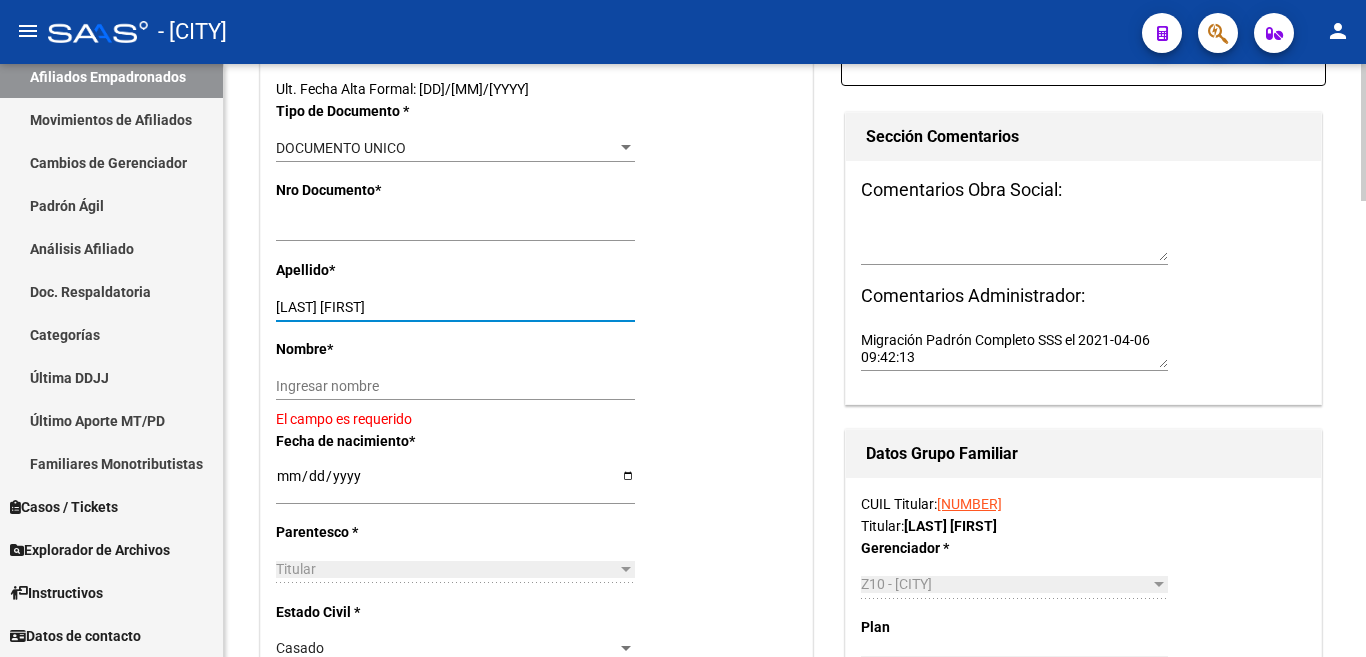 drag, startPoint x: 360, startPoint y: 305, endPoint x: 403, endPoint y: 311, distance: 43.416588 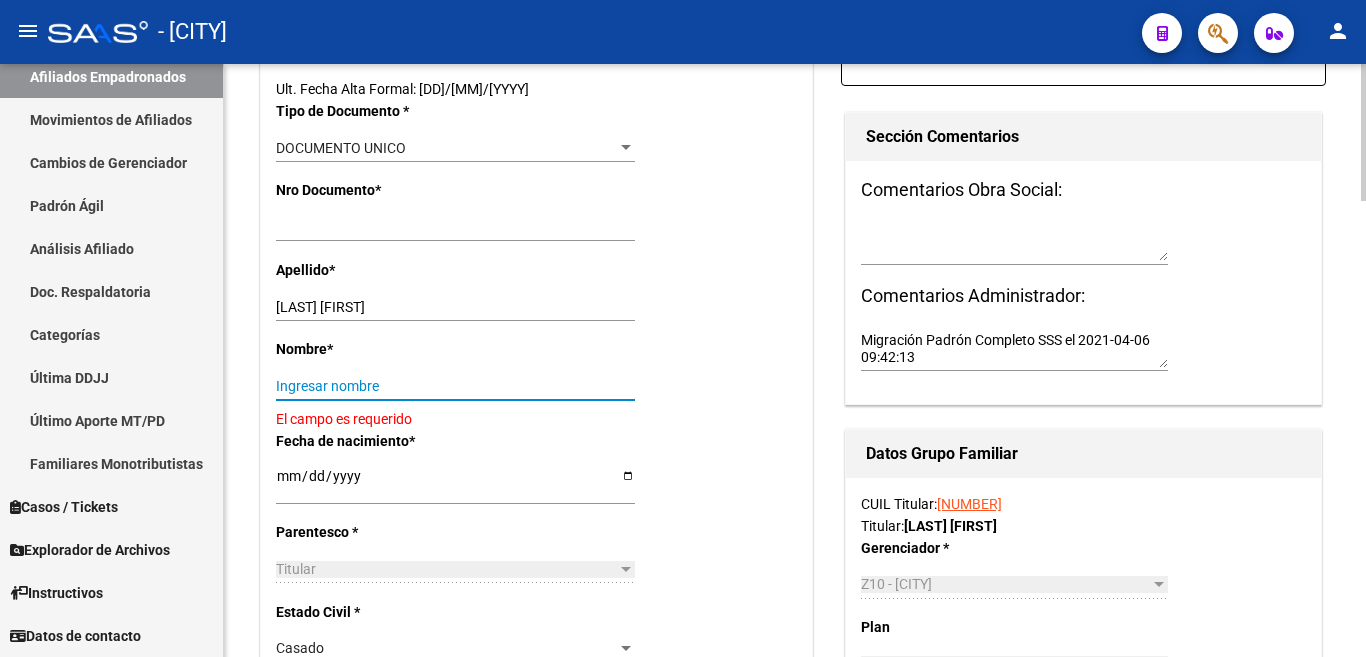 paste on "ROSA" 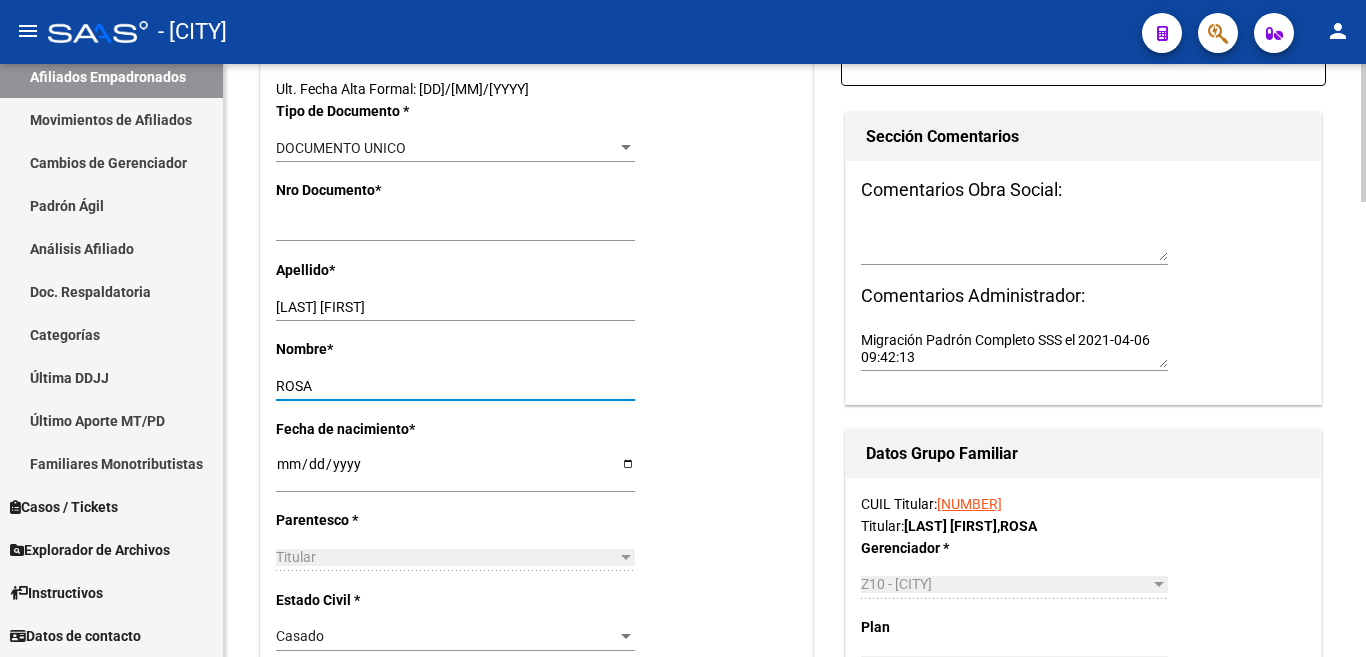 type on "ROSA" 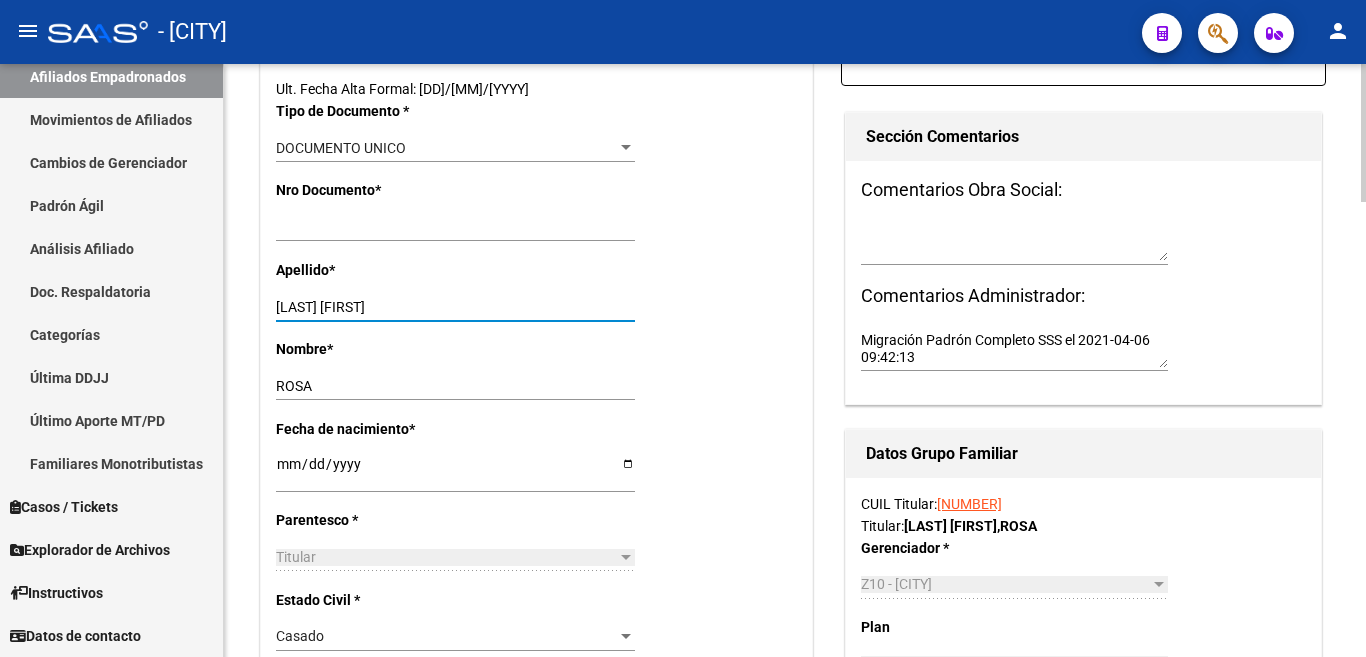 drag, startPoint x: 356, startPoint y: 305, endPoint x: 459, endPoint y: 299, distance: 103.17461 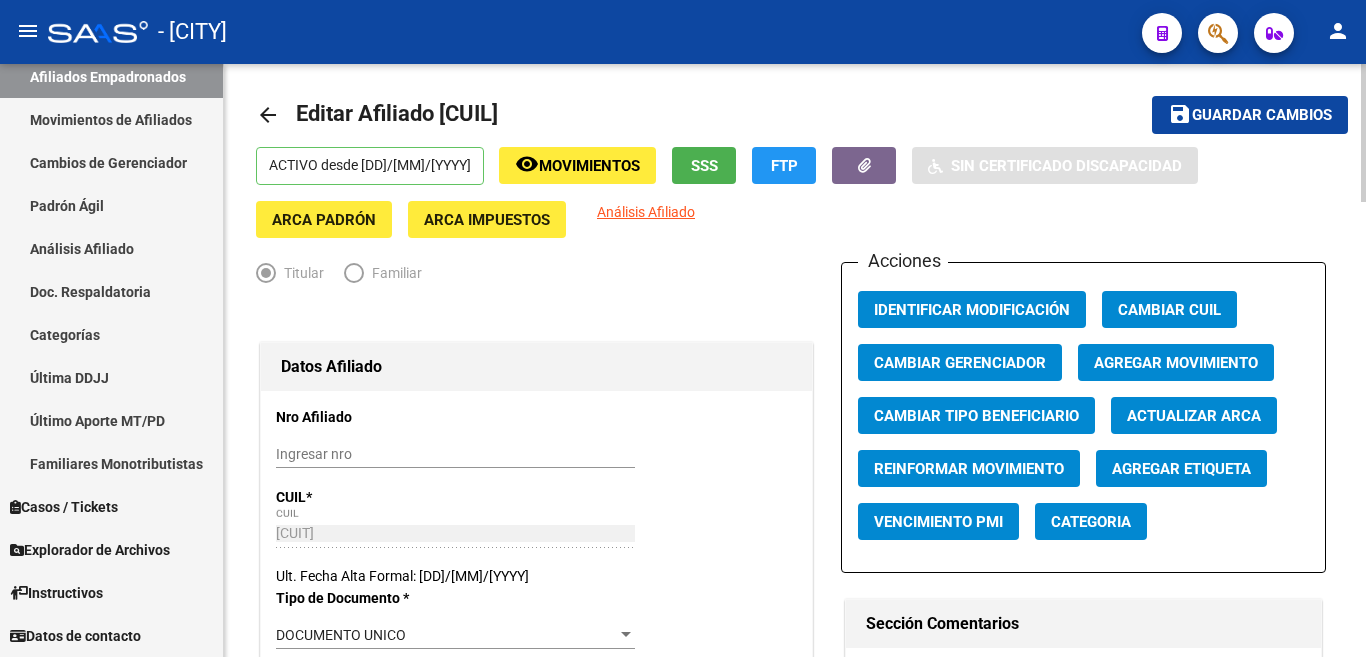 scroll, scrollTop: 0, scrollLeft: 0, axis: both 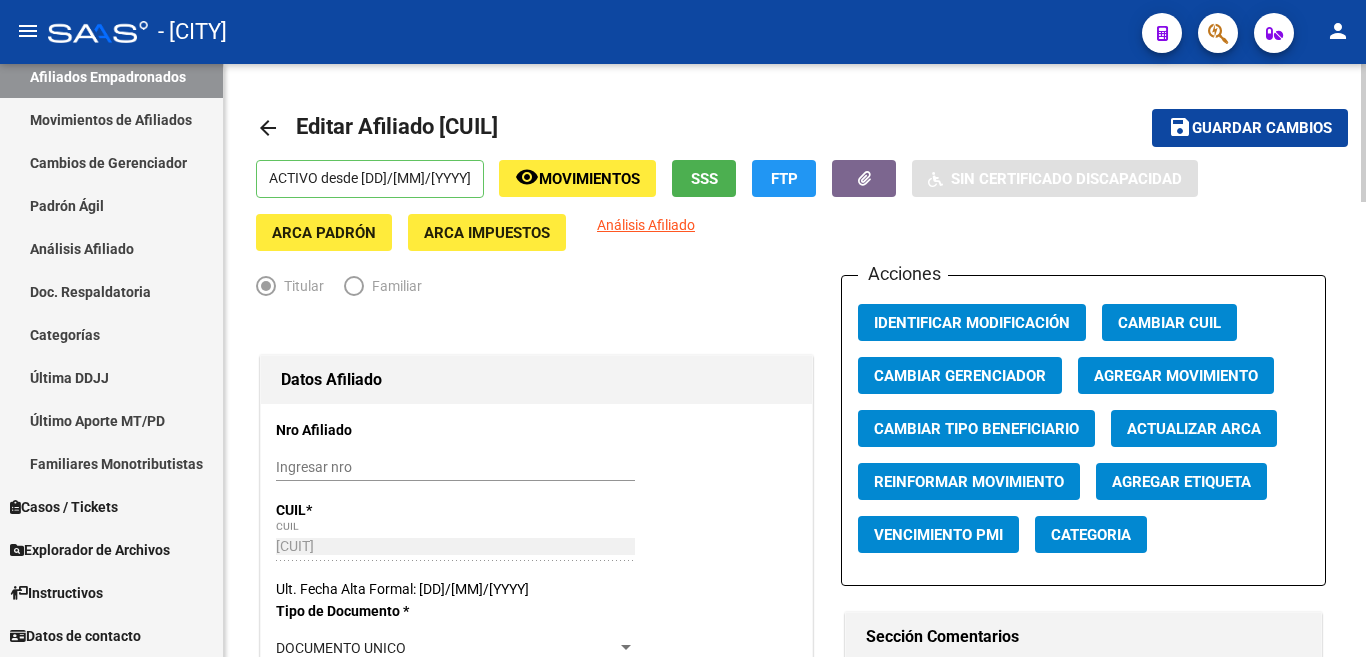 type on "HERNANDEZ" 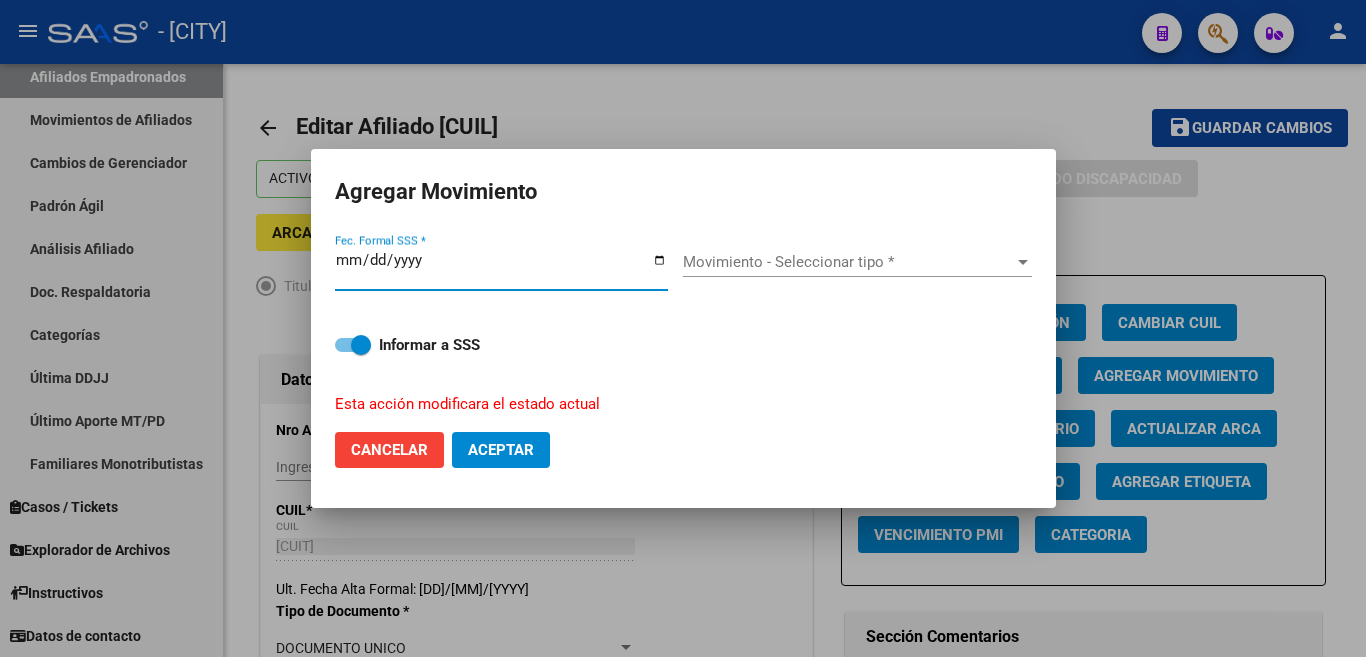 type on "2025-08-04" 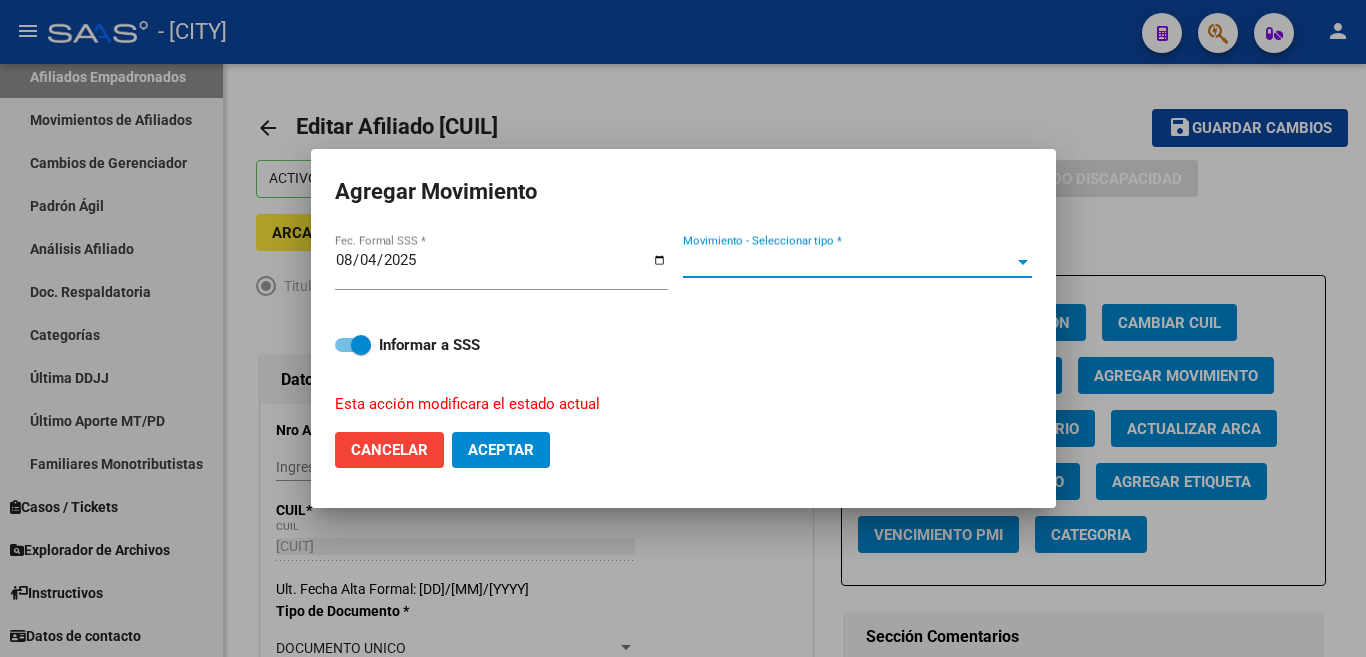 click at bounding box center (1023, 262) 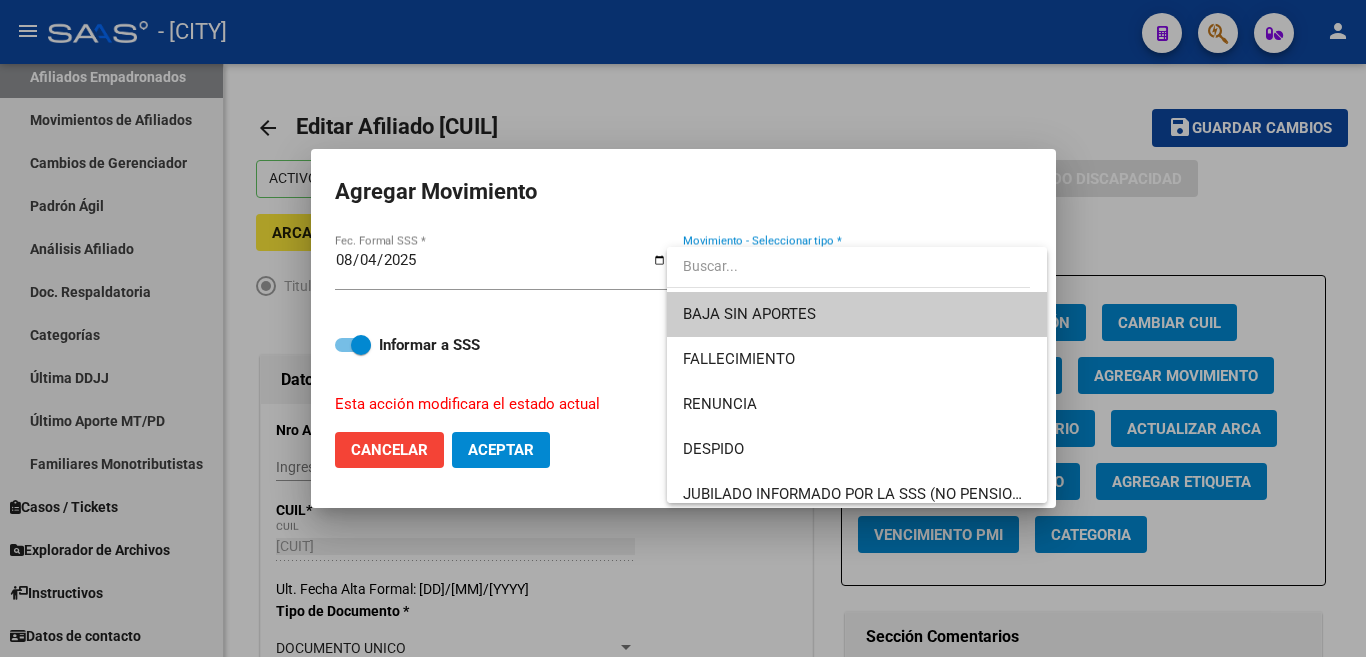click on "BAJA SIN APORTES" at bounding box center [857, 314] 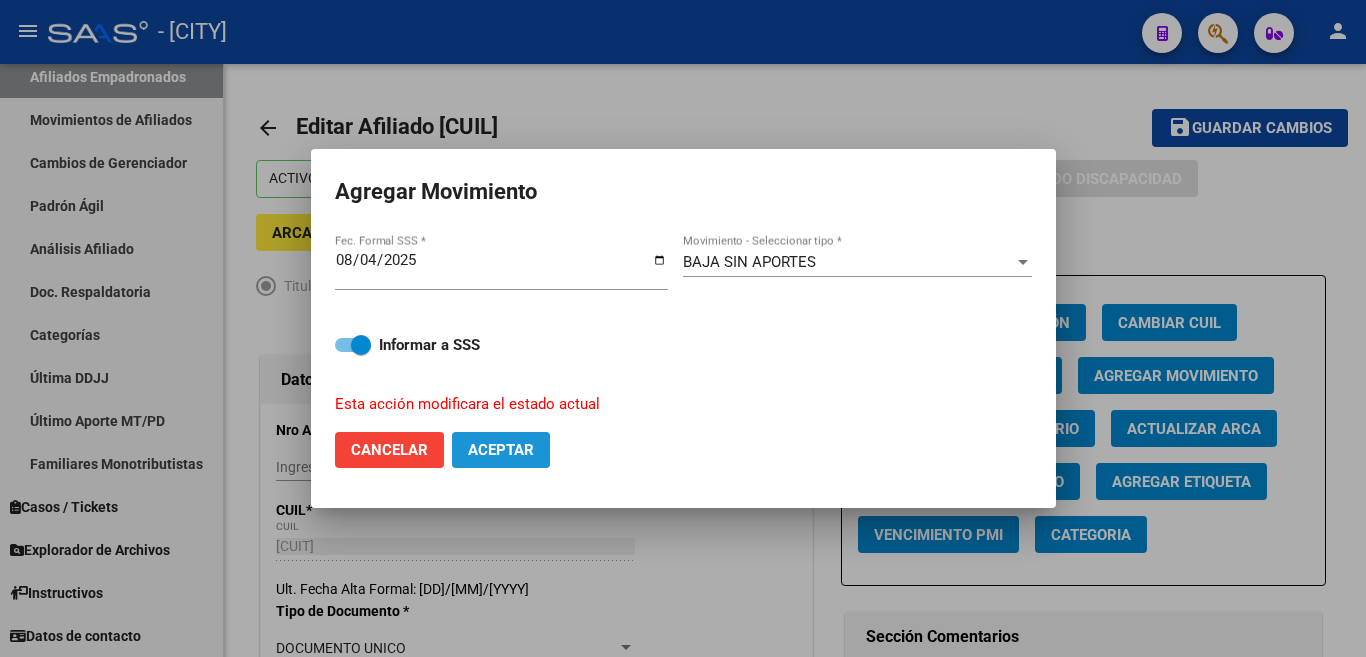 drag, startPoint x: 521, startPoint y: 434, endPoint x: 489, endPoint y: 563, distance: 132.90974 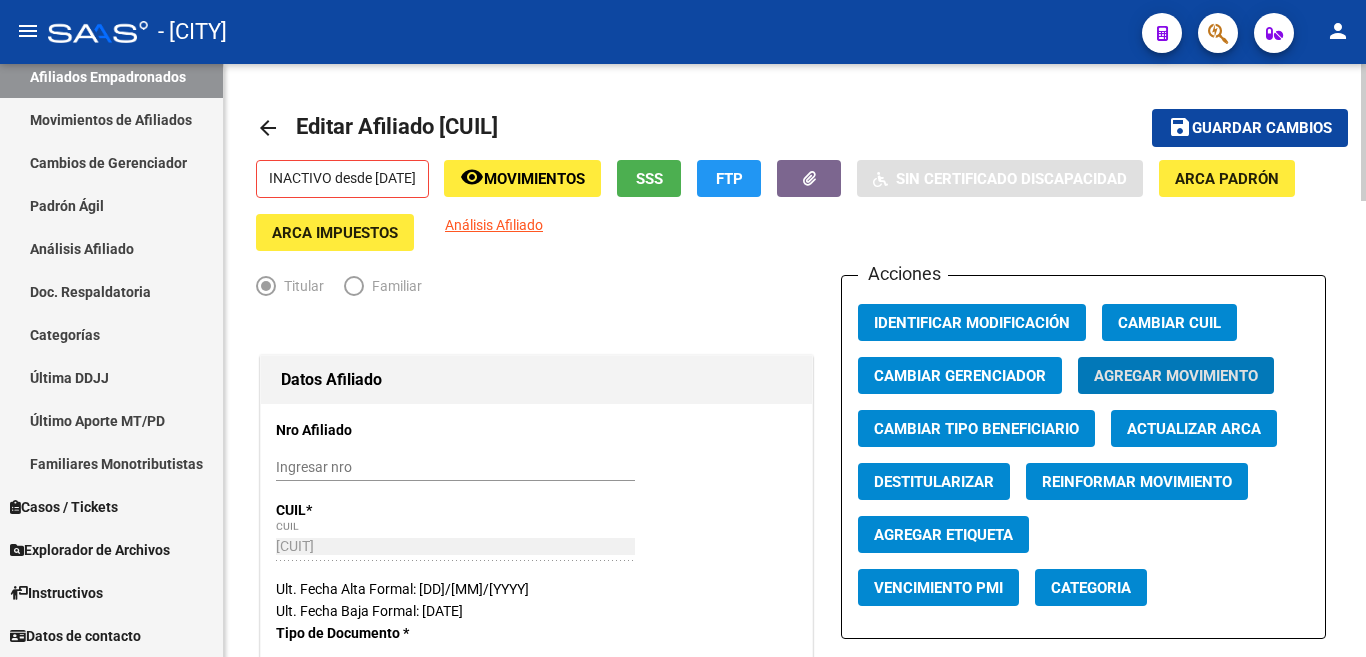type 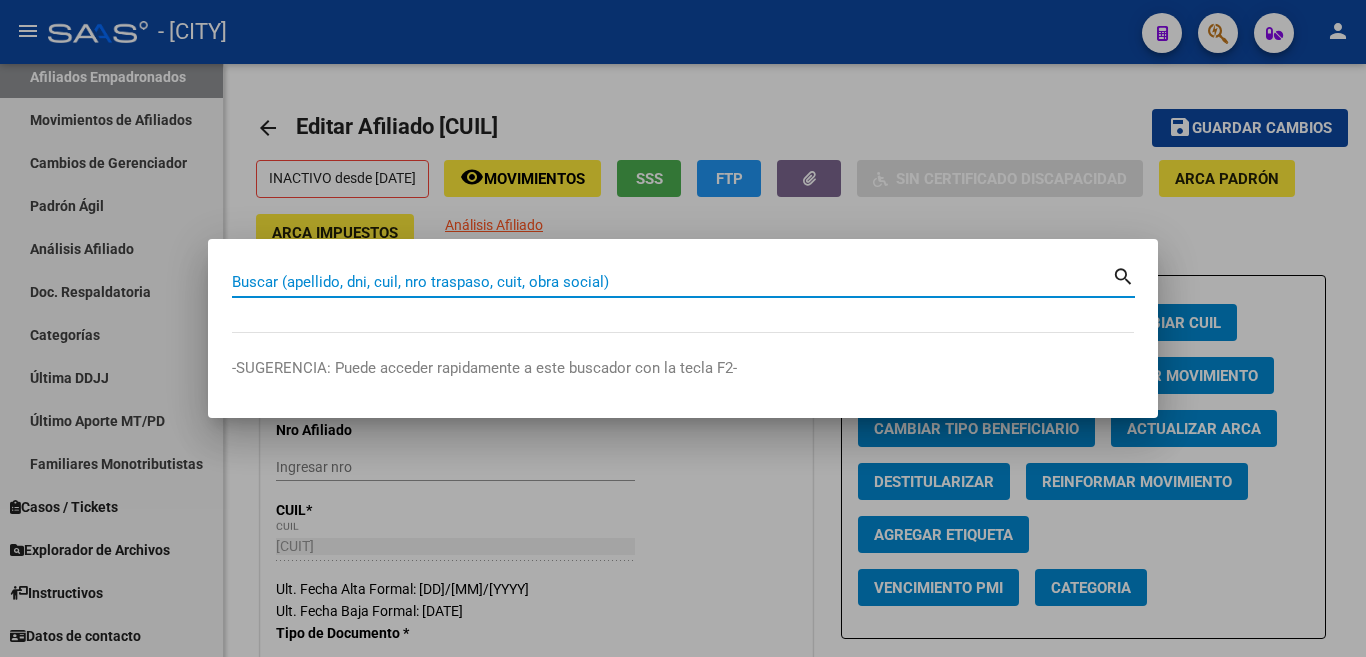 click on "Buscar (apellido, dni, cuil, nro traspaso, cuit, obra social)" at bounding box center [672, 282] 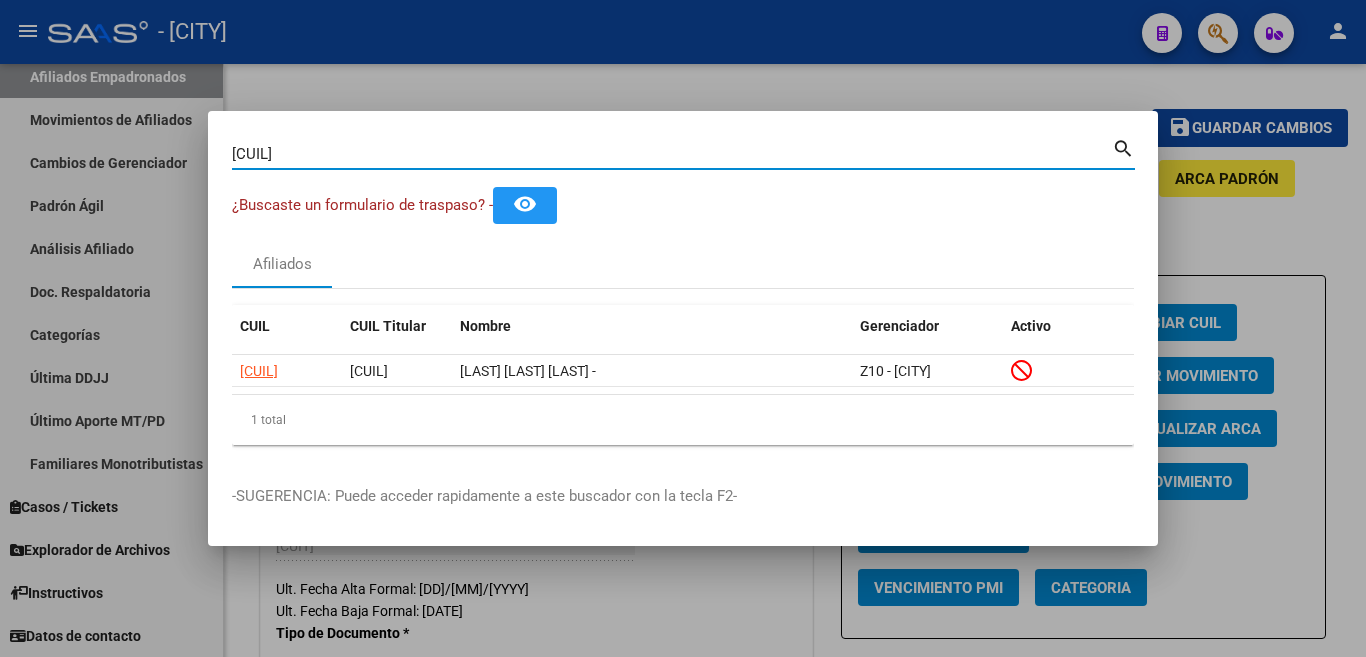 click on "27556198" at bounding box center (672, 154) 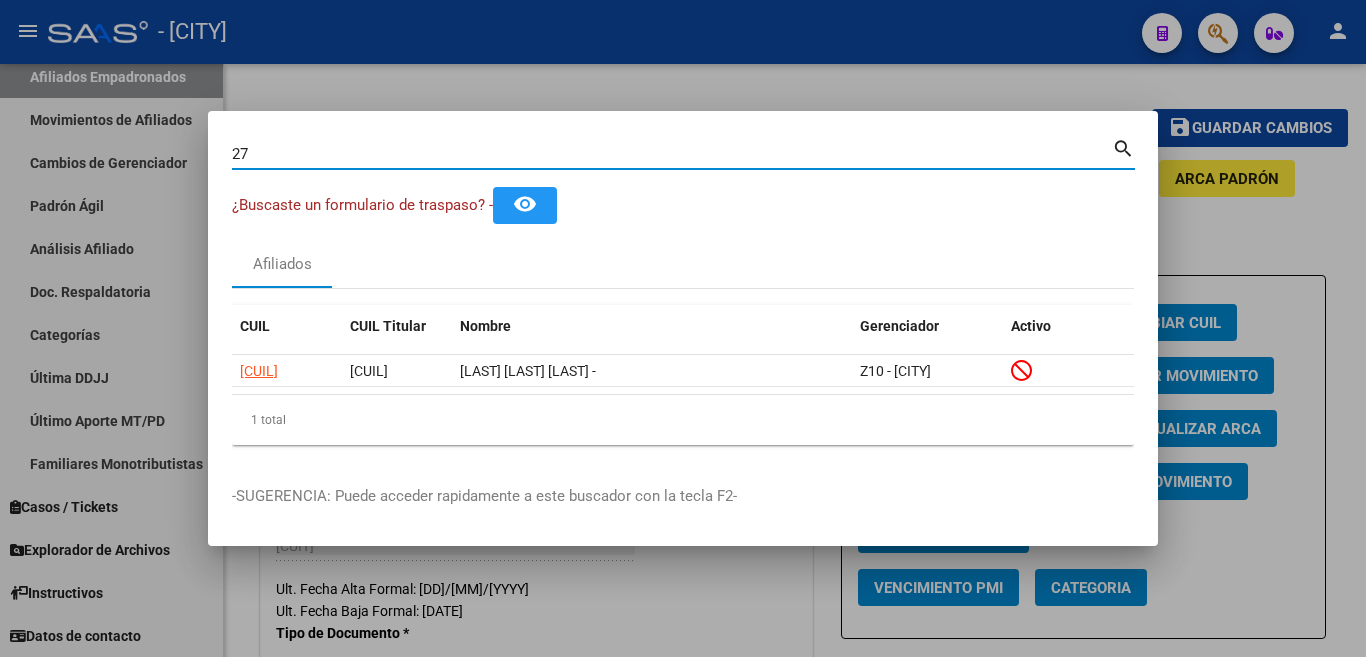 type on "2" 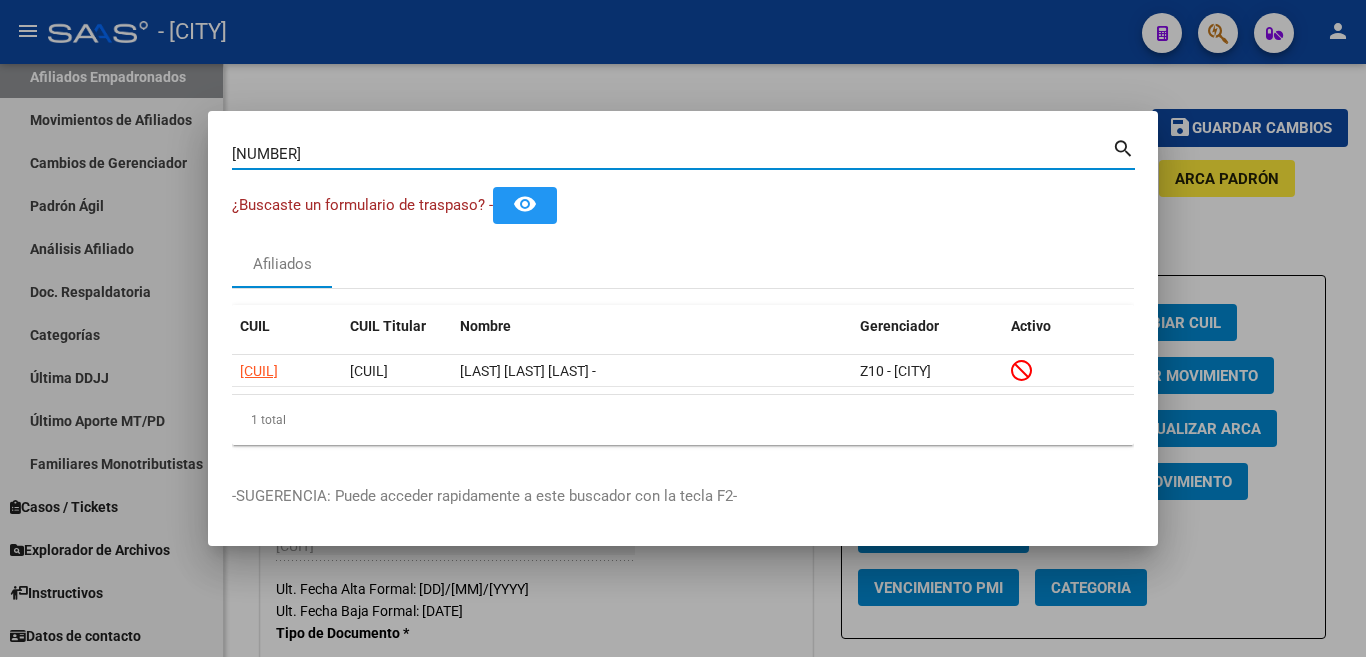 type on "36089840" 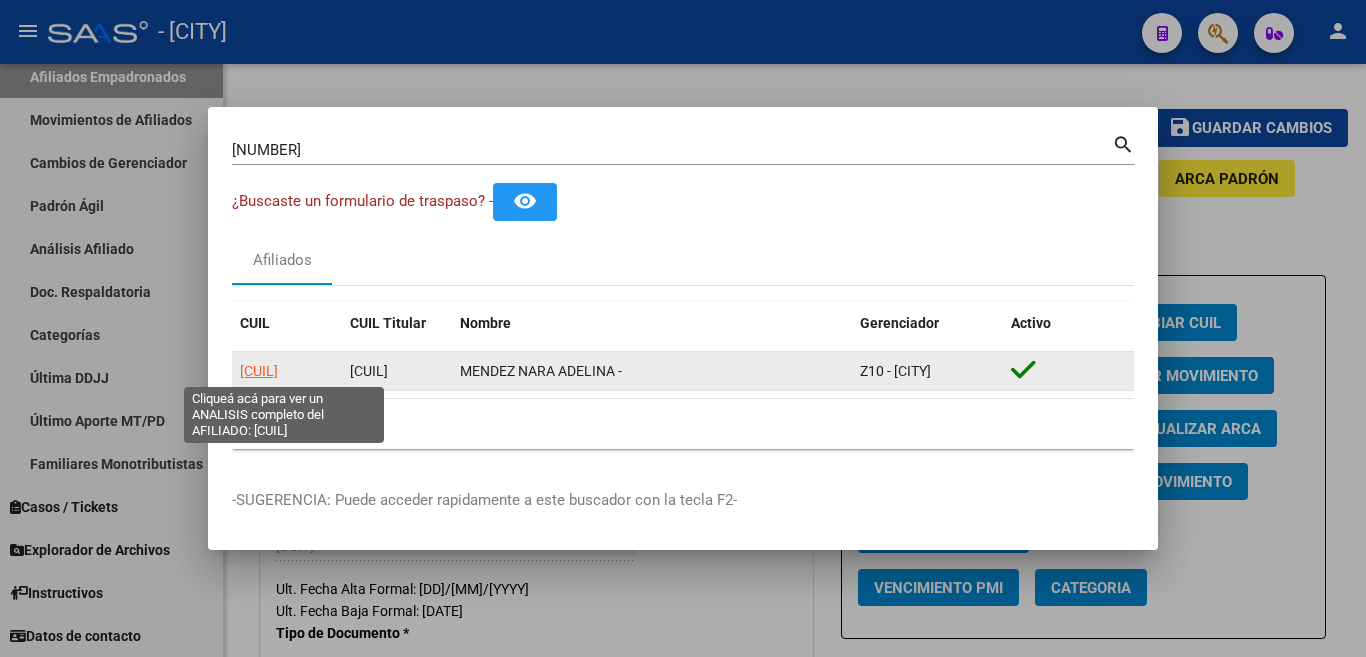 click on "27360898402" 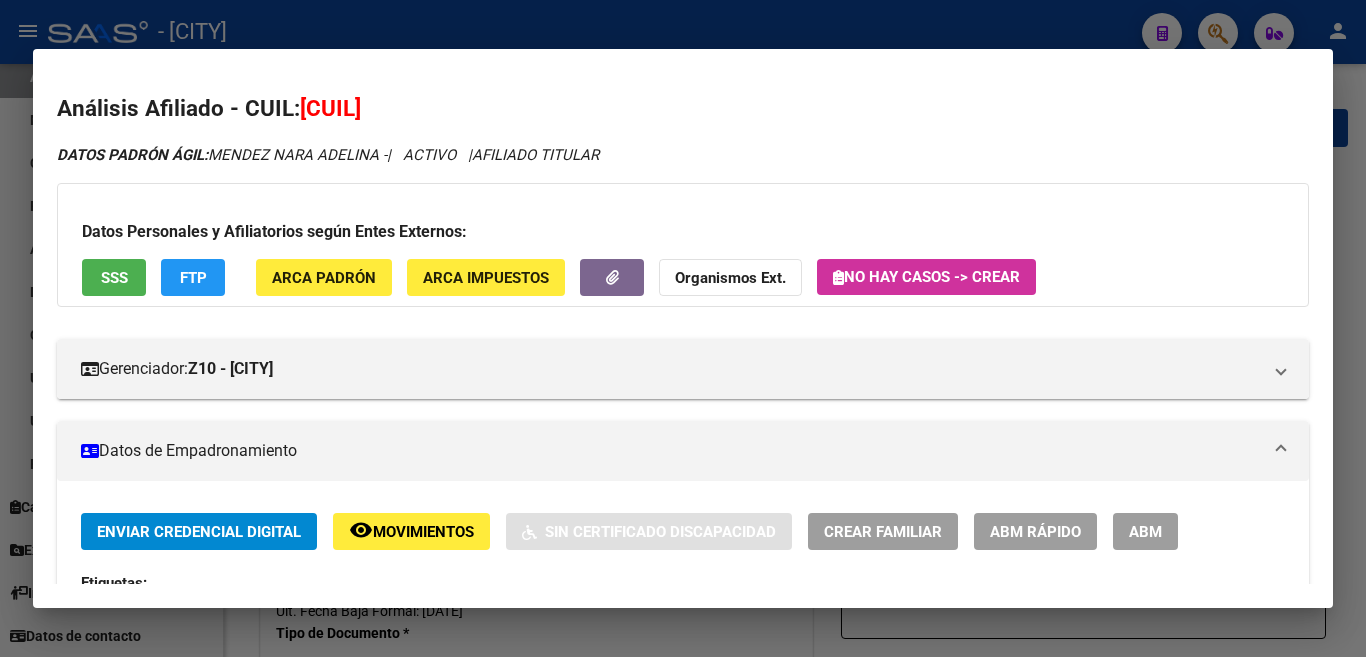 scroll, scrollTop: 100, scrollLeft: 0, axis: vertical 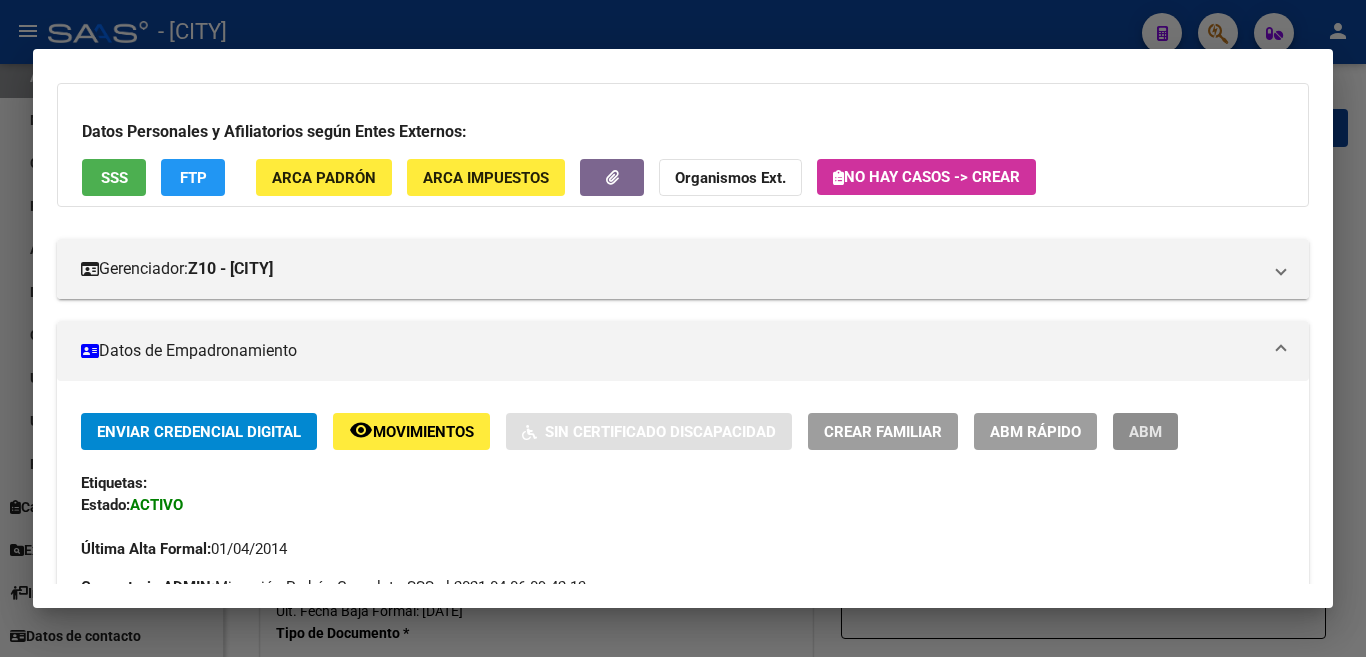 click on "ABM" at bounding box center (1145, 432) 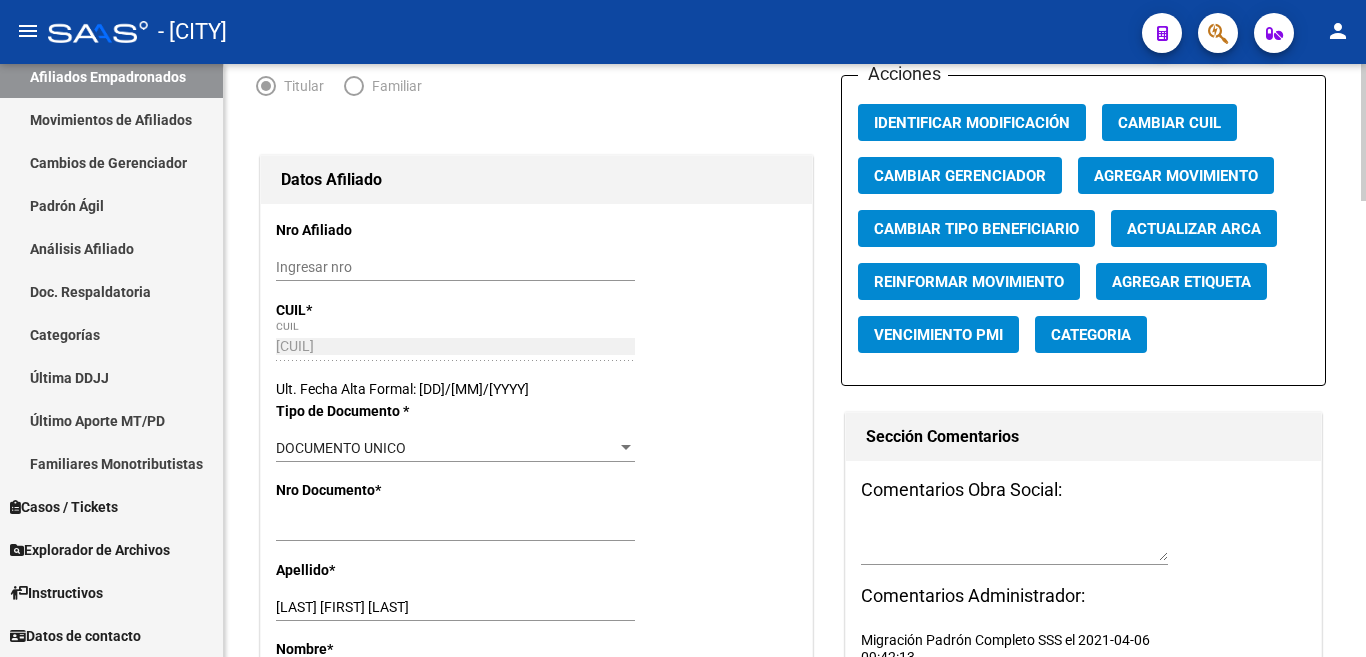 scroll, scrollTop: 300, scrollLeft: 0, axis: vertical 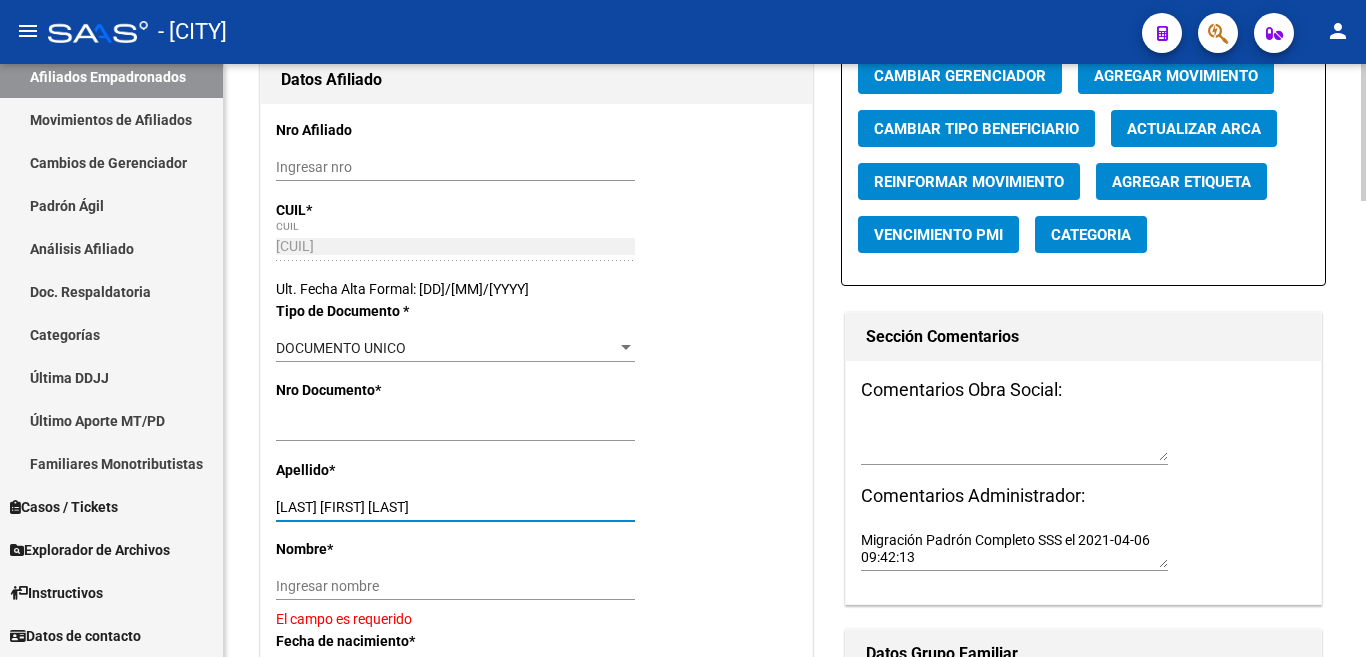 drag, startPoint x: 330, startPoint y: 506, endPoint x: 446, endPoint y: 509, distance: 116.03879 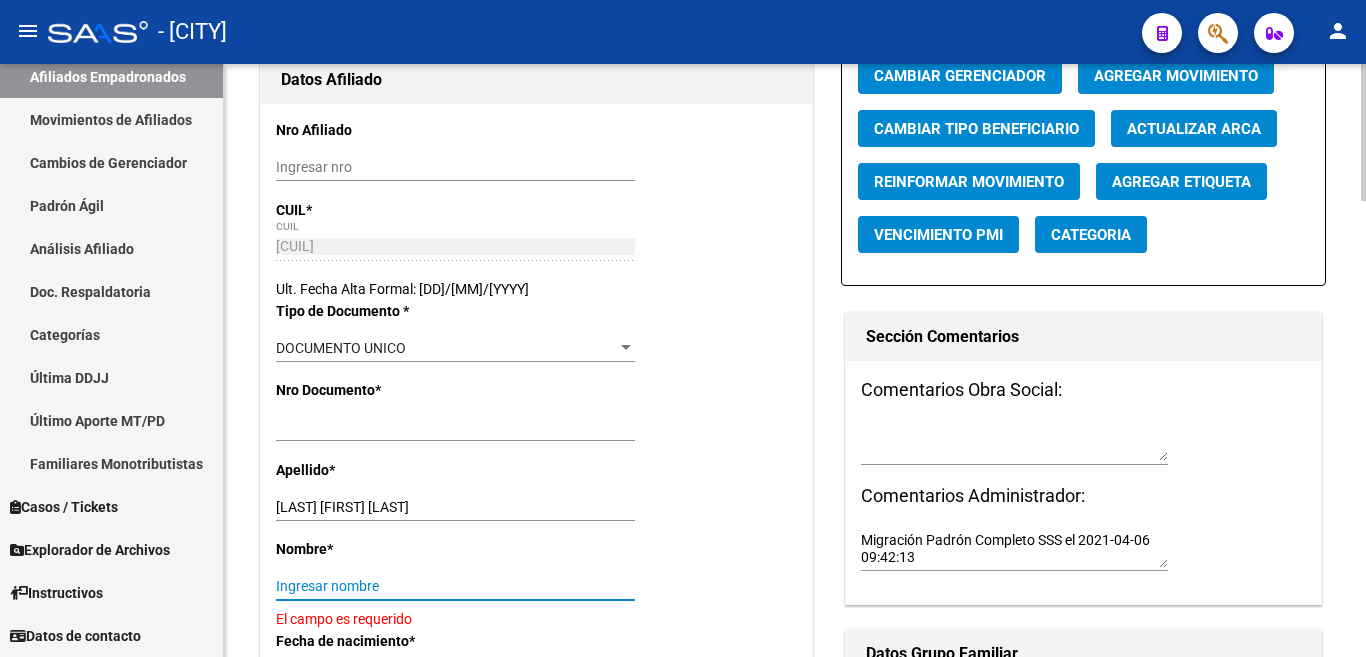 paste on "NARA ADELINA" 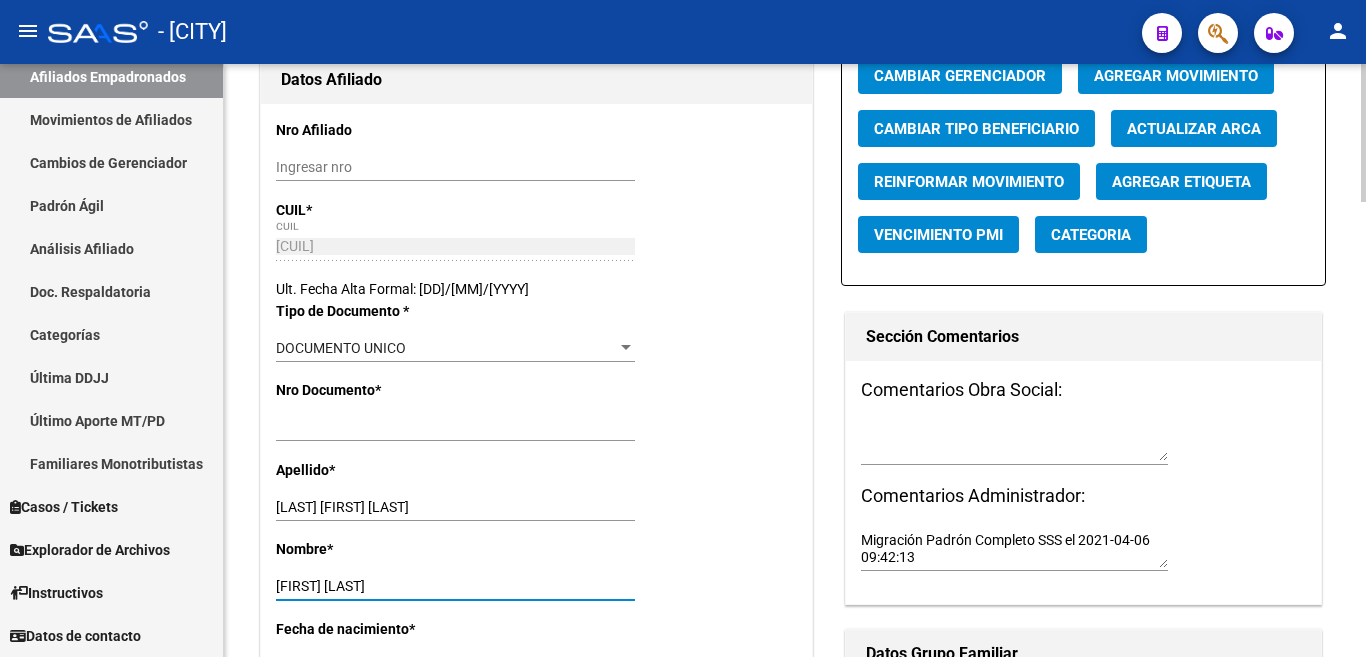 type on "NARA ADELINA" 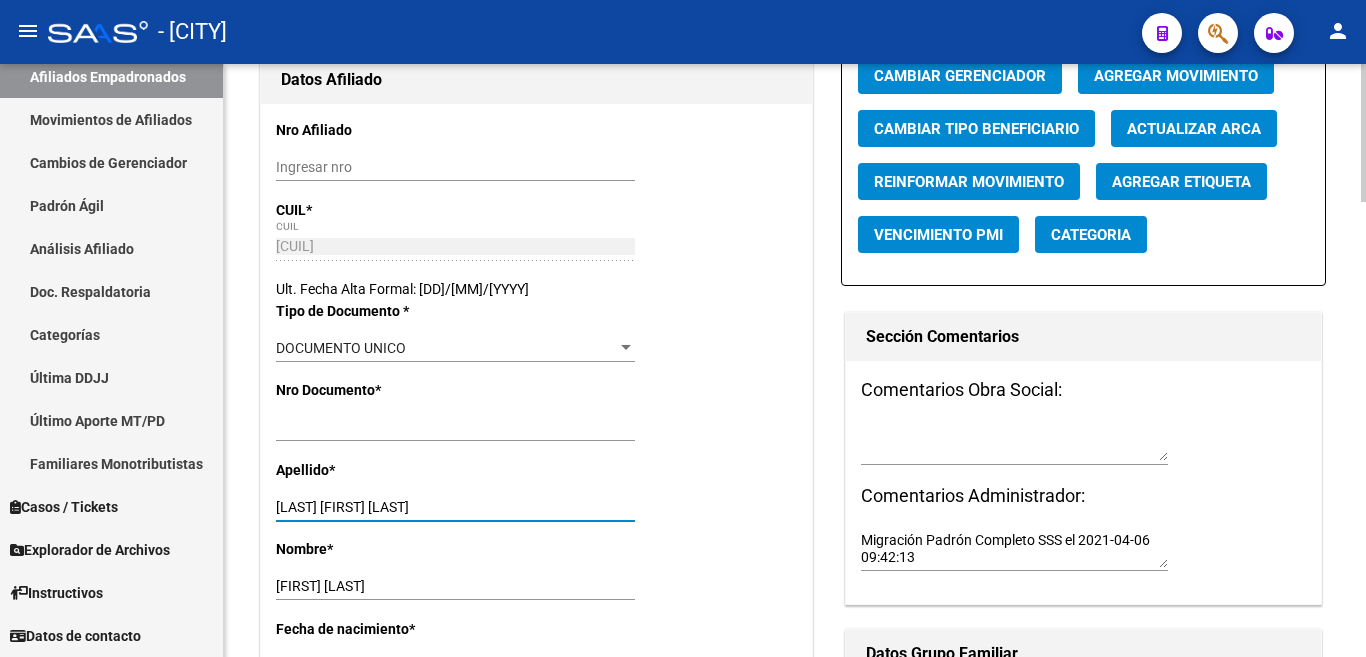 drag, startPoint x: 337, startPoint y: 506, endPoint x: 429, endPoint y: 504, distance: 92.021736 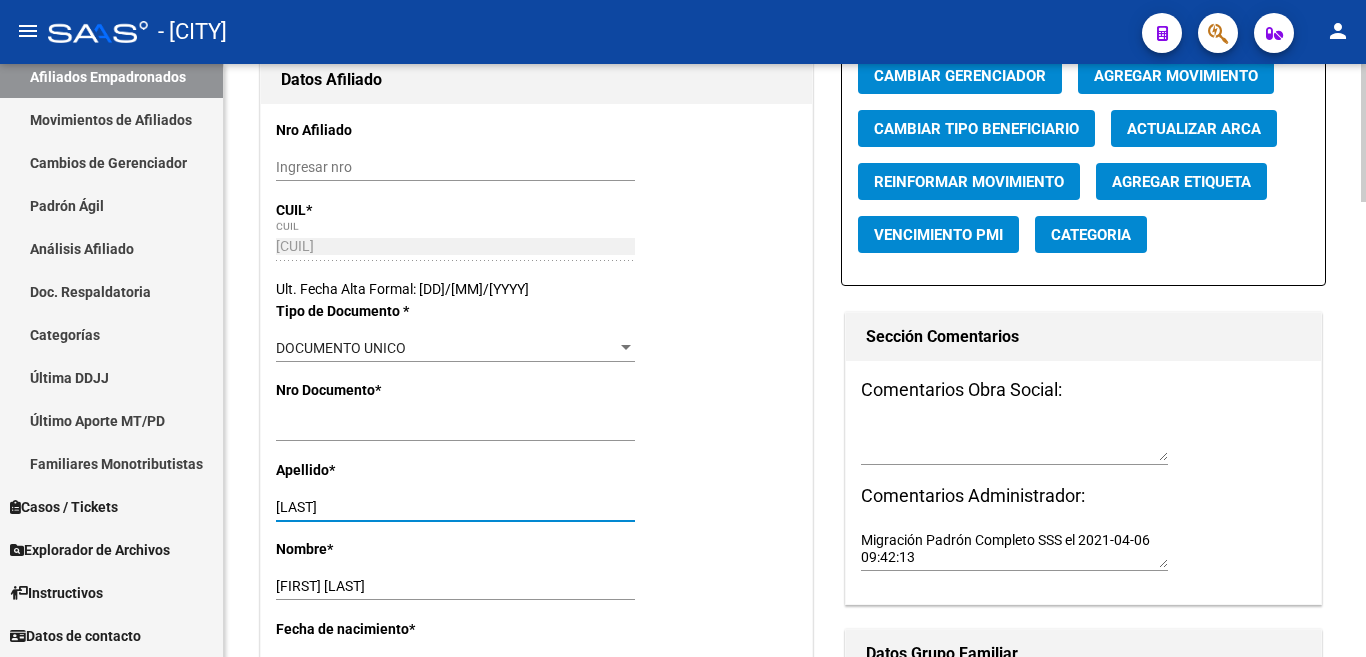 type on "MENDEZ" 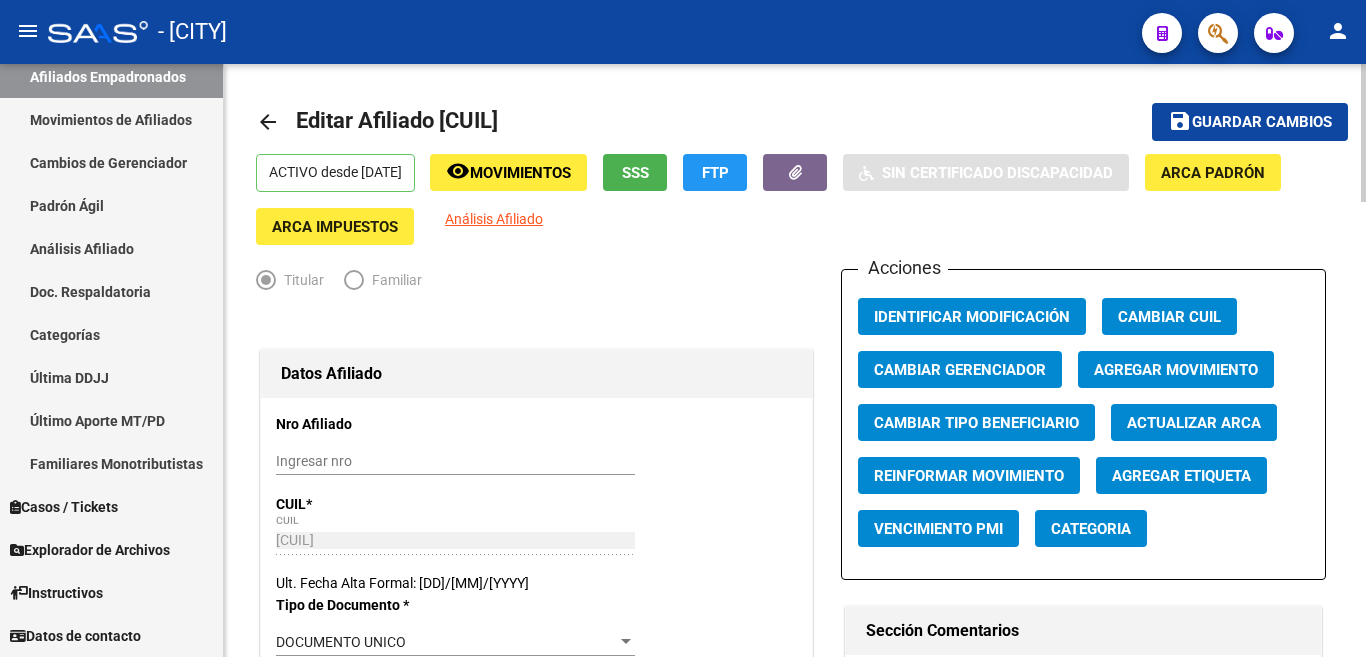 scroll, scrollTop: 0, scrollLeft: 0, axis: both 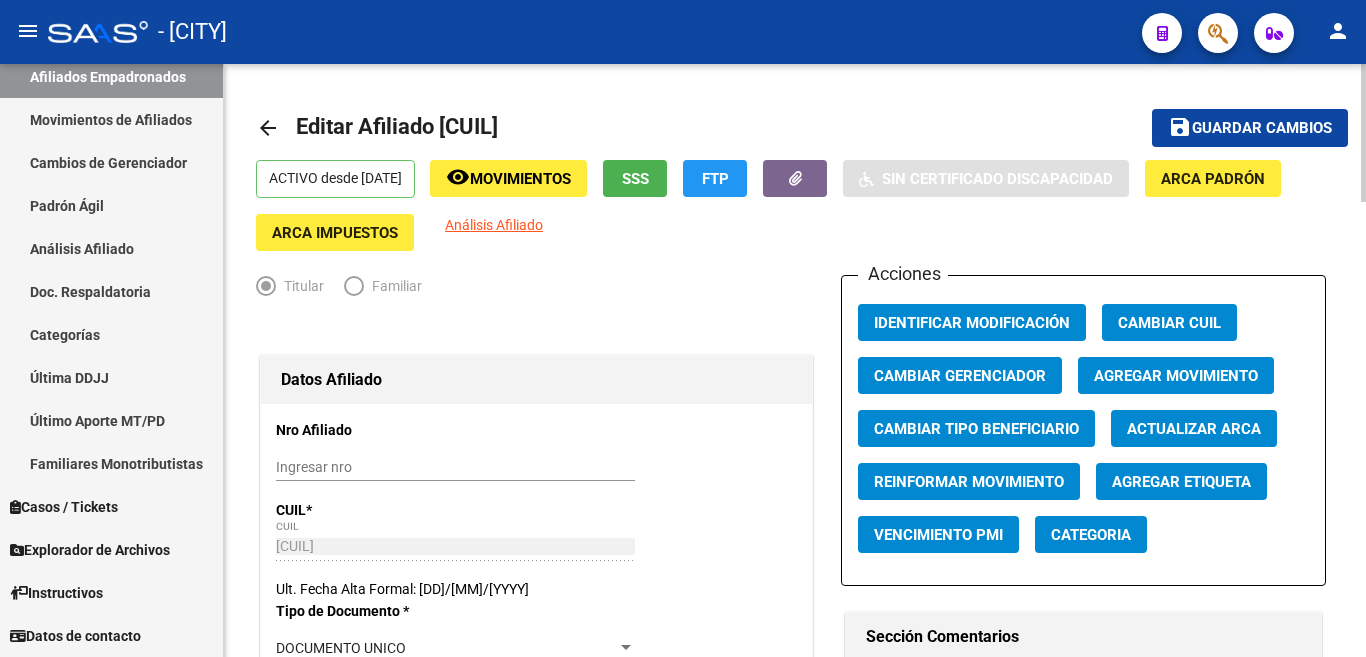 click on "Agregar Movimiento" 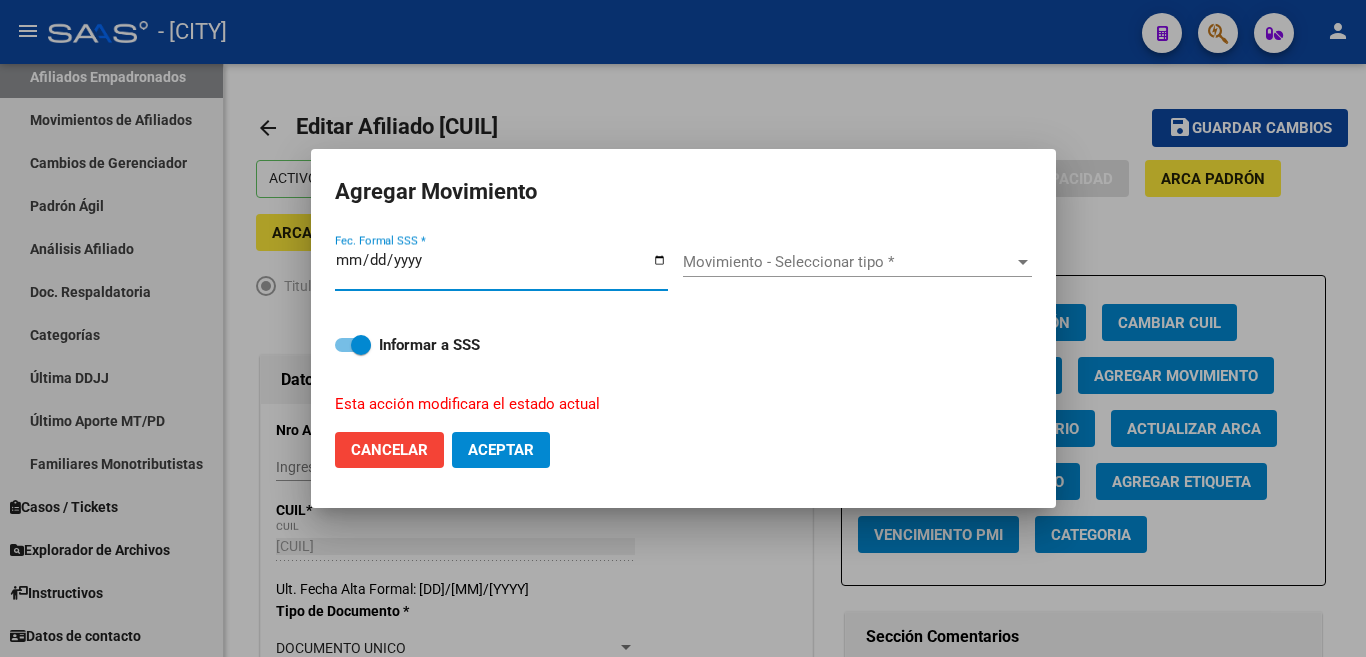 type on "2025-08-04" 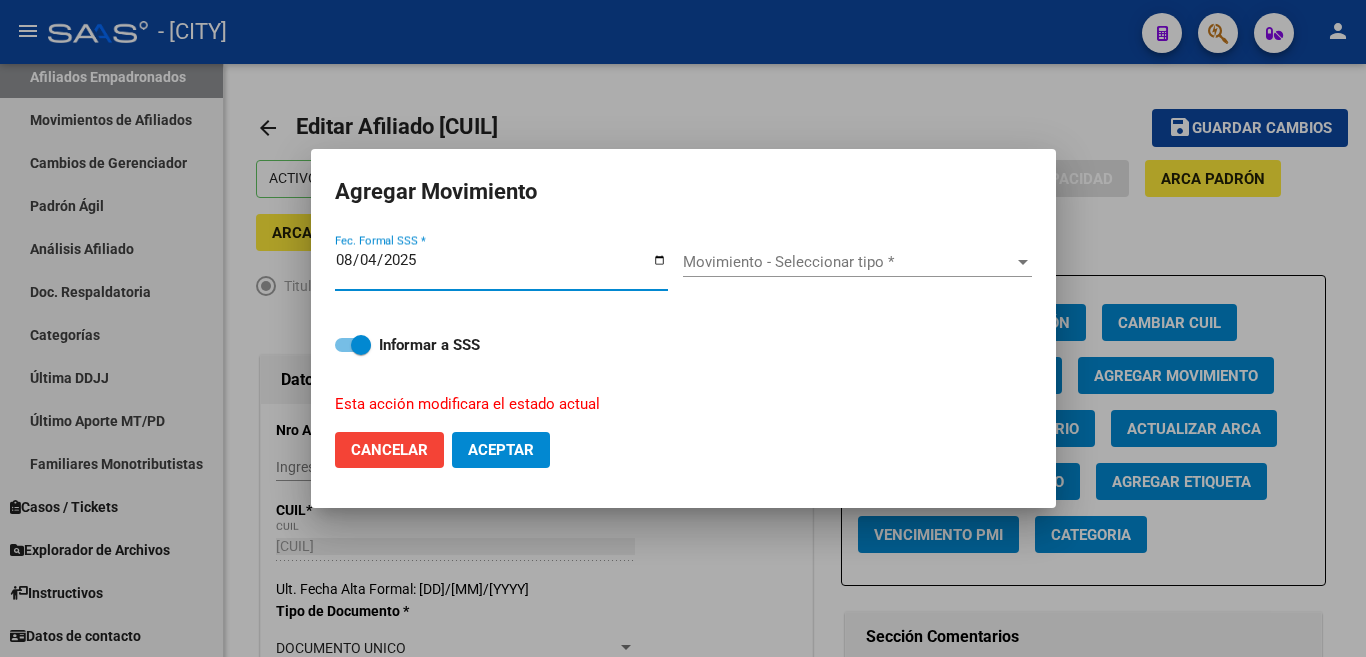 click on "Movimiento - Seleccionar tipo *" at bounding box center [848, 262] 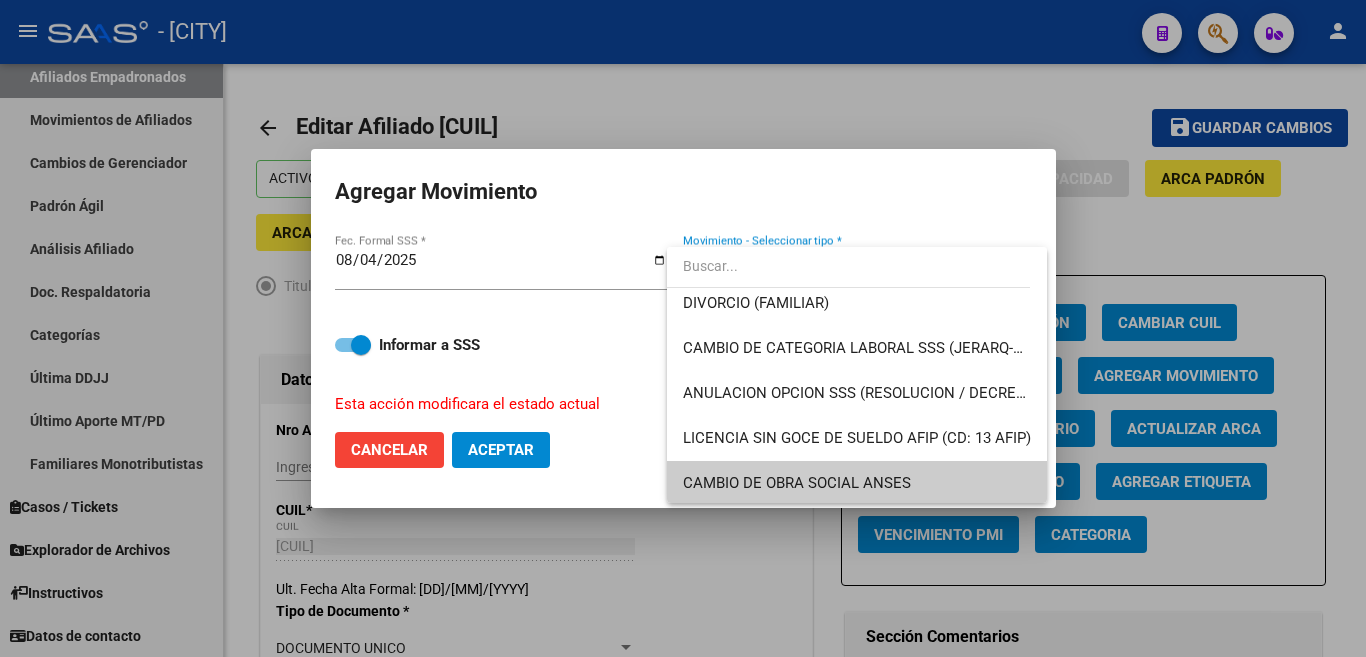 scroll, scrollTop: 326, scrollLeft: 0, axis: vertical 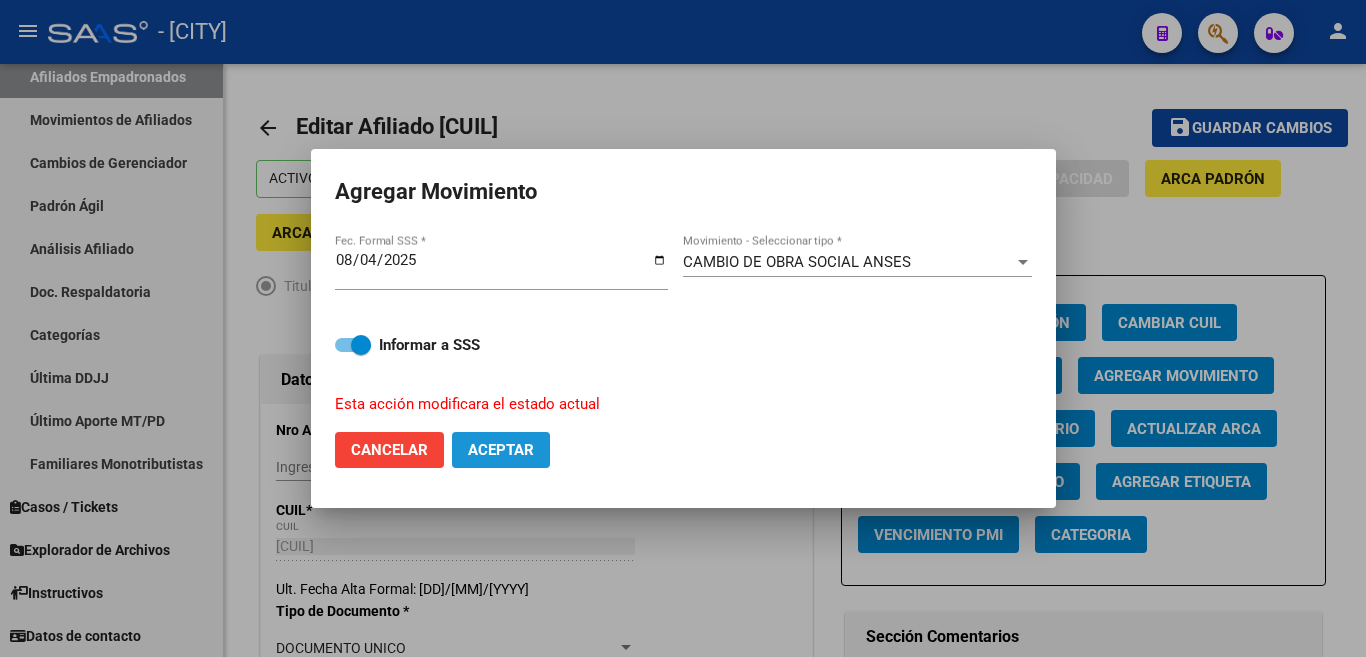 click on "Aceptar" 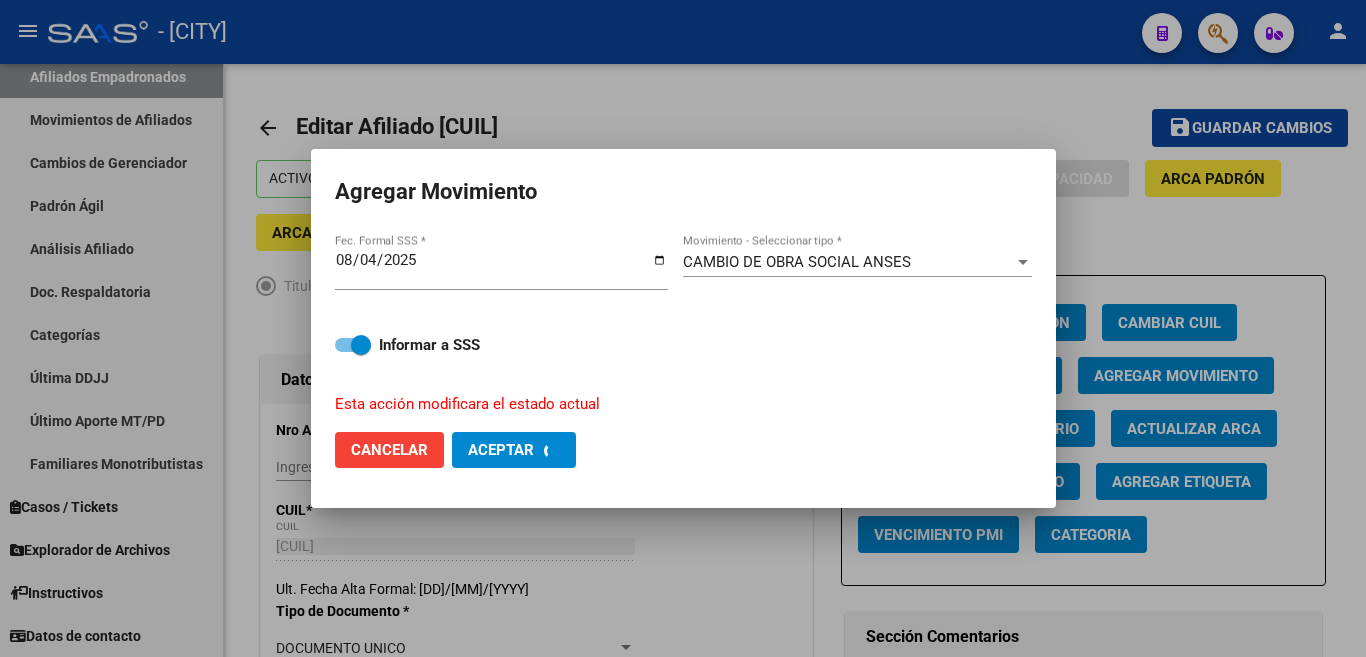 checkbox on "false" 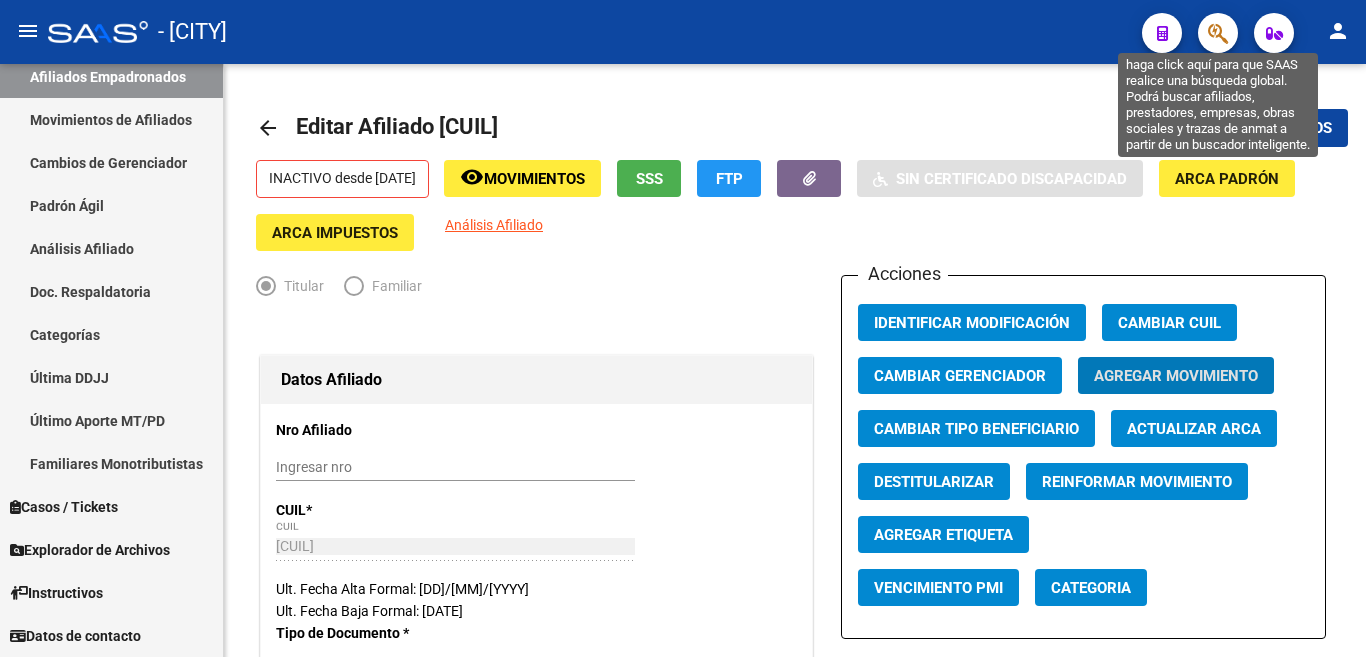 click 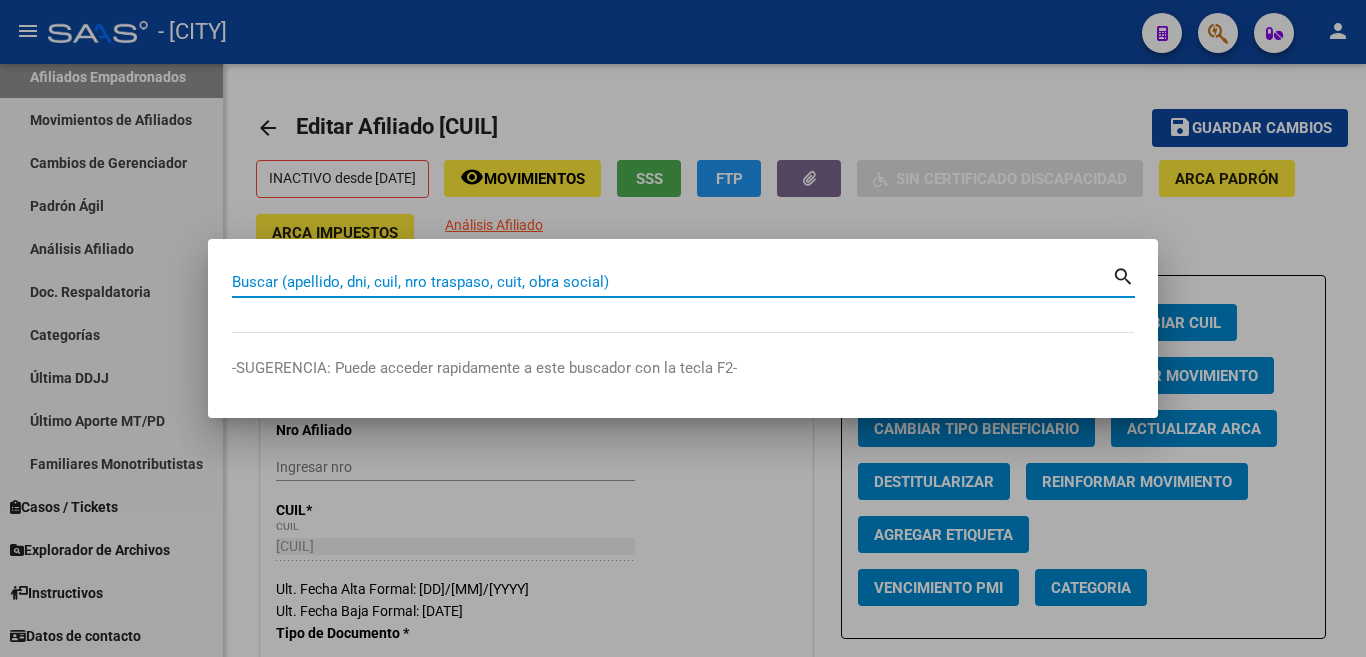 click on "Buscar (apellido, dni, cuil, nro traspaso, cuit, obra social)" at bounding box center [672, 282] 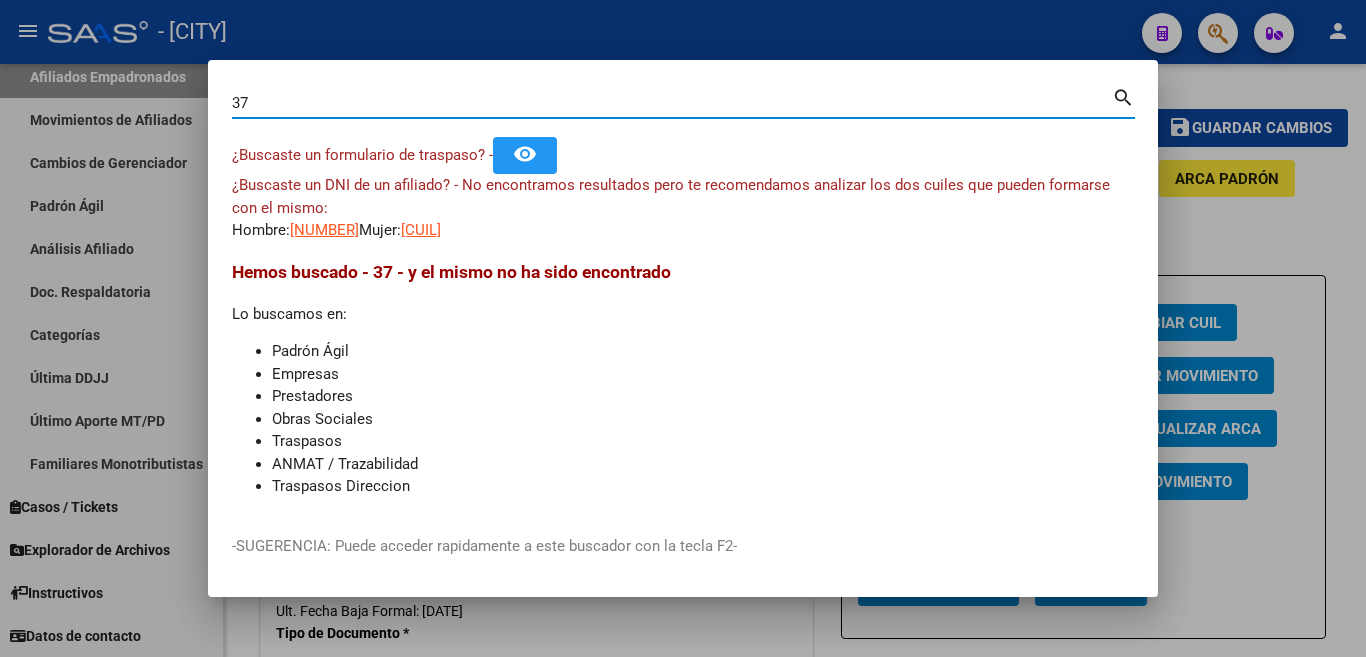 type on "3" 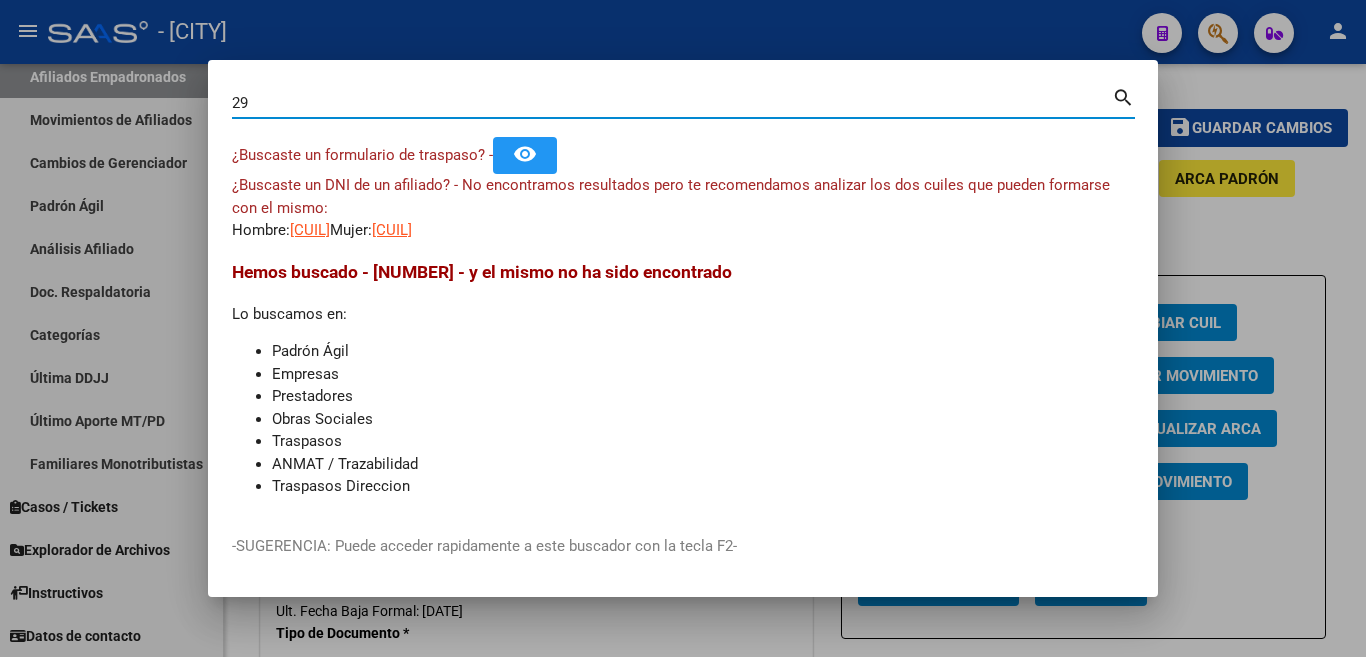type on "2" 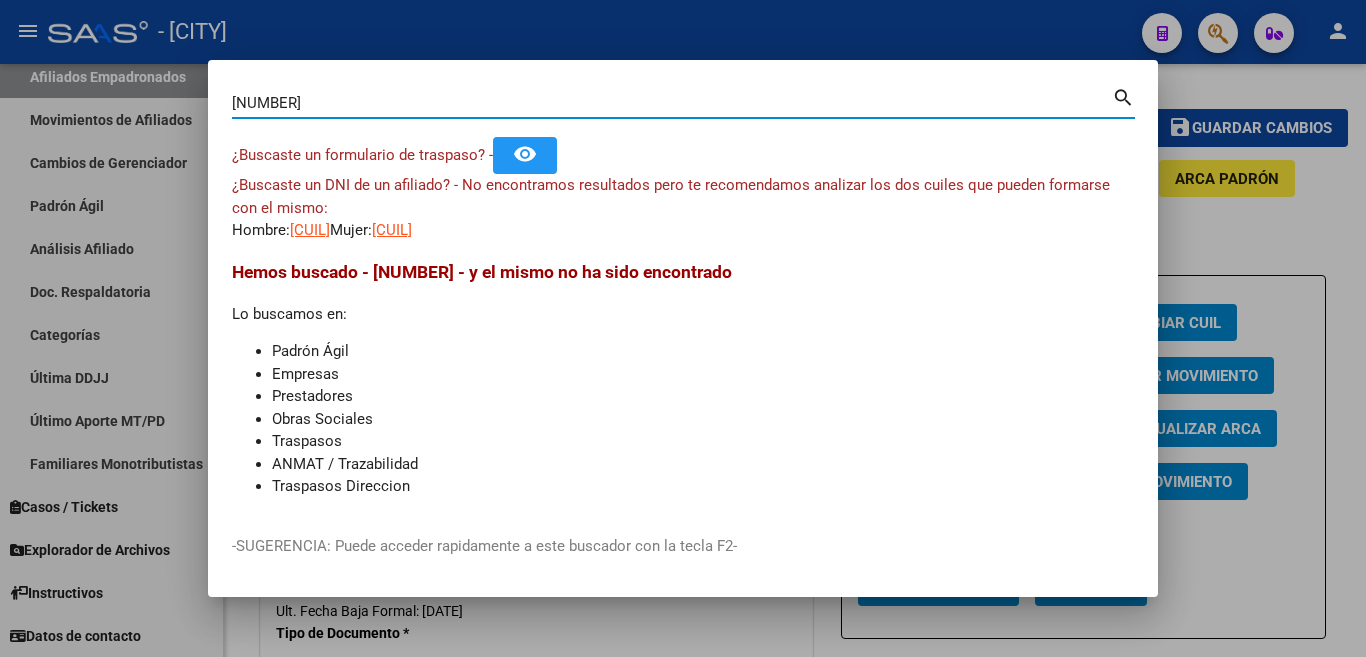 click on "18347812" at bounding box center [672, 103] 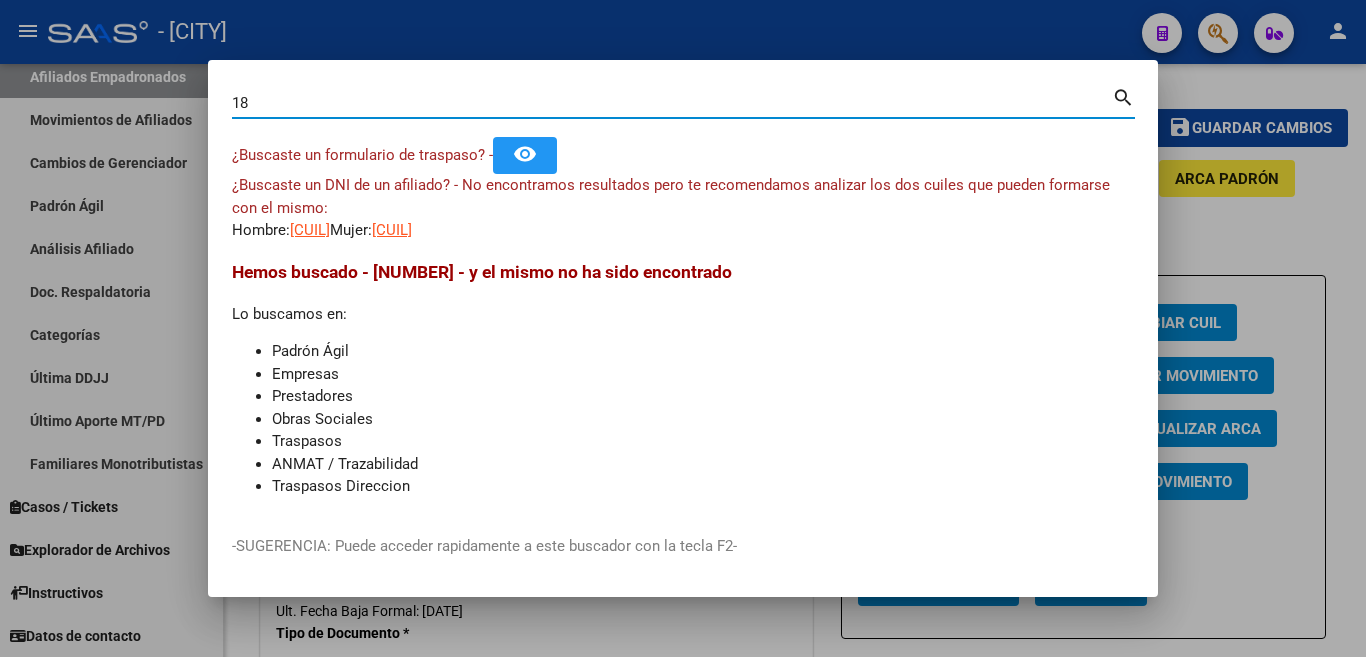 type on "1" 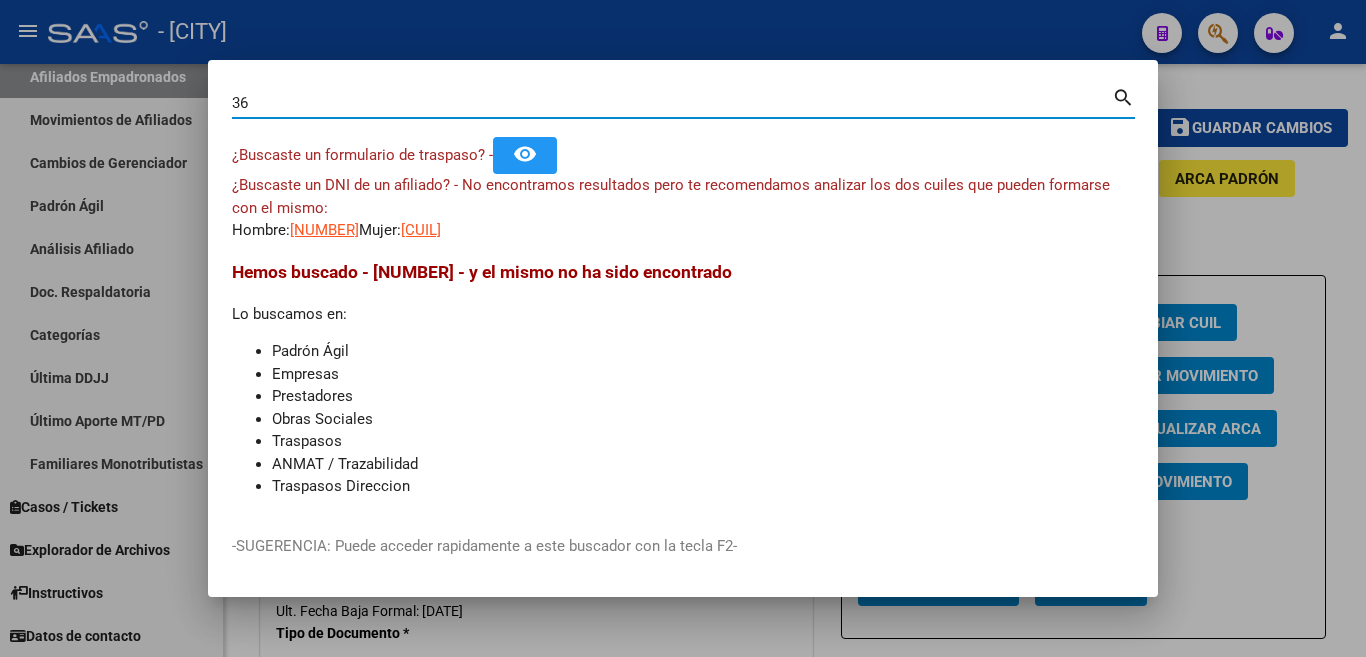 type on "3" 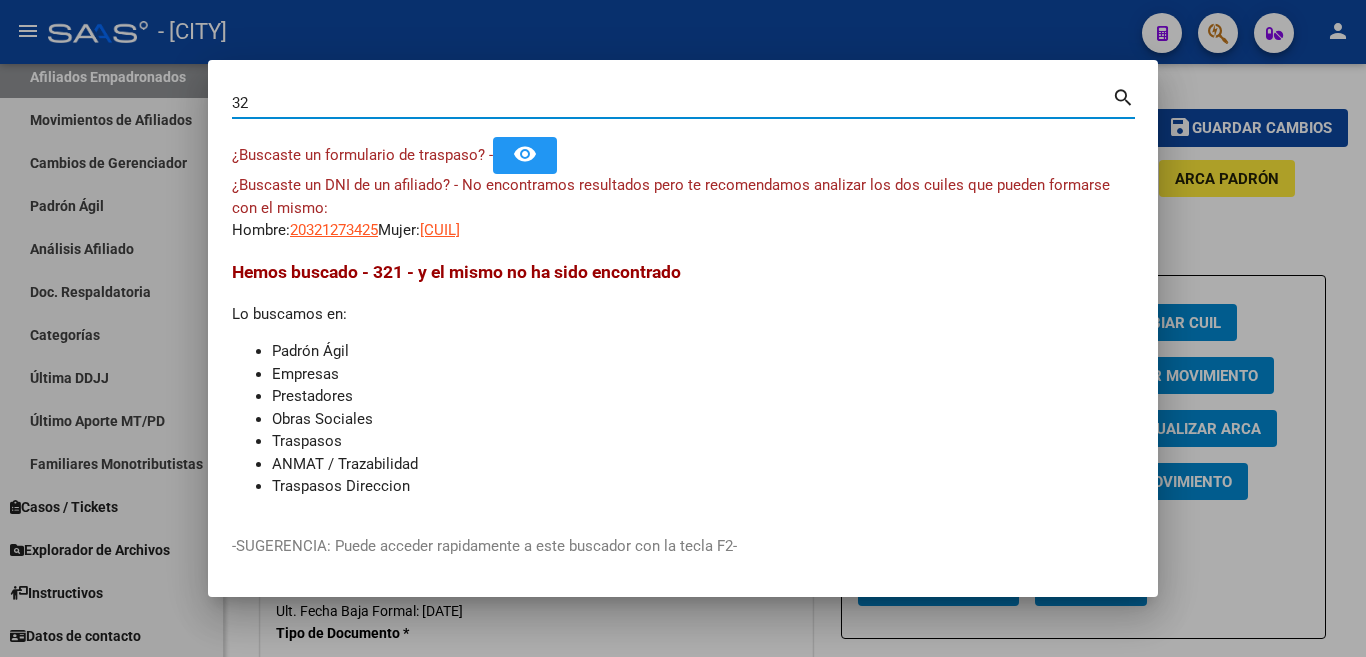 type on "3" 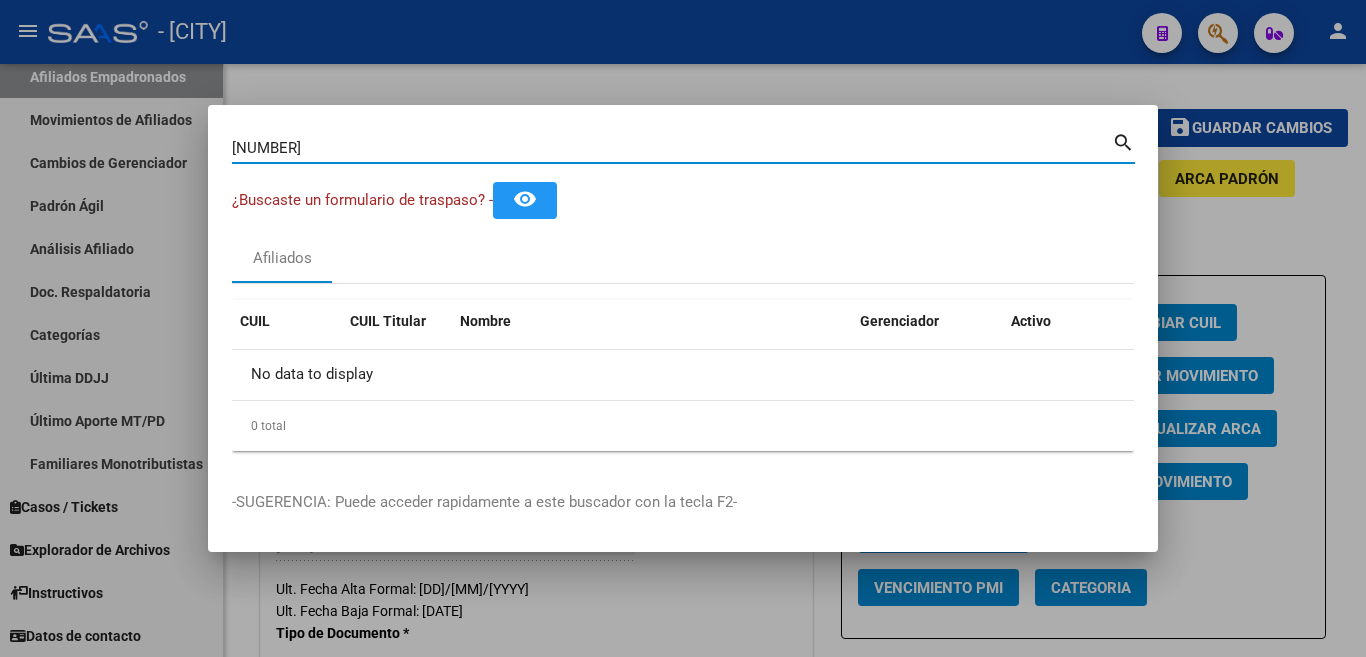 type on "33738832" 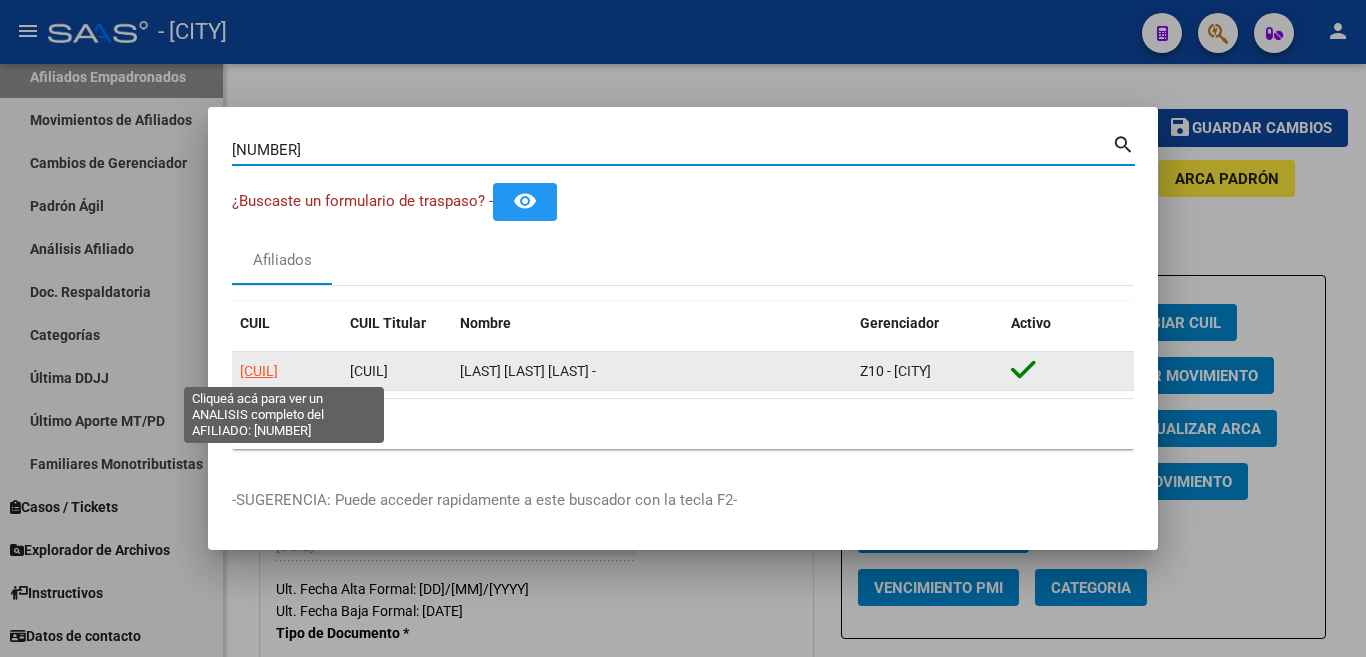 click on "23337388329" 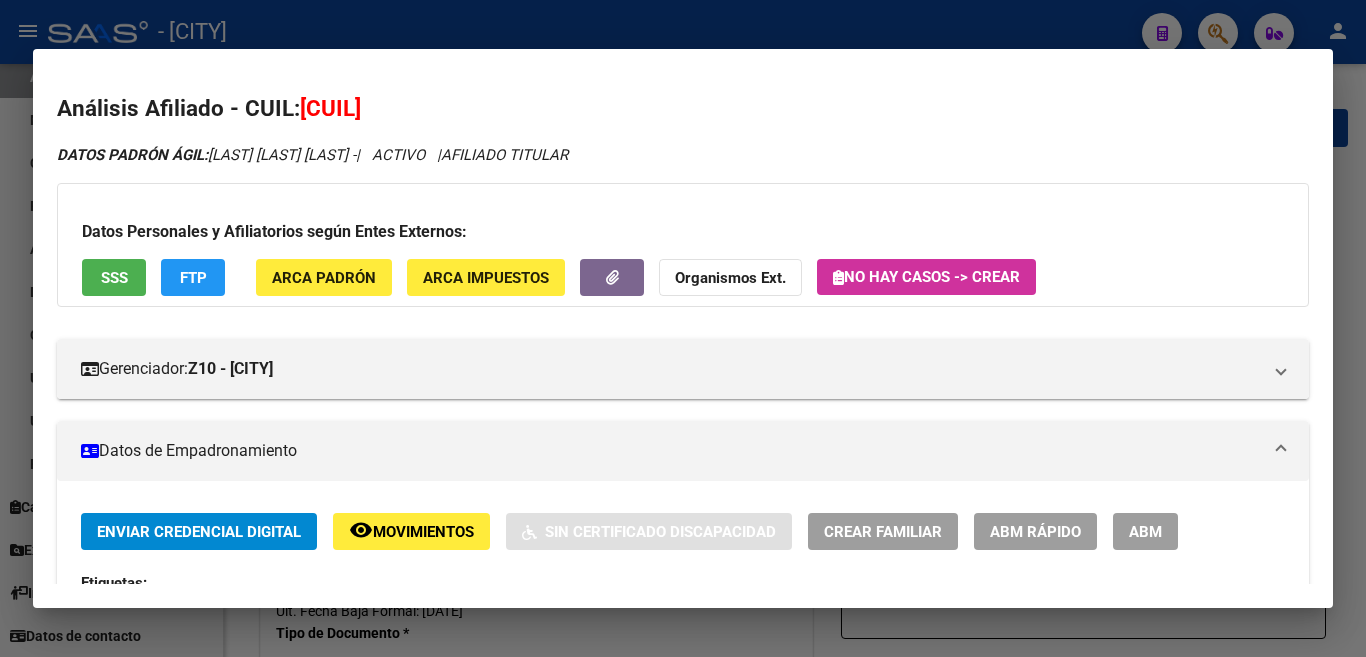 scroll, scrollTop: 200, scrollLeft: 0, axis: vertical 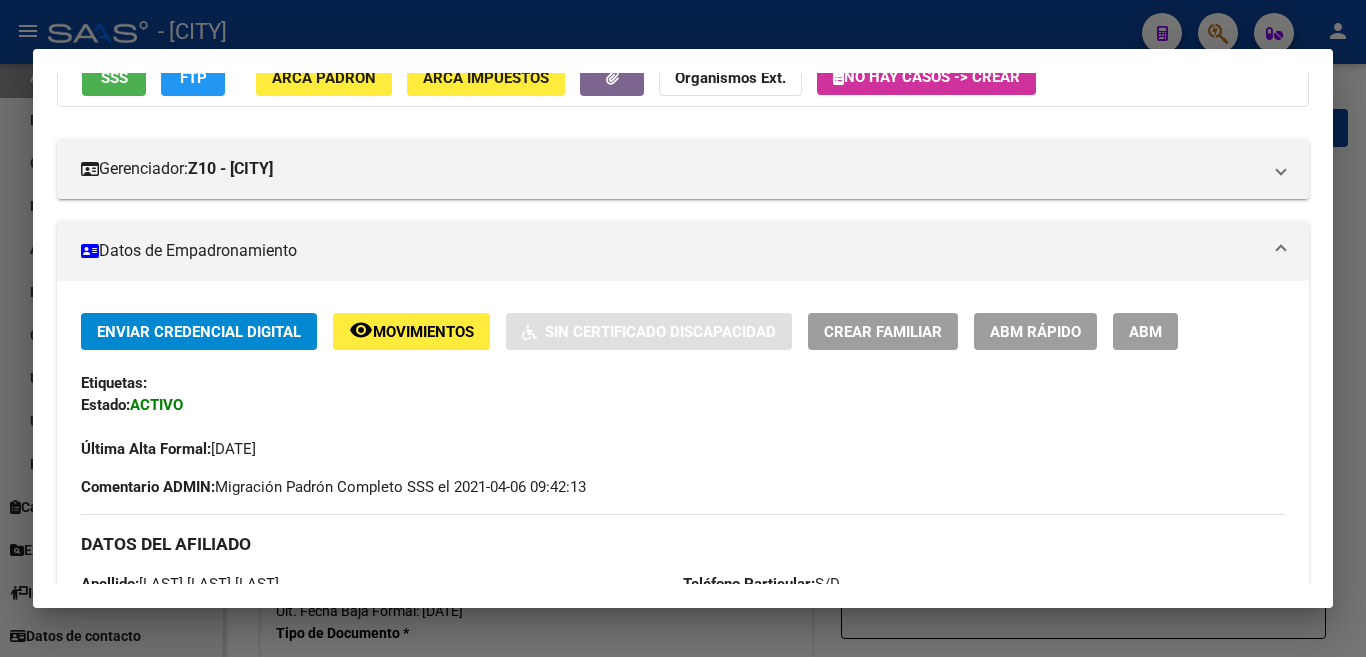 click on "ABM" at bounding box center [1145, 332] 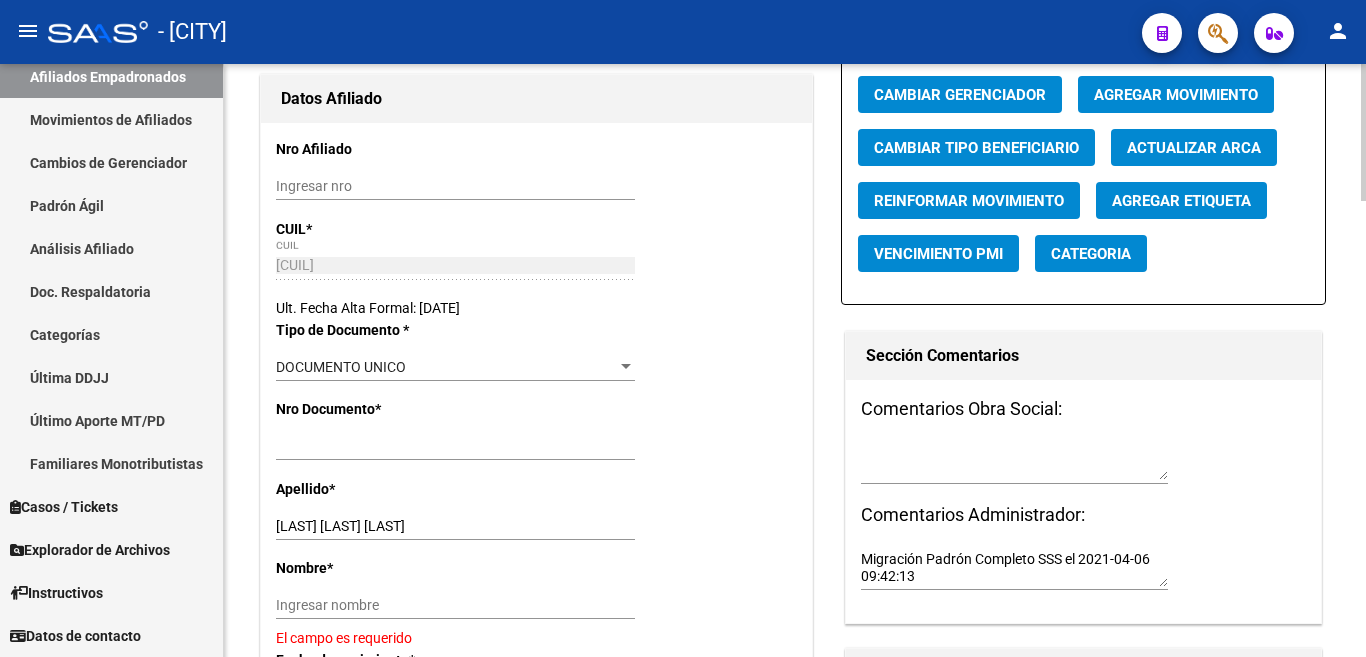 scroll, scrollTop: 300, scrollLeft: 0, axis: vertical 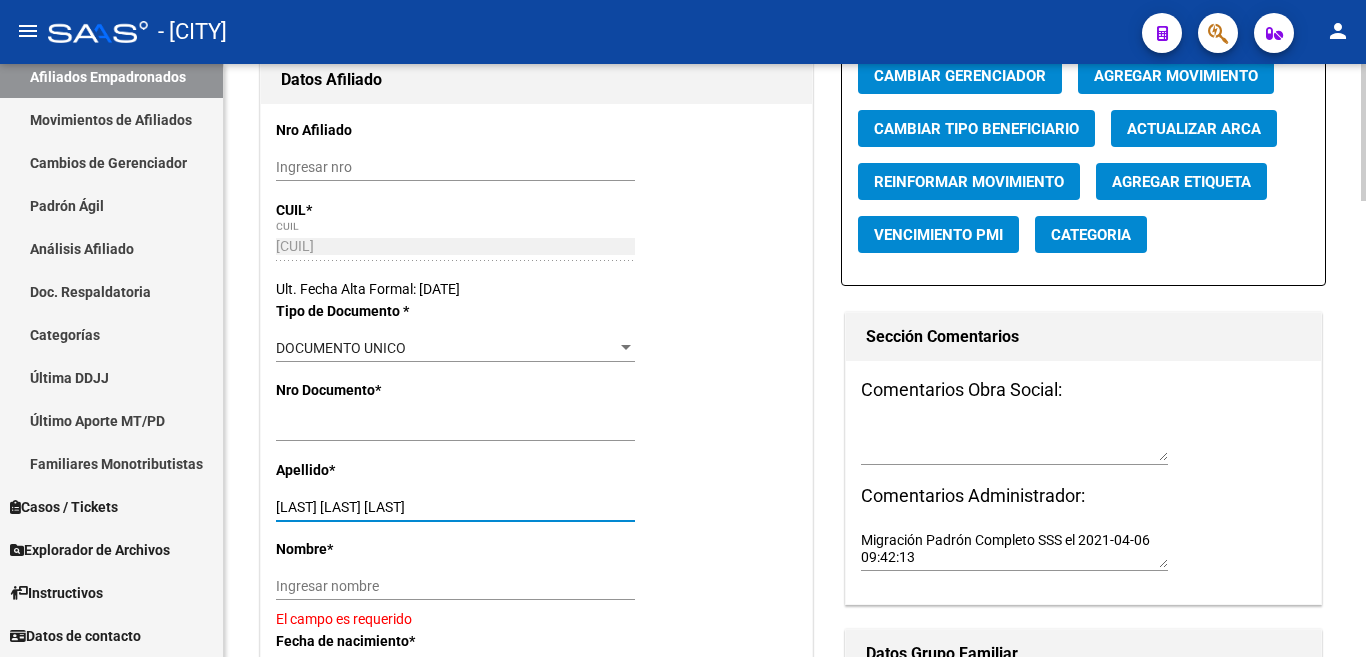 drag, startPoint x: 342, startPoint y: 507, endPoint x: 468, endPoint y: 505, distance: 126.01587 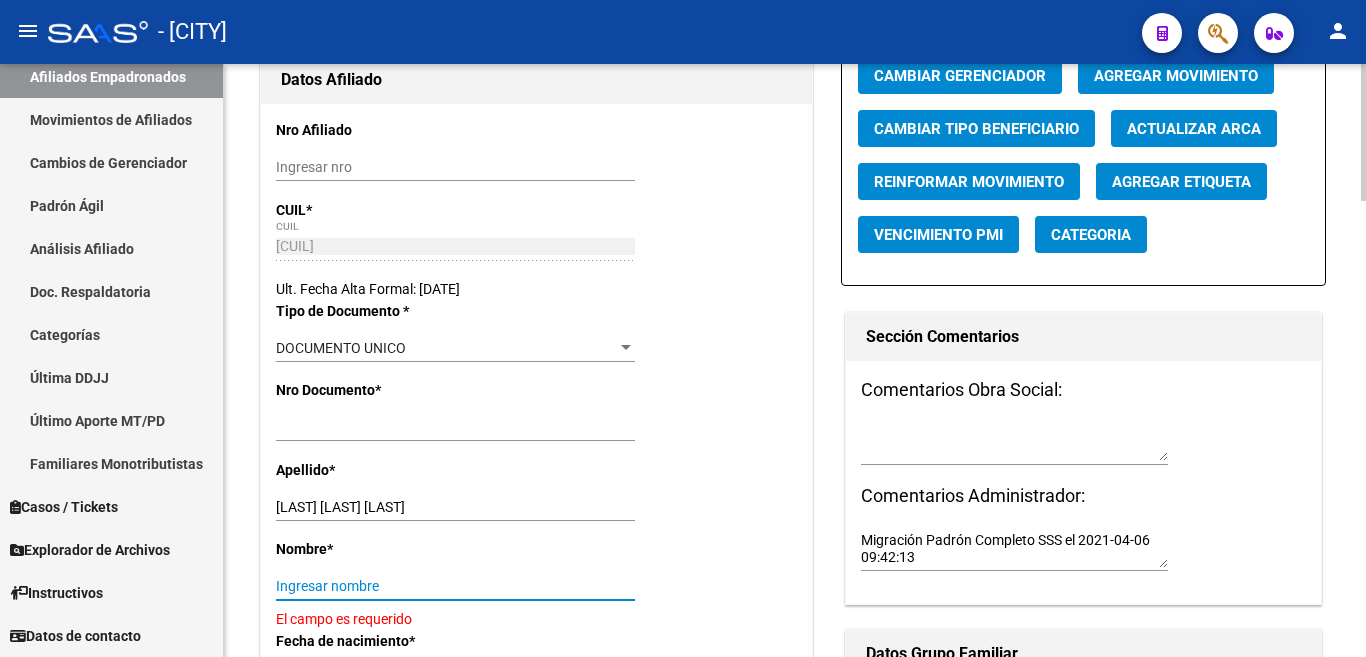 paste on "DANIEL GONZALO" 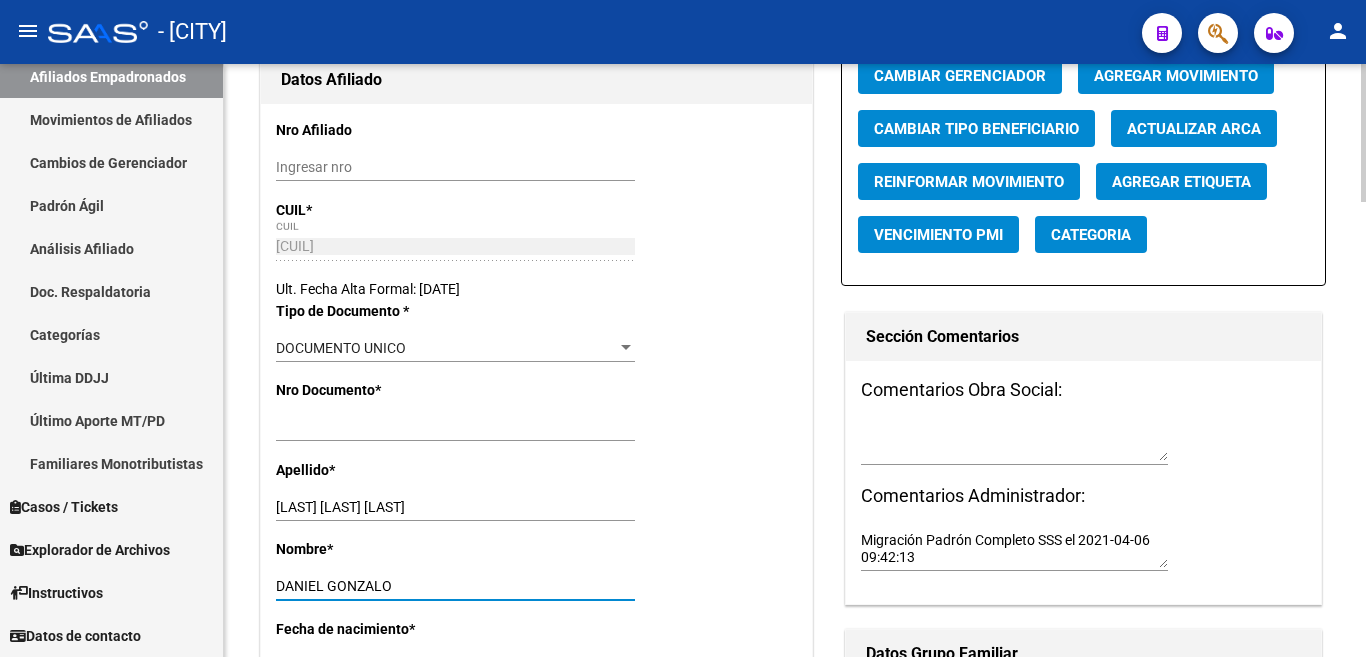 type on "DANIEL GONZALO" 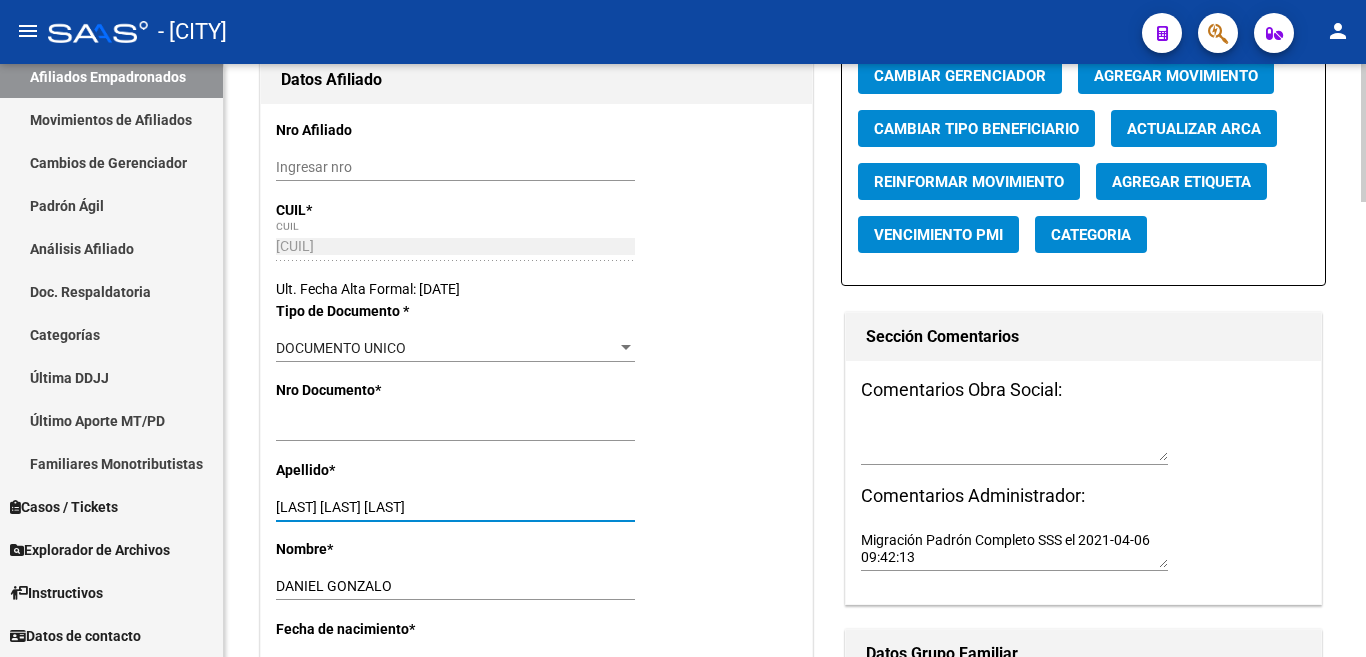 drag, startPoint x: 350, startPoint y: 505, endPoint x: 484, endPoint y: 505, distance: 134 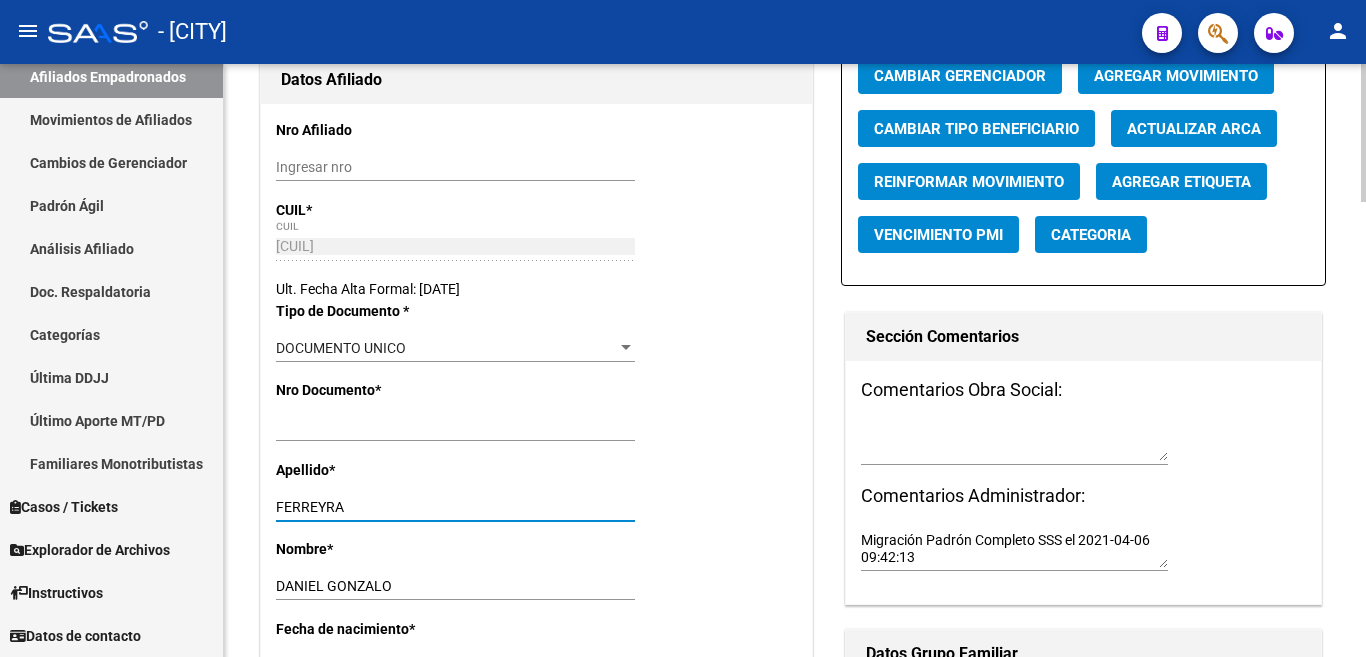 type on "FERREYRA" 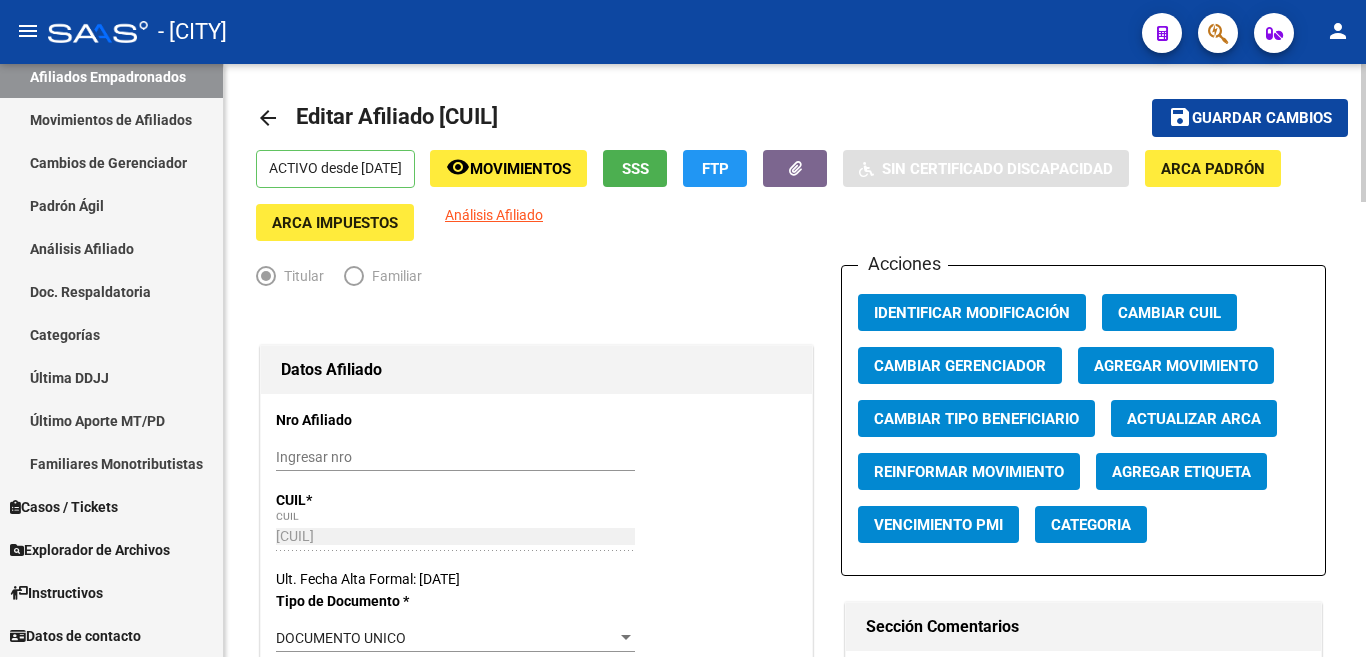 scroll, scrollTop: 0, scrollLeft: 0, axis: both 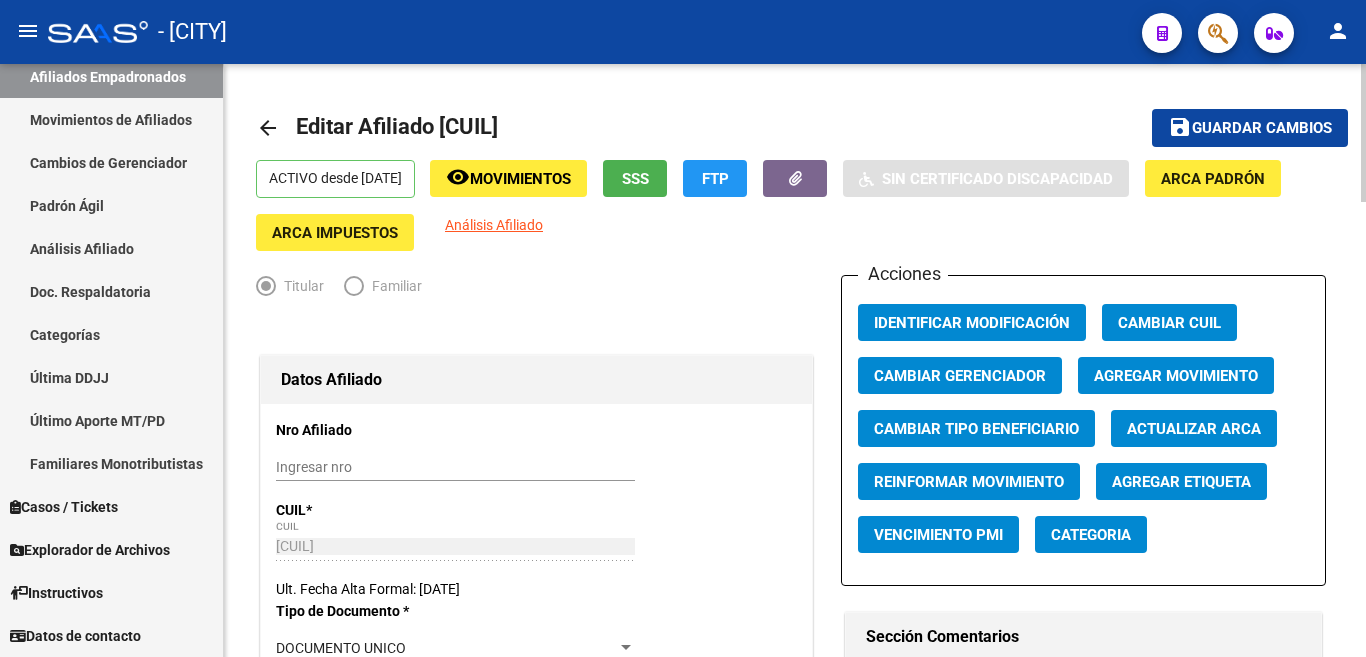 click on "Agregar Movimiento" 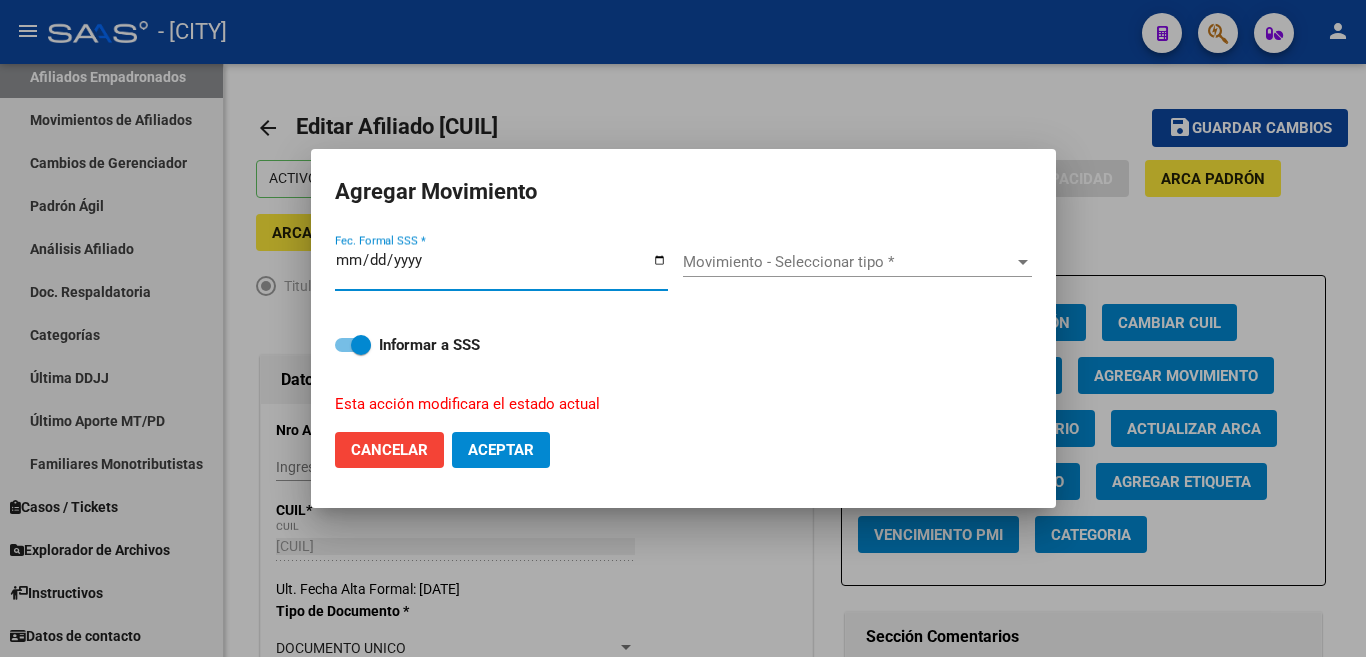 type on "2025-08-04" 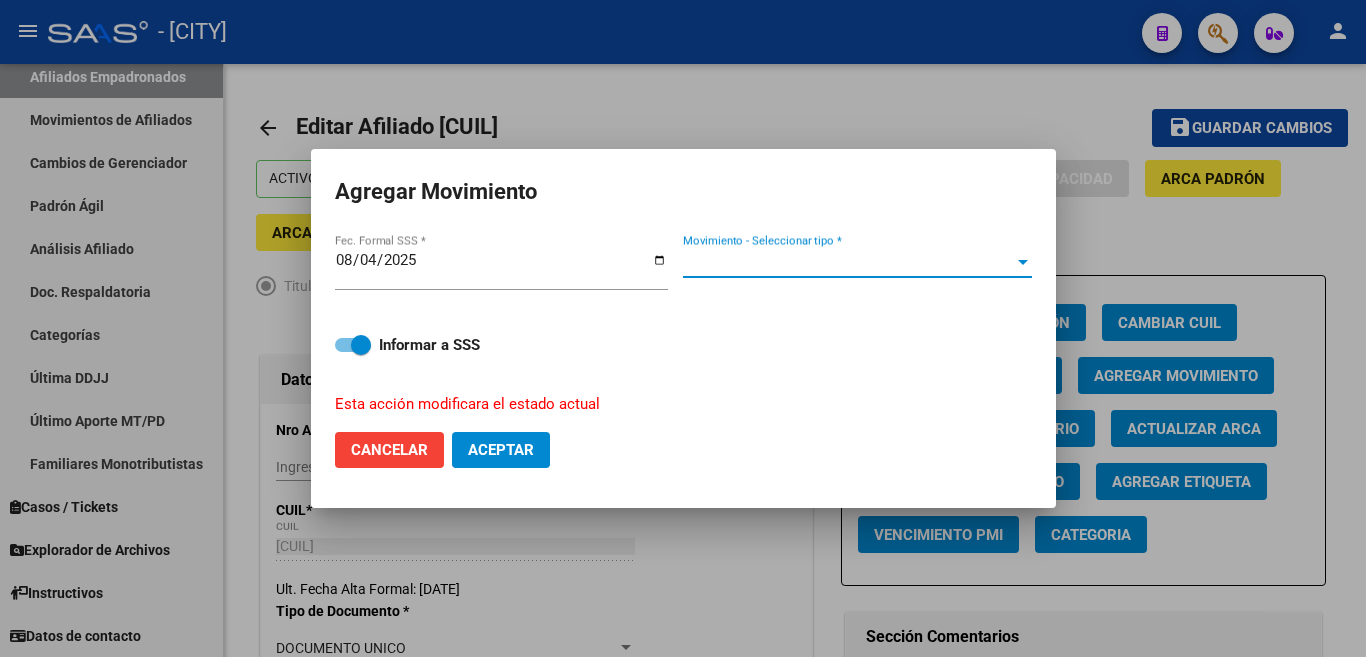 click at bounding box center [1023, 262] 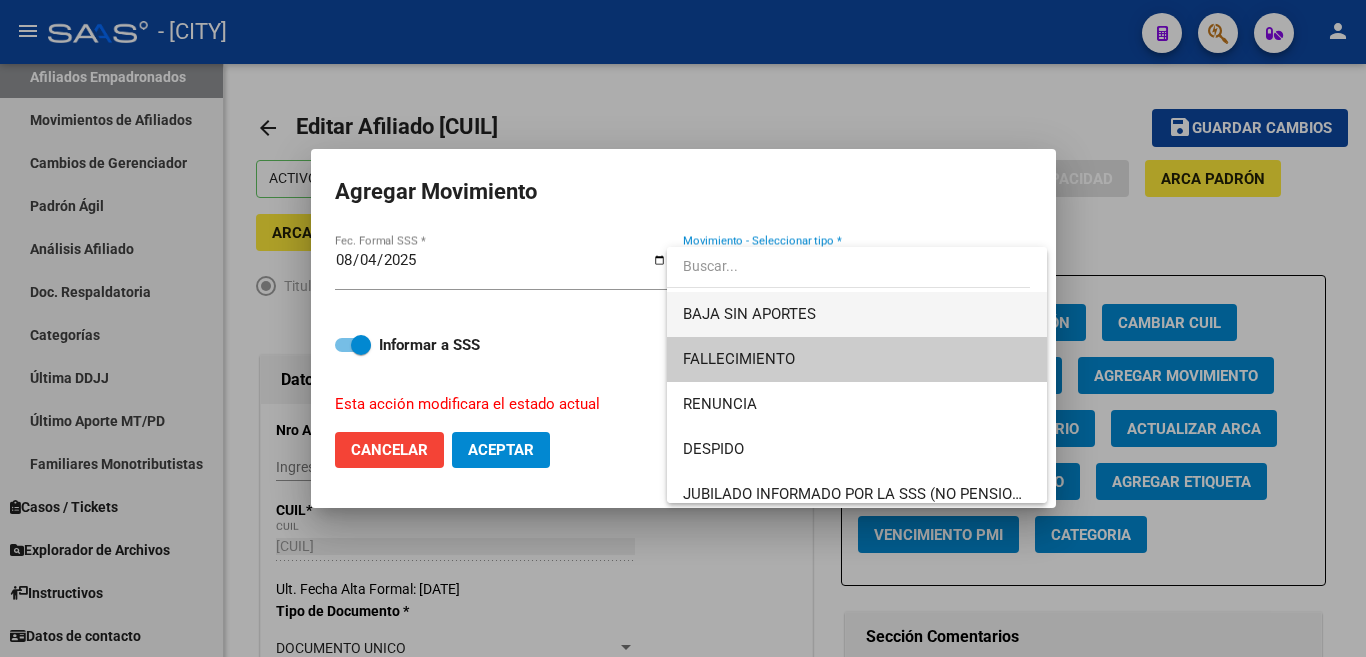 click on "BAJA SIN APORTES" at bounding box center (857, 314) 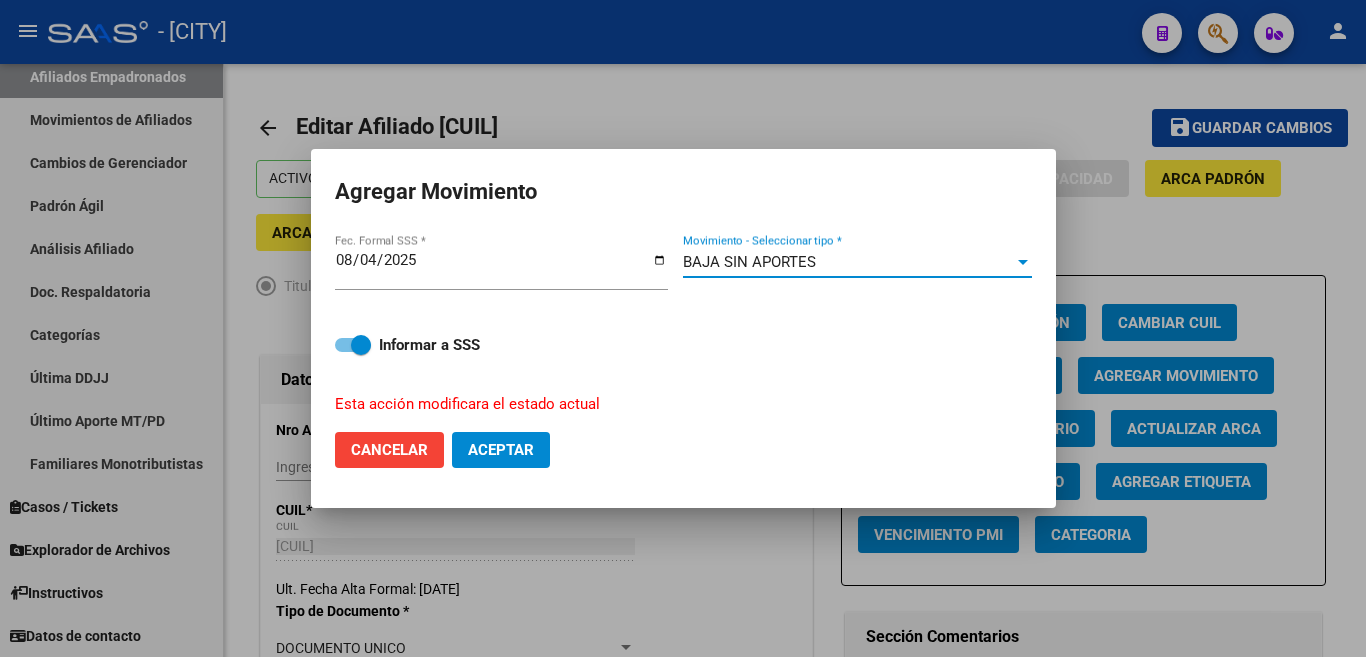 click on "Aceptar" 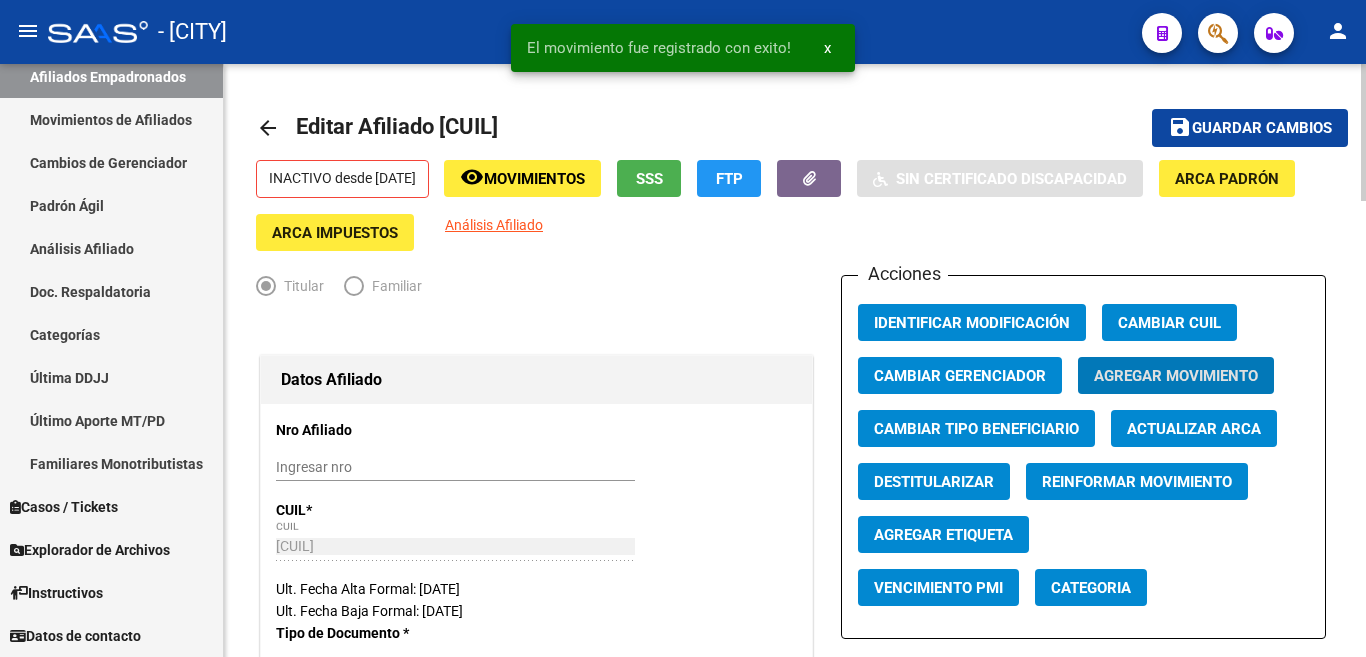 click on "Guardar cambios" 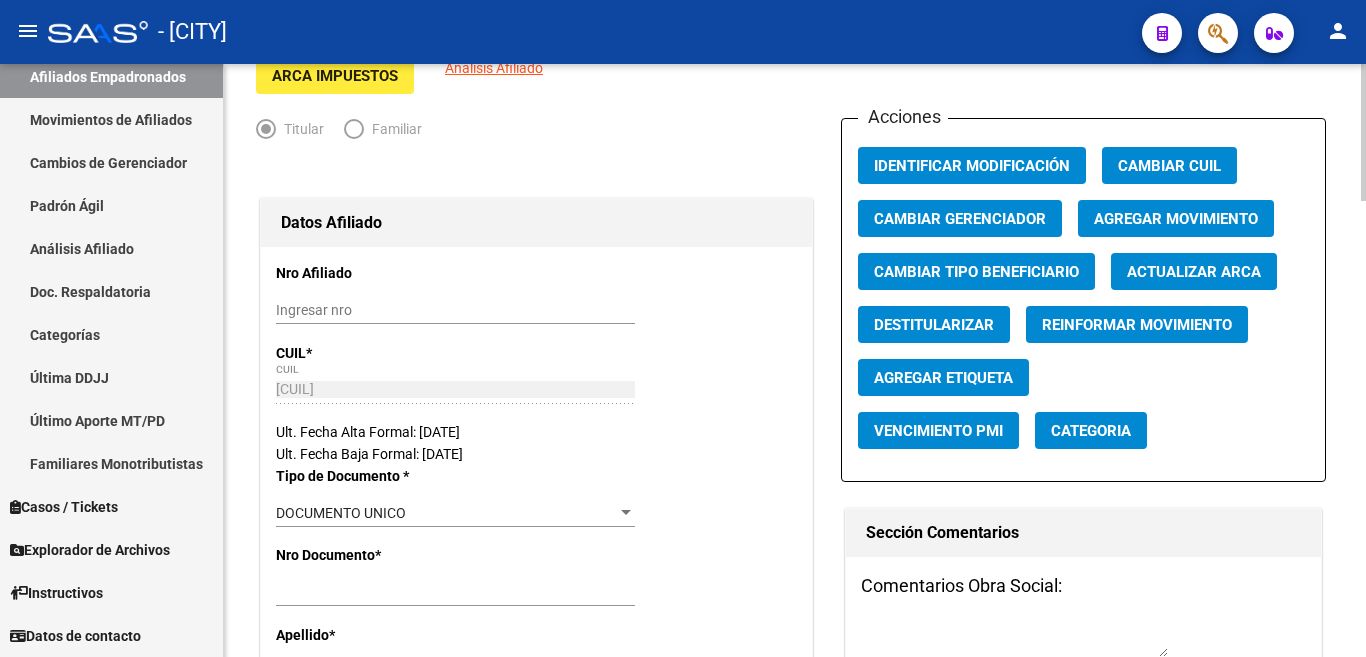 scroll, scrollTop: 0, scrollLeft: 0, axis: both 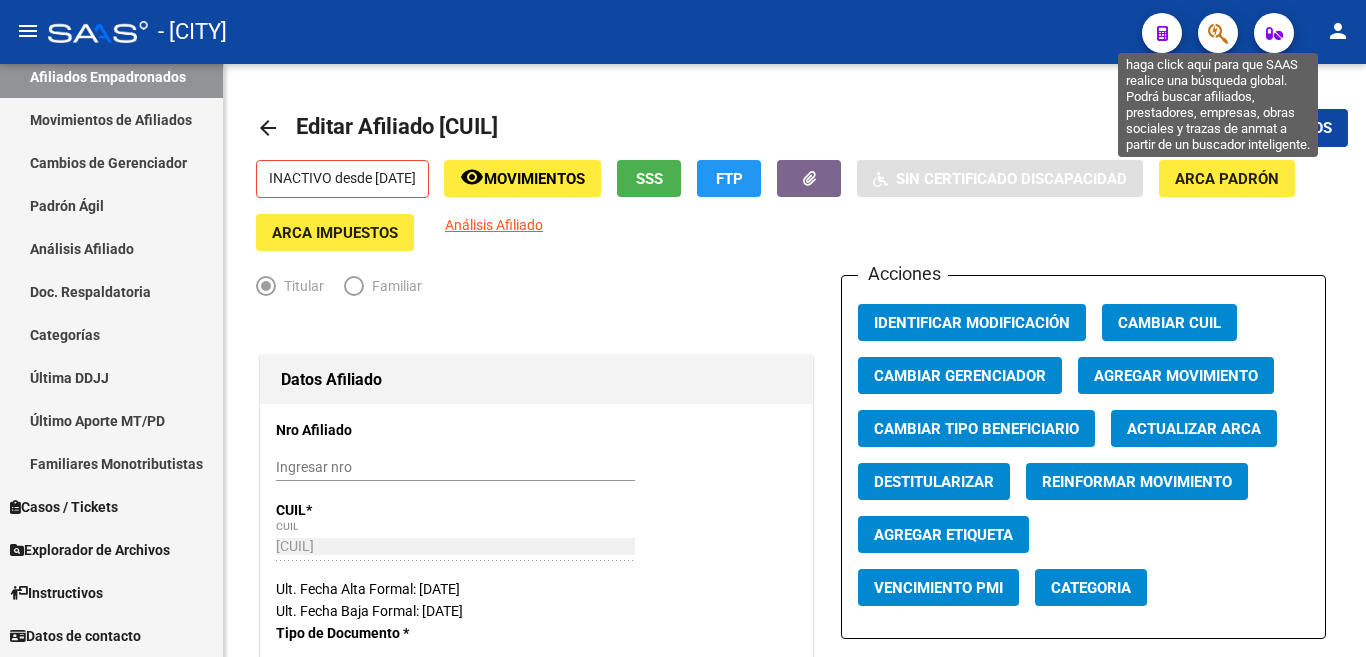 click 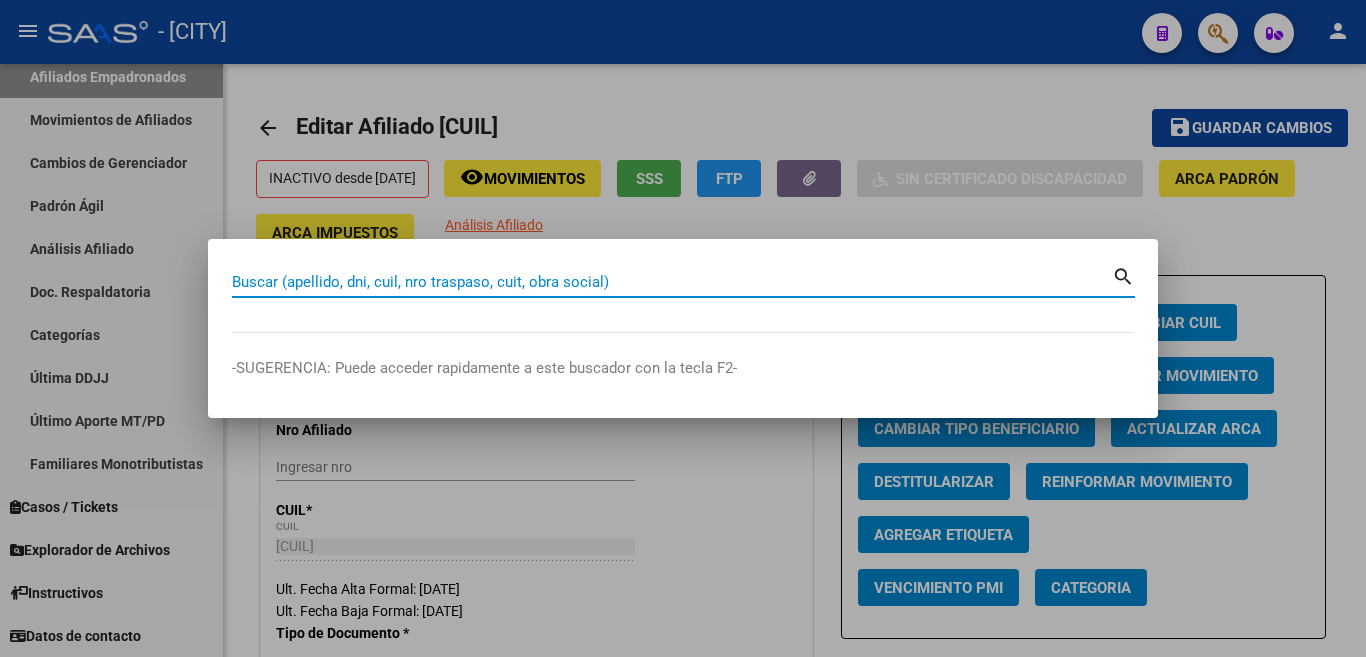 click on "Buscar (apellido, dni, cuil, nro traspaso, cuit, obra social)" at bounding box center (672, 282) 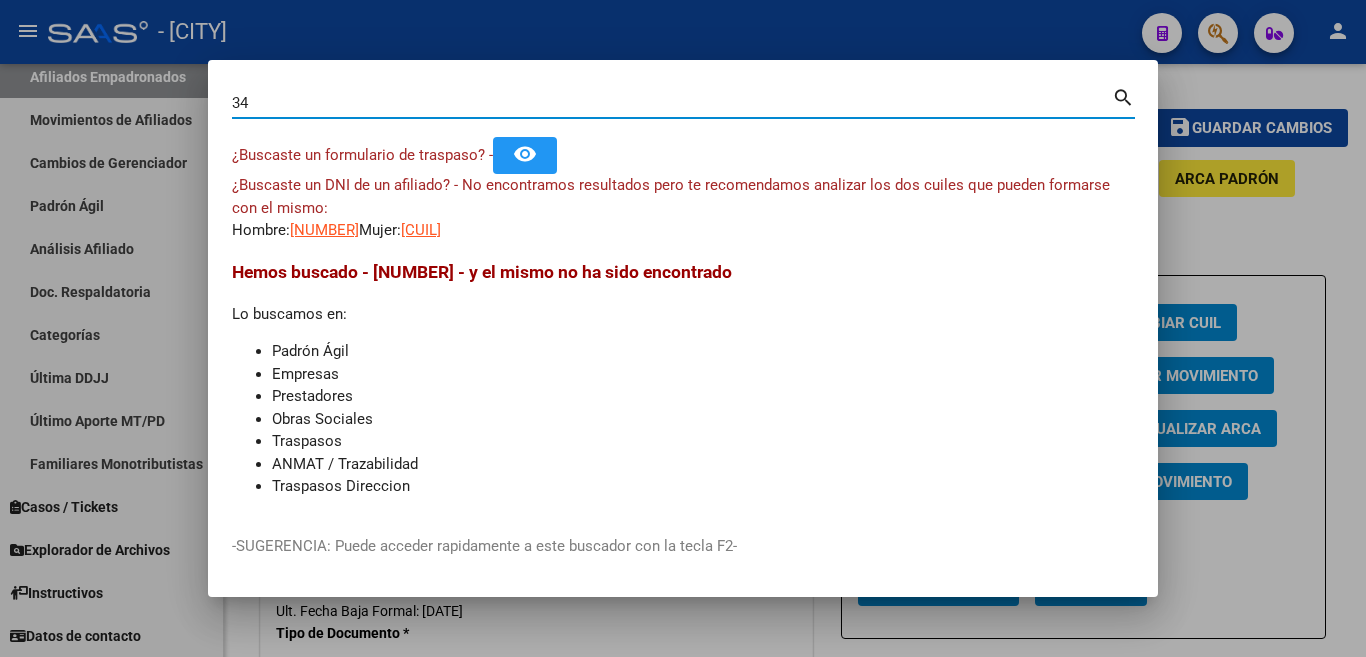 type on "3" 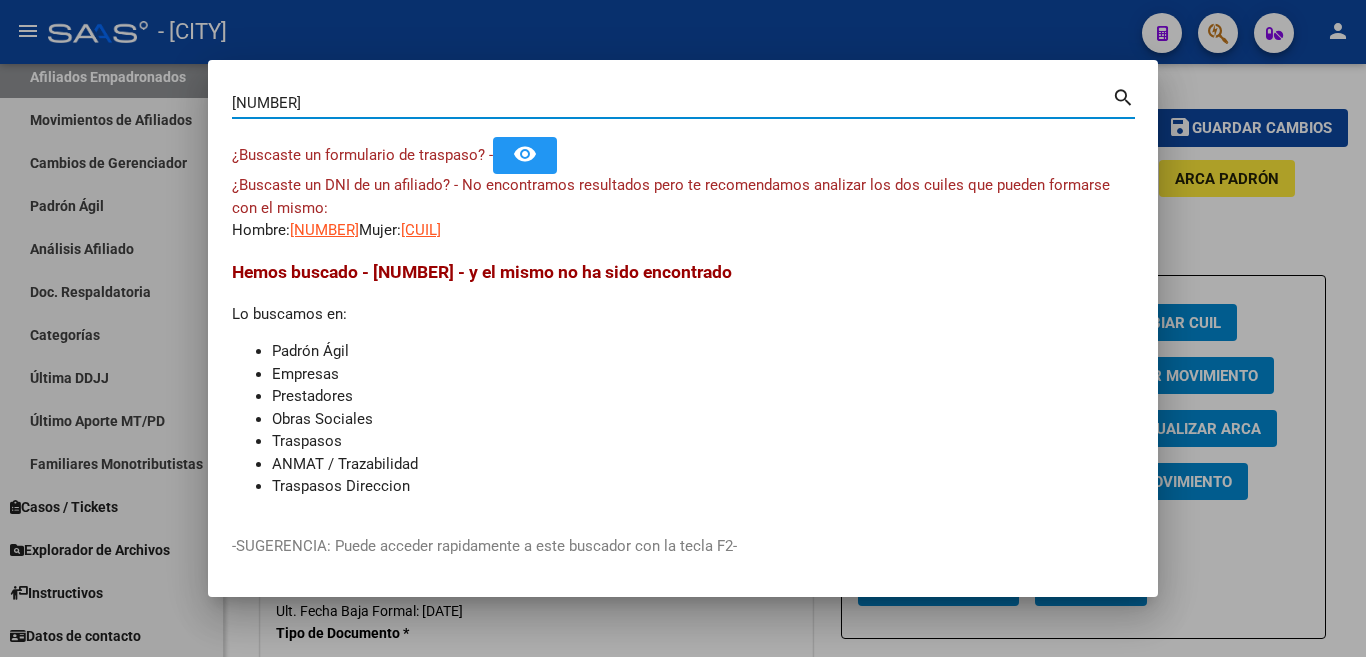type on "30878801" 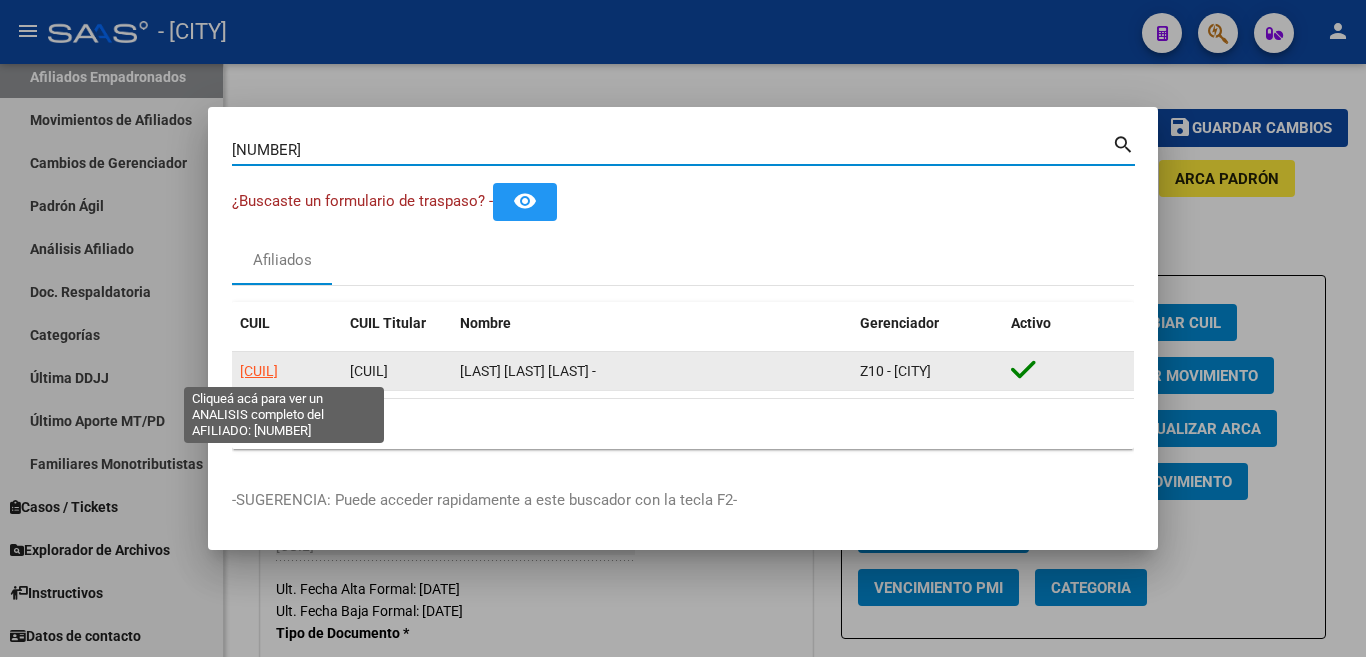 click on "20308788017" 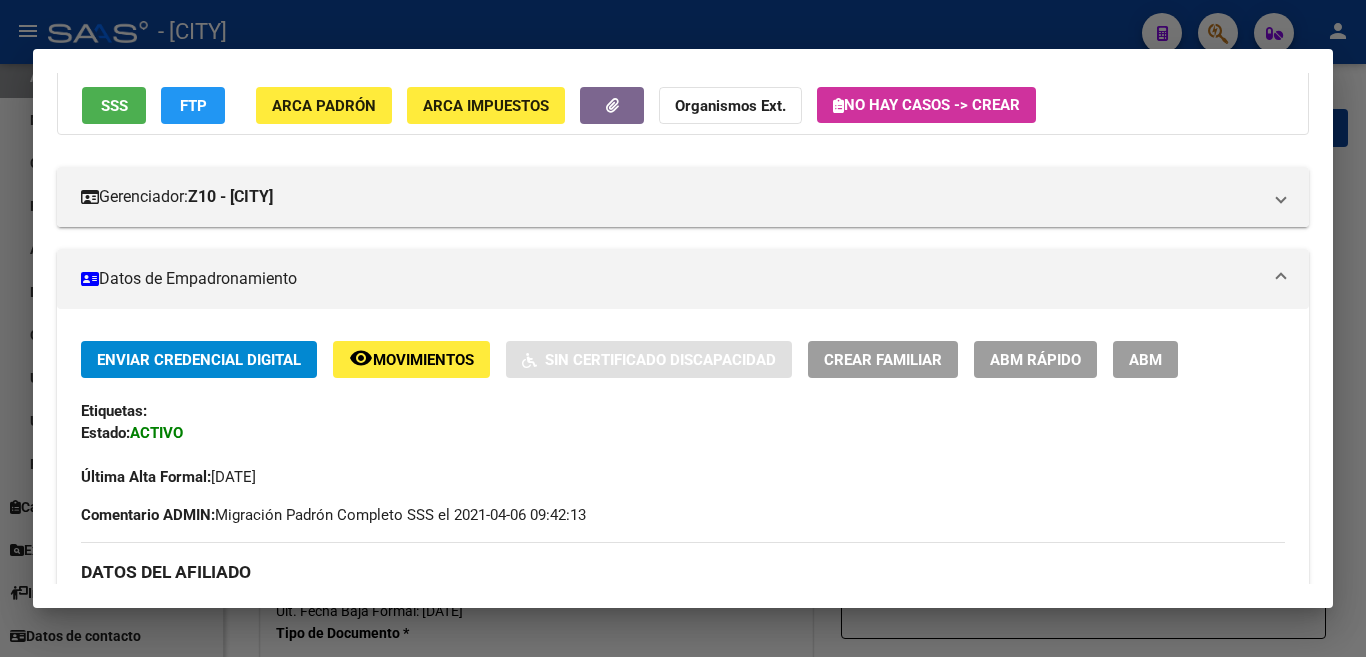 scroll, scrollTop: 200, scrollLeft: 0, axis: vertical 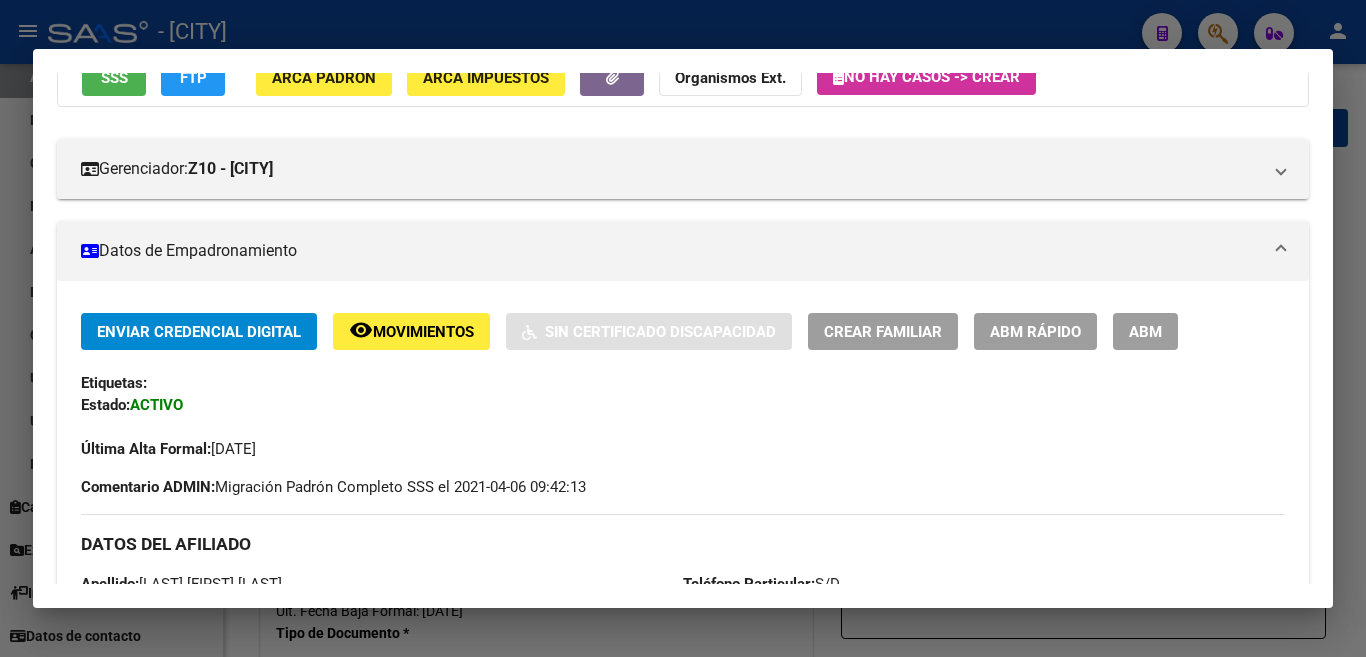 click on "ABM" at bounding box center [1145, 332] 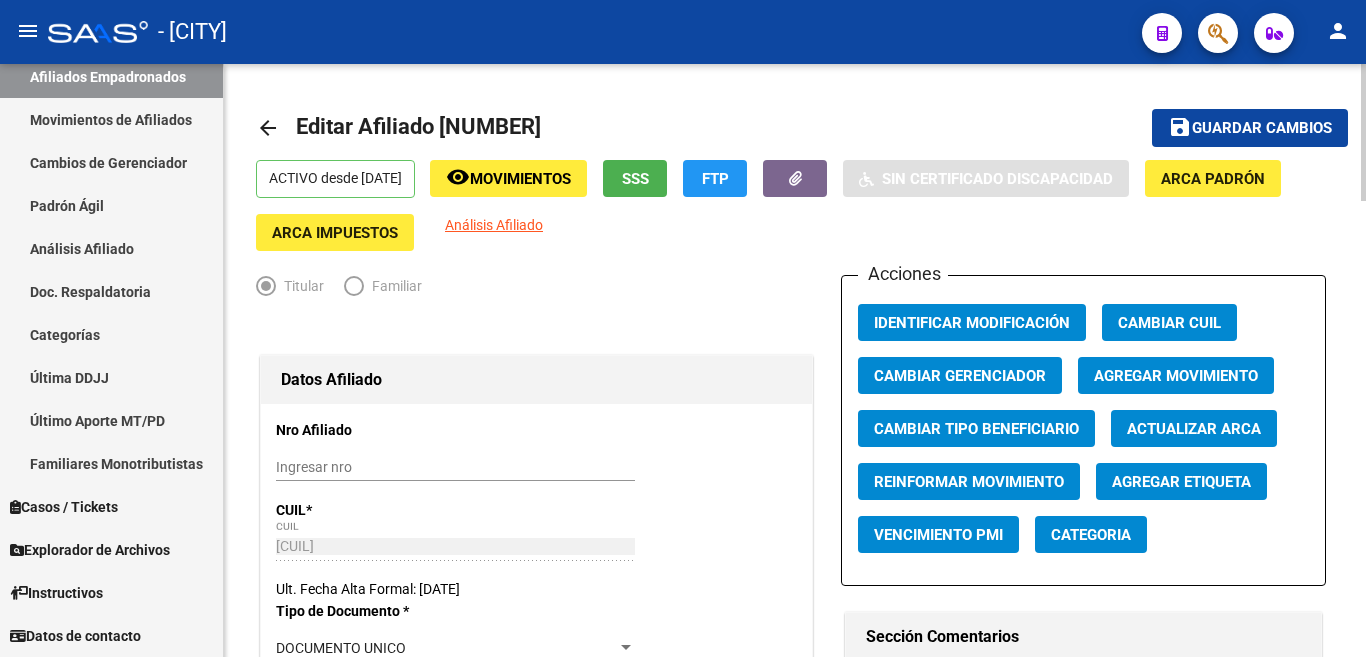 click on "Agregar Movimiento" 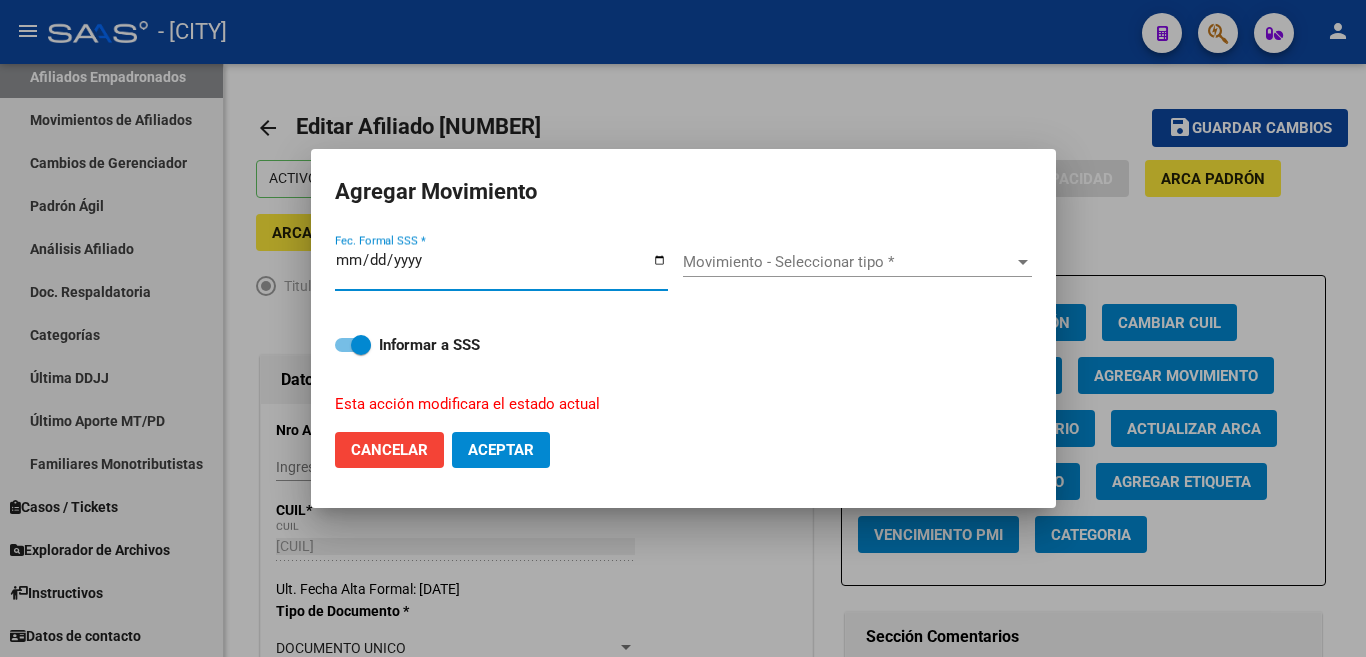 type on "2025-08-04" 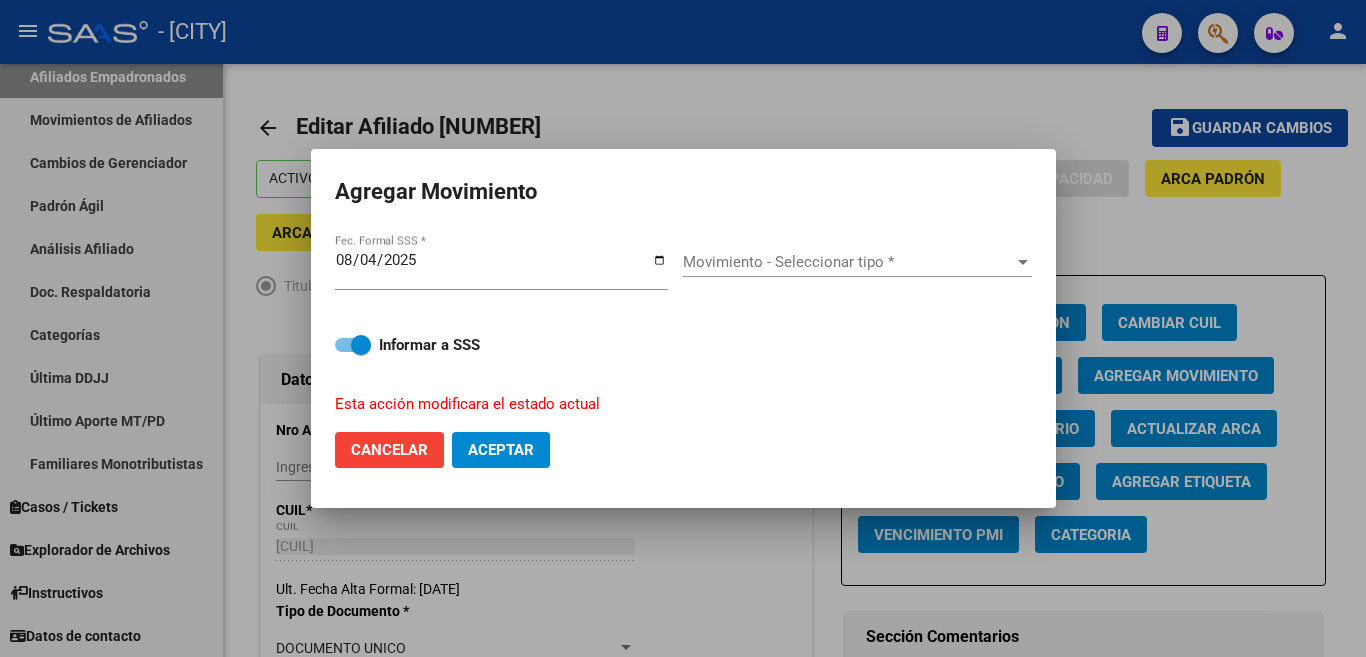 click on "Movimiento - Seleccionar tipo * Movimiento - Seleccionar tipo *" at bounding box center [857, 262] 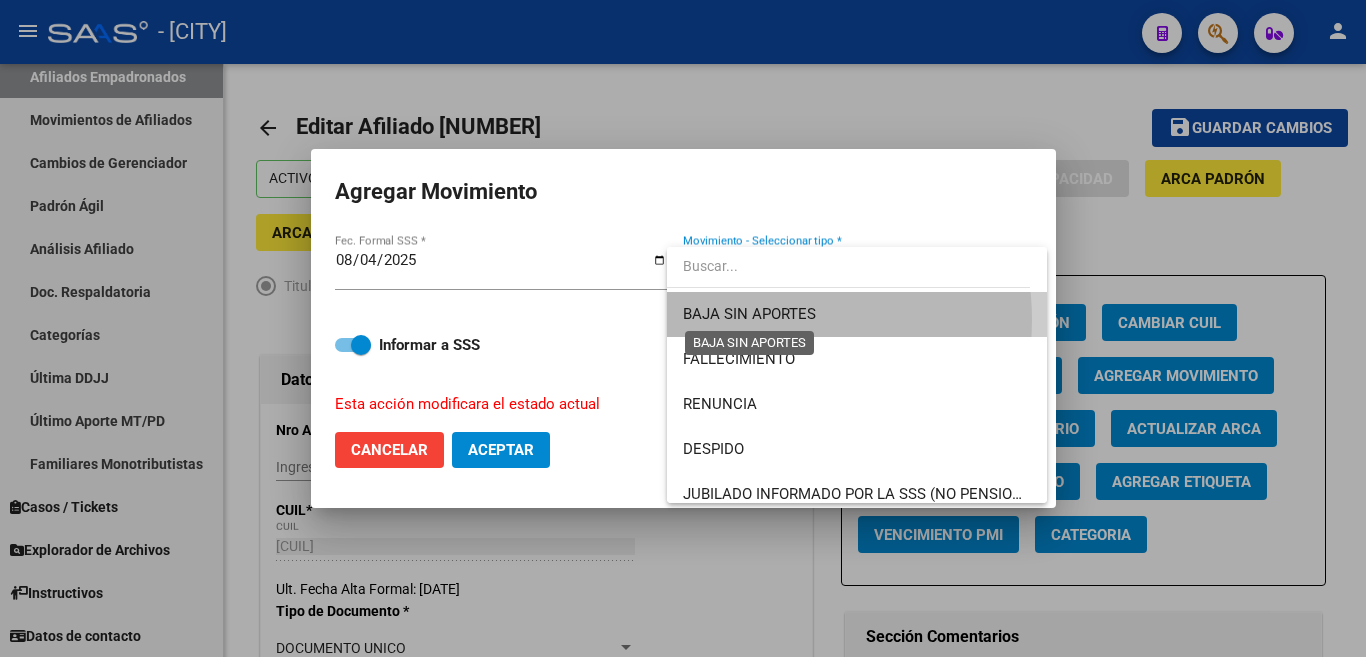 click on "BAJA SIN APORTES" at bounding box center (749, 314) 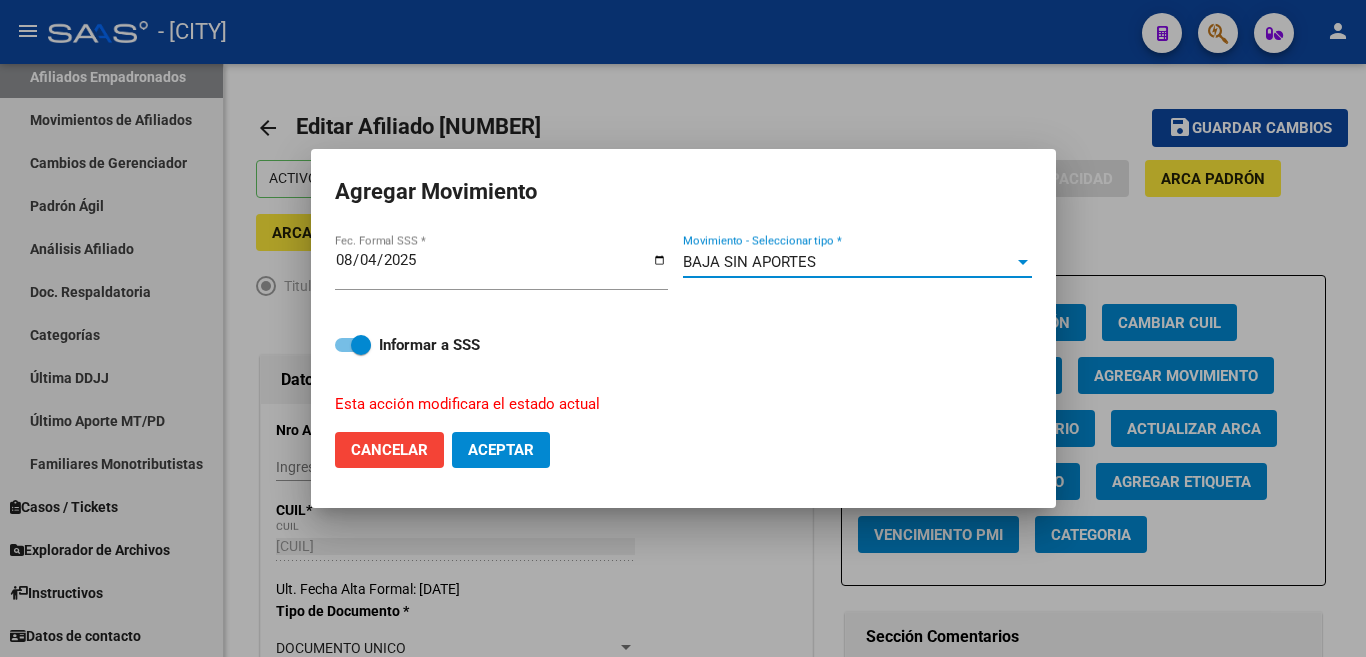 click on "Aceptar" 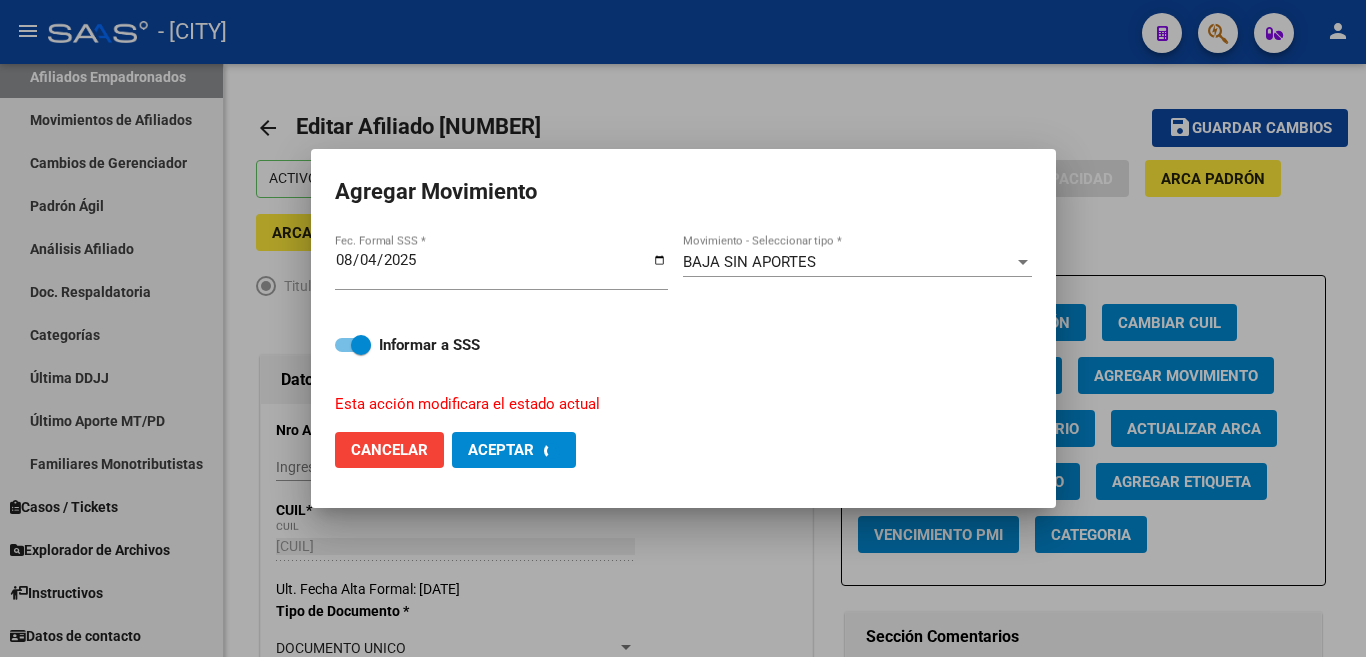 checkbox on "false" 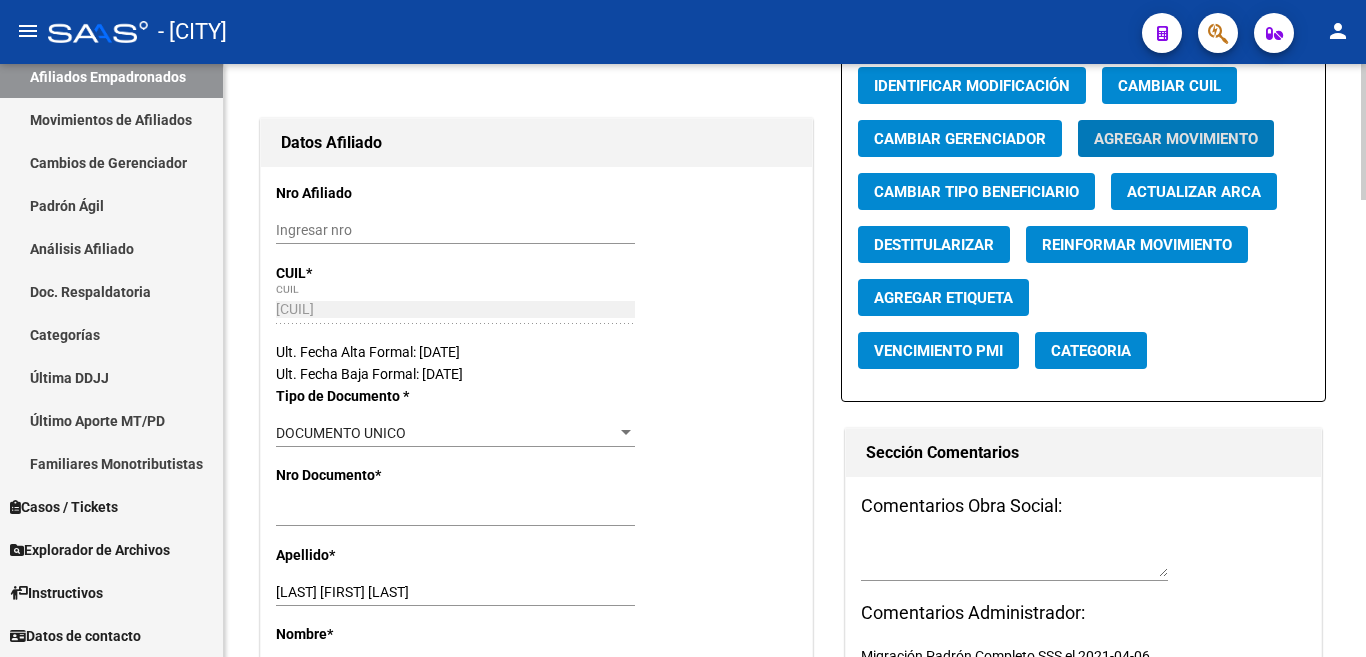 scroll, scrollTop: 300, scrollLeft: 0, axis: vertical 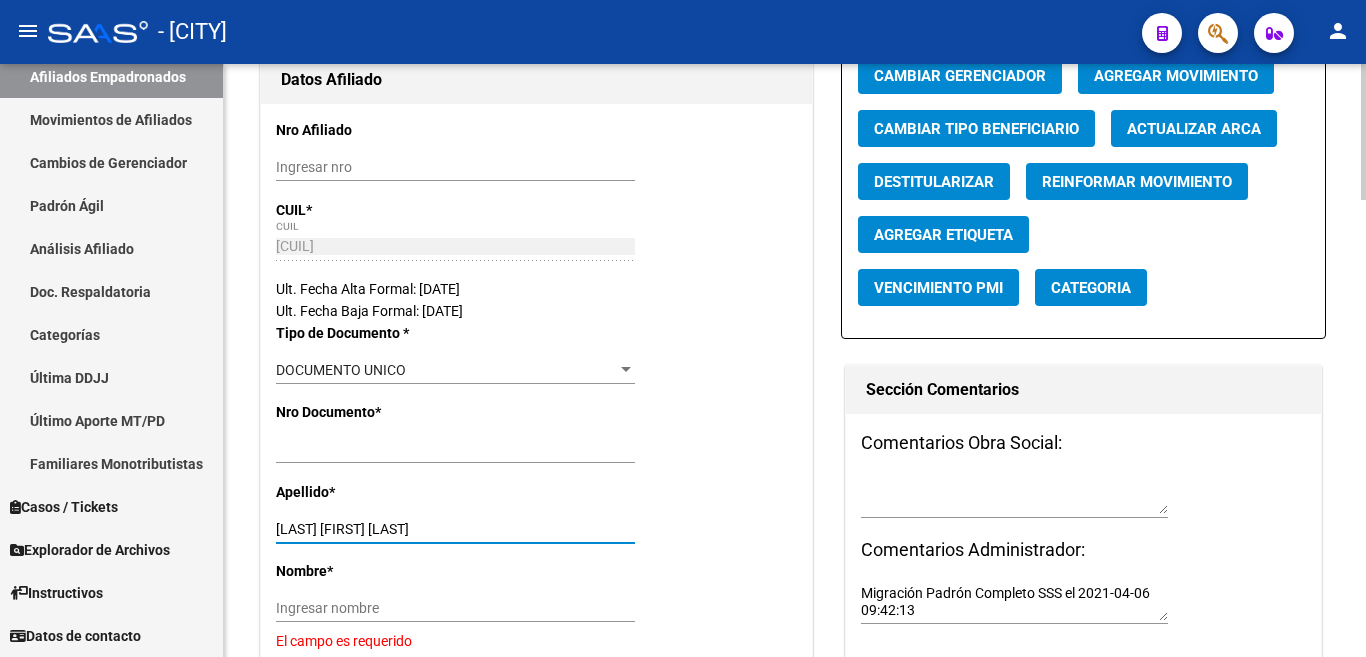 drag, startPoint x: 332, startPoint y: 528, endPoint x: 452, endPoint y: 528, distance: 120 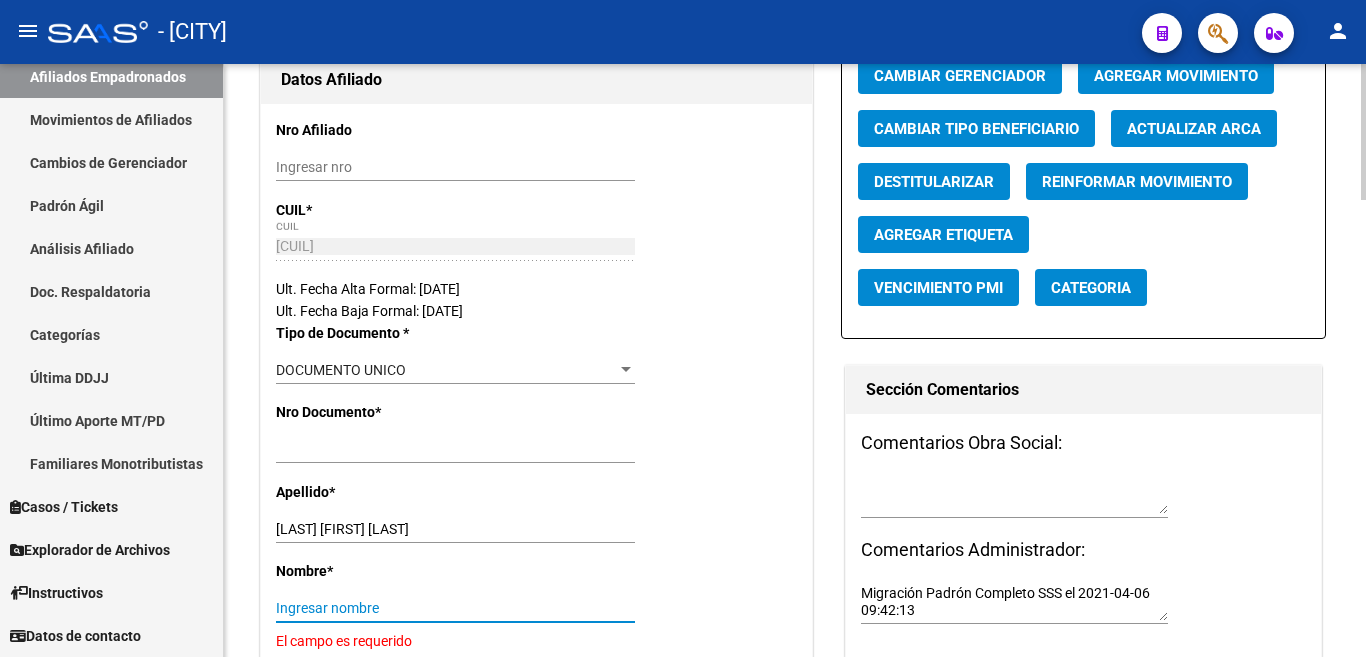 paste on "CRISTIAN DANIEL" 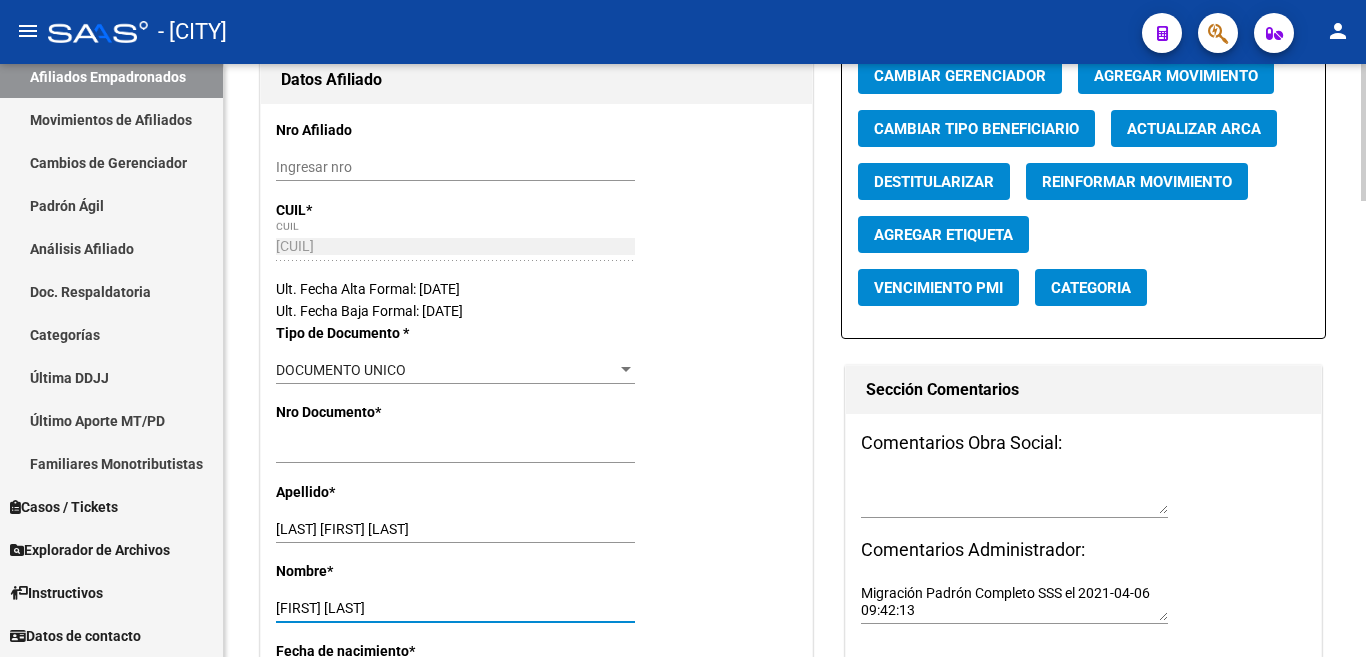 type on "CRISTIAN DANIEL" 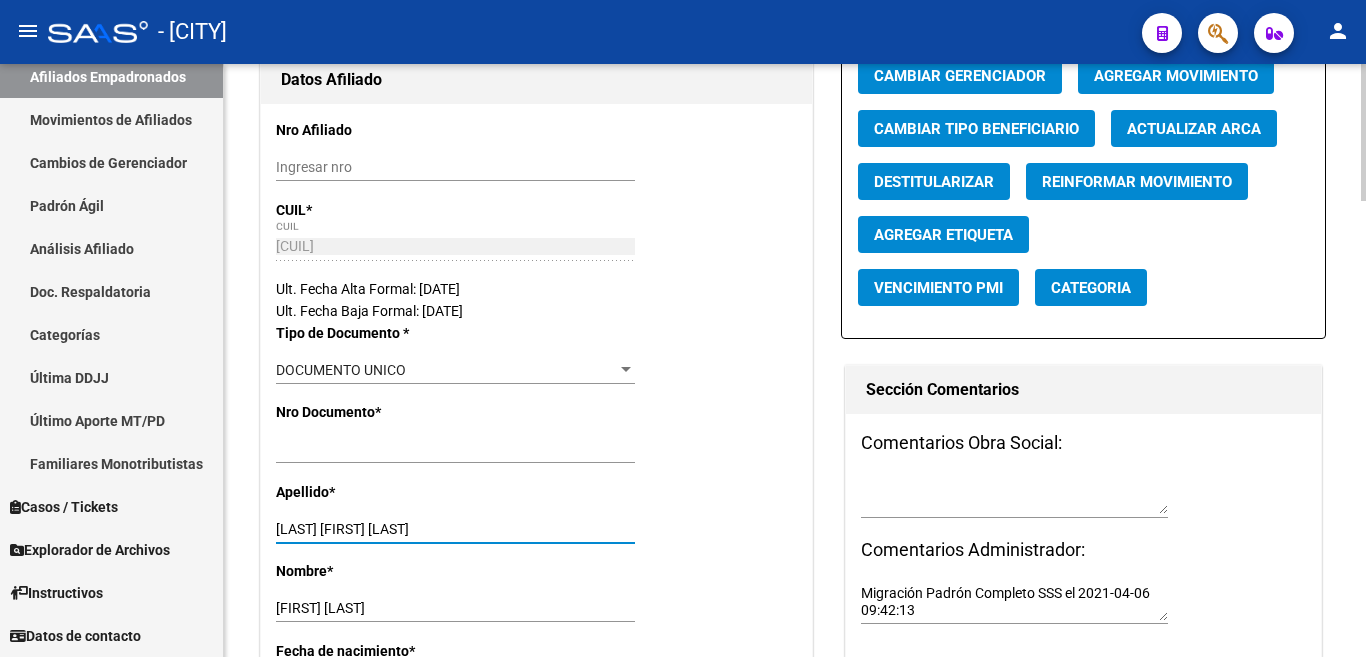 drag, startPoint x: 332, startPoint y: 526, endPoint x: 456, endPoint y: 531, distance: 124.10077 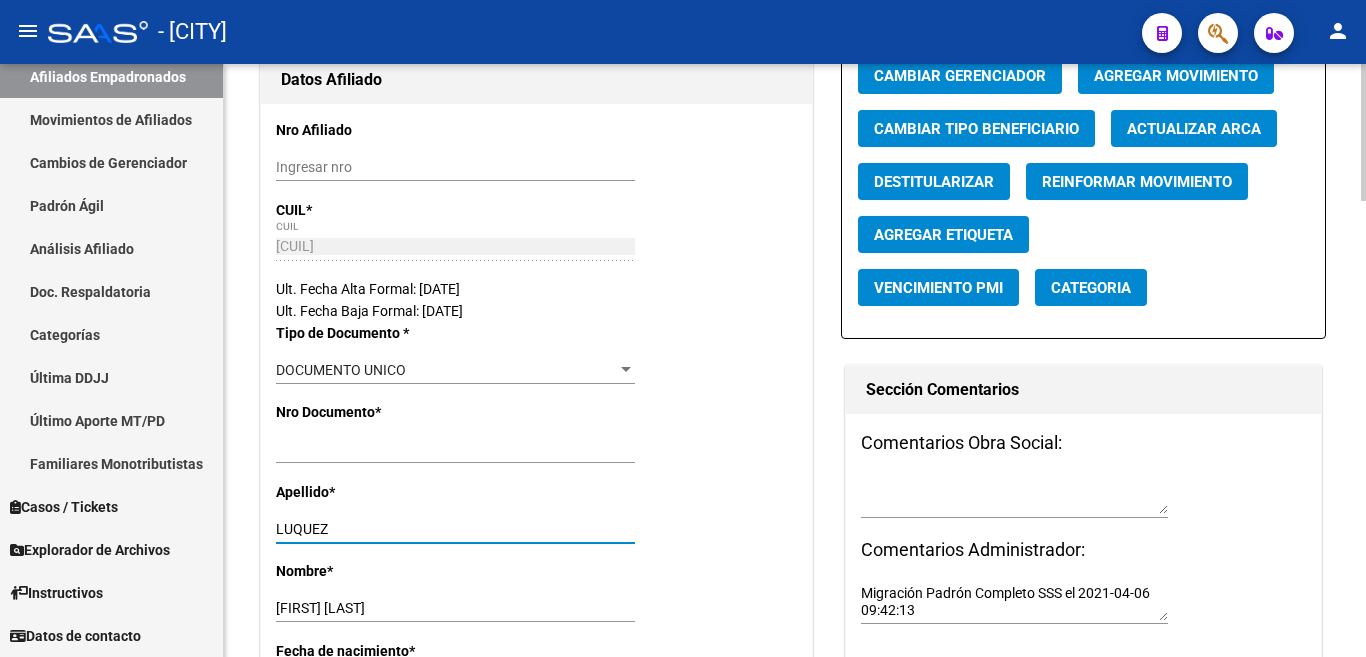 type on "LUQUEZ" 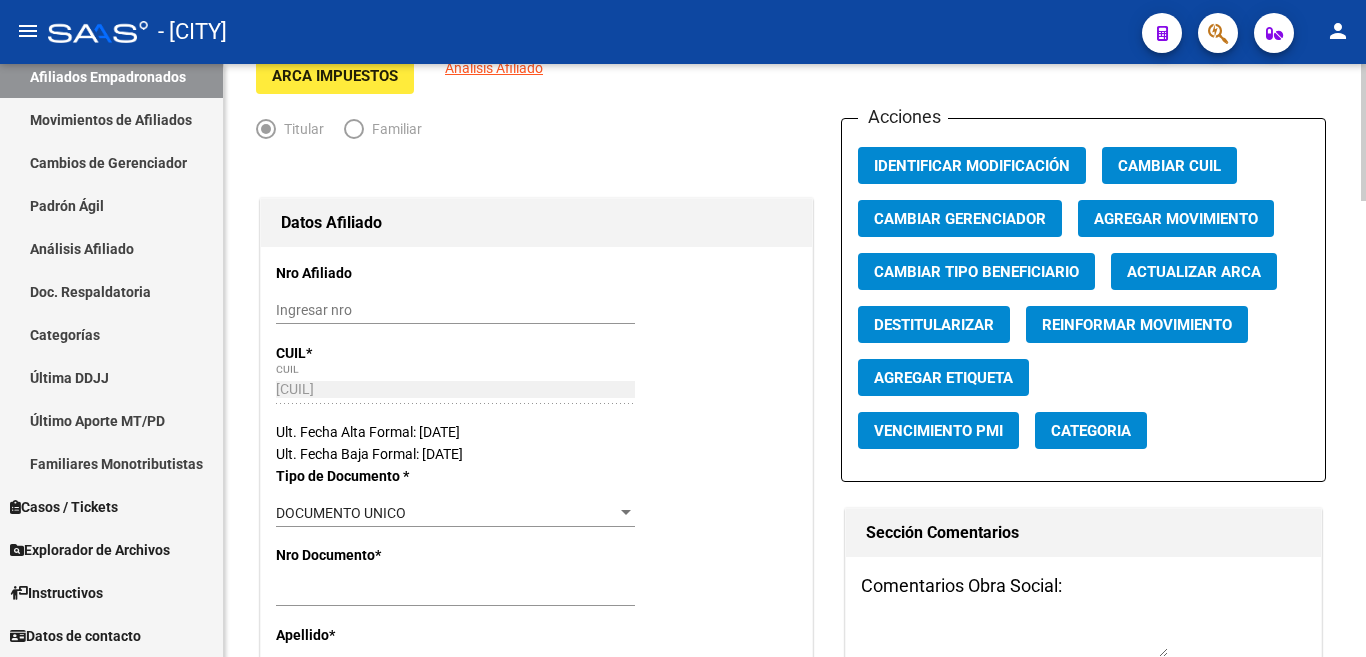 scroll, scrollTop: 0, scrollLeft: 0, axis: both 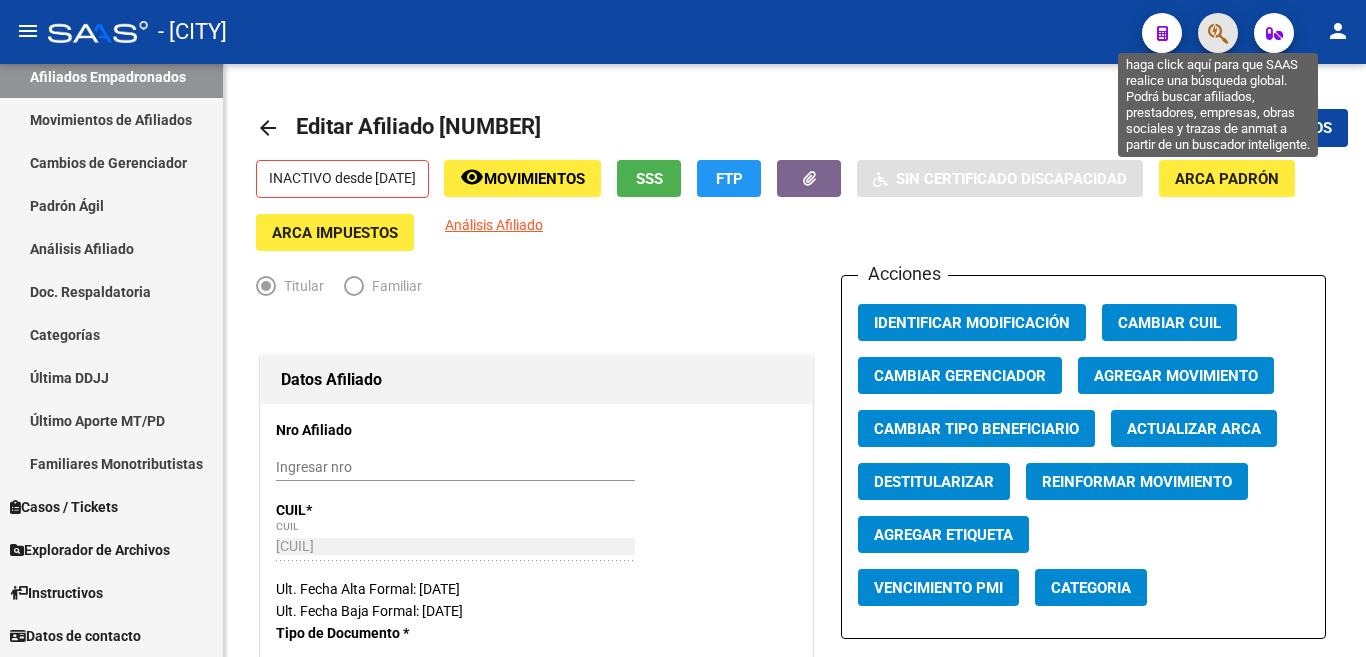 click 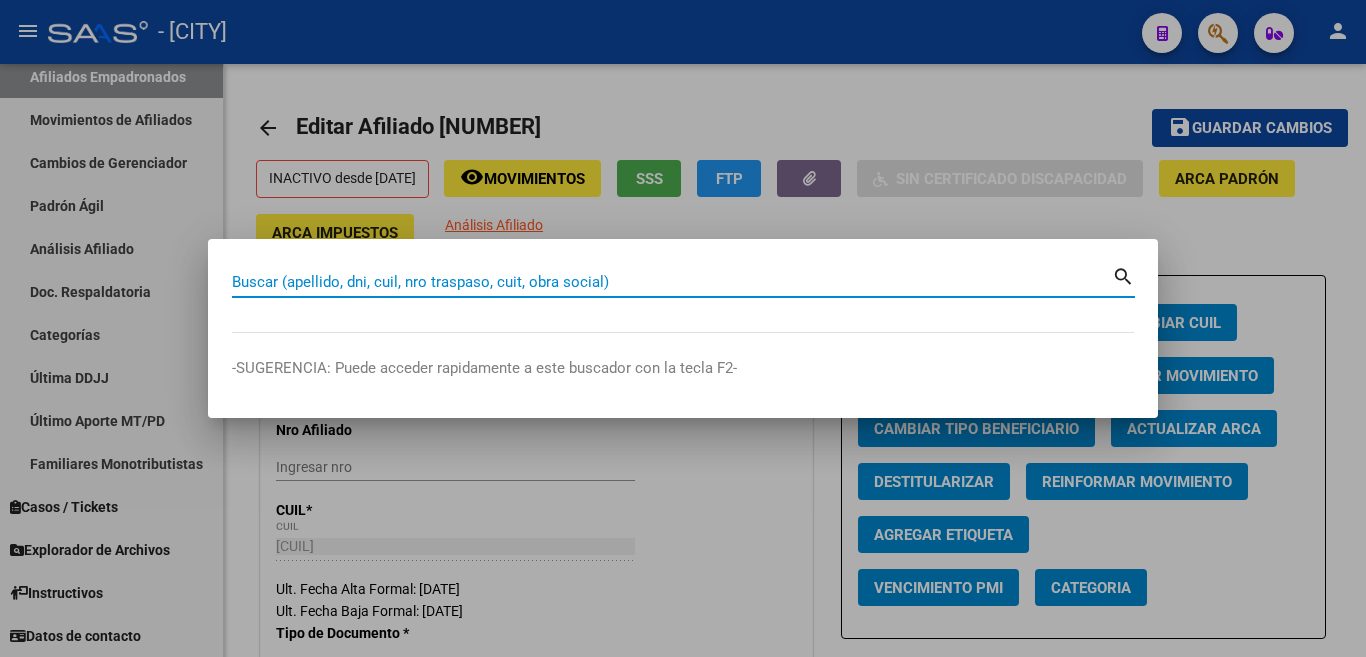 click on "Buscar (apellido, dni, cuil, nro traspaso, cuit, obra social)" at bounding box center [672, 282] 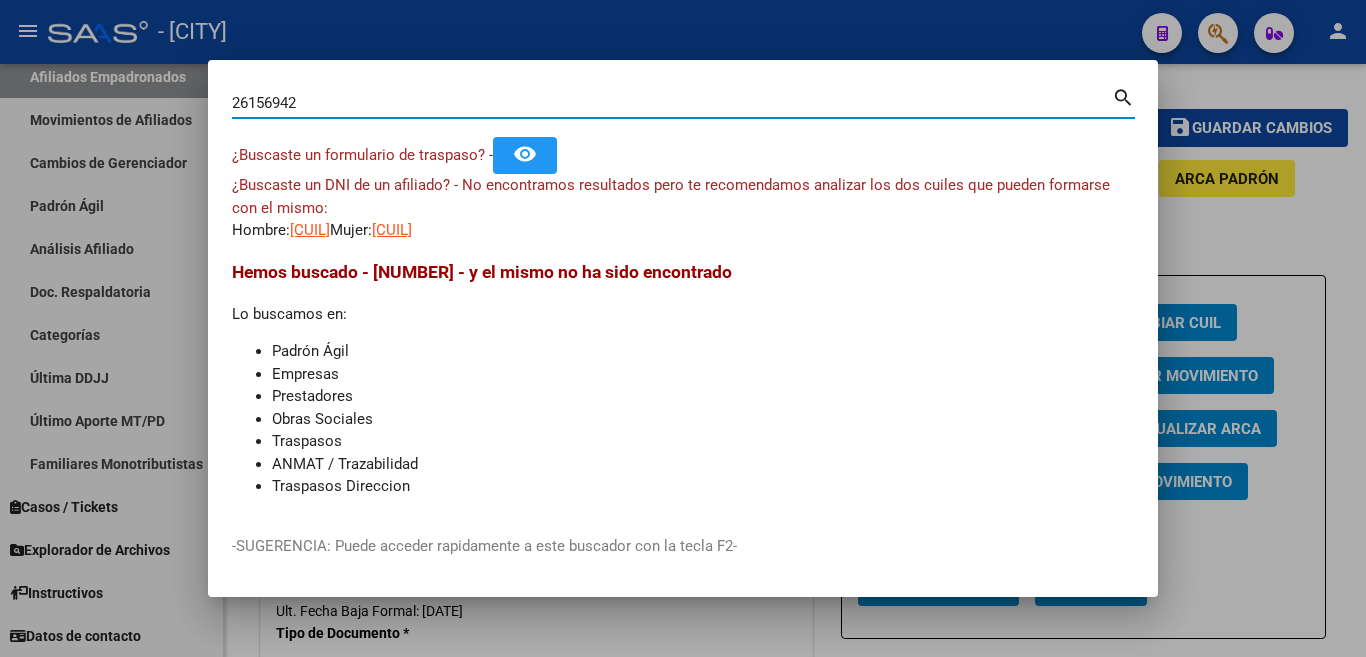 click on "26156942" at bounding box center (672, 103) 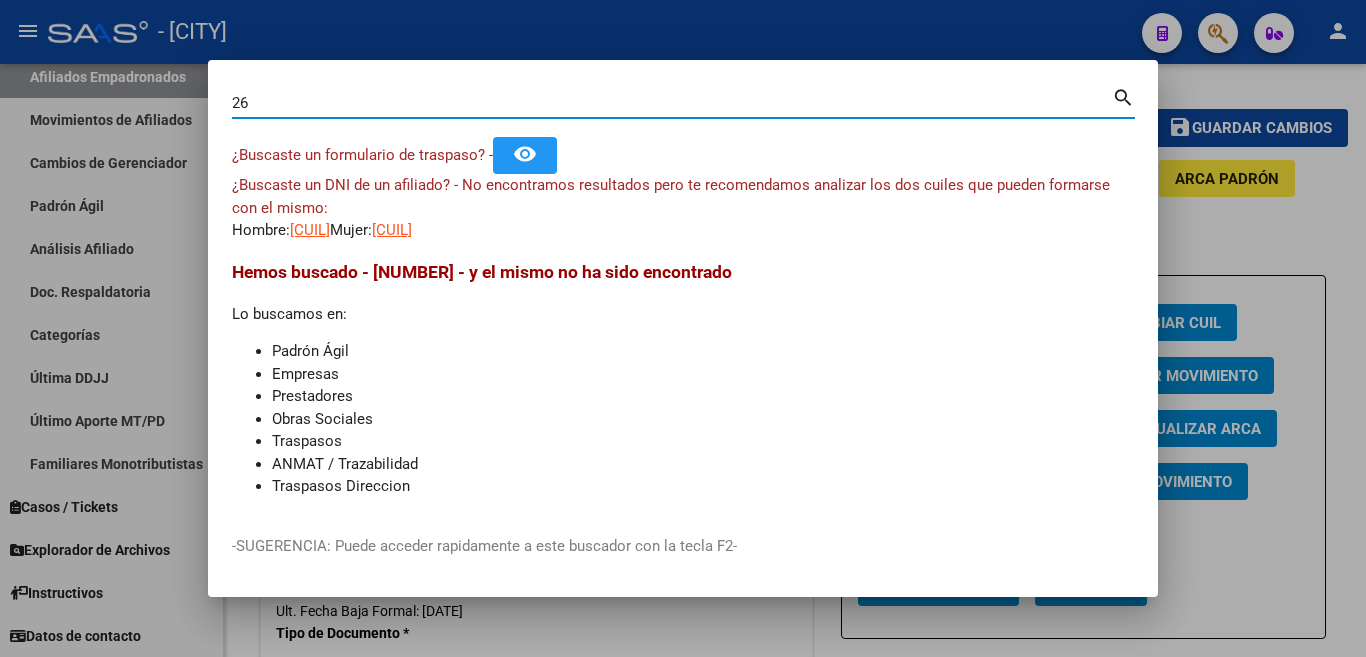 type on "2" 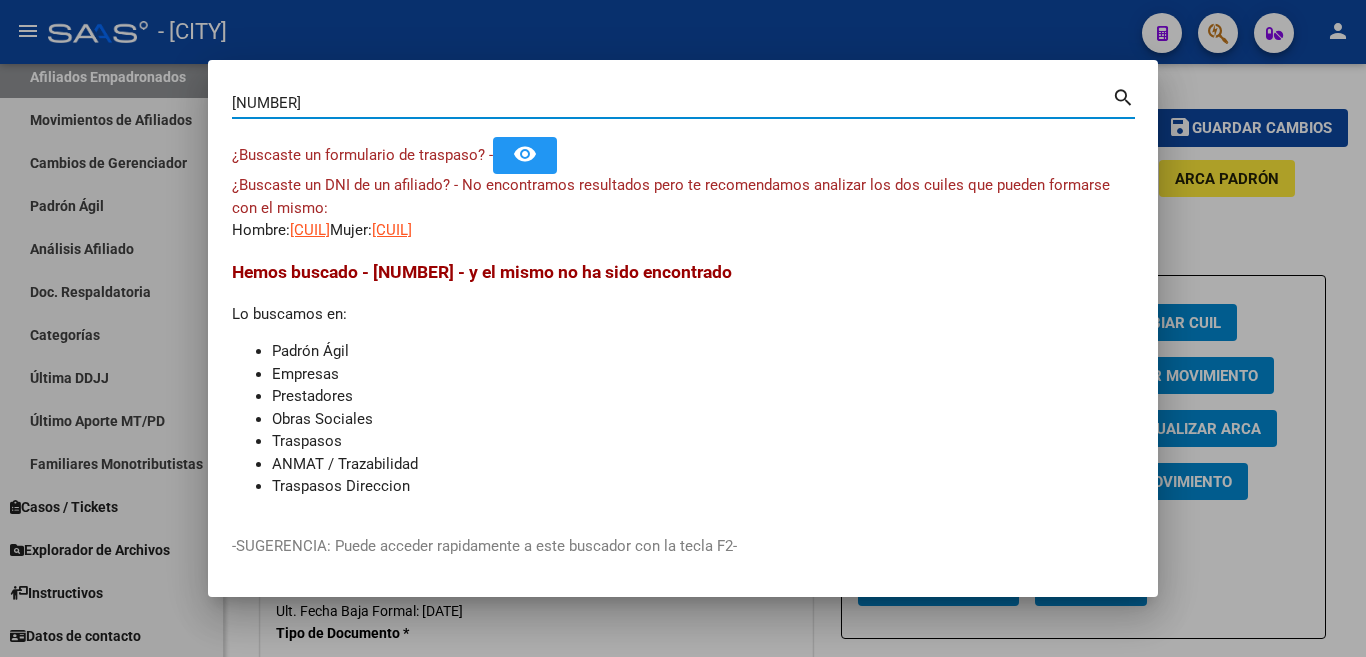 type on "16570959" 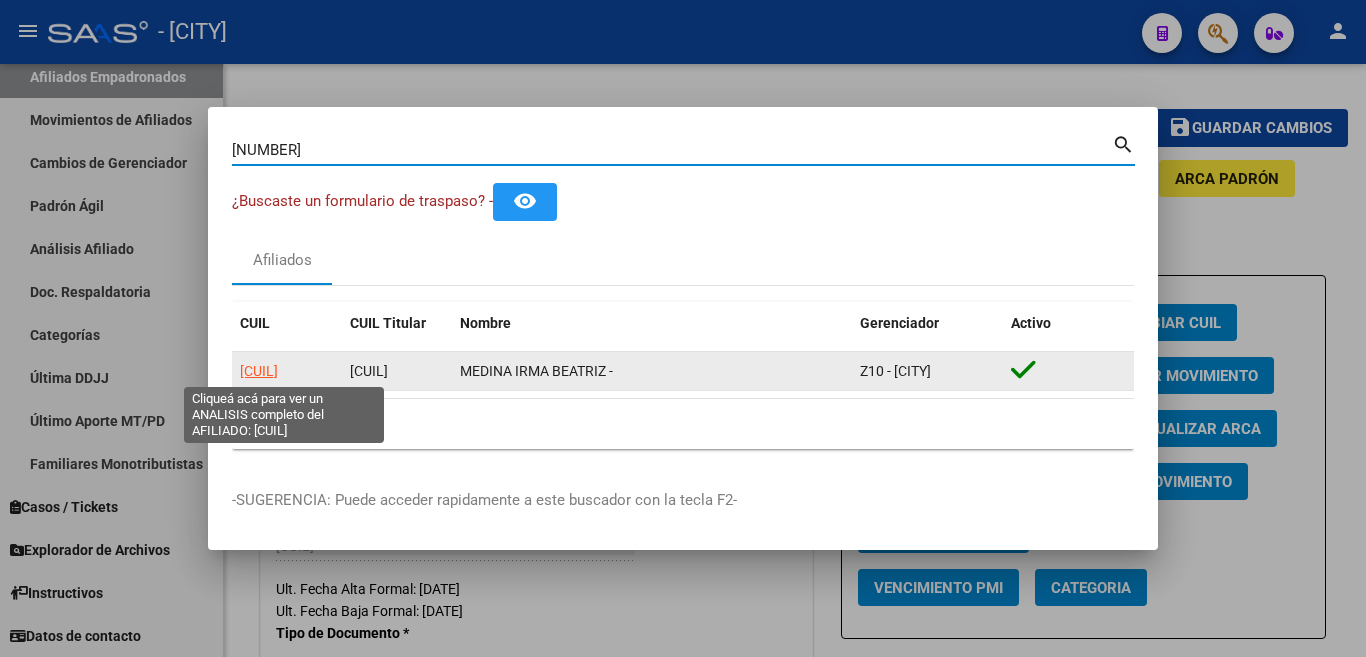 click on "23165709594" 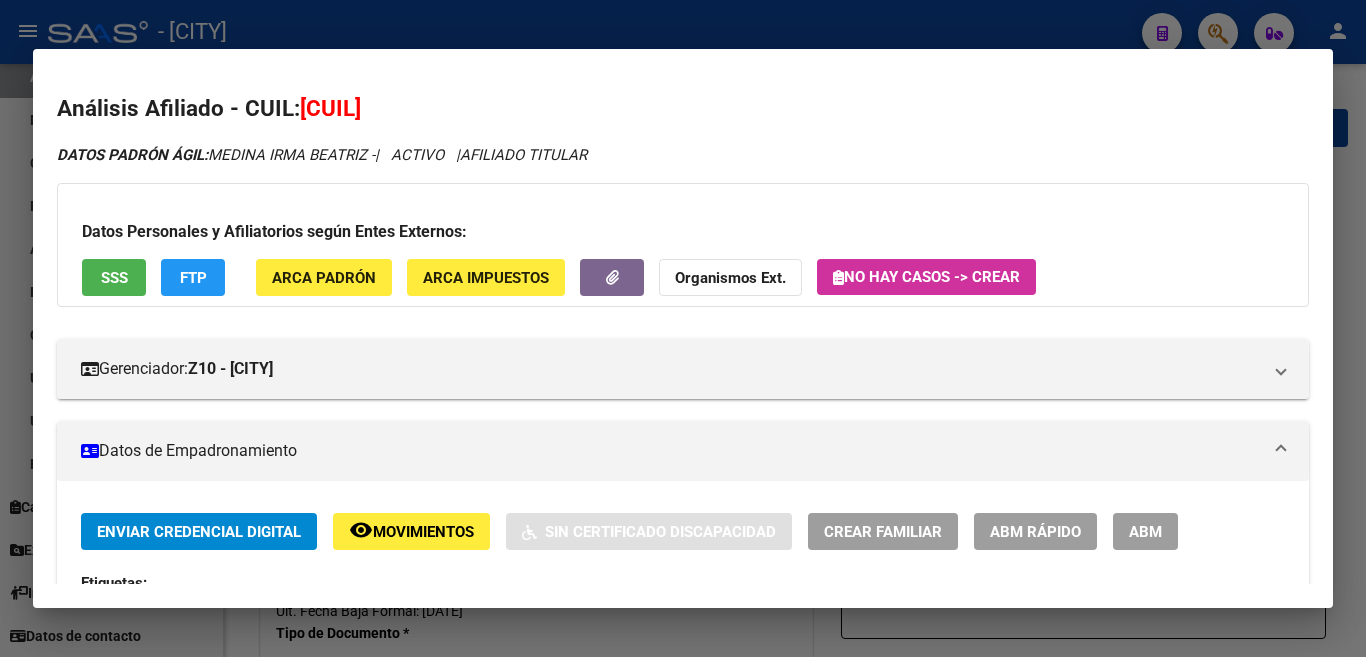 click on "ABM" at bounding box center [1145, 531] 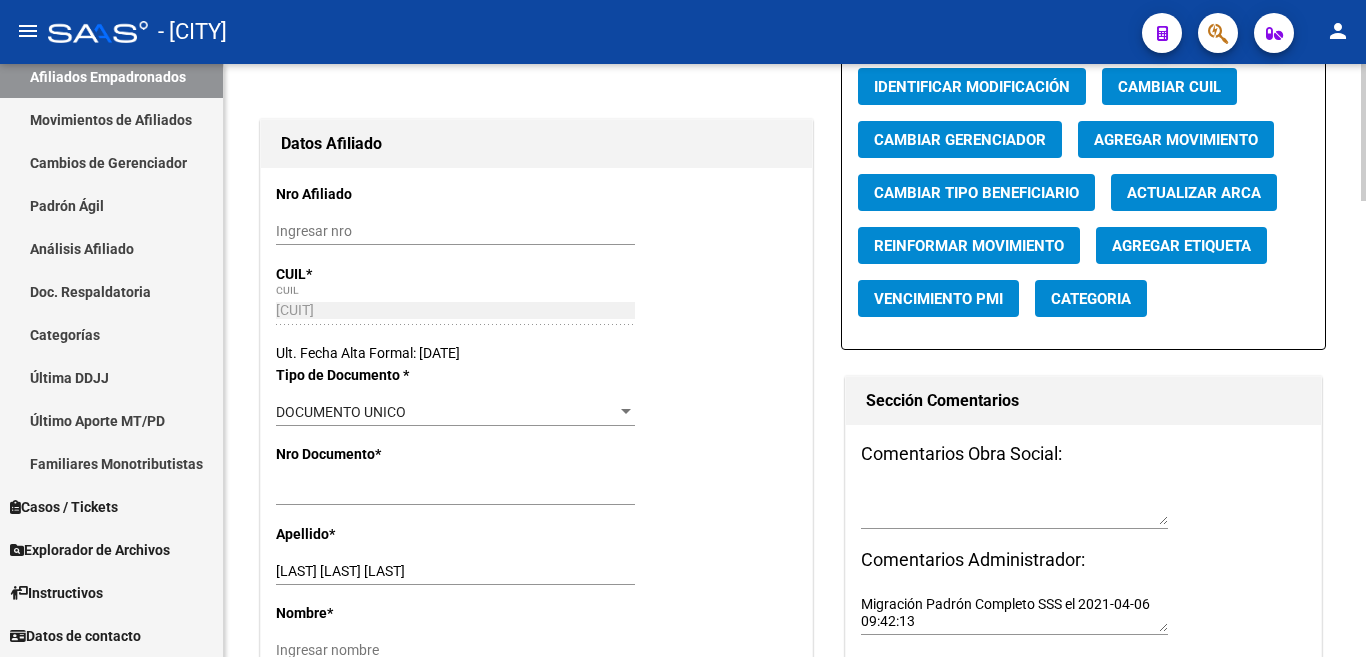 scroll, scrollTop: 300, scrollLeft: 0, axis: vertical 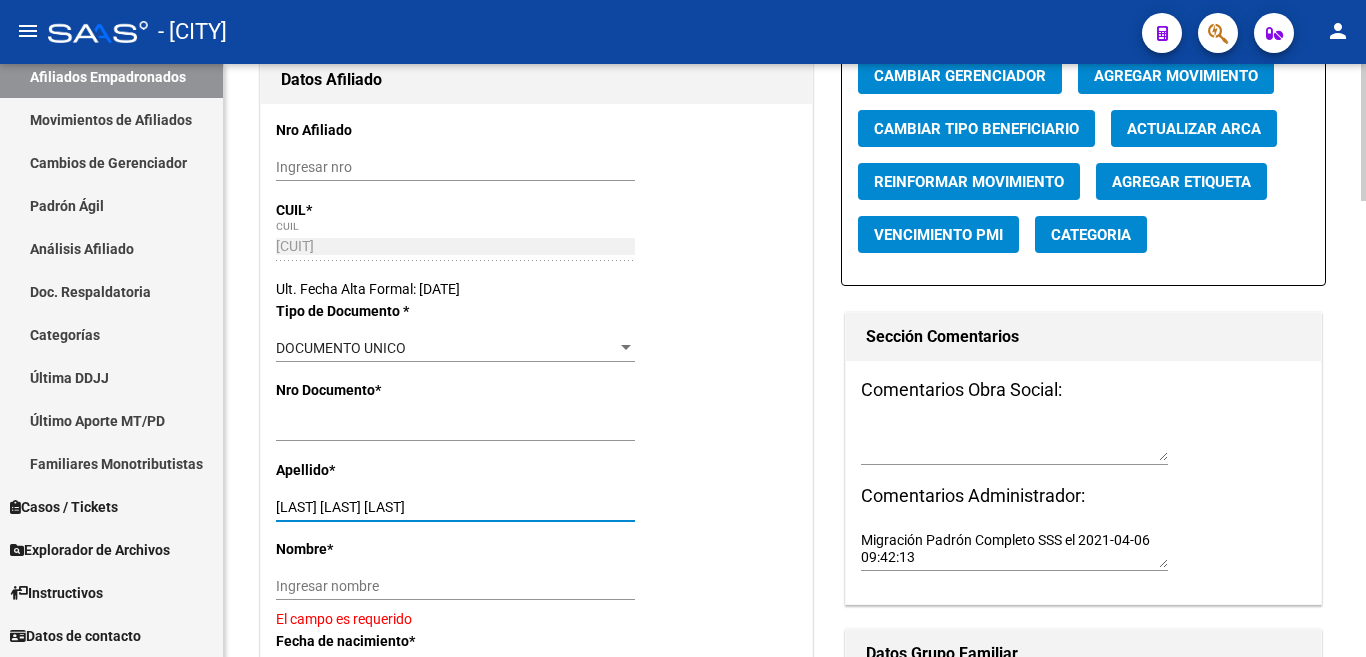 drag, startPoint x: 331, startPoint y: 507, endPoint x: 423, endPoint y: 501, distance: 92.19544 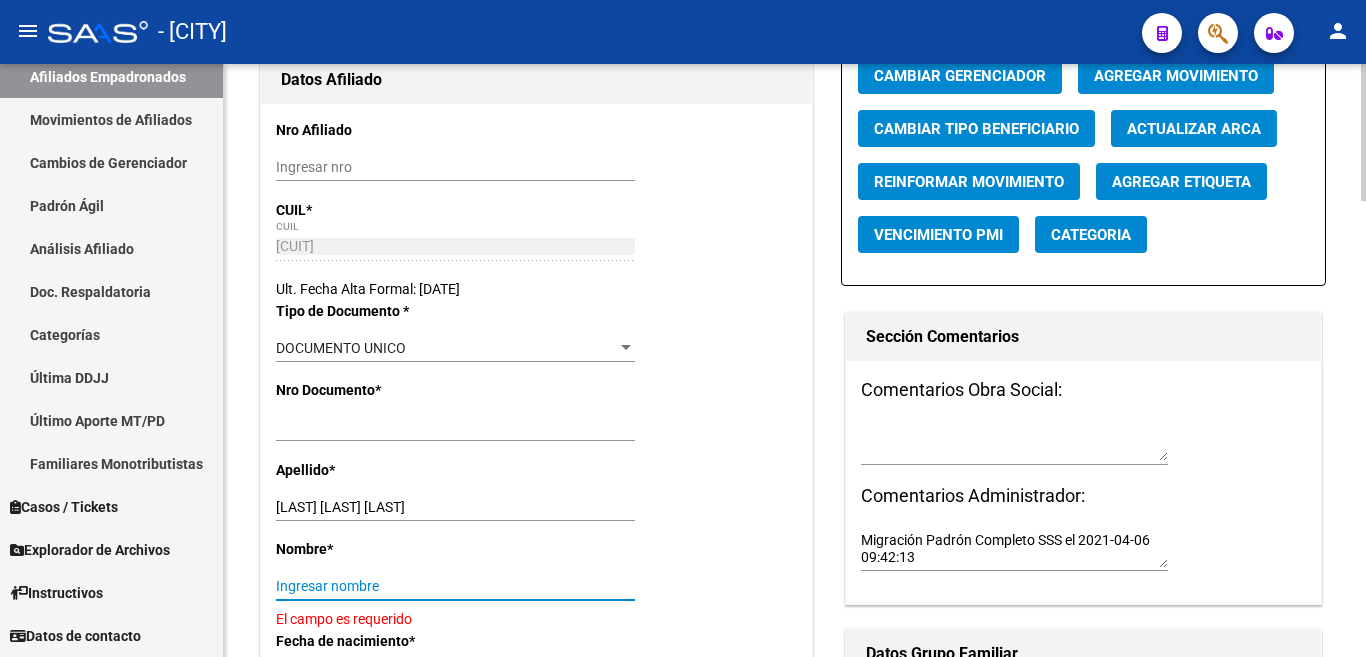 paste on "IRMA BEATRIZ" 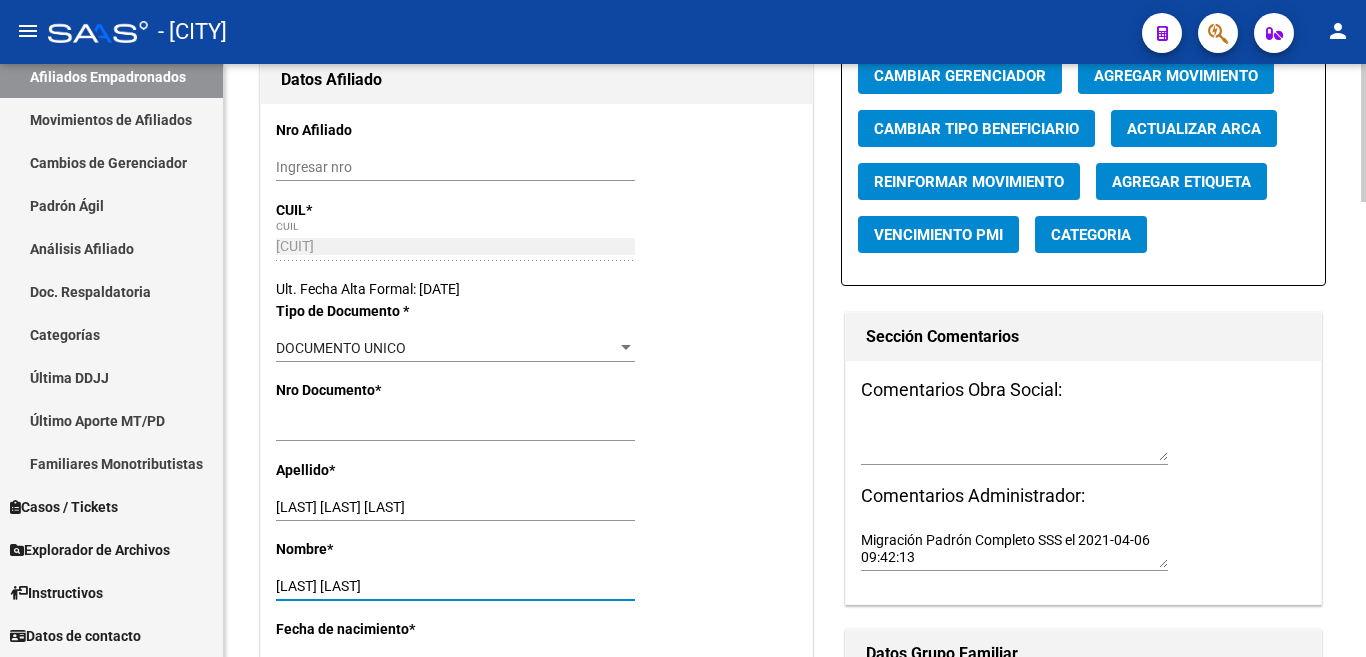 type on "IRMA BEATRIZ" 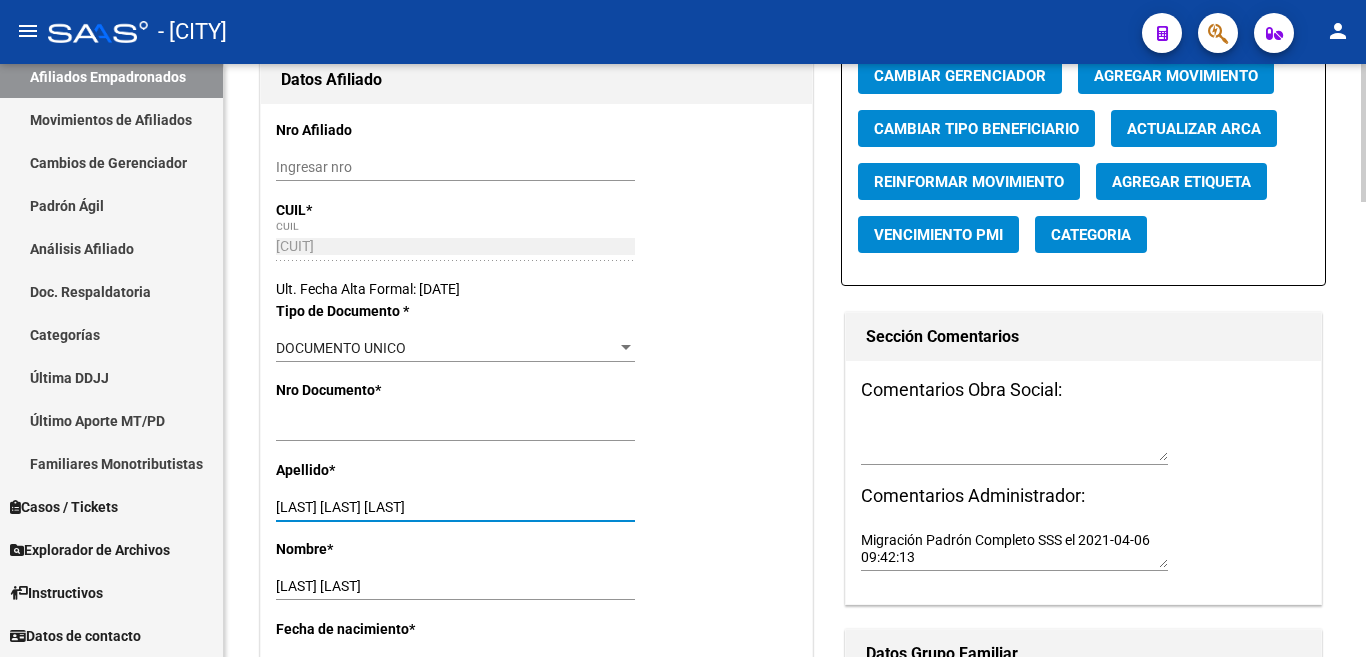drag, startPoint x: 327, startPoint y: 508, endPoint x: 475, endPoint y: 511, distance: 148.0304 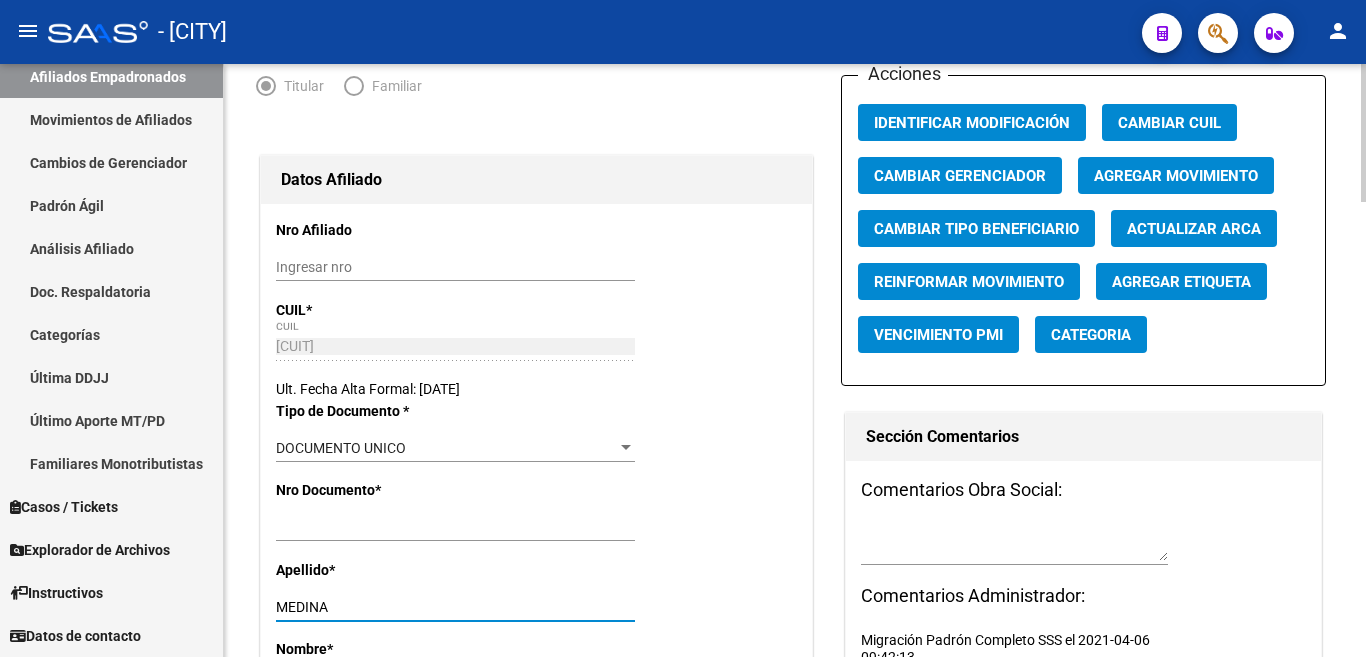 scroll, scrollTop: 100, scrollLeft: 0, axis: vertical 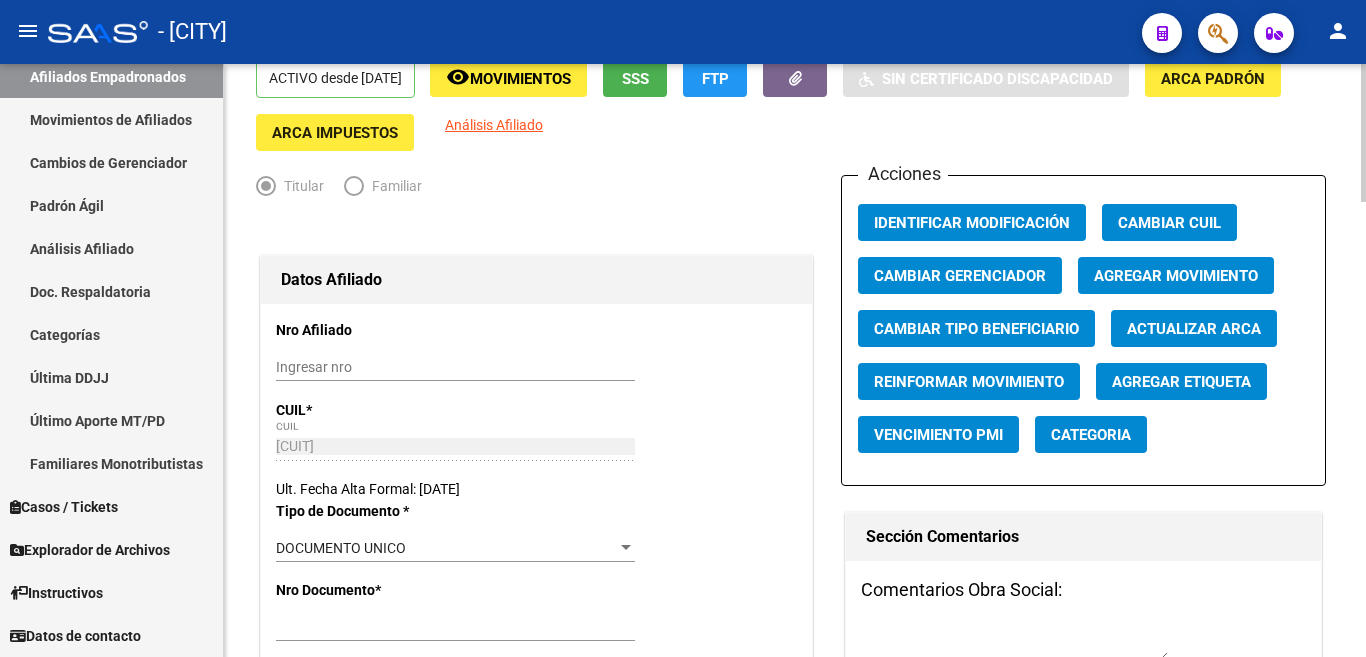type on "MEDINA" 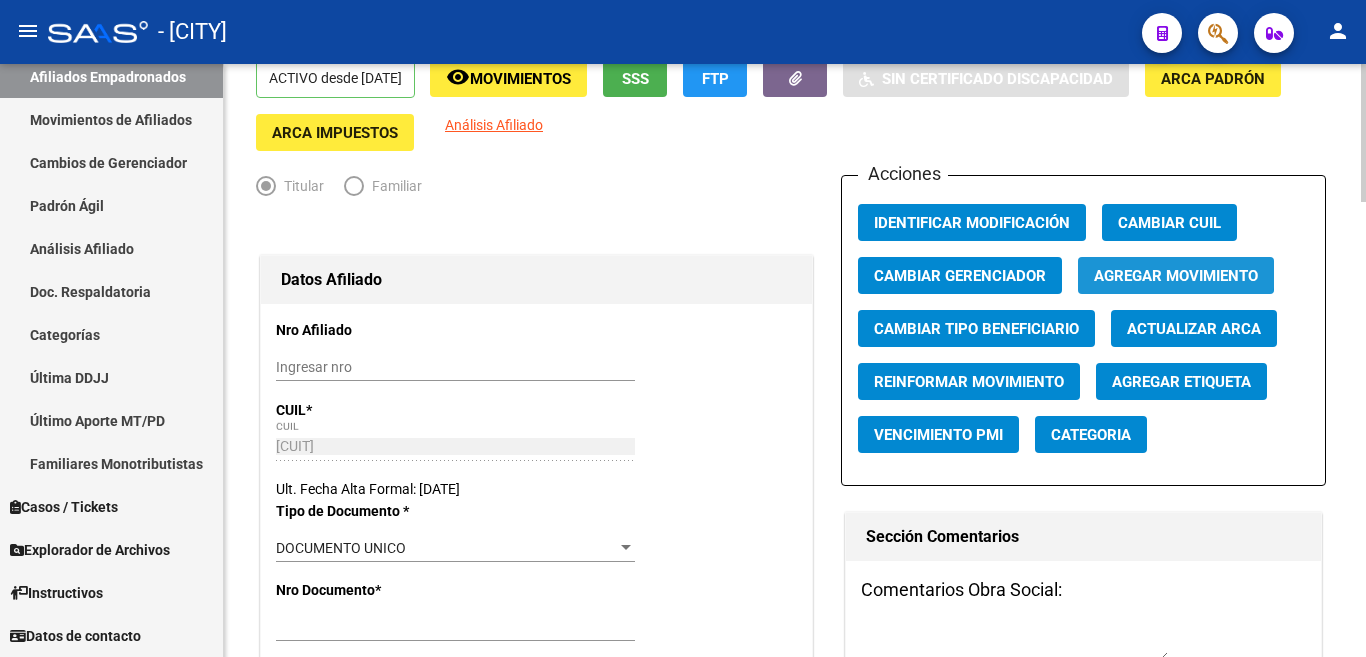 click on "Agregar Movimiento" 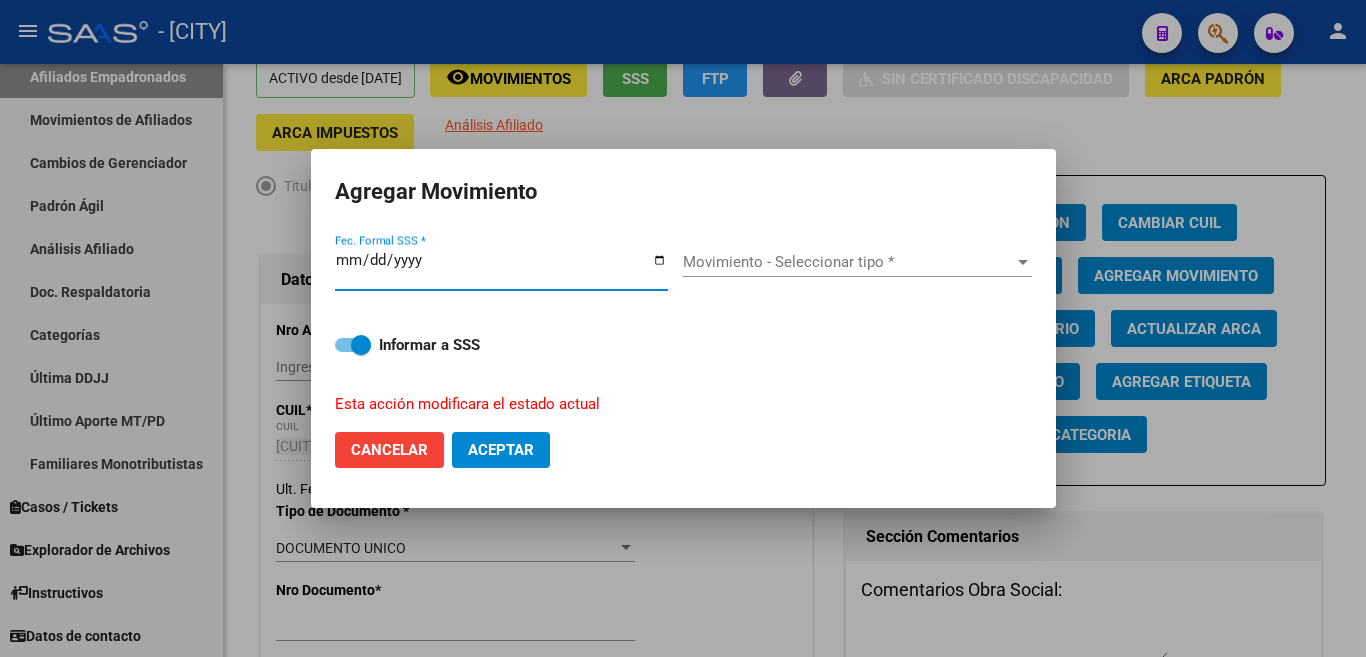 type on "2025-08-04" 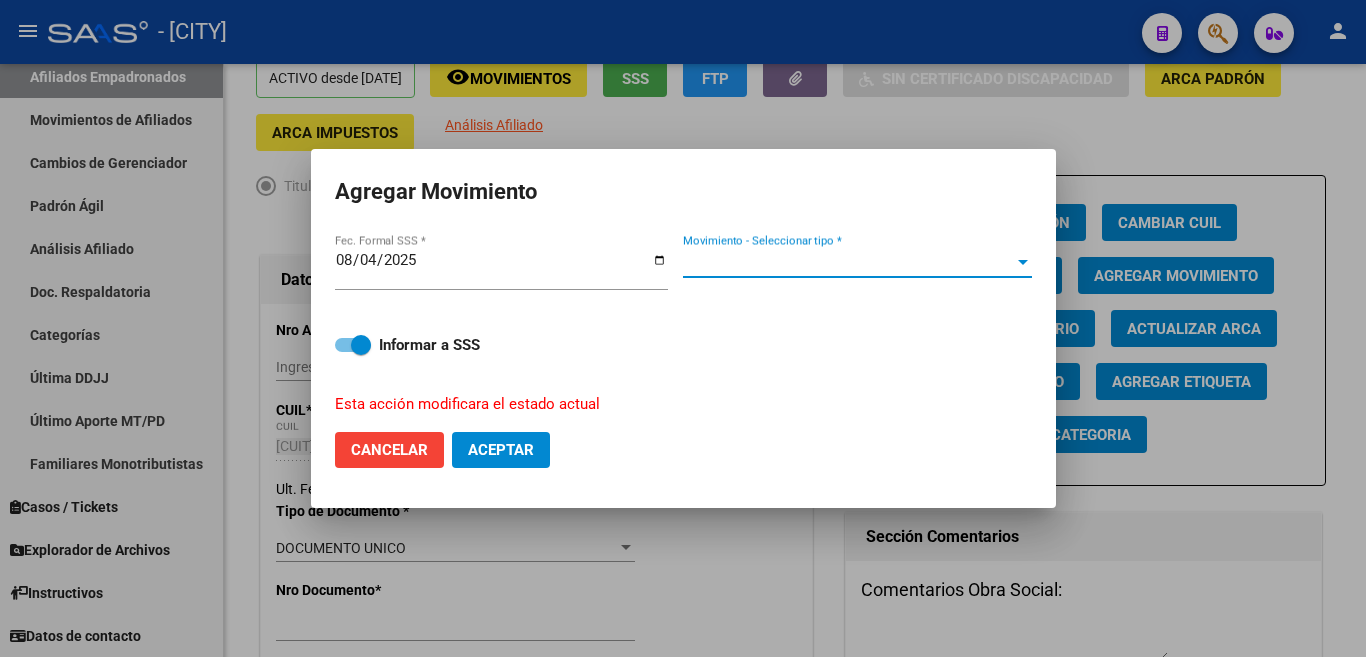 click on "Movimiento - Seleccionar tipo *" at bounding box center (848, 262) 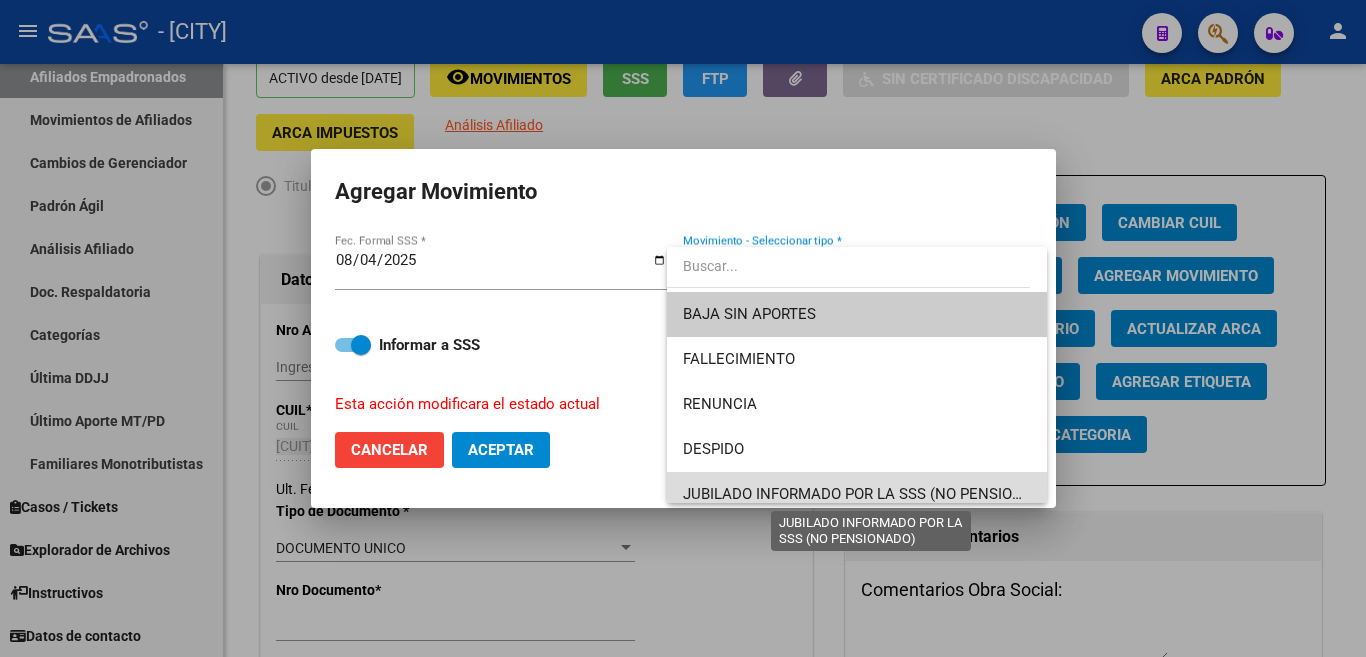 click on "JUBILADO INFORMADO POR LA SSS (NO PENSIONADO)" at bounding box center [870, 494] 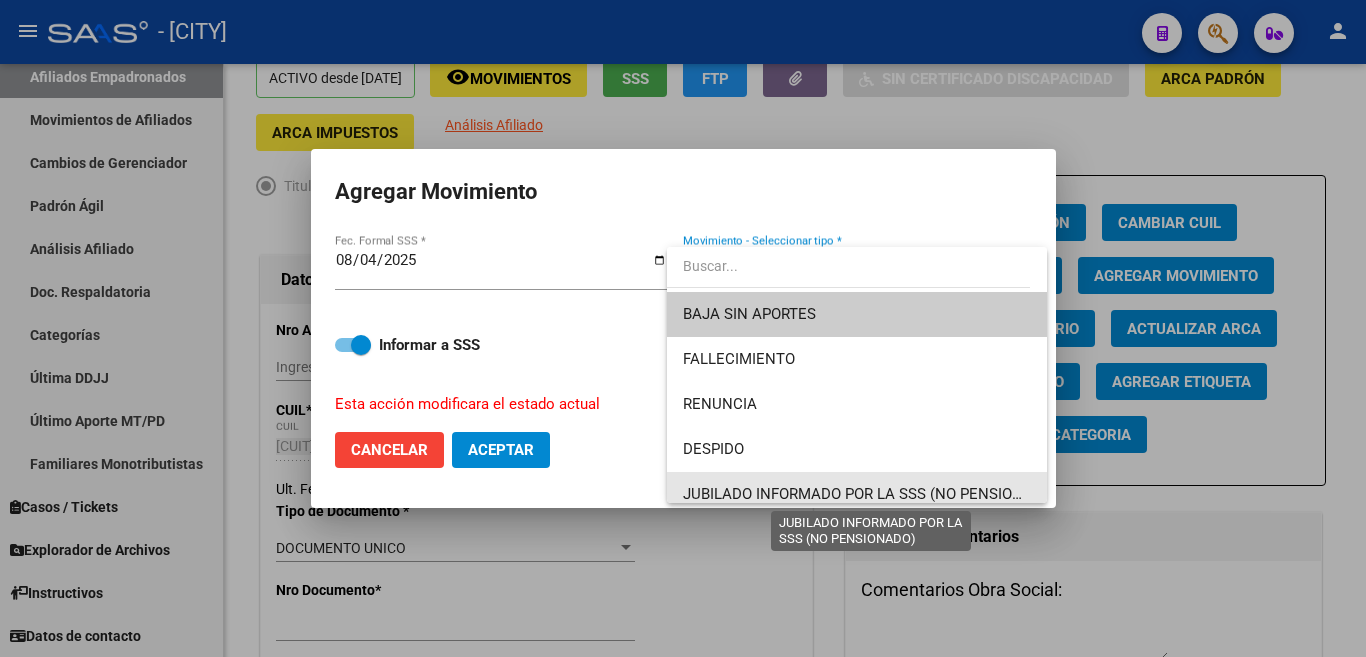 scroll, scrollTop: 11, scrollLeft: 0, axis: vertical 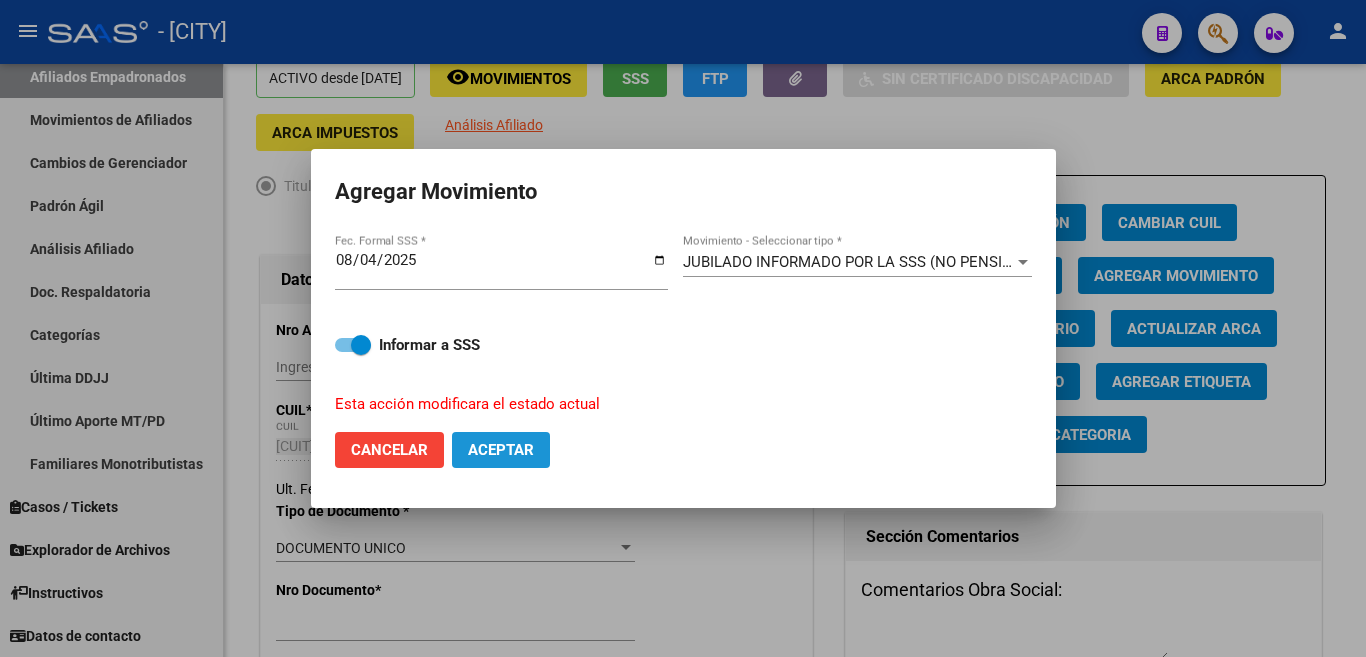 click on "Aceptar" 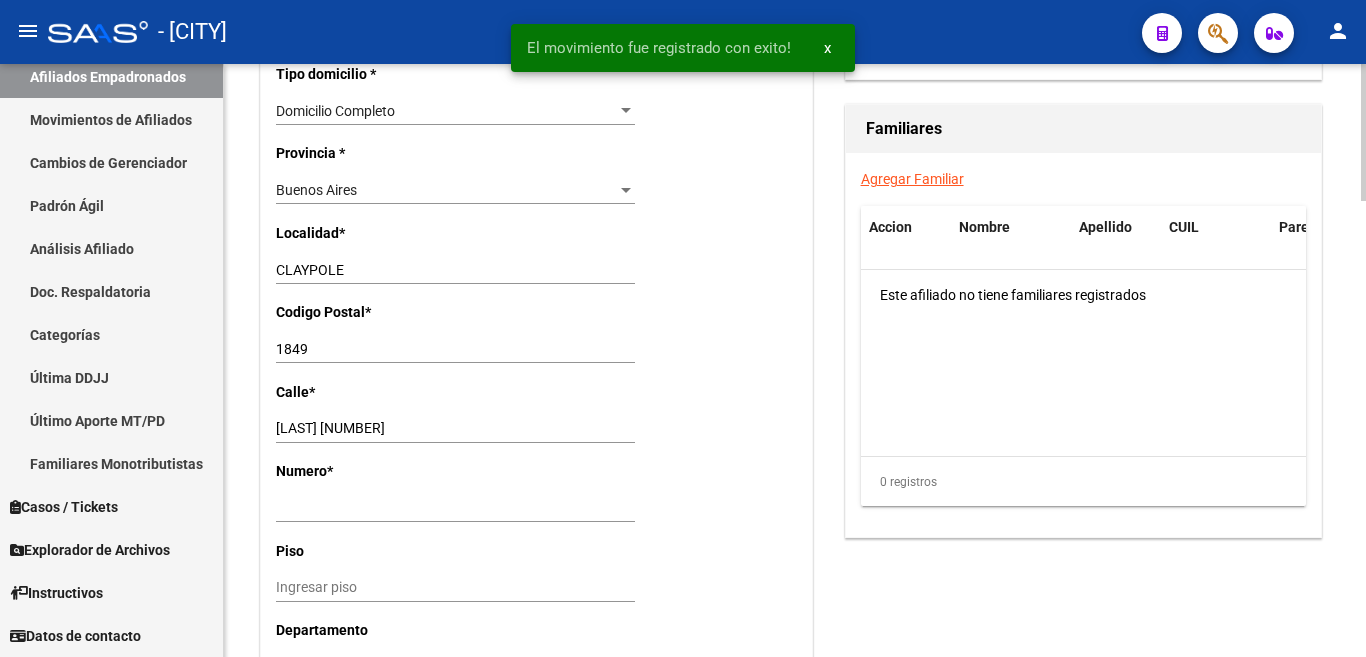 scroll, scrollTop: 1500, scrollLeft: 0, axis: vertical 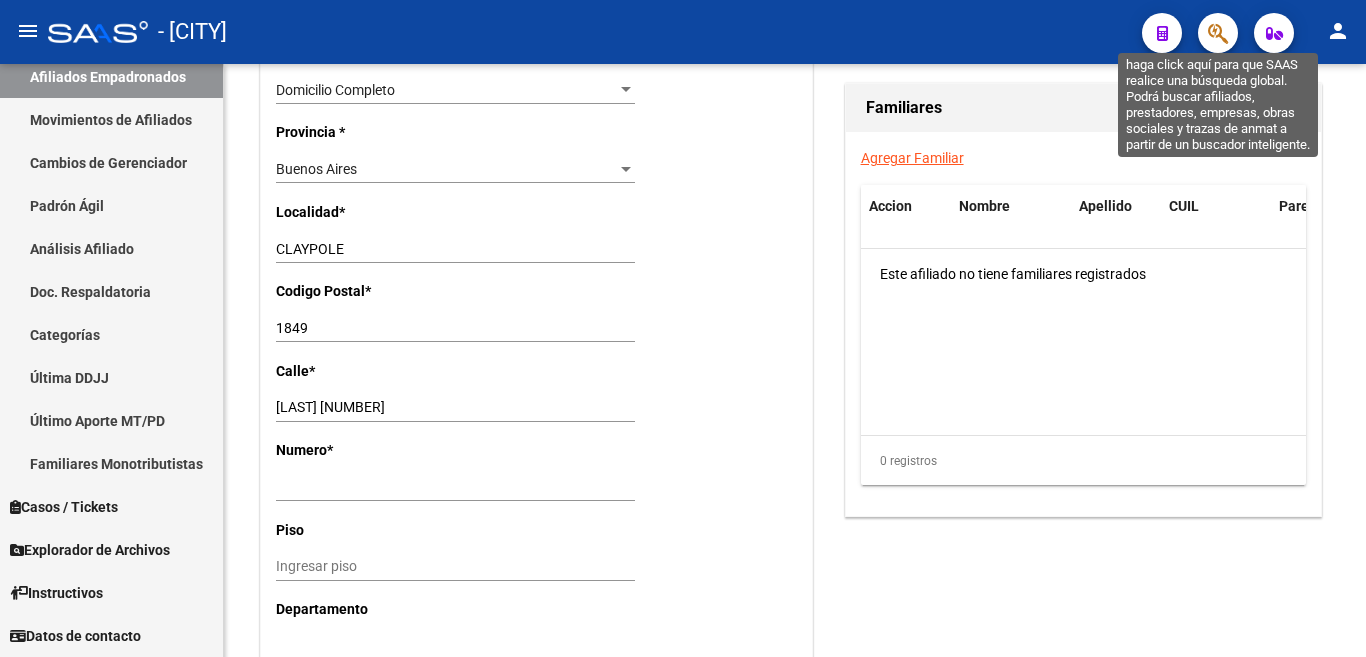 click 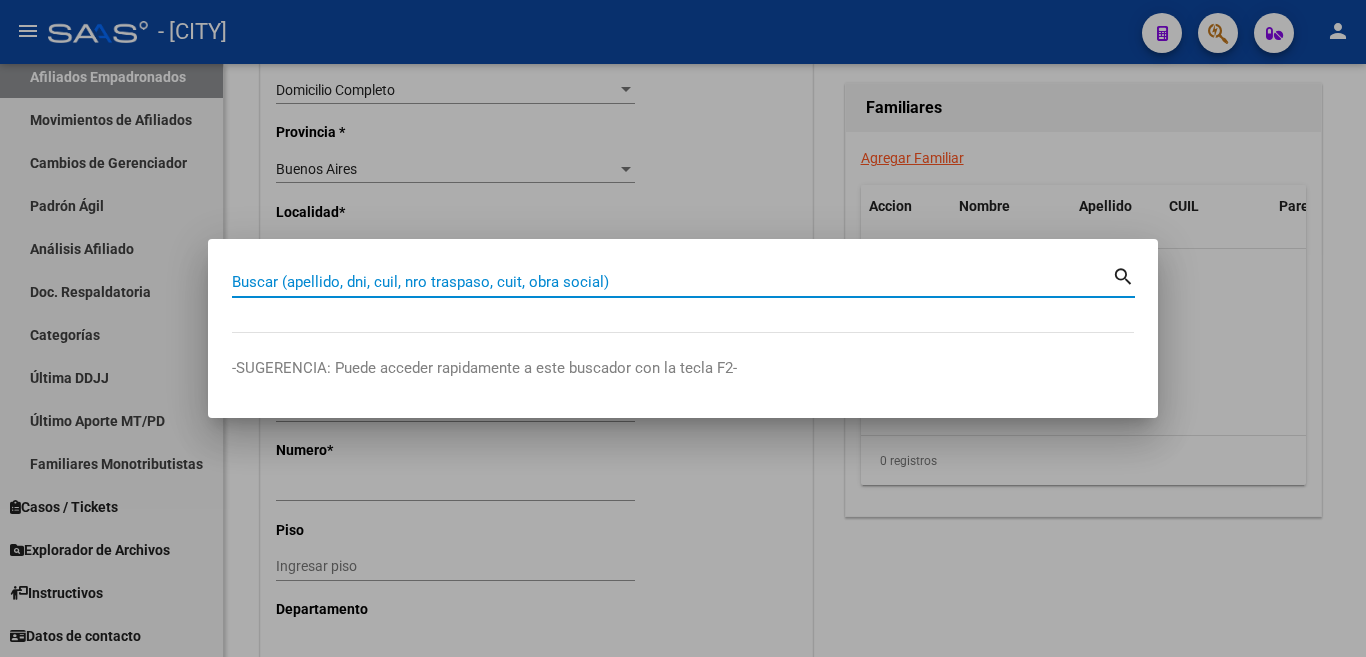 click on "Buscar (apellido, dni, cuil, nro traspaso, cuit, obra social)" at bounding box center (672, 282) 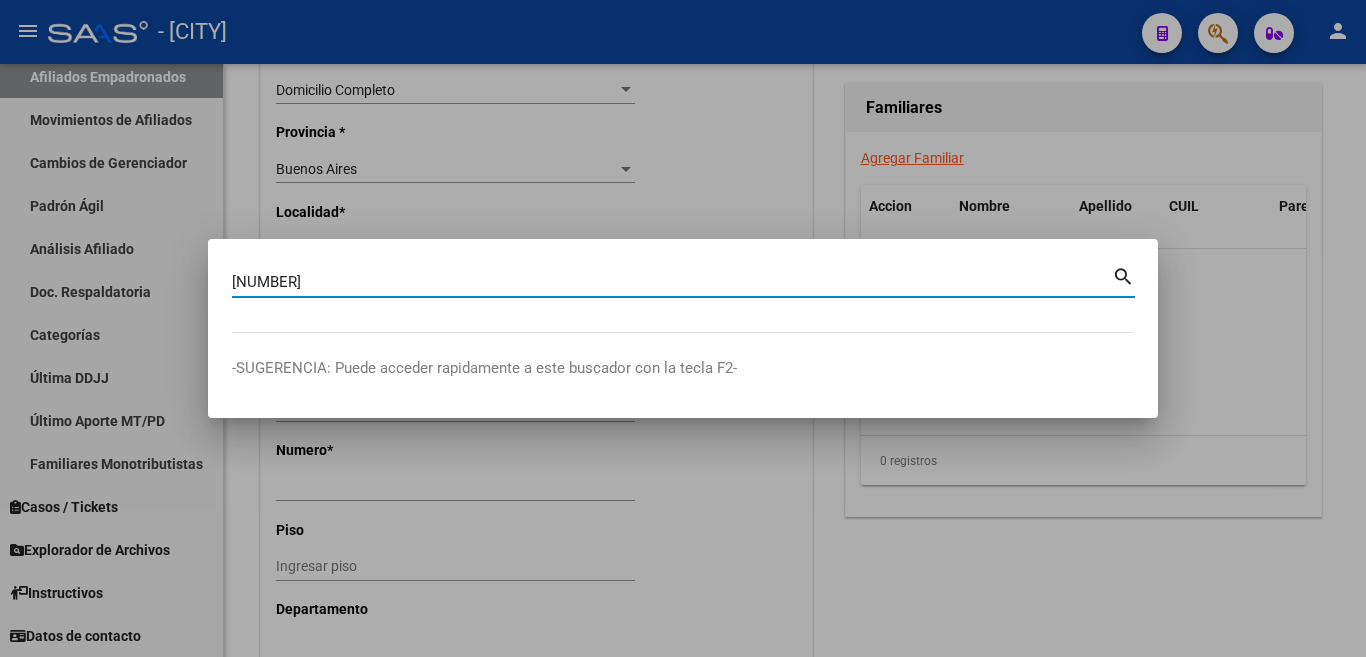 type on "21471014" 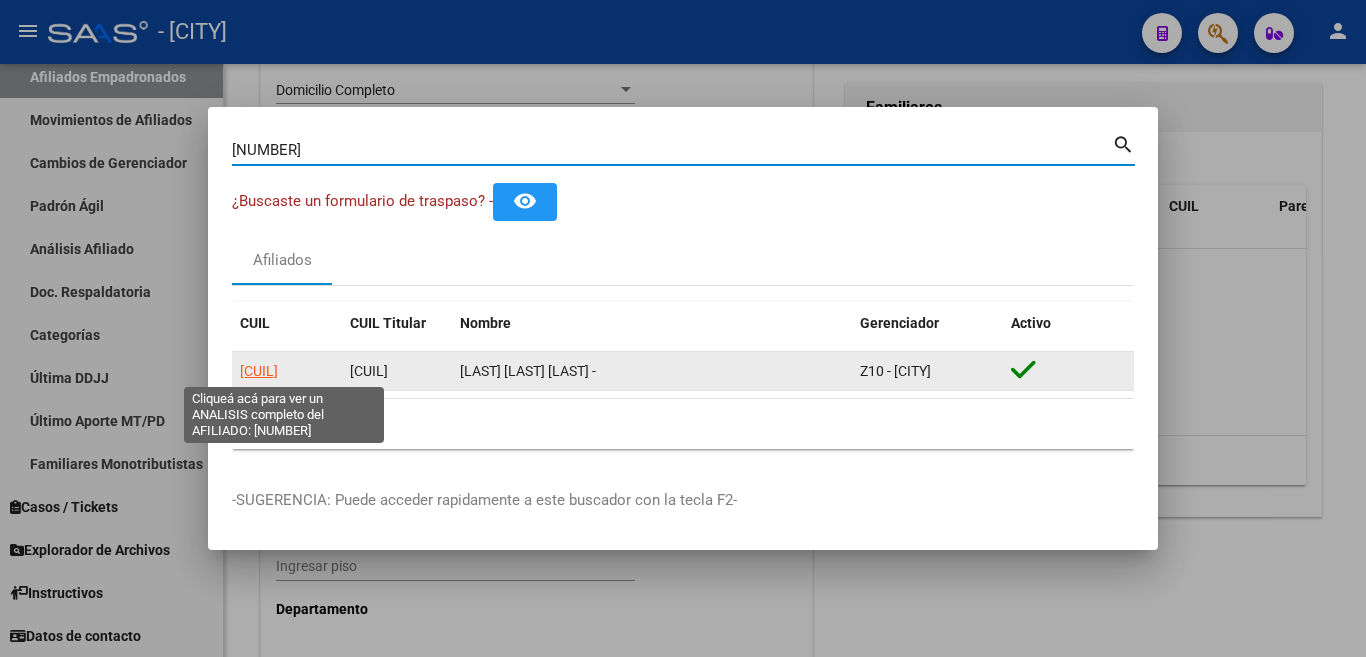 click on "20214710146" 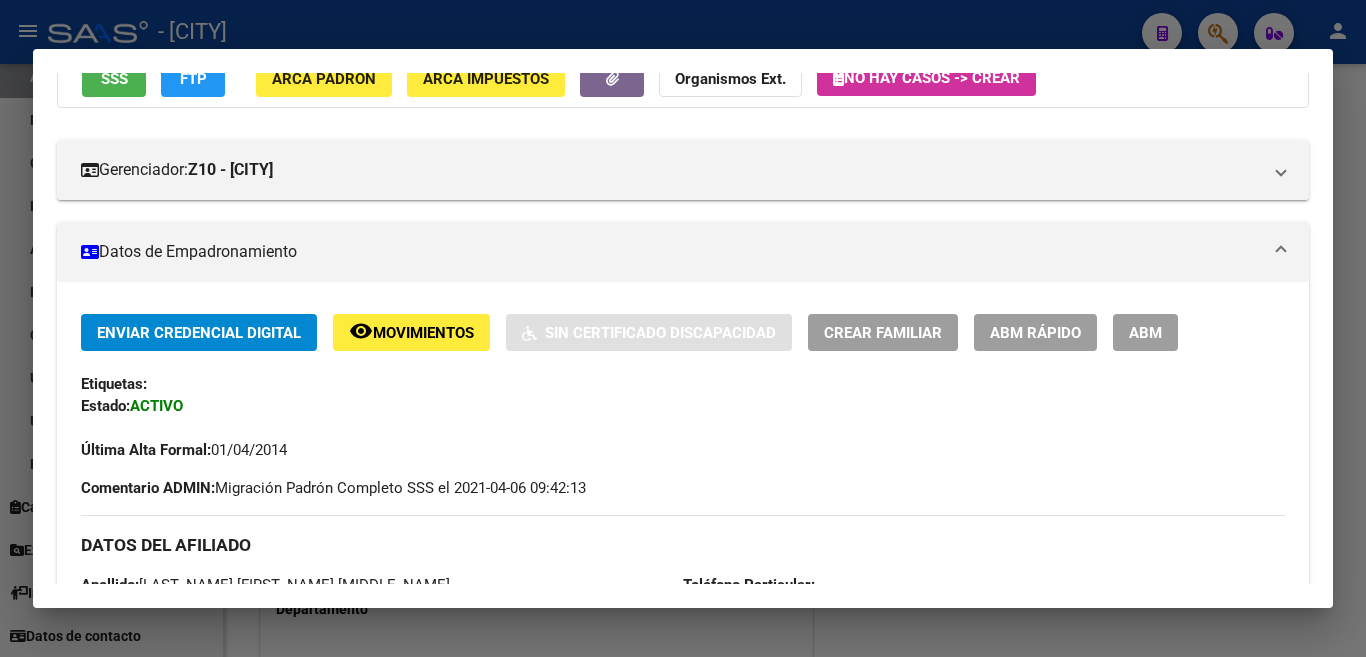 scroll, scrollTop: 300, scrollLeft: 0, axis: vertical 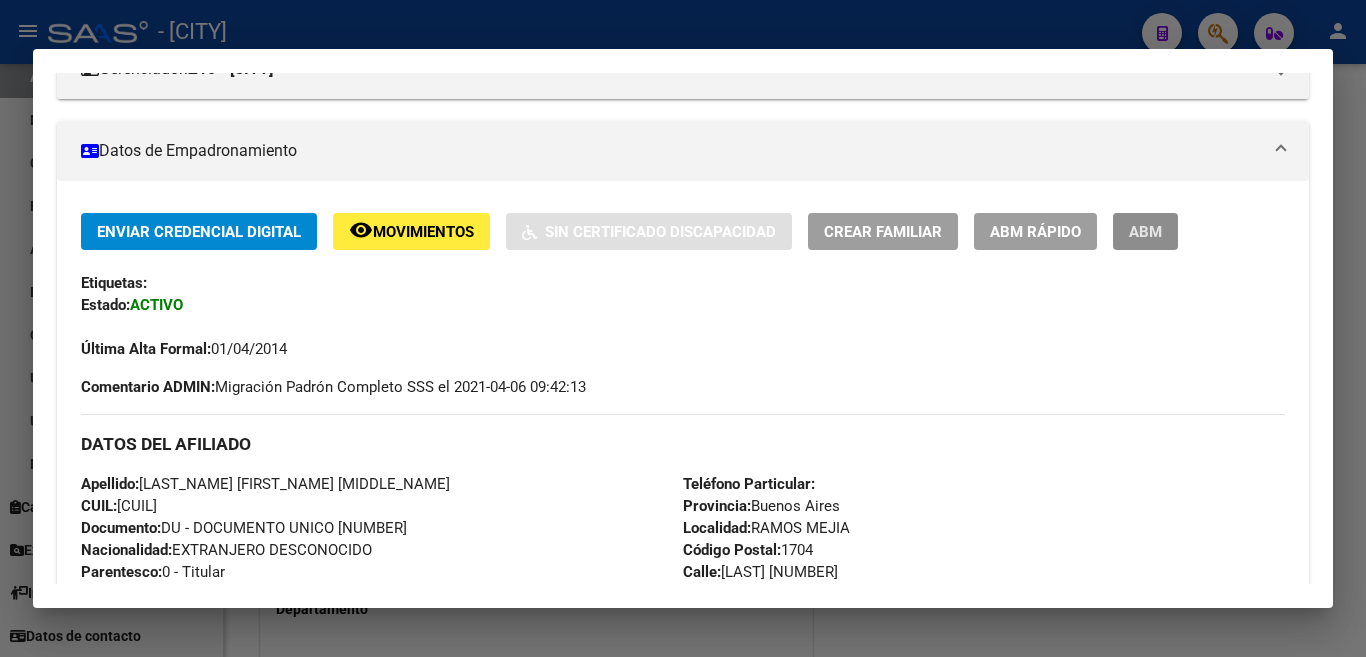 click on "ABM" at bounding box center (1145, 232) 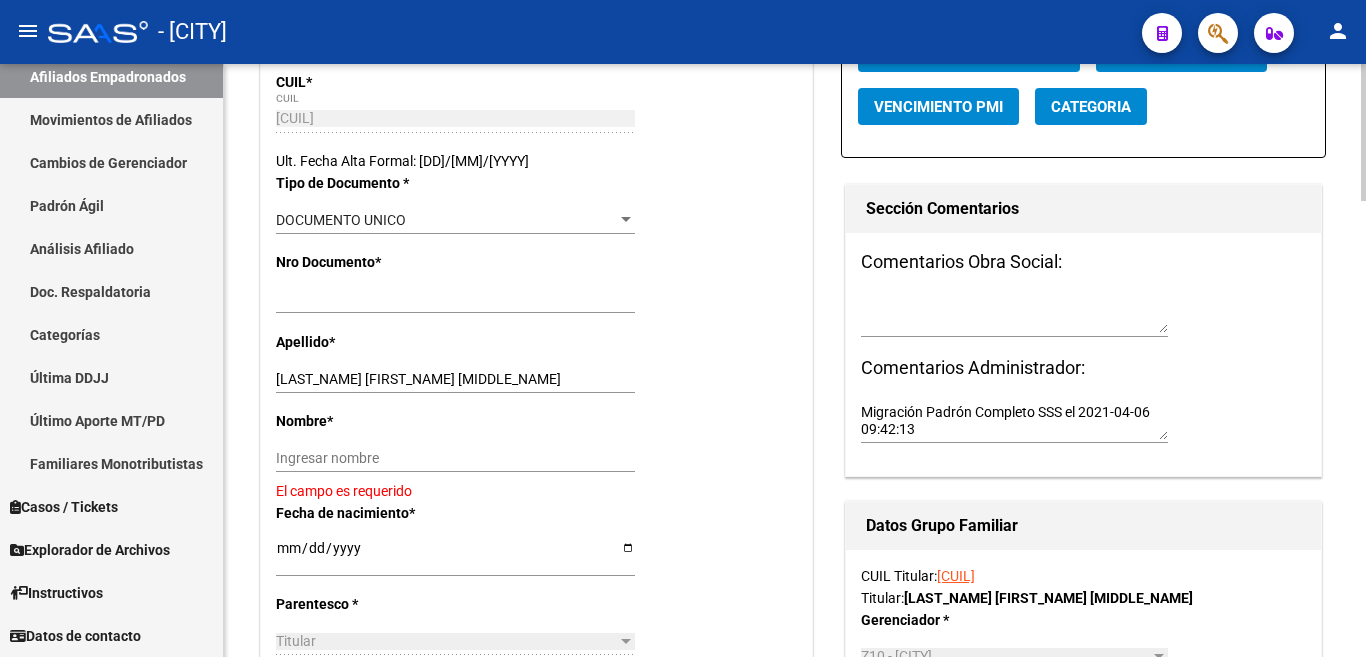 scroll, scrollTop: 500, scrollLeft: 0, axis: vertical 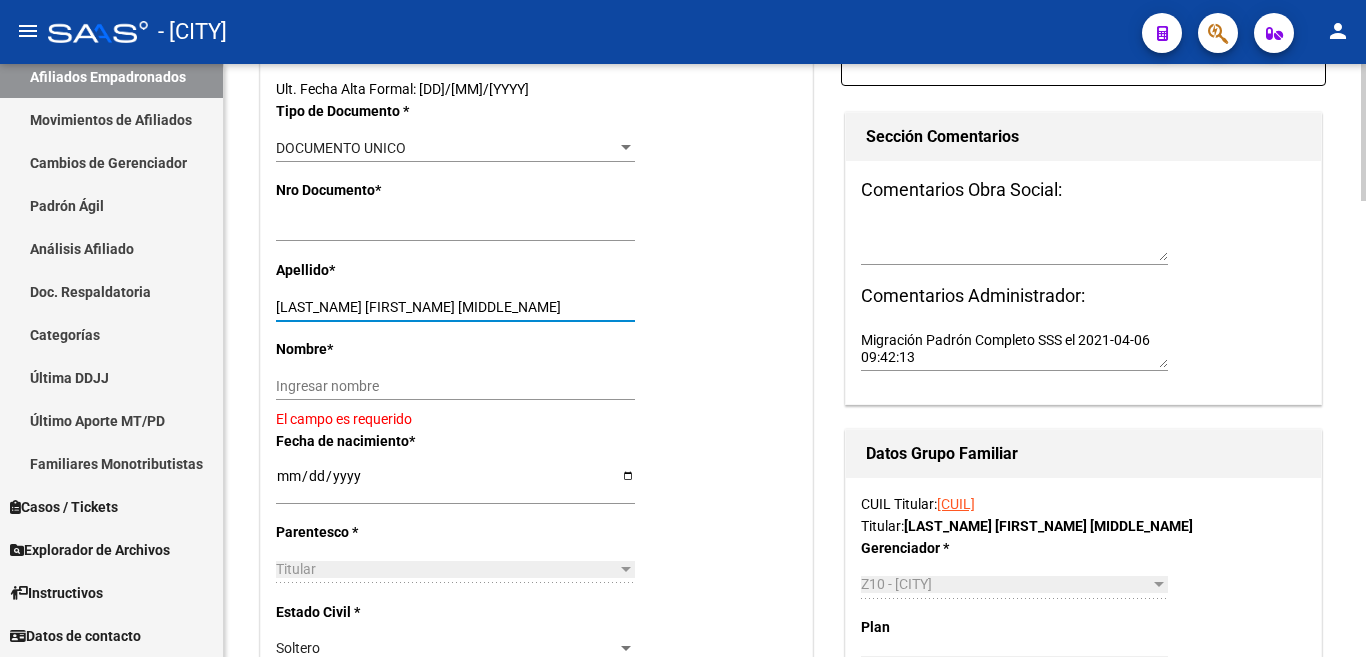 drag, startPoint x: 314, startPoint y: 307, endPoint x: 435, endPoint y: 303, distance: 121.0661 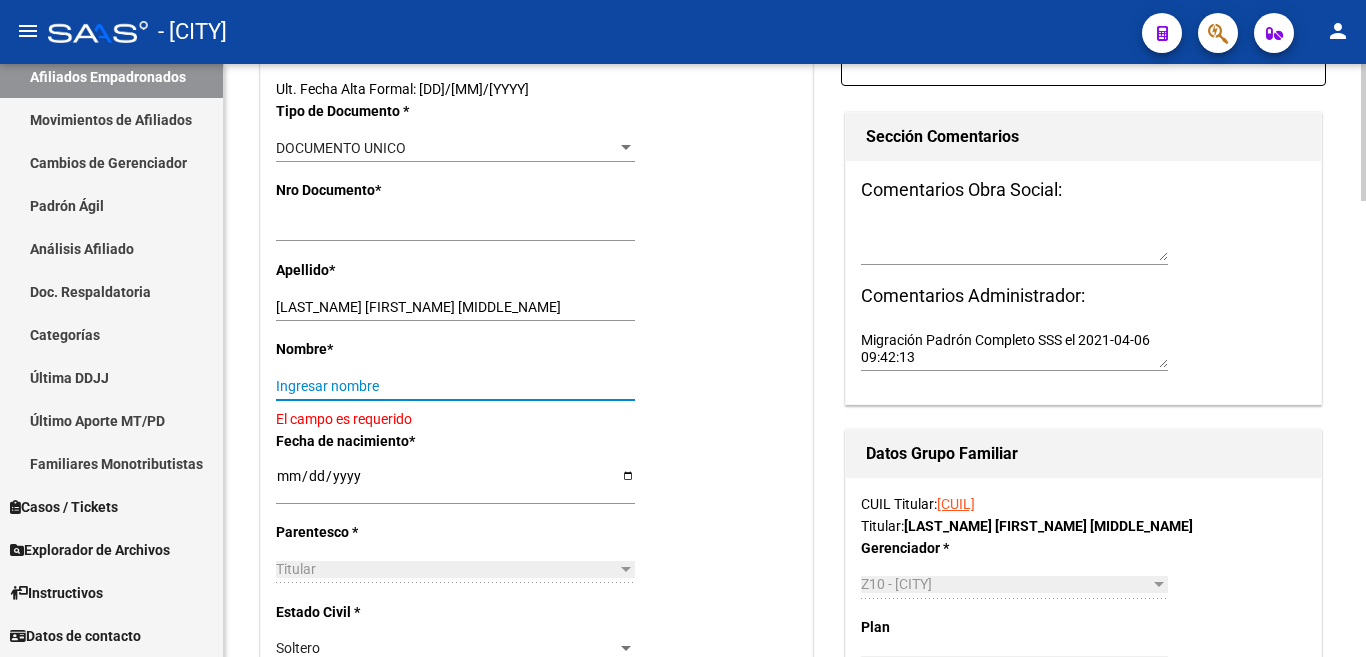 paste on "ALEJANDRO ARIEL" 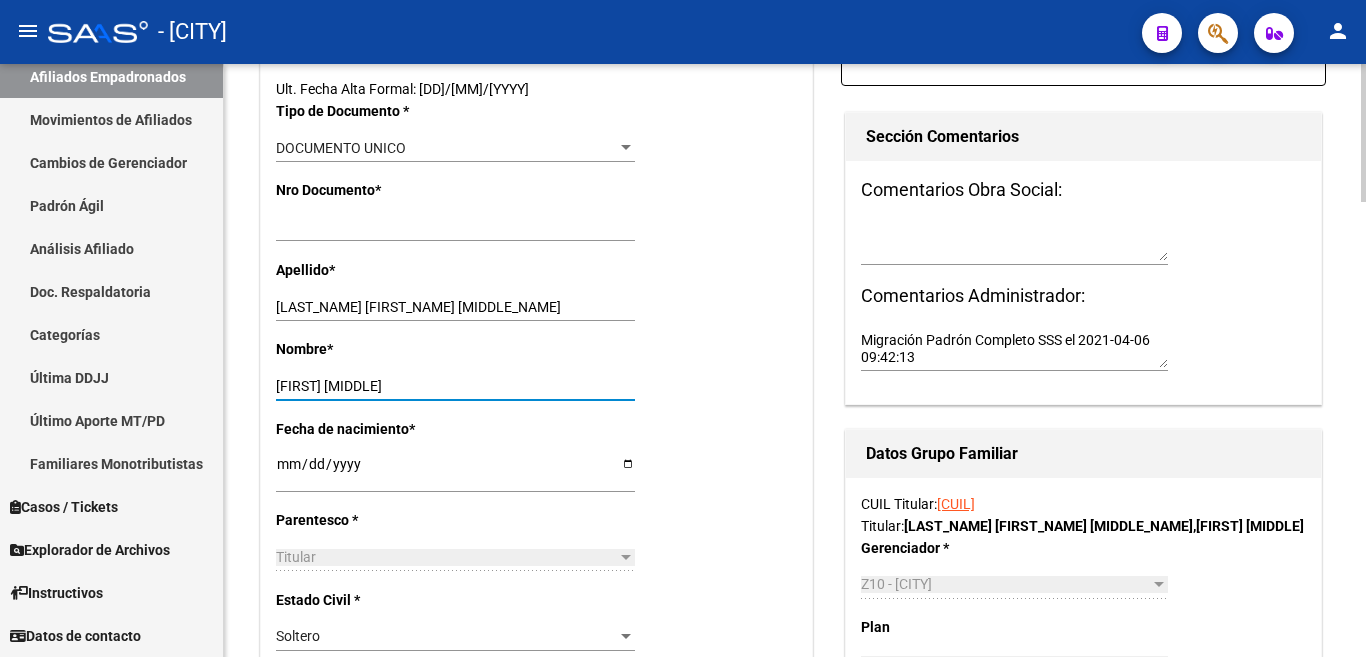 type on "ALEJANDRO ARIEL" 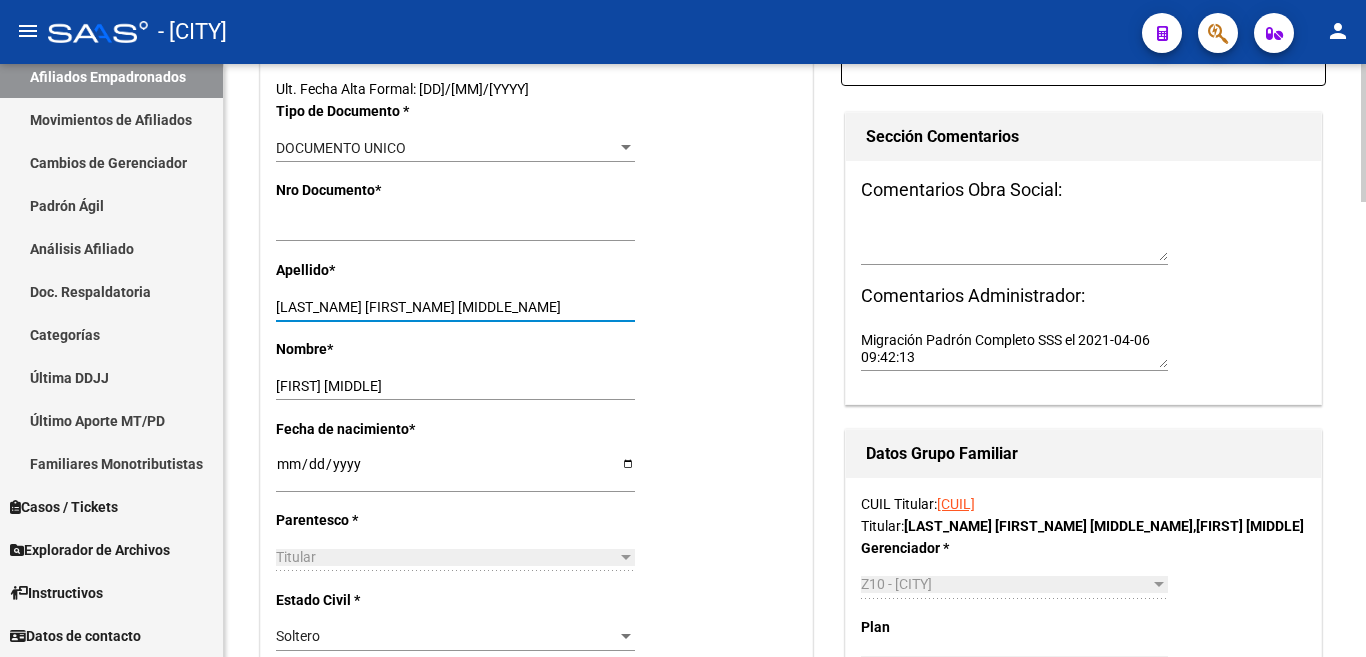 drag, startPoint x: 315, startPoint y: 309, endPoint x: 470, endPoint y: 320, distance: 155.38983 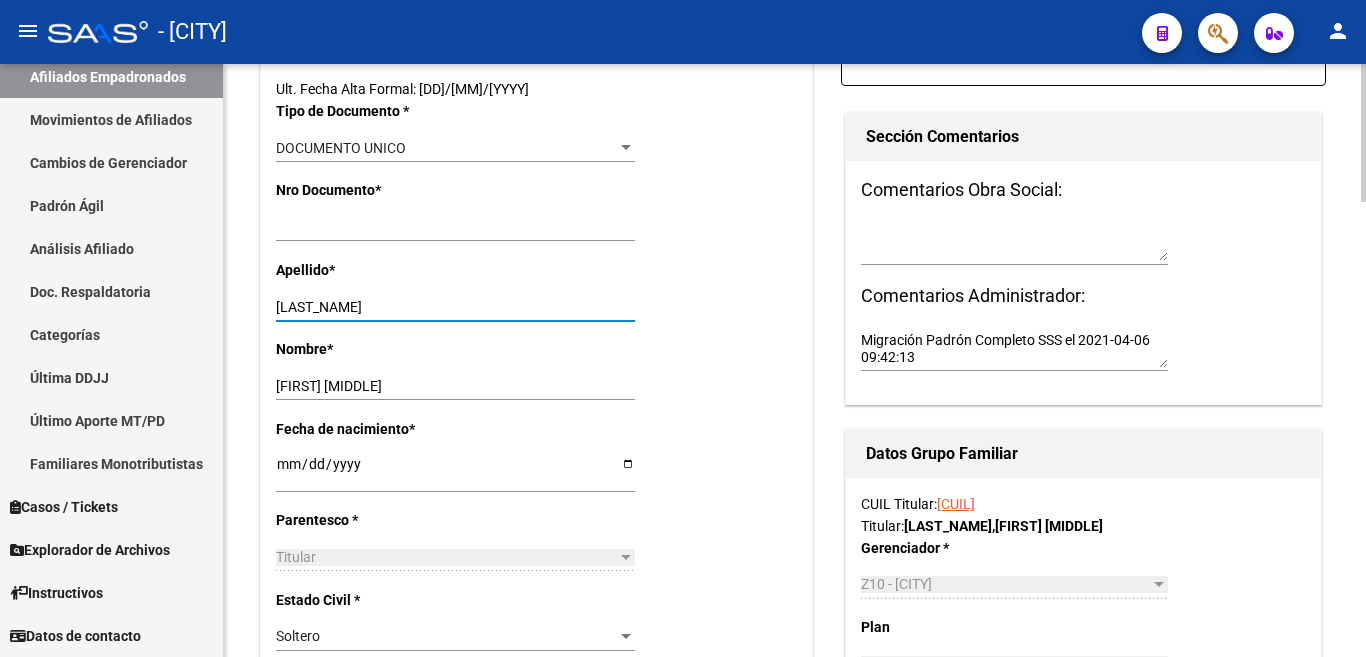 scroll, scrollTop: 100, scrollLeft: 0, axis: vertical 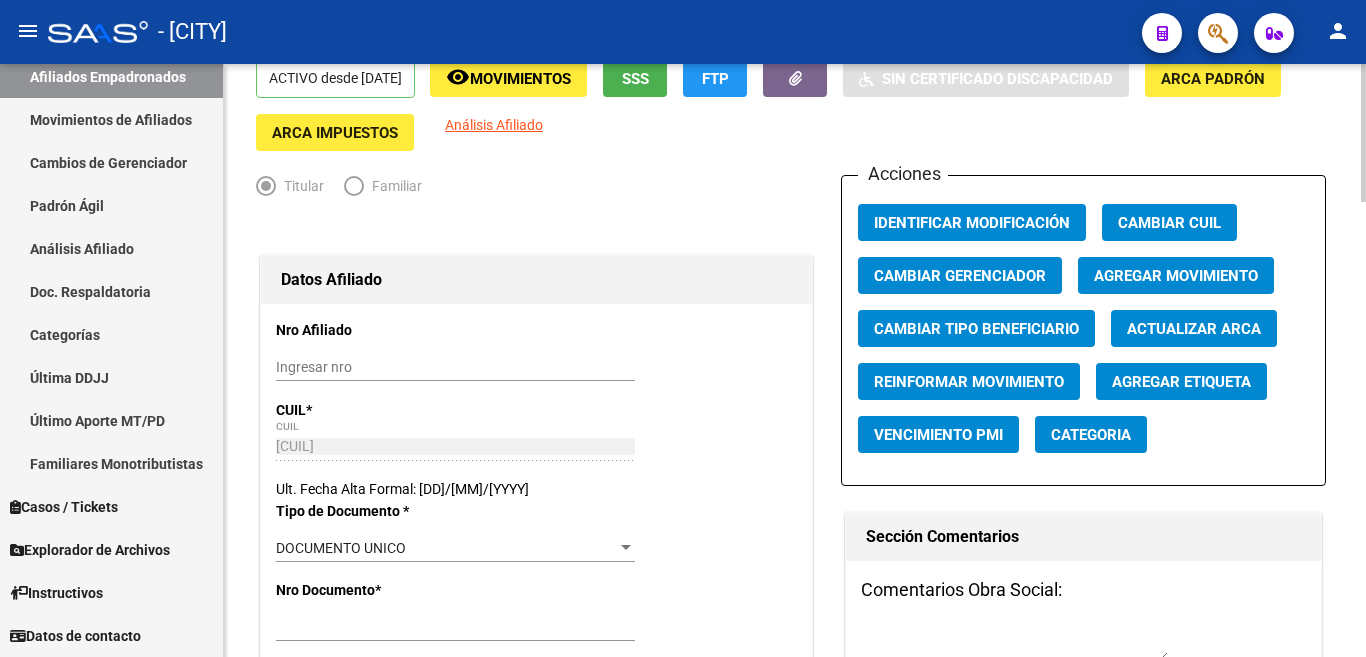 type on "ISUSI" 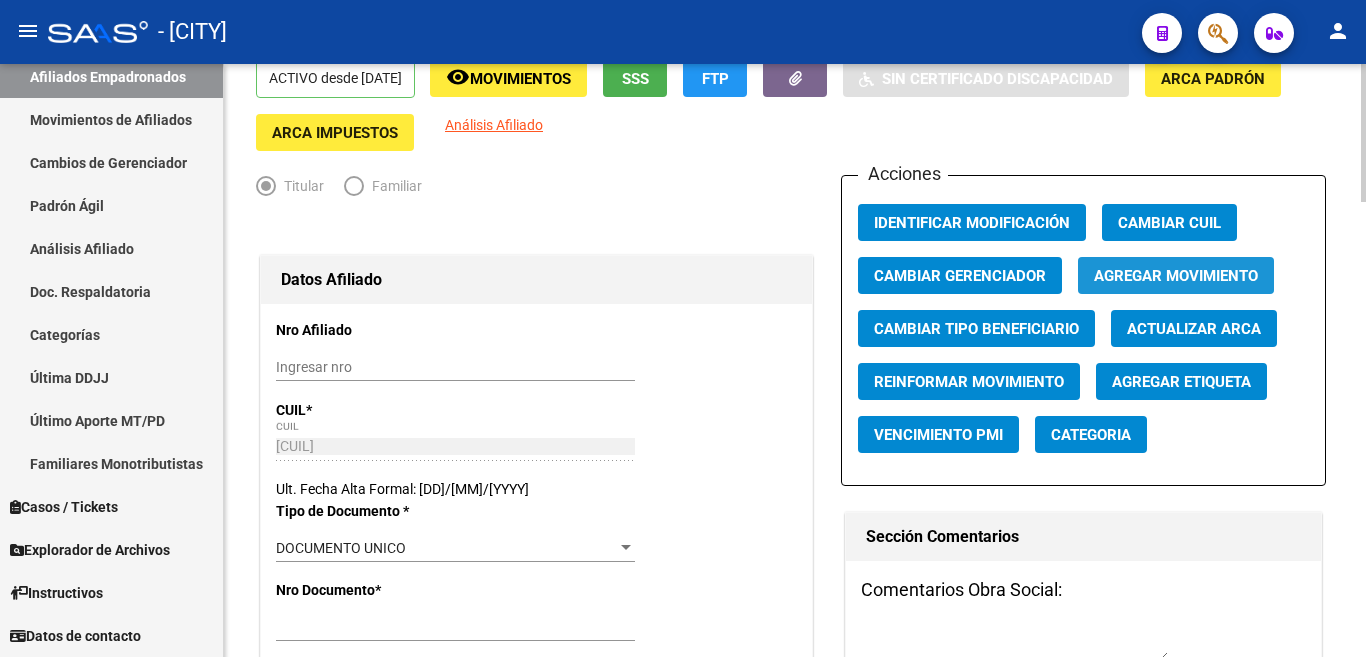 click on "Agregar Movimiento" 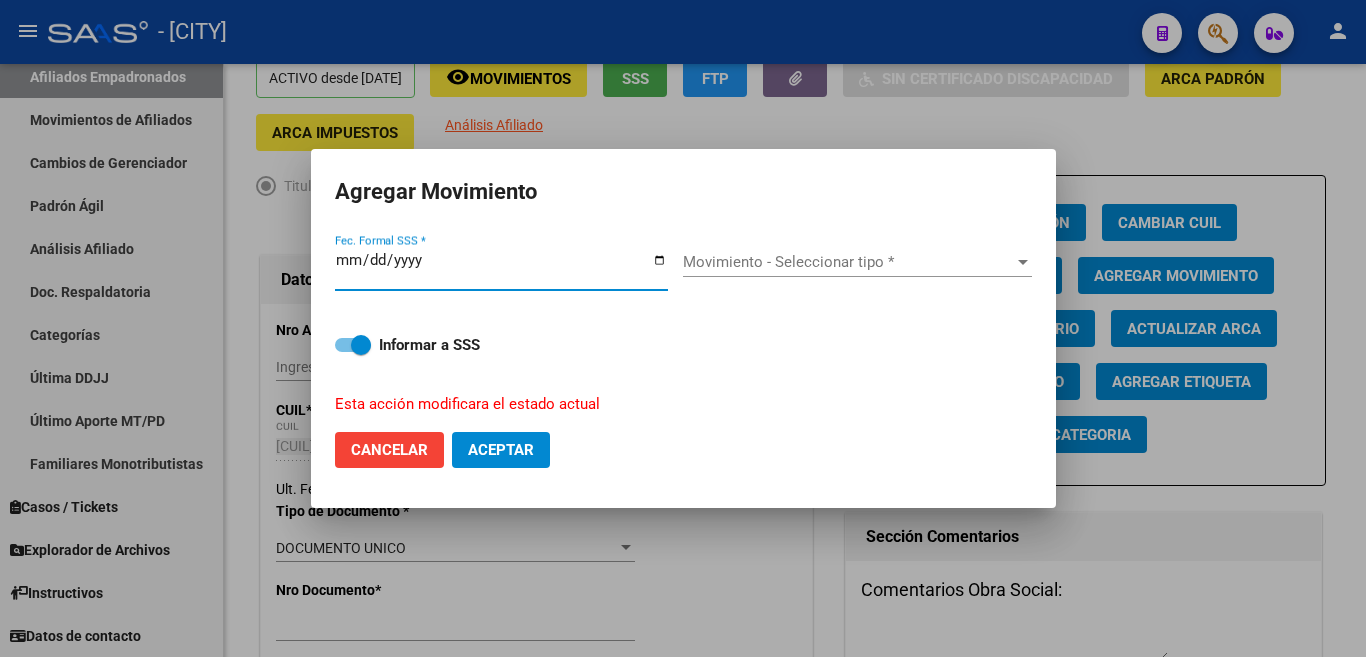 type on "2025-08-04" 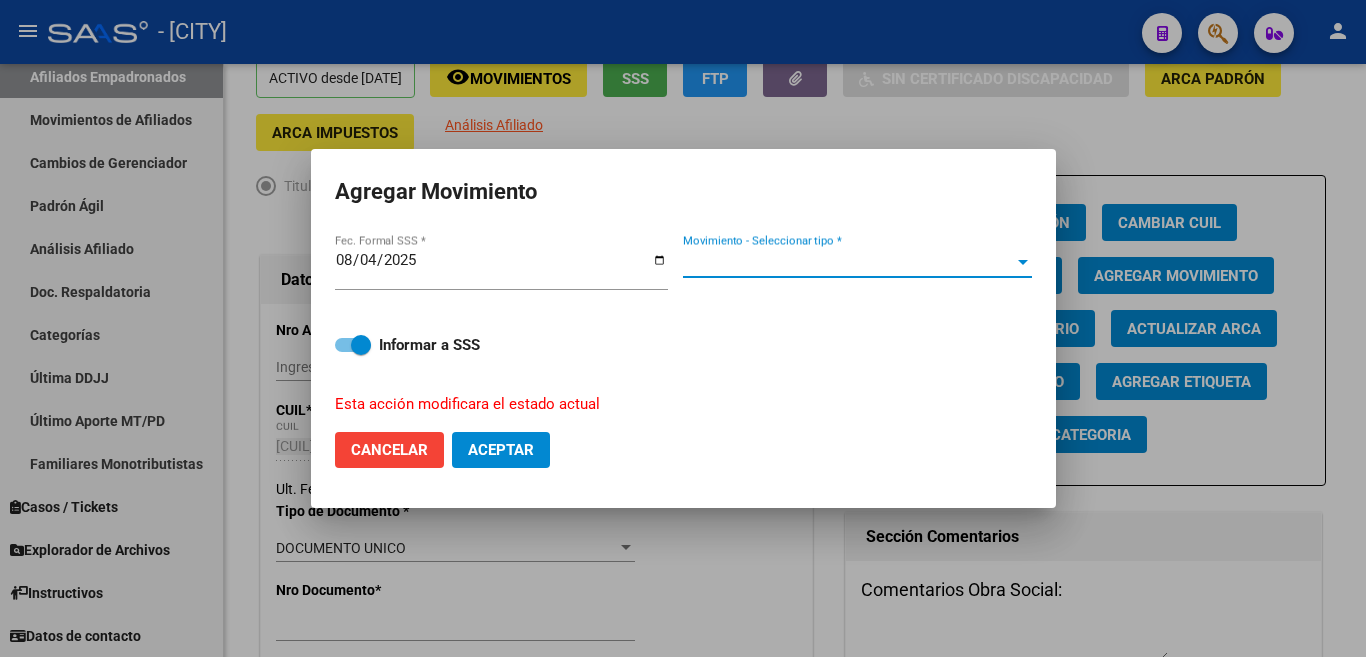 click on "Movimiento - Seleccionar tipo *" at bounding box center [848, 262] 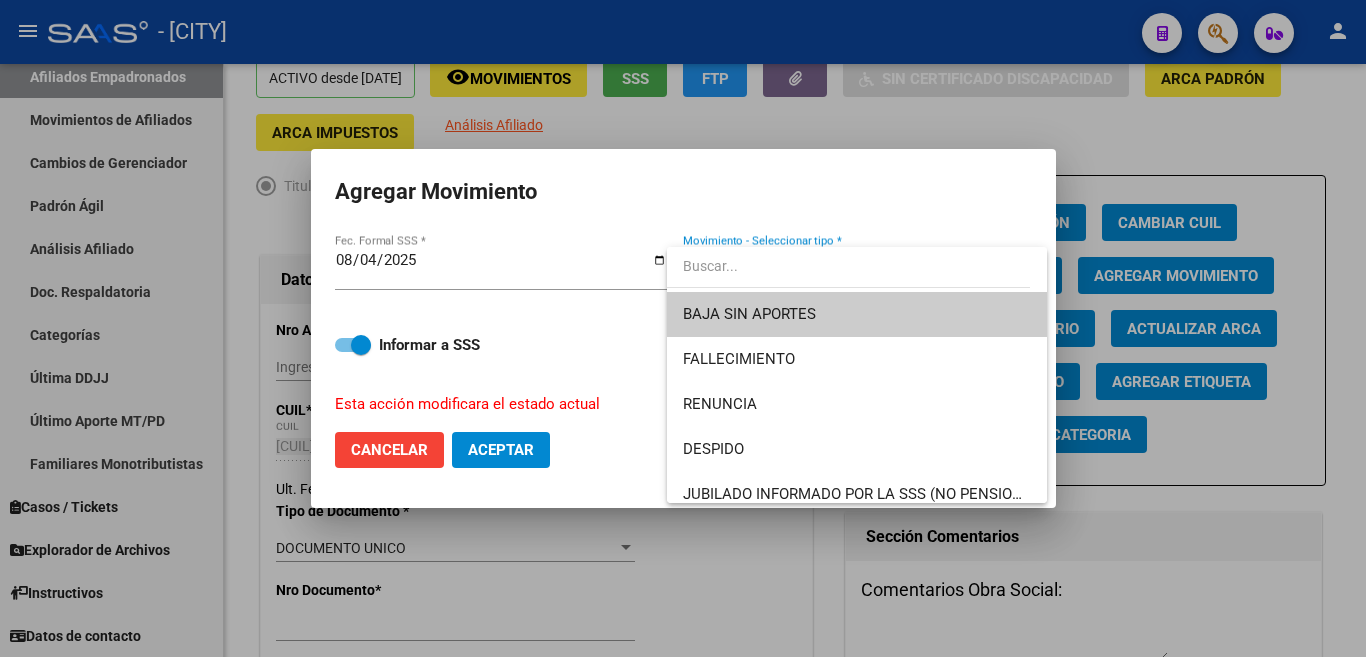 drag, startPoint x: 918, startPoint y: 316, endPoint x: 891, endPoint y: 334, distance: 32.449963 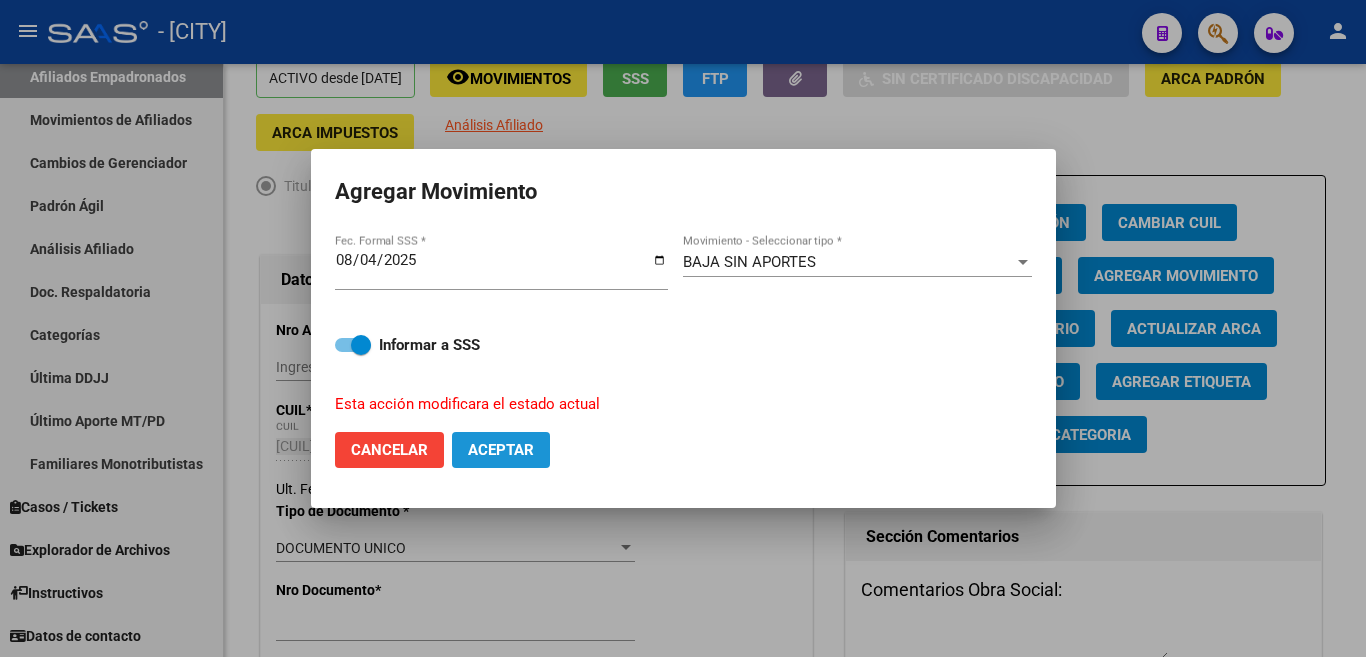 click on "Aceptar" 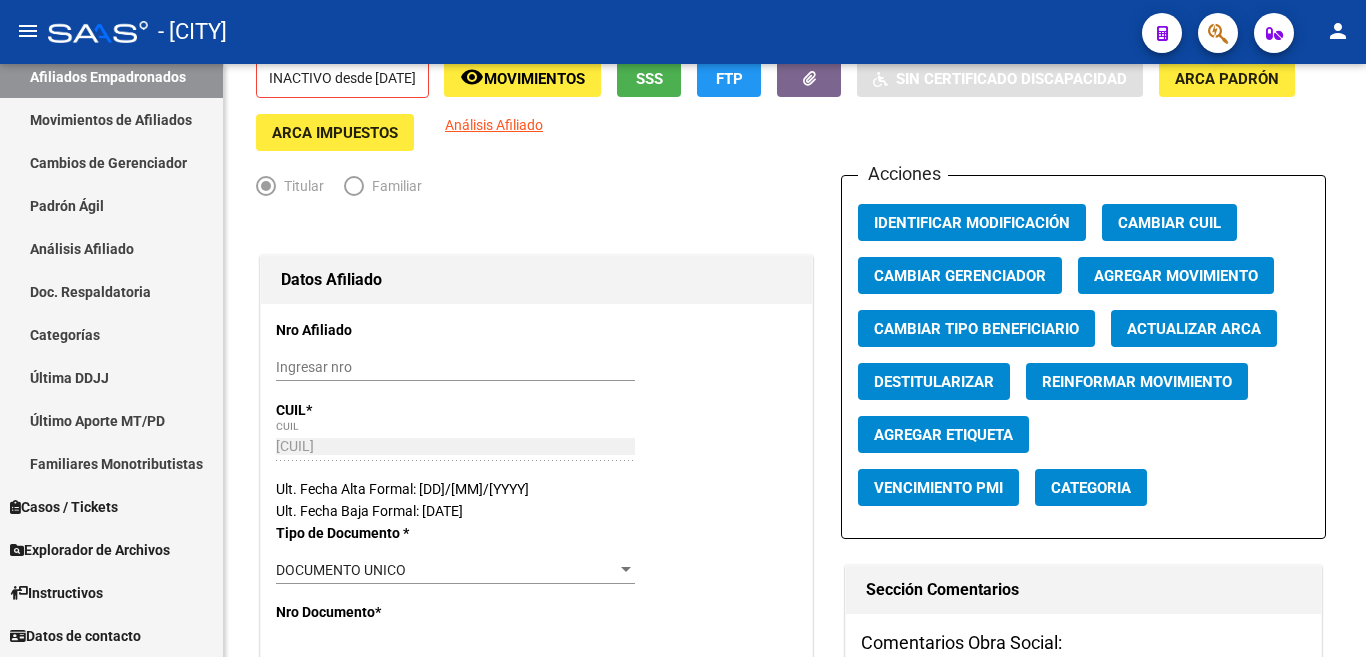 click 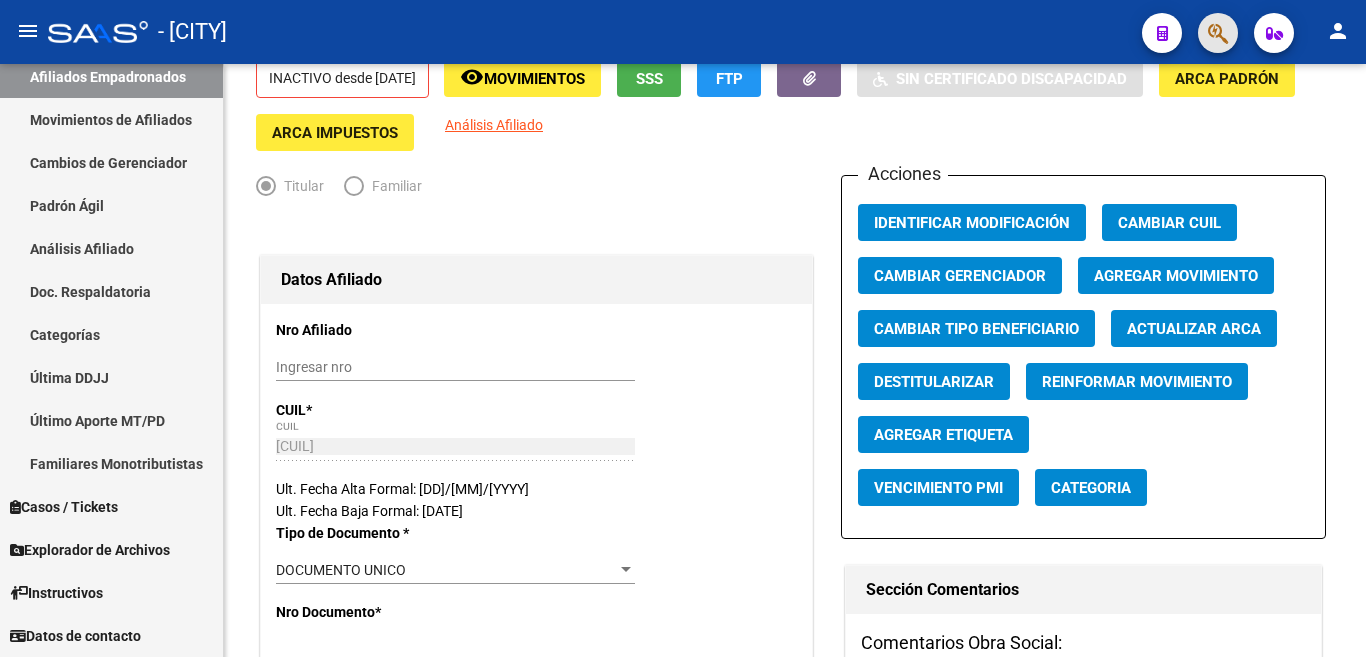 click 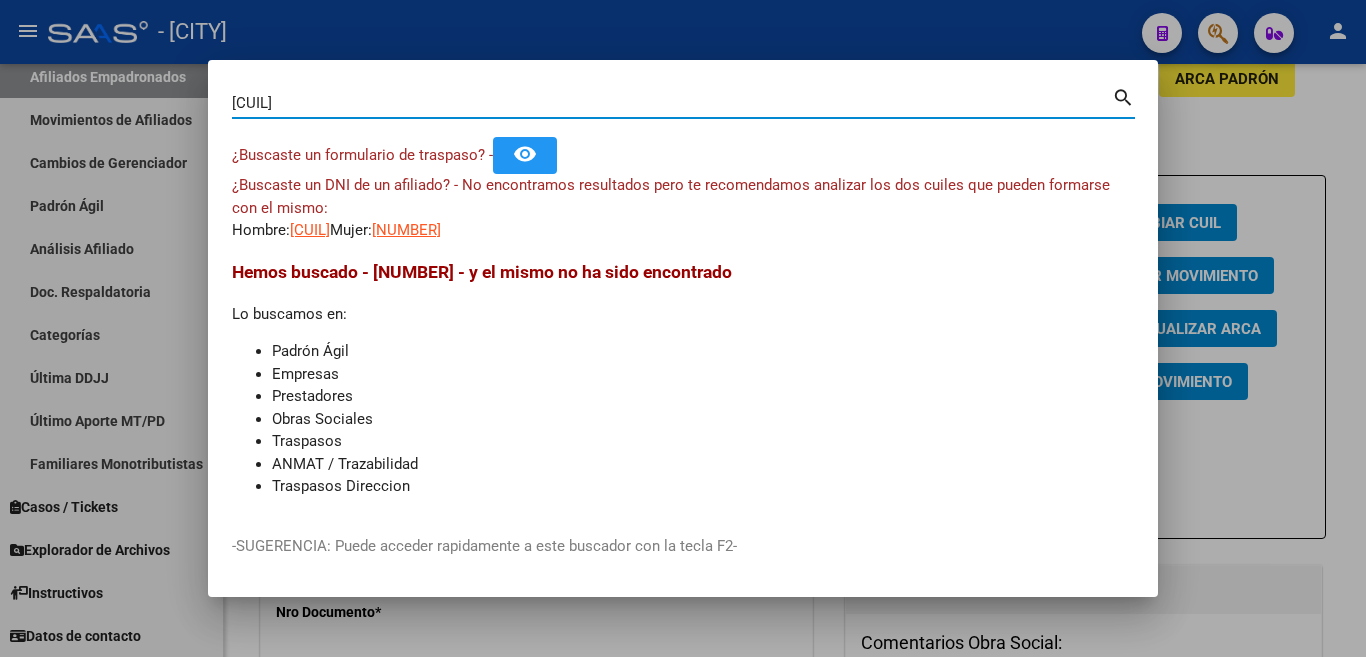 click on "23331331 Buscar (apellido, dni, cuil, nro traspaso, cuit, obra social)" at bounding box center [672, 103] 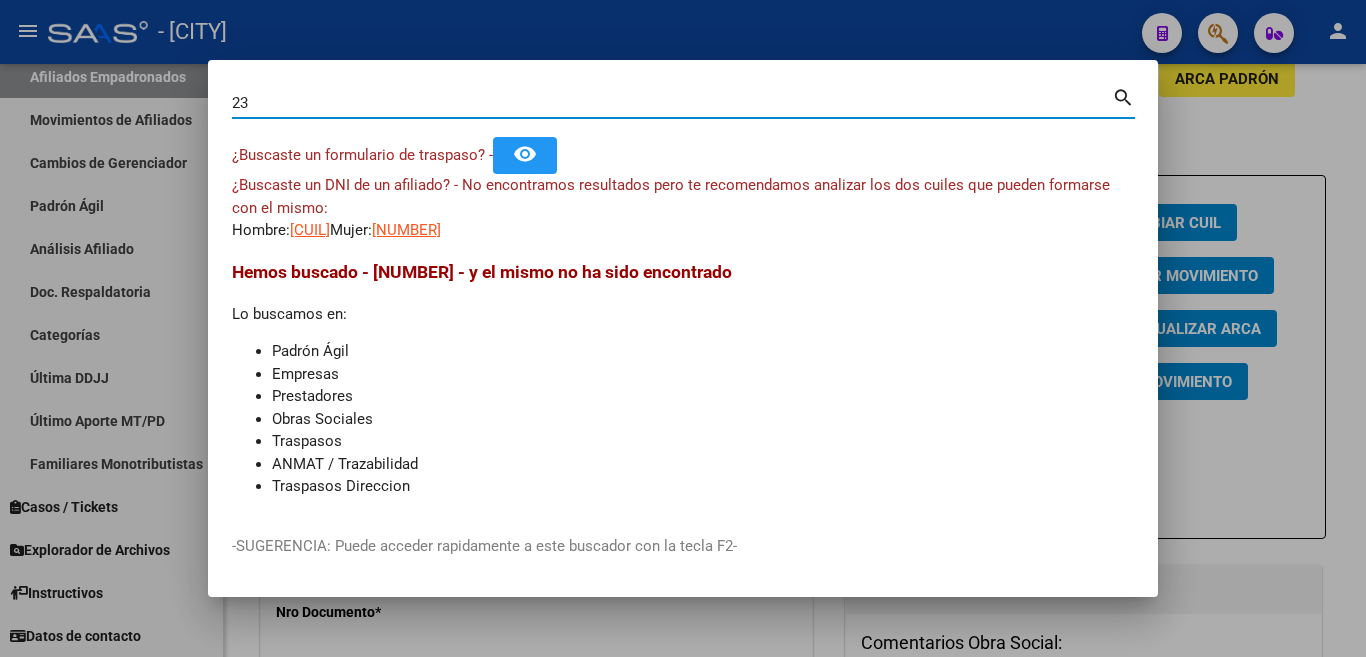 type on "2" 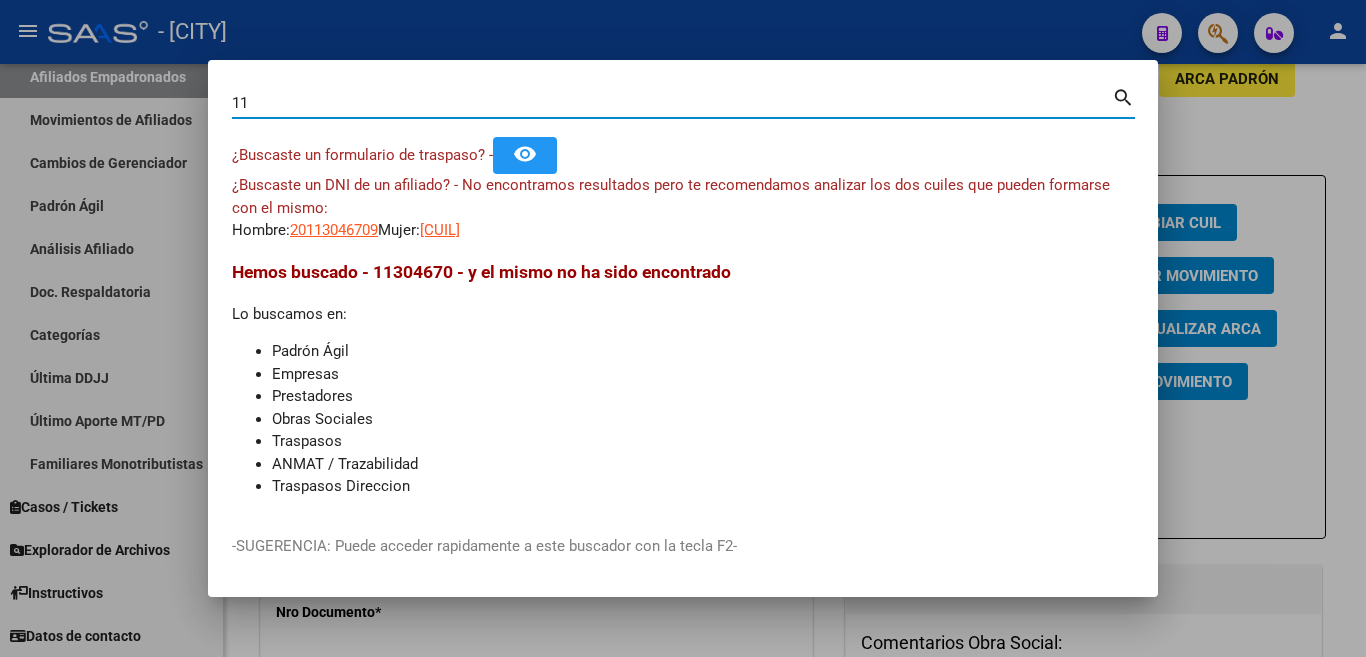 type on "1" 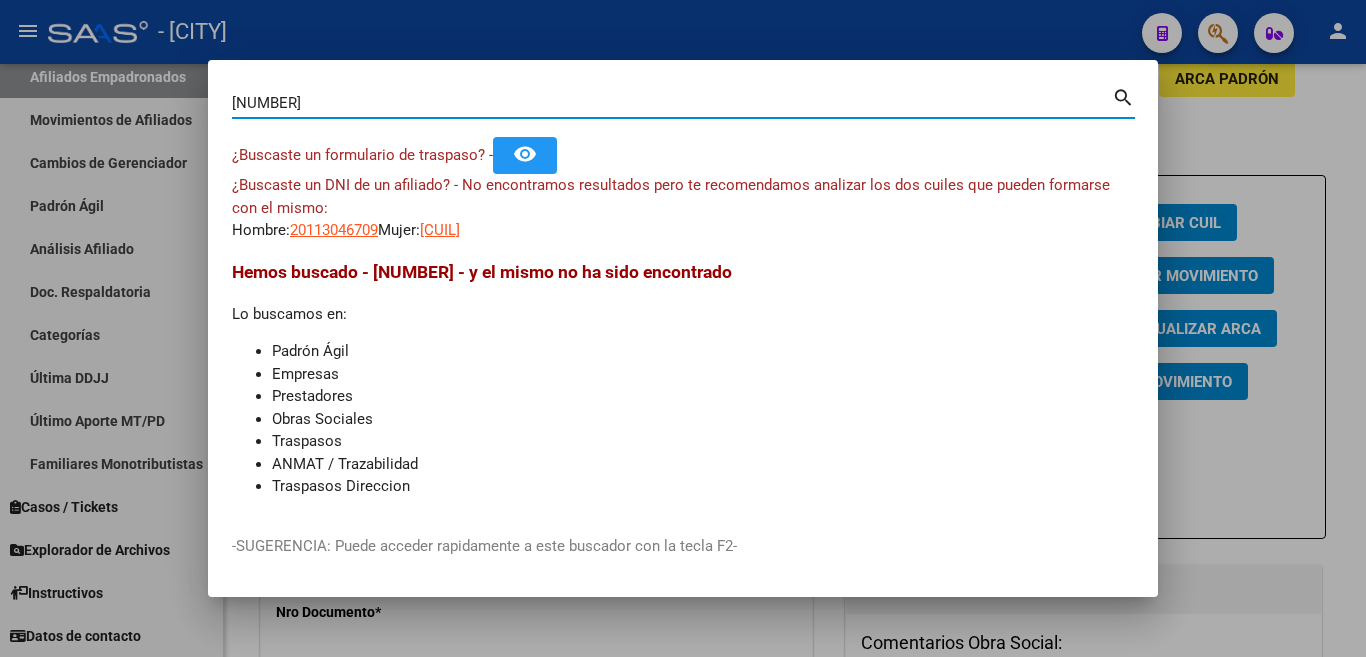 type on "30774022" 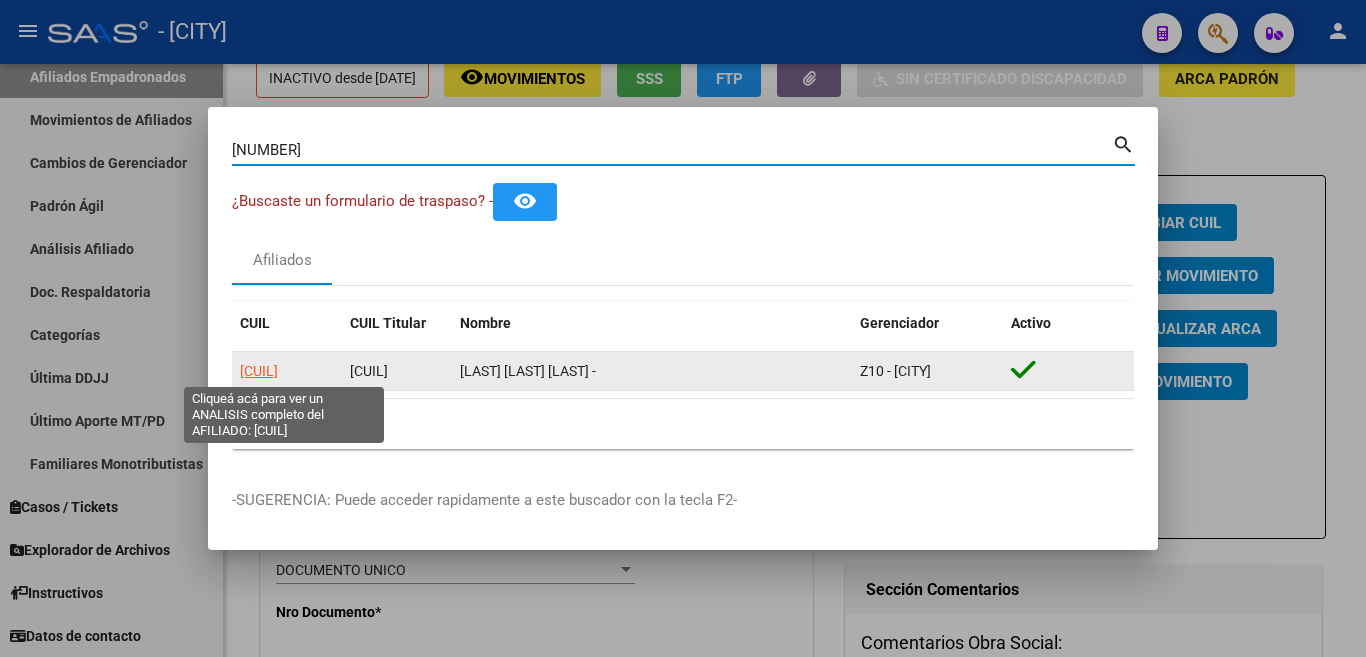 click on "20307740223" 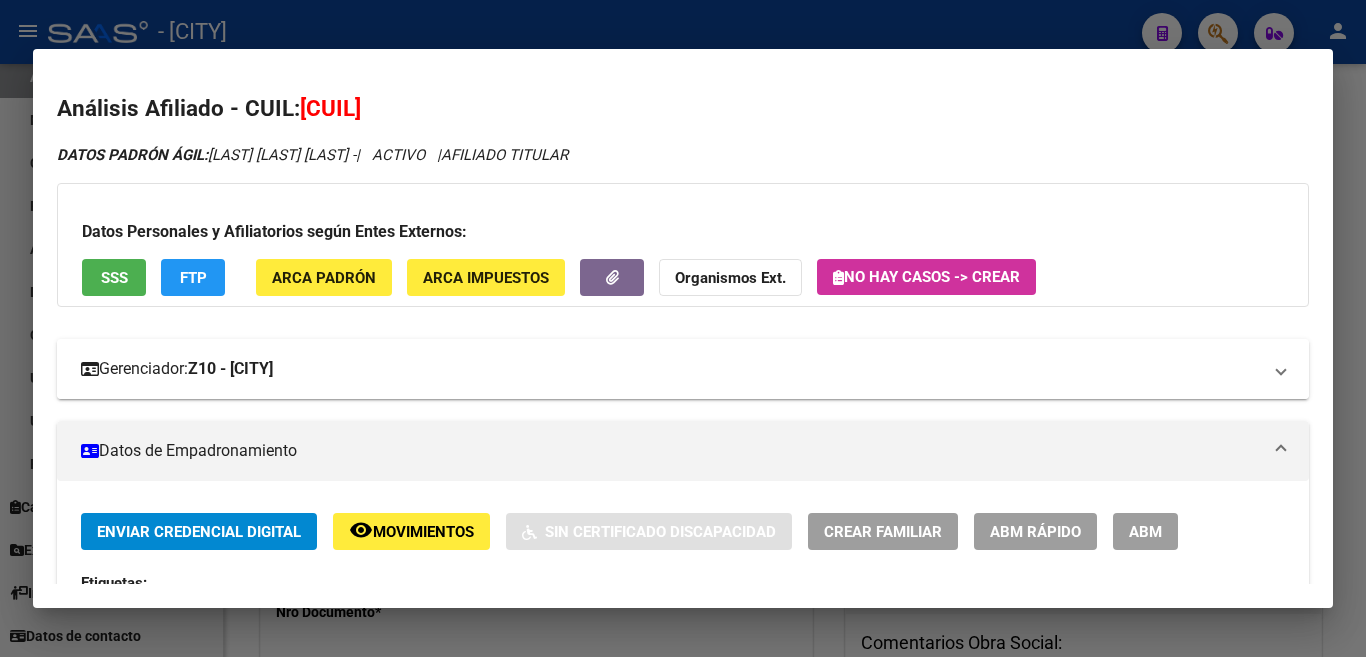 scroll, scrollTop: 400, scrollLeft: 0, axis: vertical 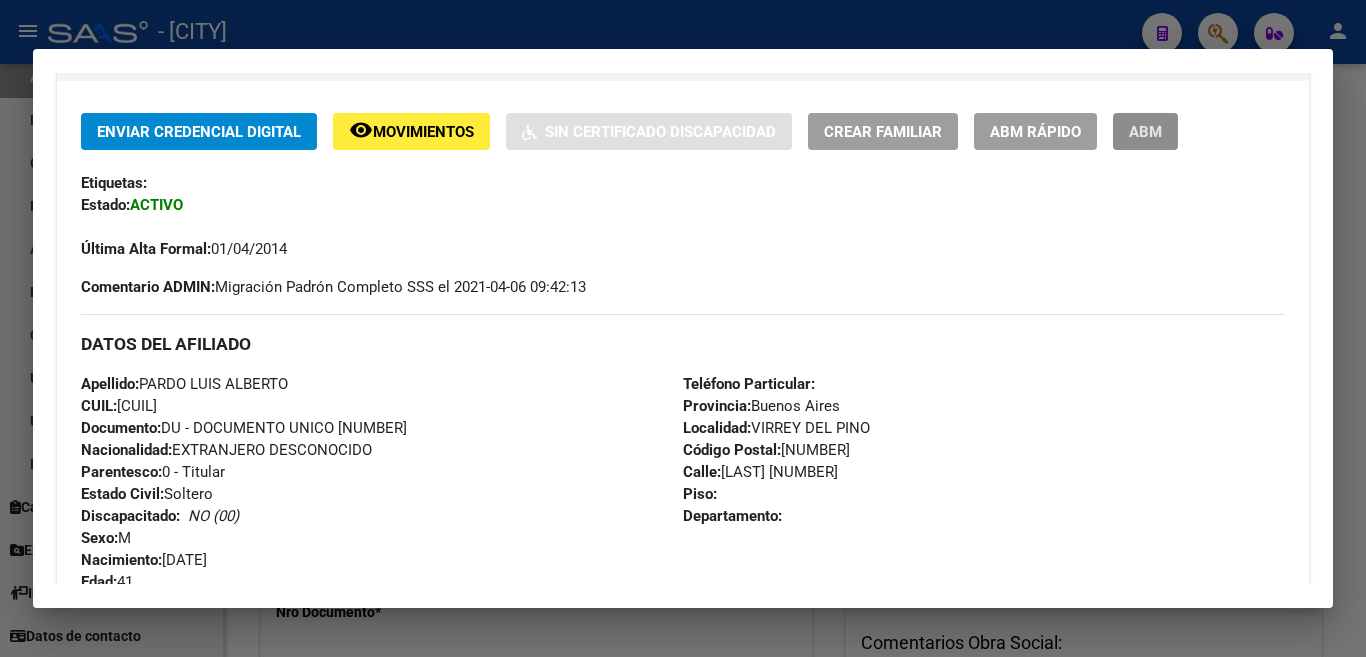 click on "ABM" at bounding box center (1145, 132) 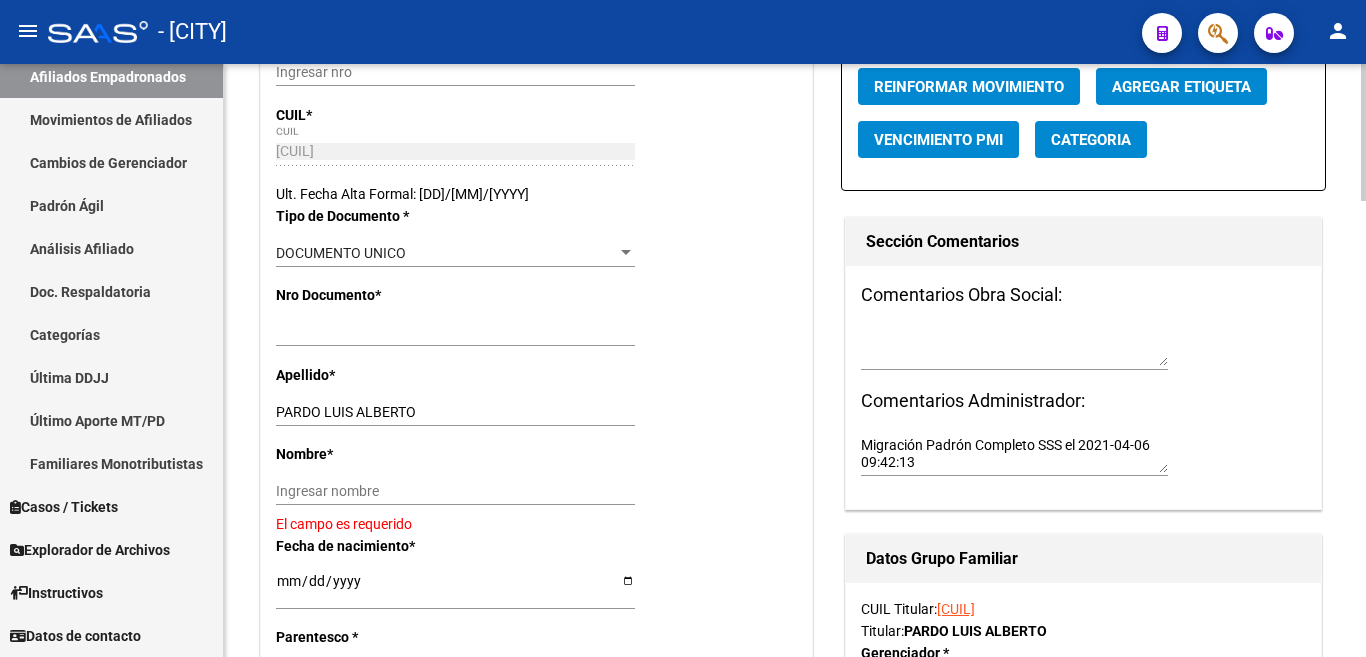 scroll, scrollTop: 400, scrollLeft: 0, axis: vertical 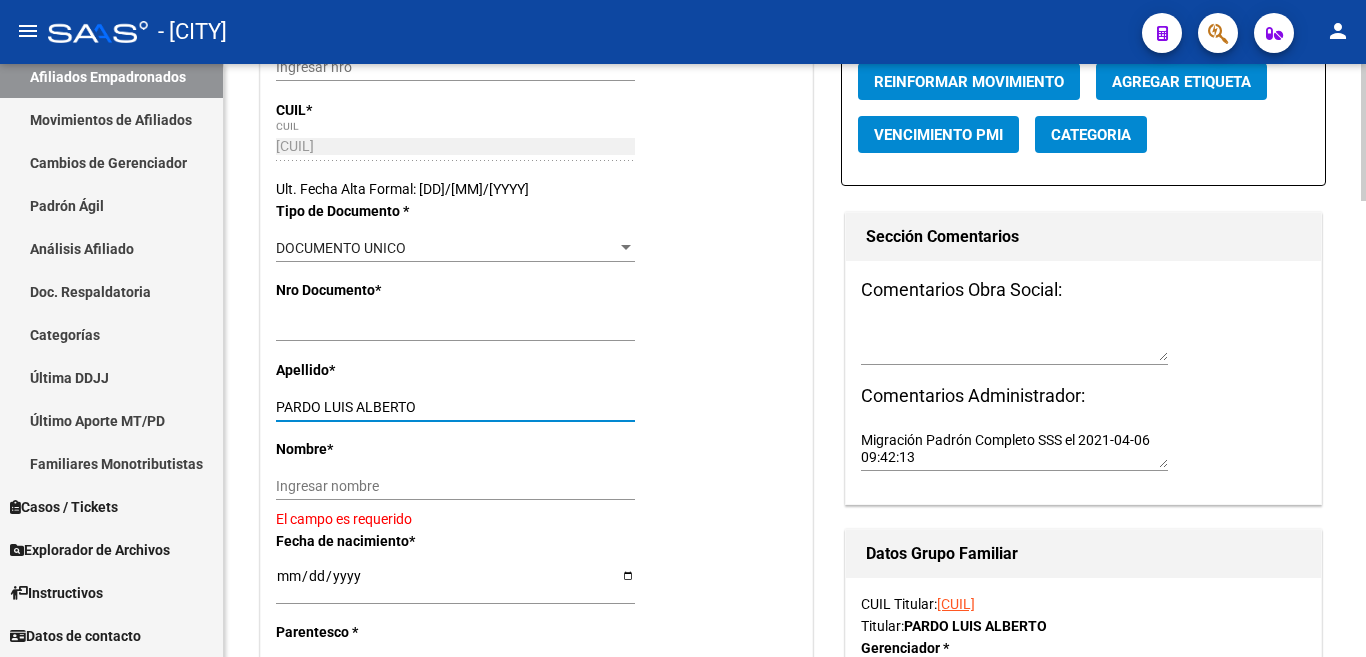 drag, startPoint x: 318, startPoint y: 402, endPoint x: 432, endPoint y: 406, distance: 114.07015 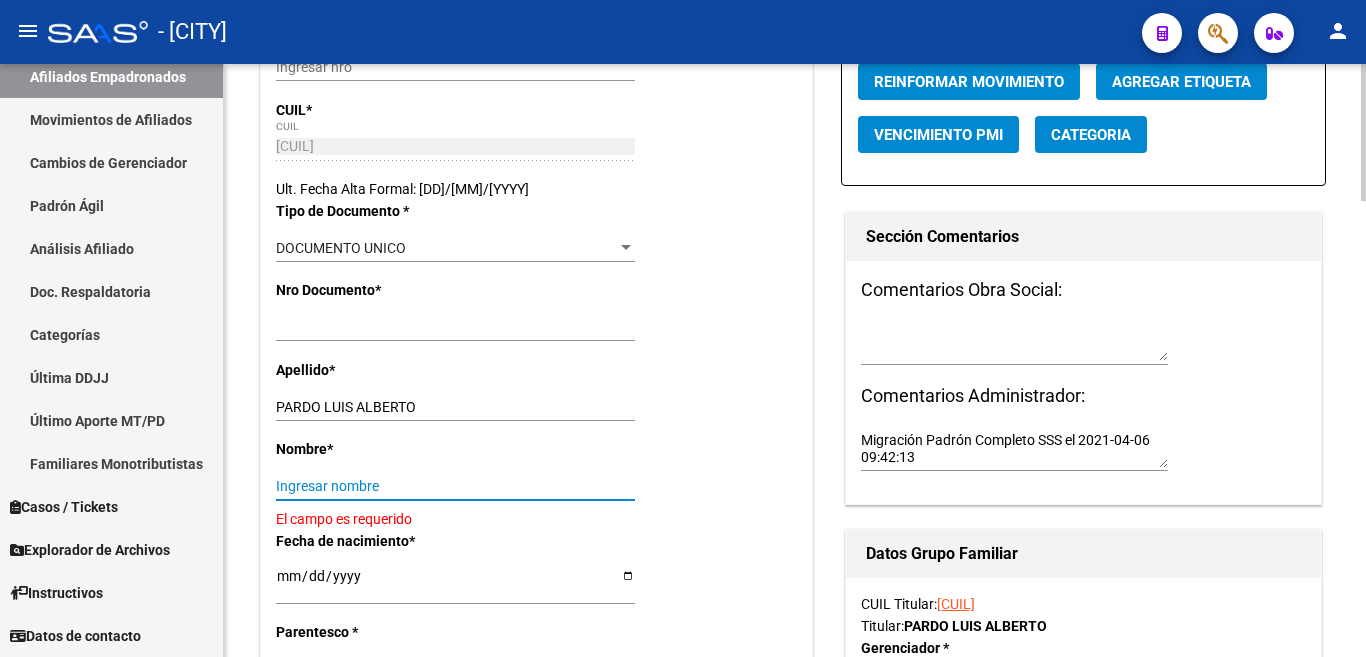 paste on "LUIS ALBERTO" 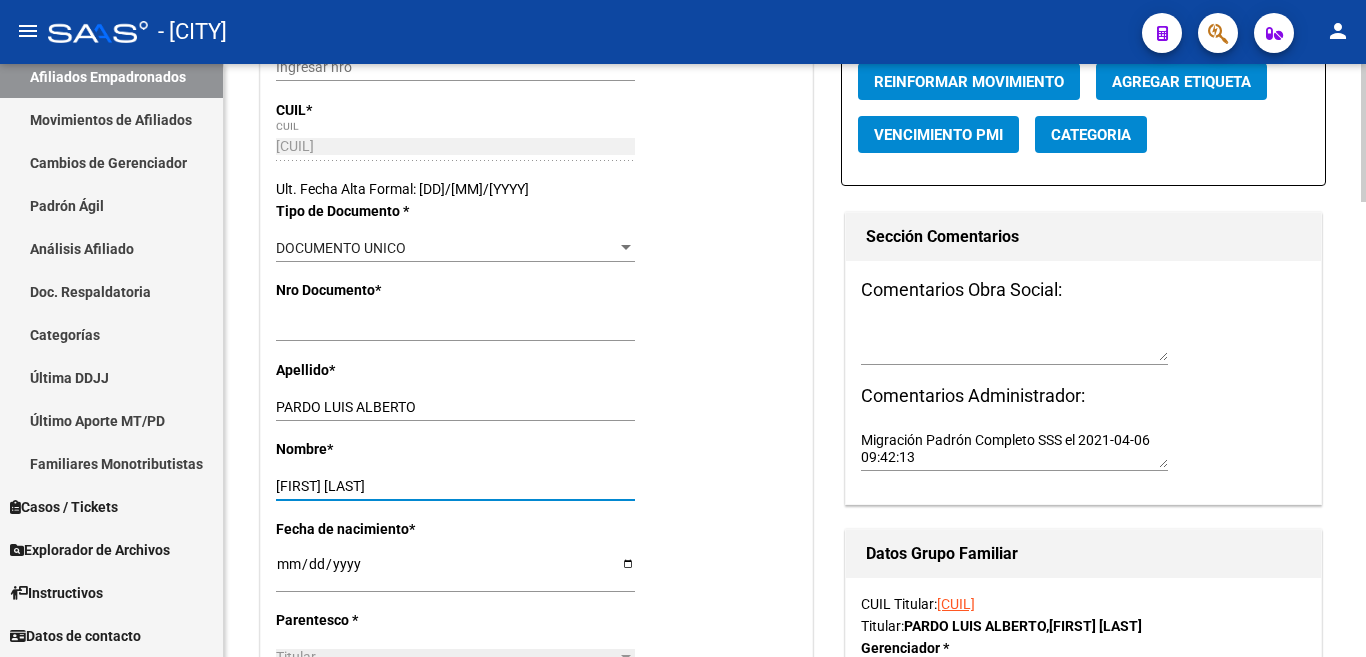 type on "LUIS ALBERTO" 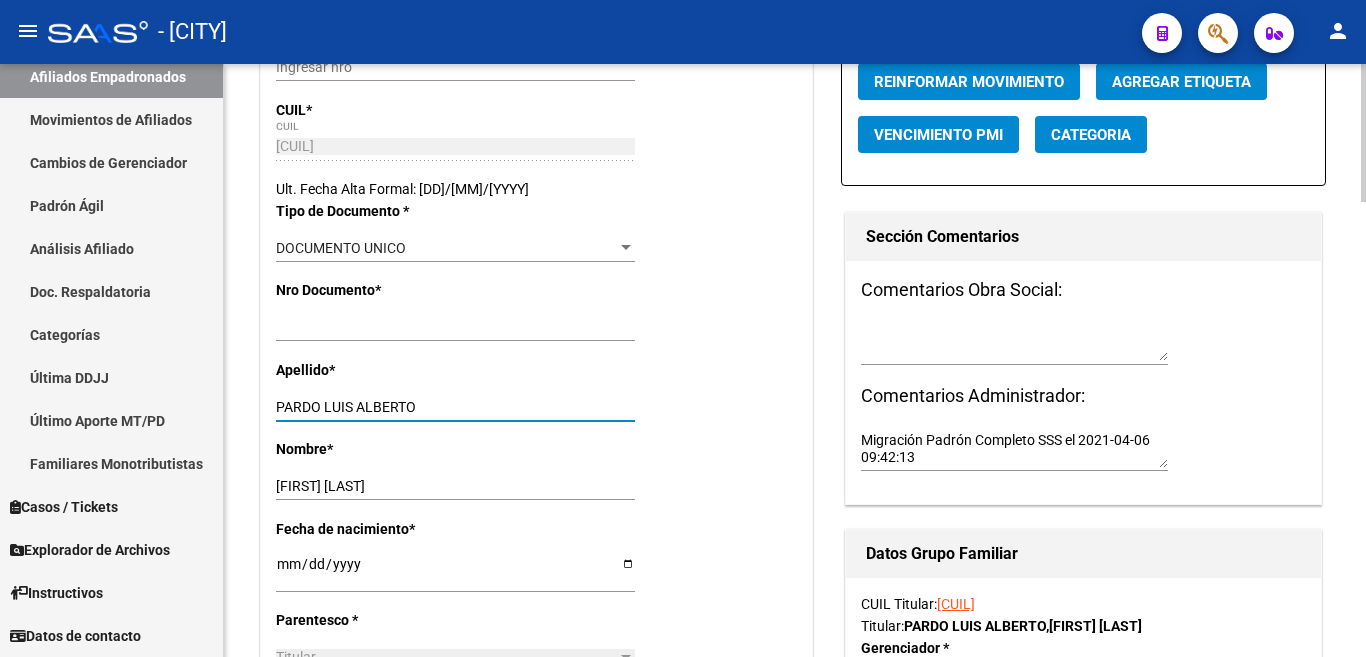 drag, startPoint x: 324, startPoint y: 405, endPoint x: 450, endPoint y: 407, distance: 126.01587 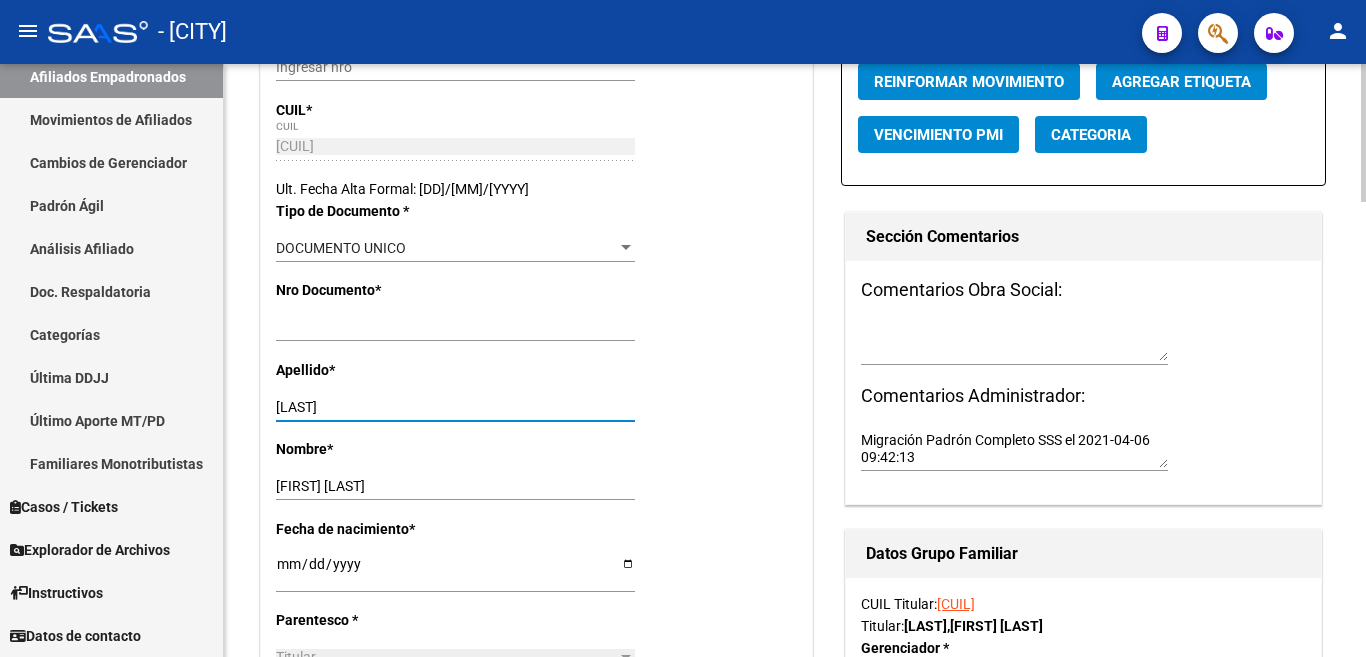 scroll, scrollTop: 100, scrollLeft: 0, axis: vertical 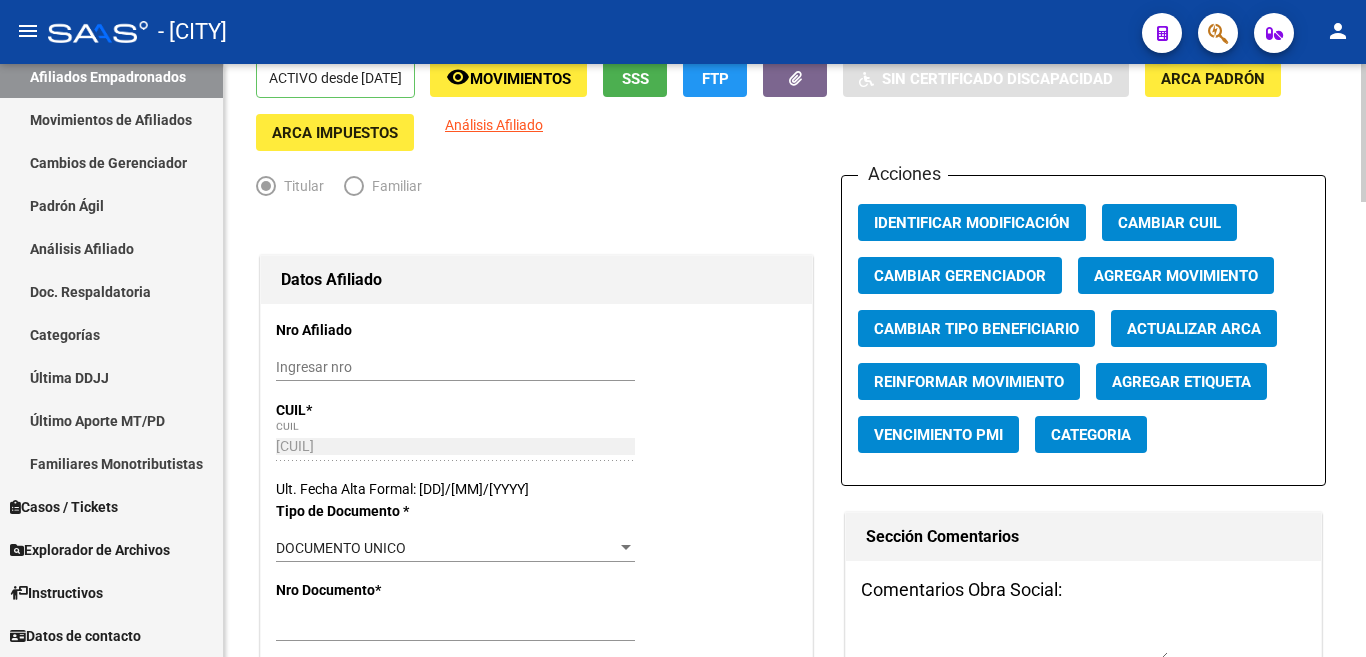 type on "PARDO" 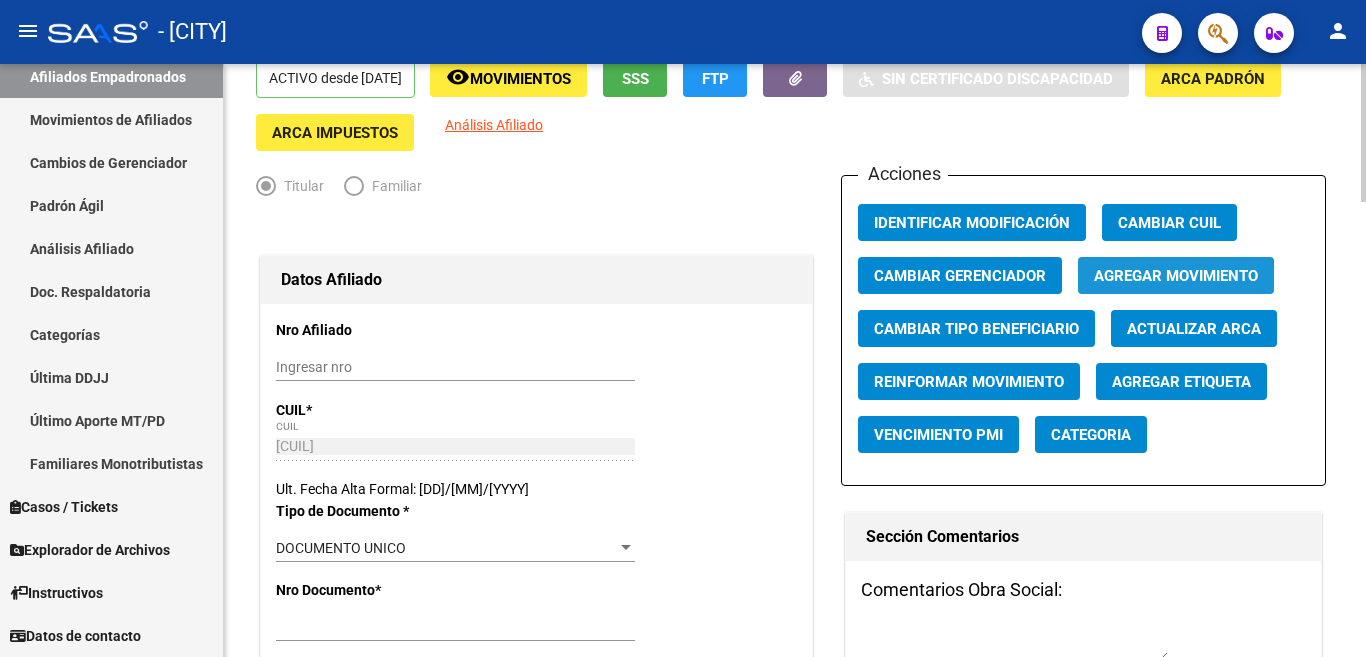 click on "Agregar Movimiento" 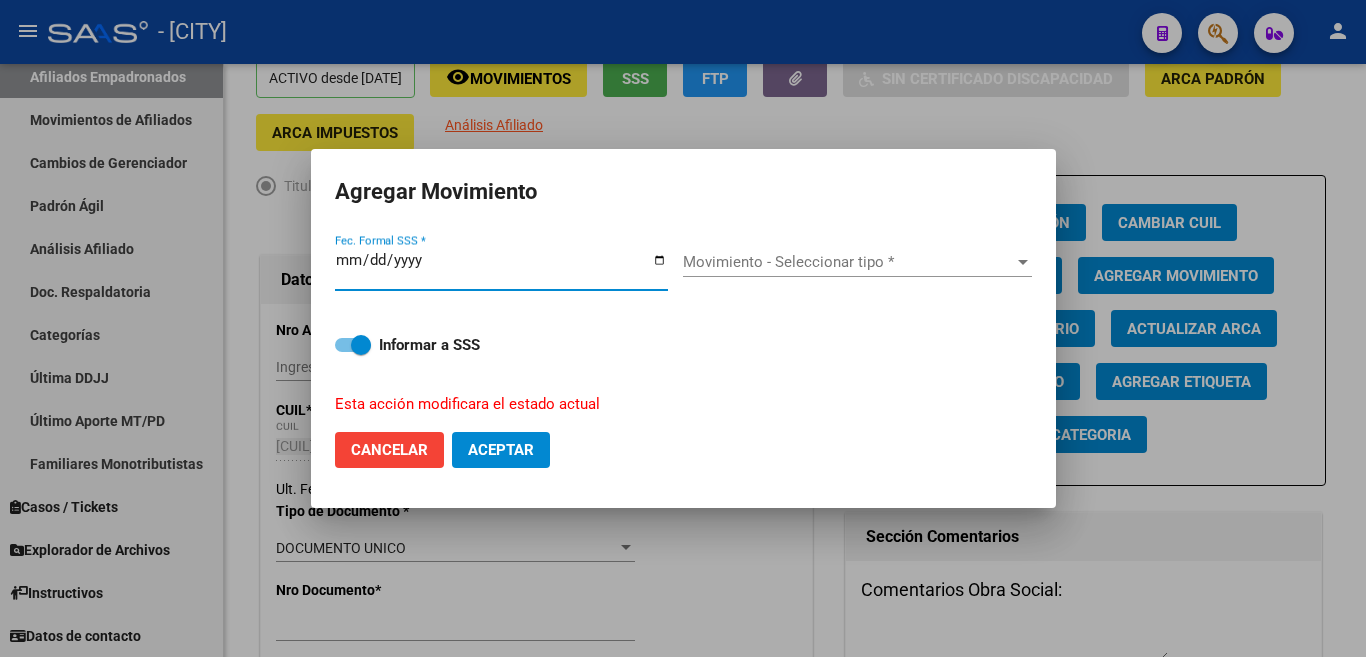 type on "2025-08-04" 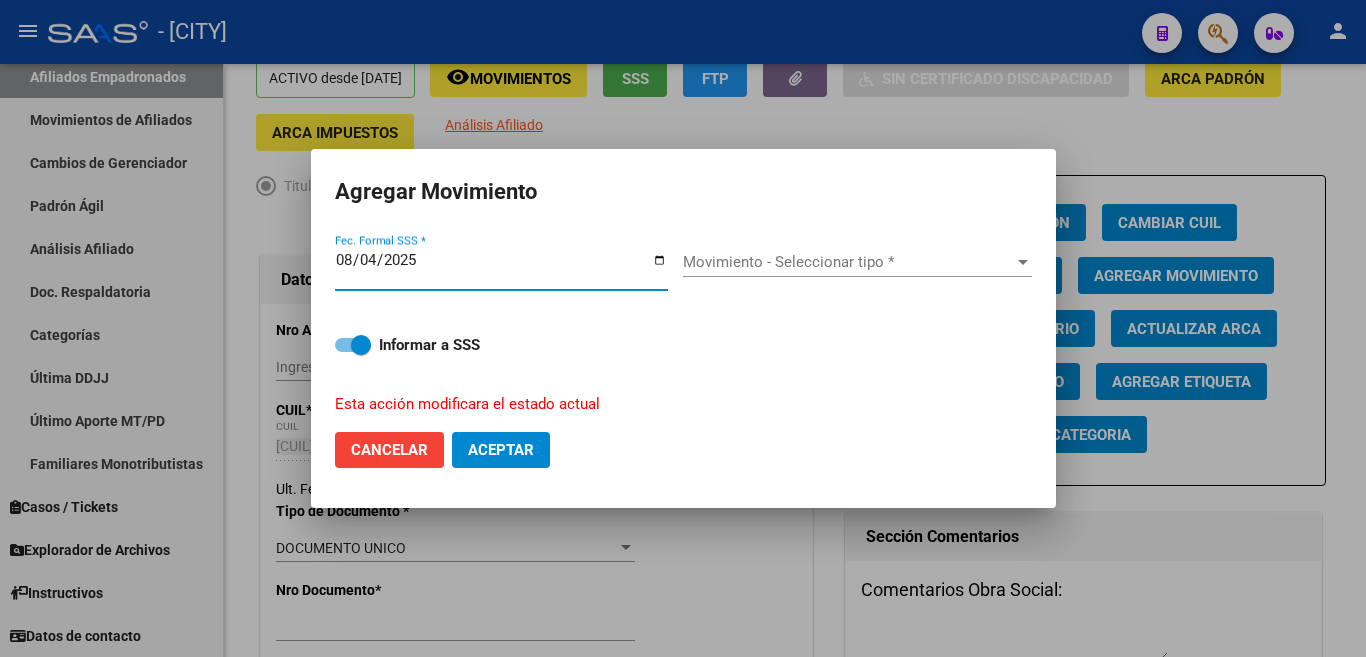 click at bounding box center (1023, 262) 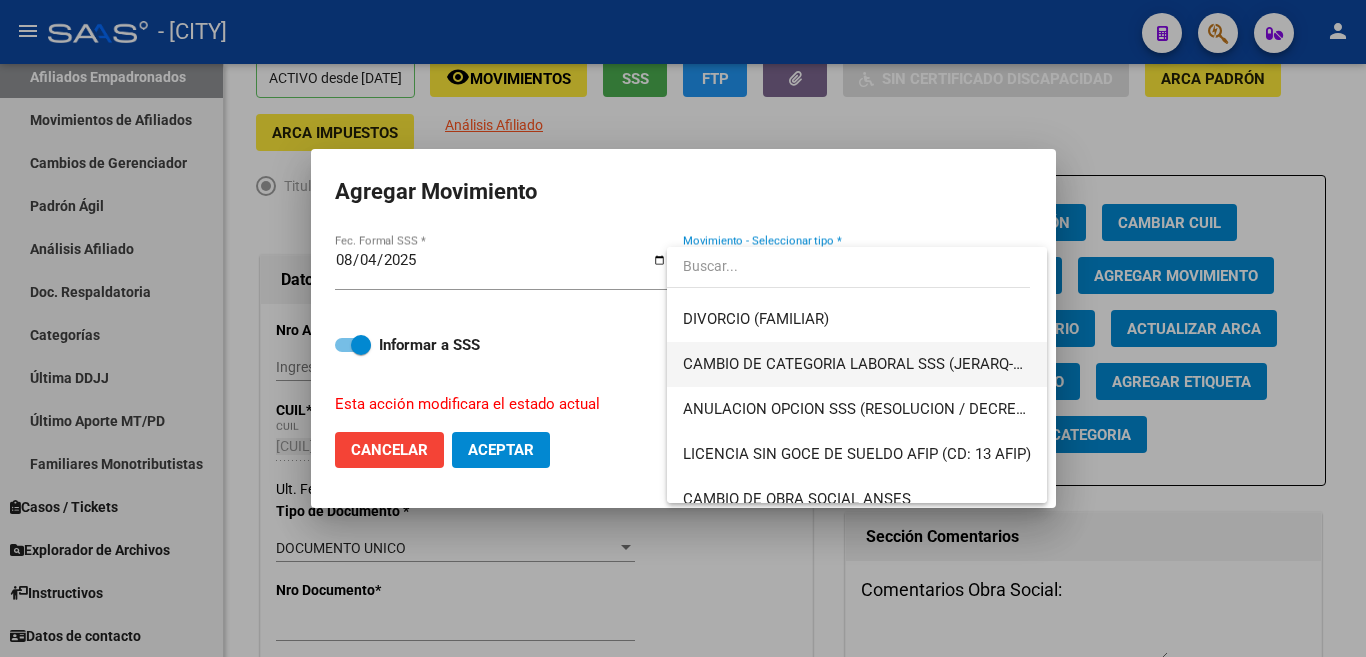 scroll, scrollTop: 300, scrollLeft: 0, axis: vertical 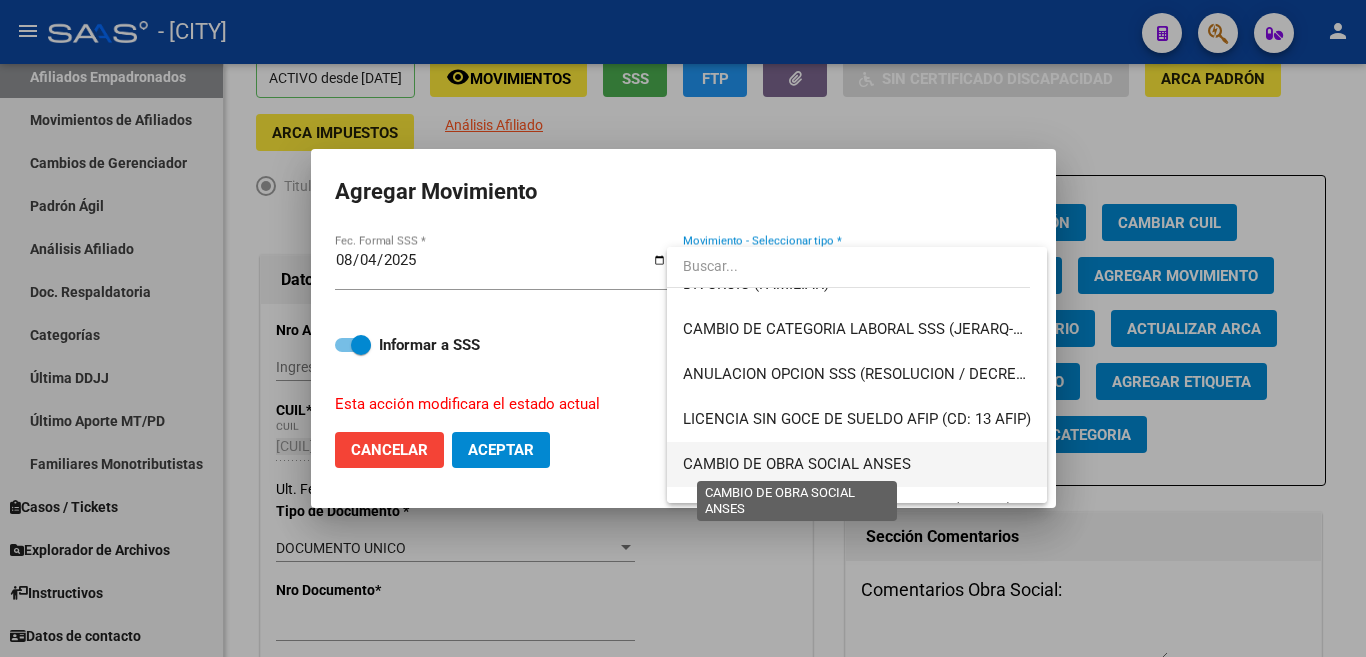 click on "CAMBIO DE OBRA SOCIAL ANSES" at bounding box center [797, 464] 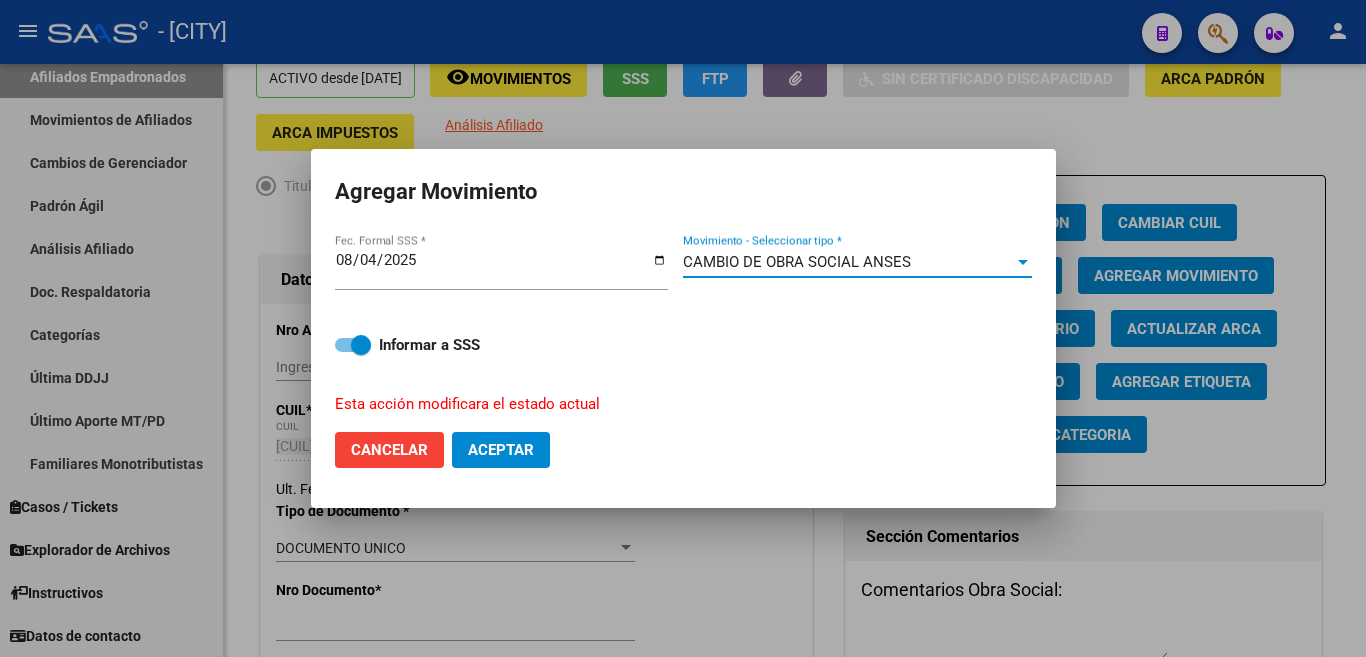 click on "Aceptar" 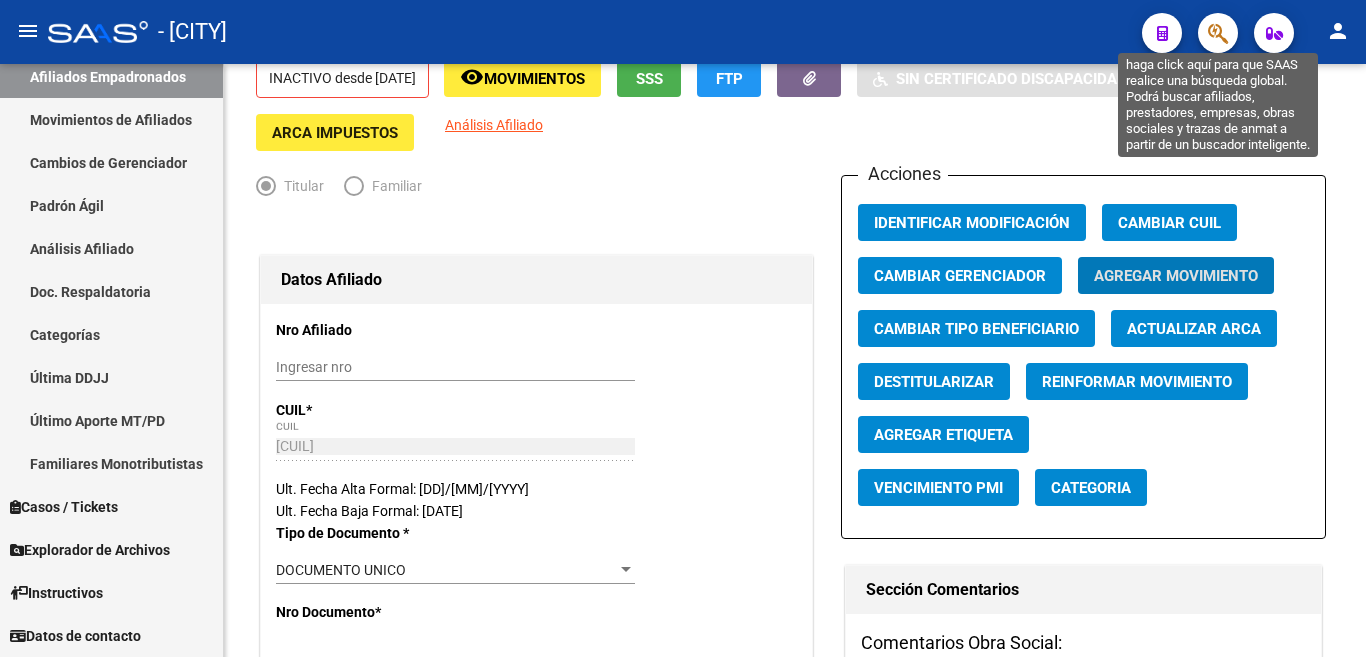 click 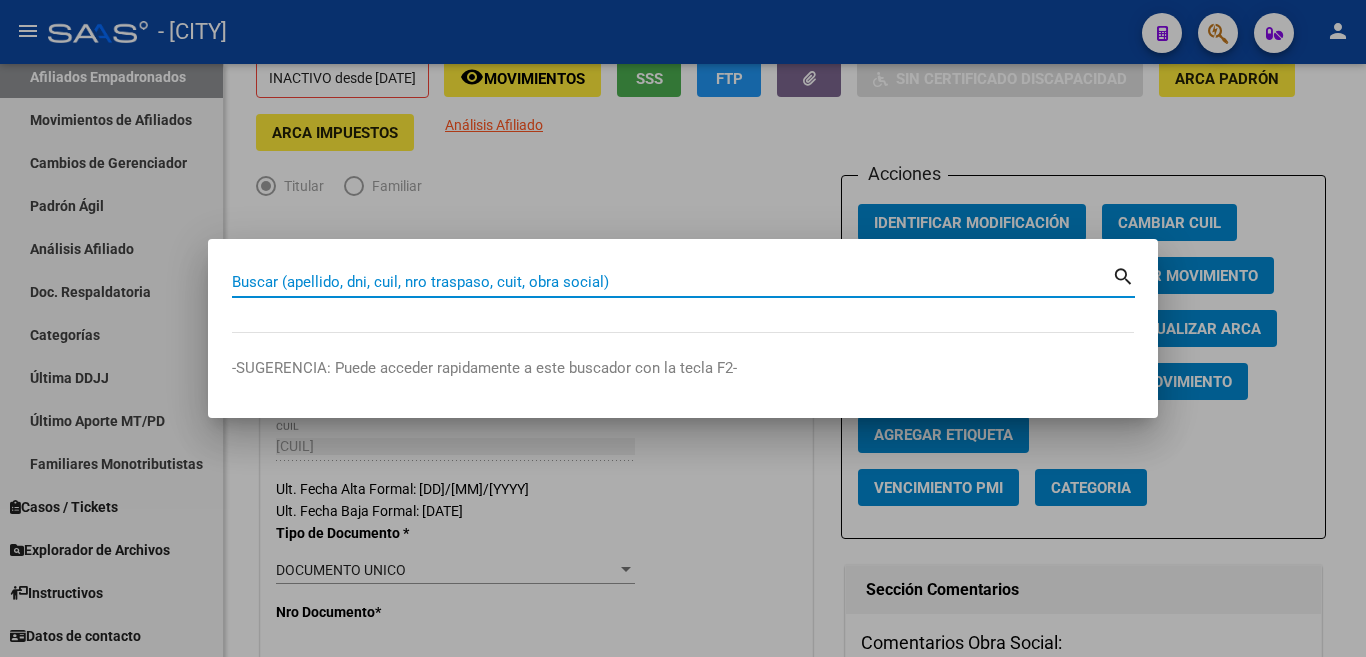 click on "Buscar (apellido, dni, cuil, nro traspaso, cuit, obra social)" at bounding box center [672, 282] 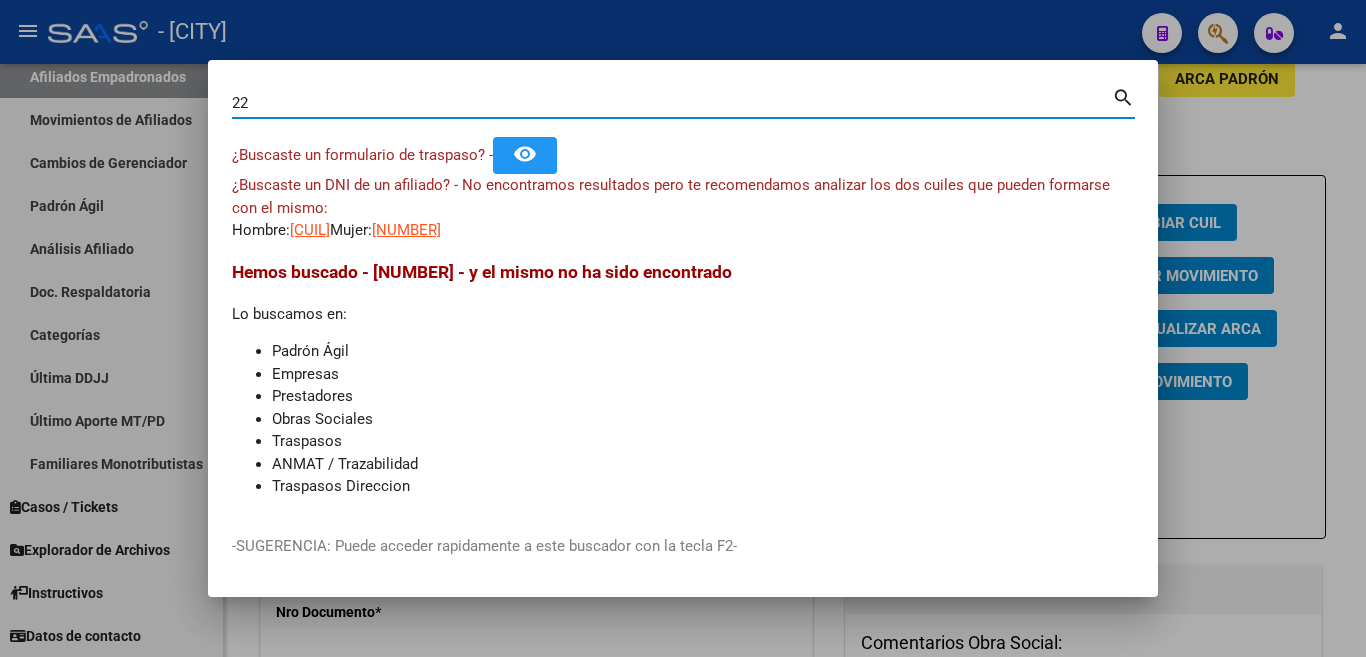 type on "2" 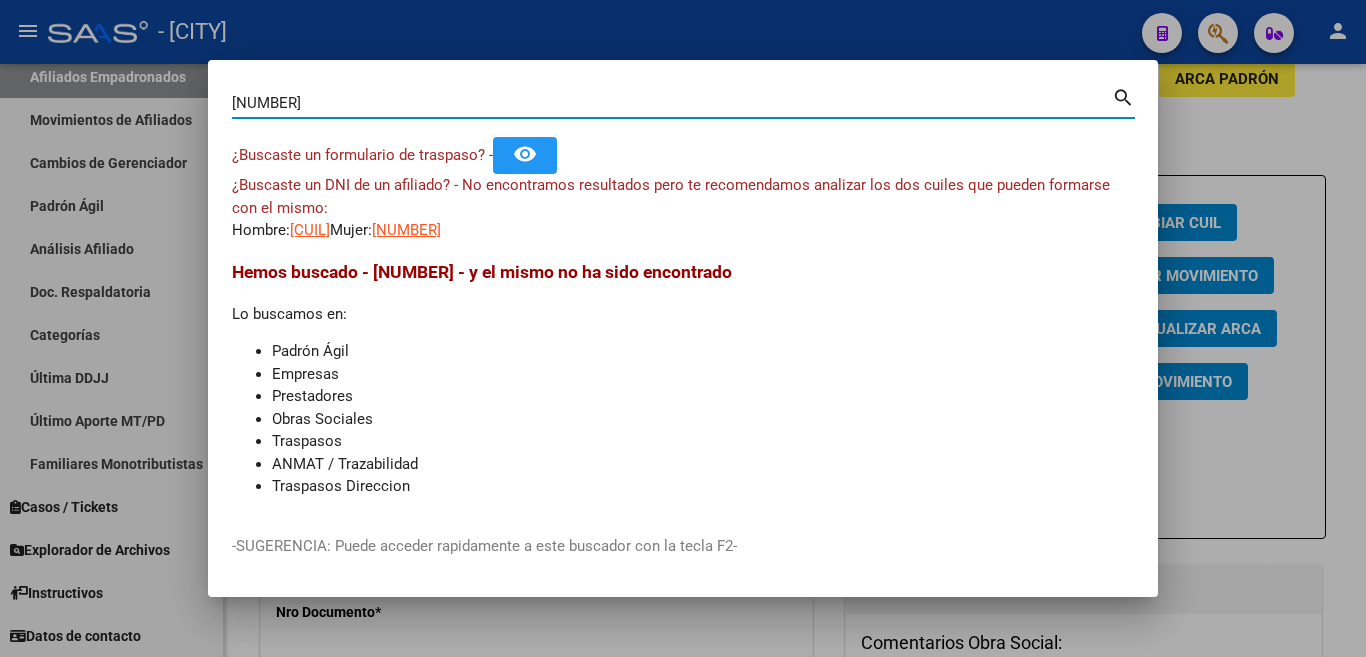 type on "34262329" 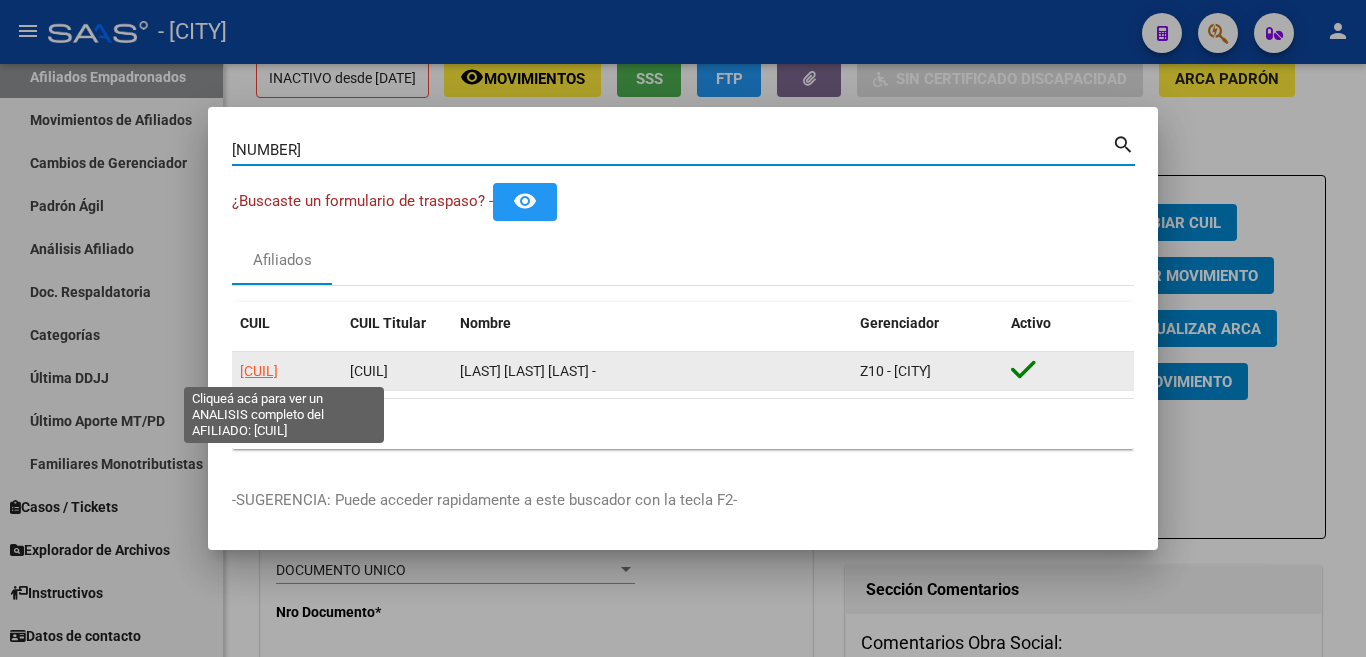 click on "20342623299" 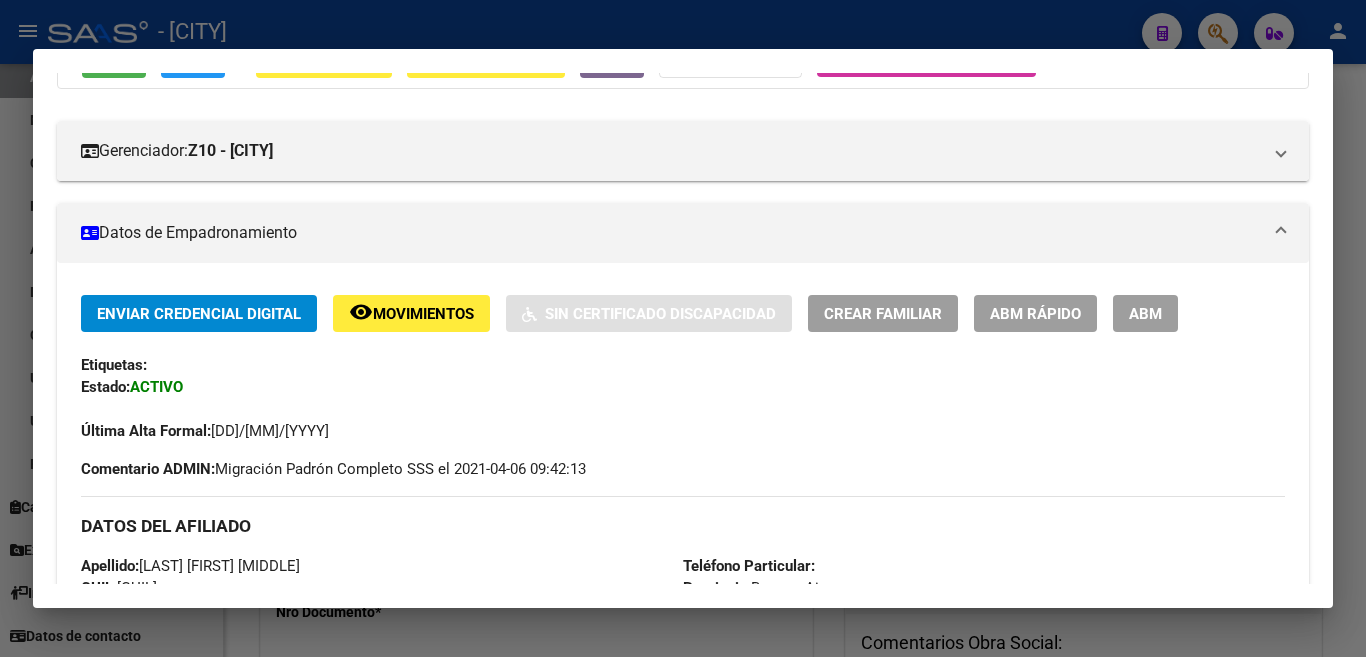 scroll, scrollTop: 300, scrollLeft: 0, axis: vertical 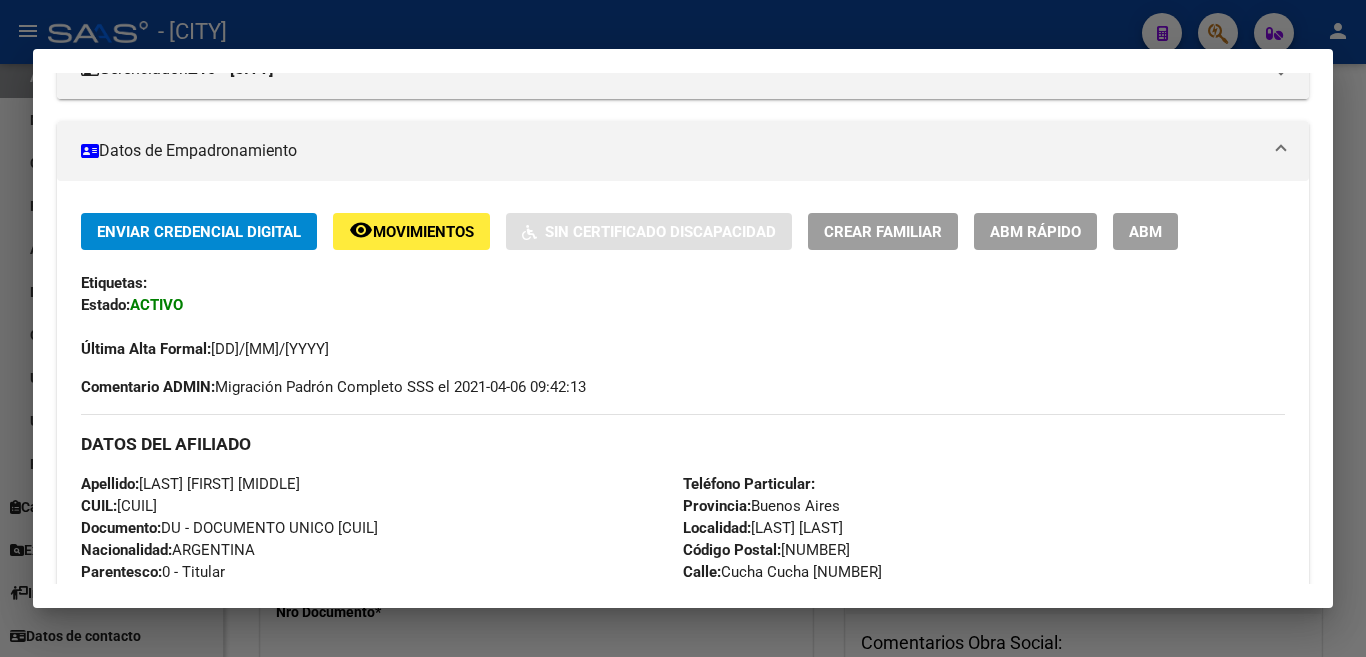 click on "ABM" at bounding box center [1145, 232] 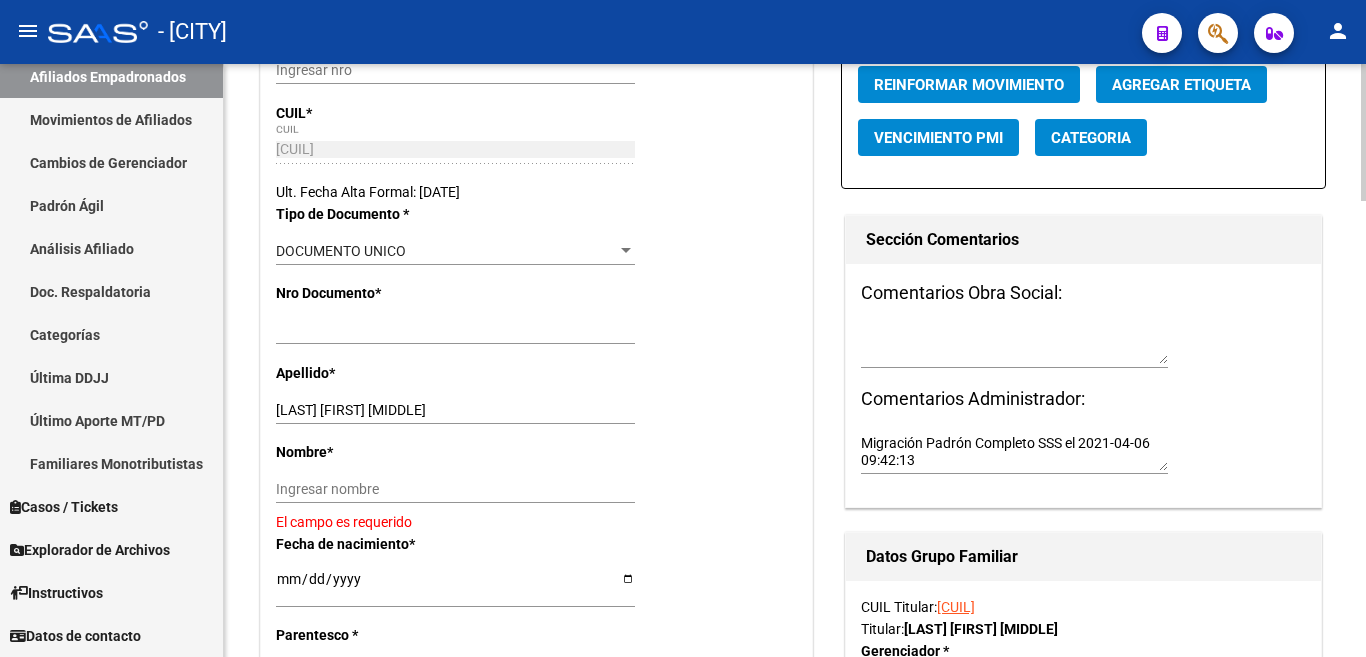 scroll, scrollTop: 400, scrollLeft: 0, axis: vertical 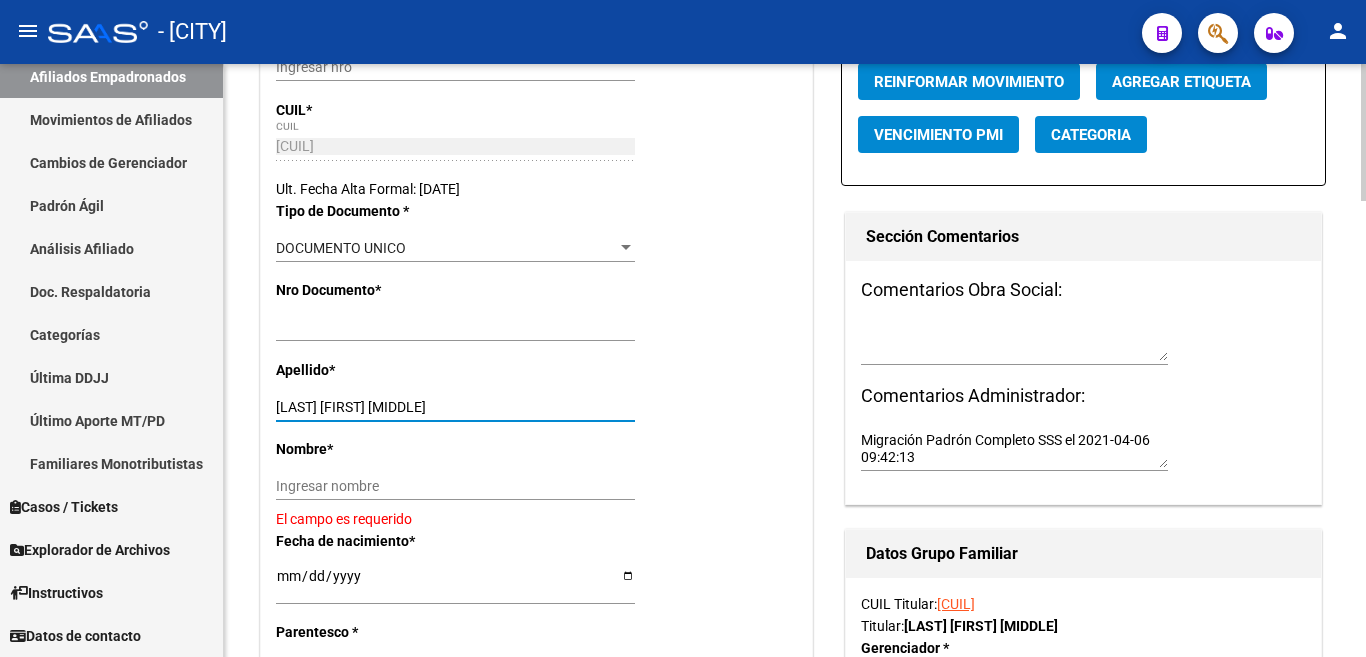 drag, startPoint x: 335, startPoint y: 407, endPoint x: 458, endPoint y: 404, distance: 123.03658 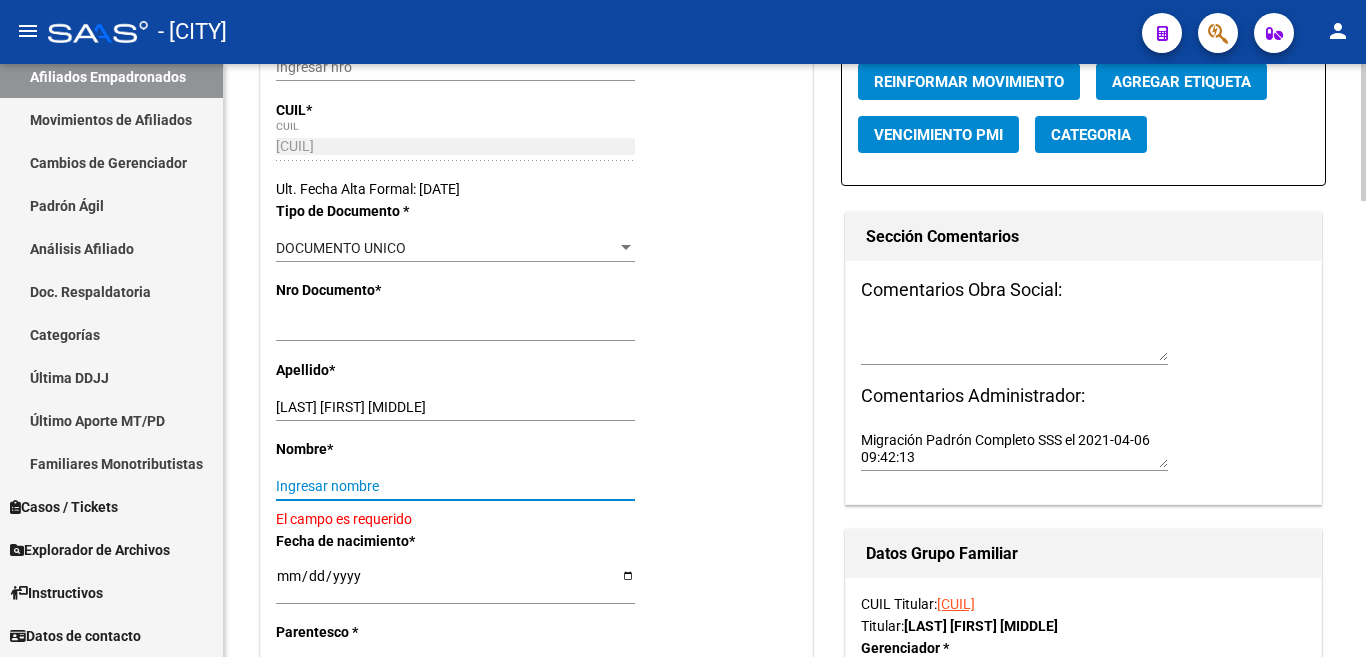 paste on "MATIAS EZEQUIEL" 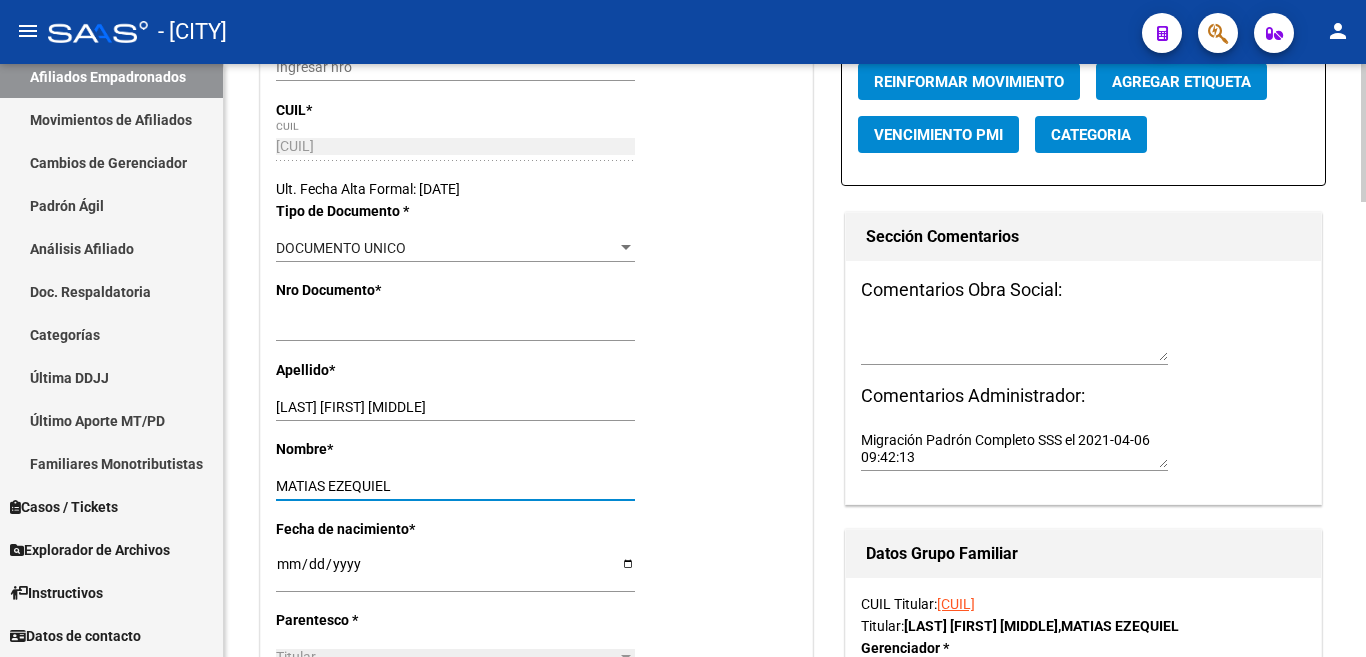 type on "MATIAS EZEQUIEL" 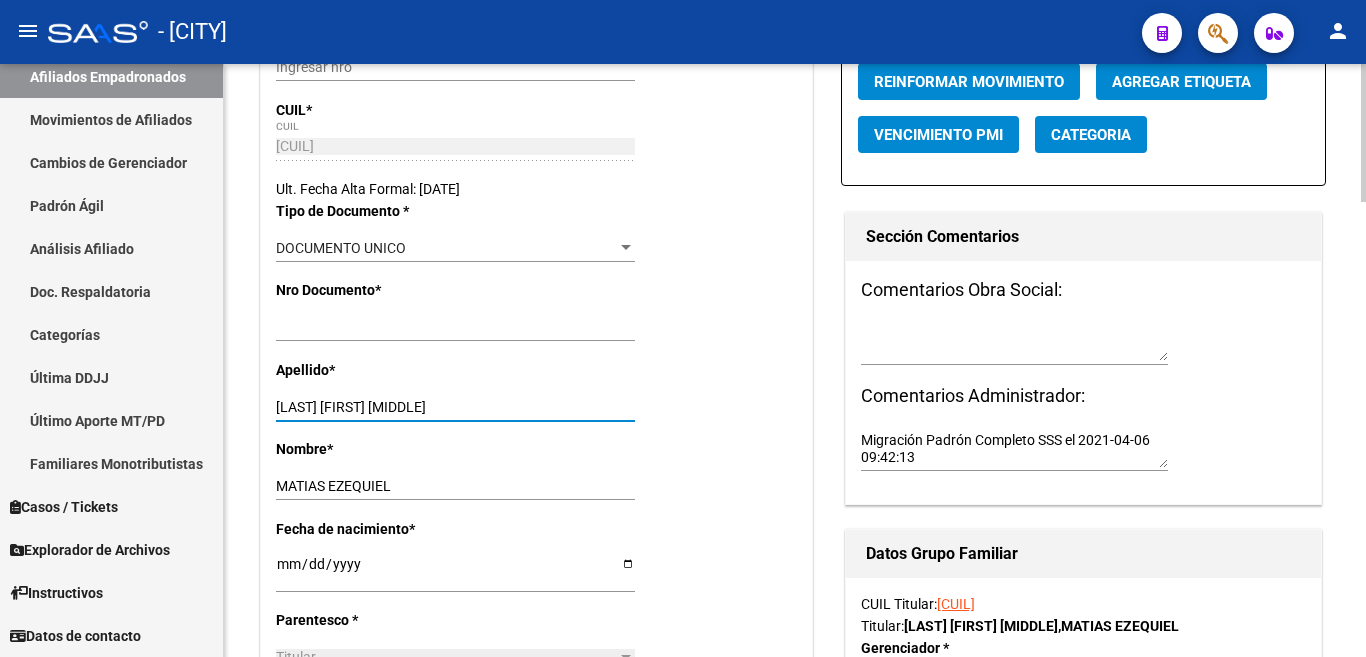 drag, startPoint x: 337, startPoint y: 407, endPoint x: 451, endPoint y: 406, distance: 114.00439 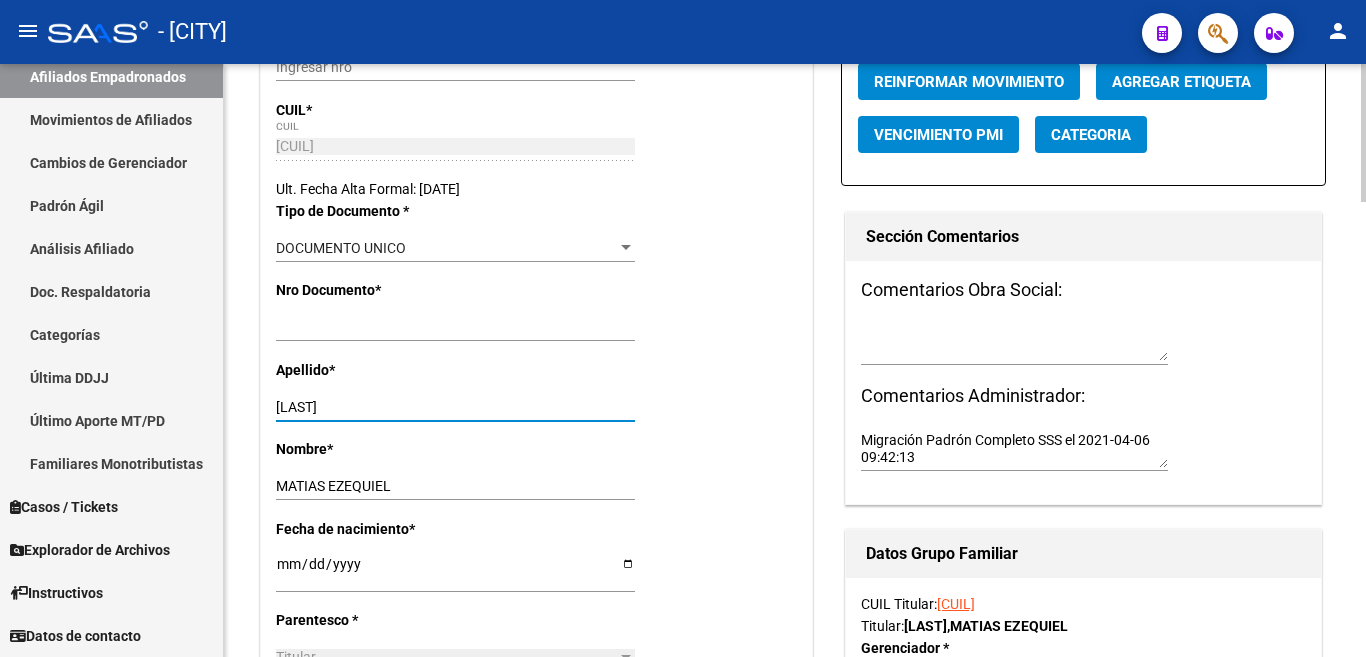 type on "LIEBANA" 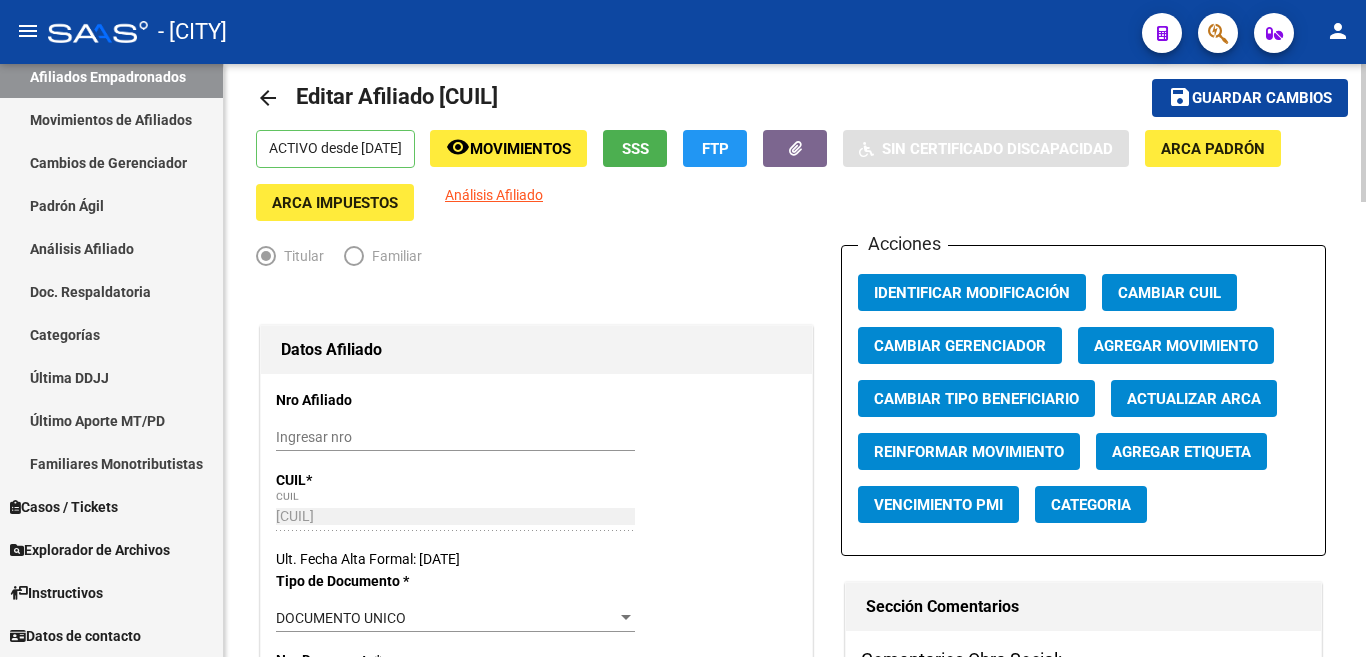 scroll, scrollTop: 0, scrollLeft: 0, axis: both 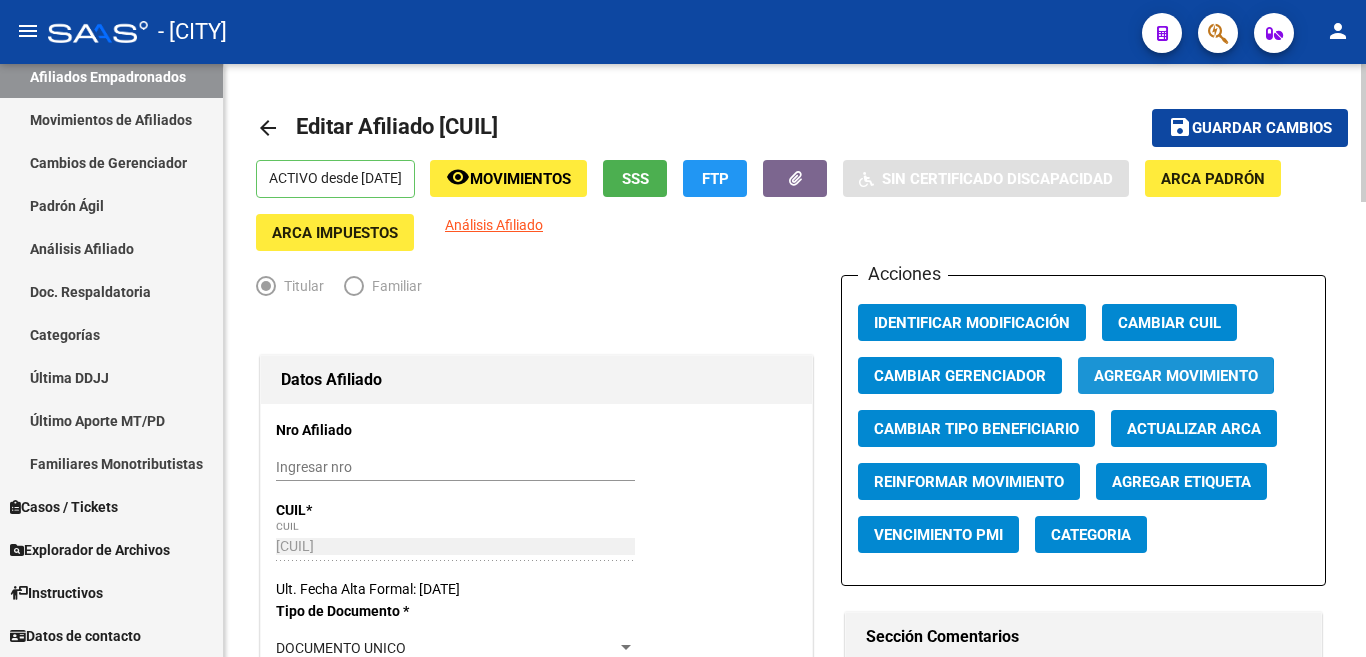 click on "Agregar Movimiento" 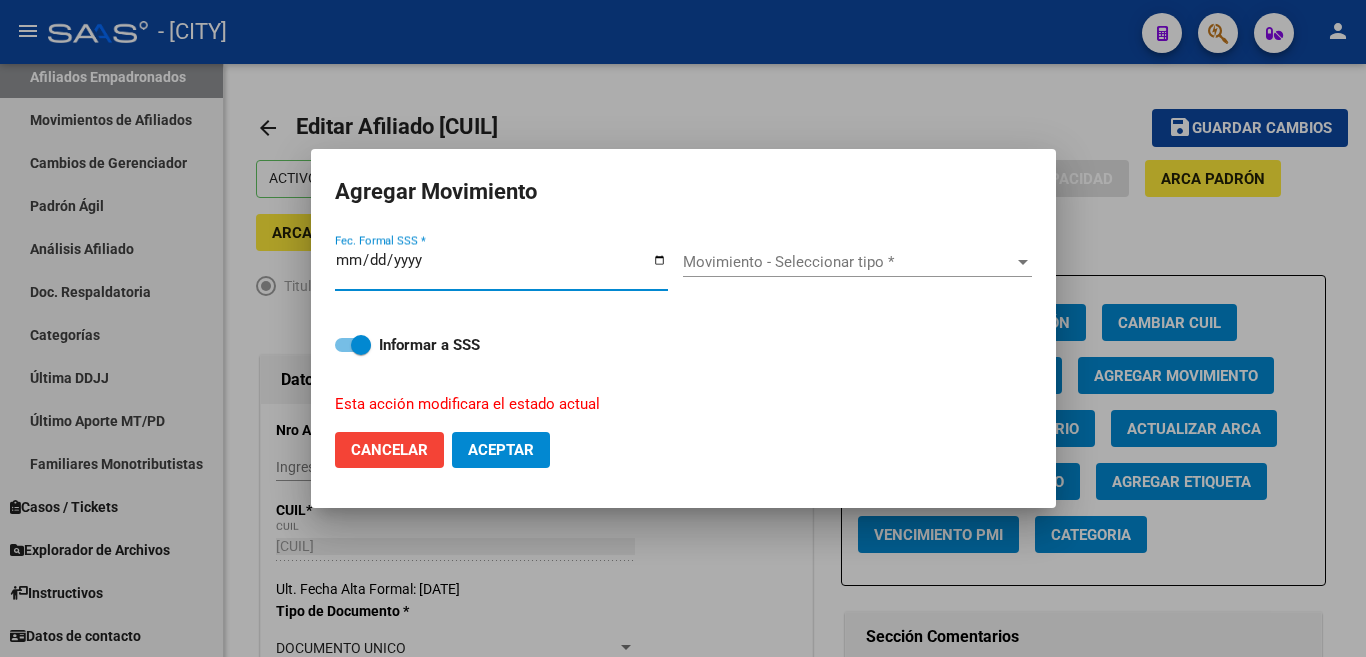 type on "2025-08-04" 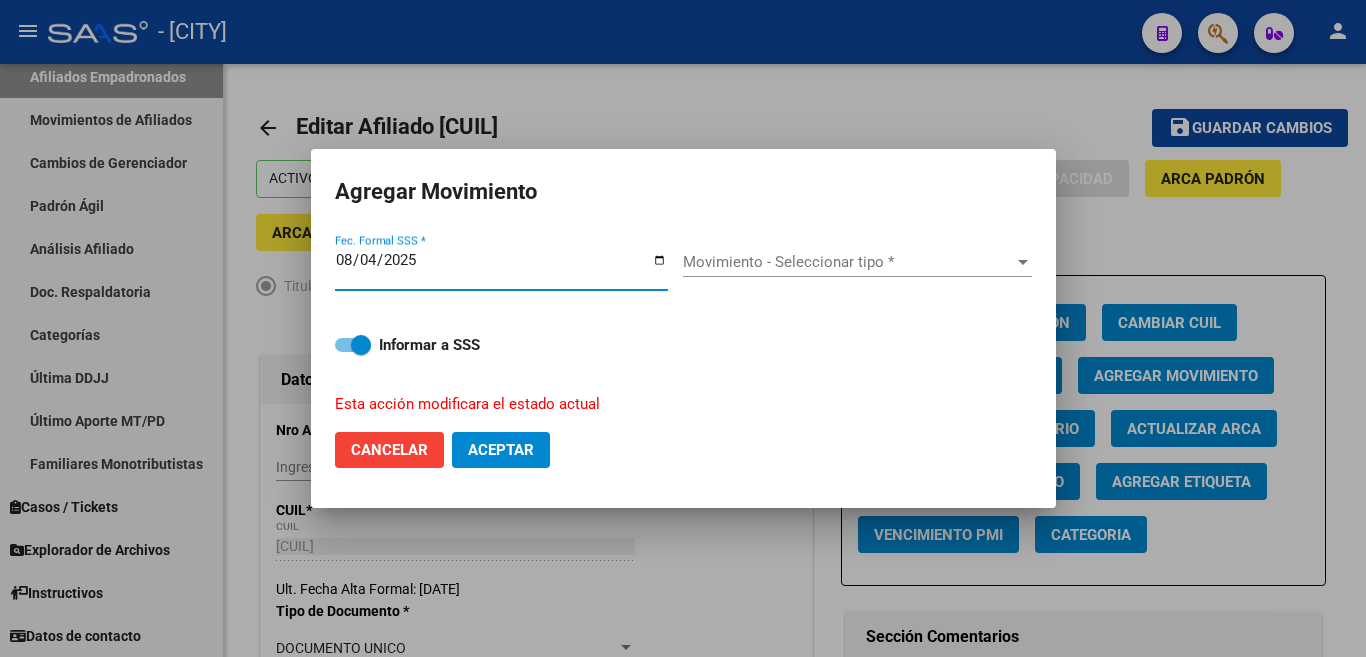 click at bounding box center [1023, 262] 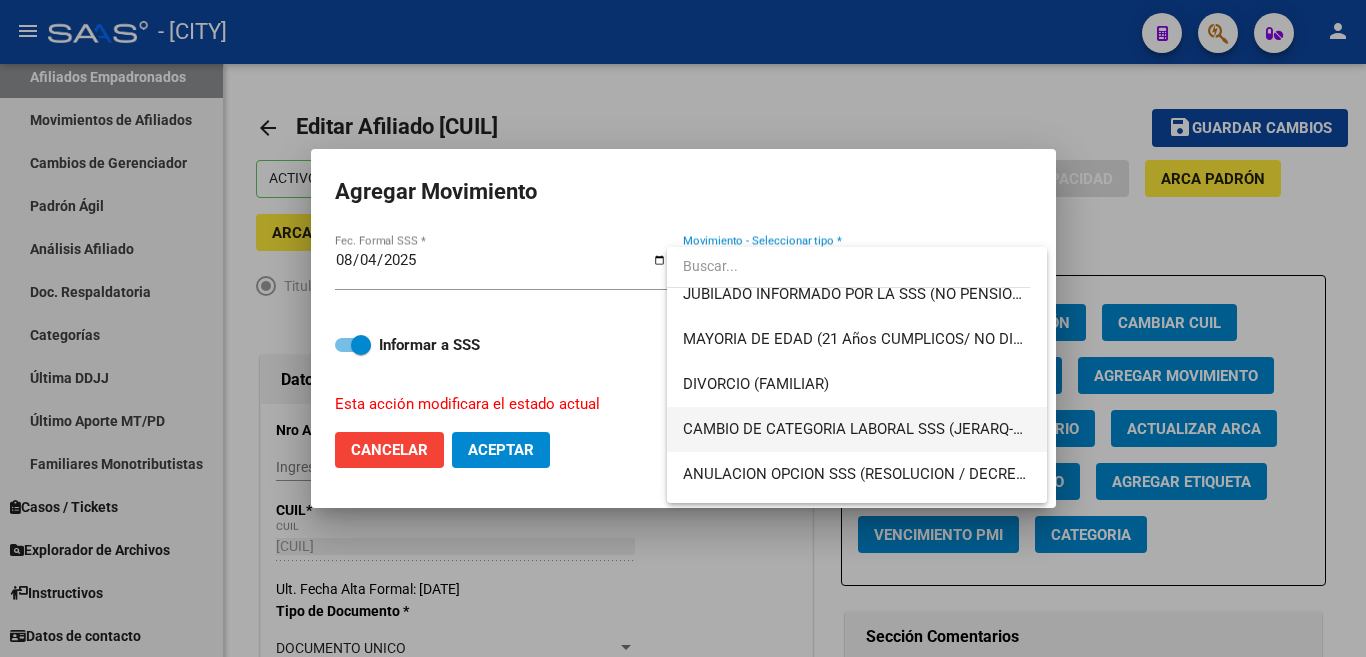 scroll, scrollTop: 300, scrollLeft: 0, axis: vertical 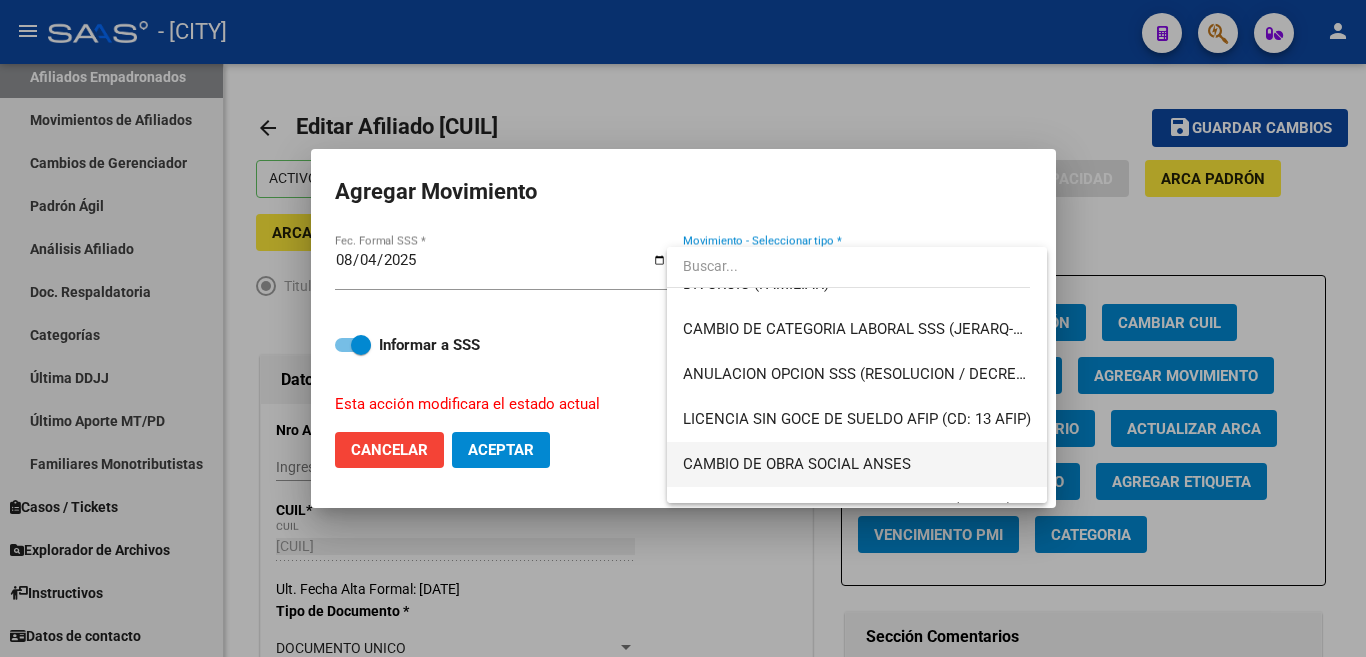click on "CAMBIO DE OBRA SOCIAL ANSES" at bounding box center [857, 464] 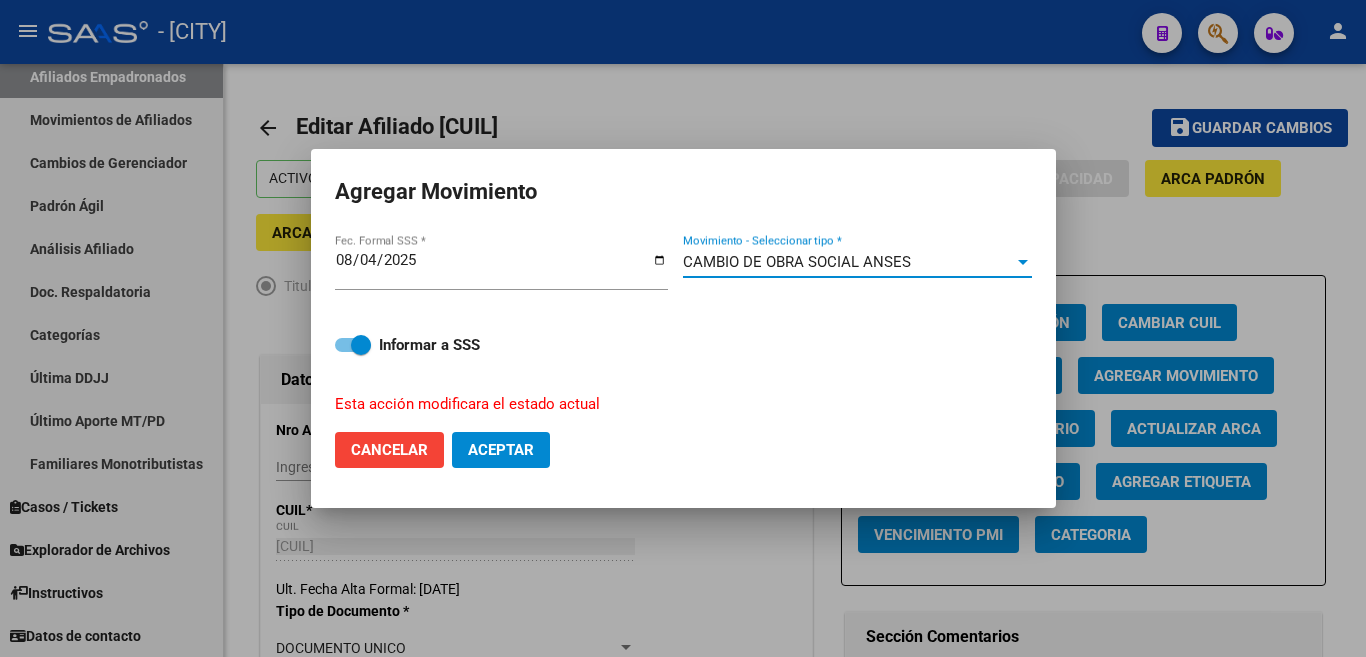 click on "Aceptar" 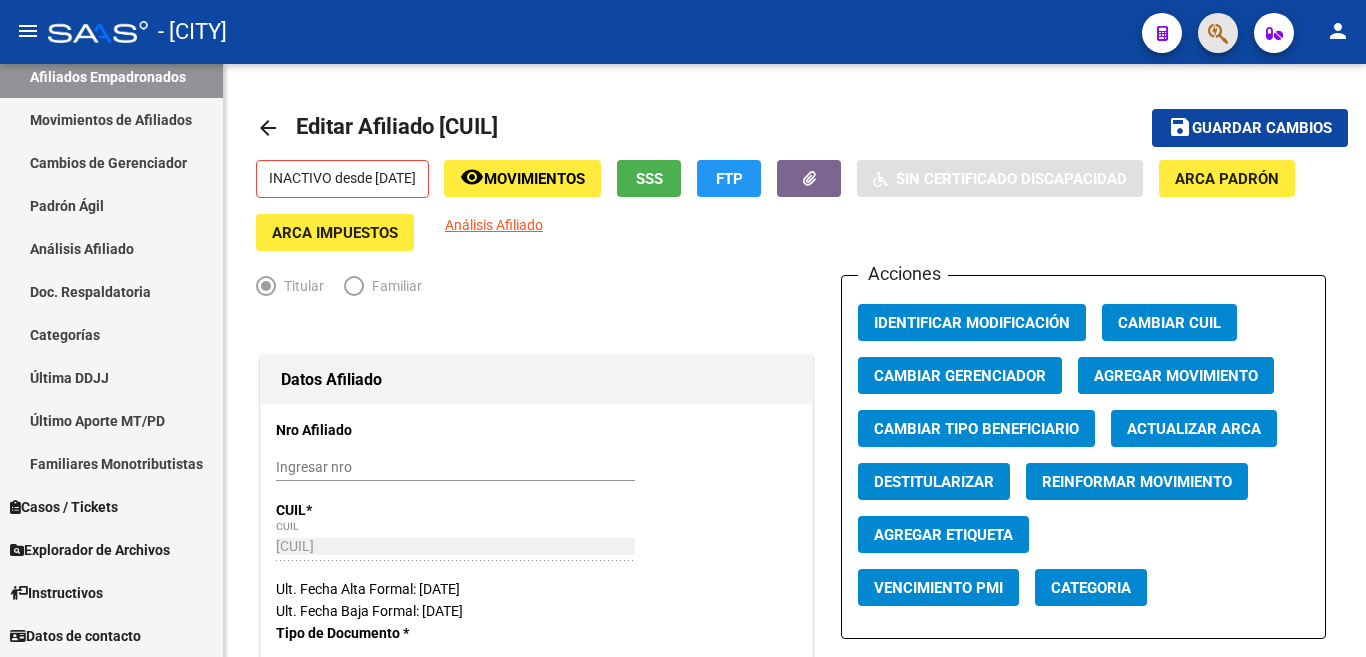 click 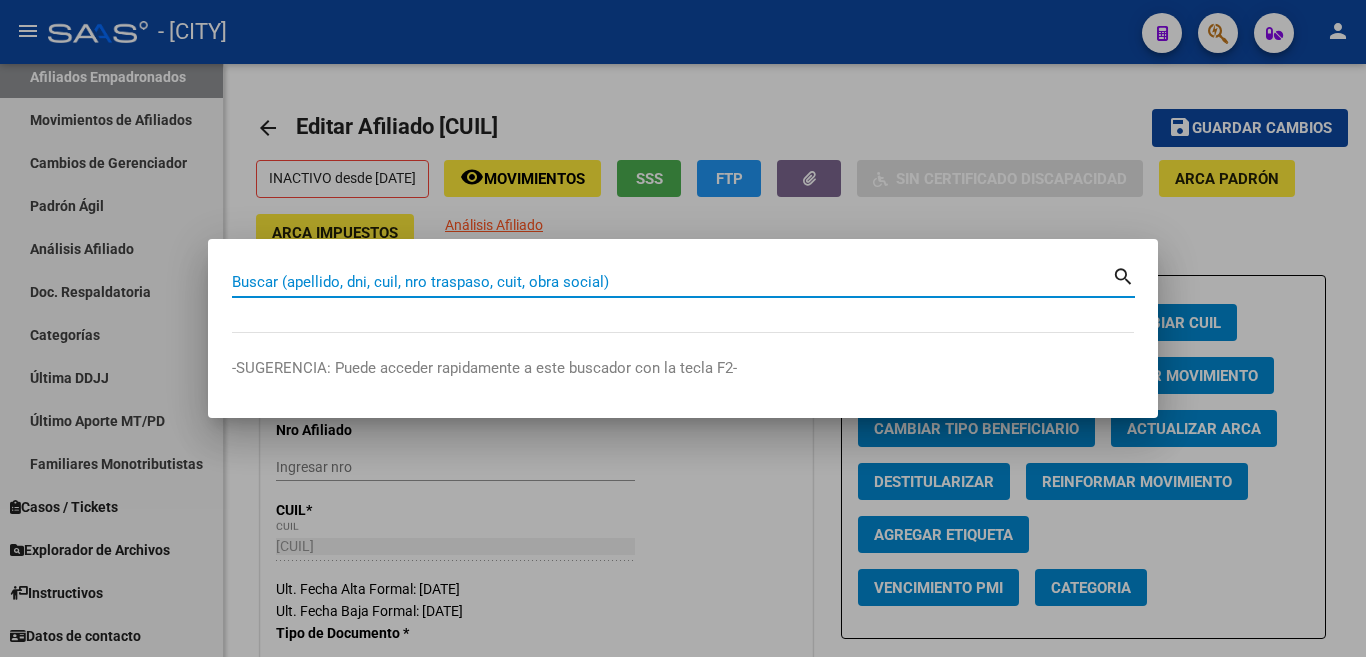click on "Buscar (apellido, dni, cuil, nro traspaso, cuit, obra social)" at bounding box center [672, 282] 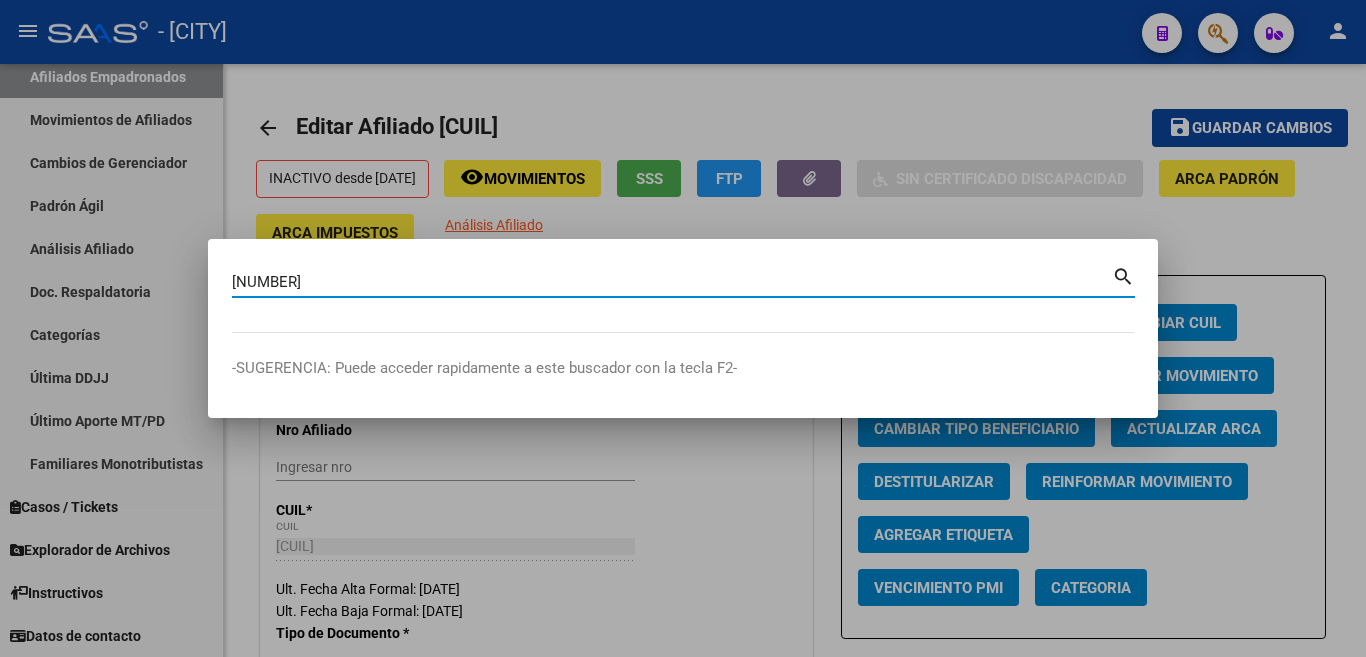 type on "20736517" 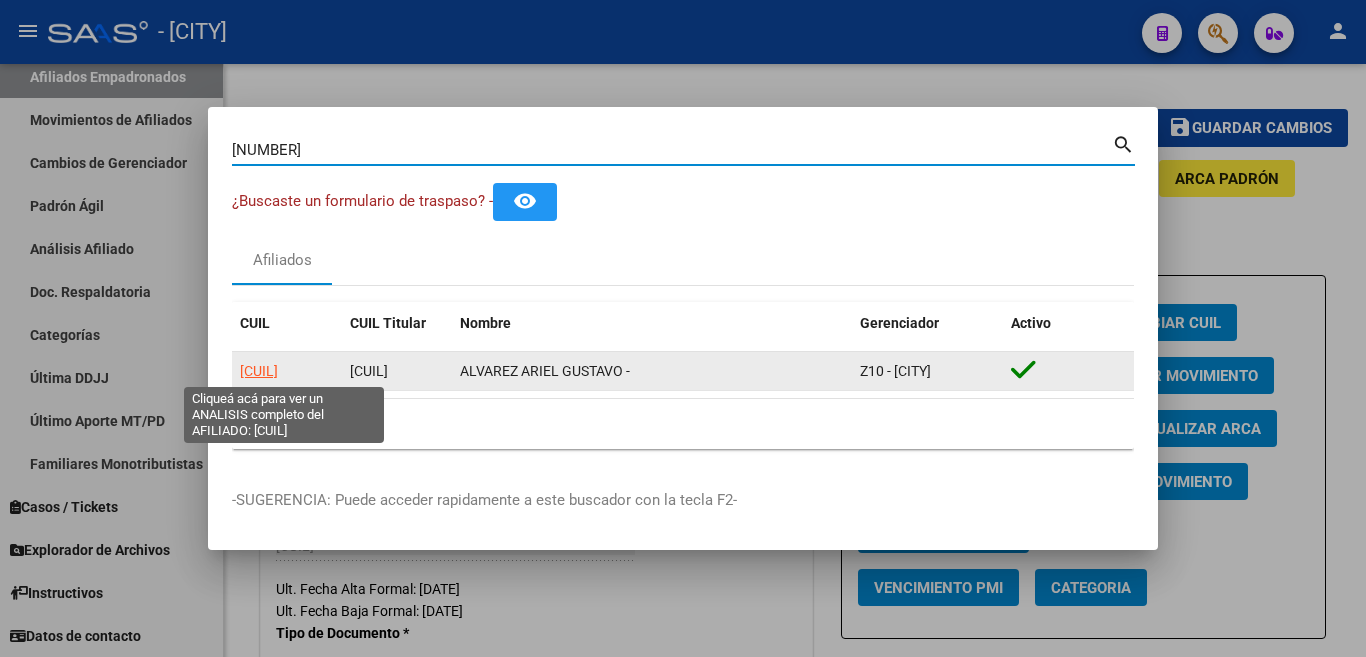 click on "20207365174" 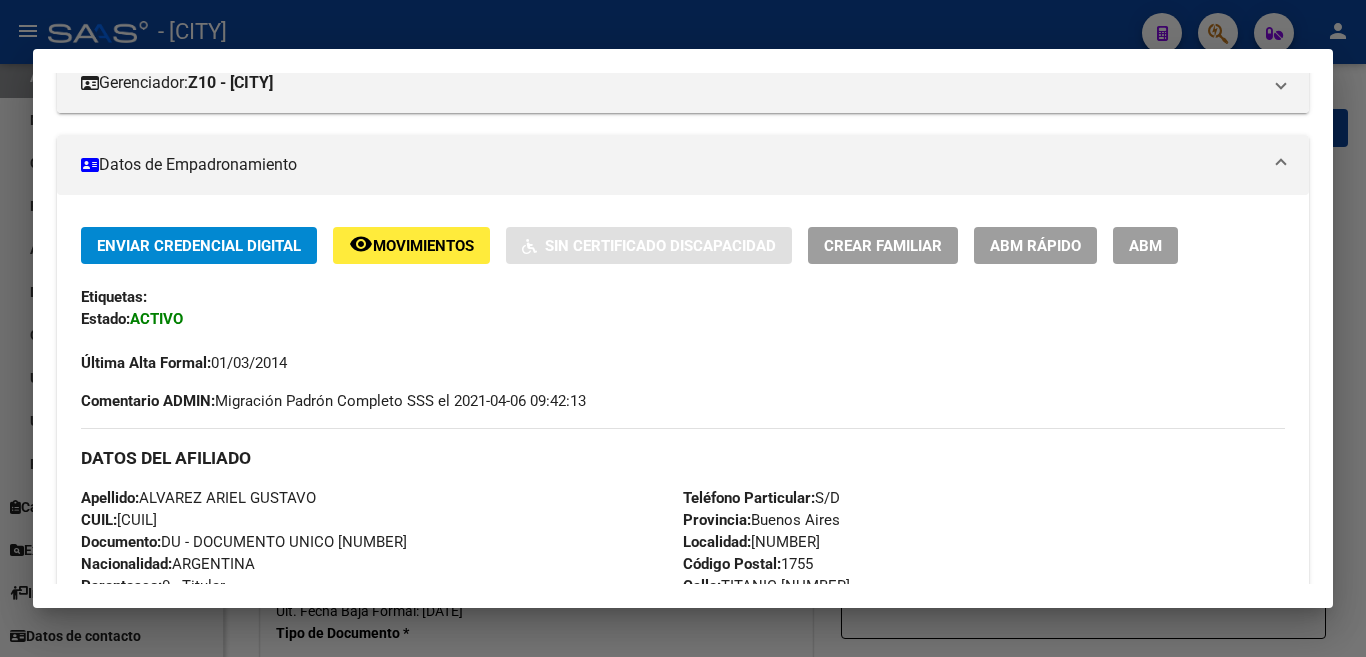 scroll, scrollTop: 300, scrollLeft: 0, axis: vertical 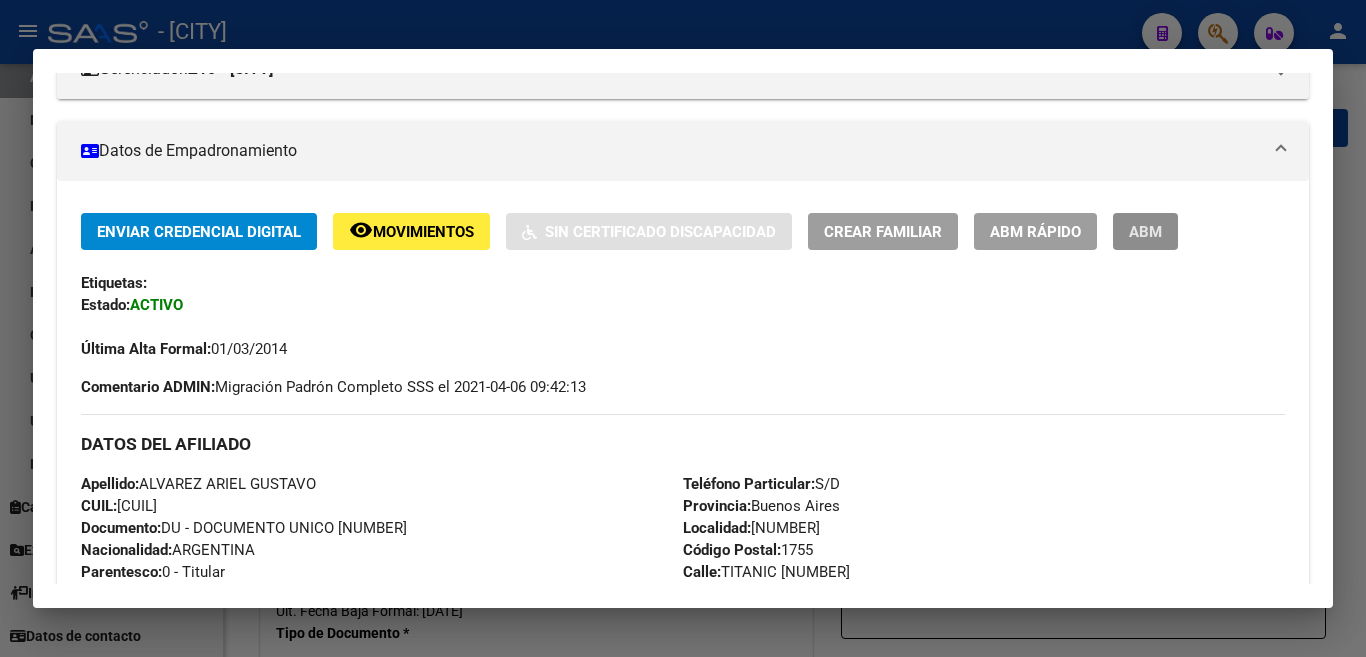 click on "ABM" at bounding box center (1145, 232) 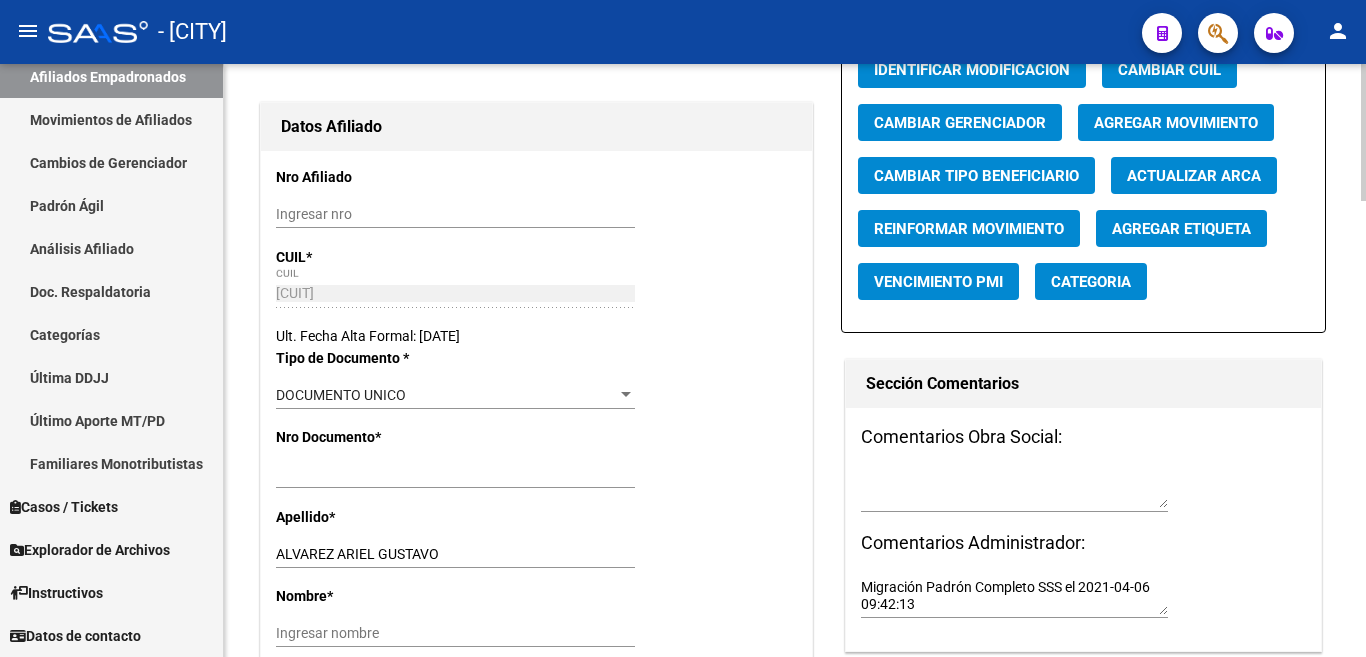 scroll, scrollTop: 300, scrollLeft: 0, axis: vertical 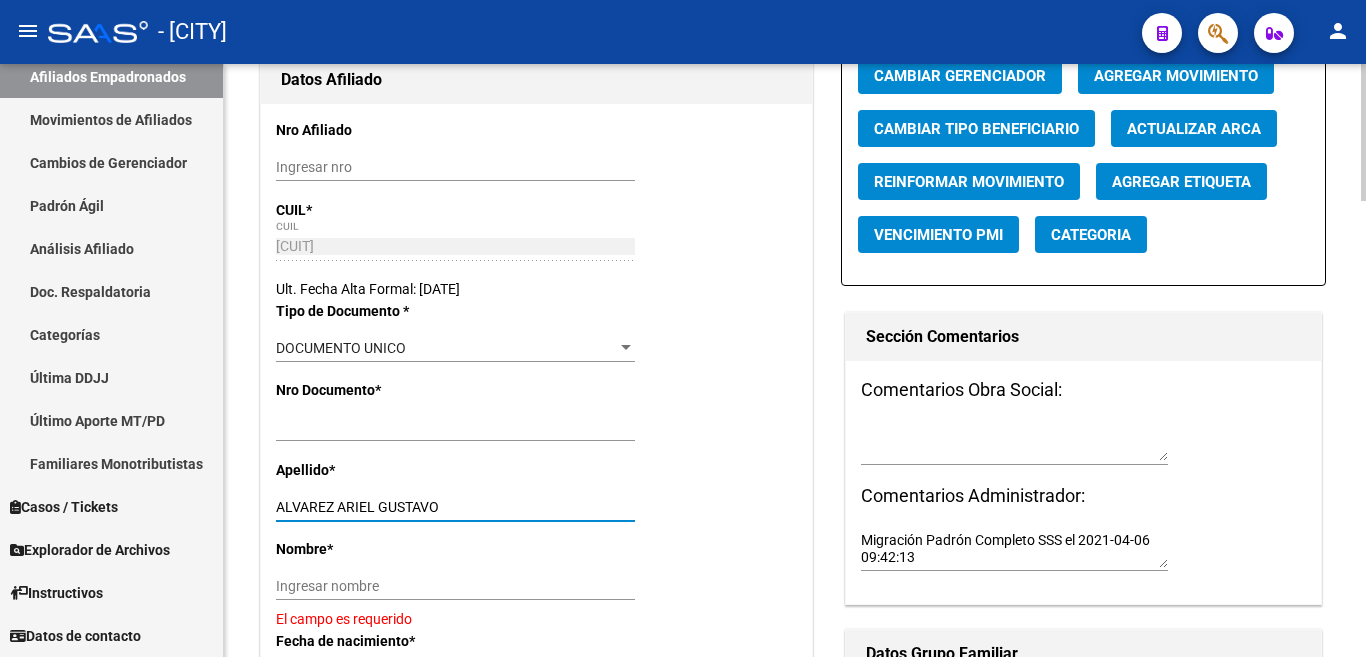 drag, startPoint x: 335, startPoint y: 505, endPoint x: 461, endPoint y: 504, distance: 126.00397 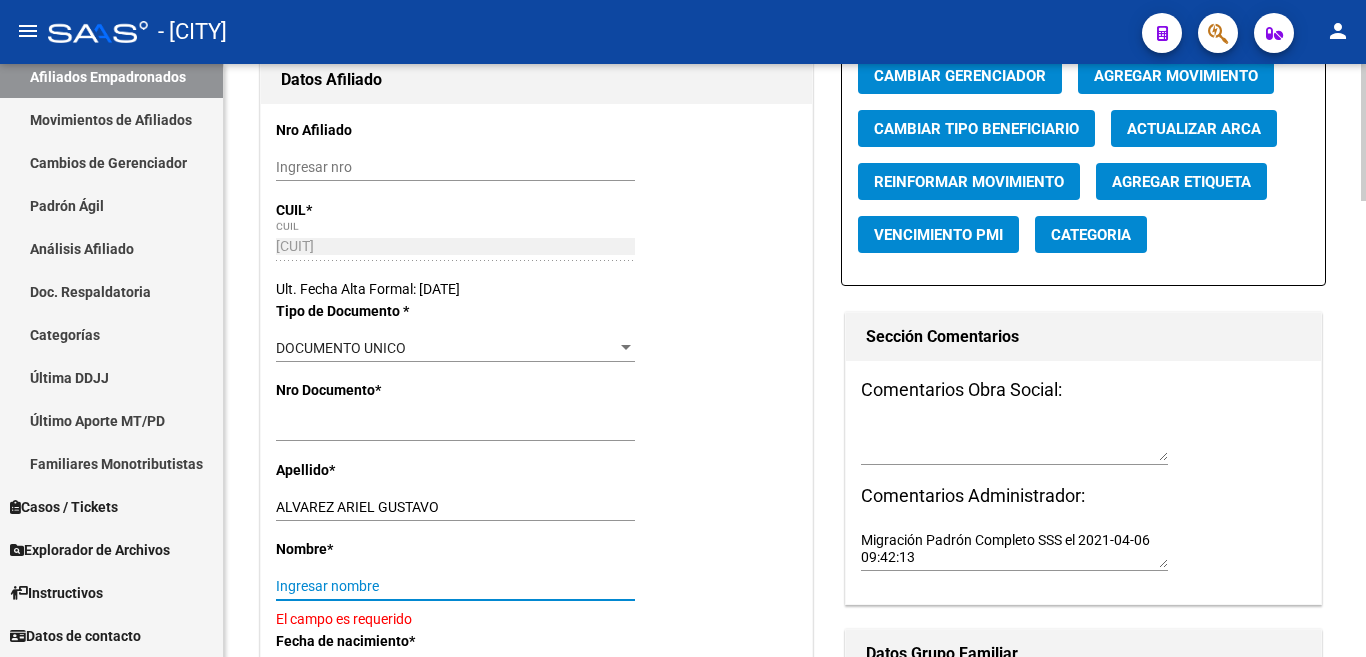 paste on "ARIEL GUSTAVO" 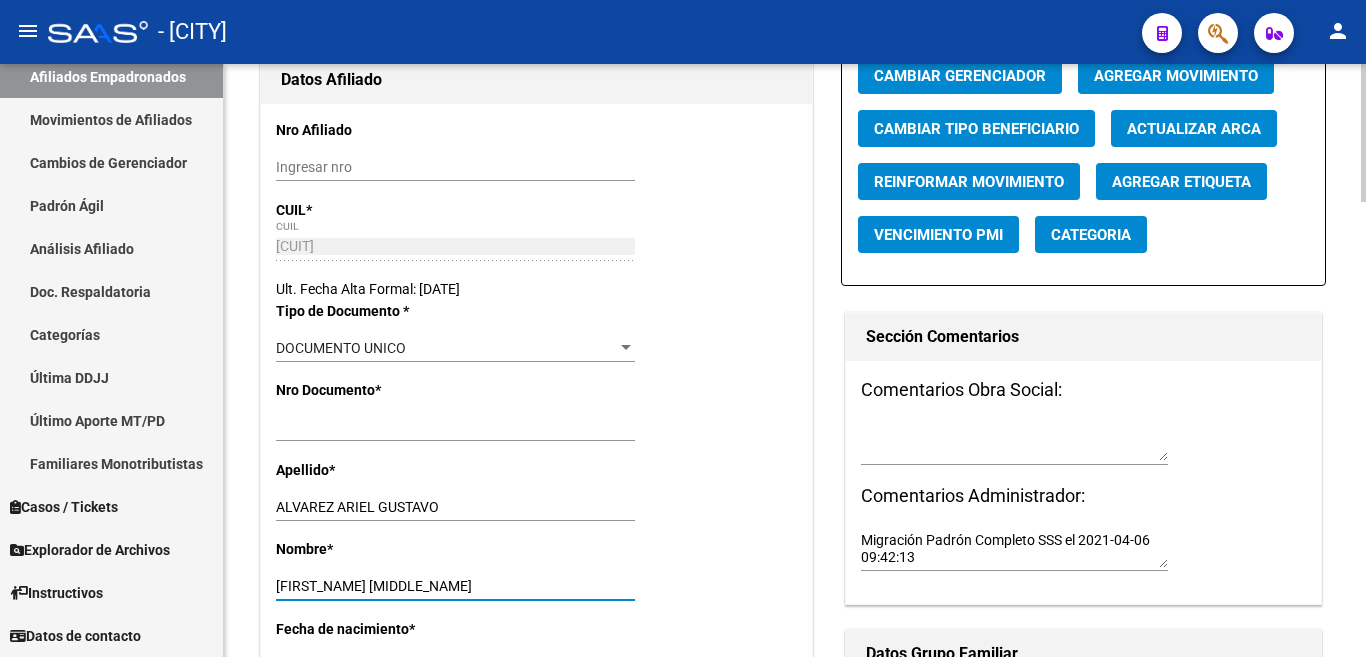 type on "ARIEL GUSTAVO" 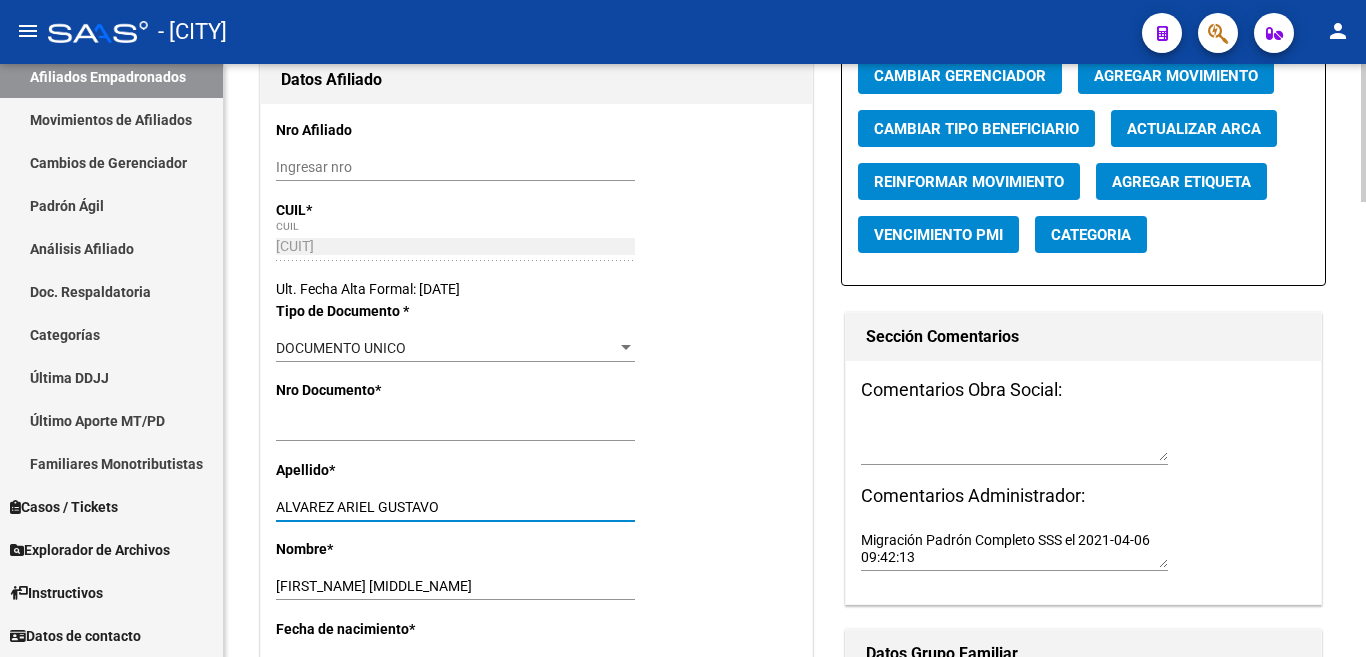 drag, startPoint x: 335, startPoint y: 504, endPoint x: 459, endPoint y: 504, distance: 124 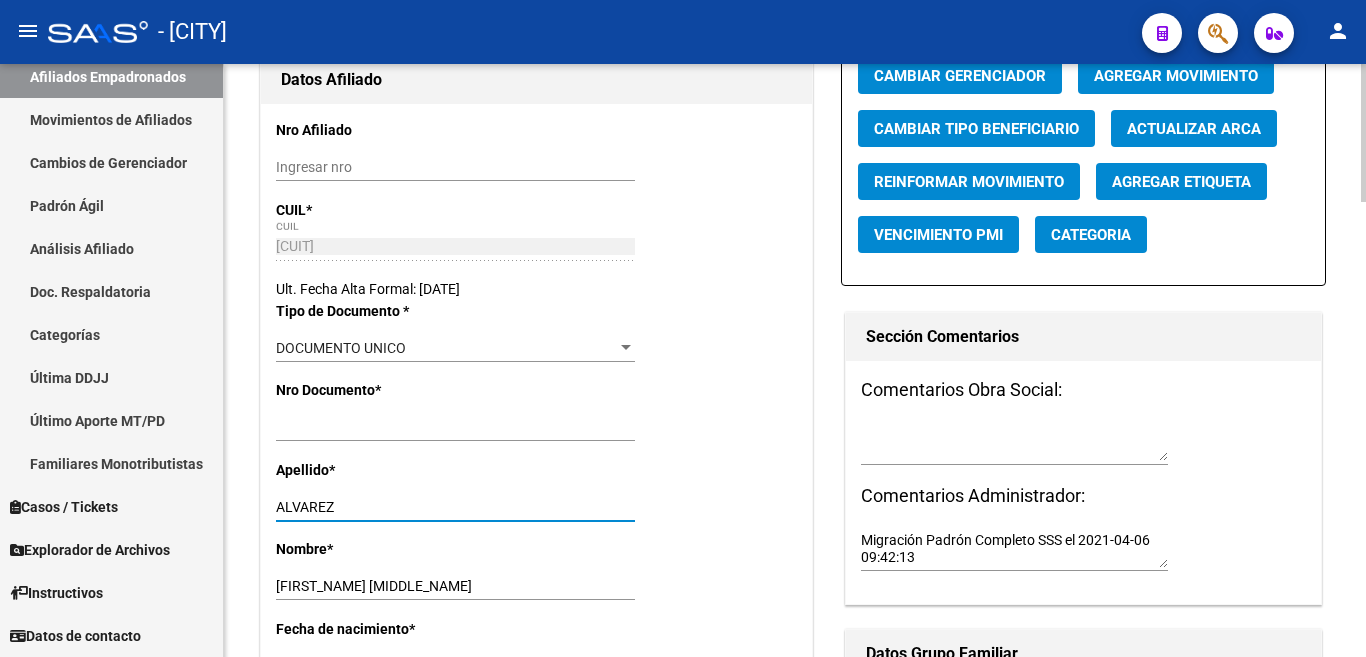 scroll, scrollTop: 0, scrollLeft: 0, axis: both 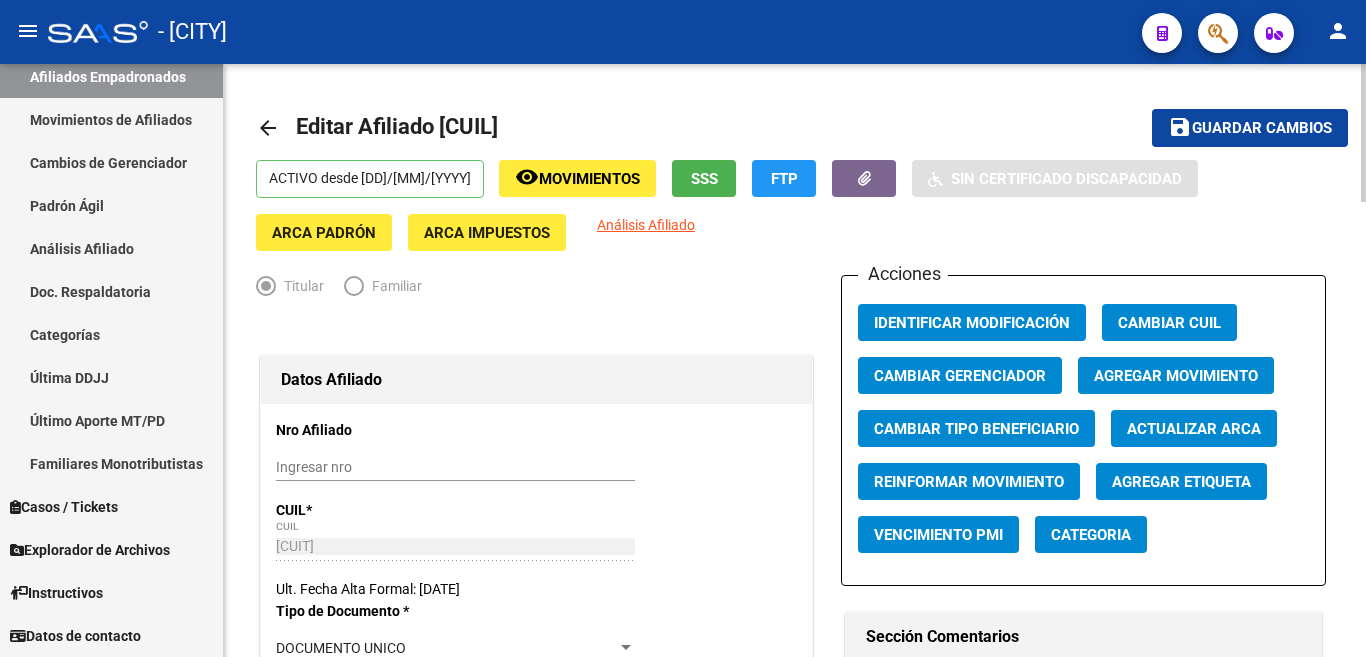 type on "ALVAREZ" 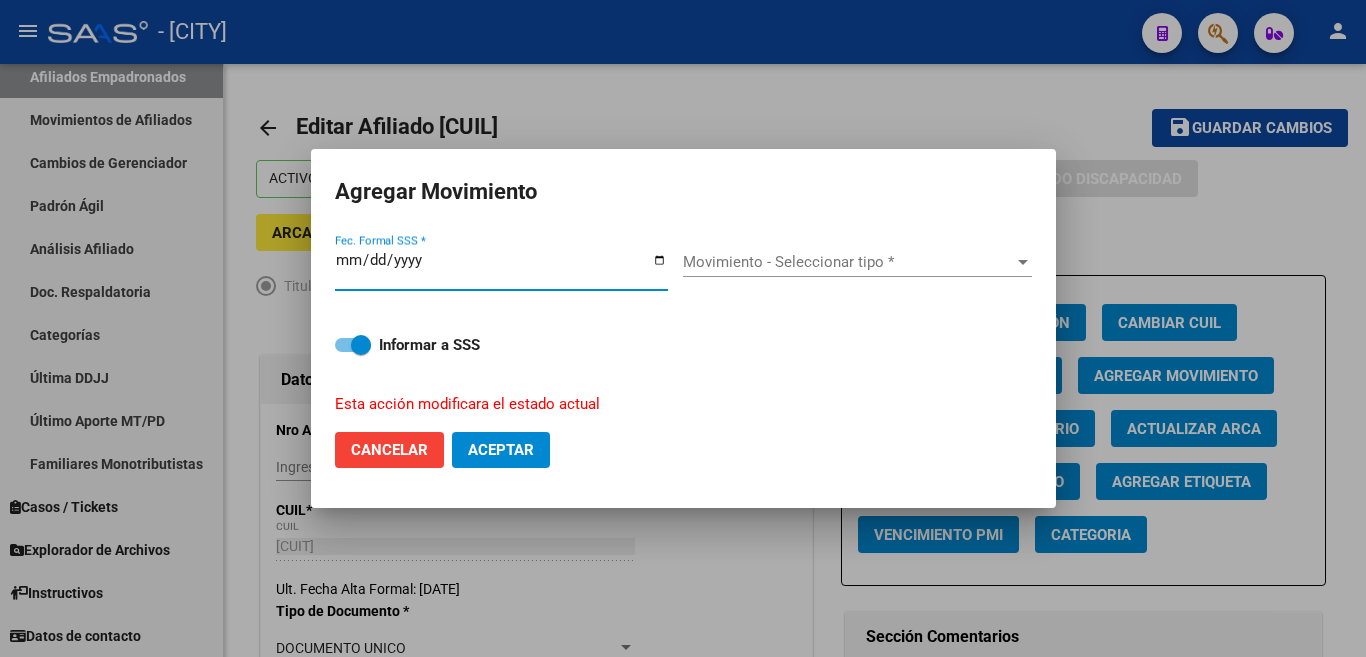type on "2025-08-04" 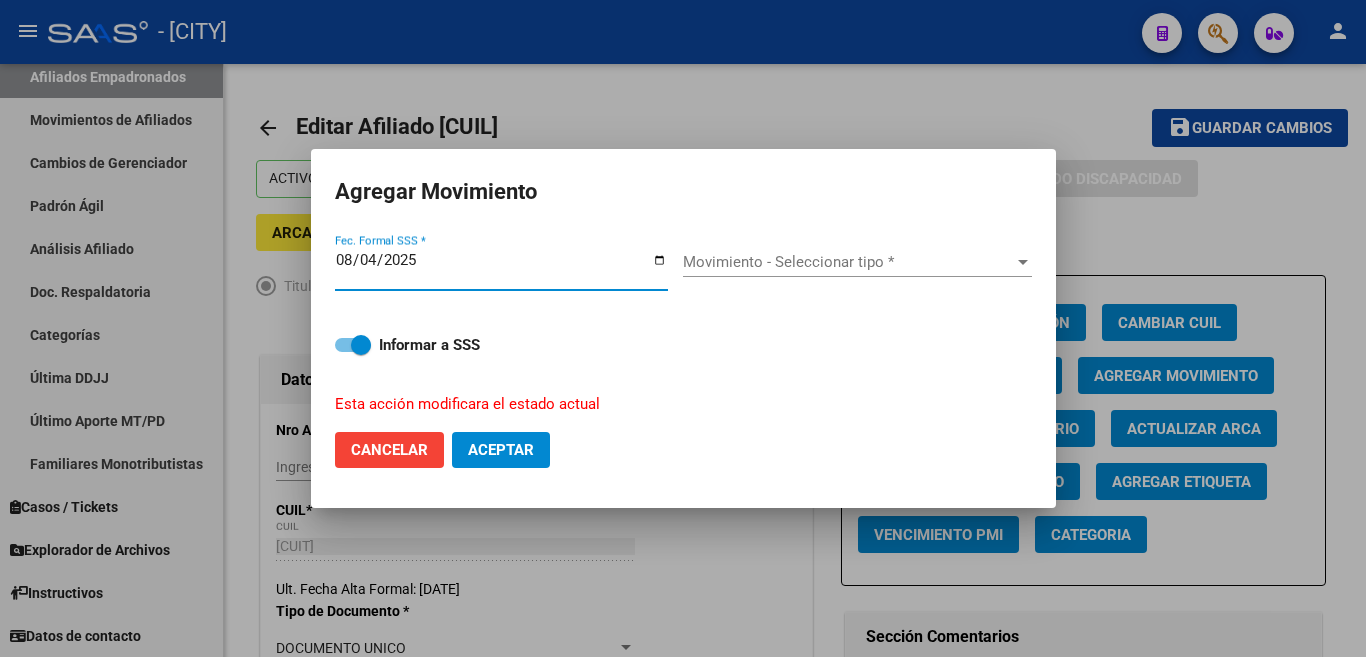 click at bounding box center [1023, 262] 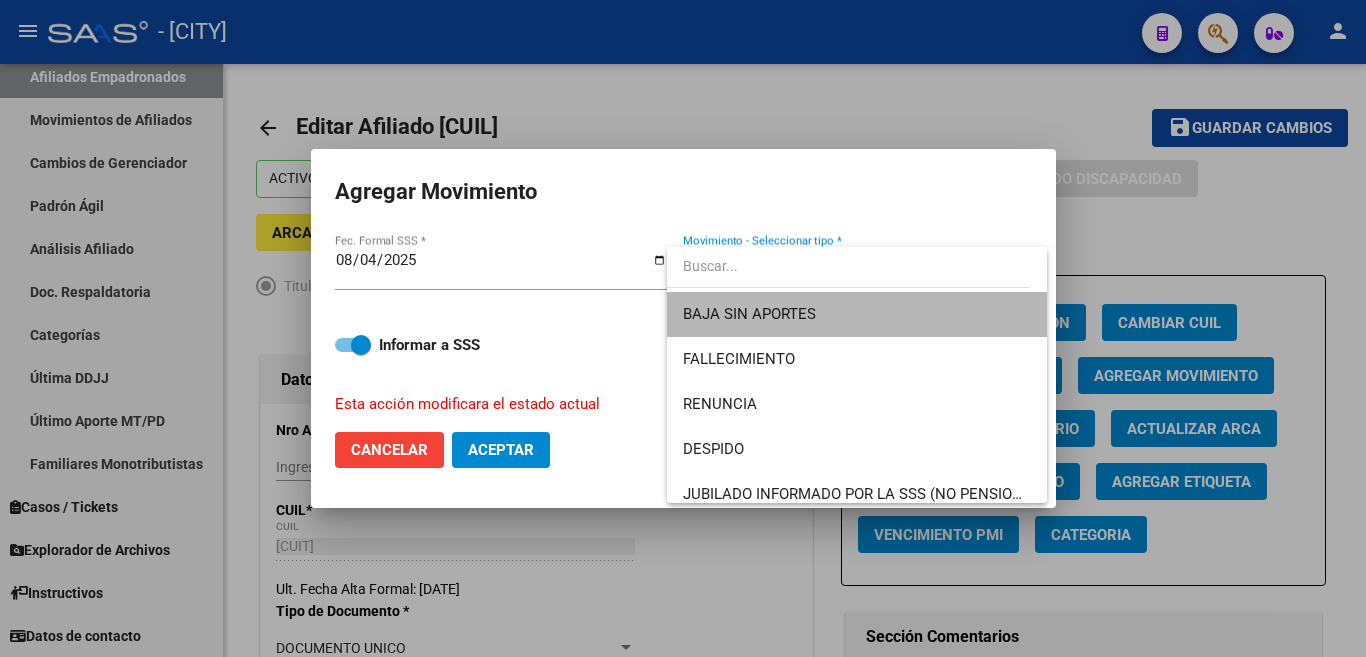 click on "BAJA SIN APORTES" at bounding box center (857, 314) 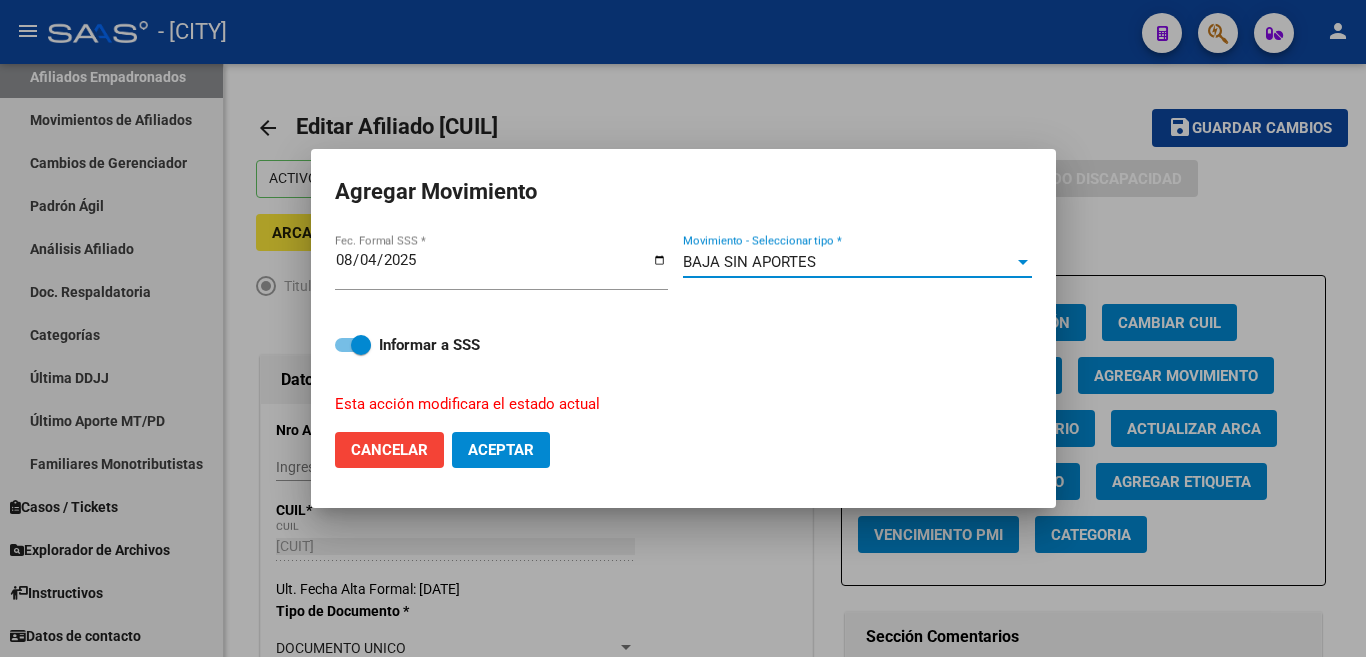 click on "Aceptar" 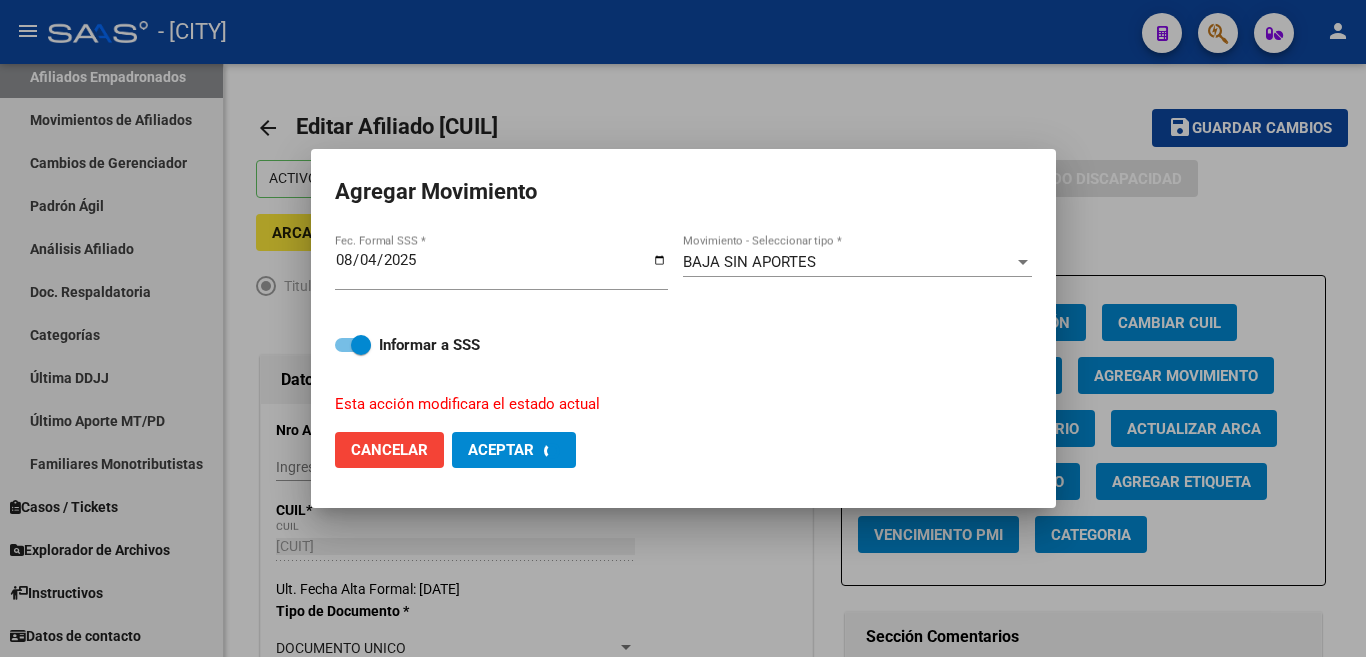 checkbox on "false" 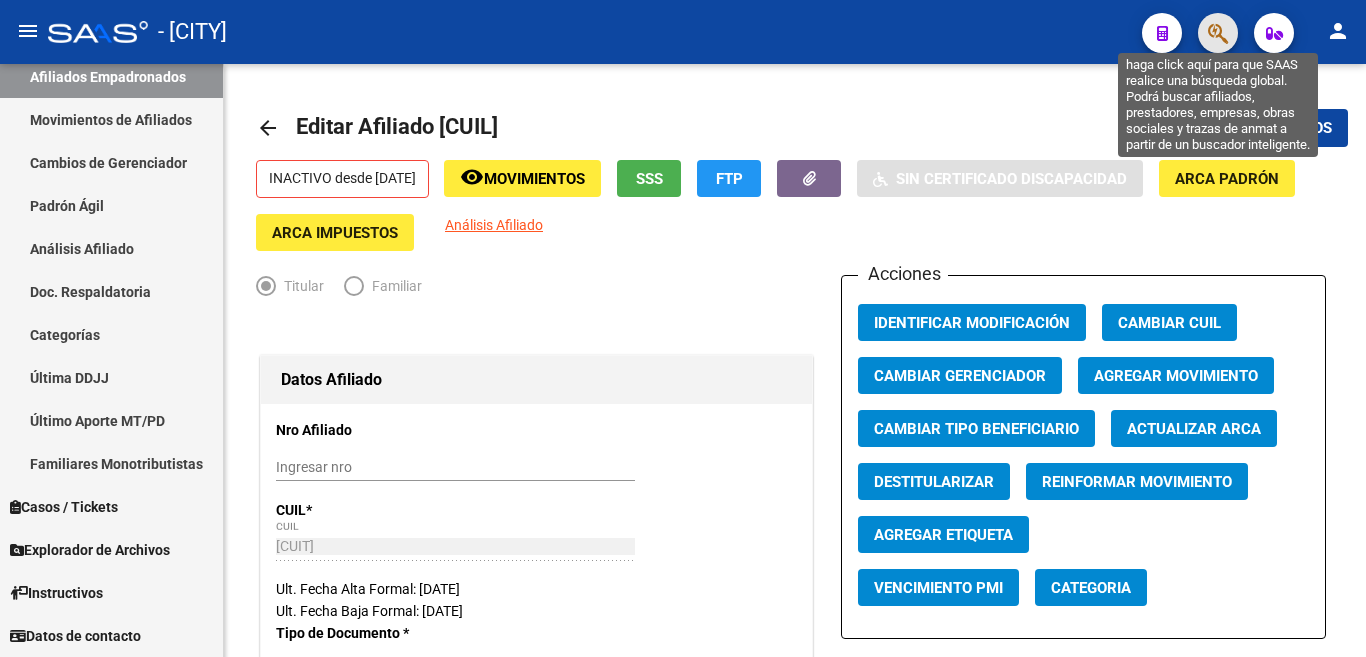 click 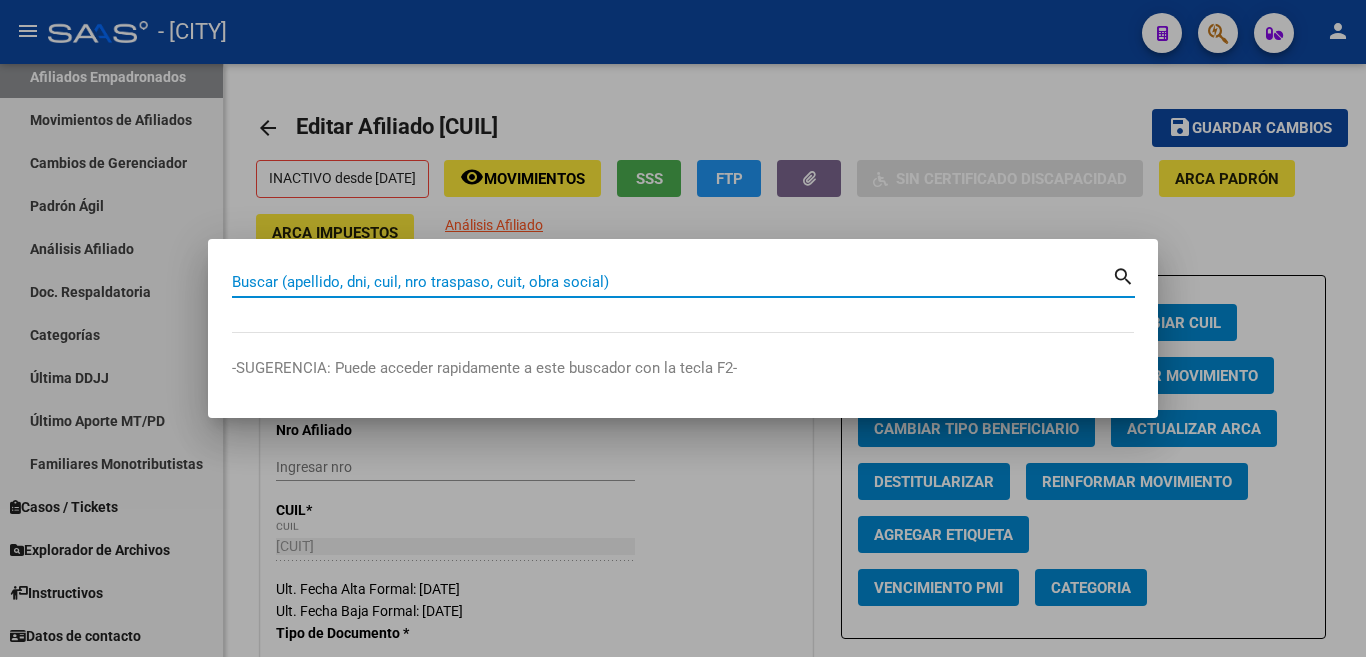 click on "Buscar (apellido, dni, cuil, nro traspaso, cuit, obra social)" at bounding box center (672, 282) 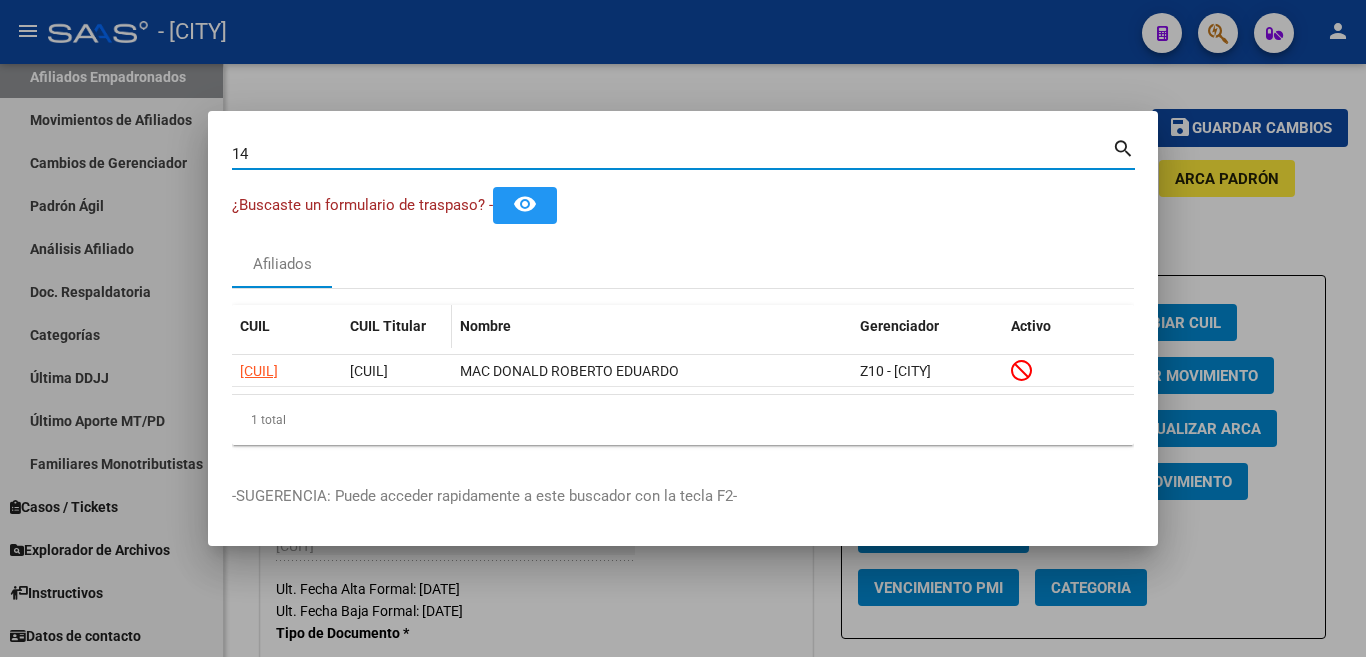 type on "1" 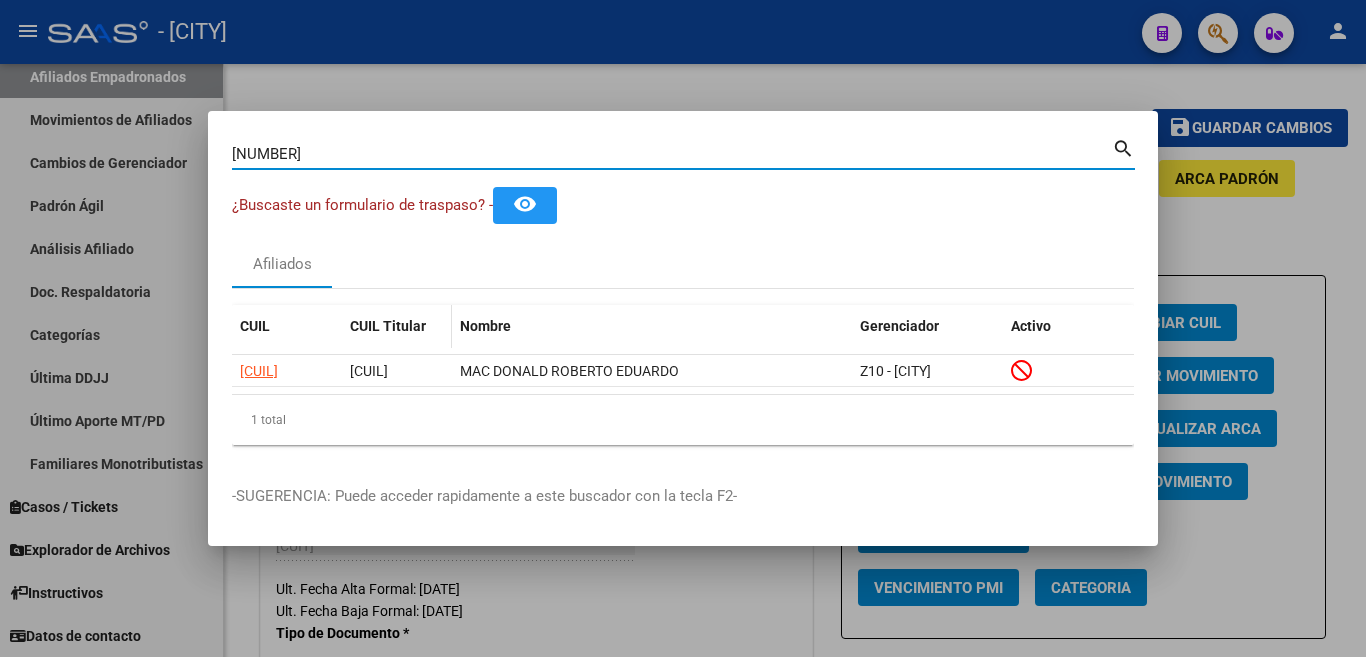 type on "25380318" 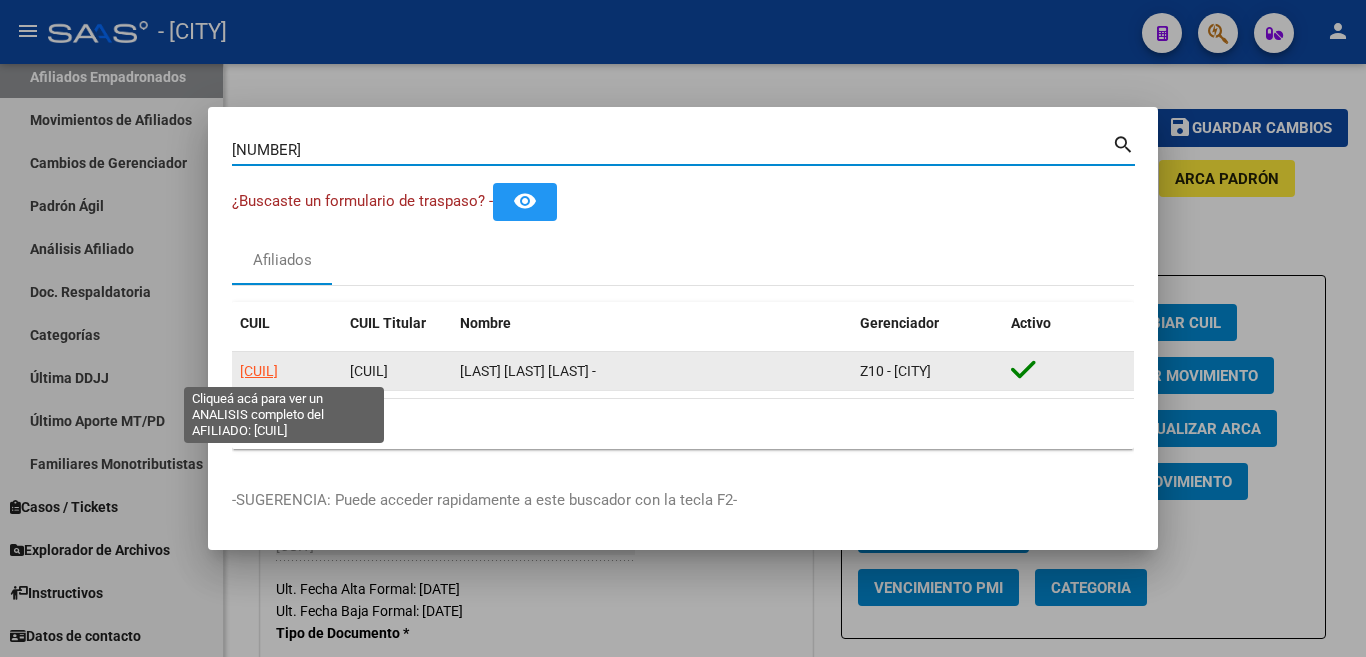 click on "20253803186" 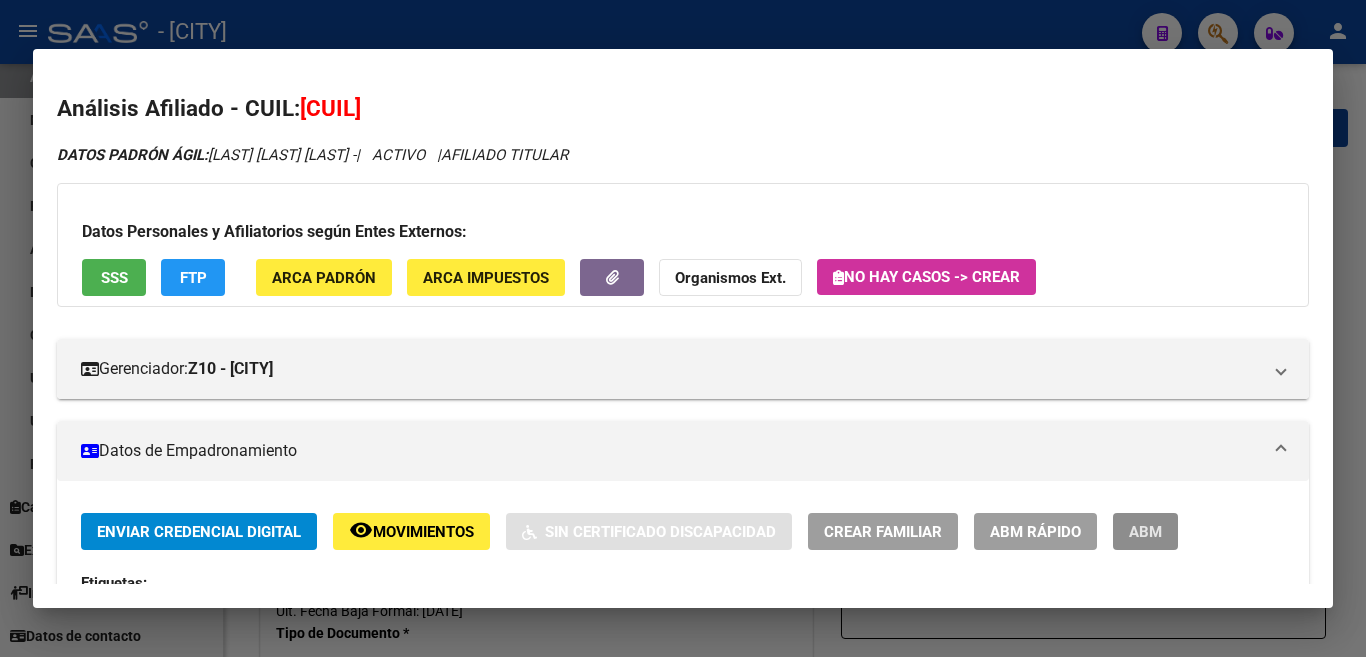 click on "ABM" at bounding box center (1145, 531) 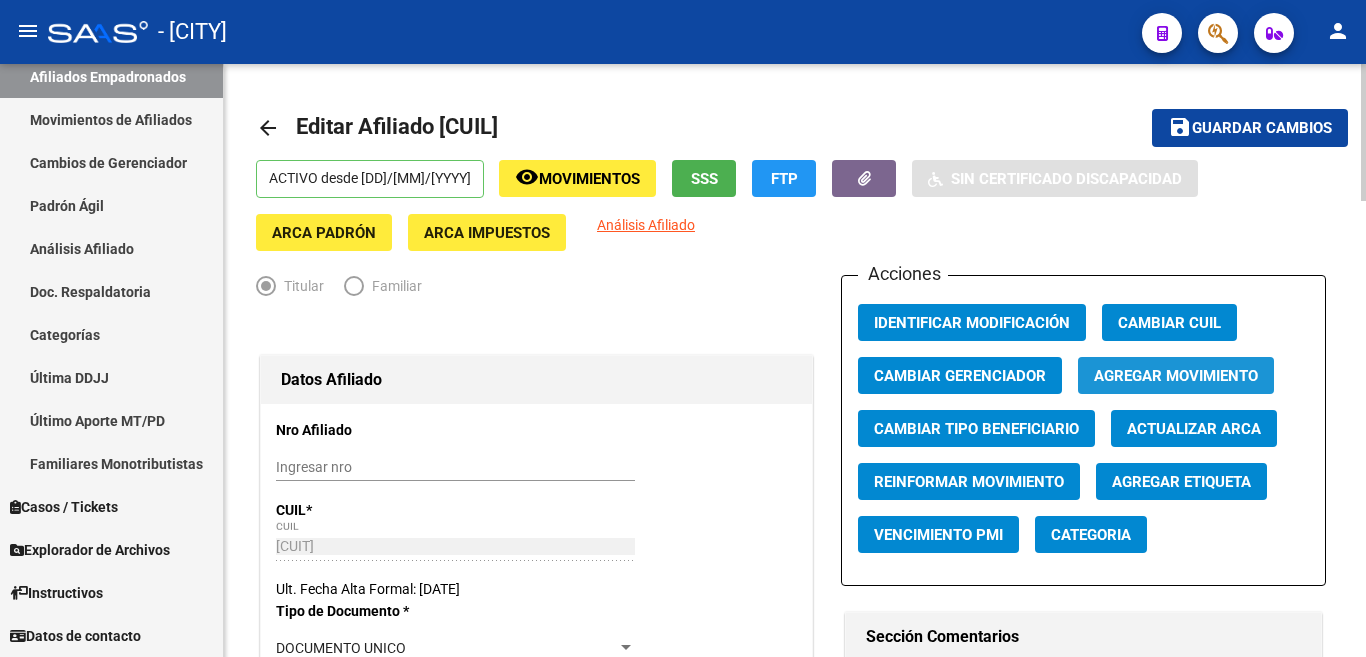 click on "Agregar Movimiento" 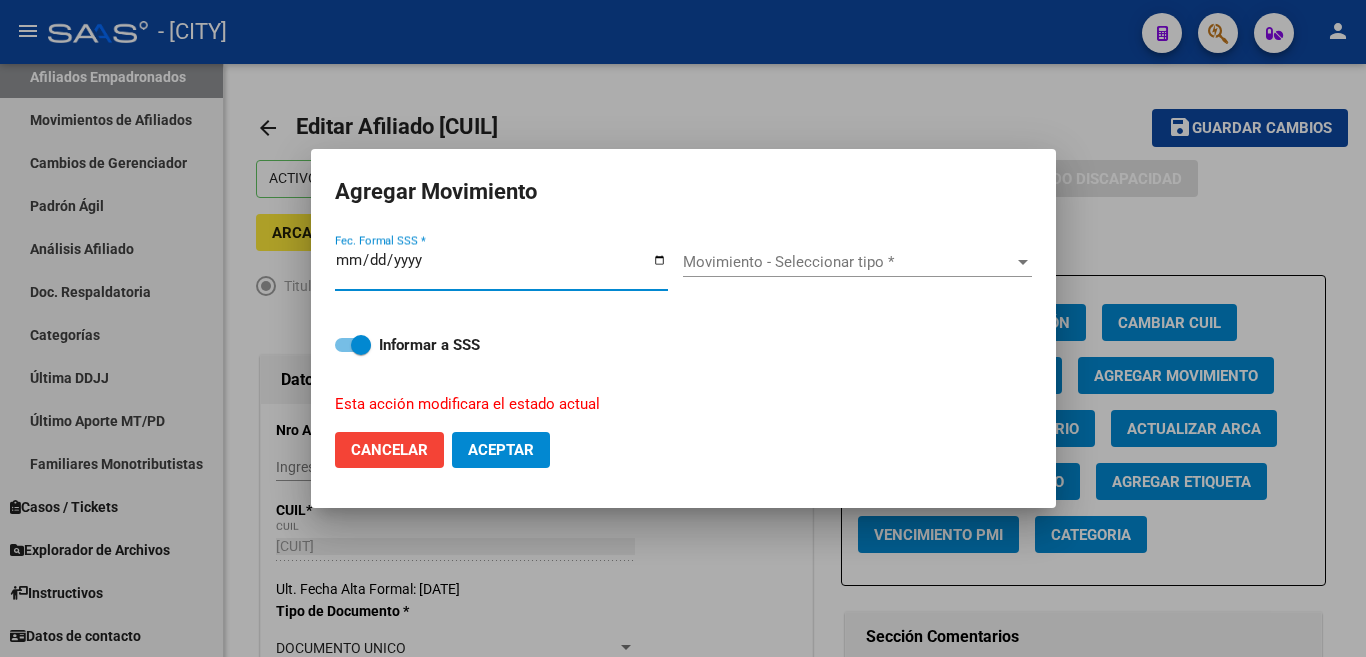 type on "2025-08-04" 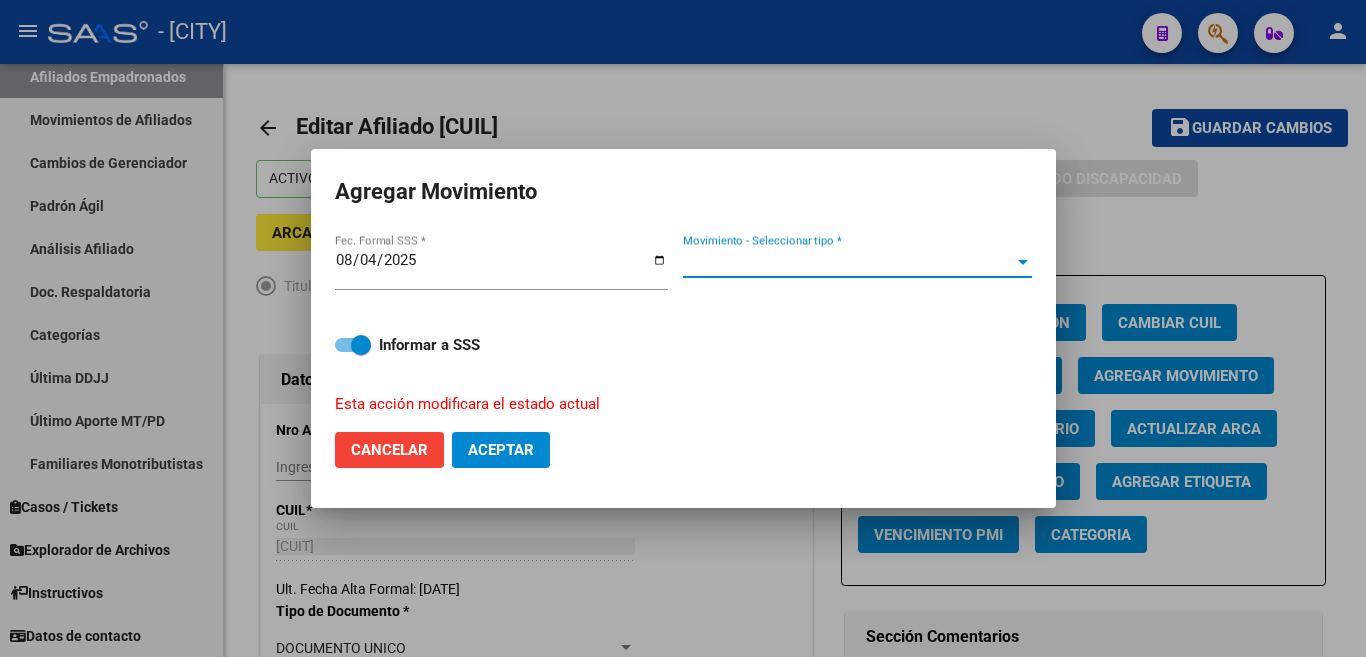 click on "Movimiento - Seleccionar tipo *" at bounding box center [848, 262] 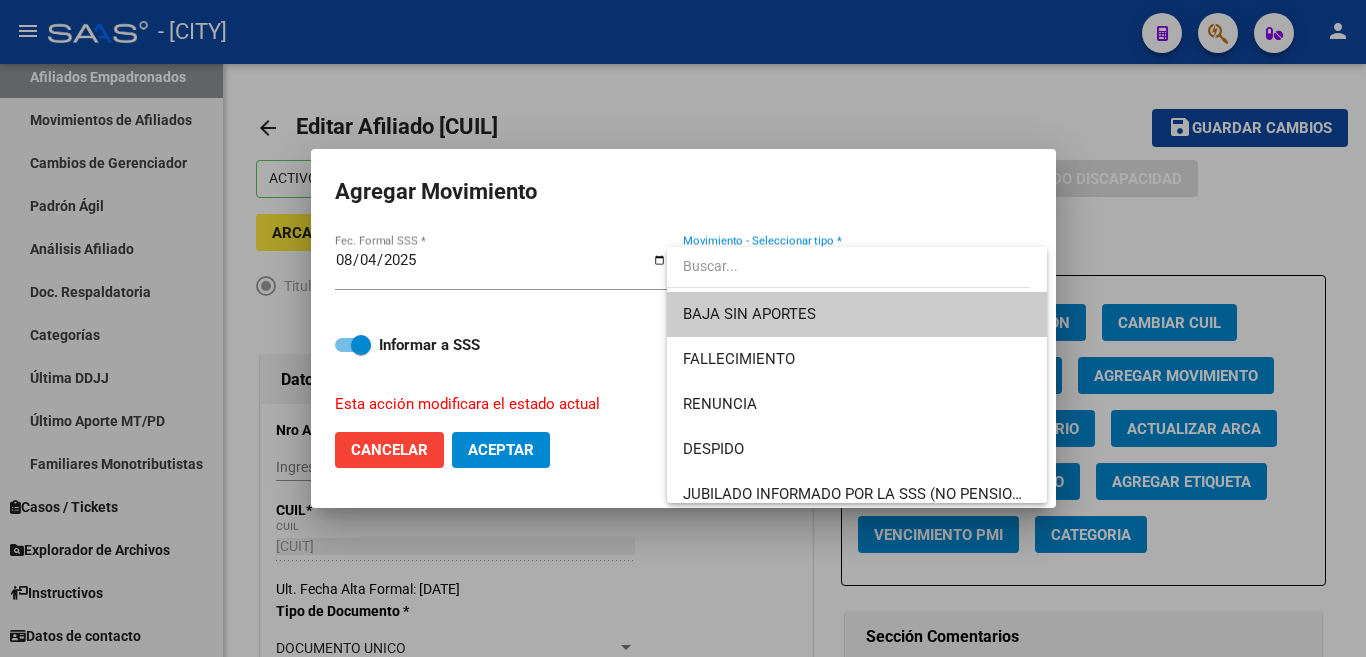 click on "BAJA SIN APORTES" at bounding box center [857, 314] 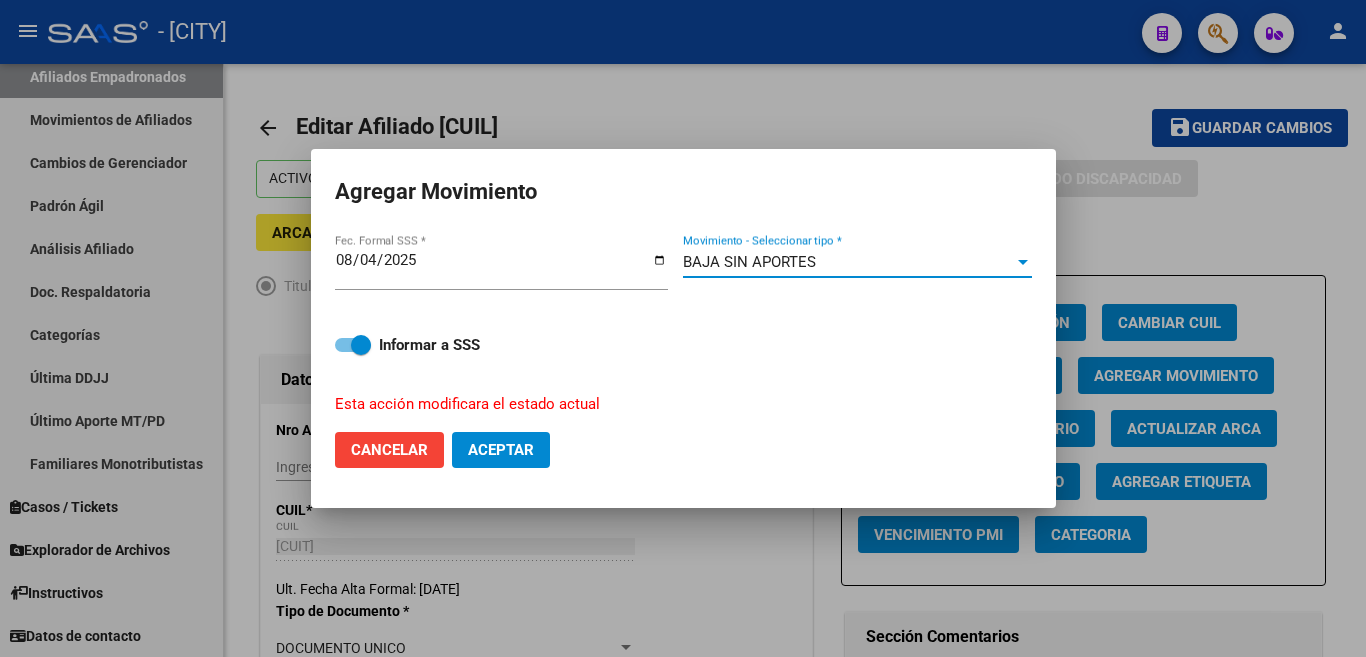click on "Aceptar" 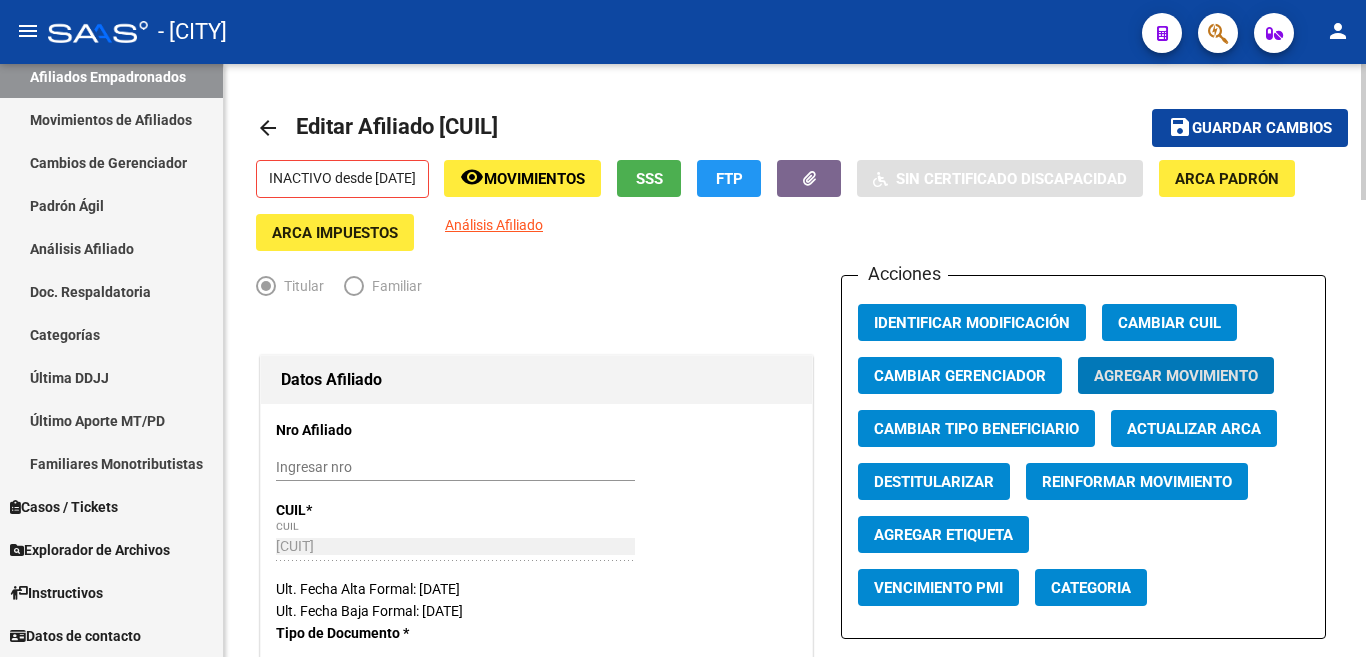 type 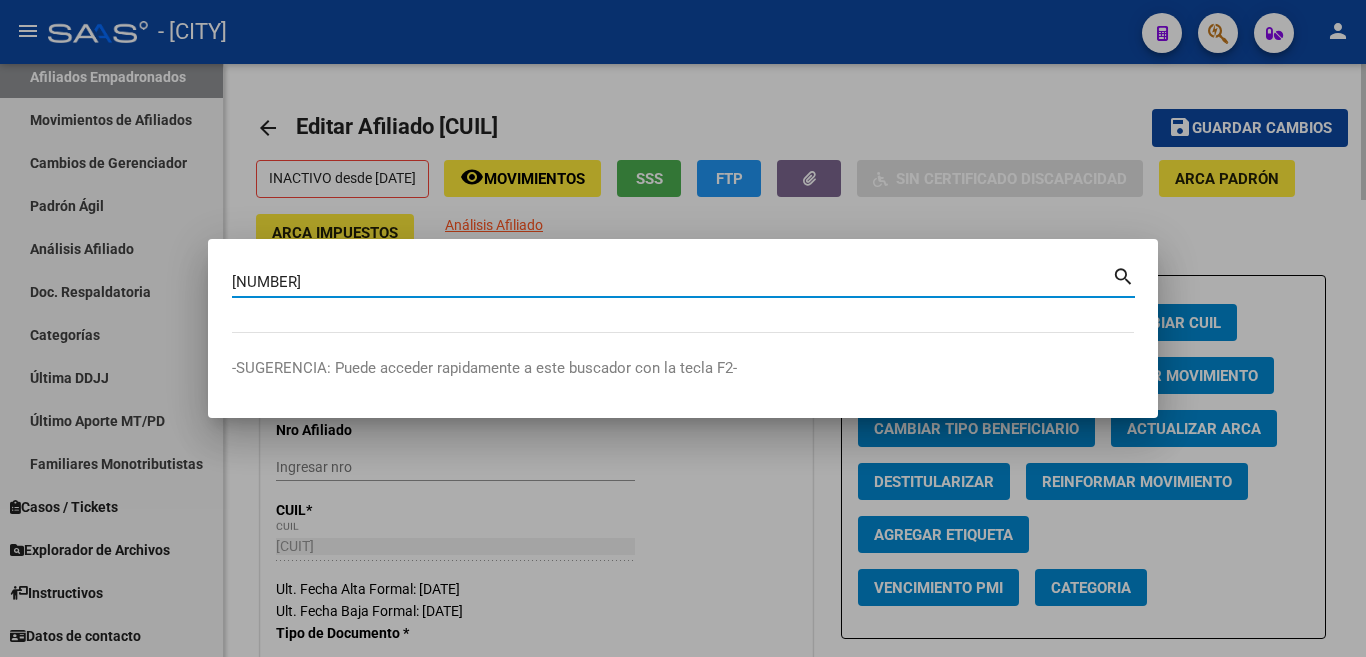 type on "12319576" 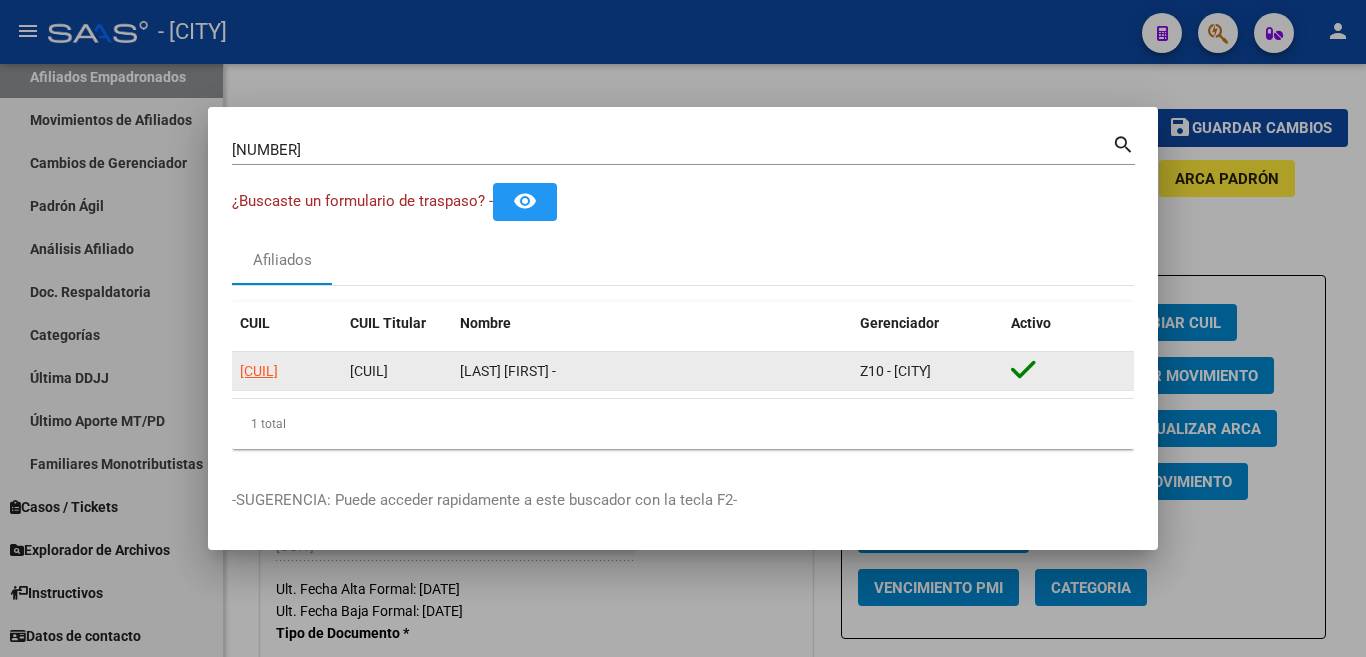 click on "20123195761" 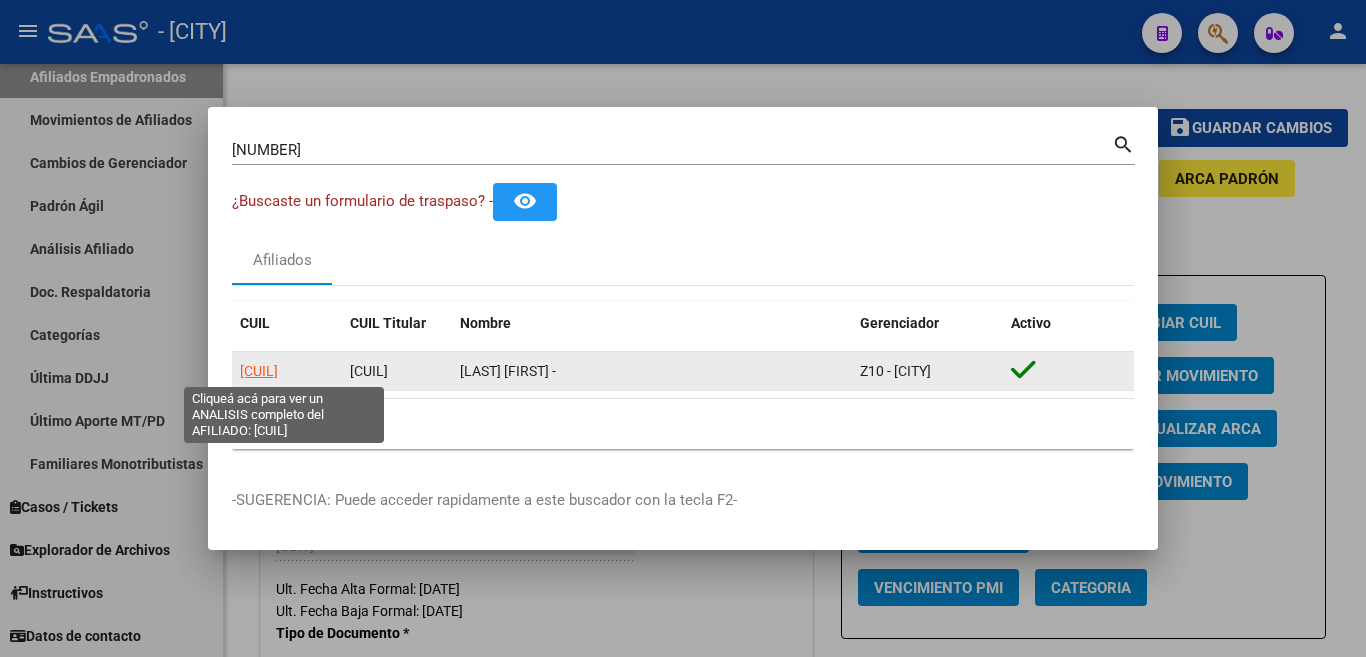click on "20123195761" 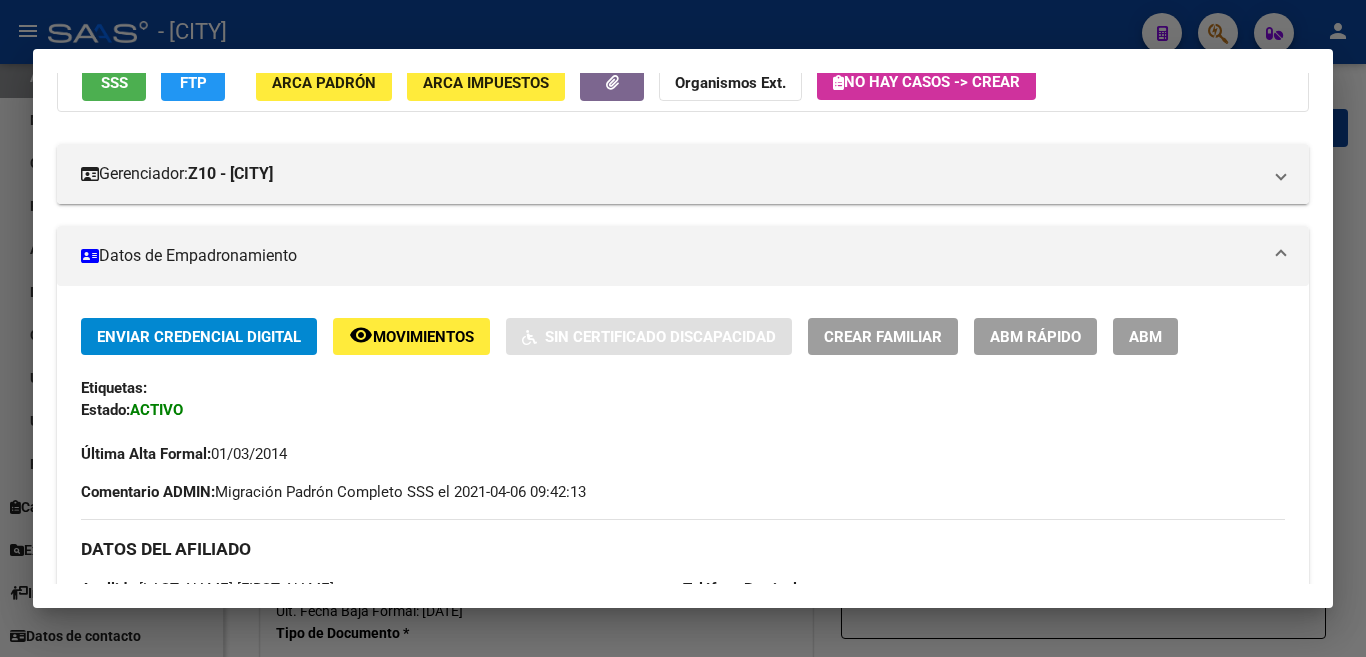 scroll, scrollTop: 200, scrollLeft: 0, axis: vertical 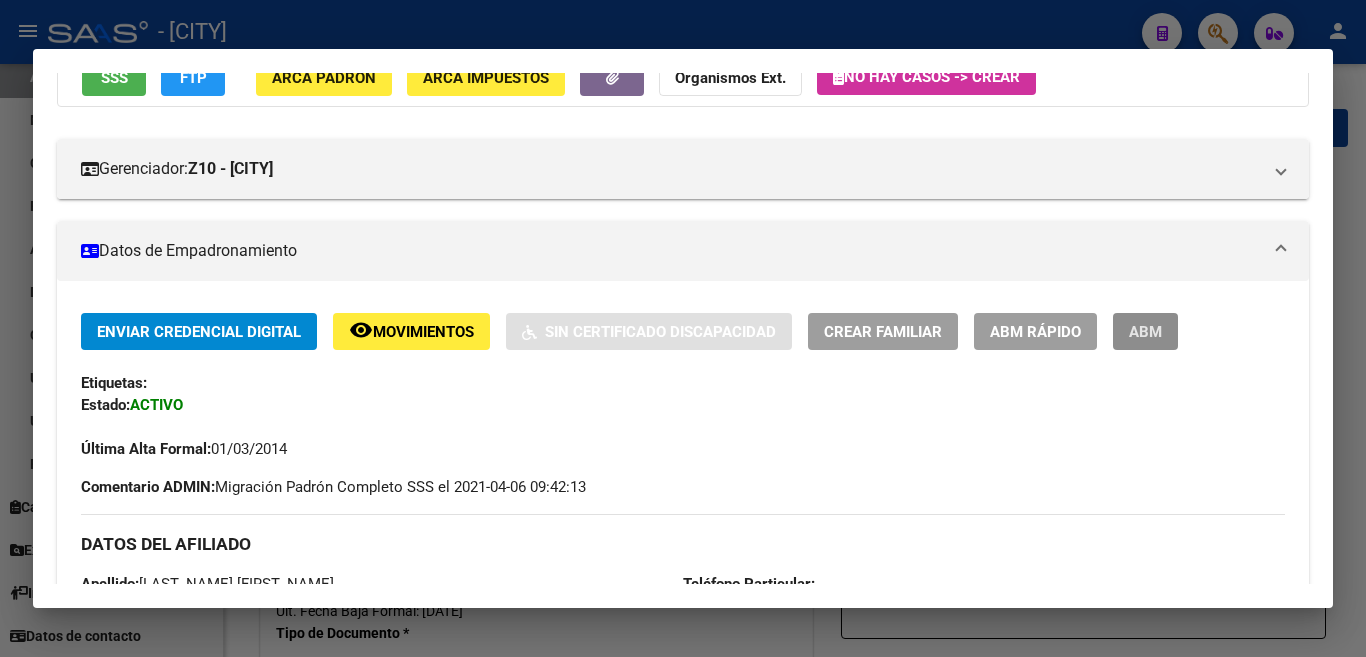 click on "ABM" at bounding box center (1145, 332) 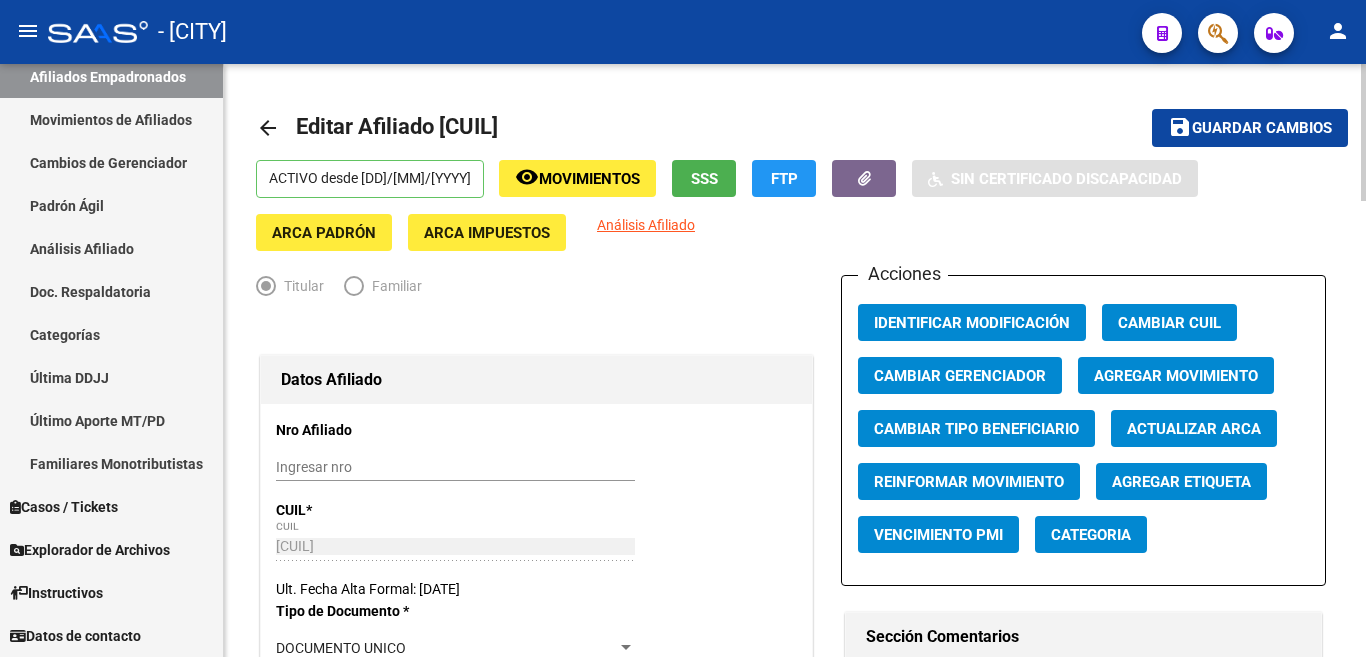 click on "FTP" 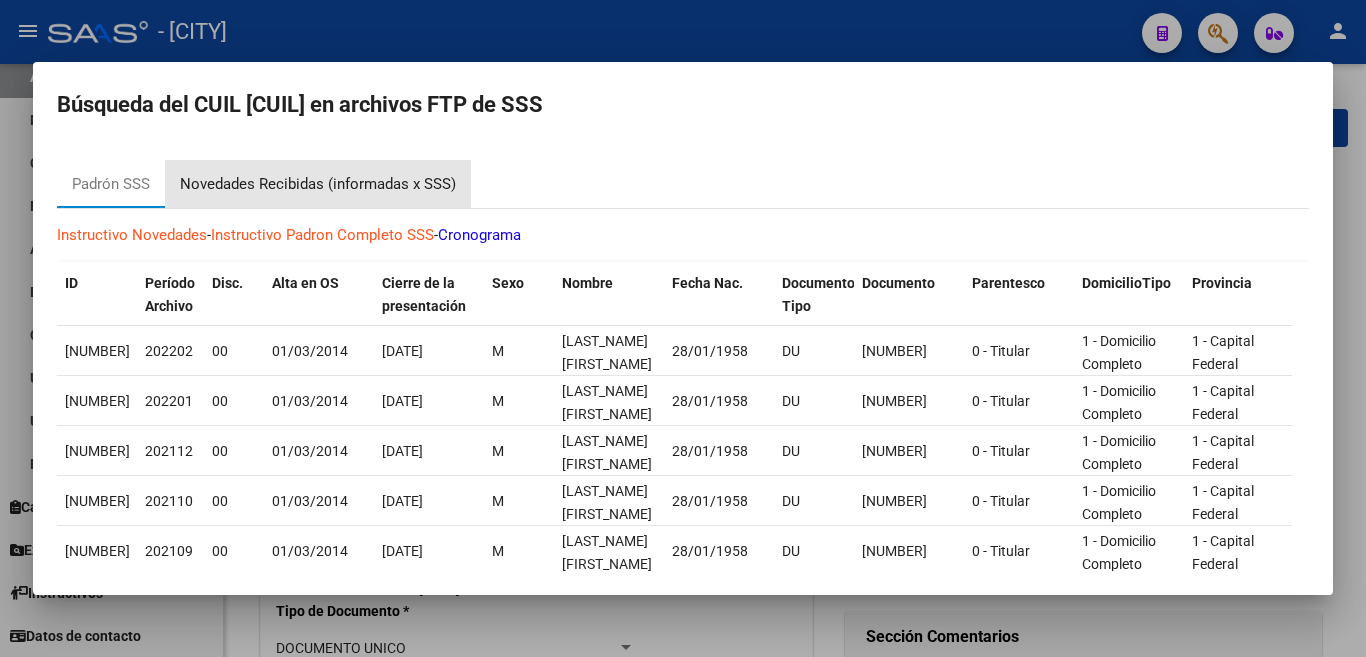 click on "Novedades Recibidas (informadas x SSS)" at bounding box center [318, 184] 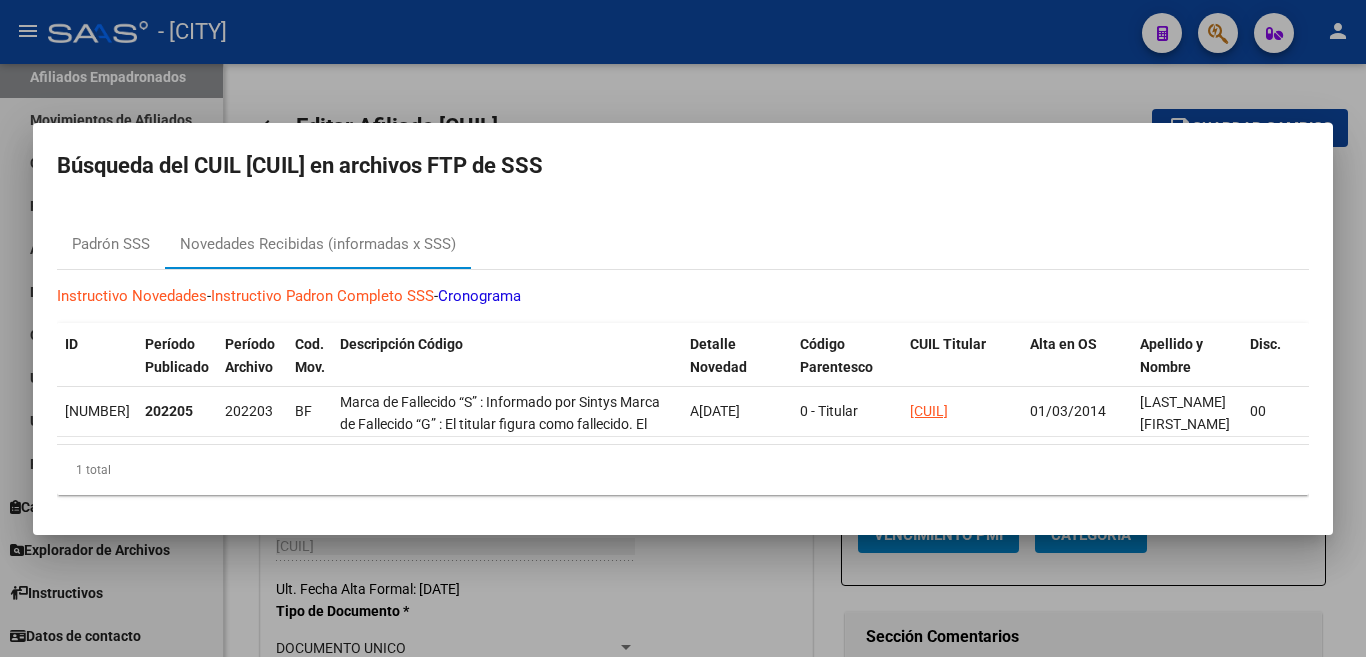 click at bounding box center (683, 328) 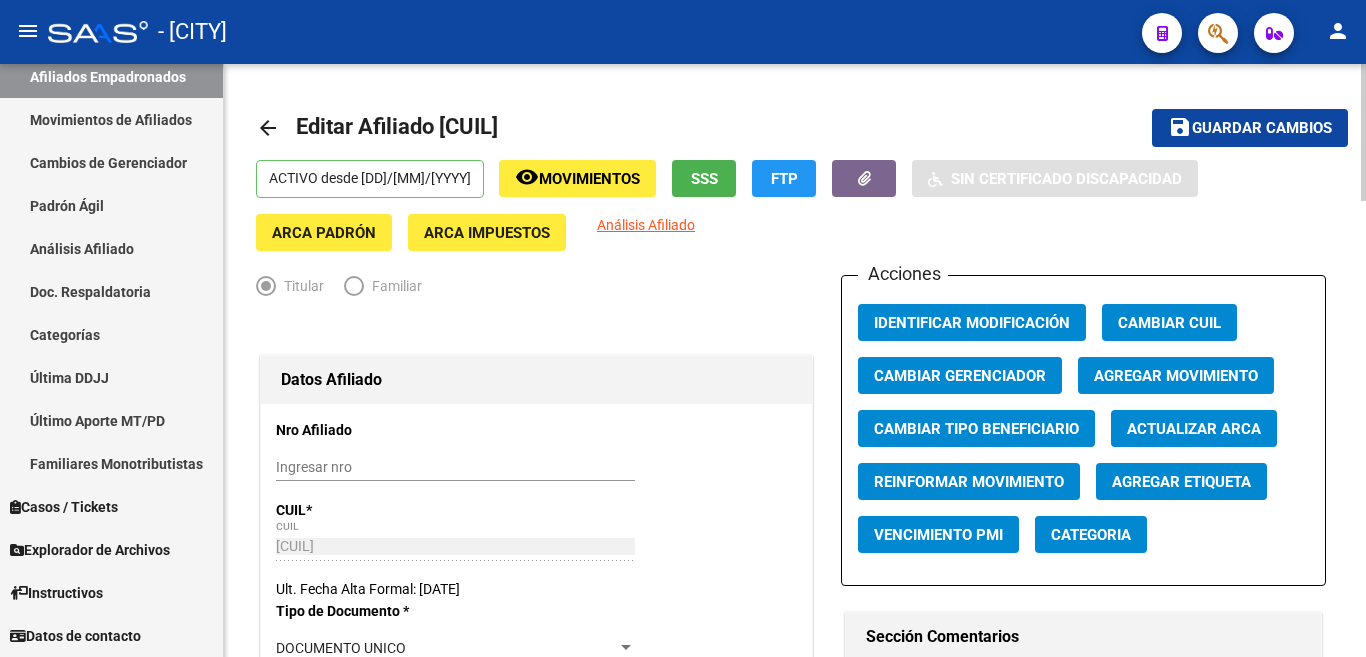 click on "Agregar Movimiento" 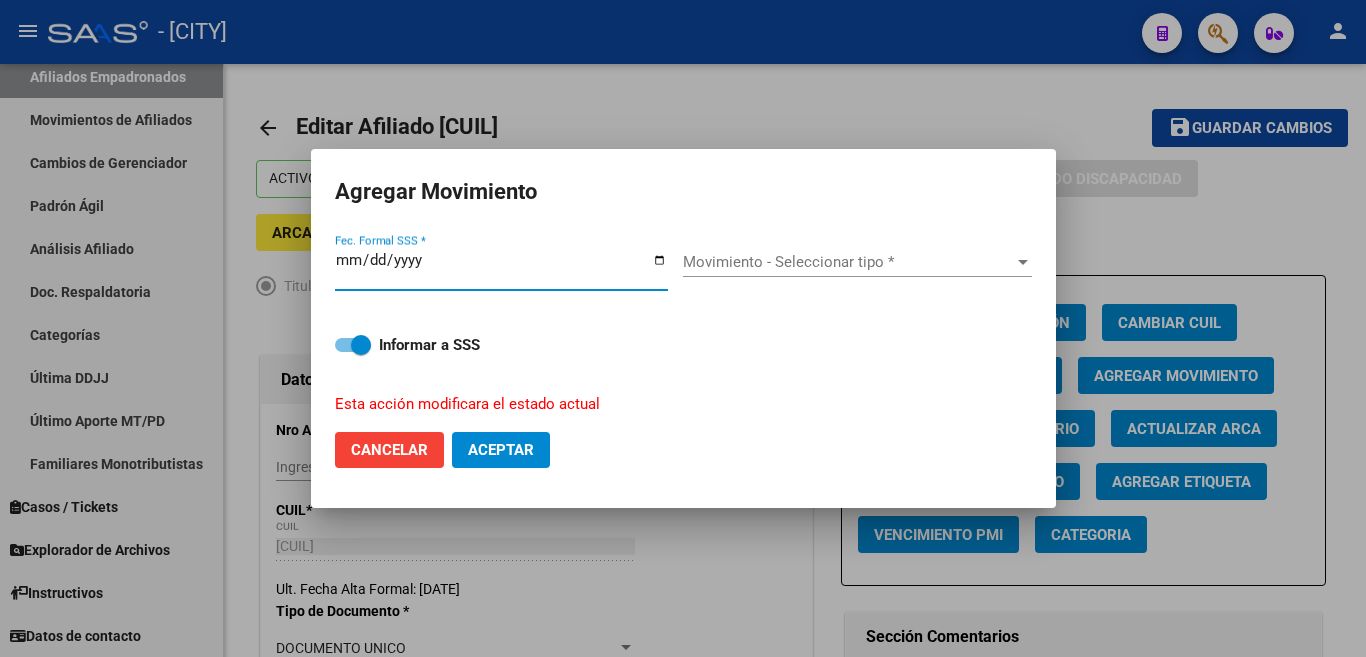 type on "2025-08-04" 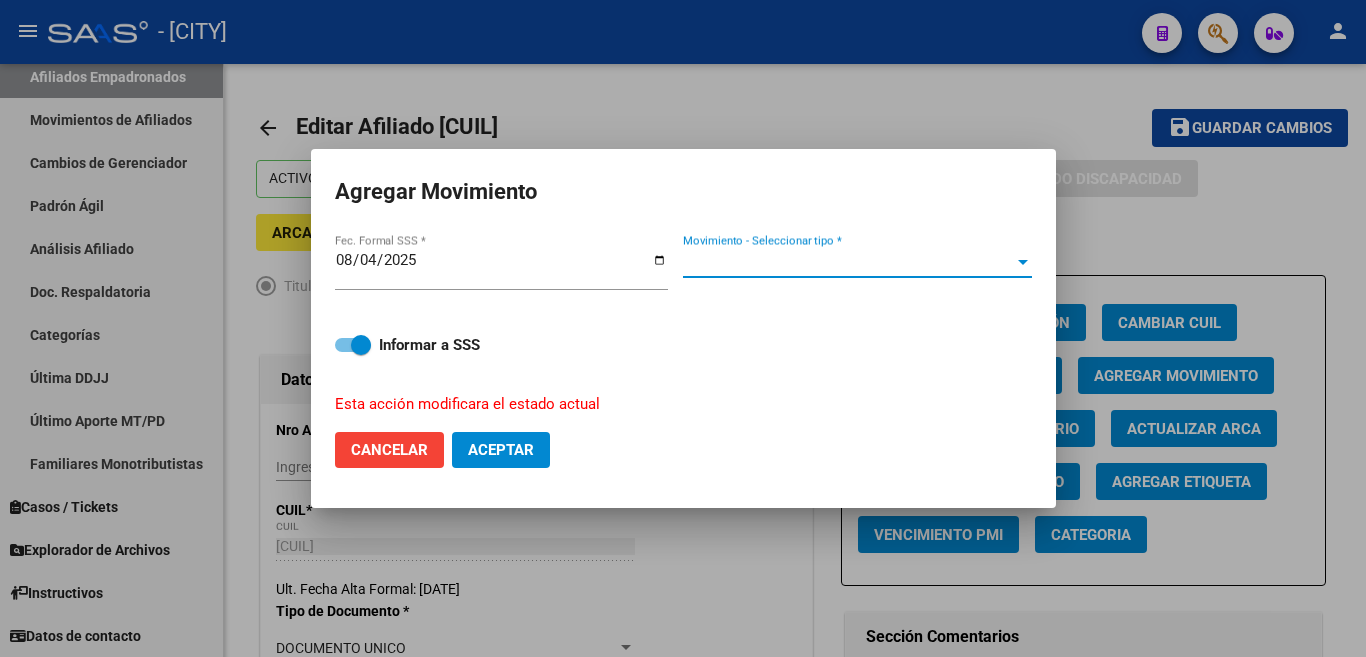 click on "Movimiento - Seleccionar tipo *" at bounding box center [848, 262] 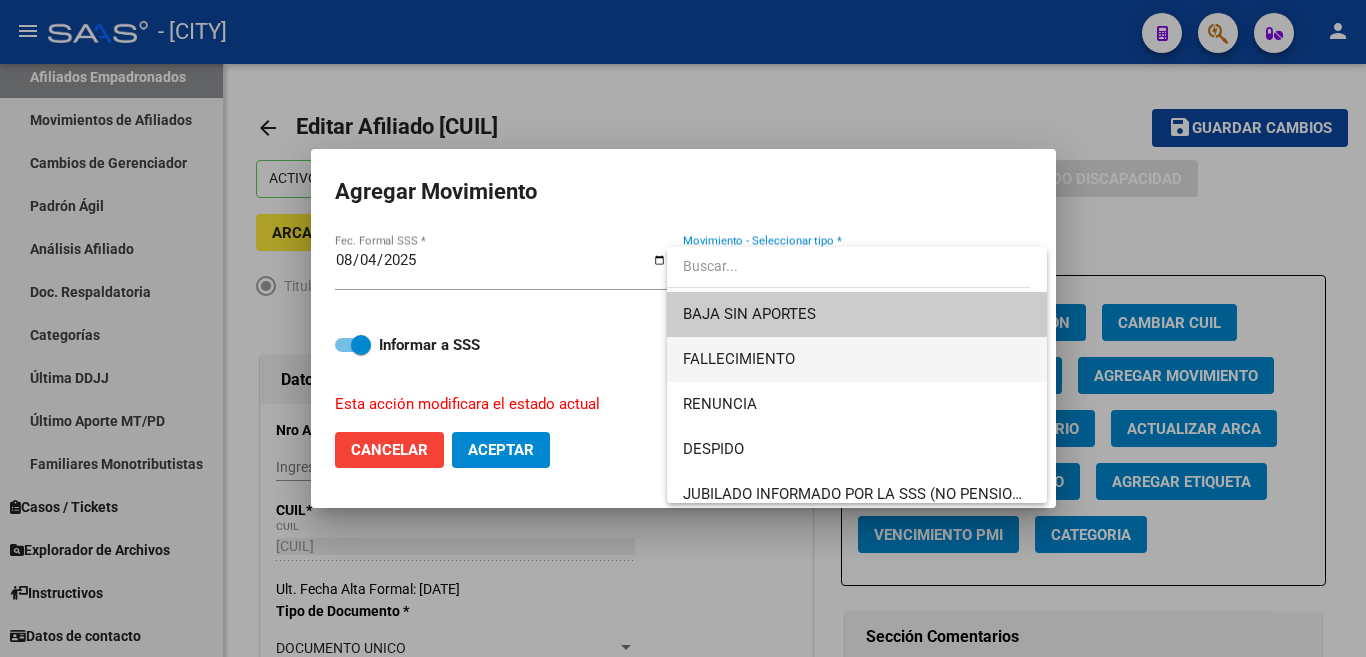click on "FALLECIMIENTO" at bounding box center (857, 359) 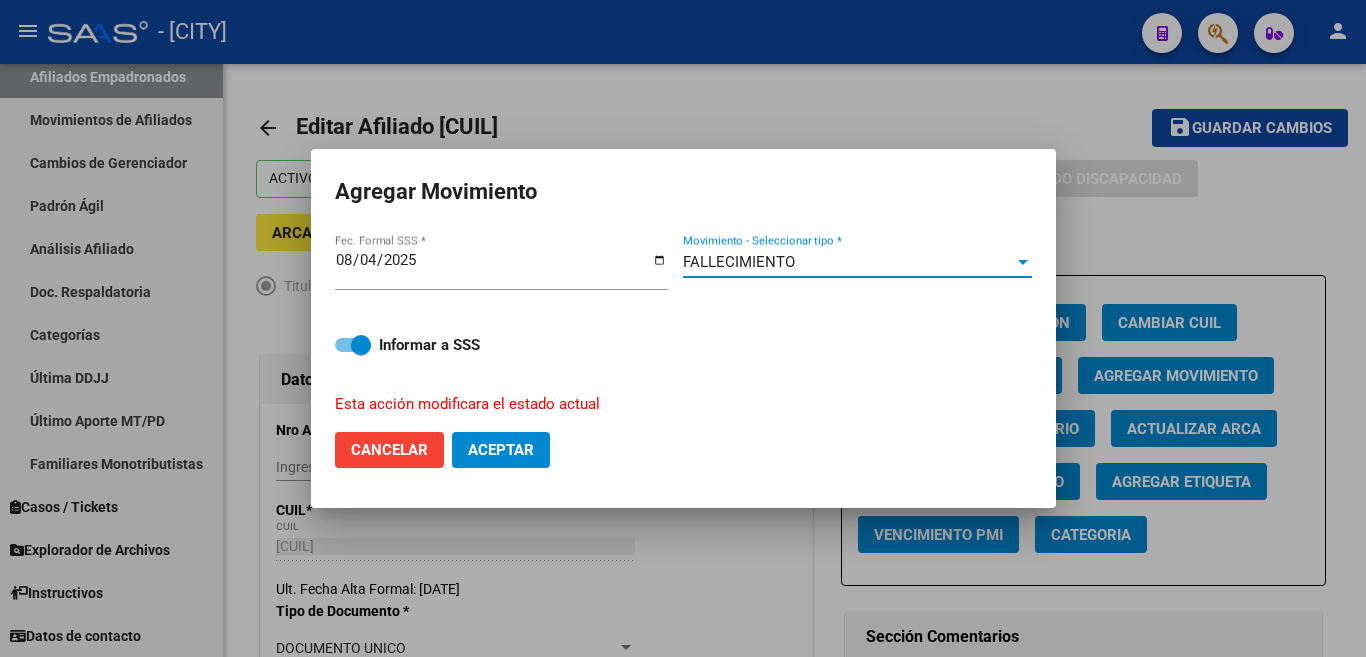 click on "Aceptar" 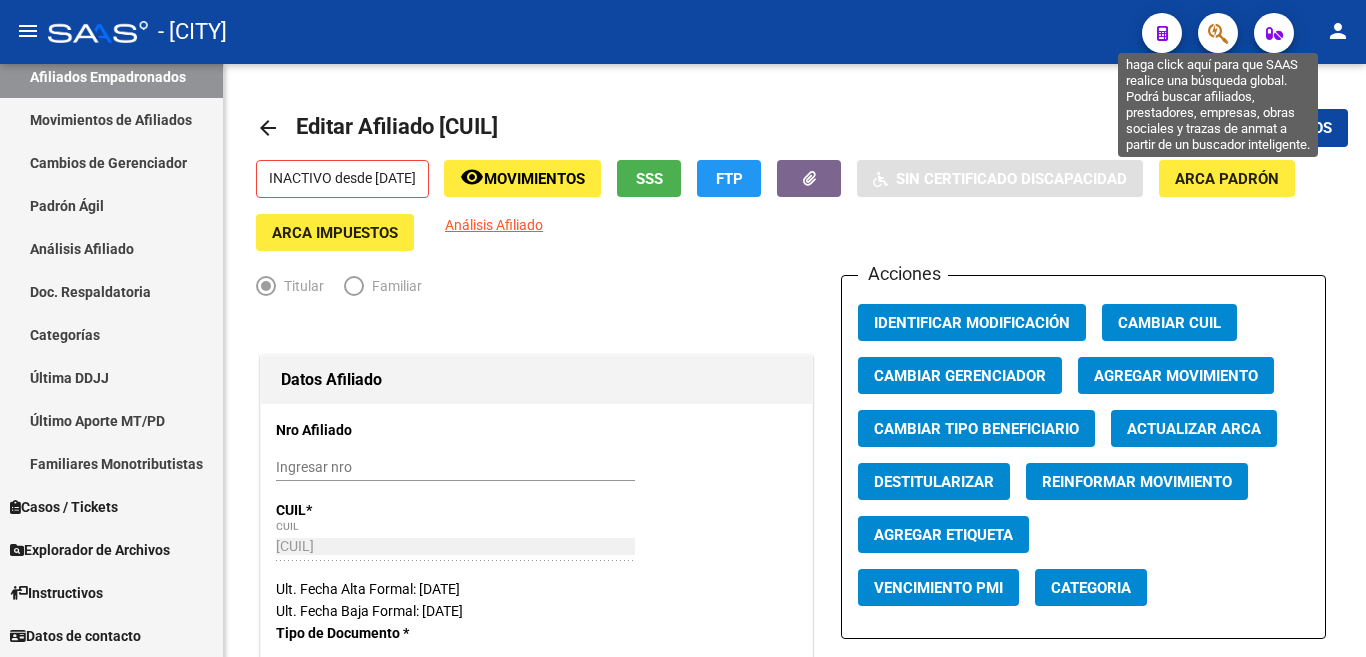 click 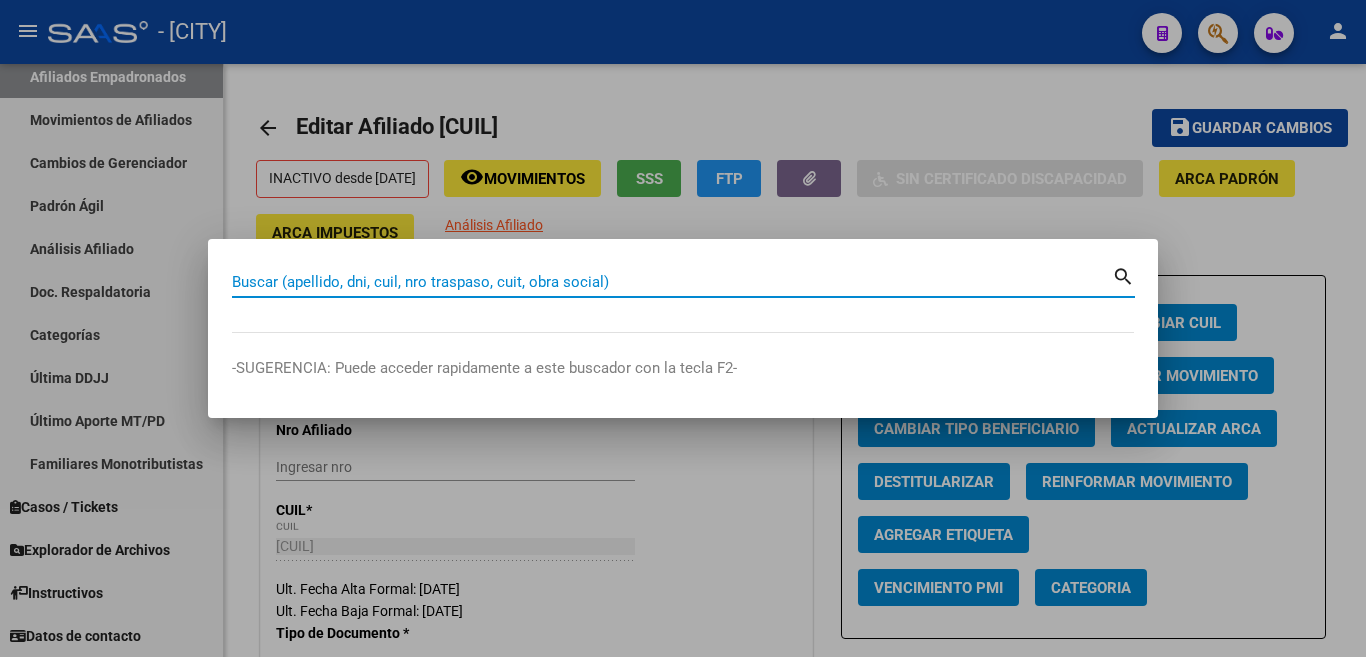 click on "Buscar (apellido, dni, cuil, nro traspaso, cuit, obra social)" at bounding box center [672, 282] 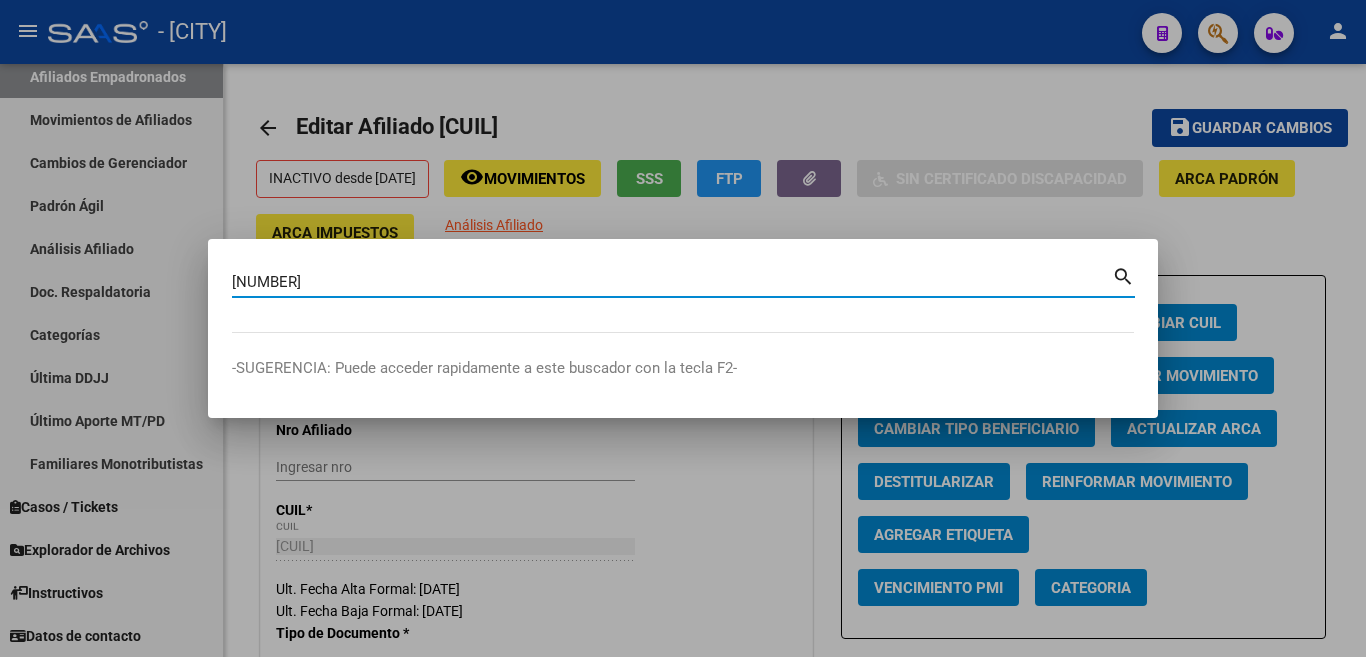 type on "31166521" 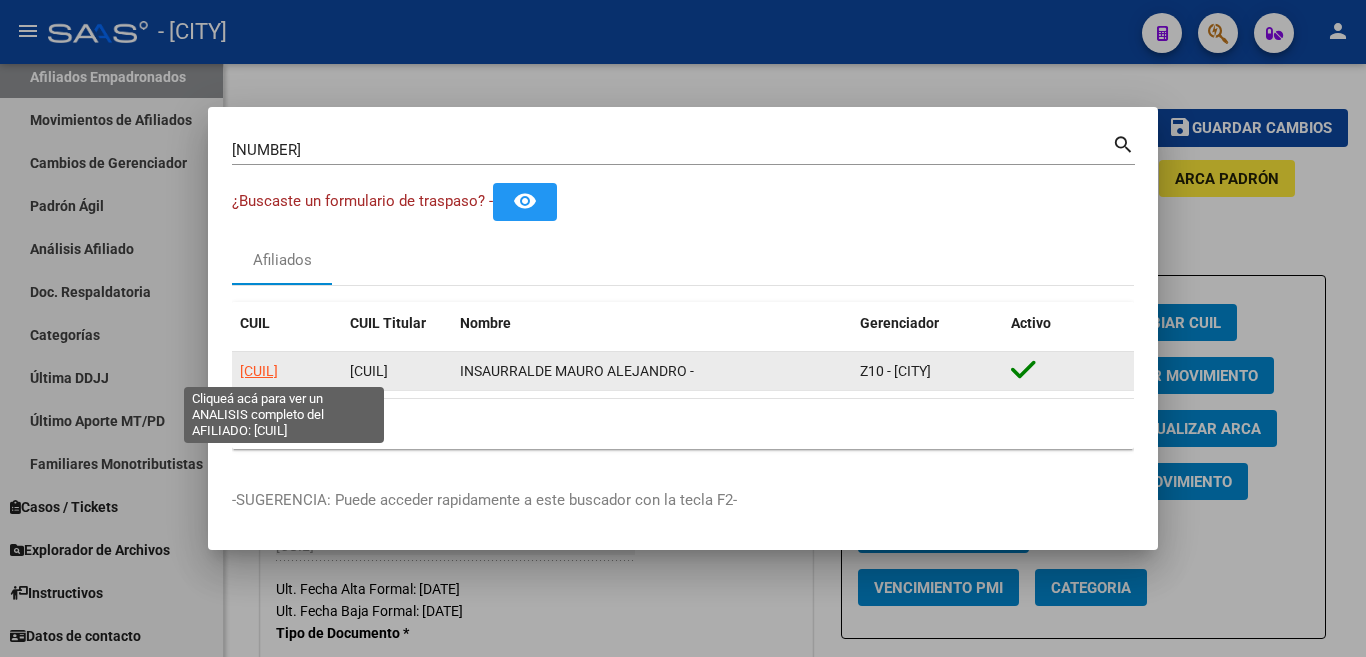 click on "23311665219" 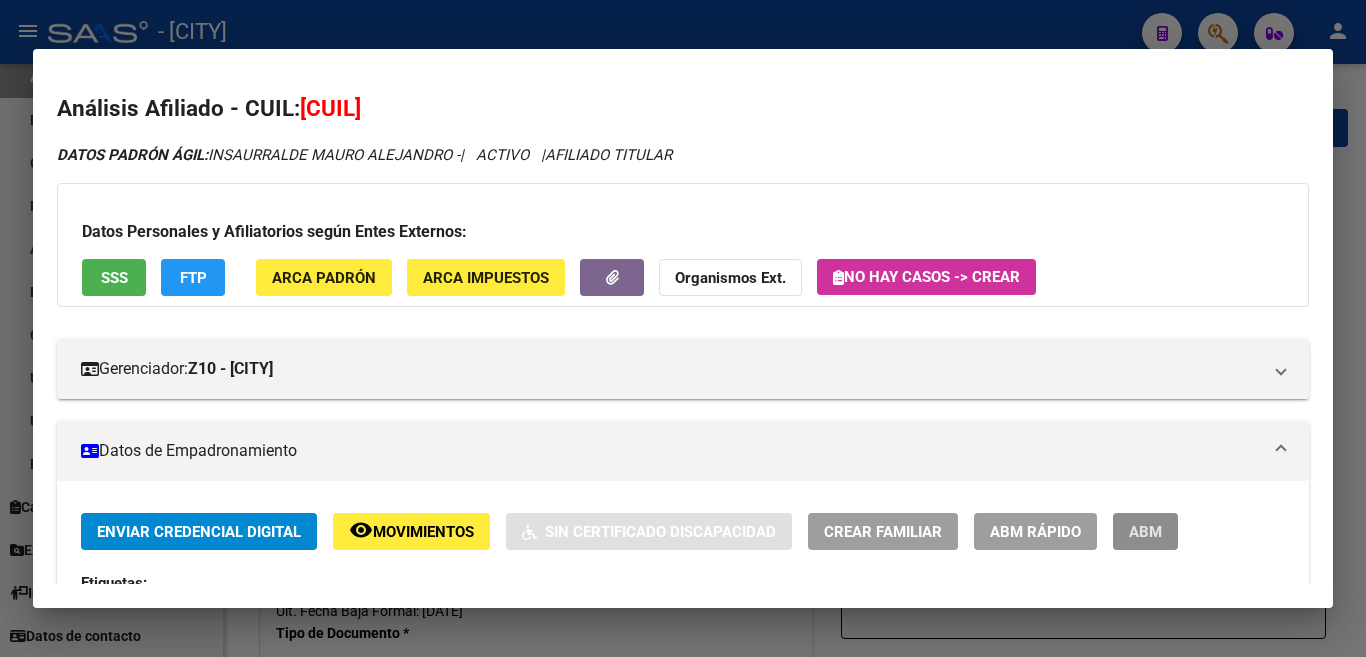 click on "ABM" at bounding box center [1145, 532] 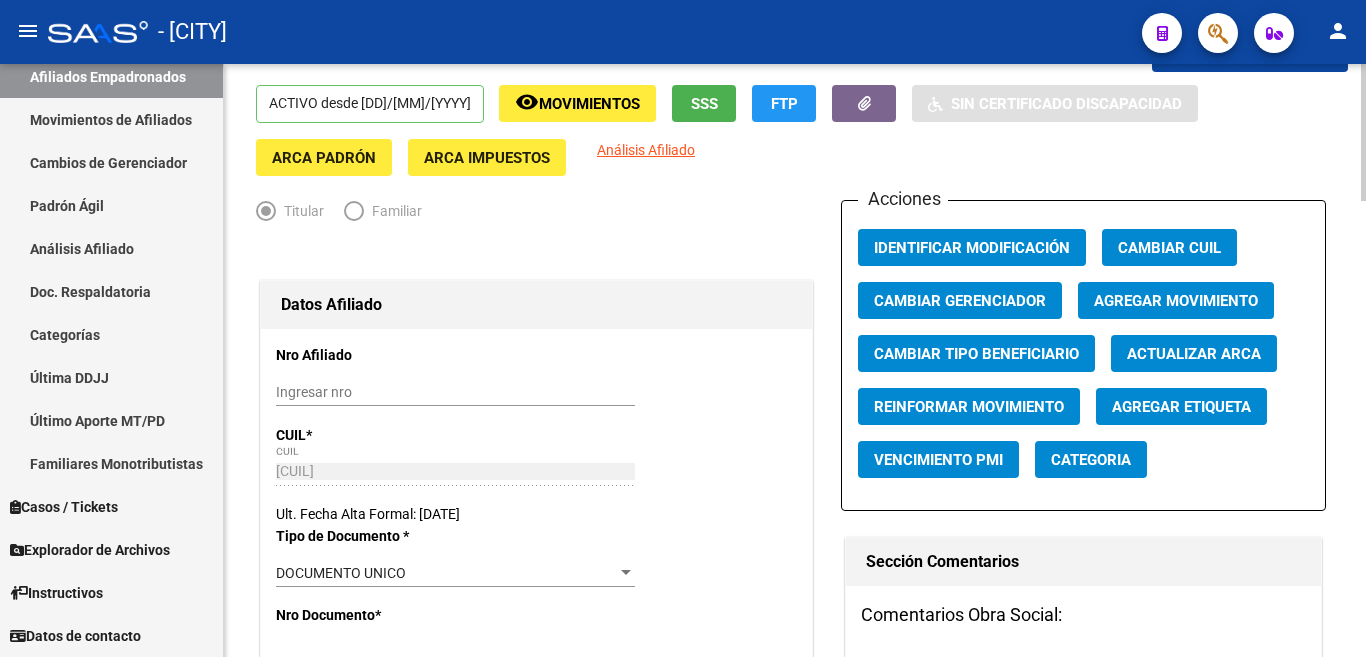 scroll, scrollTop: 246, scrollLeft: 0, axis: vertical 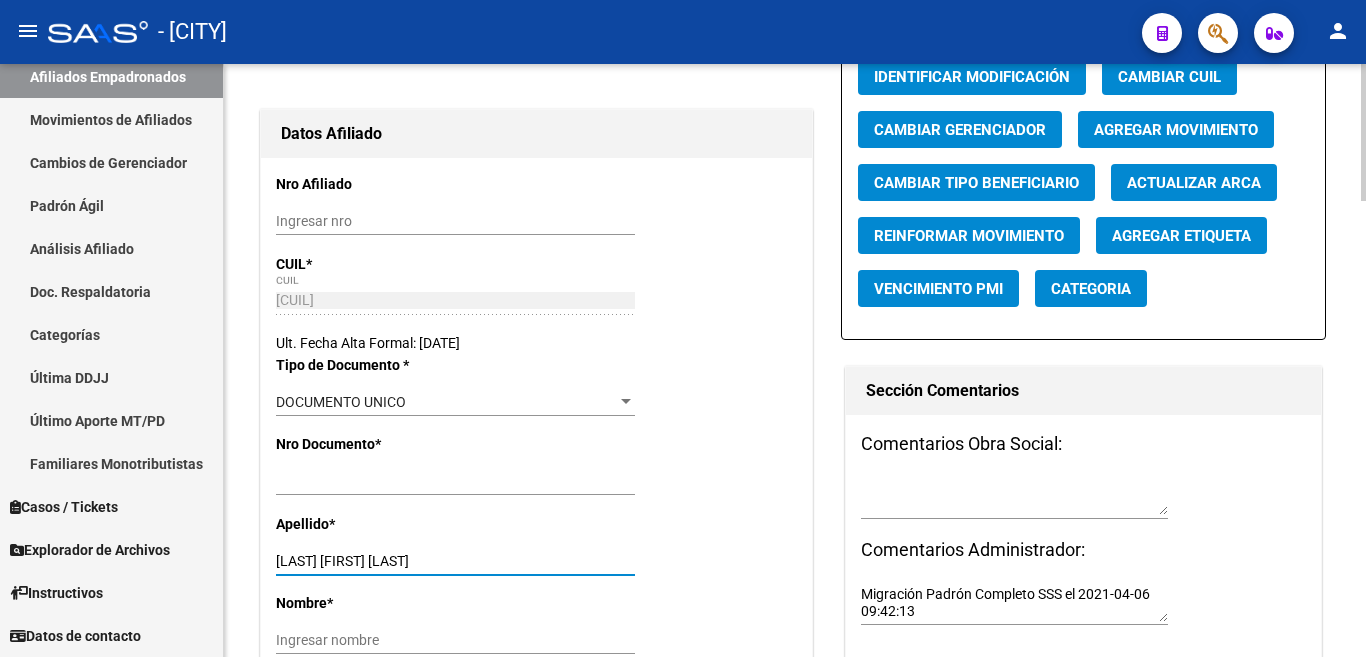 drag, startPoint x: 364, startPoint y: 561, endPoint x: 510, endPoint y: 562, distance: 146.00342 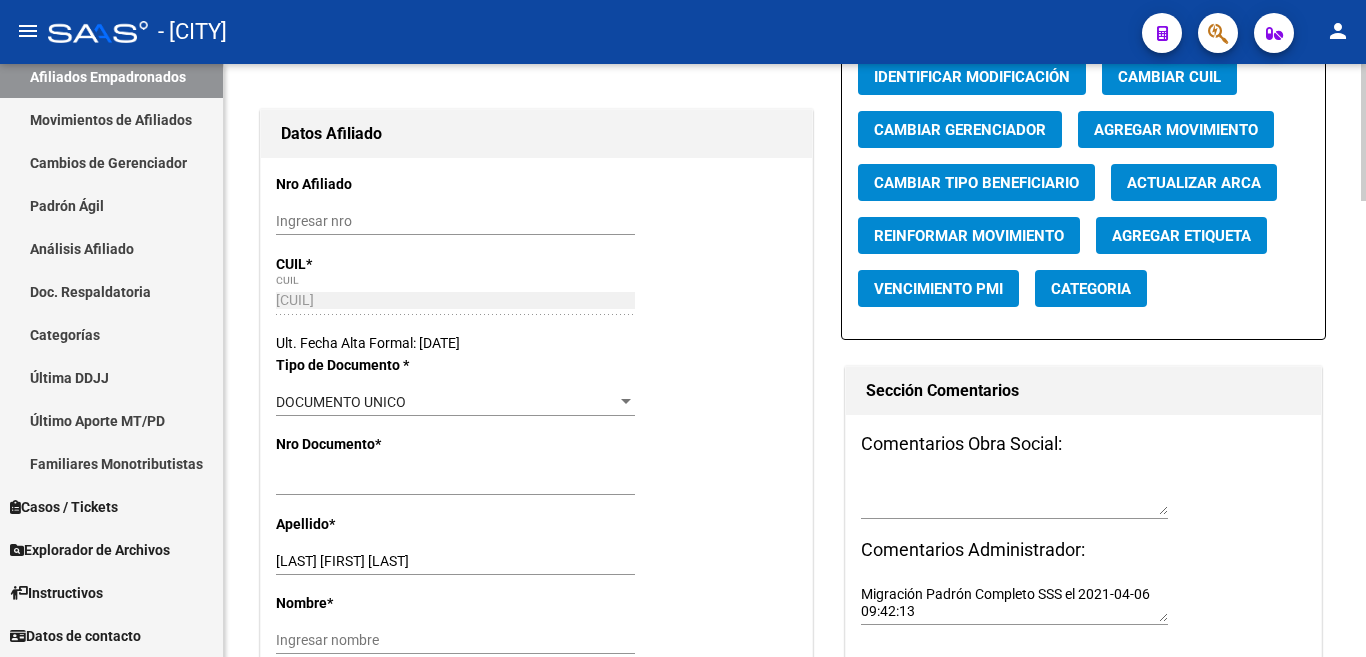 drag, startPoint x: 355, startPoint y: 627, endPoint x: 323, endPoint y: 634, distance: 32.75668 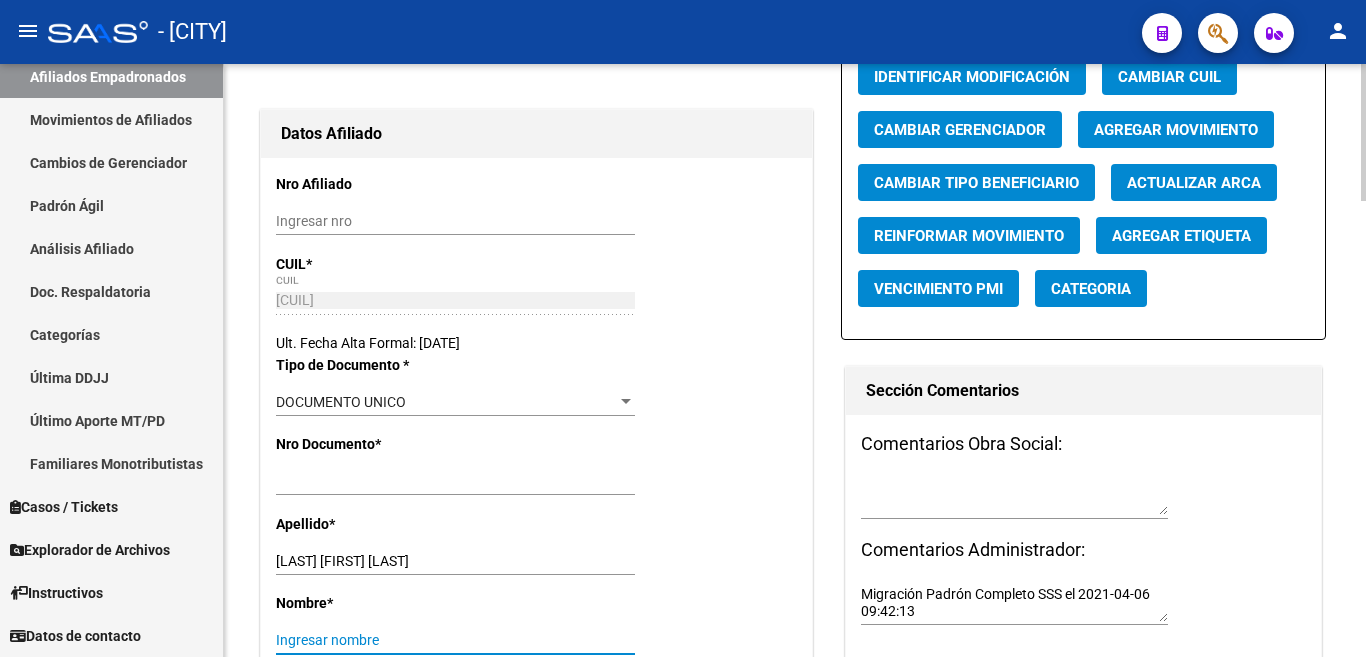 paste on "MAURO ALEJANDRO" 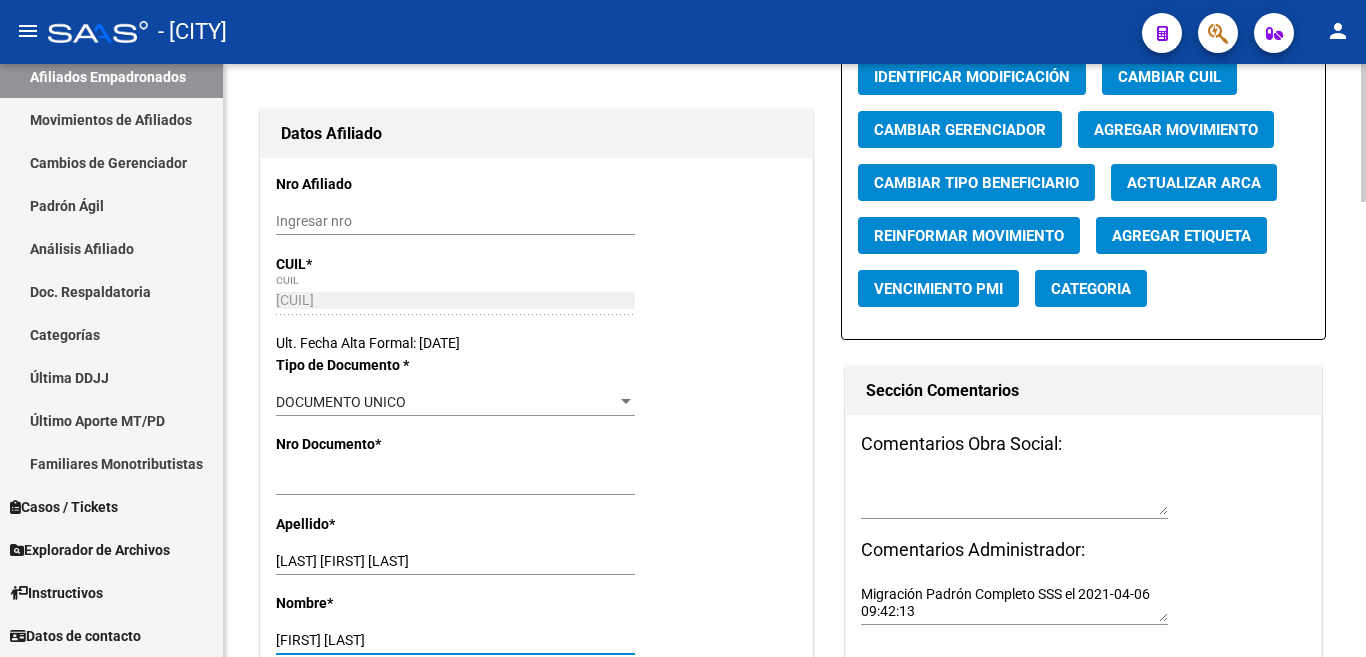 type on "MAURO ALEJANDRO" 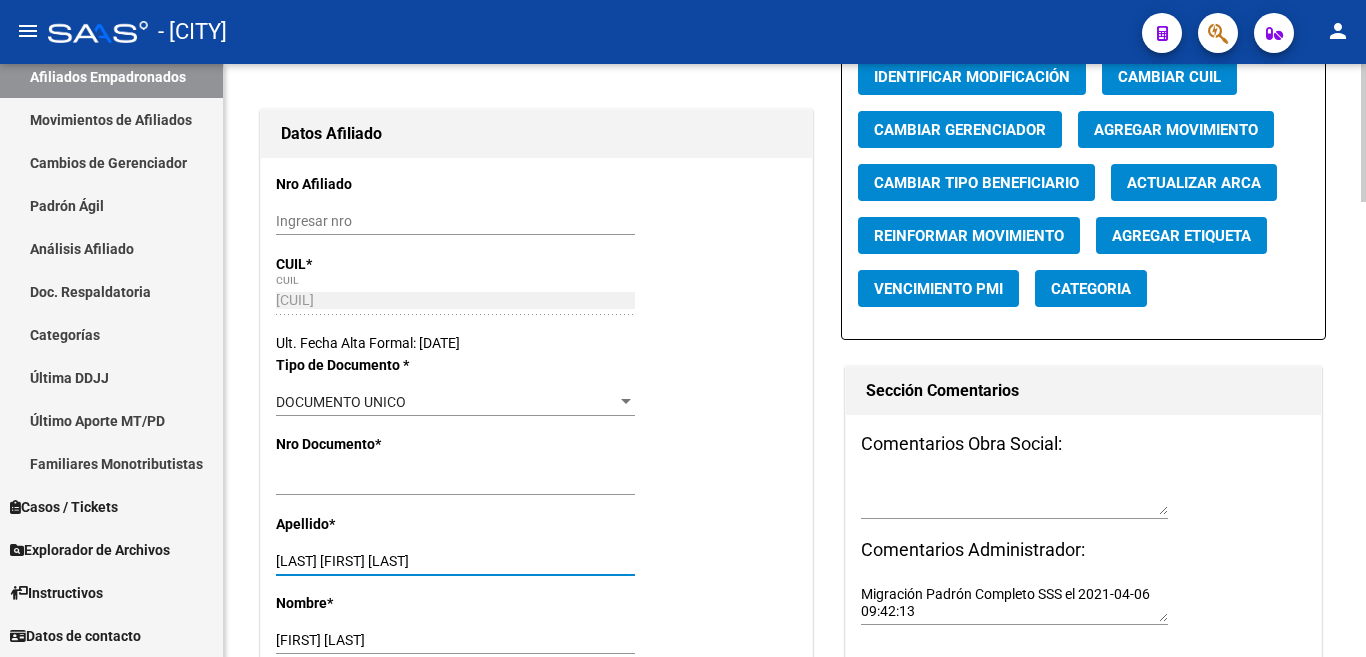 drag, startPoint x: 370, startPoint y: 560, endPoint x: 540, endPoint y: 560, distance: 170 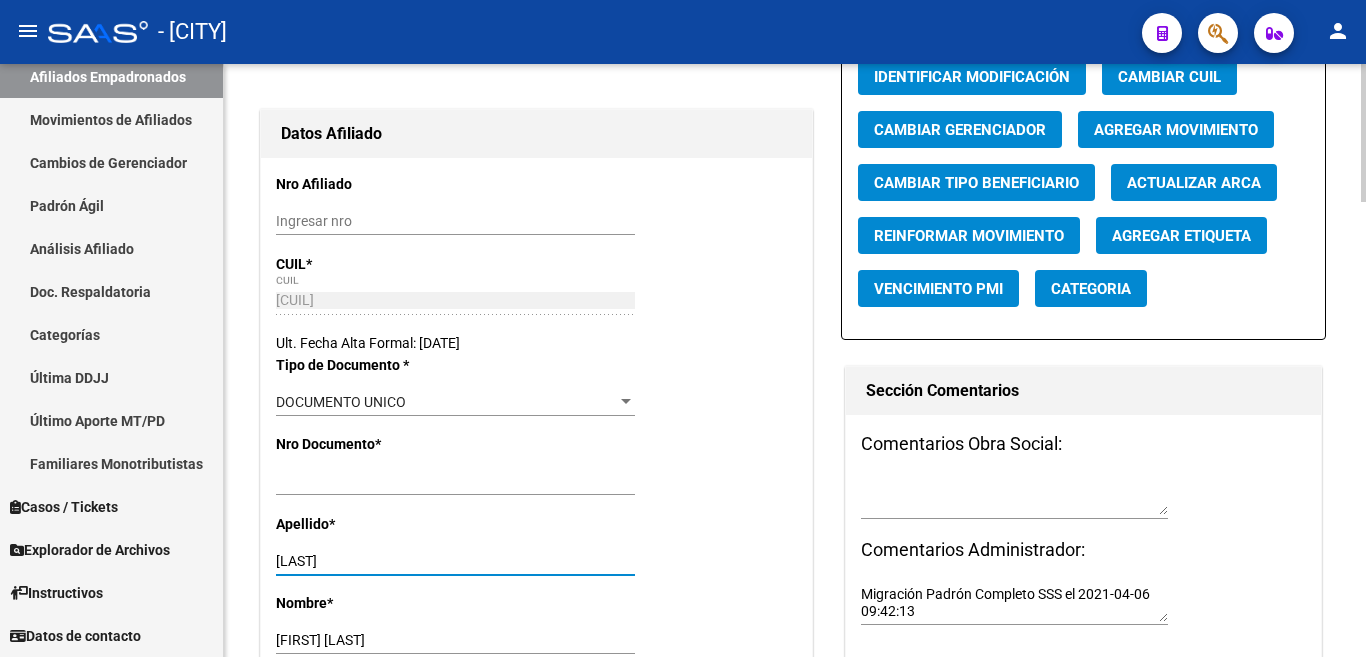 scroll, scrollTop: 0, scrollLeft: 0, axis: both 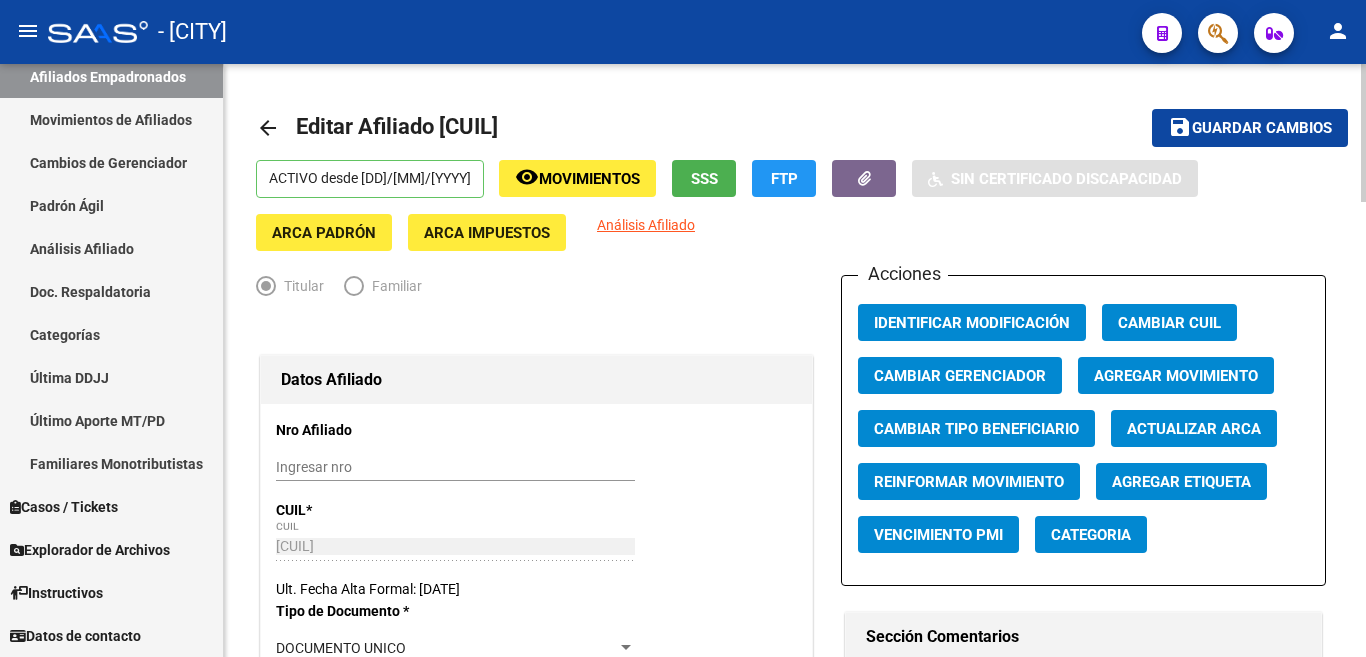type on "INSAURRALDE" 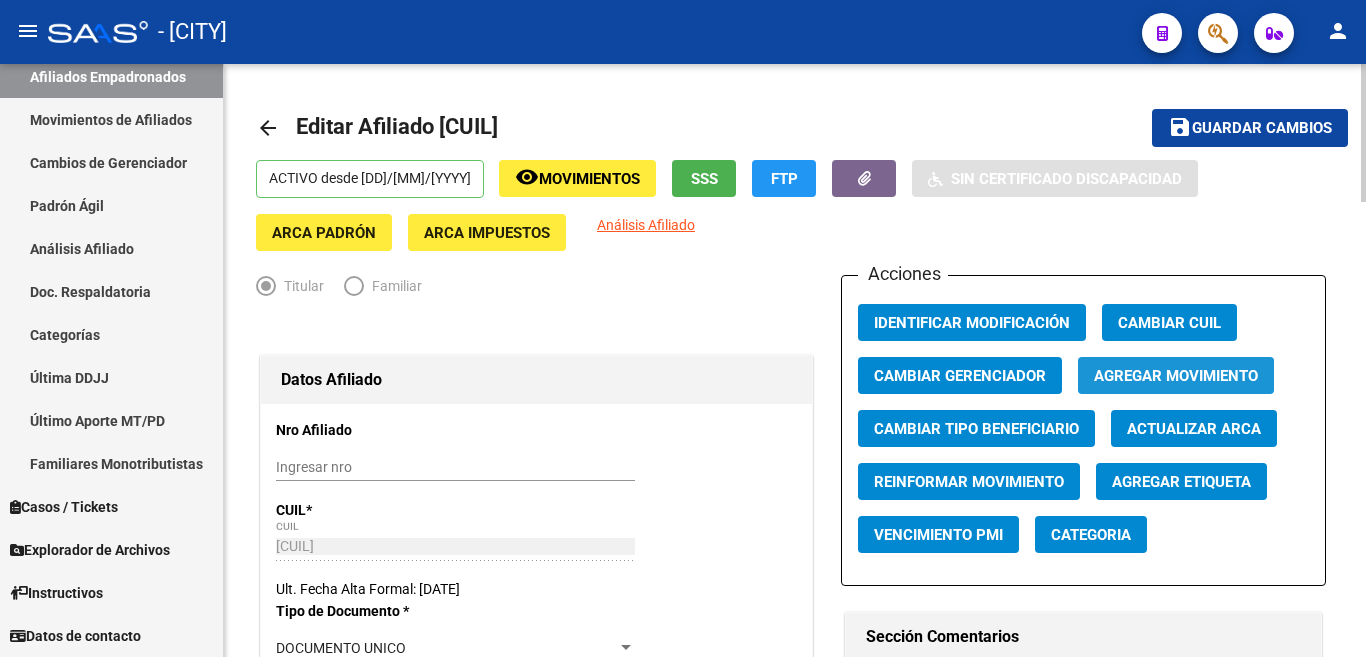 click on "Agregar Movimiento" 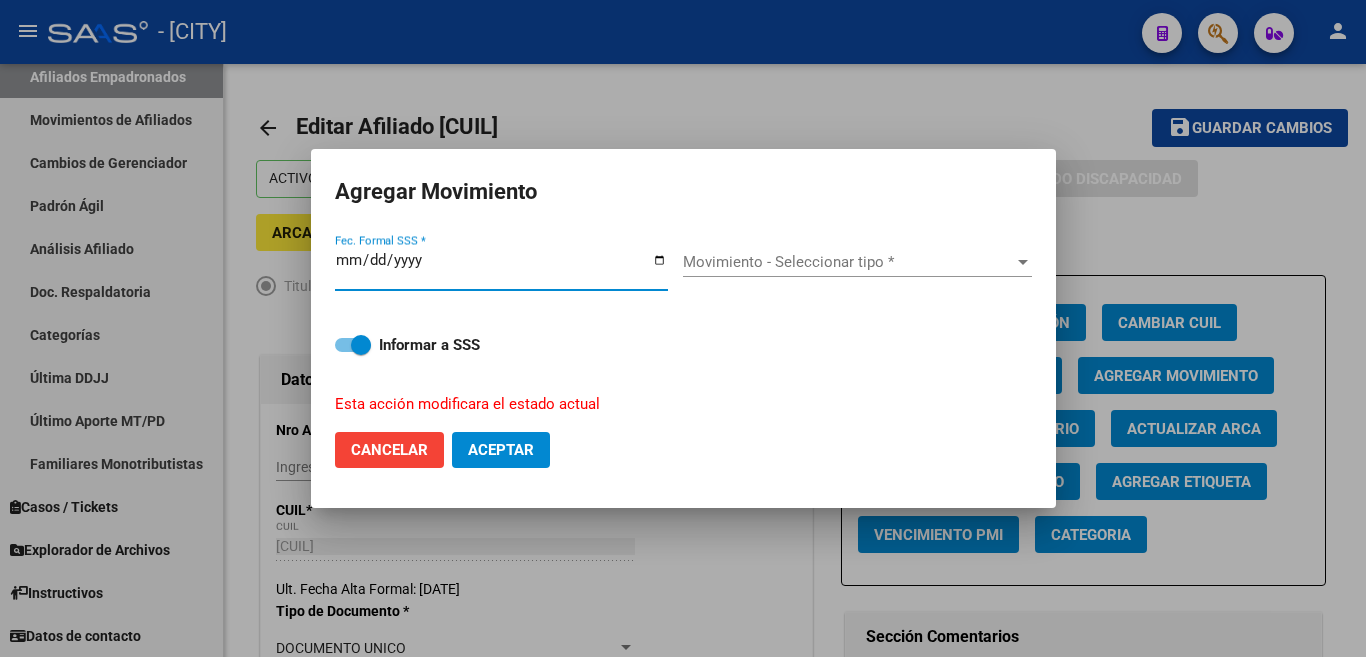 type on "2025-08-04" 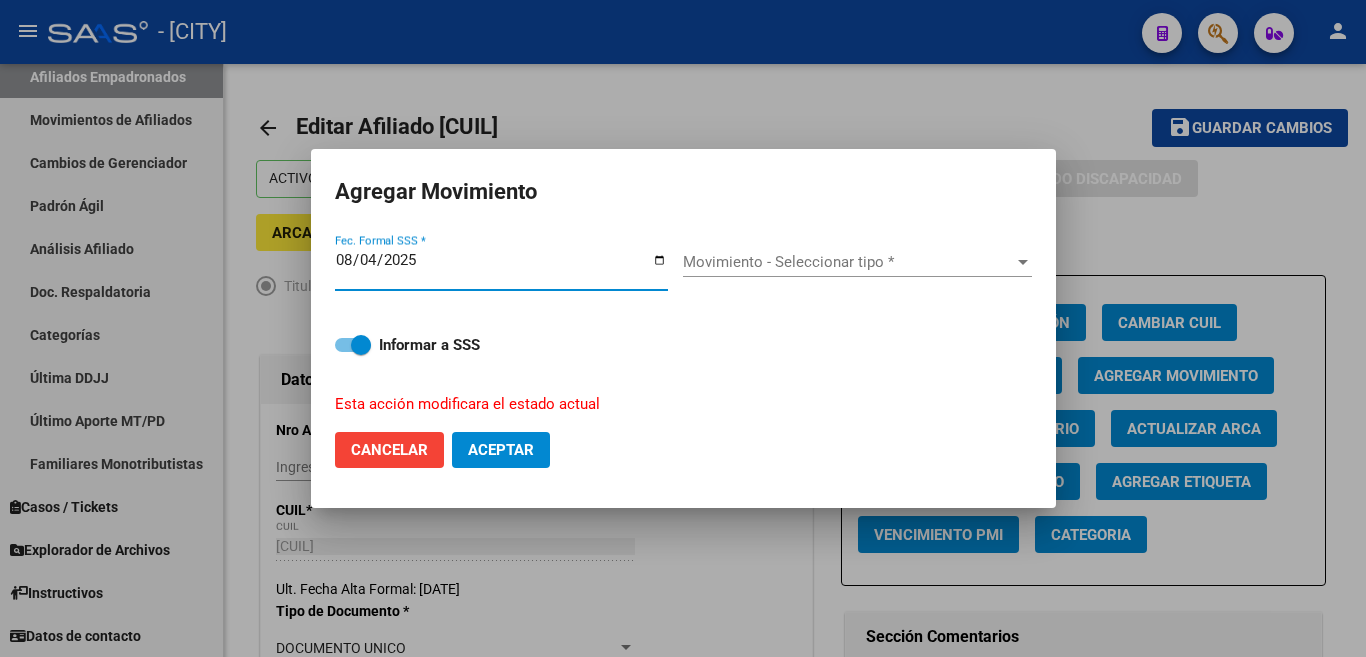 click at bounding box center [1023, 262] 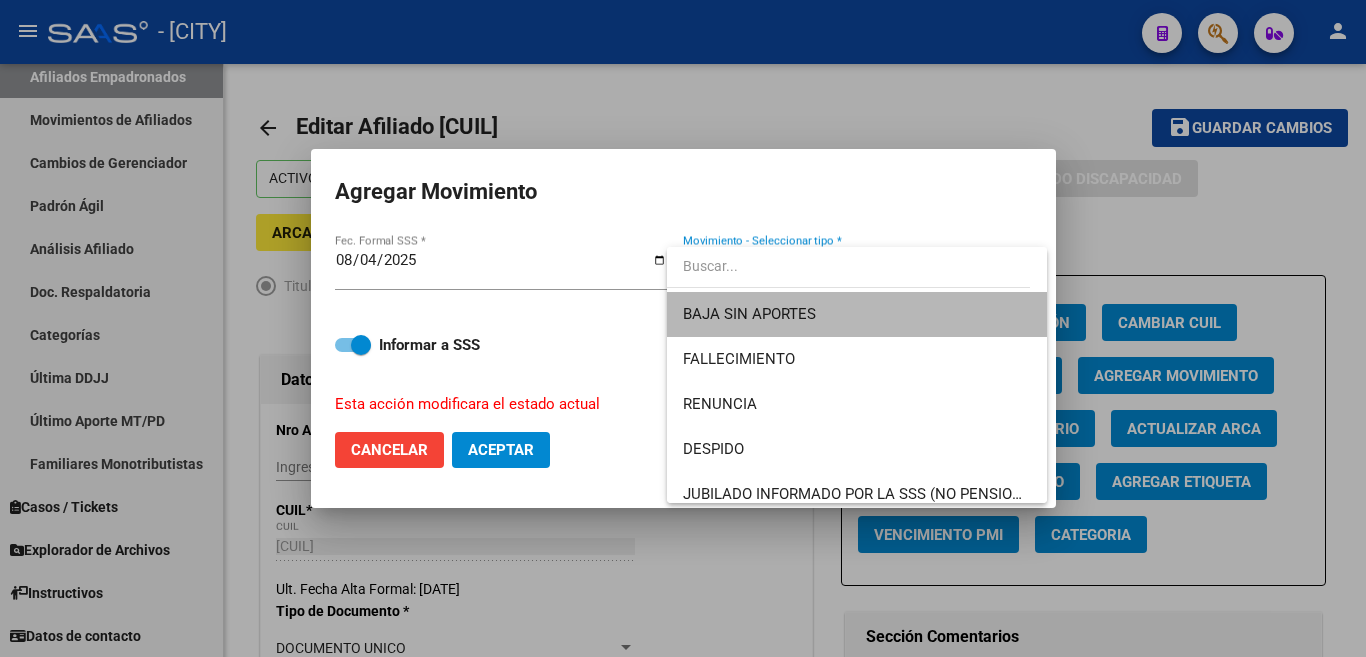 drag, startPoint x: 1002, startPoint y: 294, endPoint x: 901, endPoint y: 390, distance: 139.3449 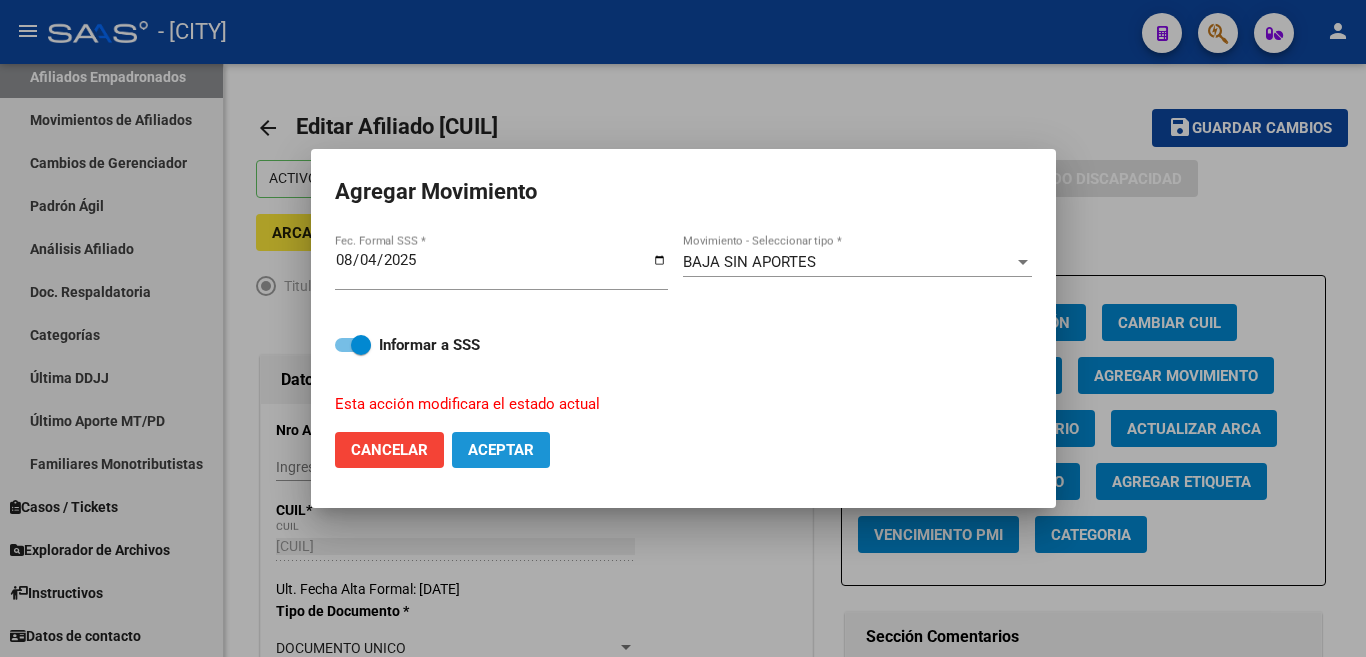 click on "Aceptar" 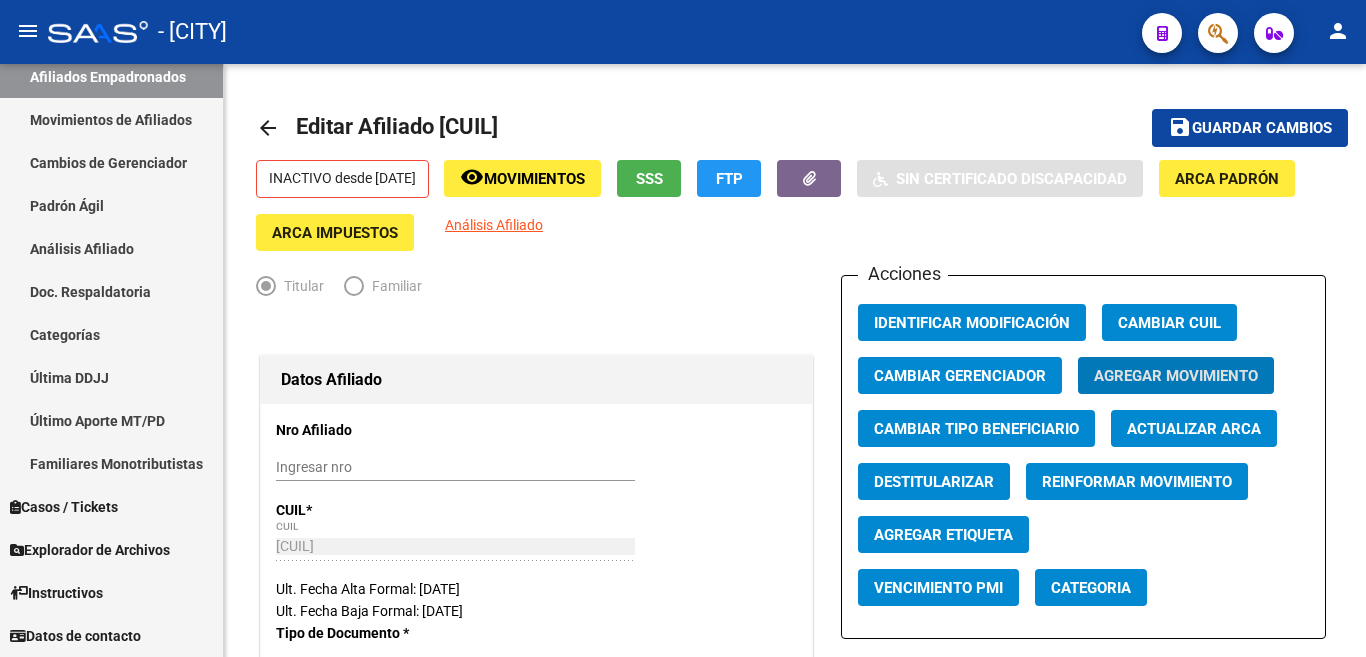 type 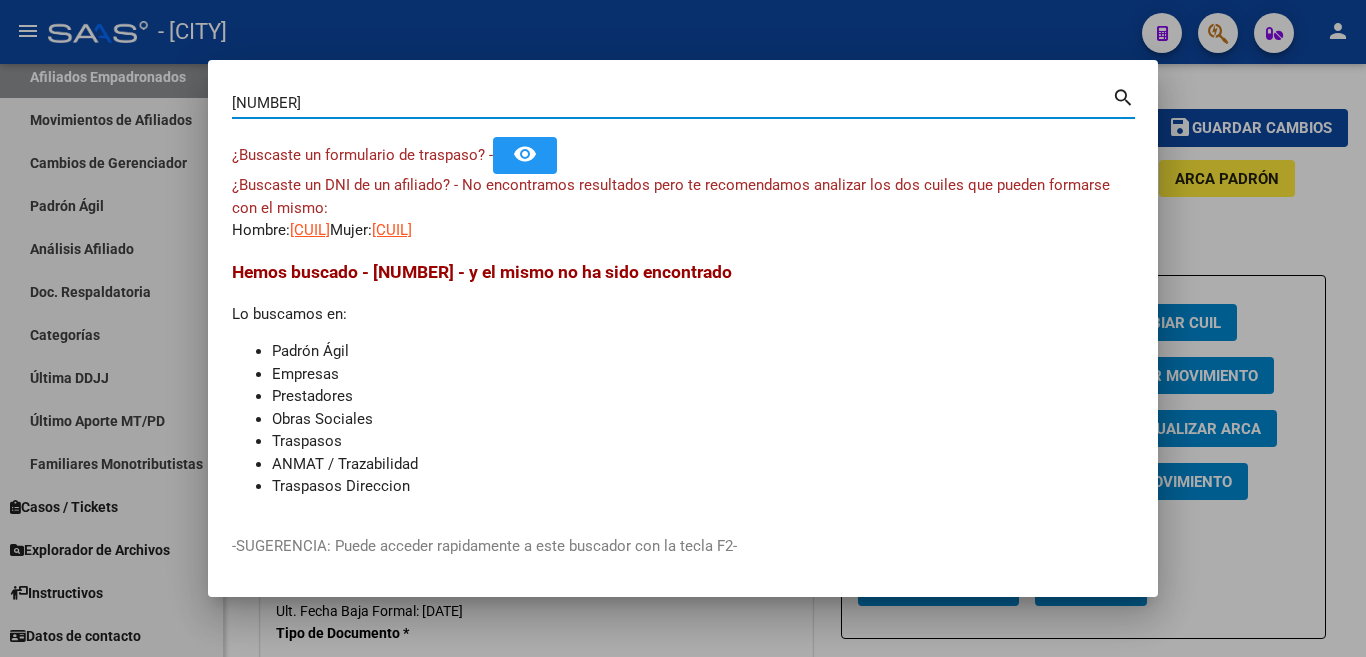 click on "22448210" at bounding box center [672, 103] 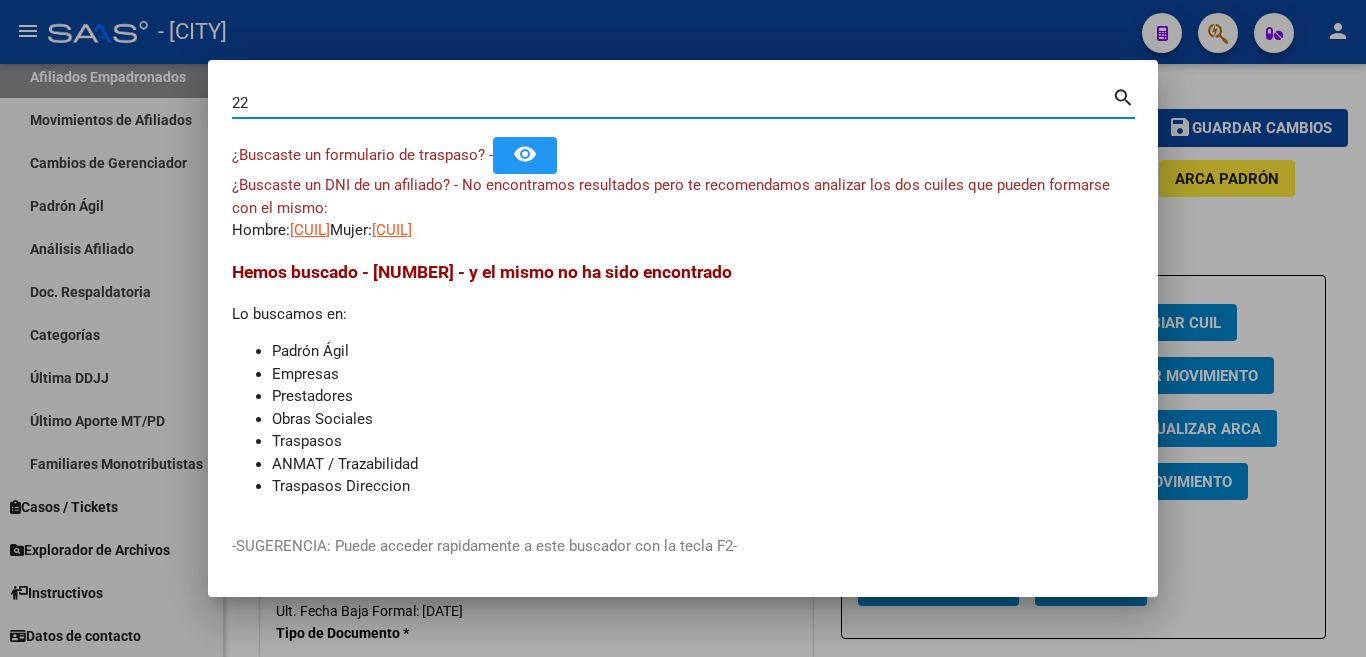 type on "2" 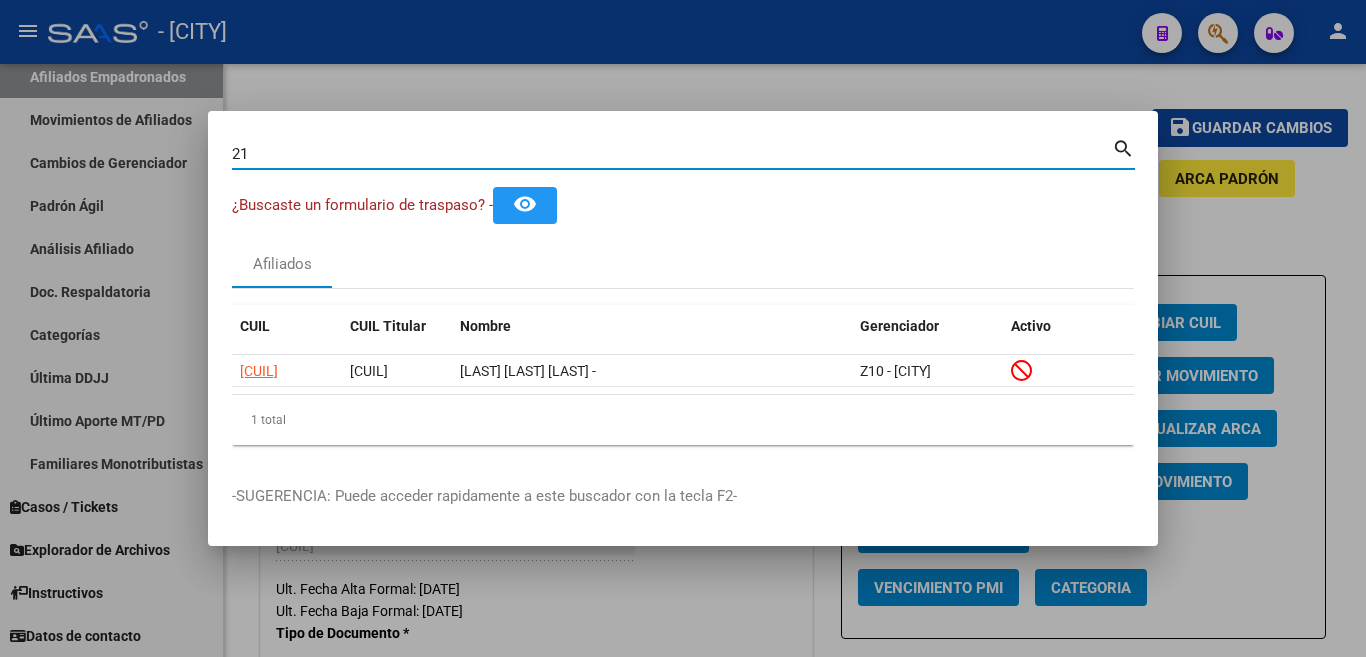 type on "2" 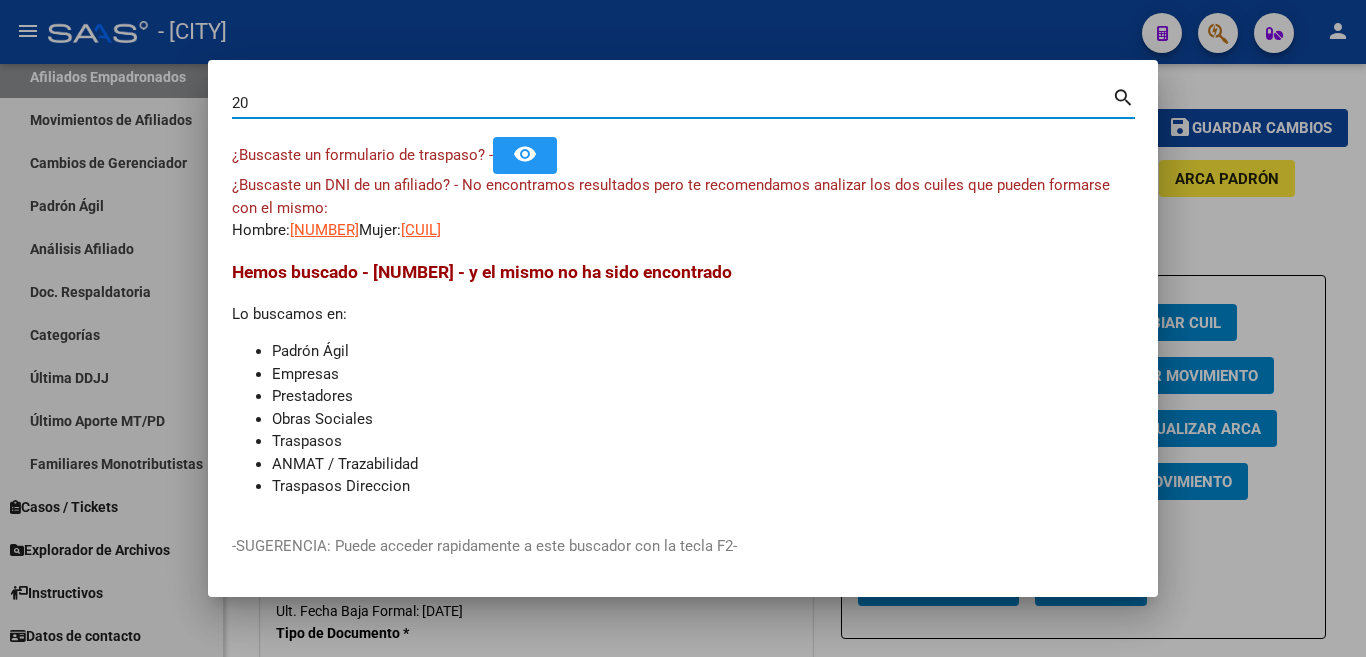 type on "2" 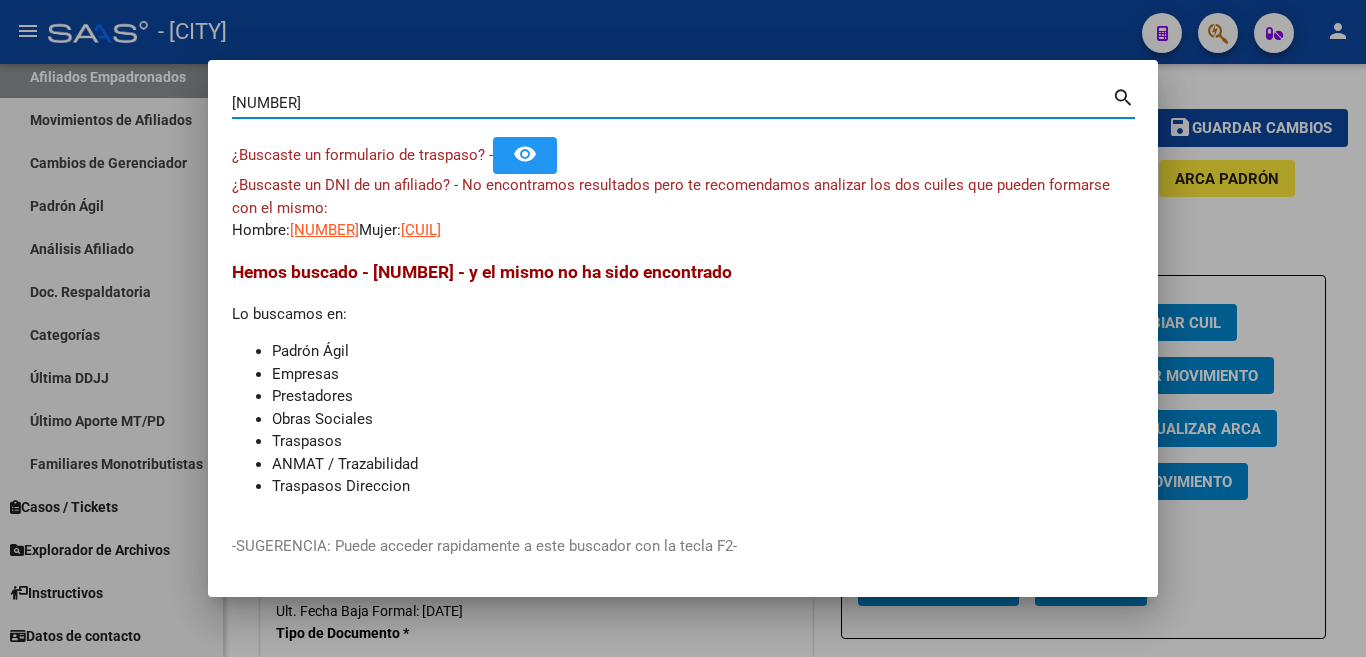 type on "34551052" 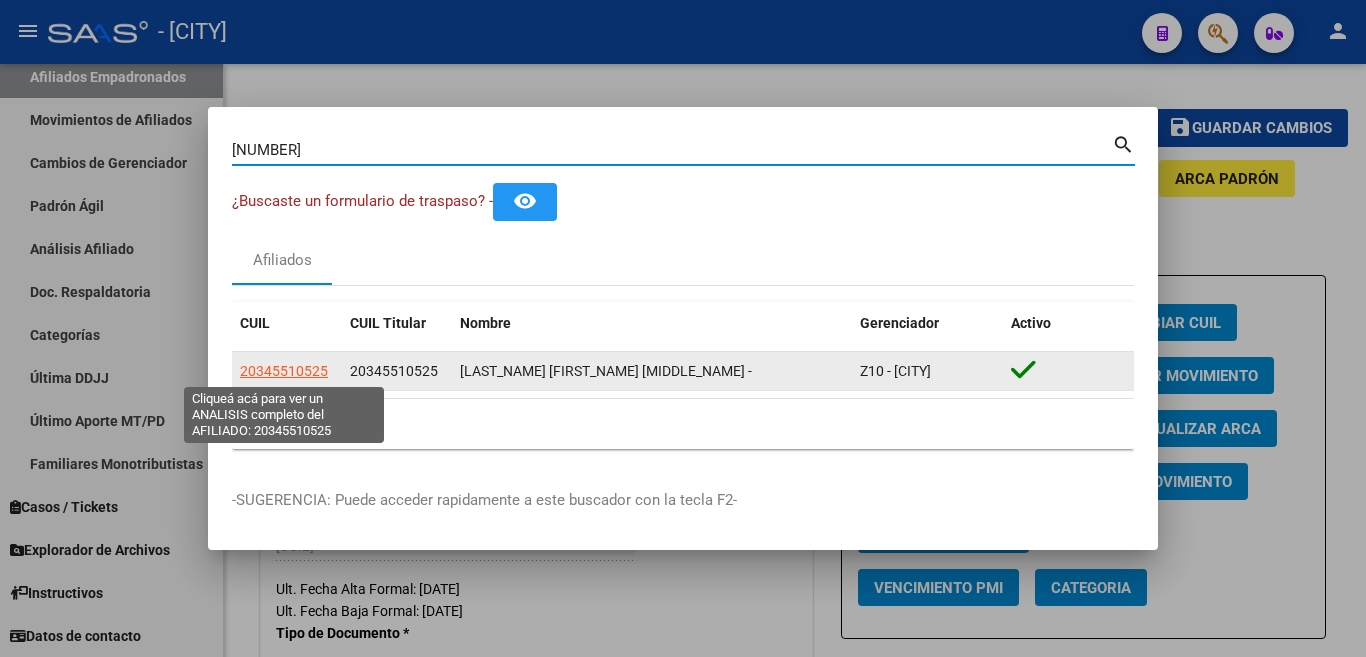 click on "20345510525" 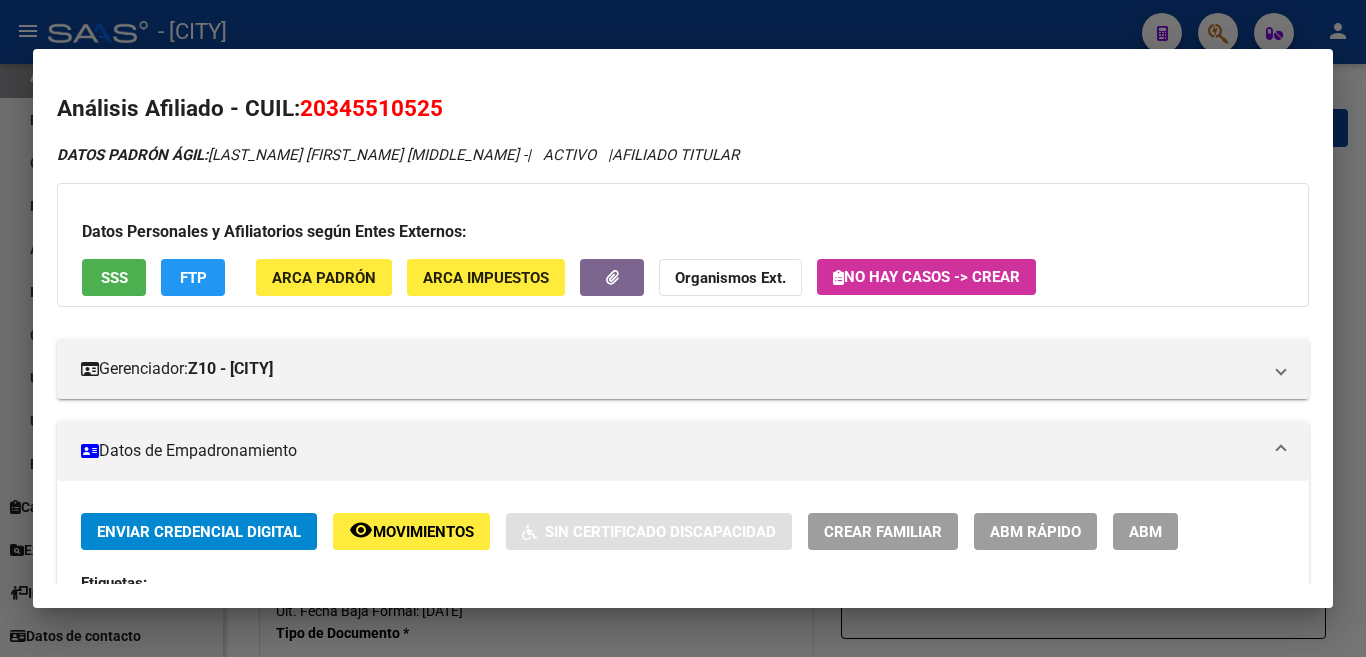 click on "ABM" at bounding box center [1145, 532] 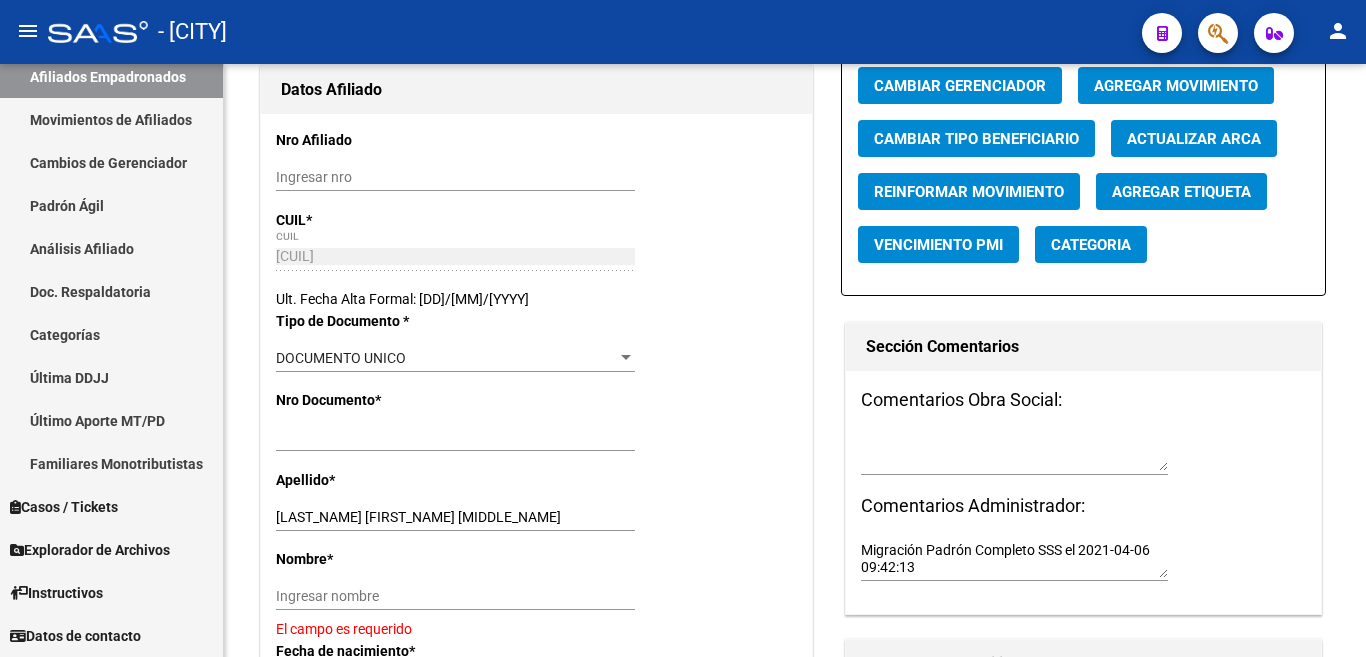 scroll, scrollTop: 300, scrollLeft: 0, axis: vertical 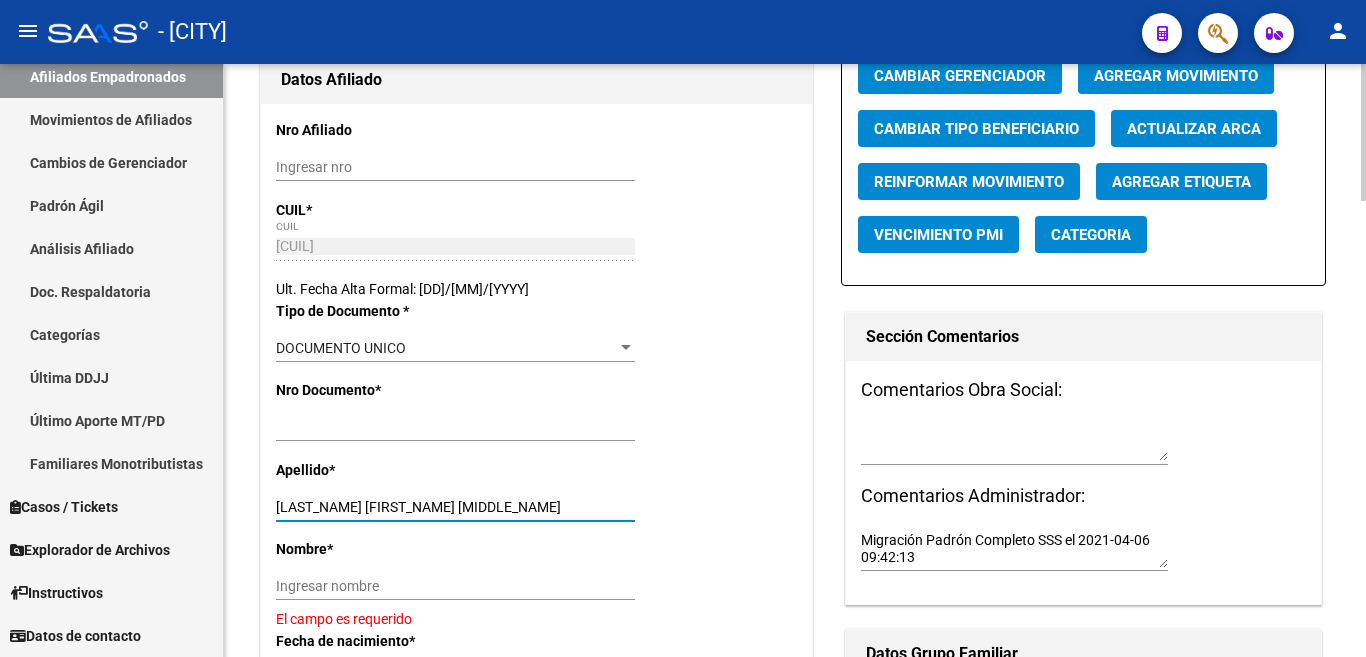 drag, startPoint x: 332, startPoint y: 505, endPoint x: 475, endPoint y: 510, distance: 143.08739 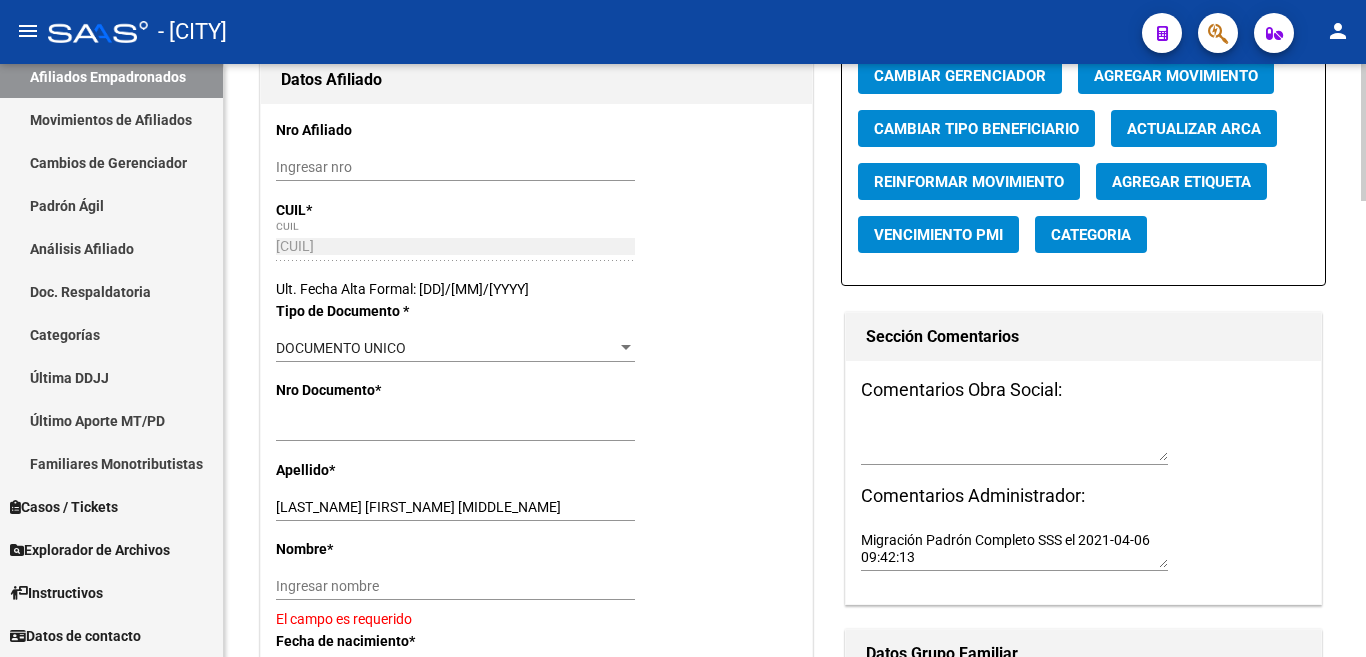 drag, startPoint x: 313, startPoint y: 577, endPoint x: 283, endPoint y: 577, distance: 30 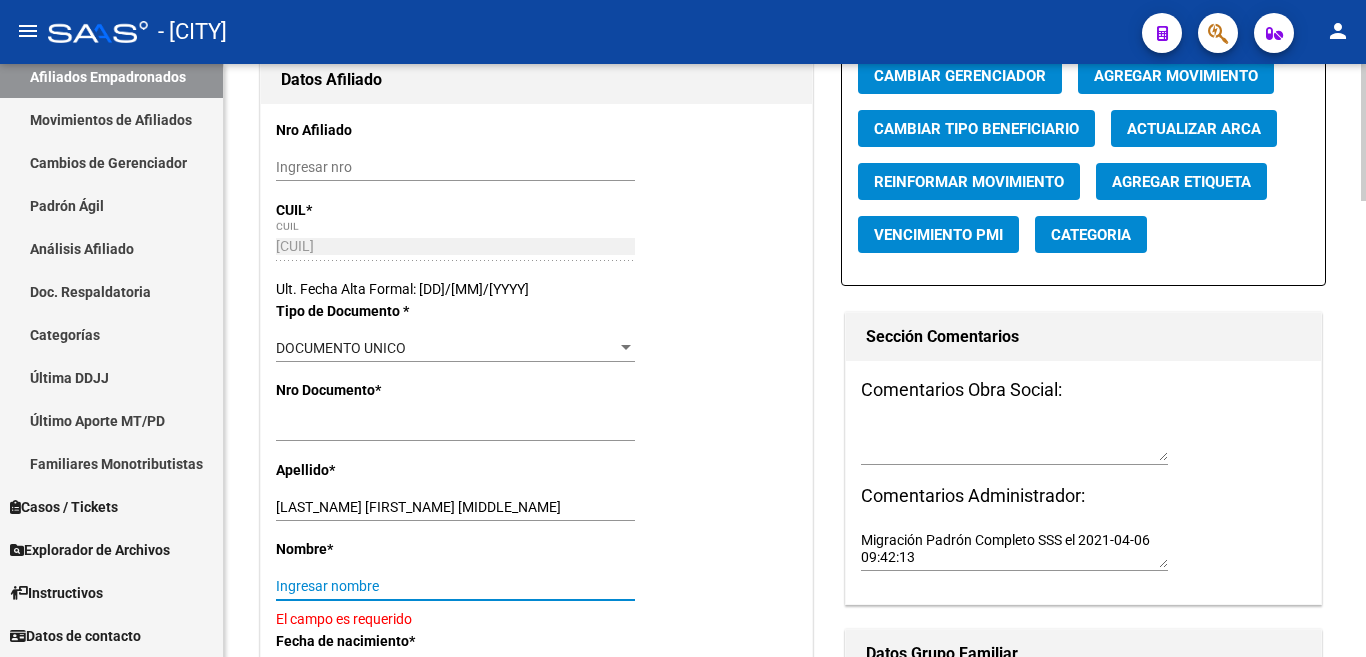 paste on "Rodrigo Emmanuel" 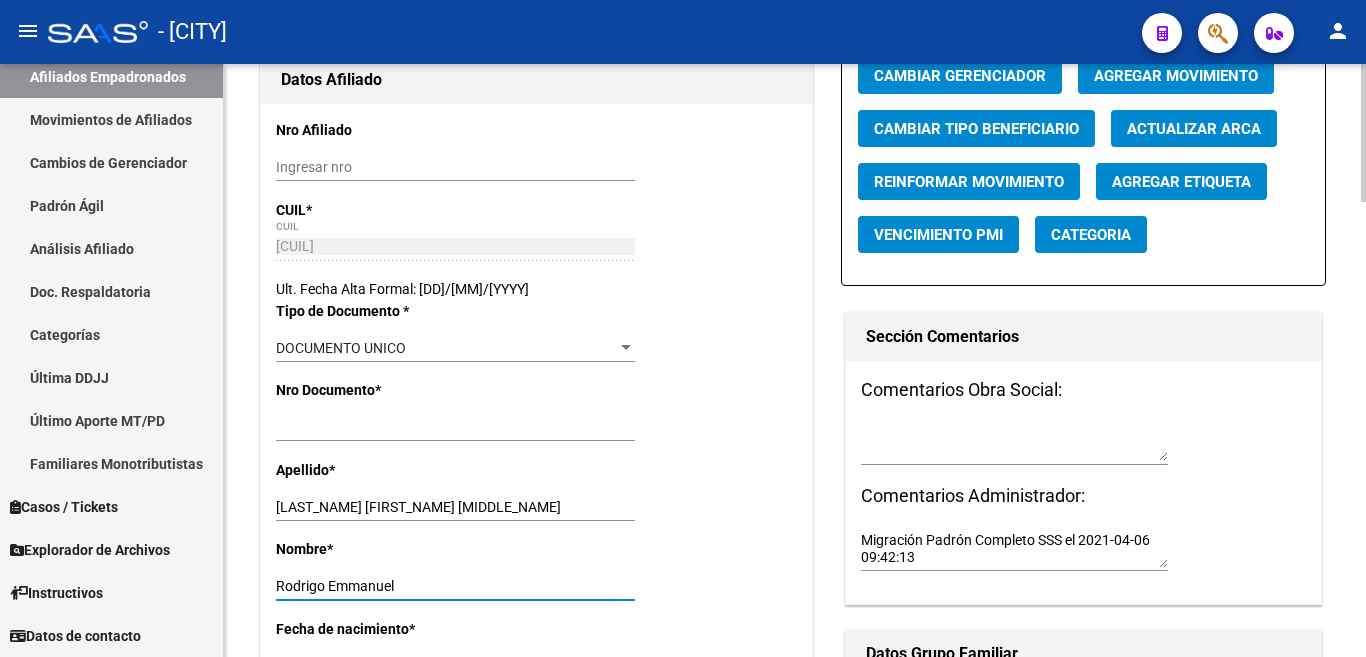 type on "Rodrigo Emmanuel" 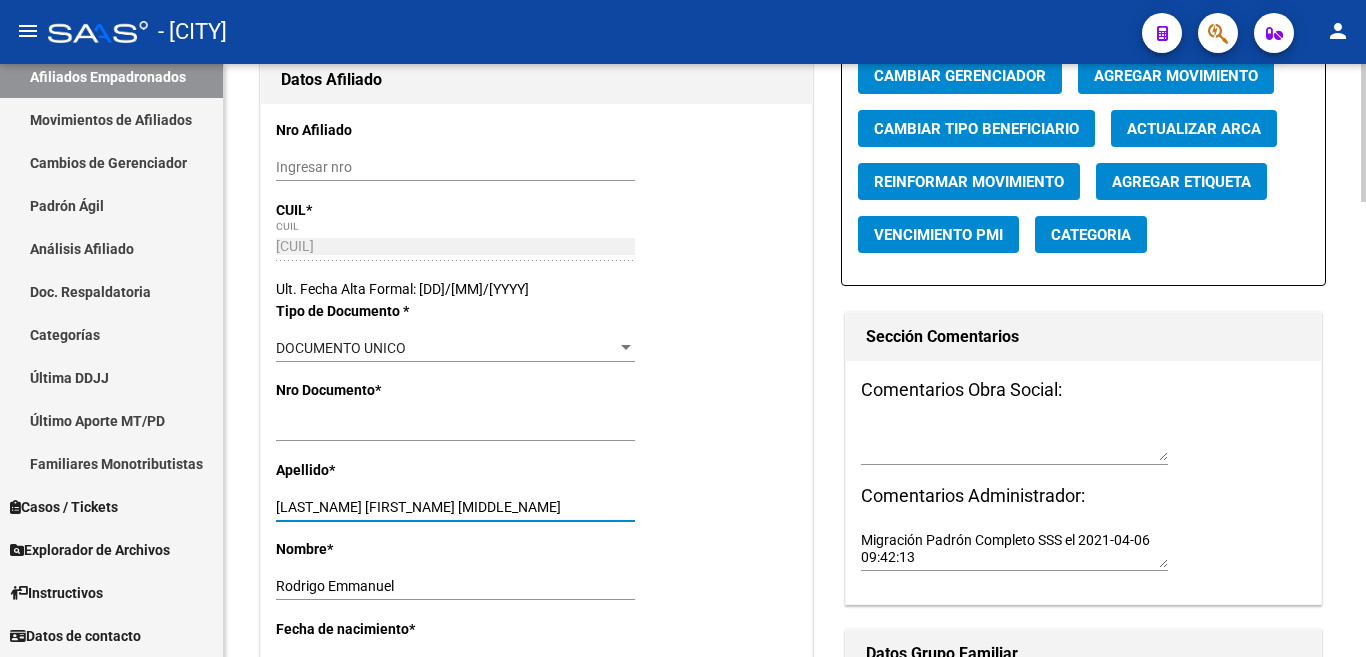 drag, startPoint x: 329, startPoint y: 507, endPoint x: 471, endPoint y: 506, distance: 142.00352 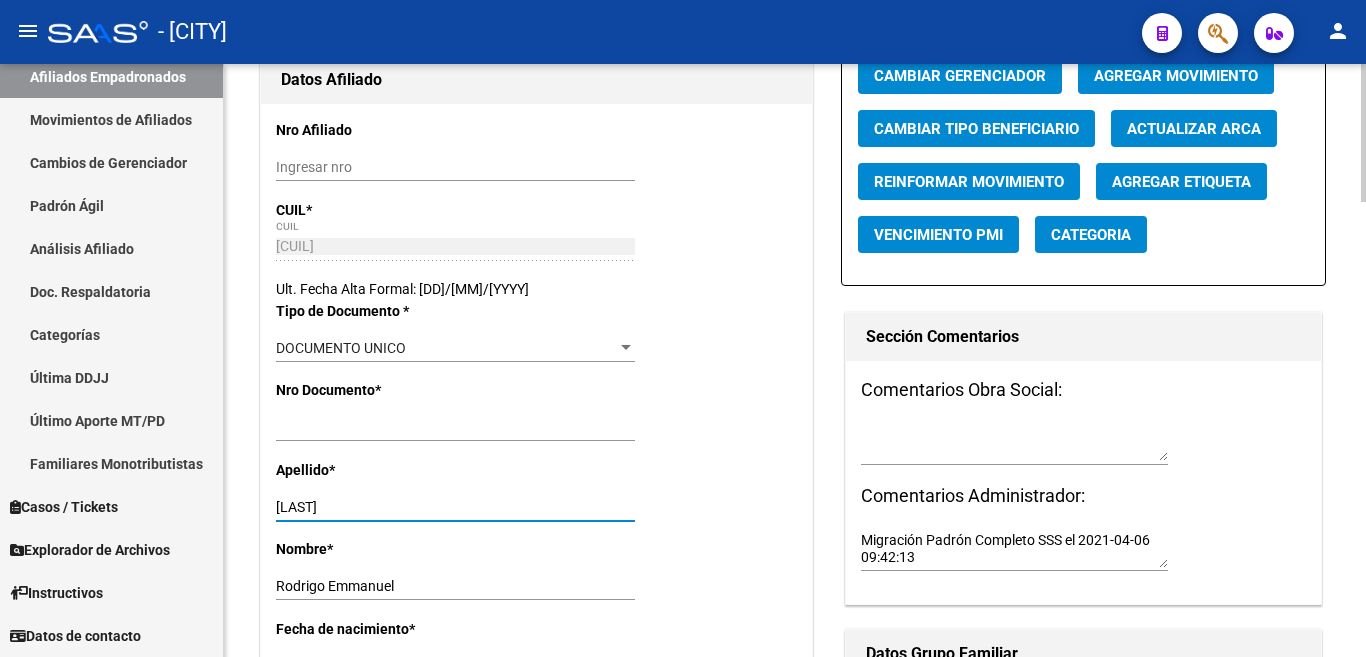 type on "Venialgo" 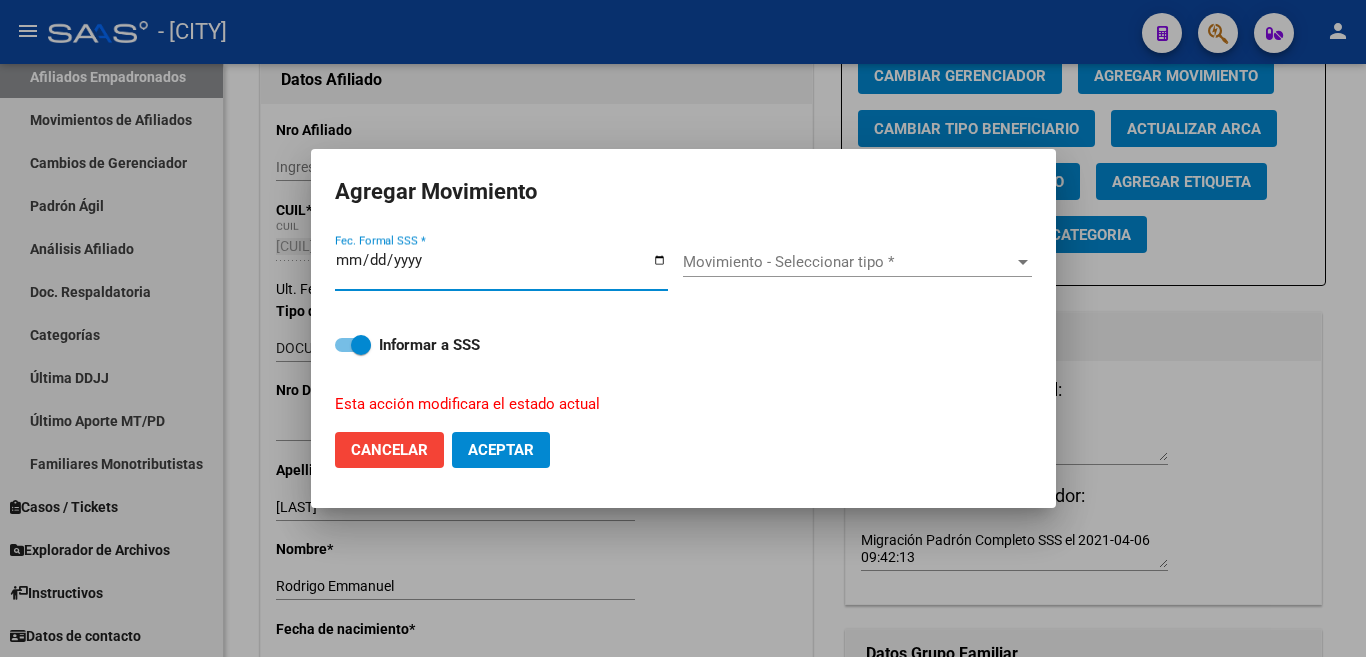 type on "2025-08-04" 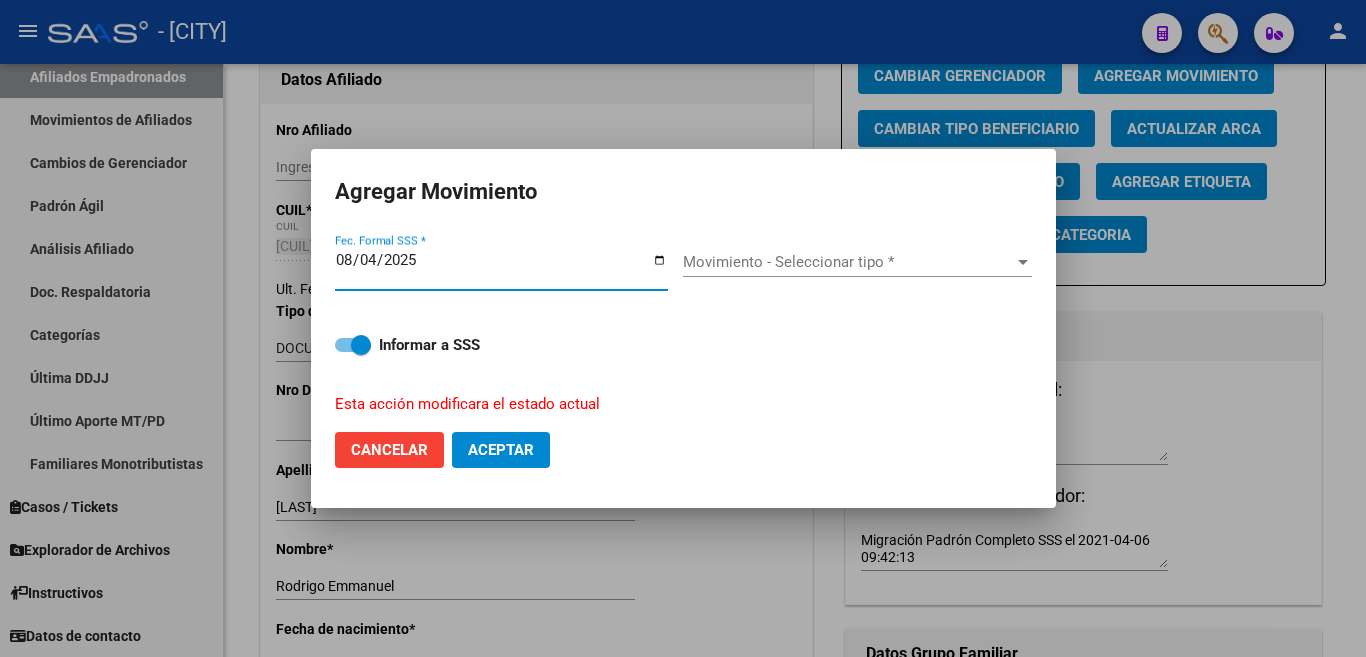 click at bounding box center [1023, 262] 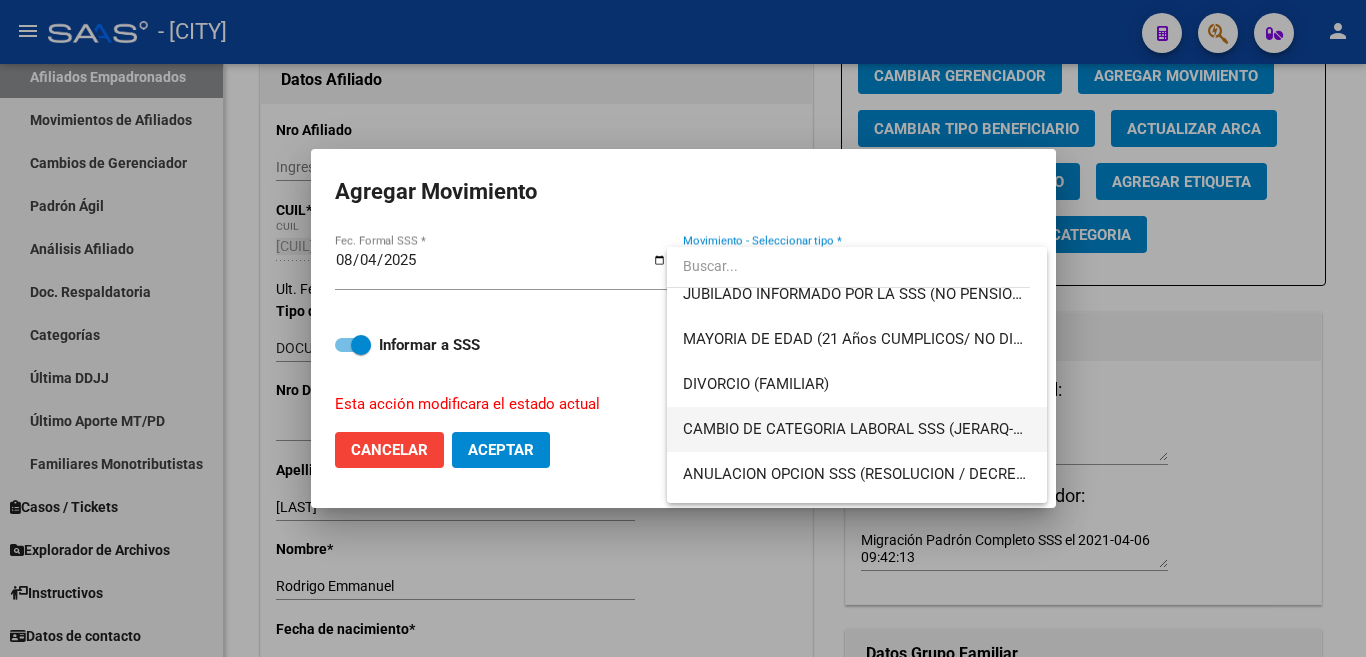 scroll, scrollTop: 300, scrollLeft: 0, axis: vertical 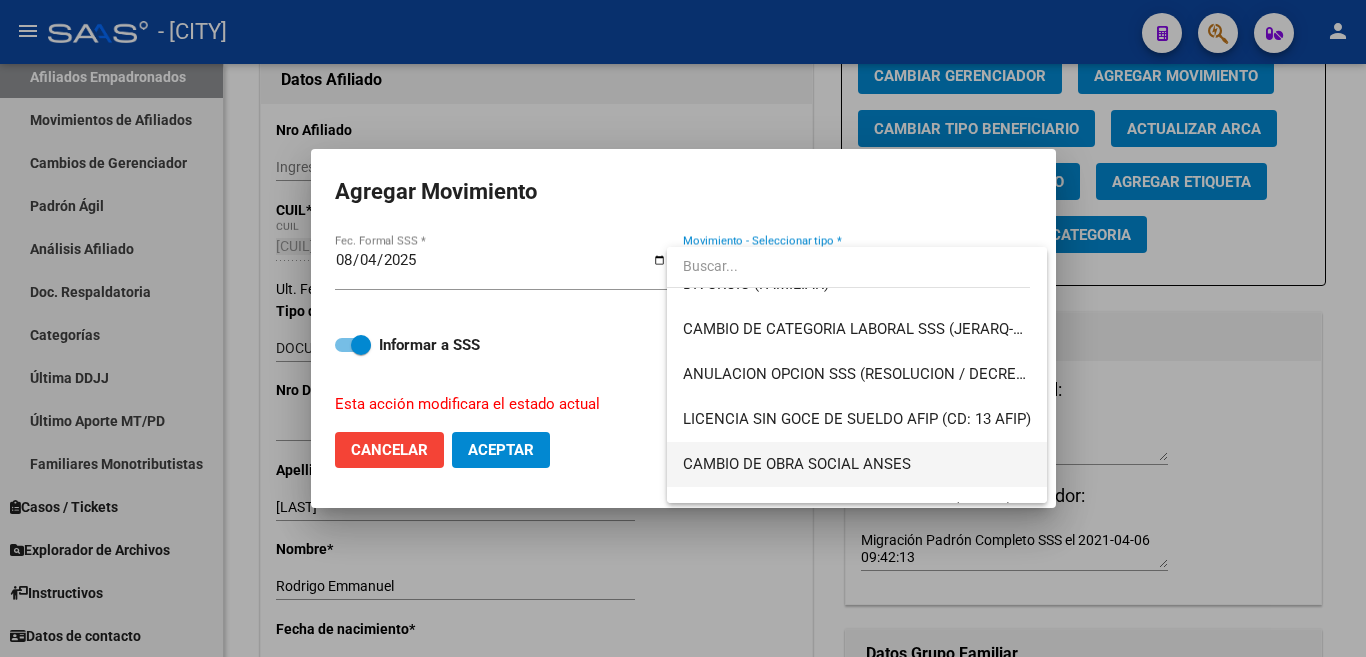 click on "CAMBIO DE OBRA SOCIAL ANSES" at bounding box center [857, 464] 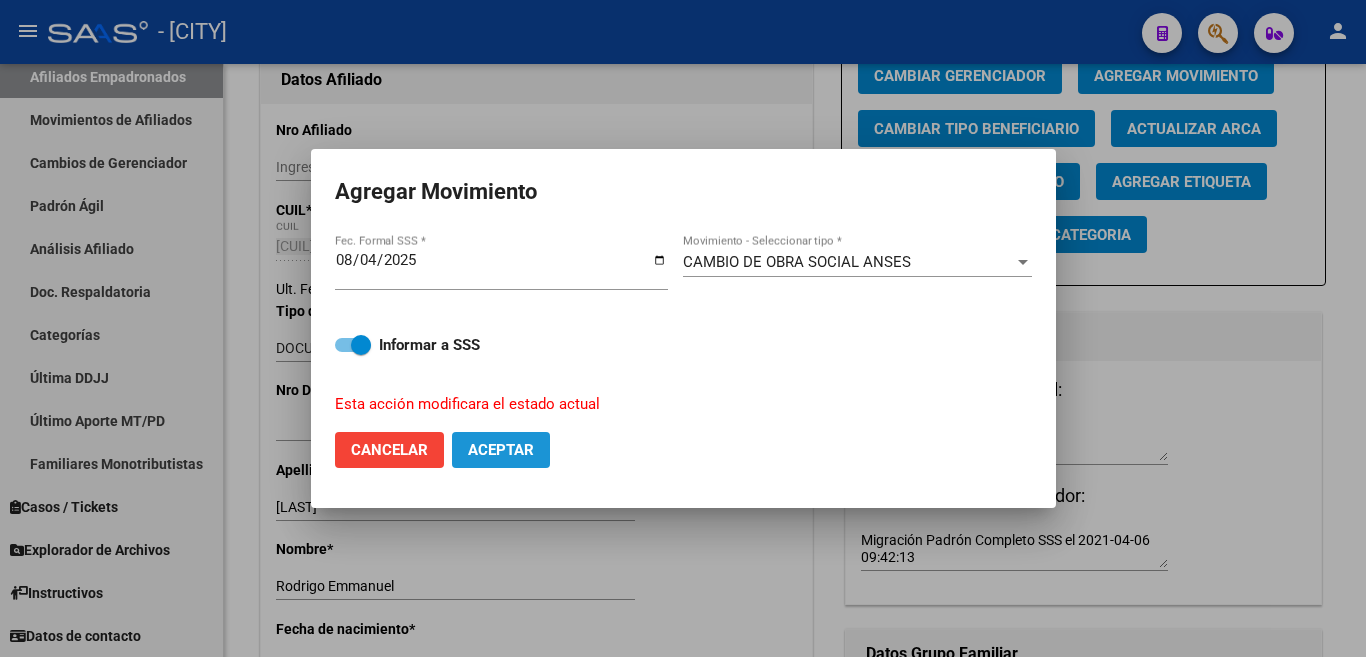 click on "Aceptar" 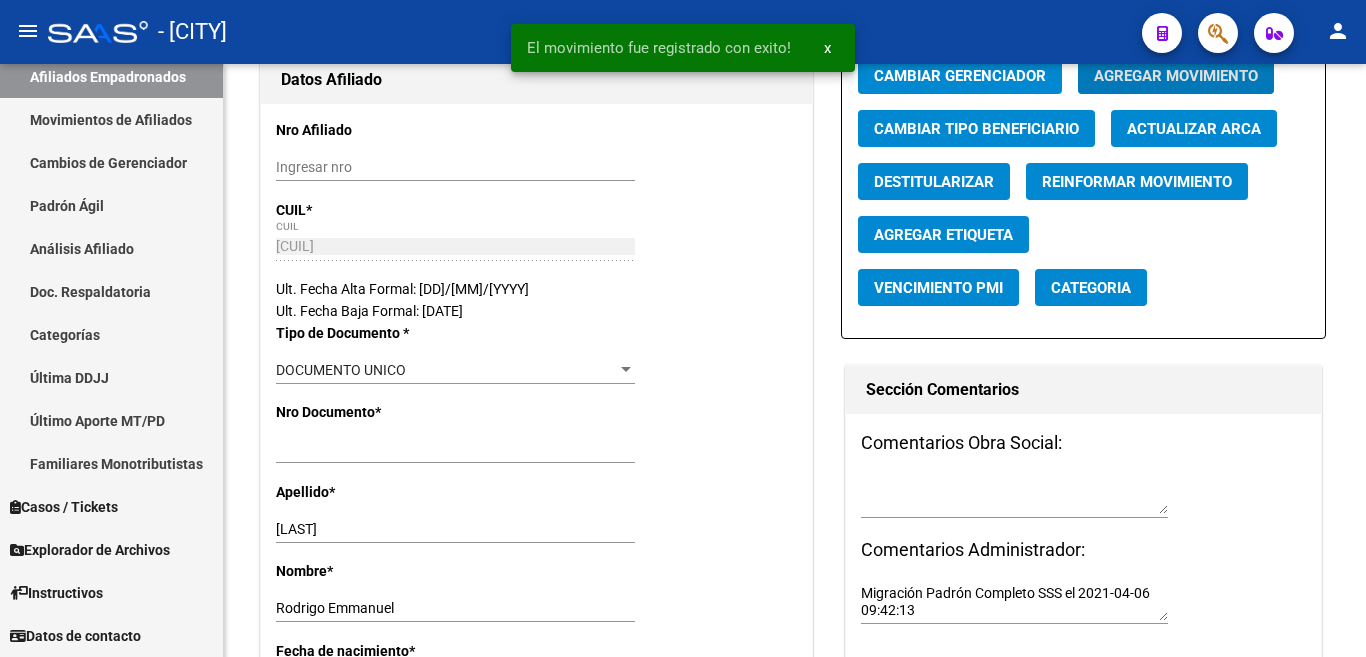 scroll, scrollTop: 293, scrollLeft: 0, axis: vertical 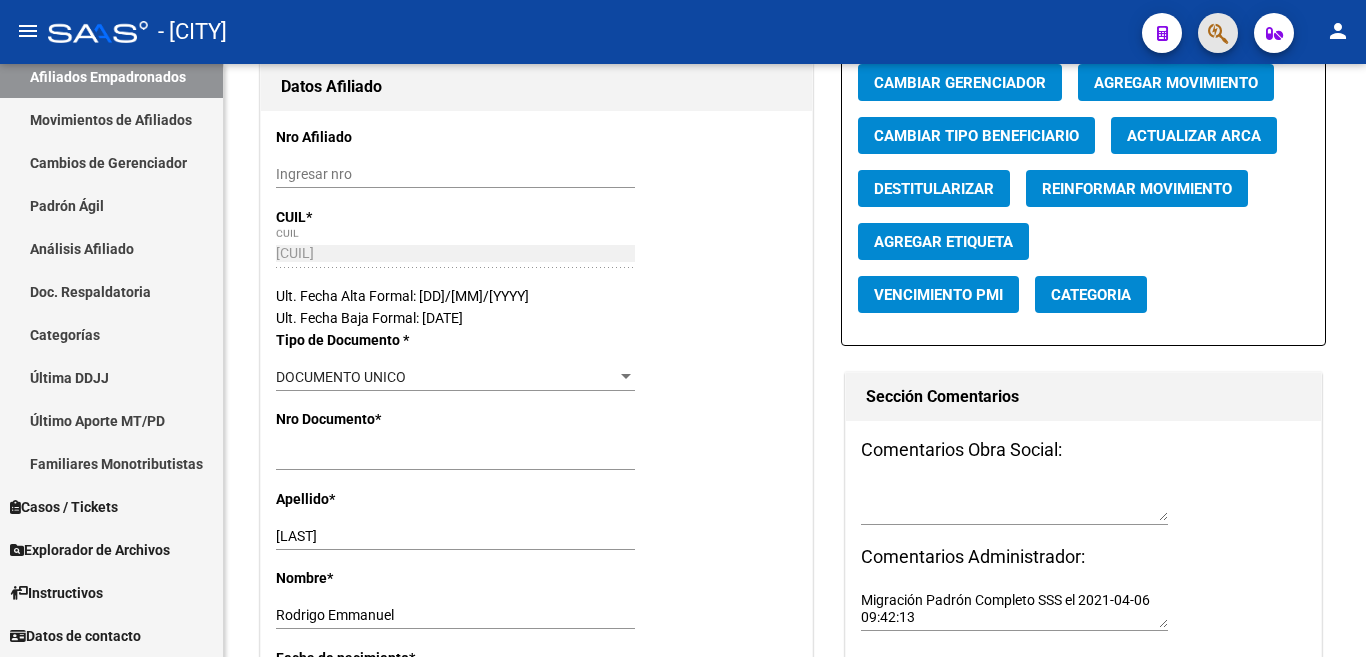 click 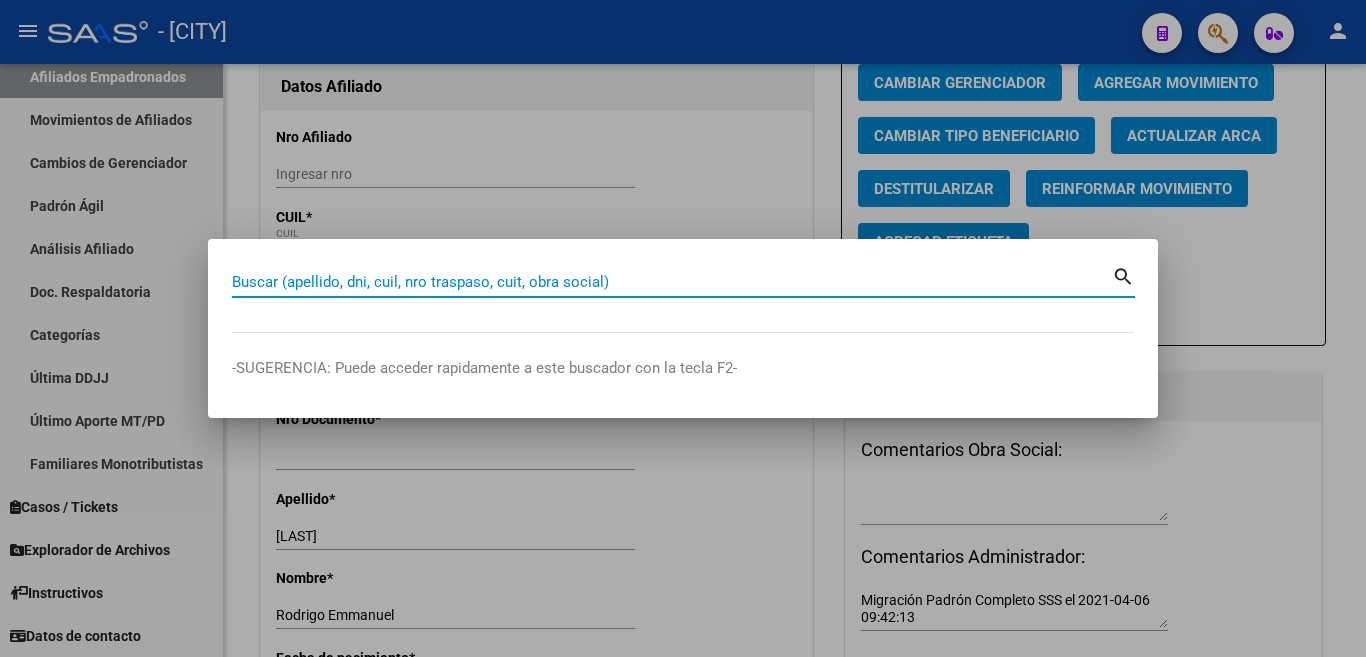 click on "Buscar (apellido, dni, cuil, nro traspaso, cuit, obra social)" at bounding box center [672, 282] 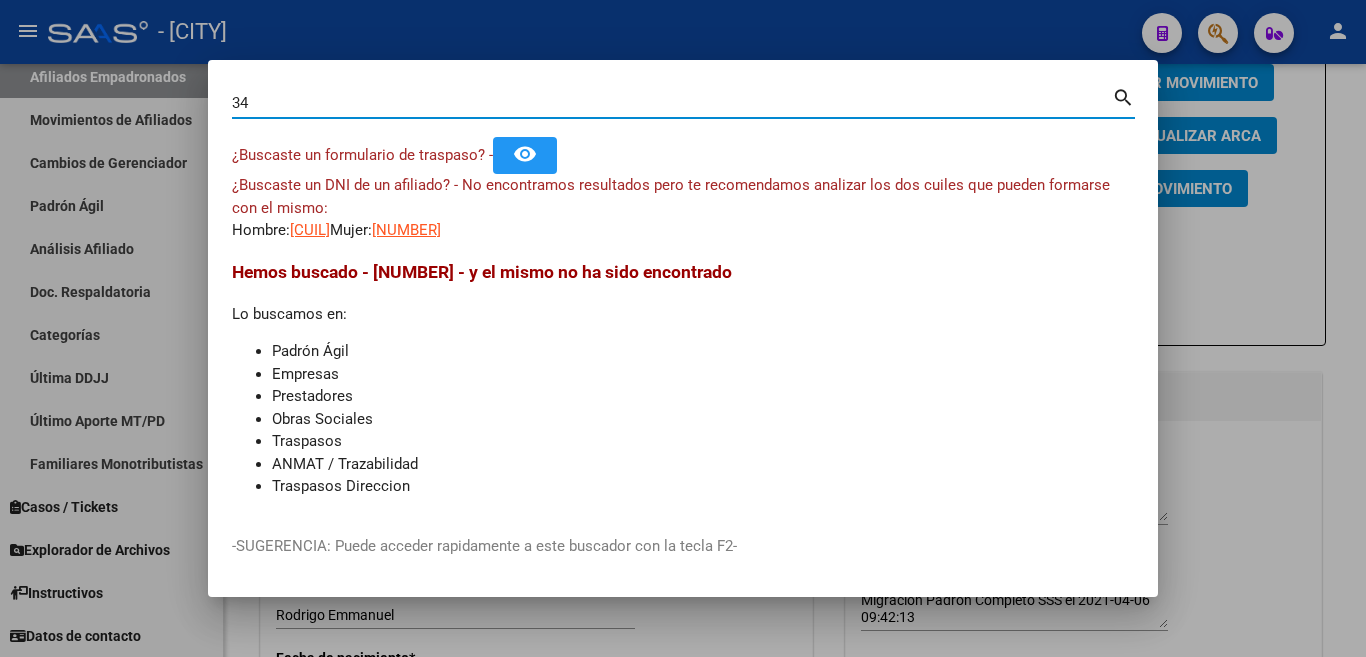 type on "3" 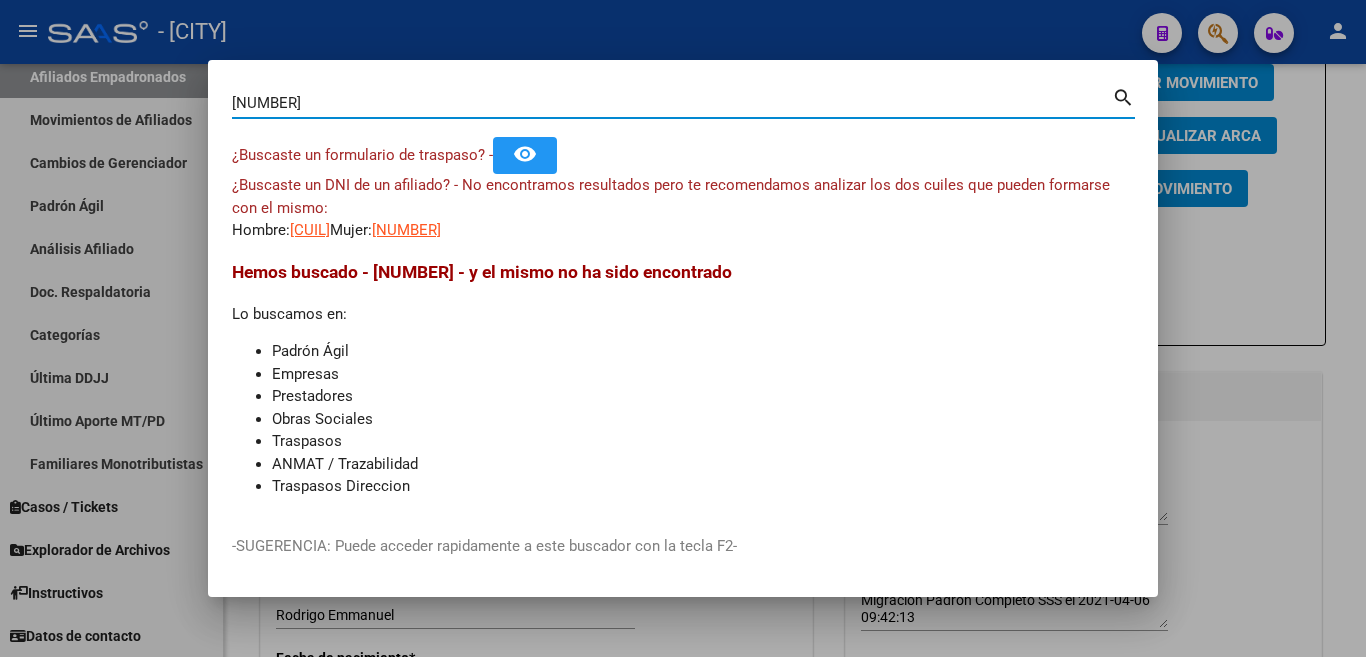 type on "29046018" 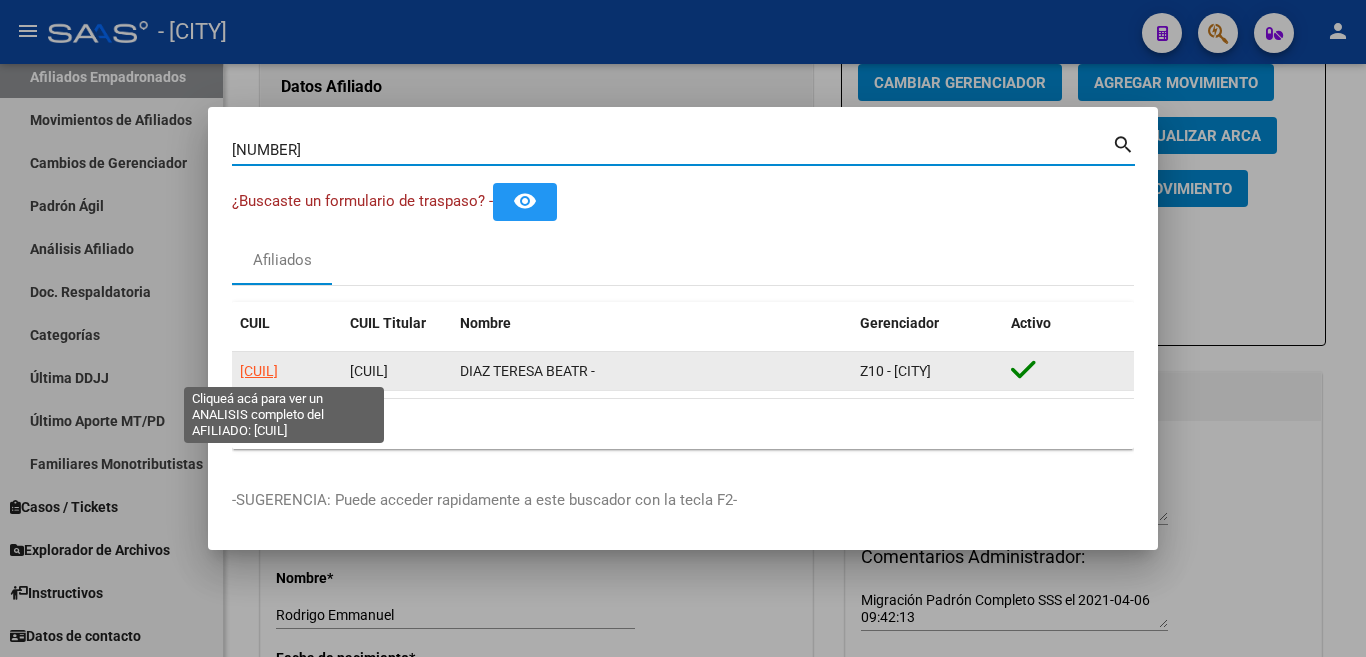 click on "27290460188" 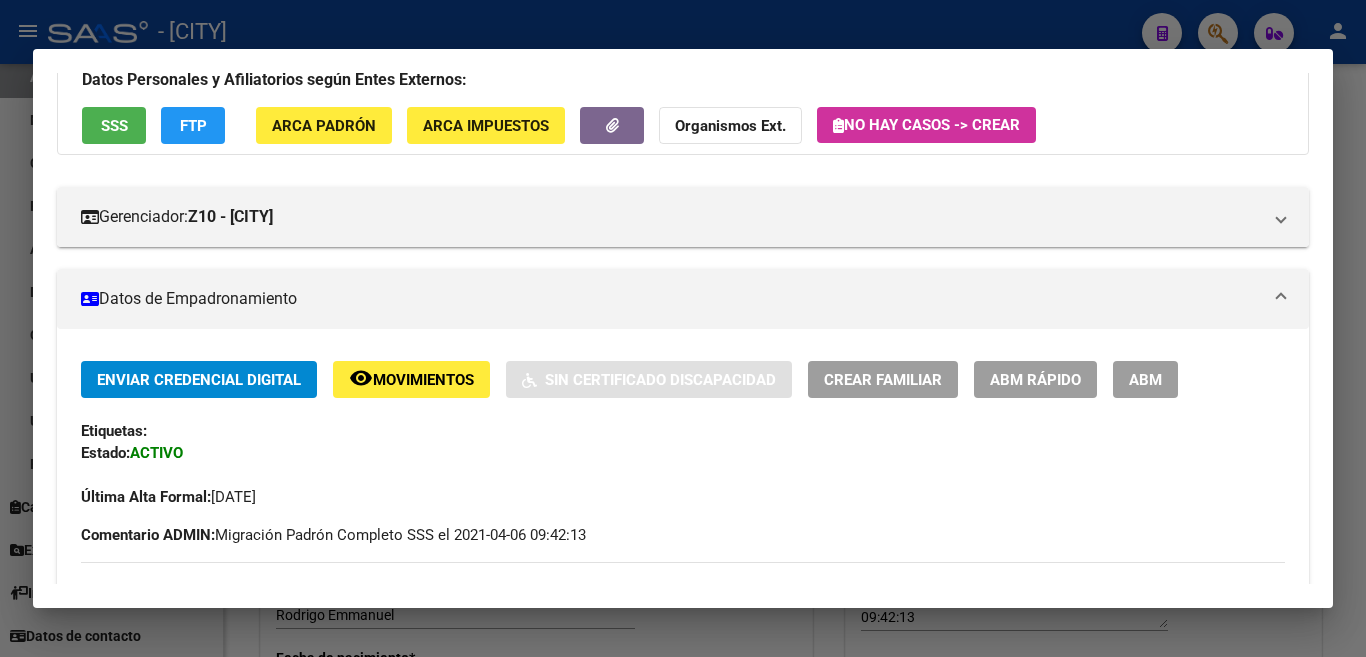 scroll, scrollTop: 200, scrollLeft: 0, axis: vertical 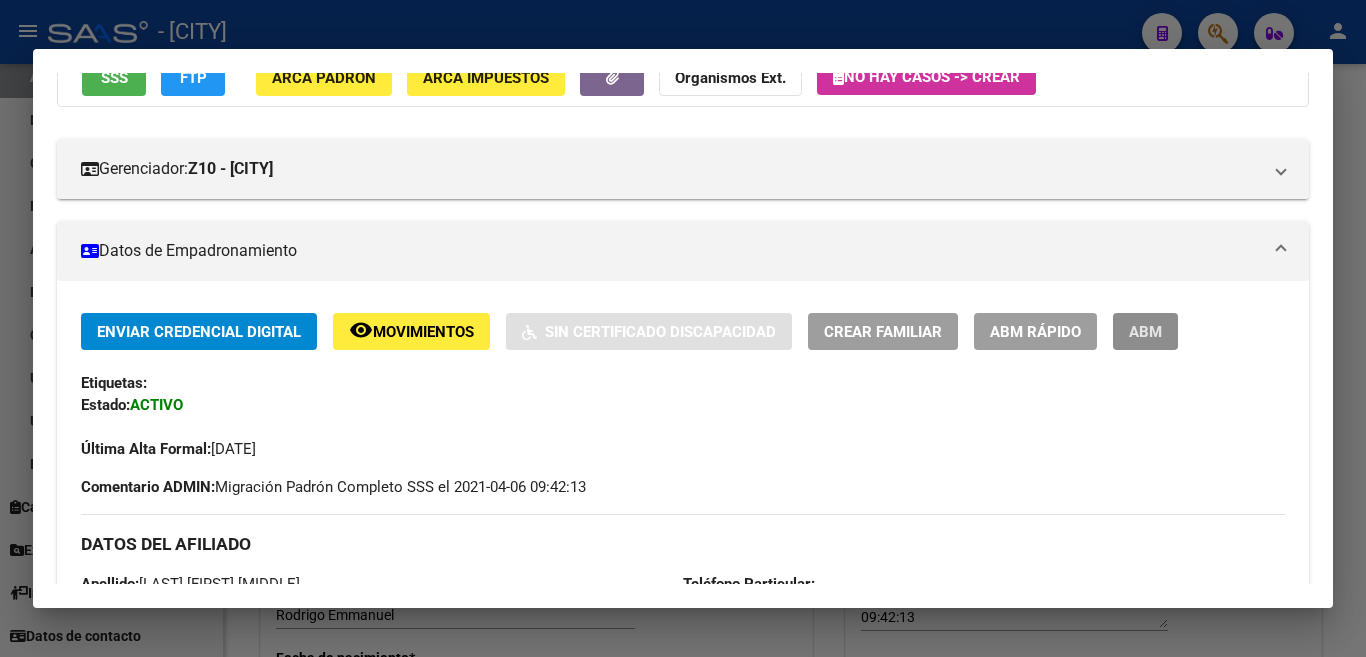 click on "ABM" at bounding box center [1145, 332] 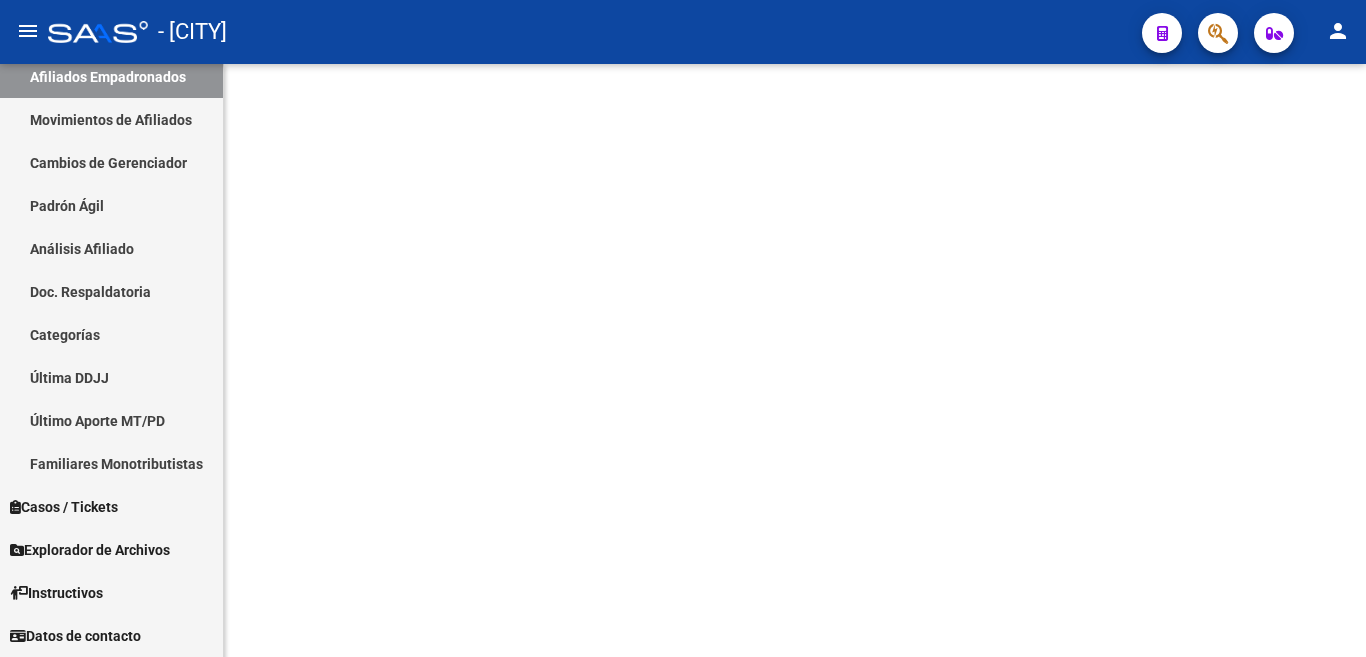 scroll, scrollTop: 0, scrollLeft: 0, axis: both 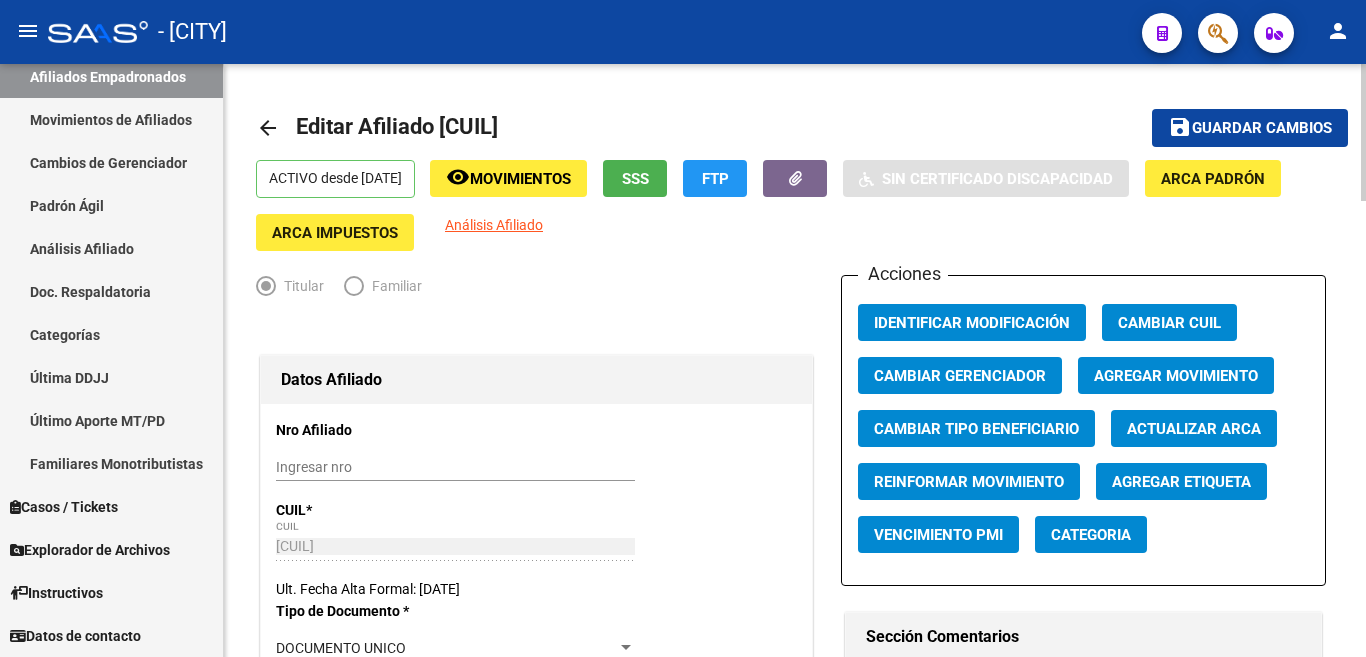 click on "Agregar Movimiento" 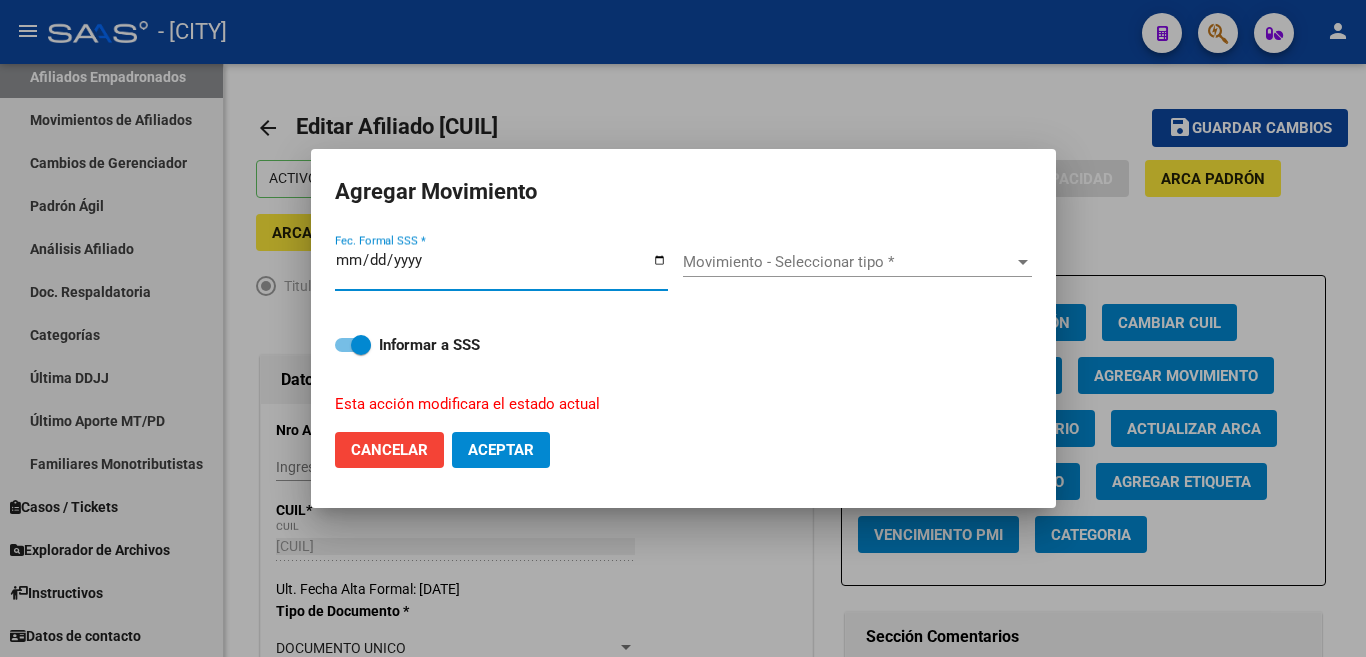 type on "2025-08-04" 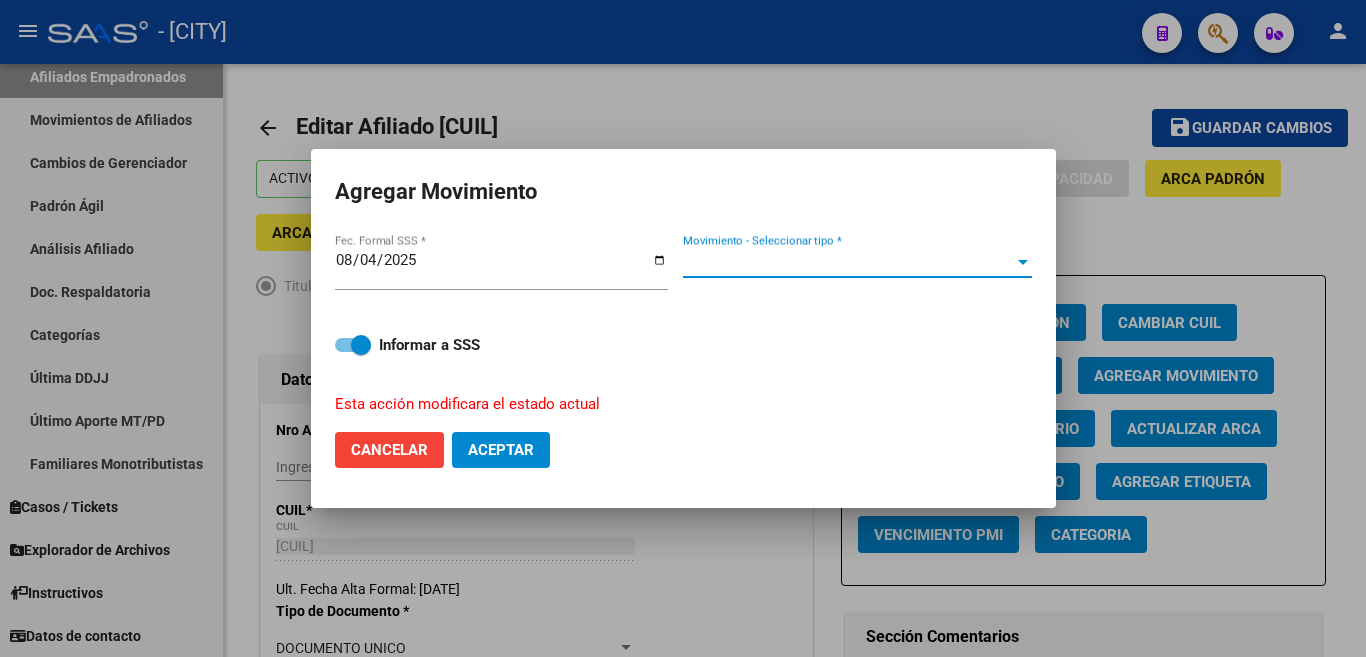 click at bounding box center (1023, 262) 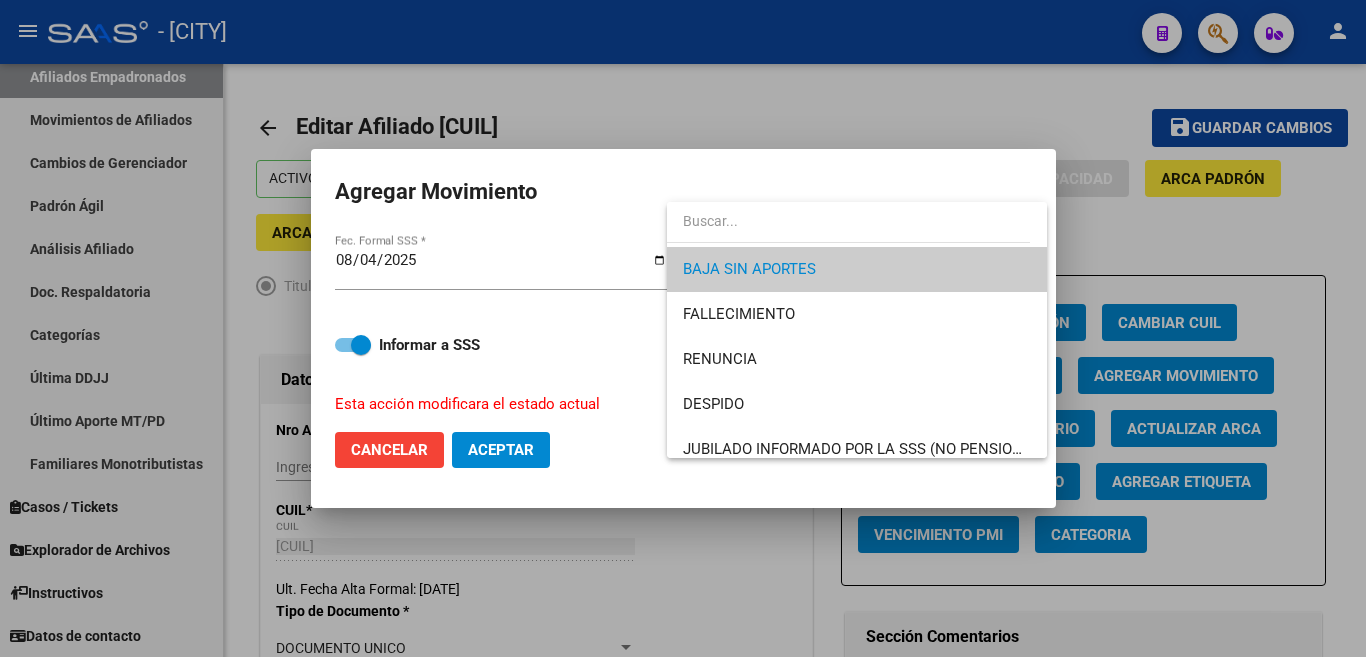 click on "BAJA SIN APORTES" at bounding box center (857, 269) 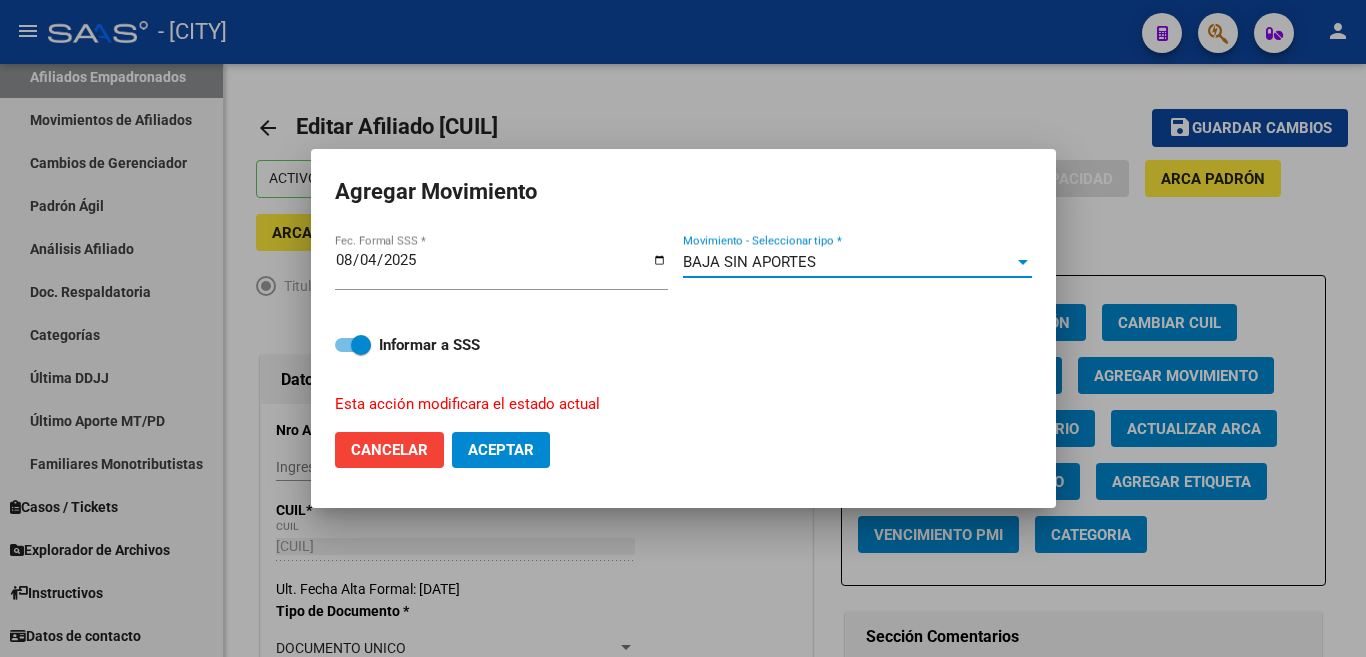 click on "Aceptar" 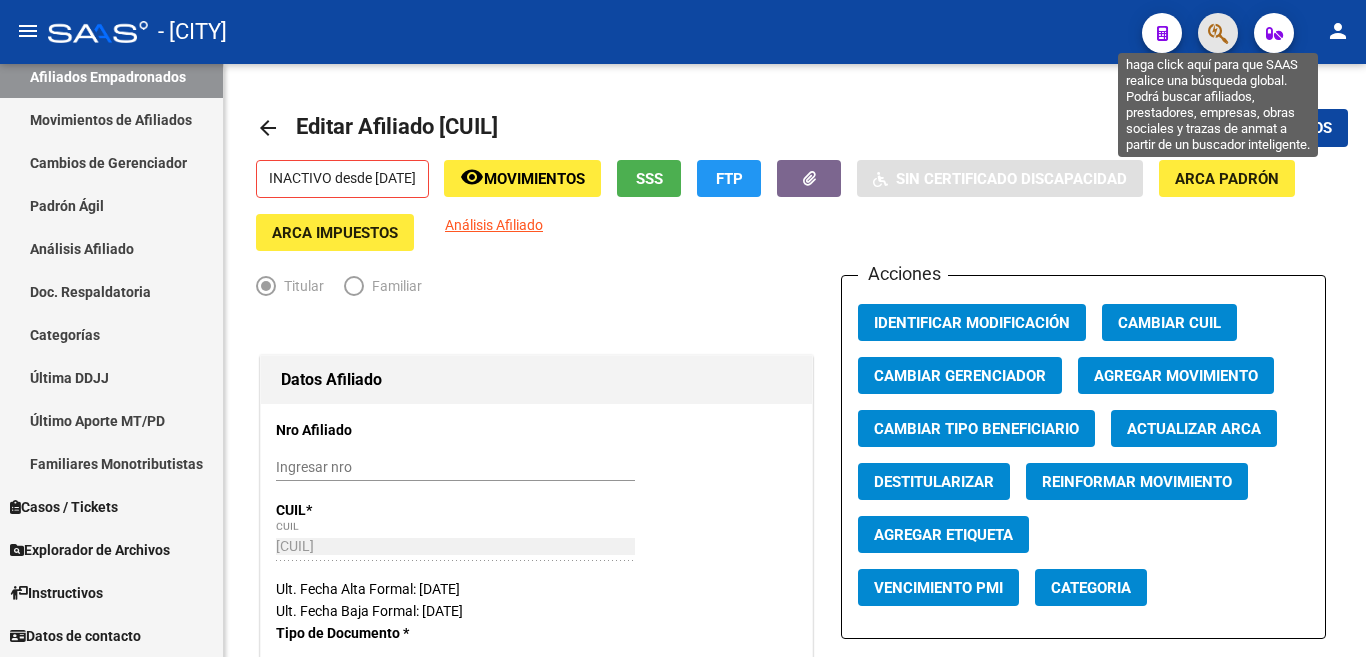 click 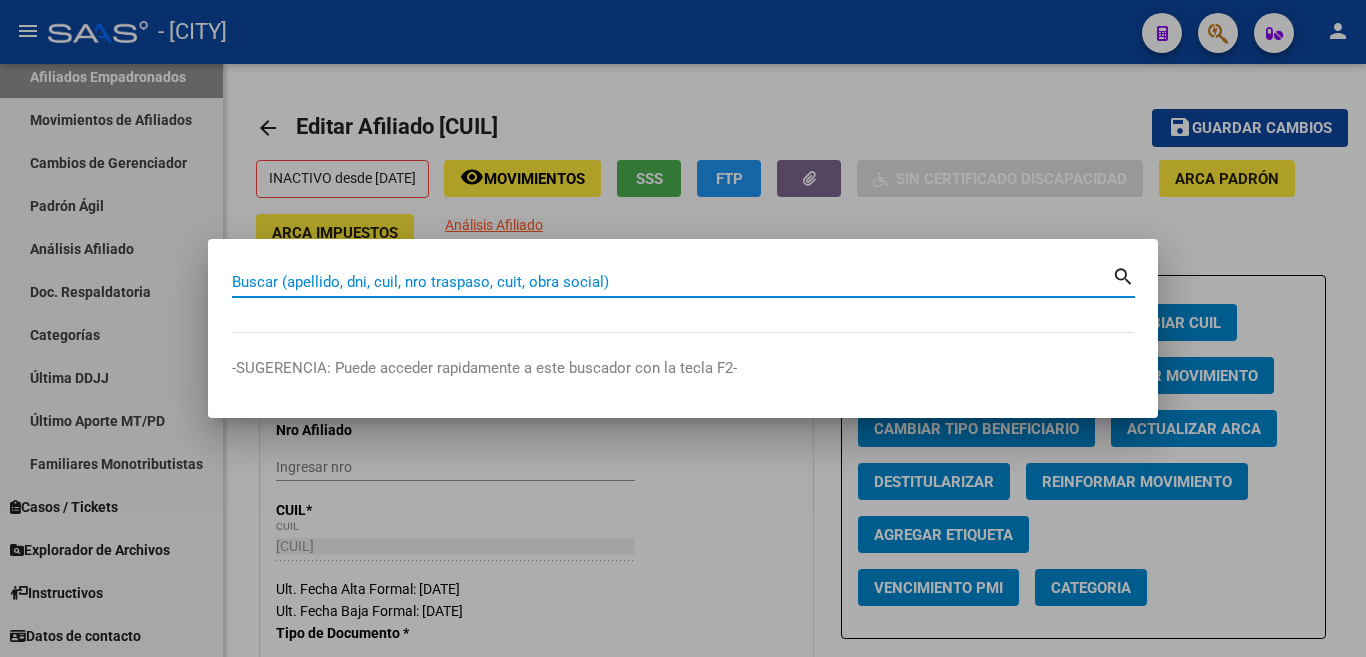 click on "Buscar (apellido, dni, cuil, nro traspaso, cuit, obra social)" at bounding box center [672, 282] 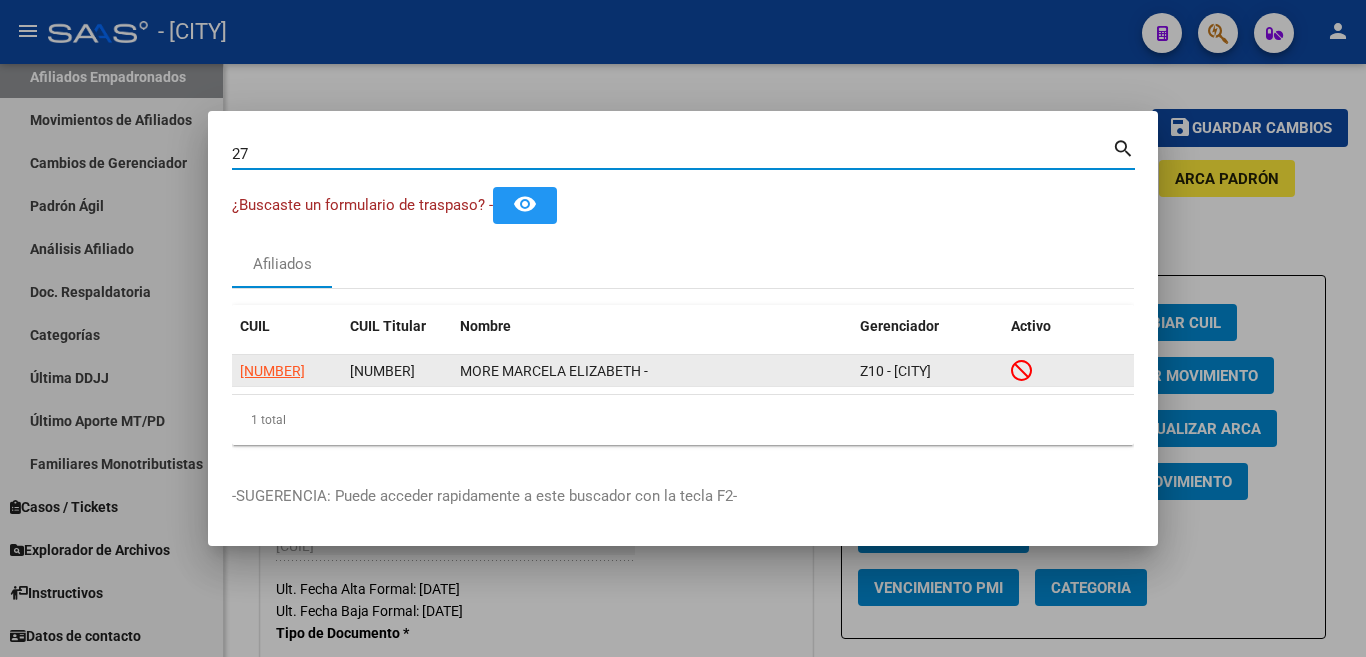 type on "2" 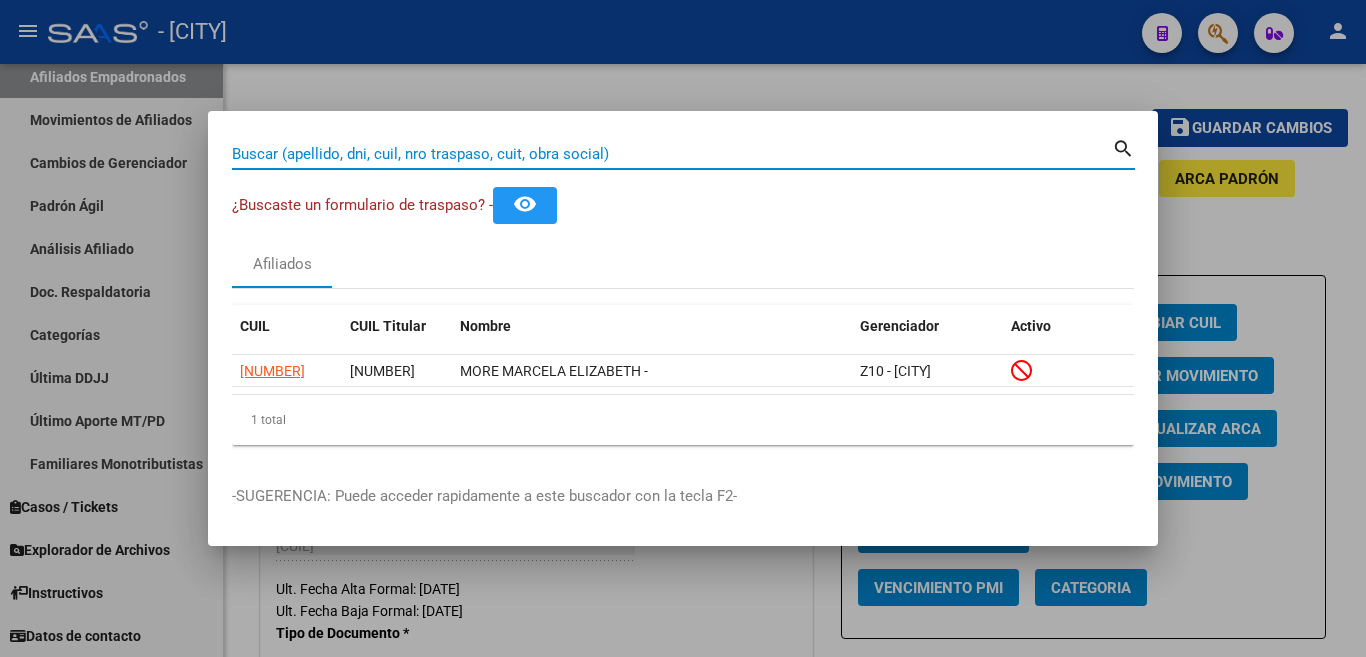 click on "Buscar (apellido, dni, cuil, nro traspaso, cuit, obra social)" at bounding box center (672, 154) 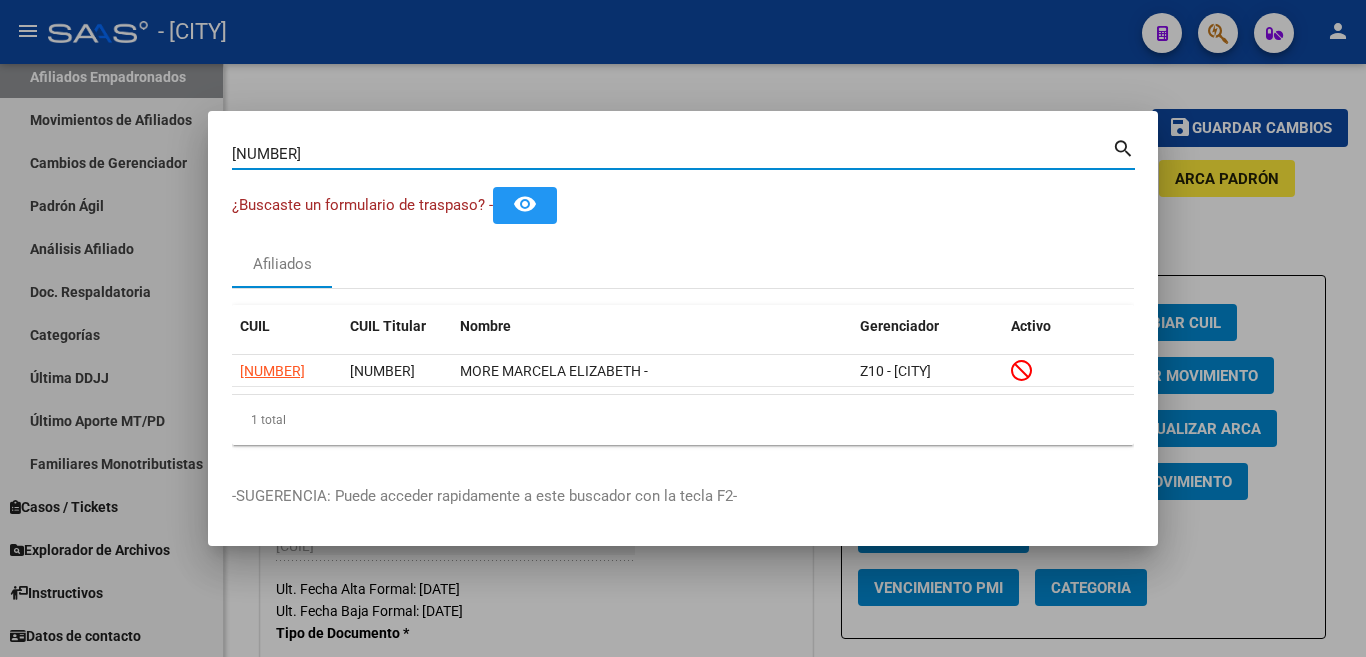 type on "16936511" 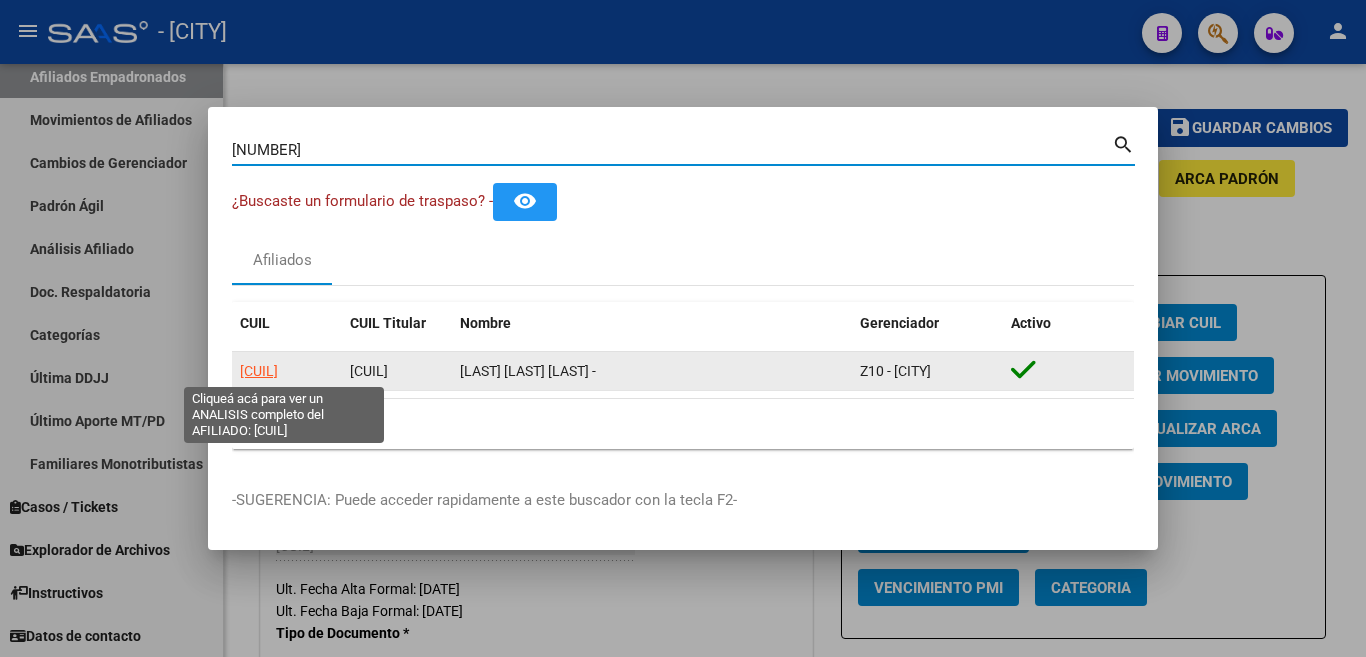 click on "27169365119" 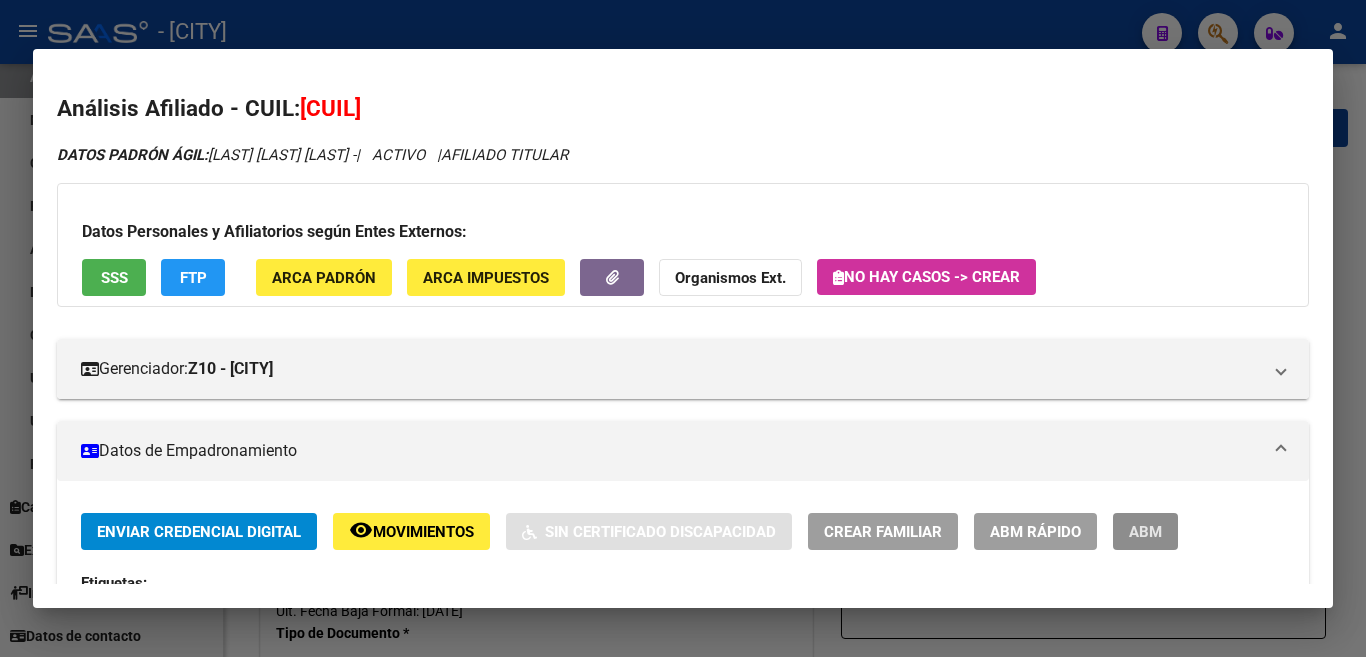 click on "ABM" at bounding box center [1145, 532] 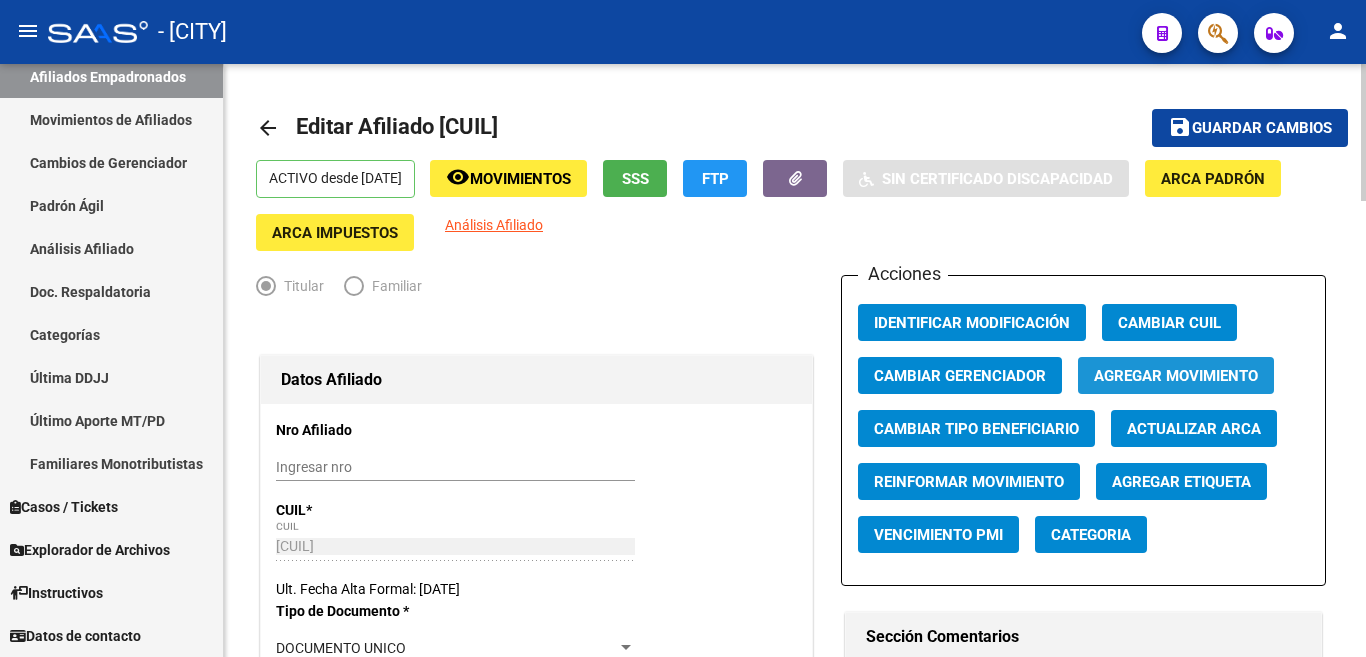 click on "Agregar Movimiento" 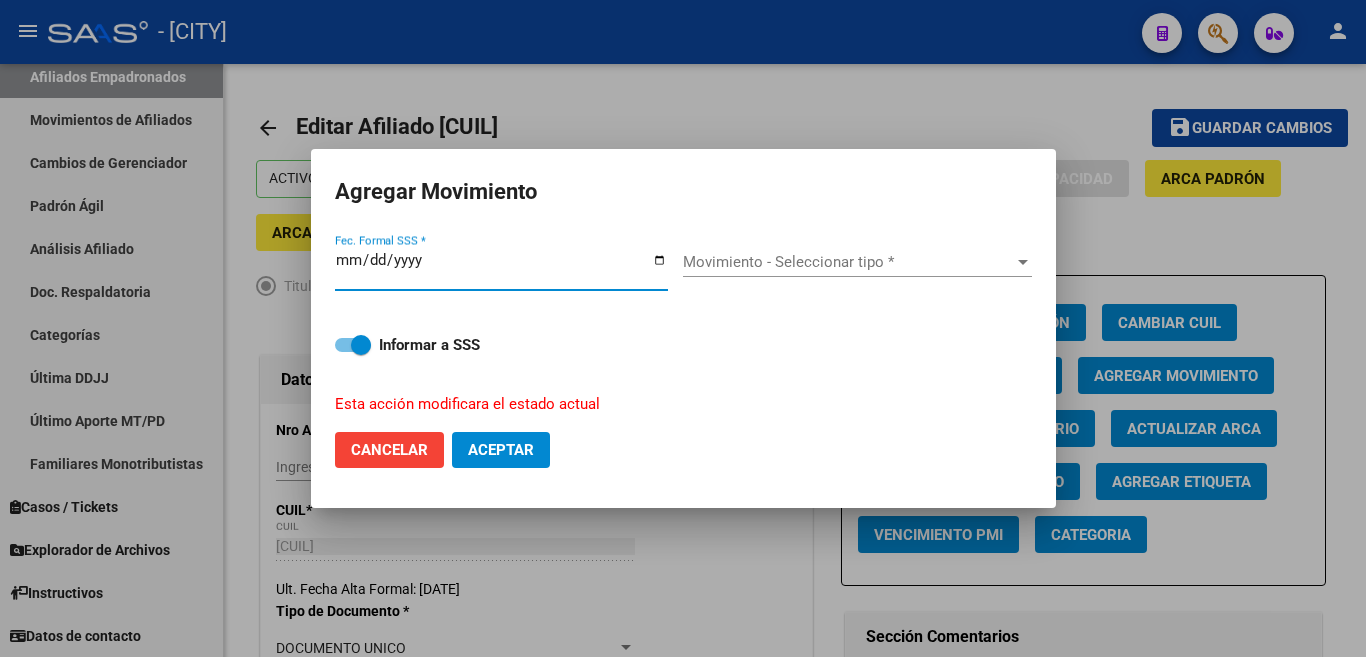 type on "2025-08-04" 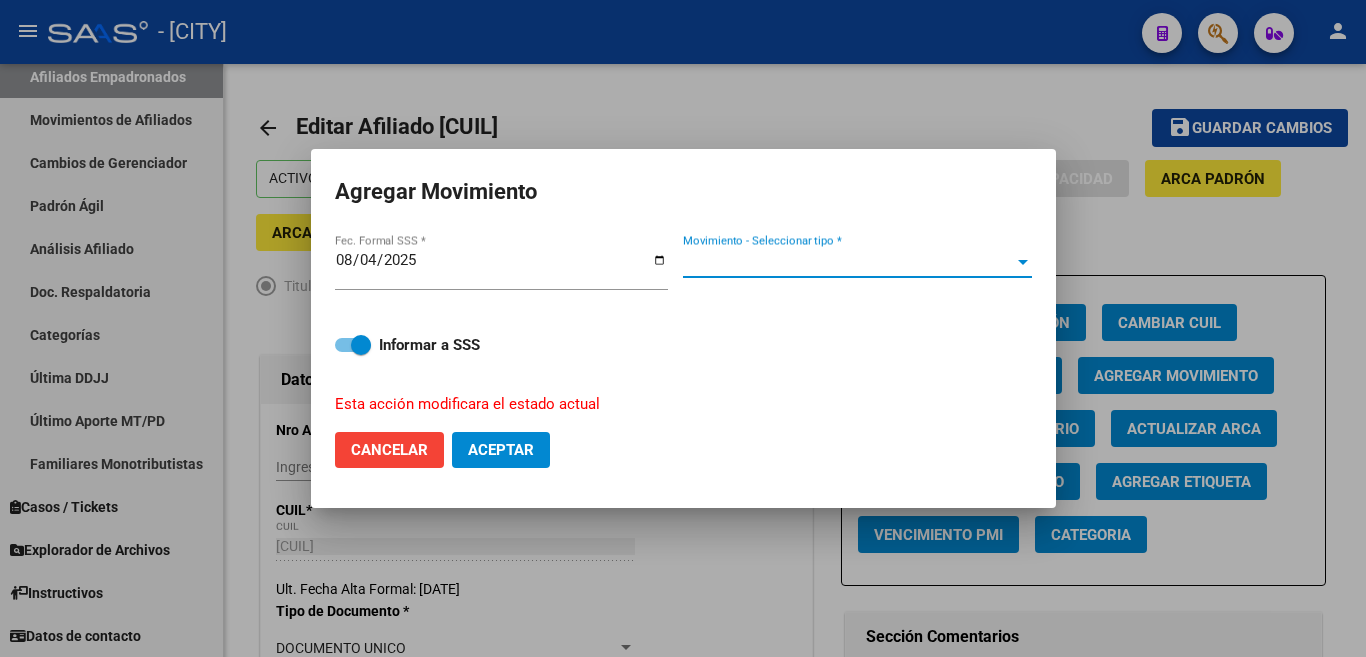 click on "Movimiento - Seleccionar tipo *" at bounding box center [848, 262] 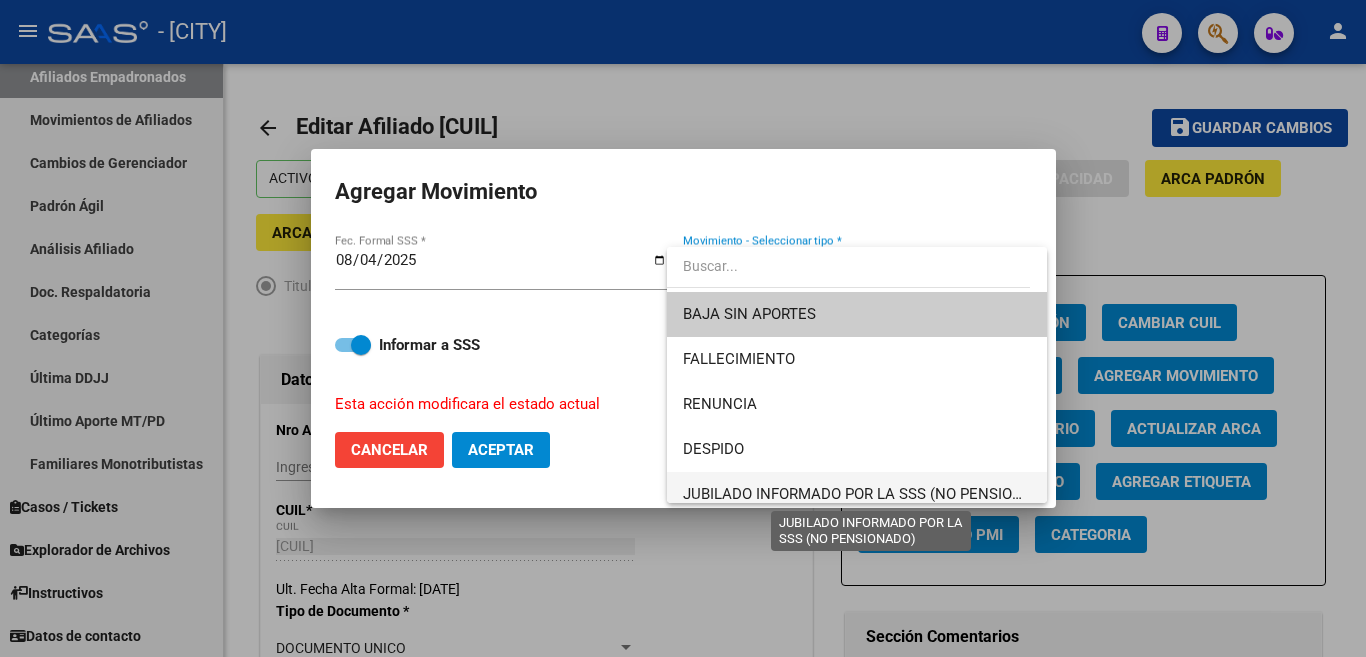 click on "JUBILADO INFORMADO POR LA SSS (NO PENSIONADO)" at bounding box center [870, 494] 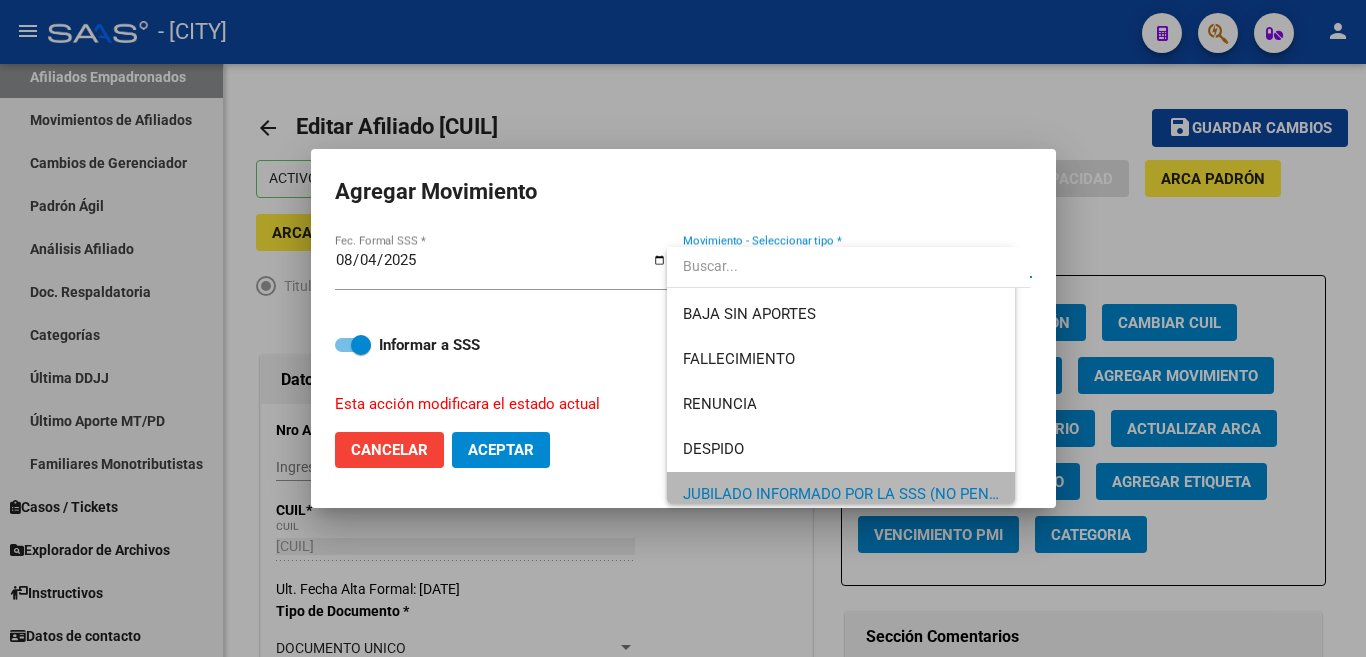 scroll, scrollTop: 11, scrollLeft: 0, axis: vertical 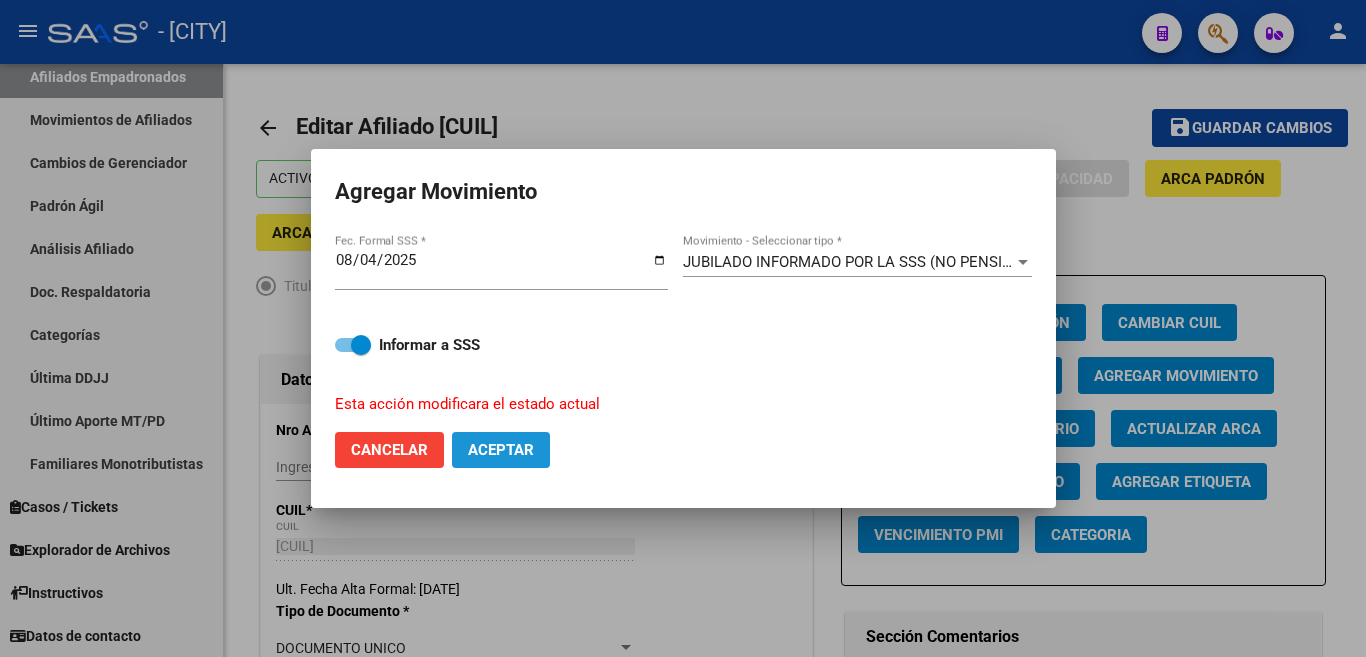 click on "Aceptar" 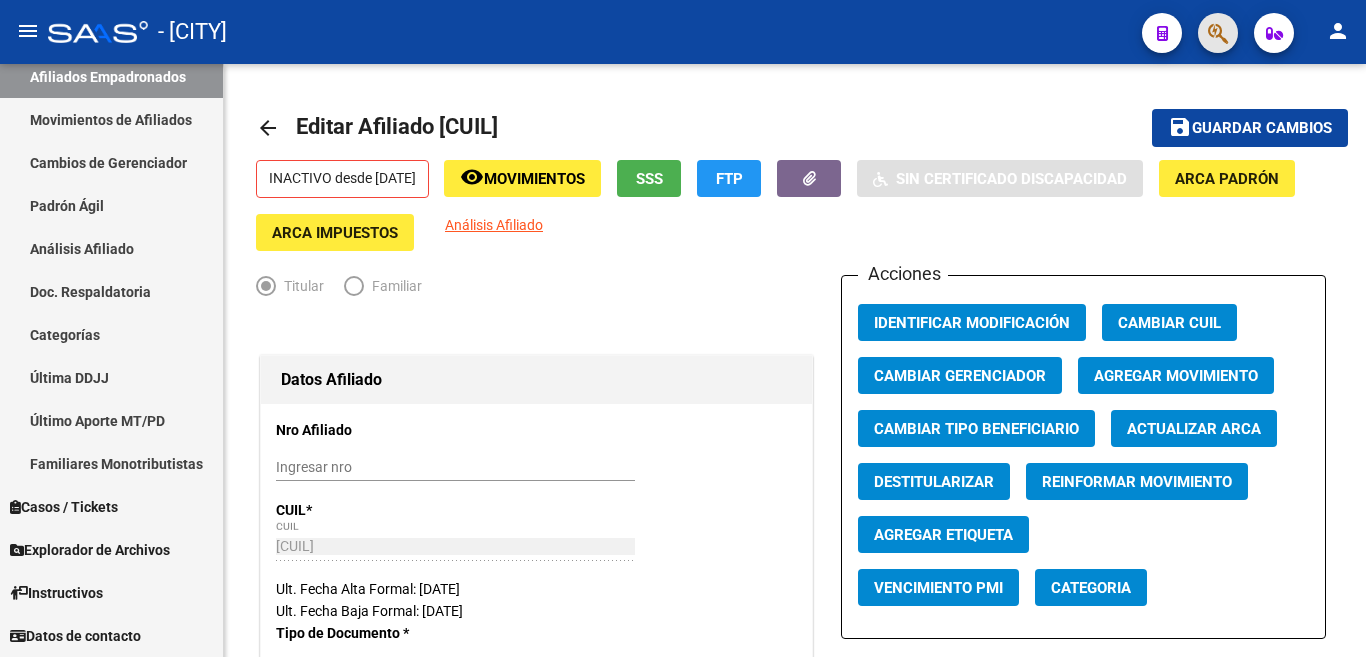 click 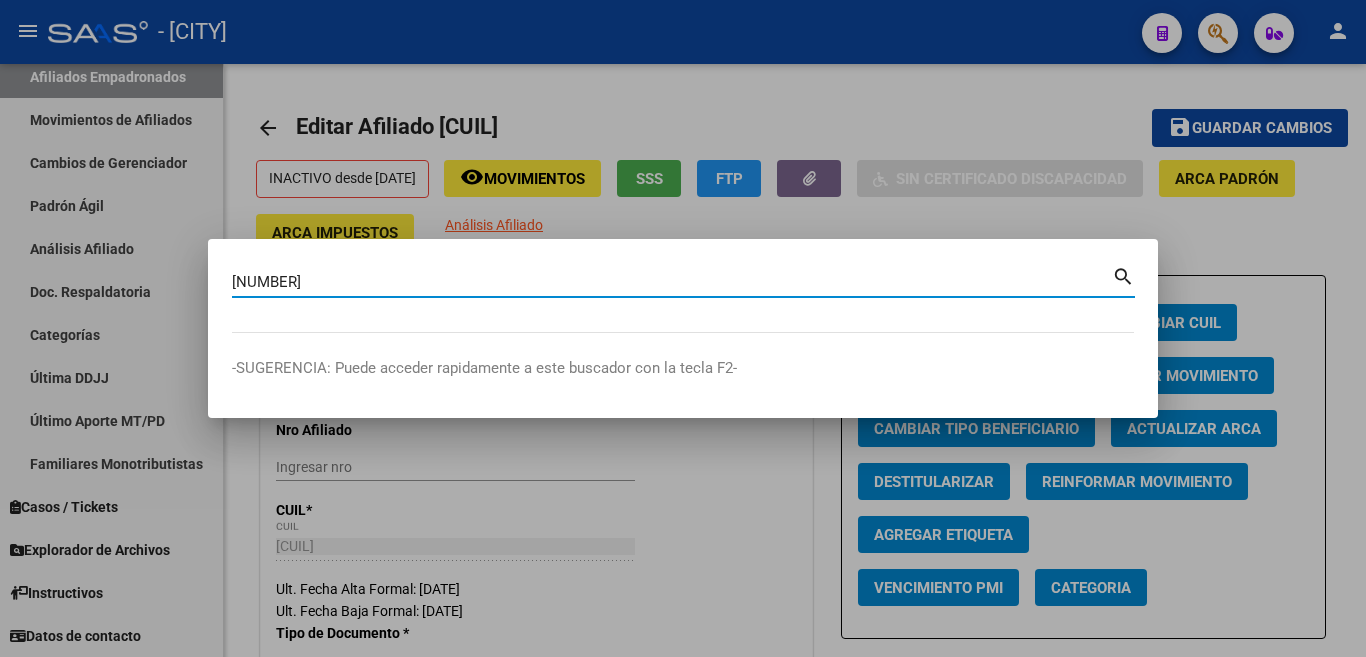 type on "14147686" 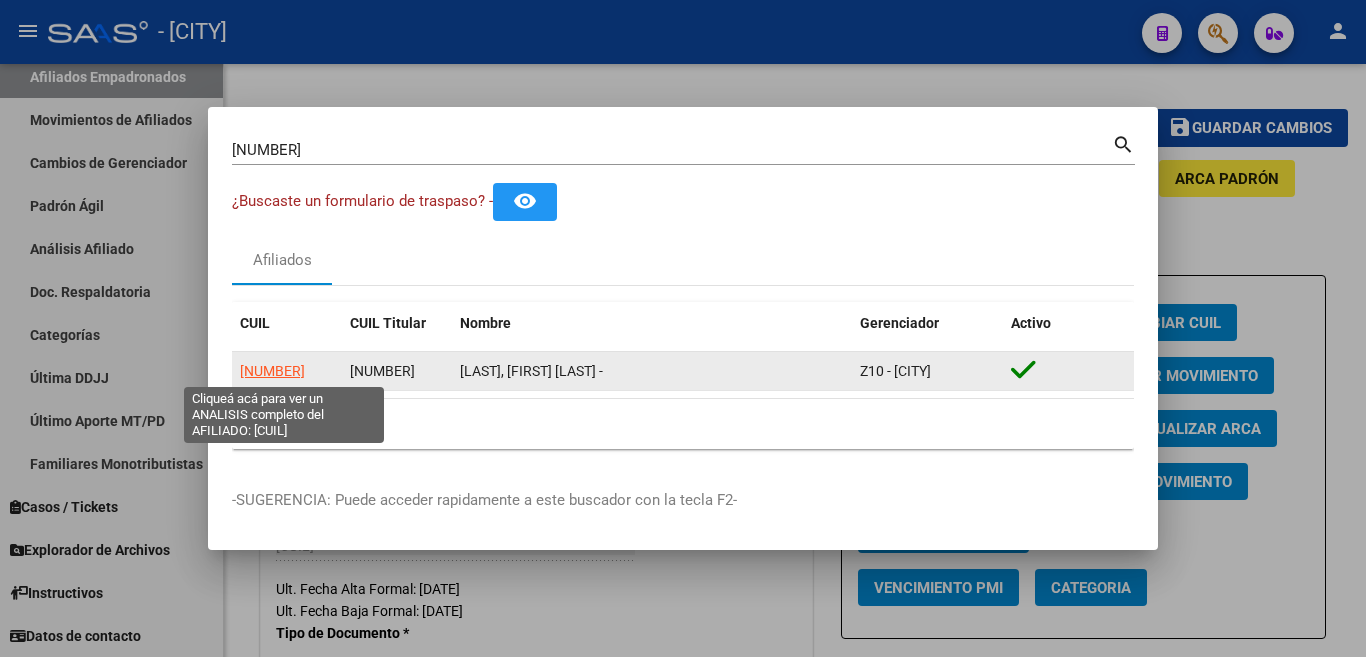 click on "27141476861" 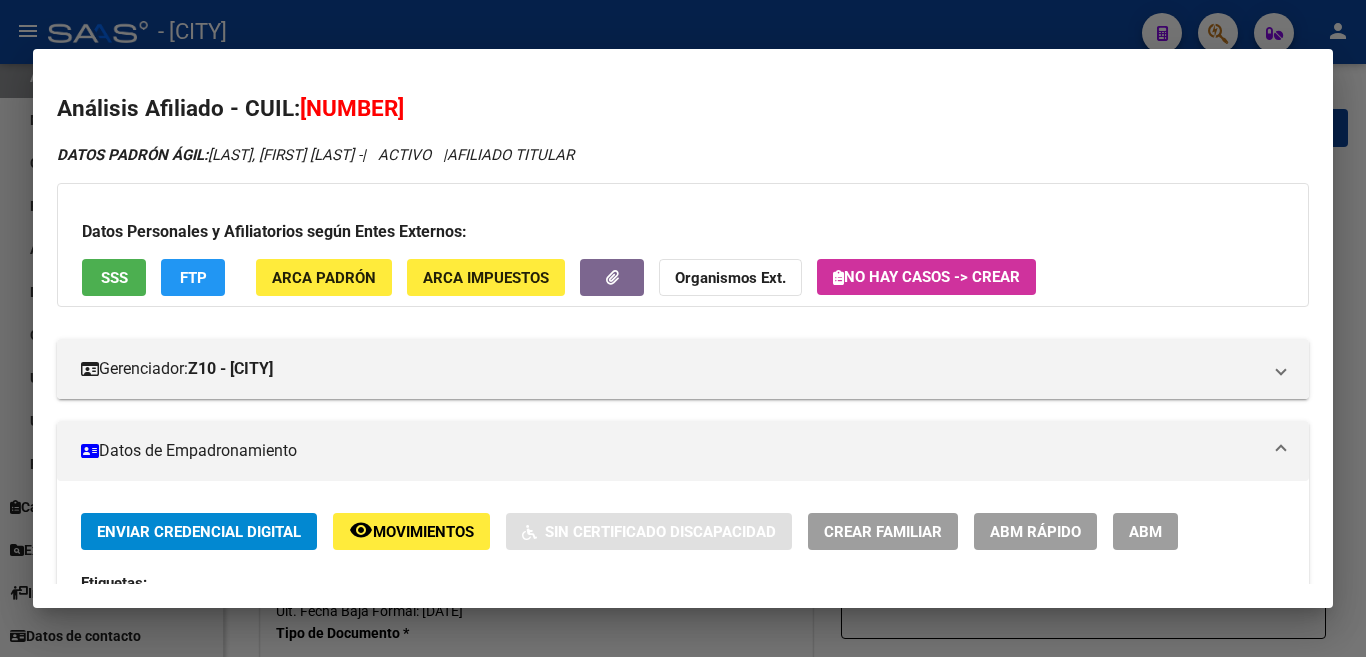 click on "ABM" at bounding box center (1145, 532) 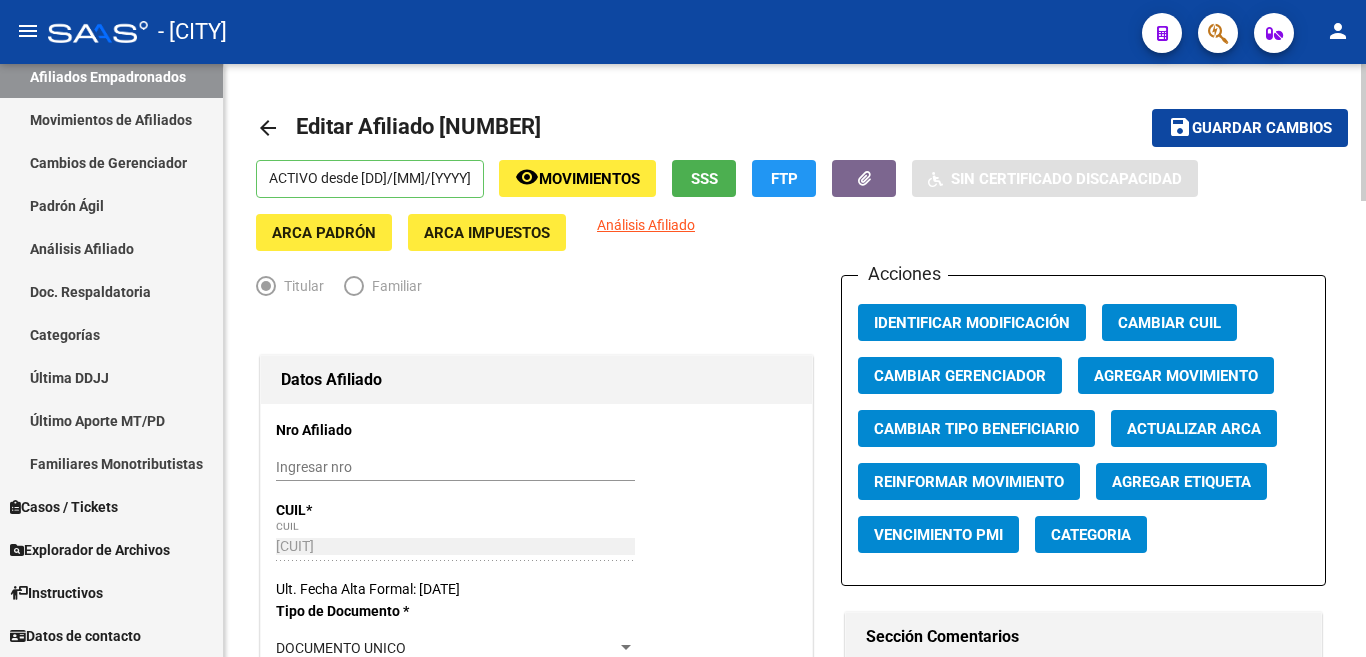 scroll, scrollTop: 300, scrollLeft: 0, axis: vertical 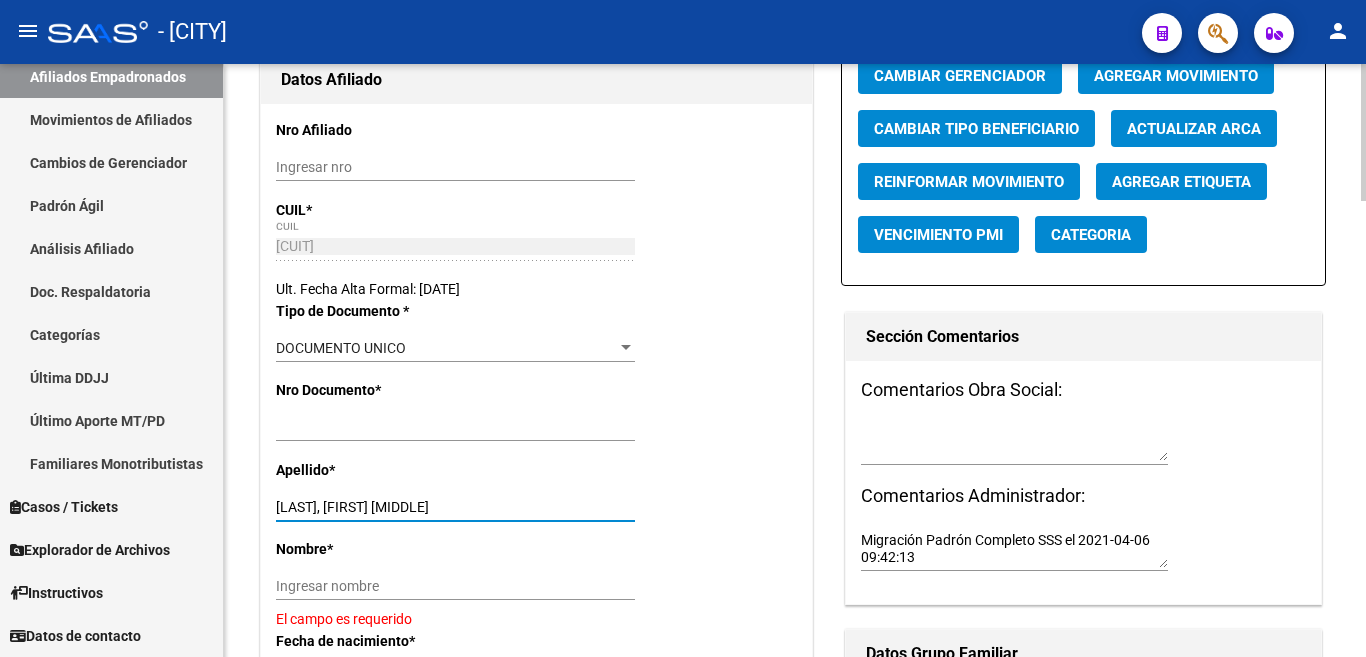 drag, startPoint x: 330, startPoint y: 505, endPoint x: 430, endPoint y: 505, distance: 100 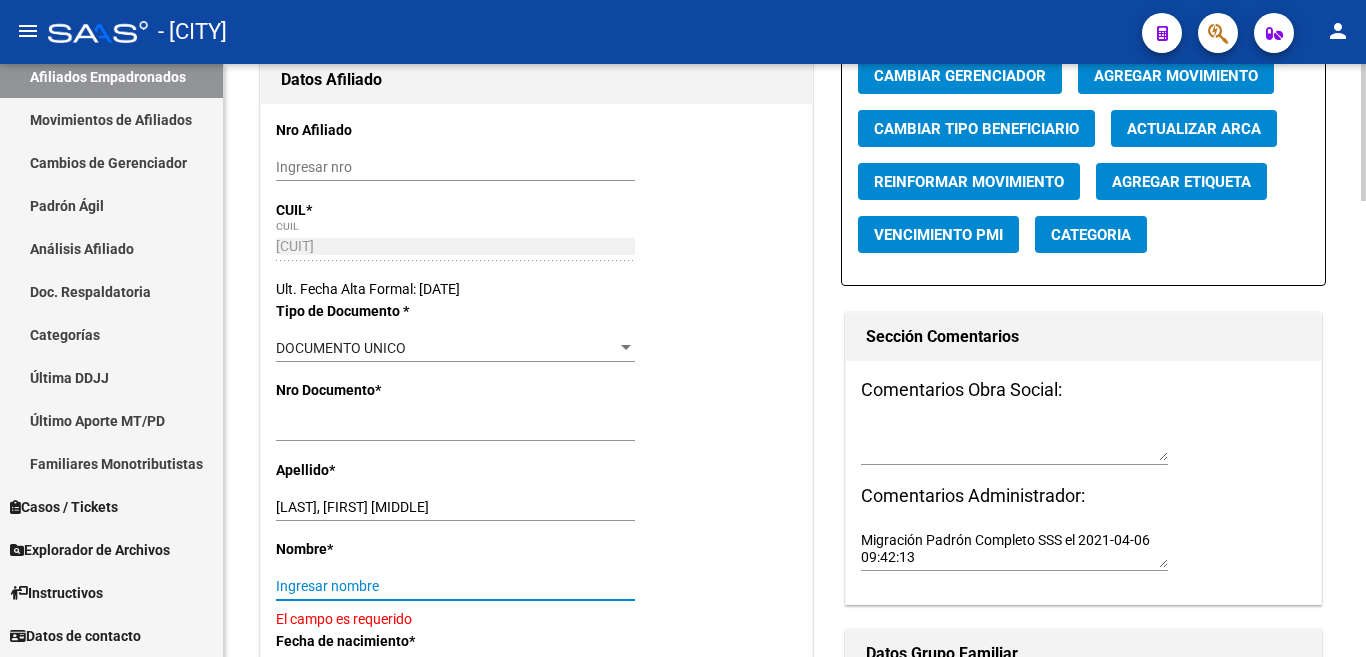 paste on "MARIA CLAUDIA" 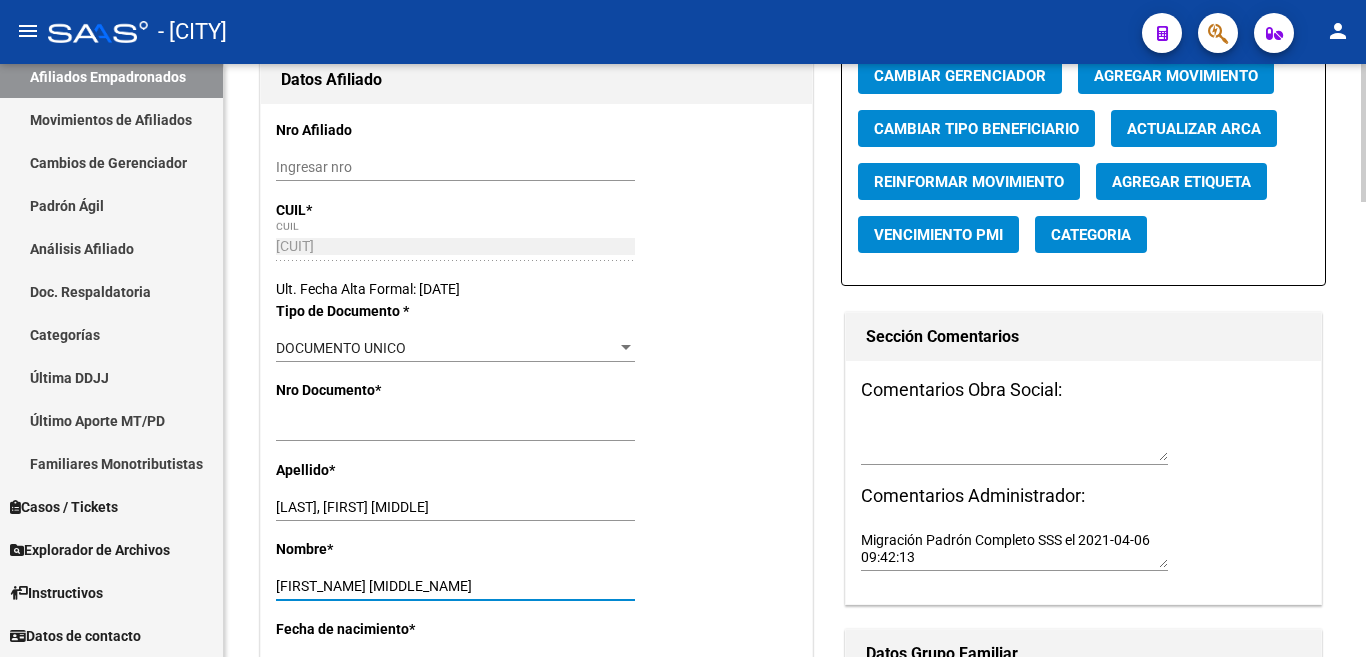 type on "MARIA CLAUDIA" 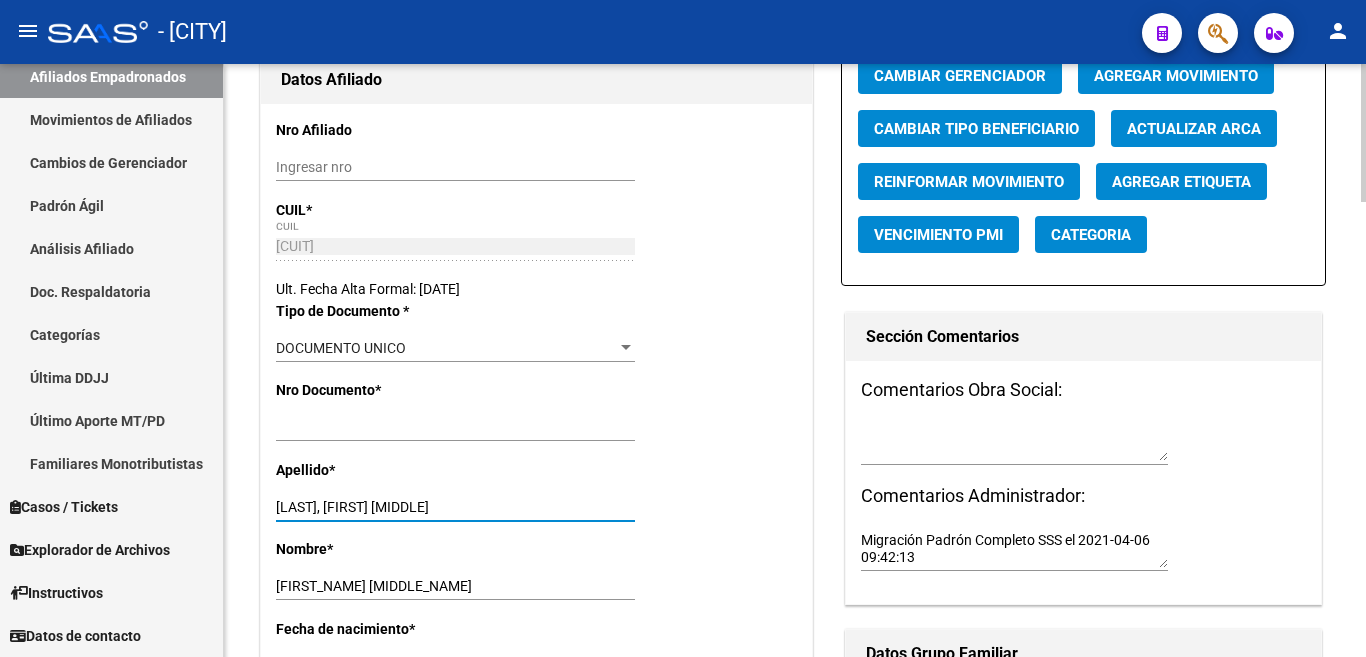 drag, startPoint x: 327, startPoint y: 504, endPoint x: 492, endPoint y: 507, distance: 165.02727 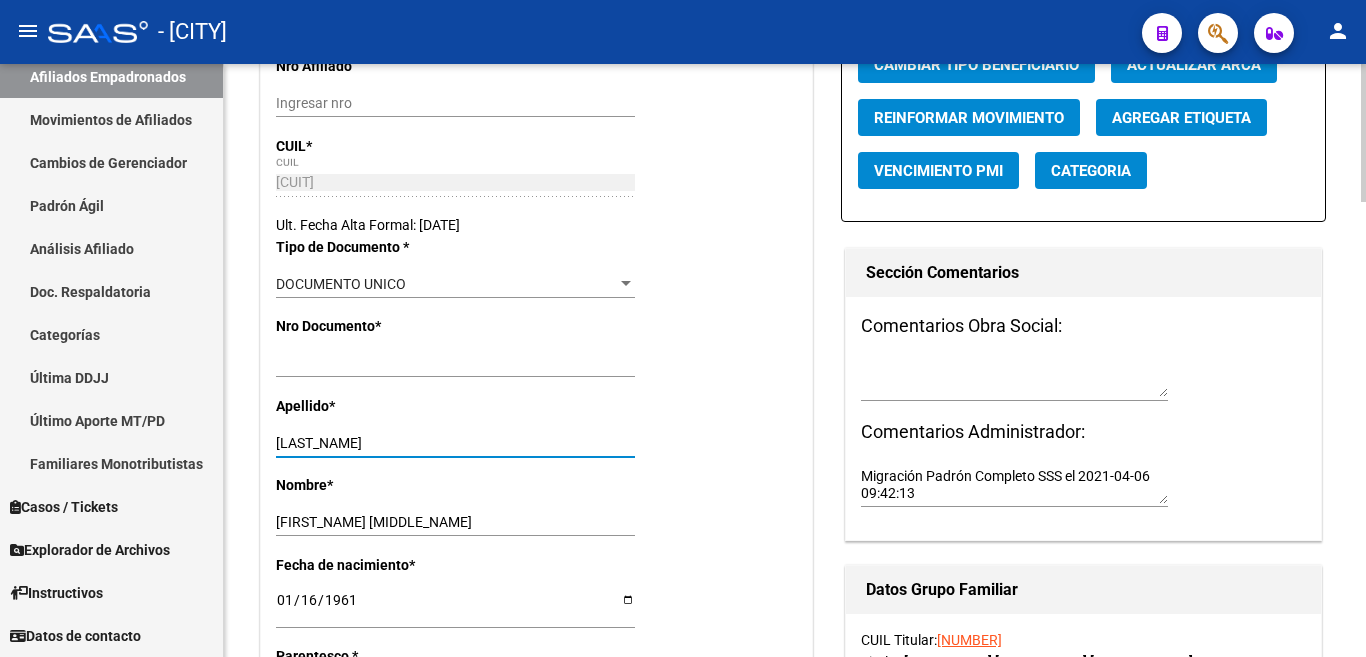 scroll, scrollTop: 100, scrollLeft: 0, axis: vertical 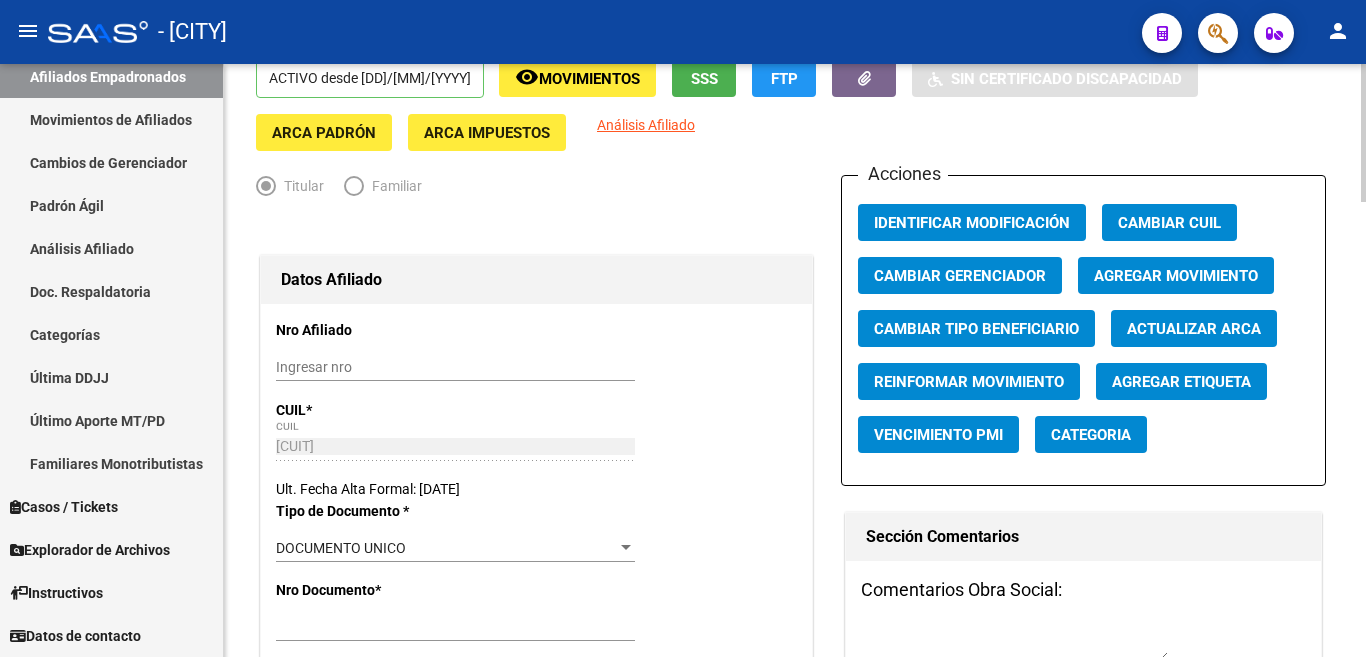 type on "PRIETO" 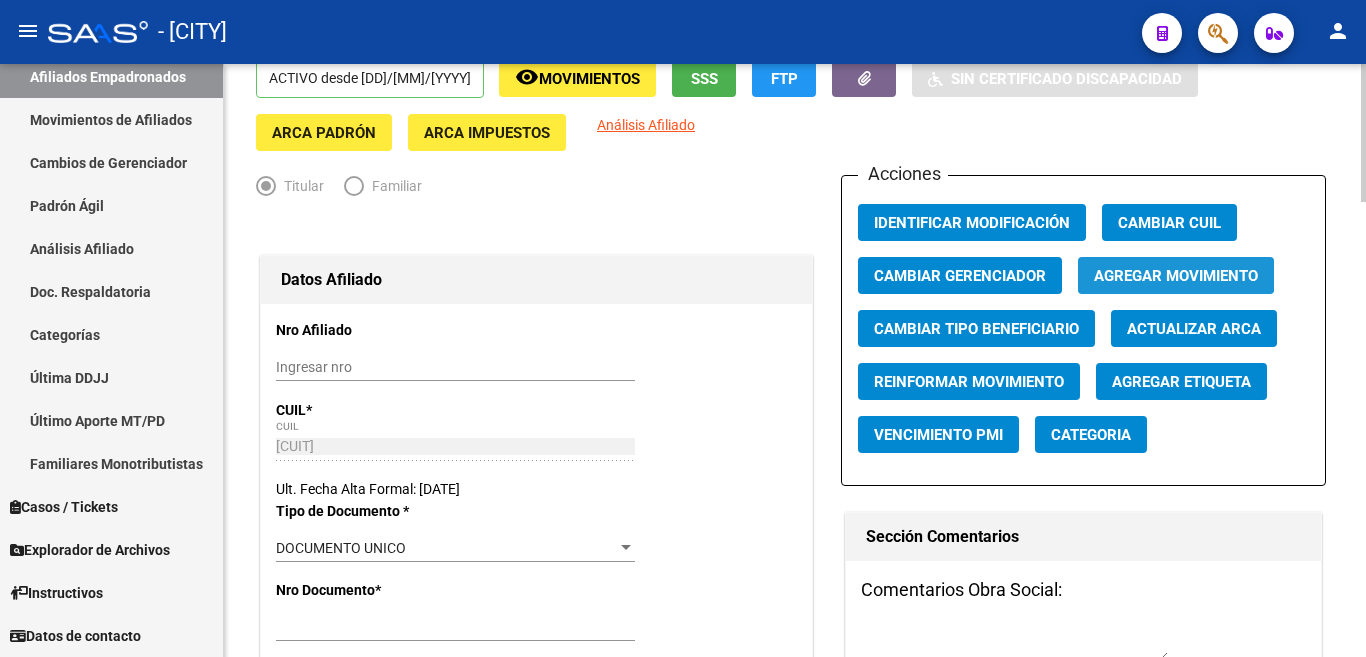 click on "Agregar Movimiento" 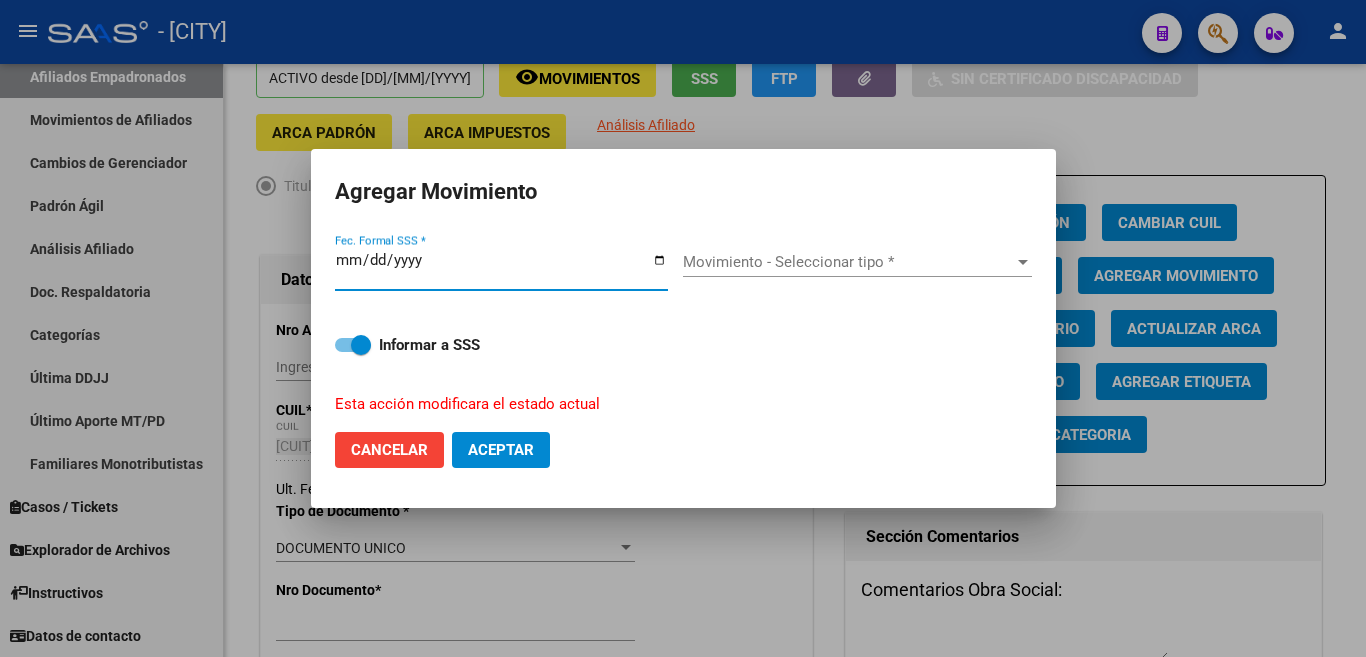 type on "2025-08-04" 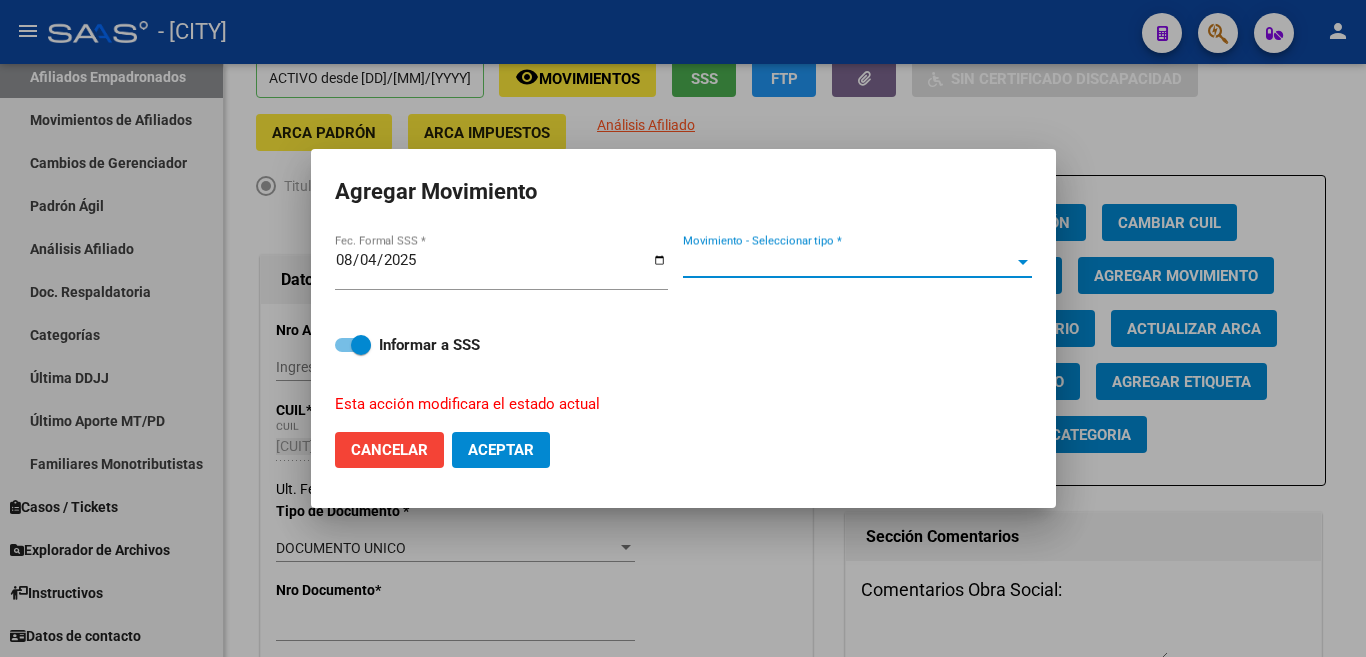 click at bounding box center (1023, 262) 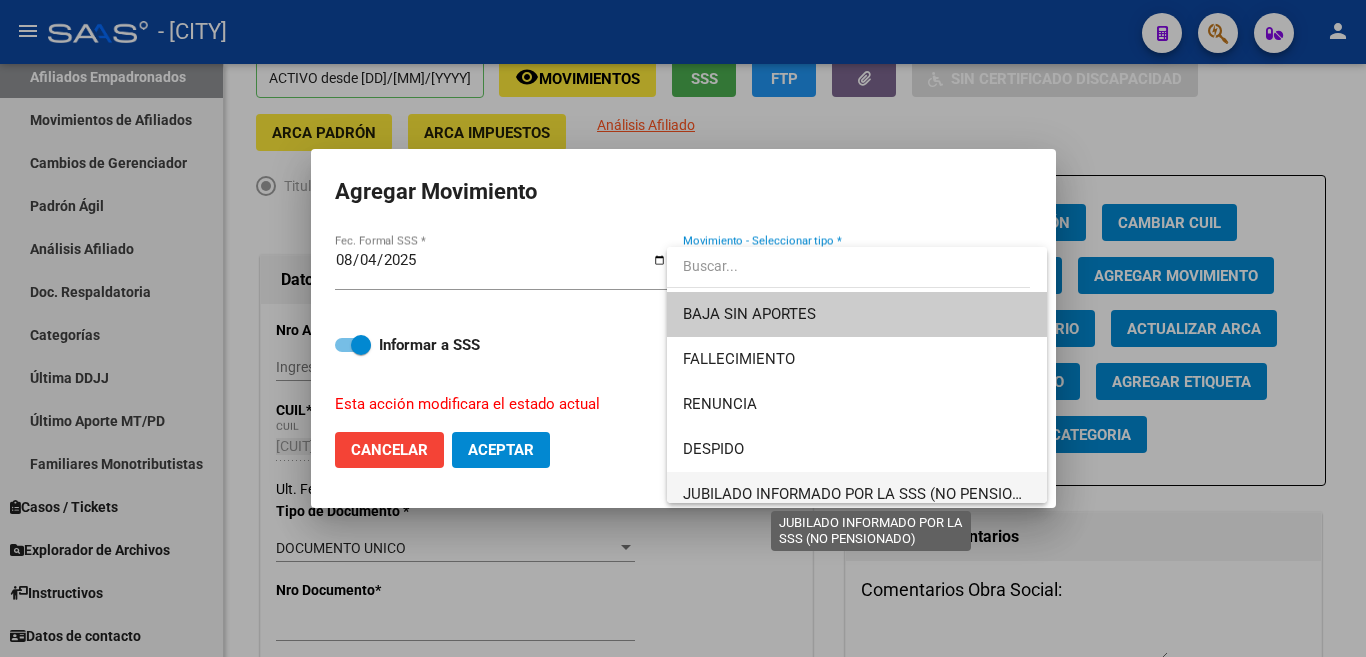 click on "JUBILADO INFORMADO POR LA SSS (NO PENSIONADO)" at bounding box center [870, 494] 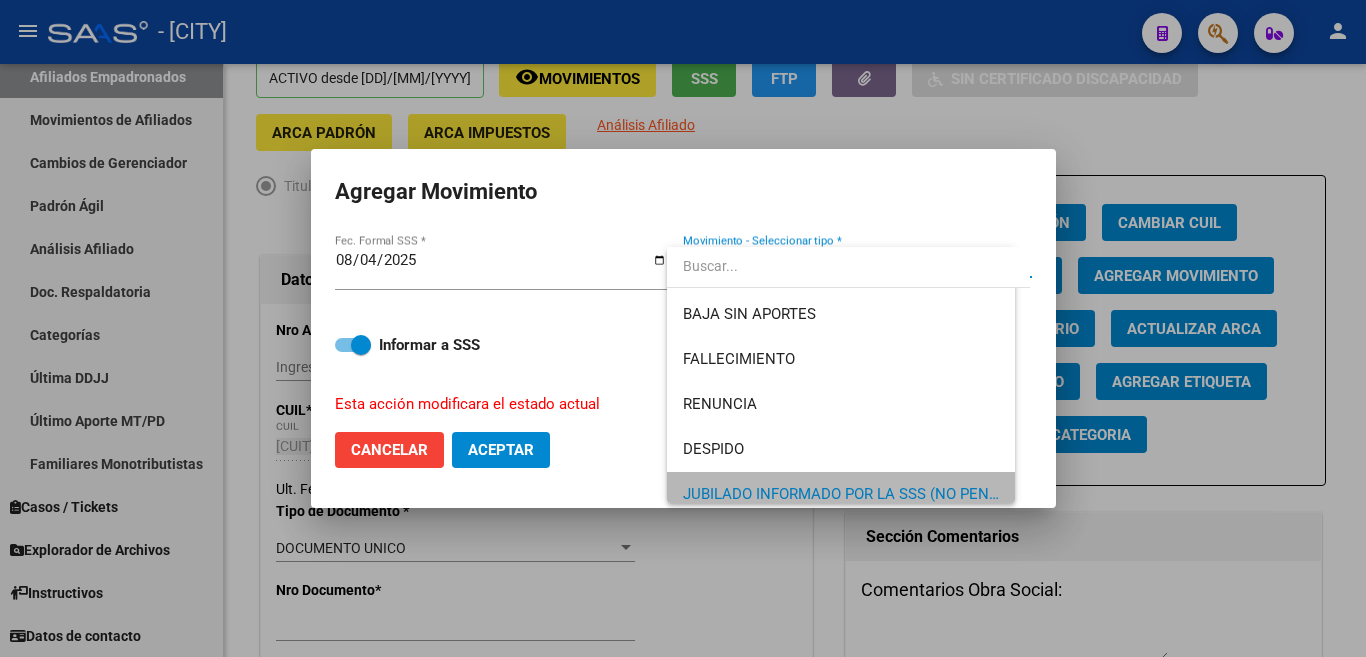 scroll, scrollTop: 11, scrollLeft: 0, axis: vertical 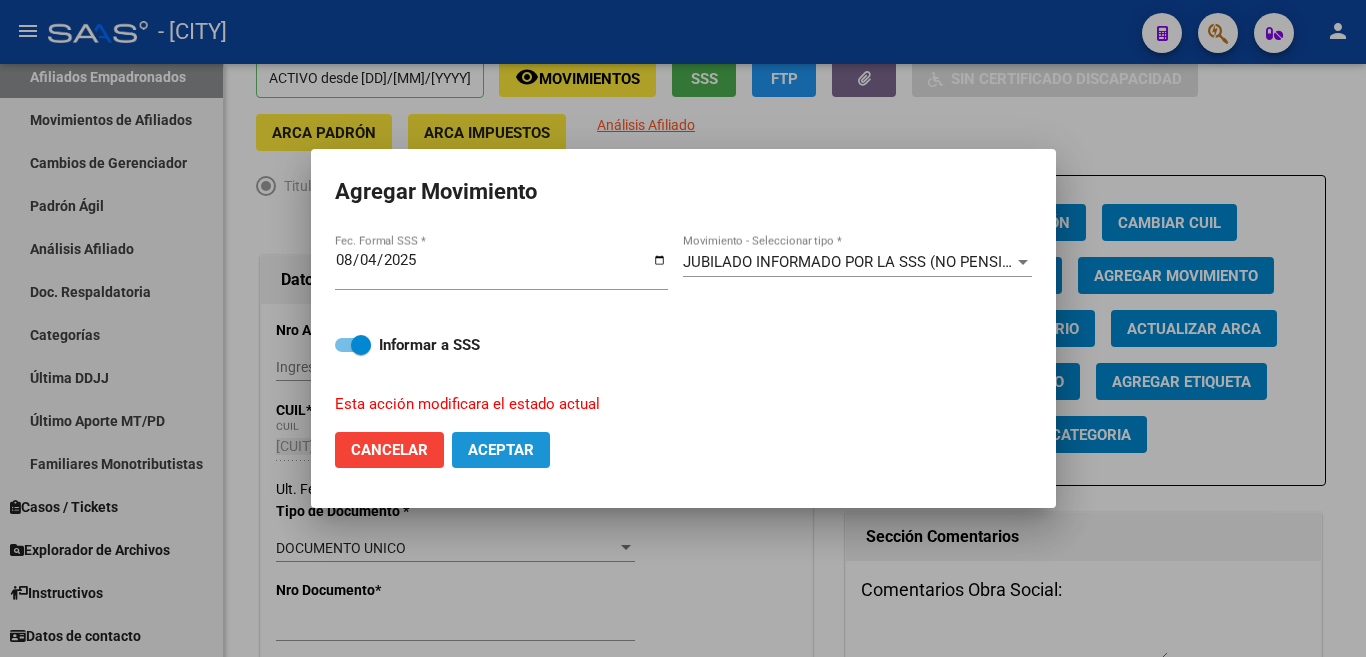 click on "Aceptar" 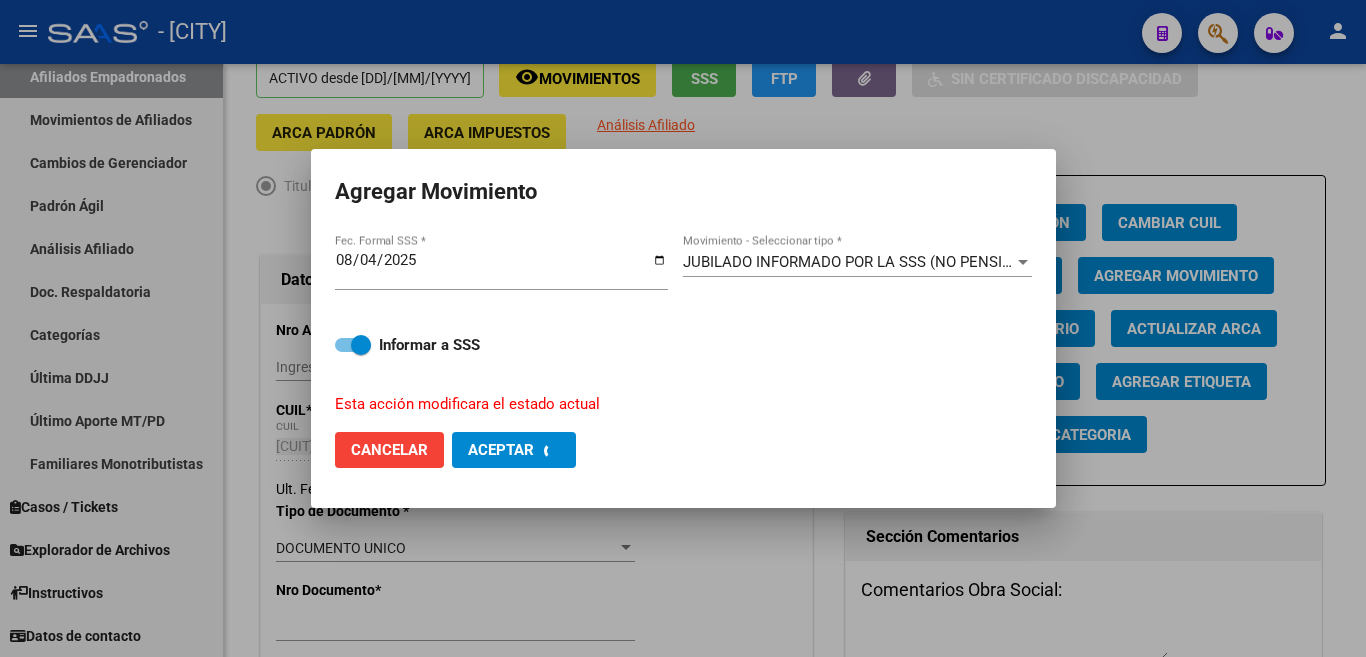 checkbox on "false" 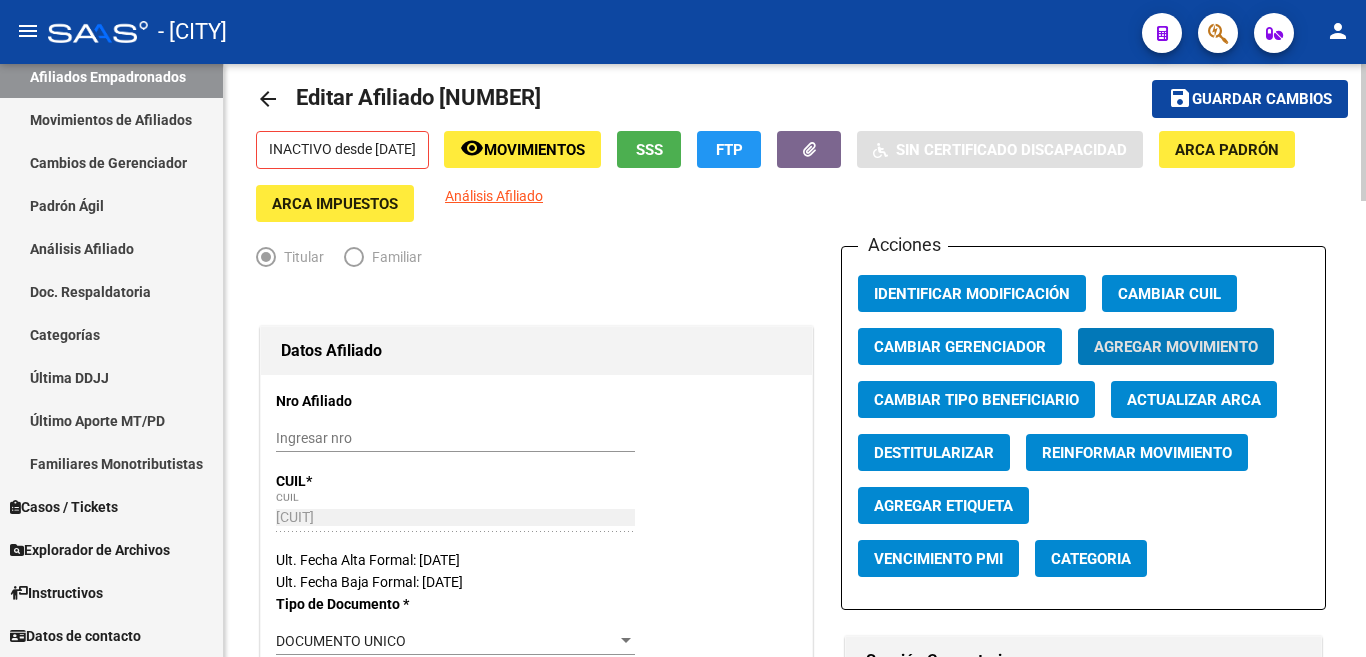 scroll, scrollTop: 0, scrollLeft: 0, axis: both 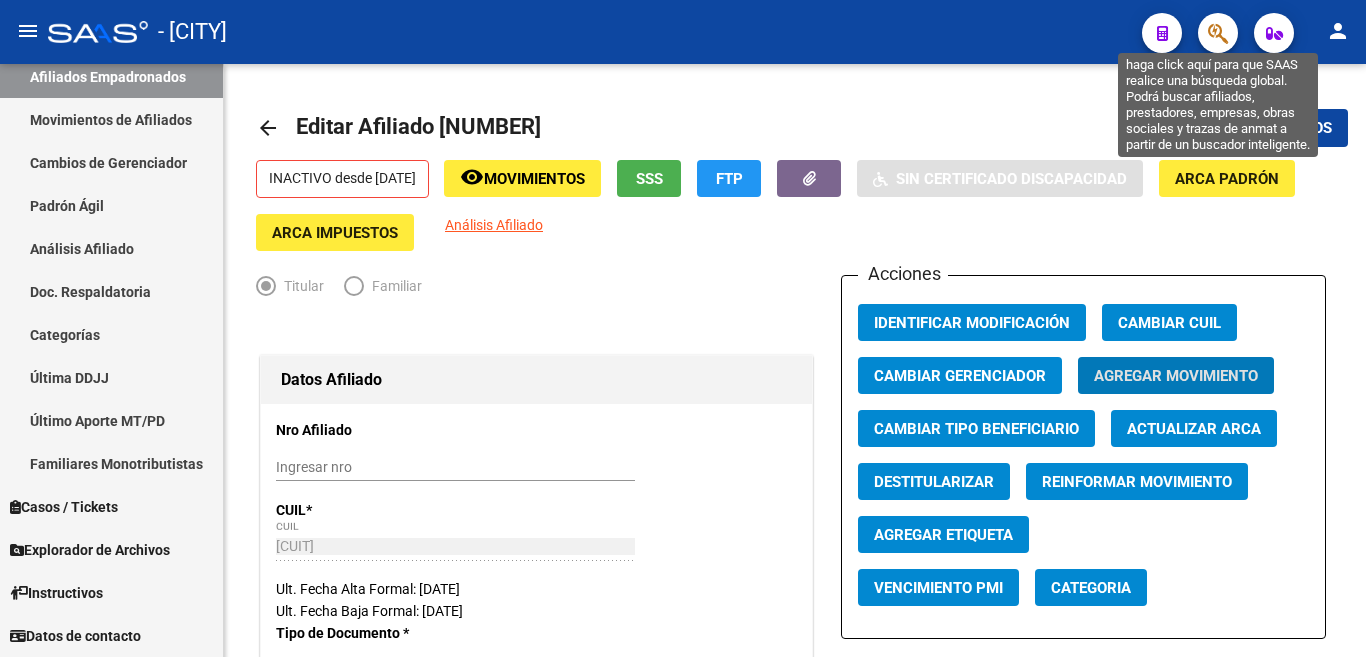 click 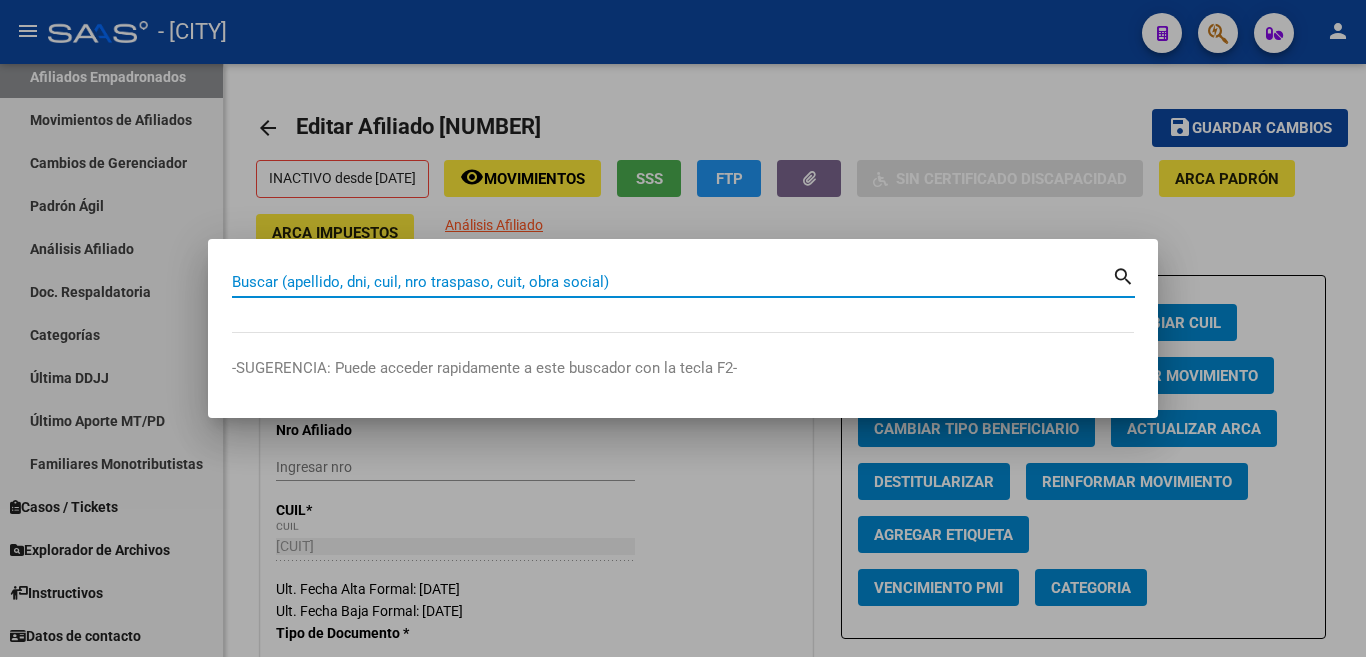 click on "Buscar (apellido, dni, cuil, nro traspaso, cuit, obra social)" at bounding box center (672, 282) 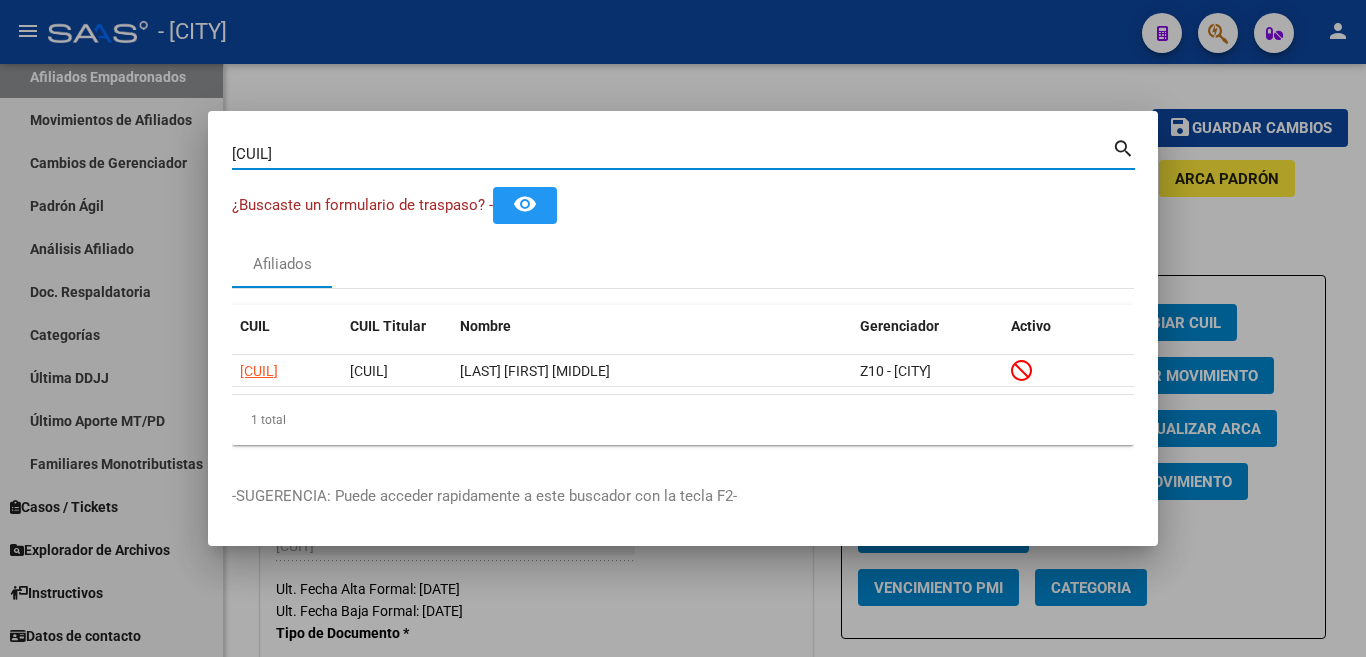 click on "12091359" at bounding box center (672, 154) 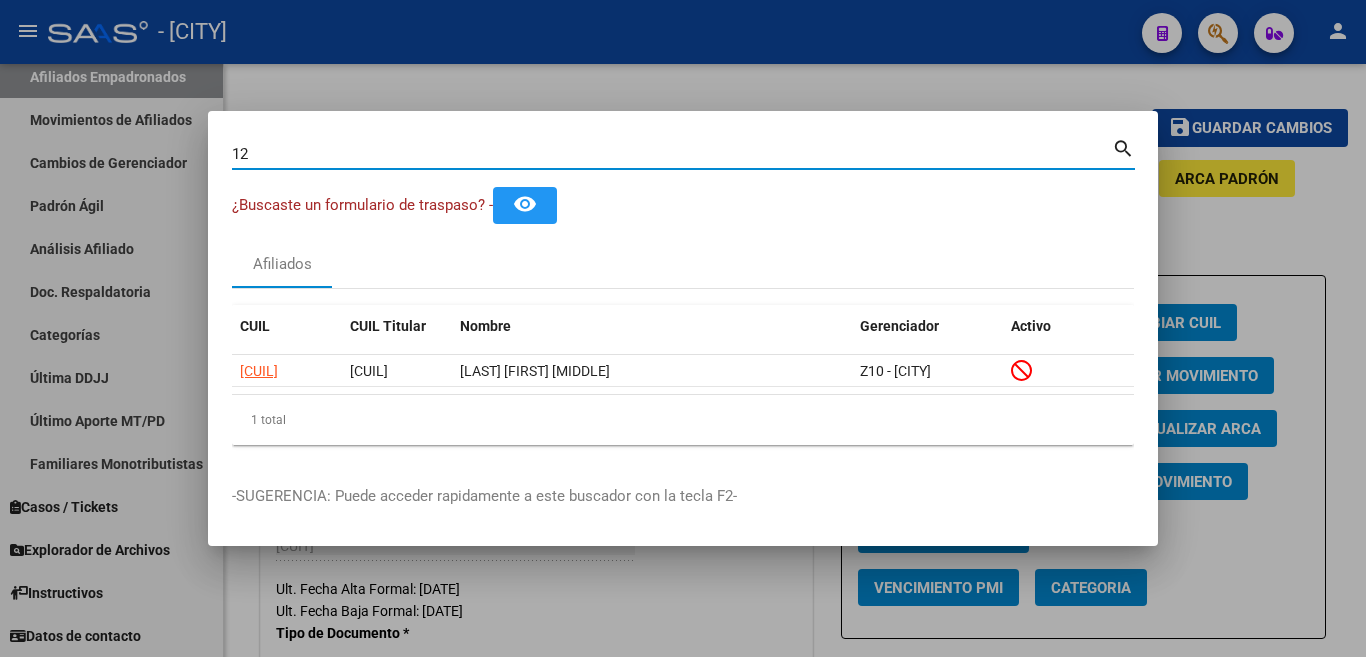 type on "1" 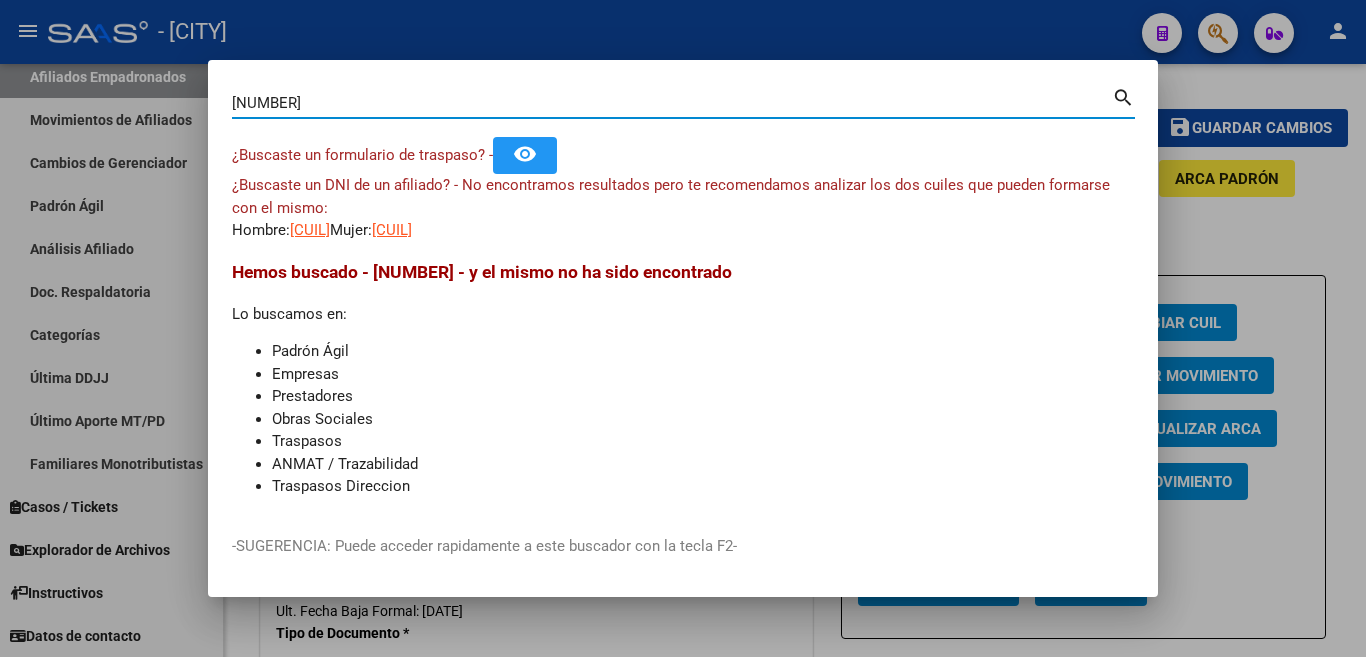 click on "23391220 Buscar (apellido, dni, cuil, nro traspaso, cuit, obra social)" at bounding box center [672, 103] 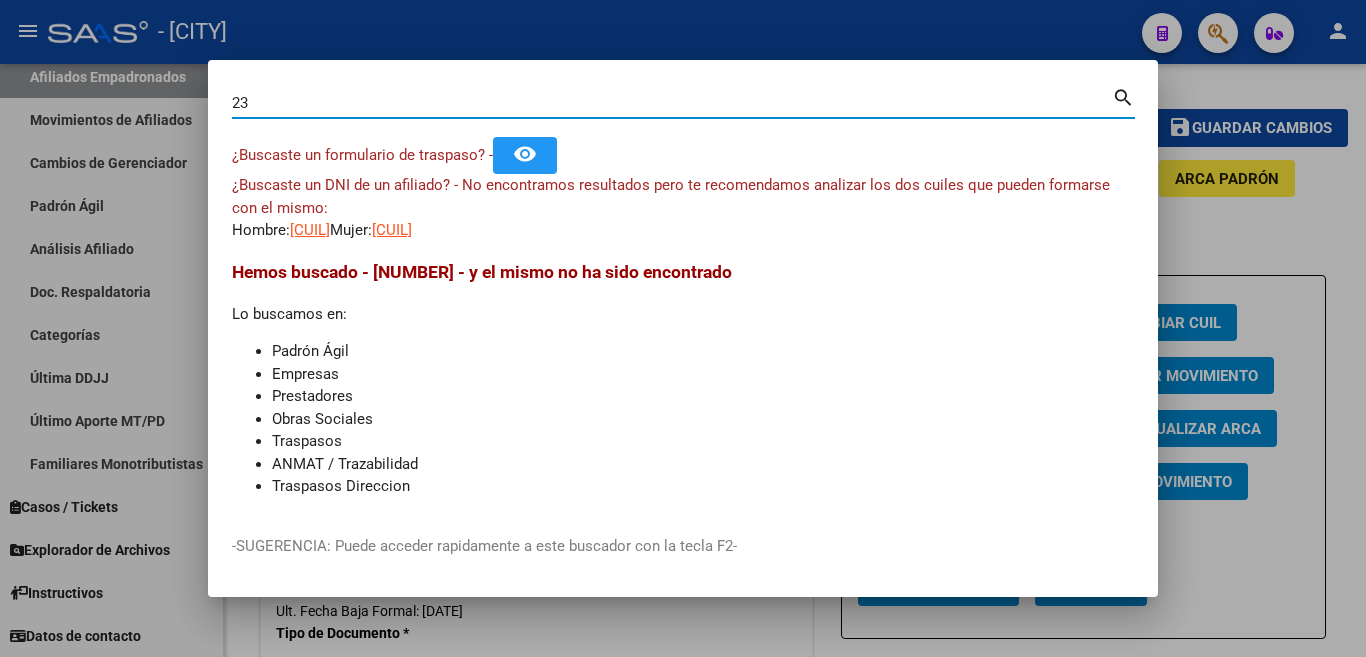 type on "2" 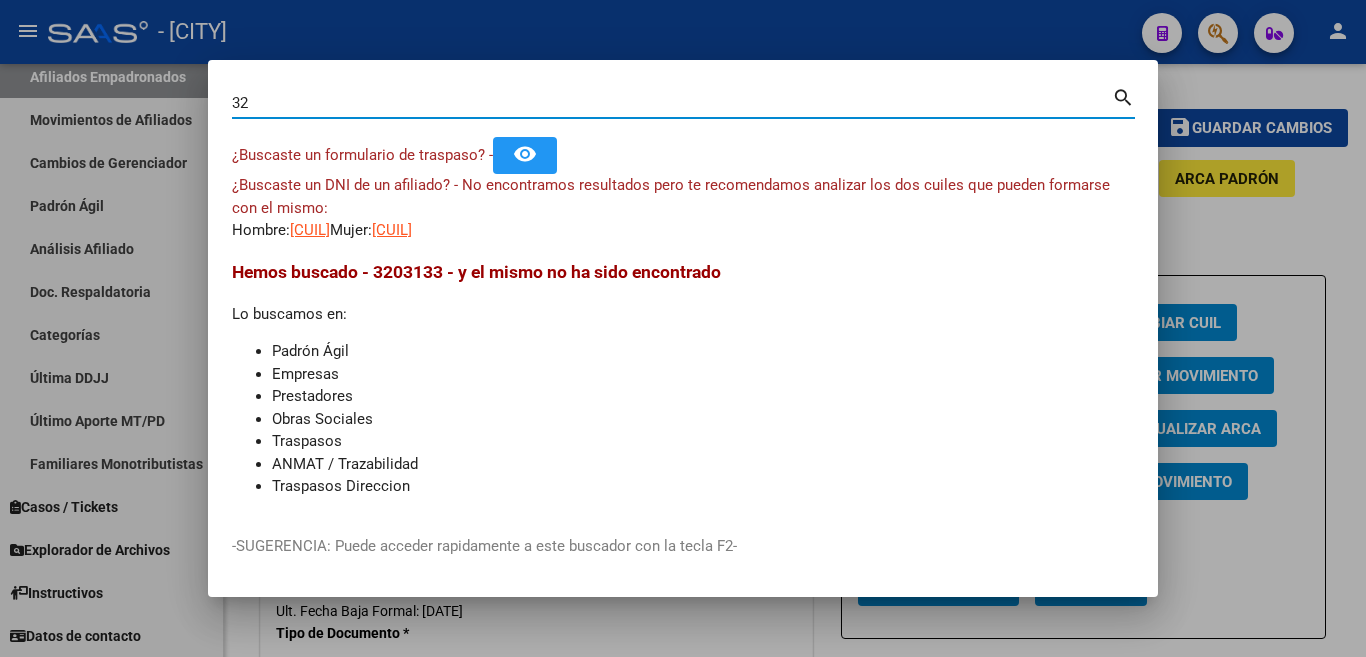 type on "3" 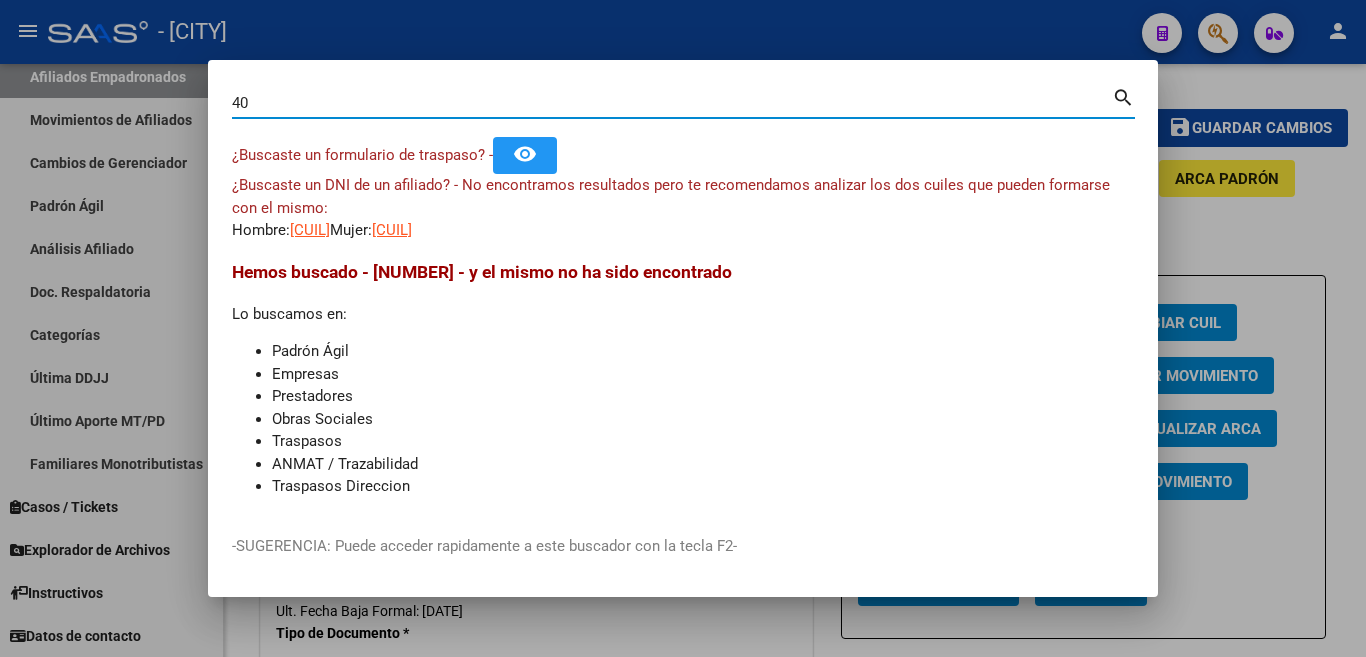 type on "4" 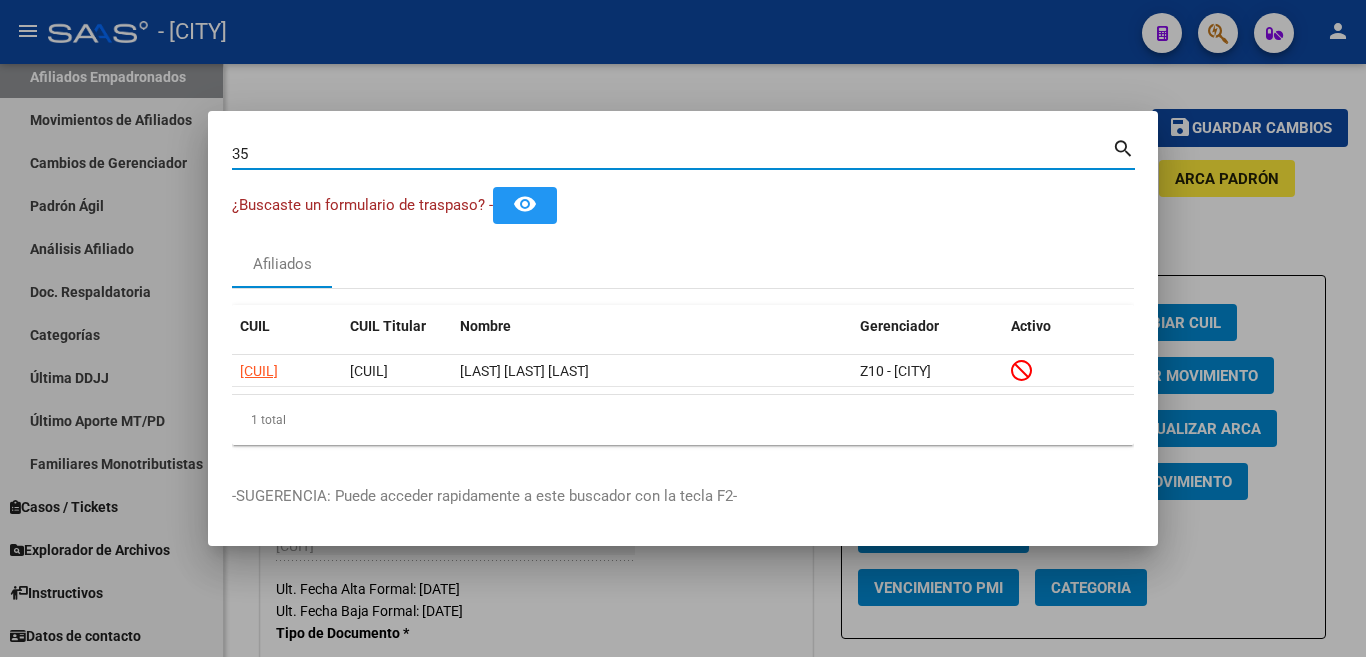 type on "3" 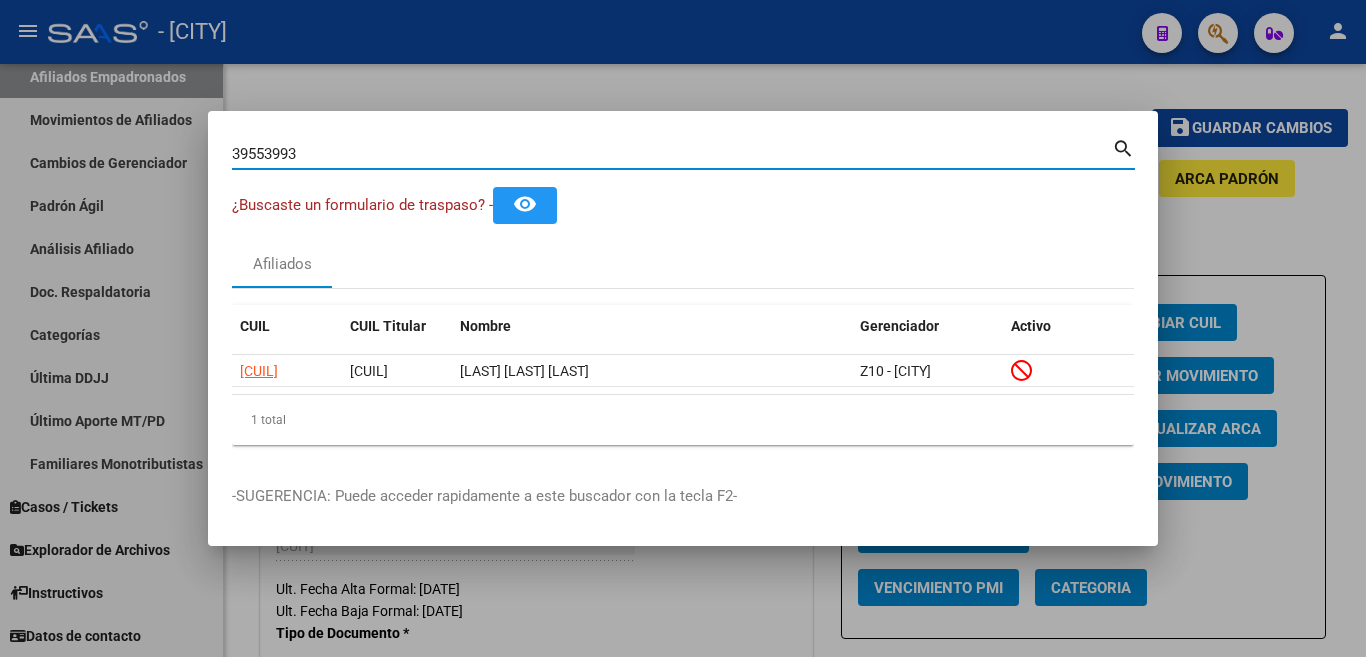 type on "39553993" 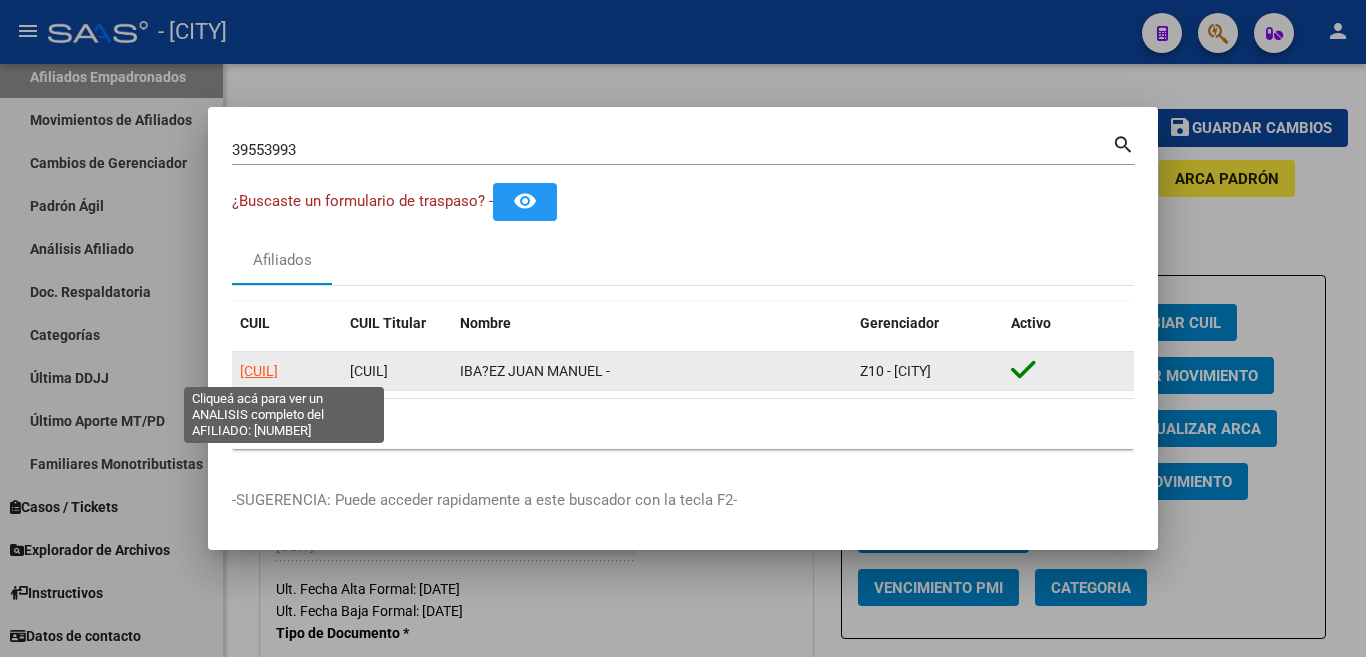 click on "[NUMBER]" 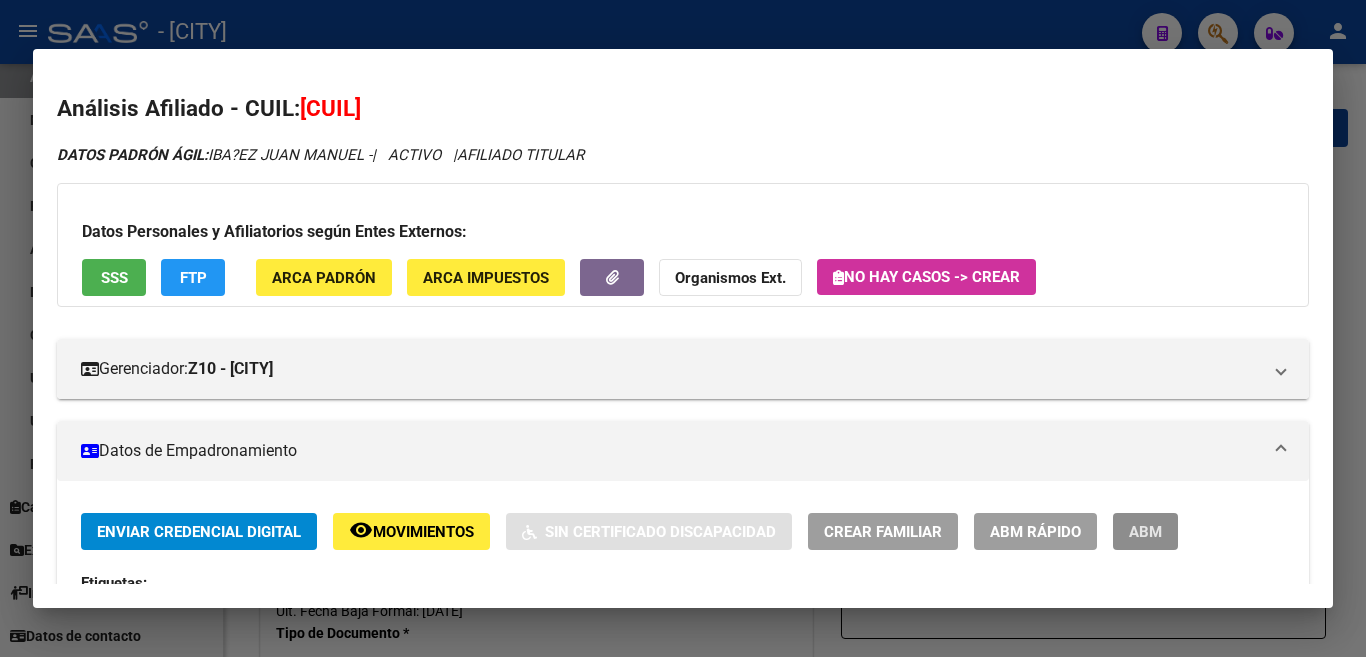 click on "ABM" at bounding box center (1145, 532) 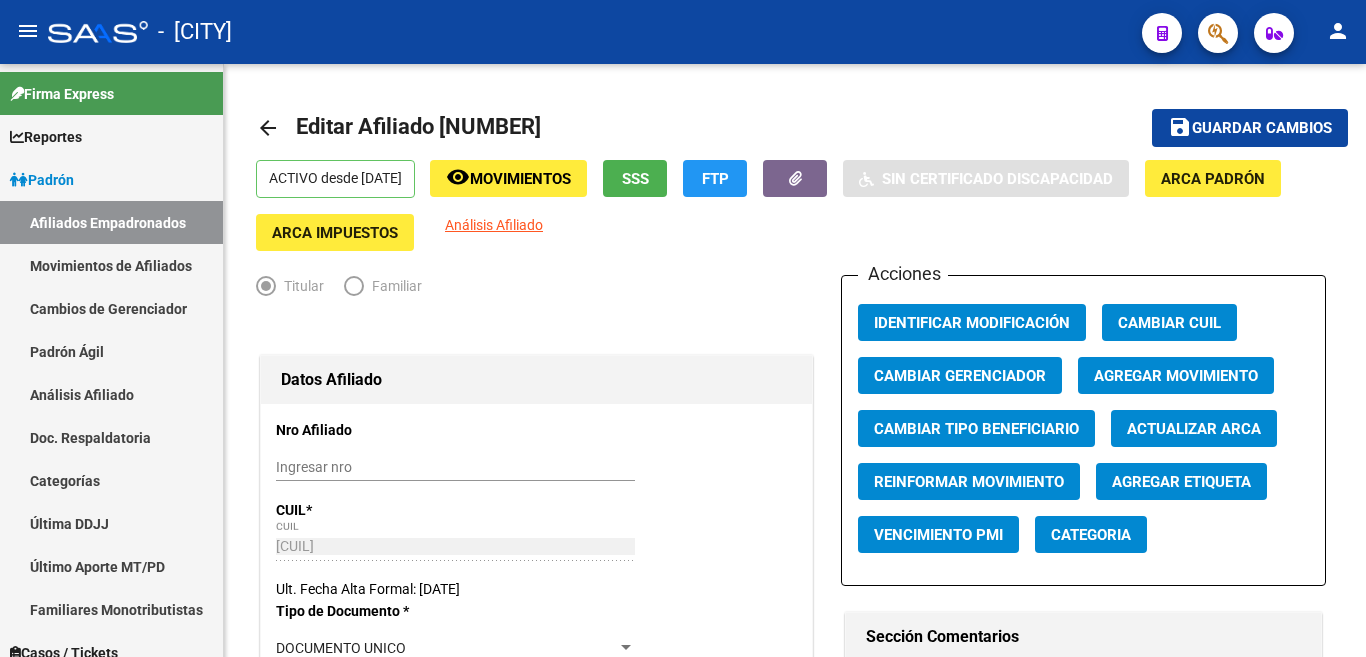 scroll, scrollTop: 0, scrollLeft: 0, axis: both 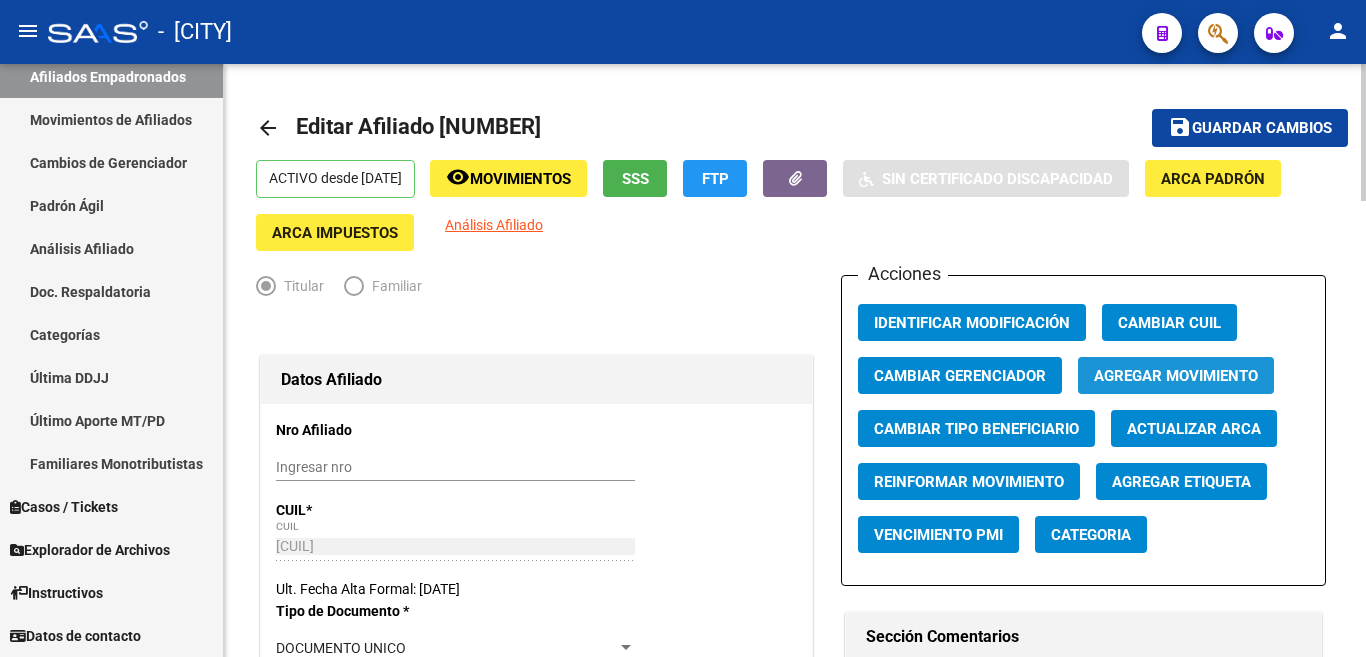 click on "Agregar Movimiento" 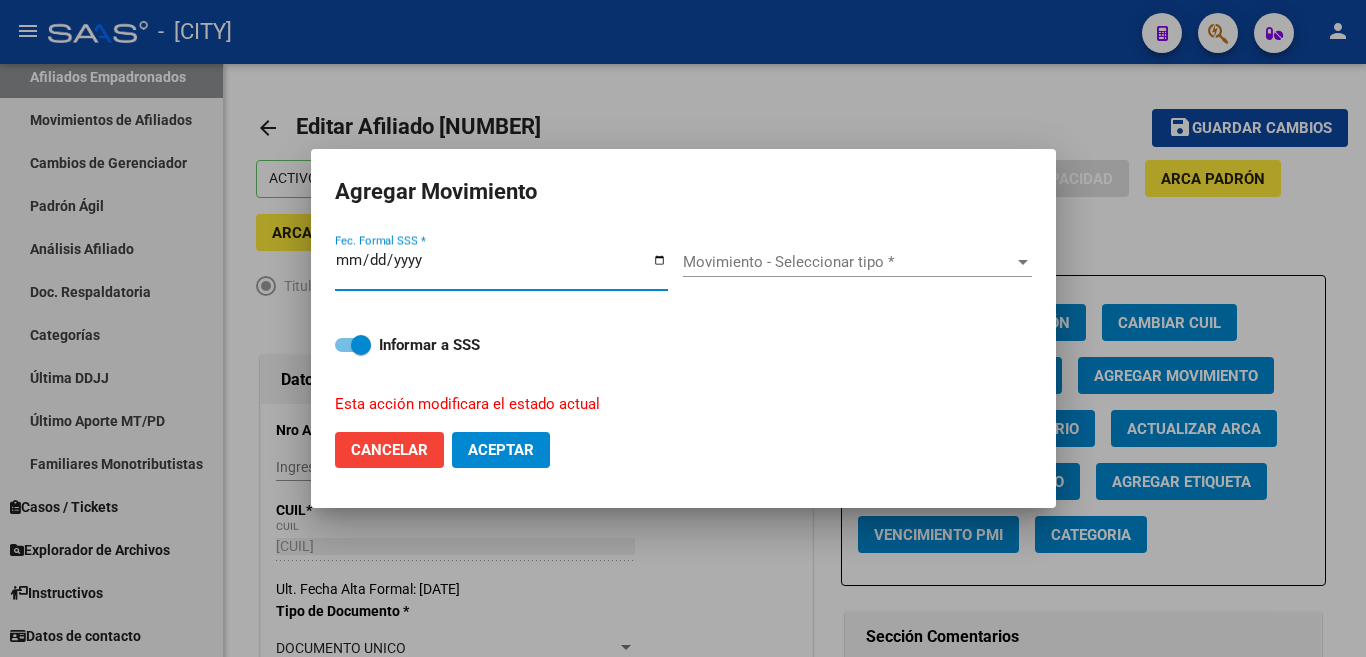 type on "2025-08-04" 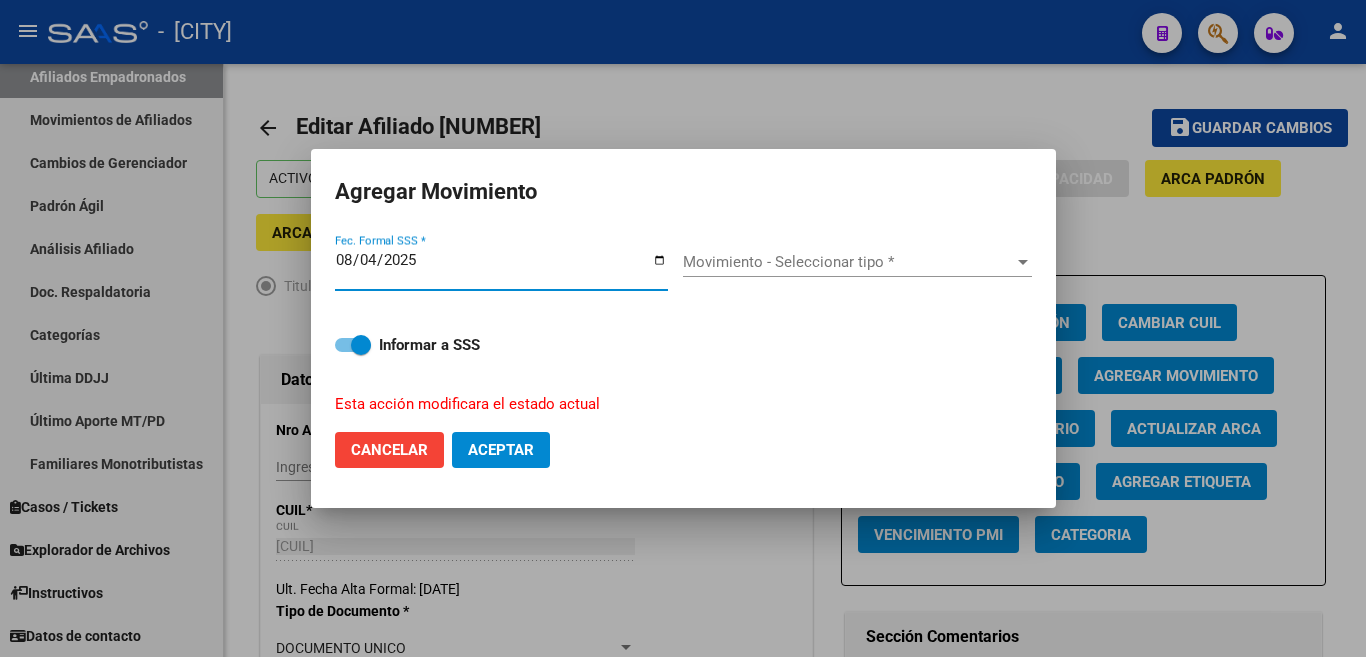 click on "Movimiento - Seleccionar tipo *" at bounding box center [848, 262] 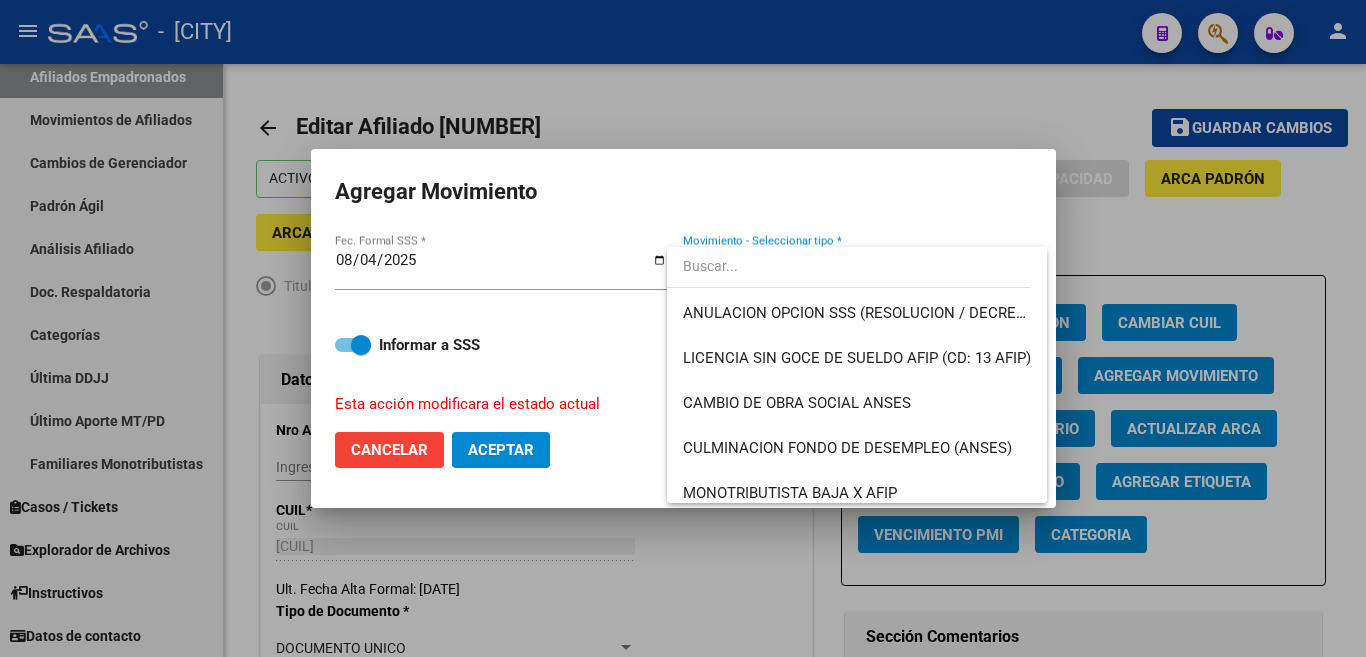 scroll, scrollTop: 400, scrollLeft: 0, axis: vertical 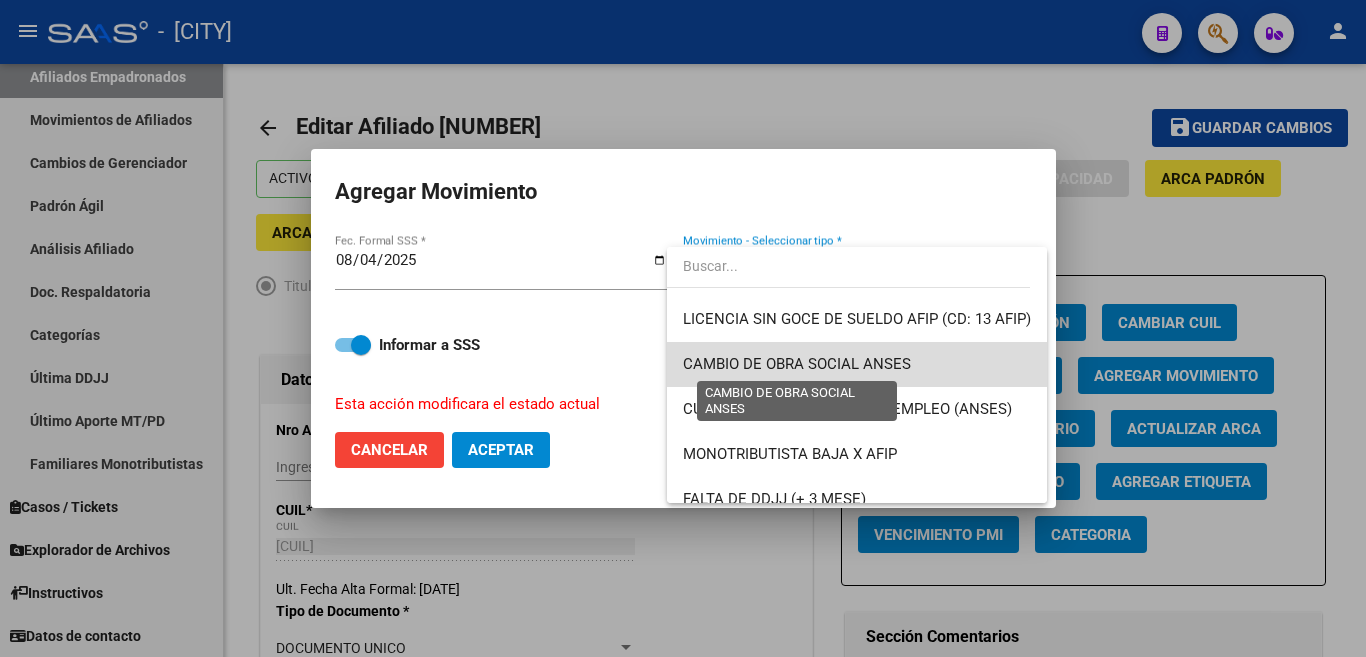 click on "CAMBIO DE OBRA SOCIAL ANSES" at bounding box center [797, 364] 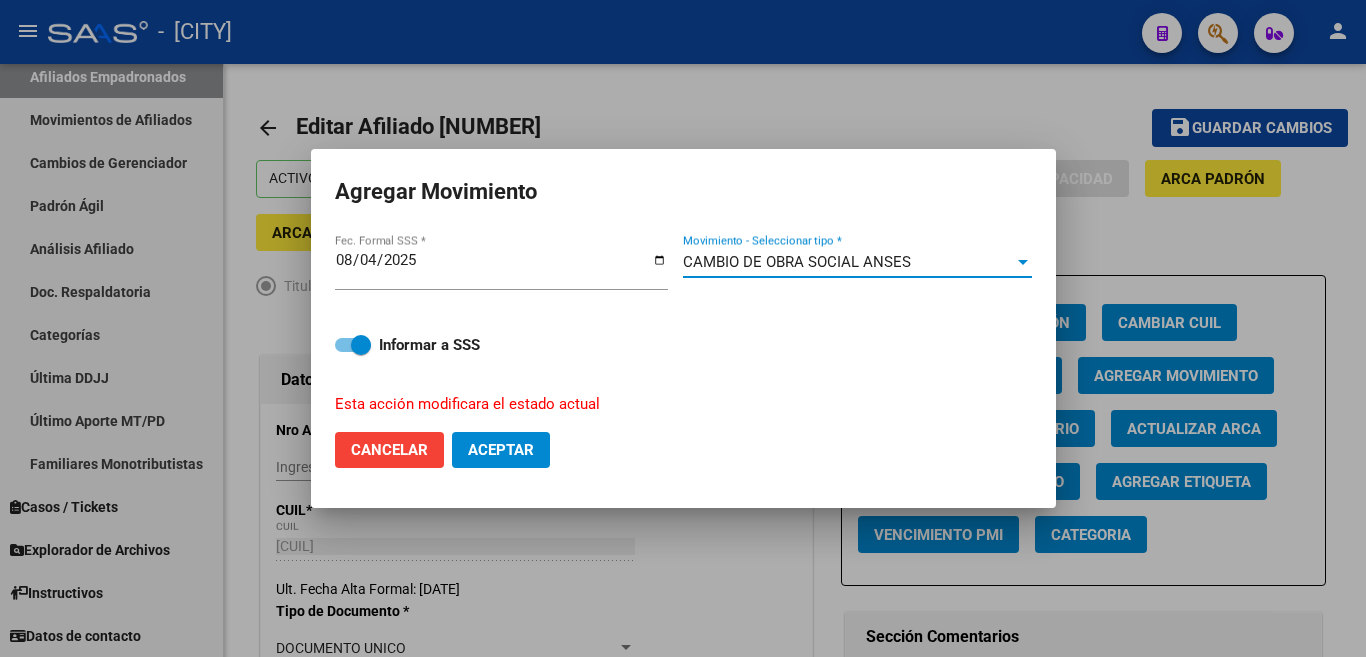 click on "Aceptar" 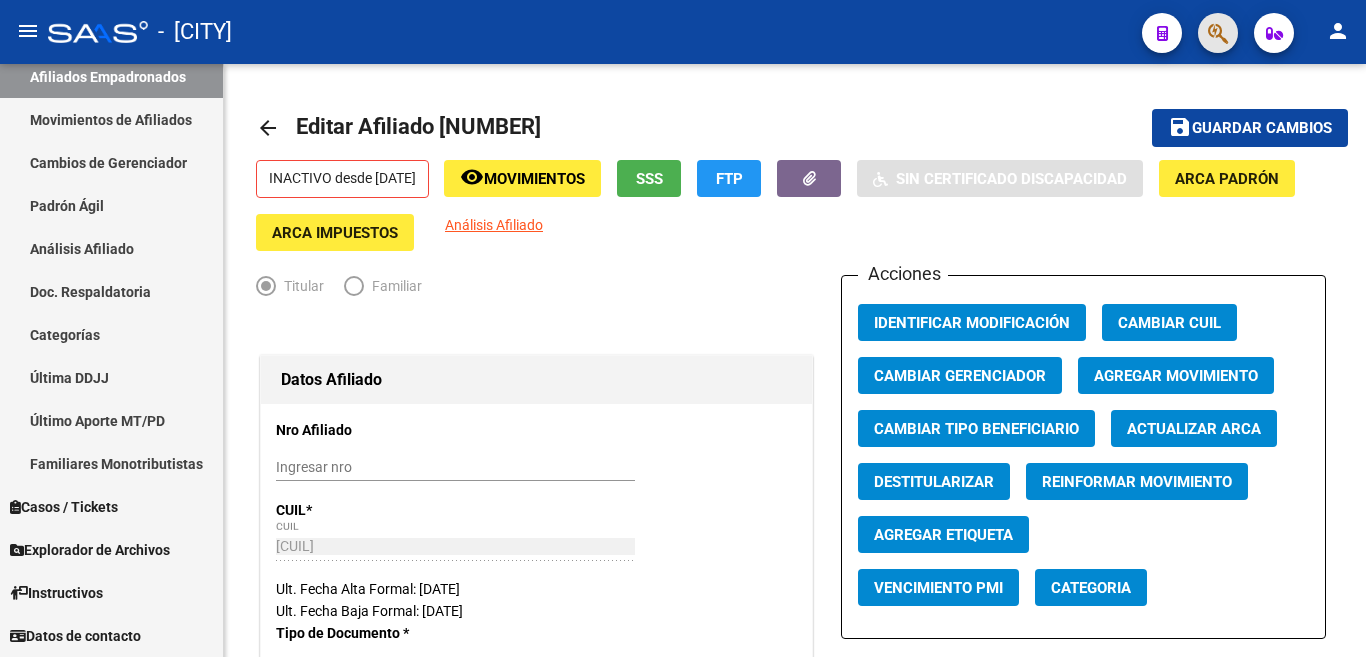 click 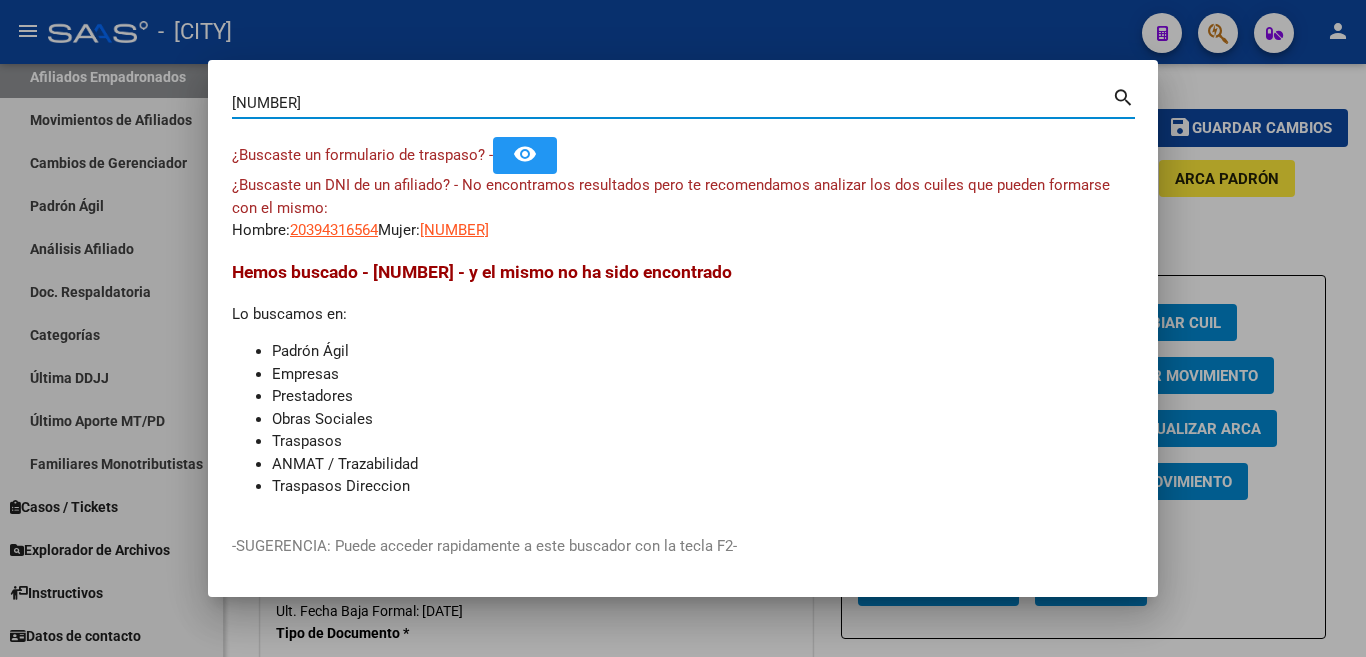 click on "[NUMBER]" at bounding box center [672, 103] 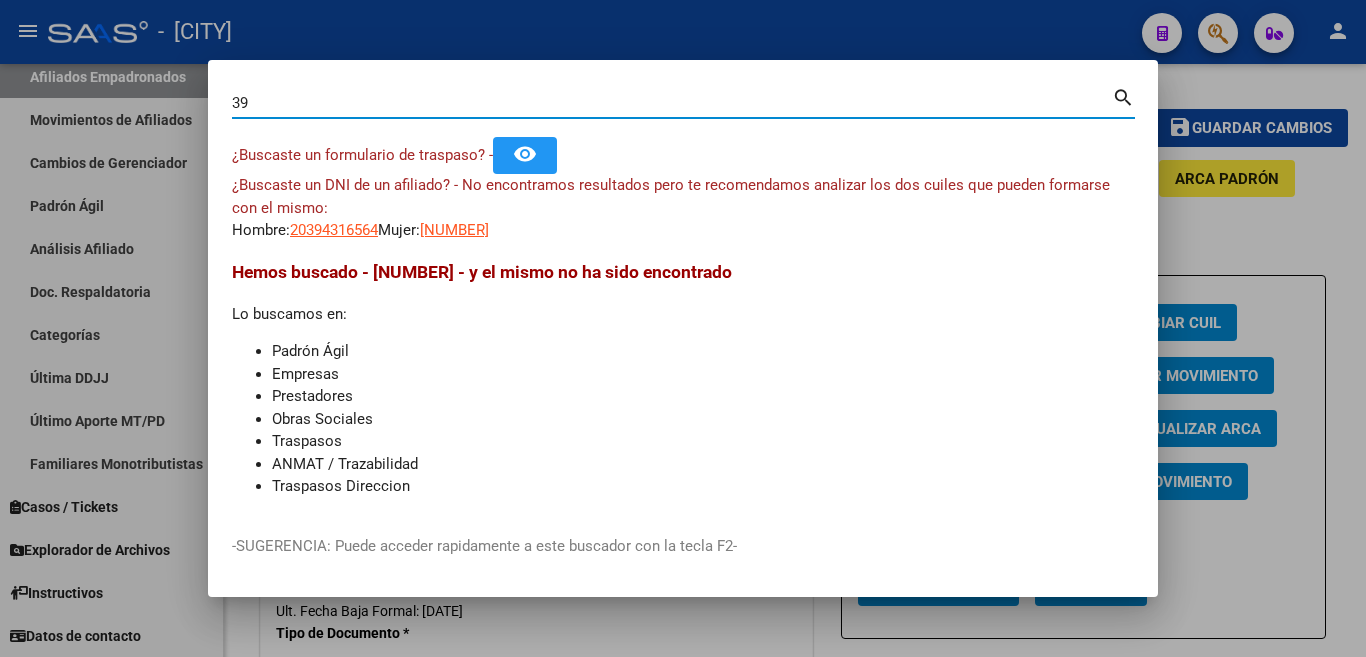 type on "3" 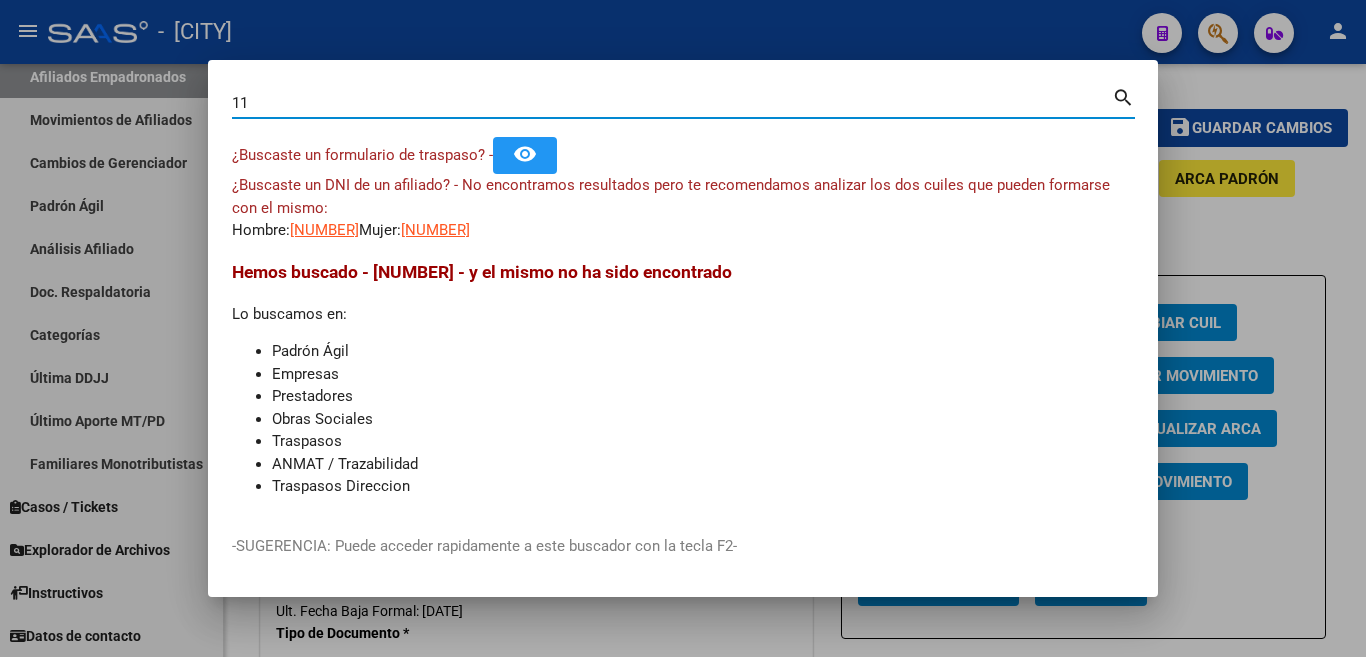 type on "1" 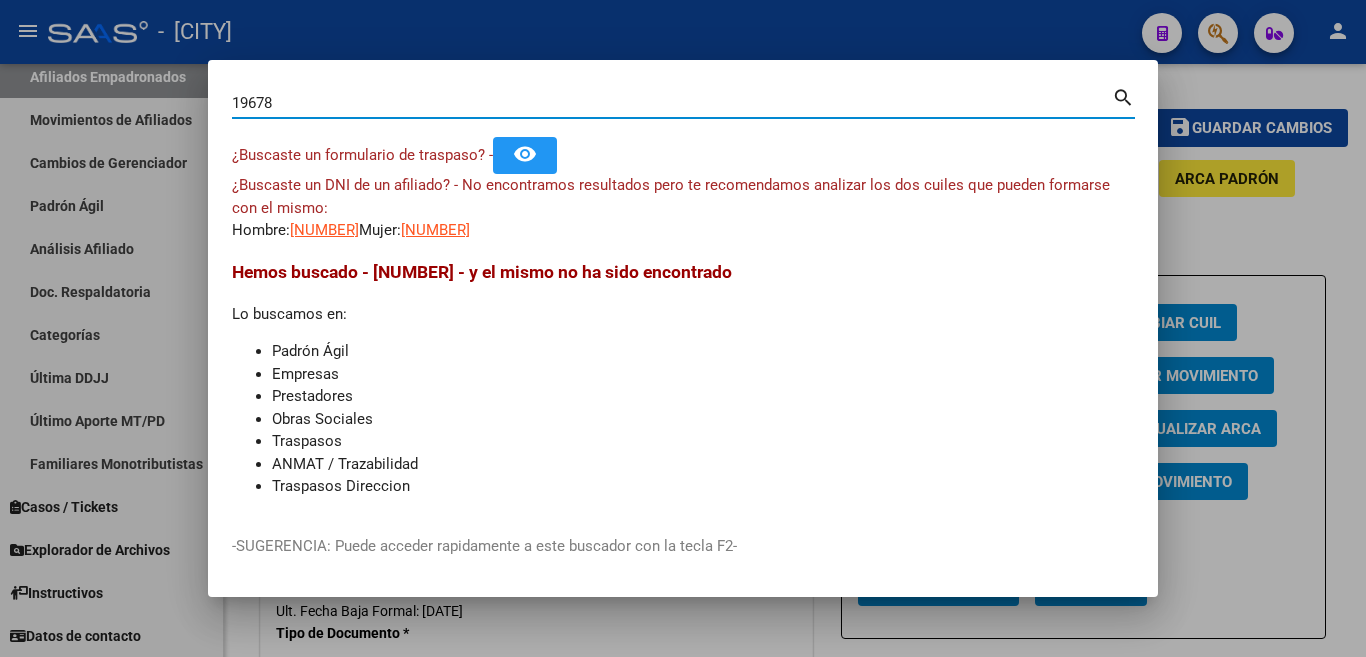 click on "19678" at bounding box center [672, 103] 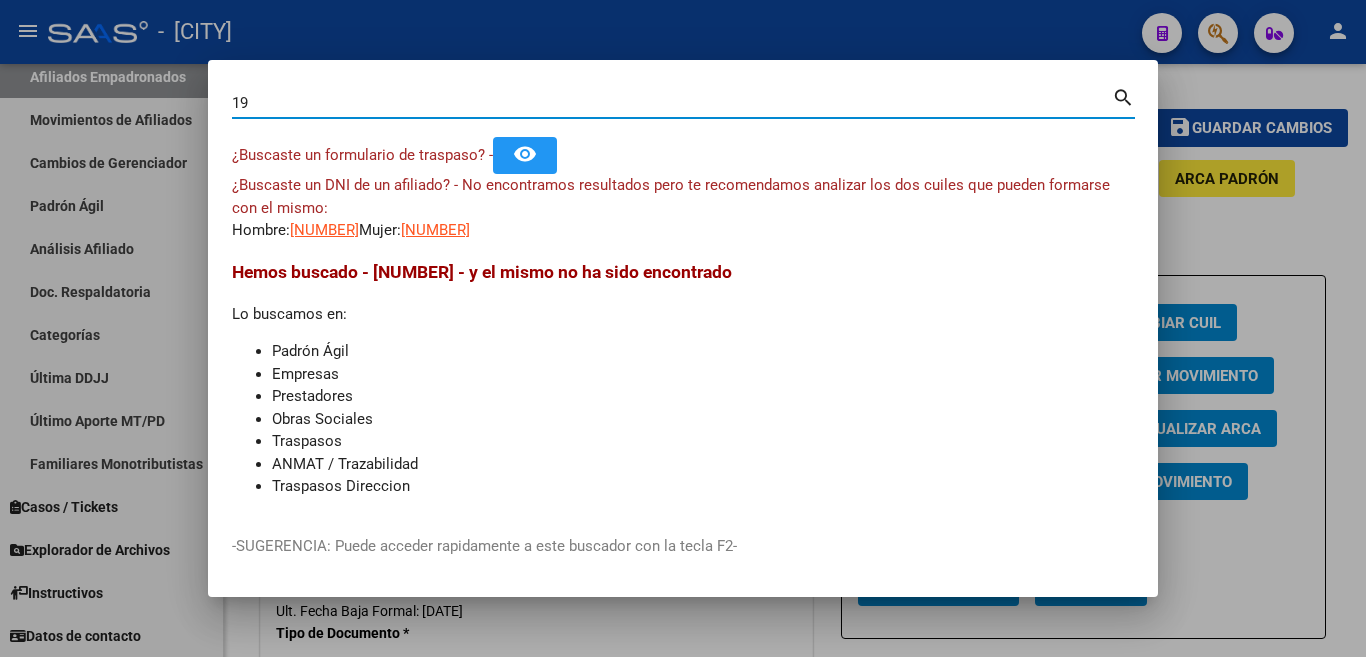 type on "1" 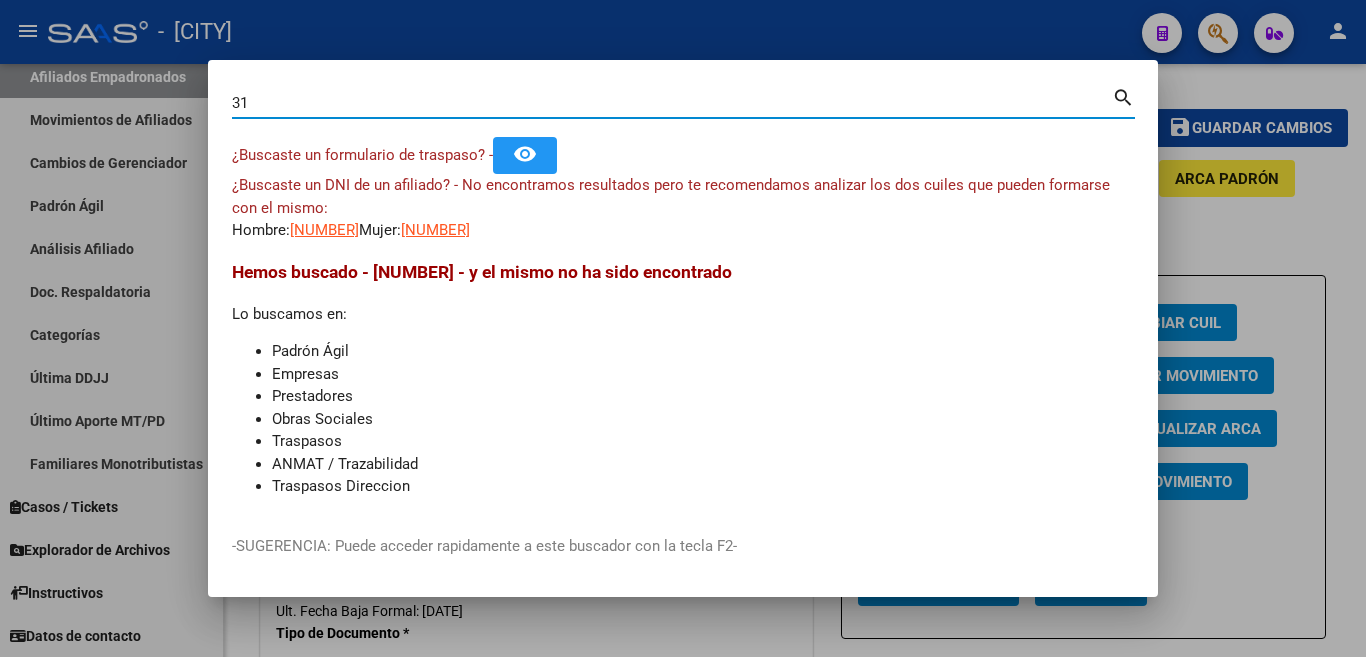 type on "3" 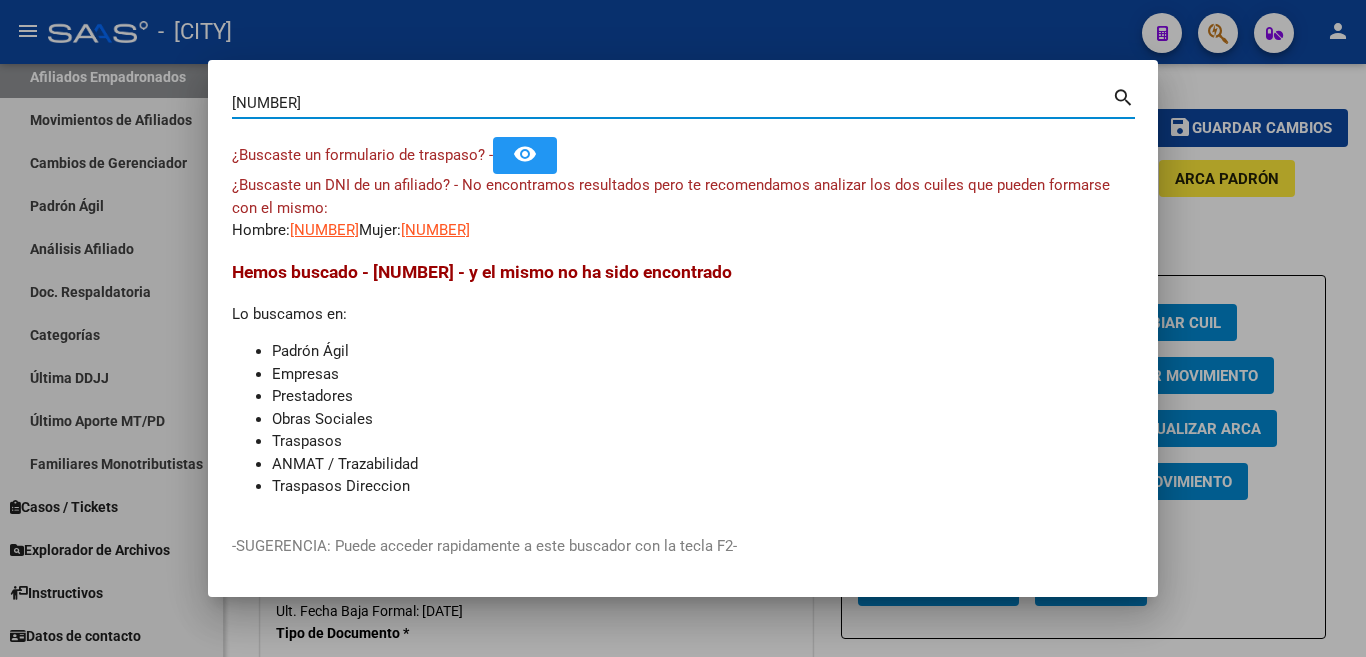 type on "[NUMBER]" 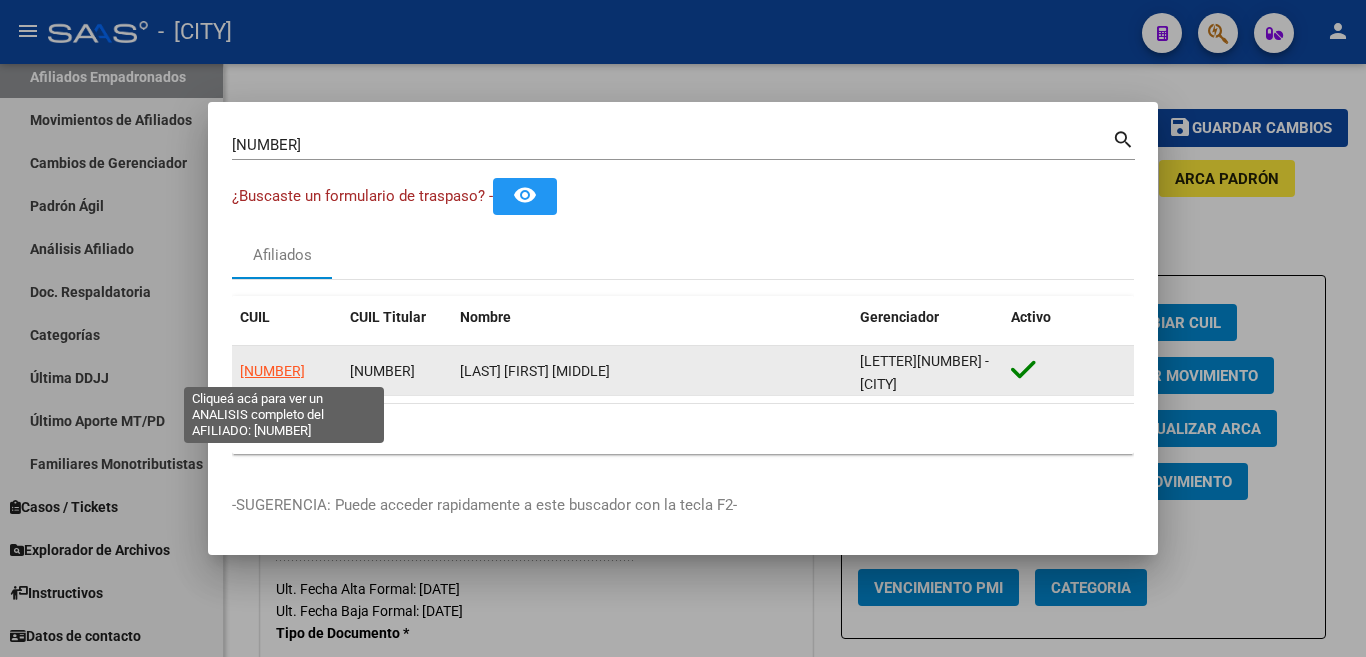 click on "[NUMBER]" 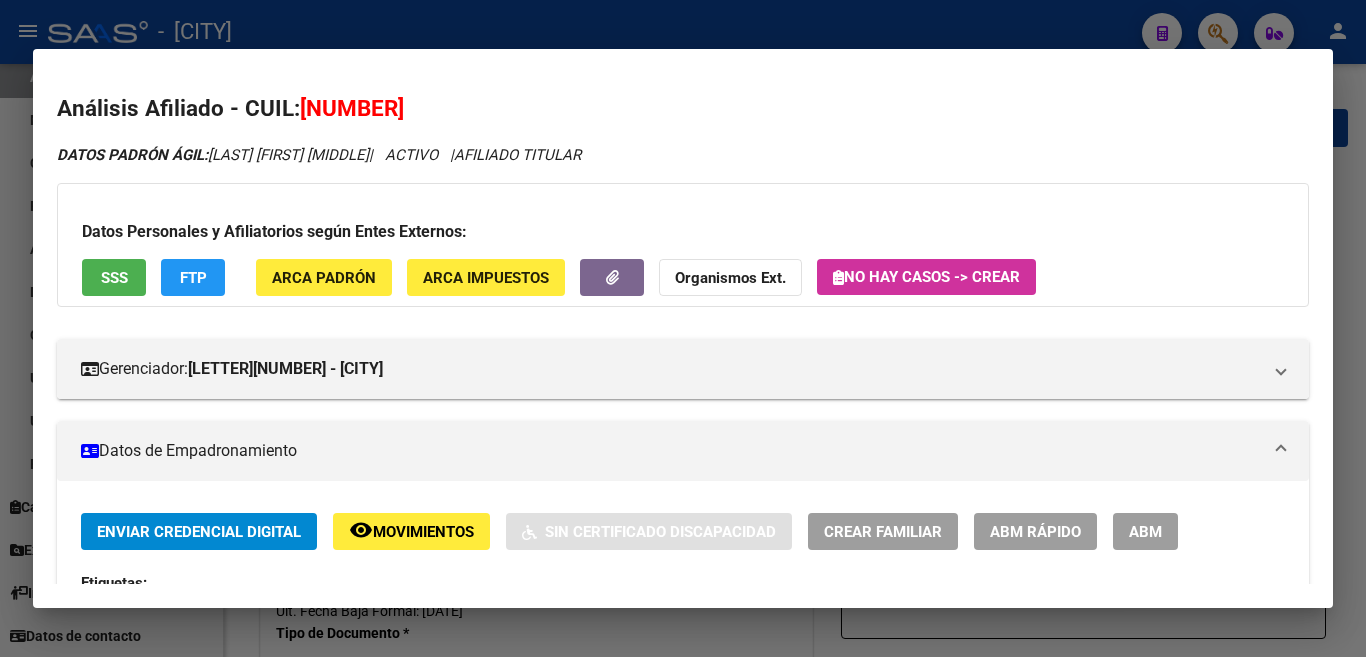 click on "ABM" at bounding box center [1145, 532] 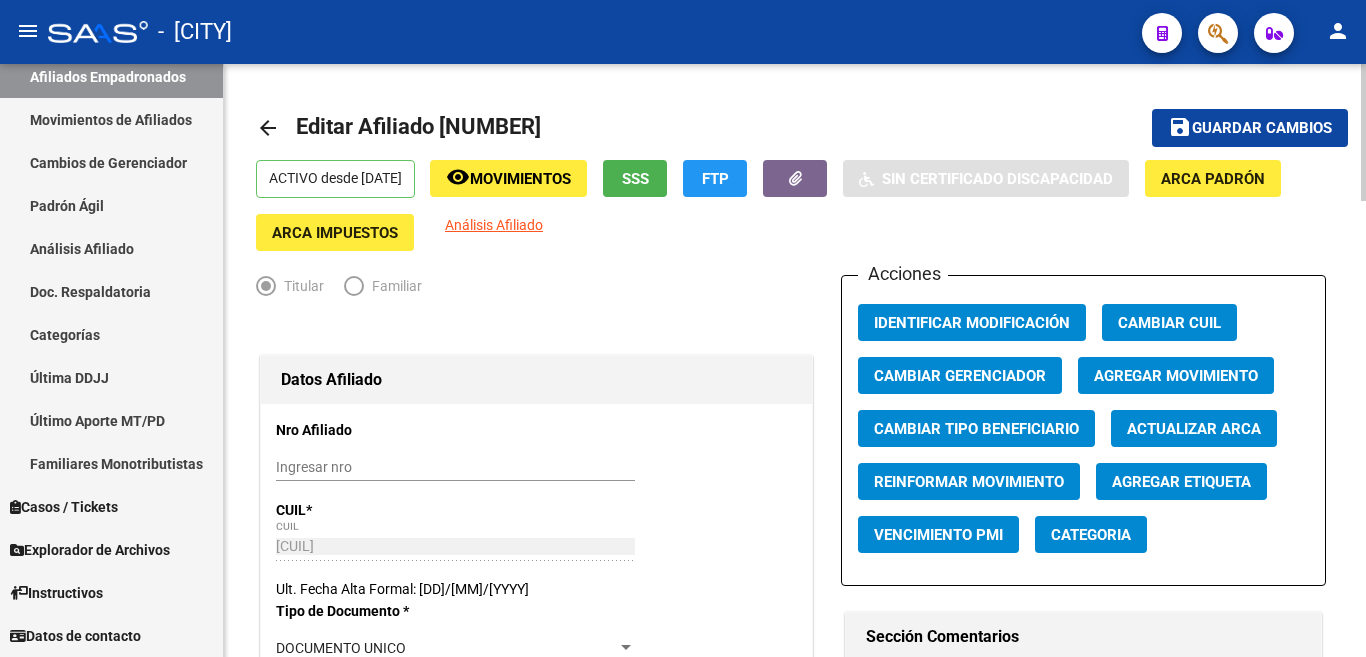 click on "Agregar Movimiento" 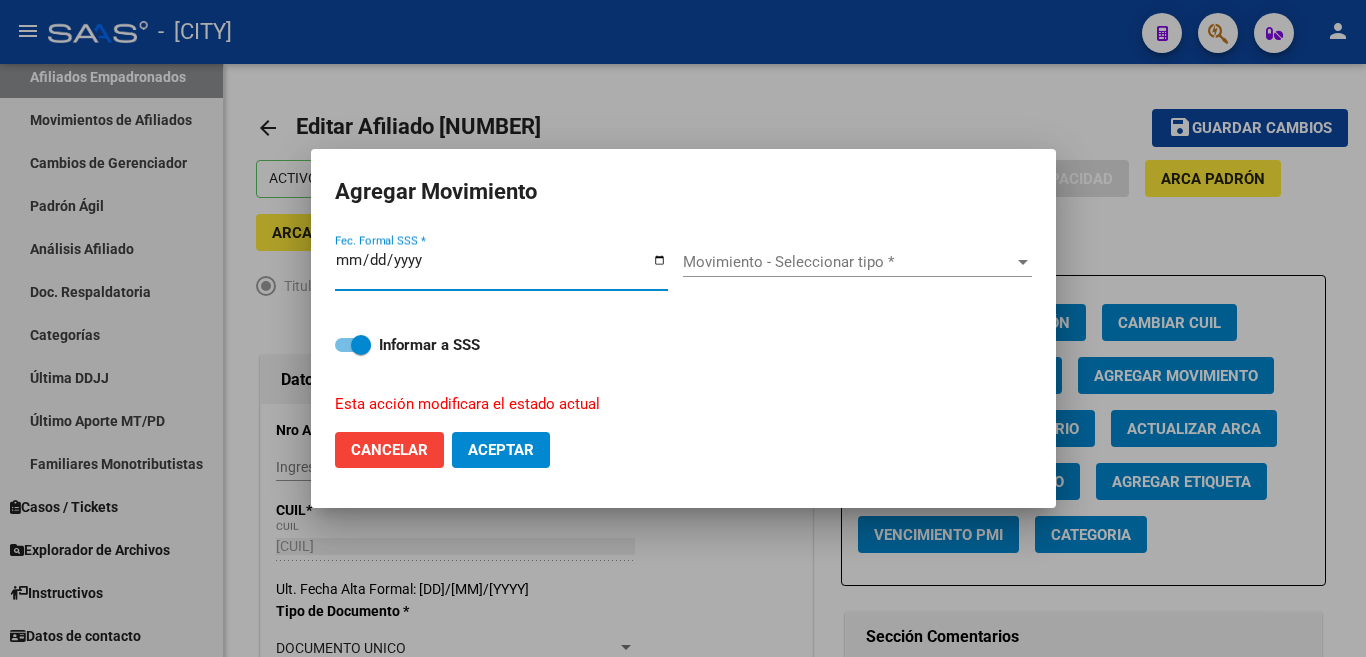 type on "2025-08-04" 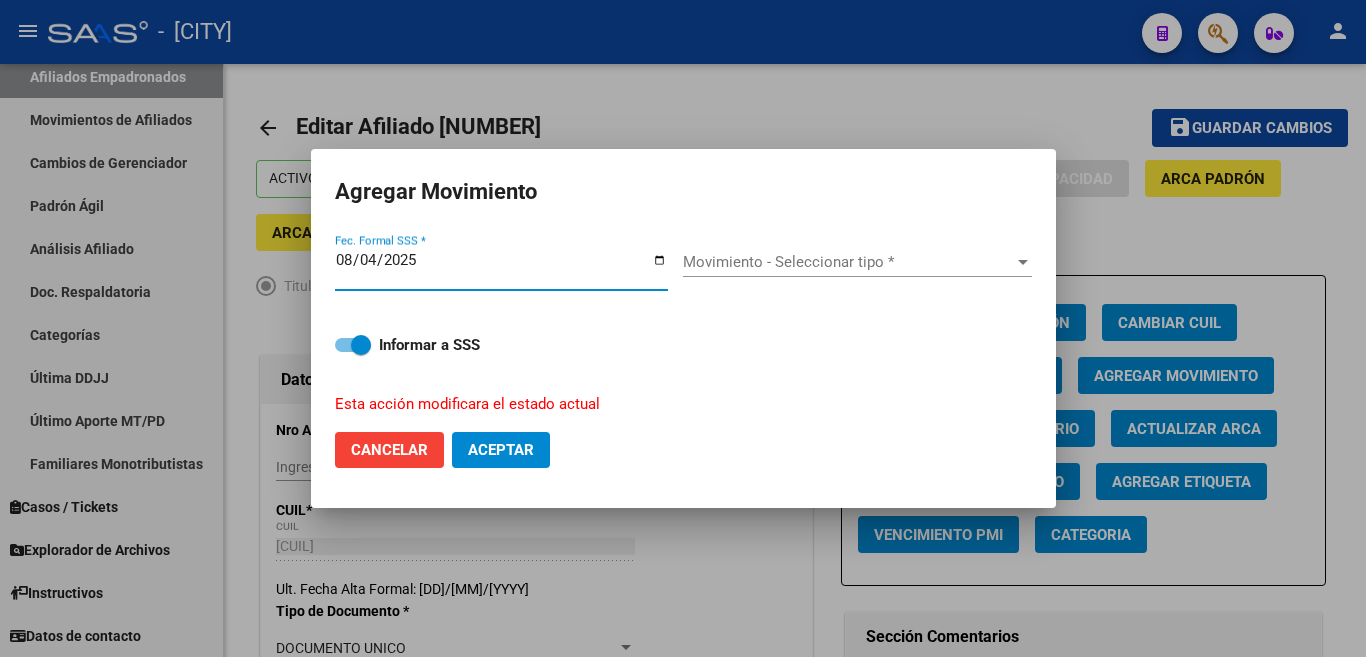 click at bounding box center (1023, 262) 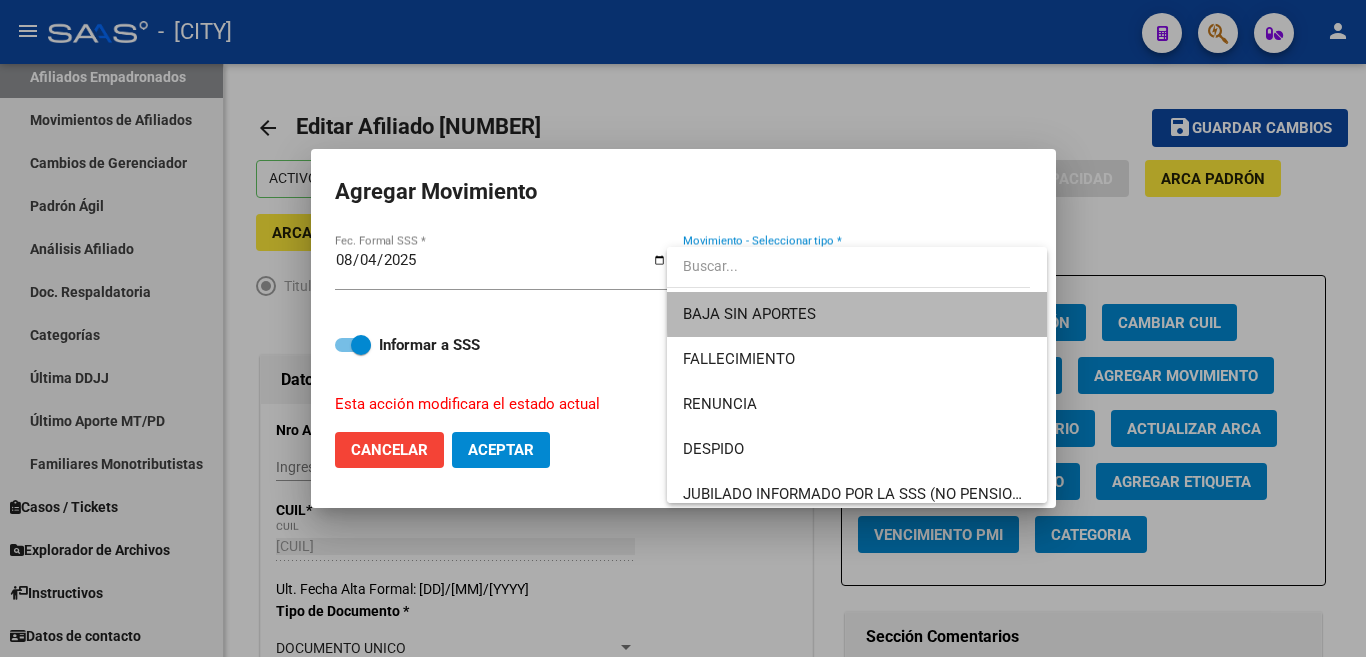 drag, startPoint x: 991, startPoint y: 306, endPoint x: 653, endPoint y: 436, distance: 362.1381 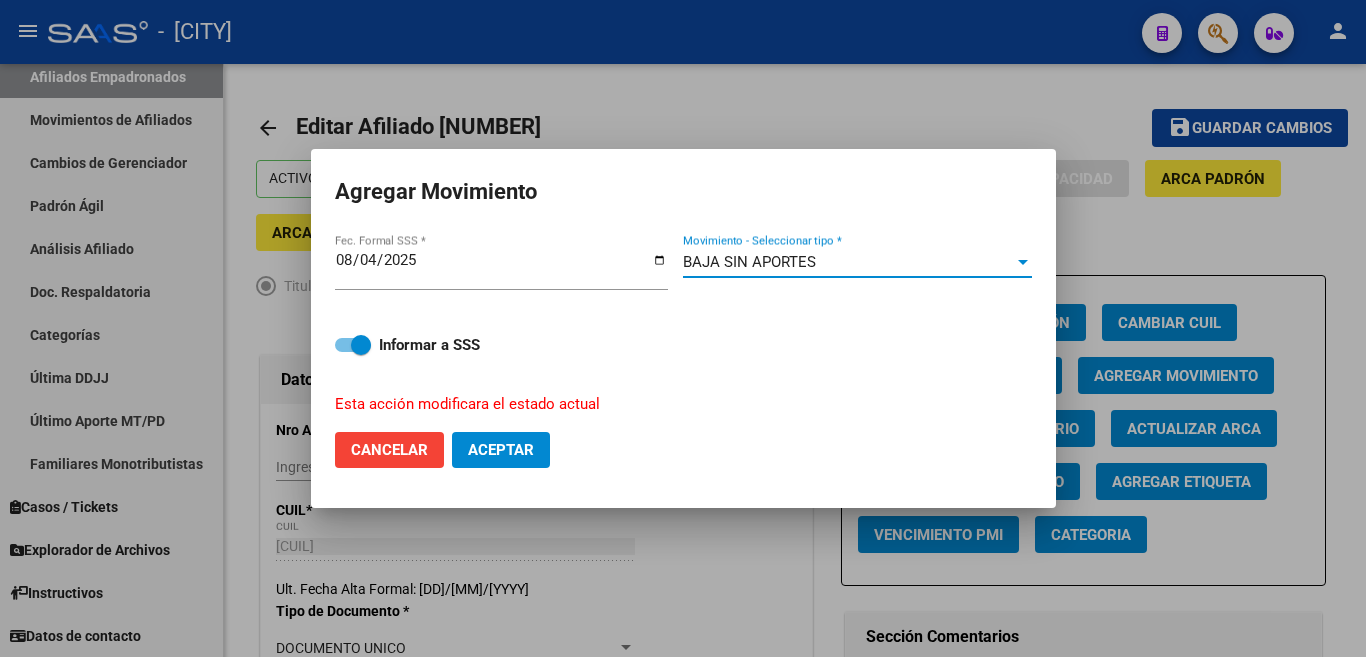click on "Aceptar" 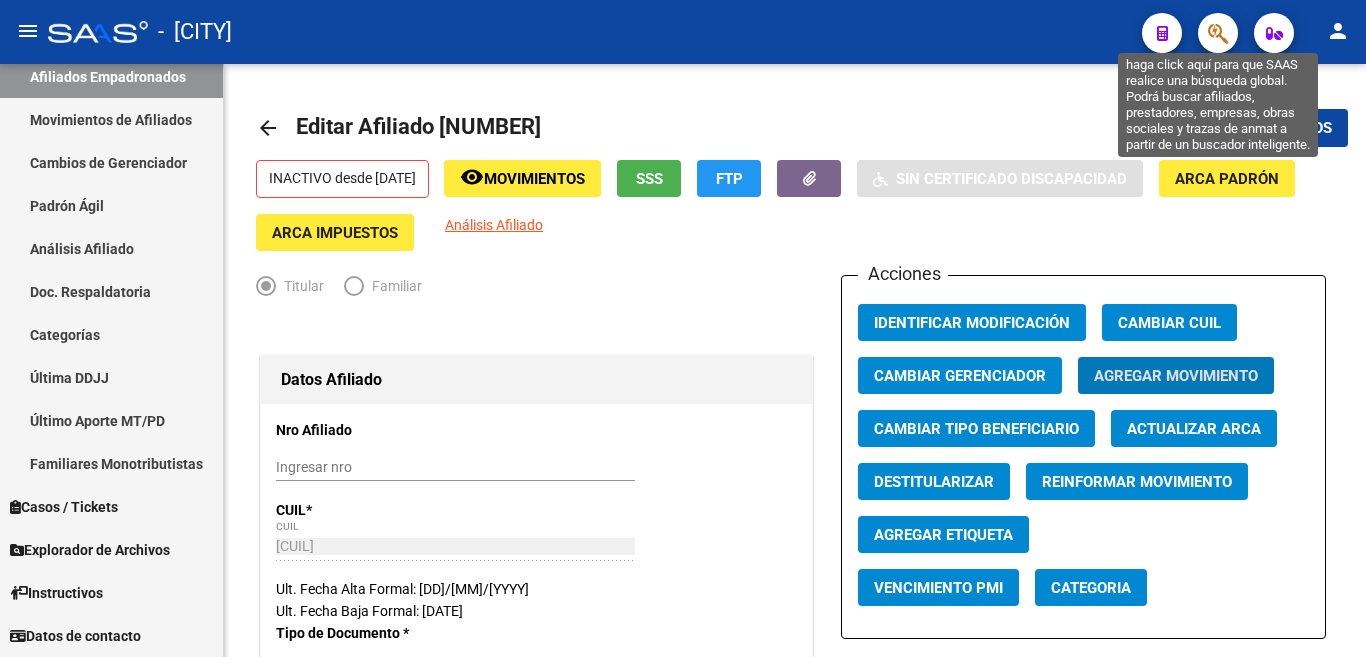 click 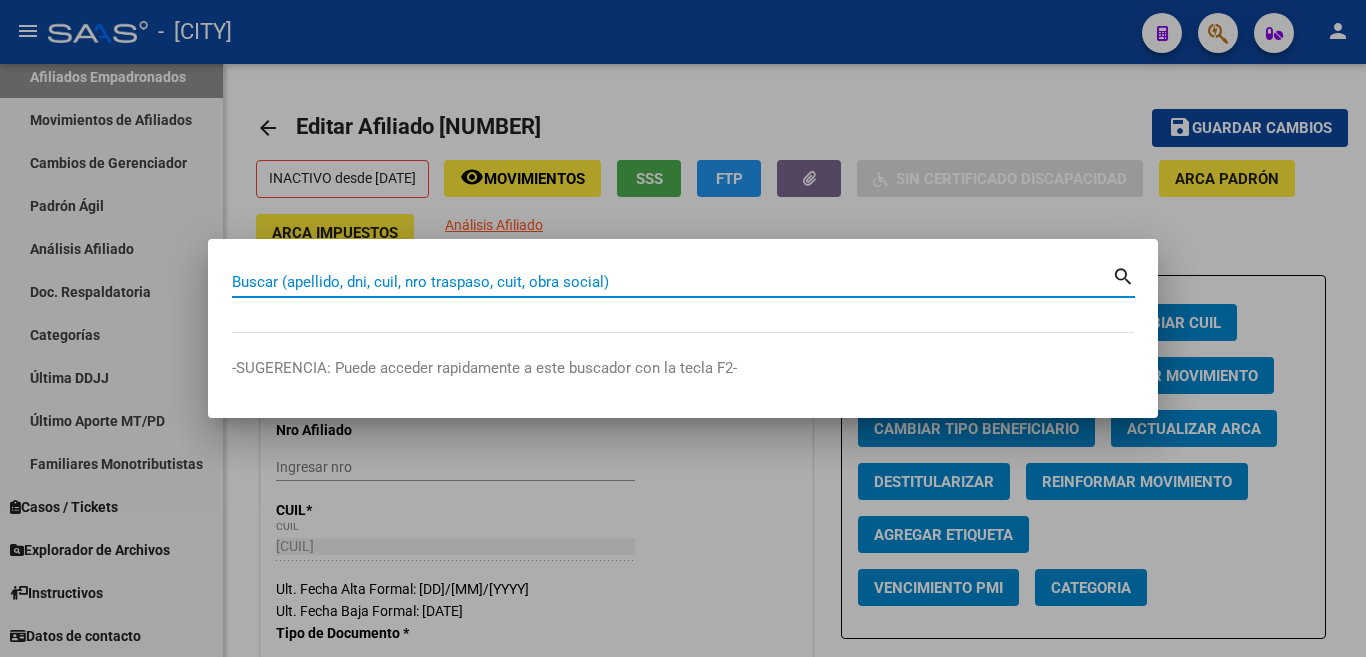 click on "Buscar (apellido, dni, cuil, nro traspaso, cuit, obra social)" at bounding box center (672, 282) 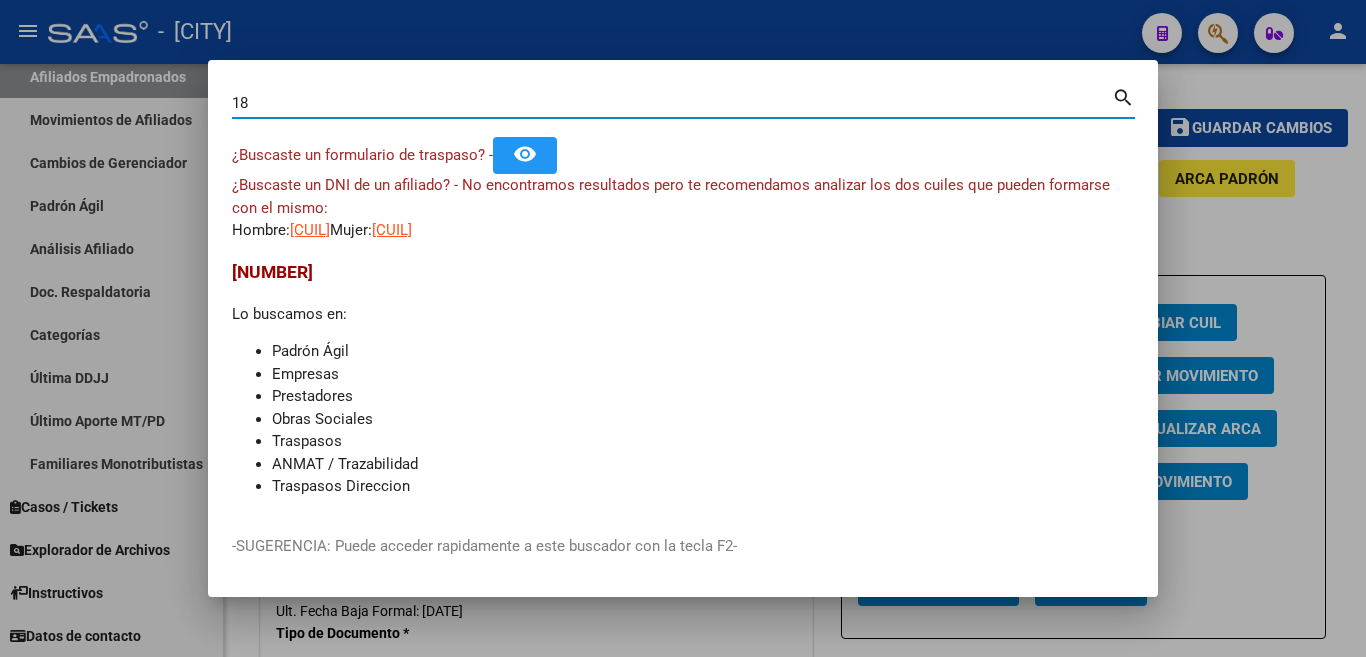 type on "1" 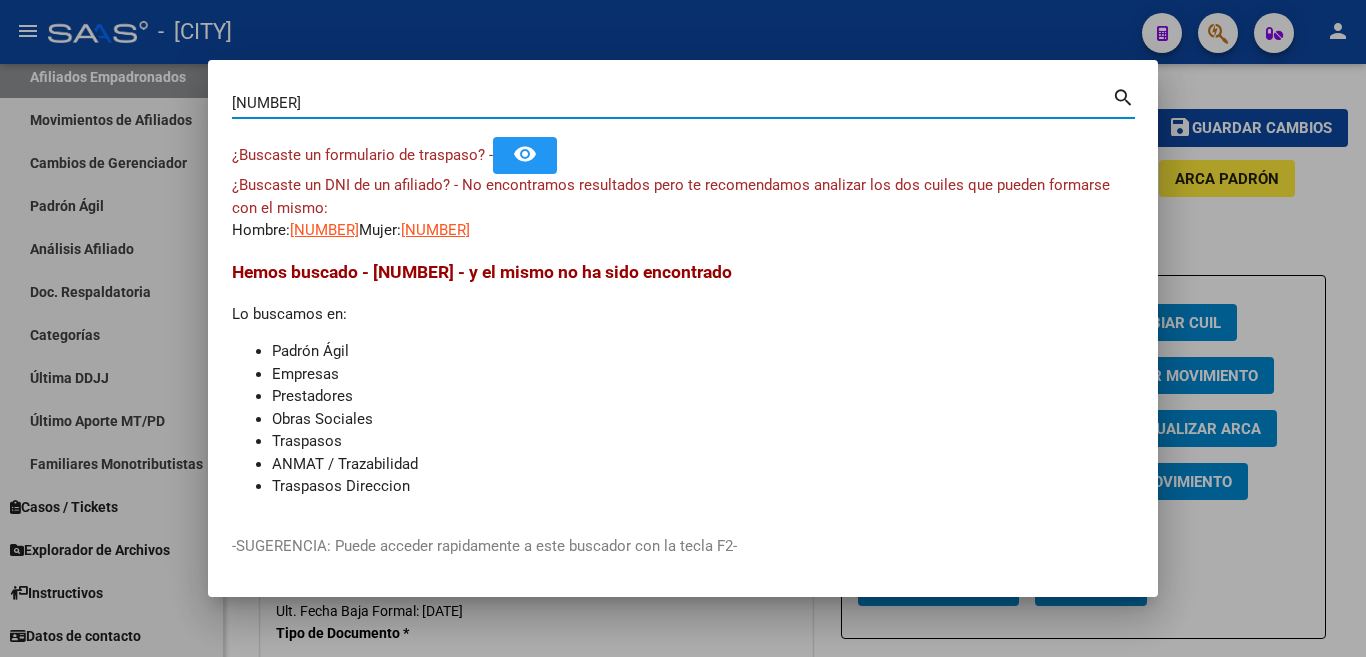 click on "[NUMBER]" at bounding box center (672, 103) 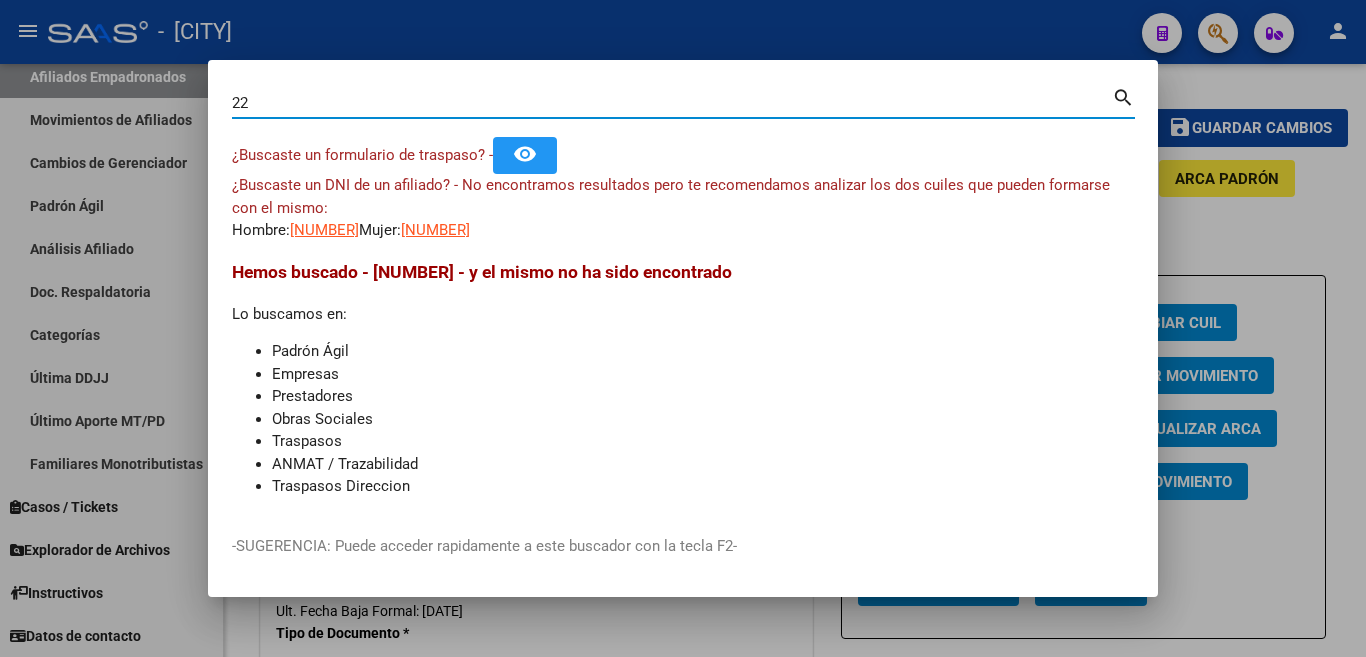 type on "2" 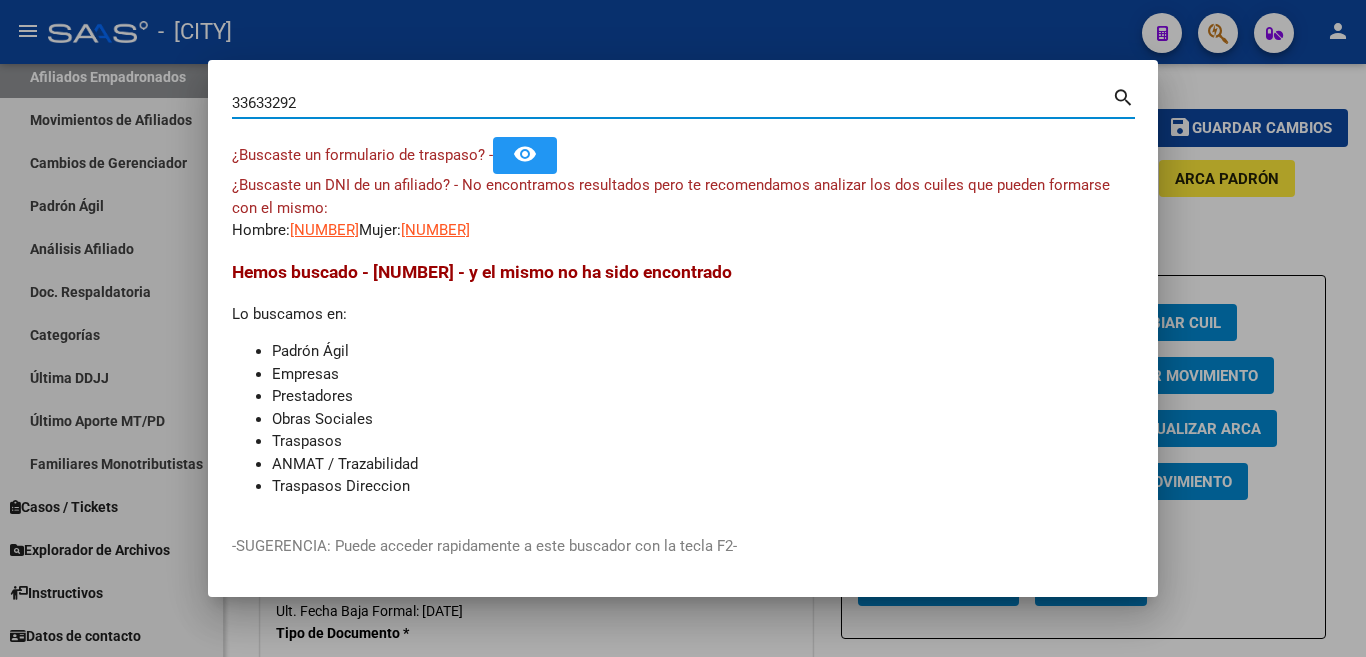 type on "33633292" 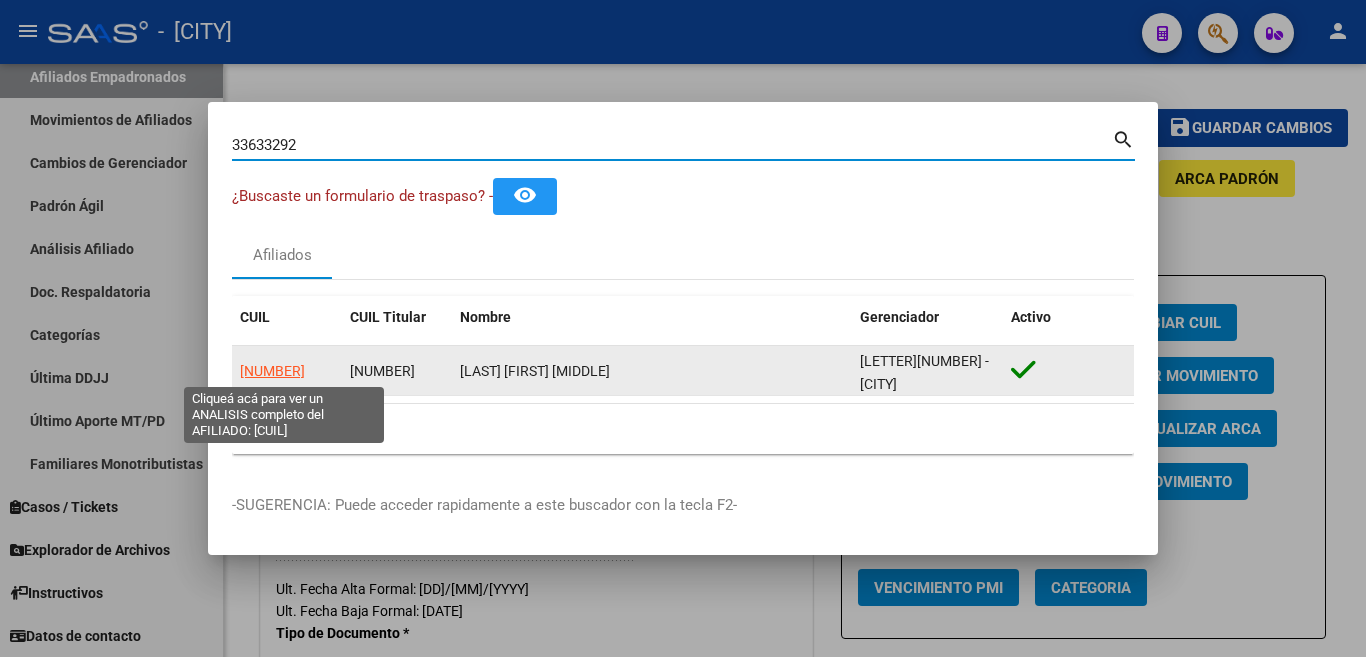 click on "[NUMBER]" 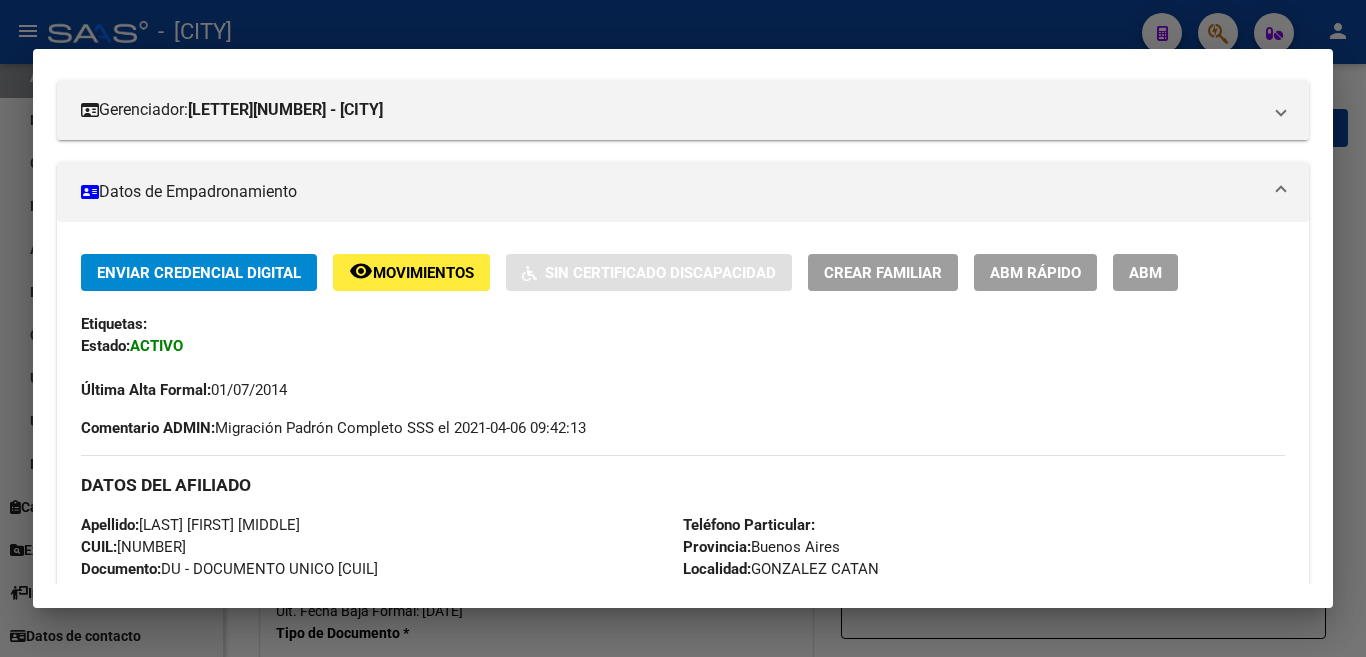 scroll, scrollTop: 300, scrollLeft: 0, axis: vertical 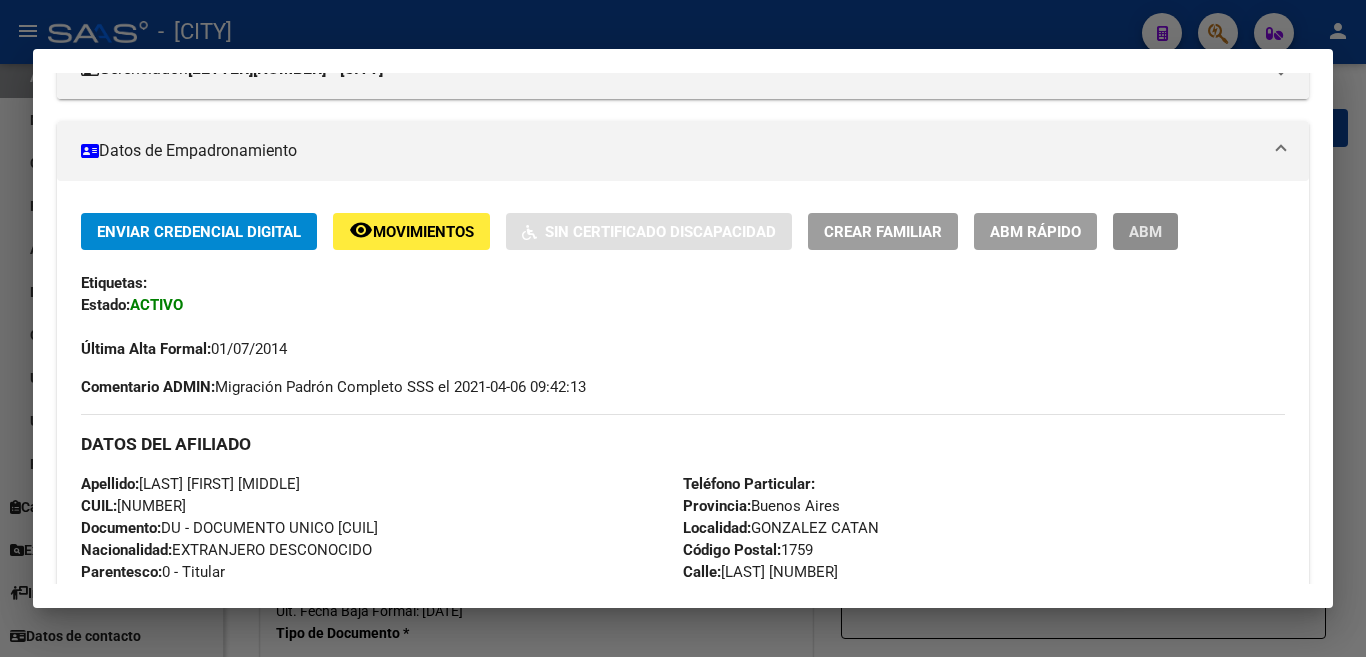 click on "ABM" at bounding box center [1145, 232] 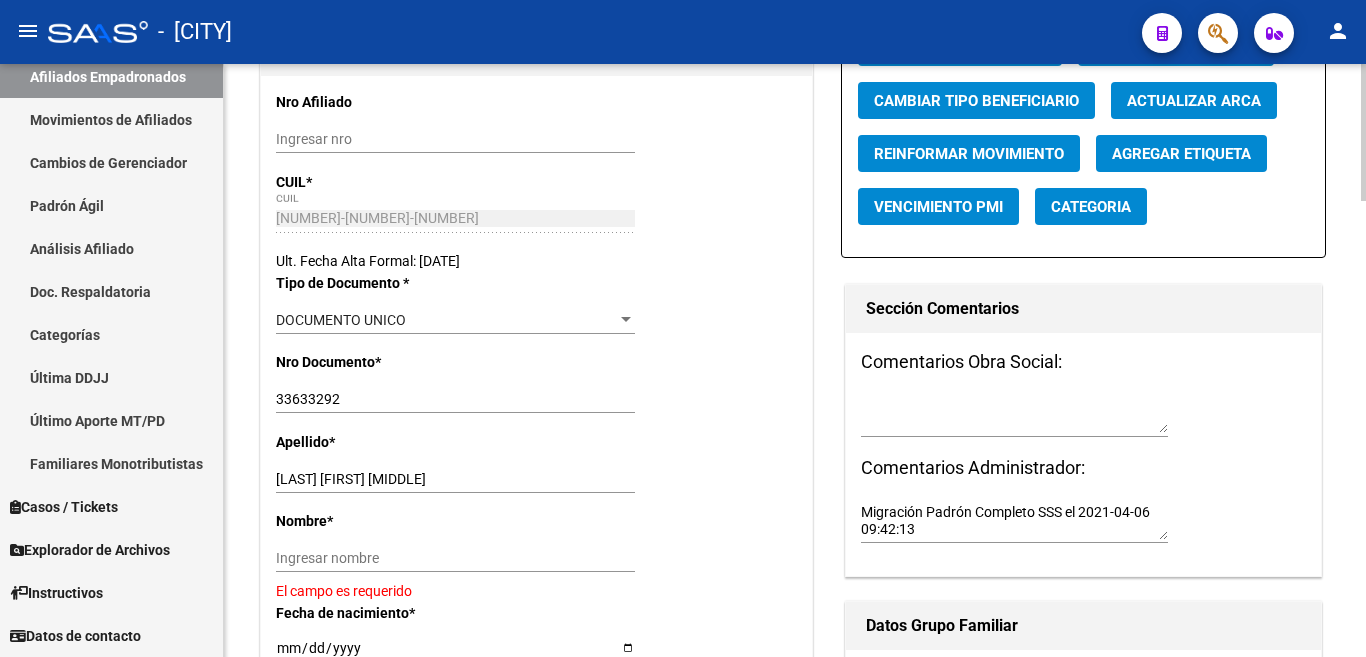 scroll, scrollTop: 400, scrollLeft: 0, axis: vertical 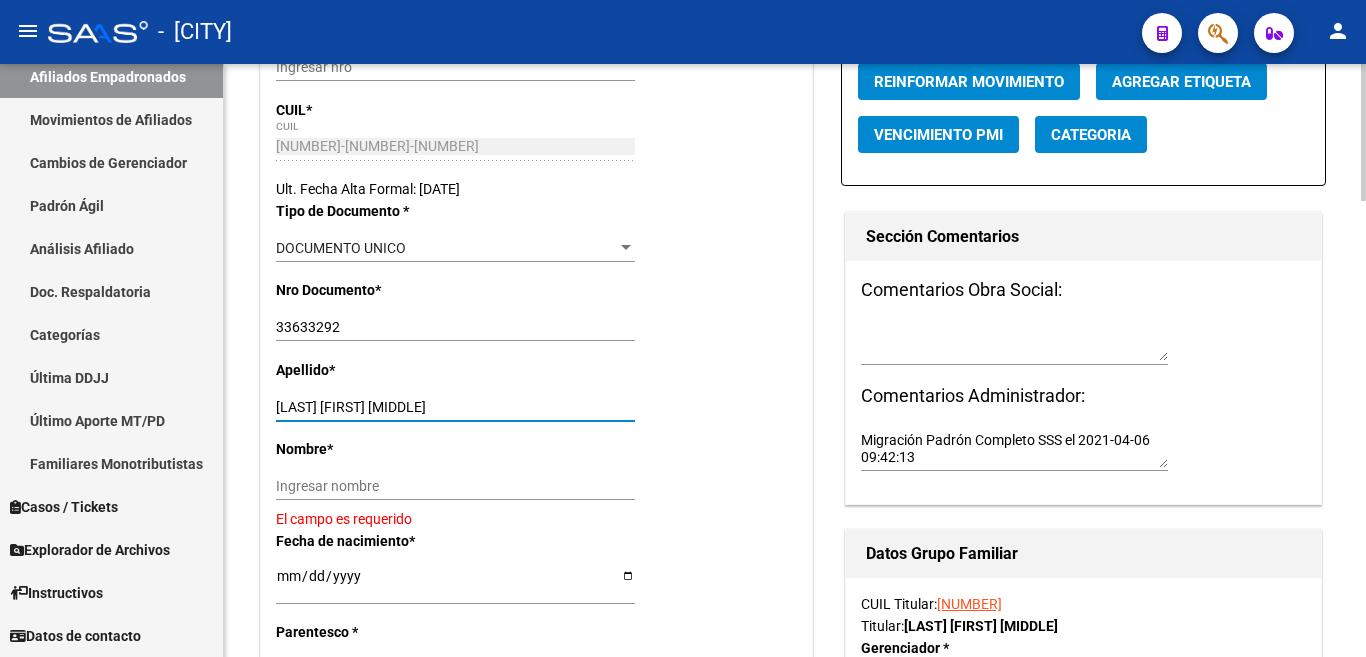 drag, startPoint x: 339, startPoint y: 406, endPoint x: 442, endPoint y: 405, distance: 103.00485 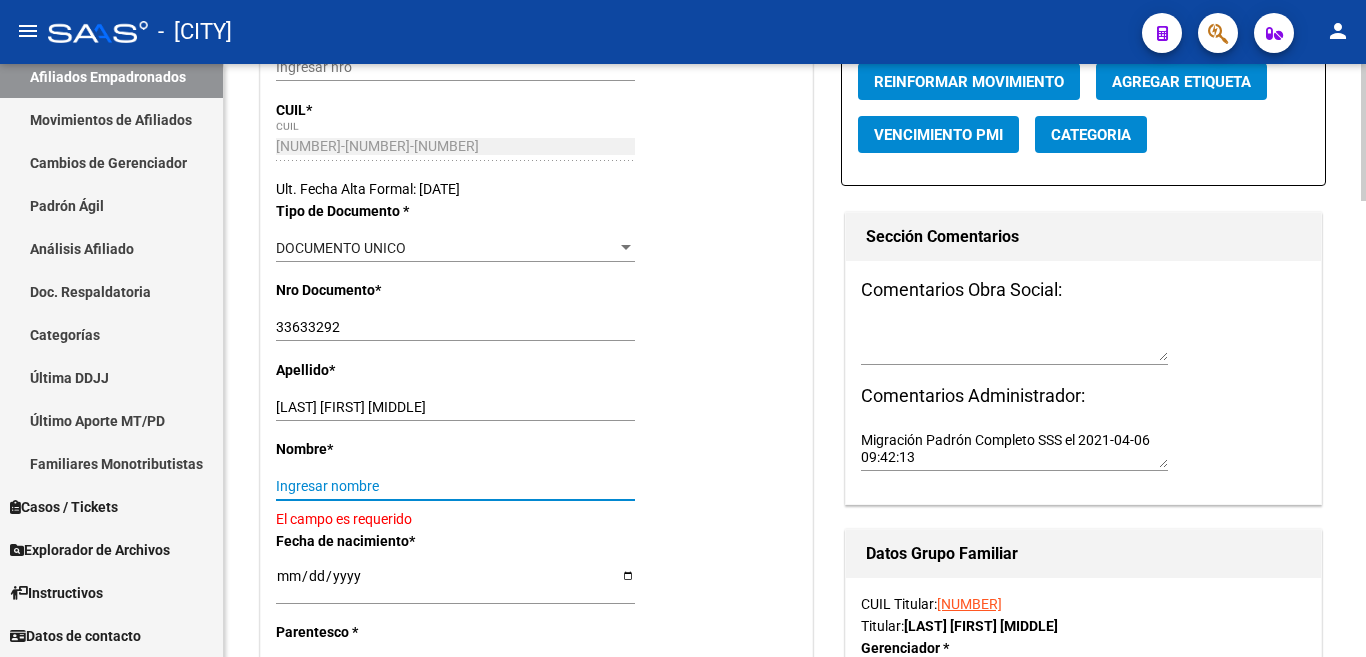 click on "Ingresar nombre" at bounding box center [455, 486] 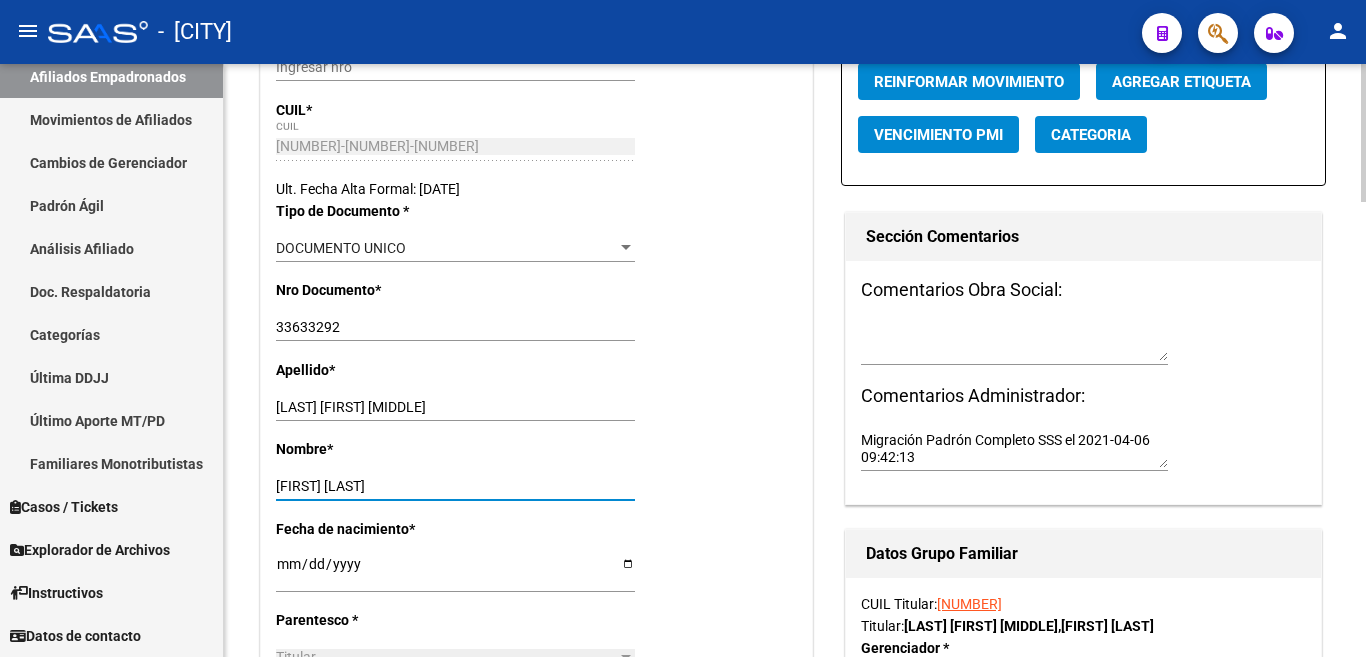 type on "[FIRST] [LAST]" 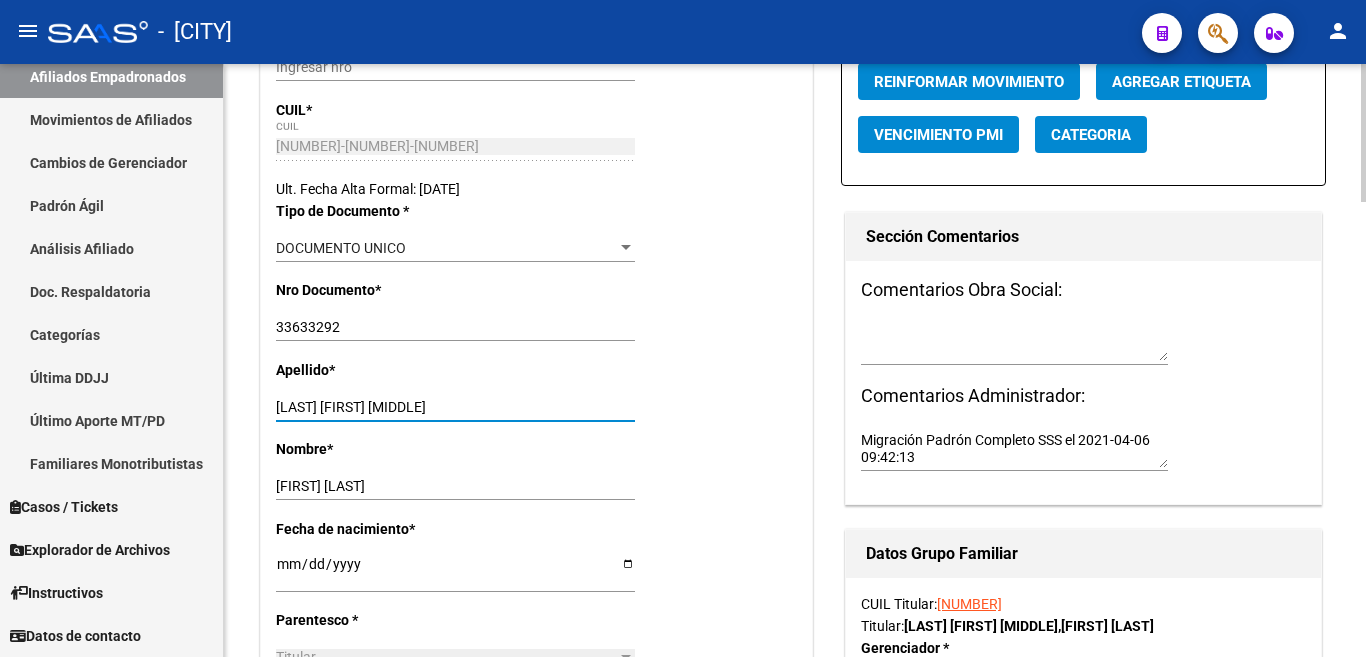 drag, startPoint x: 342, startPoint y: 404, endPoint x: 452, endPoint y: 403, distance: 110.00455 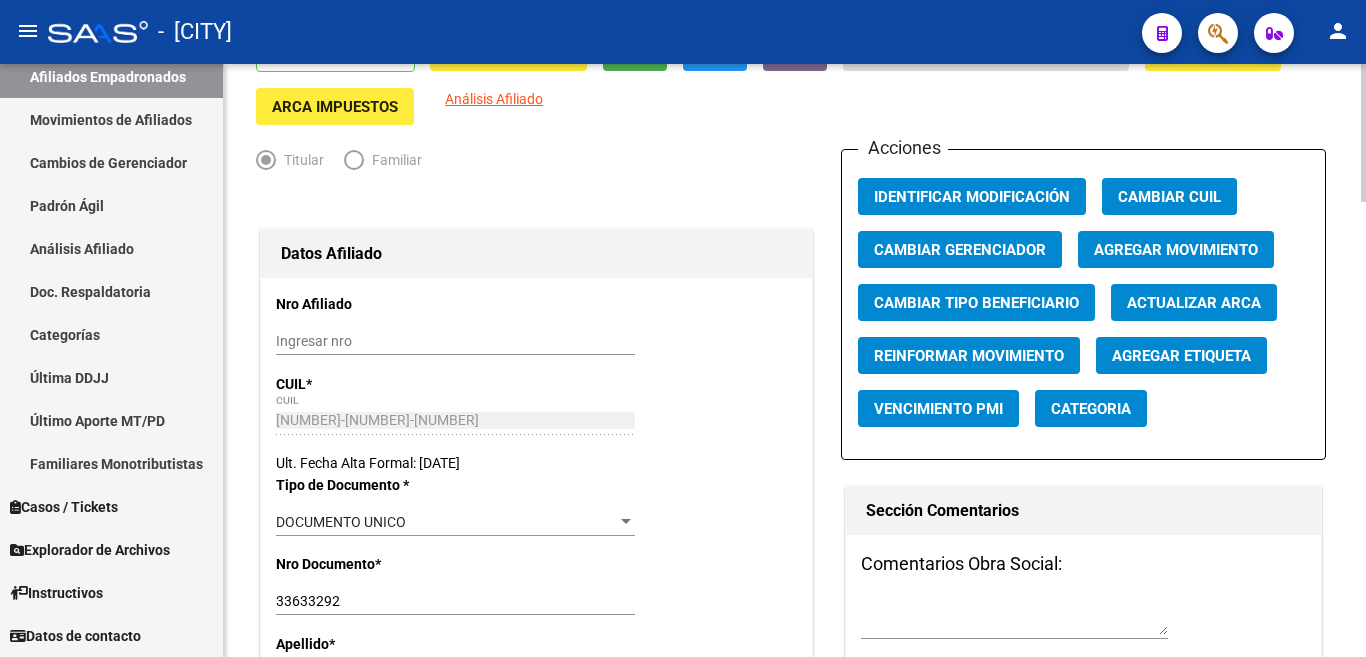 scroll, scrollTop: 0, scrollLeft: 0, axis: both 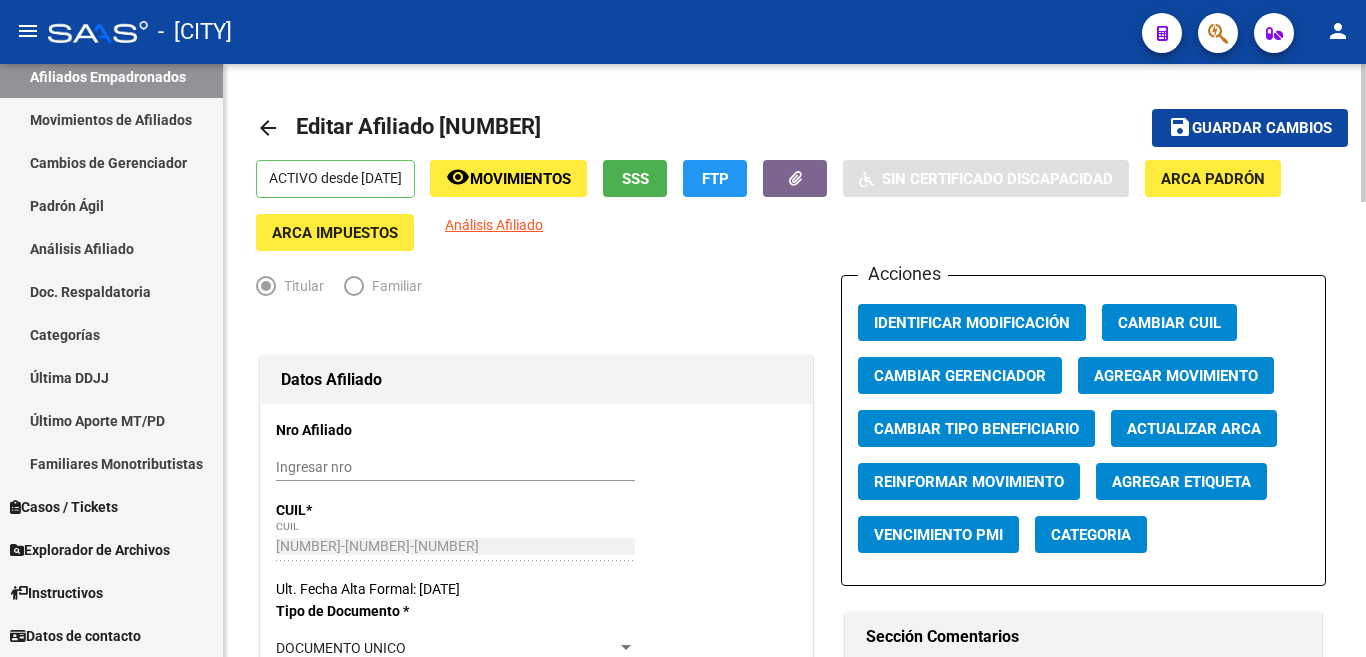 type on "[LAST]" 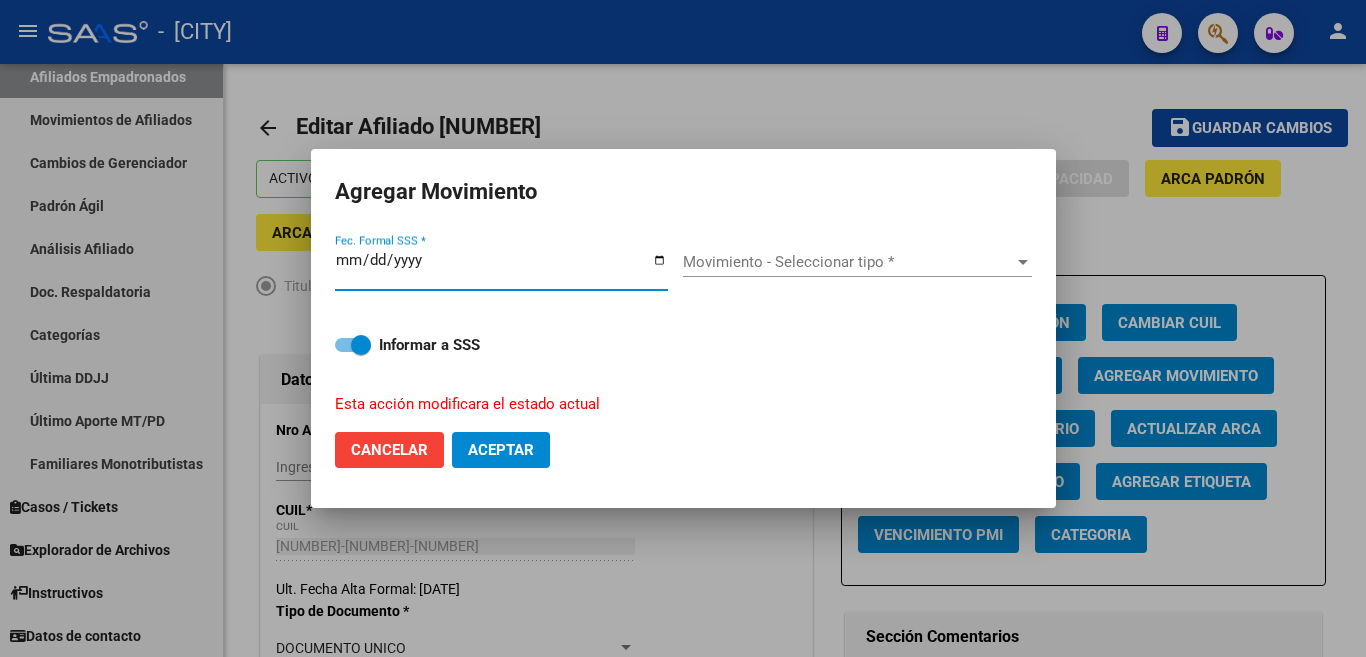 type on "2025-08-04" 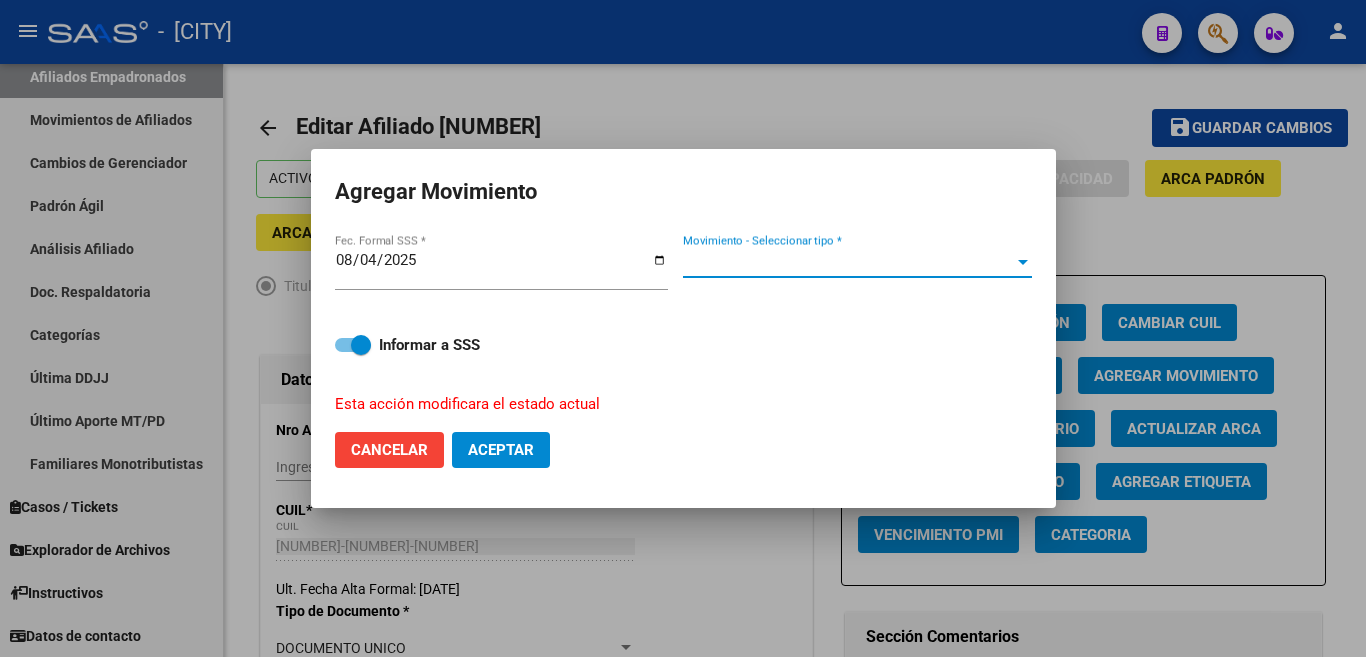 click on "Movimiento - Seleccionar tipo *" at bounding box center [857, 262] 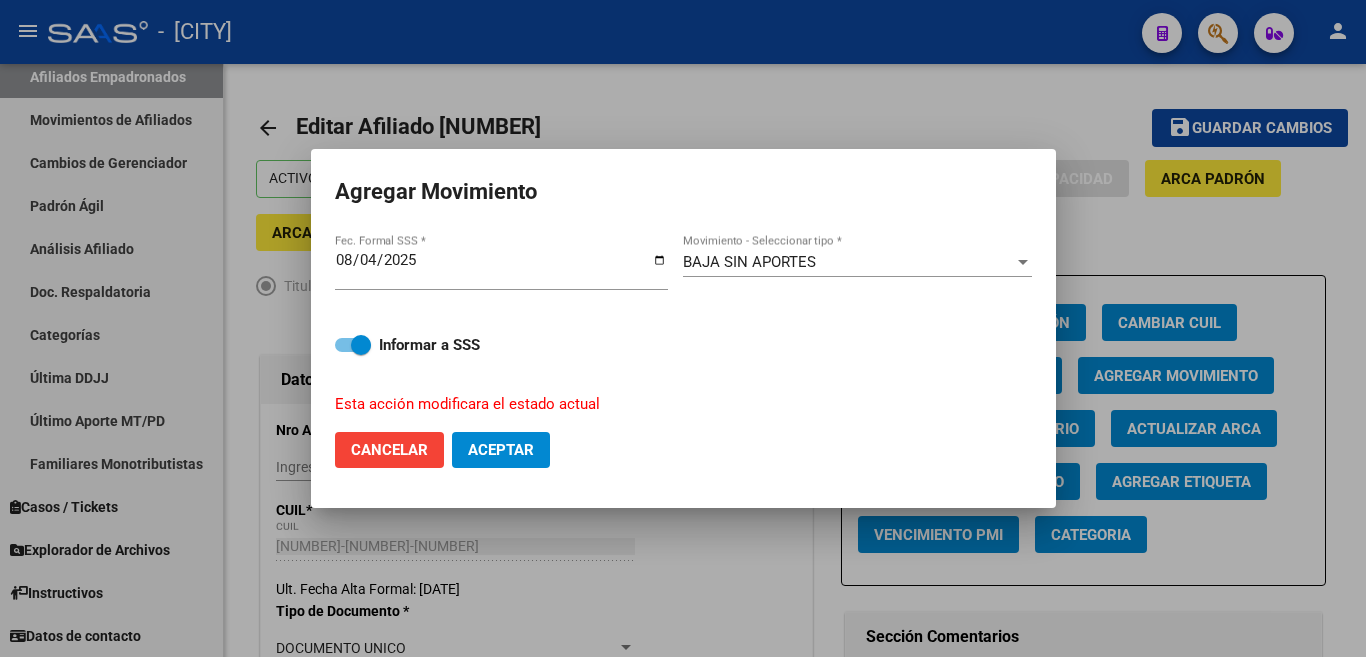 click on "Cancelar Aceptar" 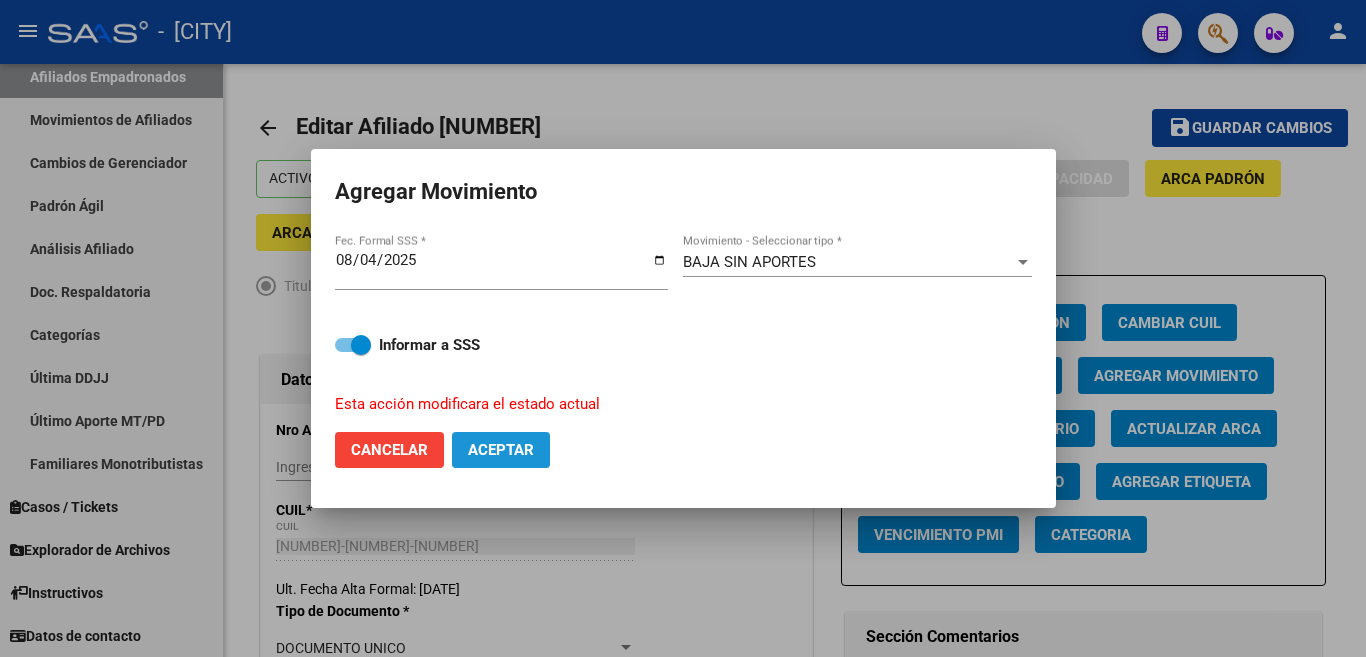 click on "Aceptar" 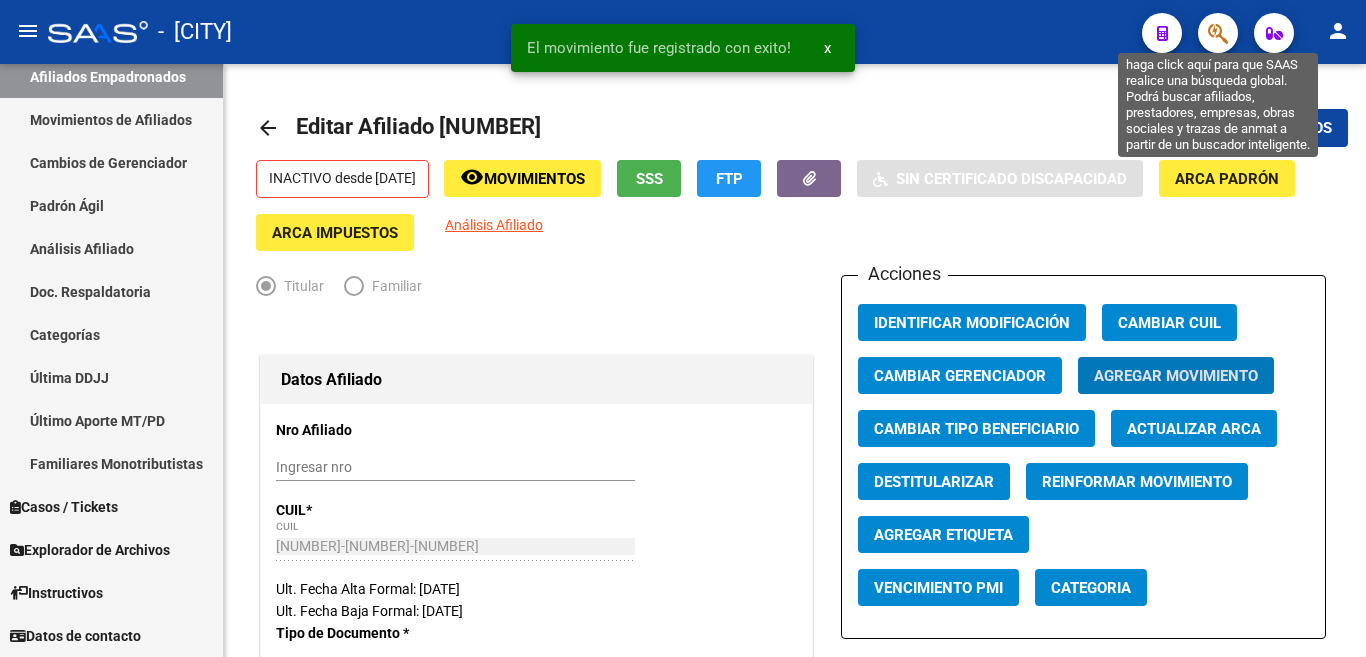 click 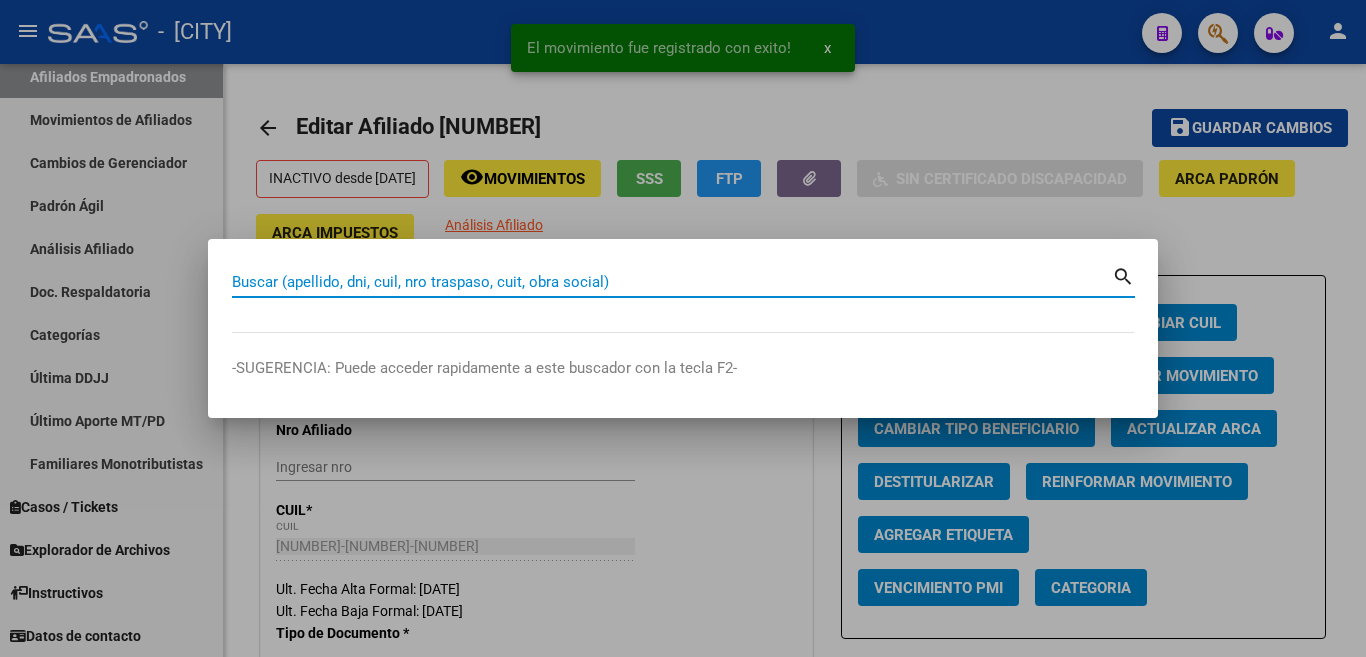 click on "Buscar (apellido, dni, cuil, nro traspaso, cuit, obra social)" at bounding box center (672, 282) 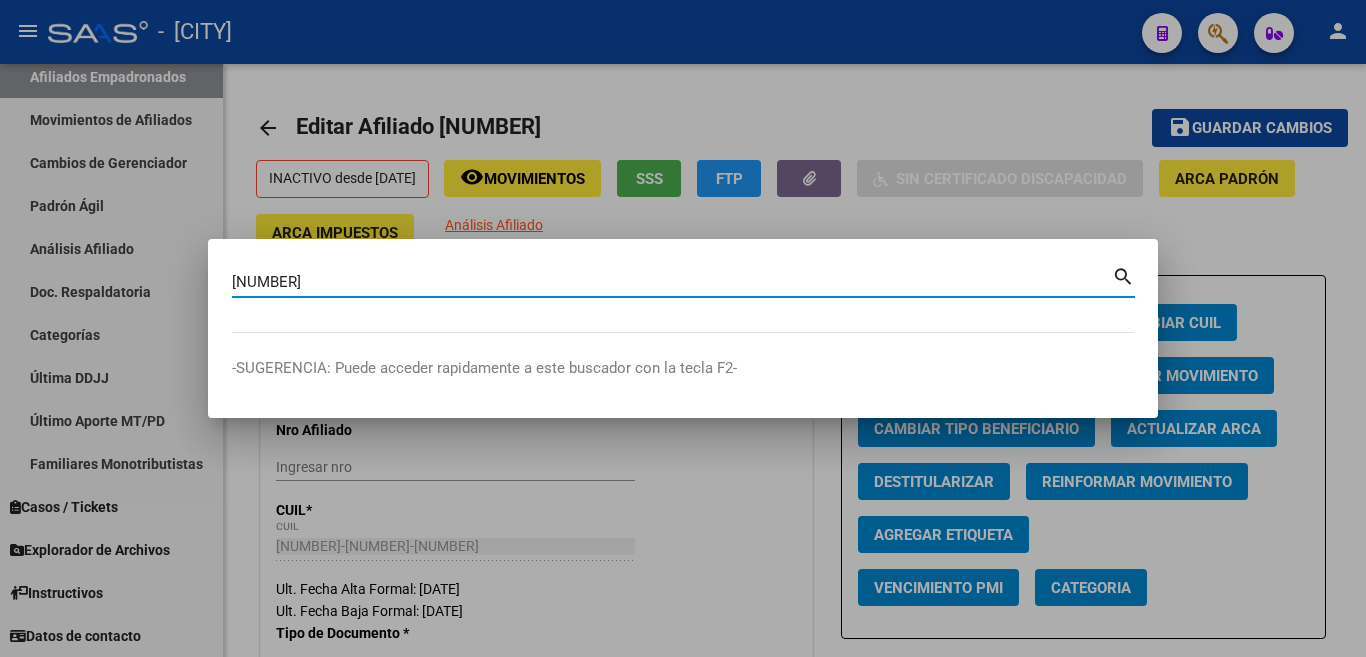 type on "[NUMBER]" 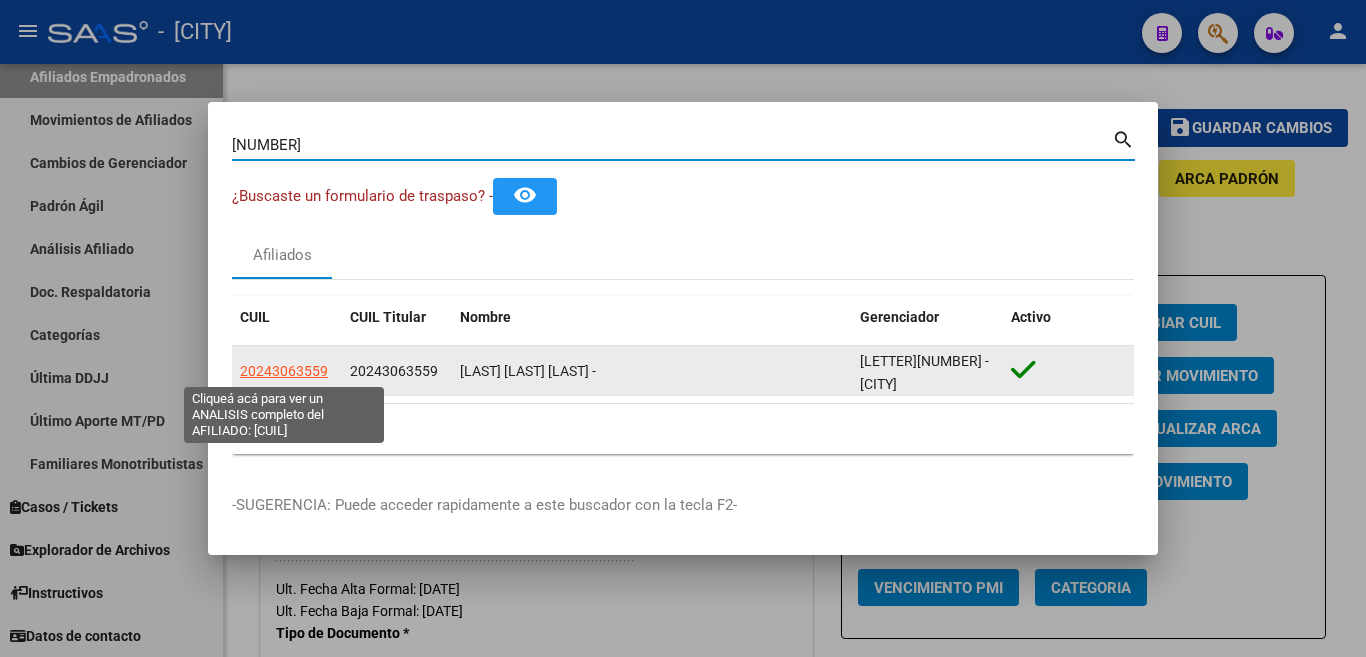 click on "20243063559" 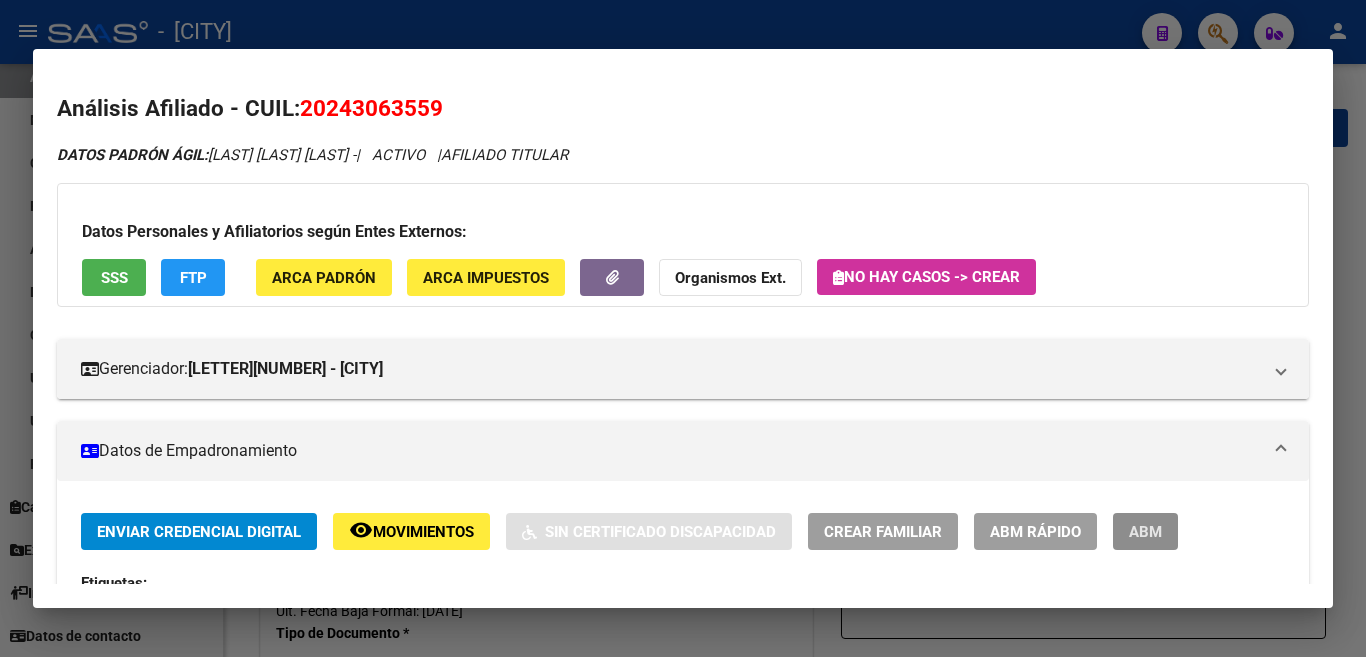 click on "ABM" at bounding box center [1145, 531] 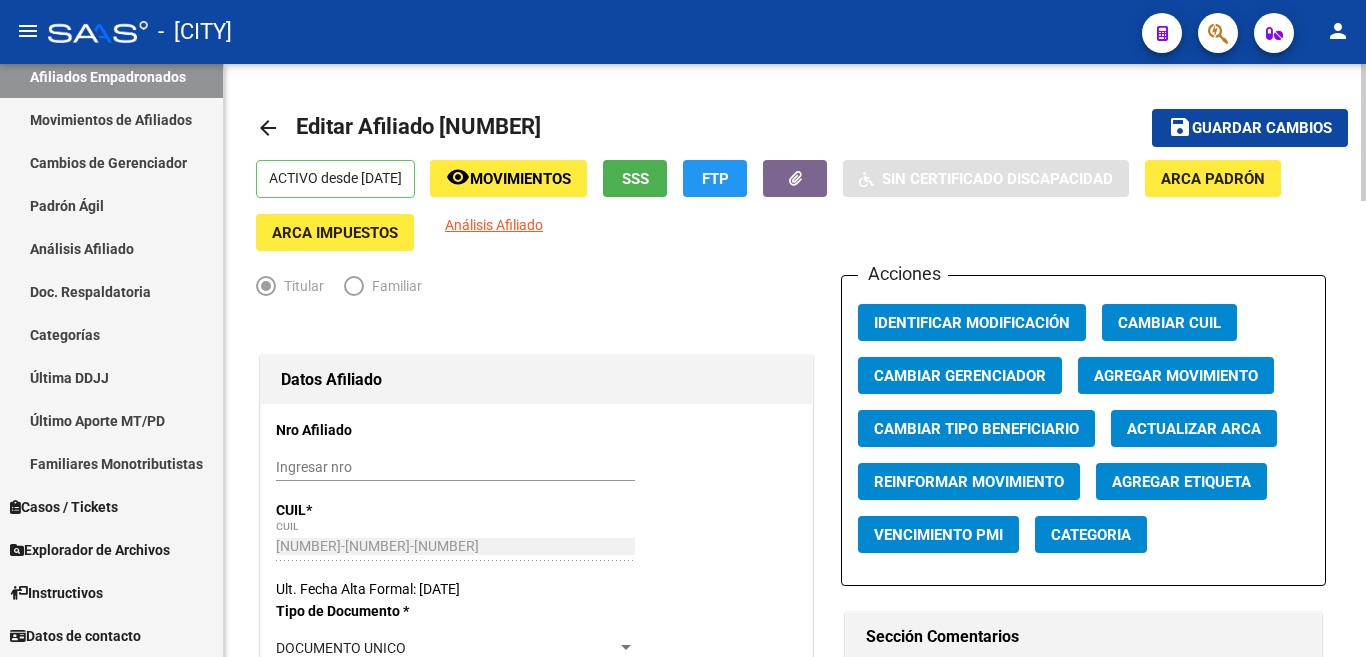 click on "Agregar Movimiento" 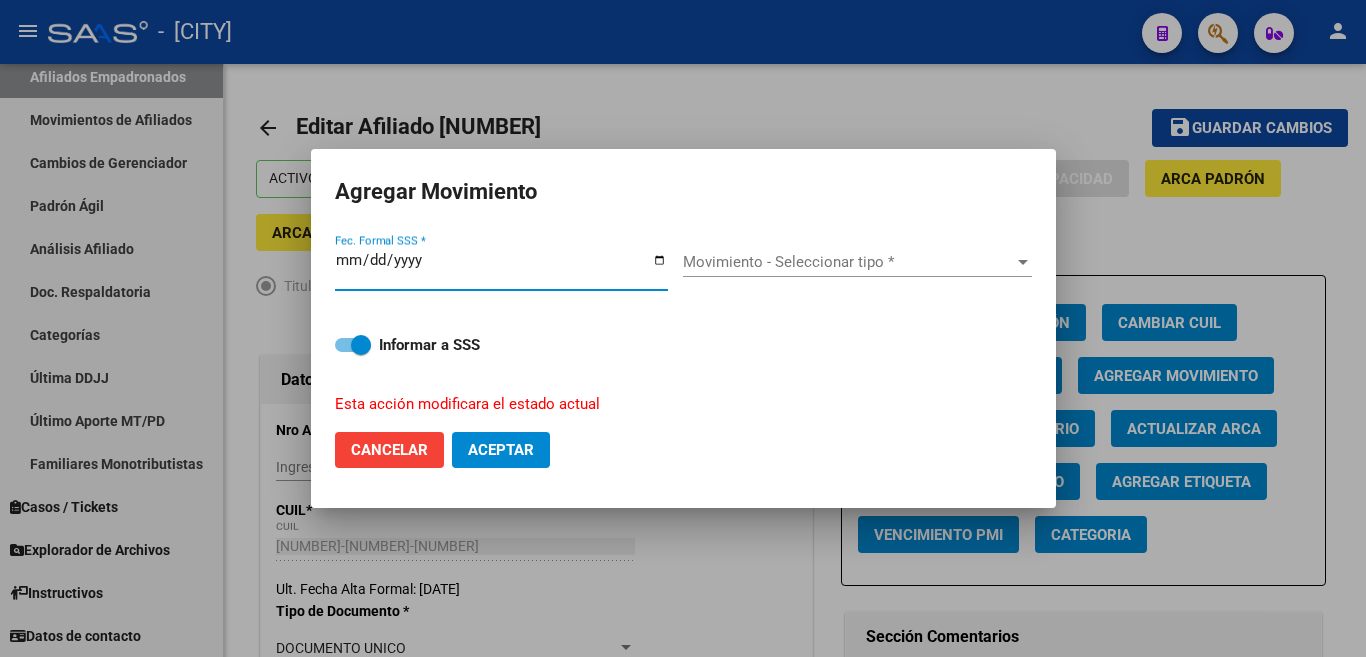 type on "2025-08-04" 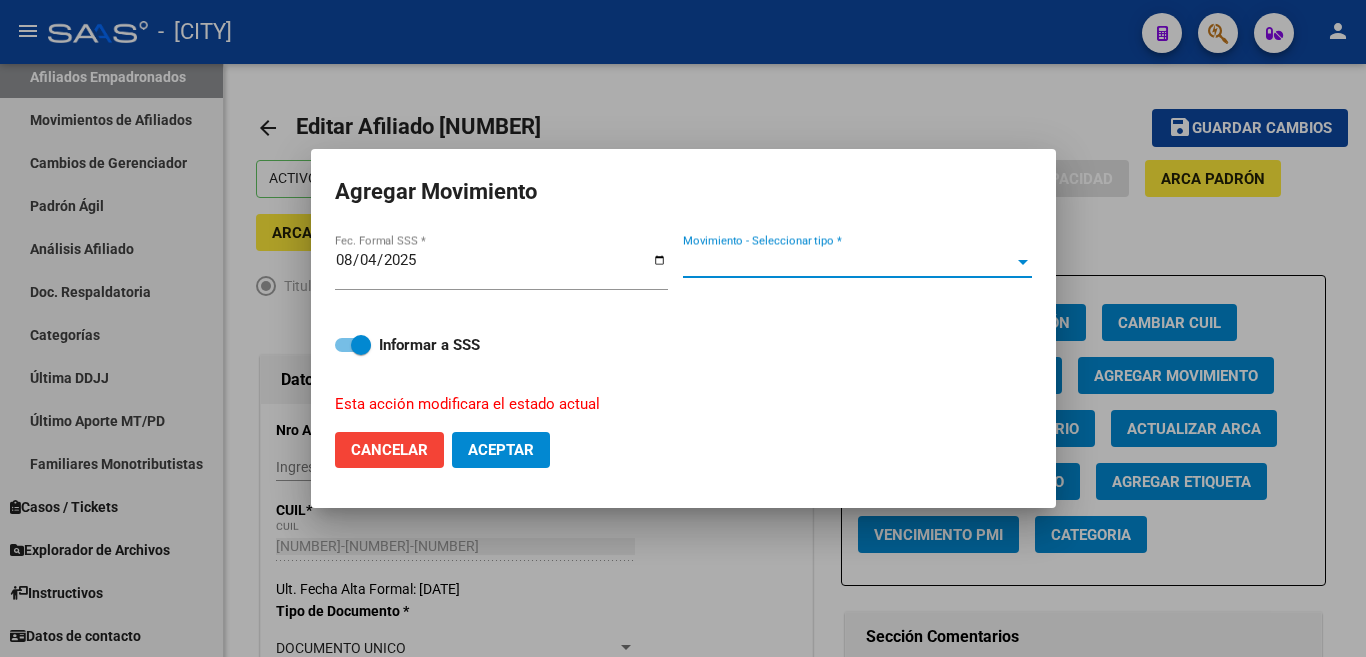 click on "Movimiento - Seleccionar tipo *" at bounding box center (848, 262) 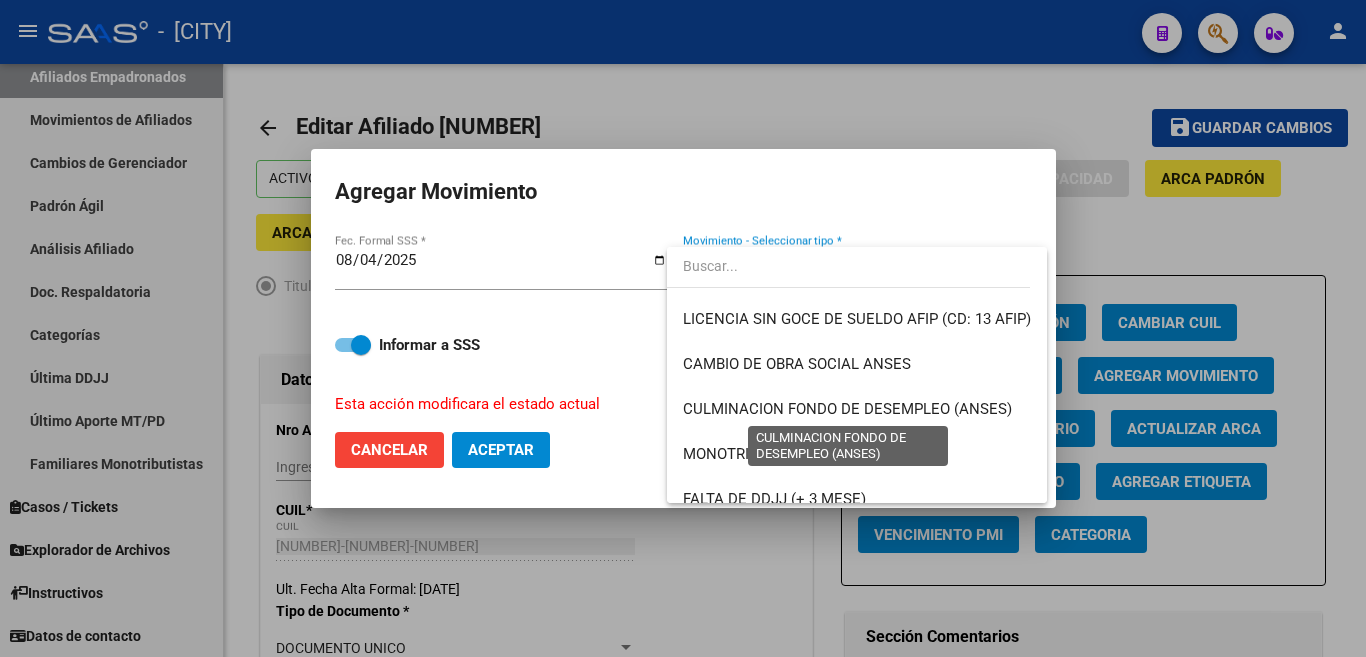 scroll, scrollTop: 500, scrollLeft: 0, axis: vertical 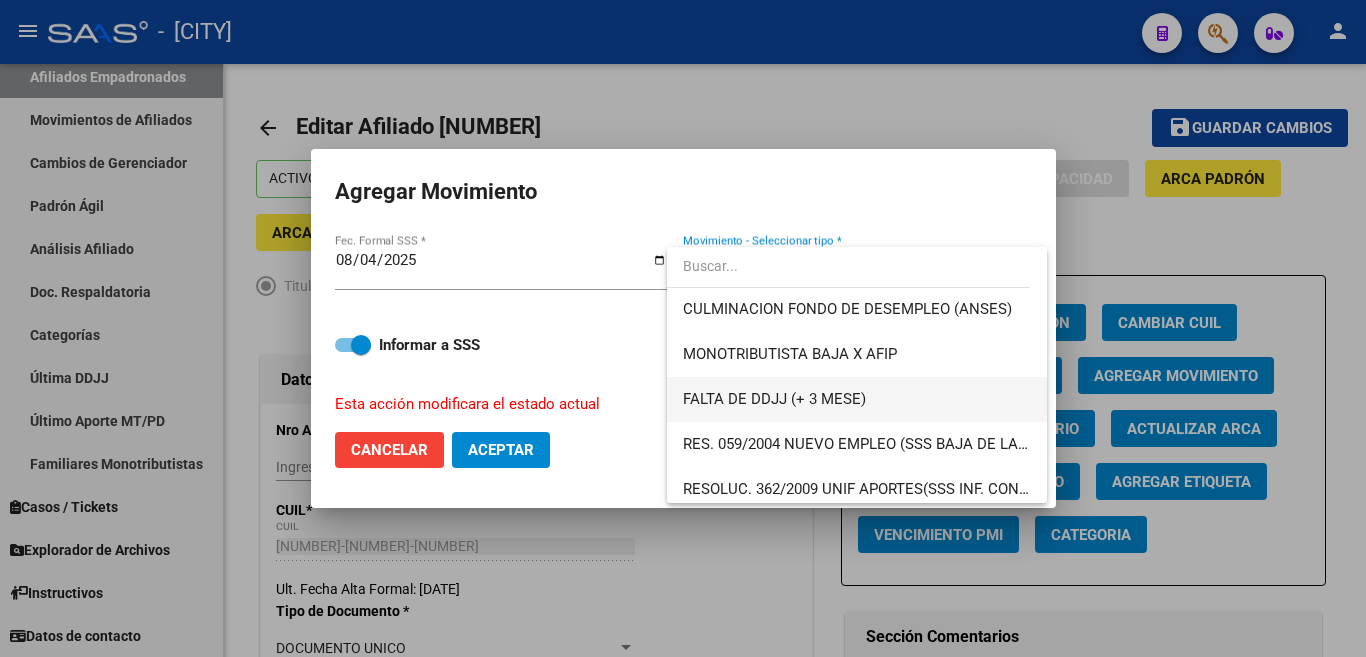 click on "FALTA DE DDJJ (+ 3 MESE)" at bounding box center [857, 399] 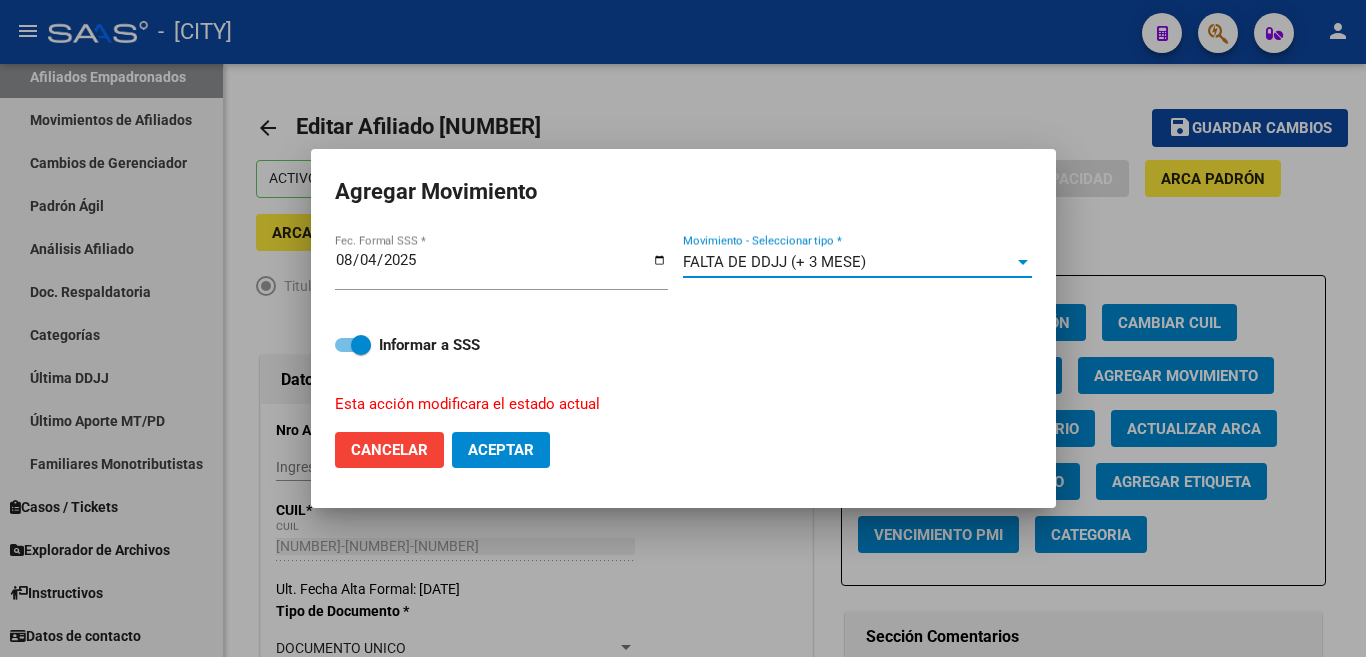 click on "Aceptar" 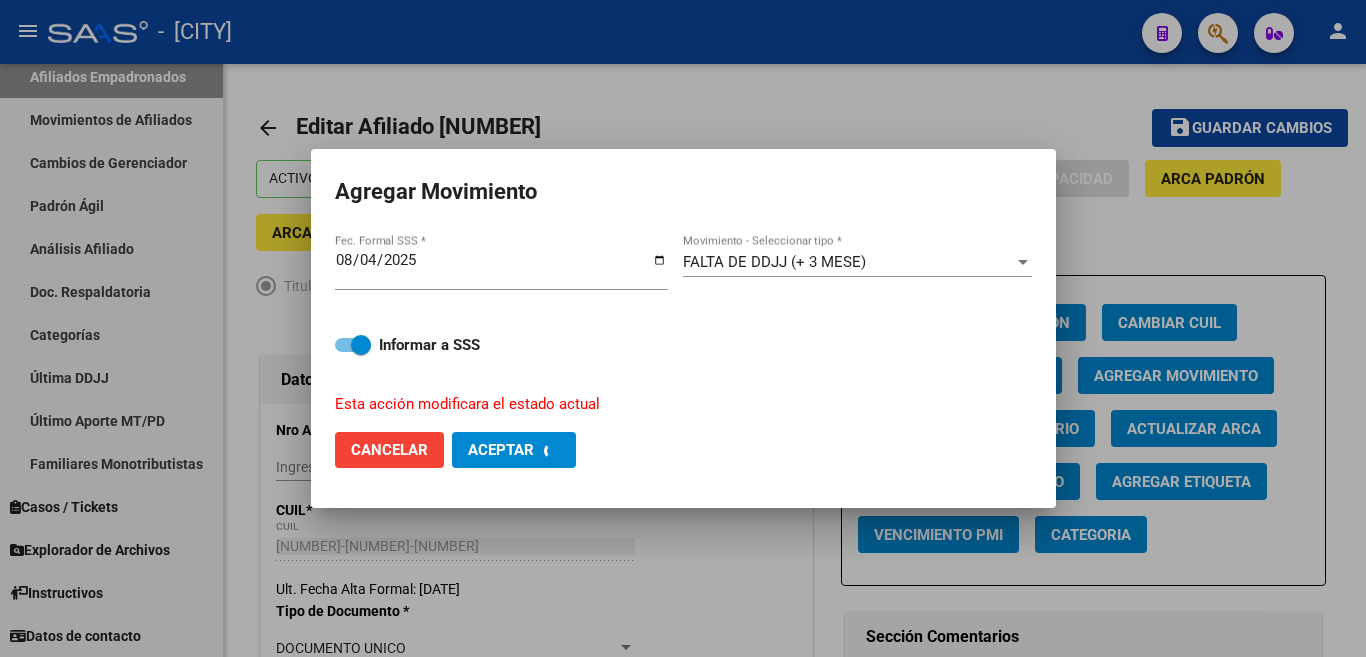 checkbox on "false" 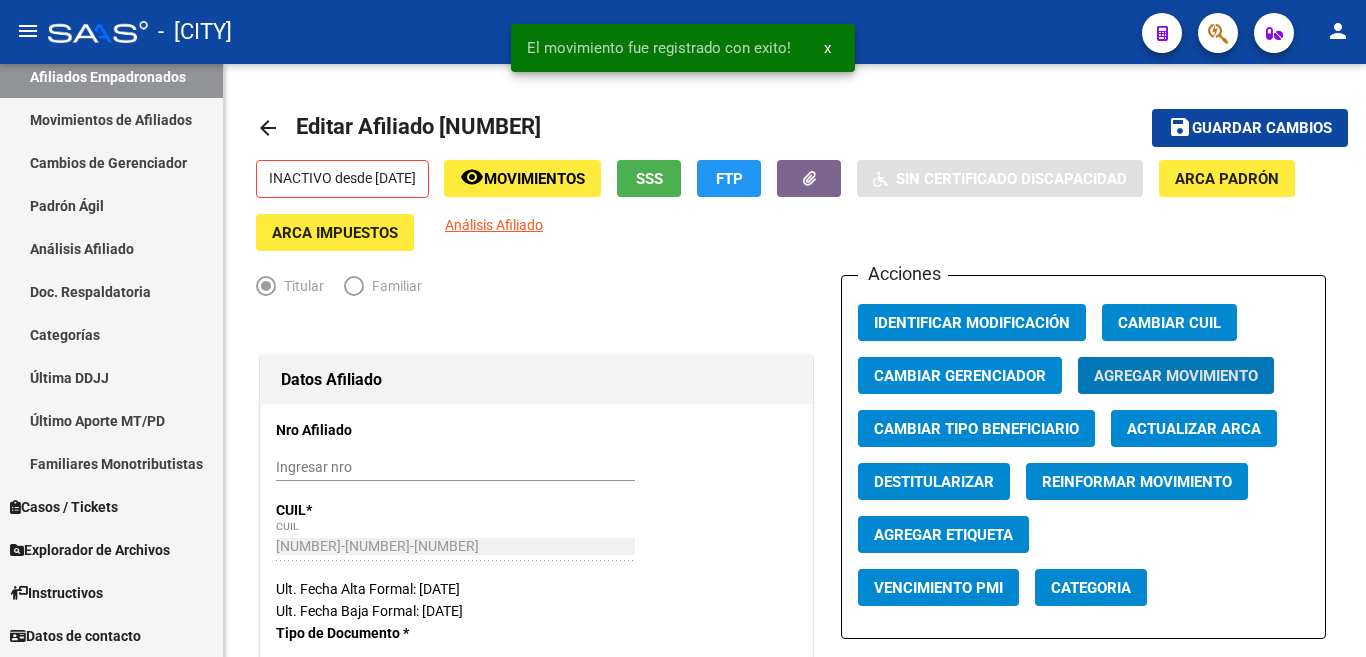 type 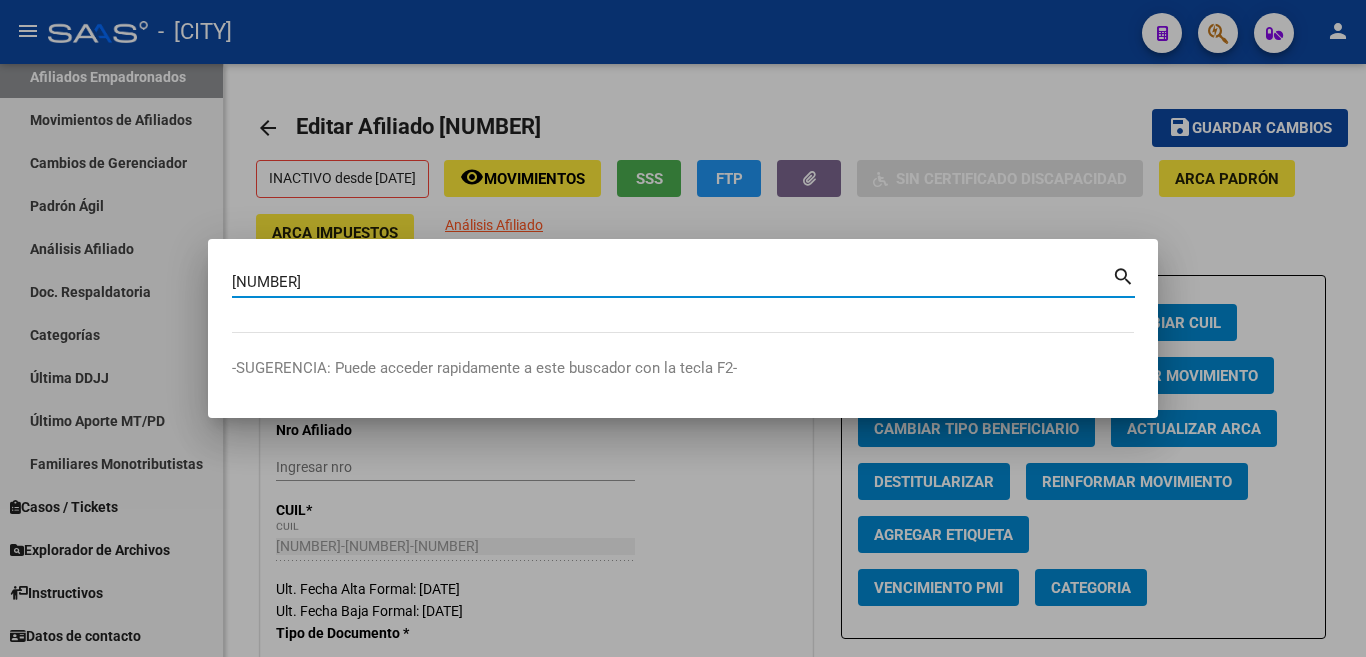 type on "[NUMBER]" 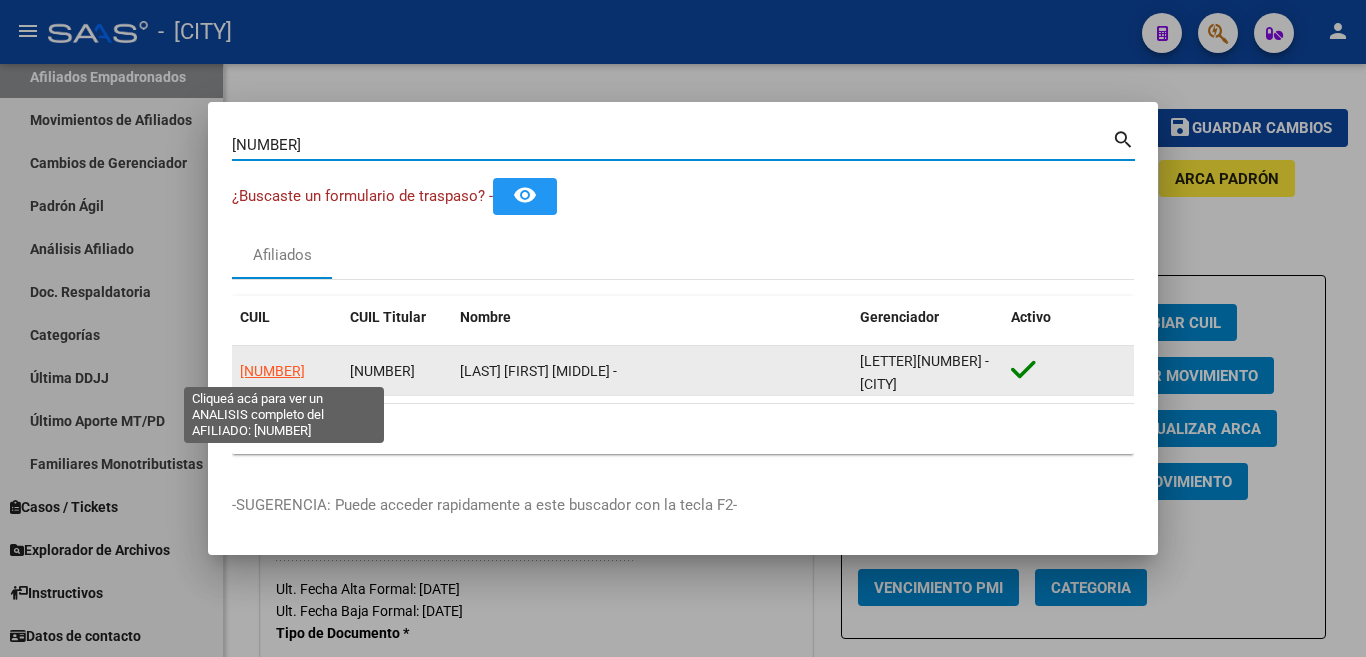 click on "[NUMBER]" 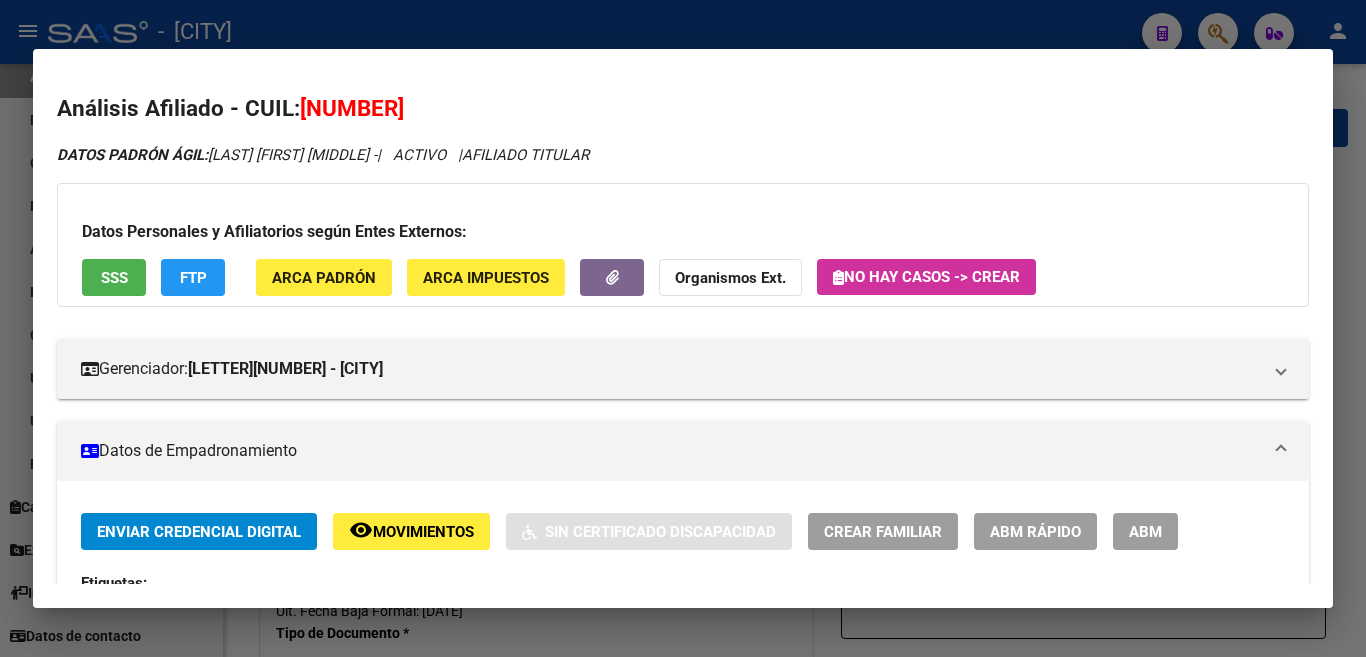 drag, startPoint x: 1136, startPoint y: 520, endPoint x: 1097, endPoint y: 546, distance: 46.872166 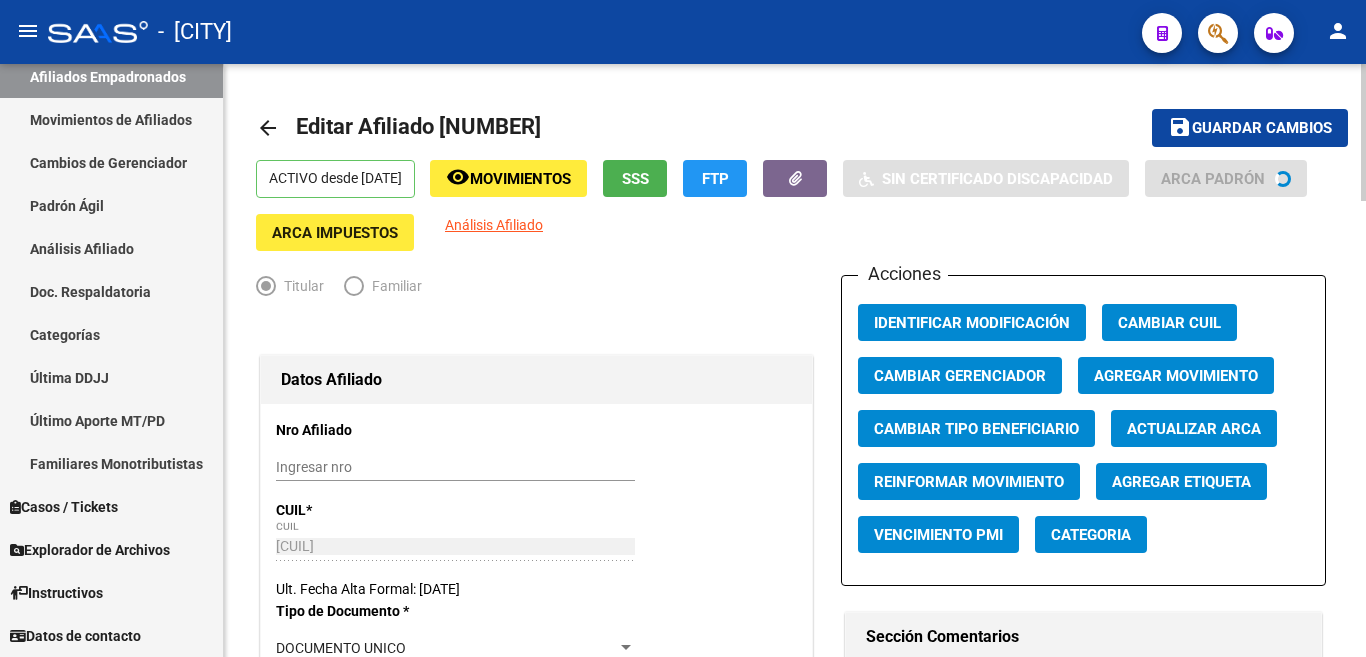 click on "Agregar Movimiento" 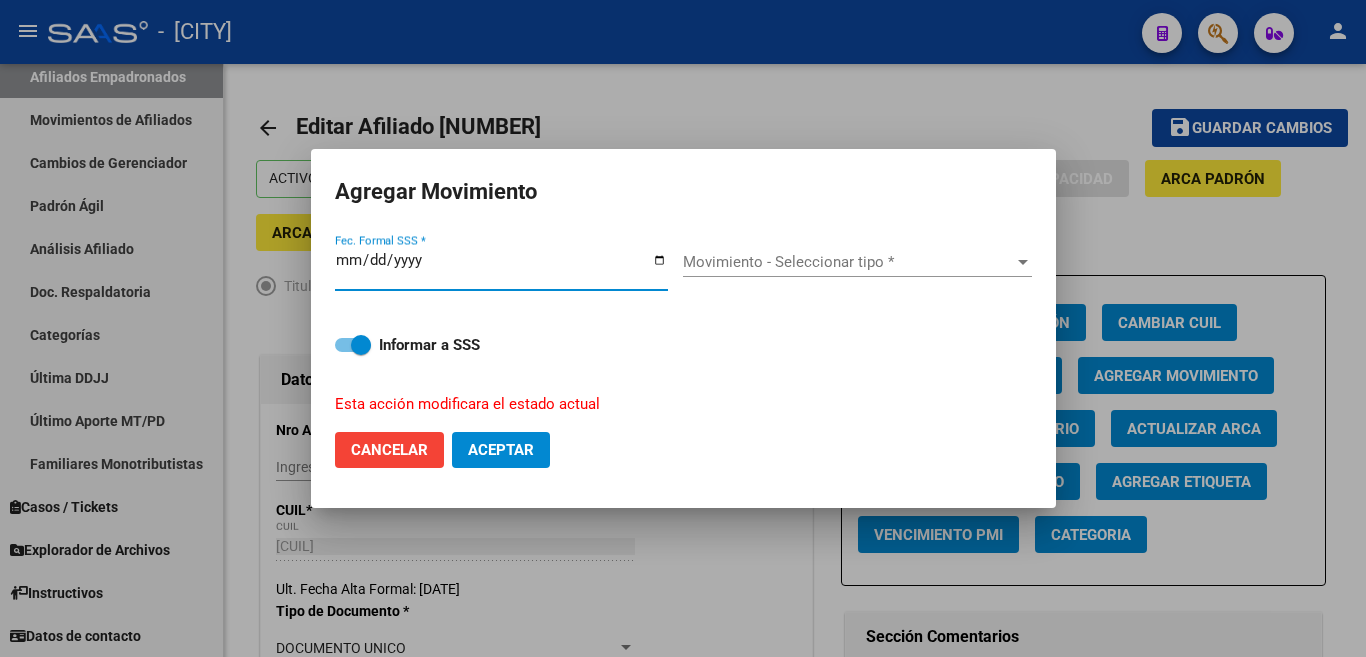 type on "2025-08-04" 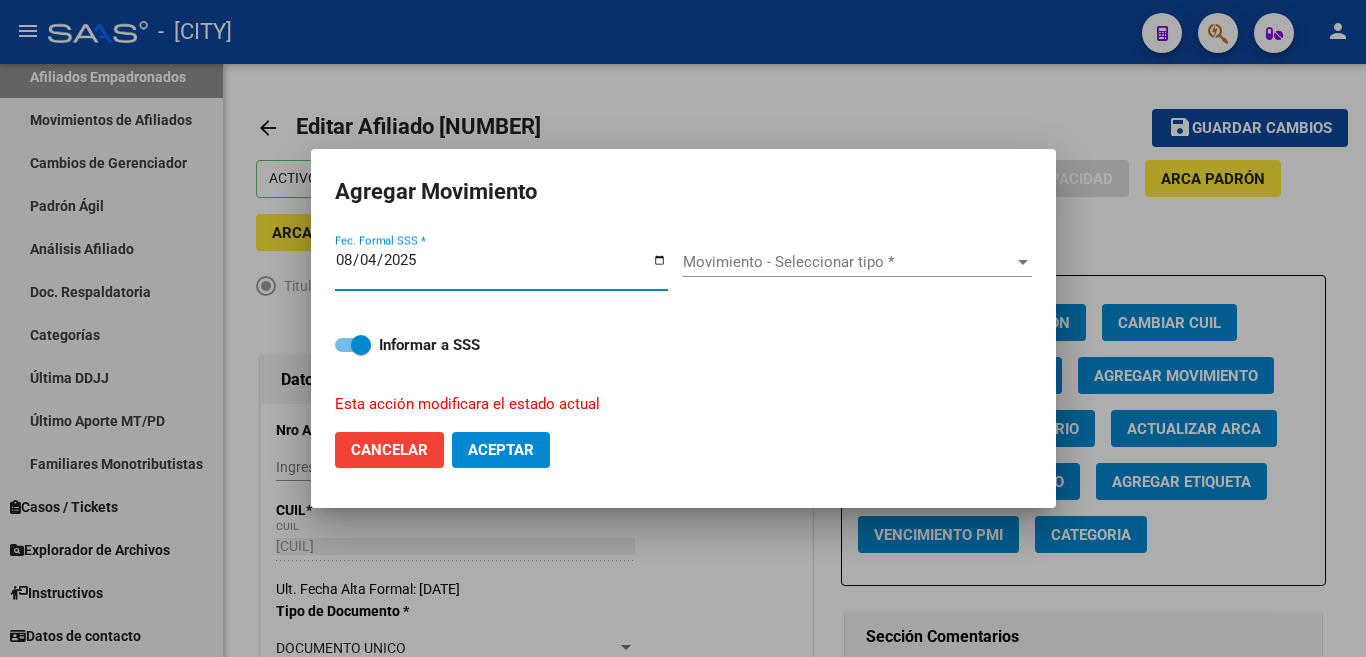 click on "Movimiento - Seleccionar tipo *" at bounding box center (848, 262) 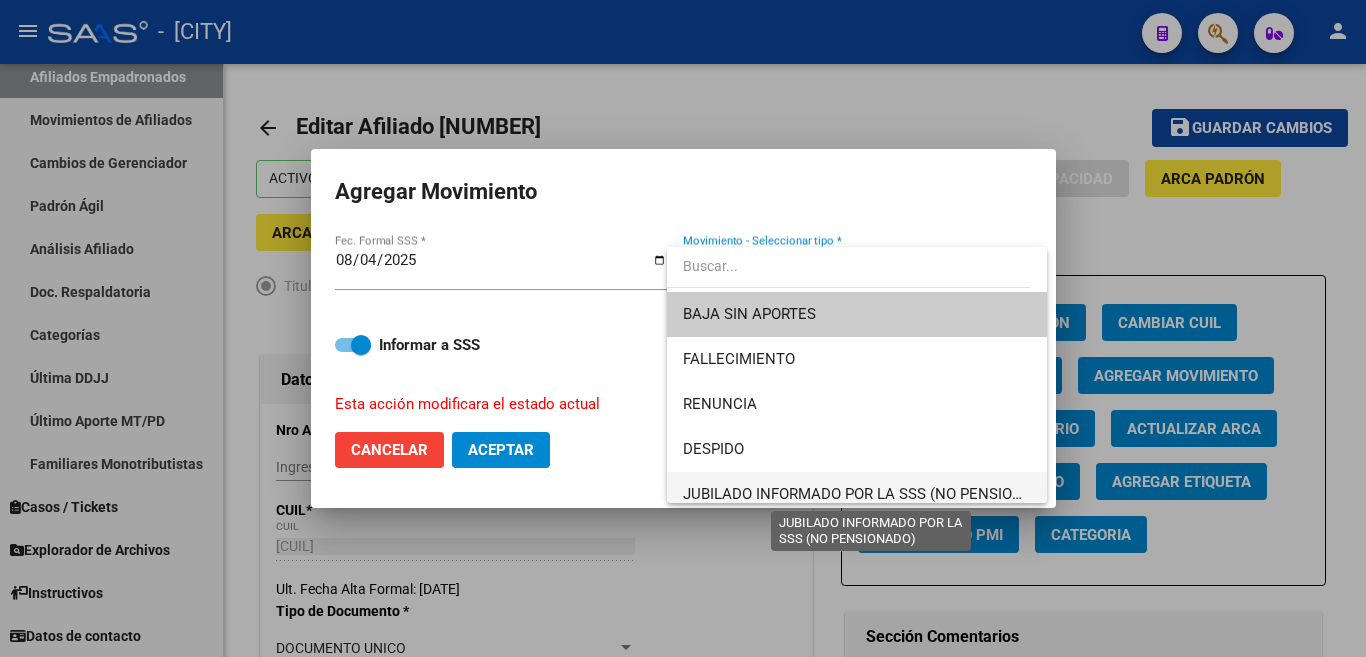 drag, startPoint x: 920, startPoint y: 488, endPoint x: 876, endPoint y: 499, distance: 45.35416 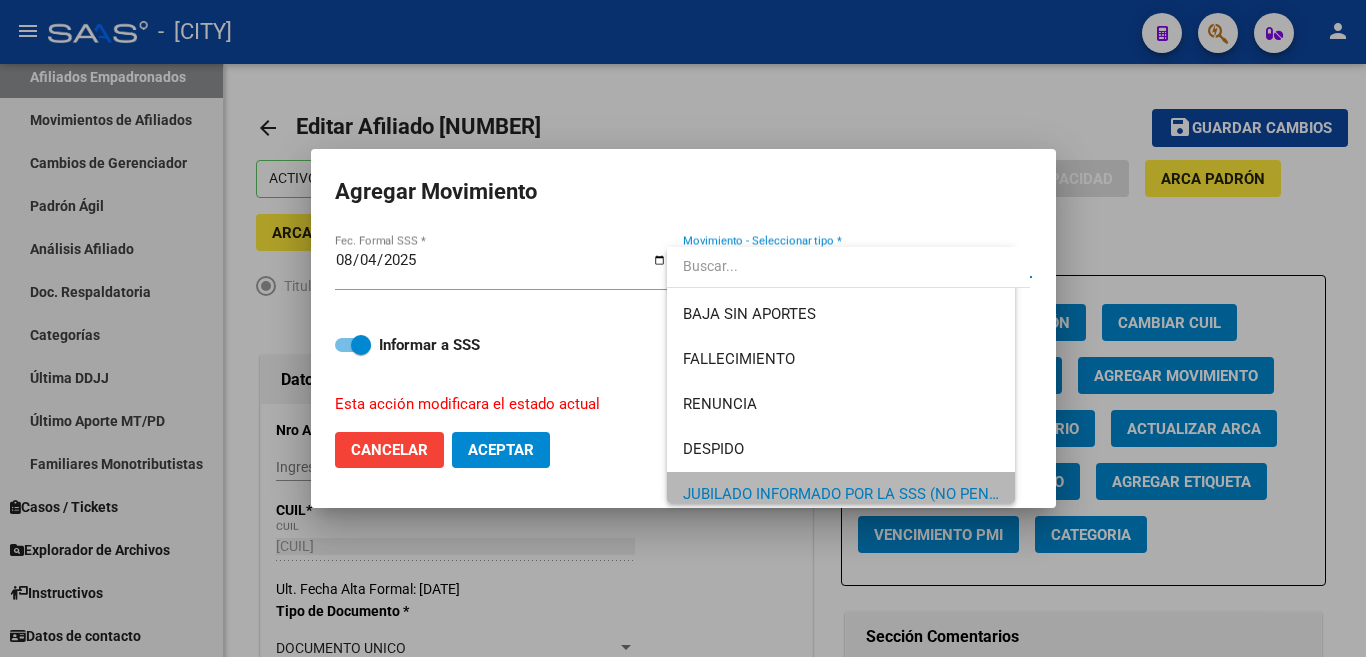 scroll, scrollTop: 11, scrollLeft: 0, axis: vertical 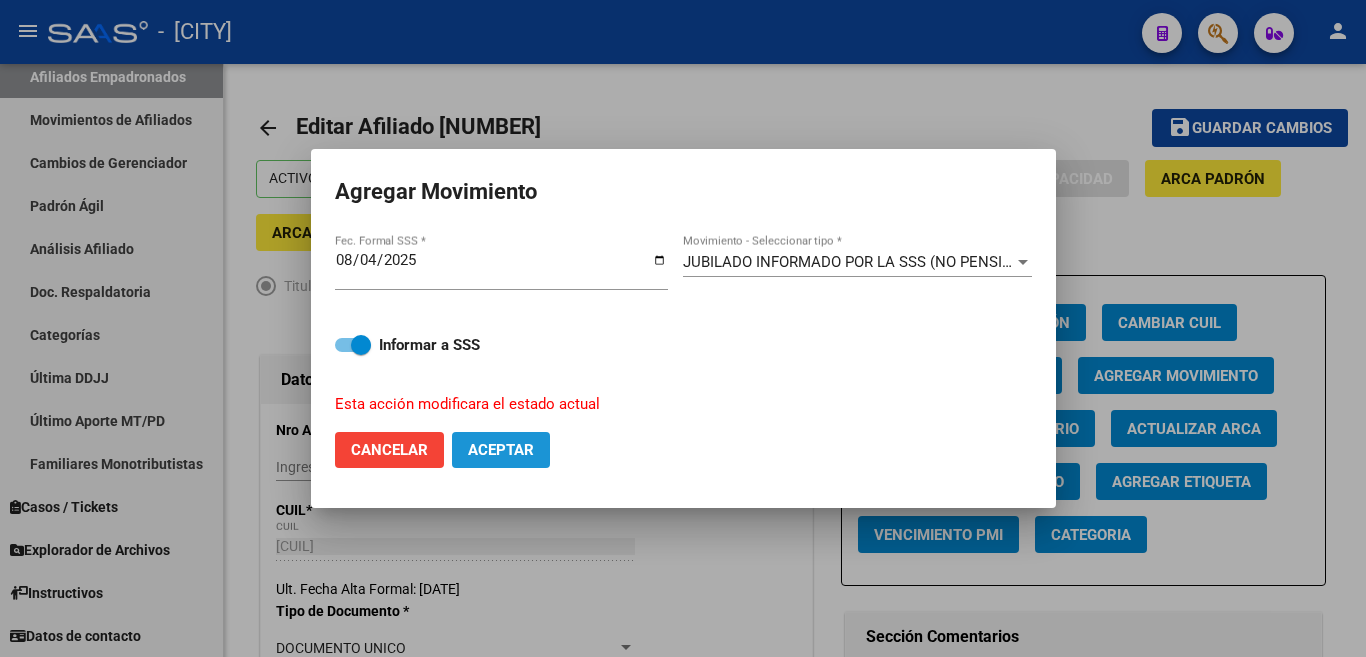 click on "Aceptar" 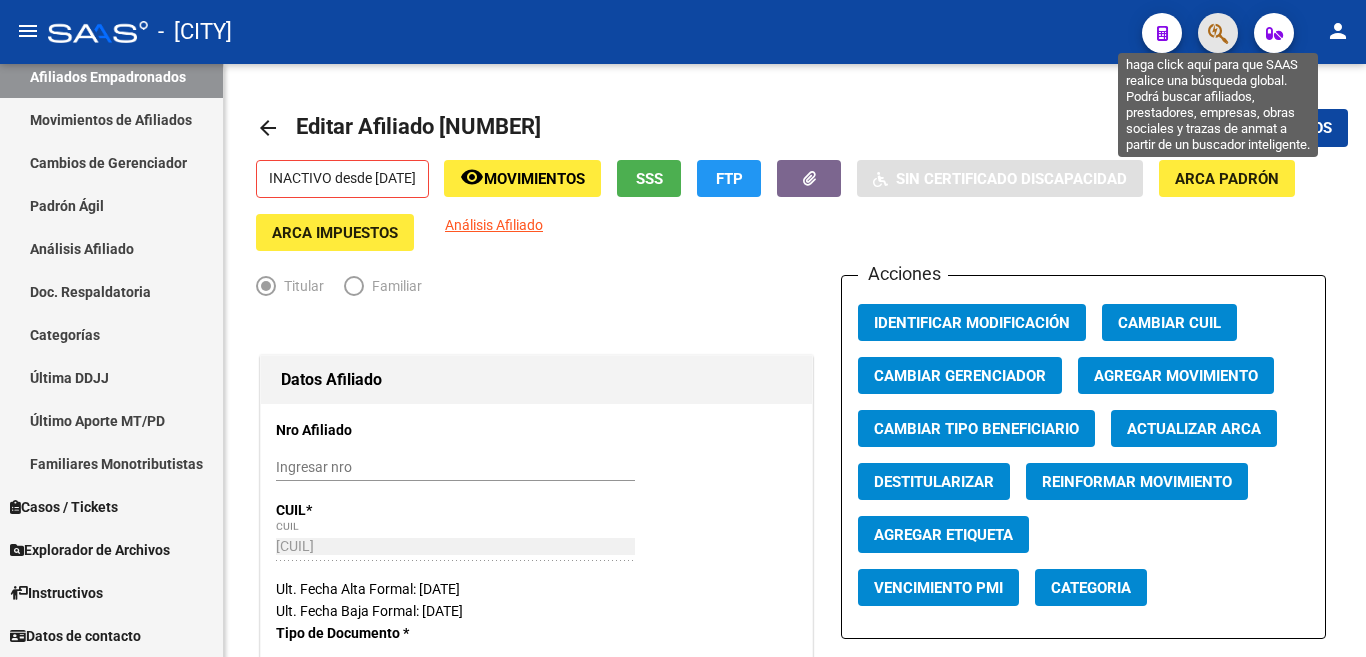 click 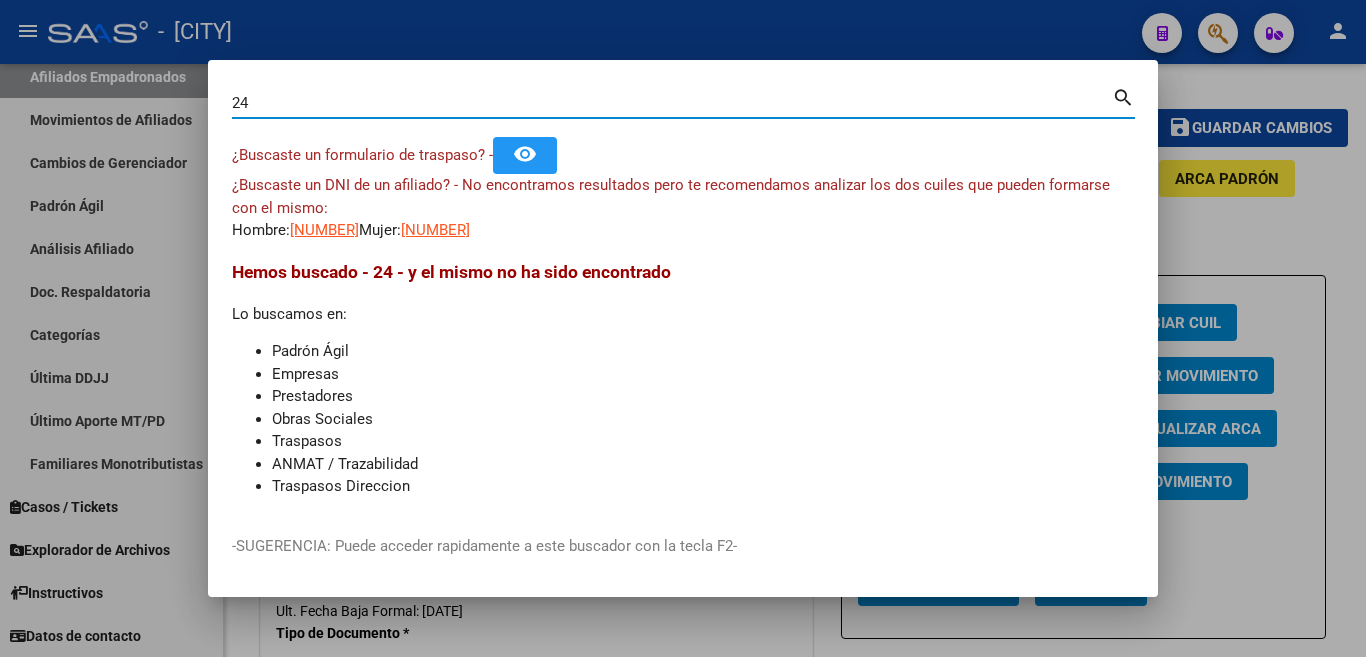 type on "2" 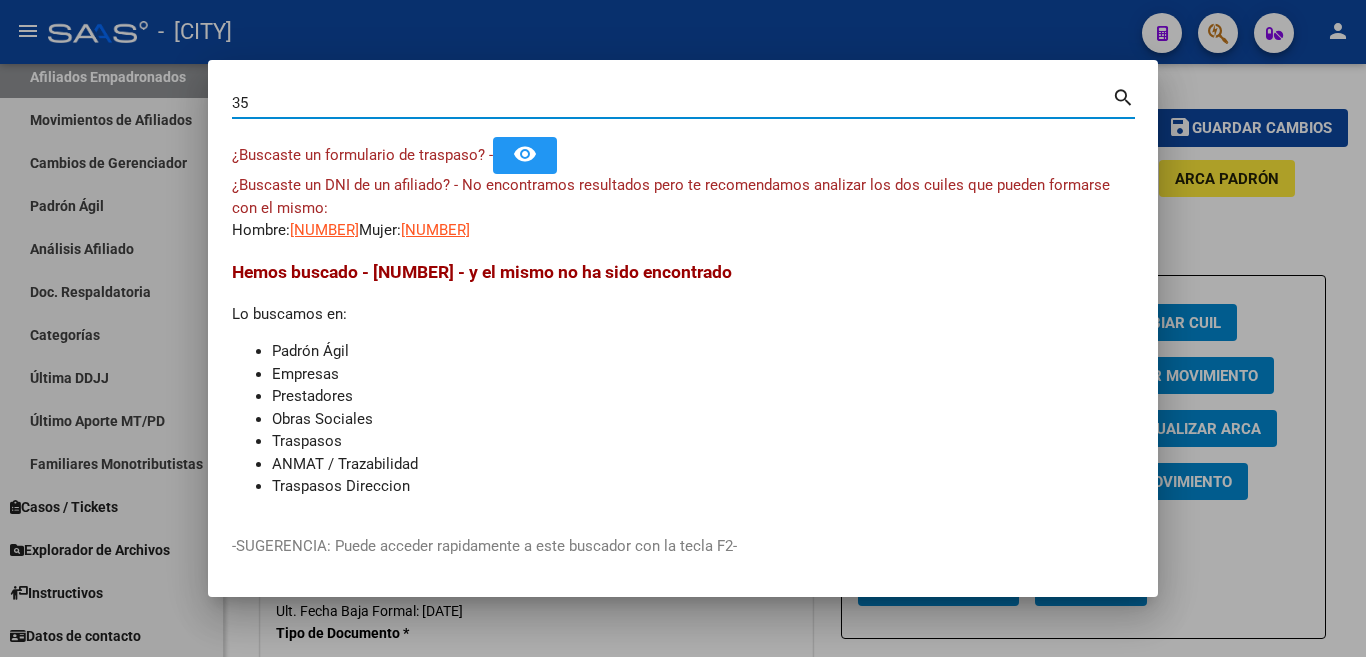 type on "3" 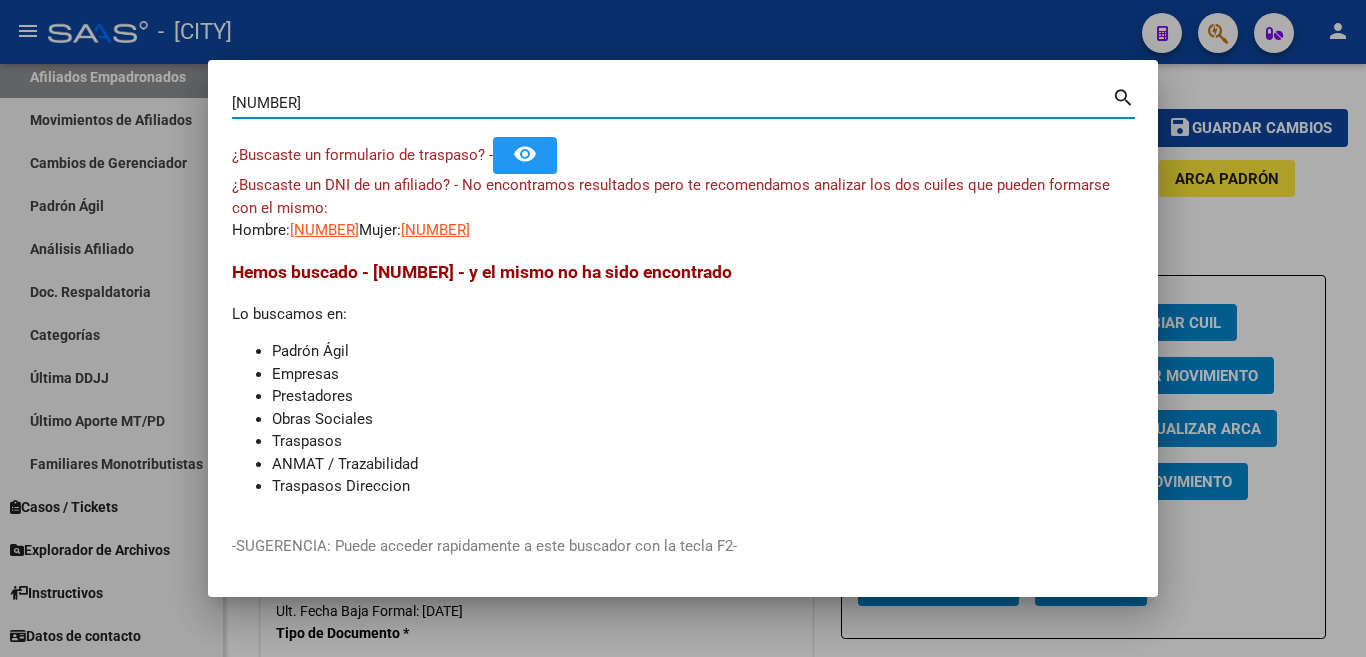 click on "[NUMBER]" at bounding box center [672, 103] 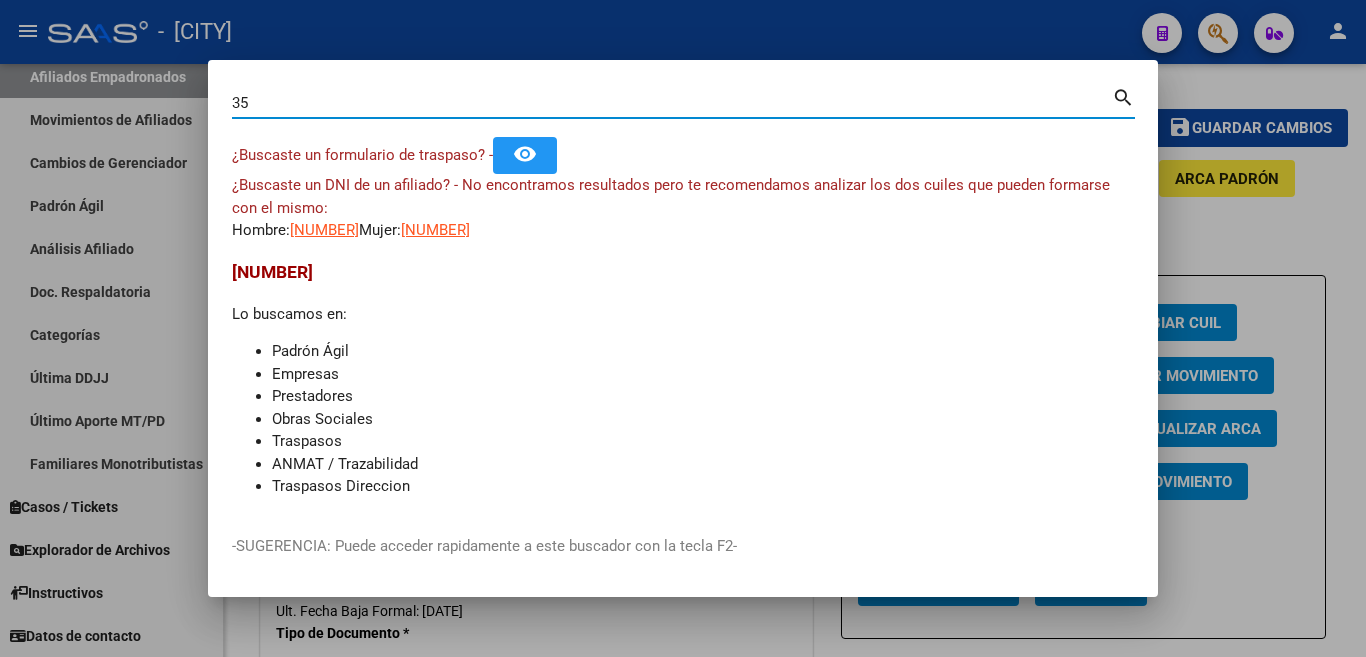 type on "3" 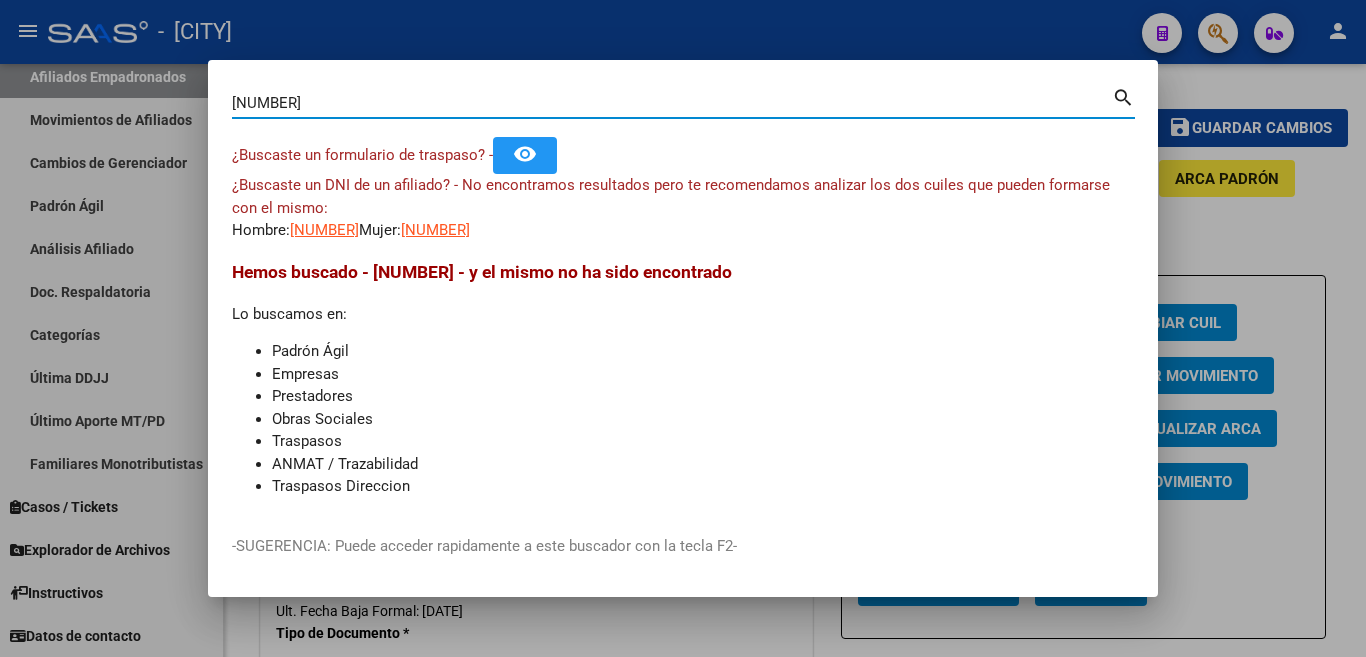 type on "[NUMBER]" 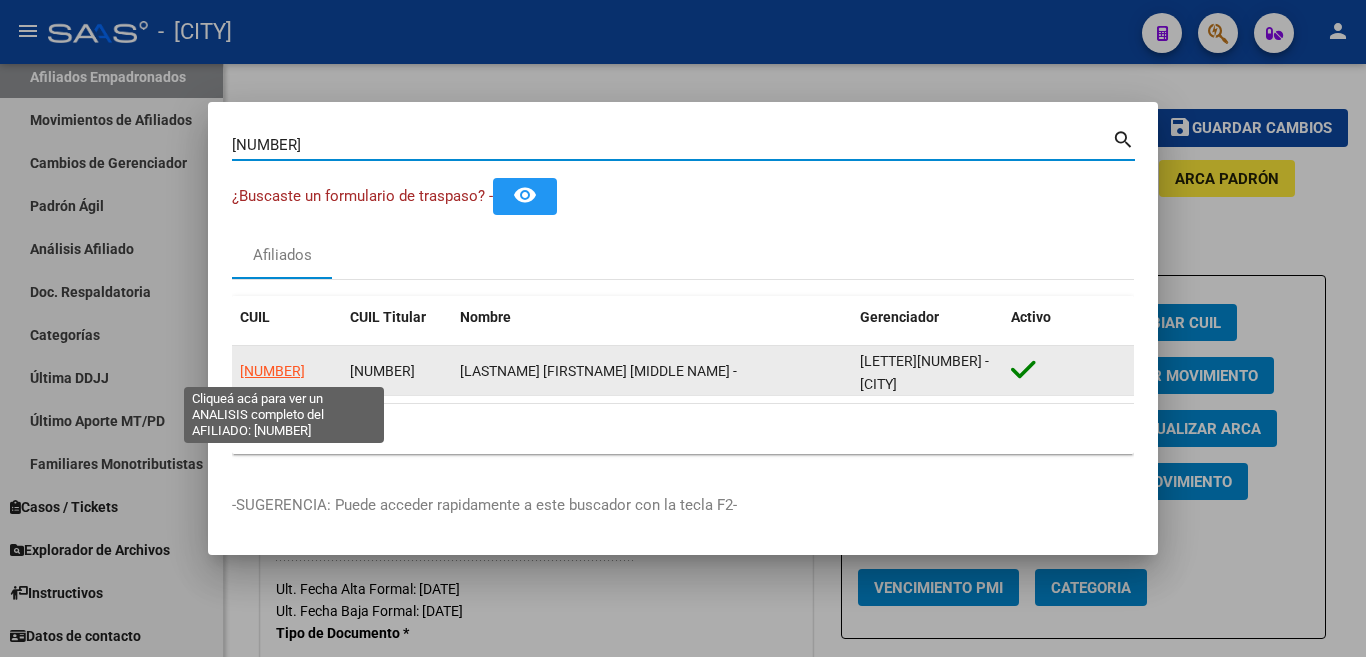 click on "[NUMBER]" 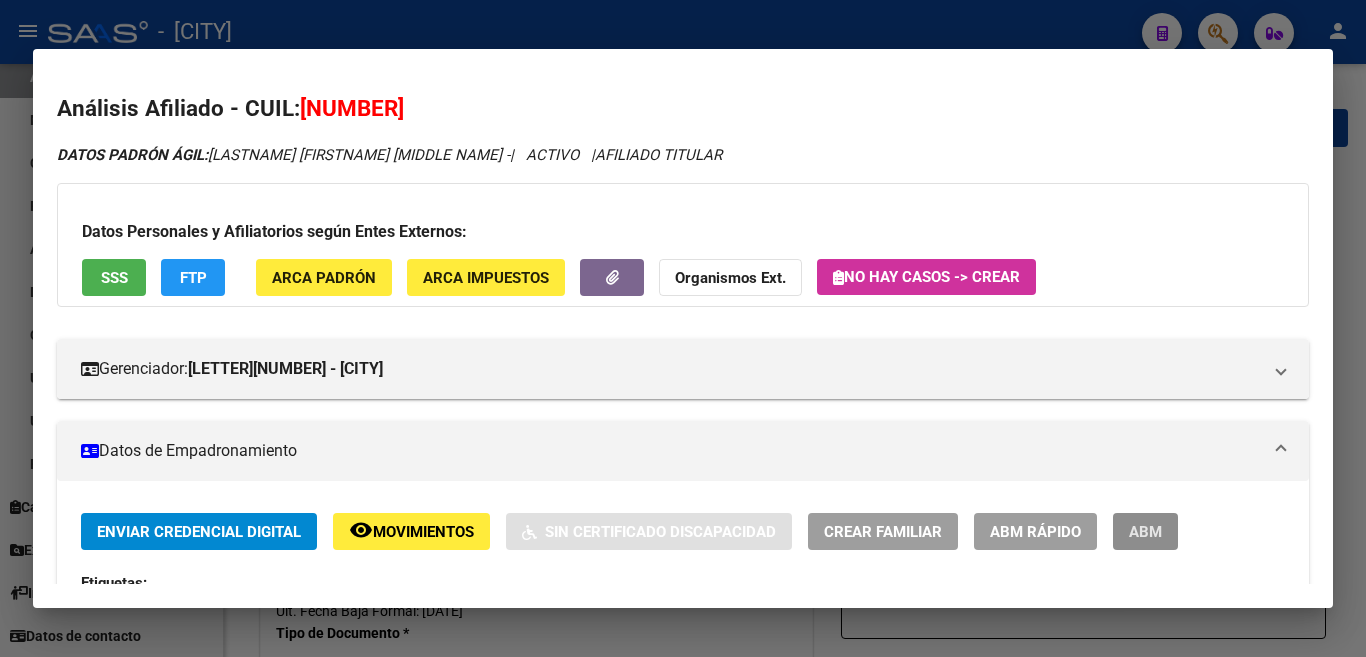 click on "ABM" at bounding box center [1145, 532] 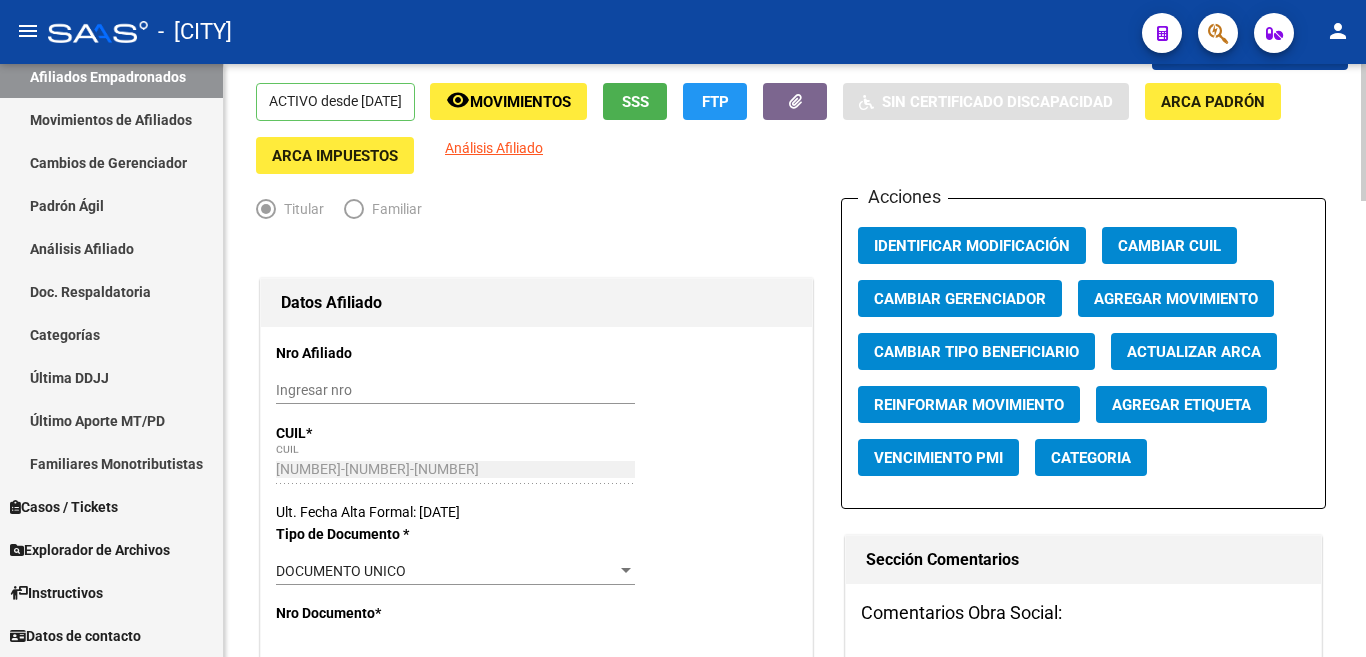 scroll, scrollTop: 100, scrollLeft: 0, axis: vertical 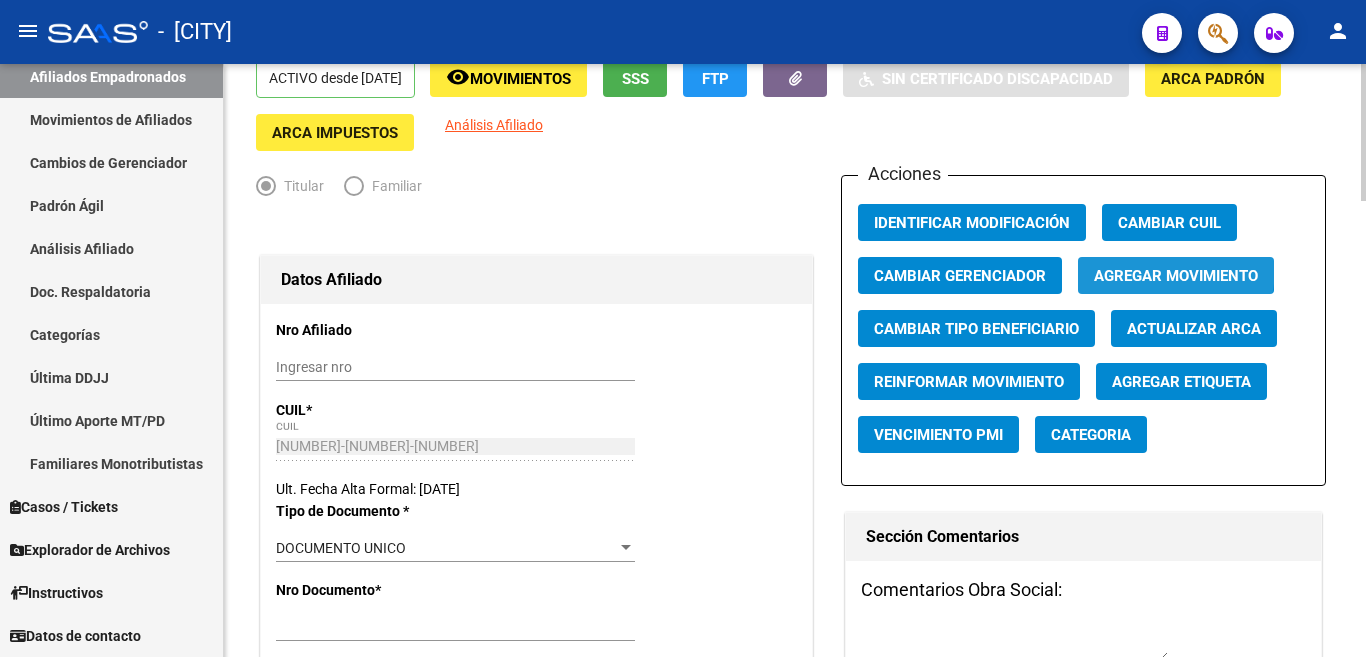 click on "Agregar Movimiento" 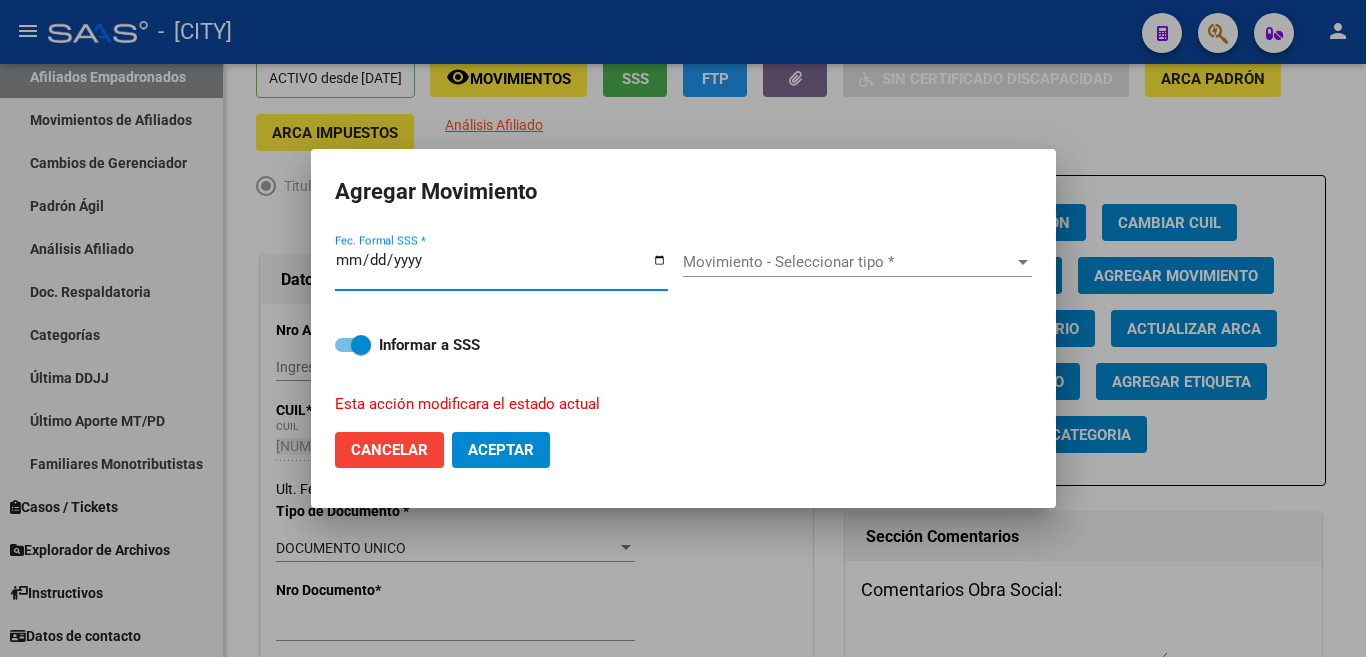 type on "2025-08-04" 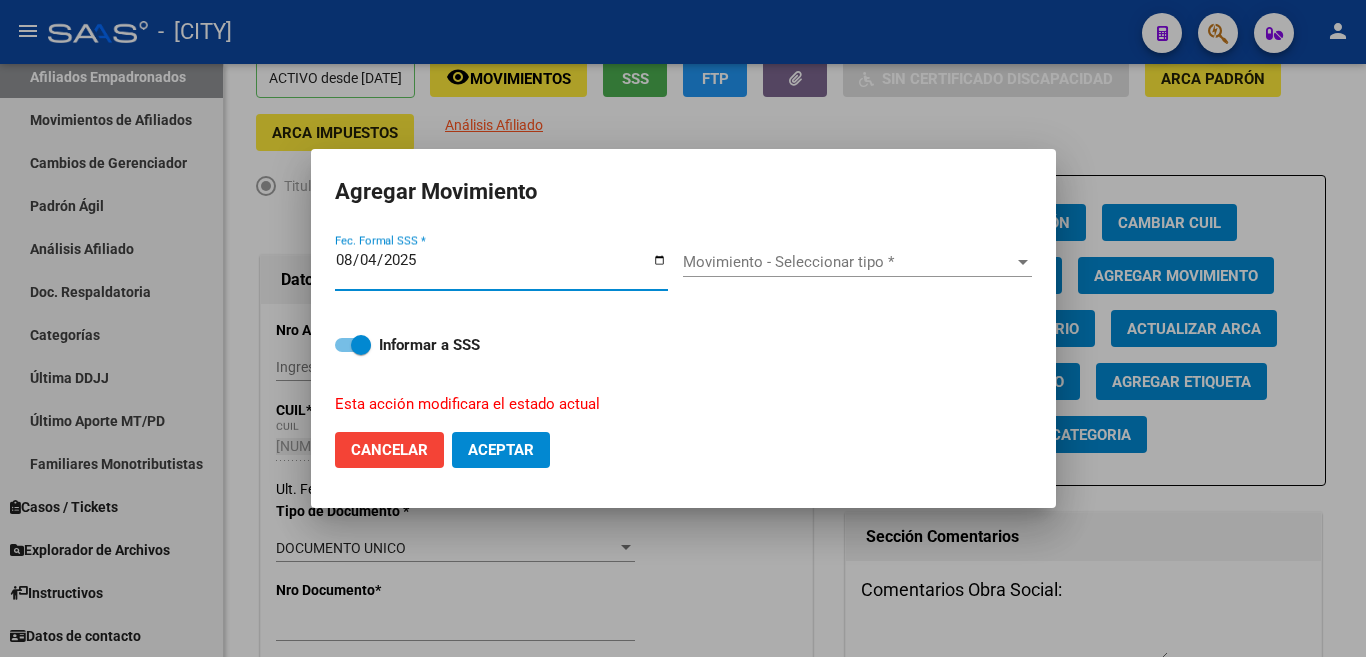 click at bounding box center [1023, 262] 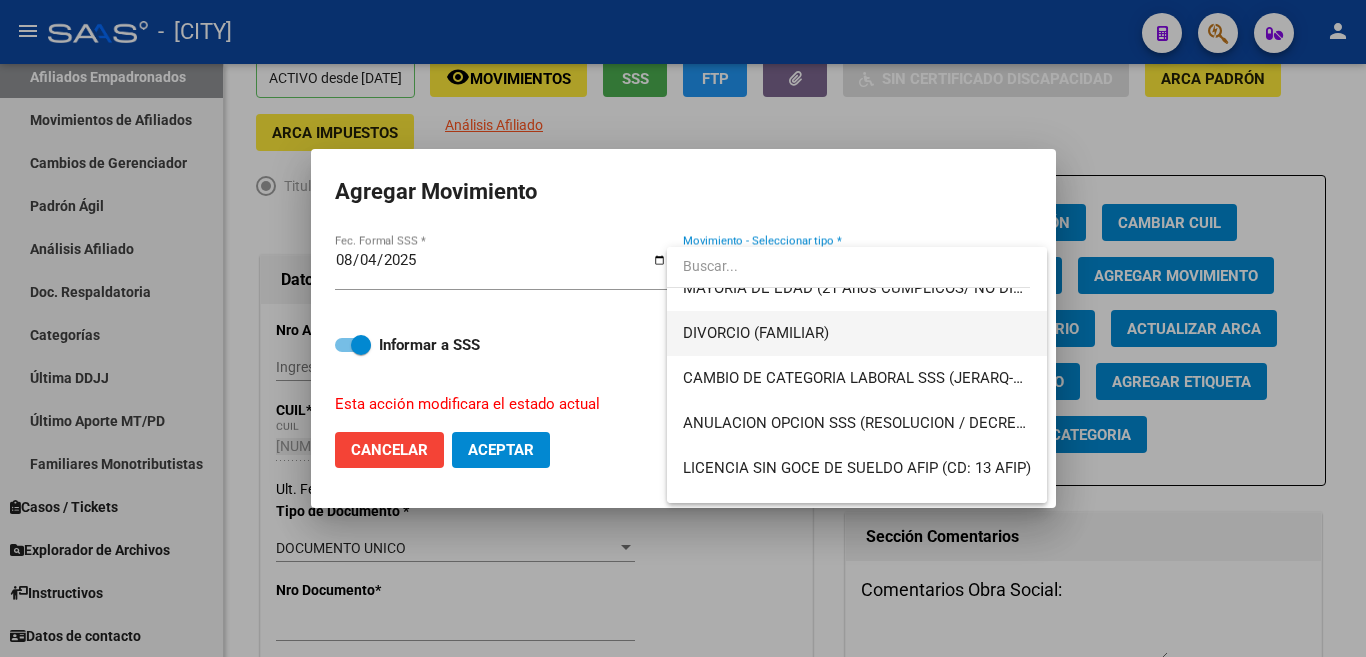 scroll, scrollTop: 300, scrollLeft: 0, axis: vertical 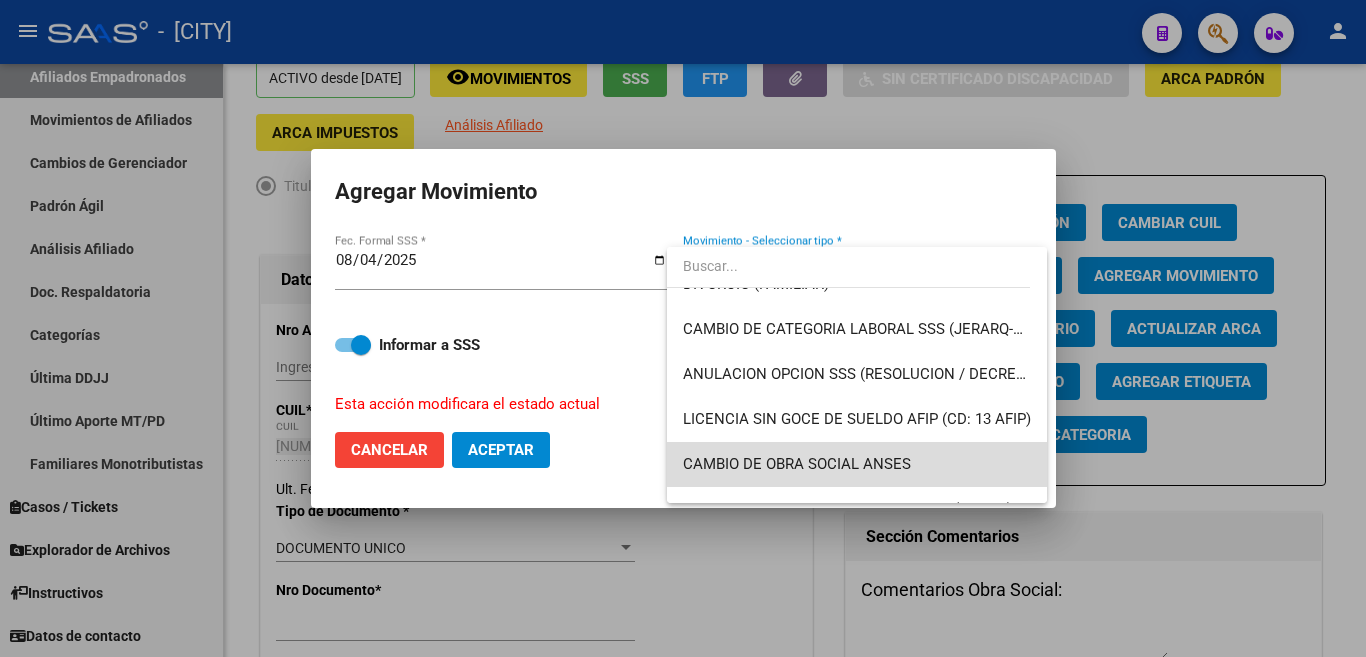 click on "CAMBIO DE OBRA SOCIAL ANSES" at bounding box center [857, 464] 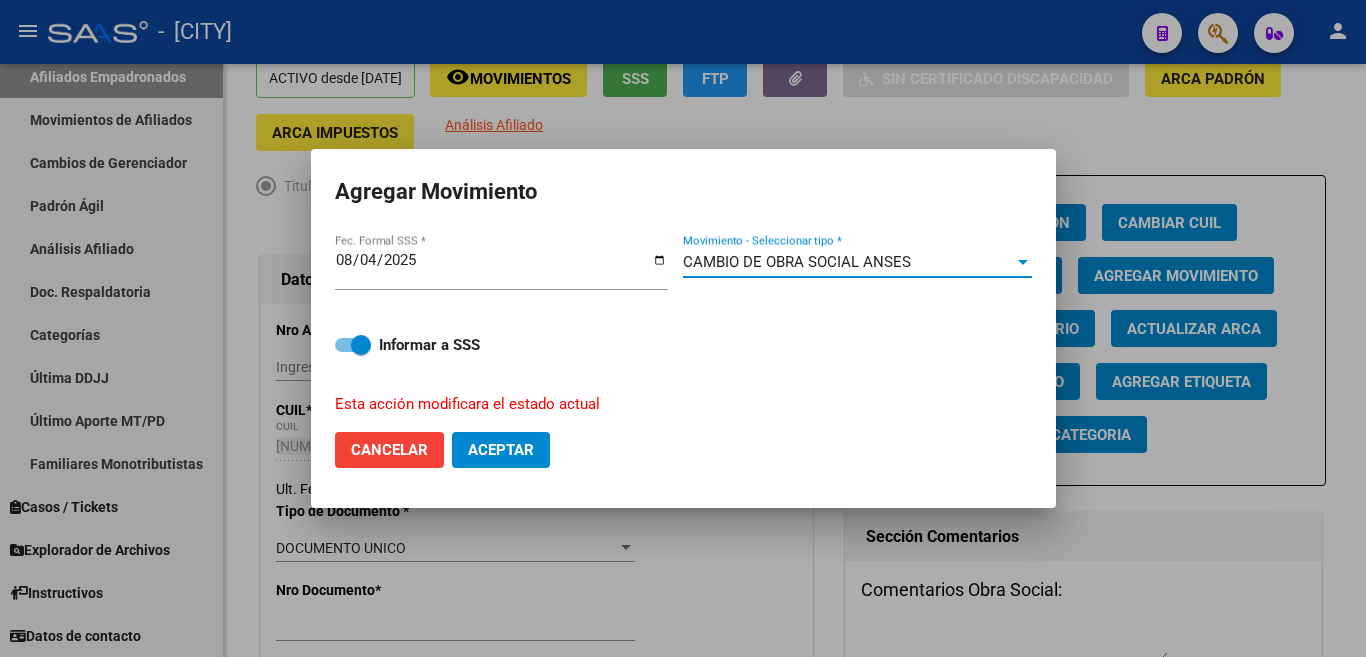 click on "Aceptar" 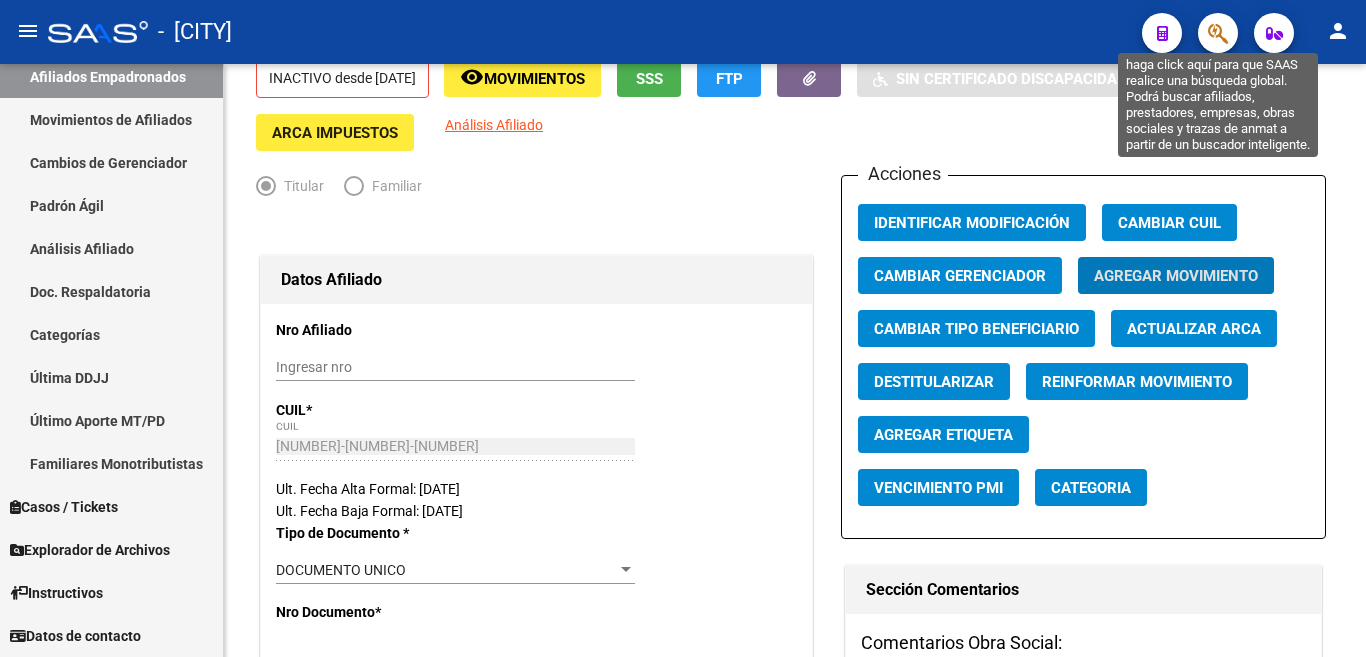 click 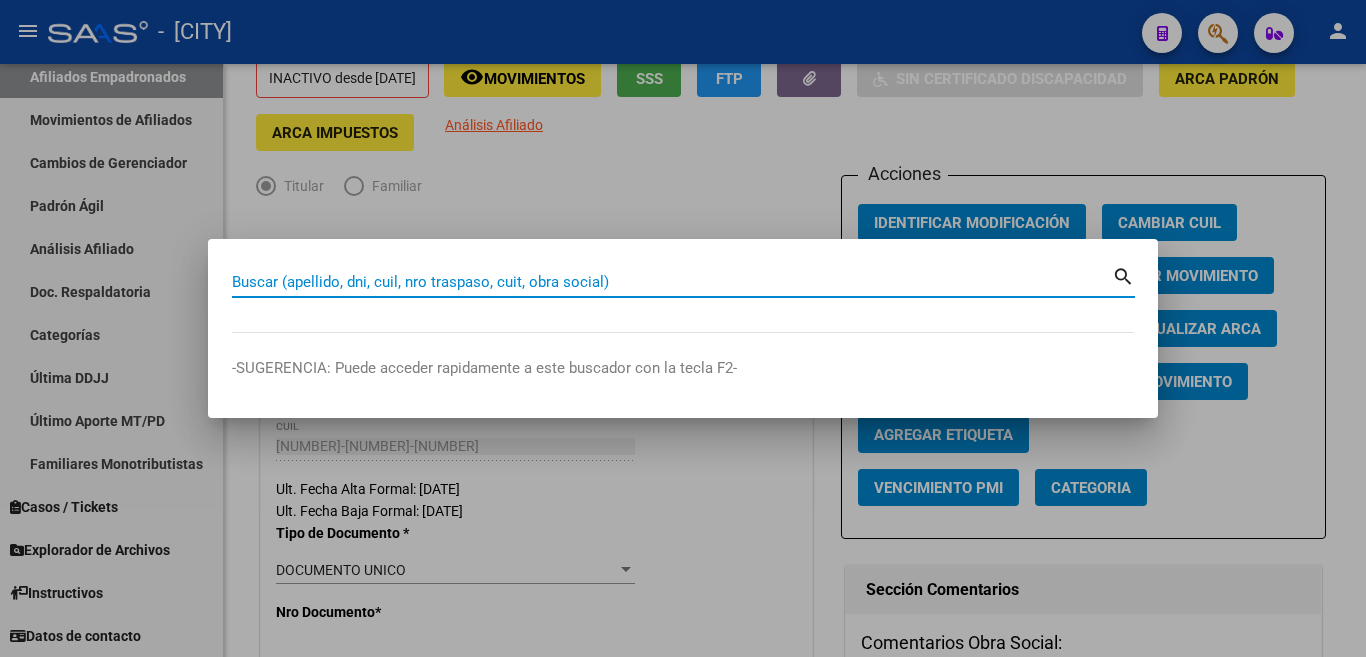click on "Buscar (apellido, dni, cuil, nro traspaso, cuit, obra social)" at bounding box center [672, 282] 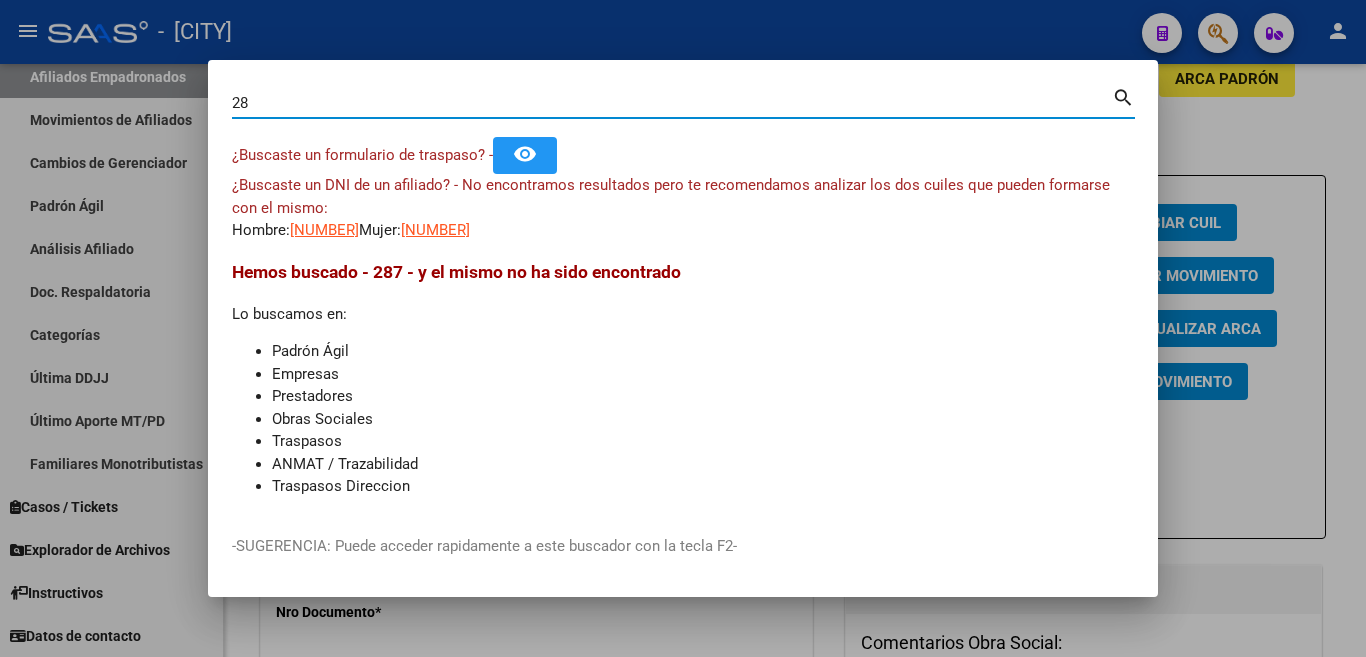 type on "2" 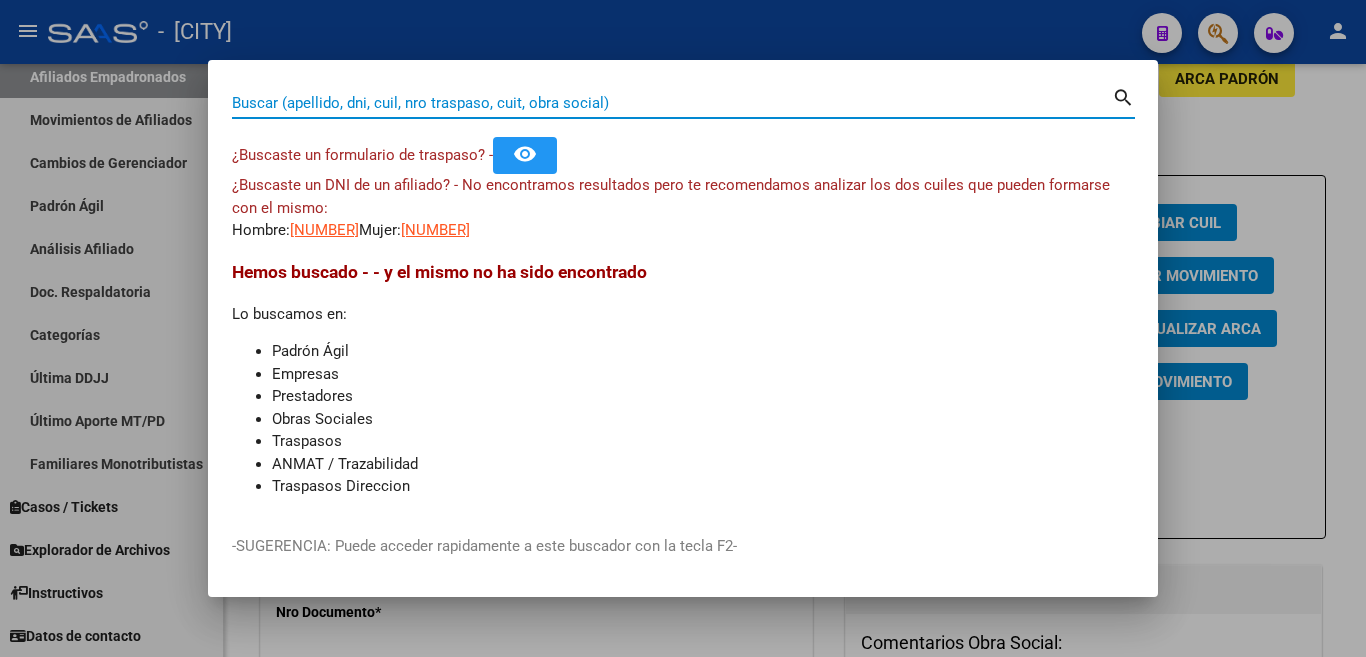 type on "3" 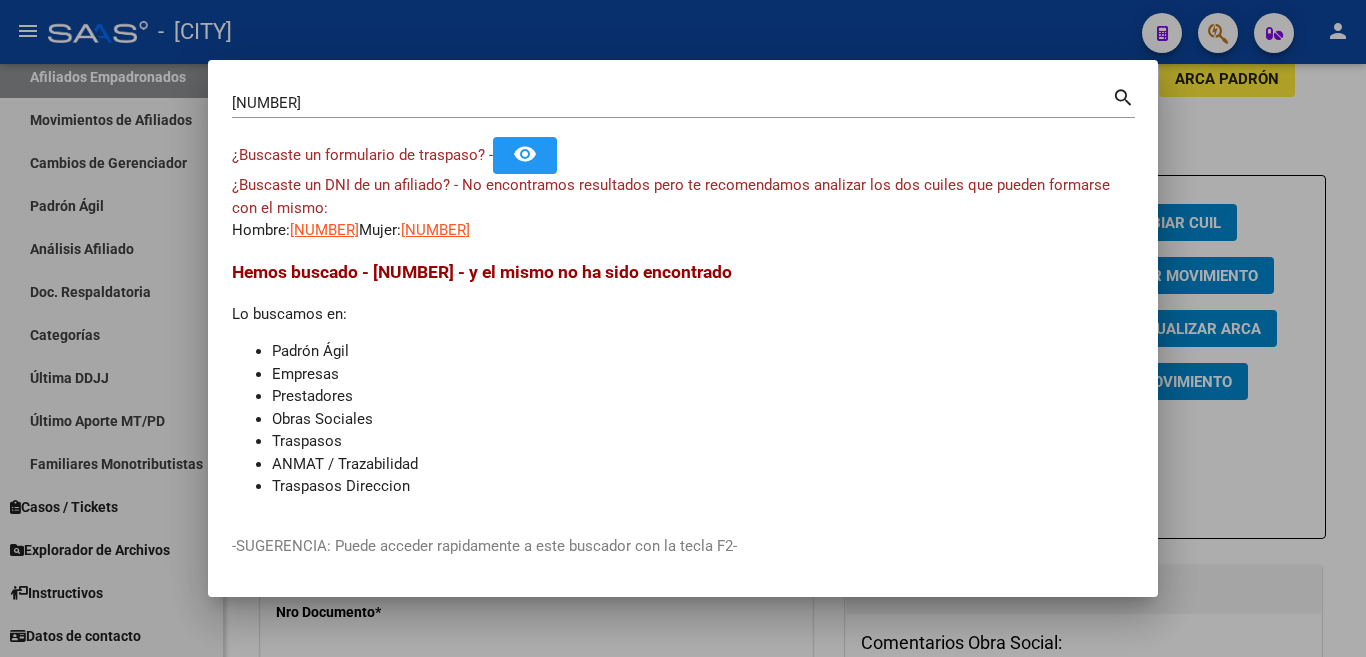 click on "[NUMBER] Buscar (apellido, dni, cuil, nro traspaso, cuit, obra social)" at bounding box center [672, 103] 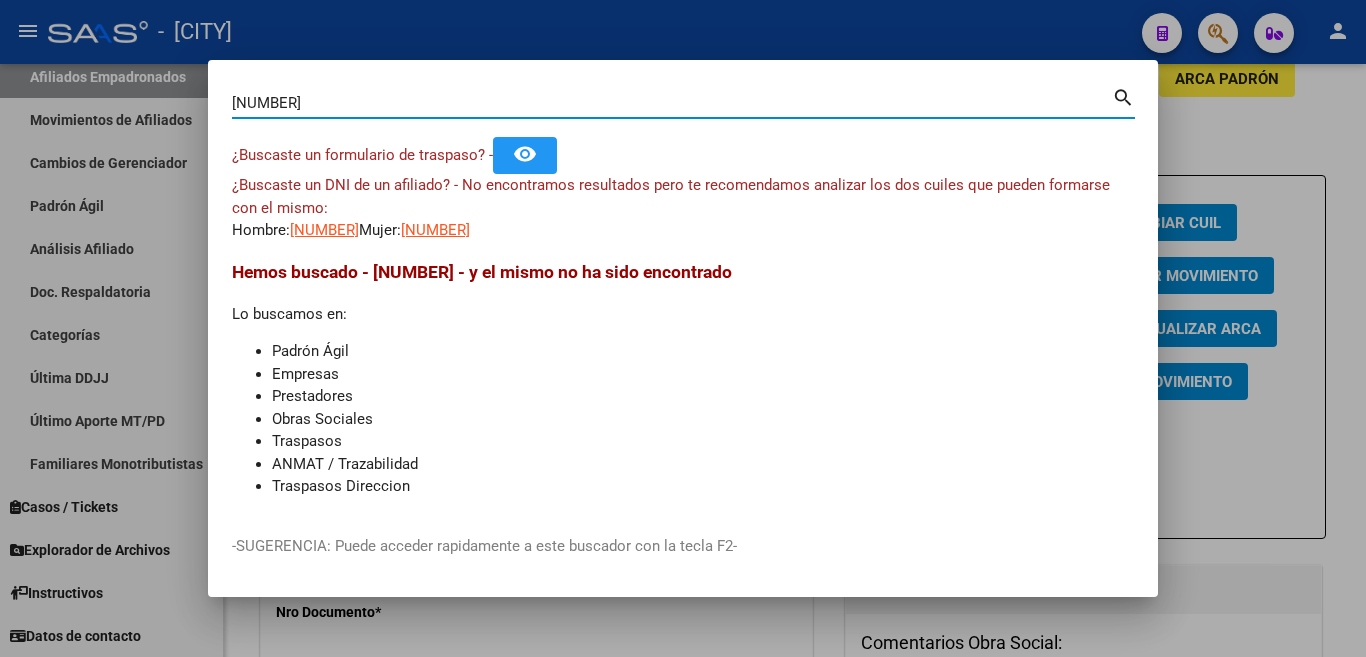 click on "[NUMBER] Buscar (apellido, dni, cuil, nro traspaso, cuit, obra social)" at bounding box center [672, 103] 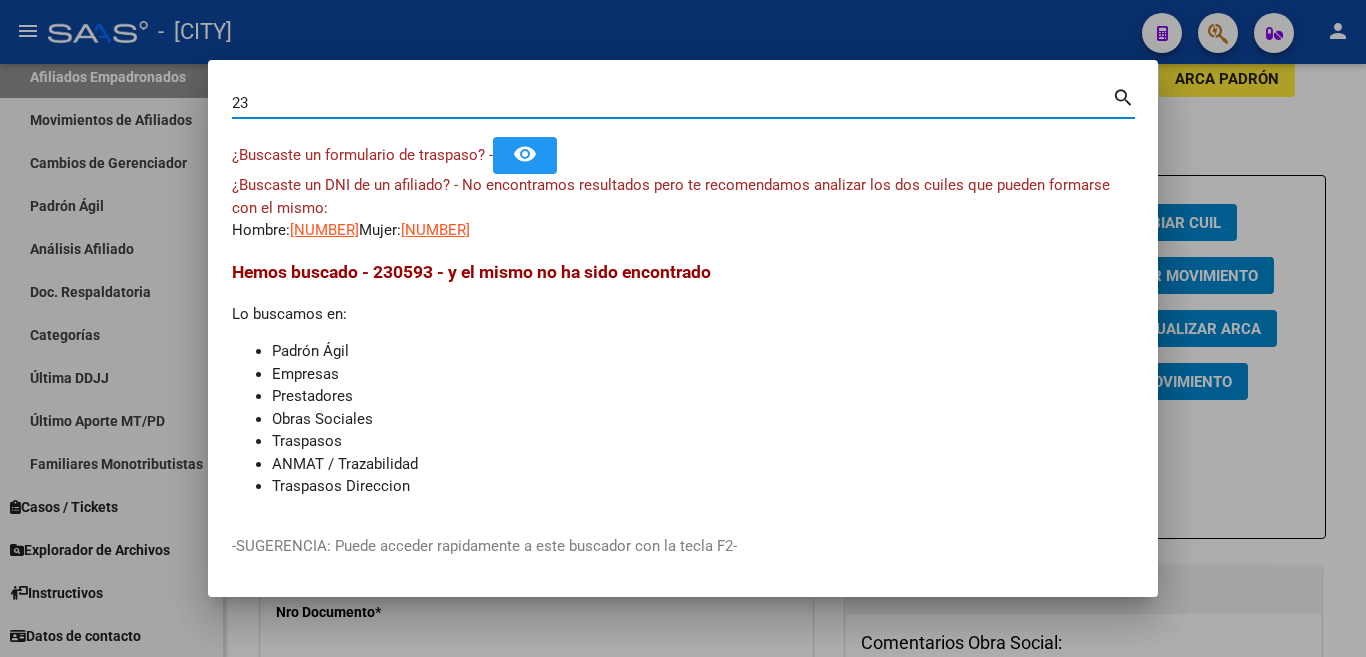 type on "2" 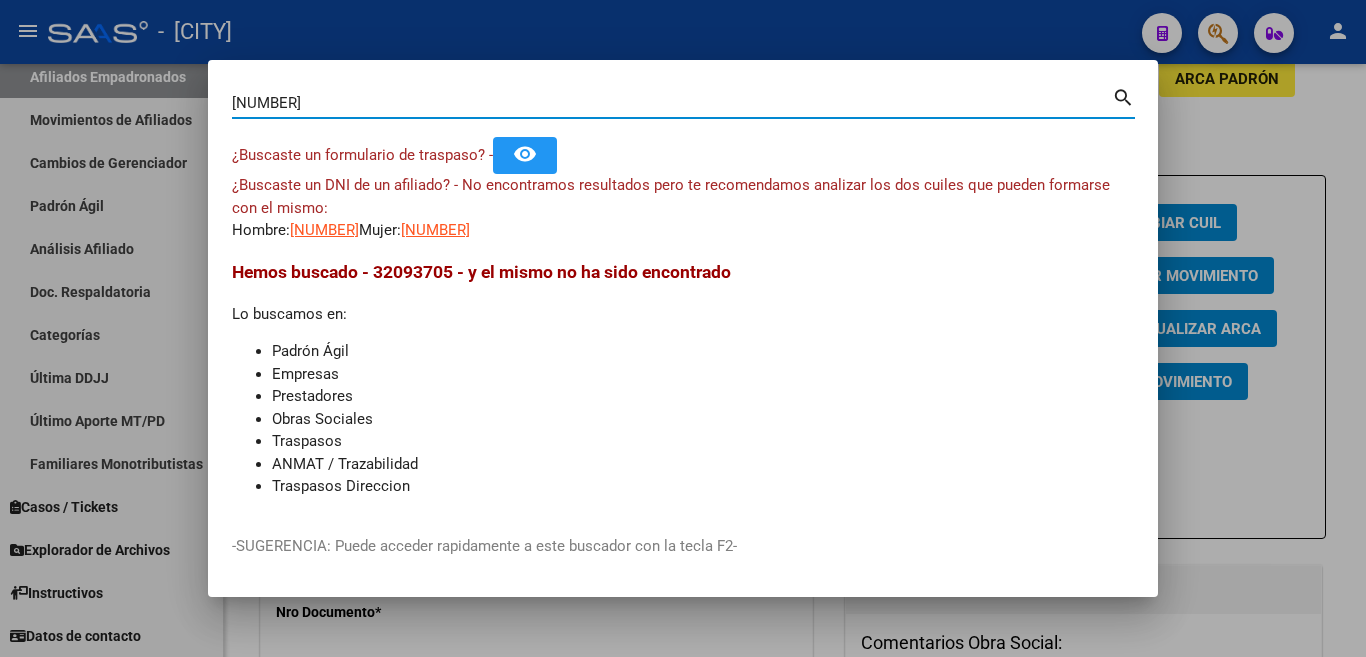 click on "[NUMBER]" at bounding box center [672, 103] 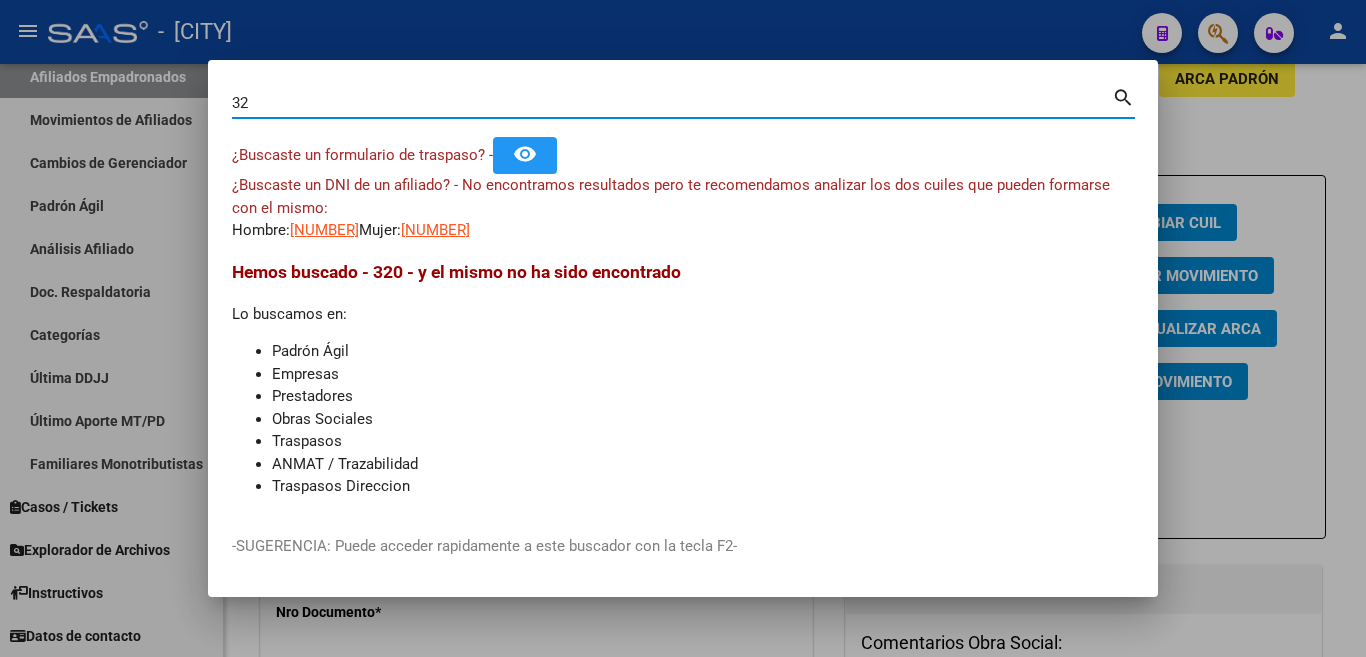 type on "3" 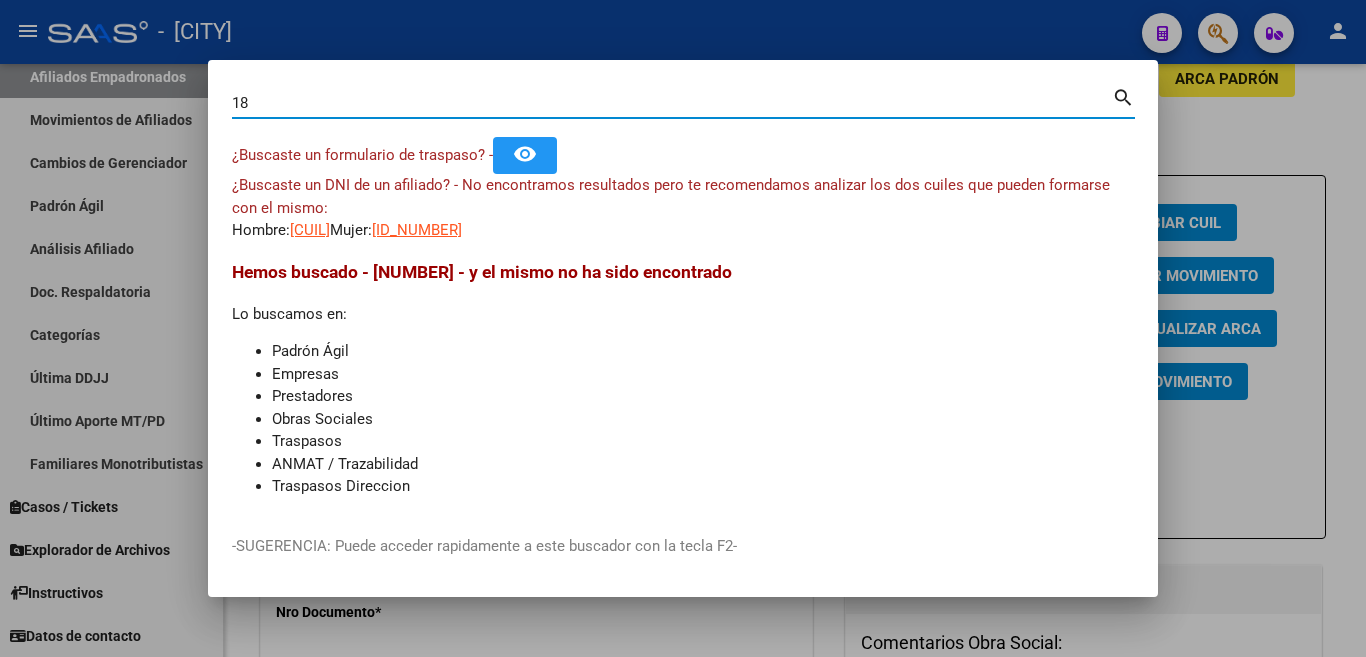 type on "1" 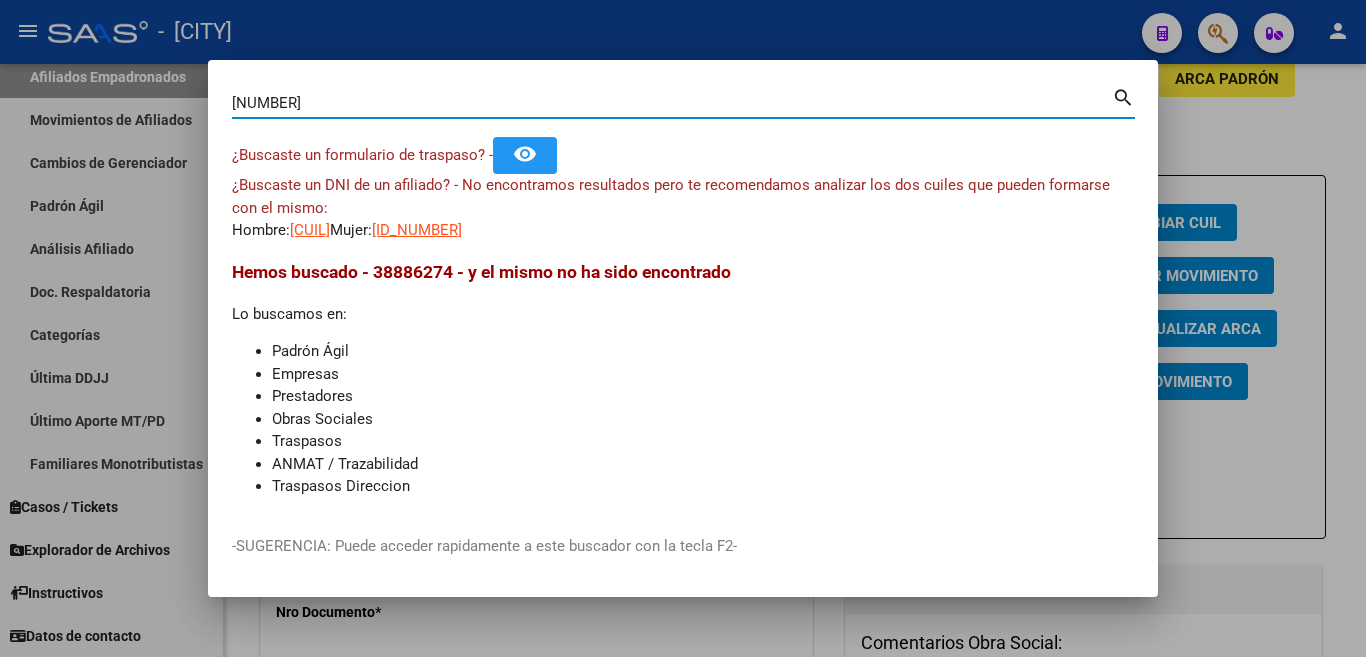 type on "[NUMBER]" 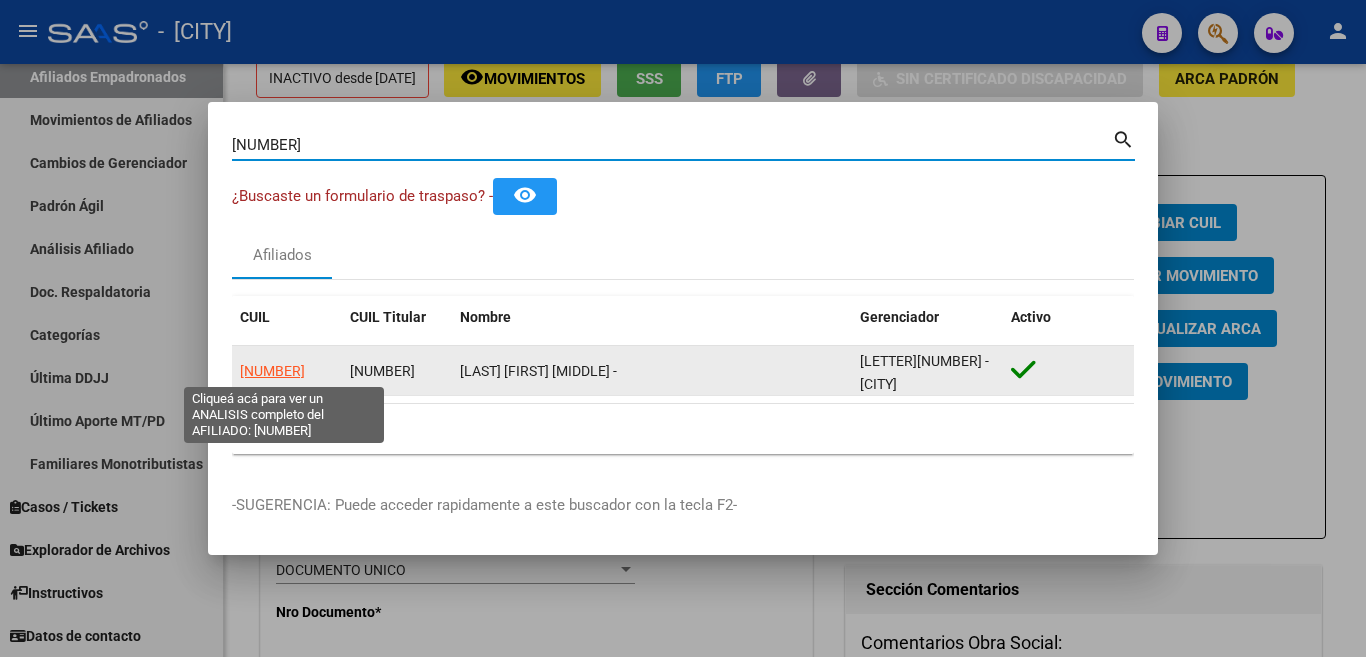 click on "[NUMBER]" 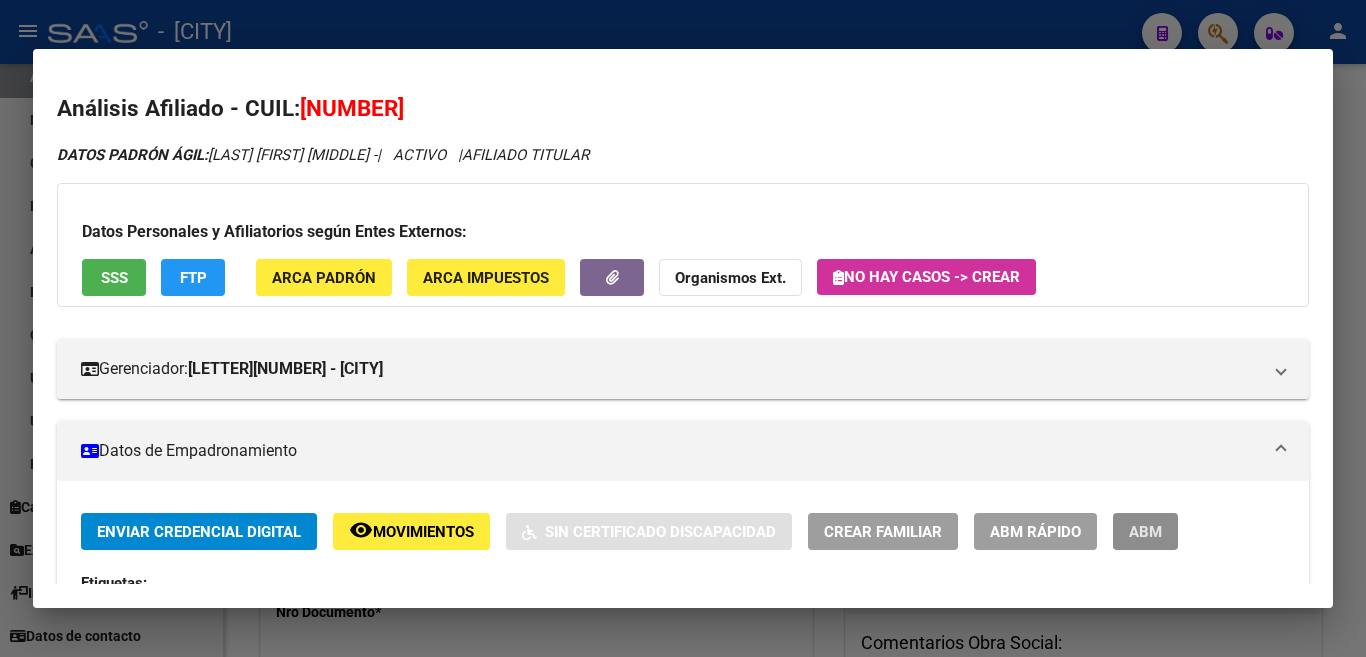click on "ABM" at bounding box center [1145, 532] 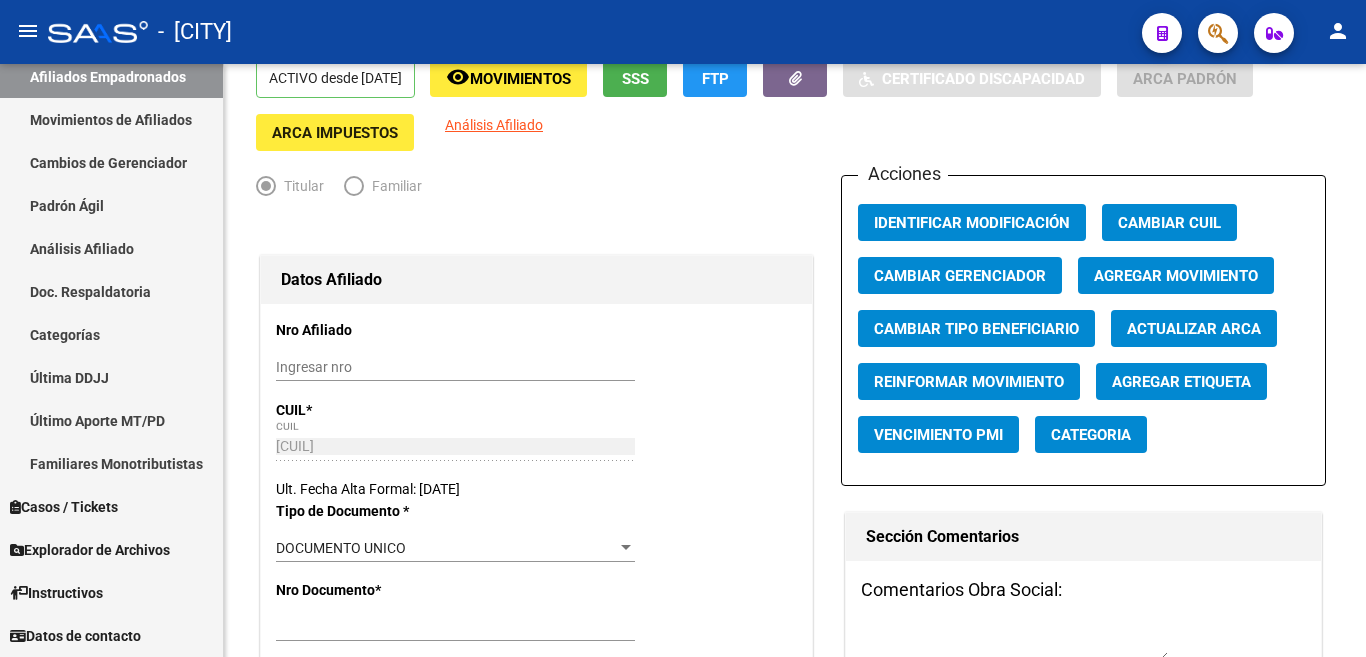 scroll, scrollTop: 0, scrollLeft: 0, axis: both 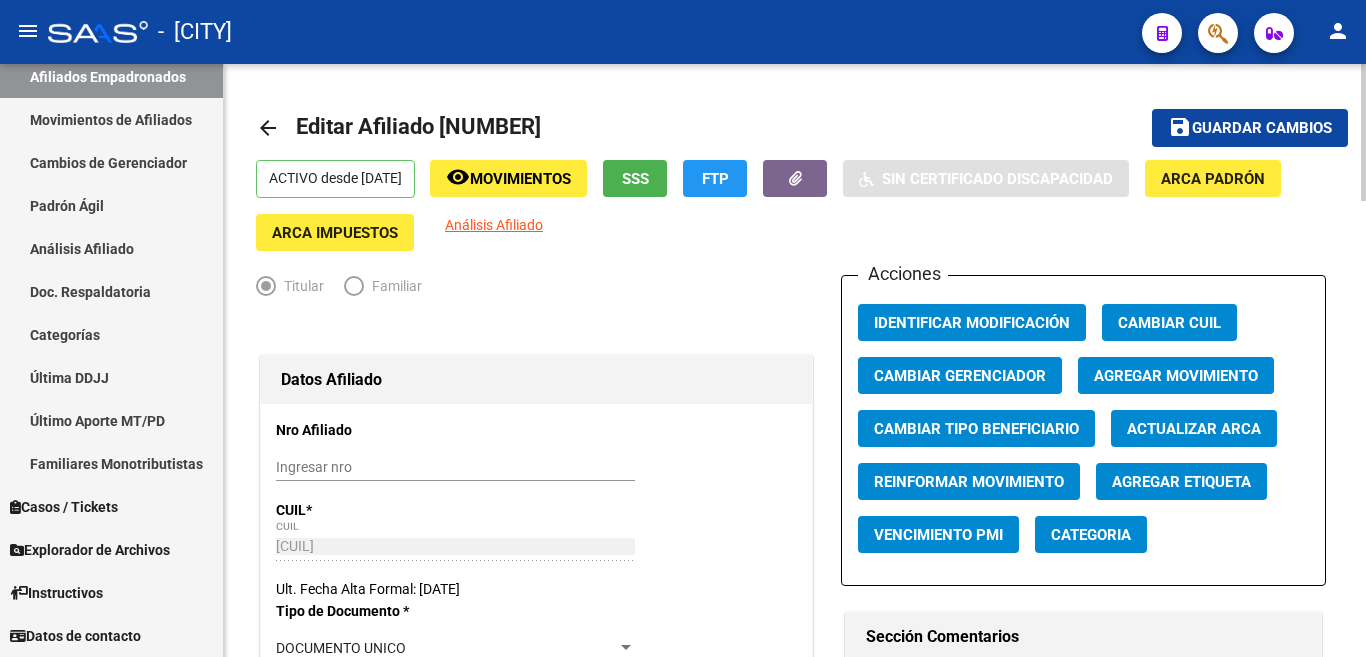 click on "Agregar Movimiento" 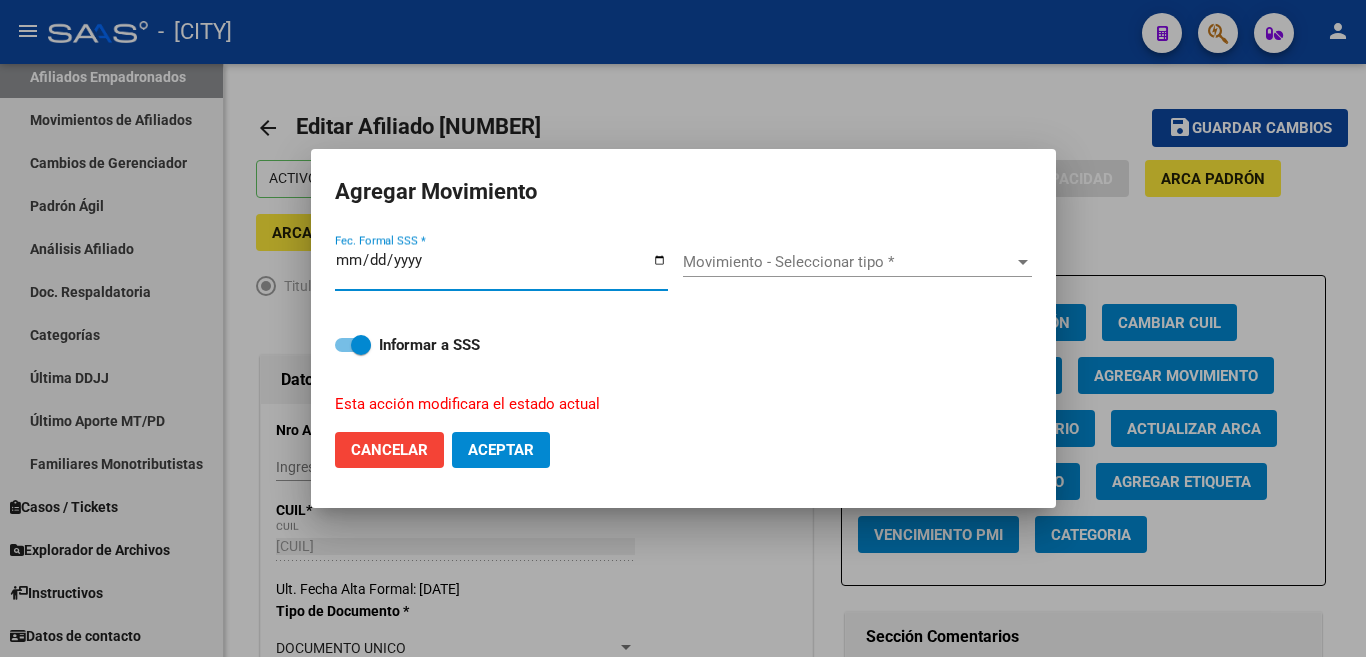 type on "2025-08-04" 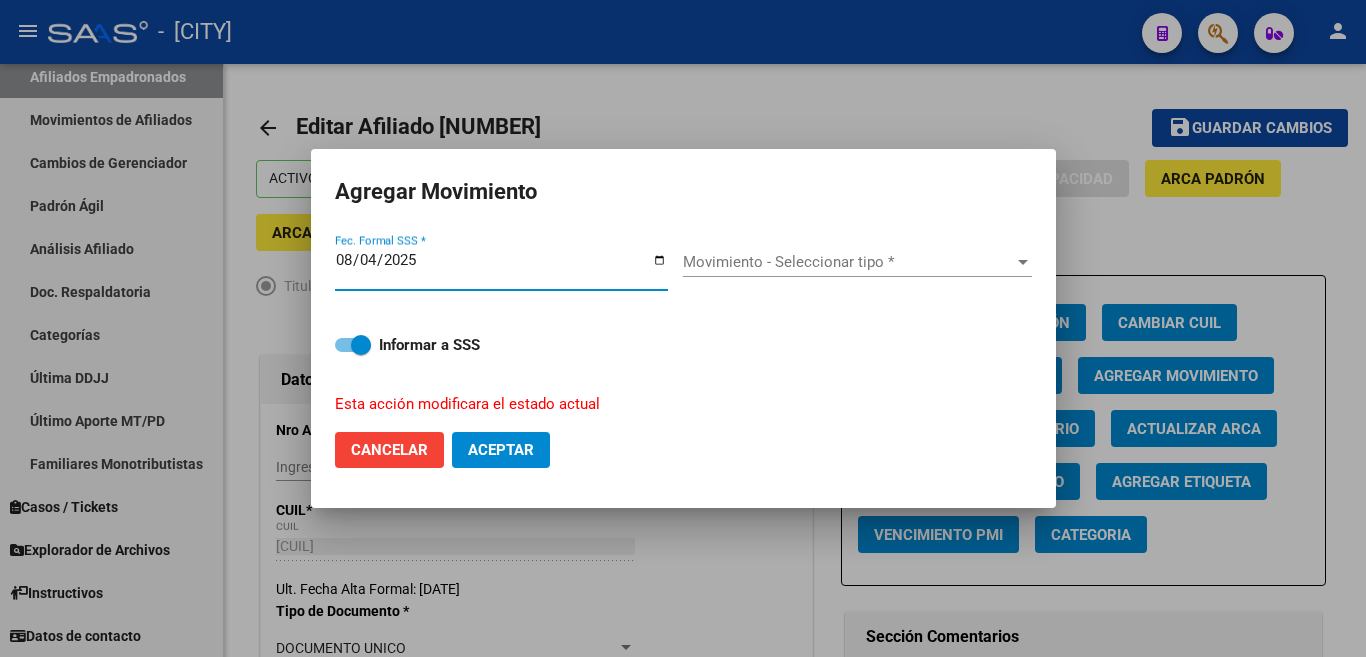 click on "Movimiento - Seleccionar tipo *" at bounding box center [848, 262] 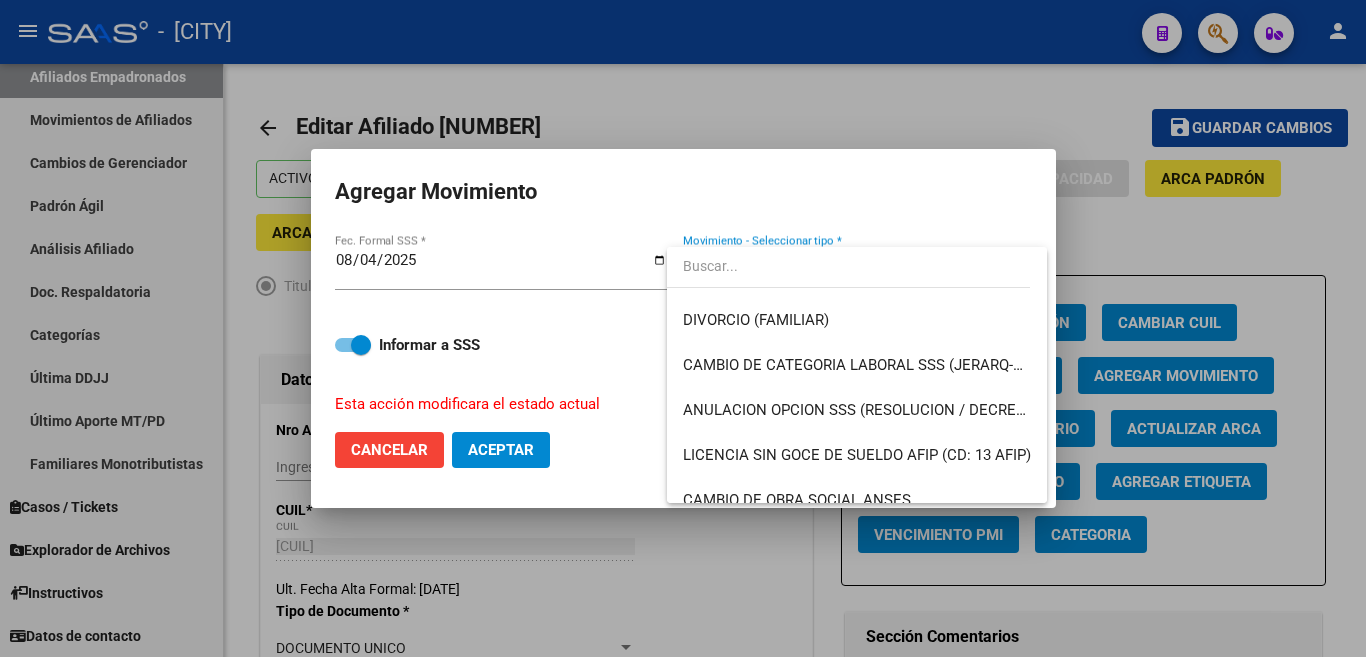 scroll, scrollTop: 300, scrollLeft: 0, axis: vertical 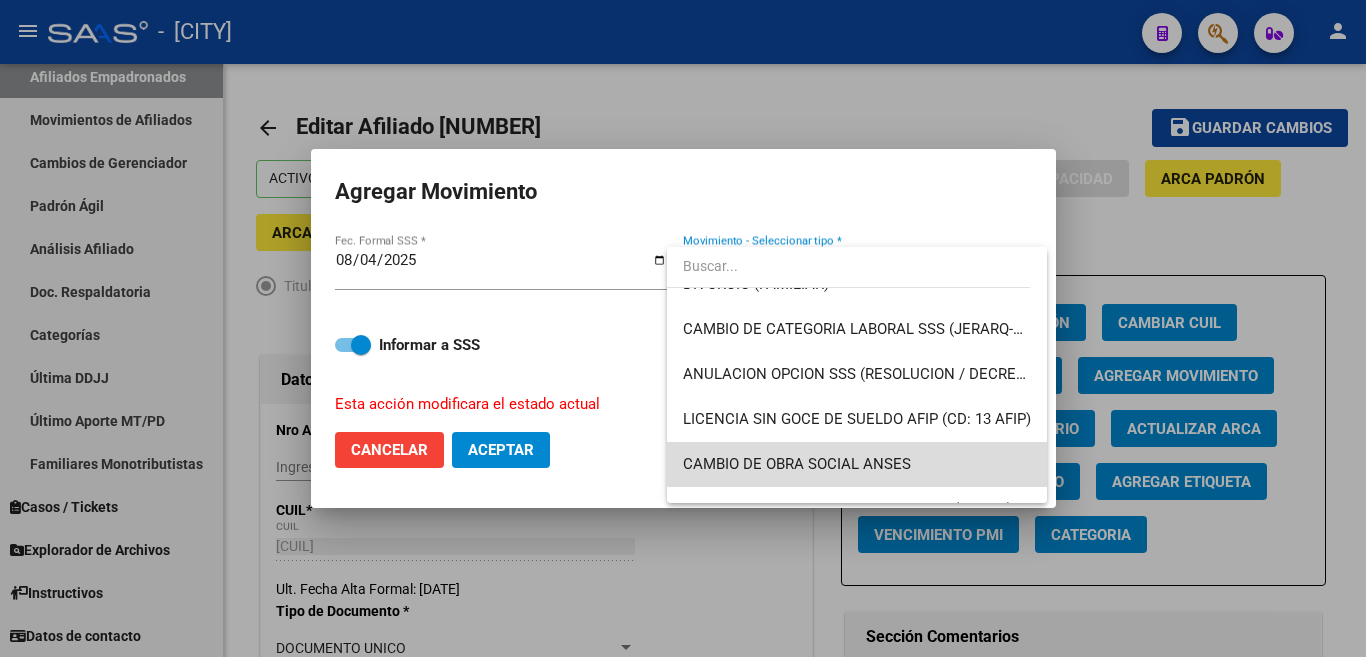 click on "CAMBIO DE OBRA SOCIAL ANSES" at bounding box center [857, 464] 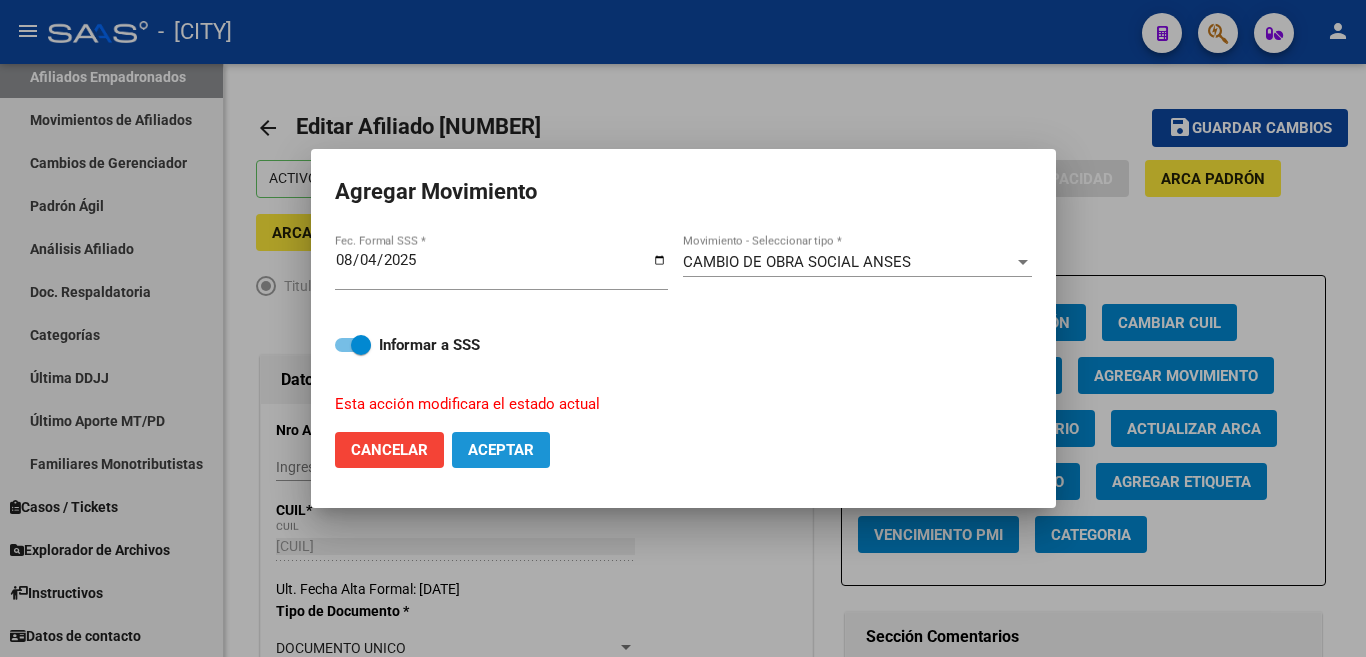 click on "Aceptar" 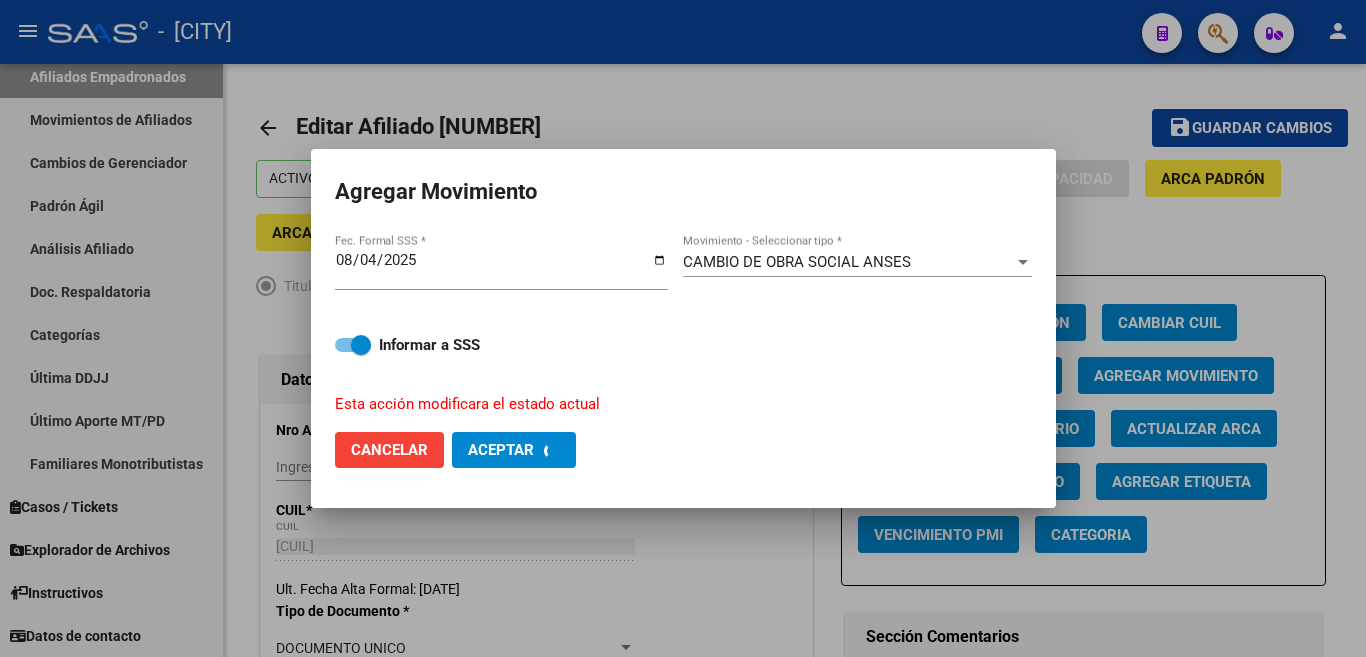checkbox on "false" 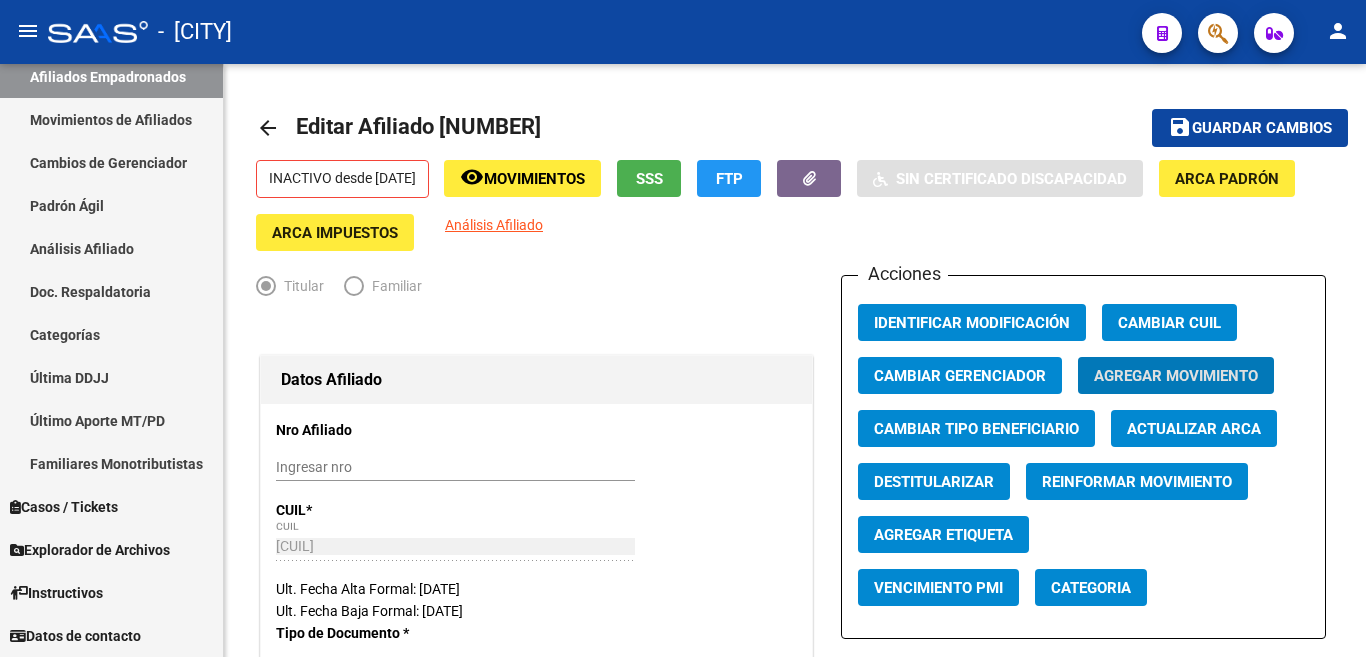 click 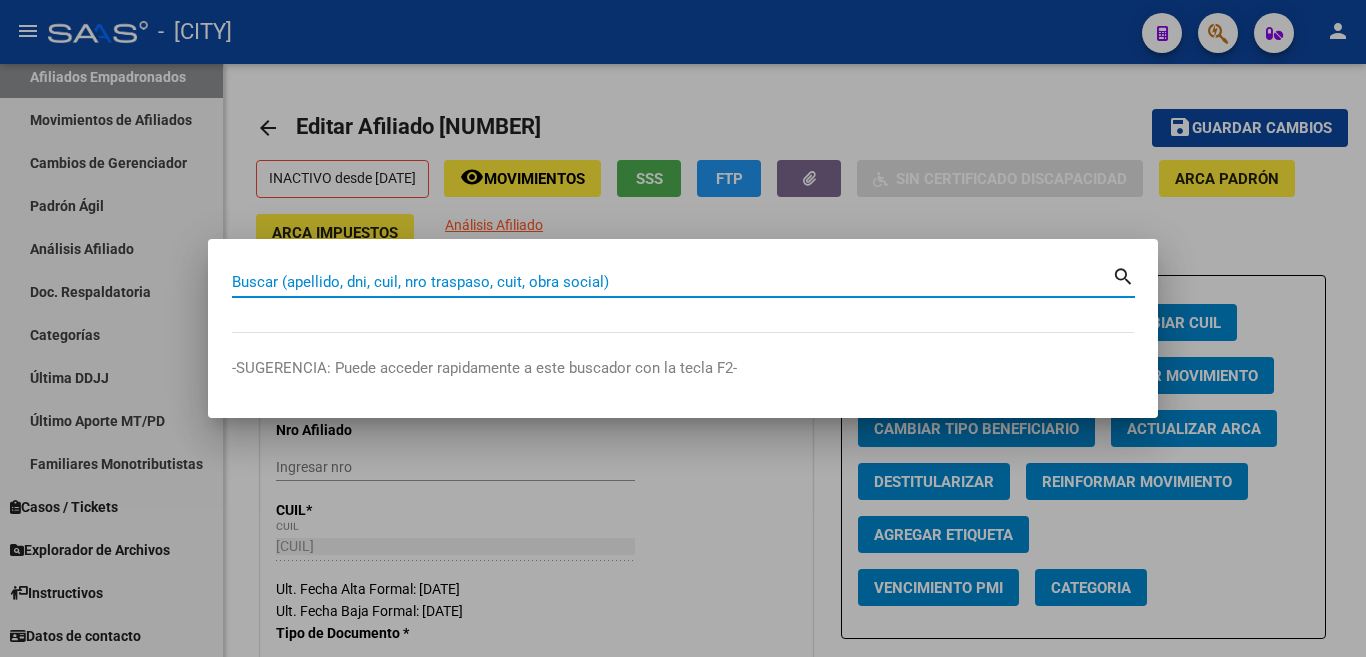 click on "Buscar (apellido, dni, cuil, nro traspaso, cuit, obra social)" at bounding box center [672, 282] 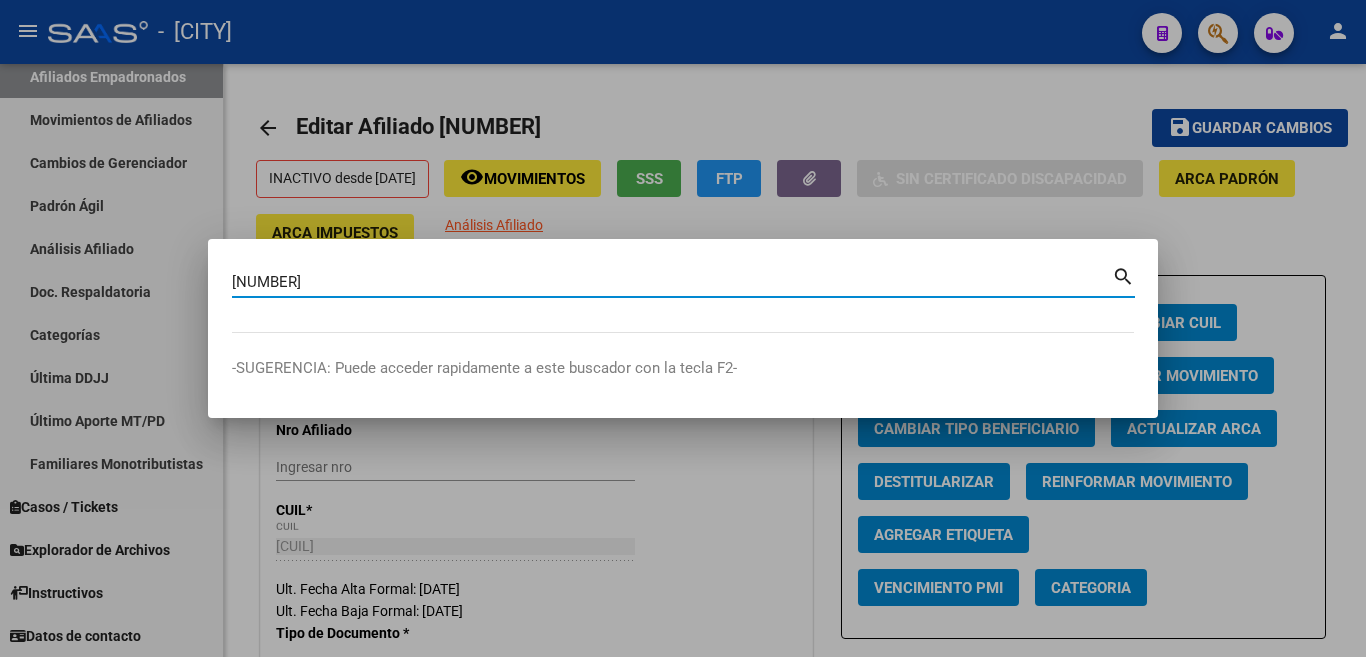 type on "[NUMBER]" 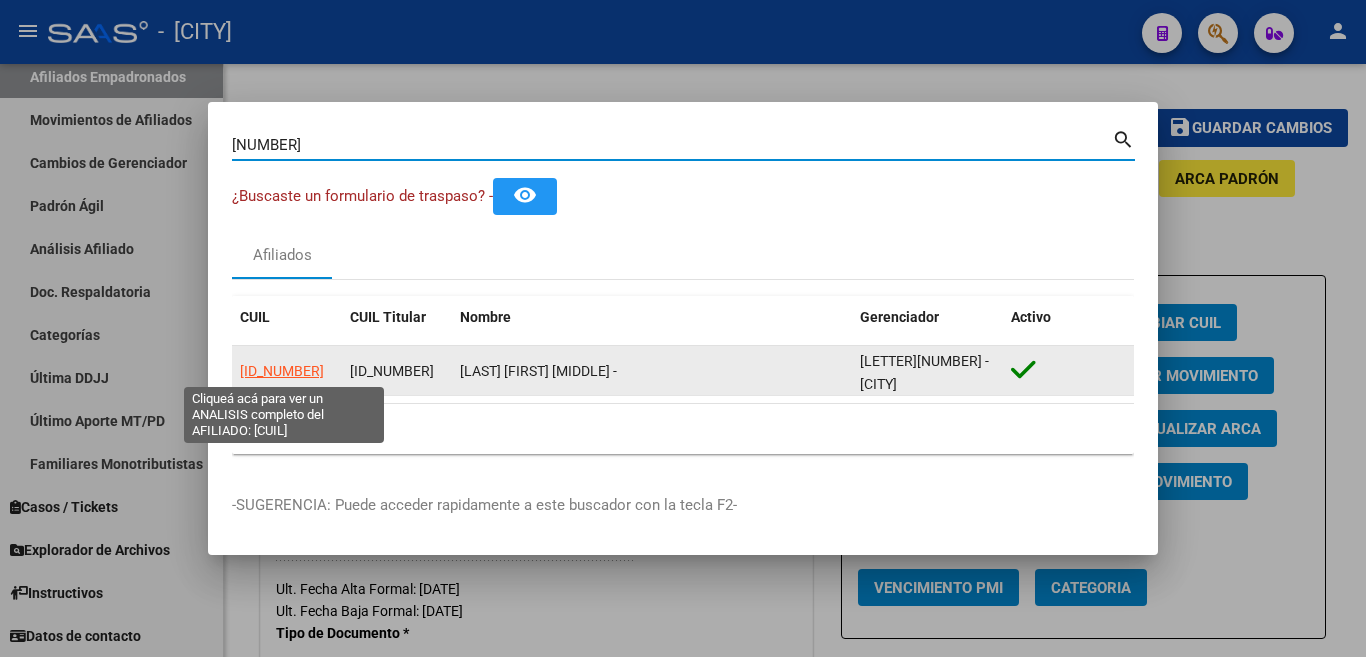click on "[ID_NUMBER]" 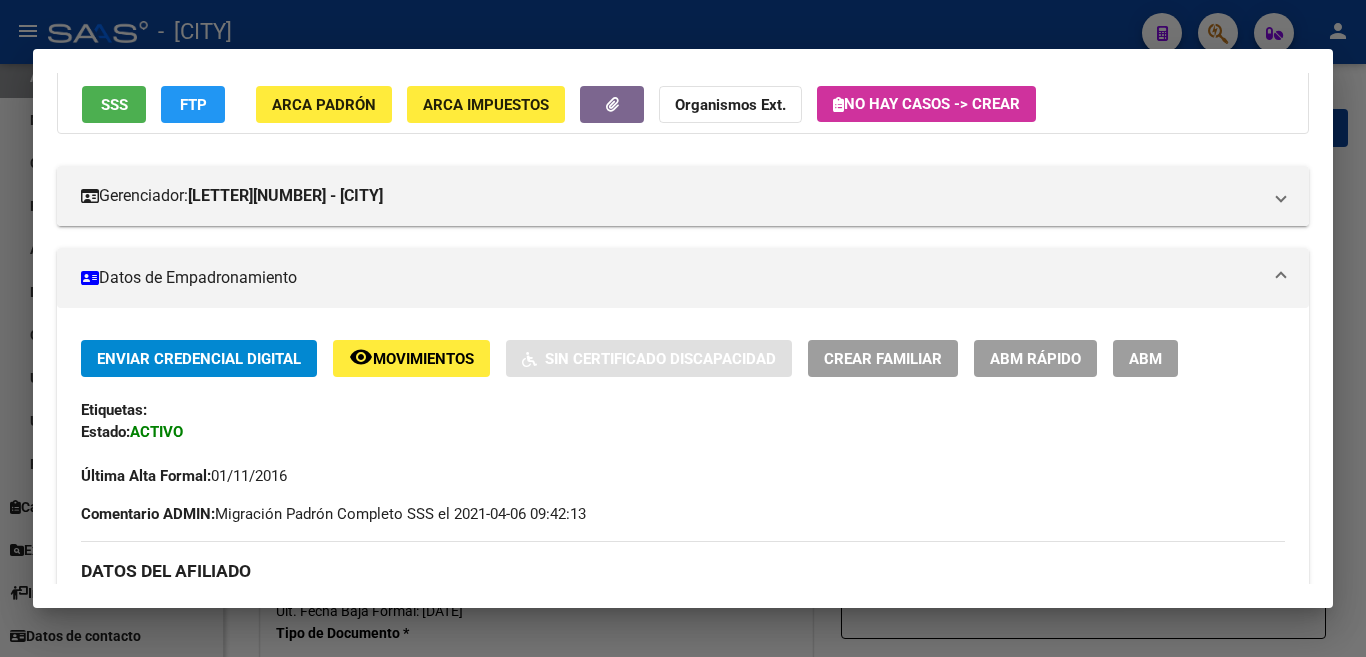 scroll, scrollTop: 200, scrollLeft: 0, axis: vertical 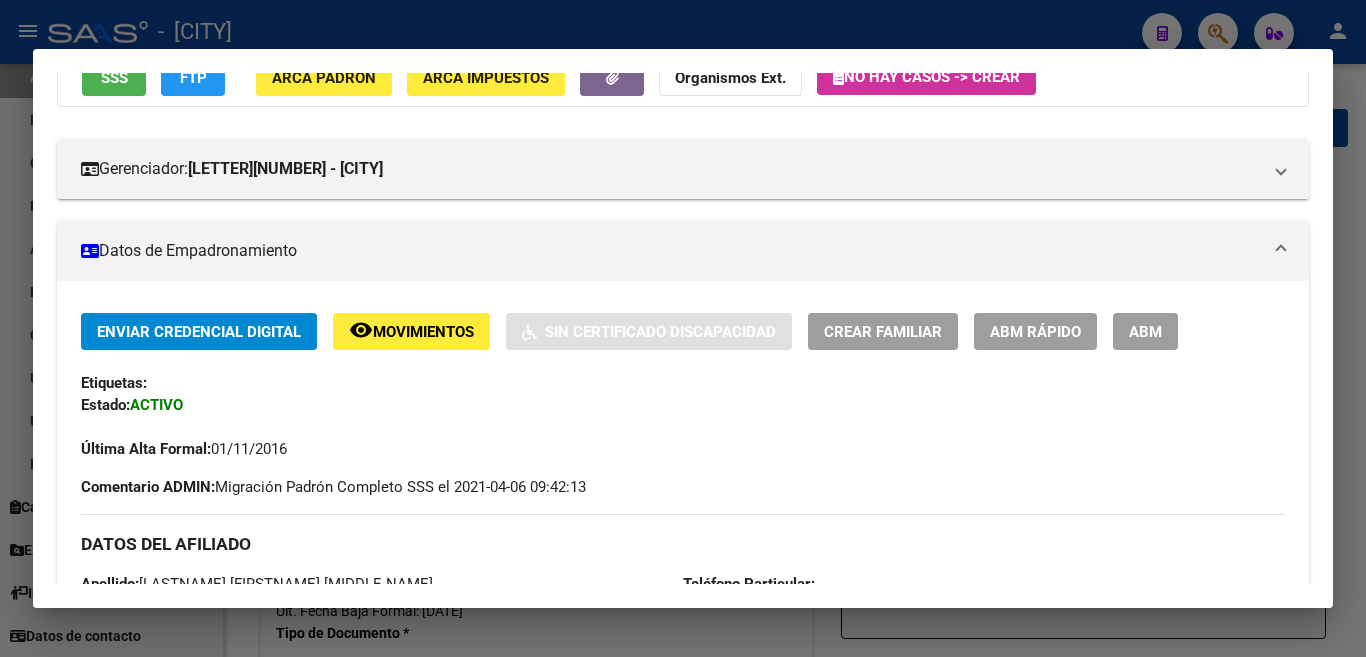 click on "ABM" at bounding box center (1145, 331) 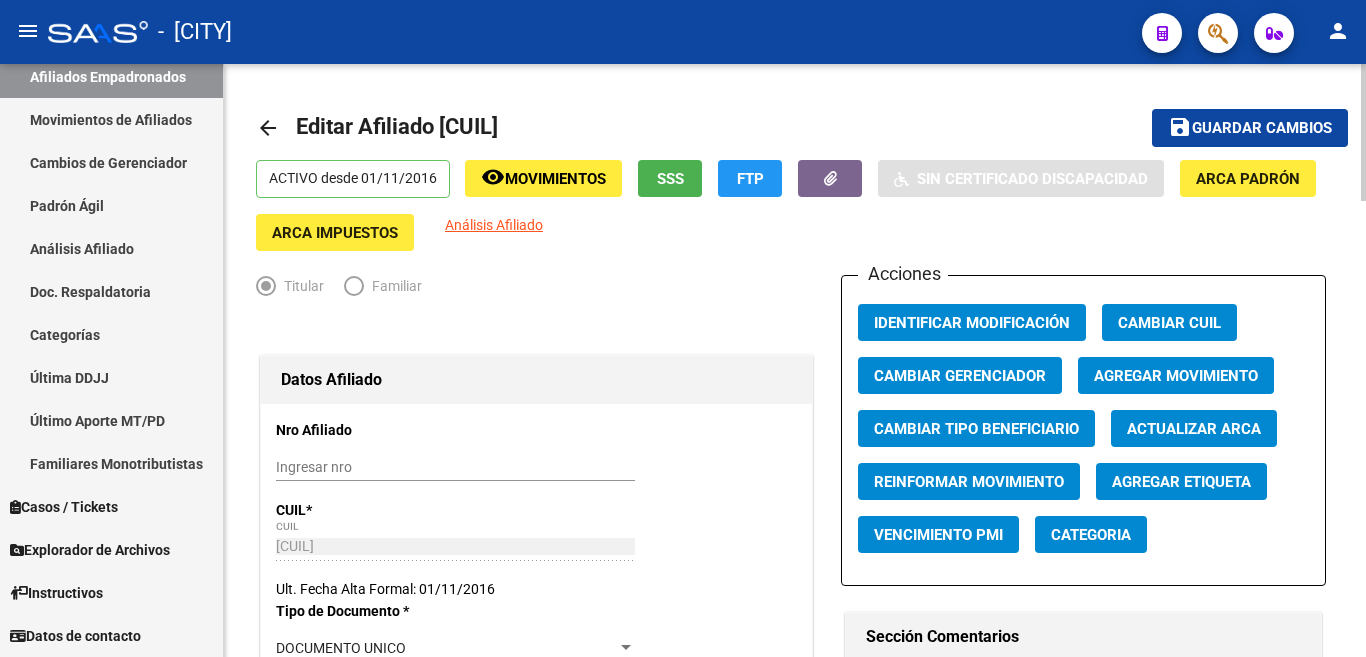 click on "Agregar Movimiento" 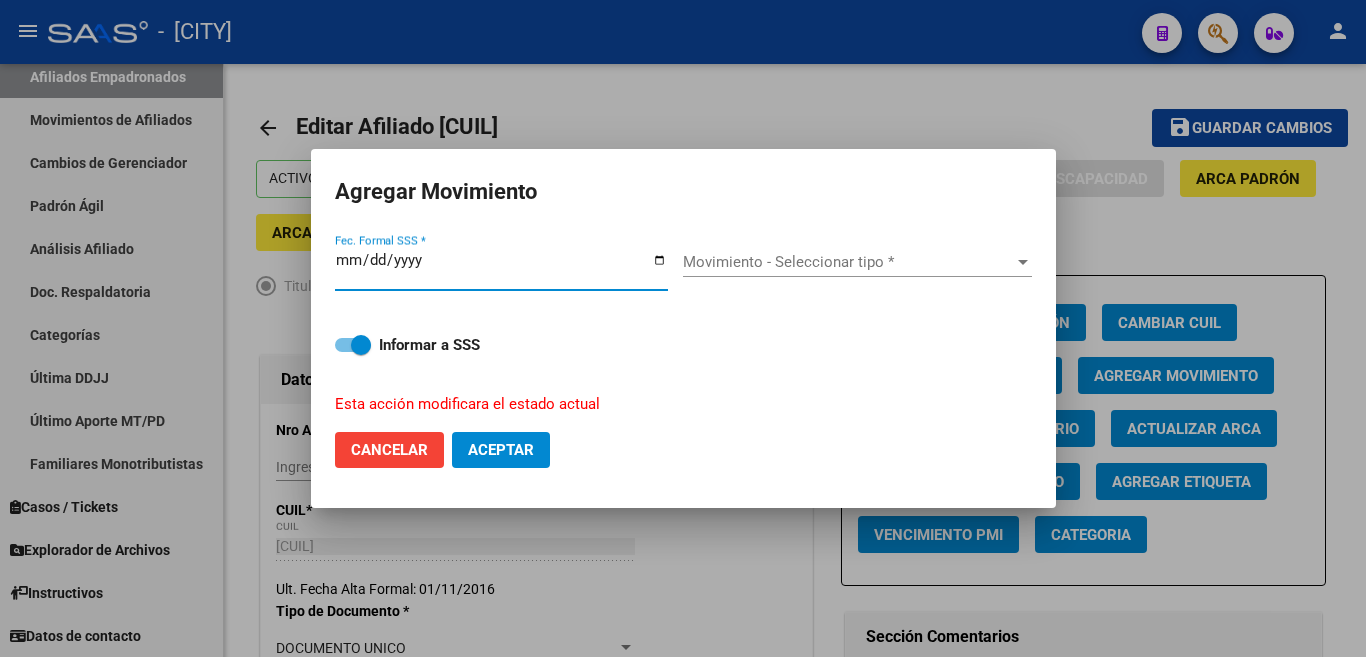 type on "2025-08-04" 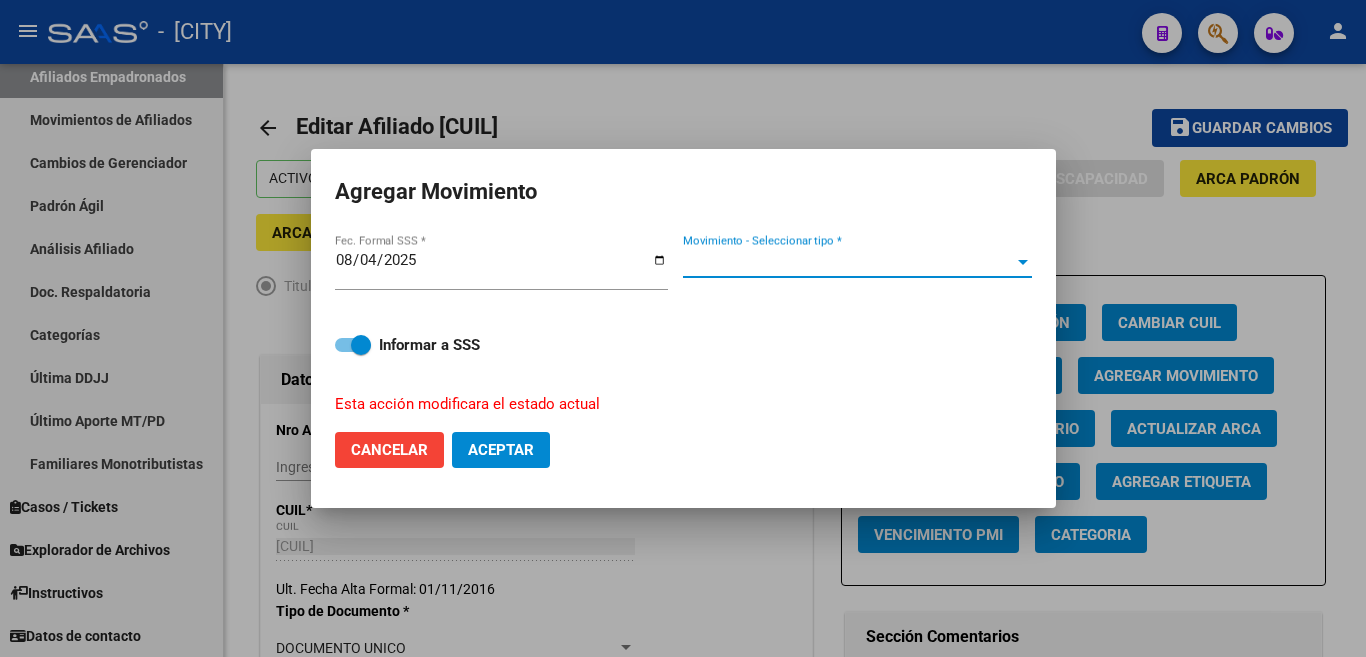 click on "Movimiento - Seleccionar tipo *" at bounding box center (848, 262) 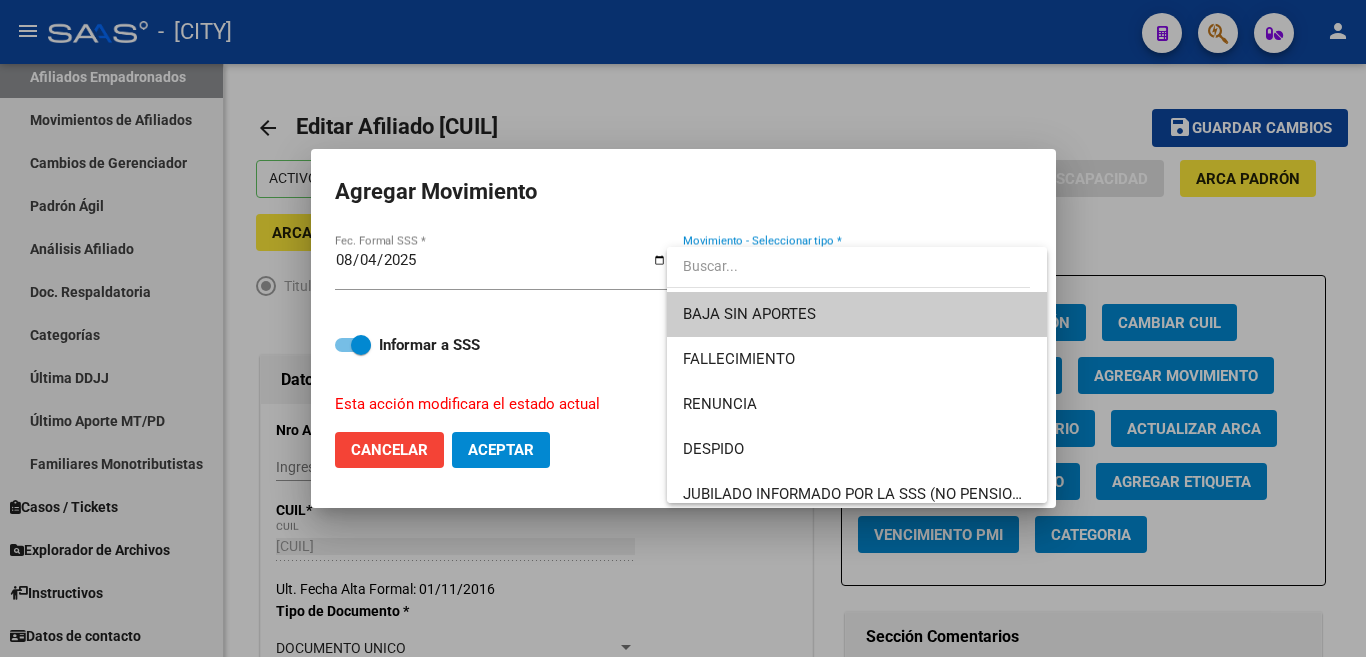 click on "BAJA SIN APORTES" at bounding box center [857, 314] 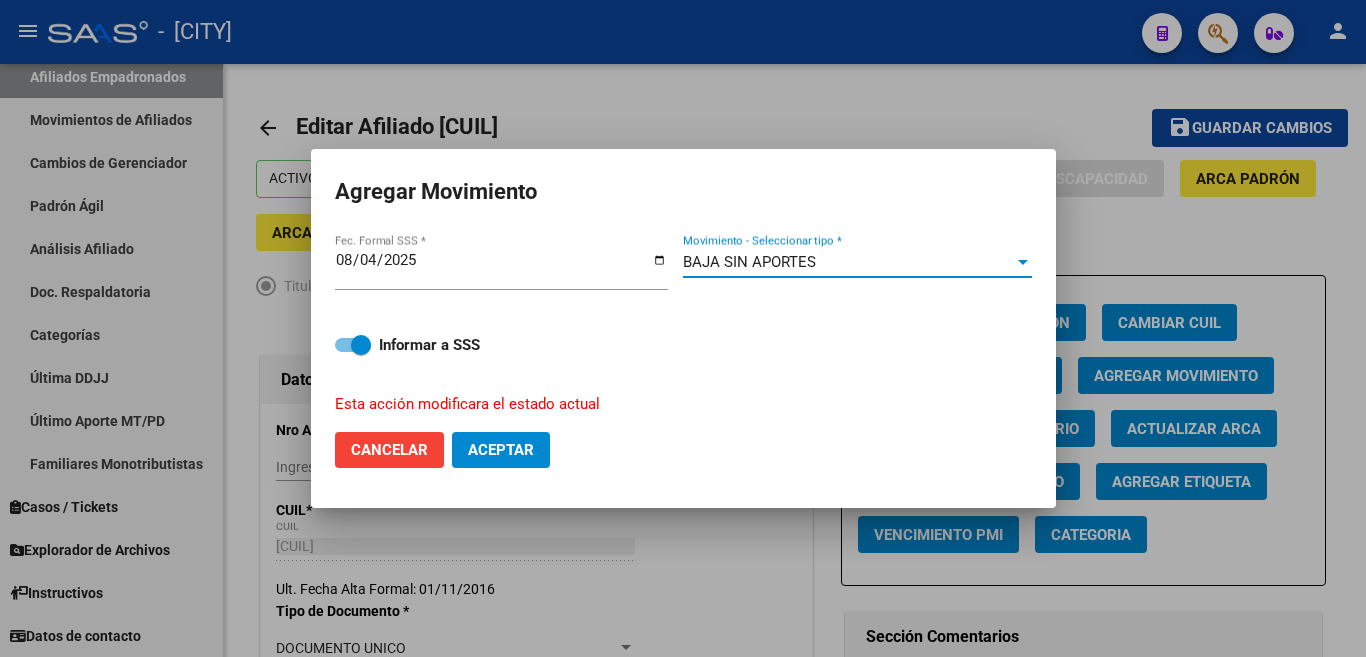 click on "Aceptar" 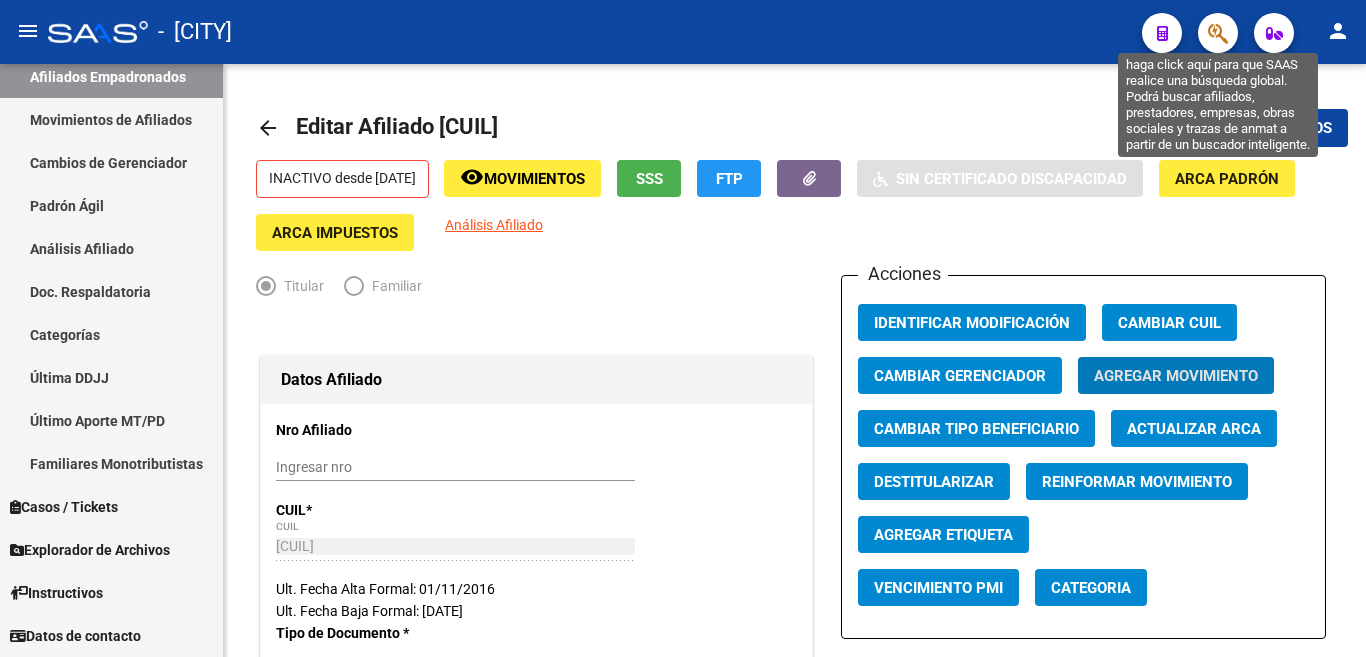 click 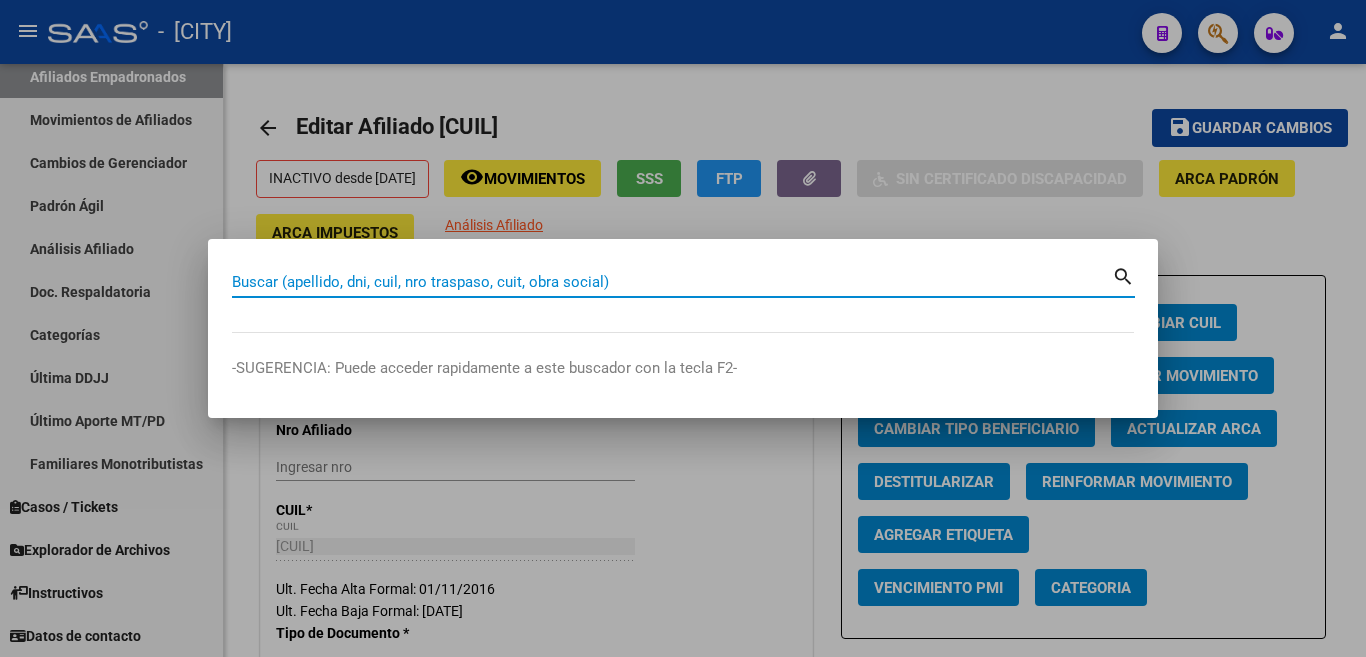 click on "Buscar (apellido, dni, cuil, nro traspaso, cuit, obra social)" at bounding box center [672, 282] 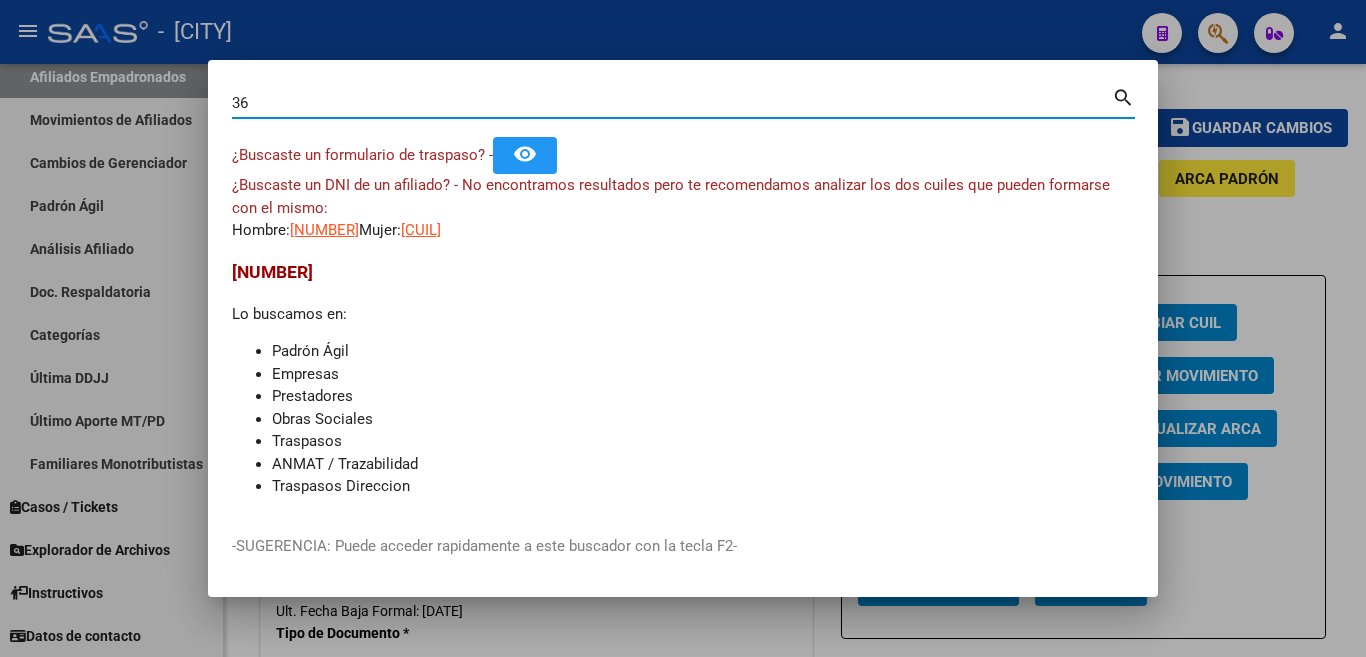 type on "3" 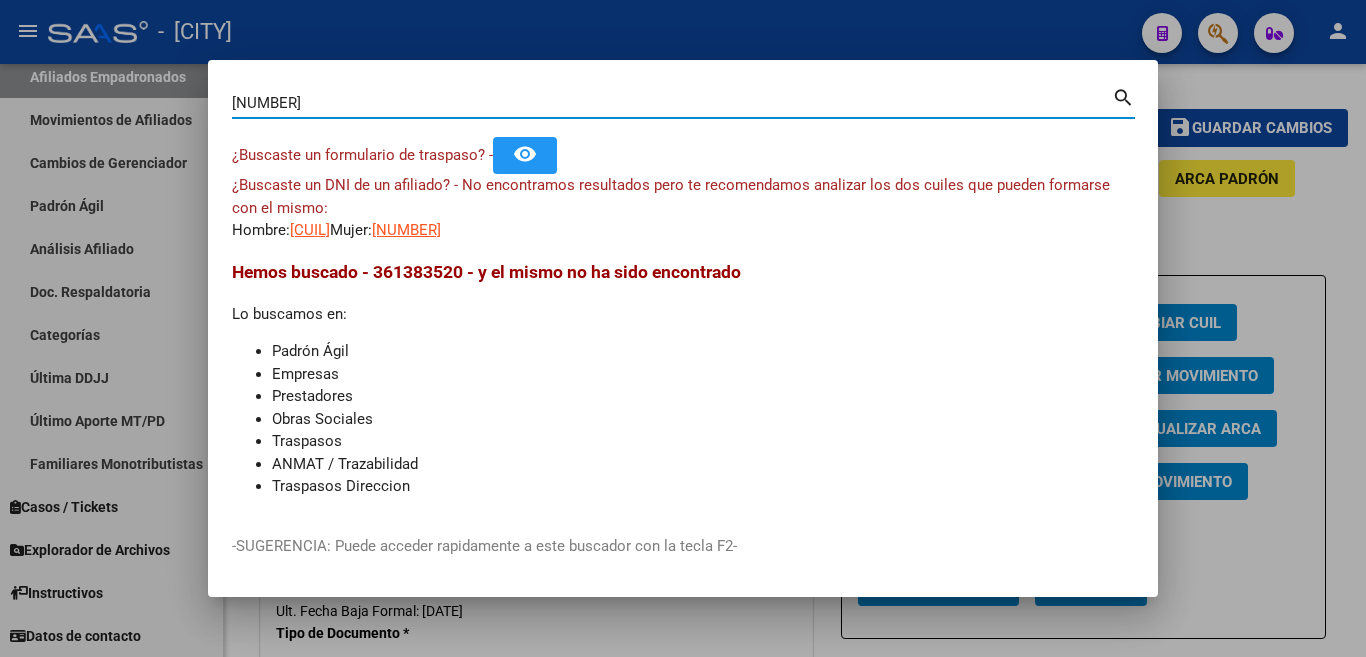click on "[NUMBER] Buscar (apellido, dni, cuil, nro traspaso, cuit, obra social)" at bounding box center (672, 103) 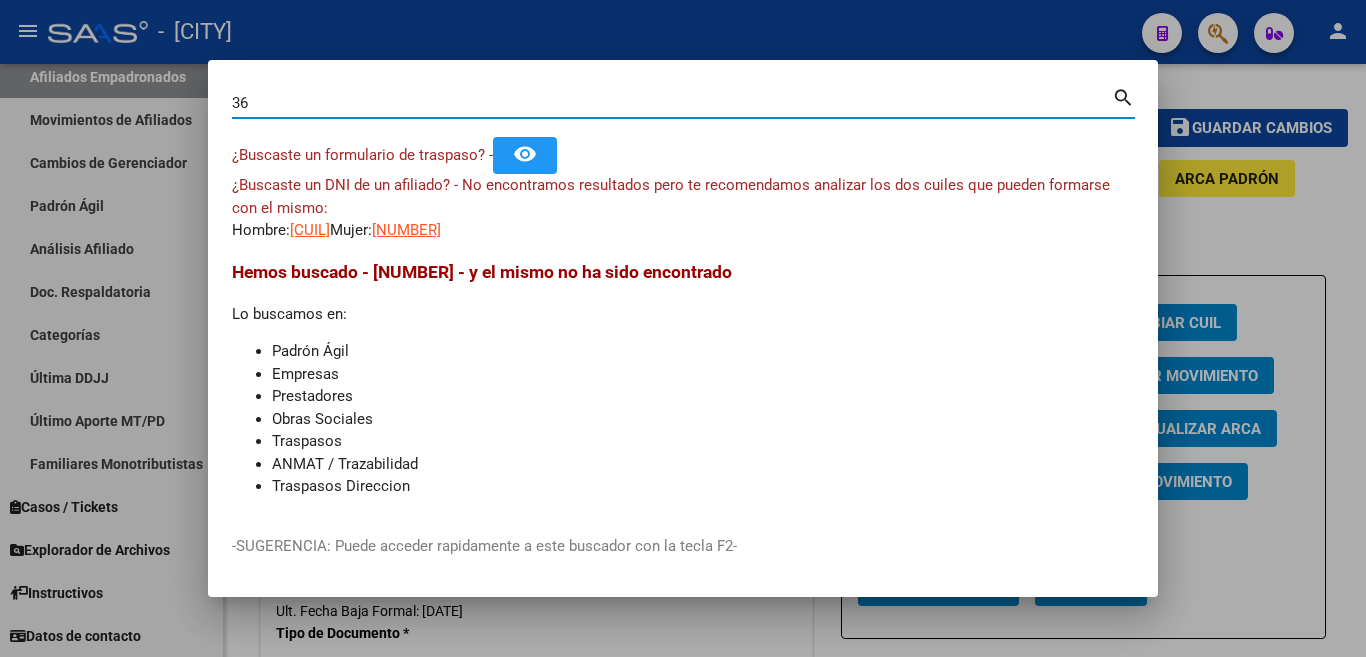 type on "3" 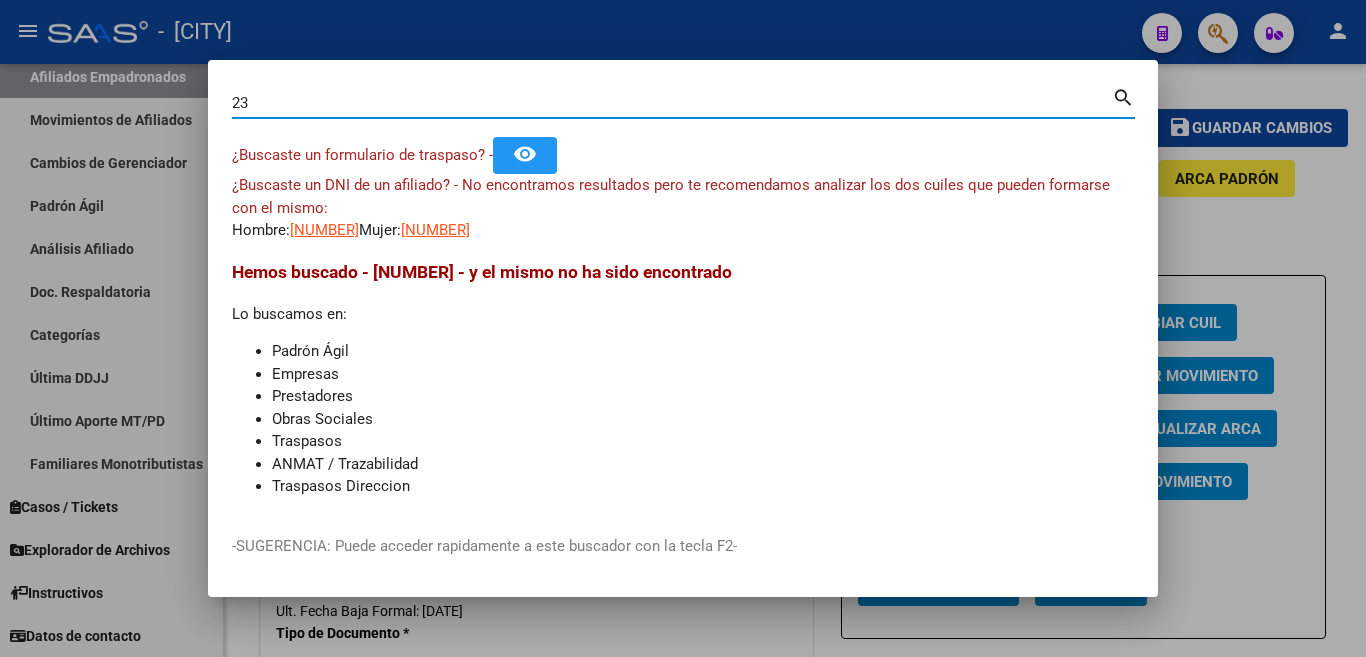 type on "2" 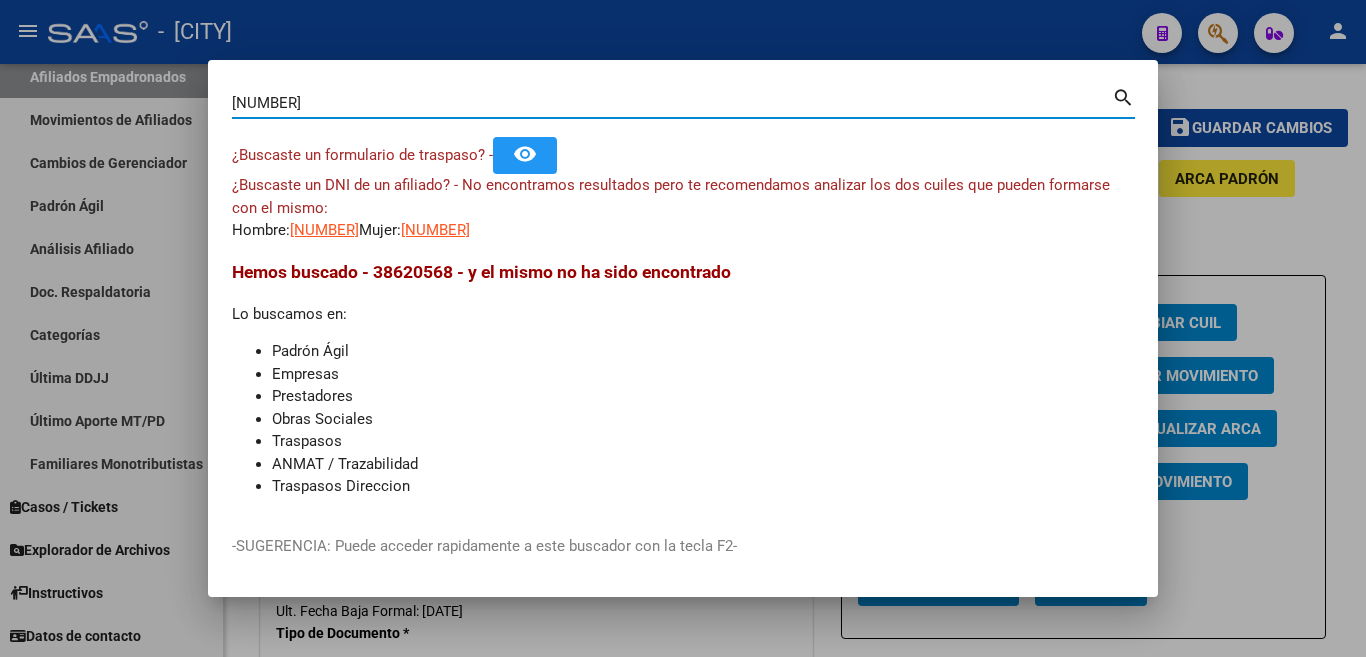 type on "[NUMBER]" 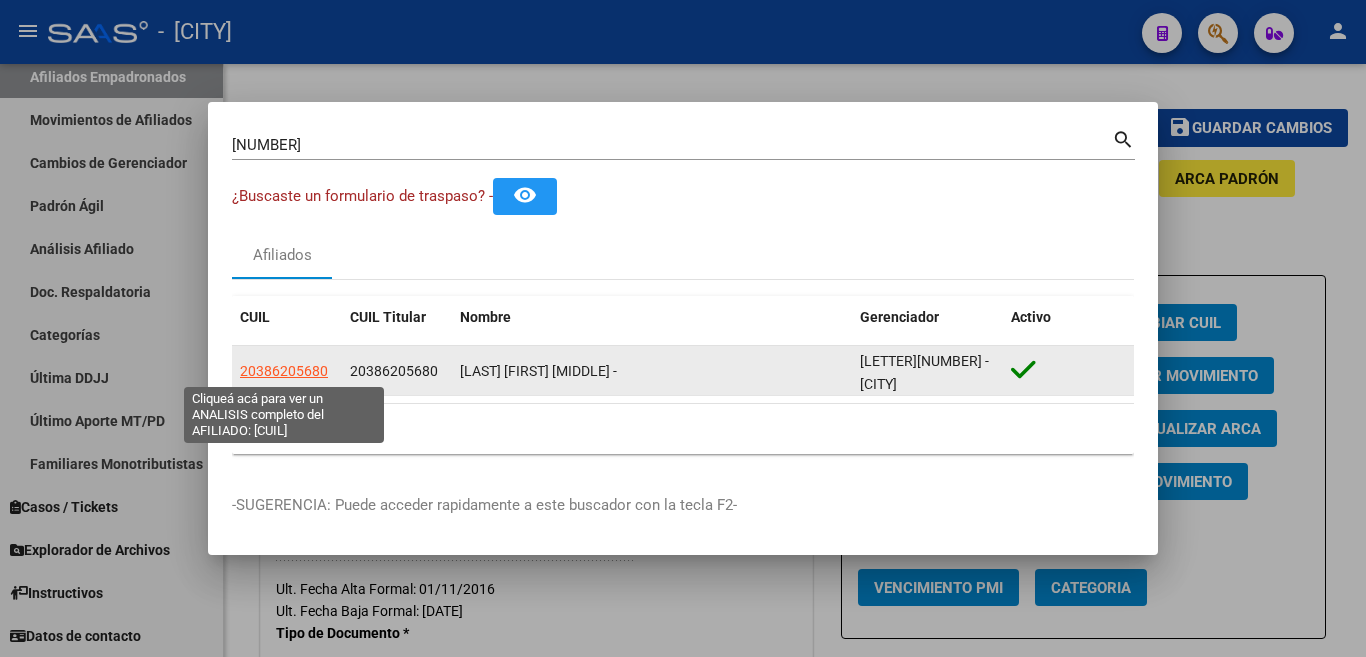 click on "20386205680" 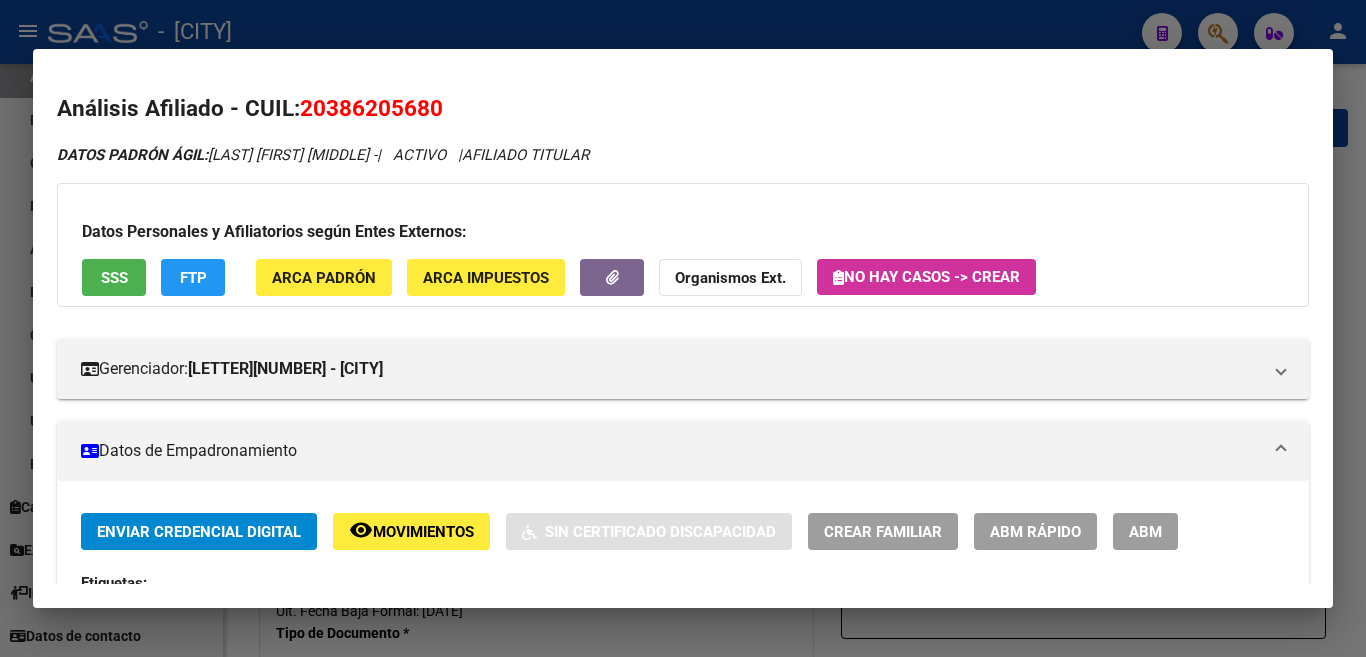 click on "ABM" at bounding box center [1145, 532] 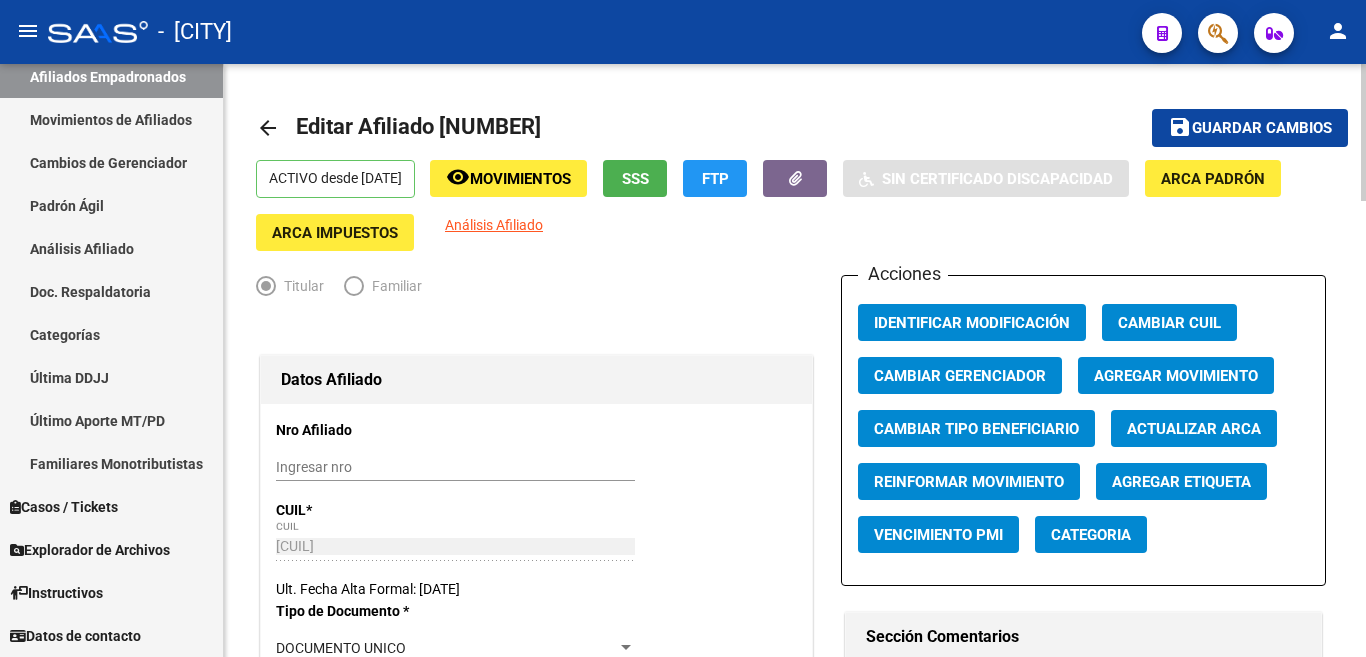 click on "Agregar Movimiento" 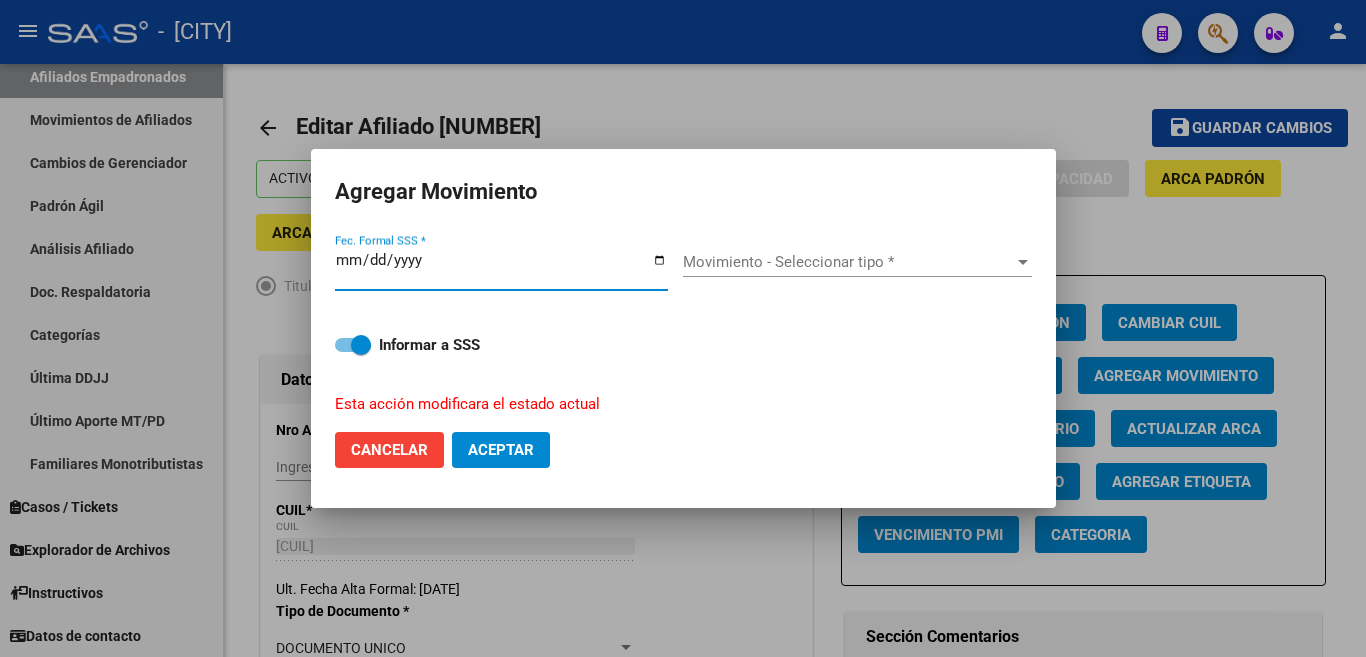 type on "2025-08-04" 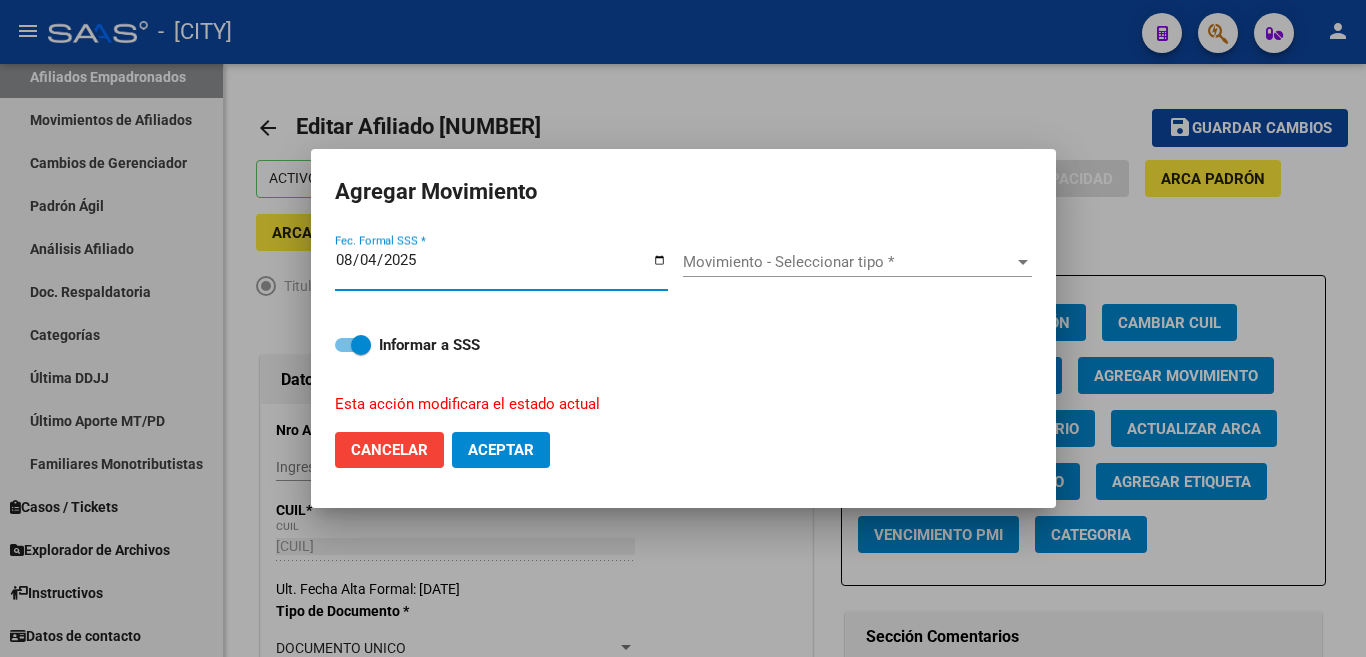 click on "Movimiento - Seleccionar tipo *" at bounding box center (848, 262) 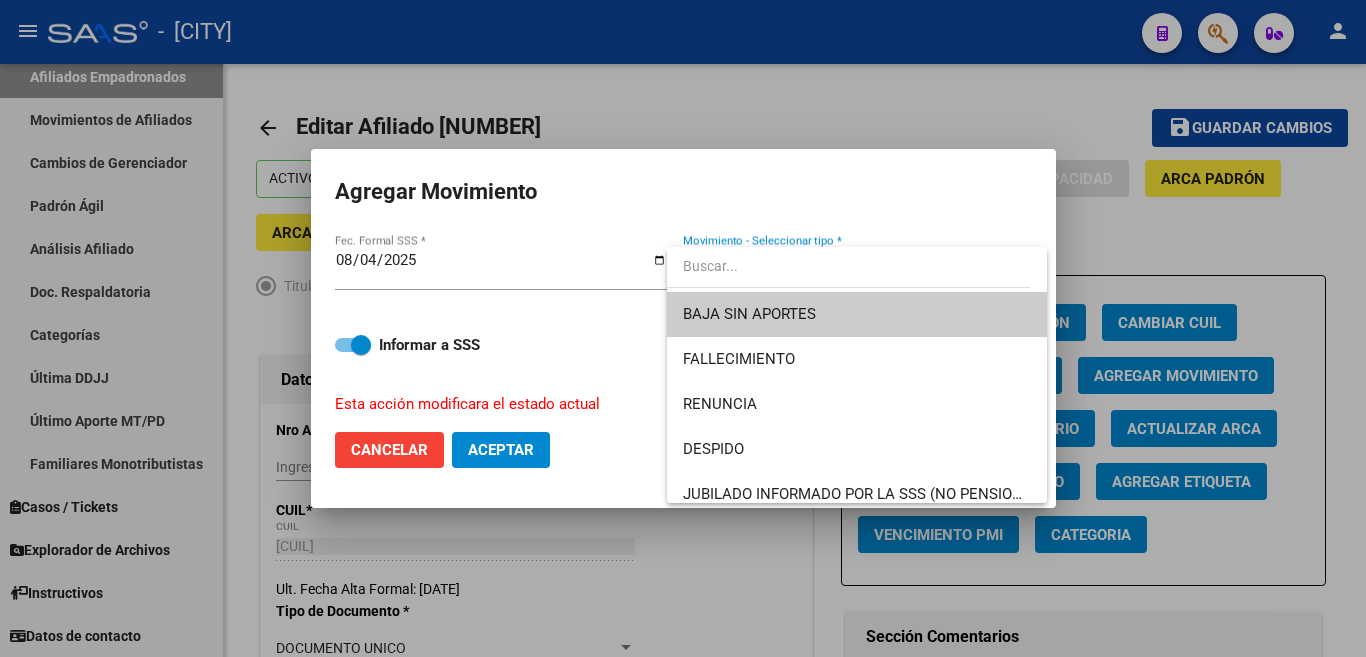 click on "BAJA SIN APORTES" at bounding box center [857, 314] 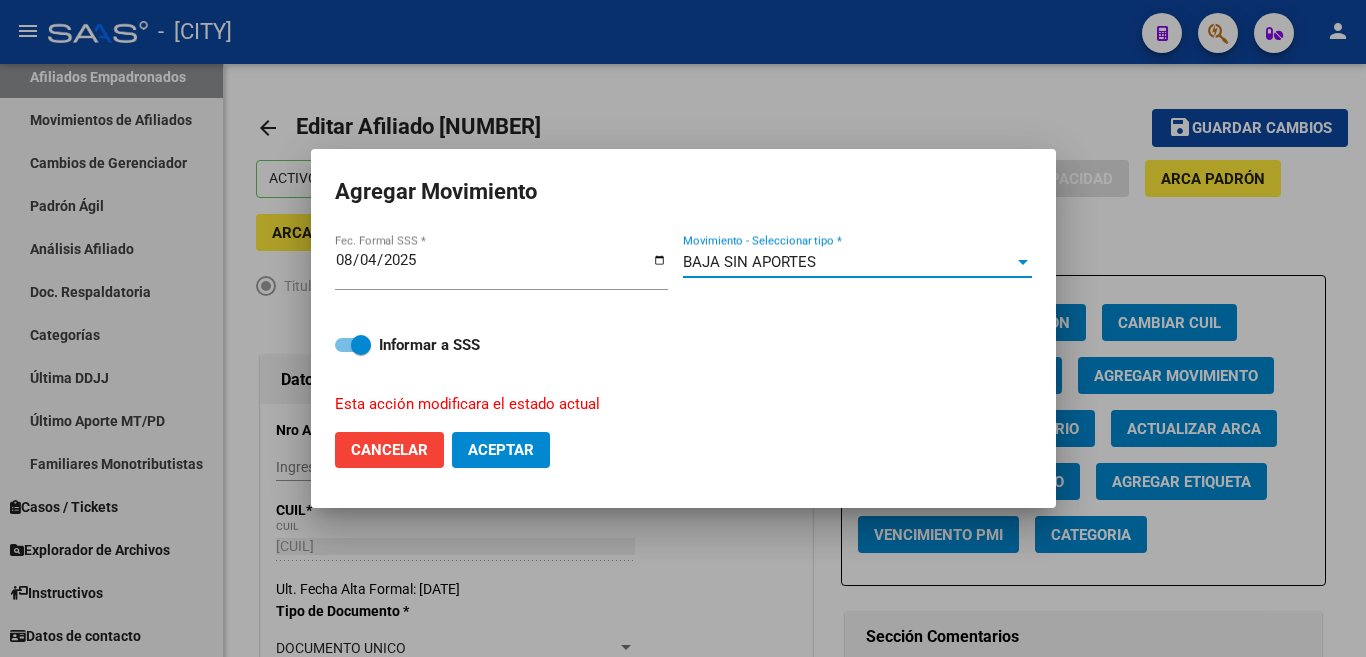 click on "Aceptar" 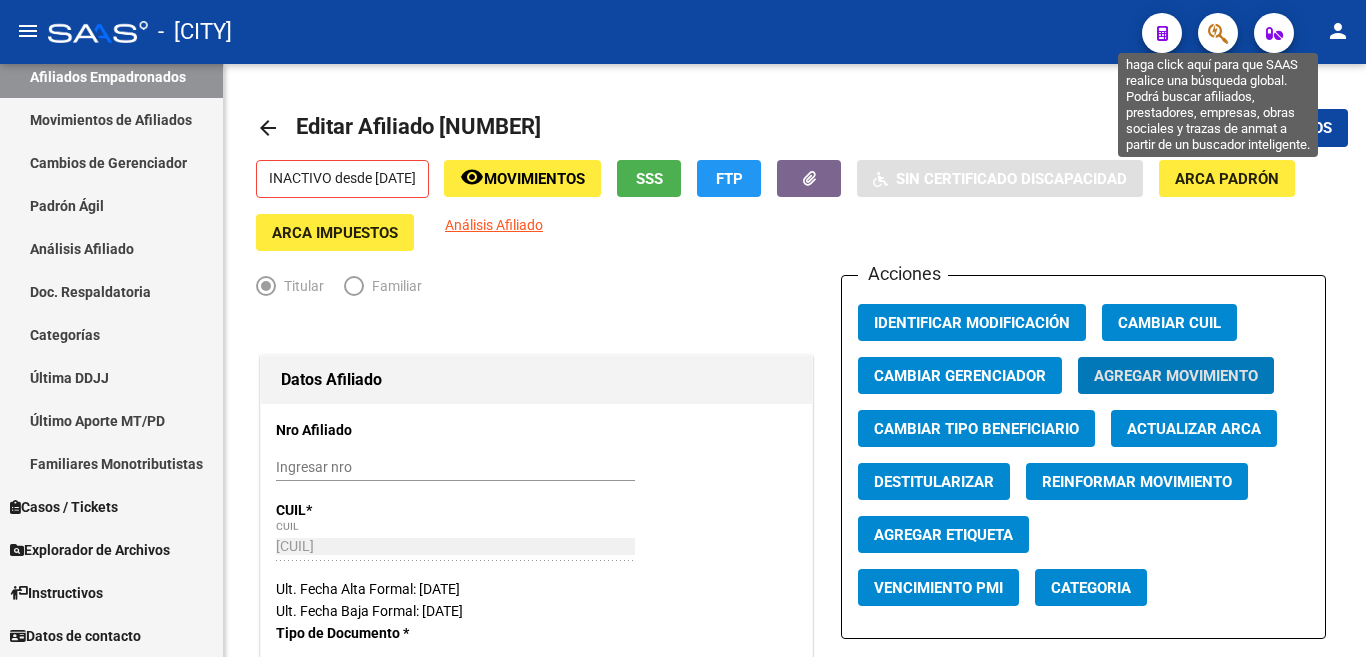 click 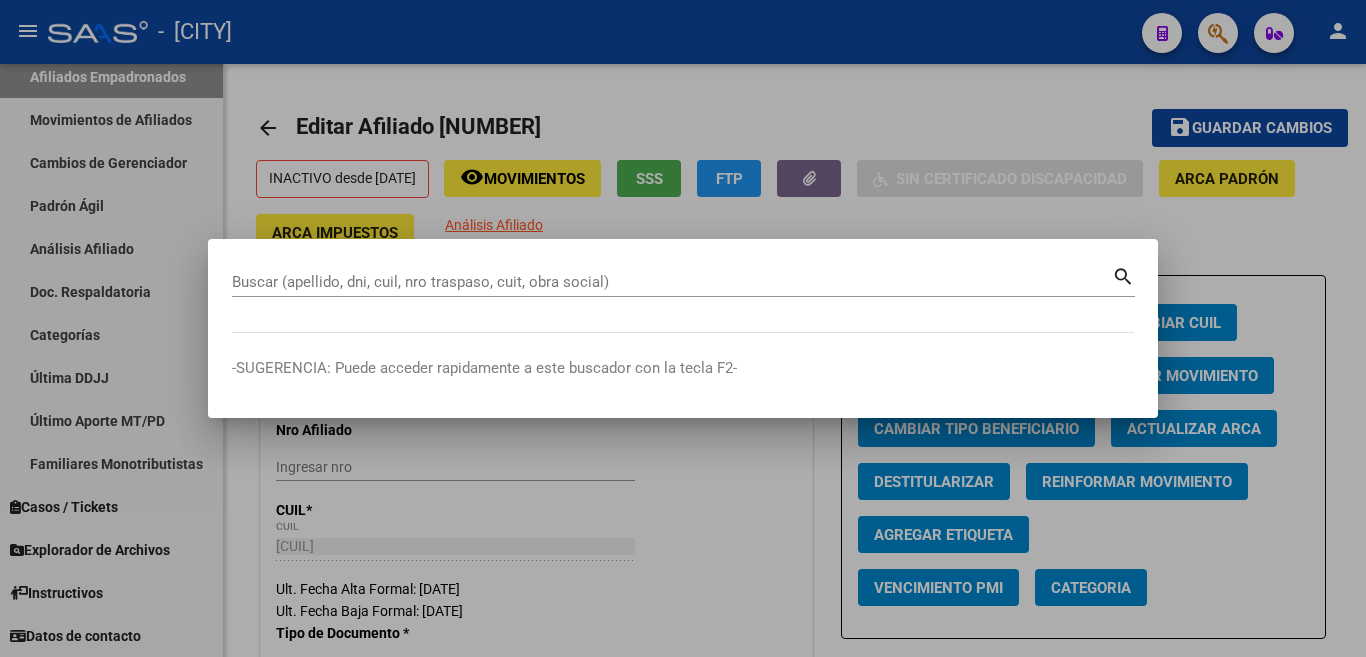 click on "Buscar (apellido, dni, cuil, nro traspaso, cuit, obra social)" at bounding box center [672, 282] 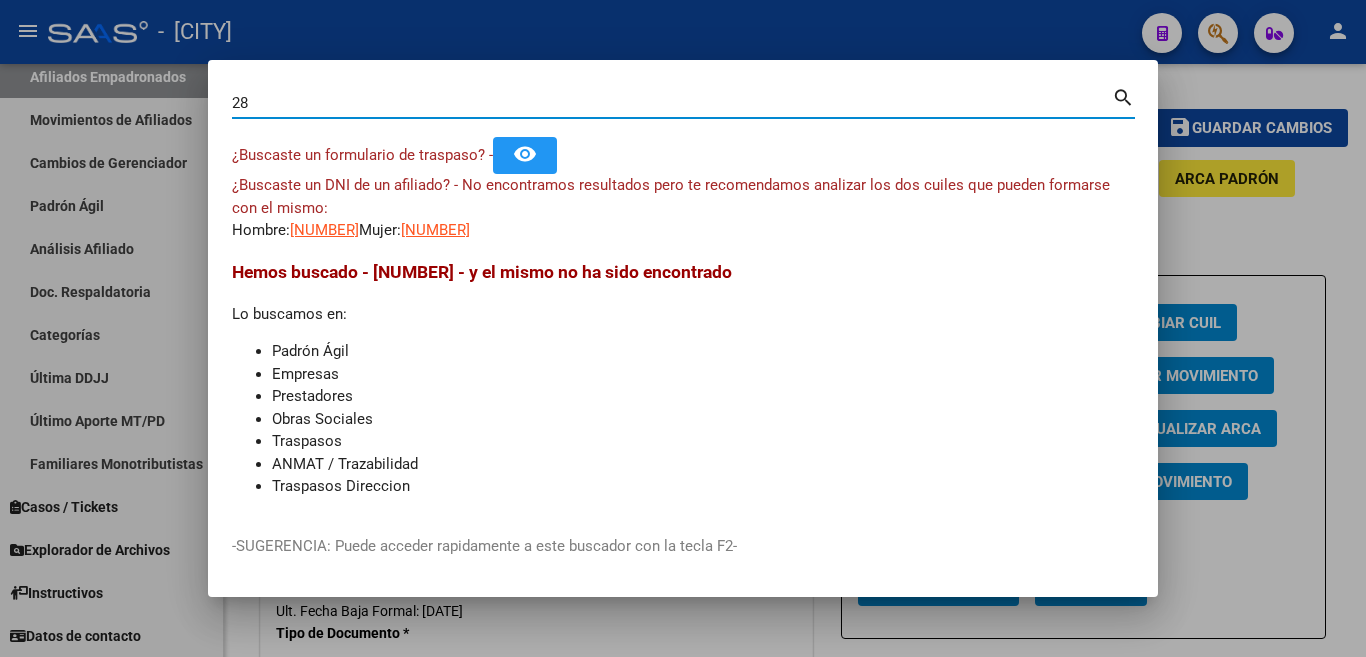 type on "2" 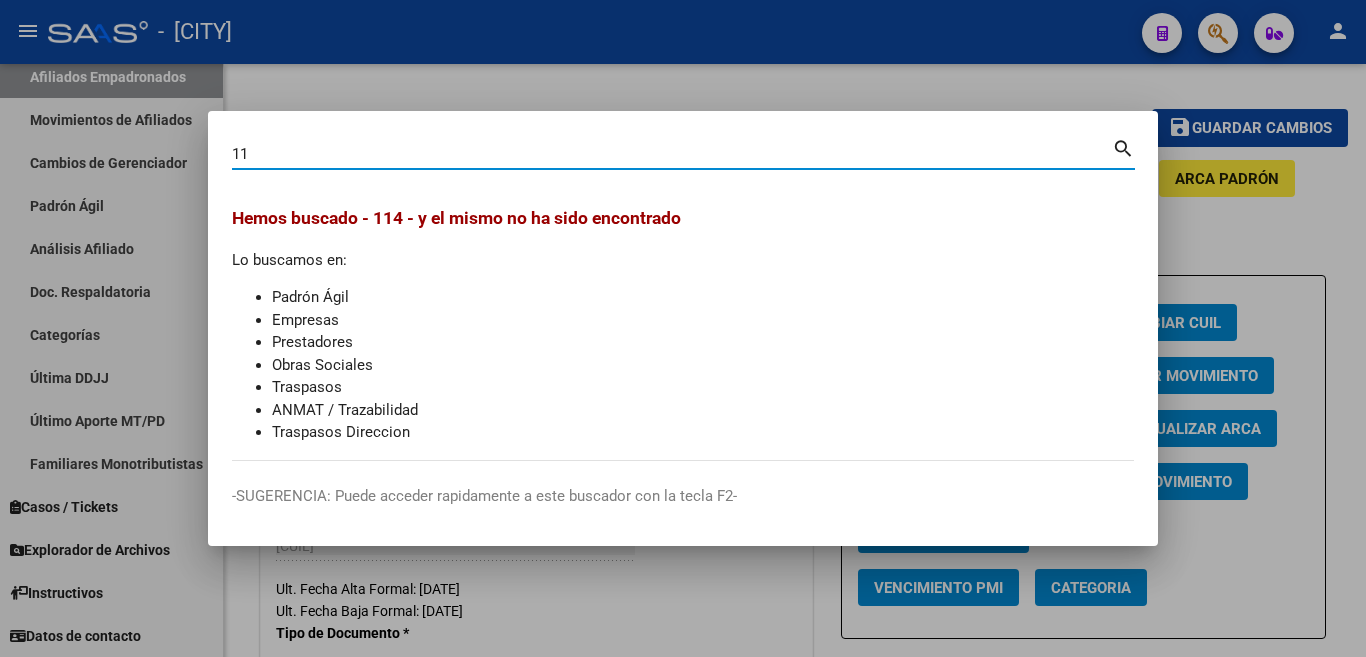 type on "1" 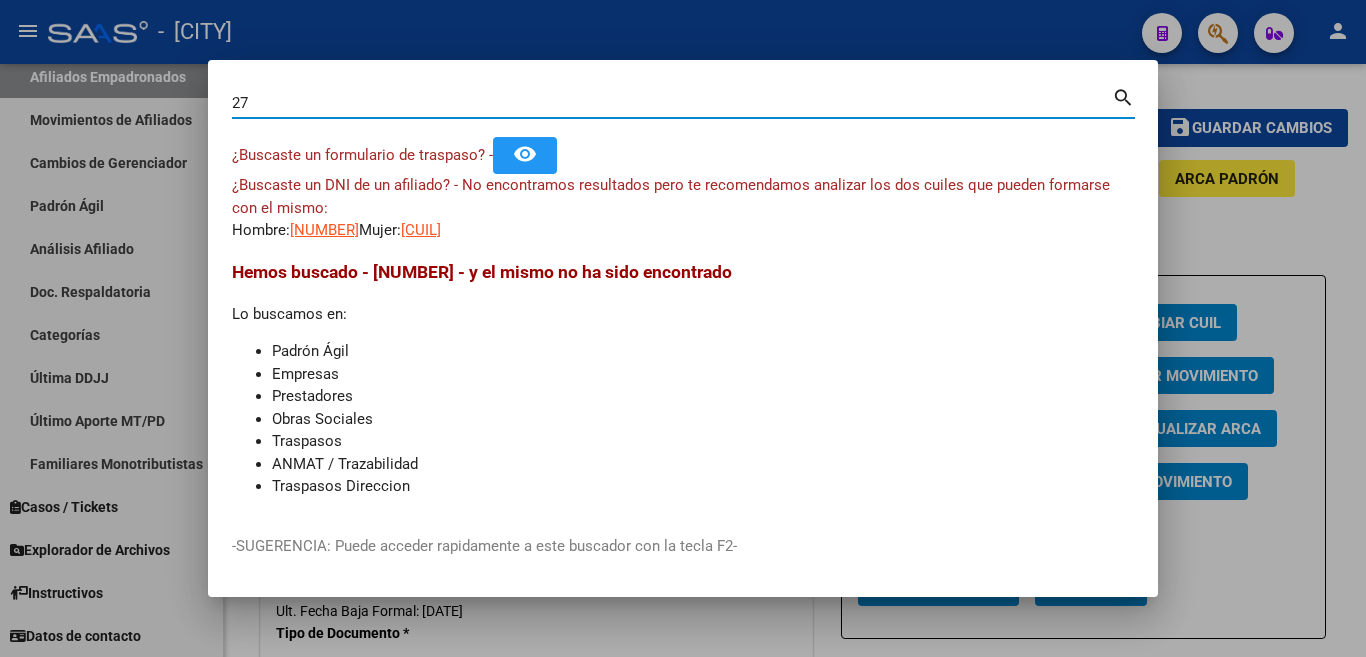 type on "2" 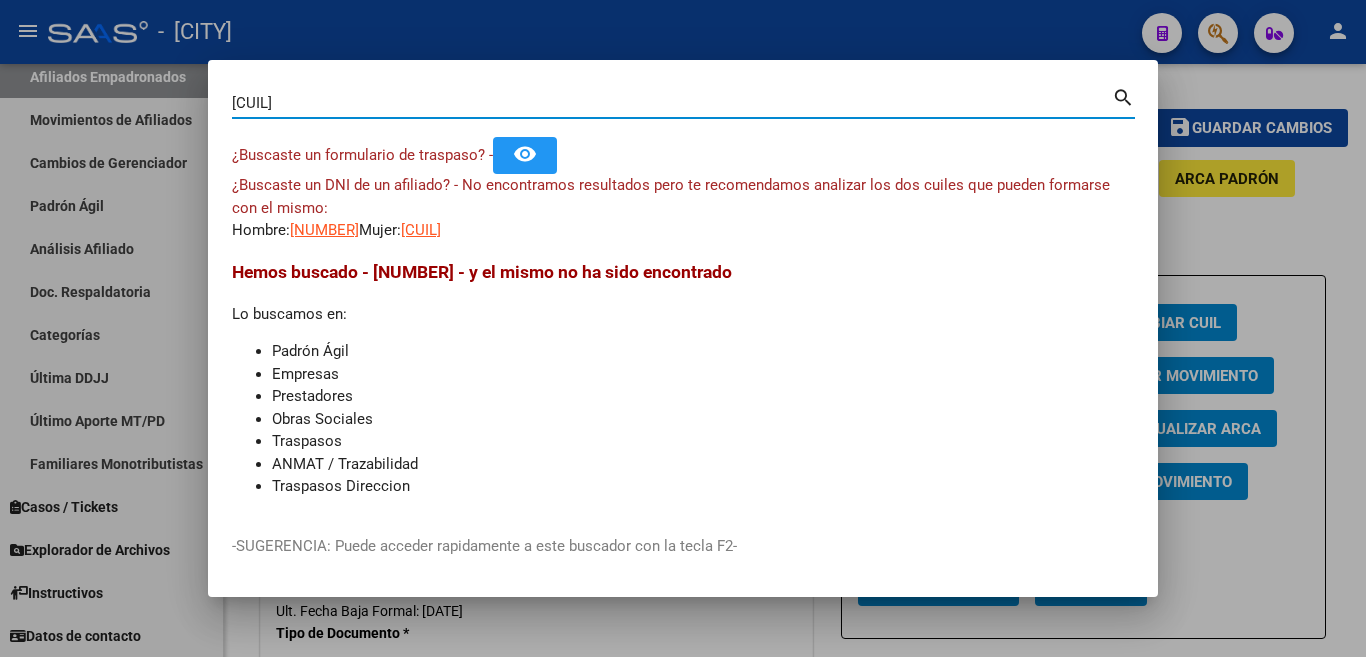type on "[CUIL]" 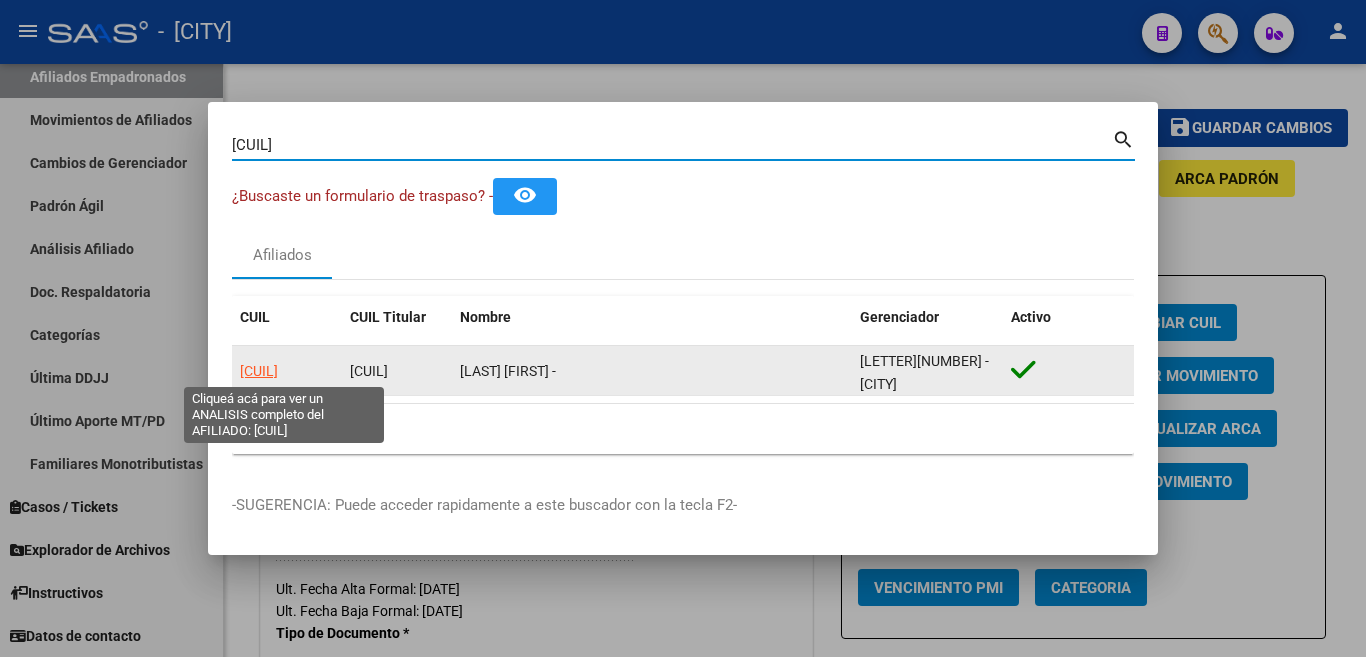 click on "[CUIL]" 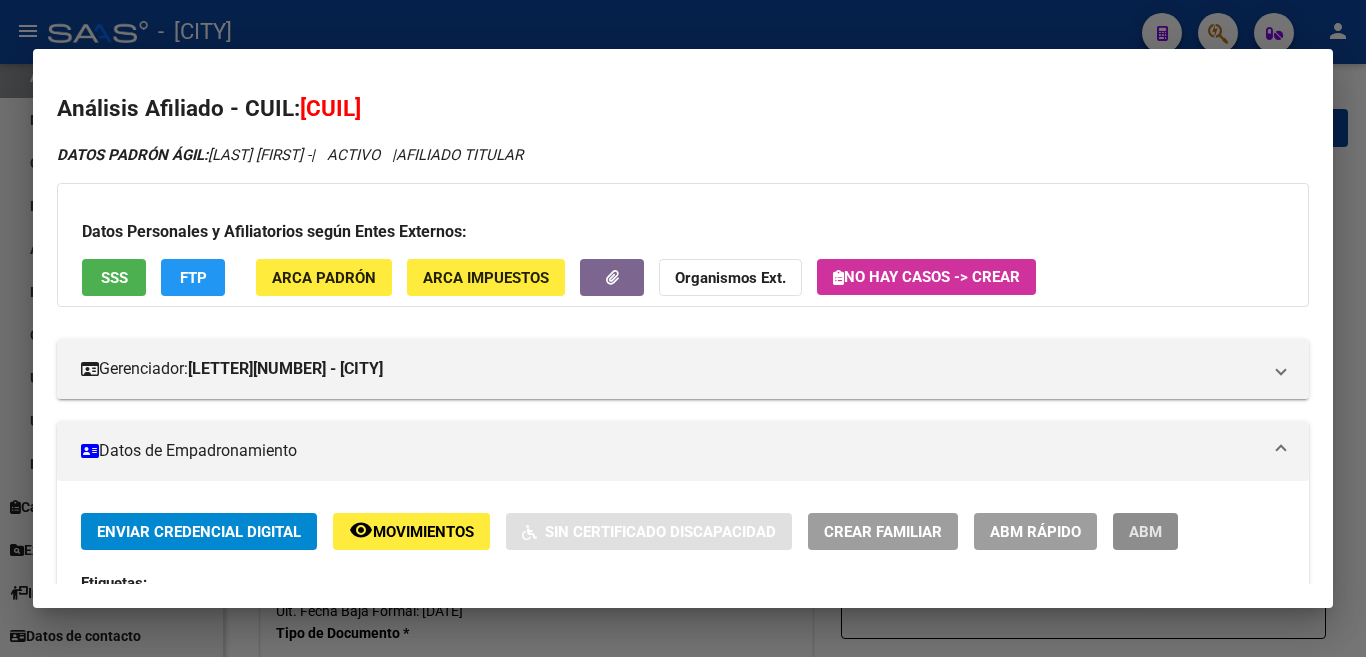click on "ABM" at bounding box center [1145, 531] 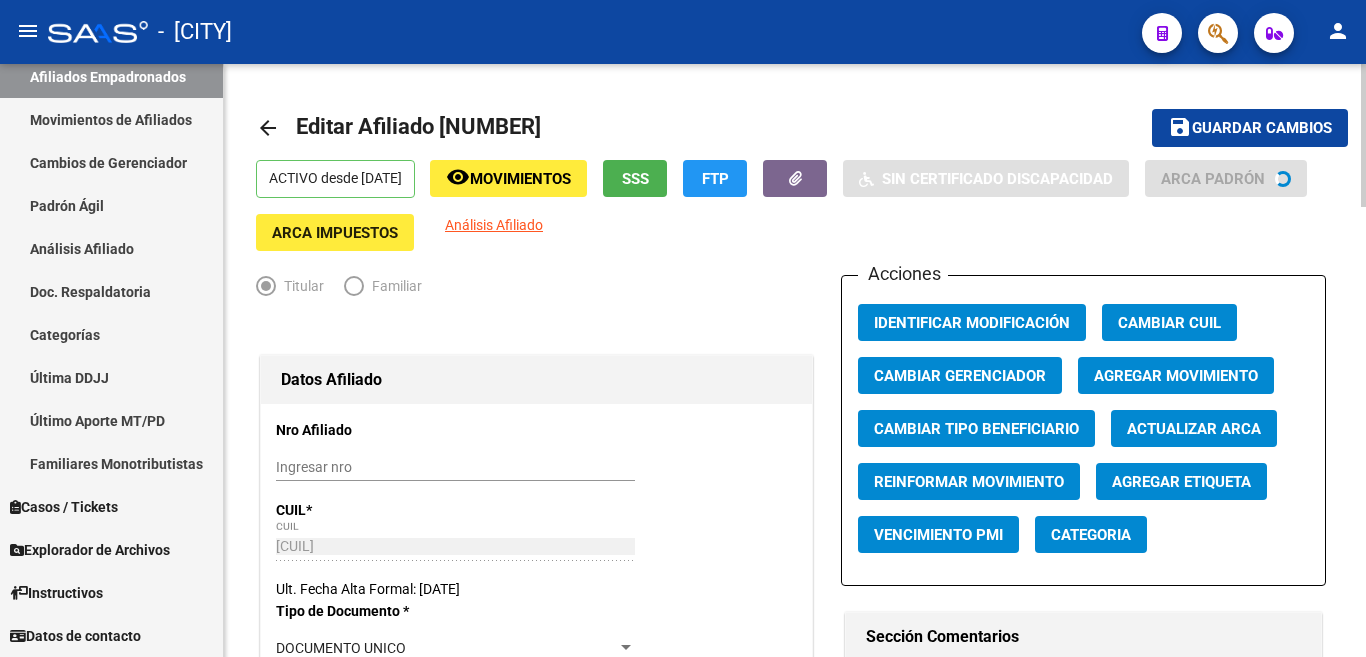 click on "Agregar Movimiento" 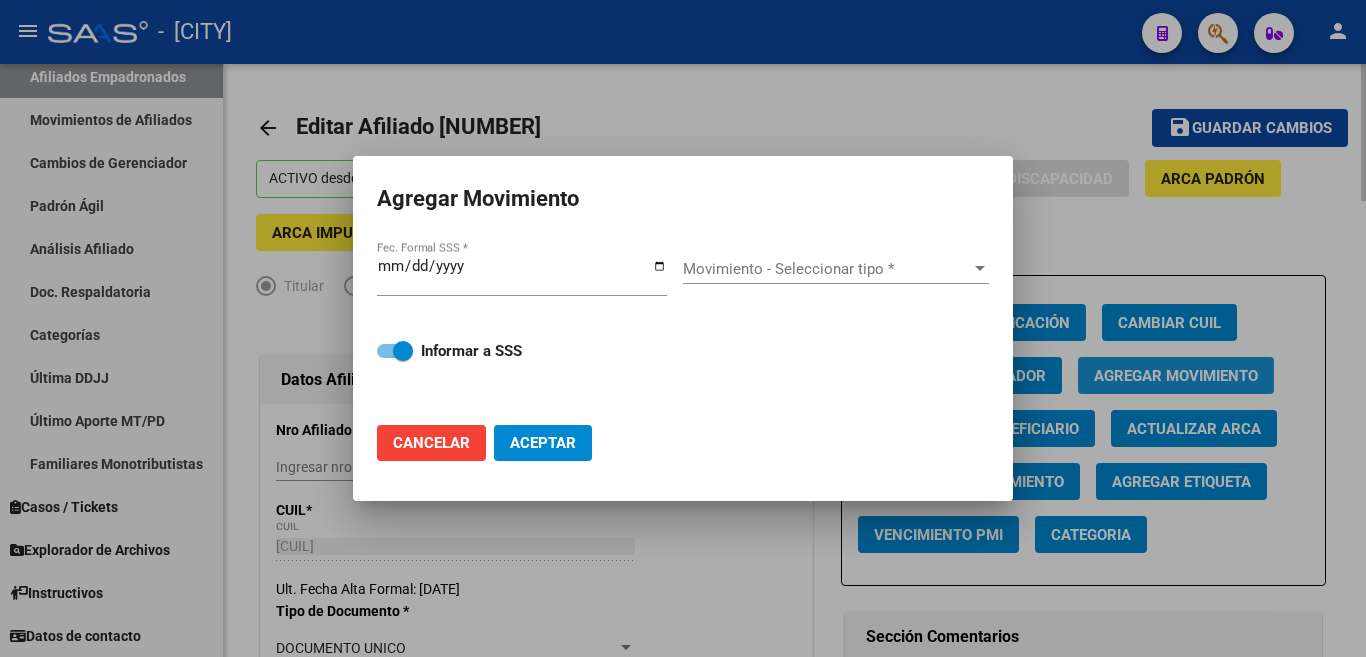 scroll, scrollTop: 100, scrollLeft: 0, axis: vertical 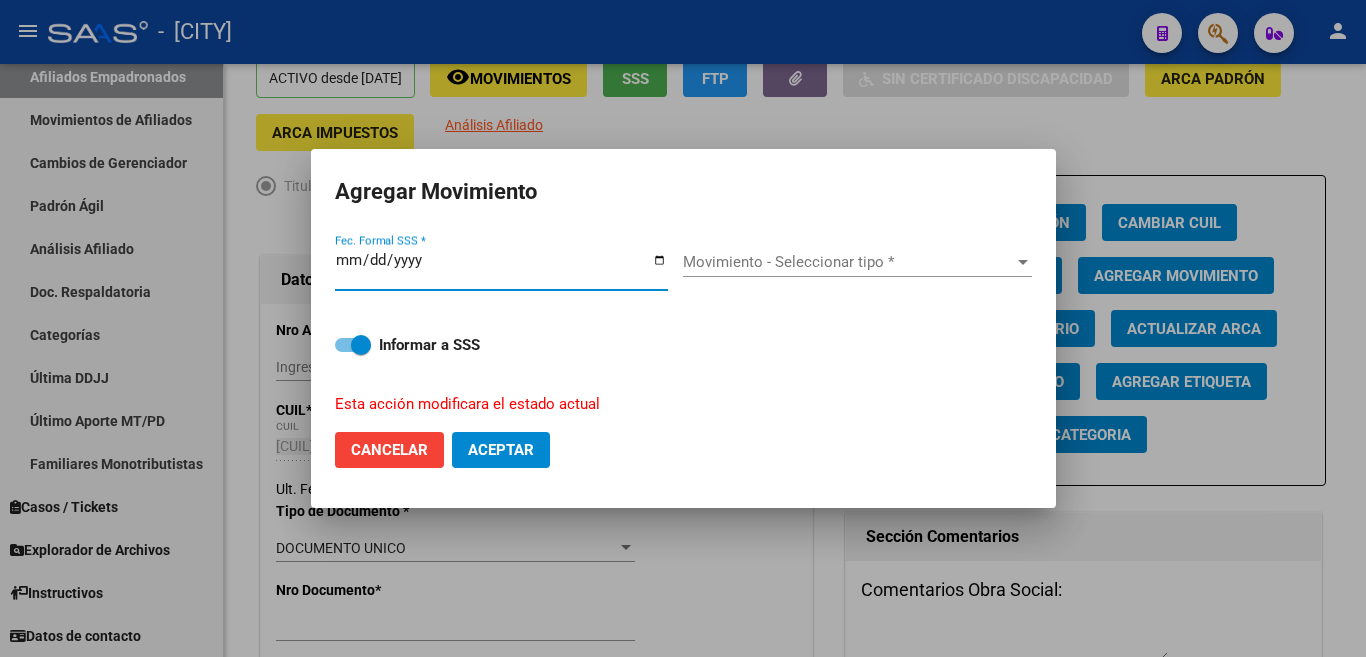 type on "2025-08-04" 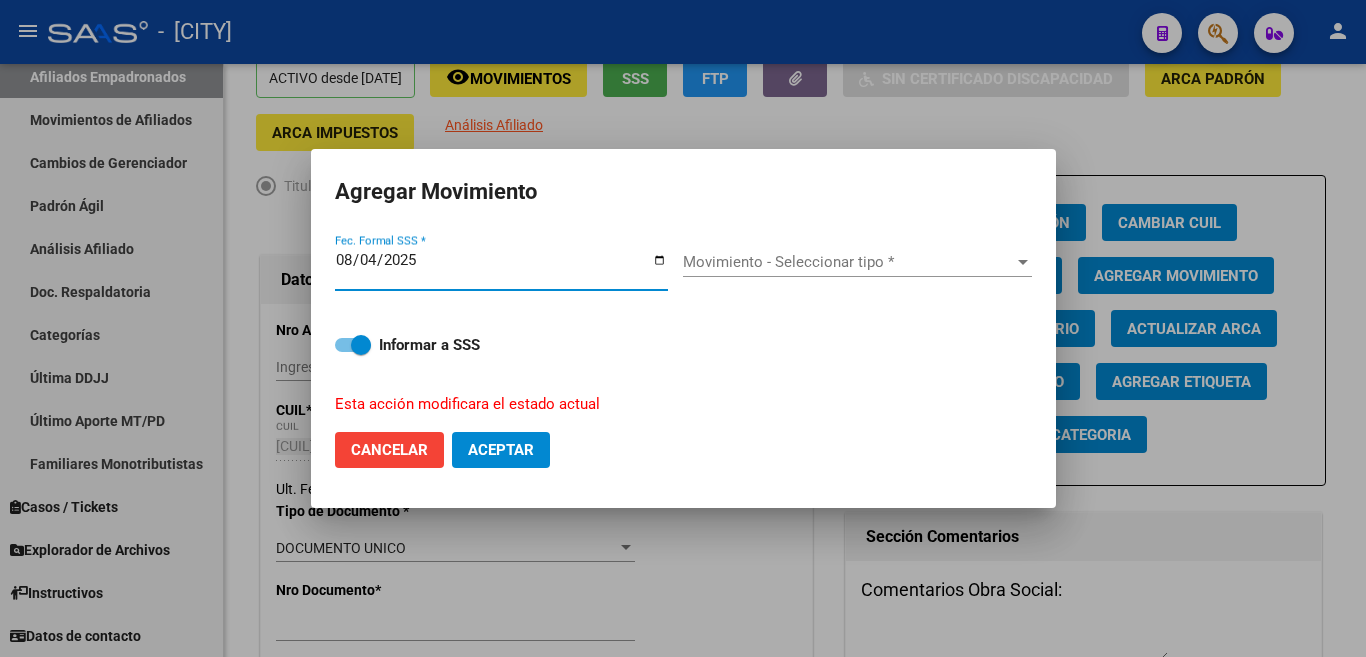 click on "Movimiento - Seleccionar tipo *" at bounding box center [848, 262] 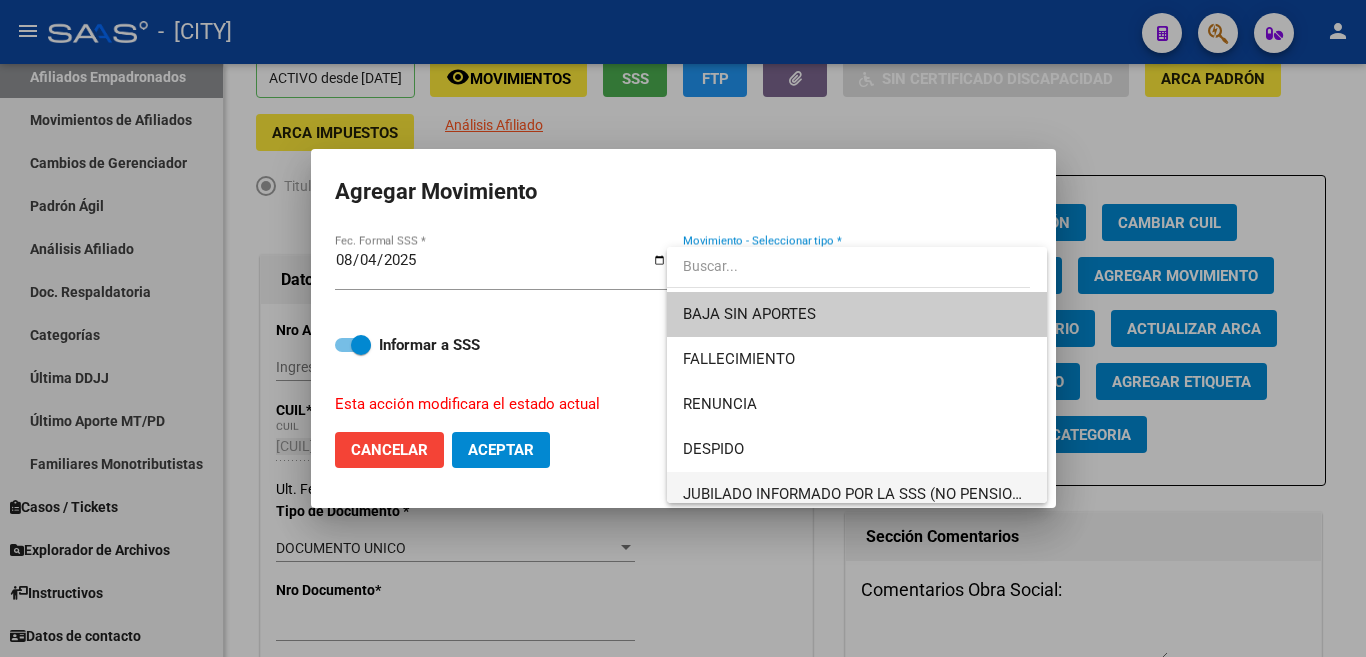 click on "JUBILADO INFORMADO POR LA SSS (NO PENSIONADO)" at bounding box center [870, 494] 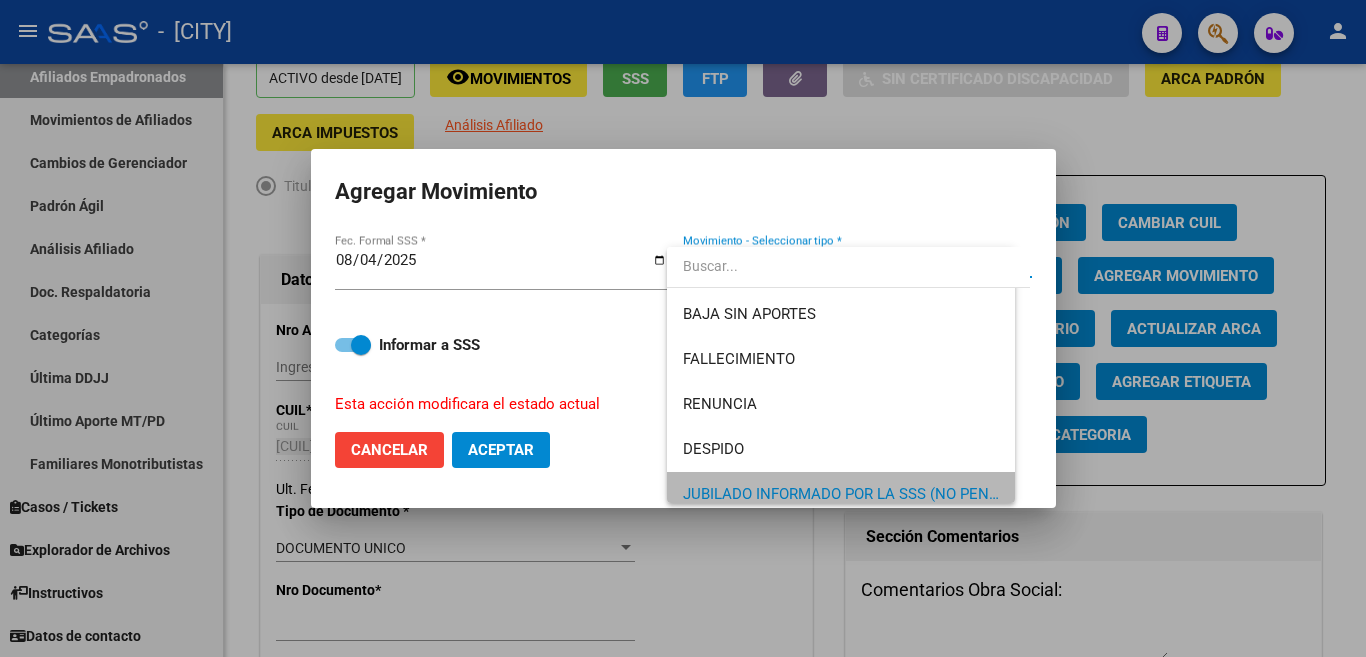 scroll, scrollTop: 11, scrollLeft: 0, axis: vertical 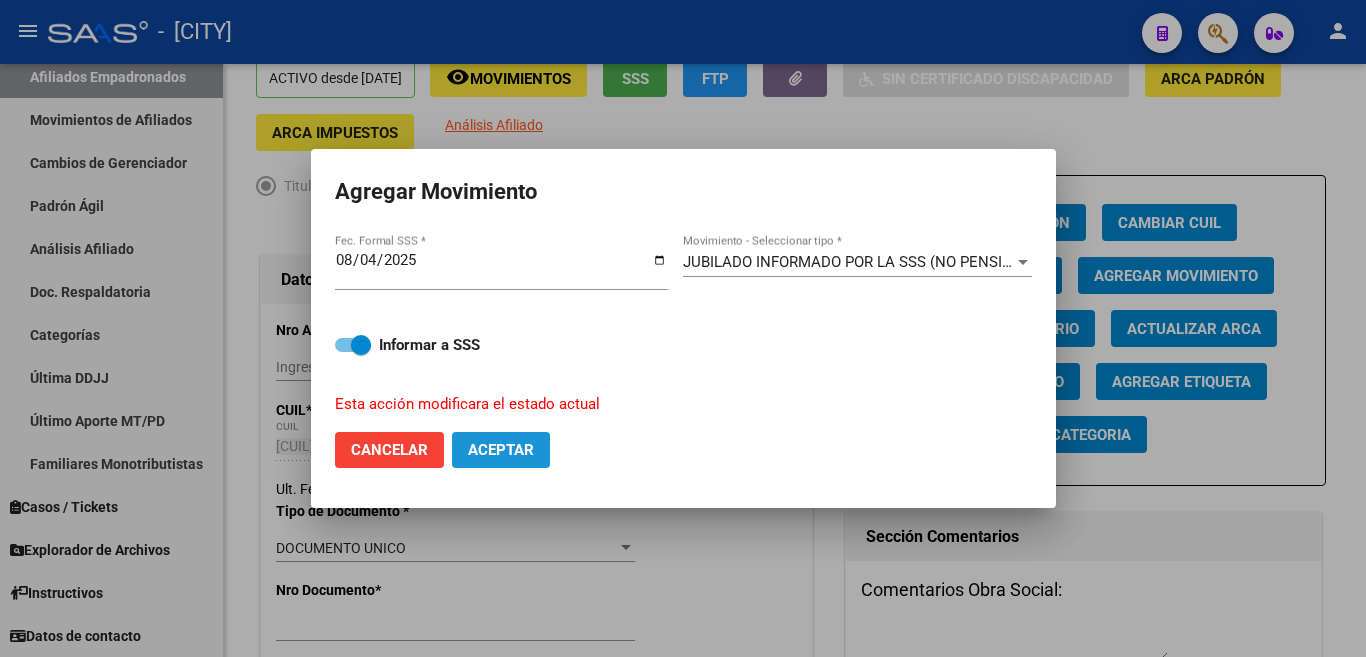 click on "Aceptar" 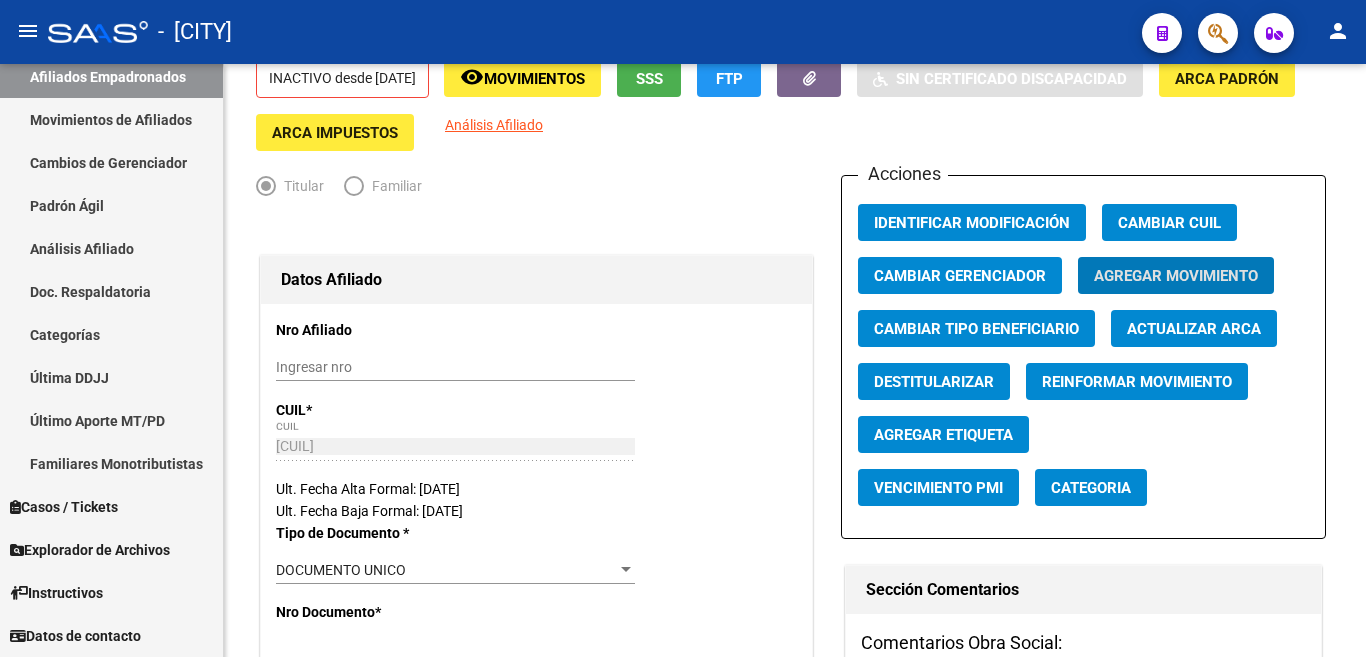 type 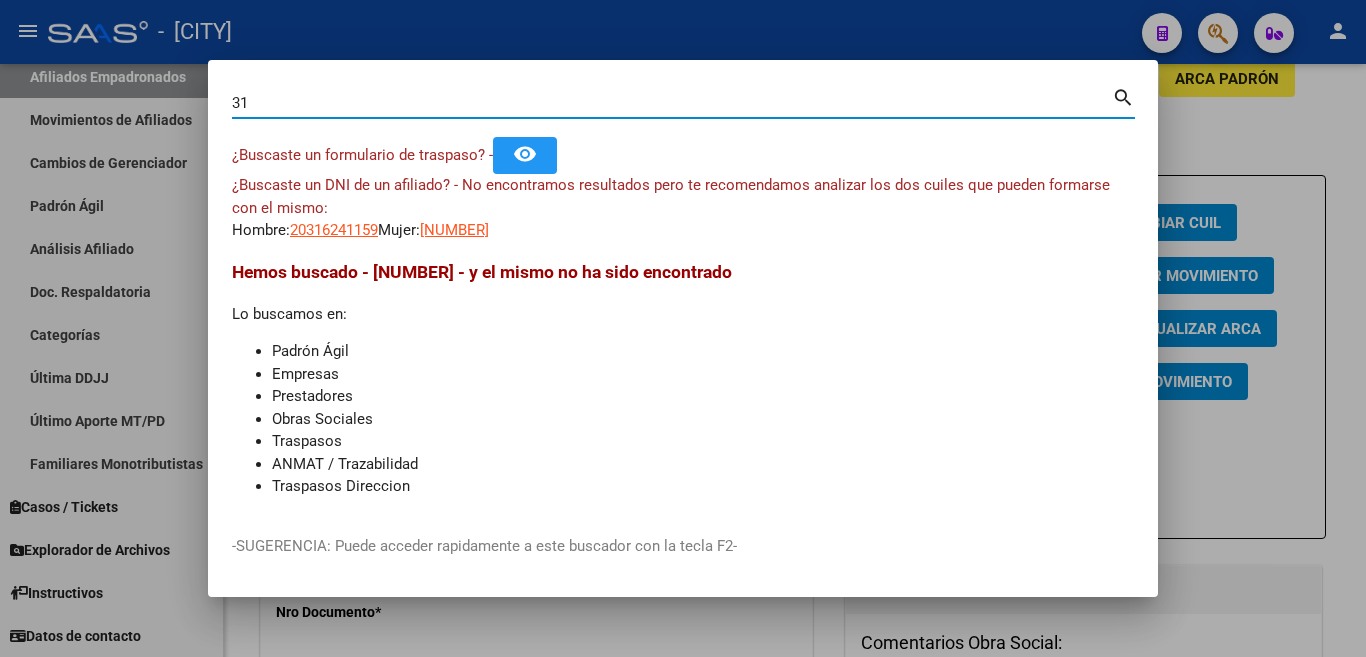 type on "3" 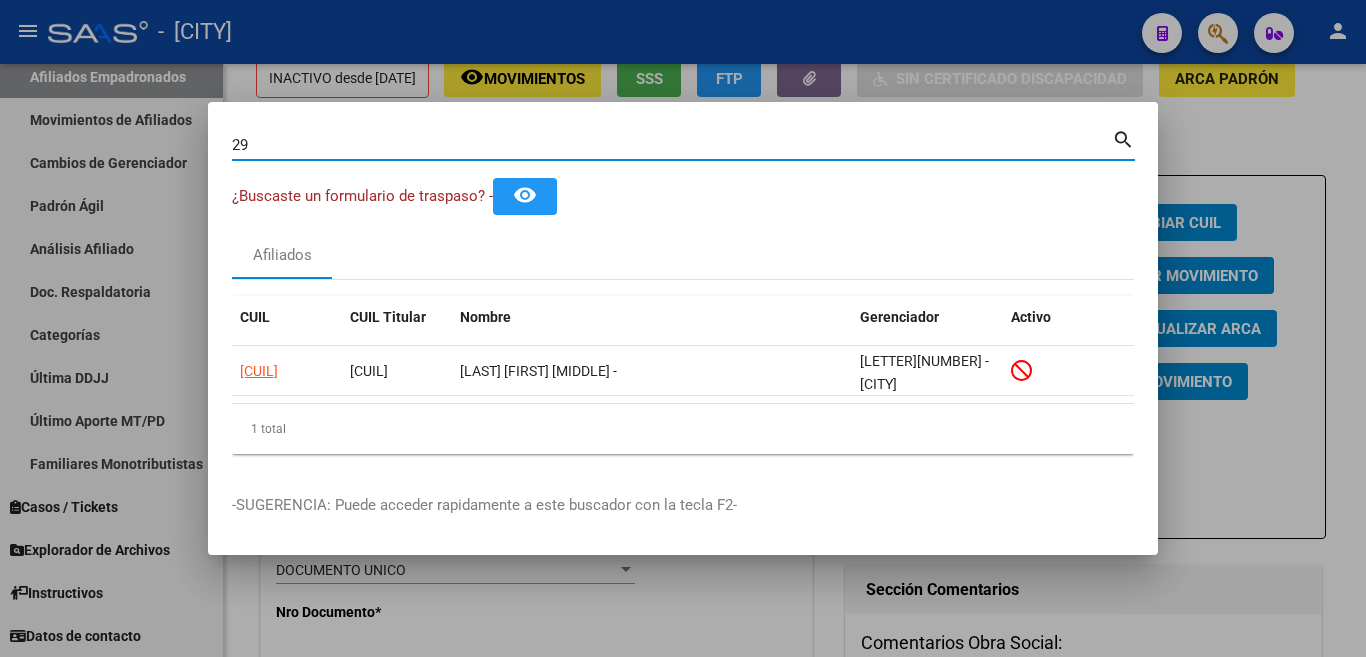 type on "2" 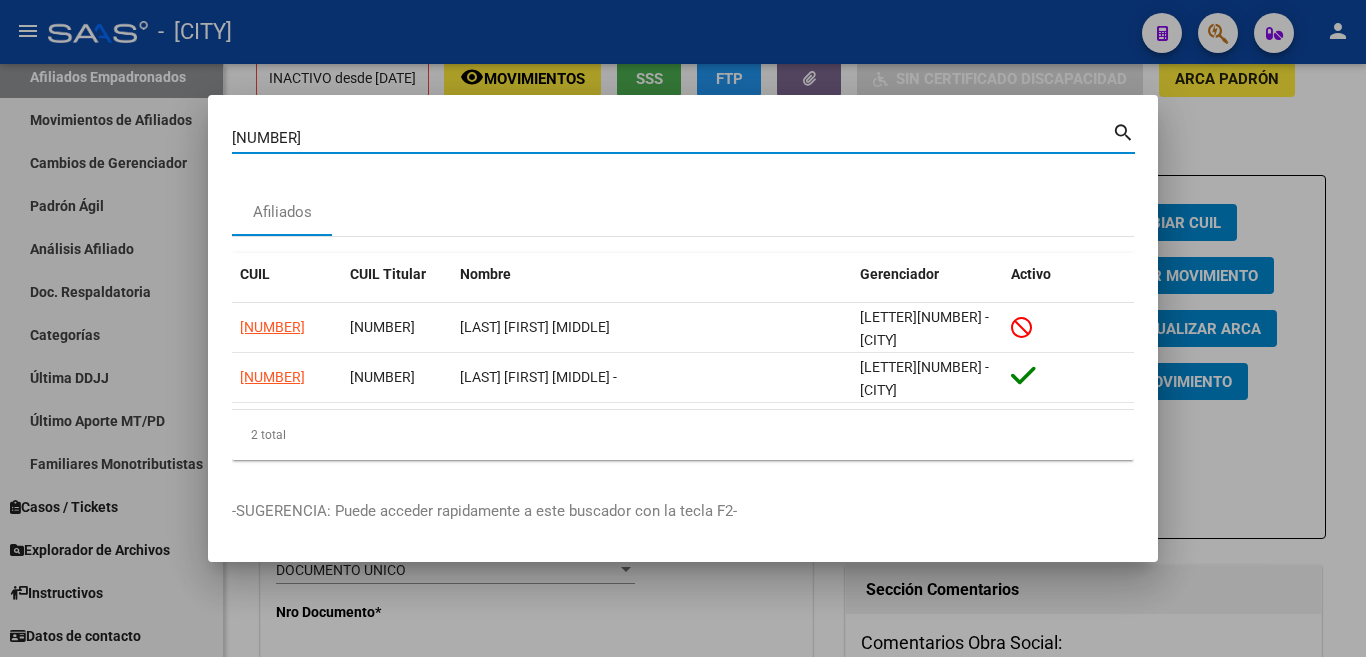 click on "[NUMBER]" at bounding box center [672, 138] 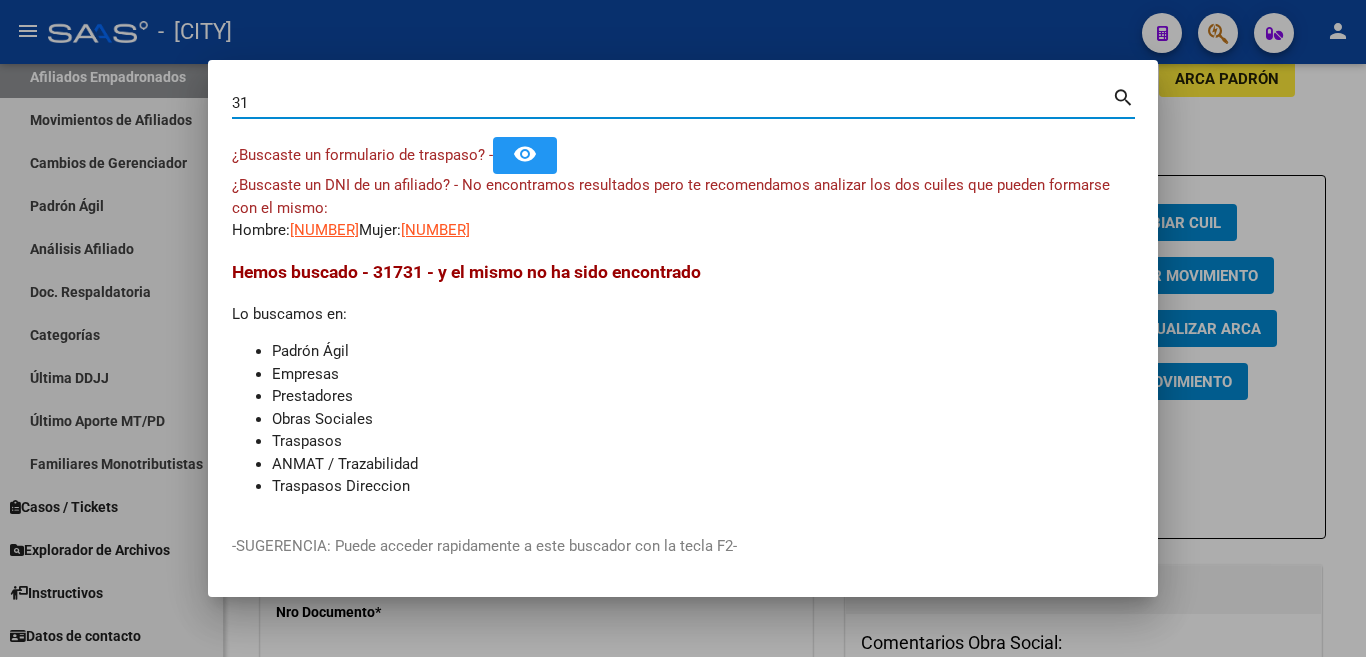 type on "3" 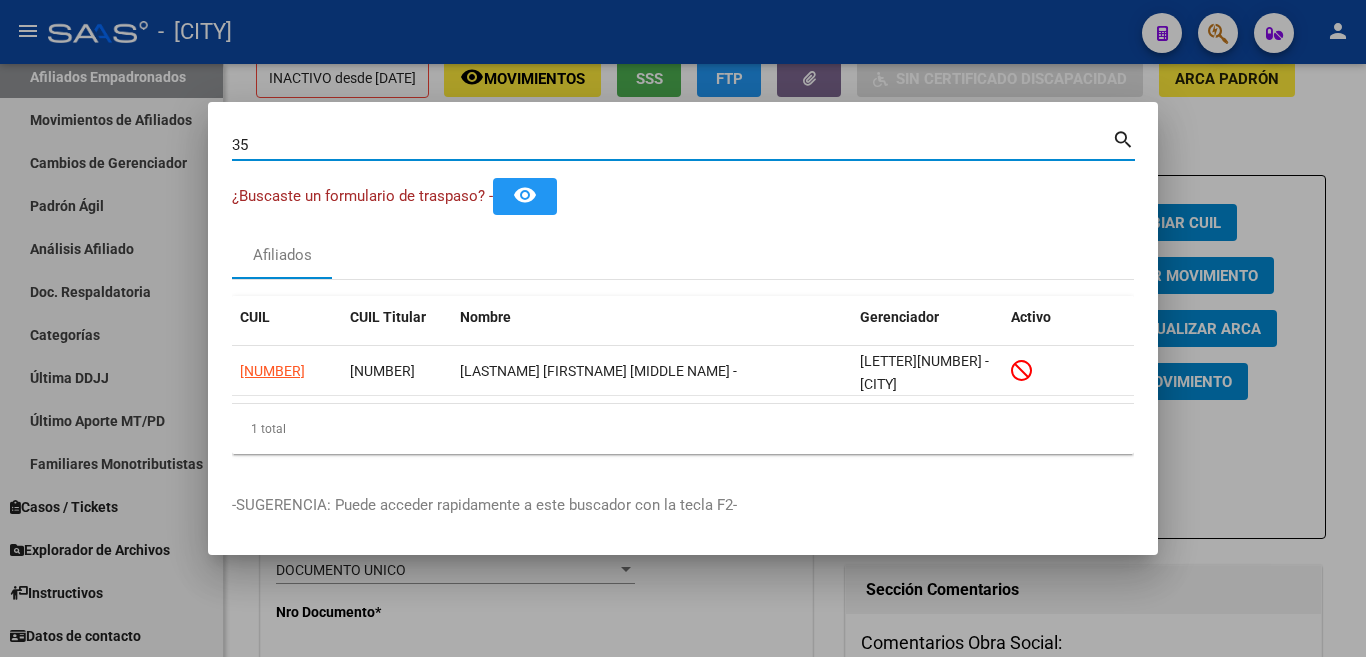 type on "3" 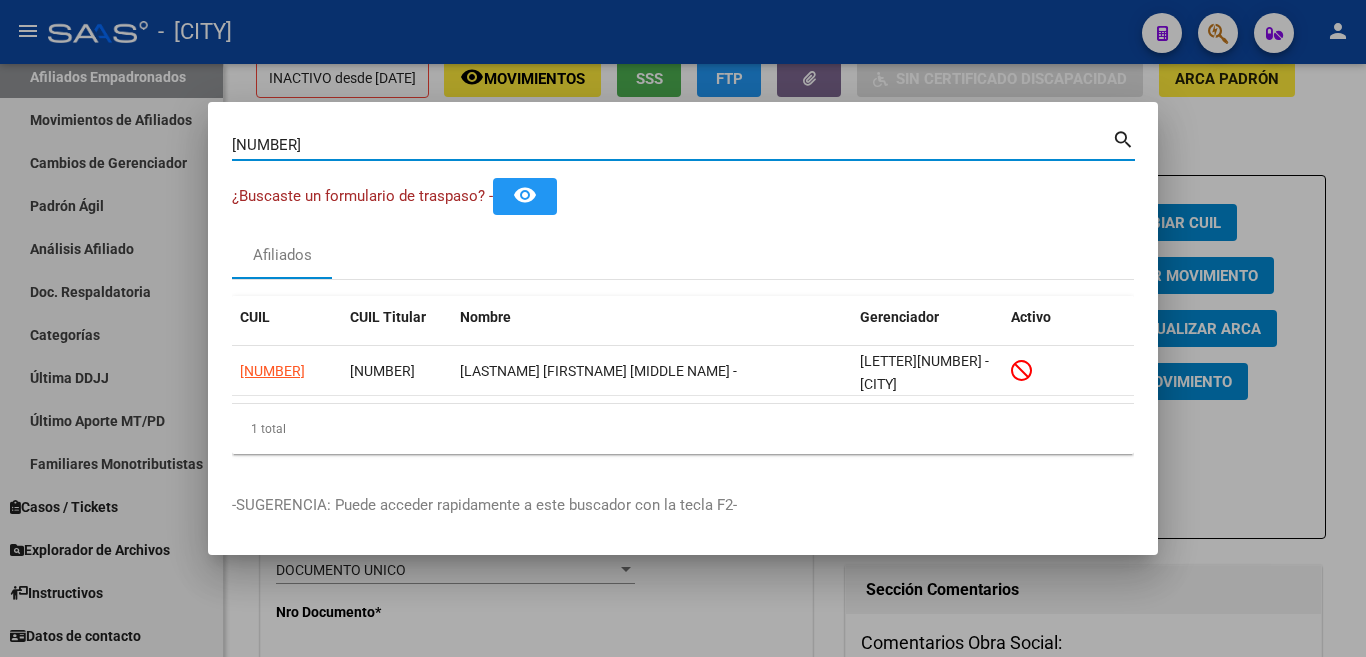 type on "[NUMBER]" 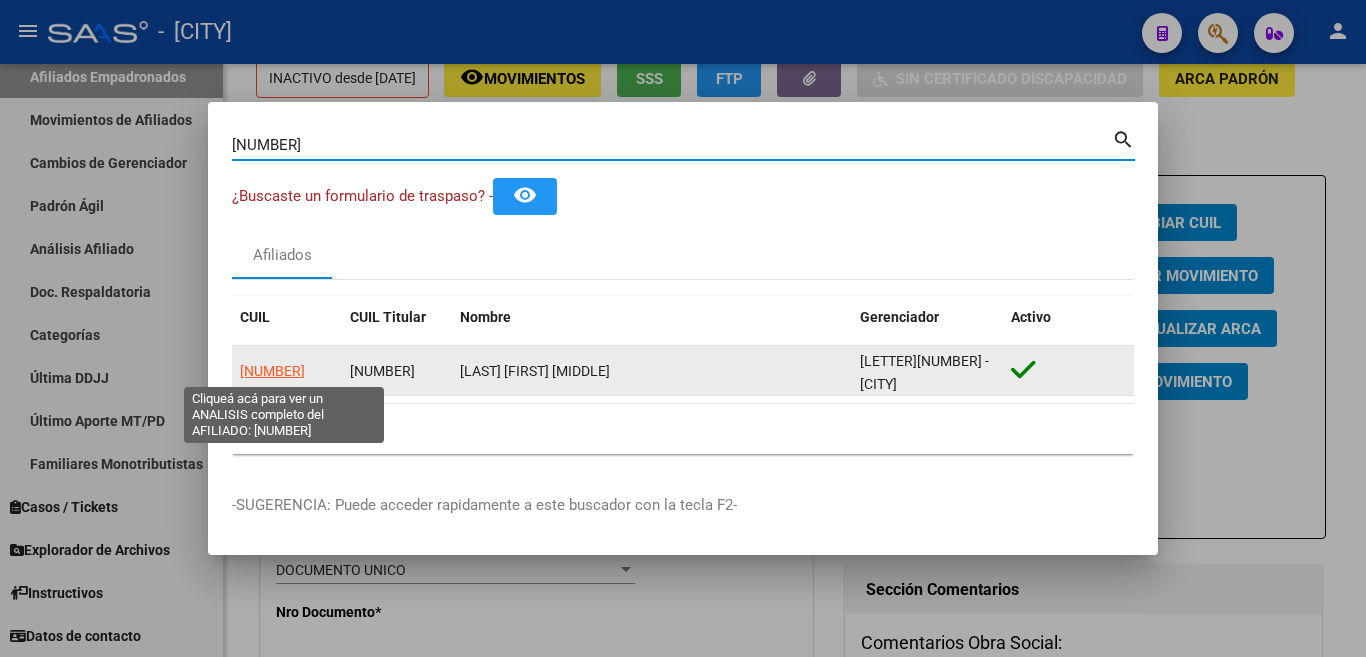 click on "[NUMBER]" 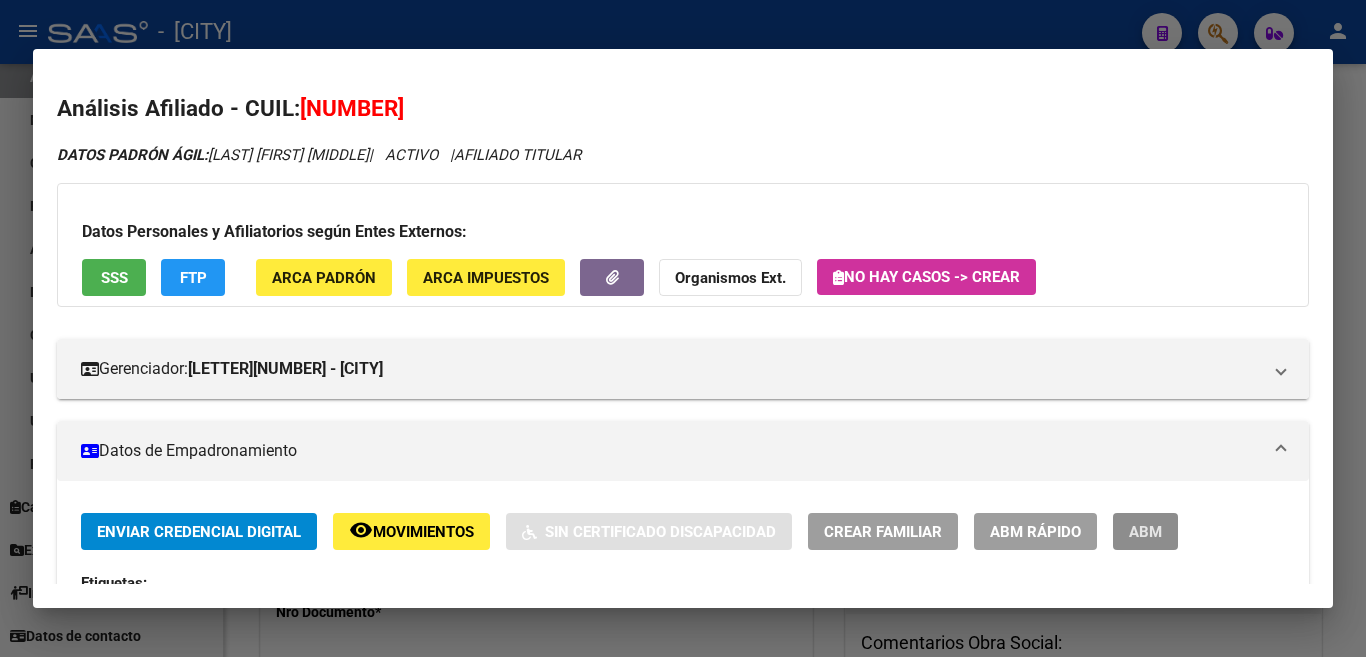click on "ABM" at bounding box center (1145, 532) 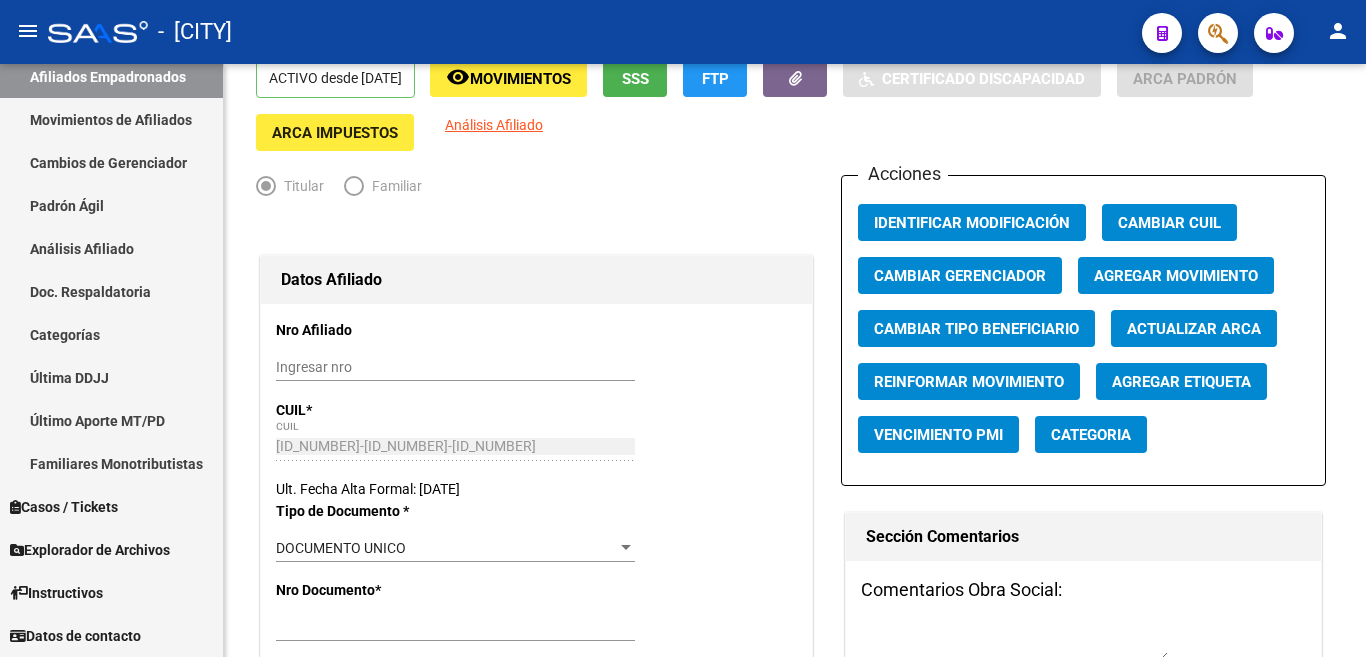 scroll, scrollTop: 0, scrollLeft: 0, axis: both 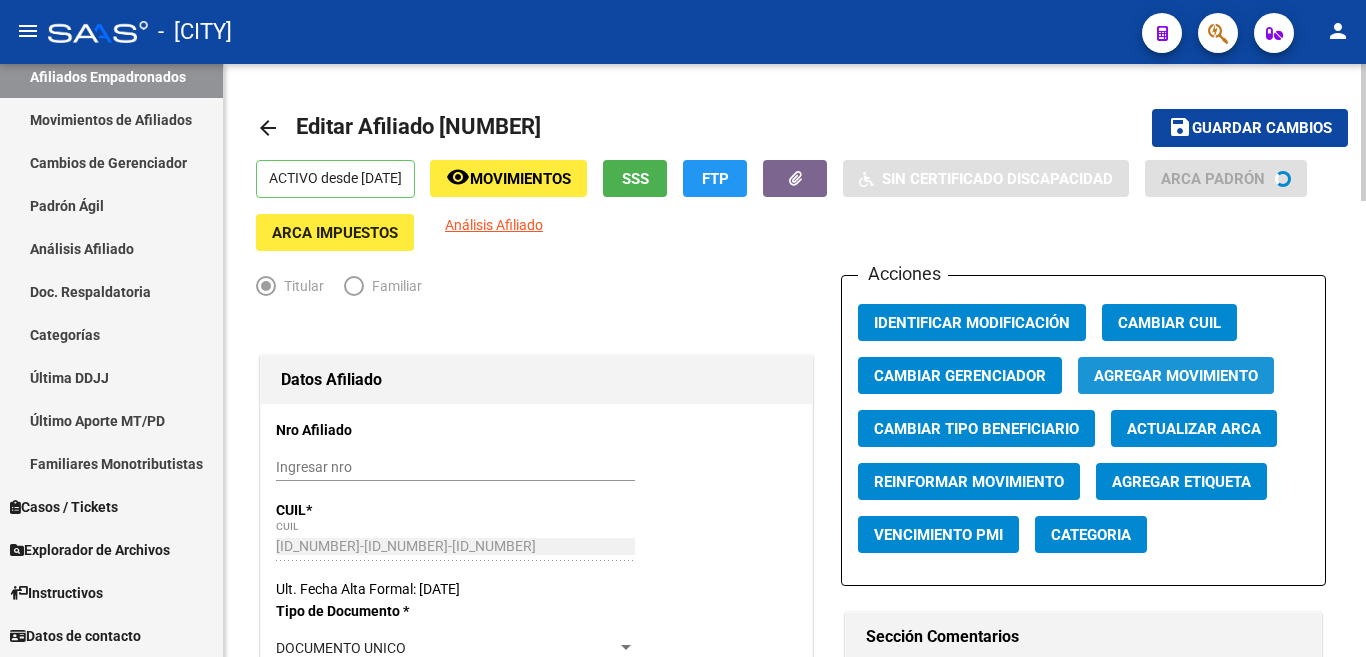 click on "Agregar Movimiento" 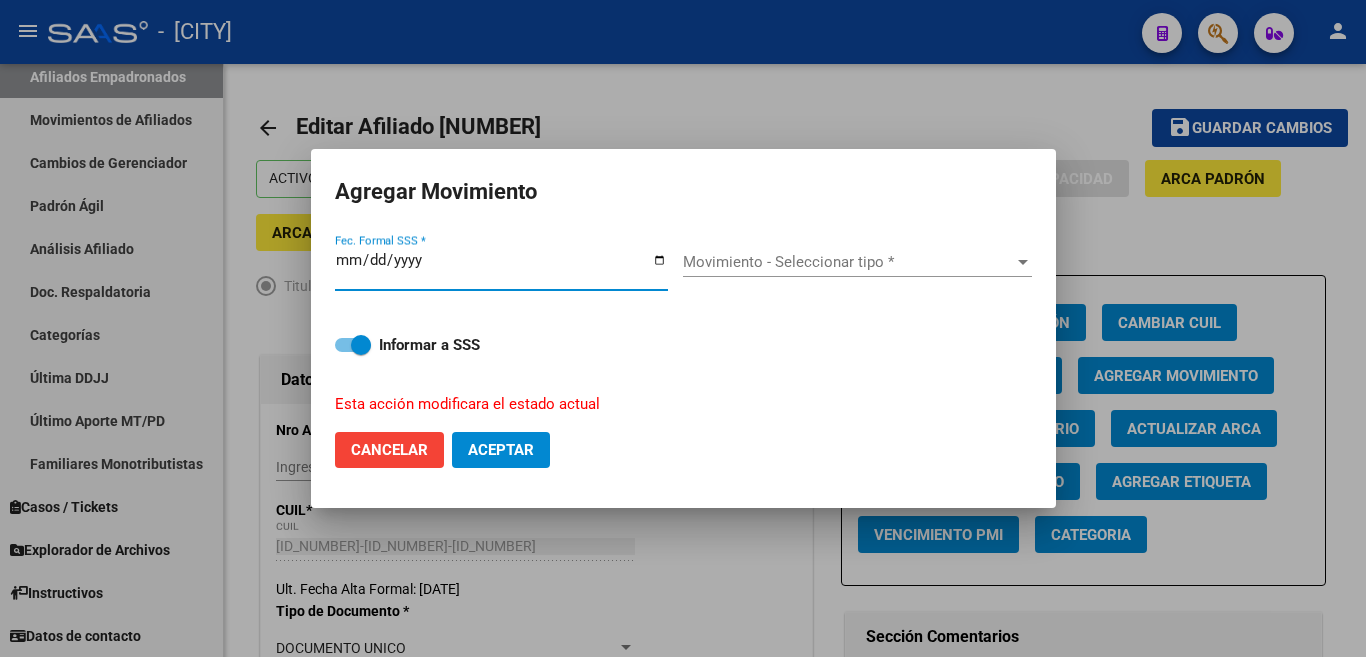 type on "2025-08-04" 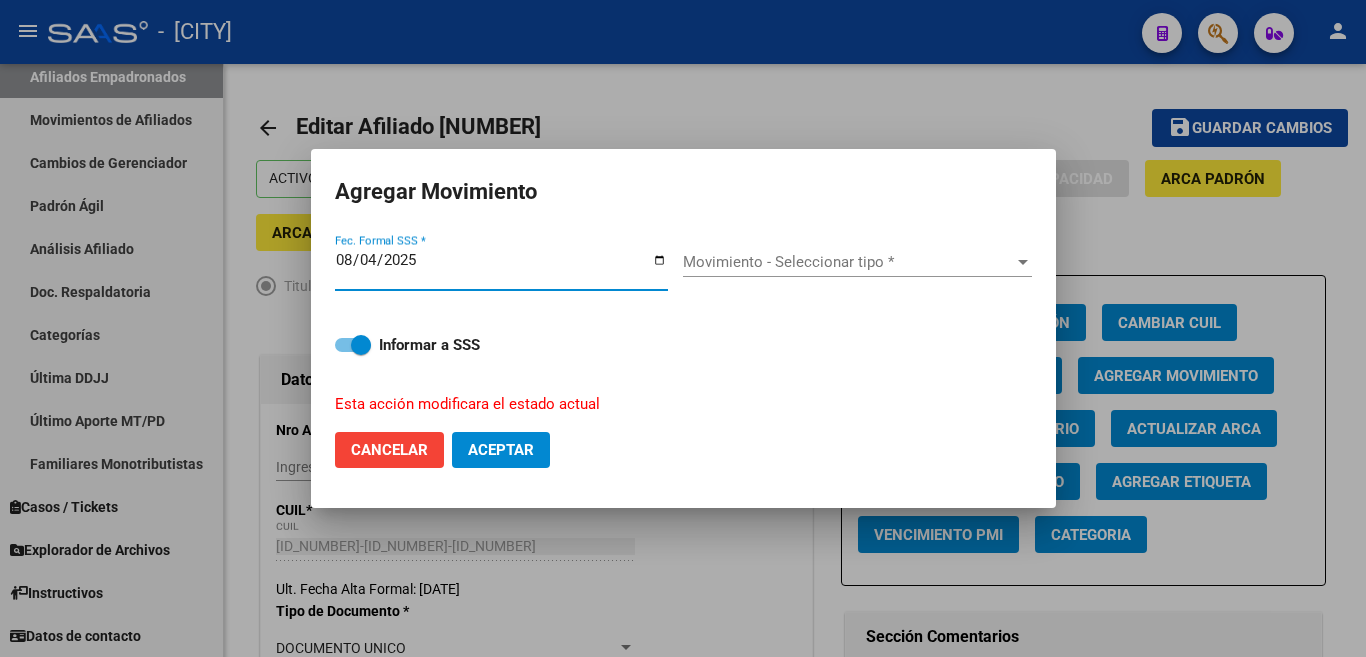 click at bounding box center [1023, 262] 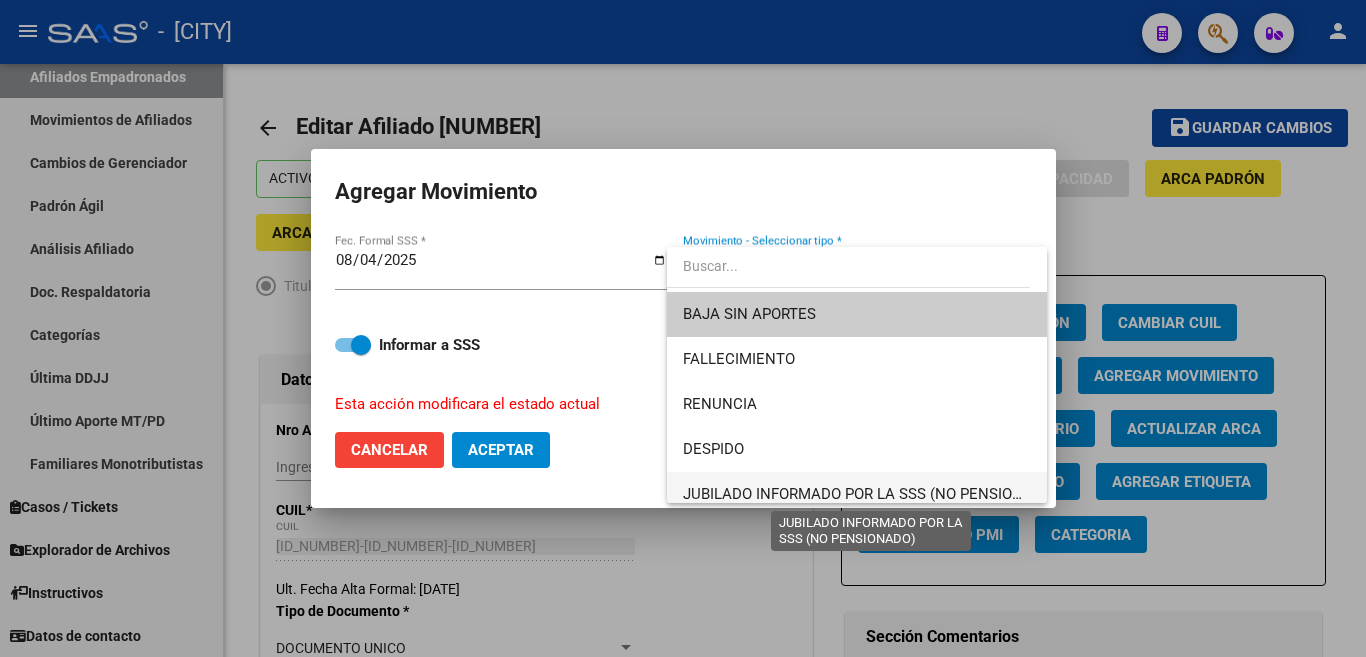 click on "JUBILADO INFORMADO POR LA SSS (NO PENSIONADO)" at bounding box center [870, 494] 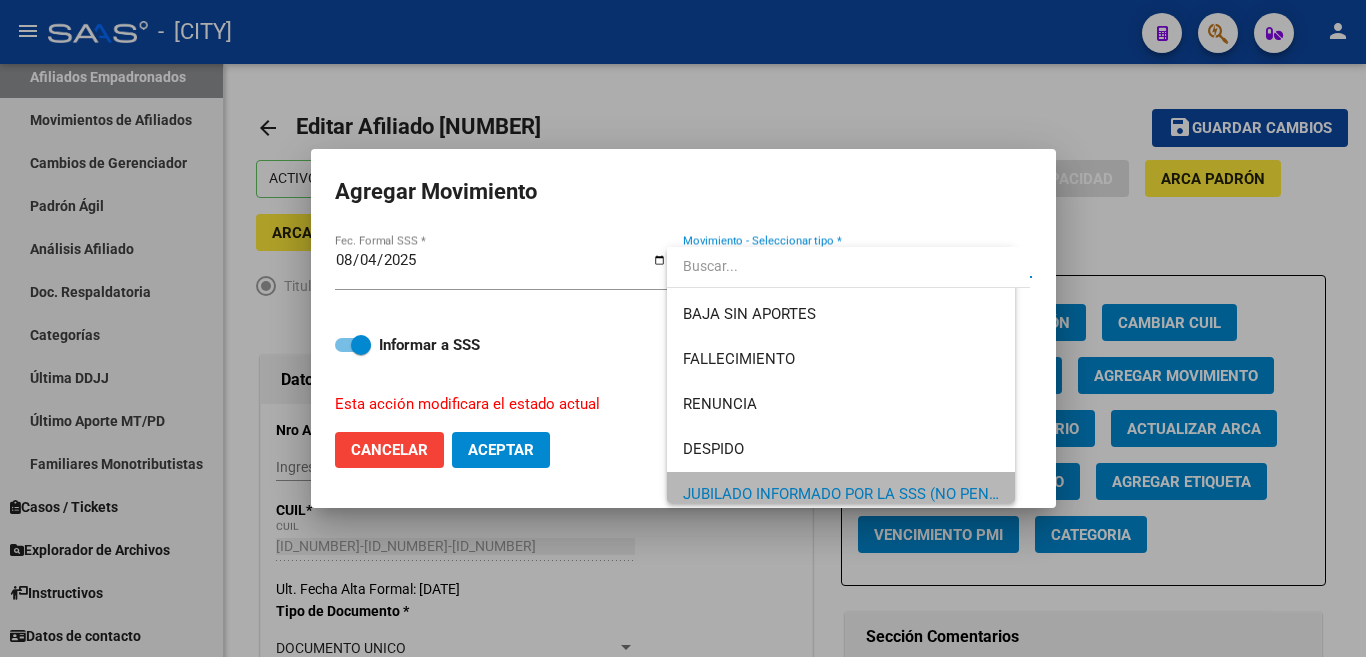 scroll, scrollTop: 11, scrollLeft: 0, axis: vertical 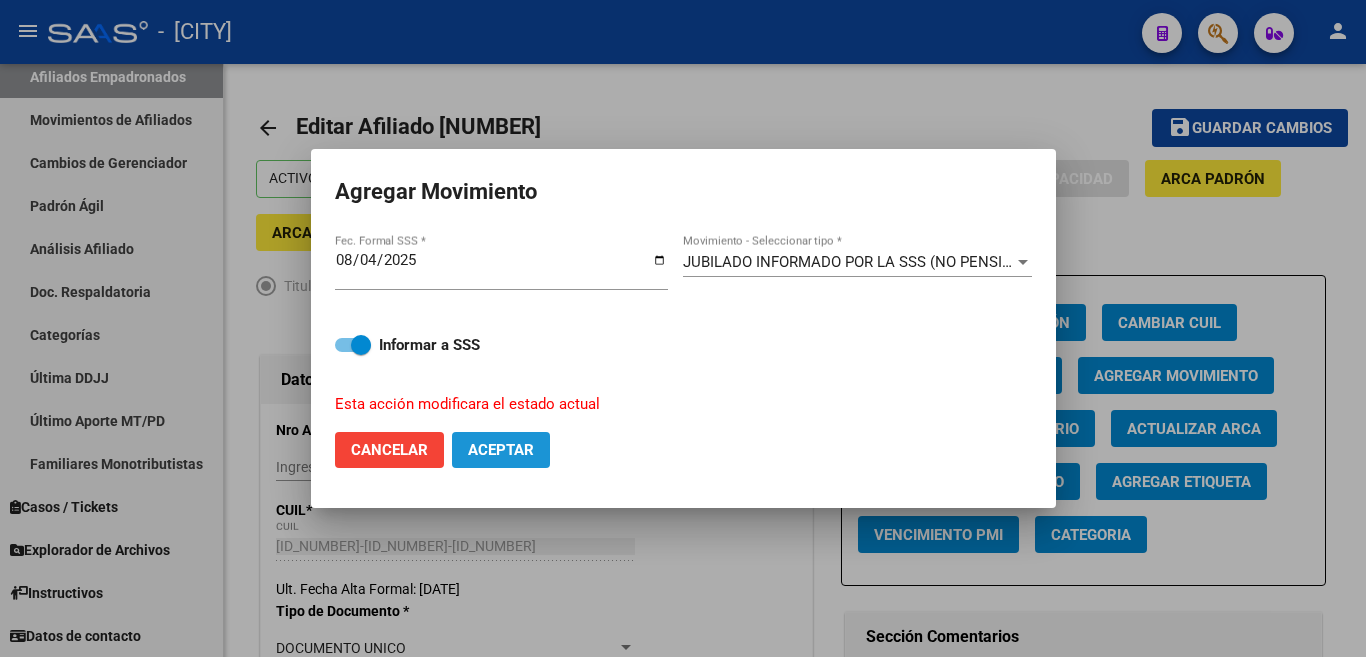 click on "Aceptar" 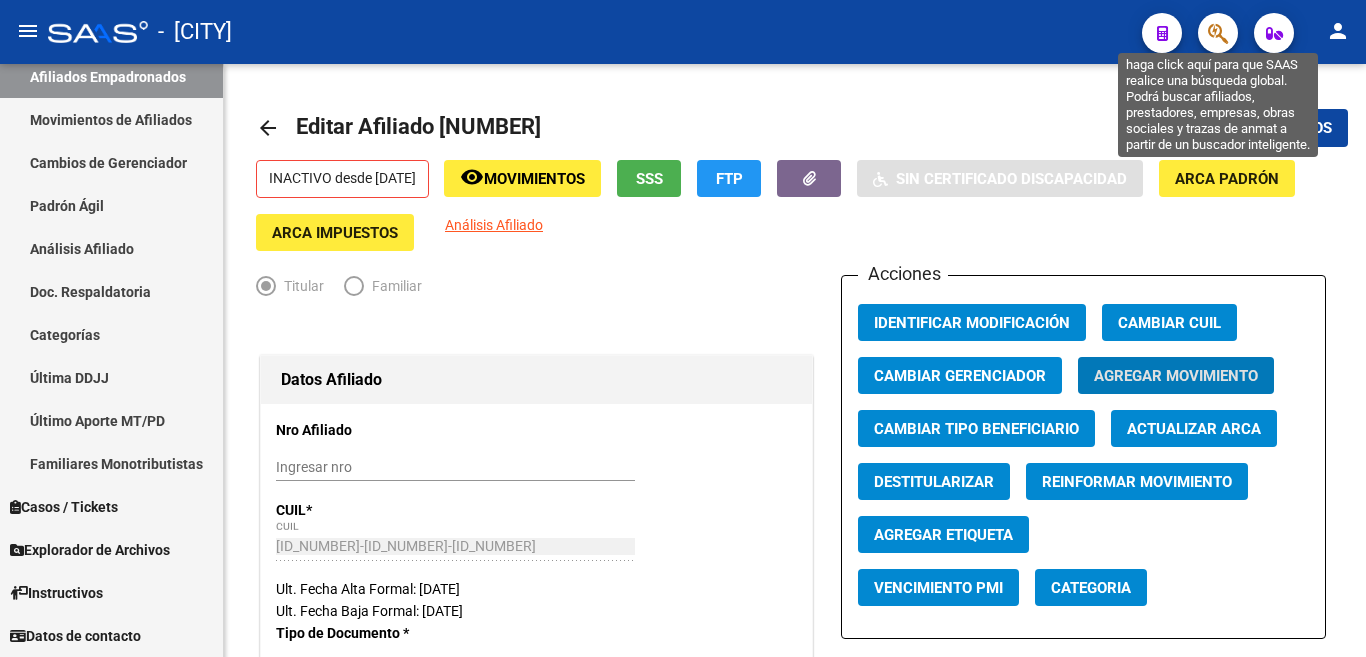 click 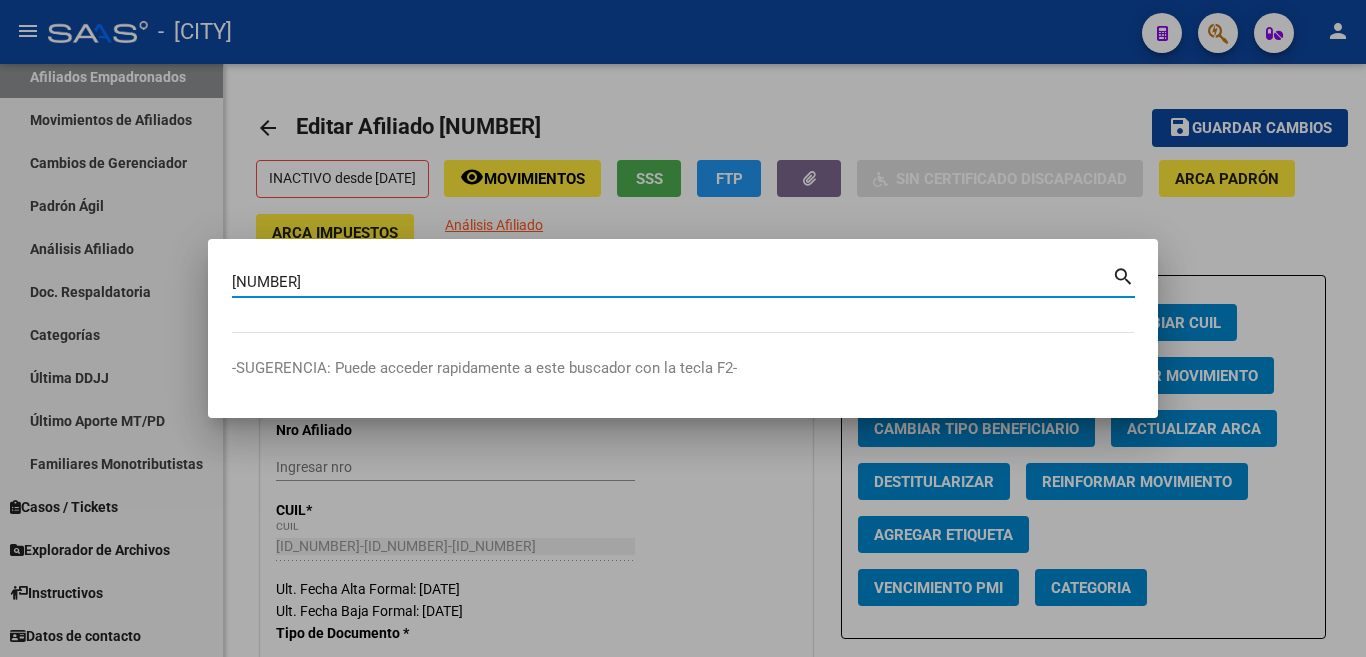type on "[NUMBER]" 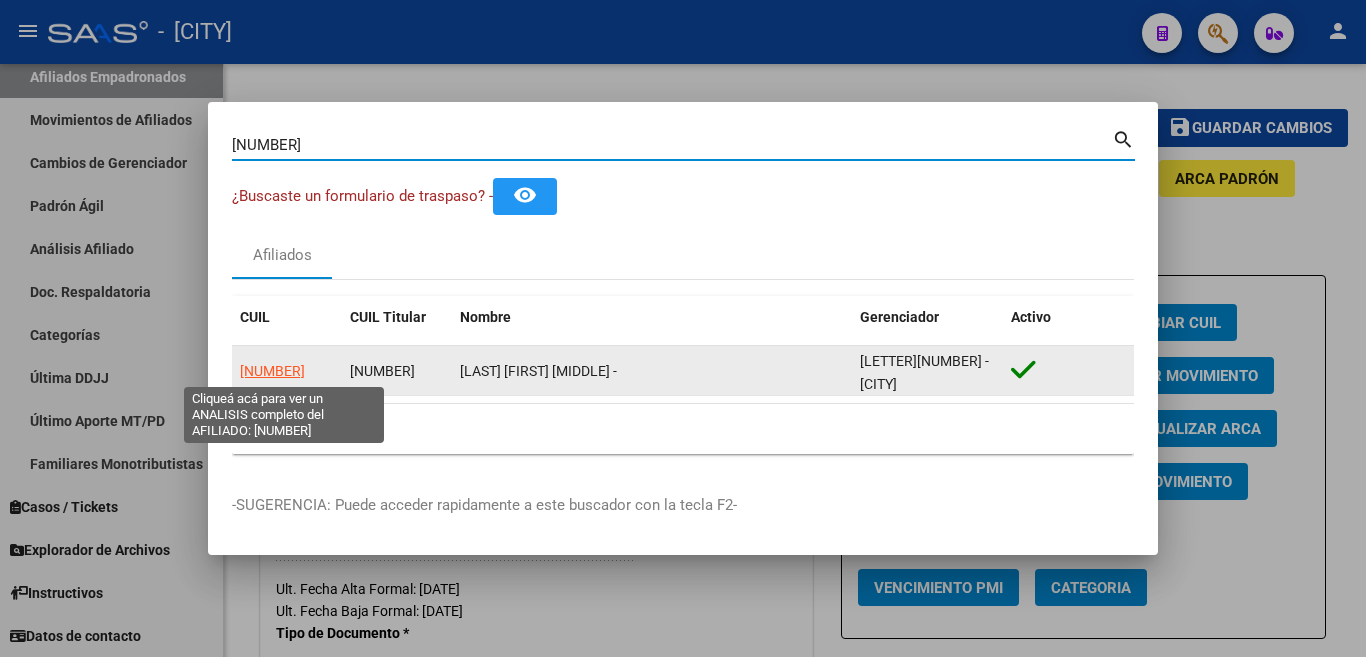 click on "[NUMBER]" 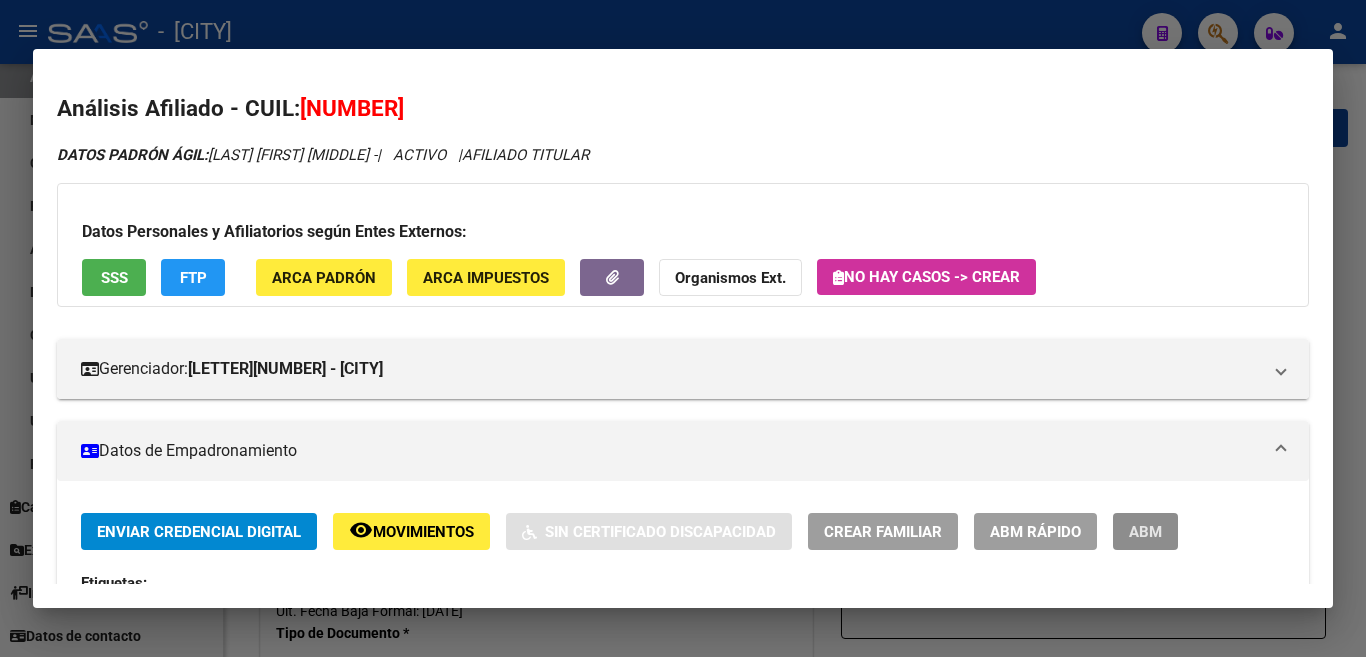 click on "ABM" at bounding box center (1145, 532) 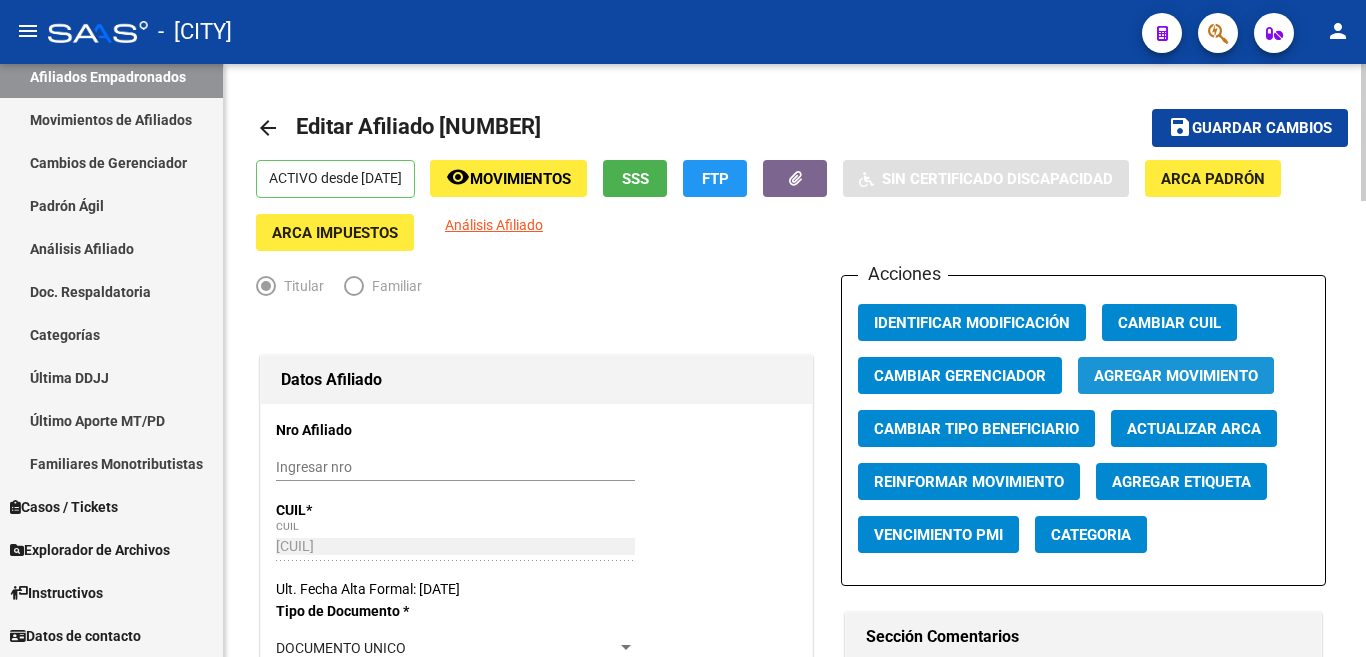 click on "Agregar Movimiento" 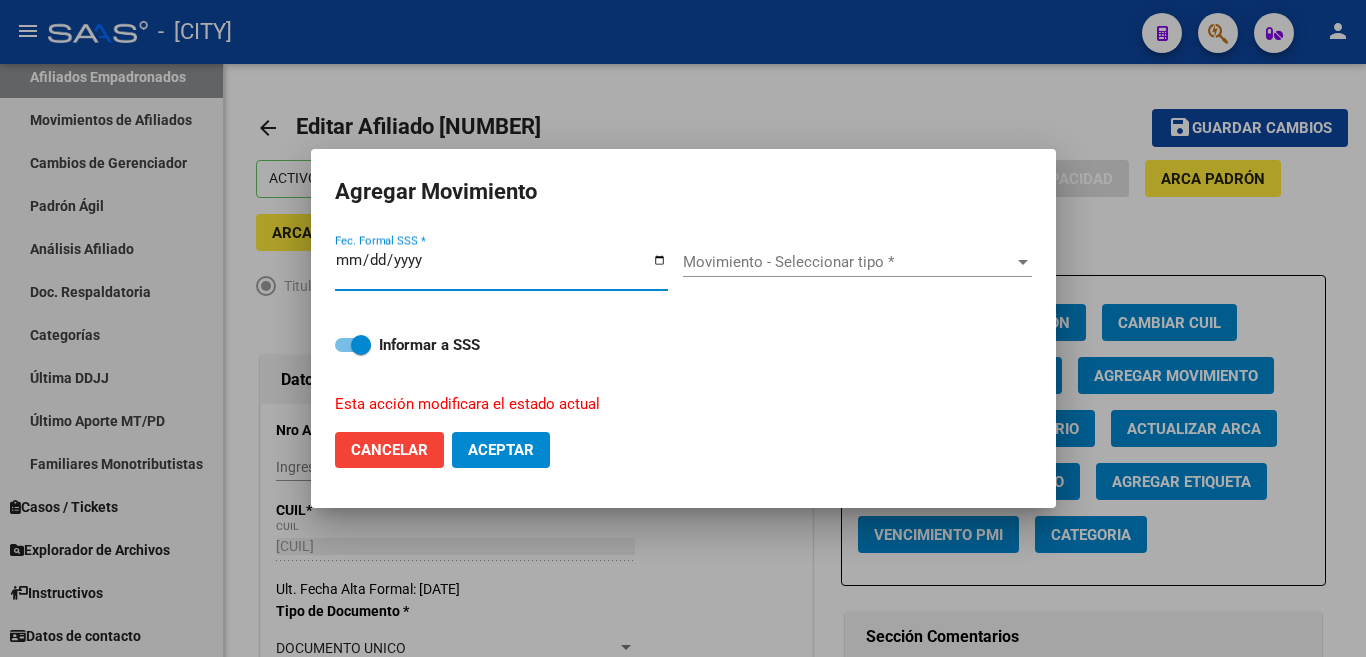 type on "2025-08-04" 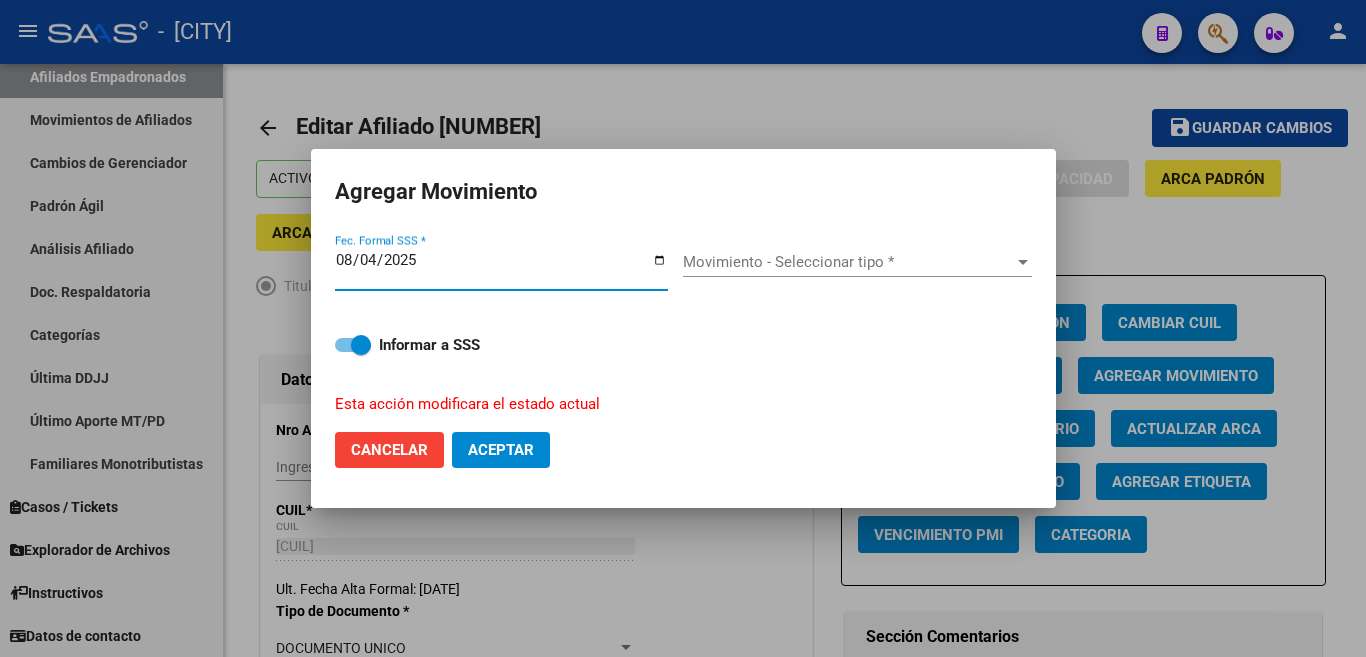 click at bounding box center [1023, 262] 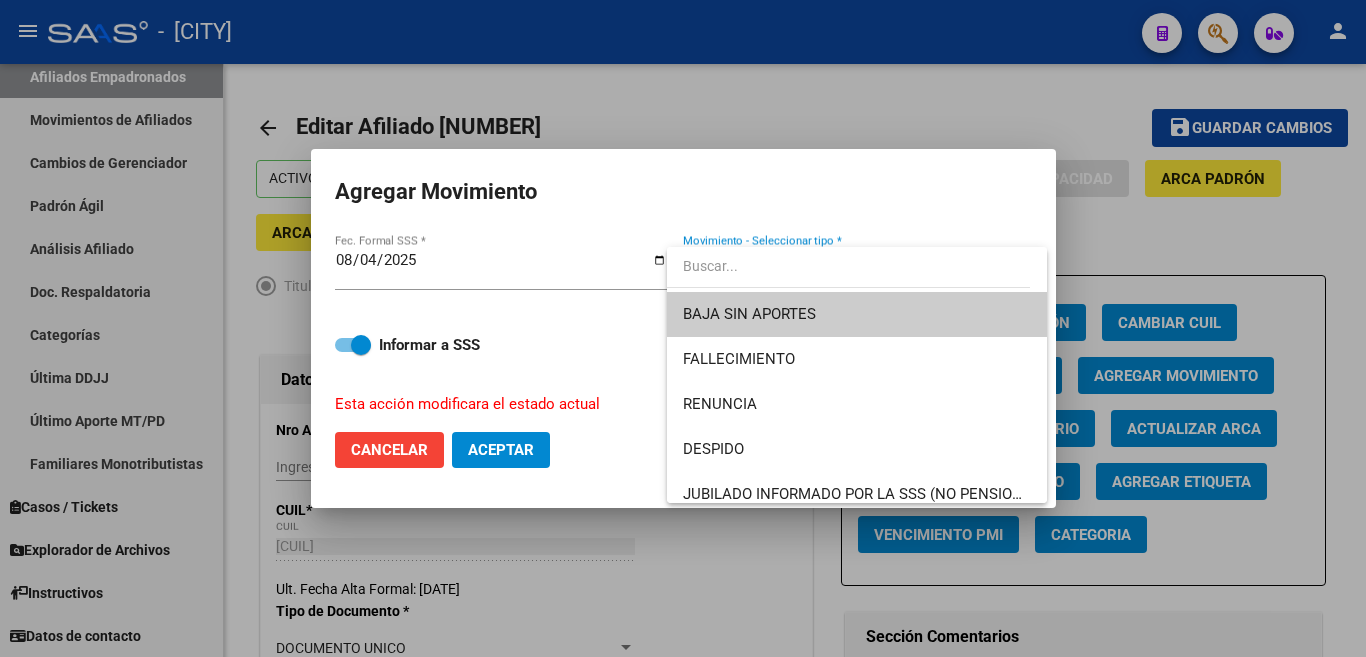click on "BAJA SIN APORTES" at bounding box center [857, 314] 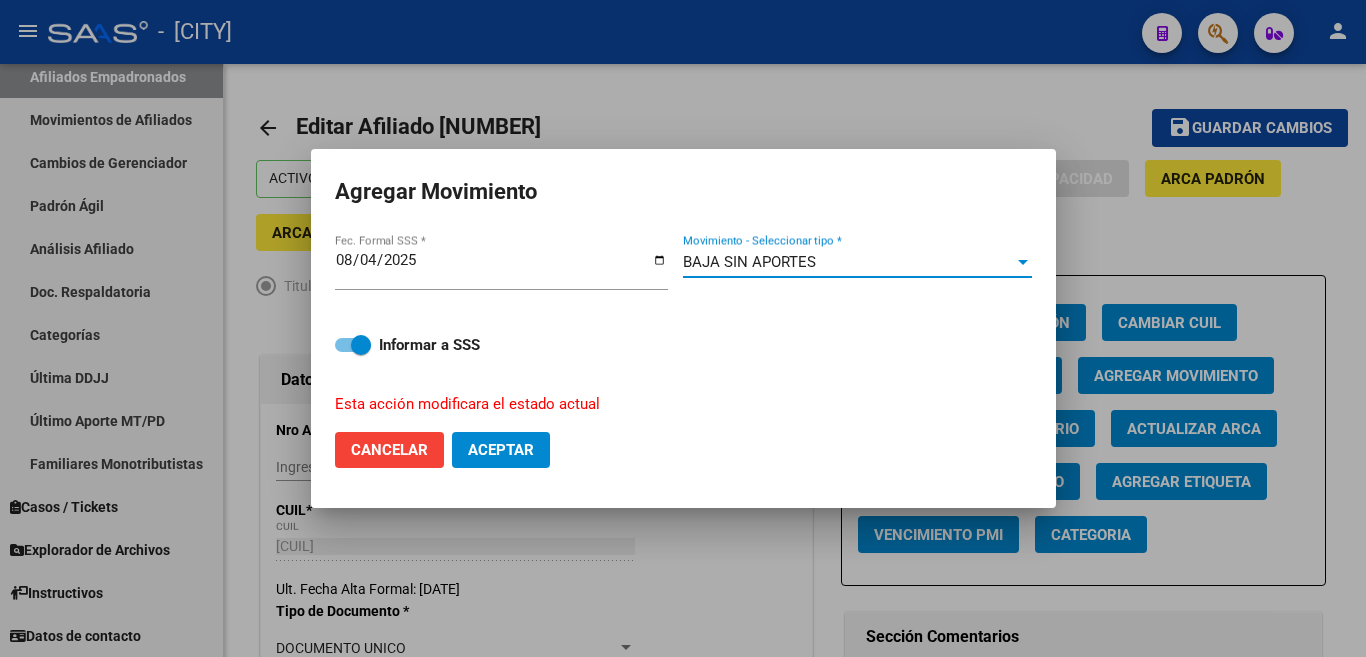 click on "Aceptar" 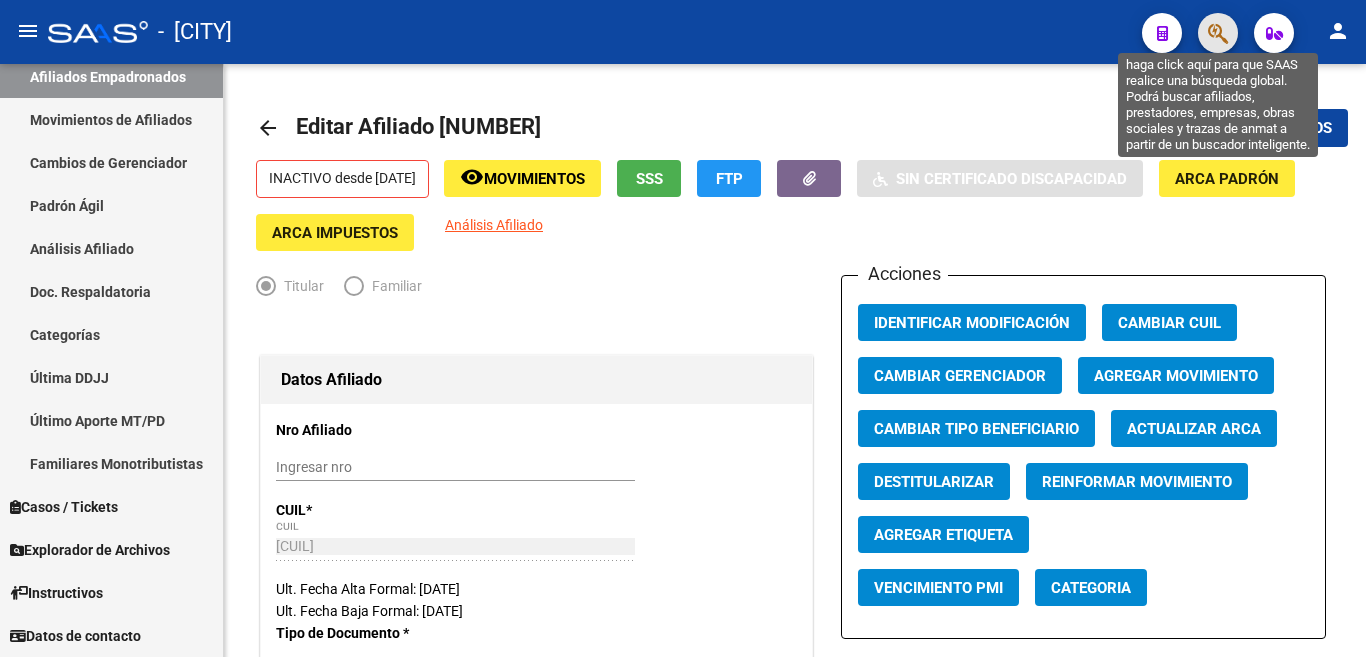 click 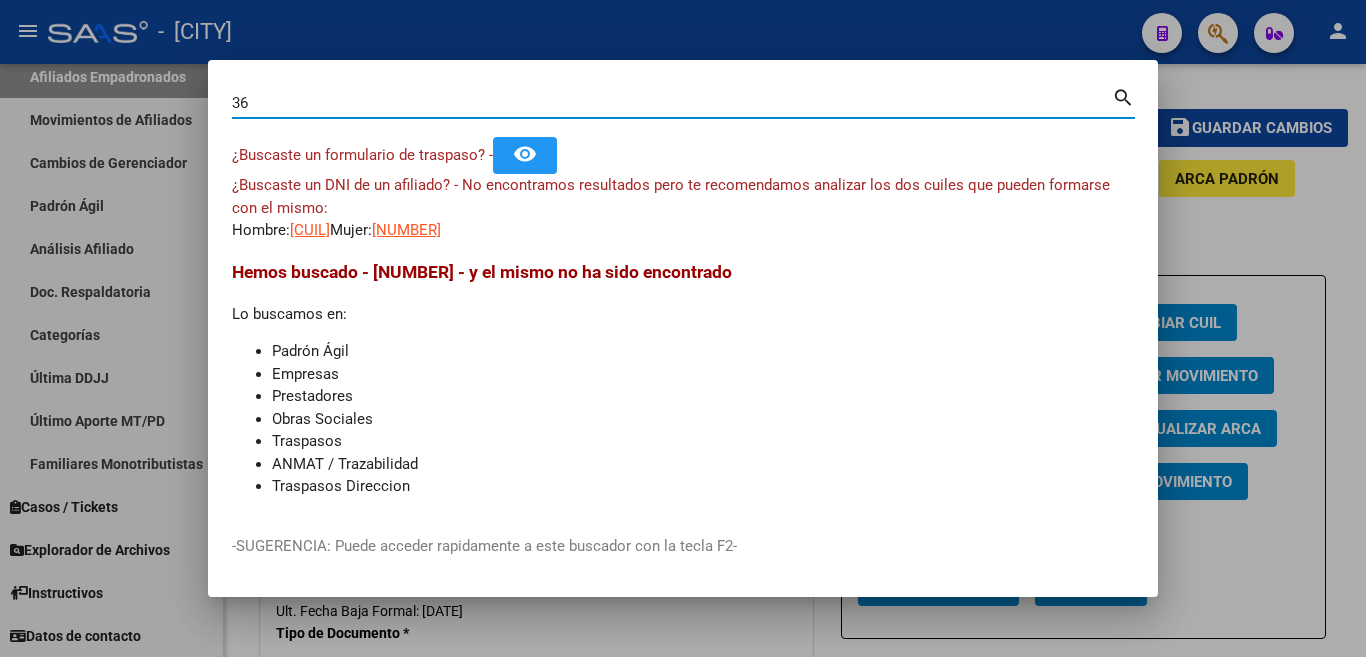 type on "3" 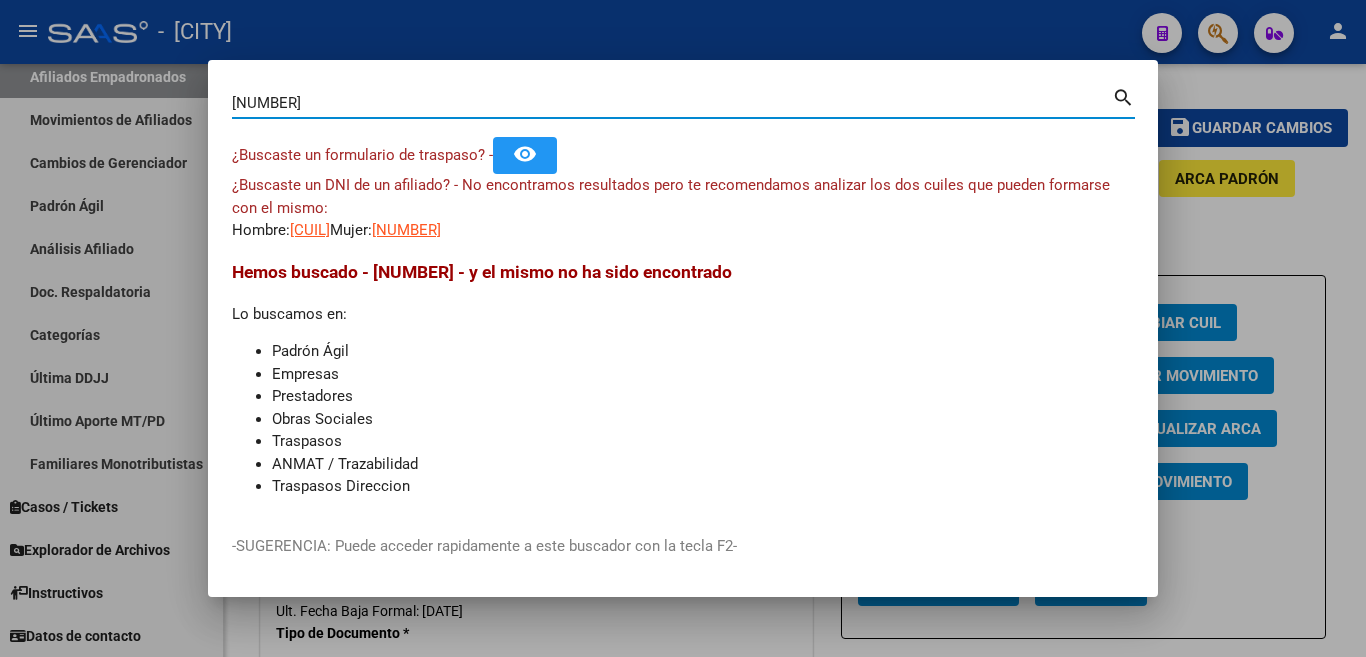type on "[NUMBER]" 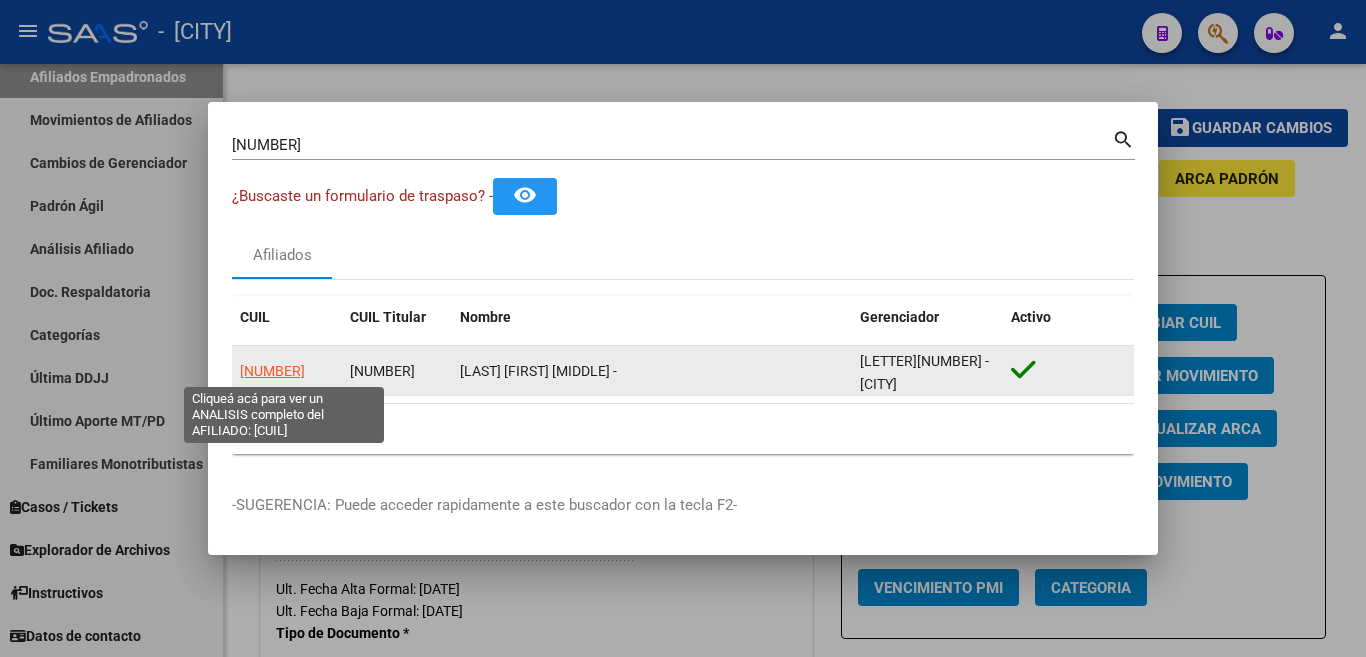 click on "[NUMBER]" 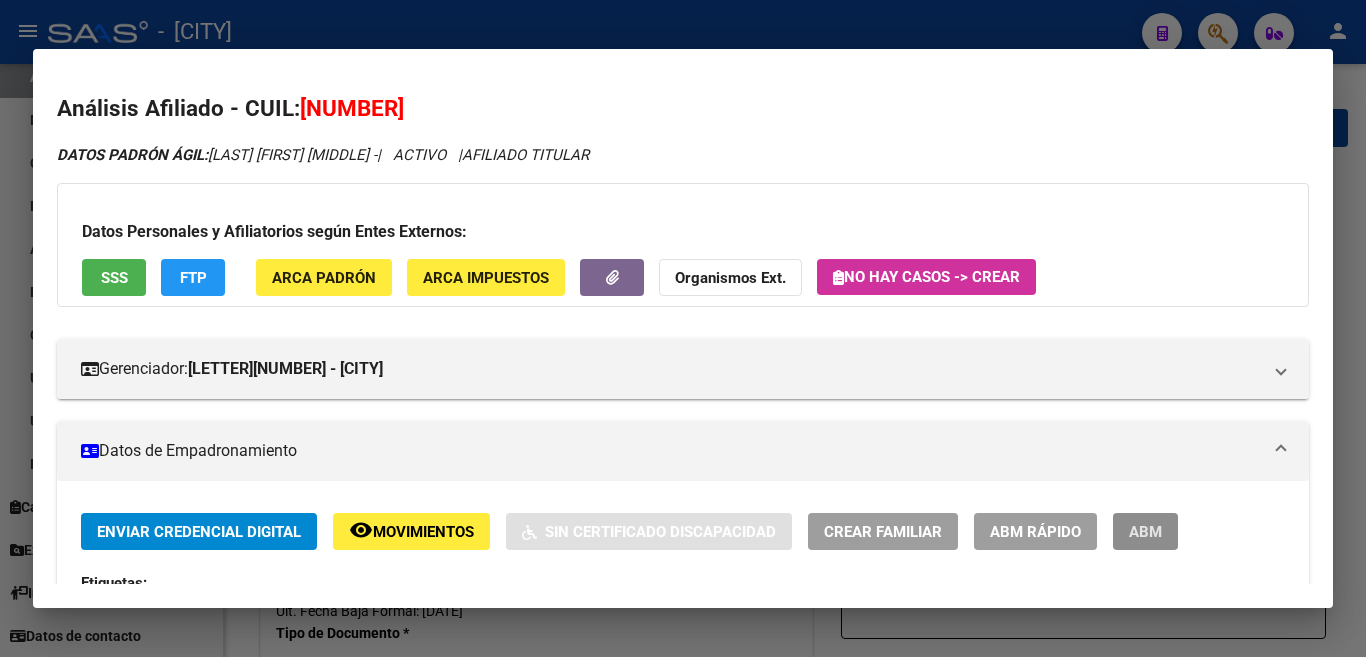 click on "ABM" at bounding box center [1145, 531] 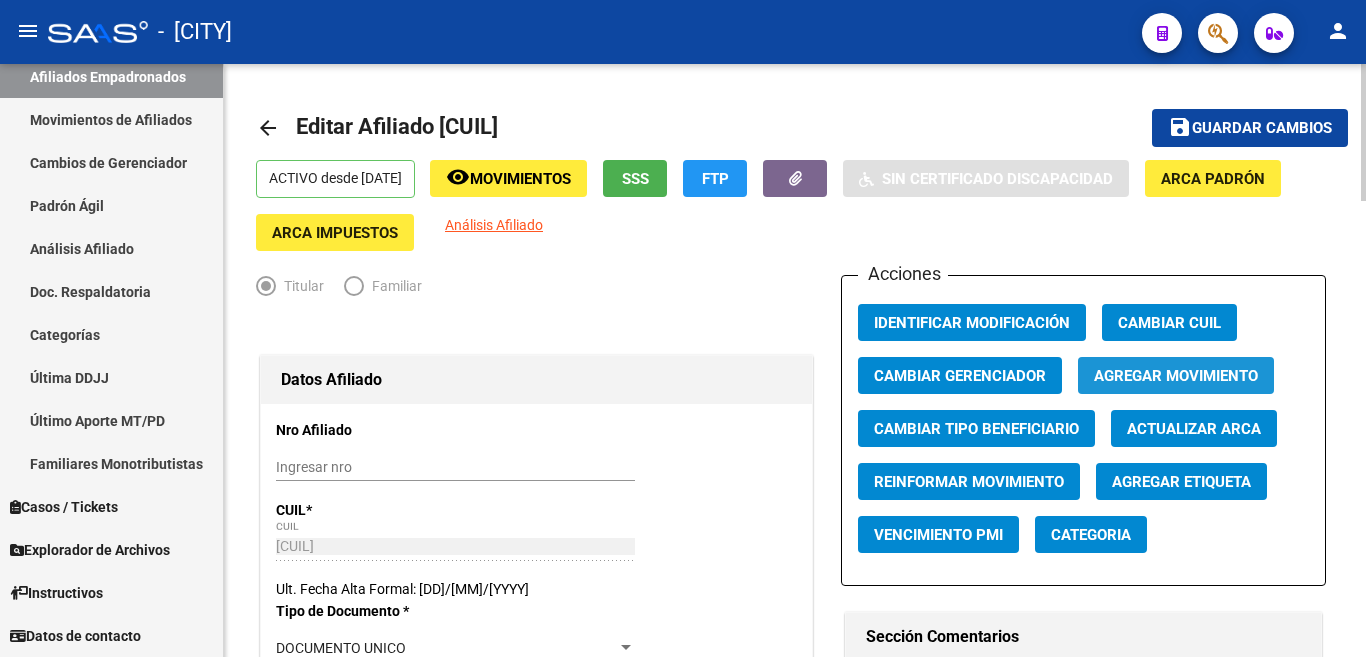 click on "Agregar Movimiento" 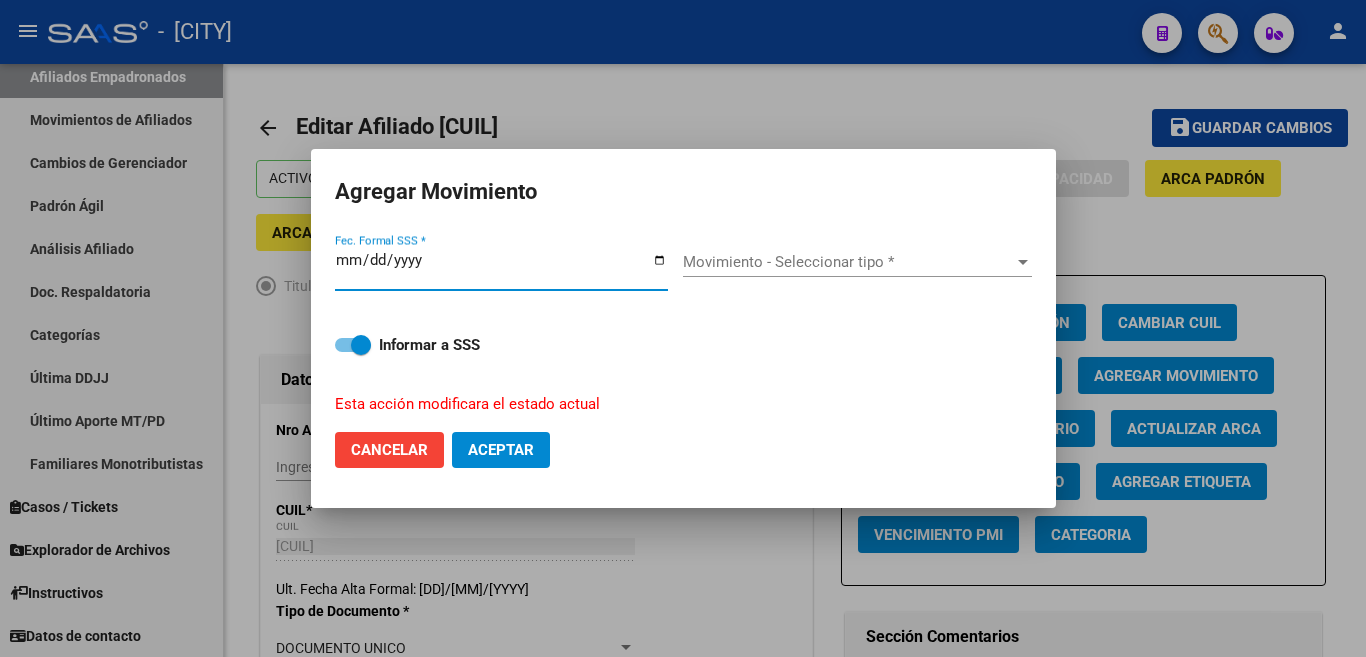 type on "2025-08-04" 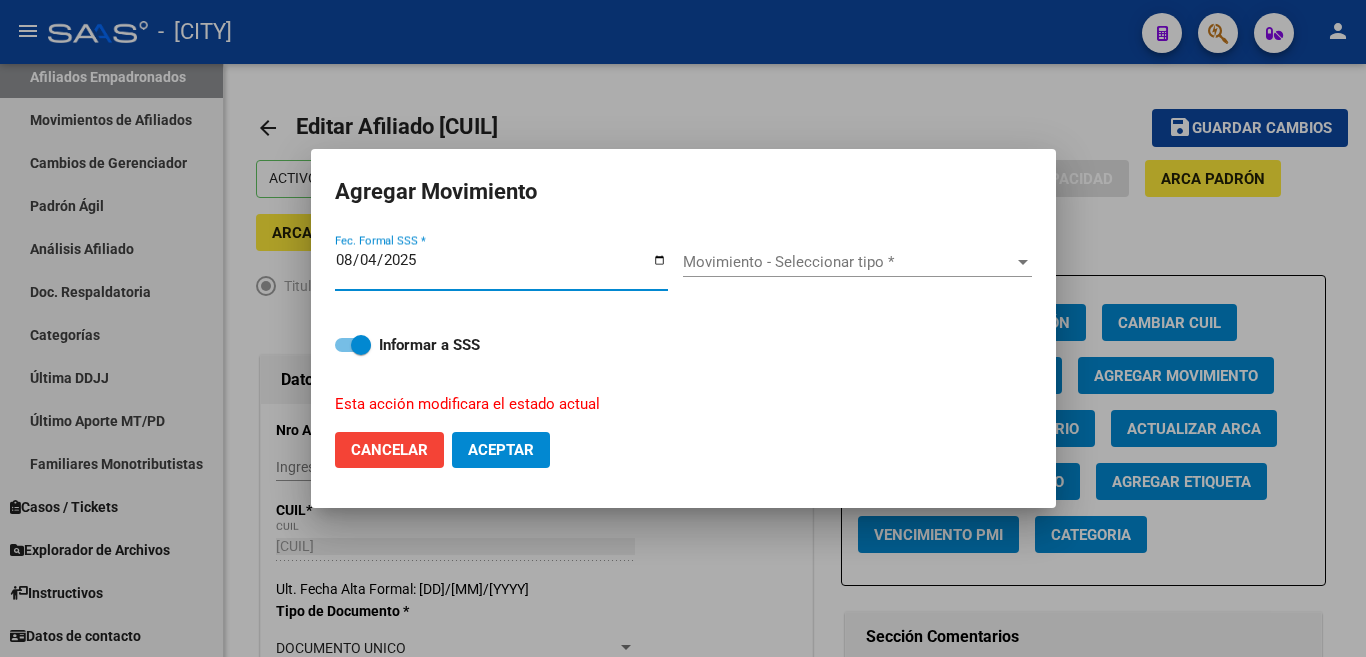click at bounding box center (1023, 262) 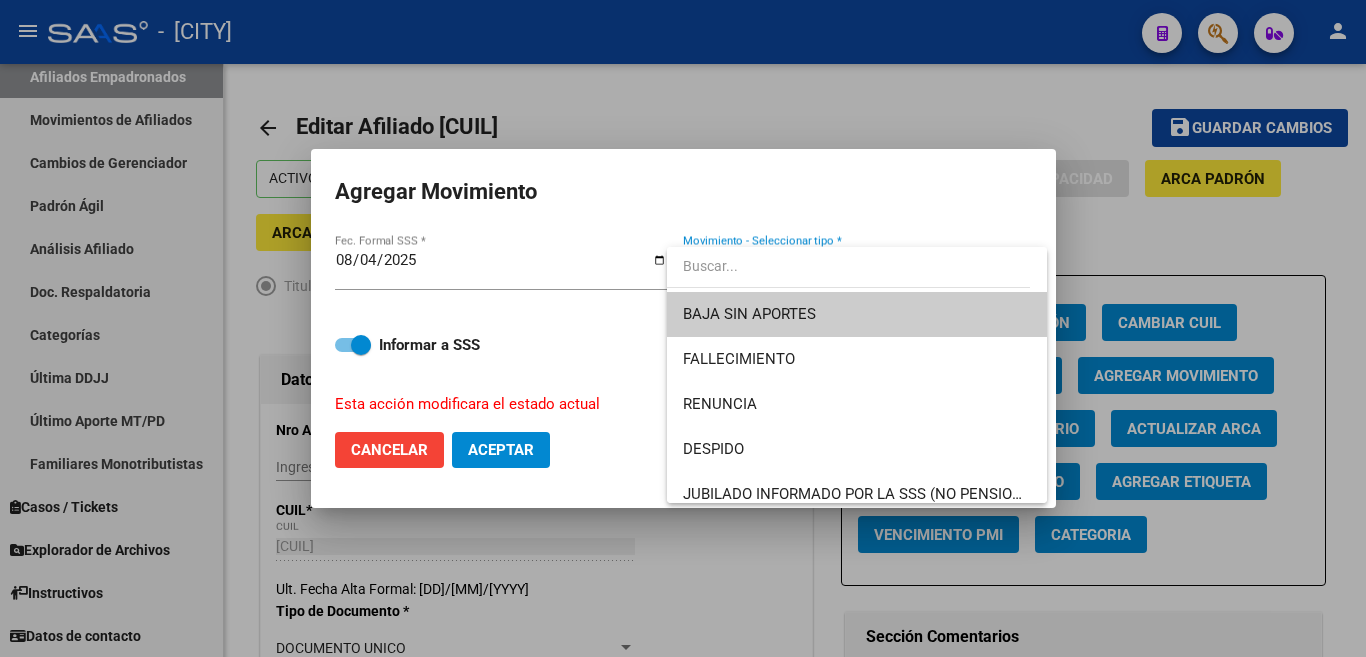 click on "BAJA SIN APORTES" at bounding box center [857, 314] 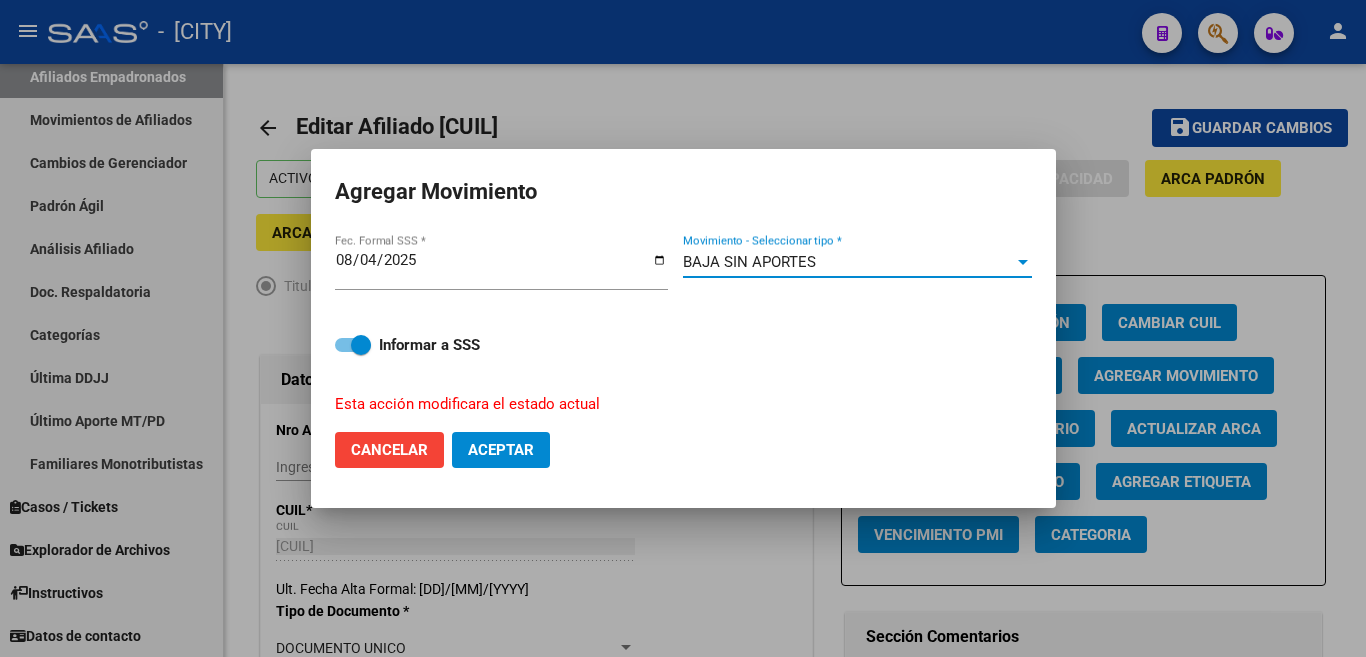 click on "Aceptar" 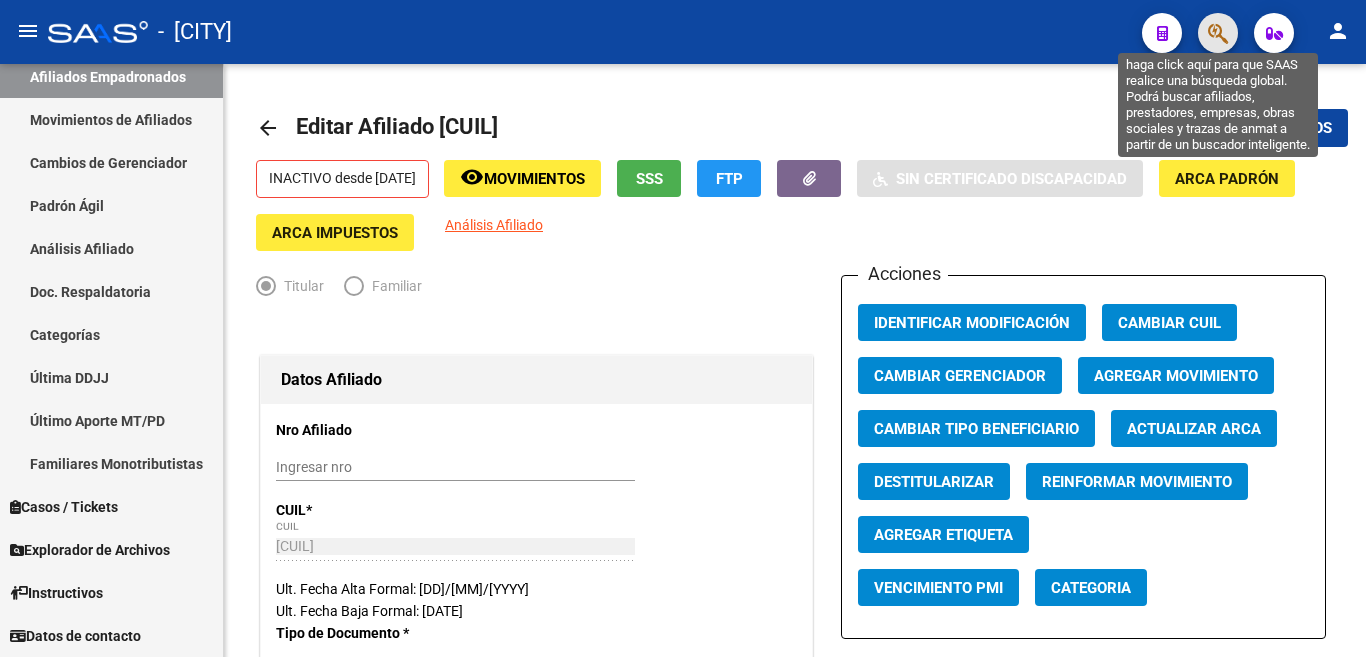 click 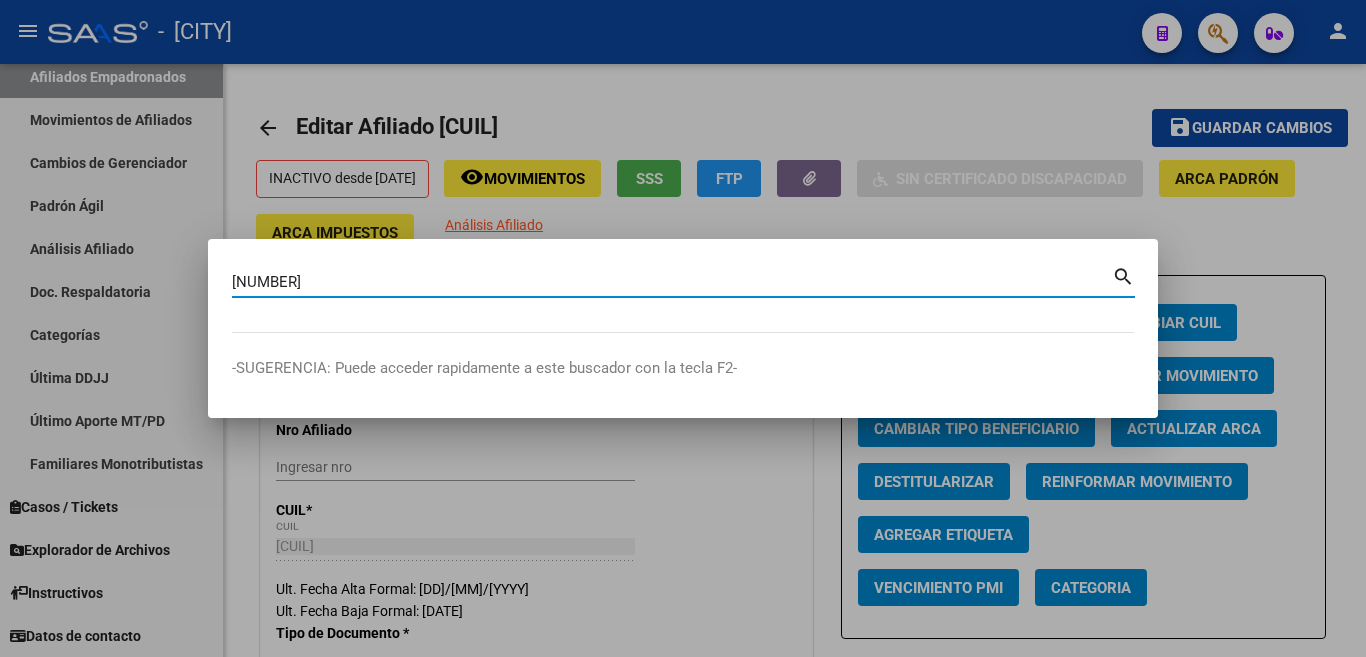 type on "[NUMBER]" 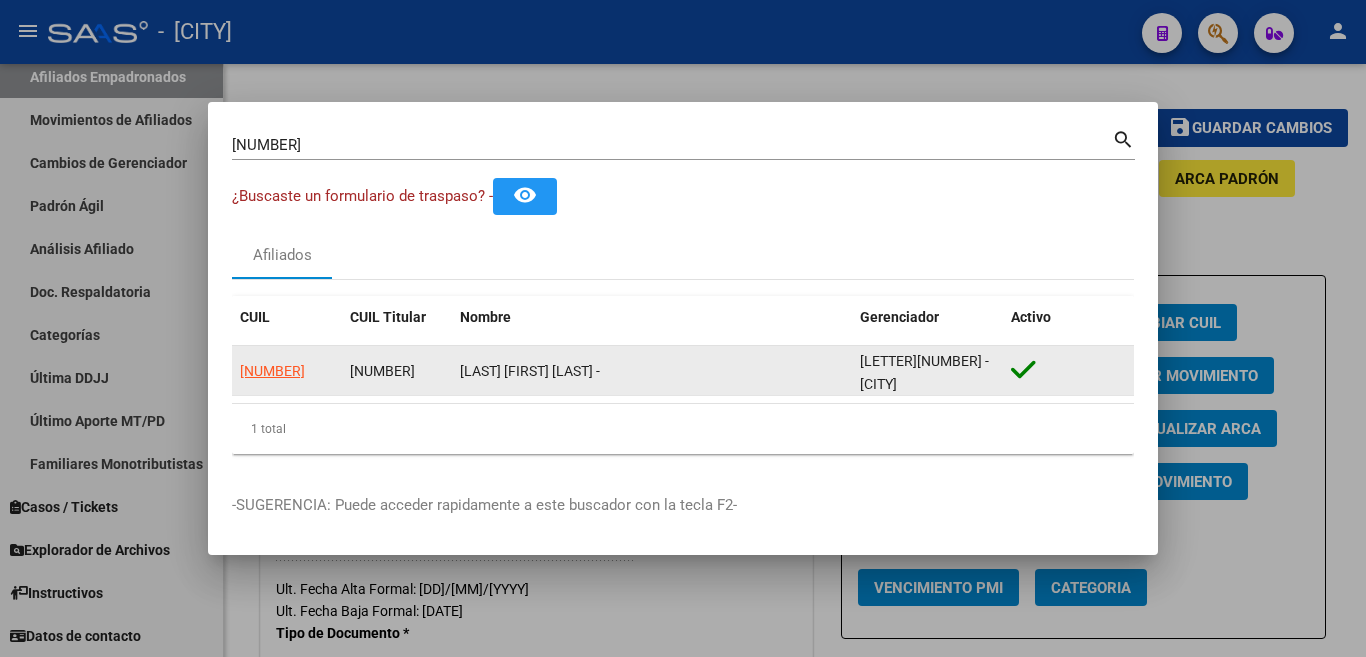 click on "[NUMBER]" 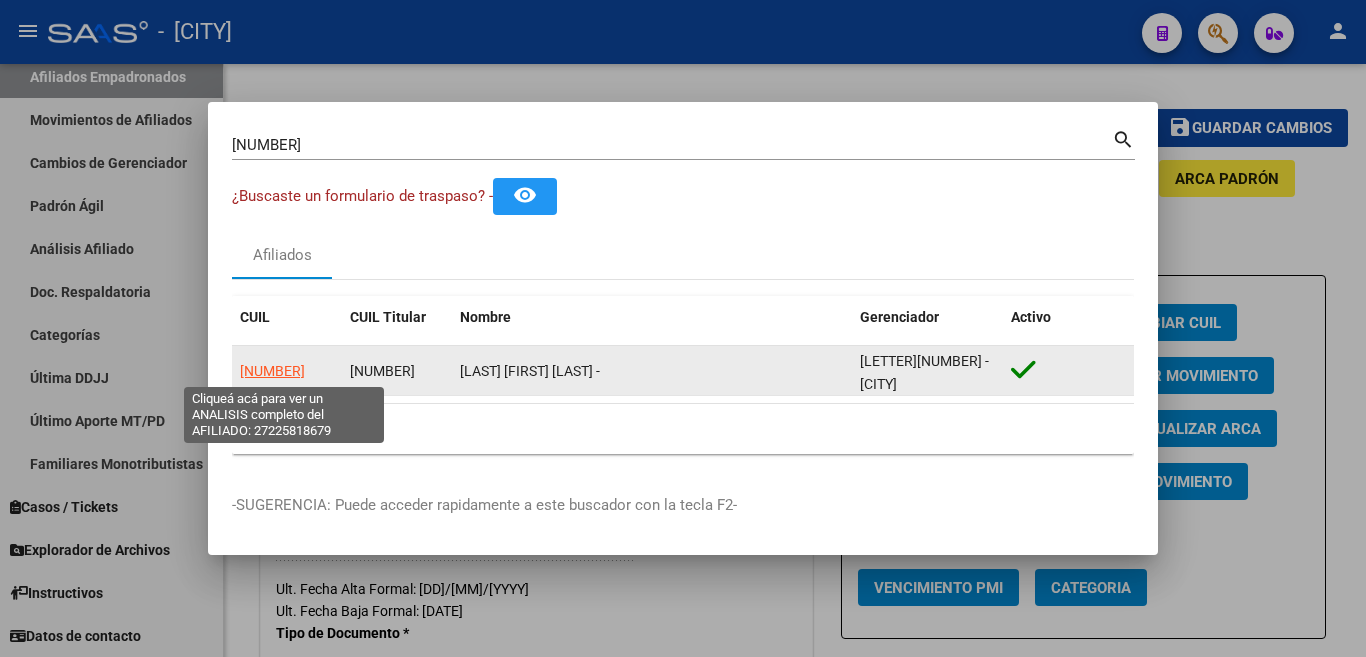 click on "[NUMBER]" 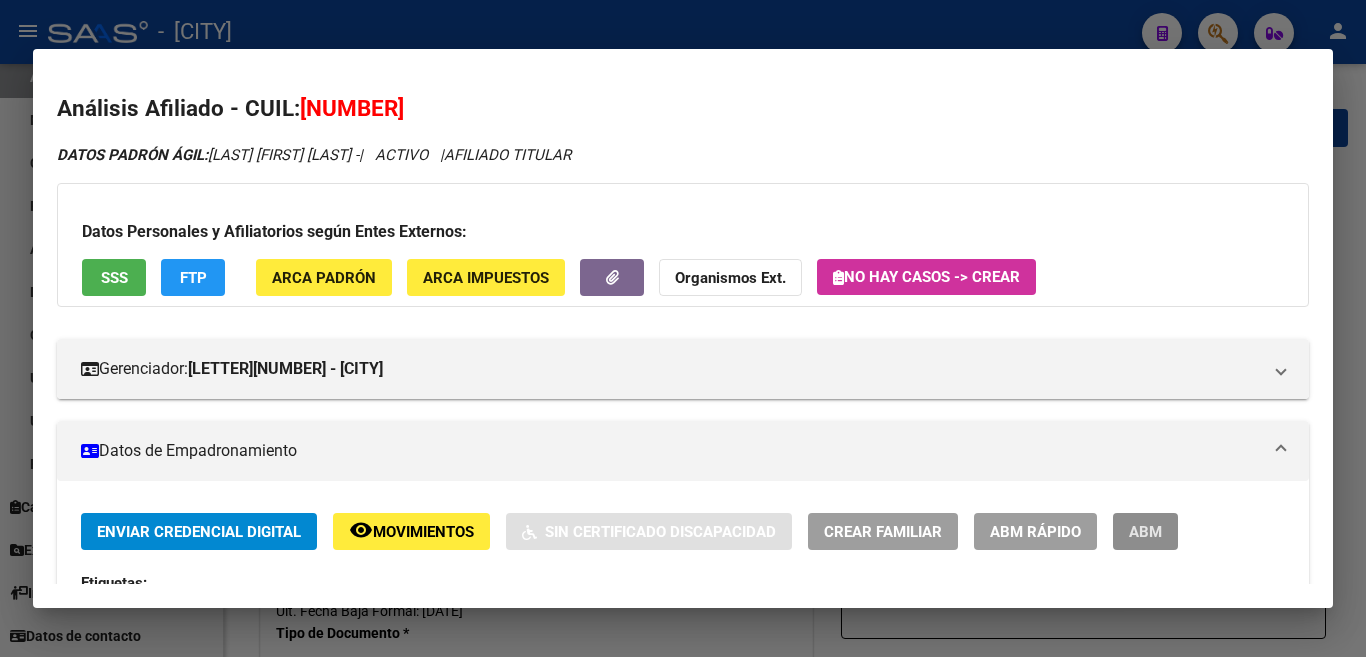 click on "ABM" at bounding box center (1145, 531) 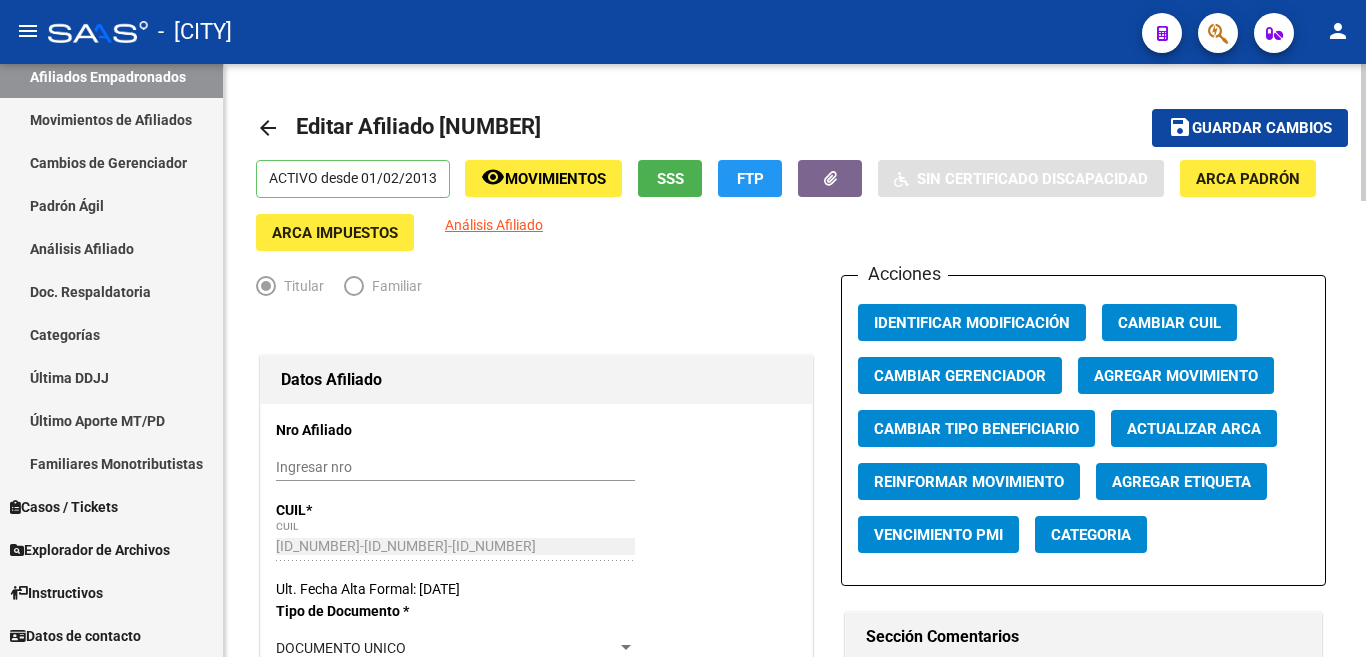 click on "Agregar Movimiento" 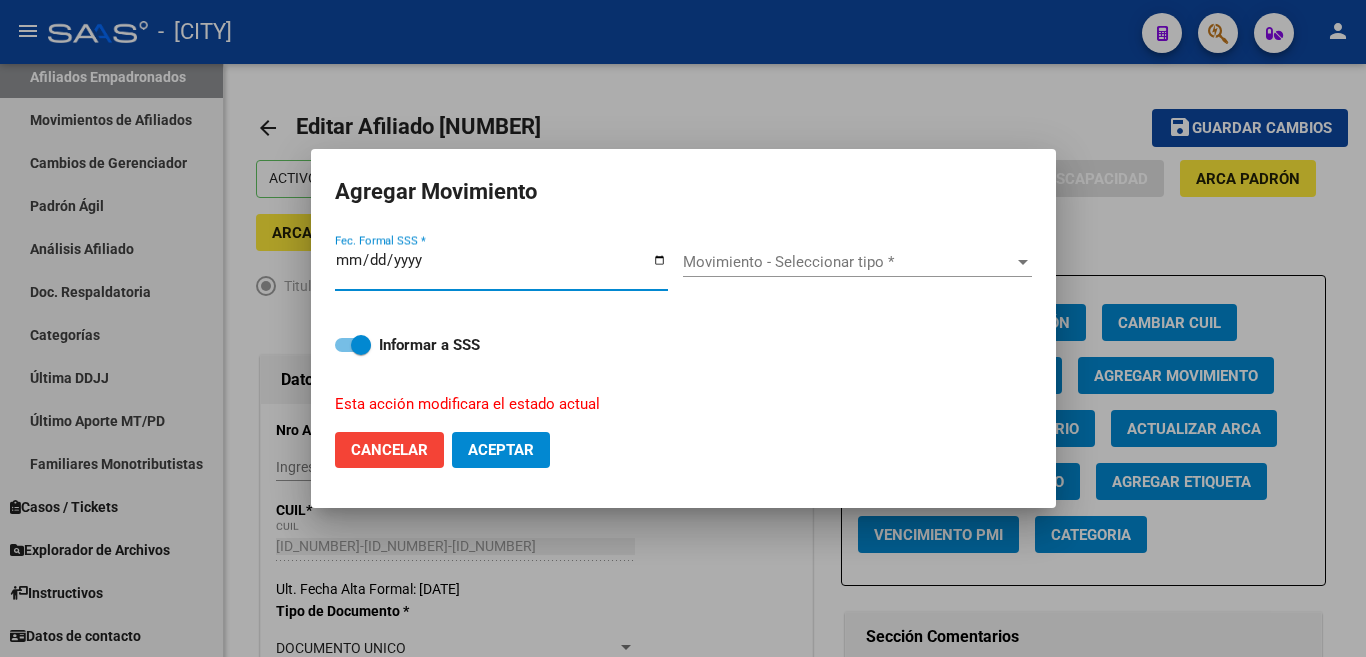 type on "2025-08-04" 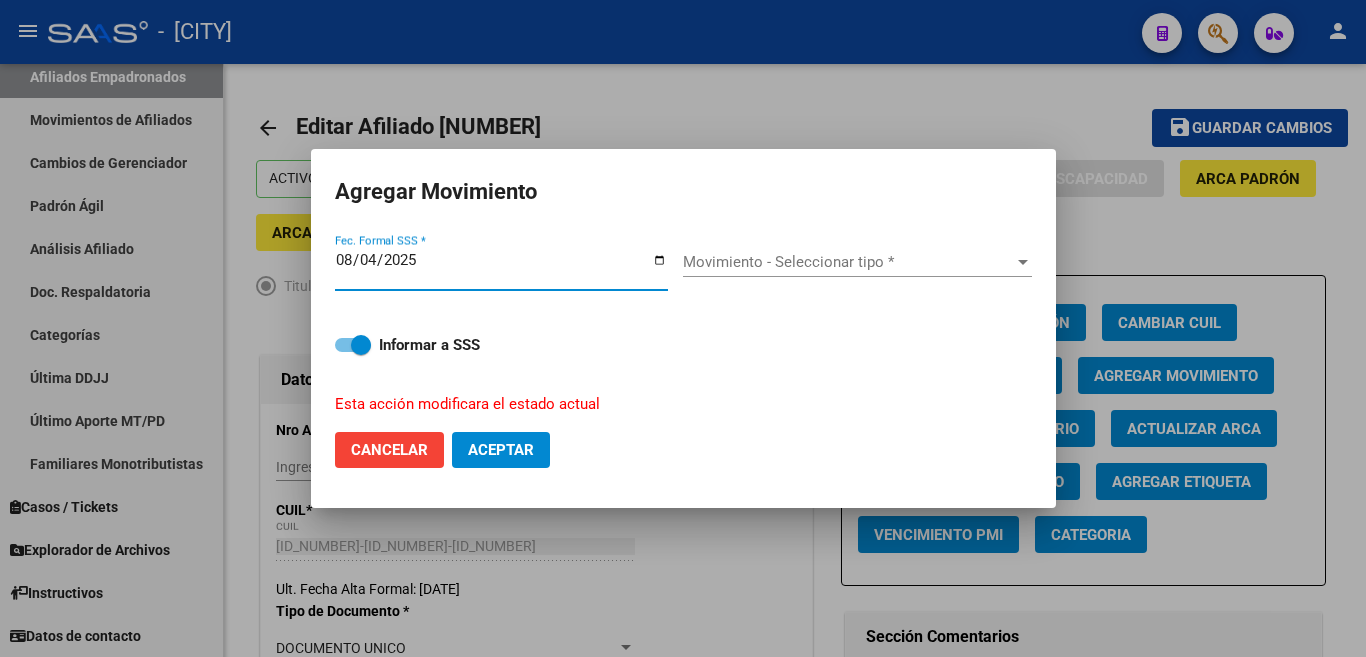 click on "Movimiento - Seleccionar tipo *" at bounding box center (848, 262) 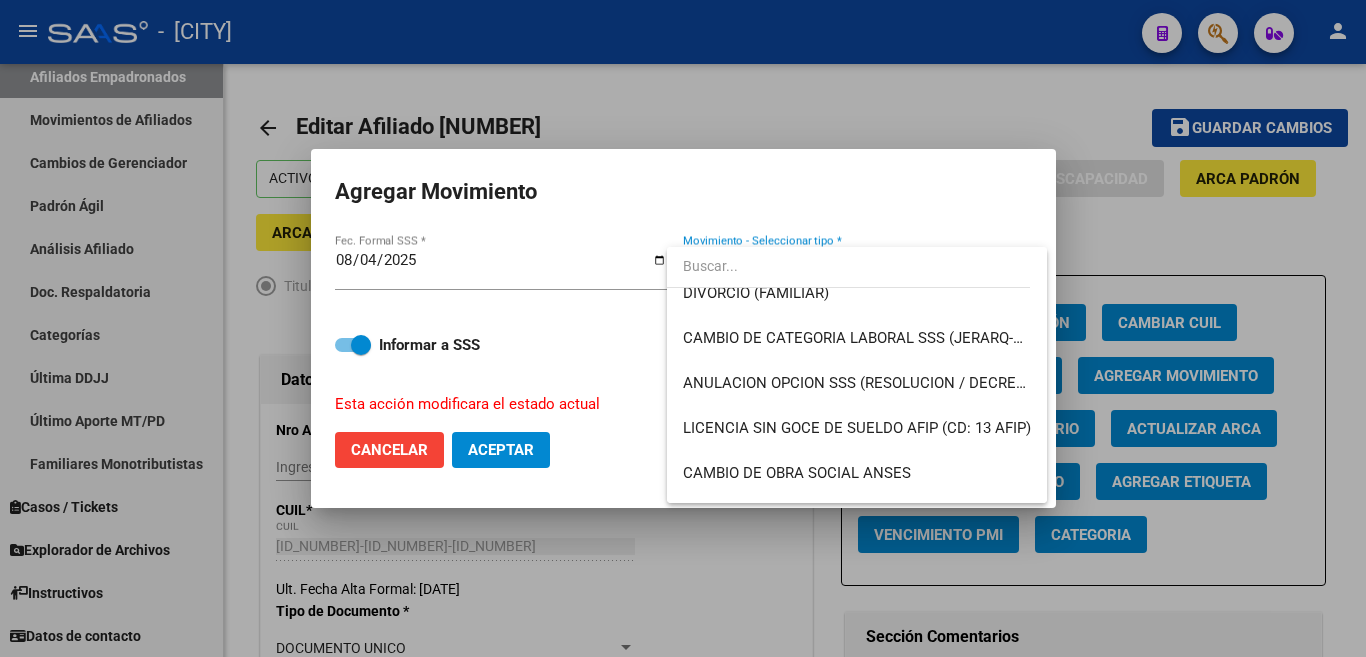 scroll, scrollTop: 300, scrollLeft: 0, axis: vertical 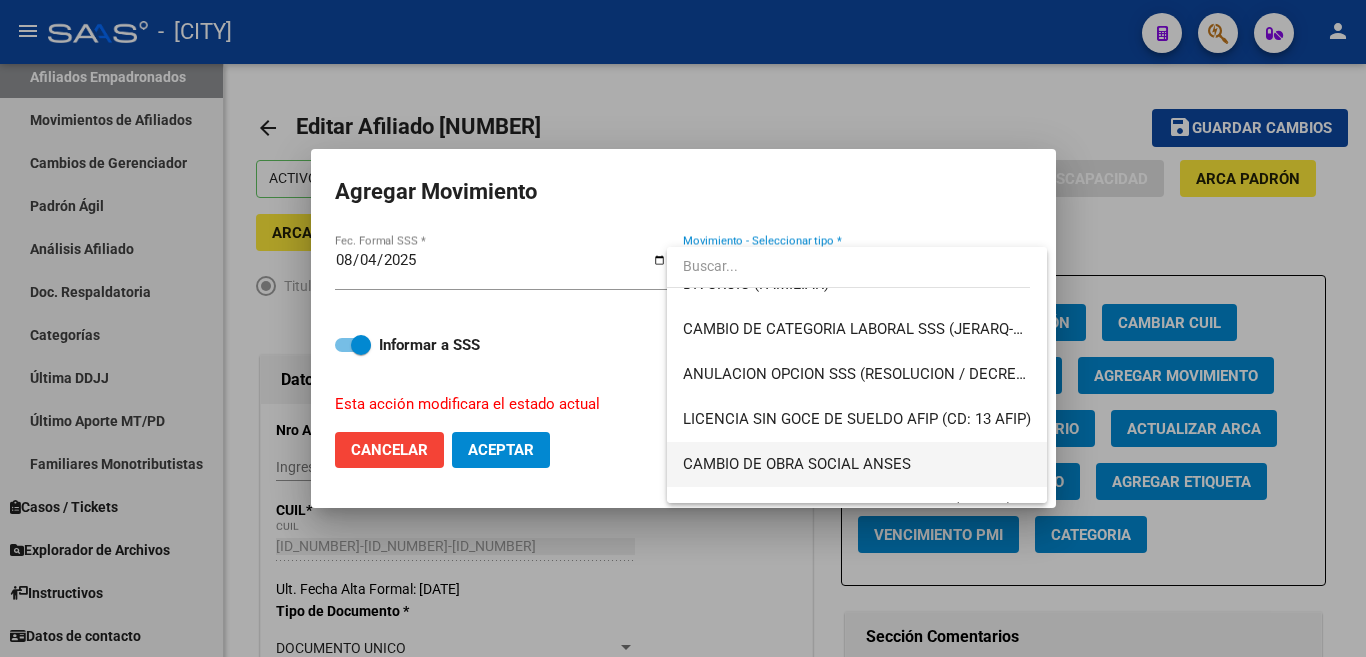 click on "CAMBIO DE OBRA SOCIAL ANSES" at bounding box center (857, 464) 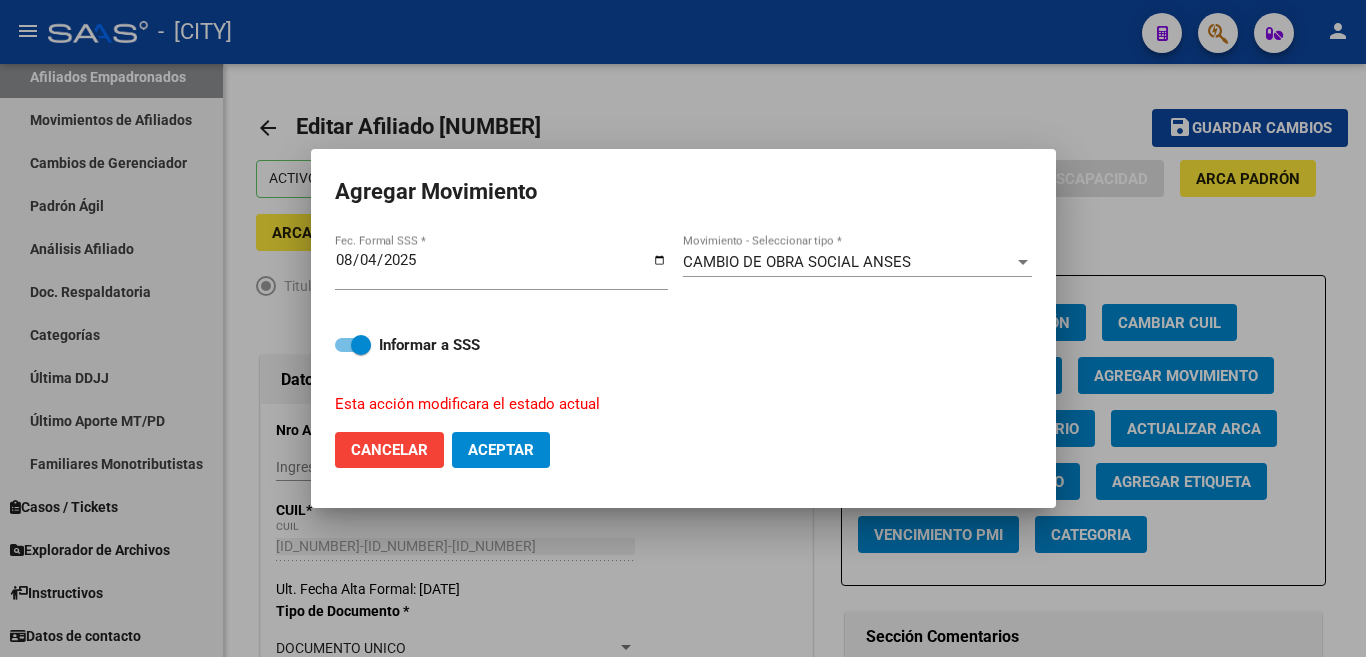 click on "Cancelar Aceptar" 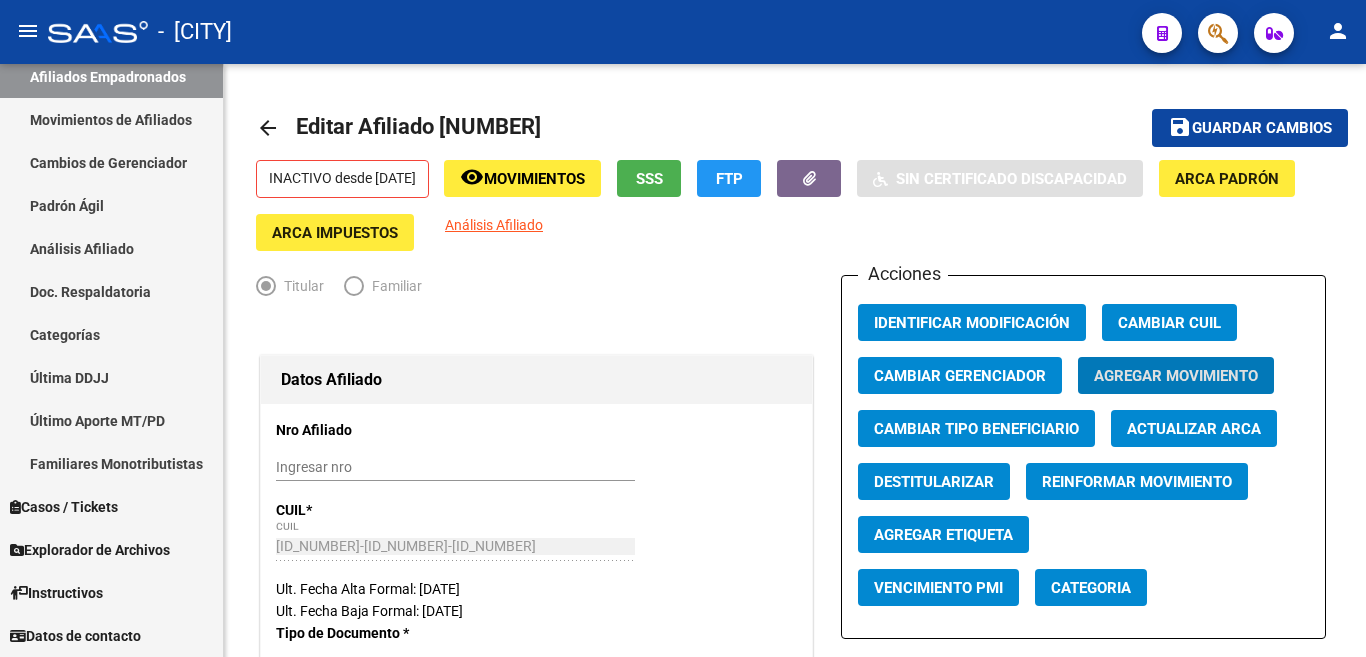 click 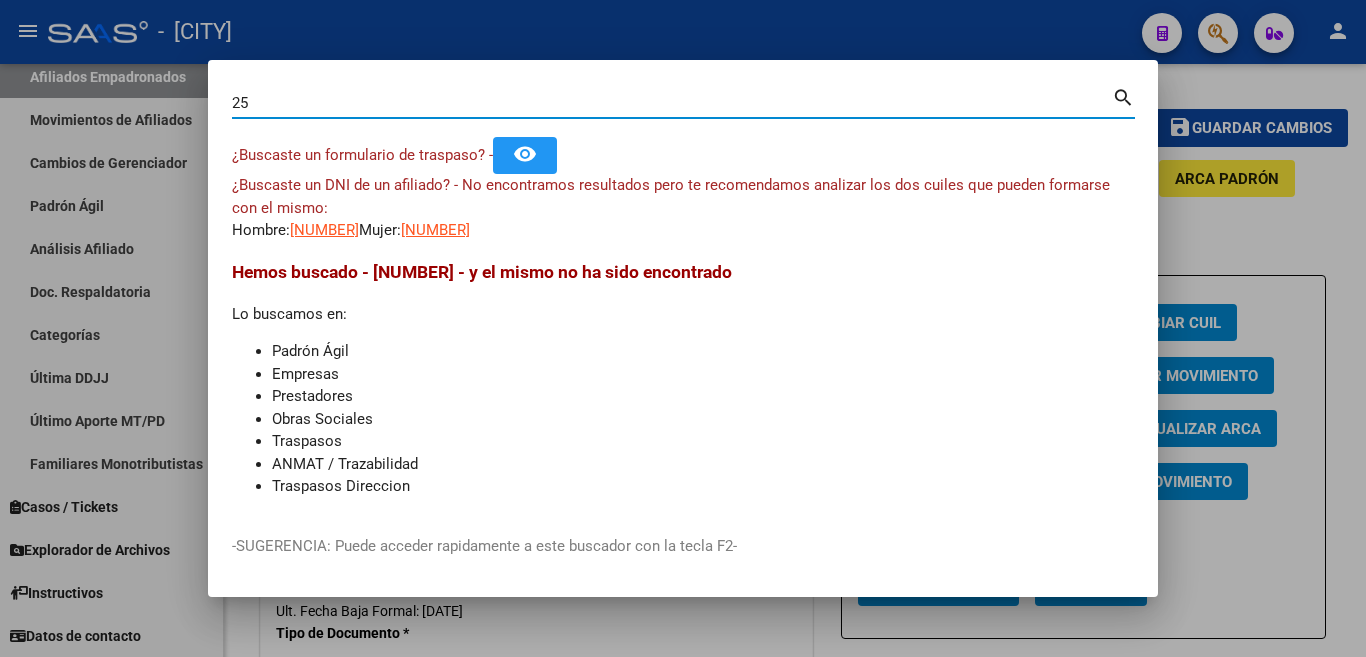 type on "2" 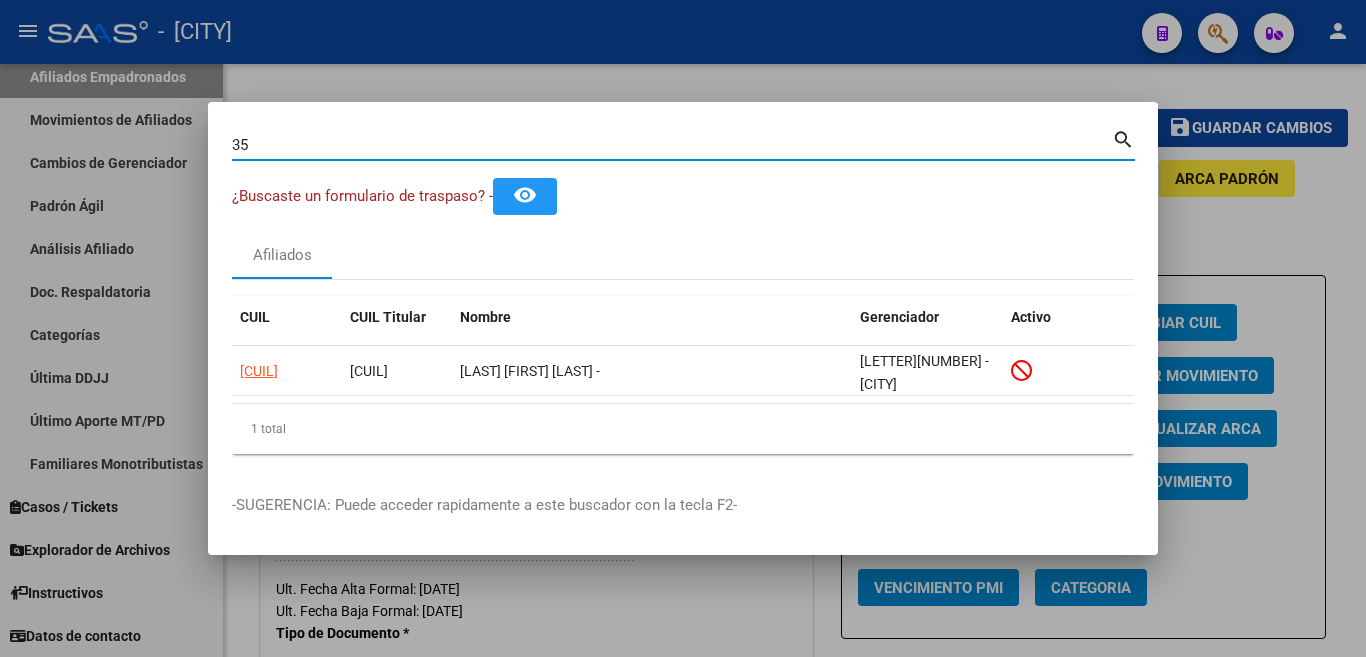 type on "3" 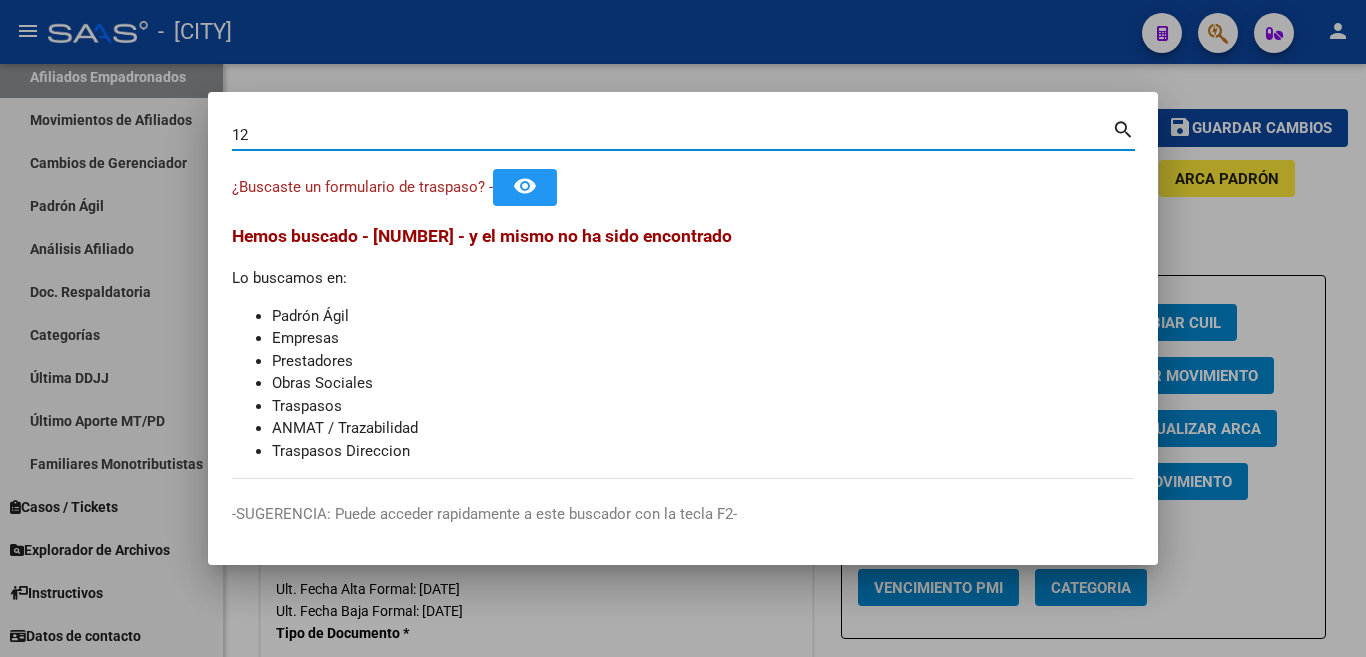 type on "2" 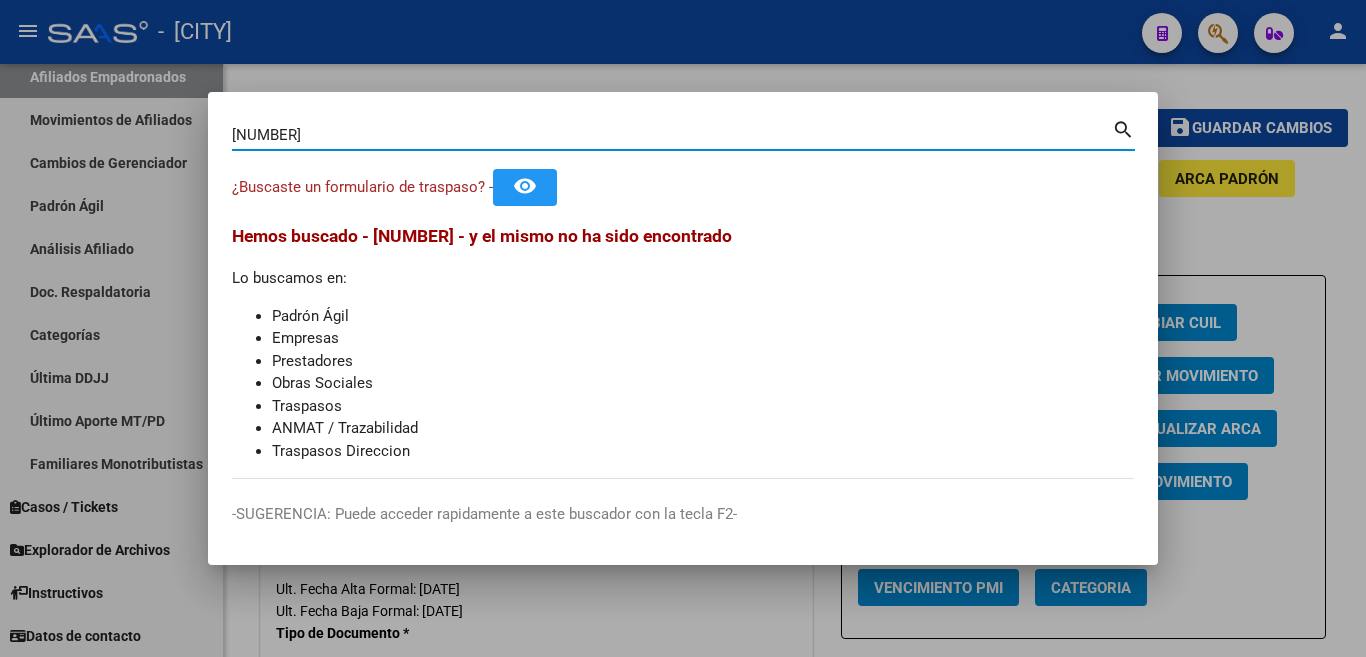 type on "[NUMBER]" 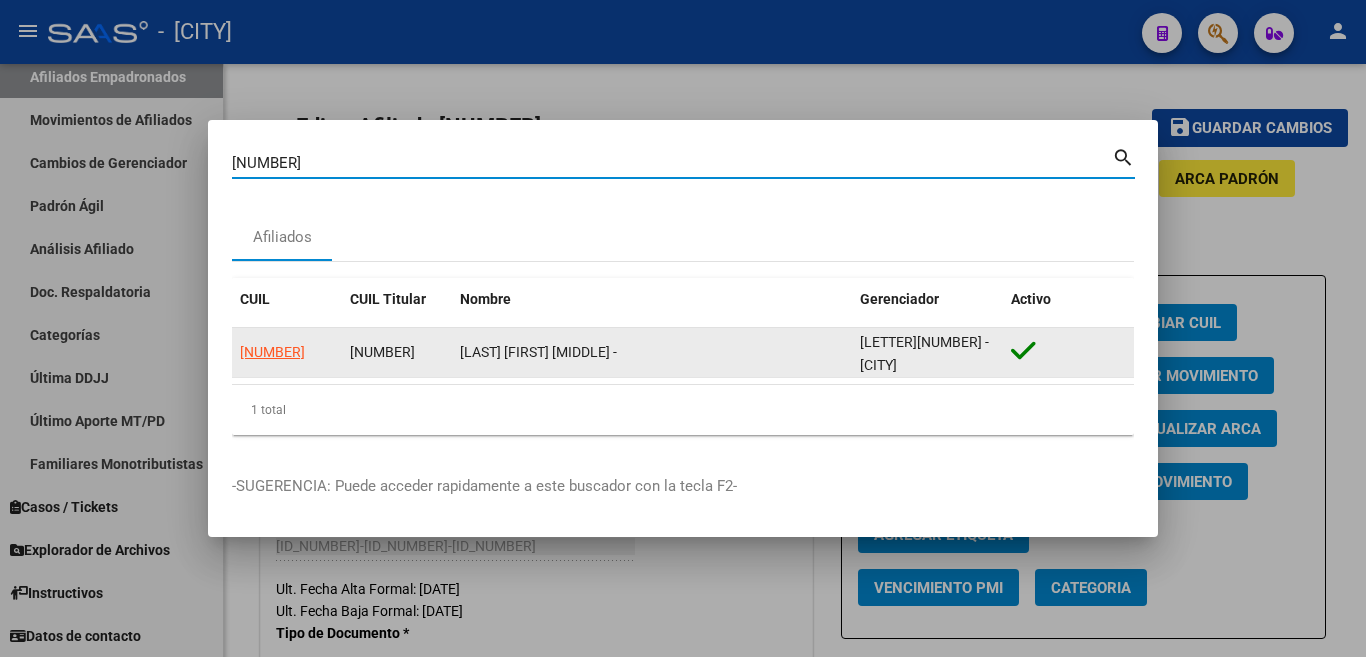 click on "[NUMBER]" 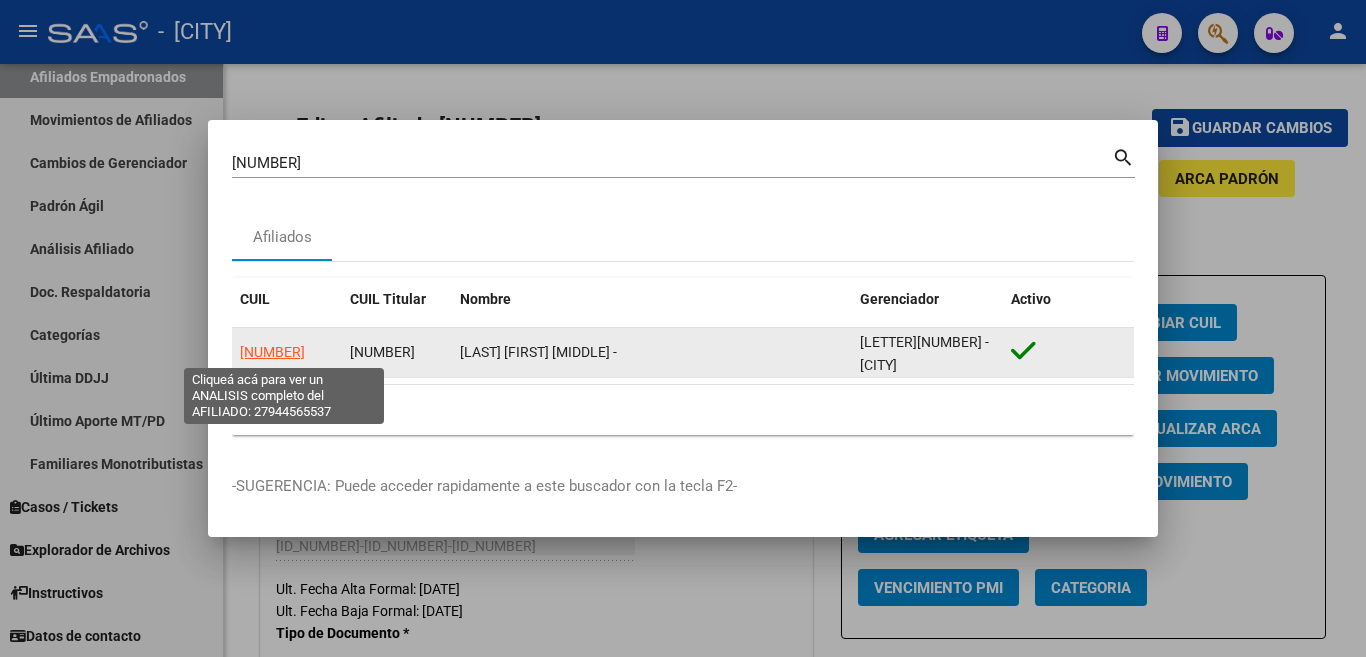 click on "[NUMBER]" 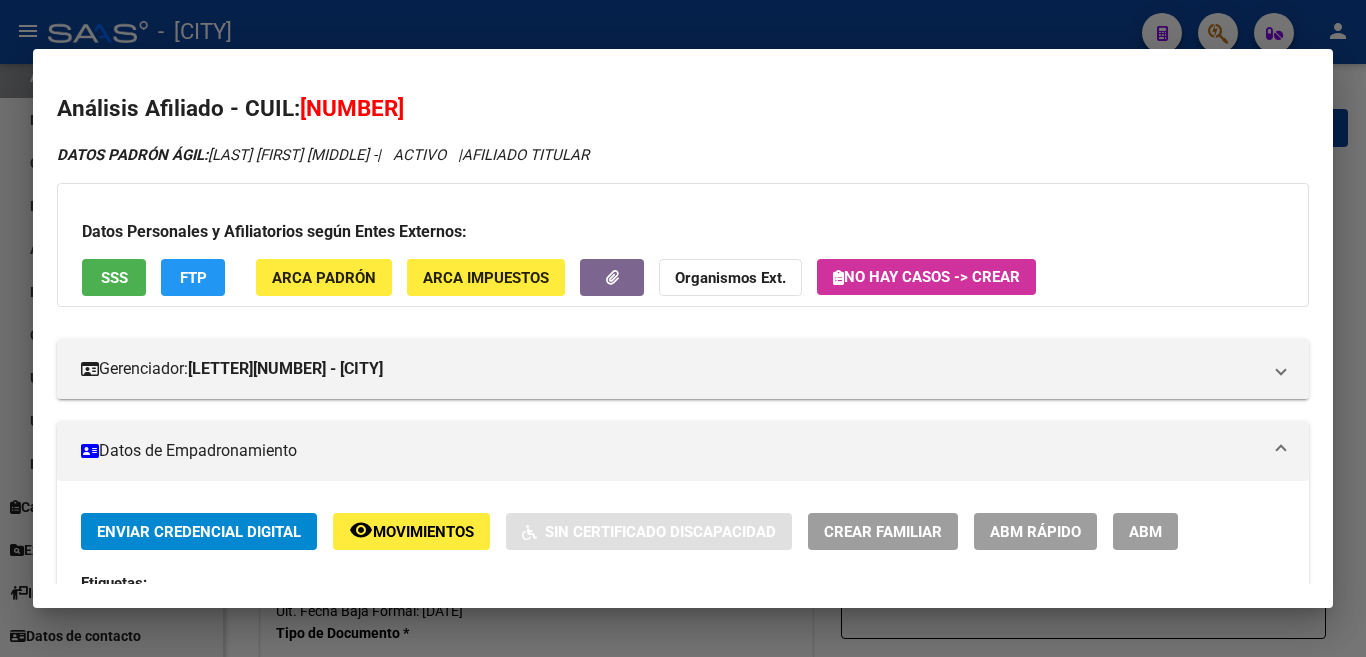 click on "ABM" at bounding box center (1145, 532) 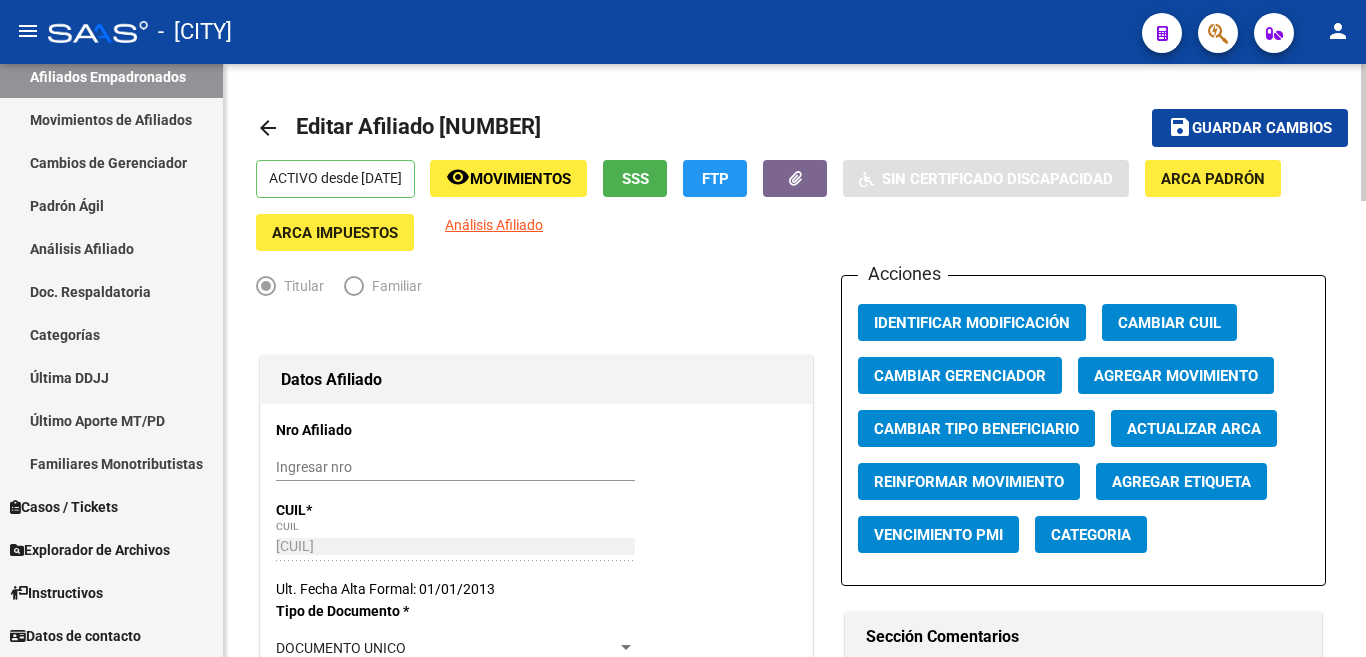 click on "Agregar Movimiento" 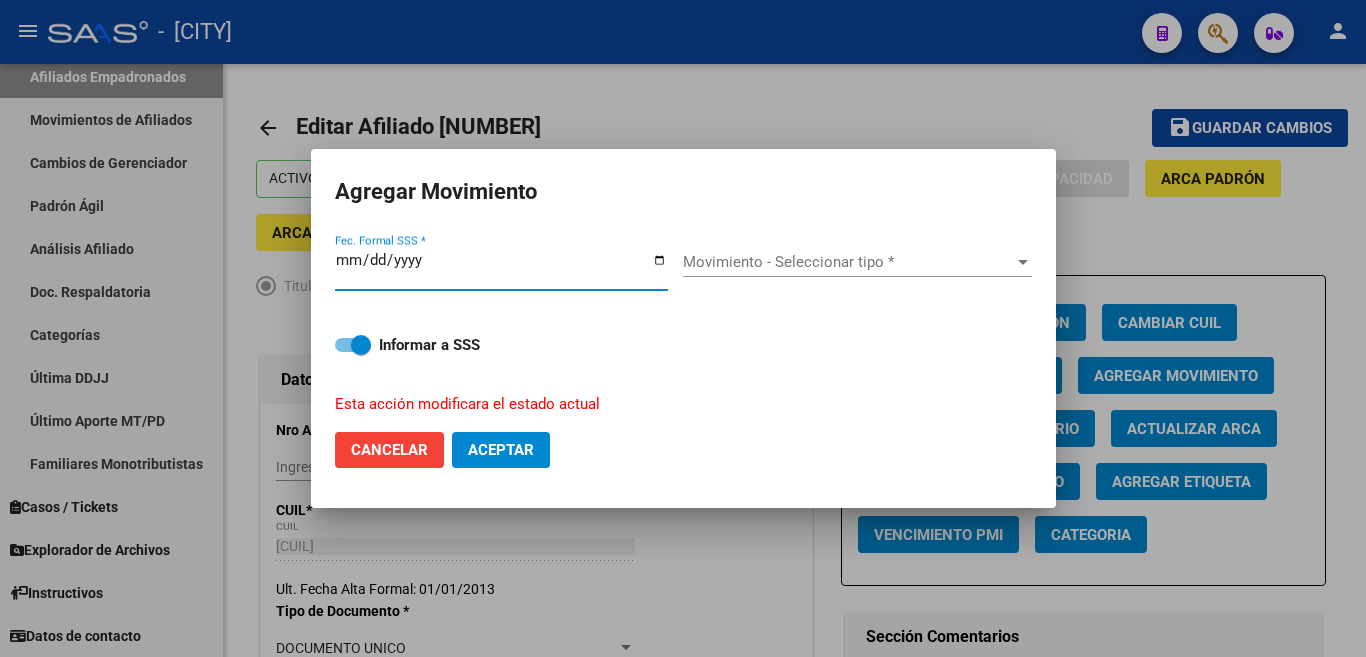 type on "2025-08-04" 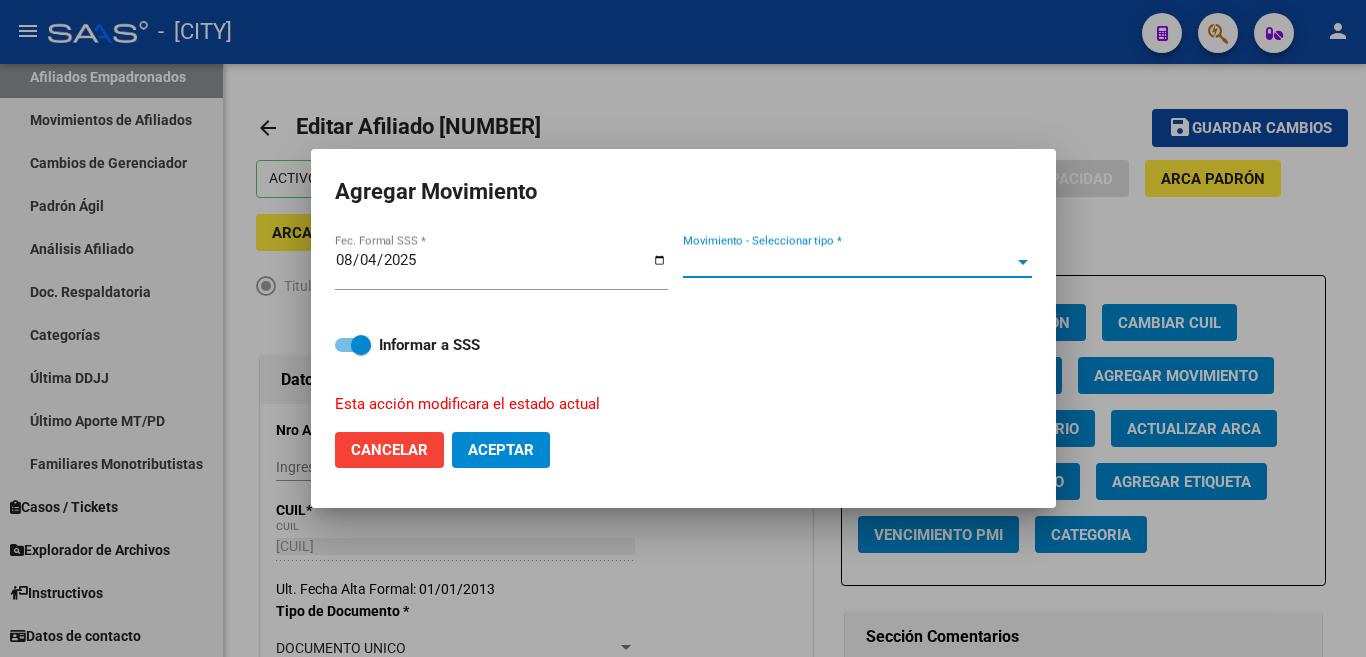 click at bounding box center [1023, 262] 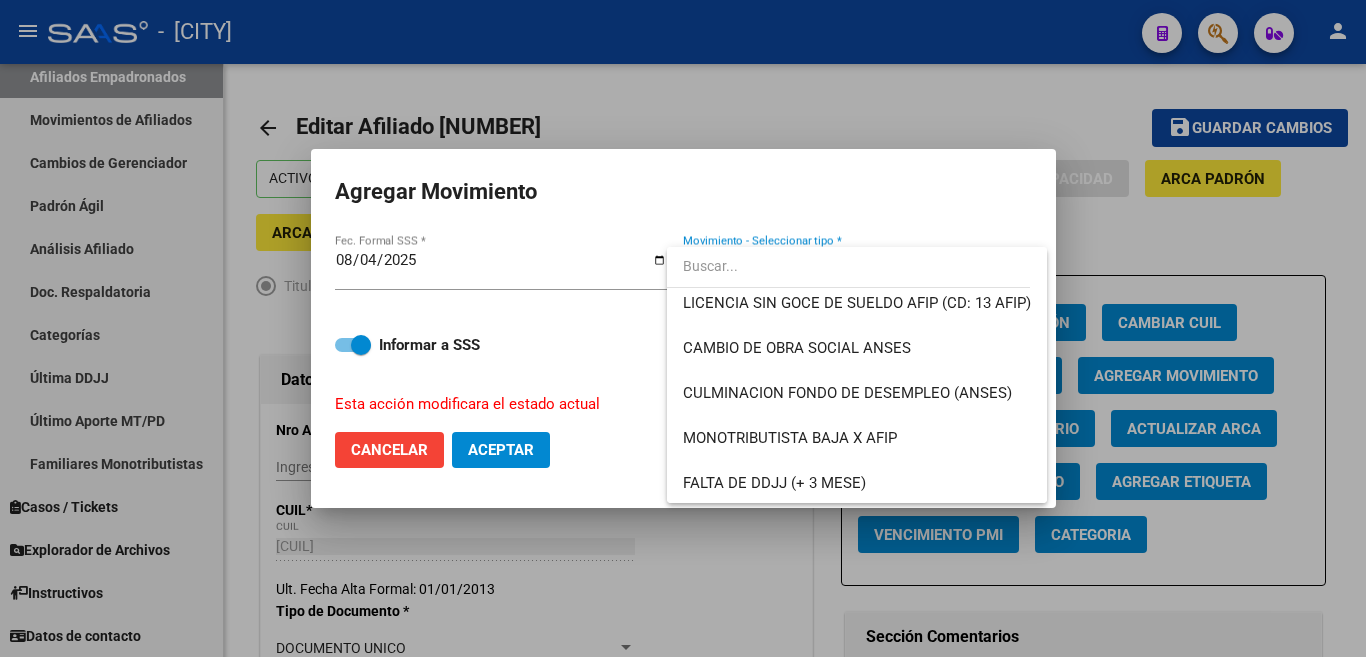 scroll, scrollTop: 461, scrollLeft: 0, axis: vertical 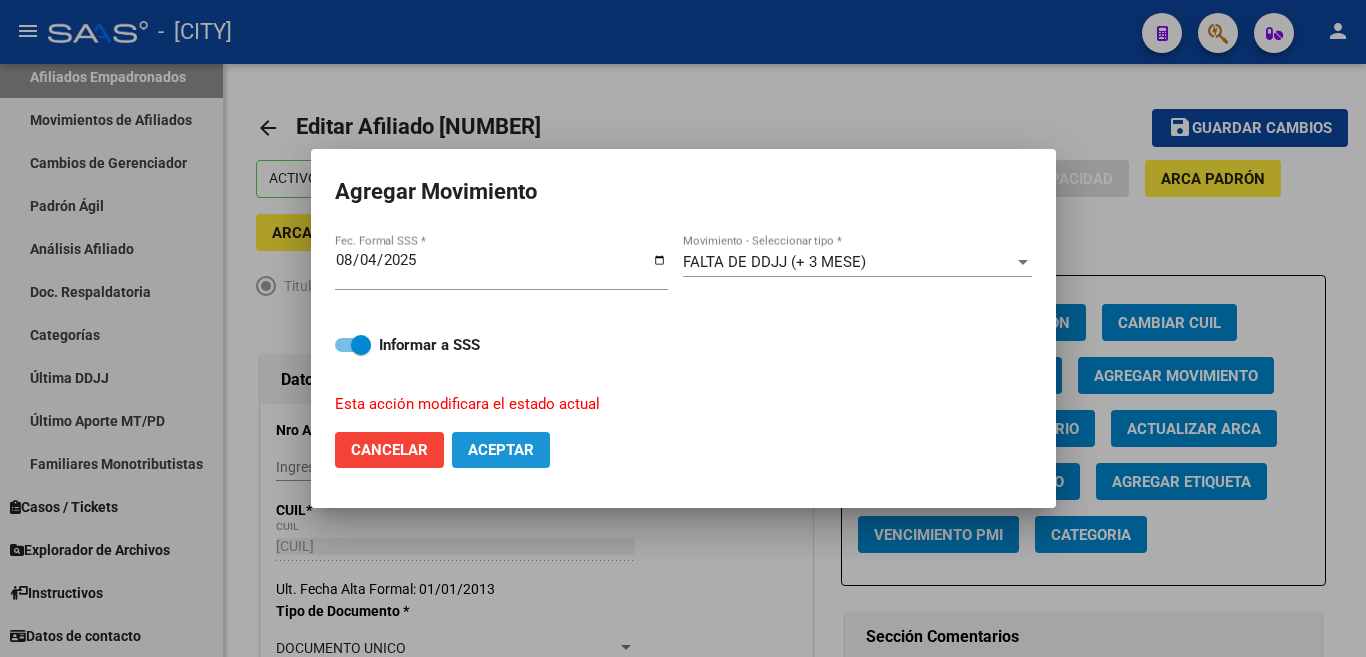 click on "Aceptar" 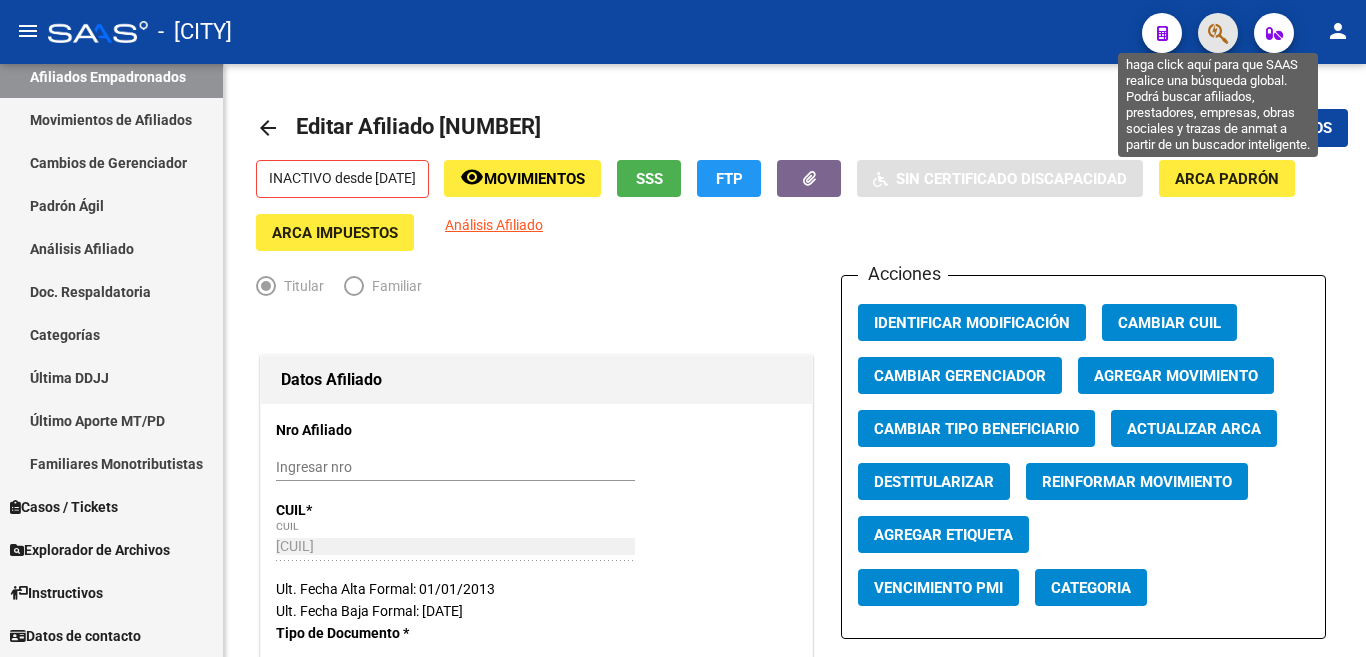 click 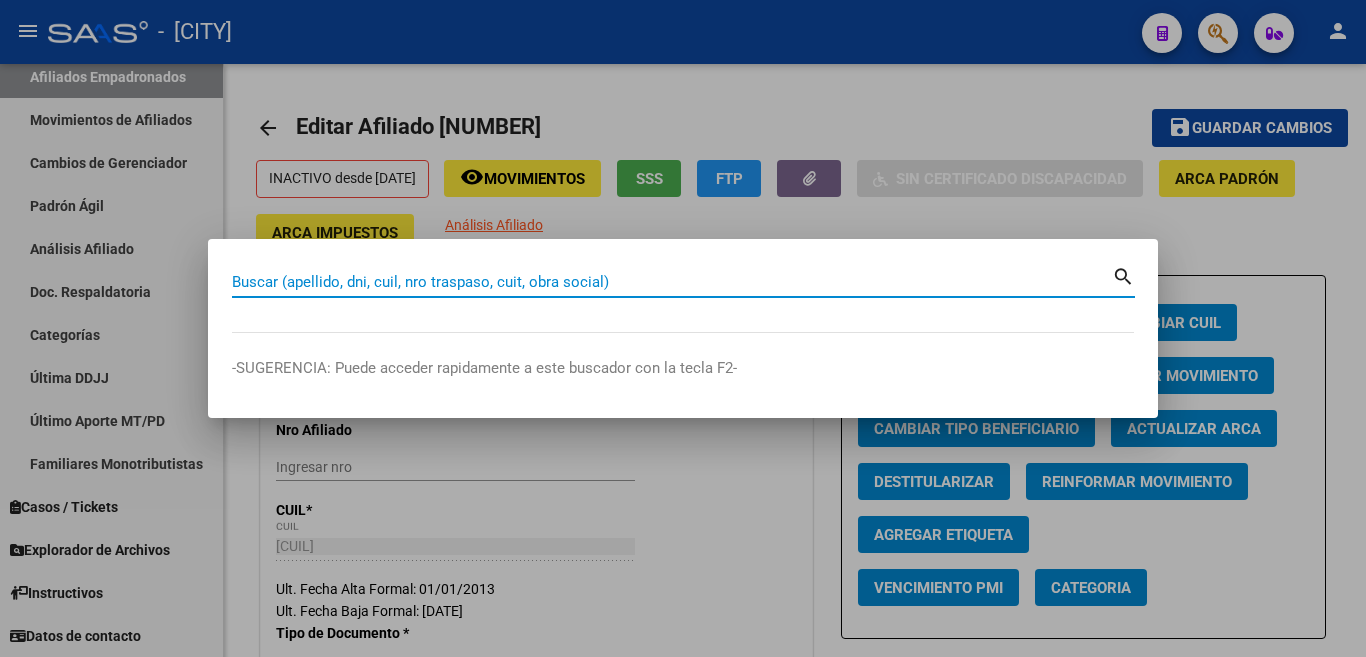 click on "Buscar (apellido, dni, cuil, nro traspaso, cuit, obra social)" at bounding box center (672, 282) 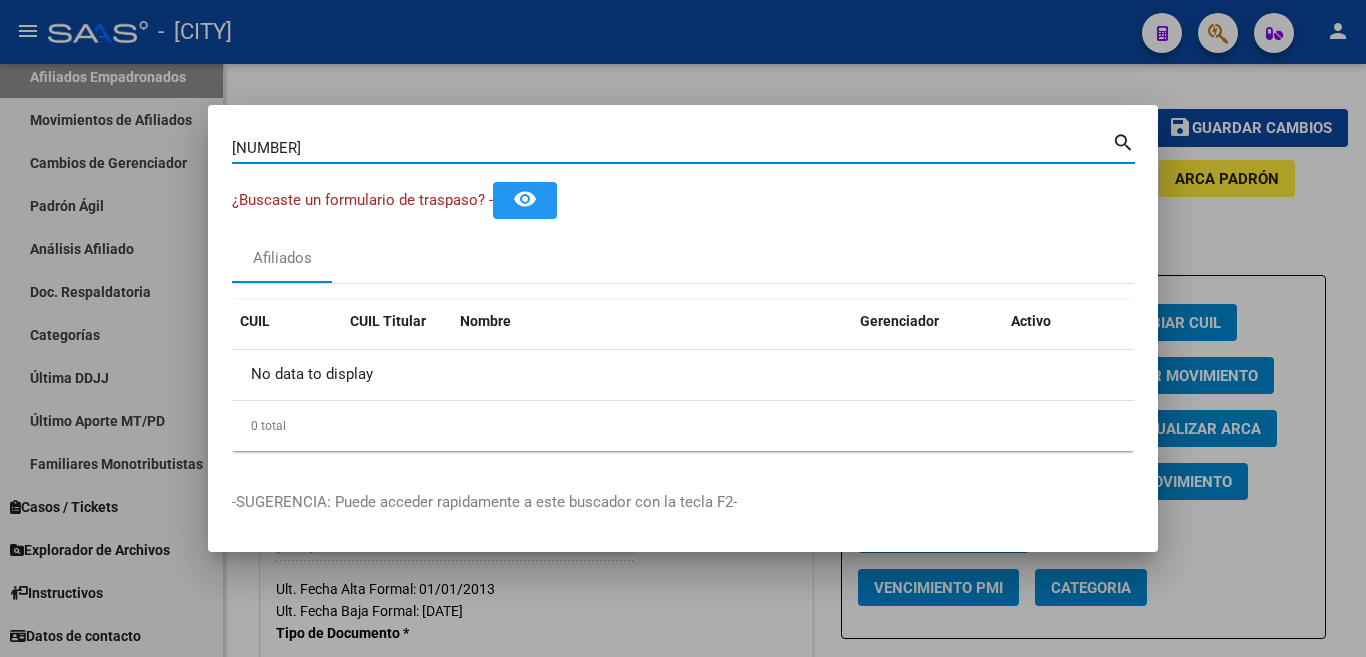 click on "[NUMBER]" at bounding box center (672, 148) 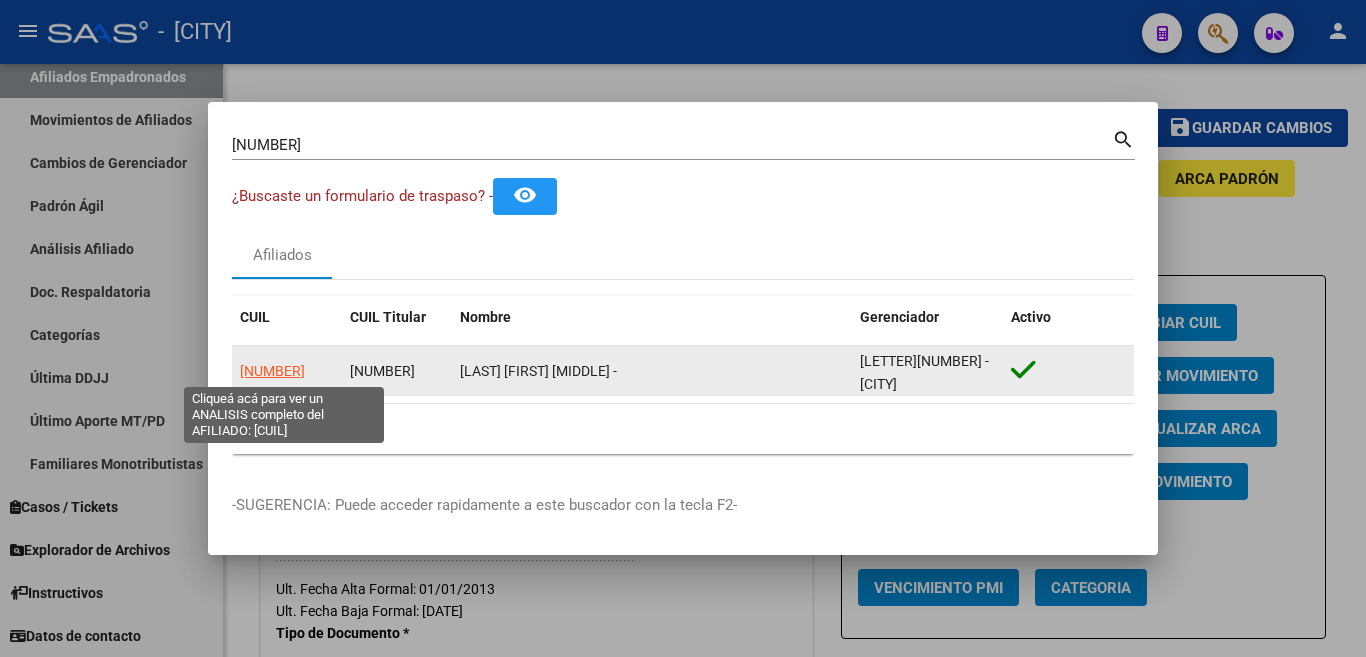 click on "[NUMBER]" 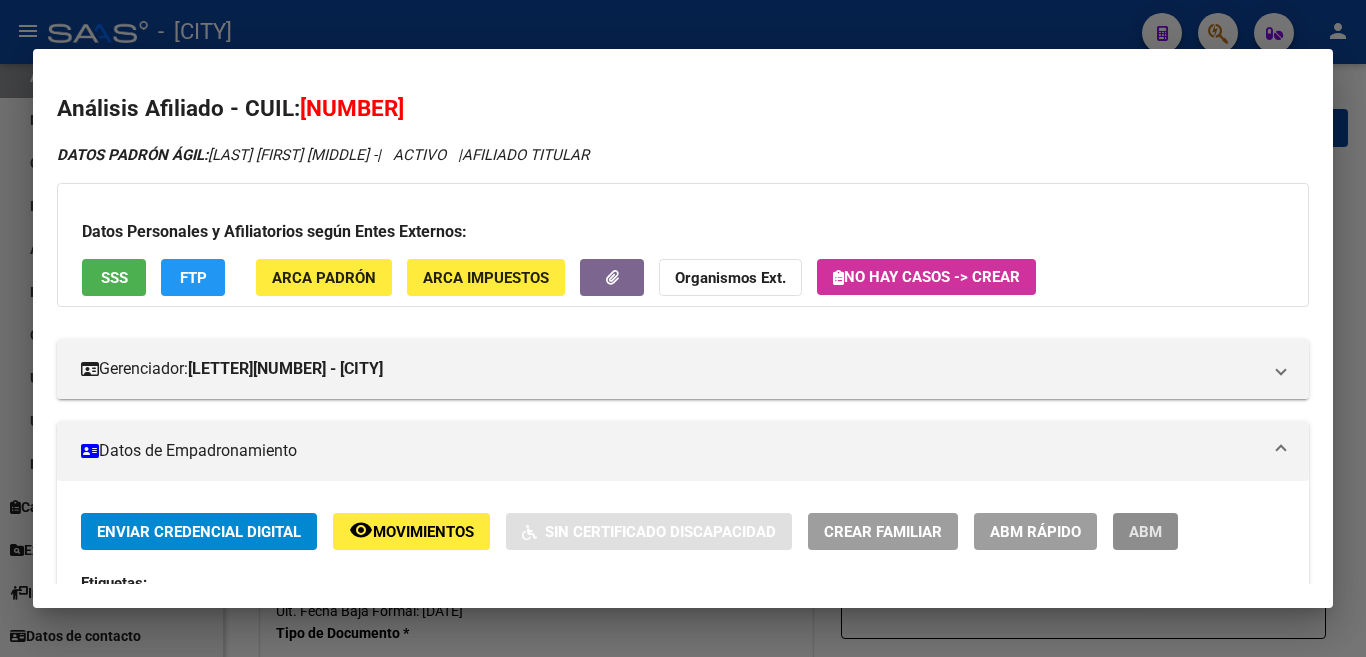 click on "ABM" at bounding box center (1145, 532) 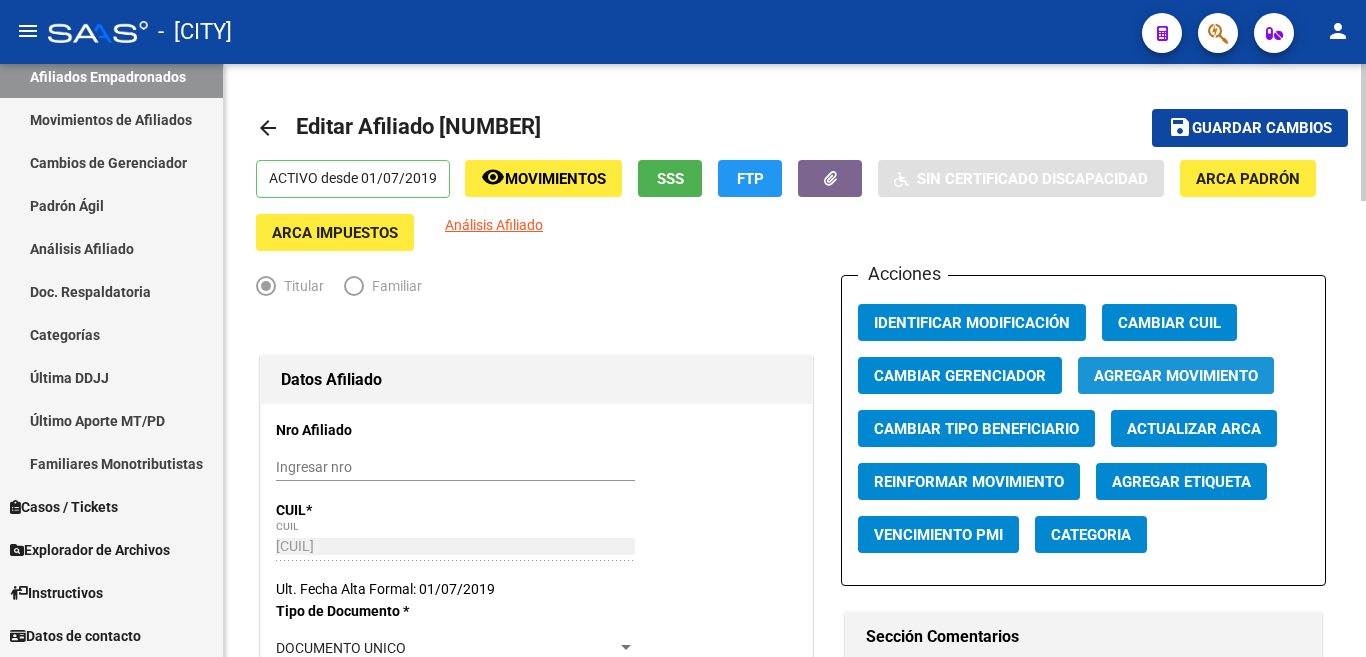 click on "Agregar Movimiento" 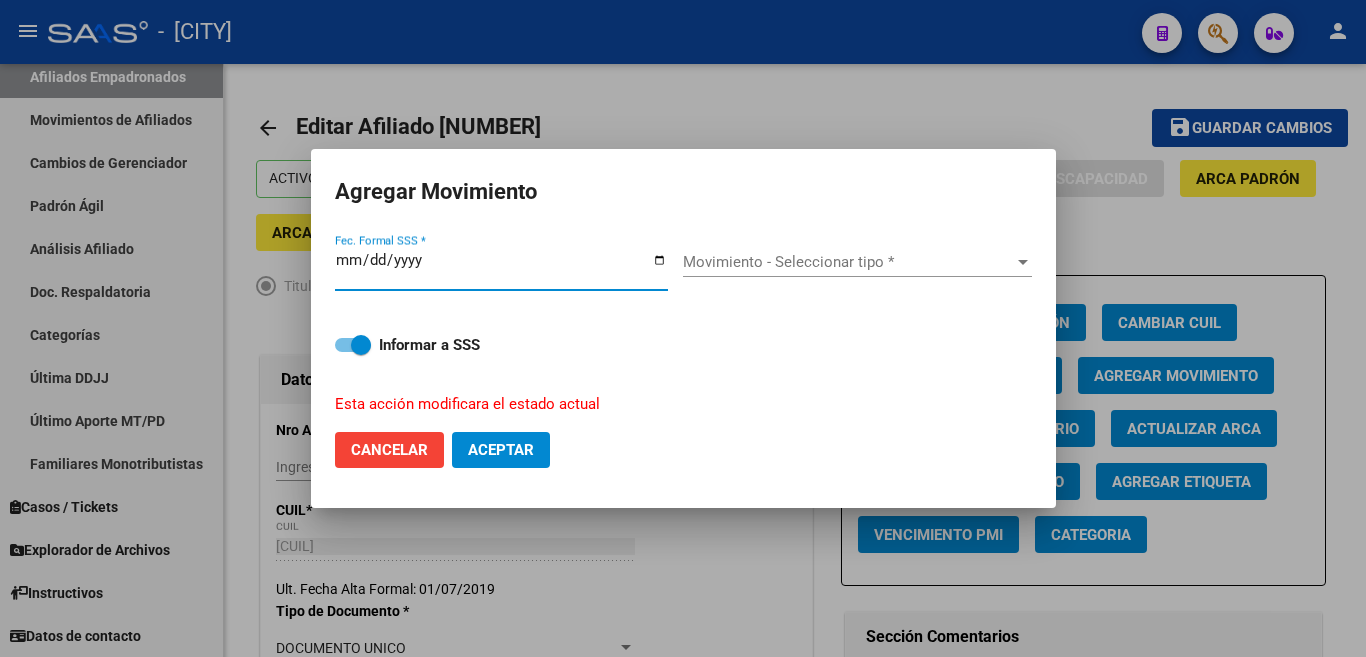type on "2025-08-04" 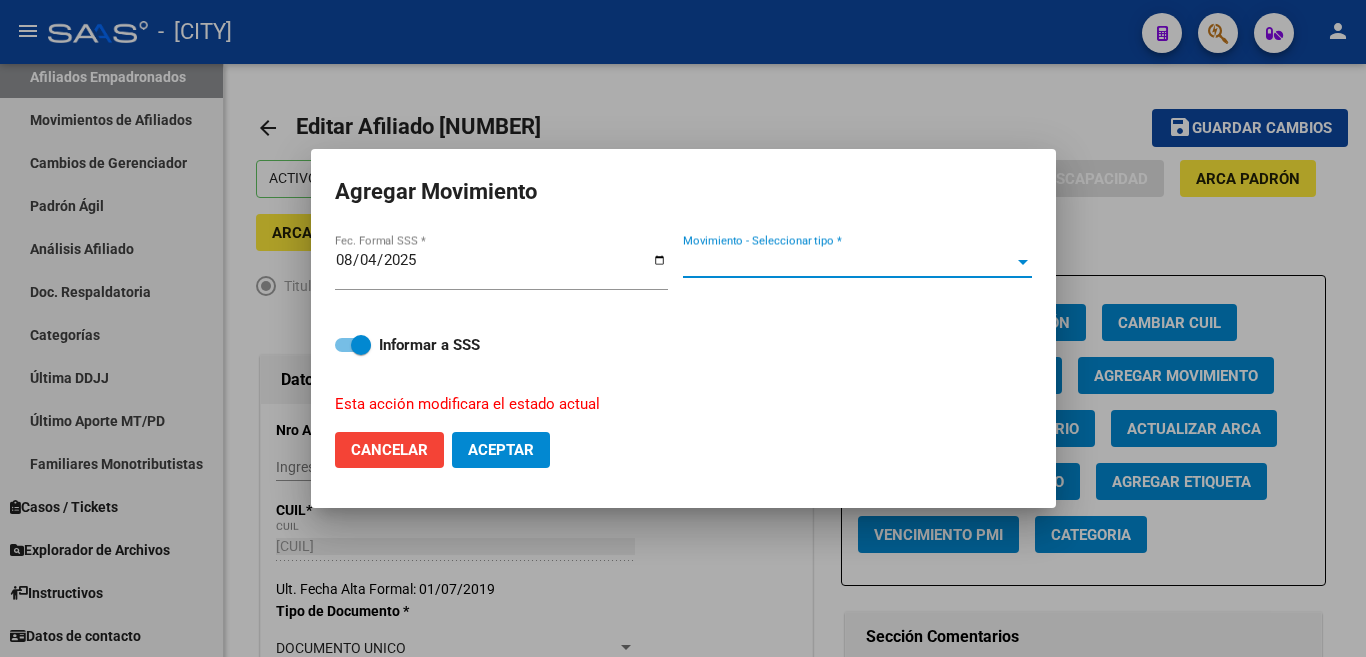 click at bounding box center (1023, 262) 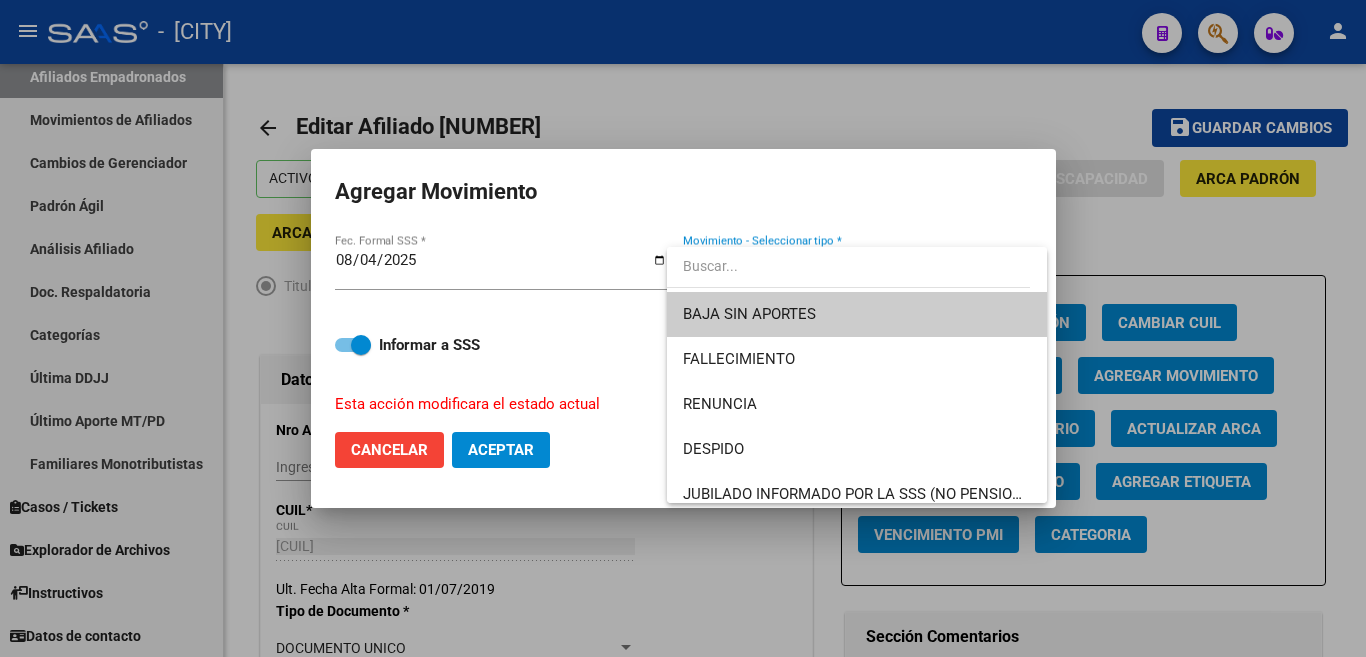 click at bounding box center (683, 328) 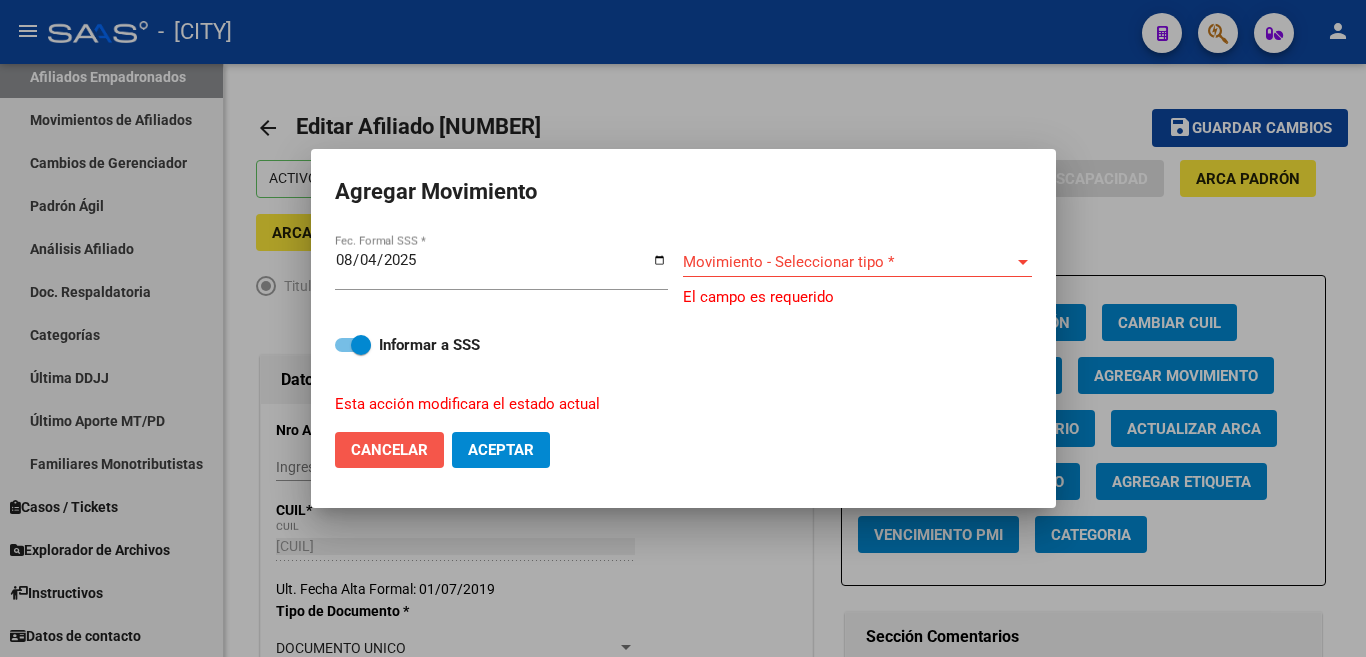 click on "Cancelar" 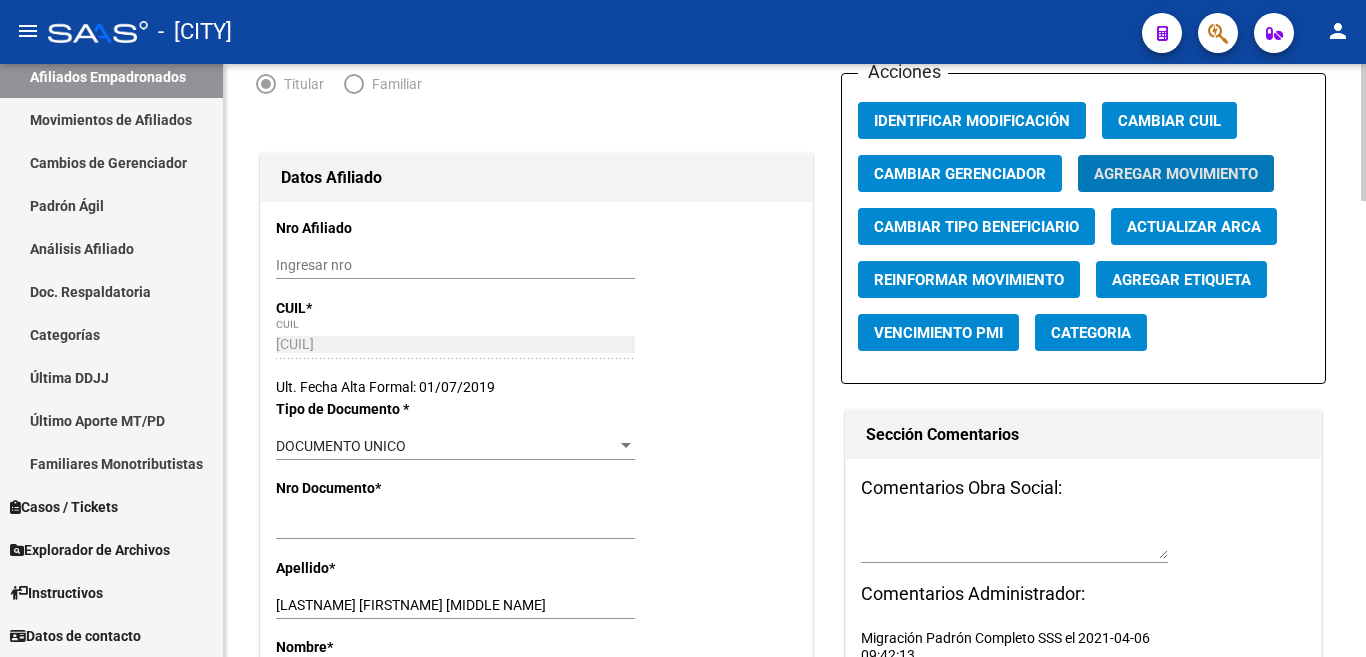 scroll, scrollTop: 200, scrollLeft: 0, axis: vertical 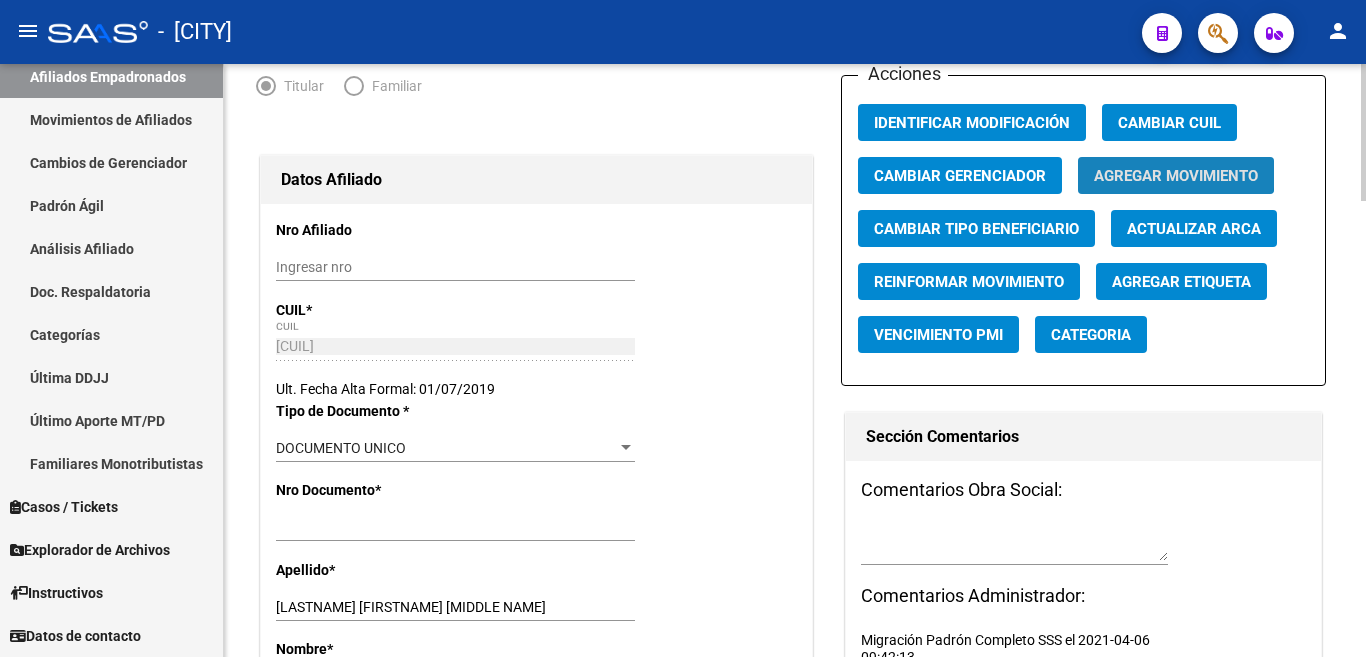 click on "Agregar Movimiento" 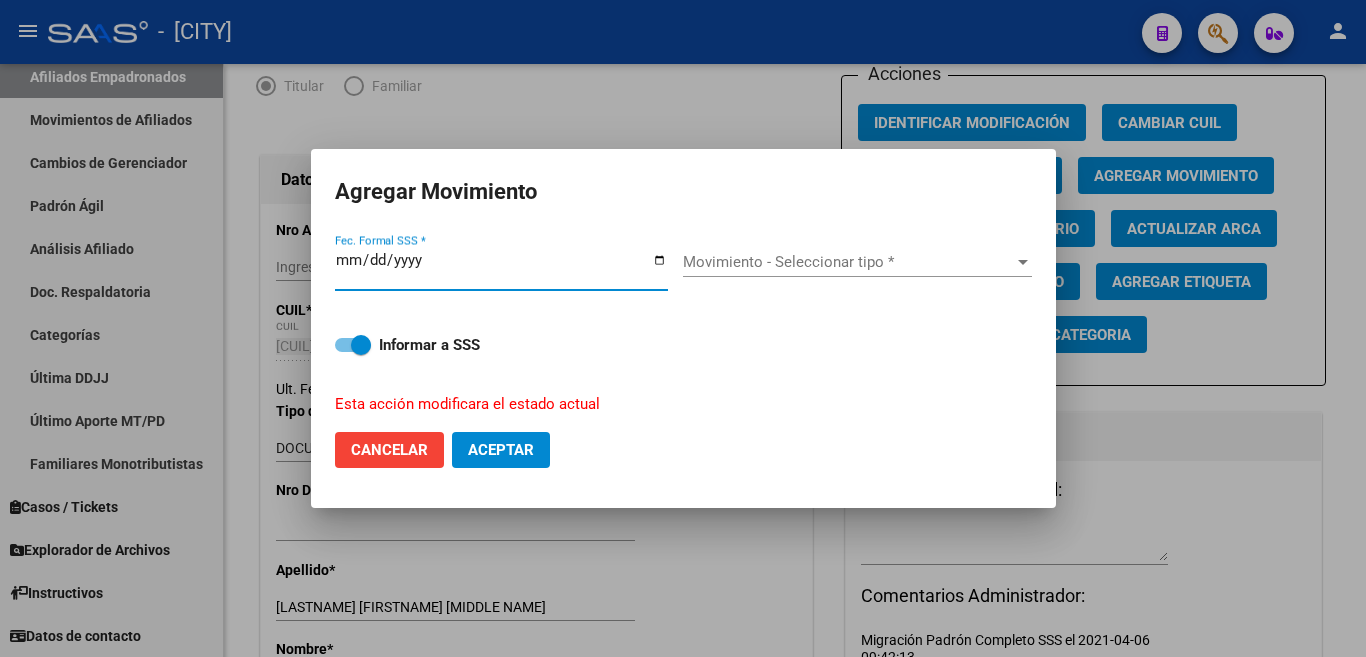 type on "2025-08-04" 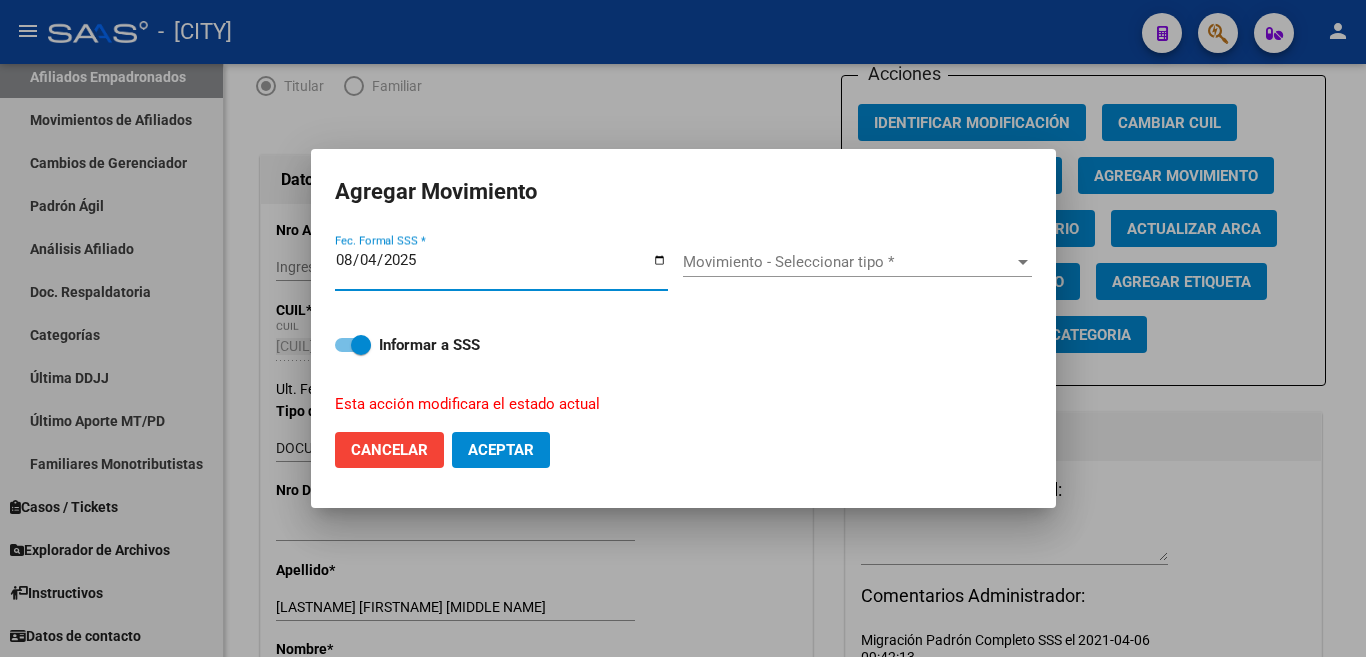 click on "Movimiento - Seleccionar tipo *" at bounding box center (848, 262) 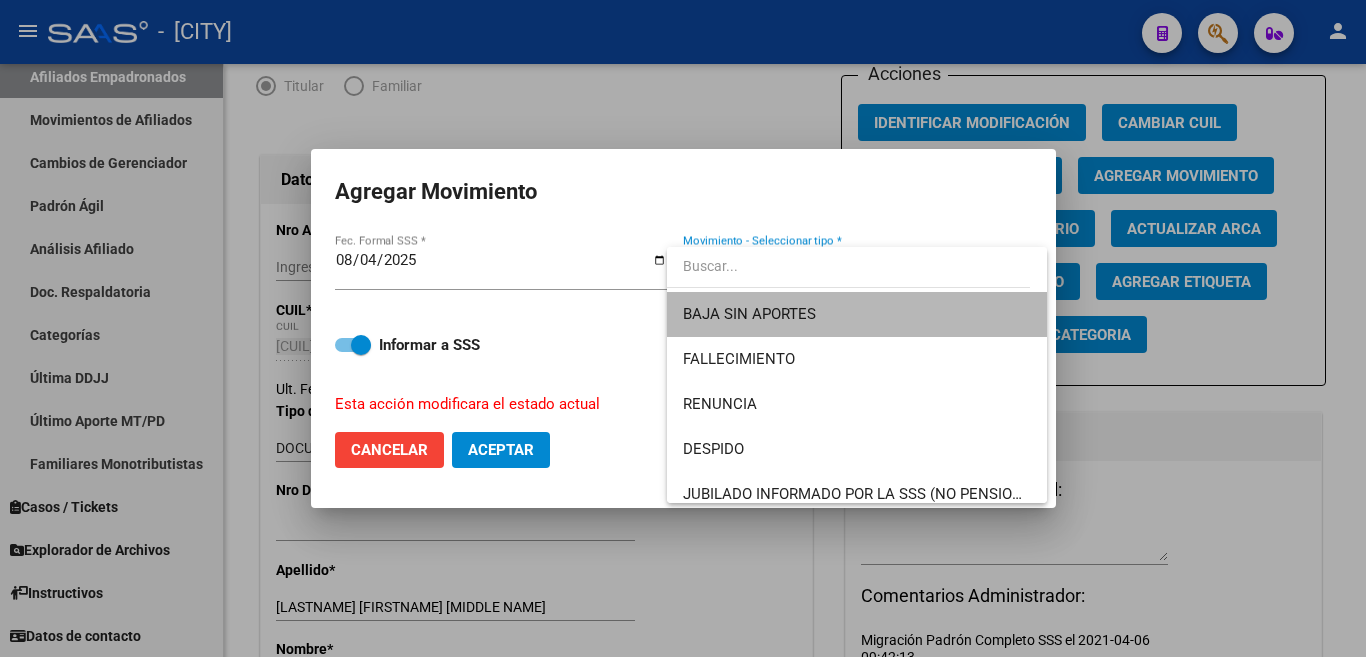 click on "BAJA SIN APORTES" at bounding box center [857, 314] 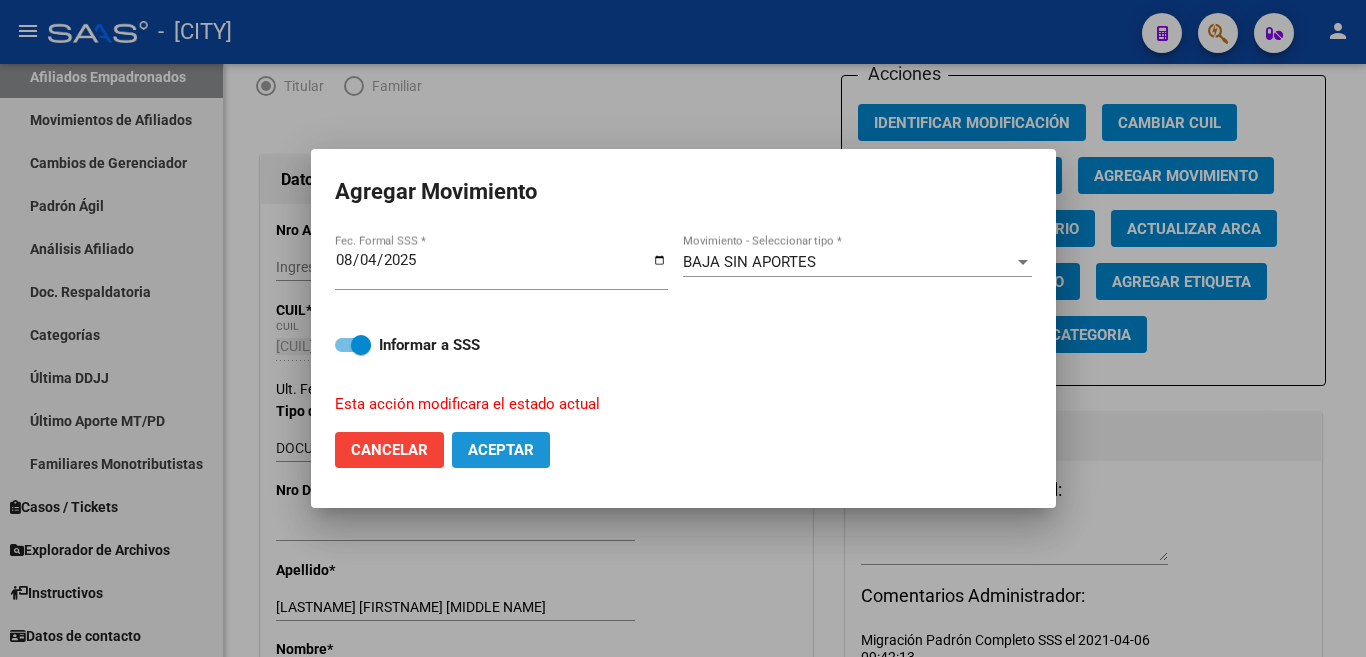 click on "Aceptar" 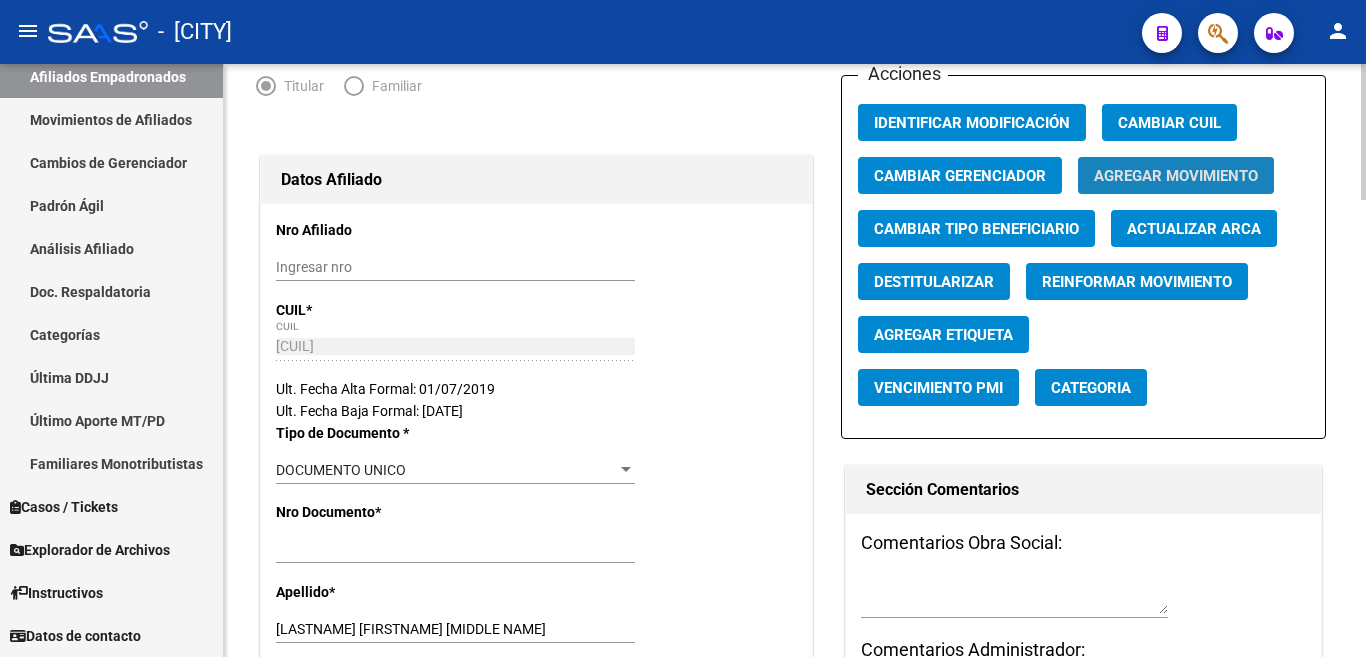 click on "Agregar Movimiento" 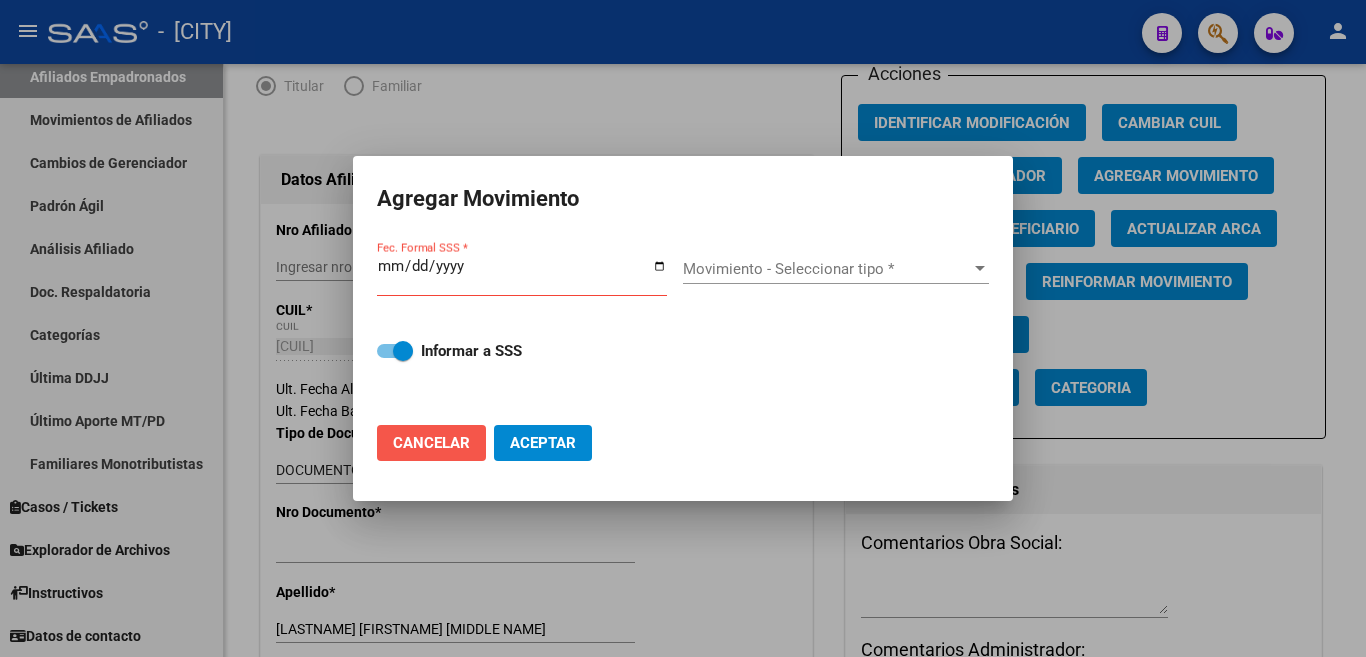 drag, startPoint x: 431, startPoint y: 441, endPoint x: 516, endPoint y: 401, distance: 93.941475 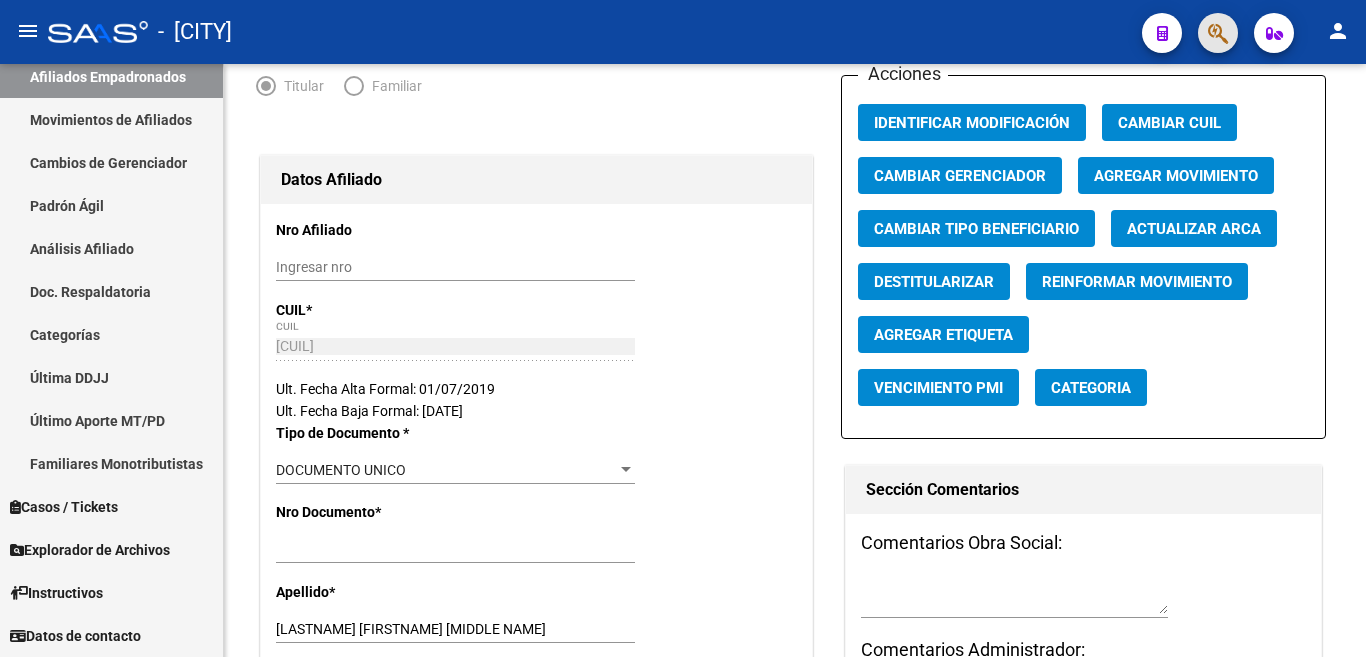 click 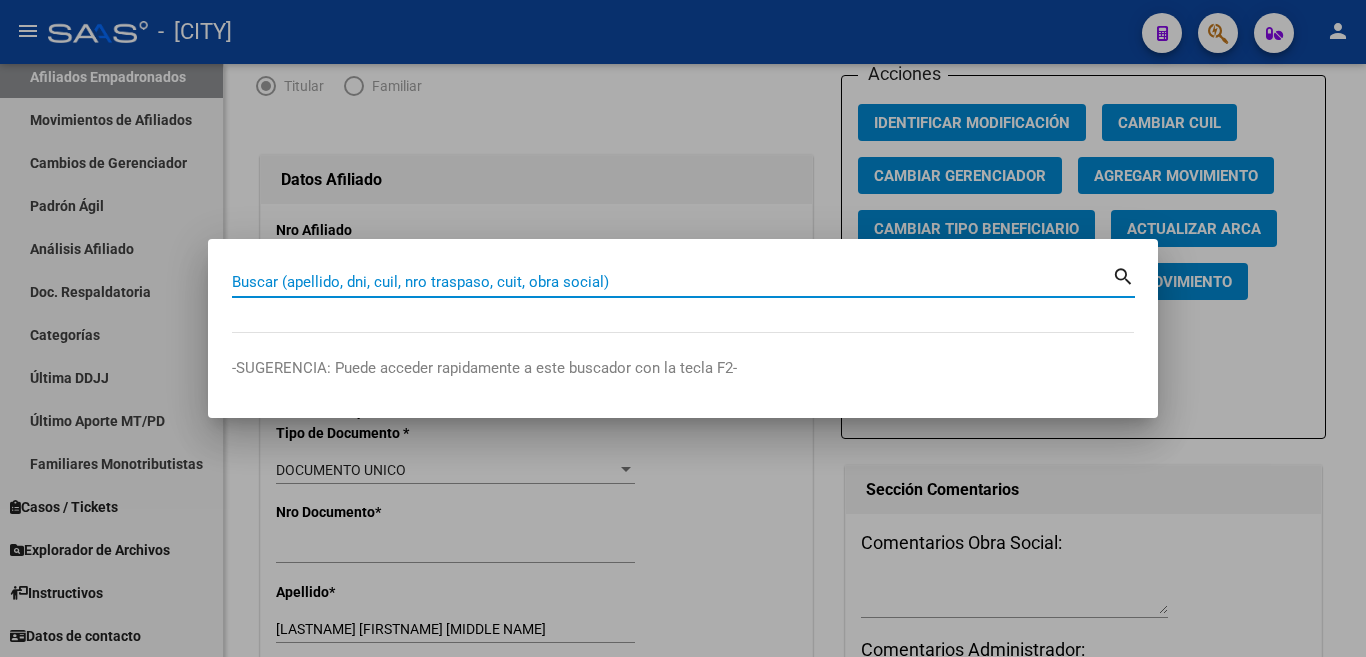 click on "Buscar (apellido, dni, cuil, nro traspaso, cuit, obra social)" at bounding box center [672, 282] 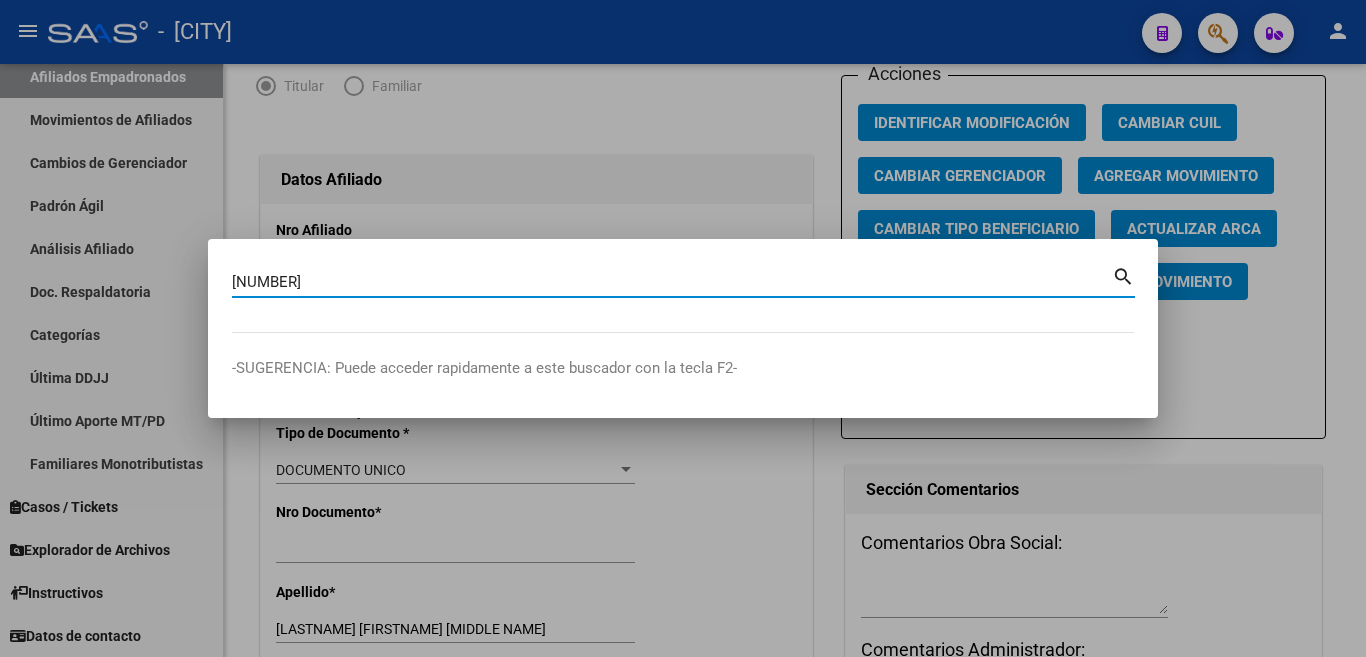 type on "[NUMBER]" 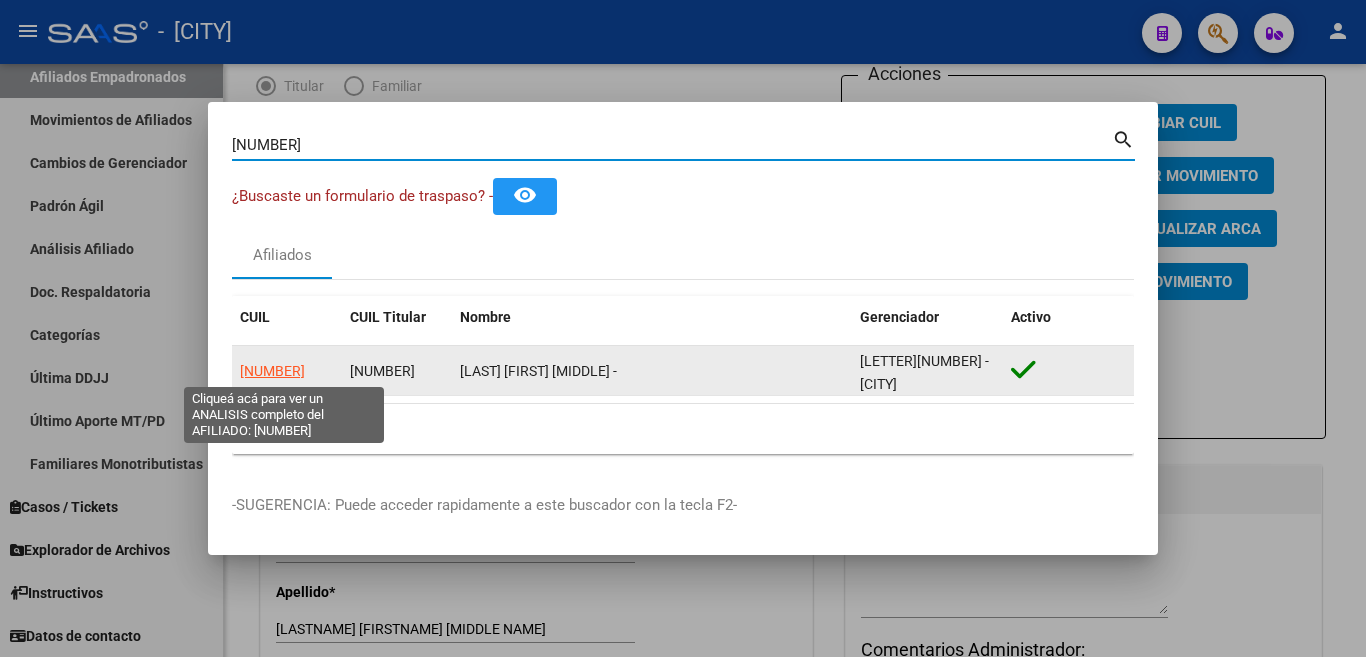 click on "[NUMBER]" 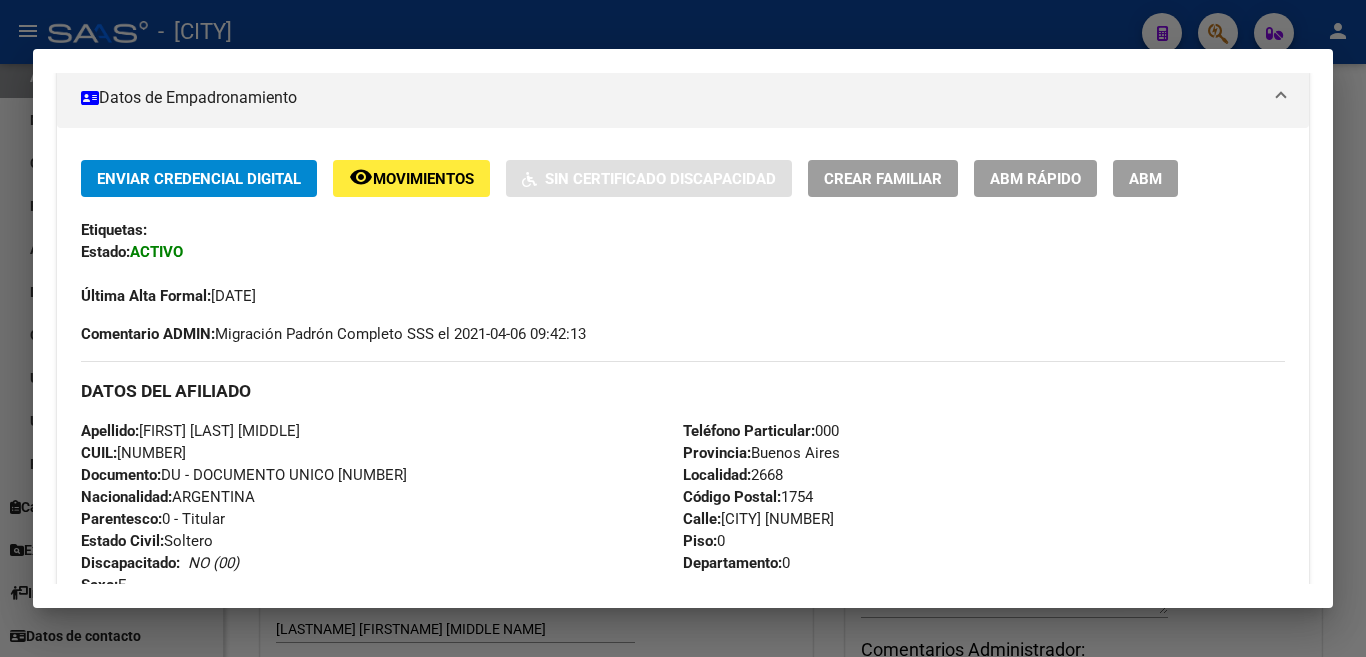 scroll, scrollTop: 400, scrollLeft: 0, axis: vertical 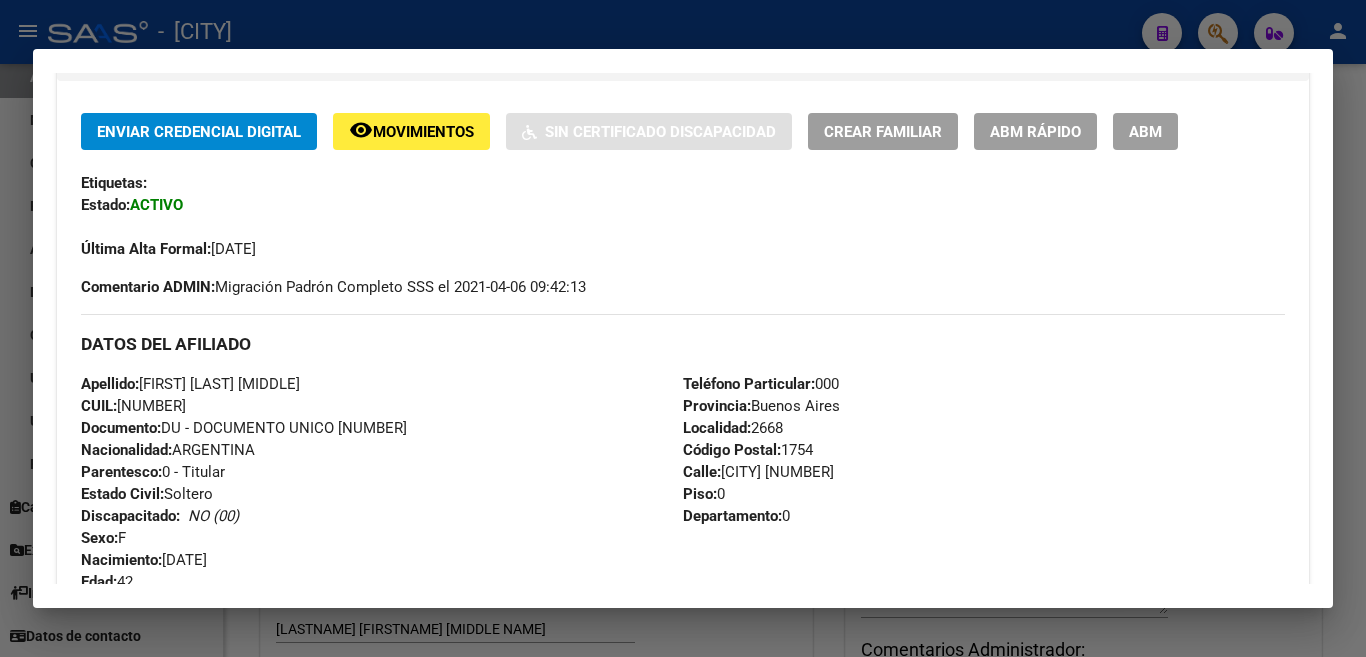 click on "ABM" at bounding box center [1145, 131] 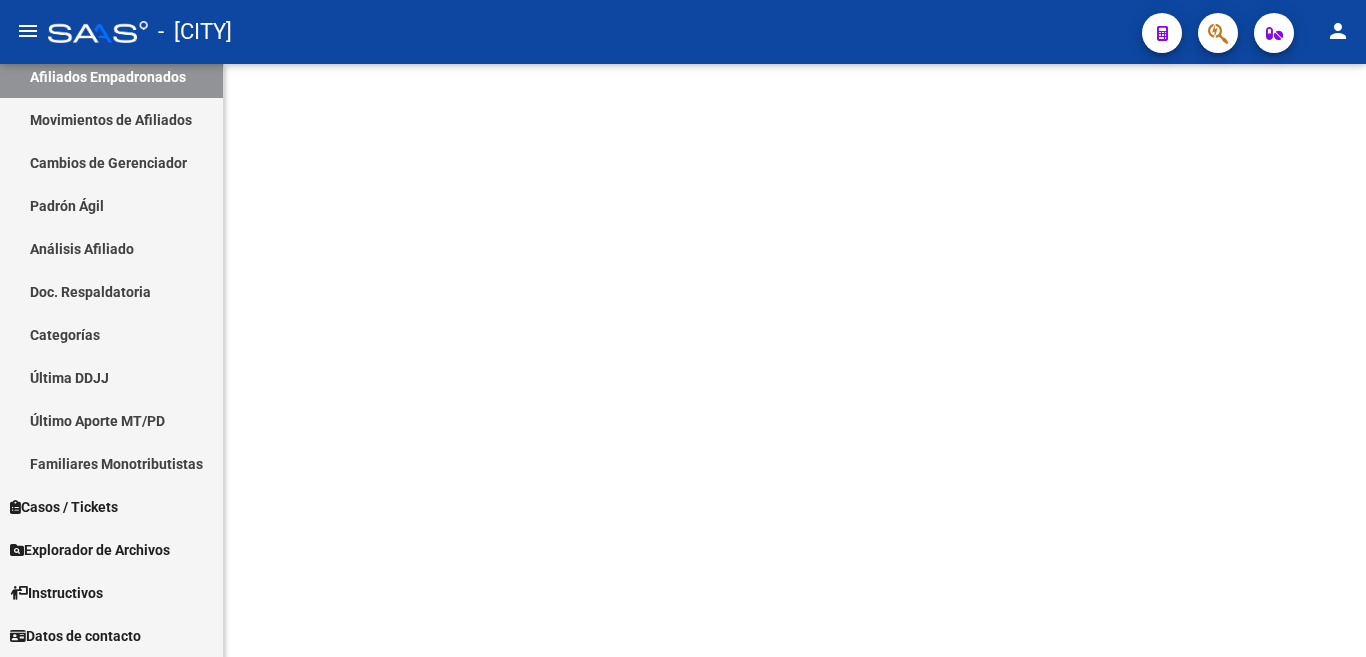 scroll, scrollTop: 0, scrollLeft: 0, axis: both 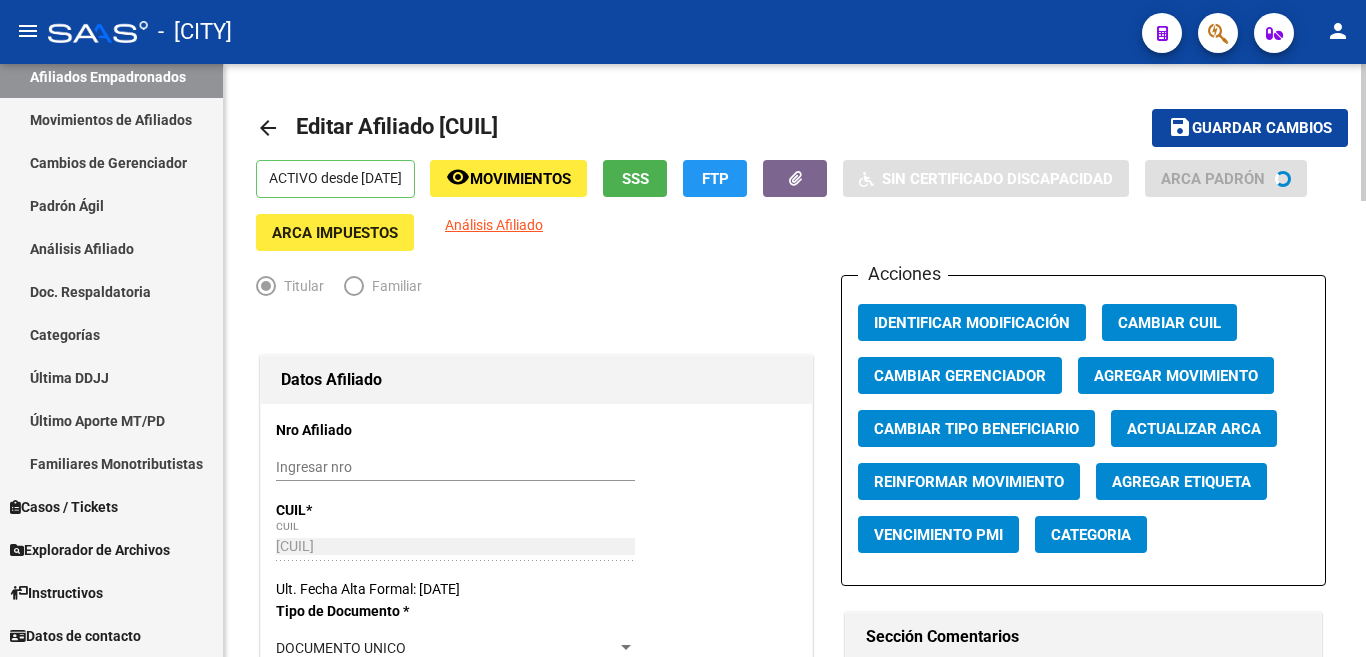 click on "Agregar Movimiento" 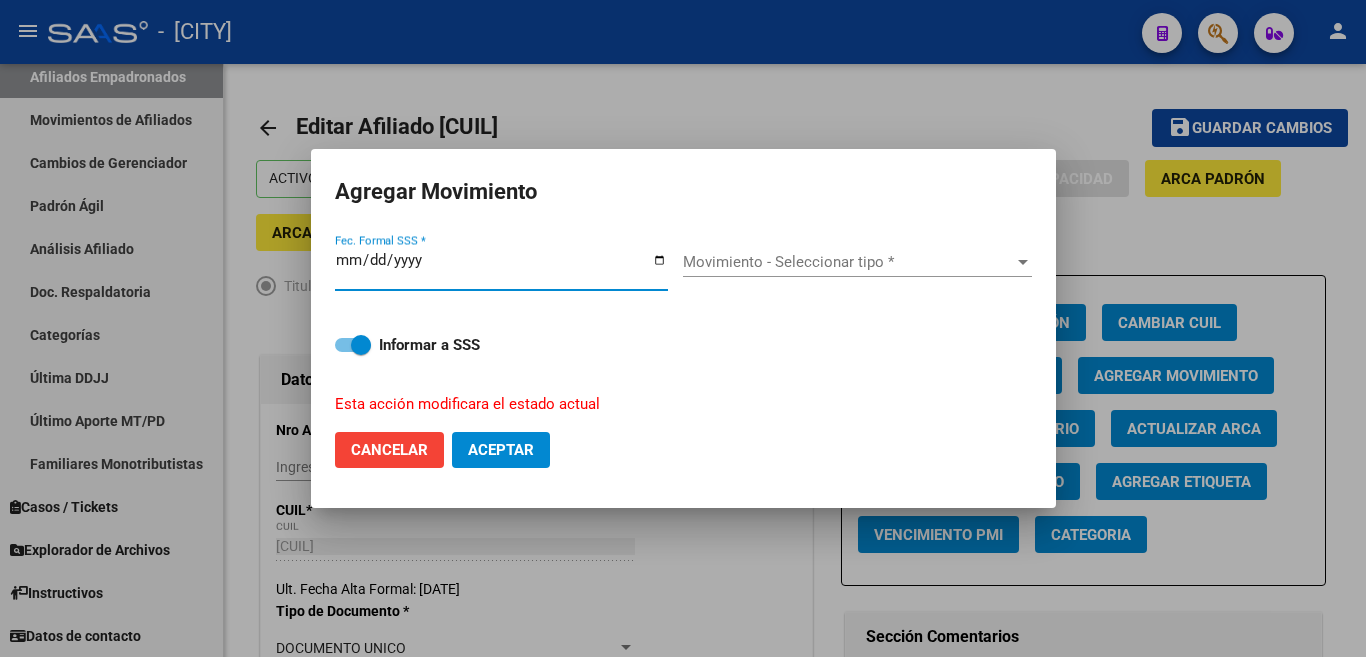 type on "2025-08-04" 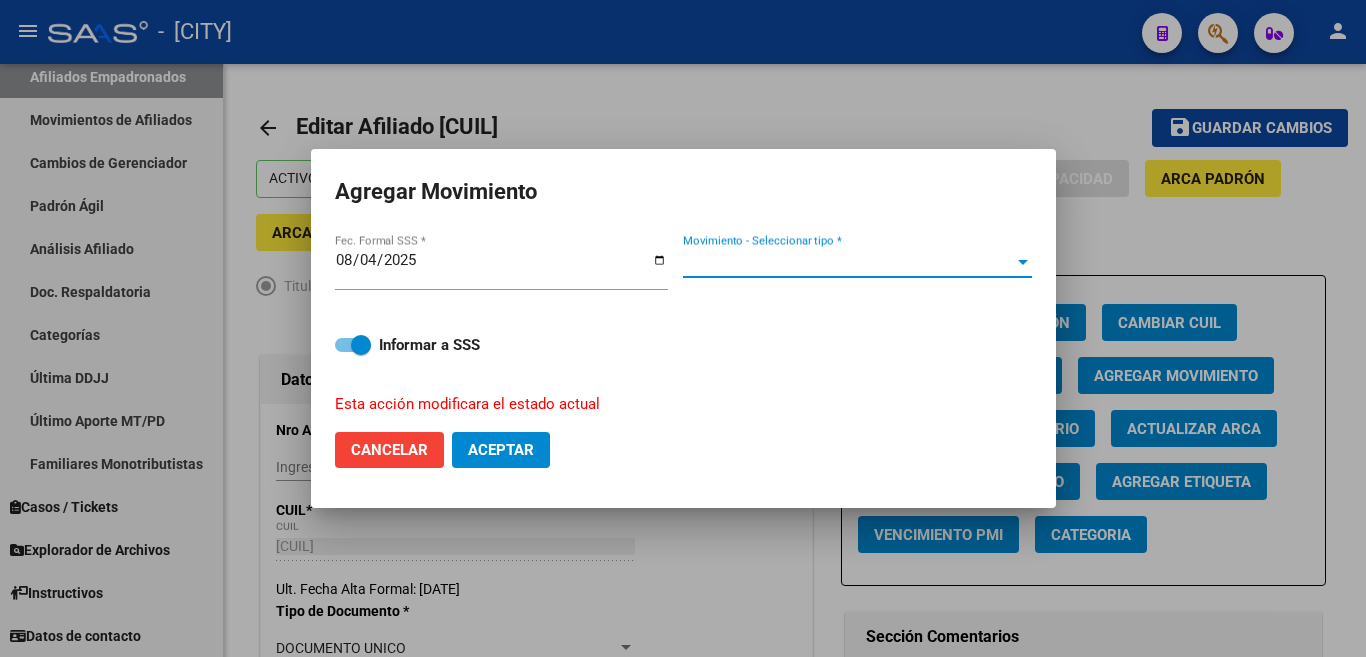 click at bounding box center (1023, 262) 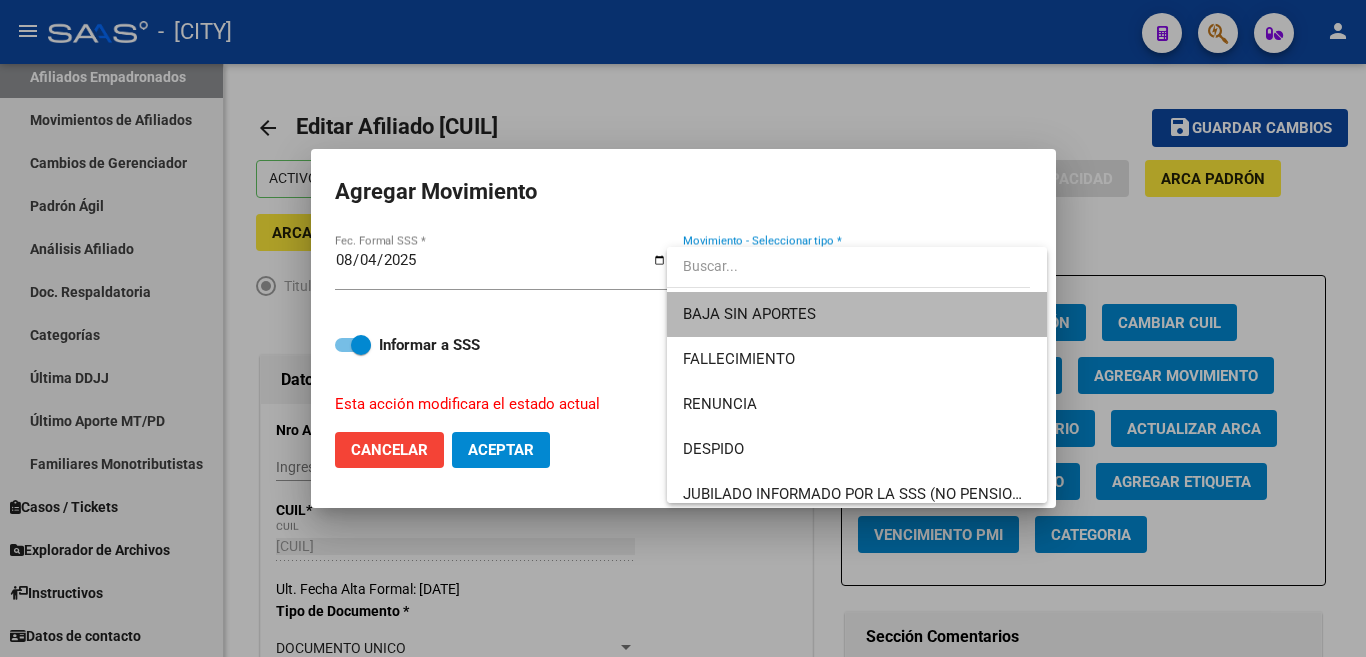 click on "BAJA SIN APORTES" at bounding box center [857, 314] 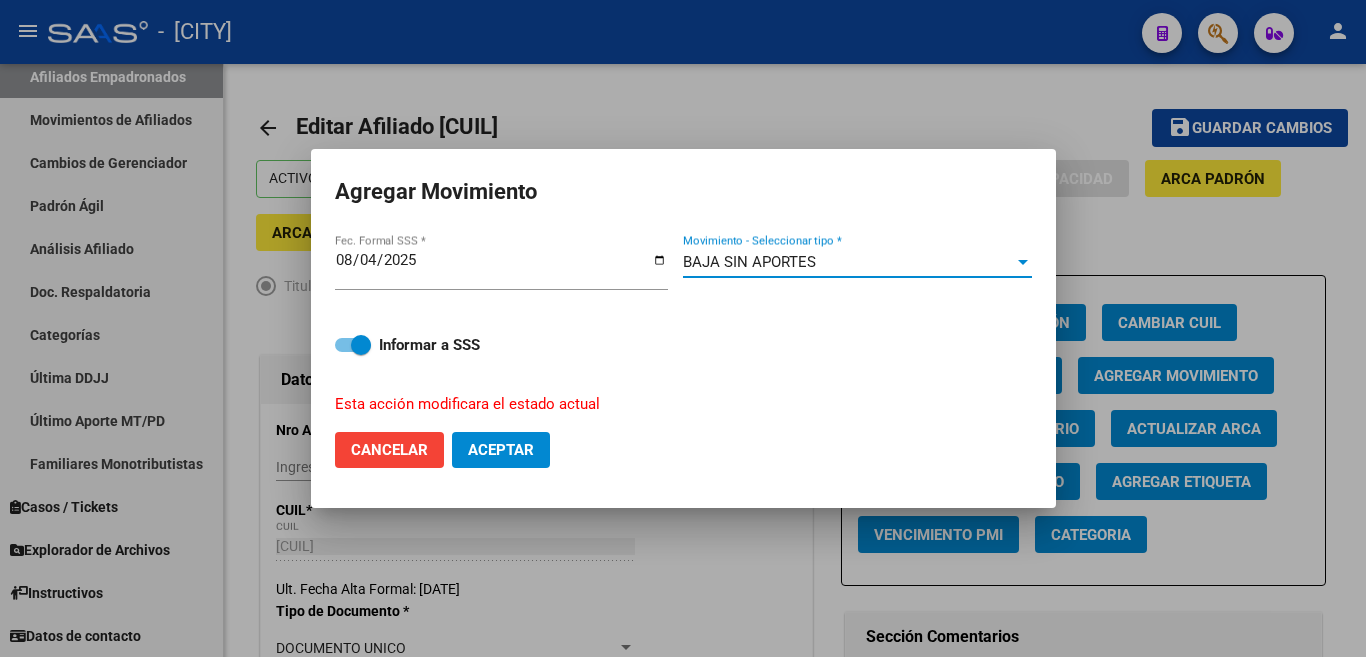click on "Aceptar" 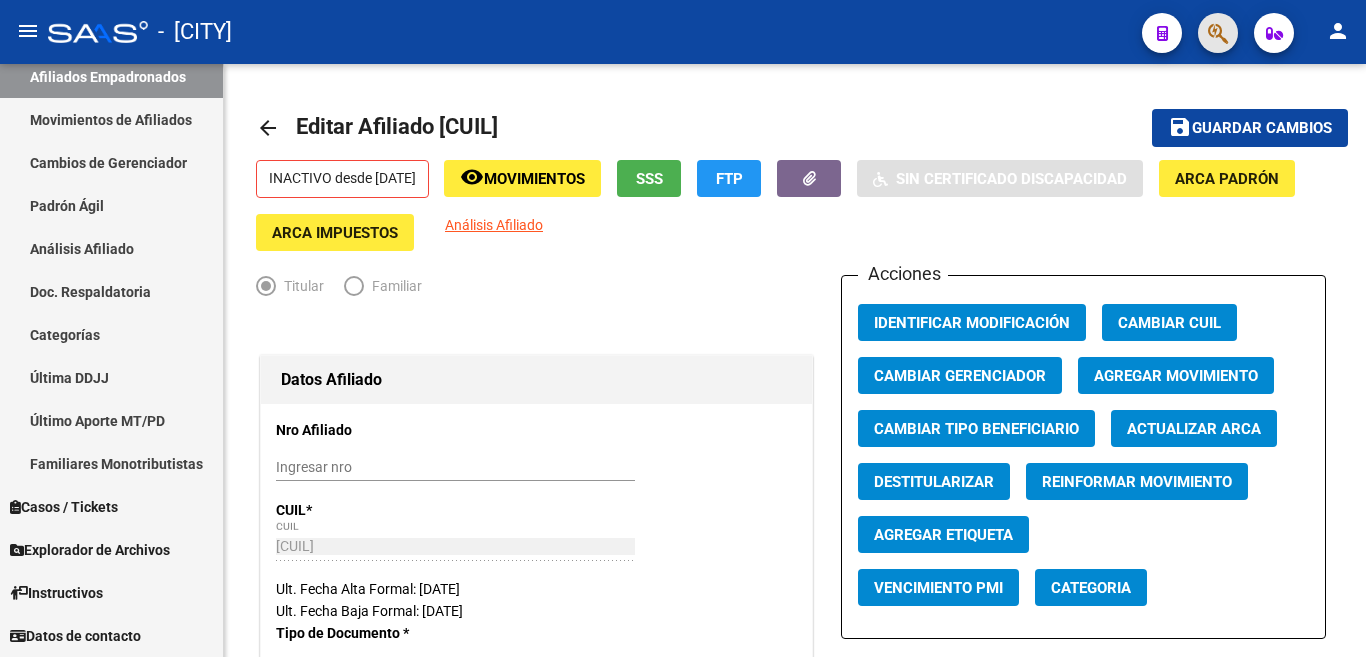 click 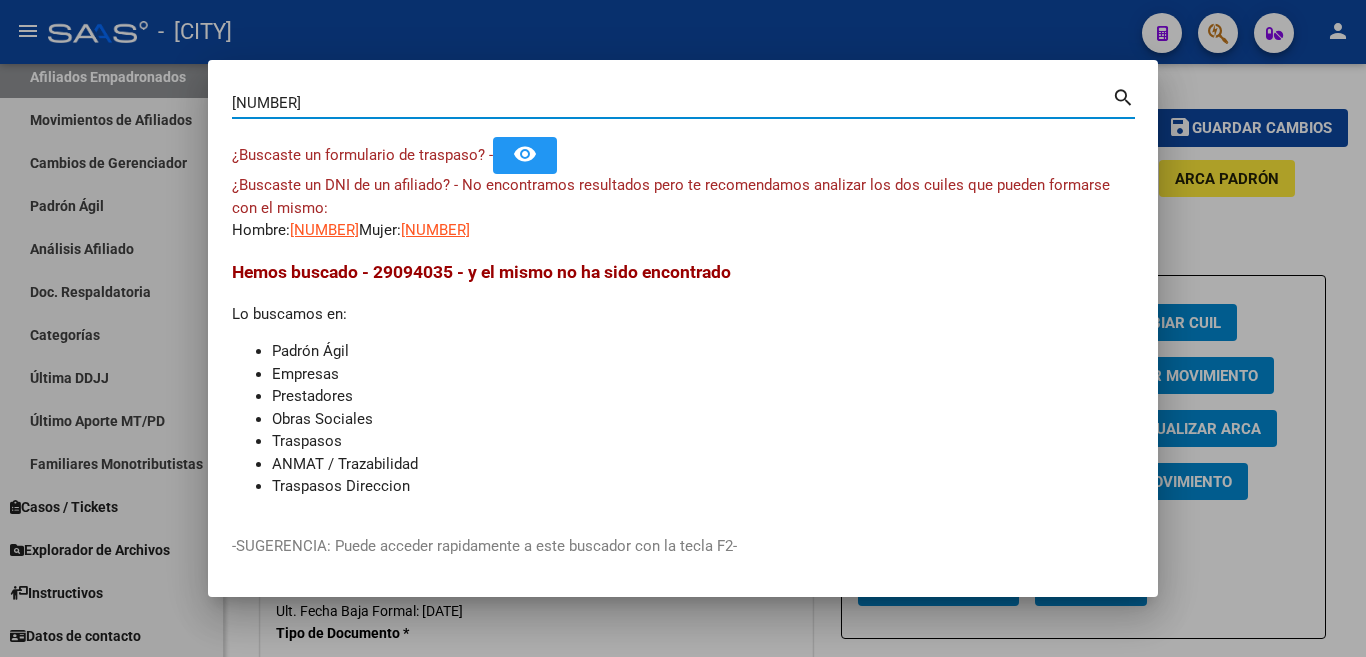 click on "[NUMBER]" at bounding box center (672, 103) 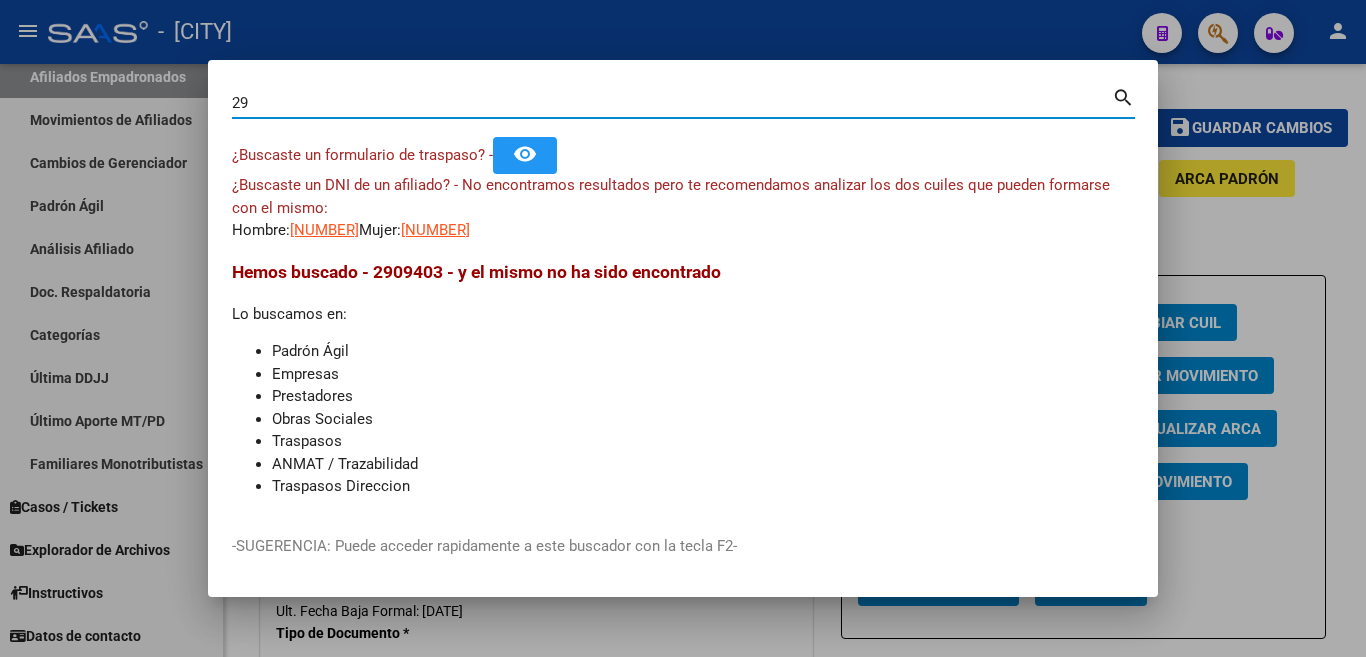 type on "2" 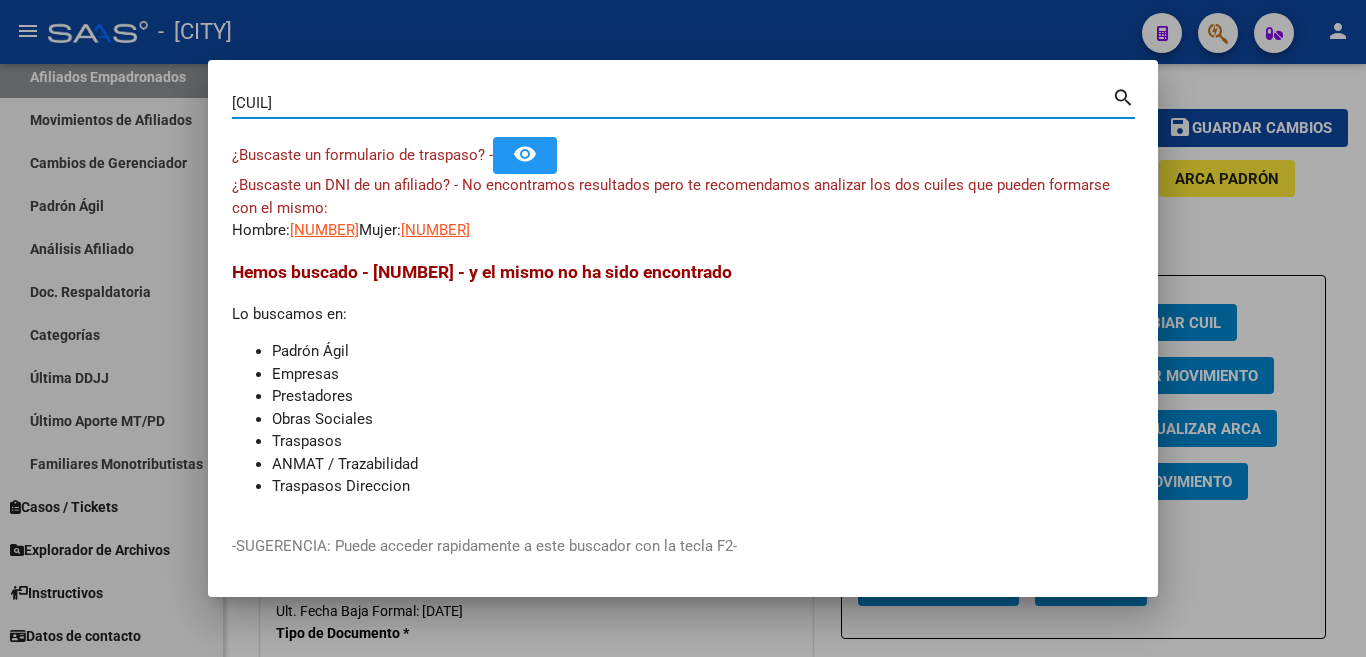 type on "[CUIL]" 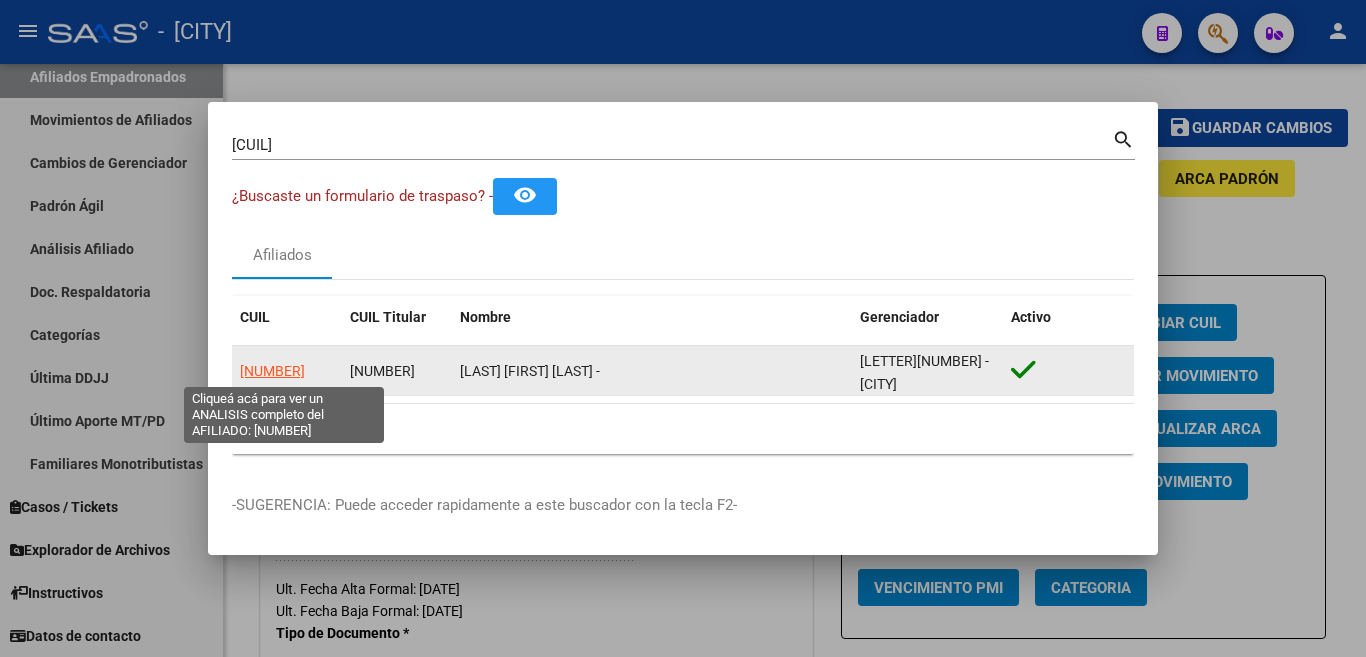 click on "[NUMBER]" 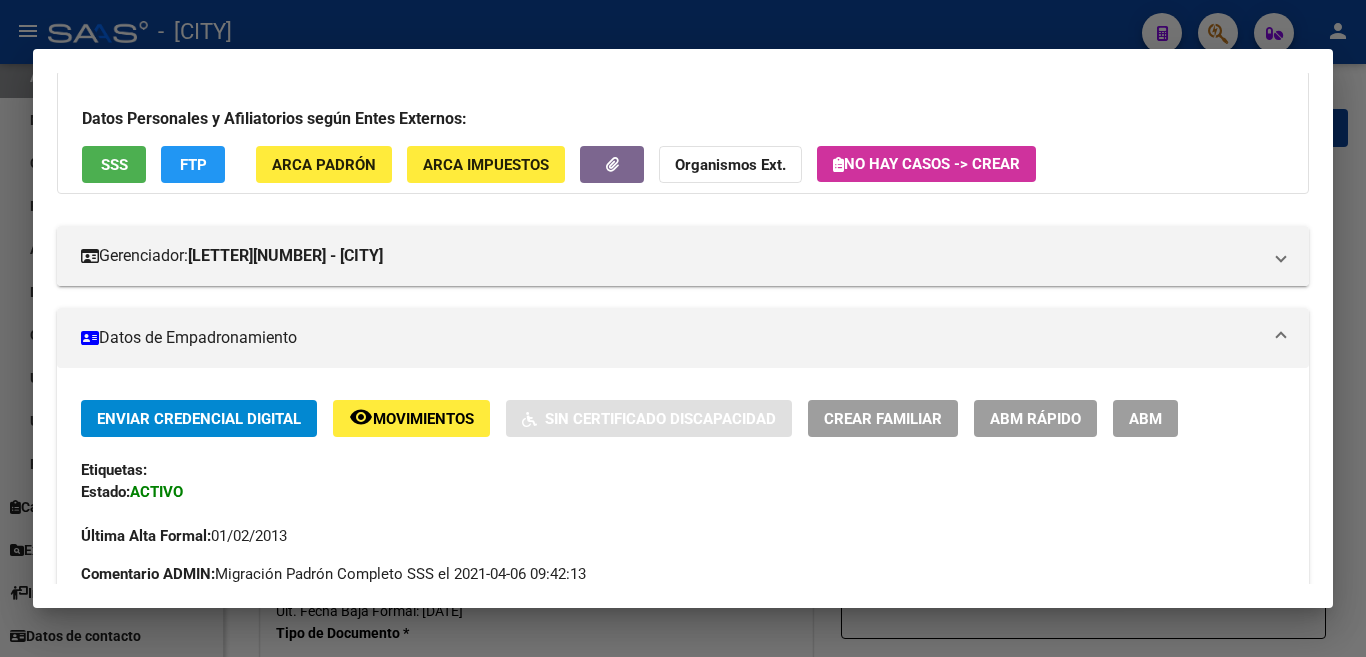 scroll, scrollTop: 200, scrollLeft: 0, axis: vertical 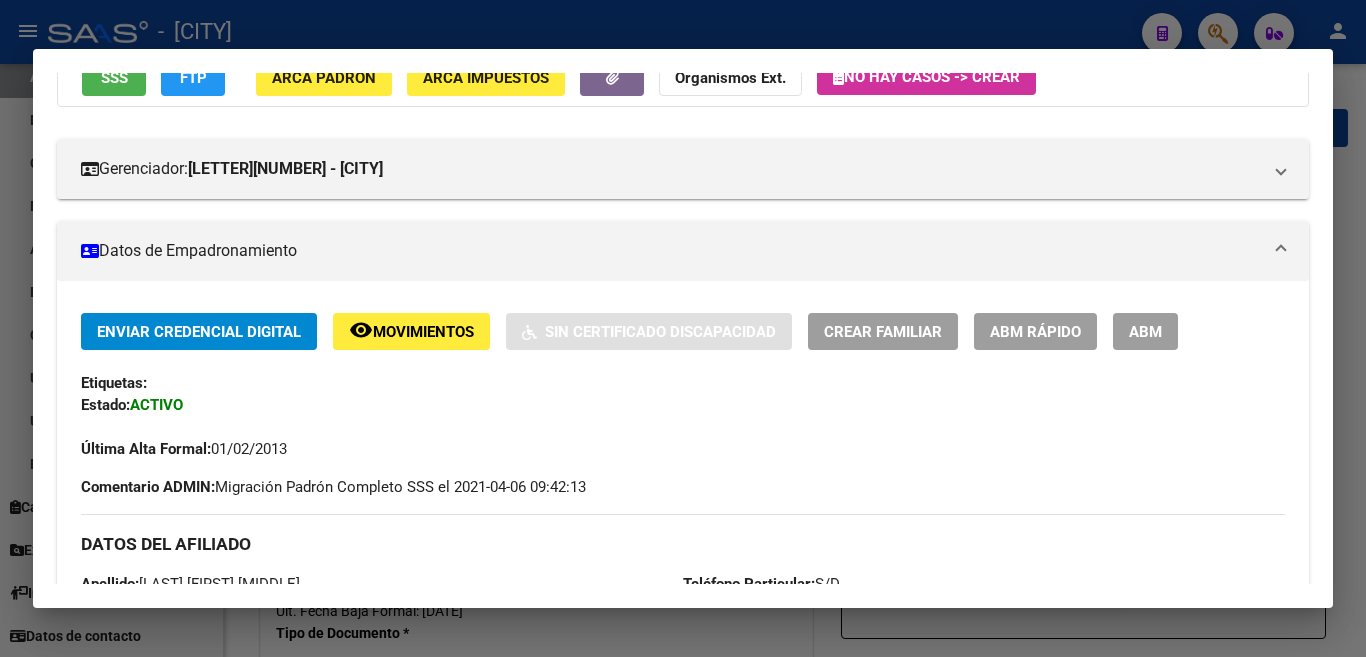 click on "ABM" at bounding box center (1145, 332) 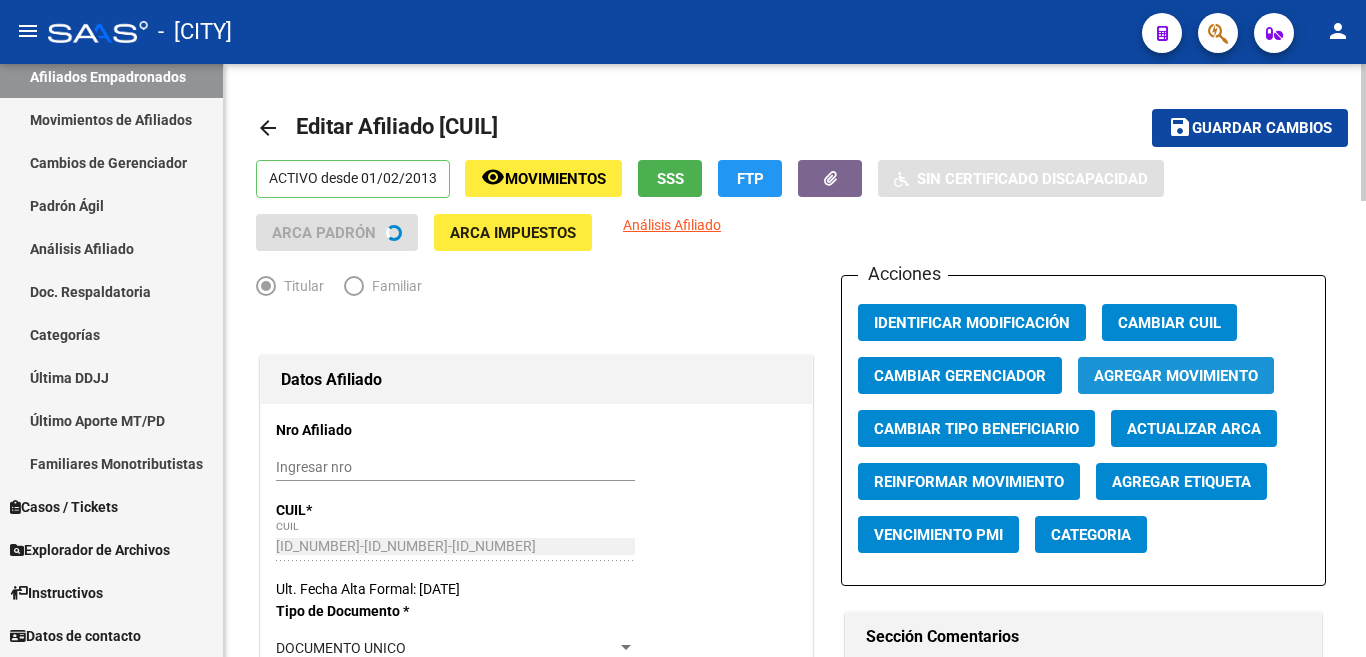 click on "Agregar Movimiento" 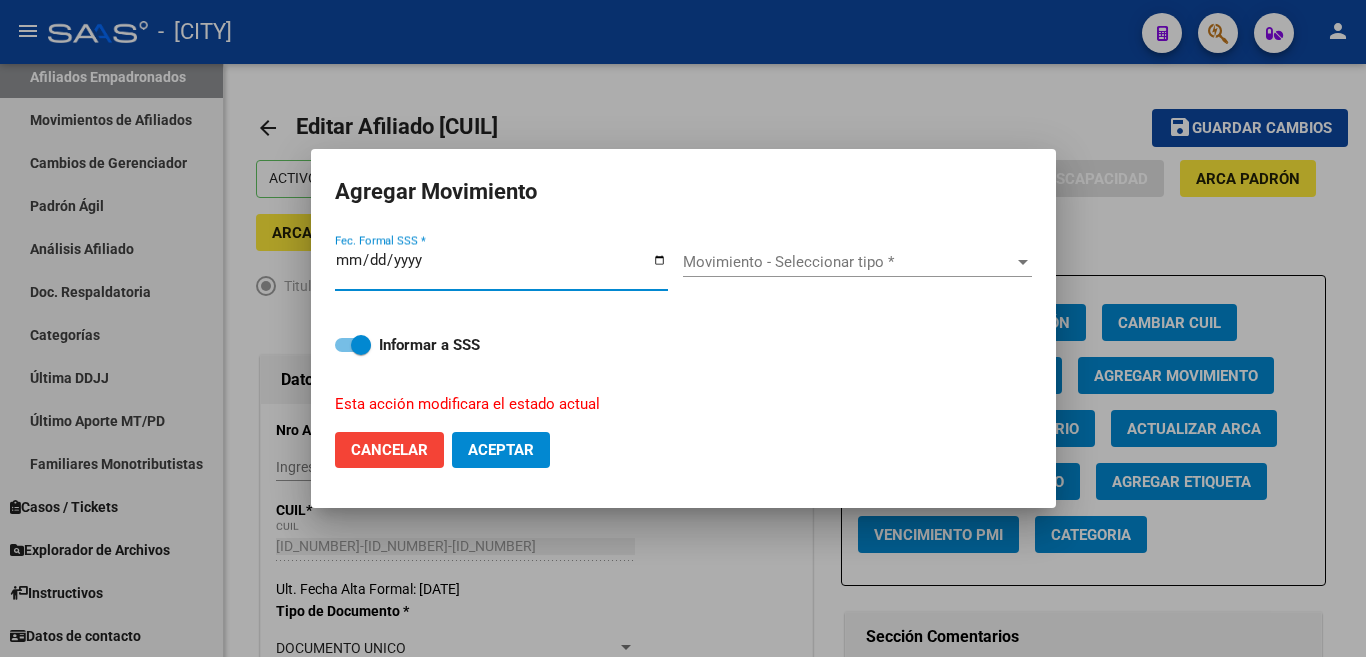 type on "2025-08-04" 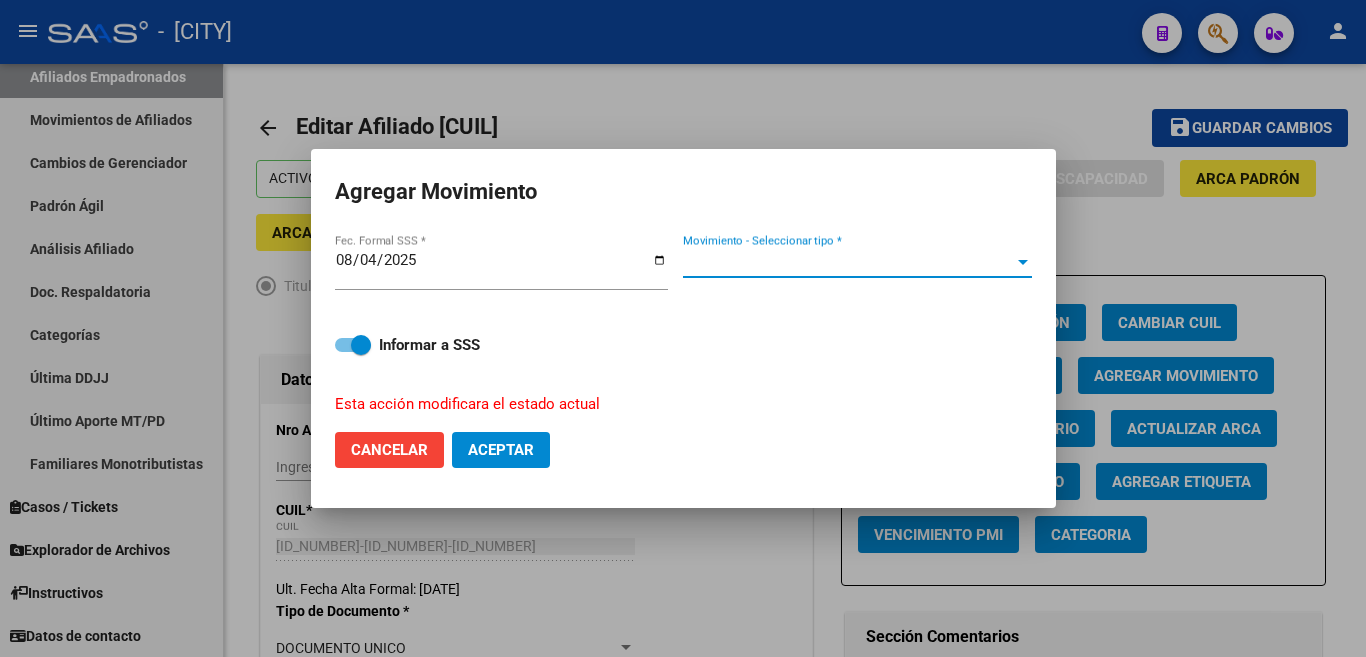 click on "Movimiento - Seleccionar tipo *" at bounding box center (848, 262) 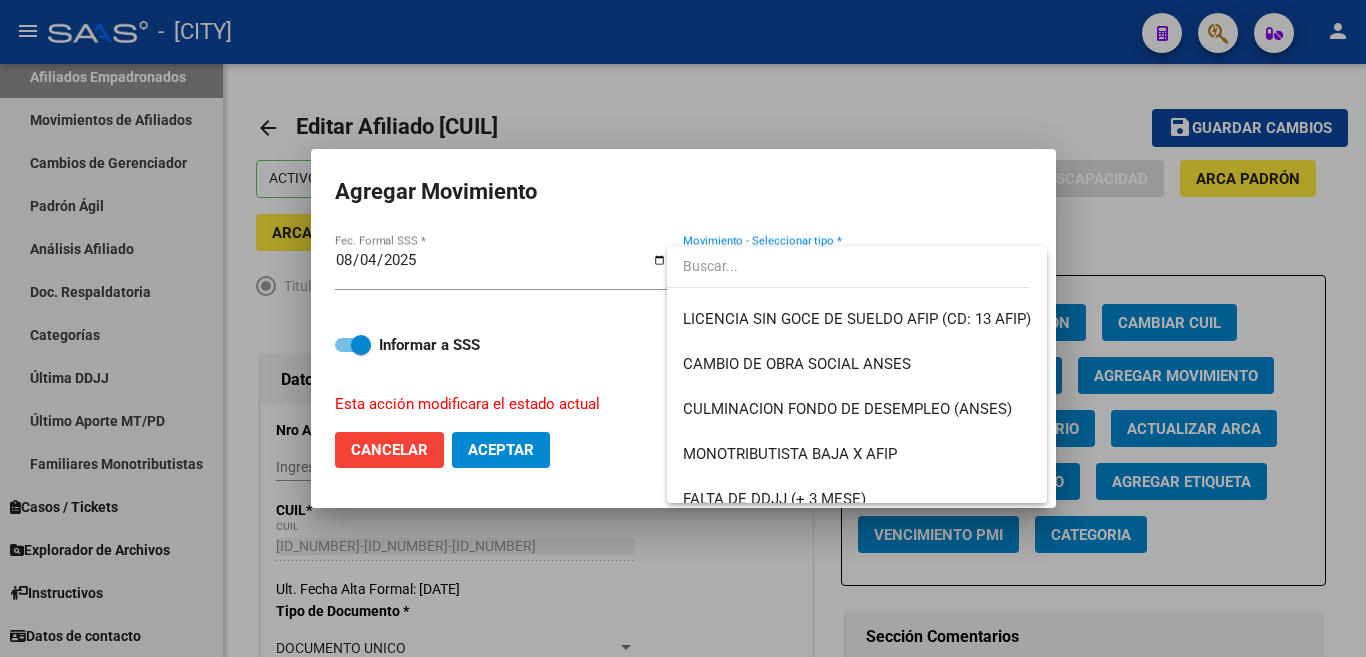 scroll, scrollTop: 500, scrollLeft: 0, axis: vertical 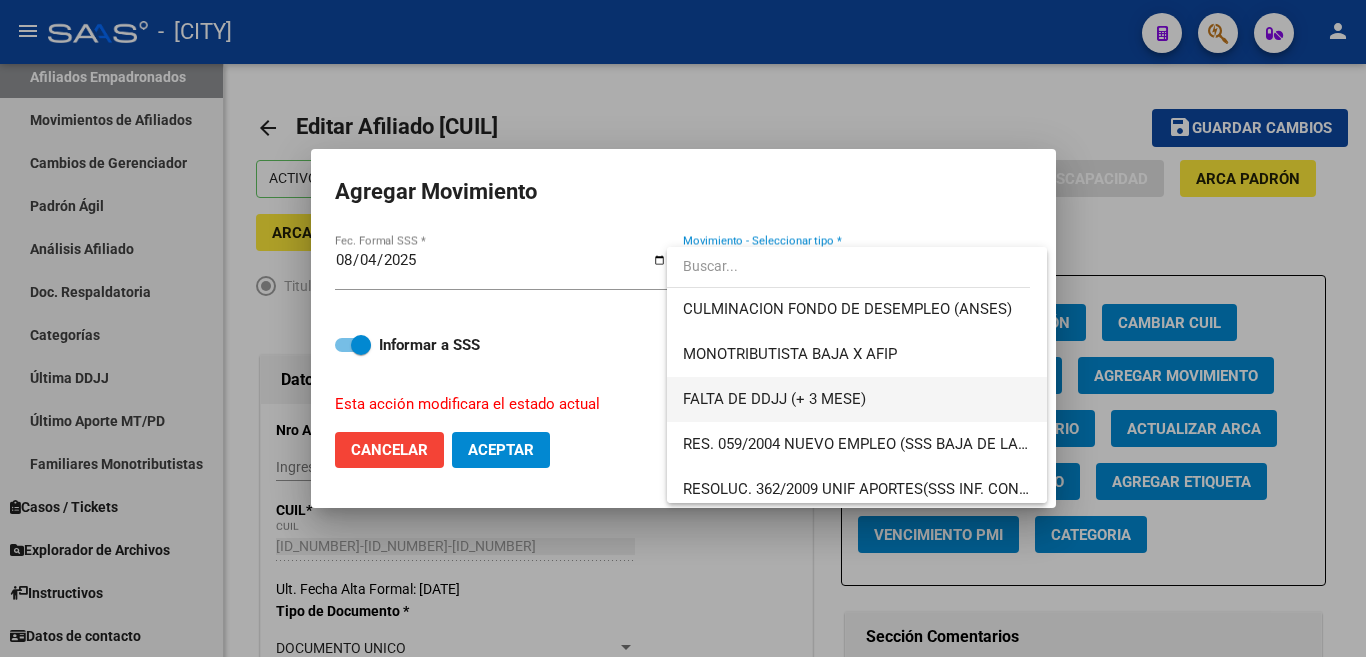 click on "FALTA DE DDJJ (+ 3 MESE)" at bounding box center [857, 399] 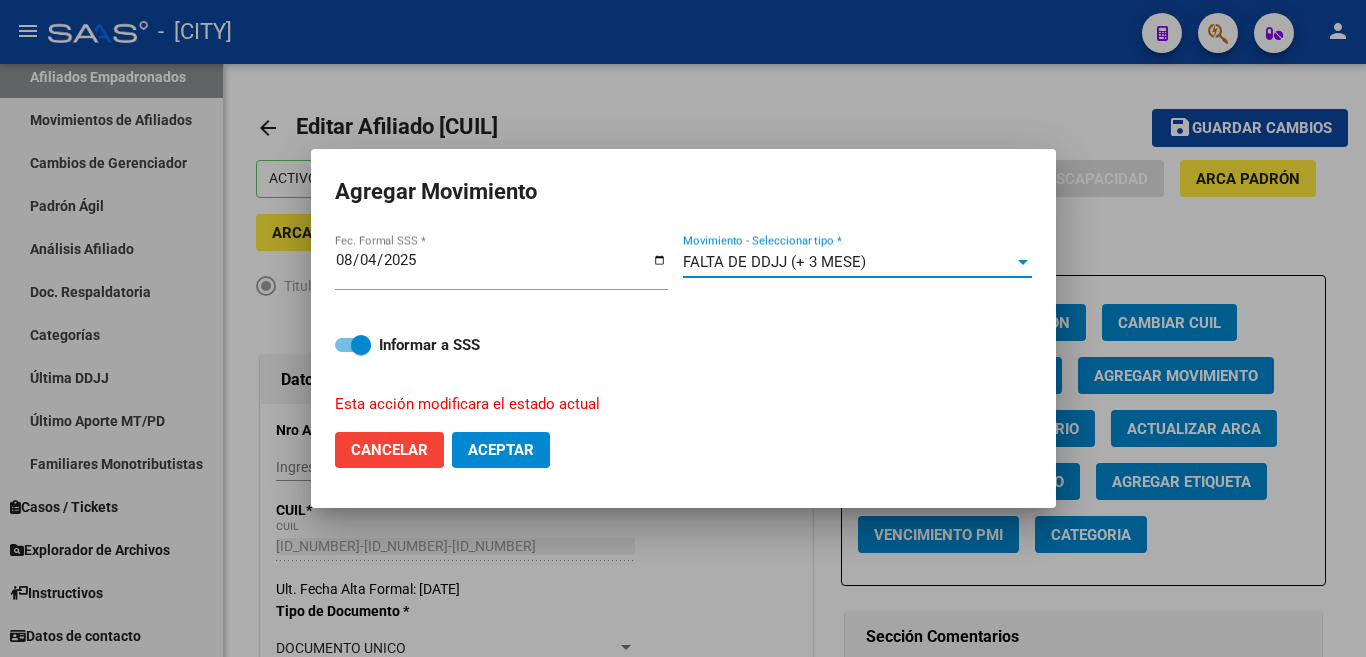 click on "Aceptar" 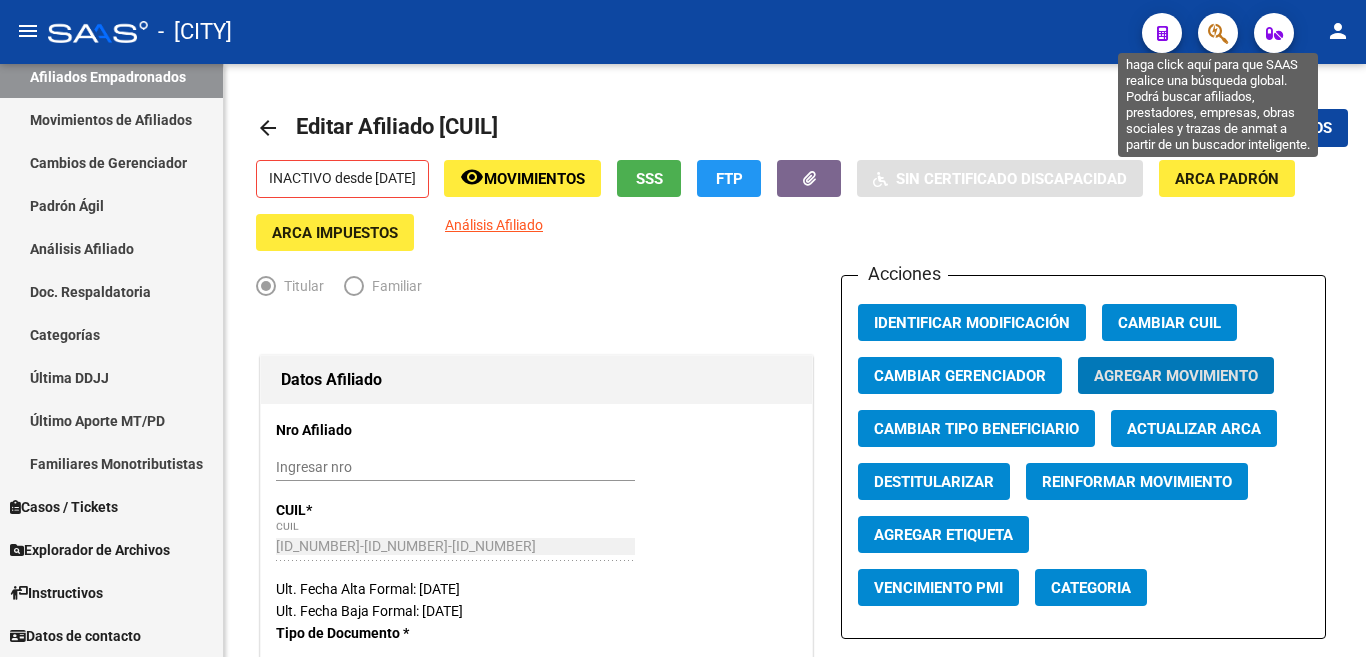 click 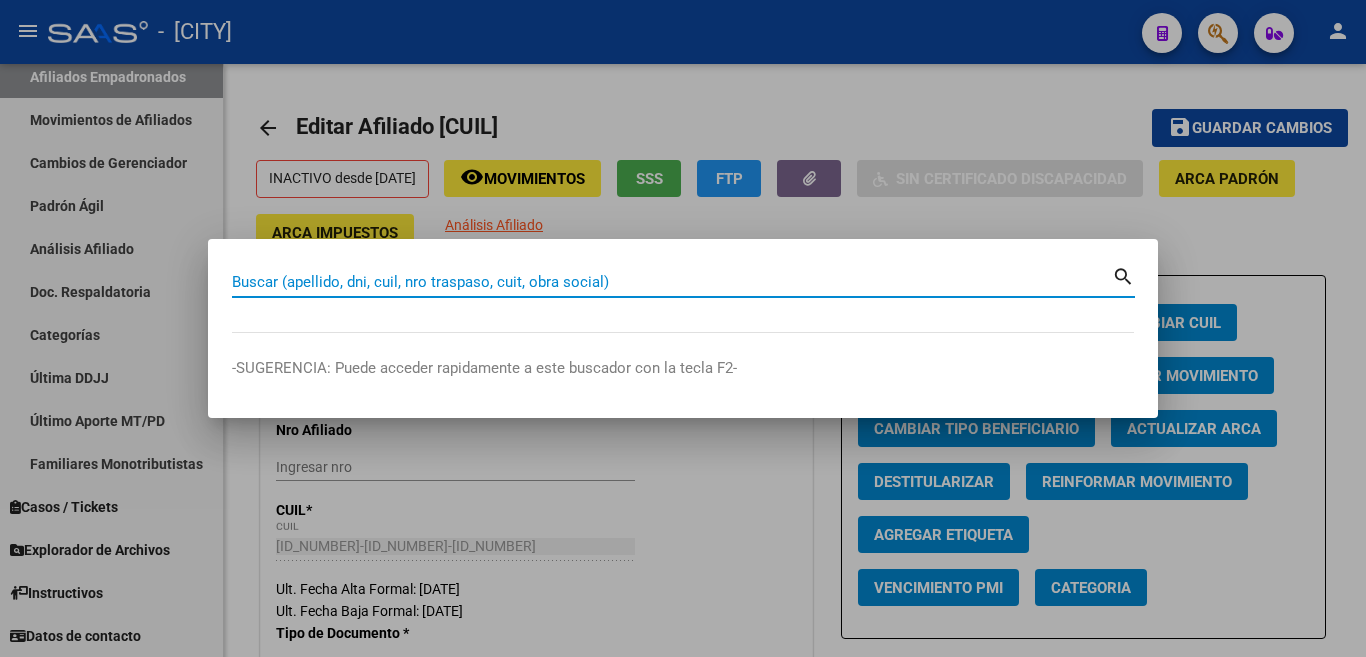 click on "Buscar (apellido, dni, cuil, nro traspaso, cuit, obra social)" at bounding box center [672, 282] 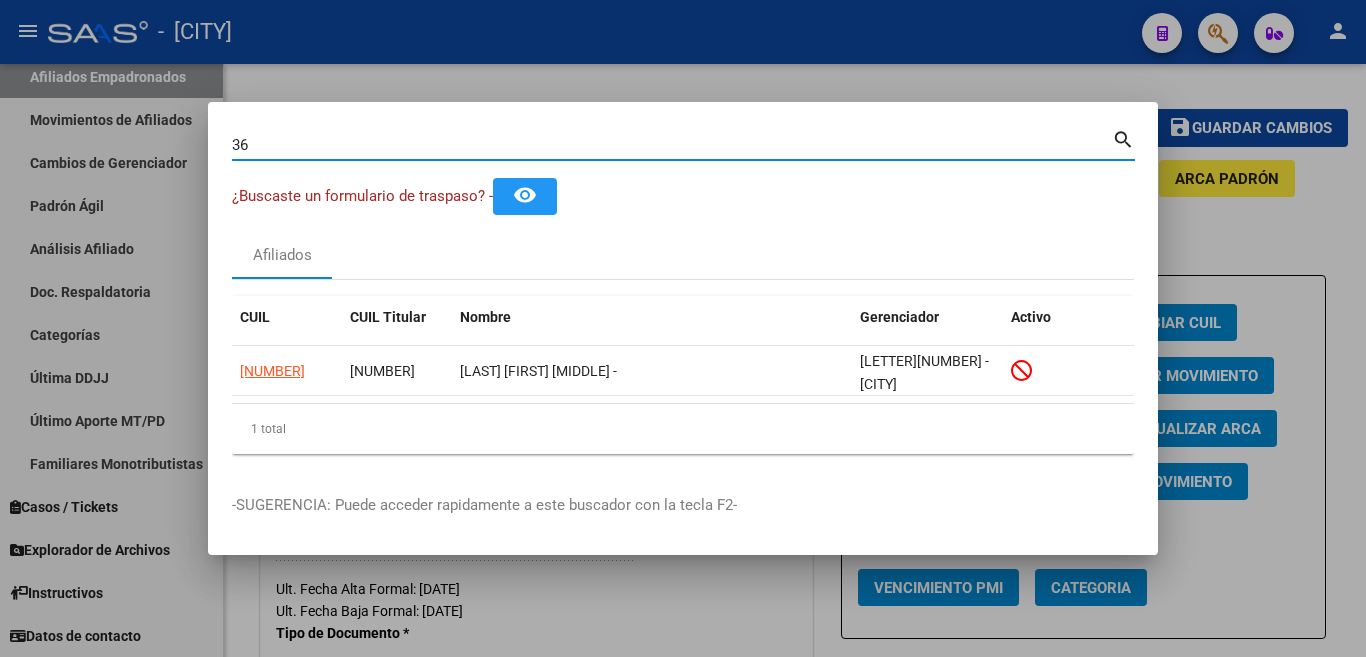 type on "3" 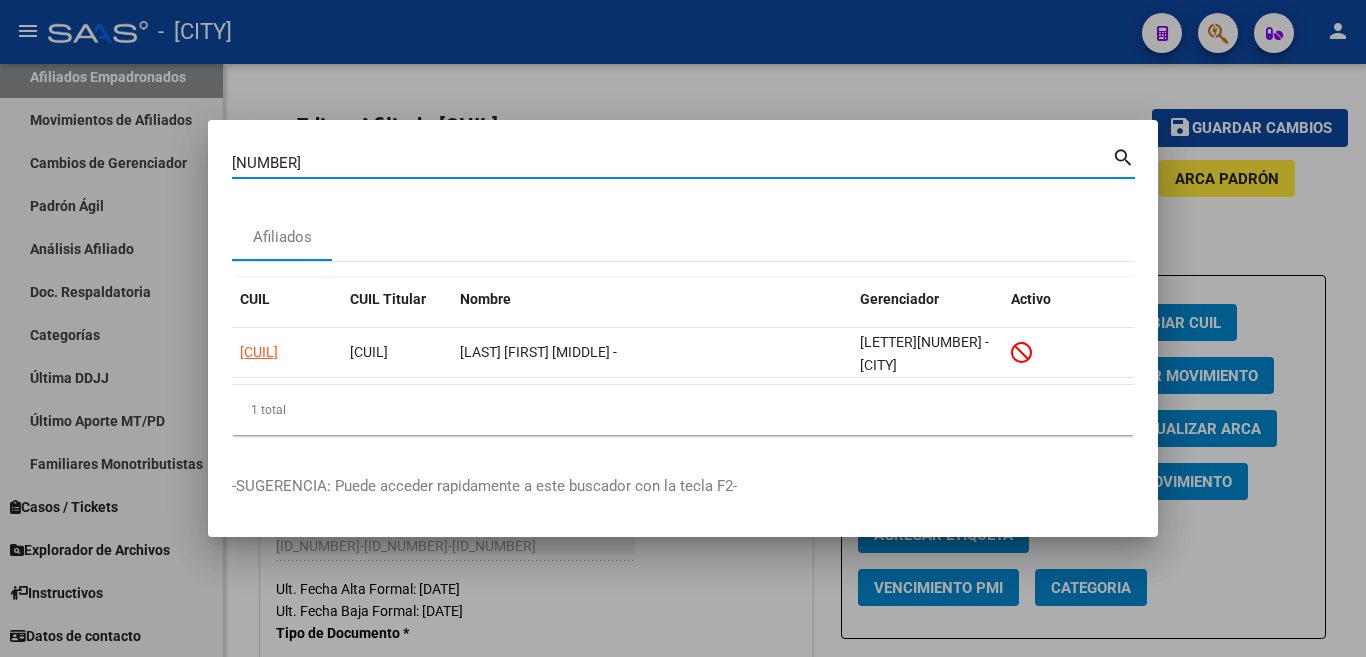 type on "0" 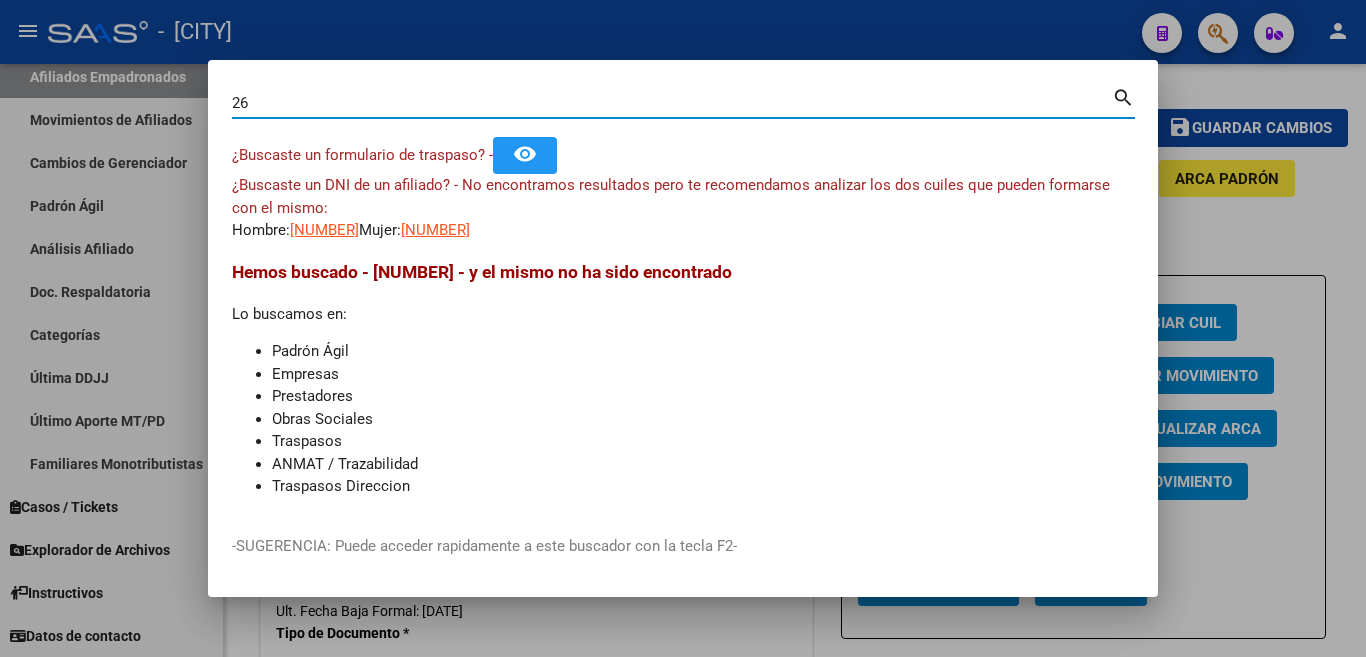 type on "2" 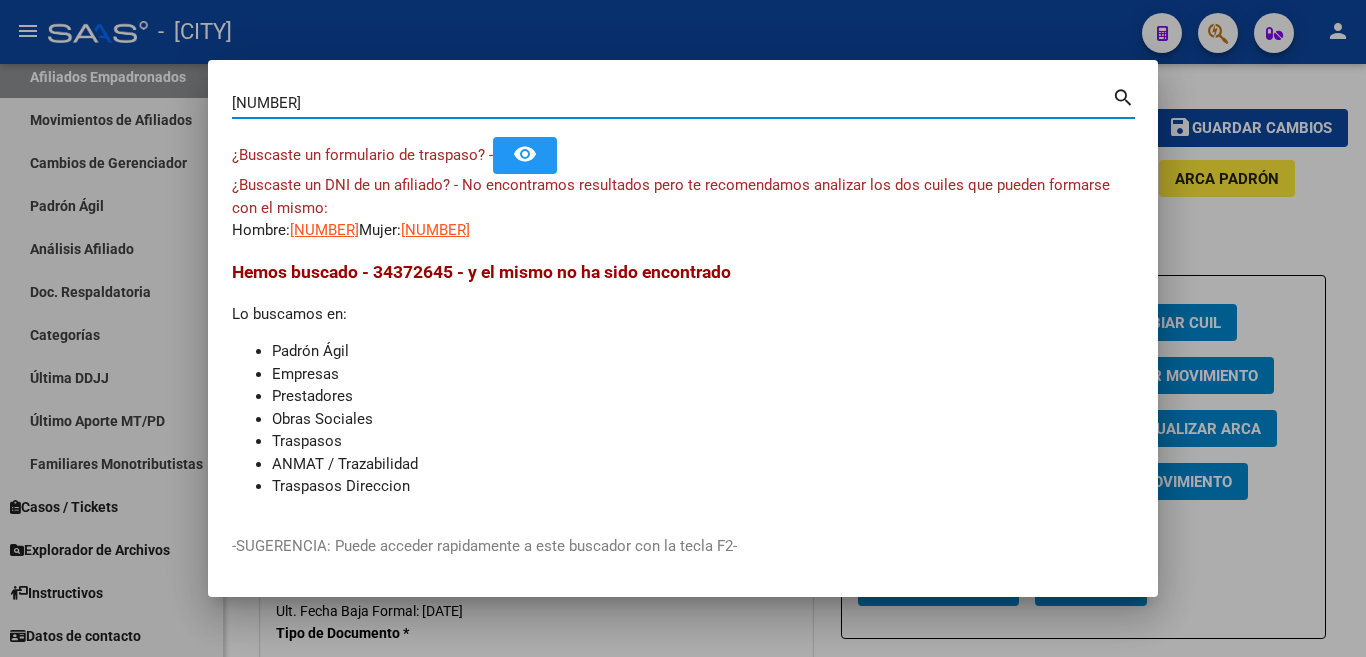 type on "[NUMBER]" 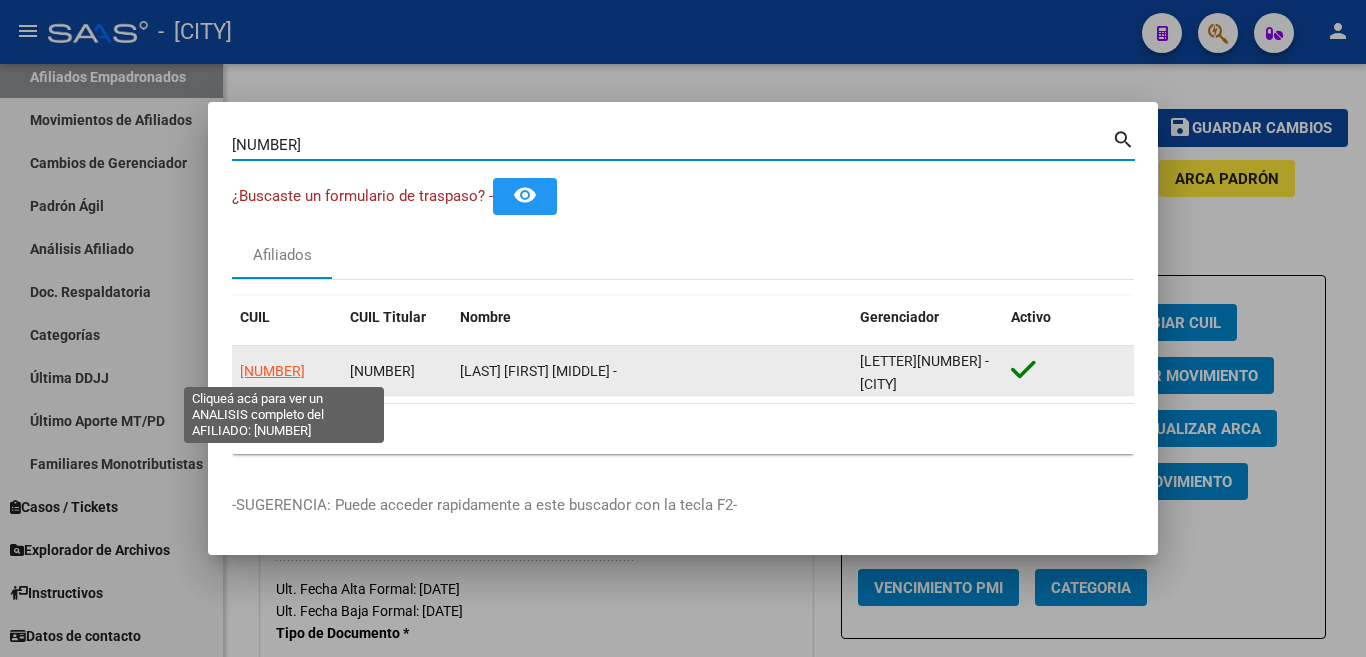 click on "[NUMBER]" 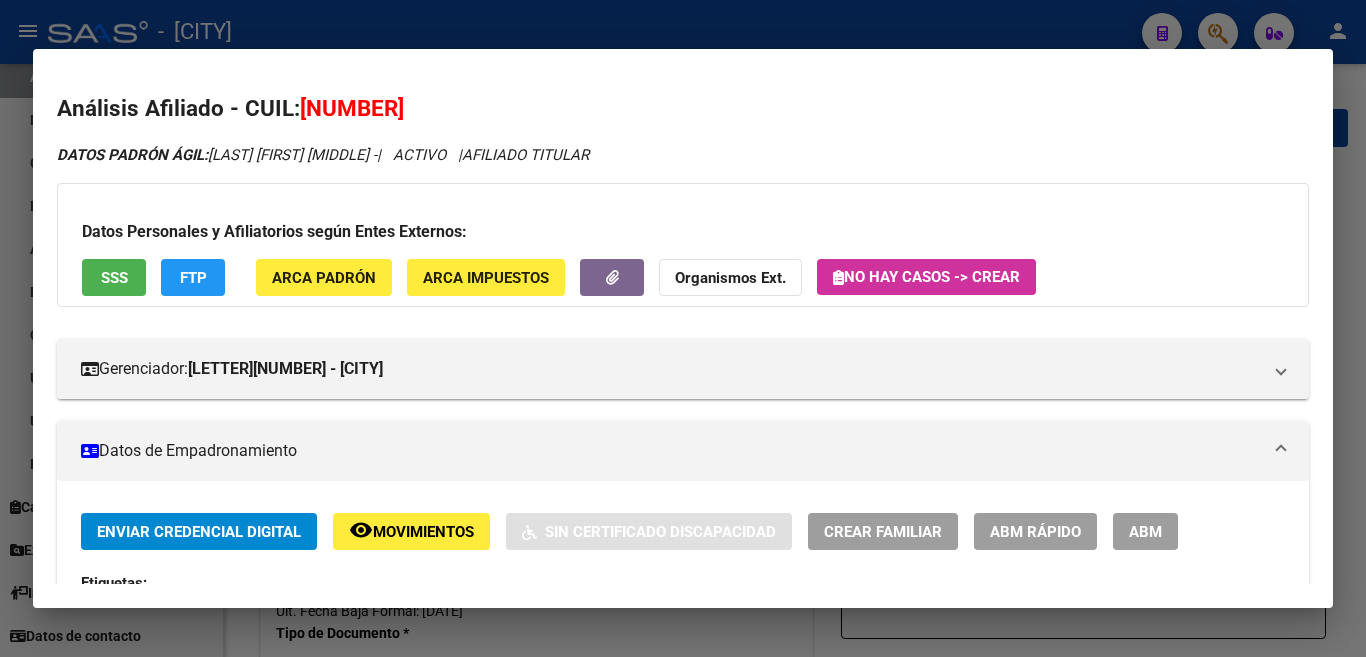 scroll, scrollTop: 200, scrollLeft: 0, axis: vertical 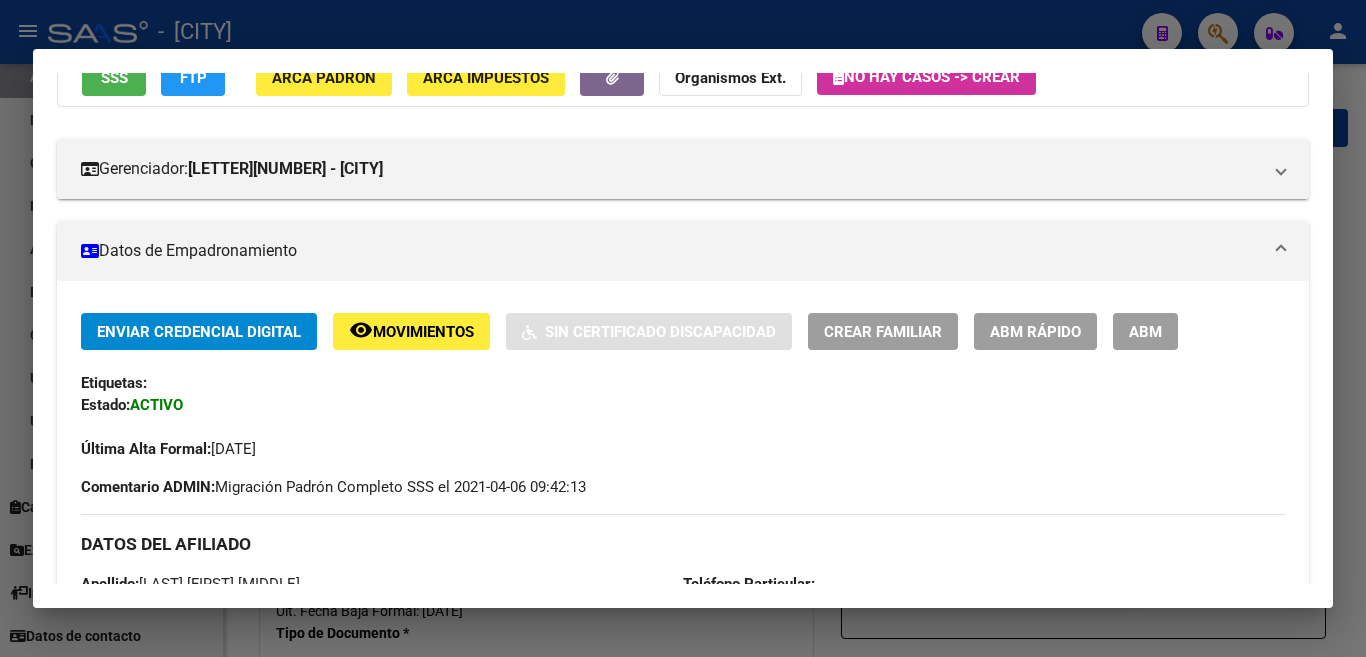 click on "ABM" at bounding box center [1145, 332] 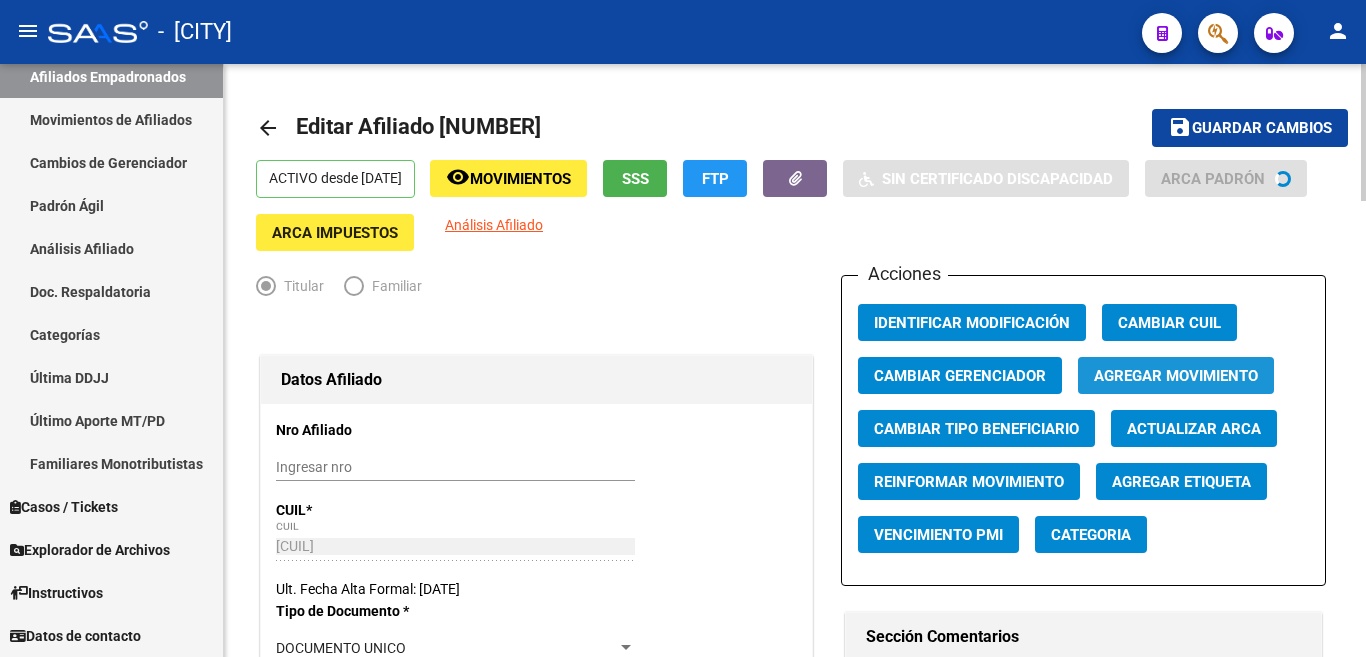 click on "Agregar Movimiento" 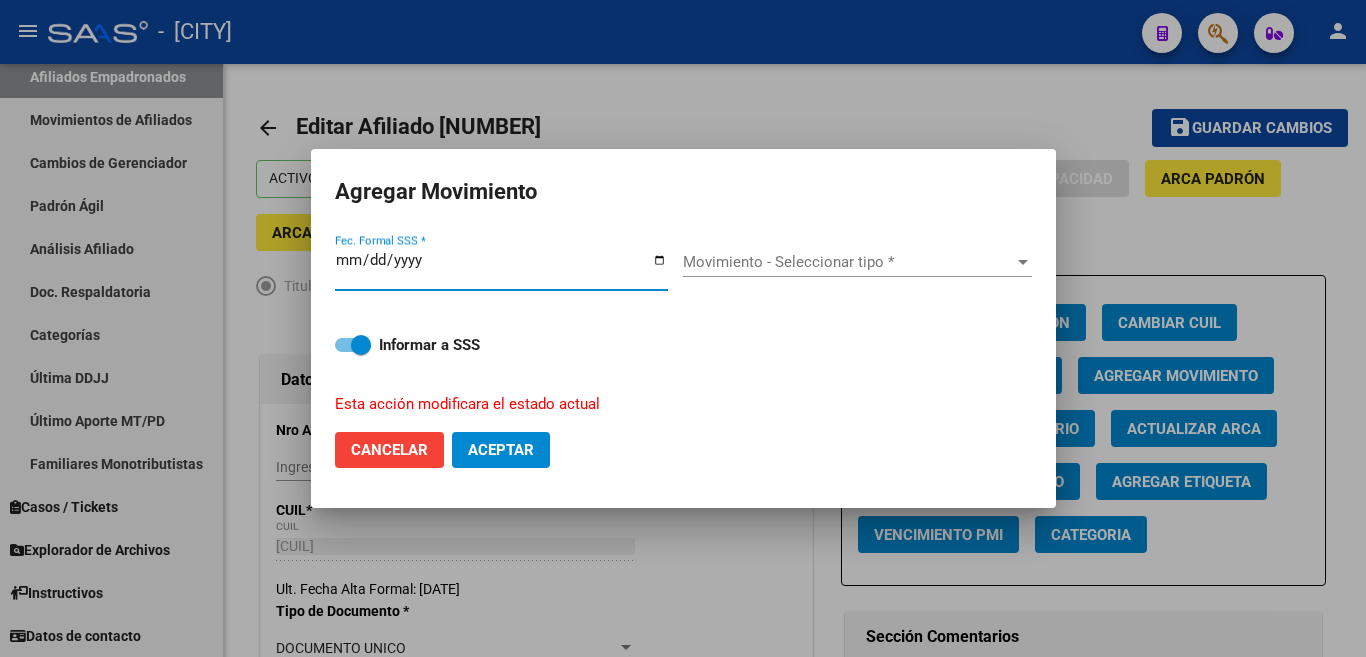 type on "2025-08-04" 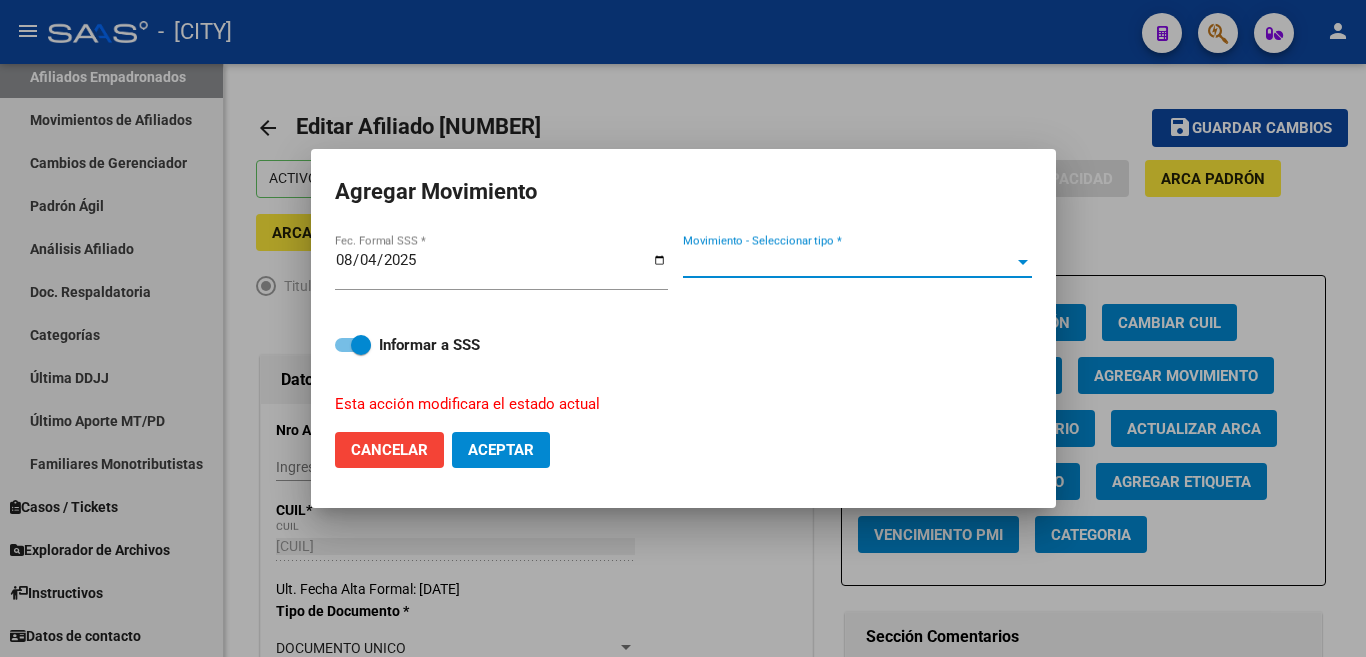 click at bounding box center [1023, 262] 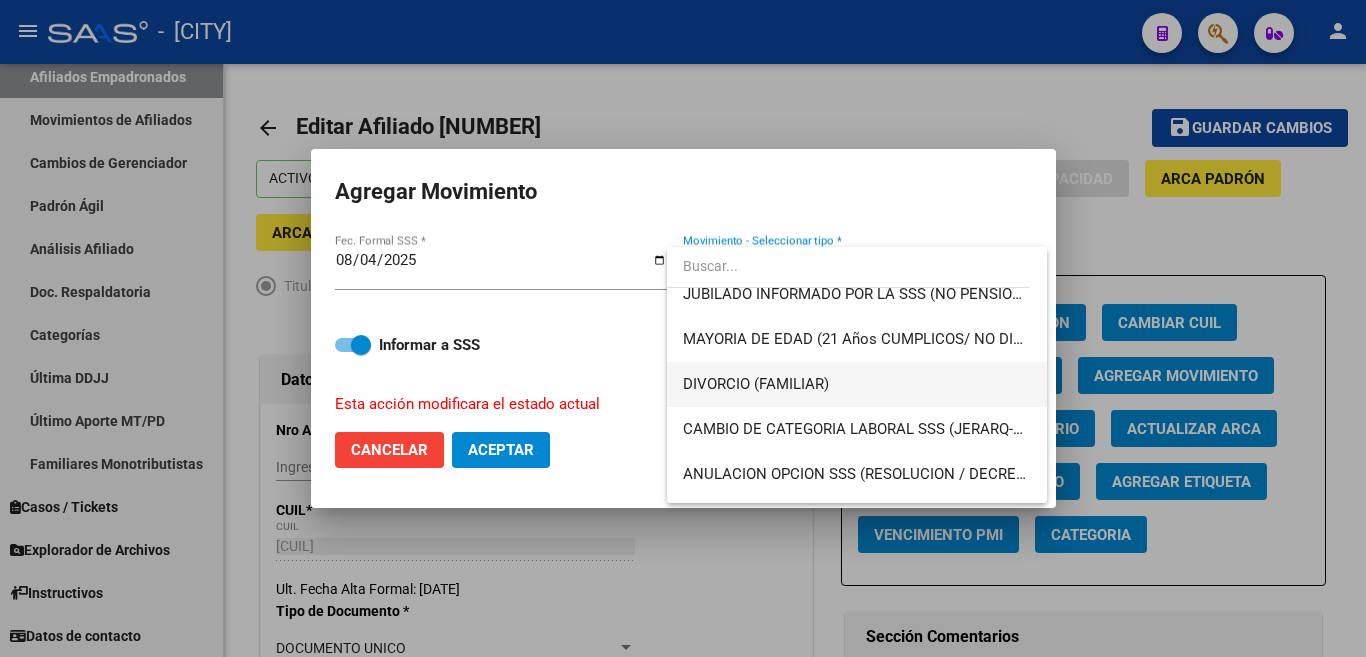 scroll, scrollTop: 300, scrollLeft: 0, axis: vertical 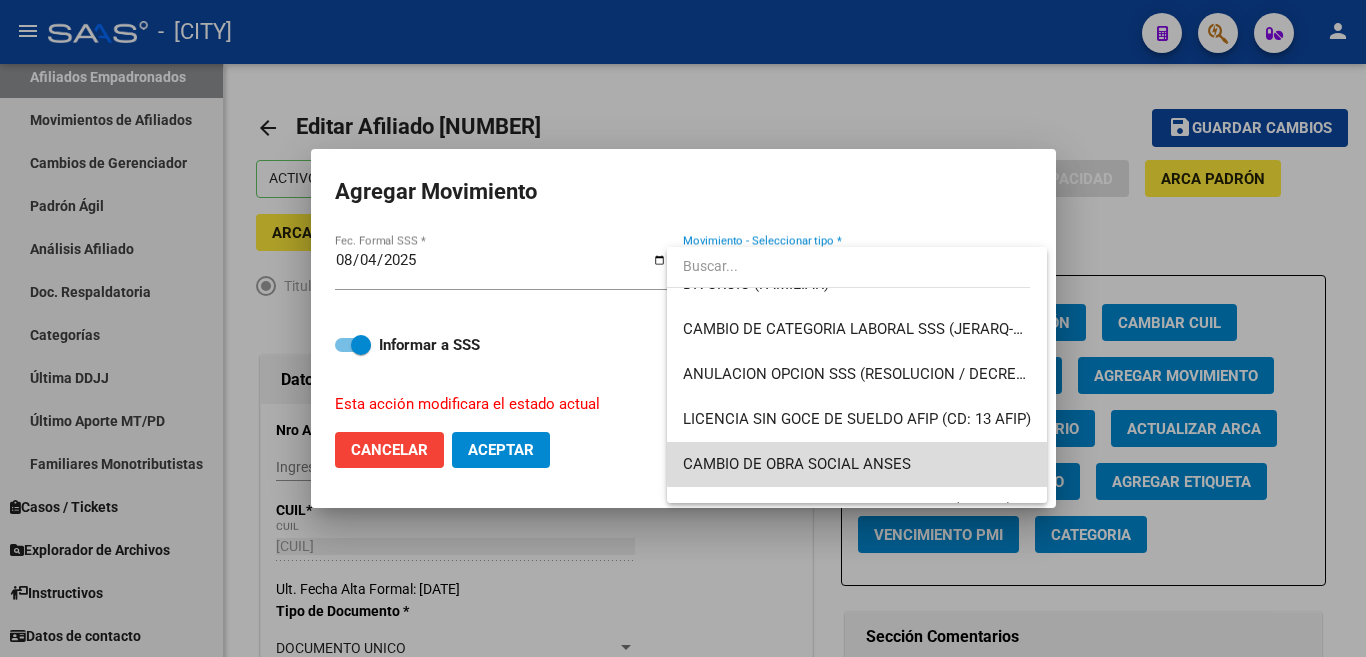 click on "CAMBIO DE OBRA SOCIAL ANSES" at bounding box center [857, 464] 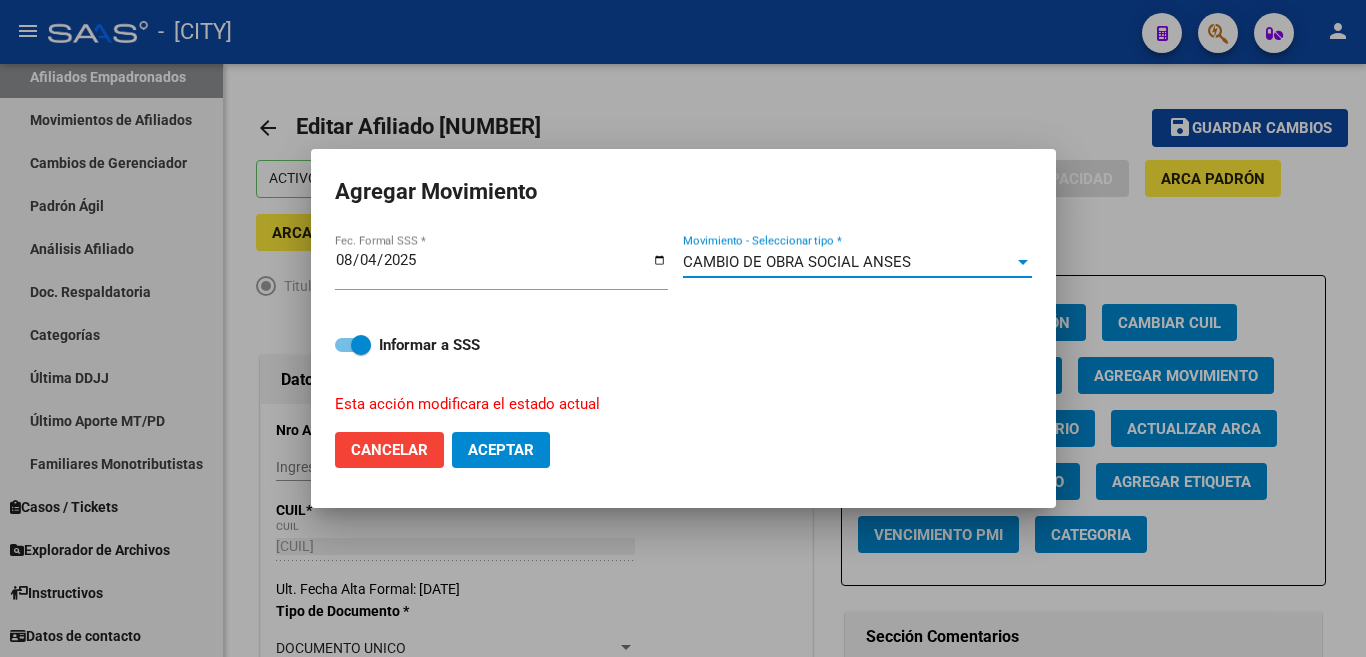 click on "Aceptar" 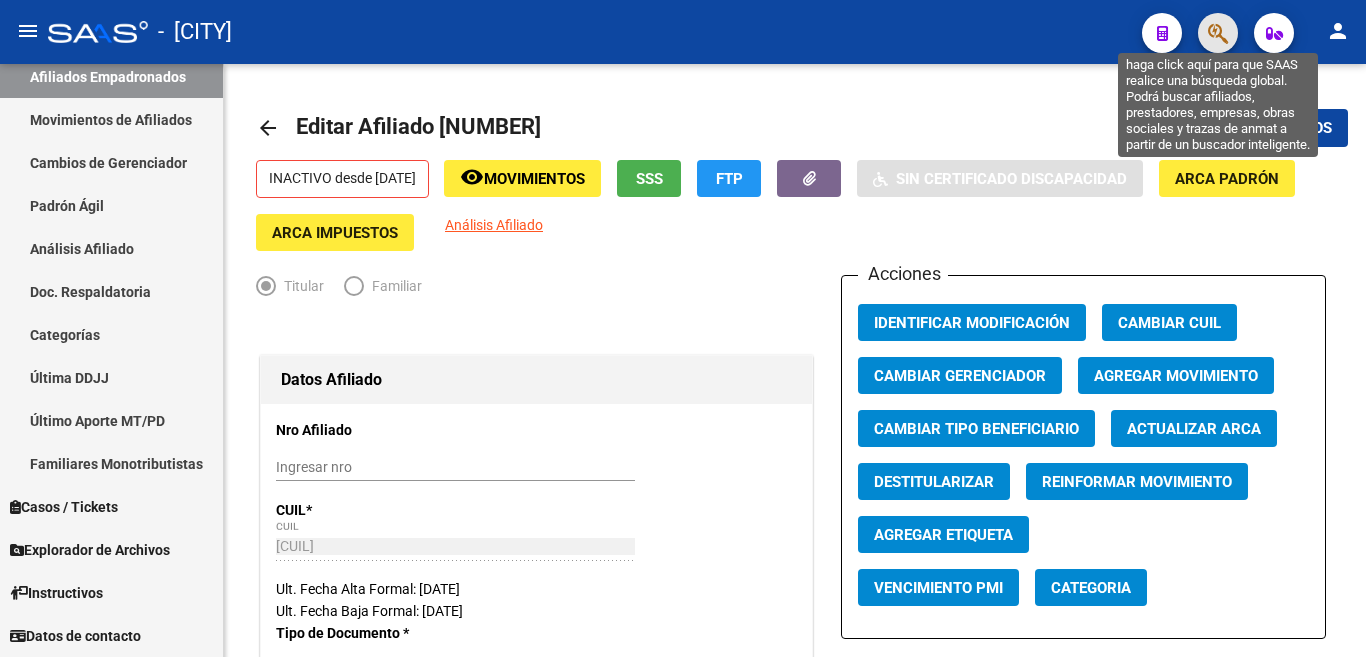 click 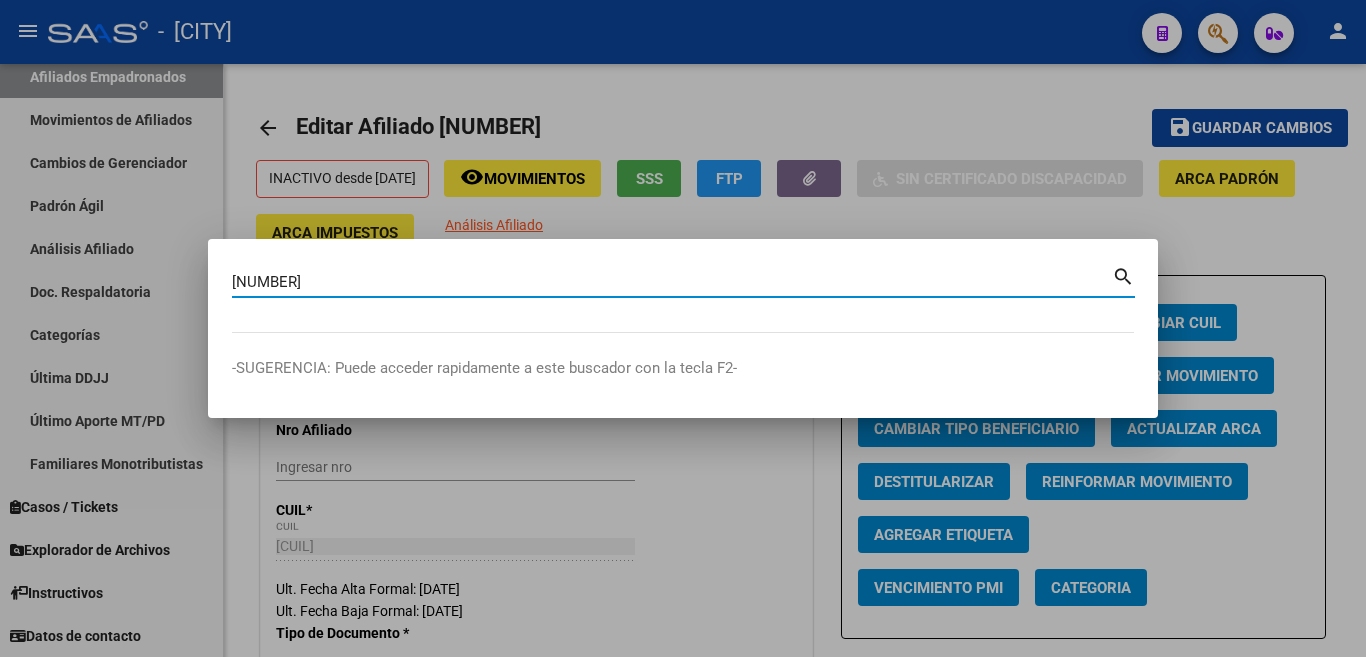 type on "[NUMBER]" 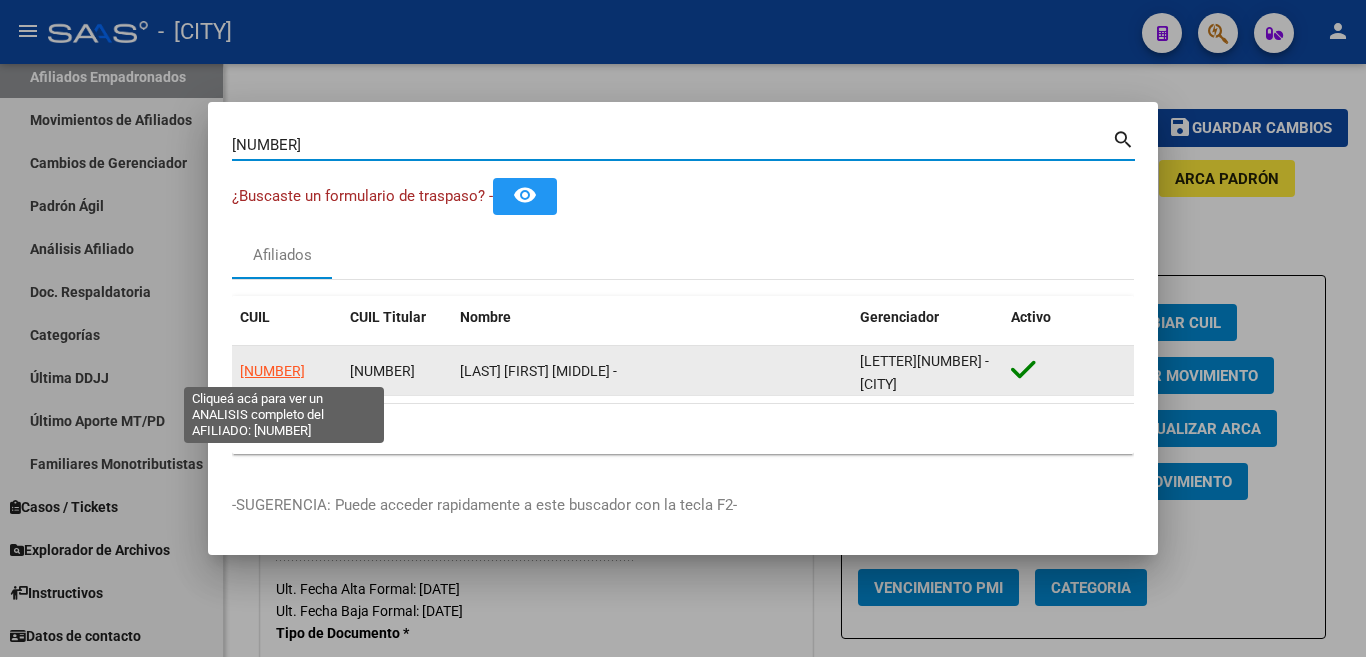 click on "[NUMBER]" 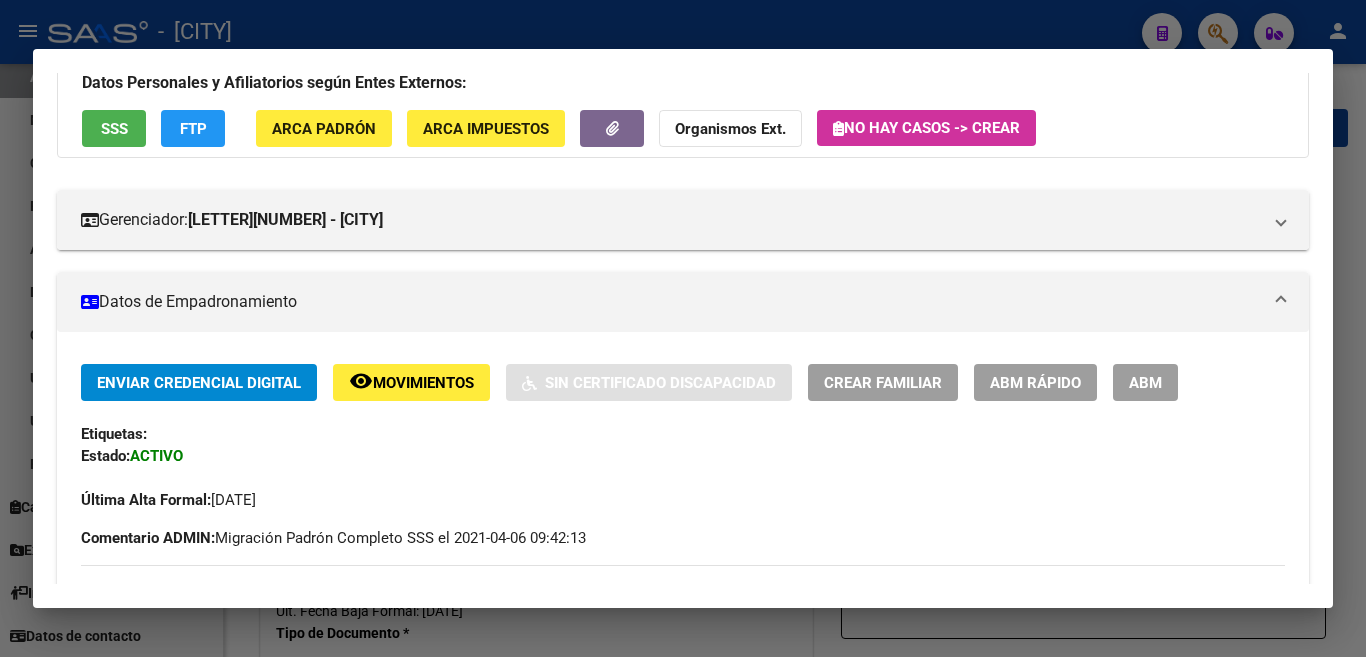 scroll, scrollTop: 200, scrollLeft: 0, axis: vertical 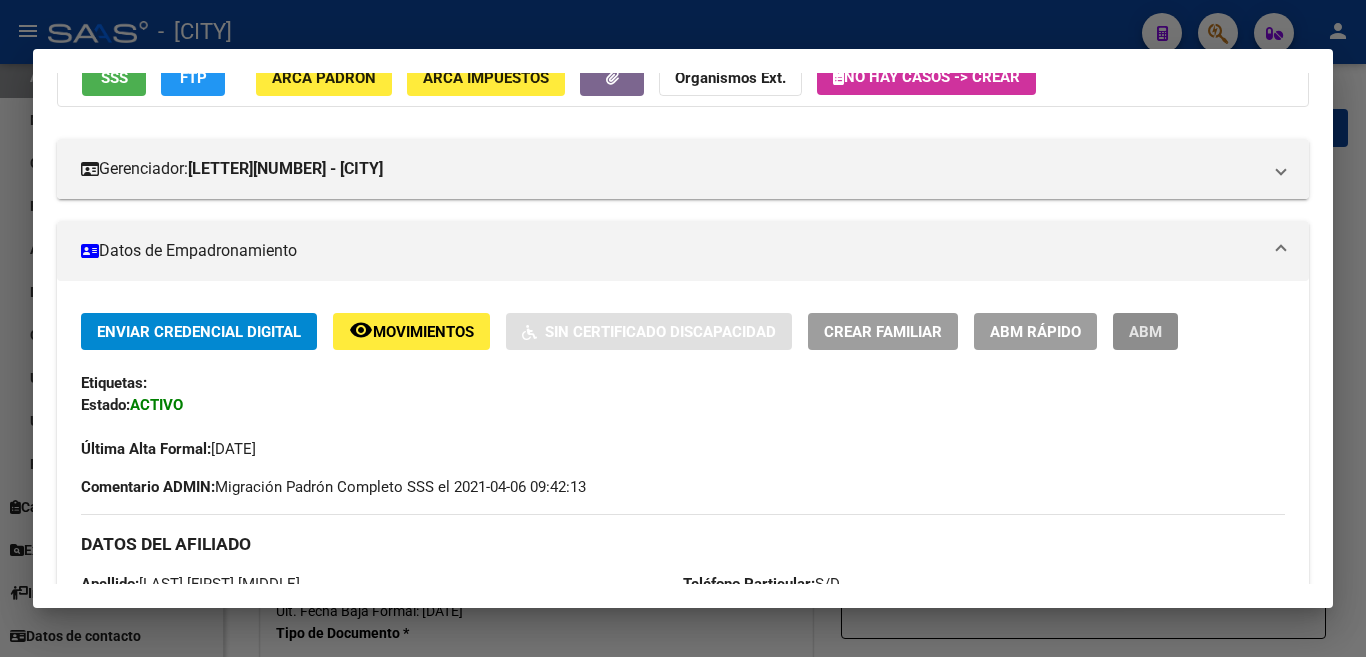 click on "ABM" at bounding box center [1145, 331] 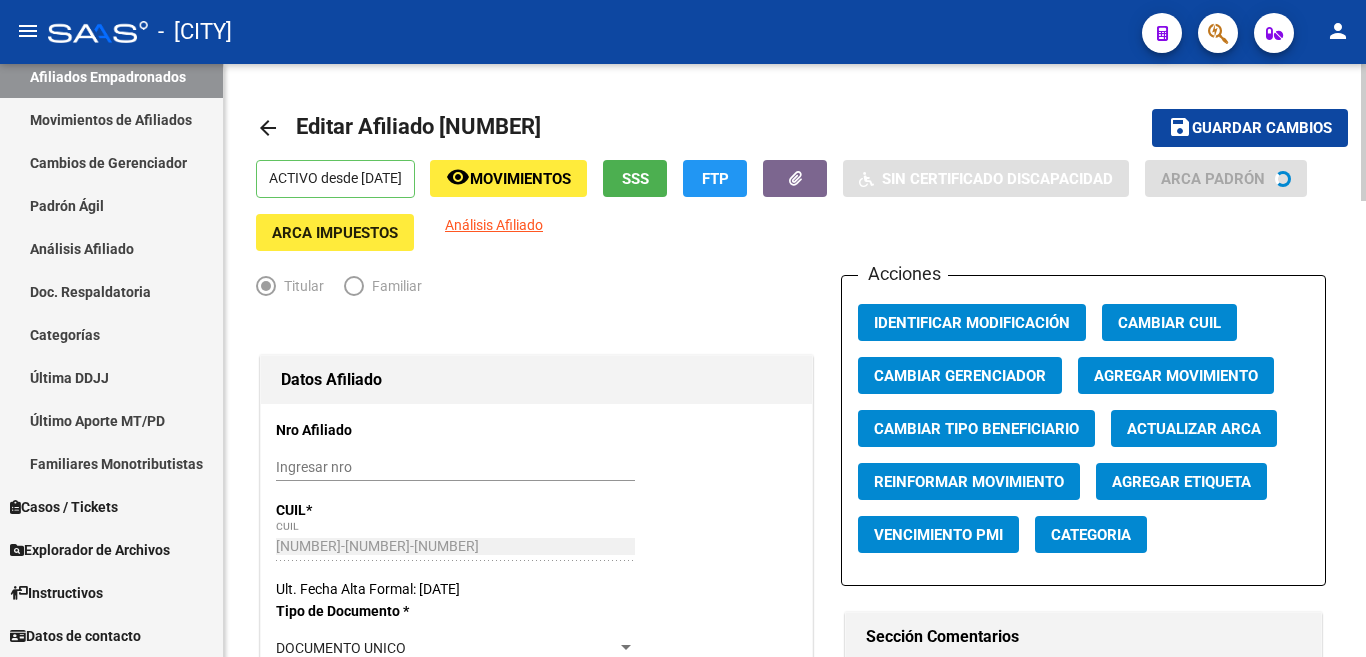 scroll, scrollTop: 400, scrollLeft: 0, axis: vertical 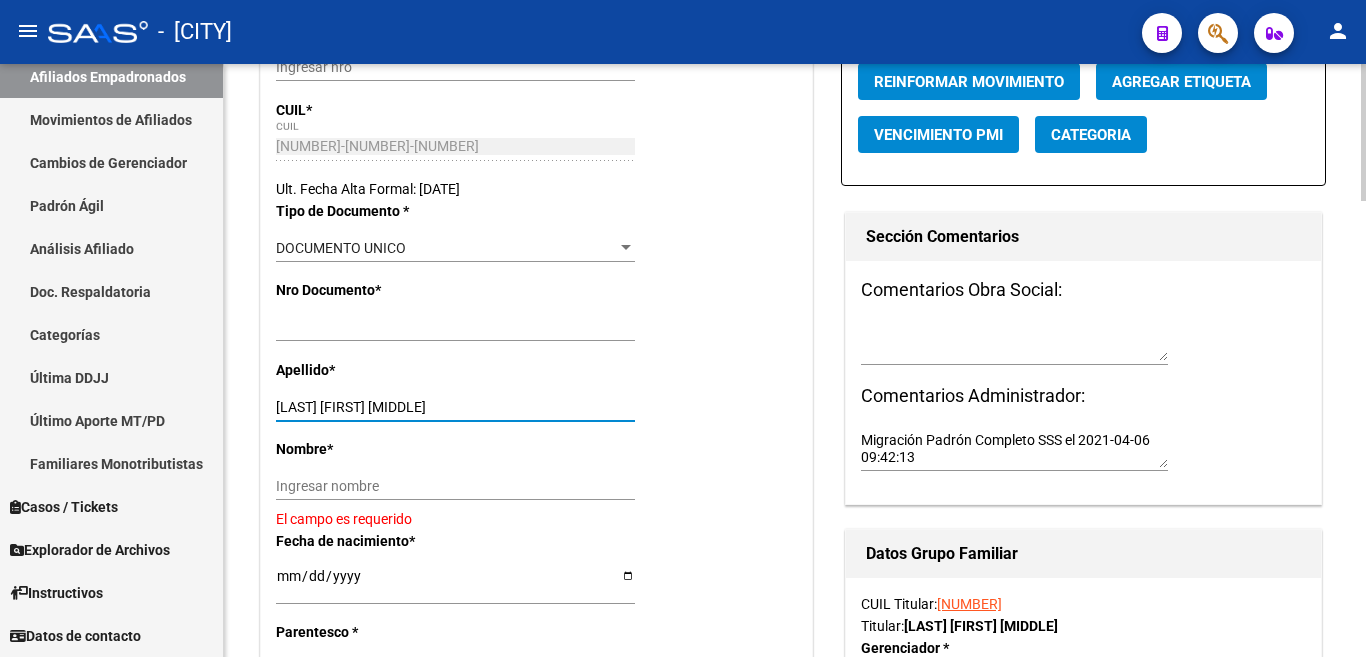 drag, startPoint x: 342, startPoint y: 407, endPoint x: 451, endPoint y: 408, distance: 109.004585 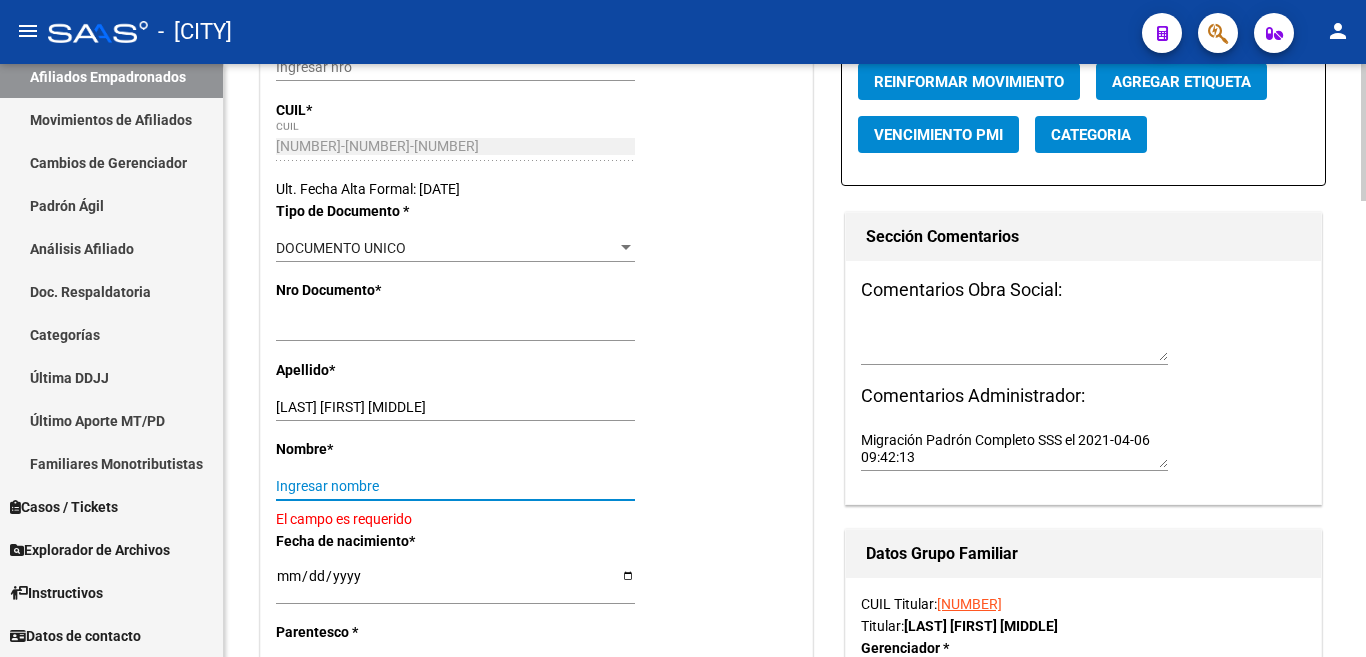 paste on "[FIRST] [MIDDLE]" 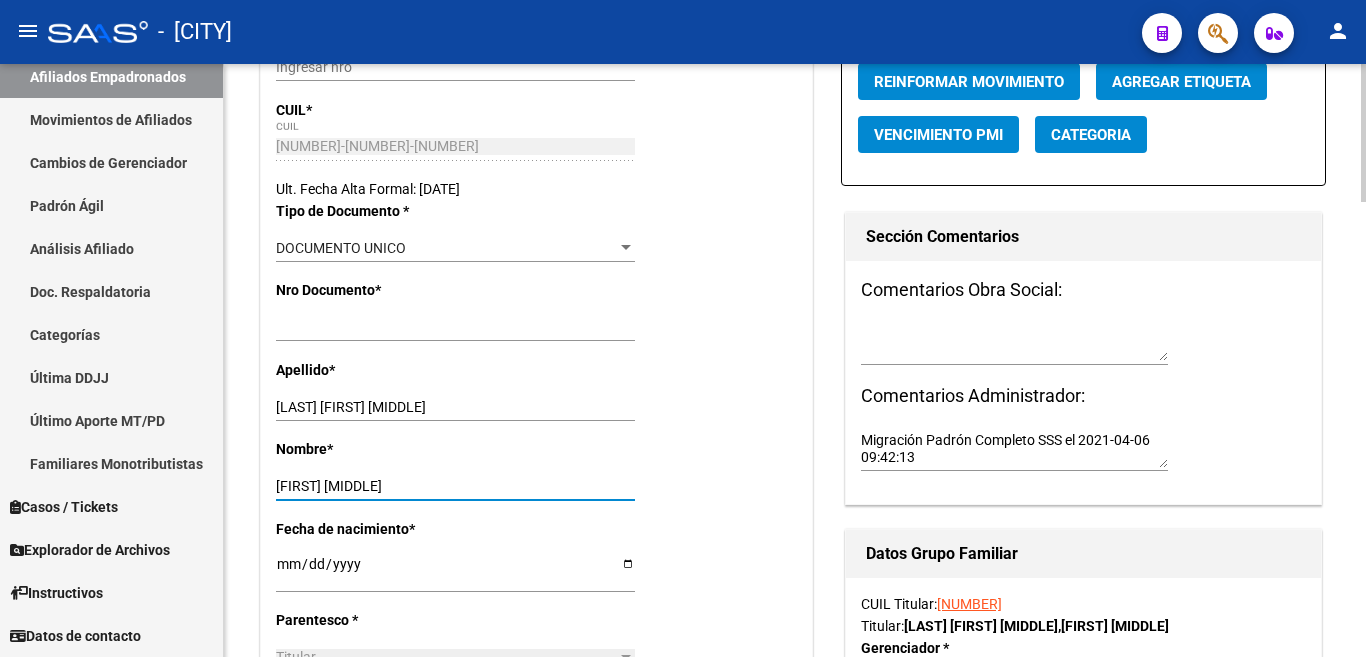 type on "[FIRST] [MIDDLE]" 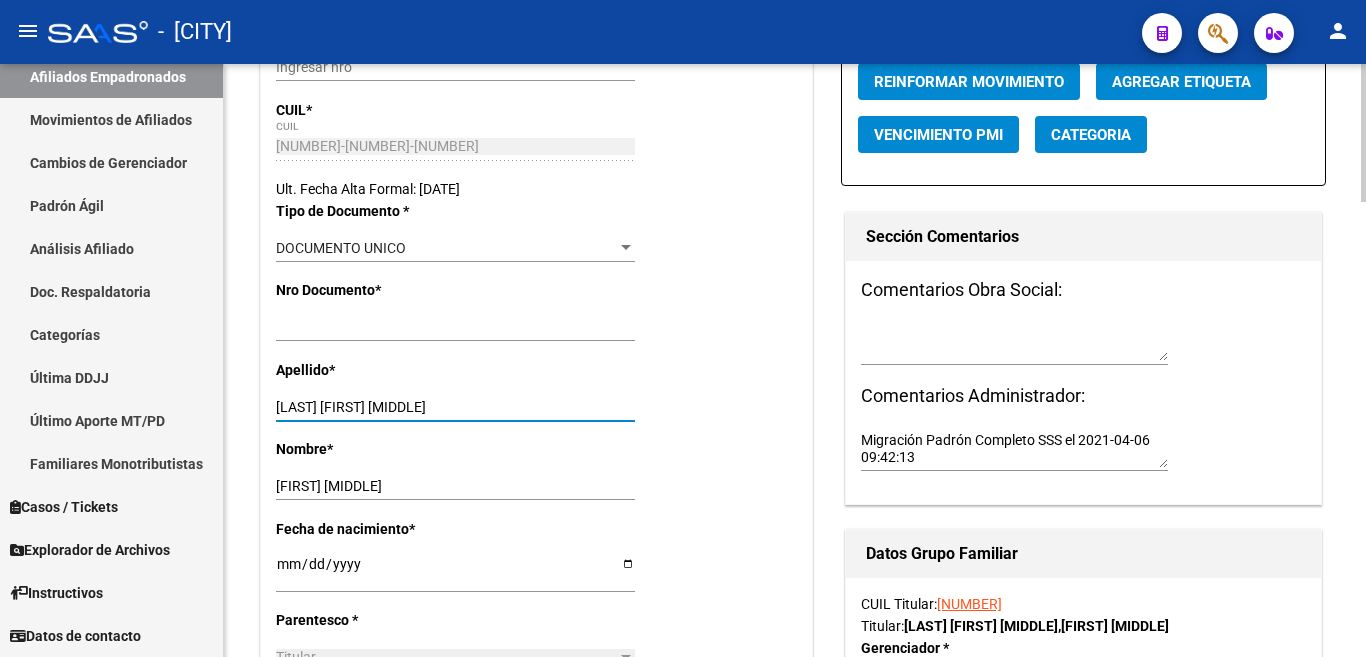 drag, startPoint x: 340, startPoint y: 406, endPoint x: 452, endPoint y: 409, distance: 112.04017 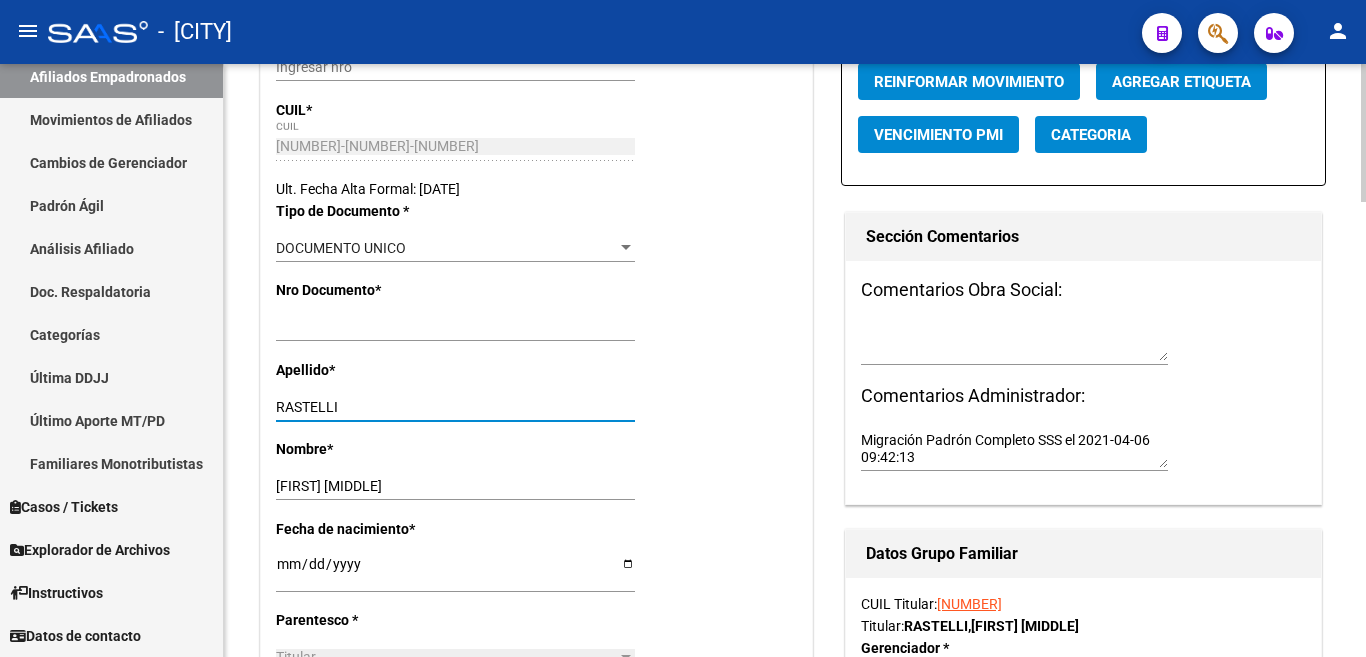 type on "RASTELLI" 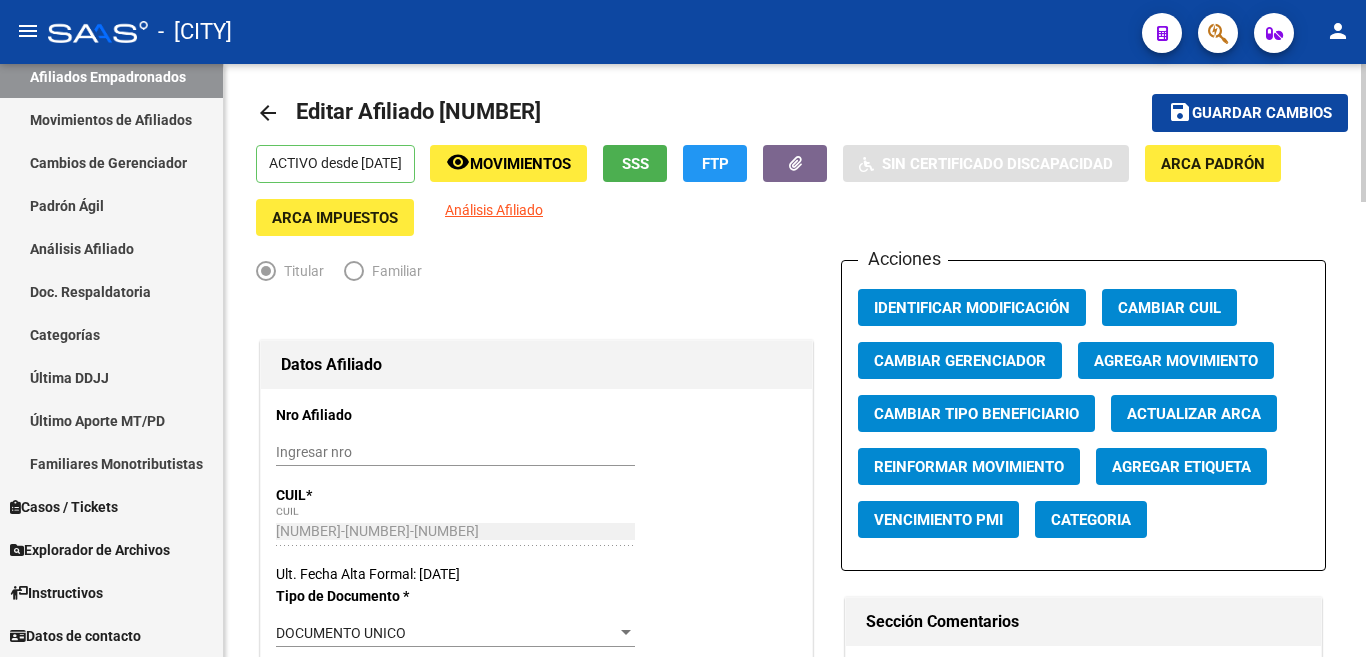 scroll, scrollTop: 0, scrollLeft: 0, axis: both 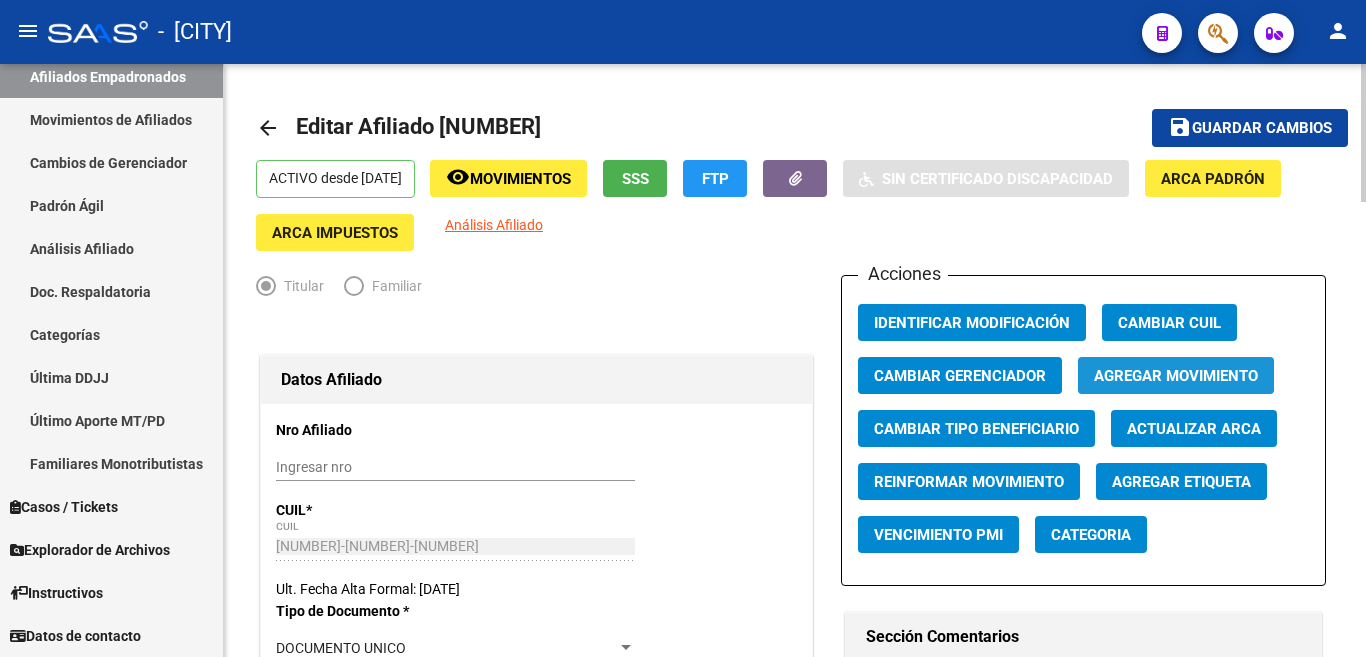 click on "Agregar Movimiento" 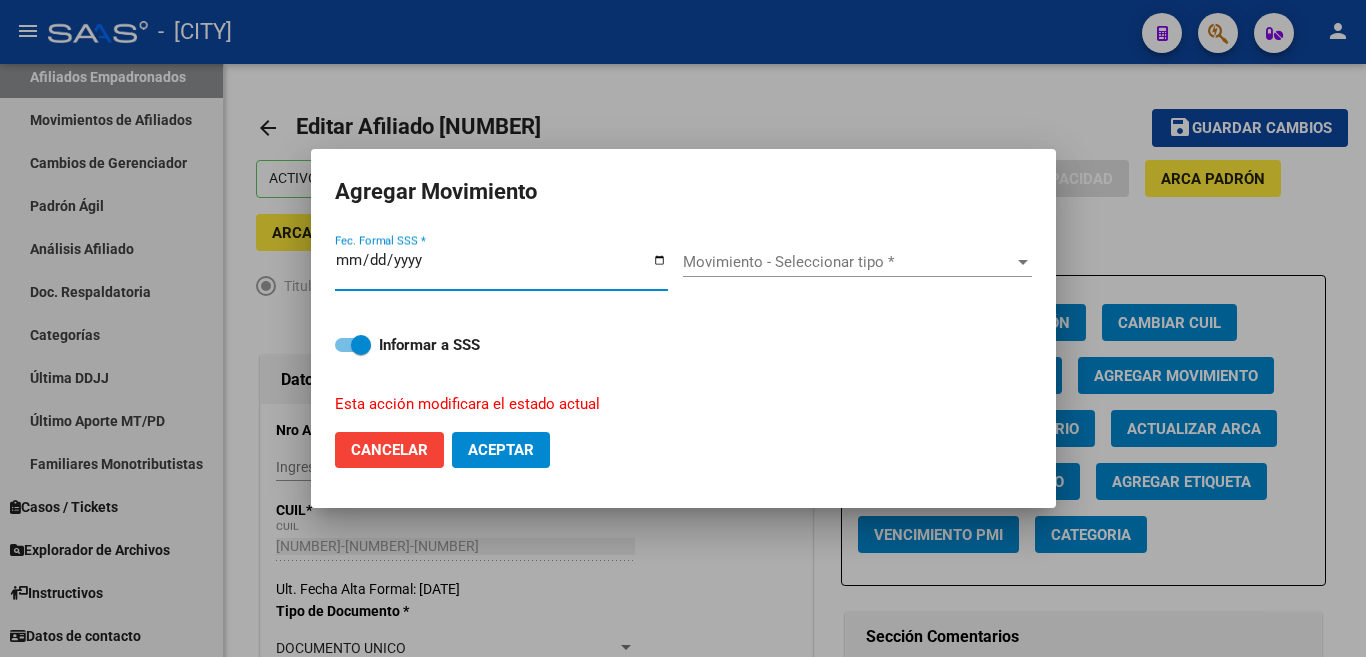 type on "2025-08-04" 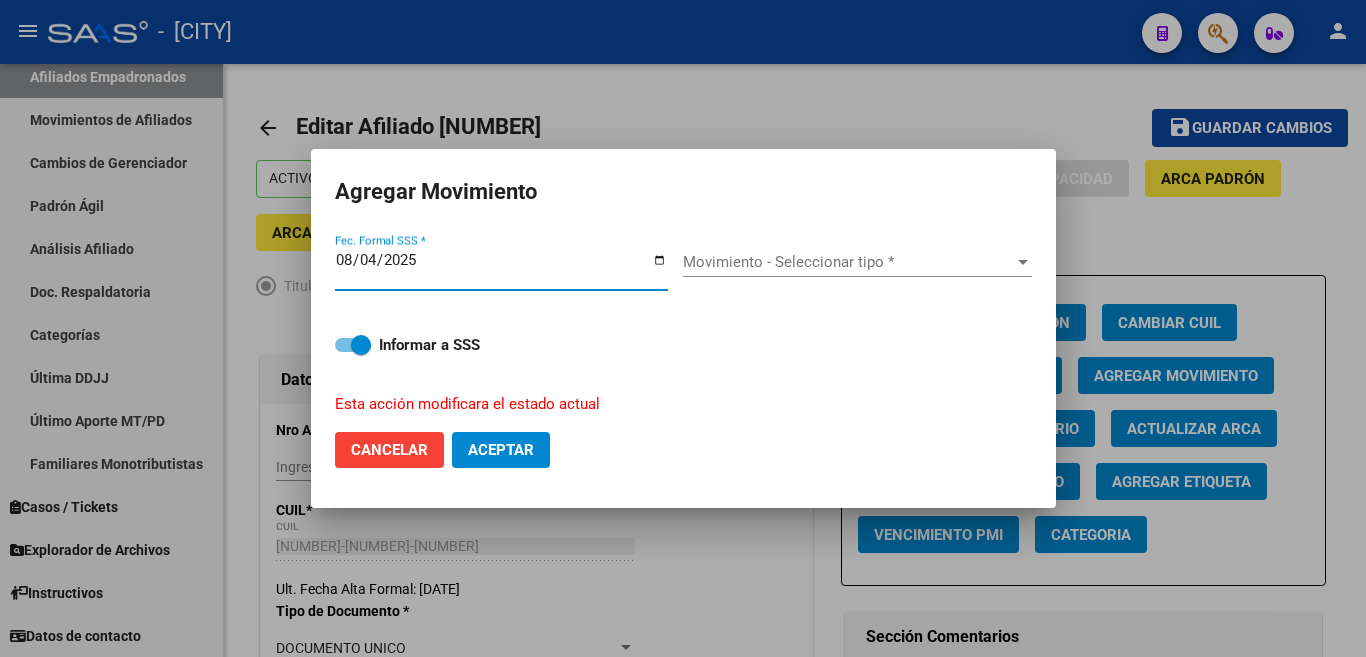 click on "Movimiento - Seleccionar tipo * Movimiento - Seleccionar tipo *" at bounding box center [857, 271] 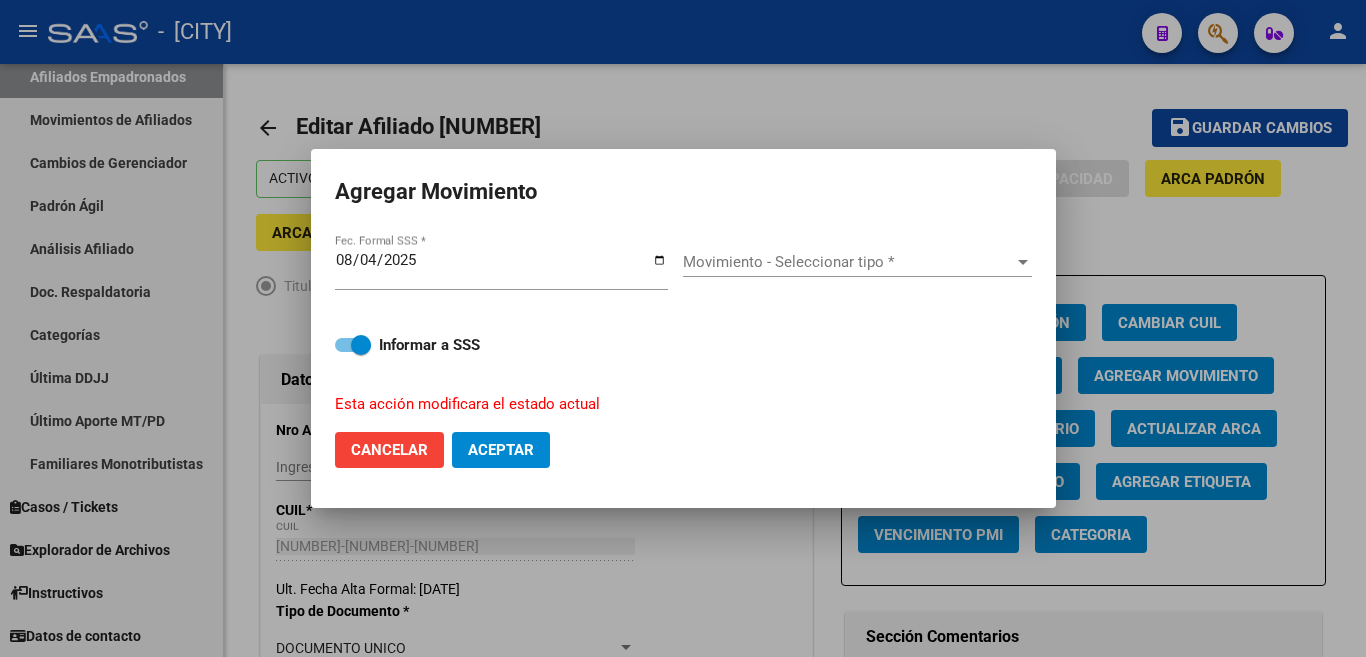 click on "Movimiento - Seleccionar tipo *" at bounding box center (848, 262) 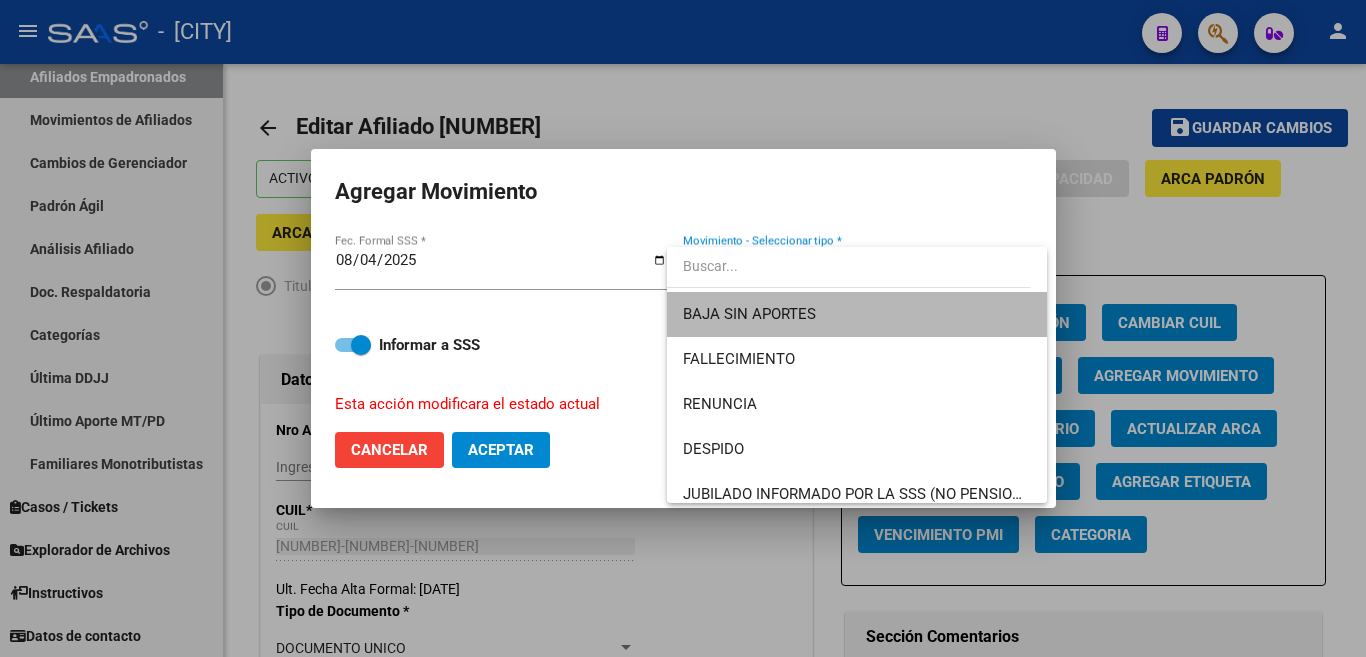 click on "BAJA SIN APORTES" at bounding box center (857, 314) 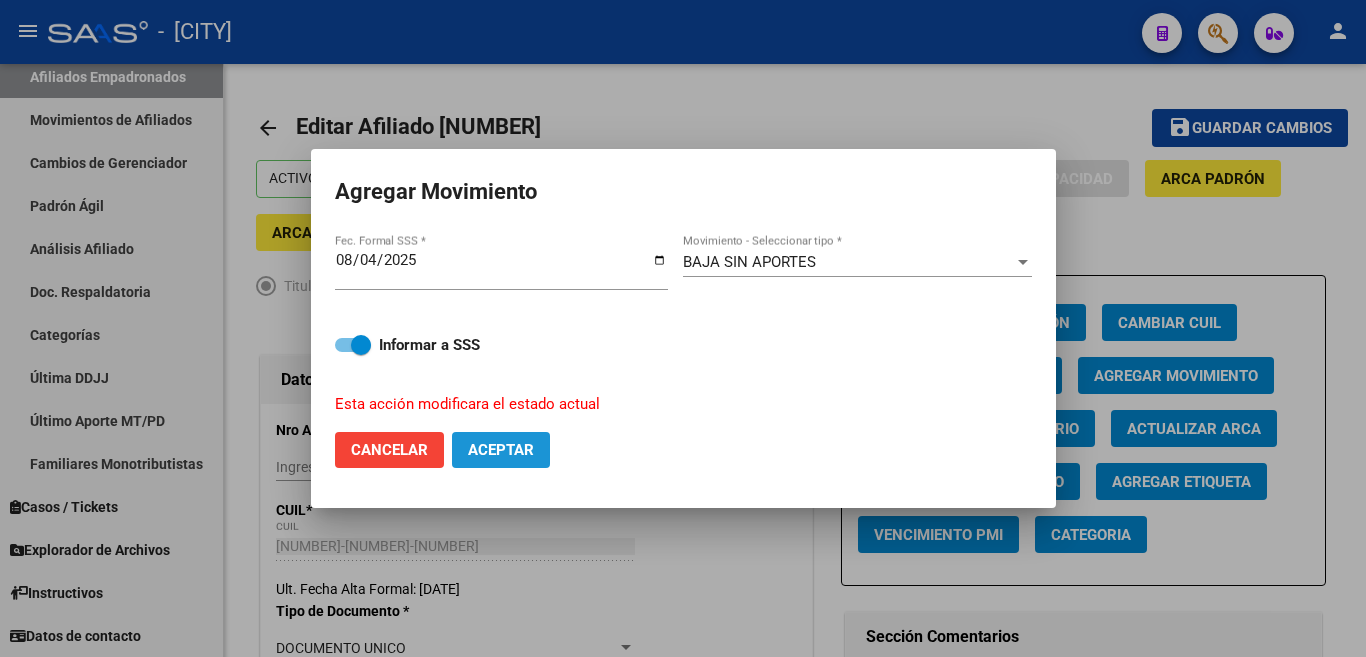 click on "Aceptar" 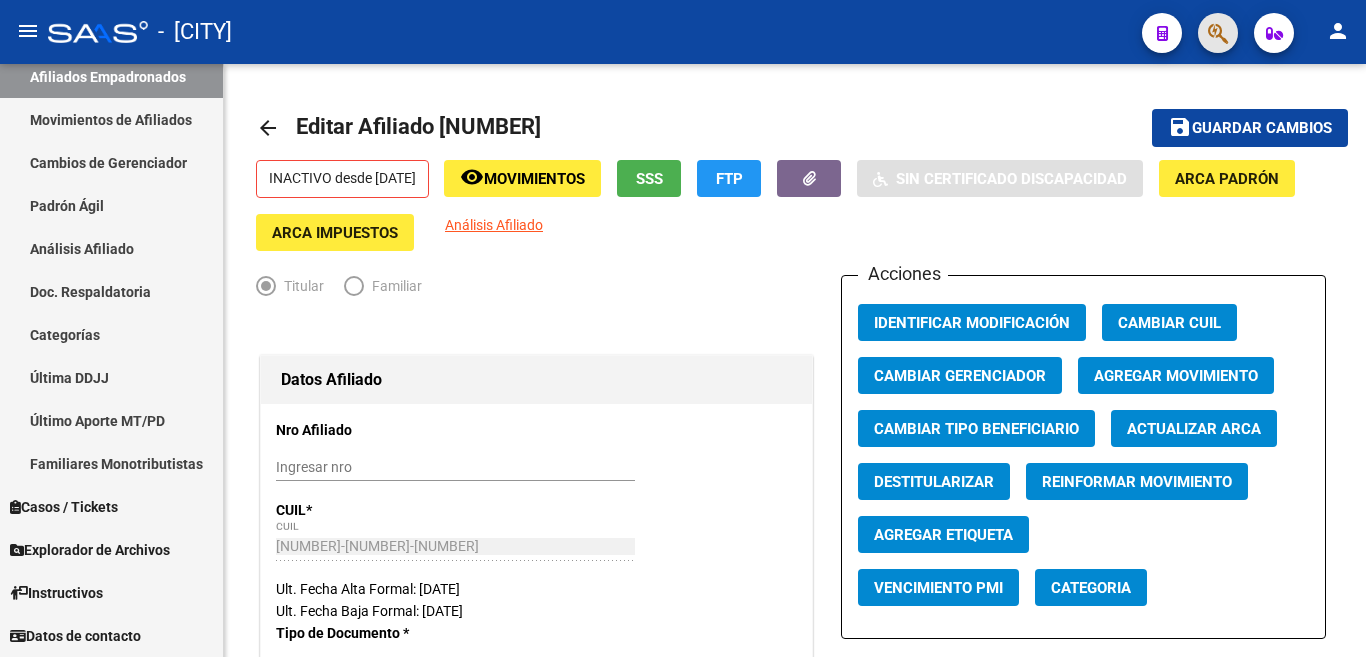 click 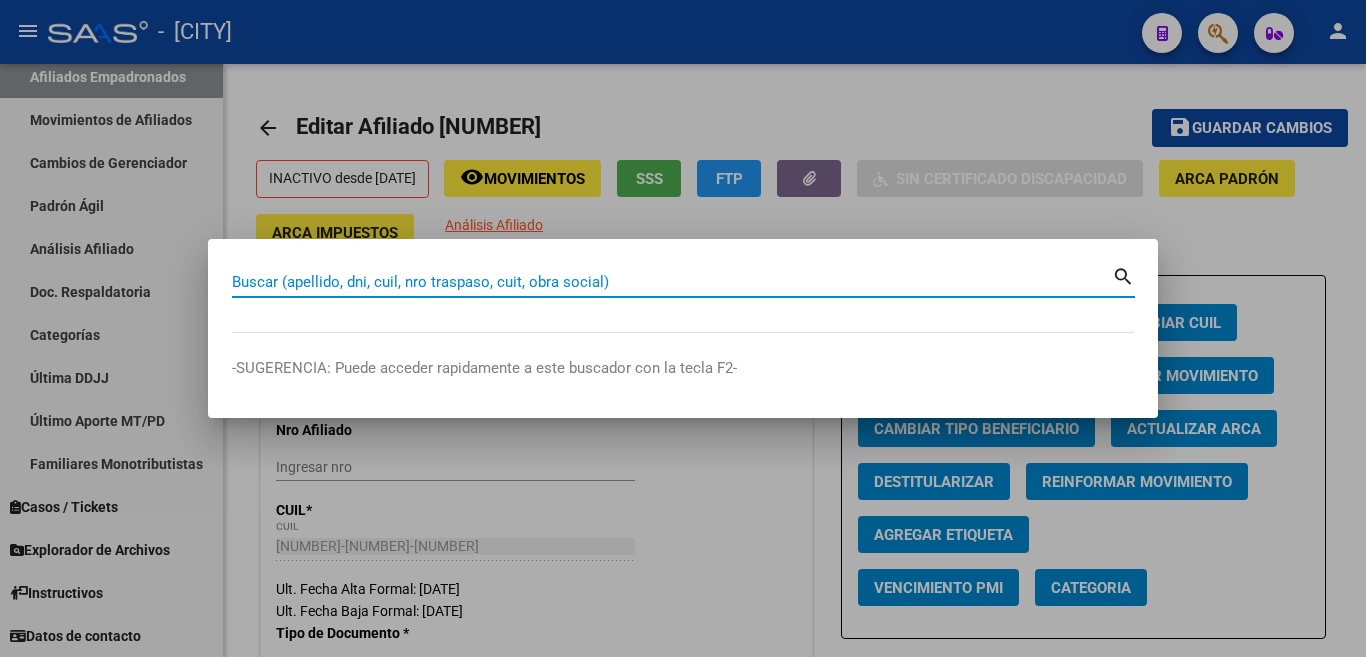 click on "Buscar (apellido, dni, cuil, nro traspaso, cuit, obra social)" at bounding box center (672, 282) 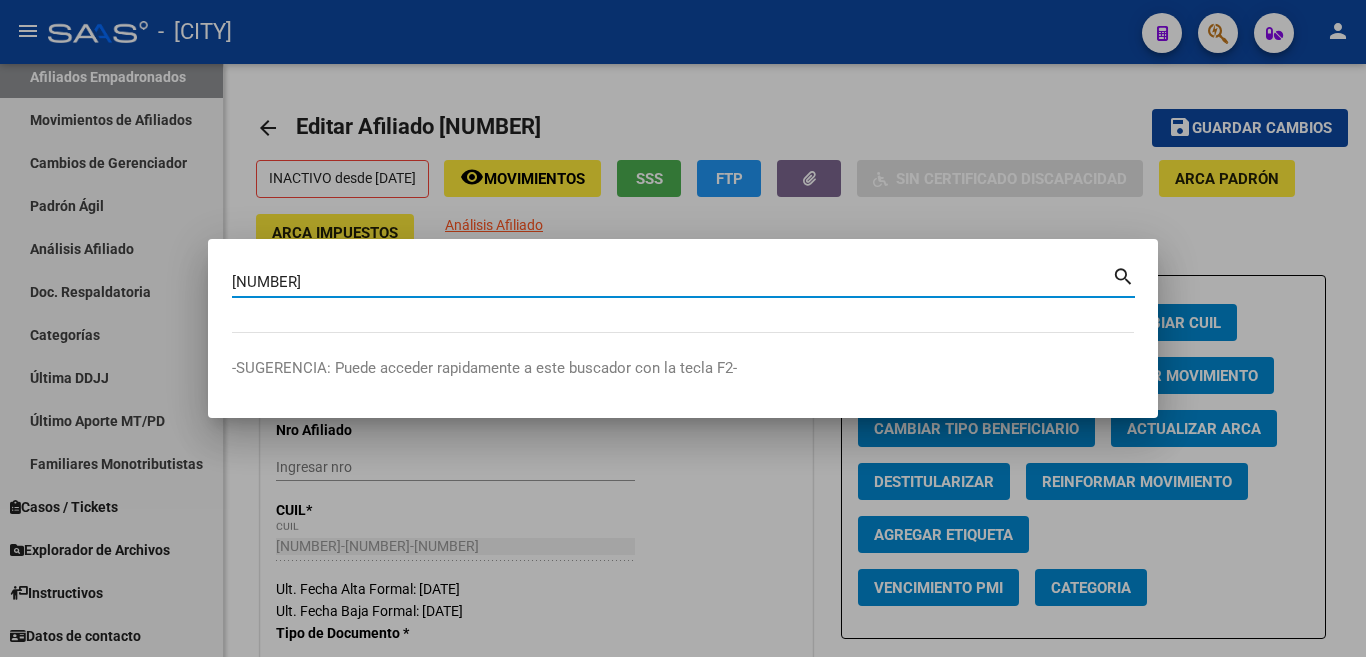 type on "[NUMBER]" 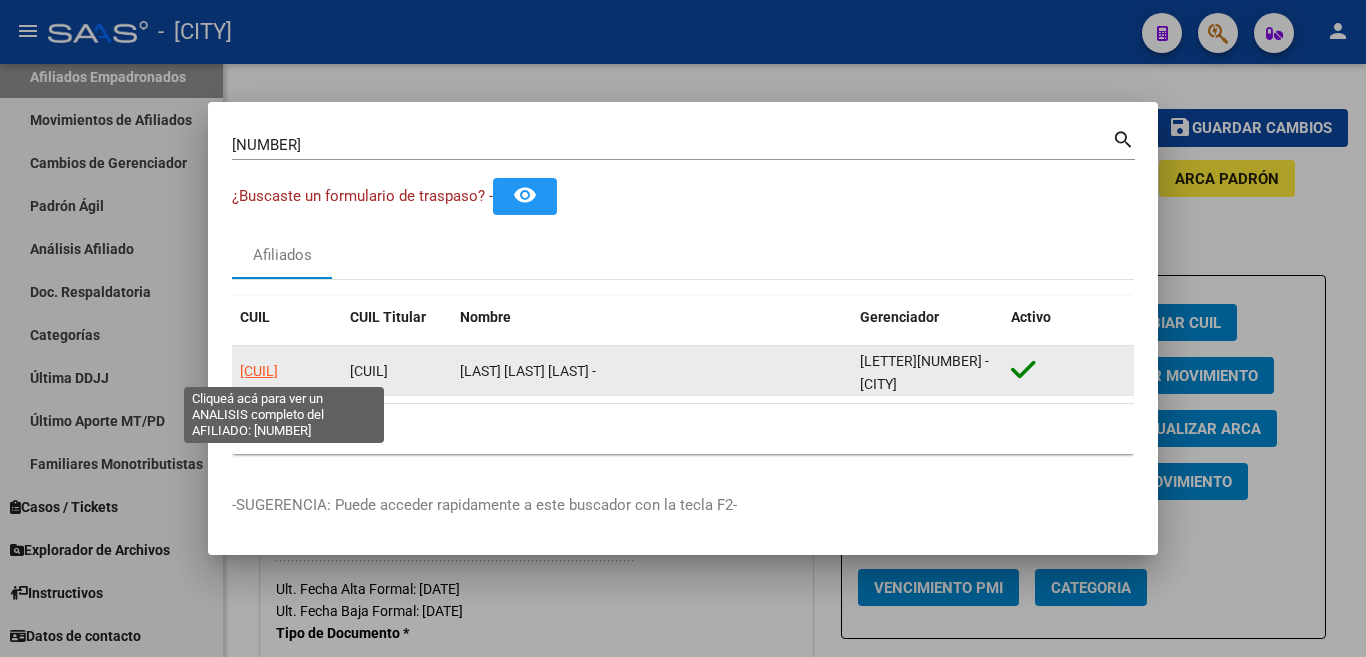 click on "[CUIL]" 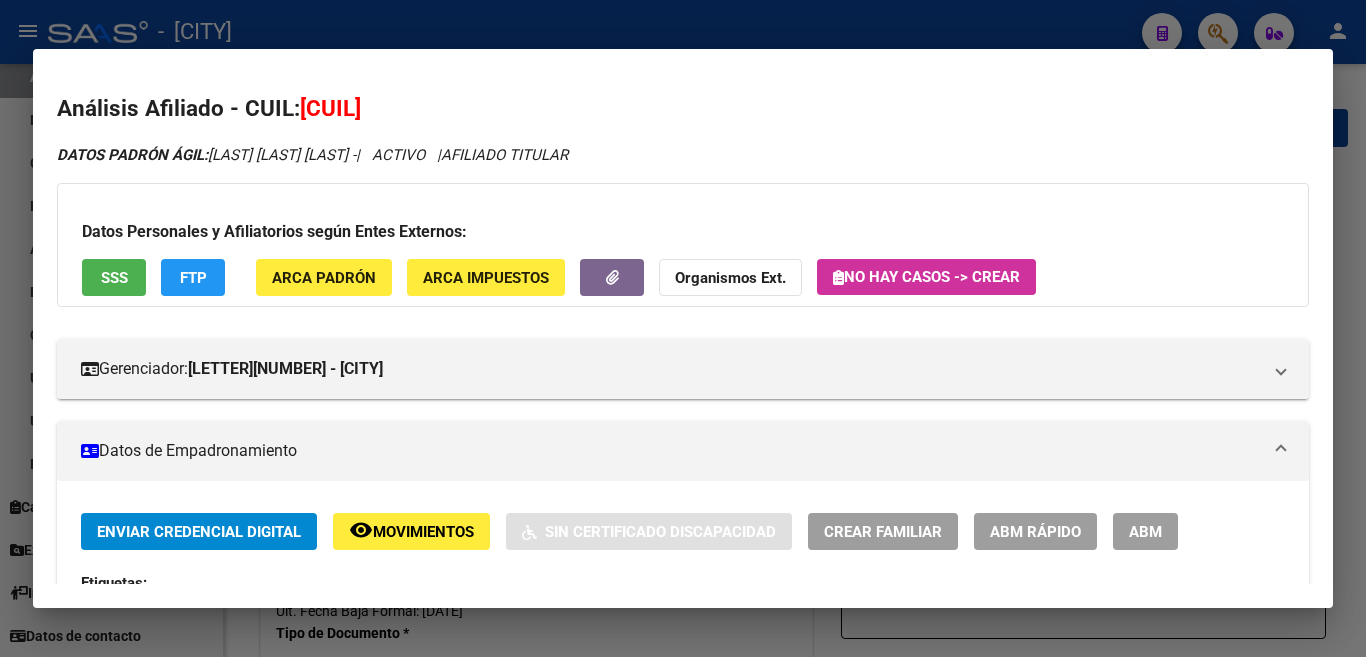 scroll, scrollTop: 100, scrollLeft: 0, axis: vertical 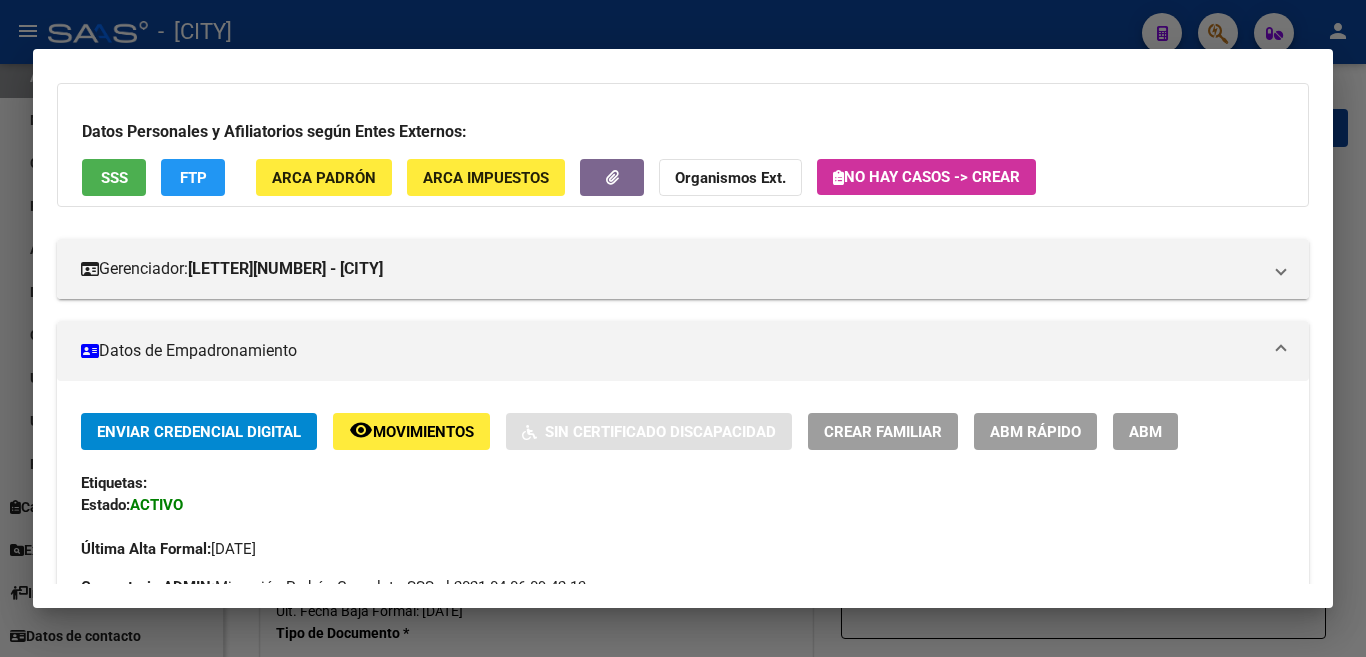drag, startPoint x: 1144, startPoint y: 420, endPoint x: 1096, endPoint y: 557, distance: 145.16542 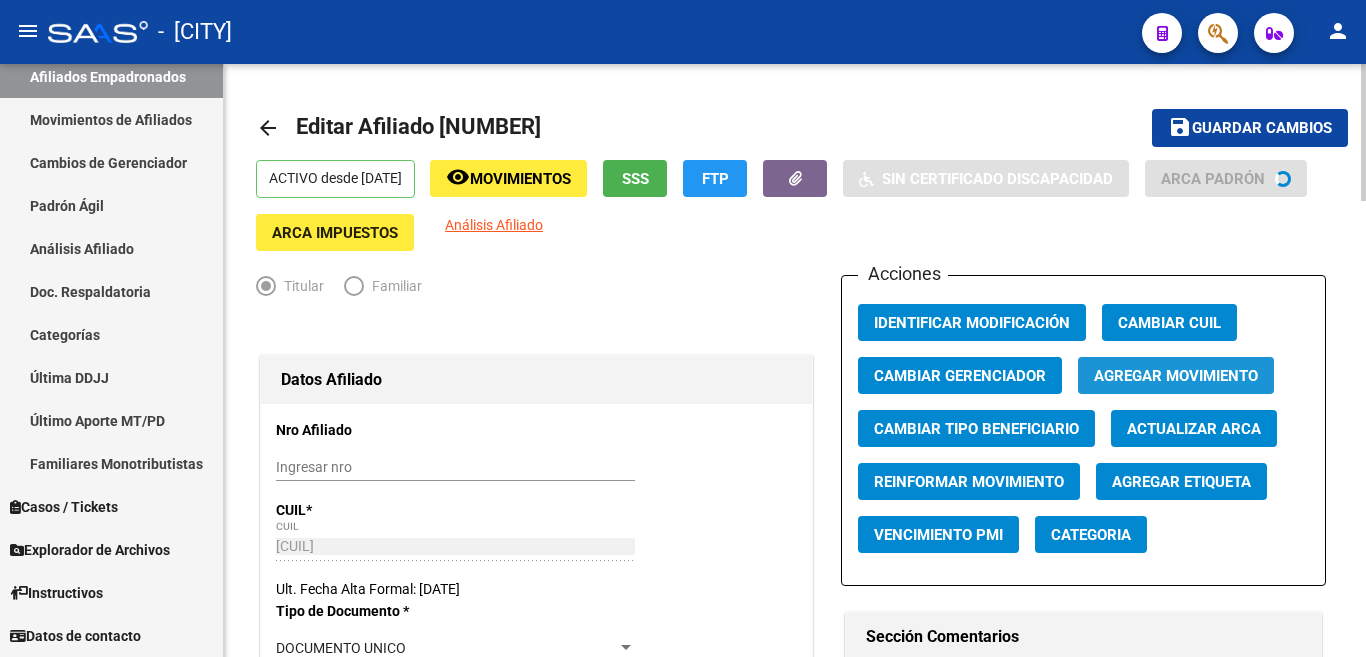 click on "Agregar Movimiento" 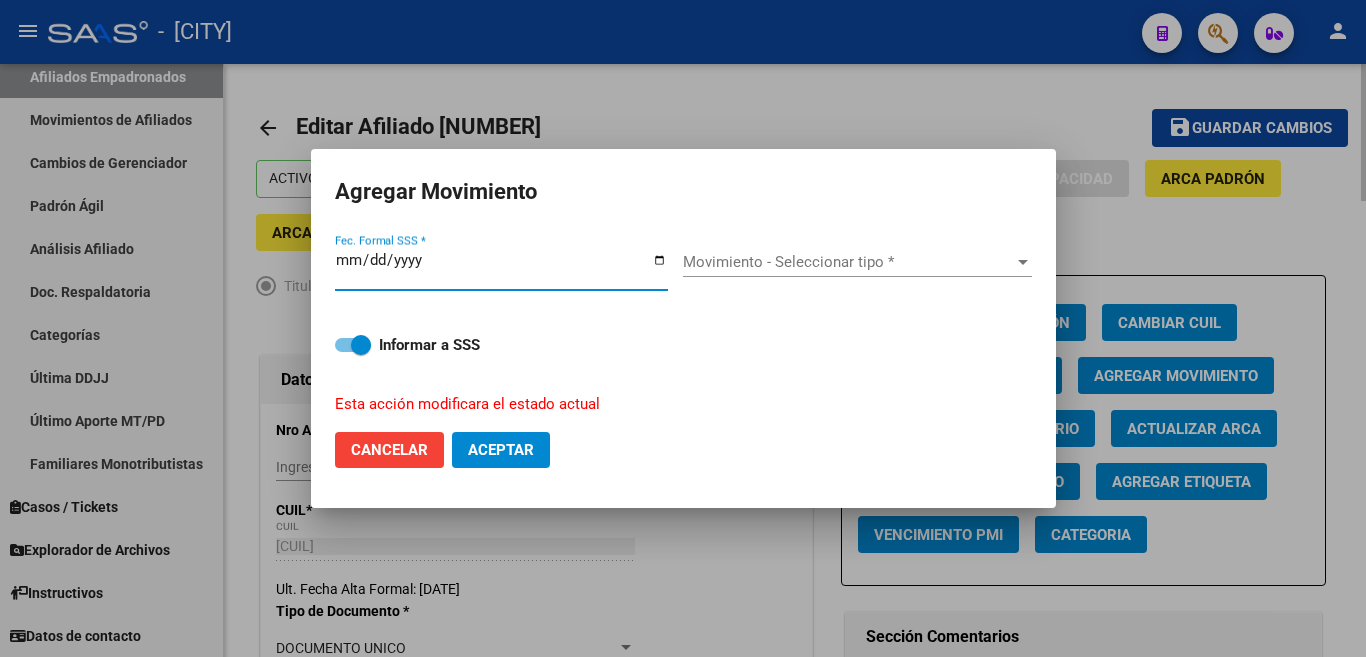 type on "2025-08-04" 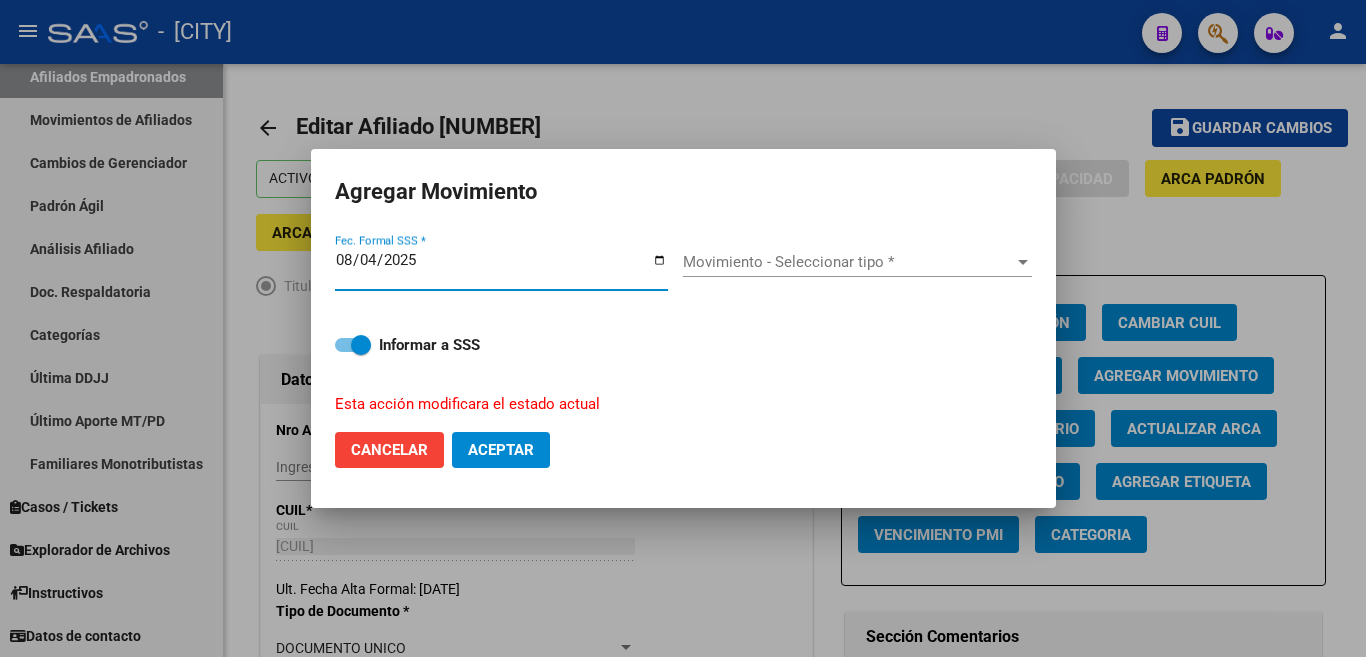 click on "Movimiento - Seleccionar tipo *" at bounding box center [848, 262] 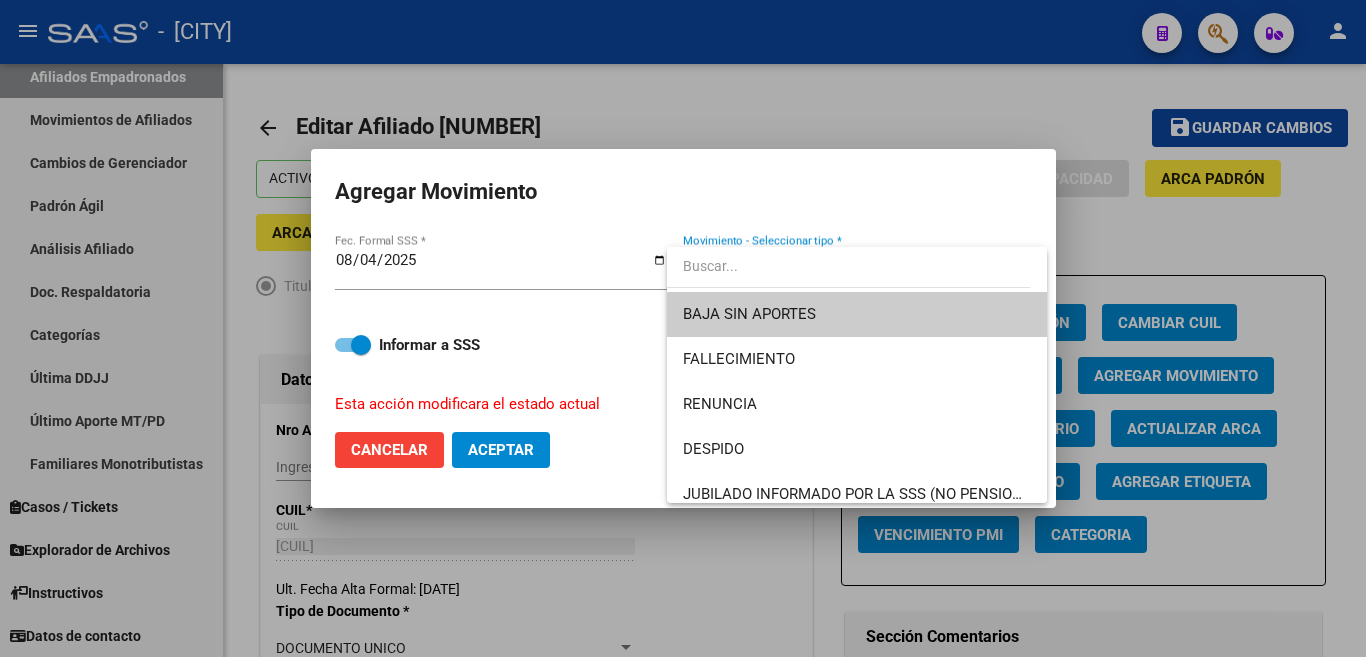 click on "BAJA SIN APORTES" at bounding box center [857, 314] 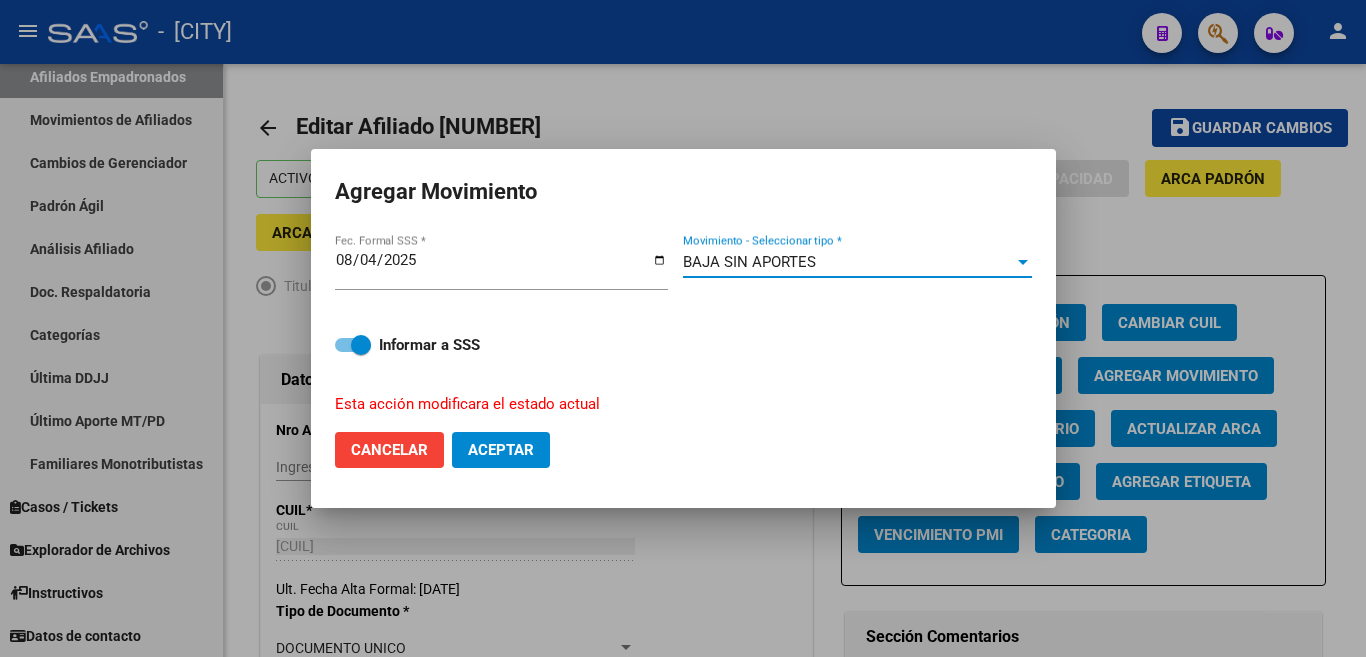 click on "Aceptar" 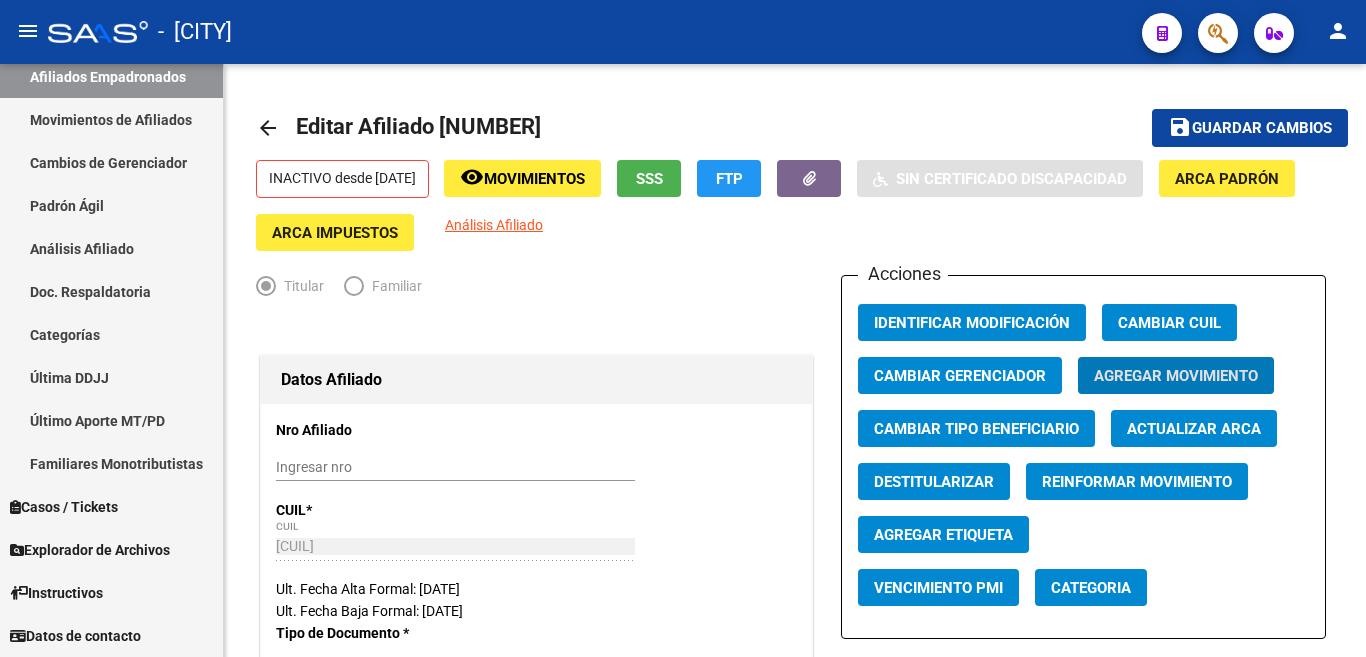 click 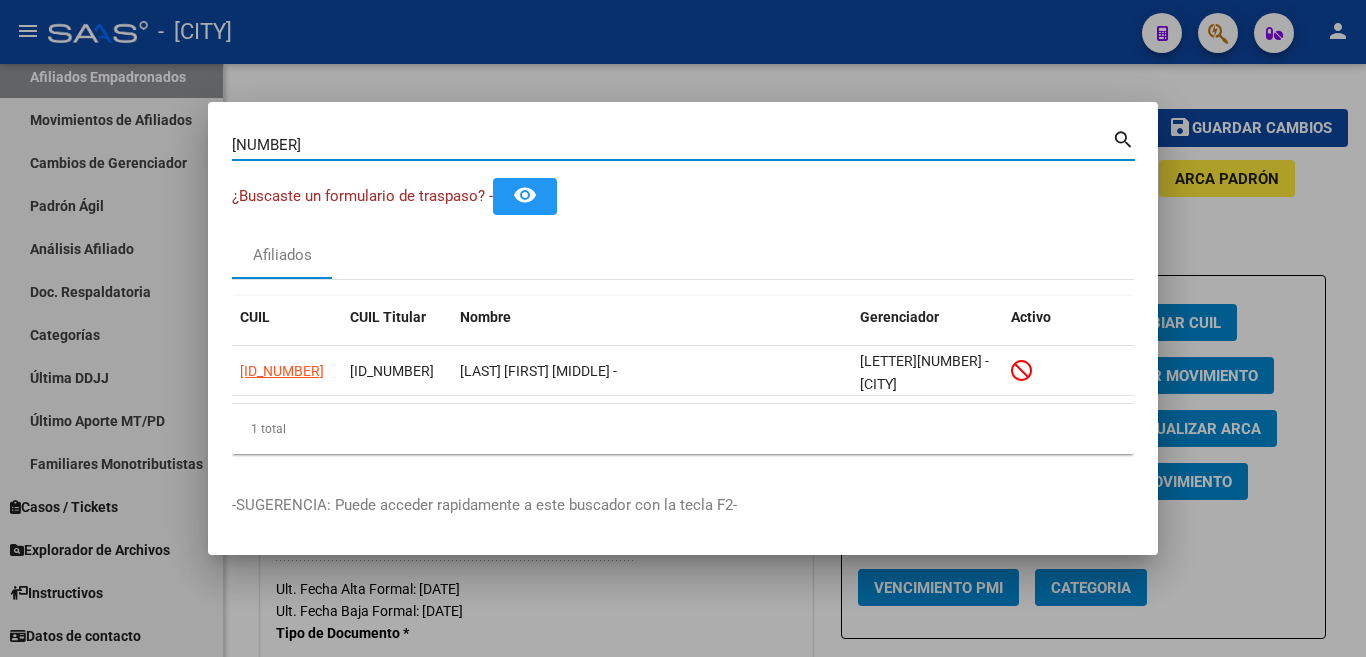 click on "[NUMBER]" at bounding box center [672, 145] 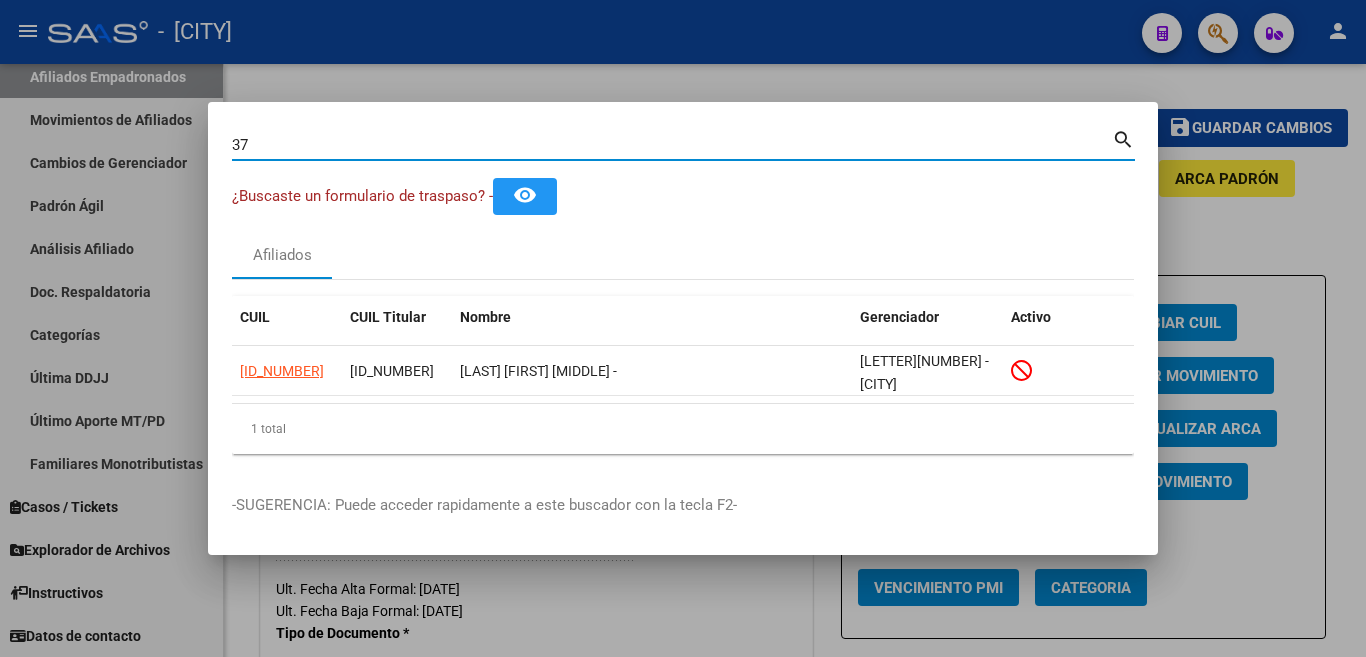 type on "3" 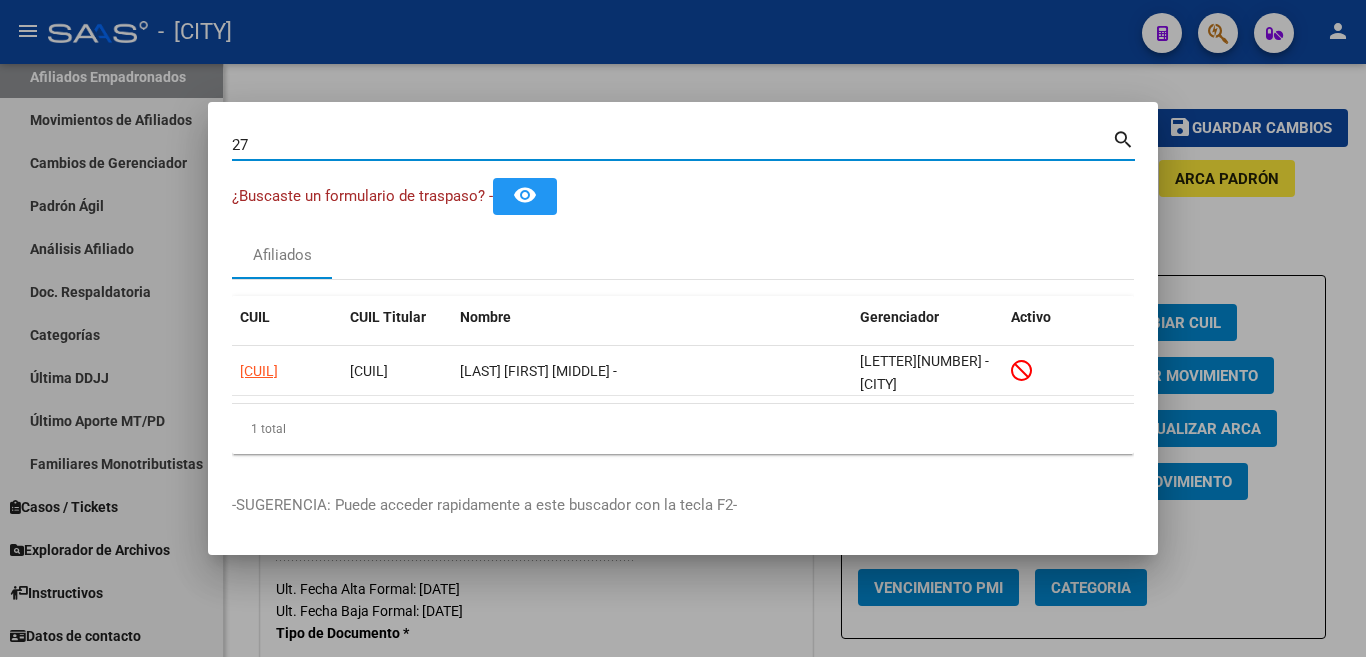 type on "2" 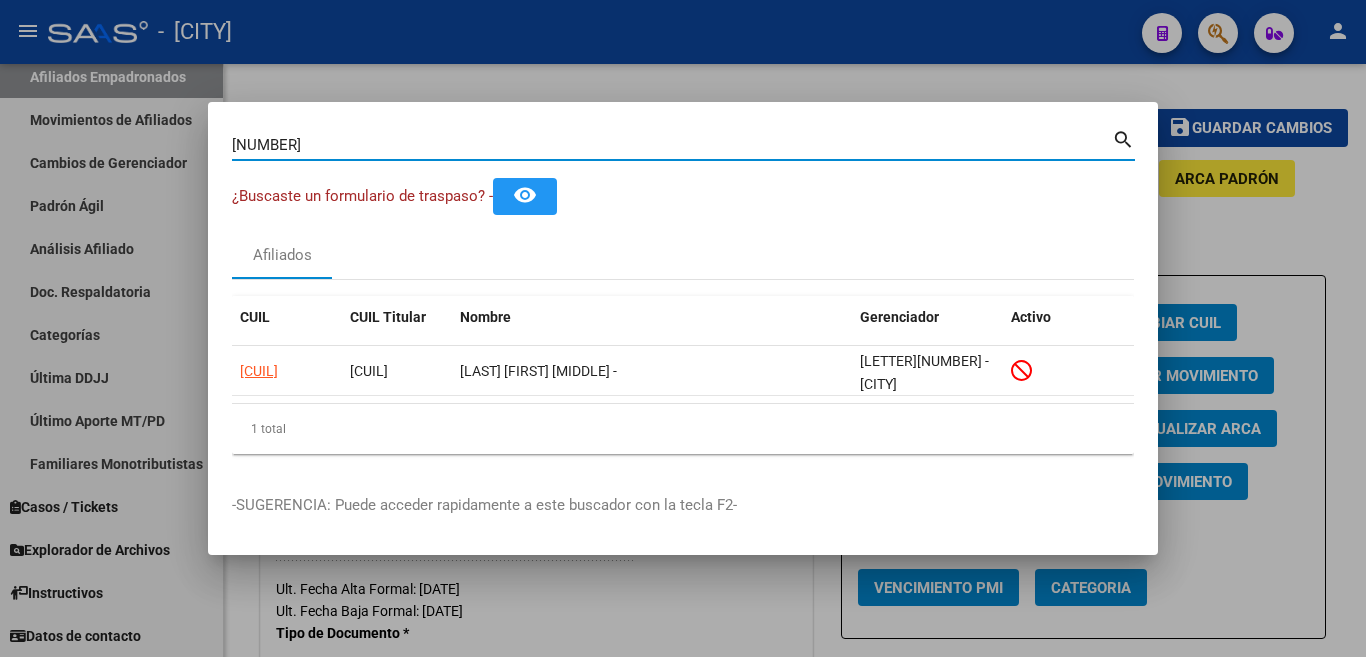 type on "[NUMBER]" 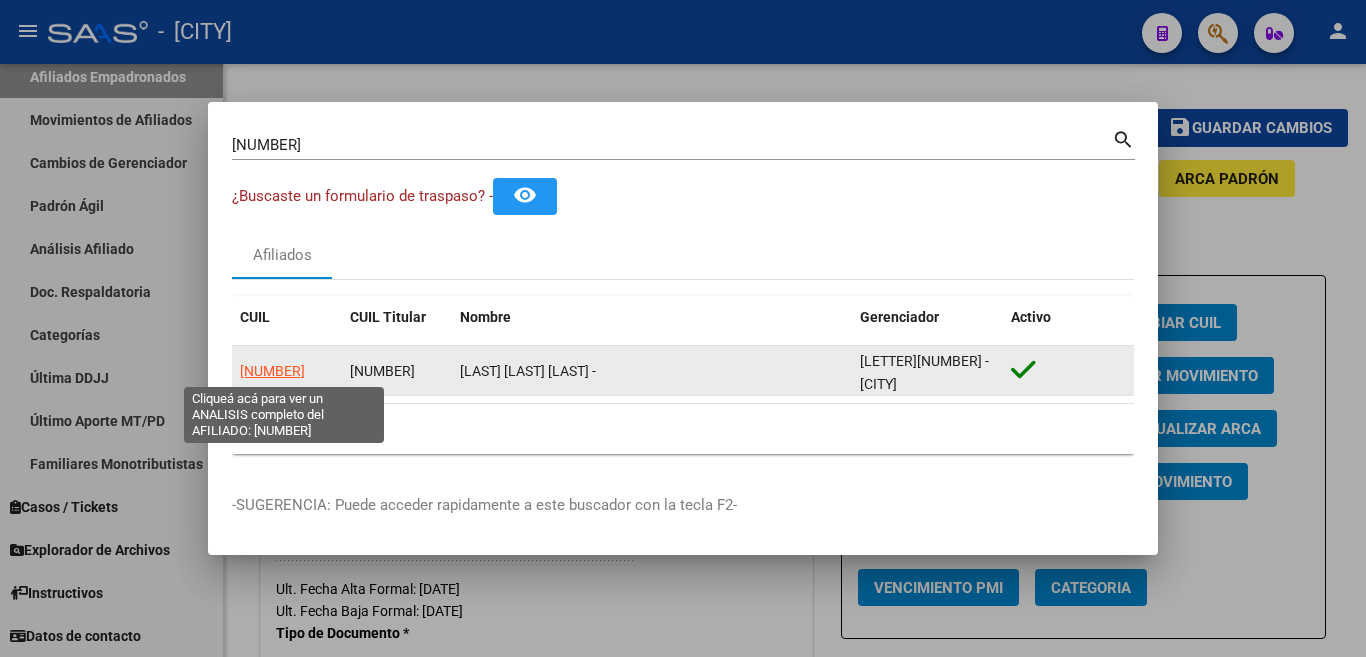 click on "[NUMBER]" 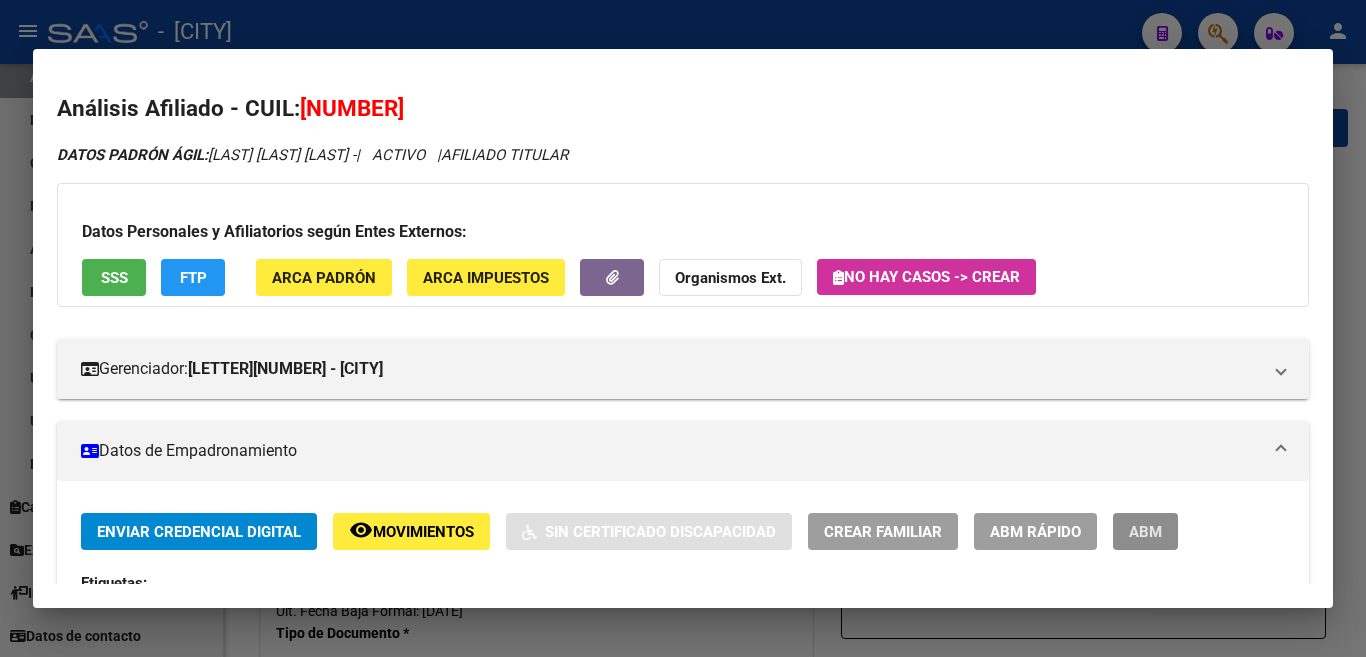click on "ABM" at bounding box center (1145, 532) 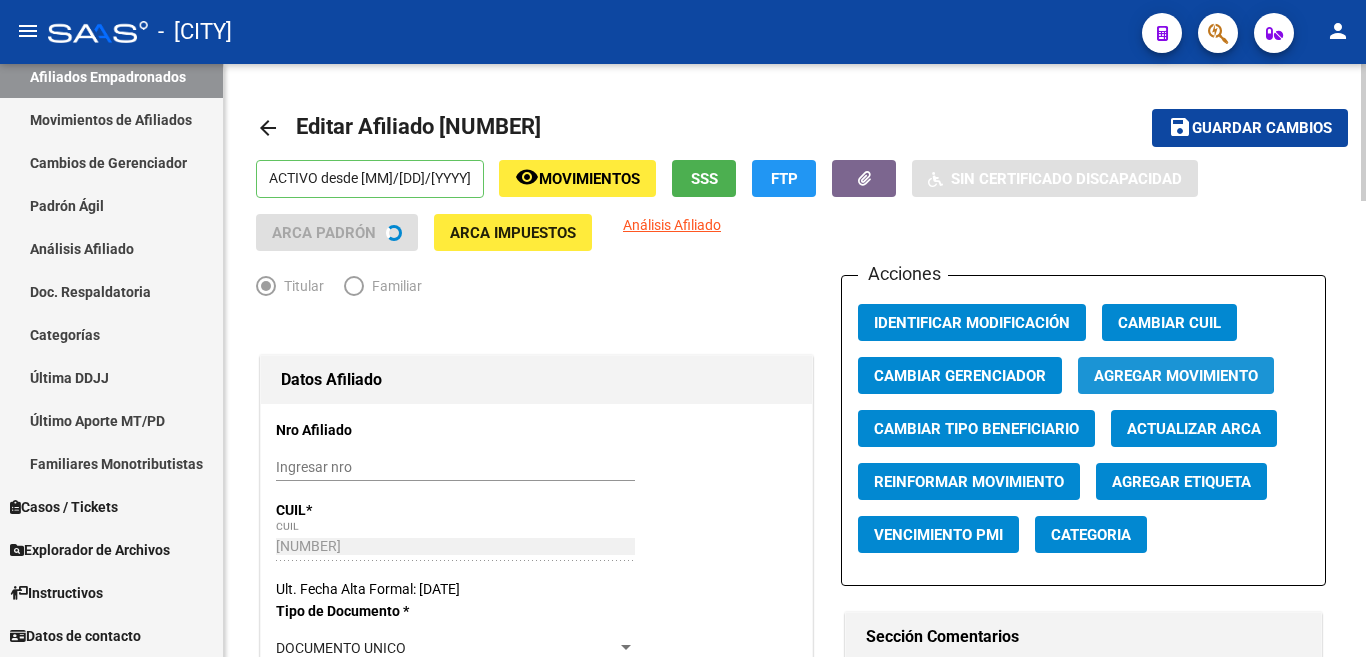 click on "Agregar Movimiento" 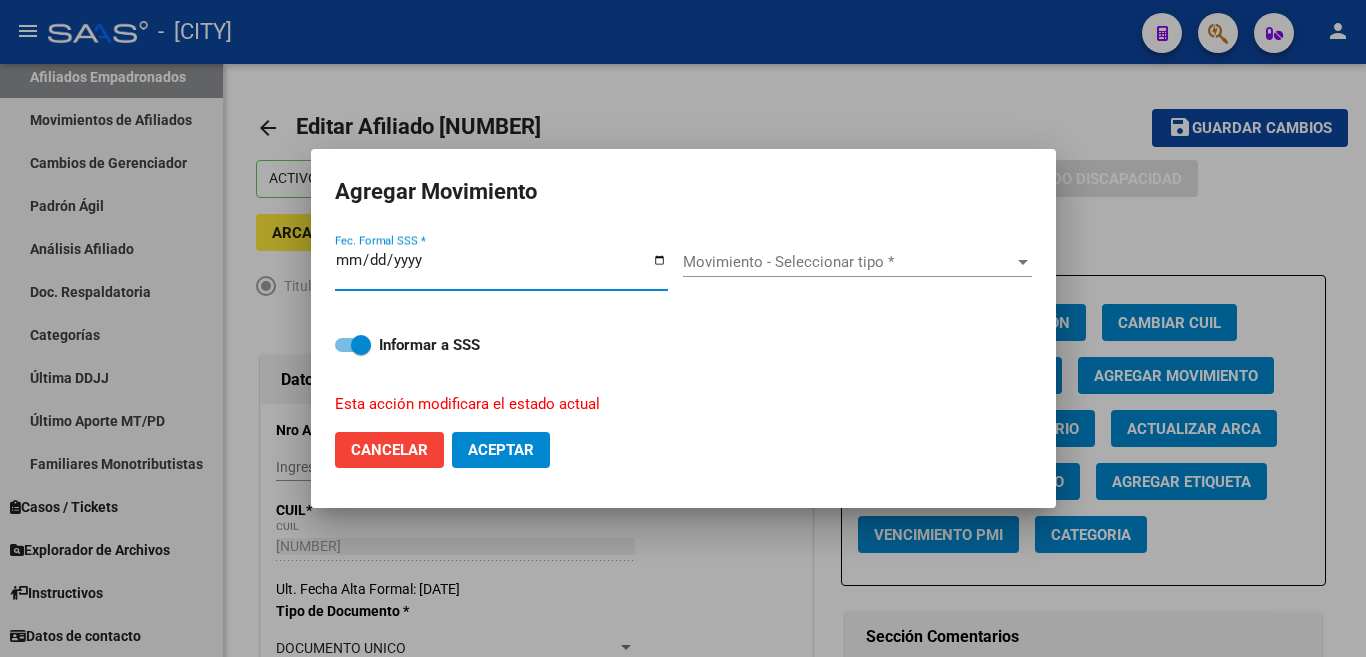 type on "2025-08-04" 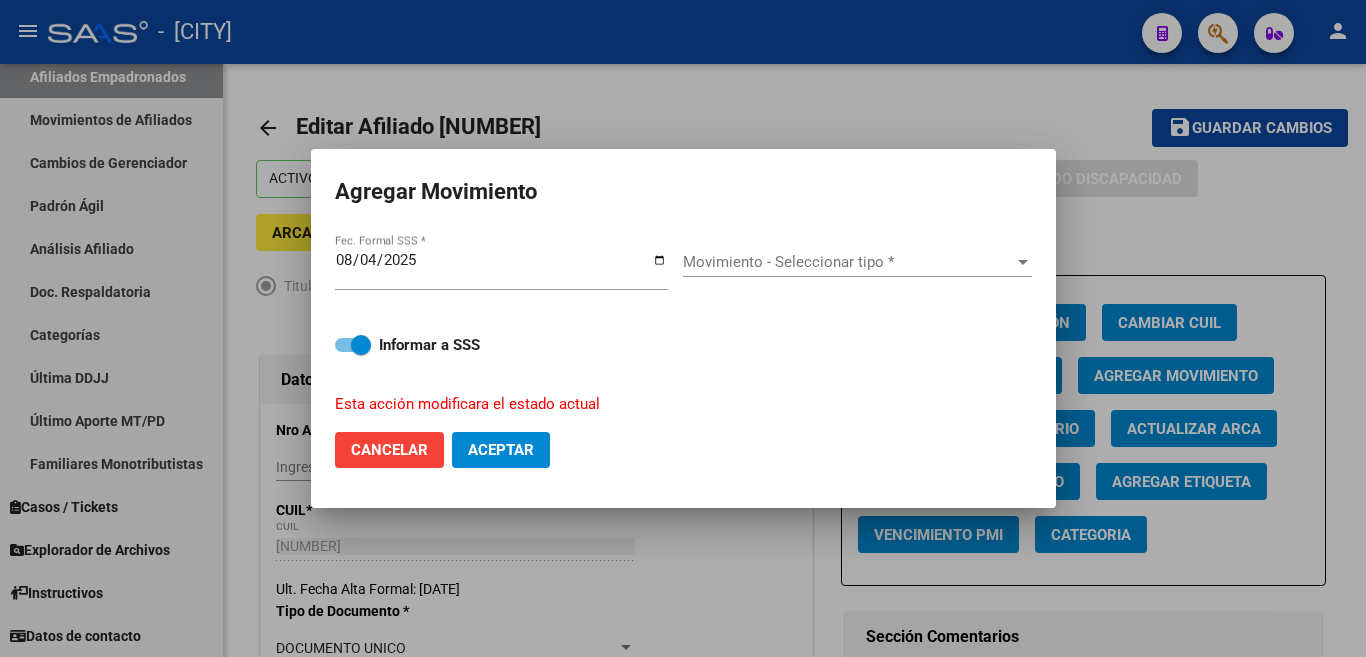click on "Movimiento - Seleccionar tipo * Movimiento - Seleccionar tipo *" at bounding box center [857, 262] 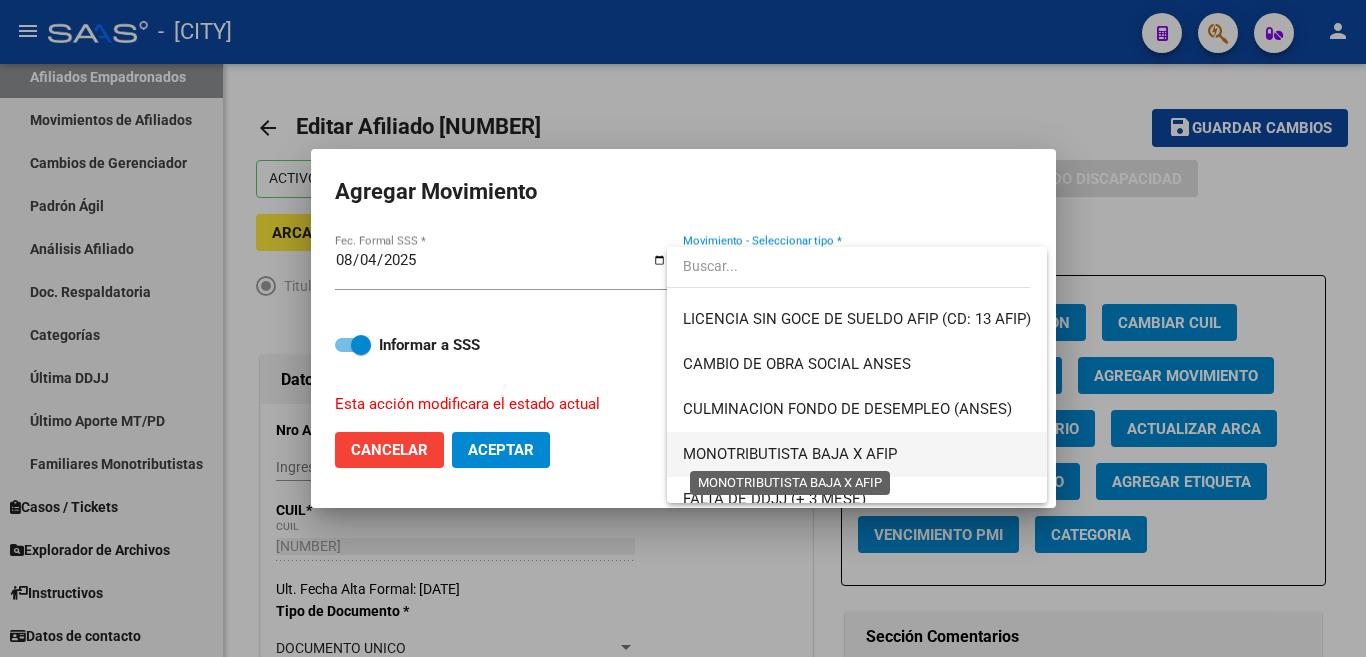 scroll, scrollTop: 500, scrollLeft: 0, axis: vertical 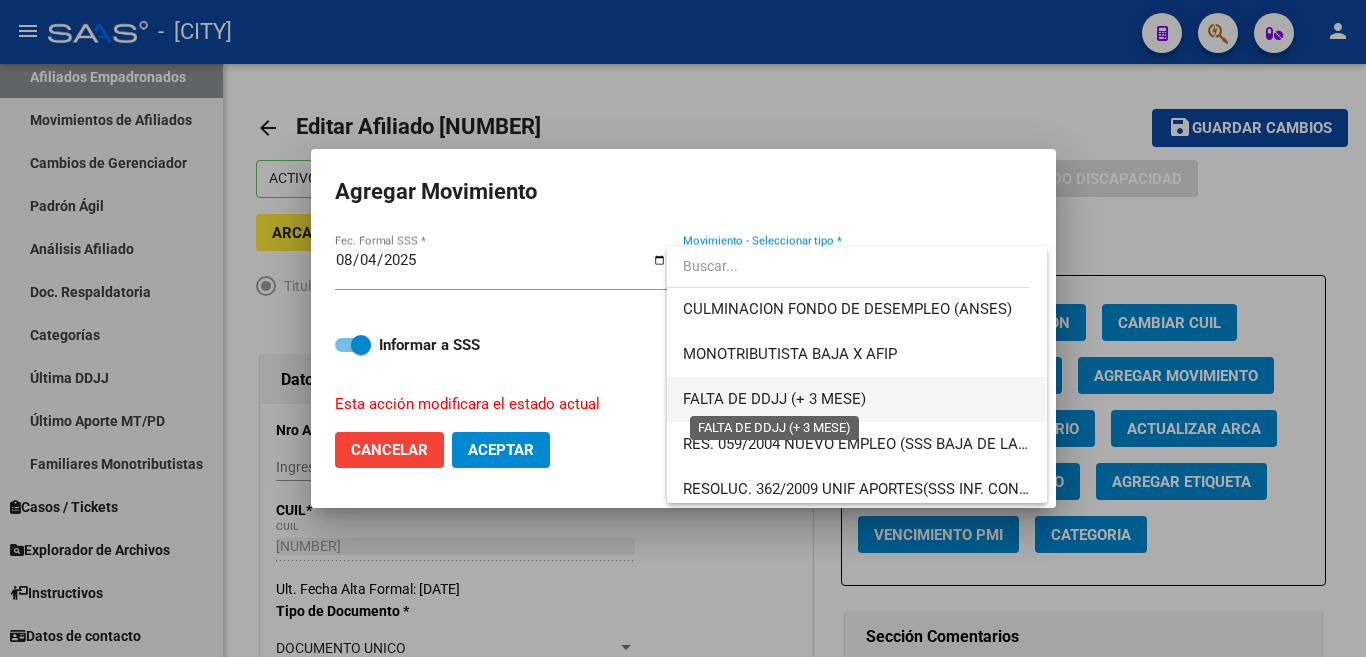click on "FALTA DE DDJJ (+ 3 MESE)" at bounding box center [774, 399] 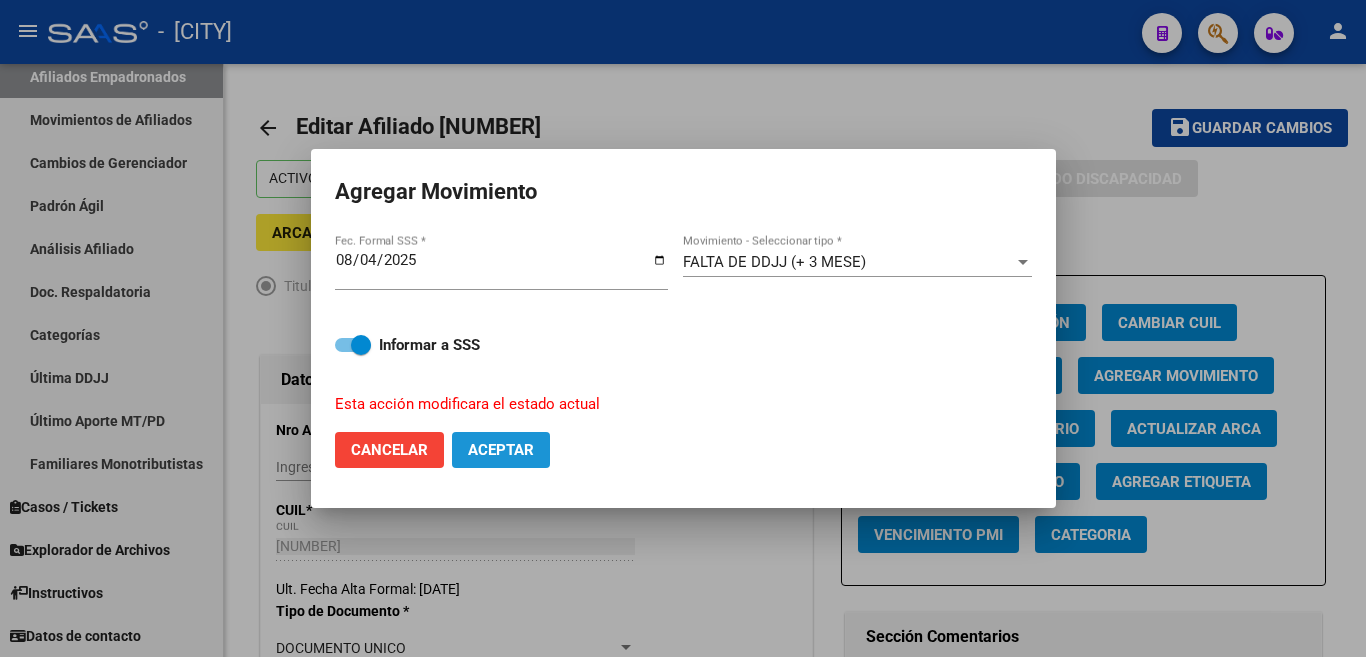 click on "Aceptar" 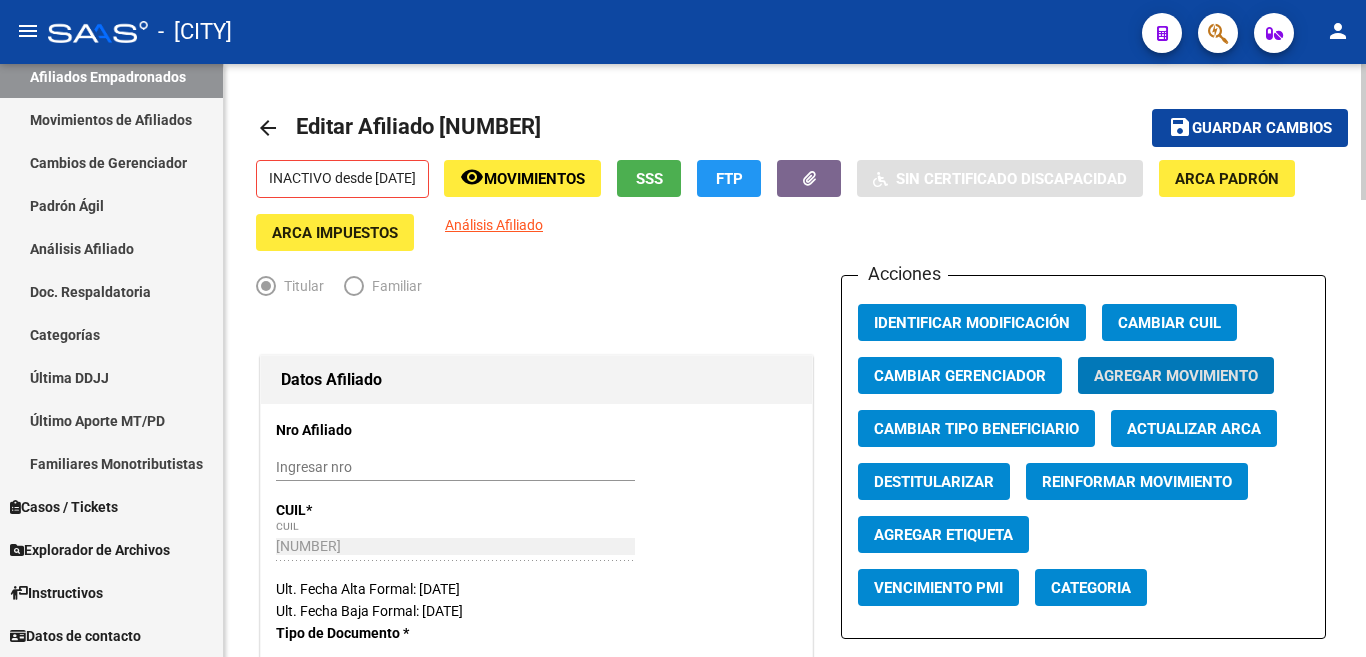 type 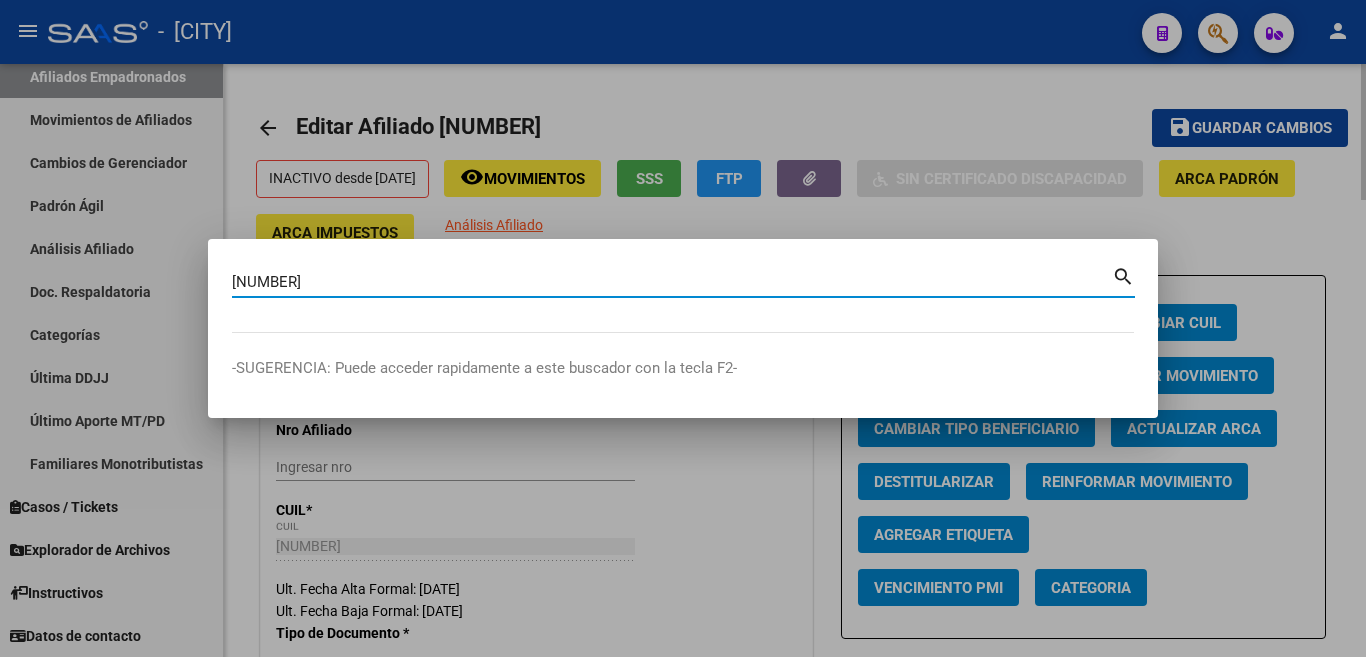 type on "[NUMBER]" 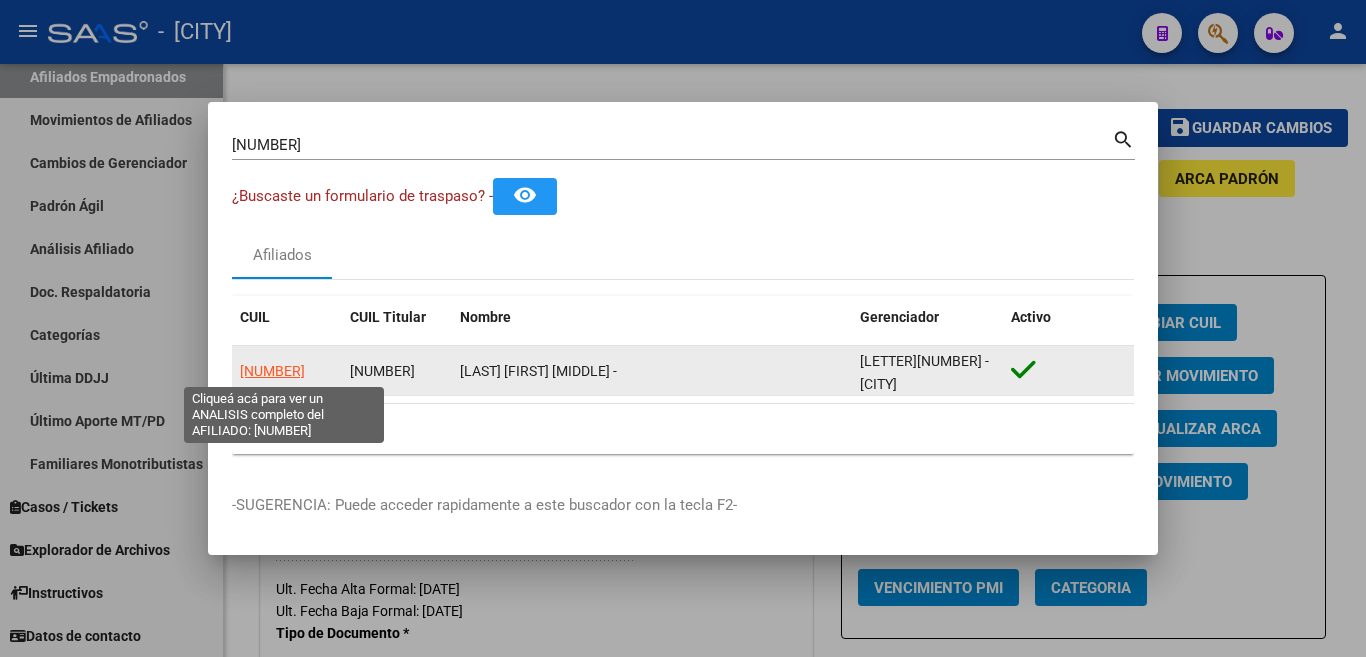 click on "[NUMBER]" 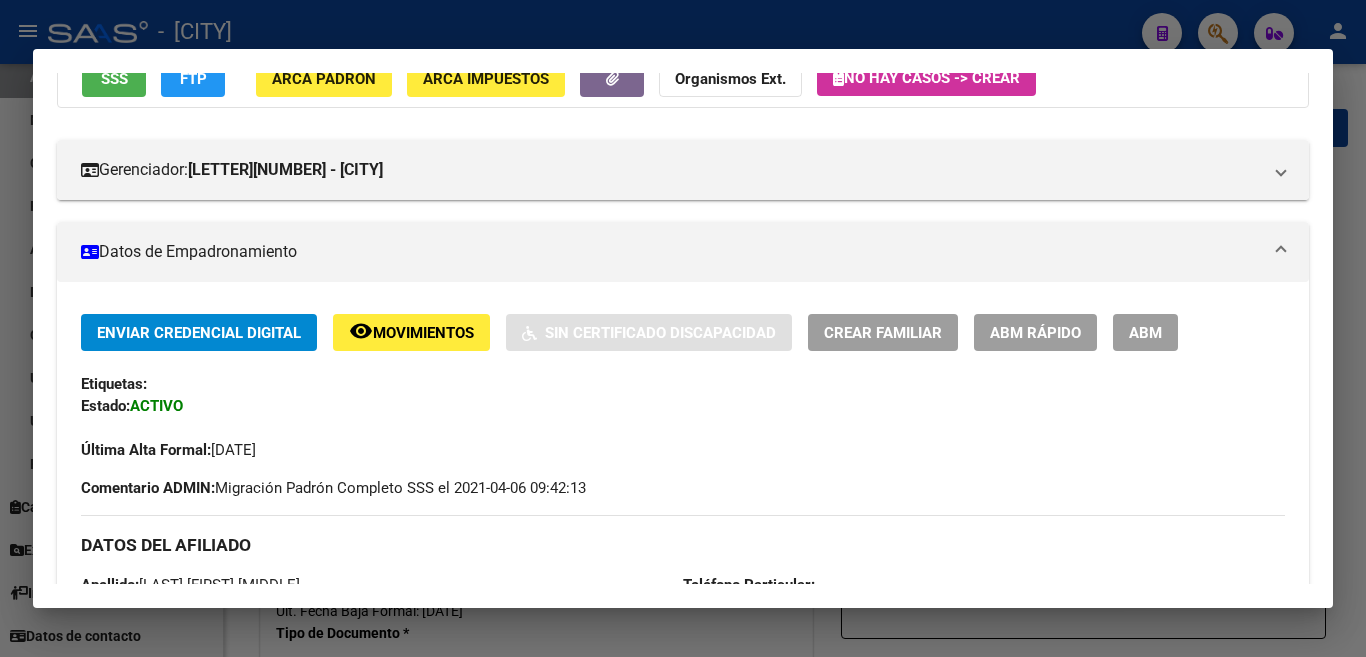scroll, scrollTop: 200, scrollLeft: 0, axis: vertical 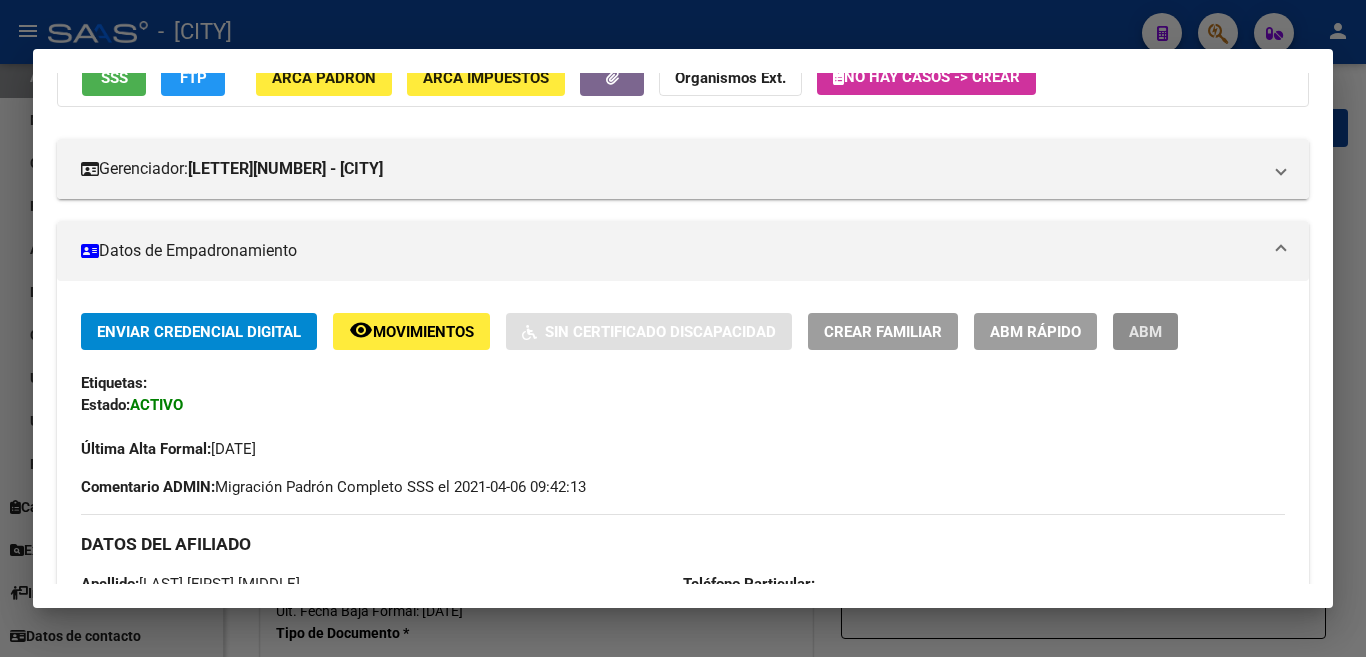 click on "ABM" at bounding box center (1145, 332) 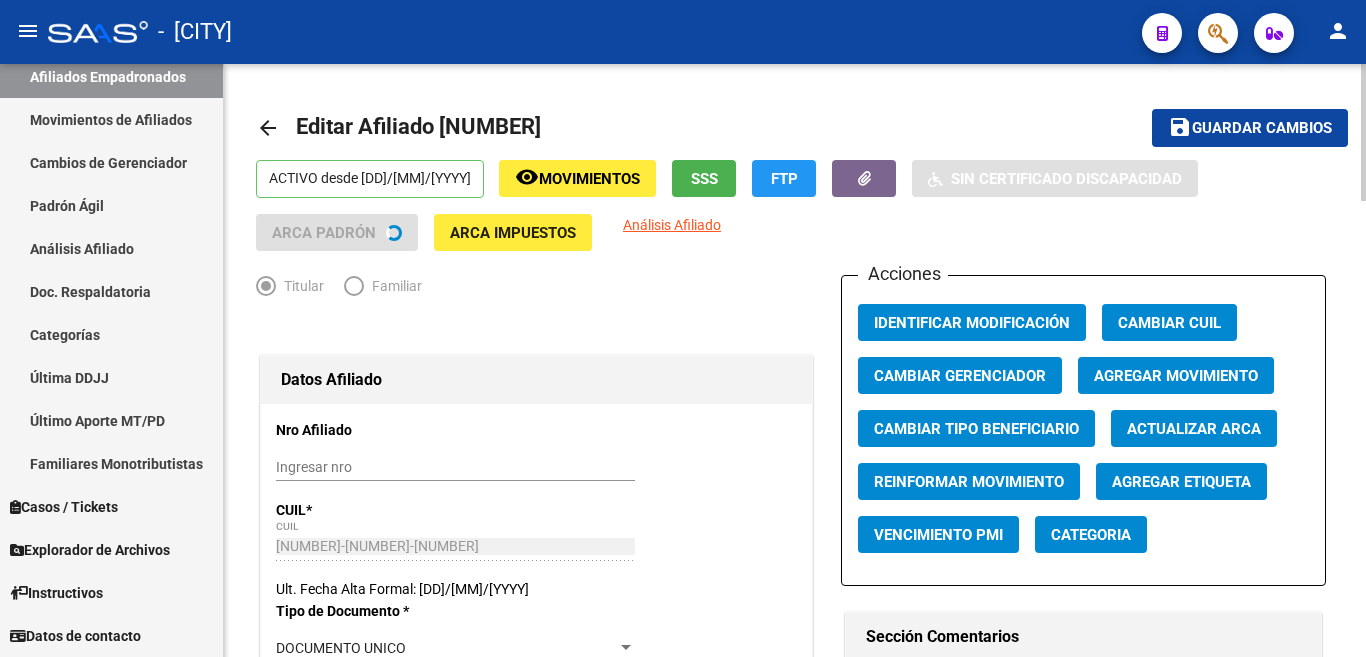 click on "Agregar Movimiento" 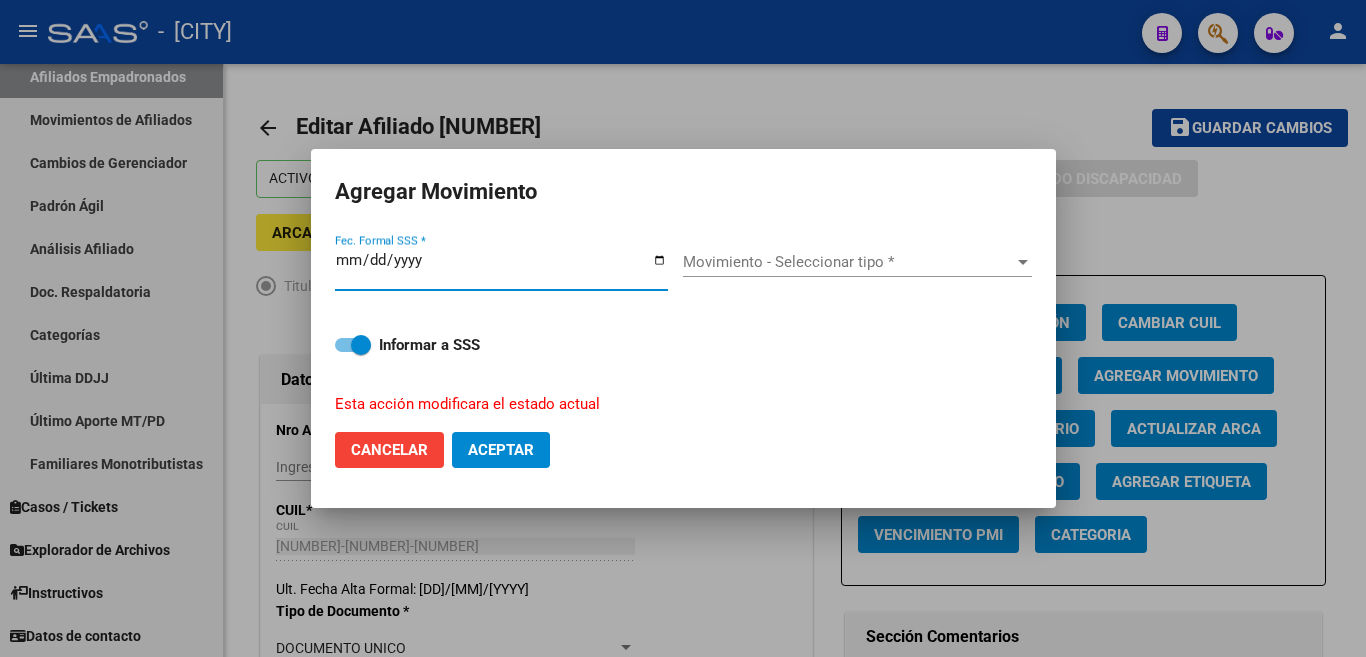 type on "2025-05-04" 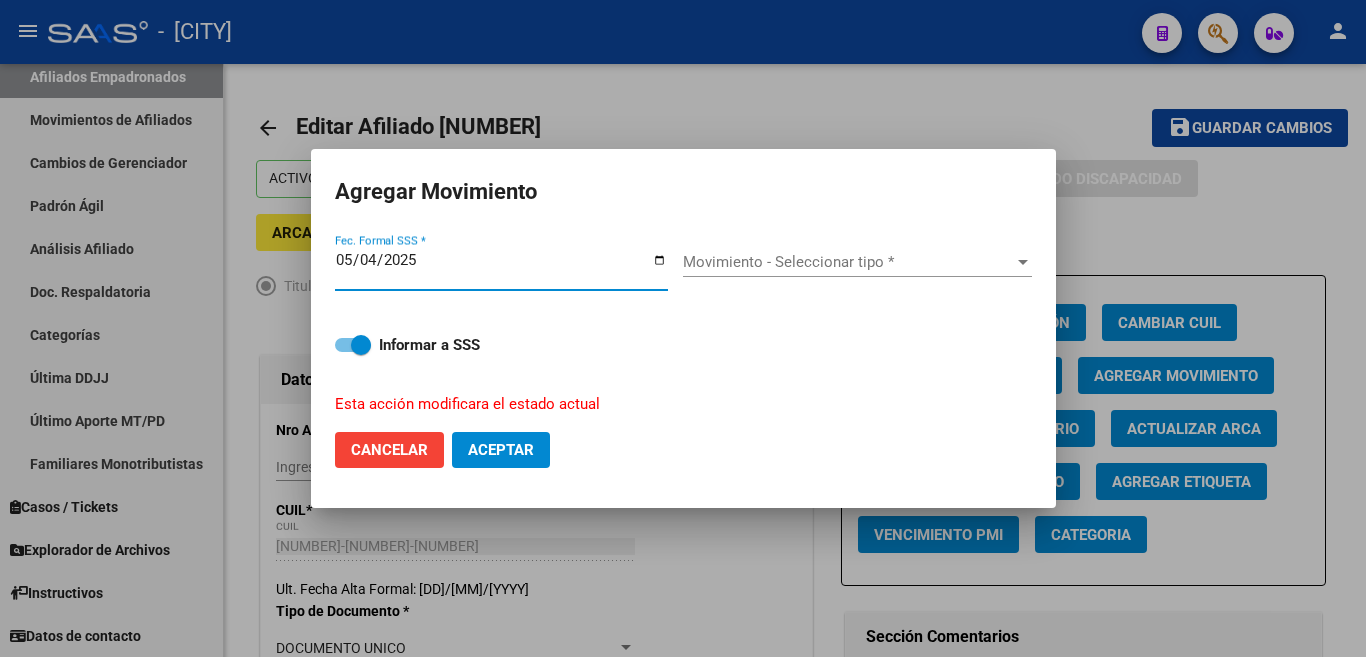 click on "Movimiento - Seleccionar tipo *" at bounding box center [848, 262] 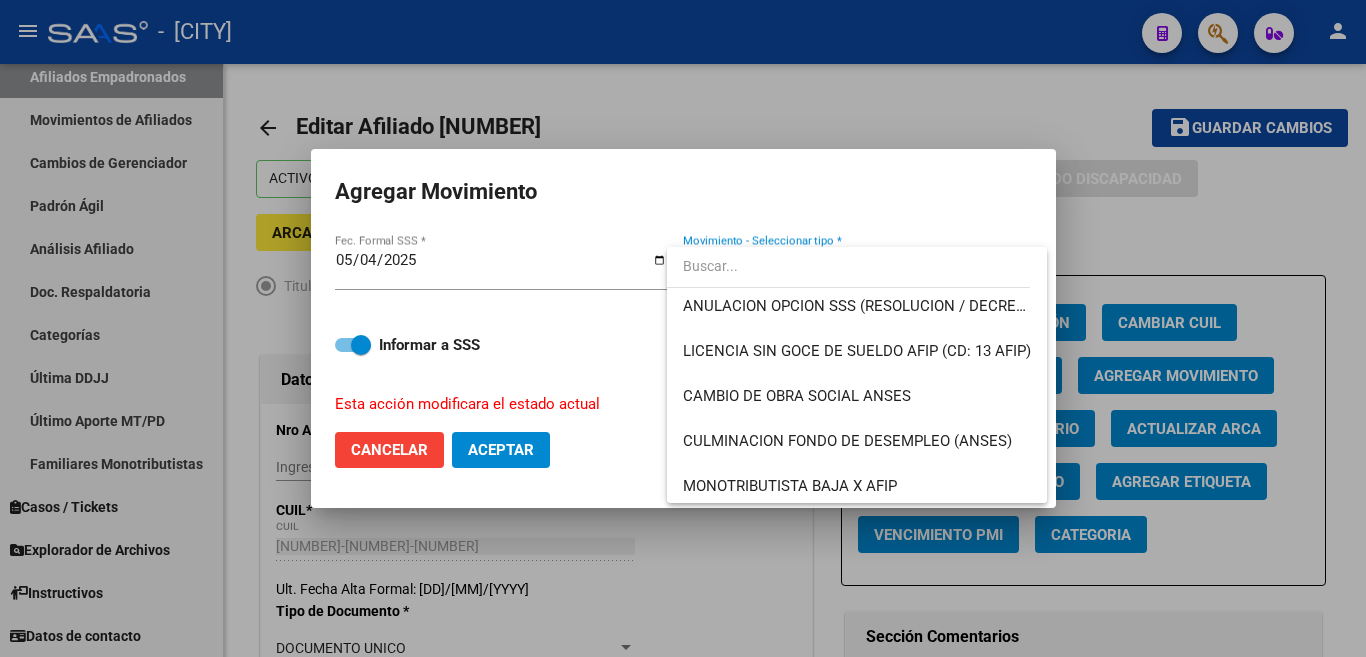 scroll, scrollTop: 400, scrollLeft: 0, axis: vertical 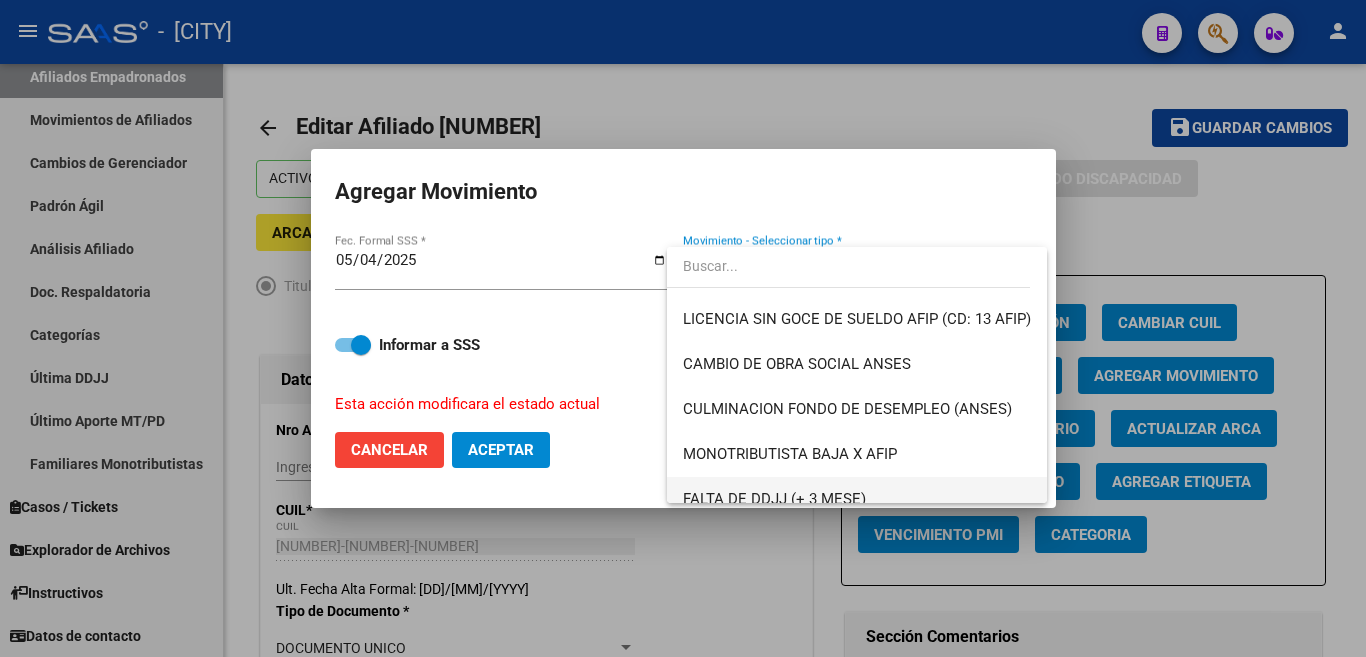 click on "FALTA DE DDJJ (+ 3 MESE)" at bounding box center (857, 499) 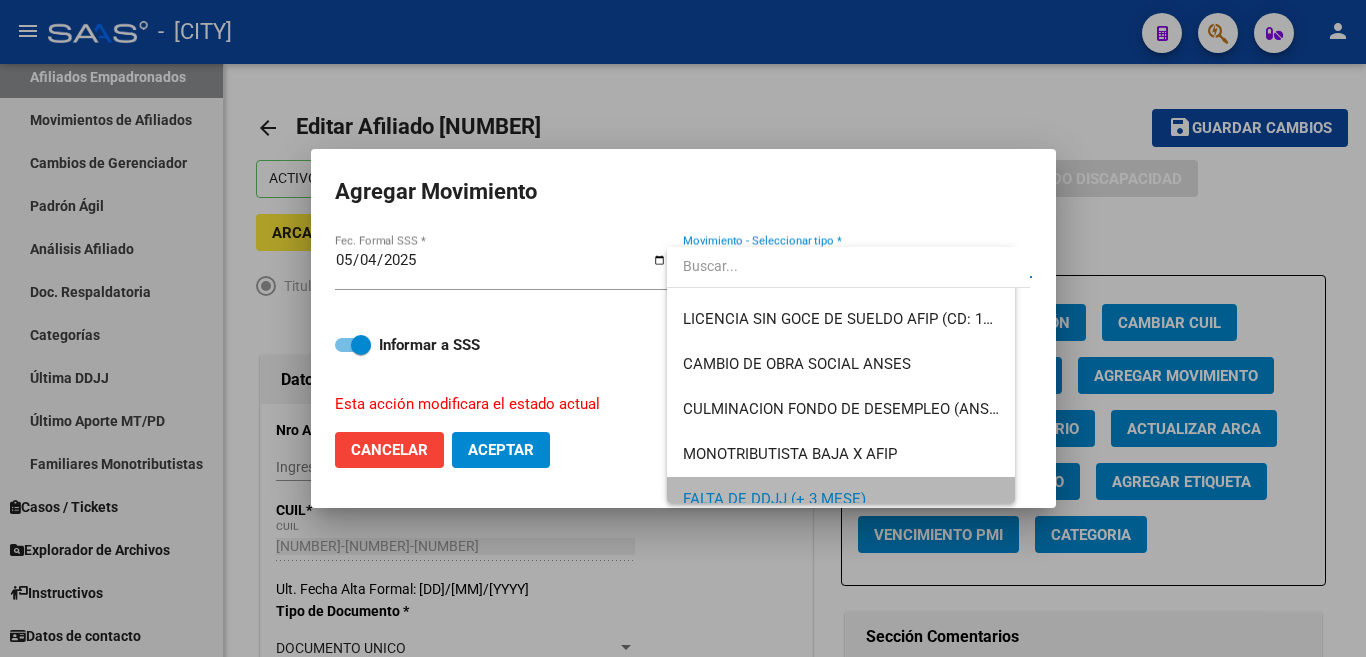 scroll, scrollTop: 416, scrollLeft: 0, axis: vertical 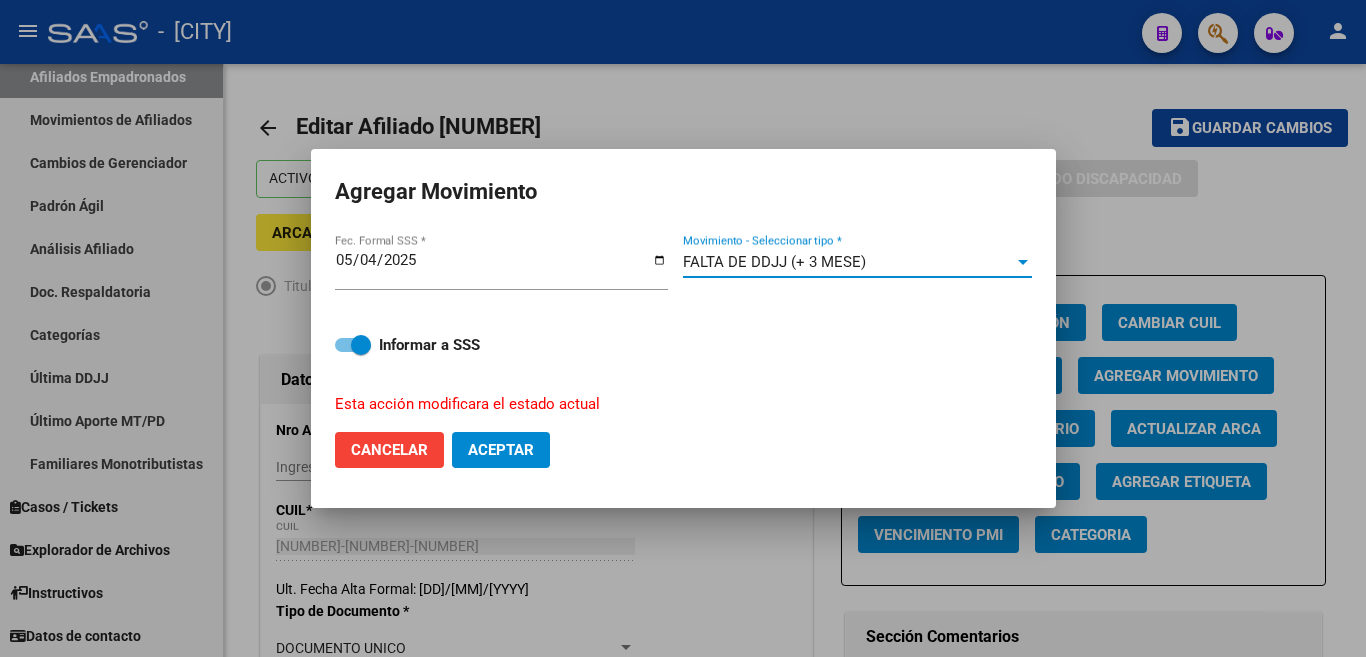 click on "Aceptar" 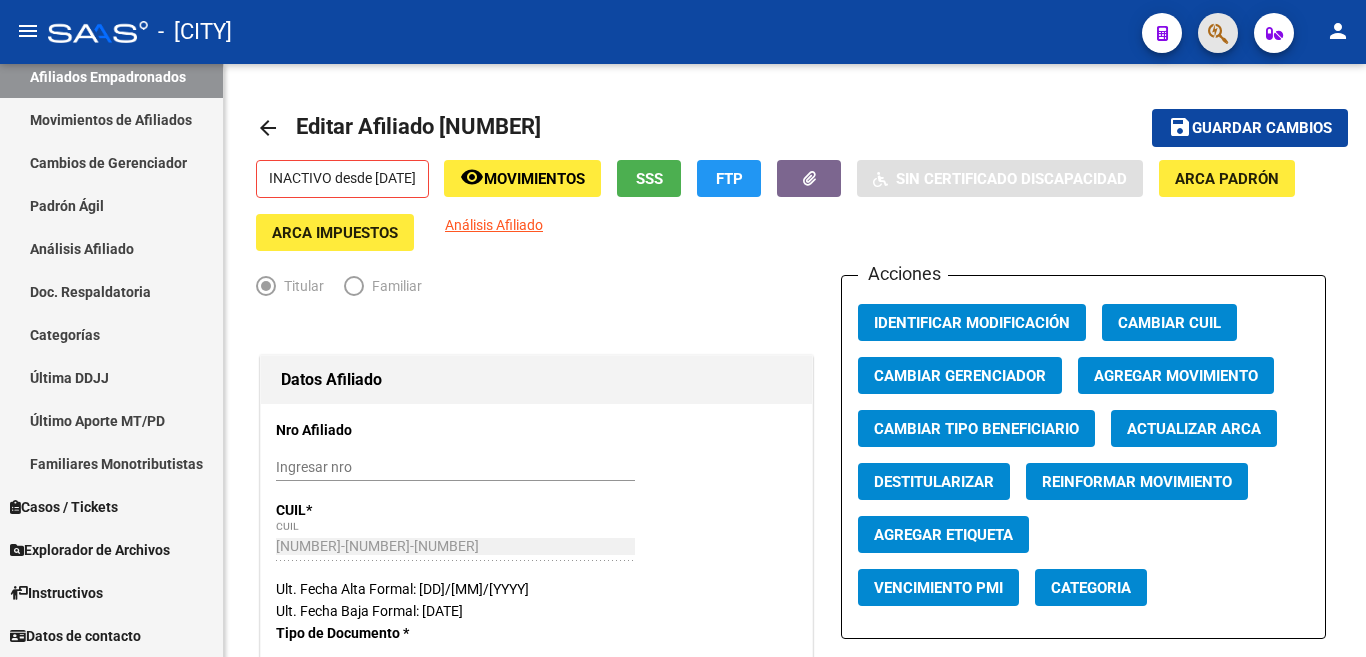 click 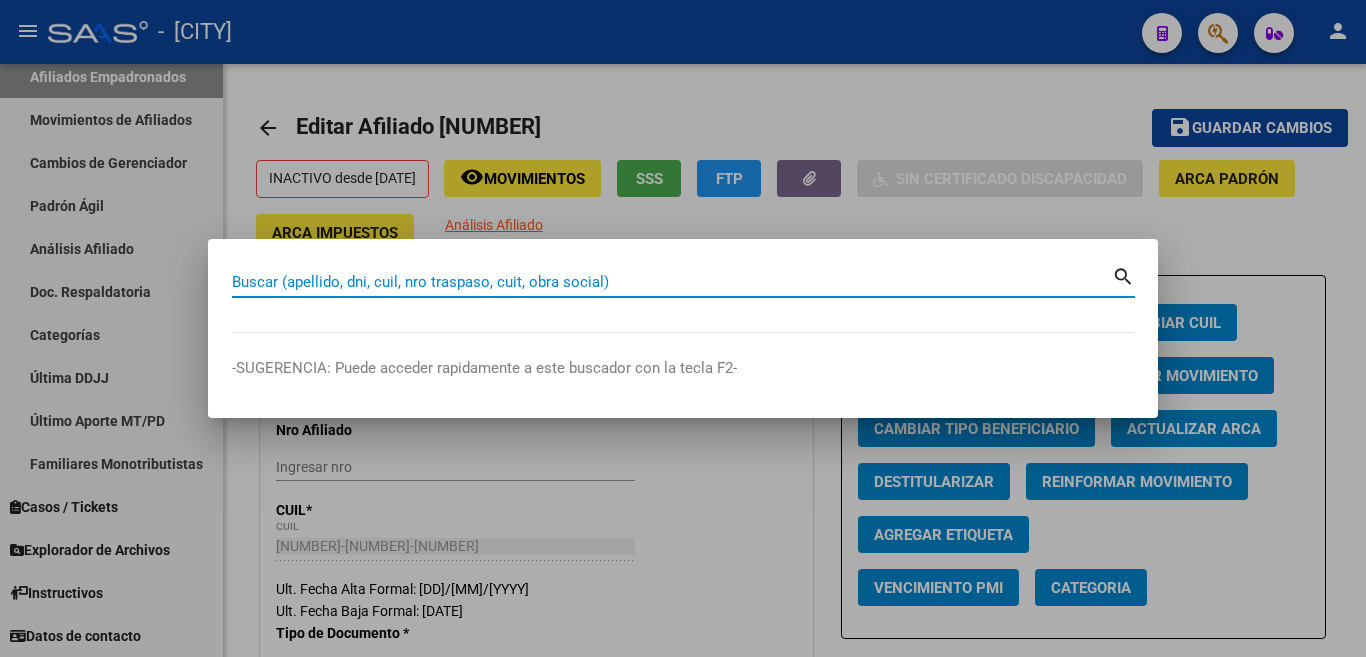 click on "Buscar (apellido, dni, cuil, nro traspaso, cuit, obra social)" at bounding box center [672, 282] 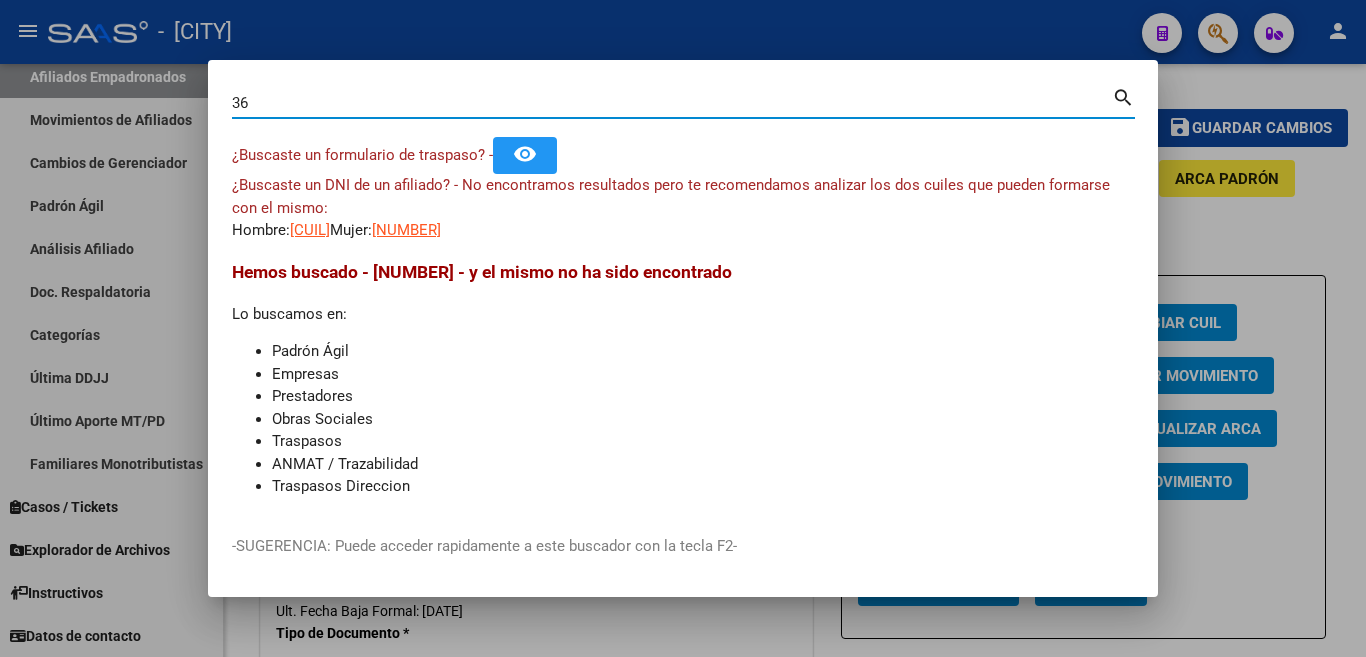 type on "3" 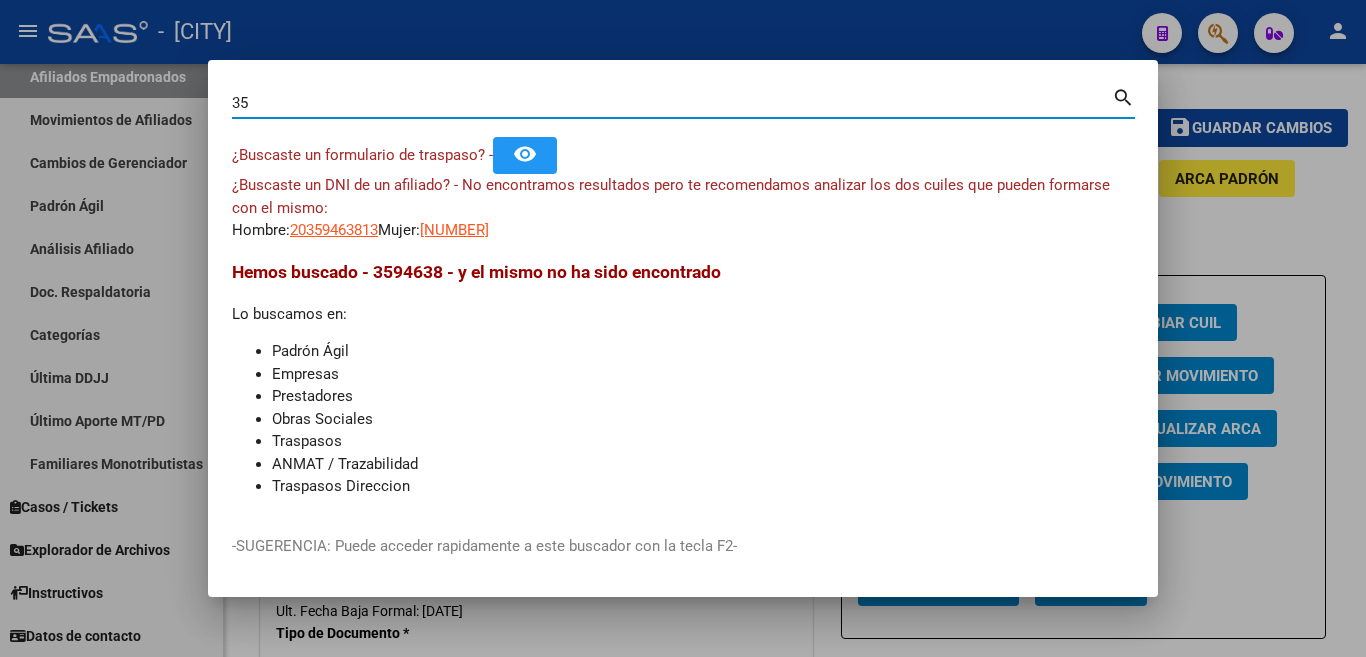 type on "3" 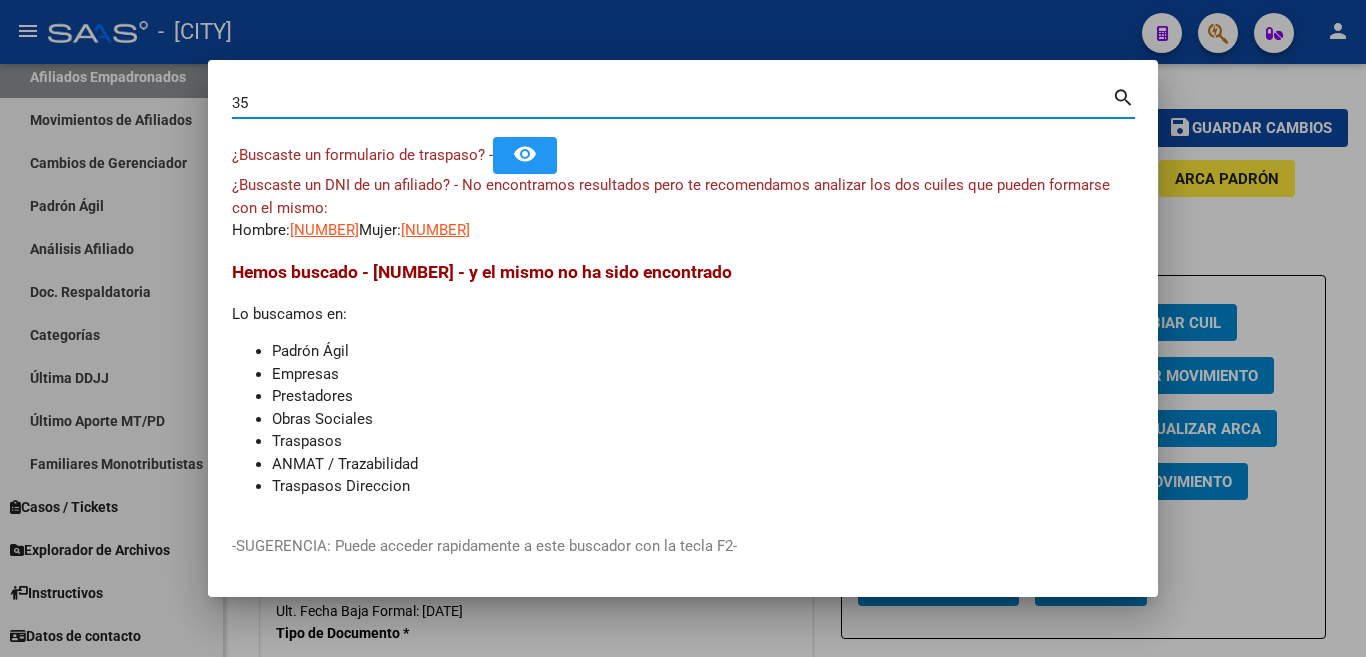 type on "3" 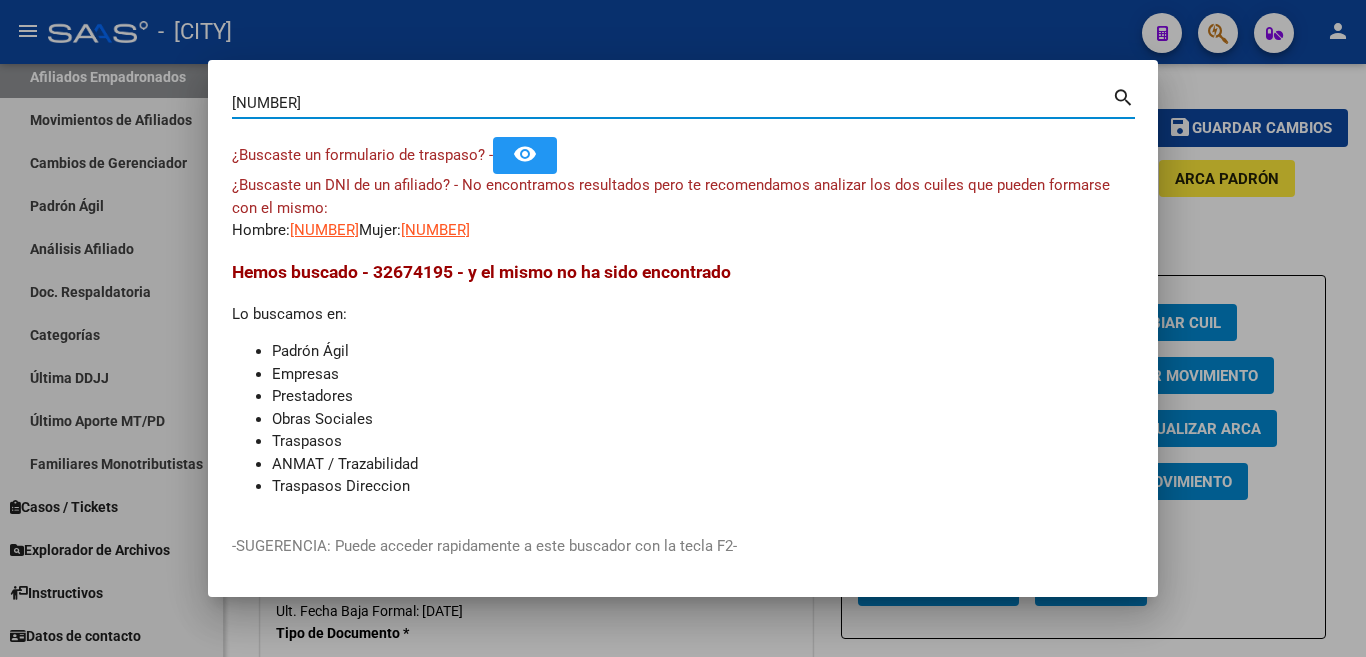 type on "[NUMBER]" 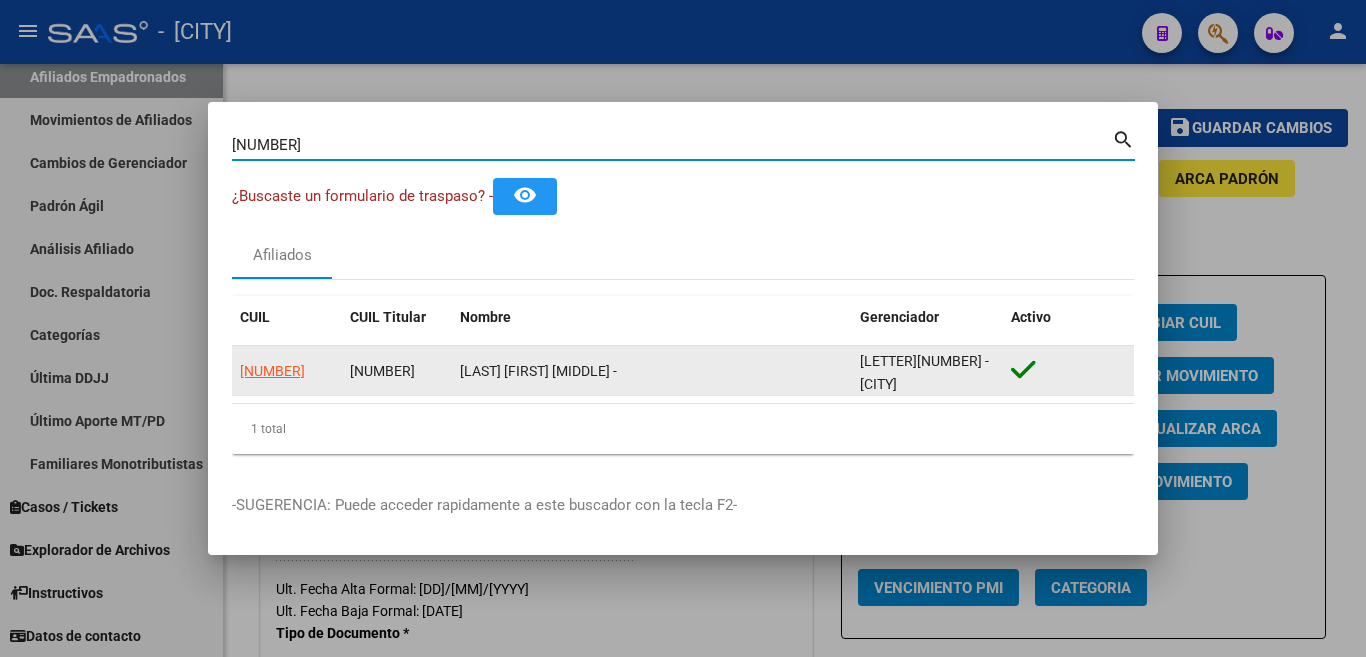 click on "[NUMBER]" 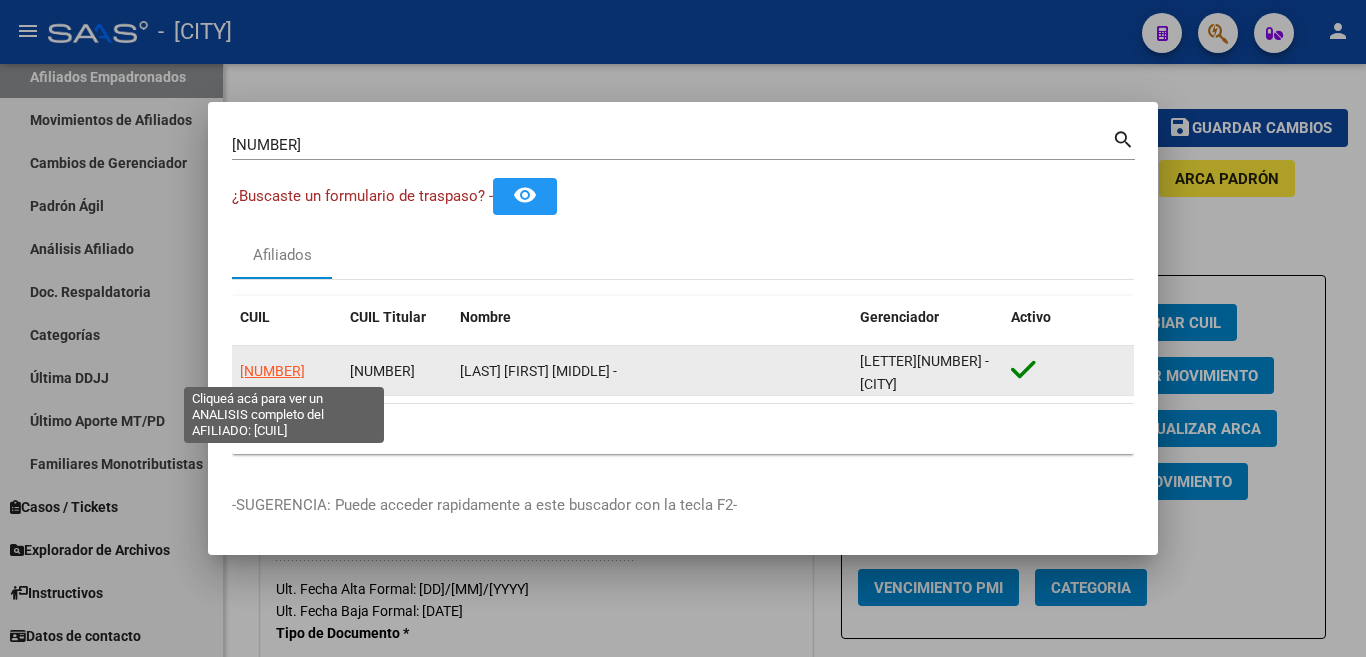 click on "[NUMBER]" 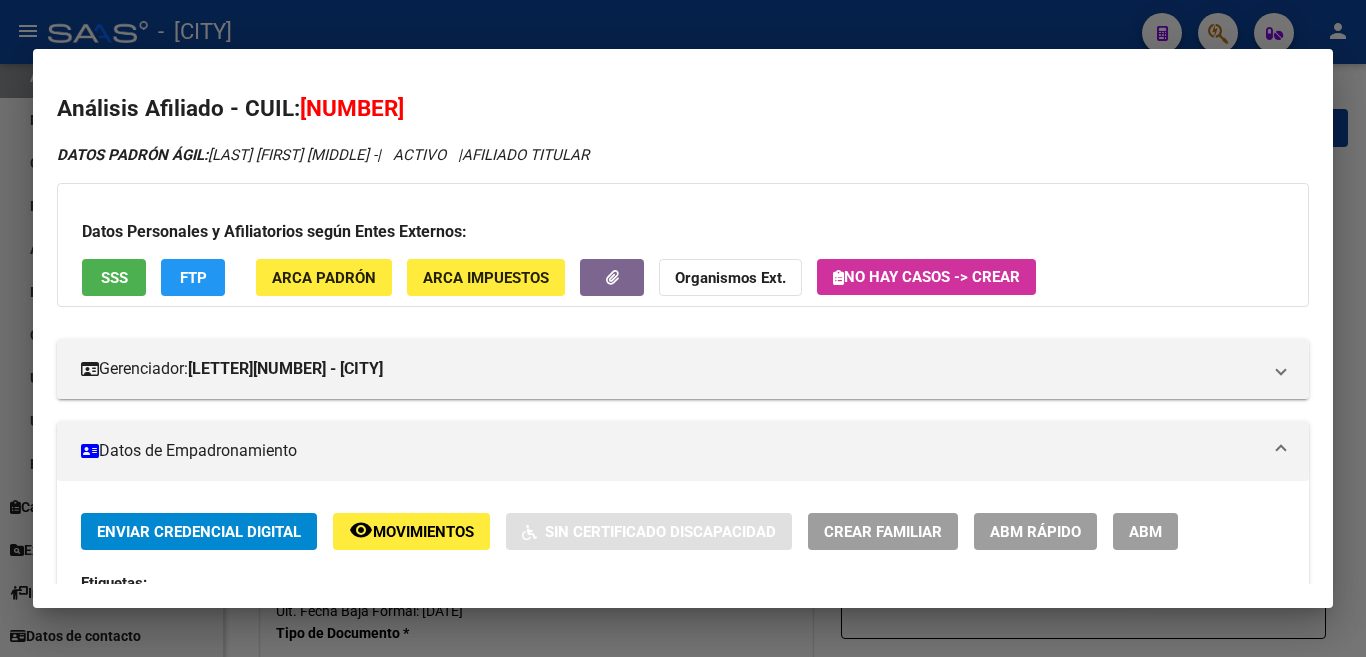 click on "ABM" at bounding box center [1145, 532] 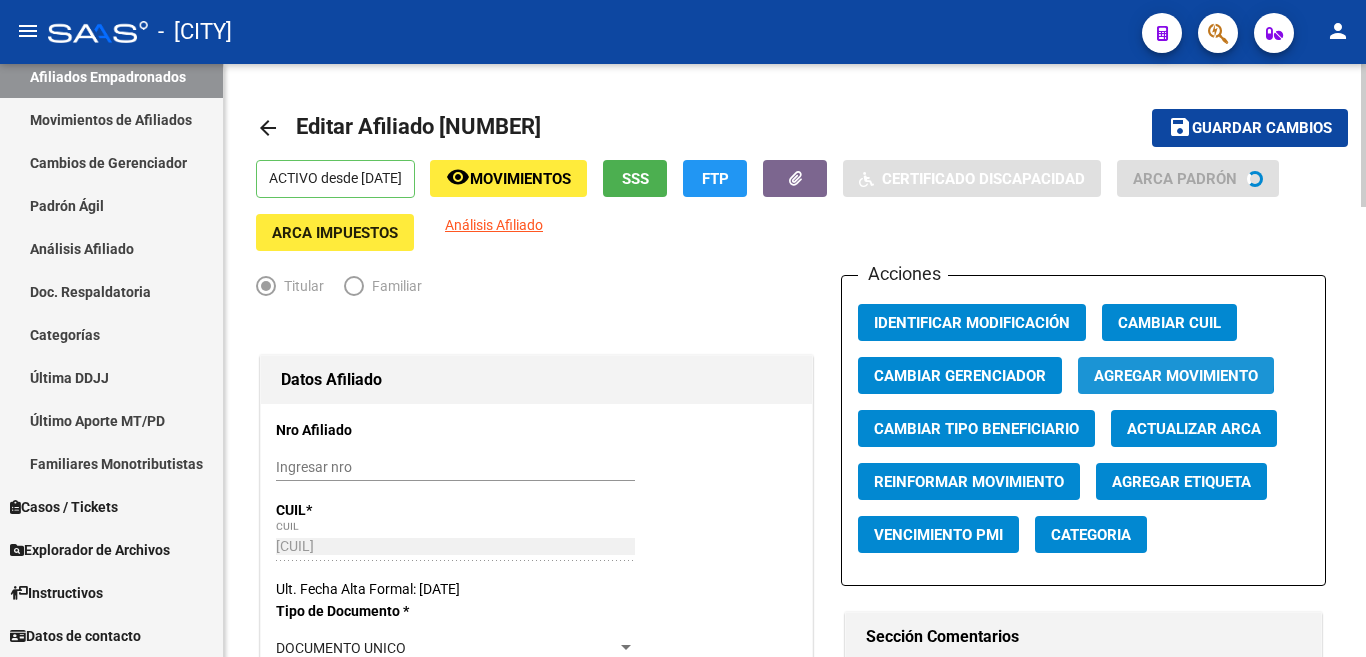 click on "Agregar Movimiento" 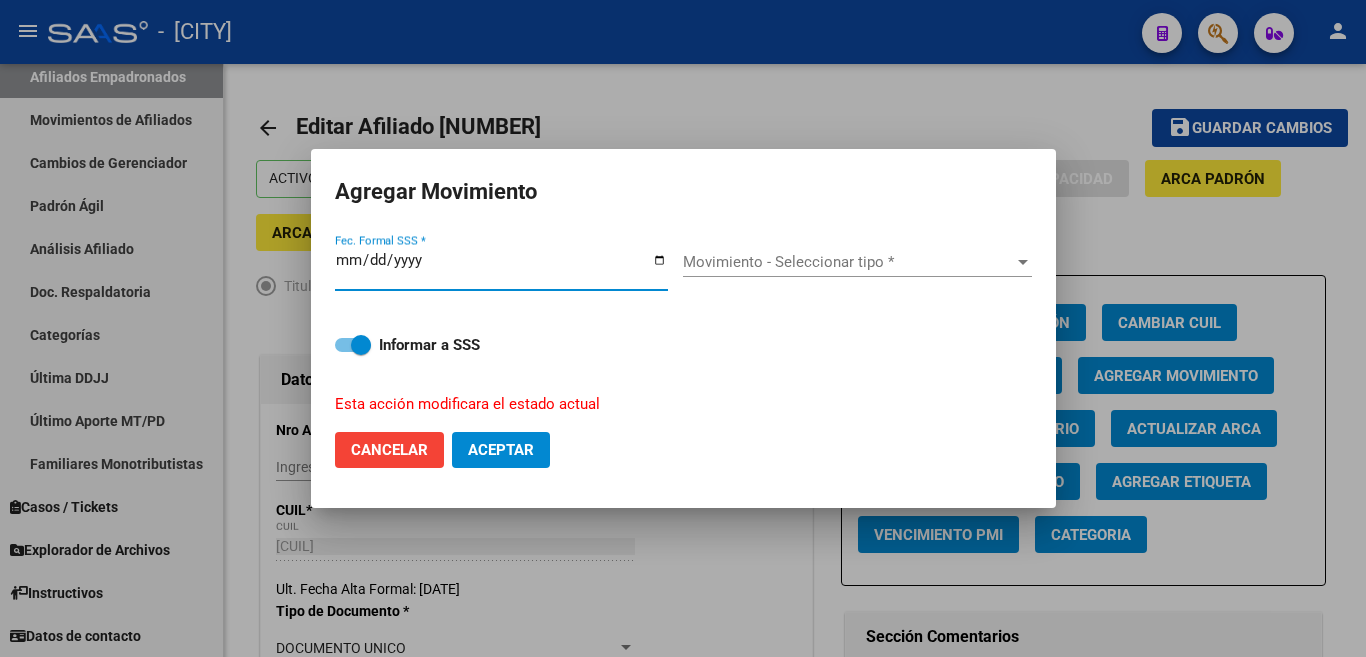 type on "[DATE]" 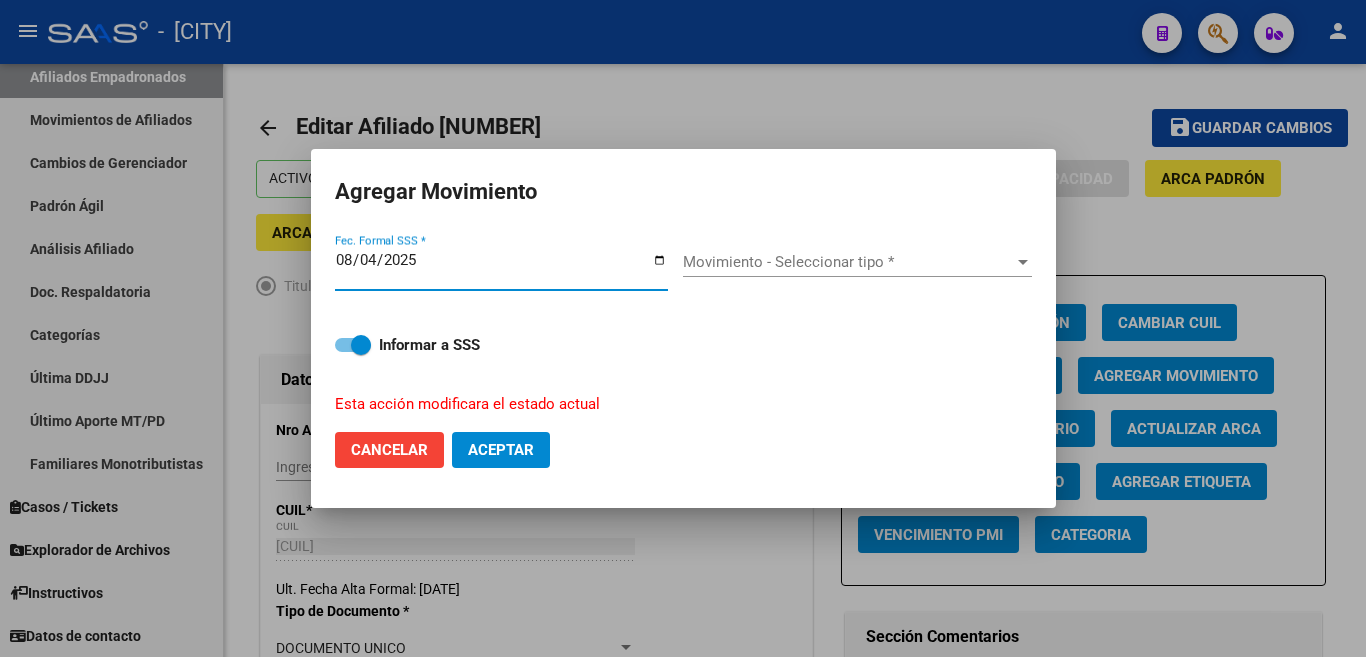 click on "Movimiento - Seleccionar tipo * Movimiento - Seleccionar tipo *" at bounding box center [857, 262] 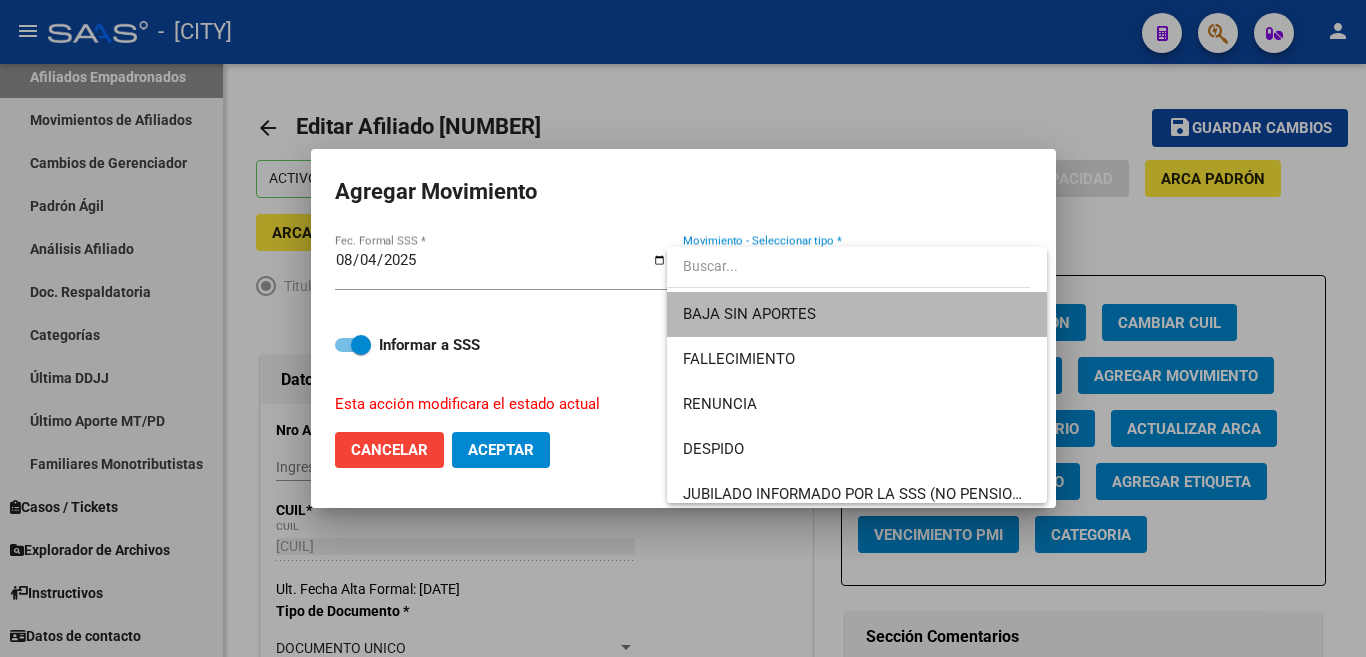 click on "BAJA SIN APORTES" at bounding box center [857, 314] 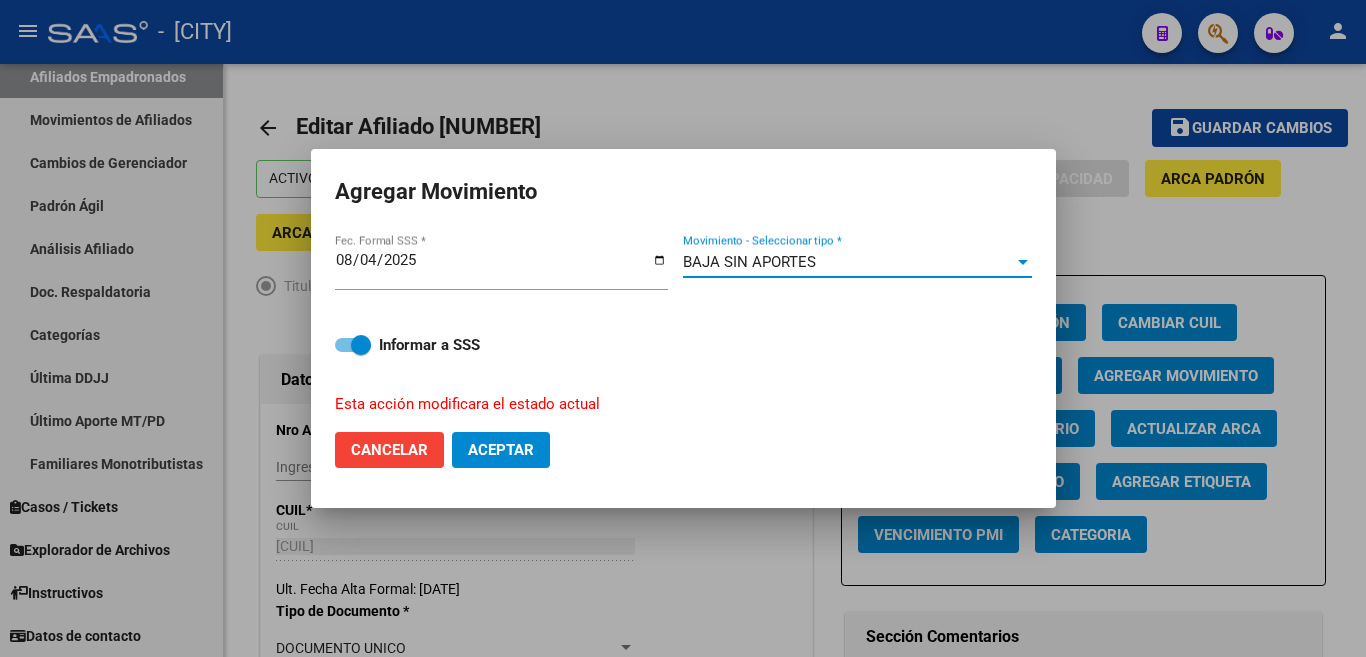click on "Aceptar" 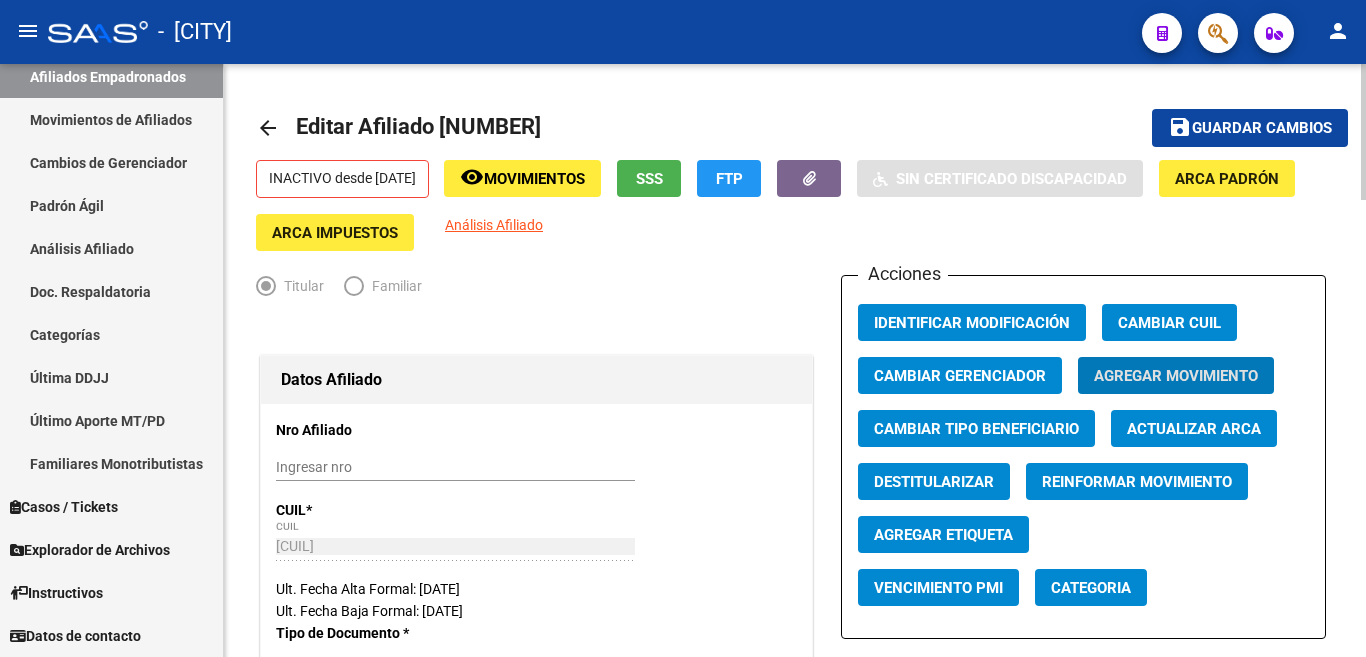 type 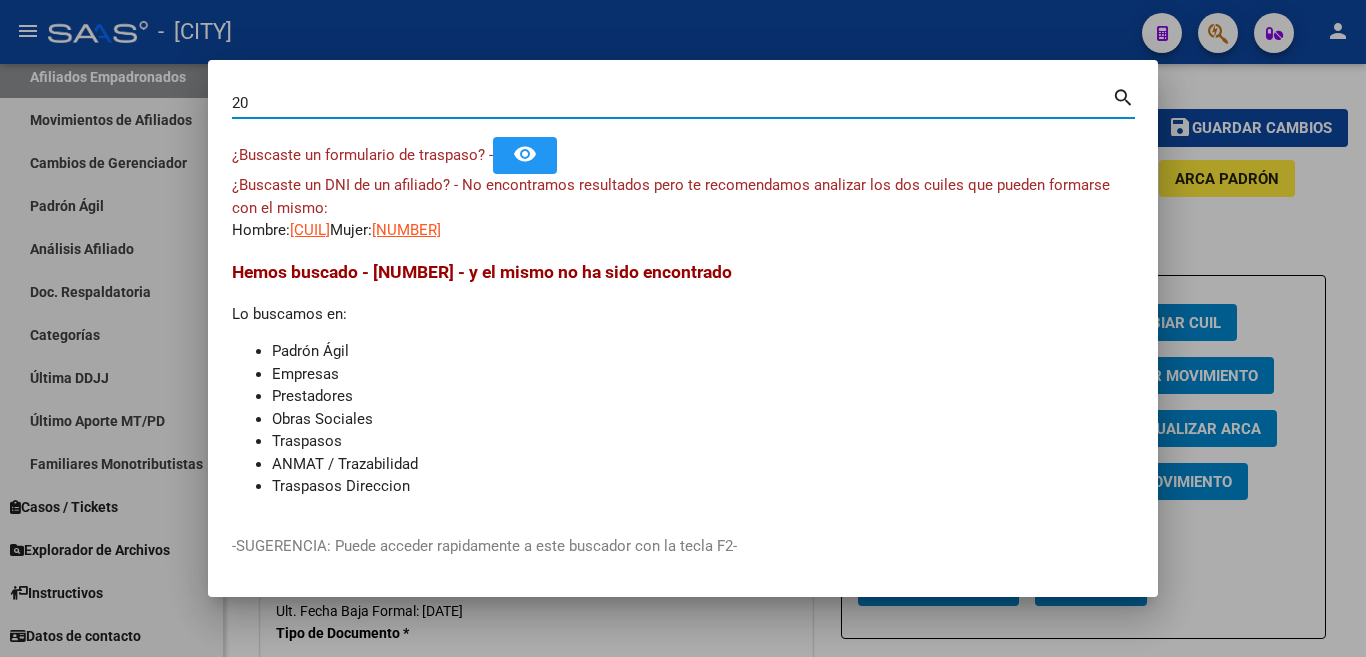 type on "2" 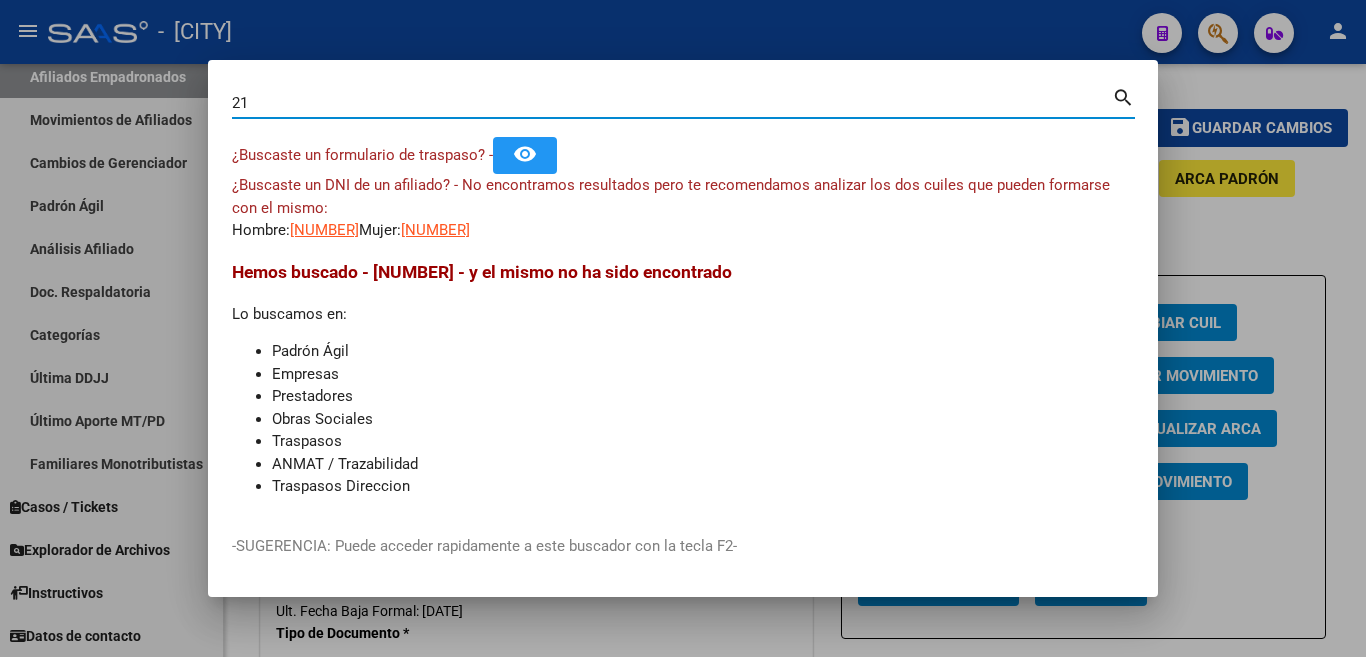 type on "2" 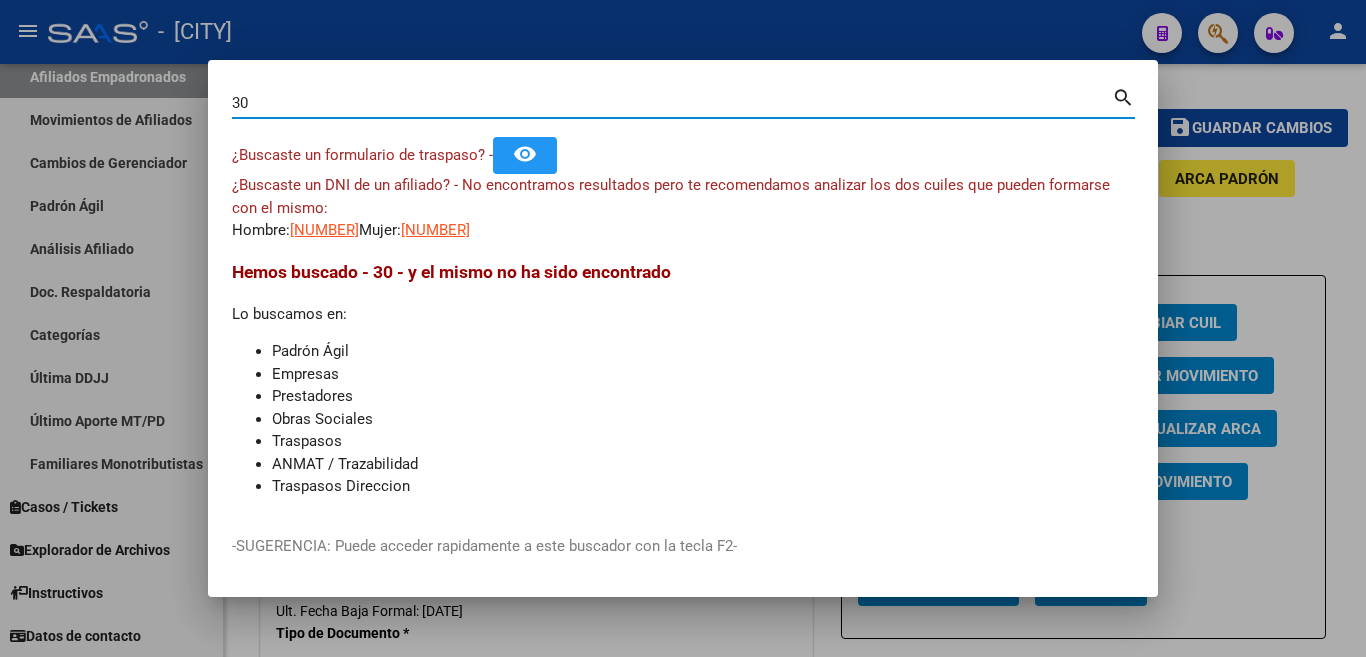 type on "3" 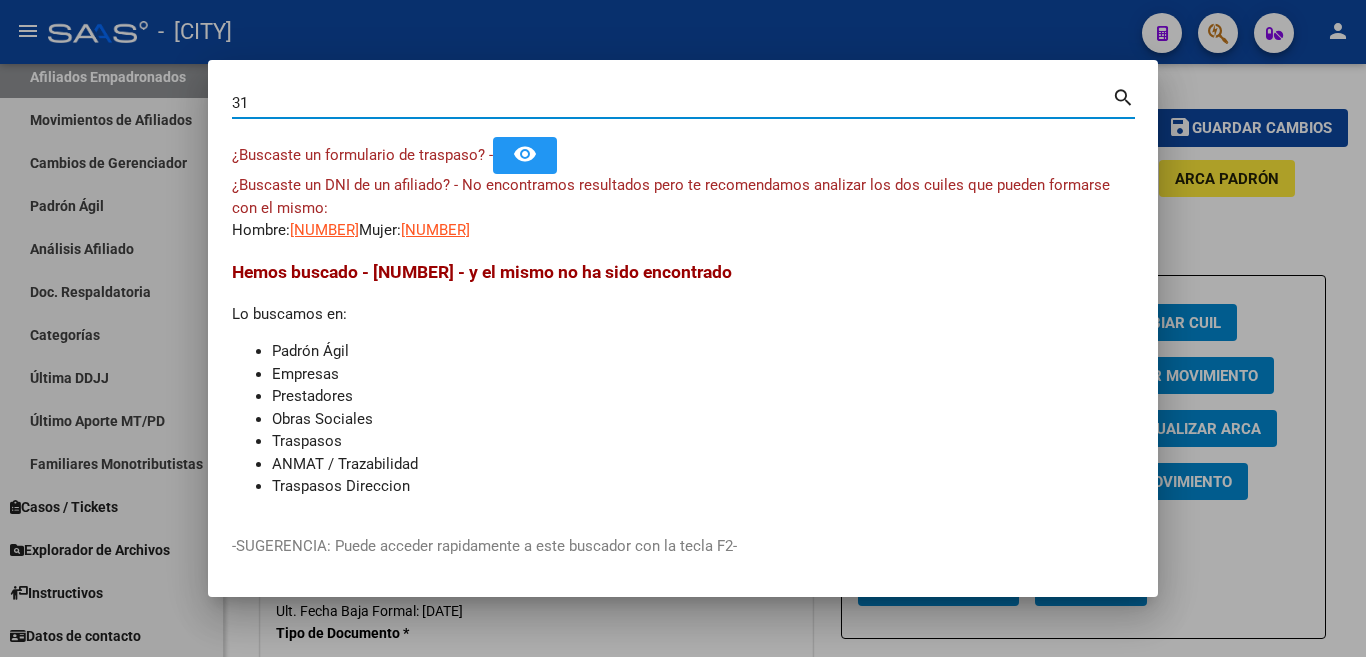type on "3" 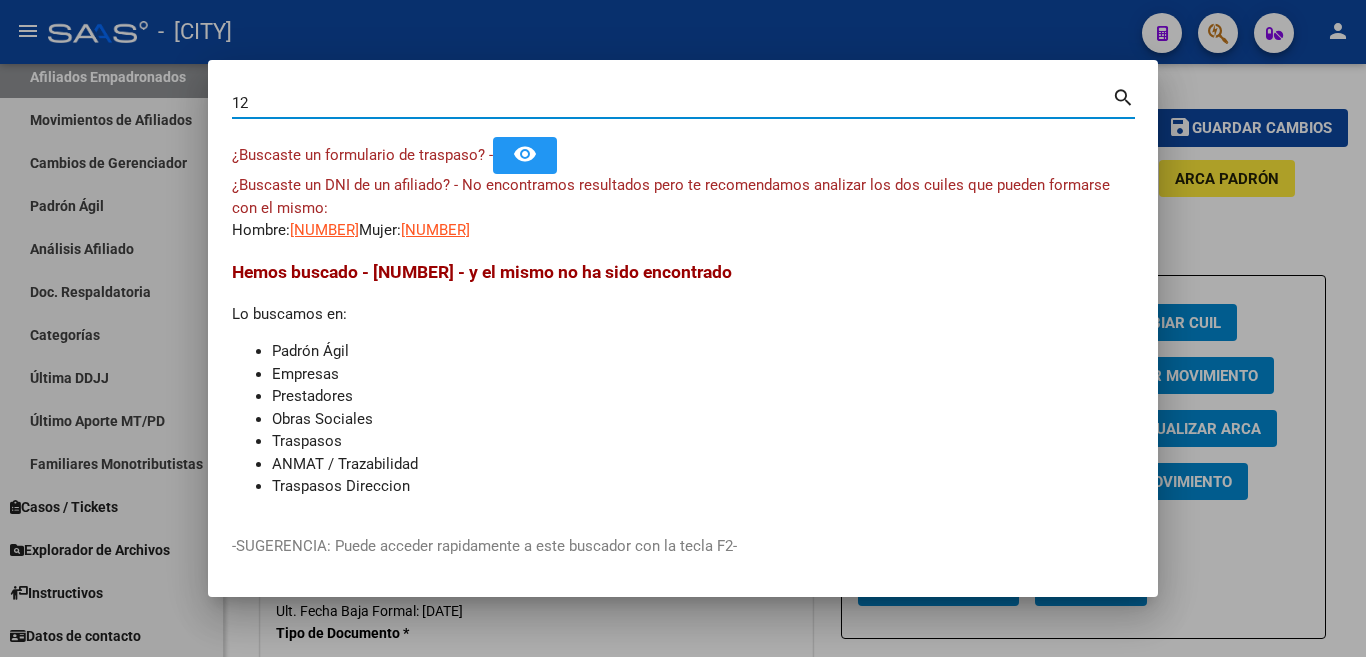 type on "1" 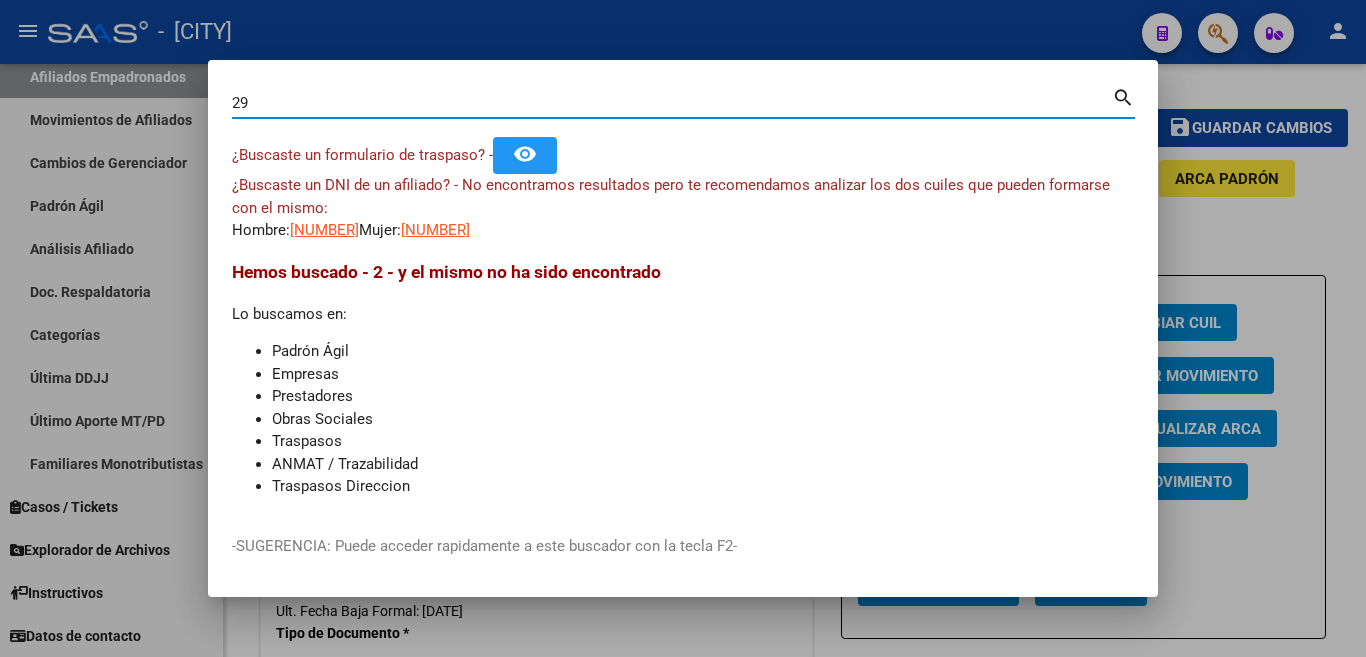 type on "2" 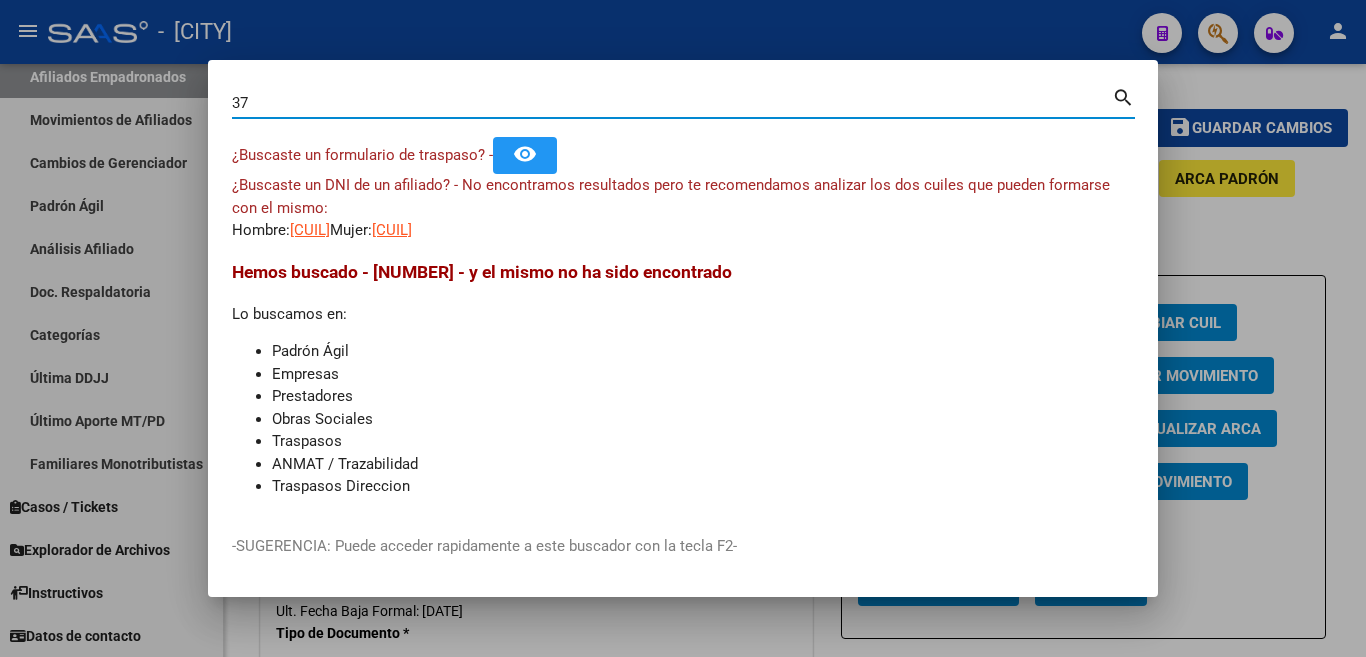 type on "3" 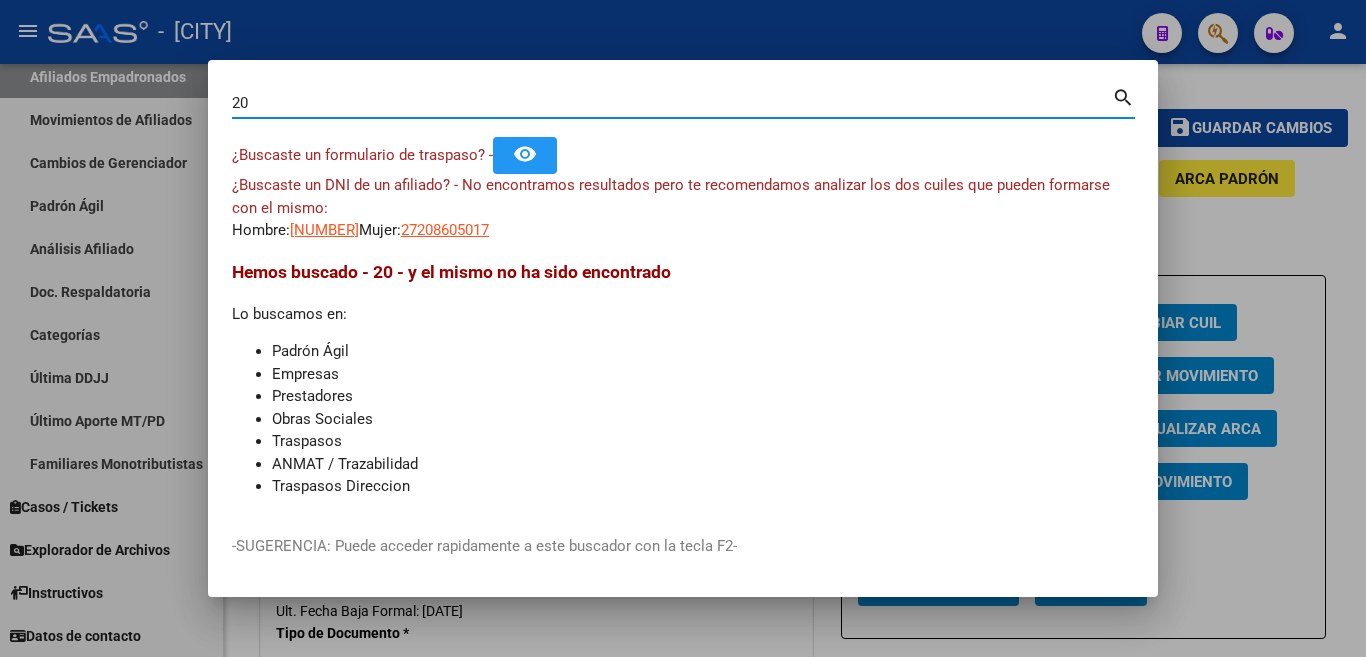 type on "2" 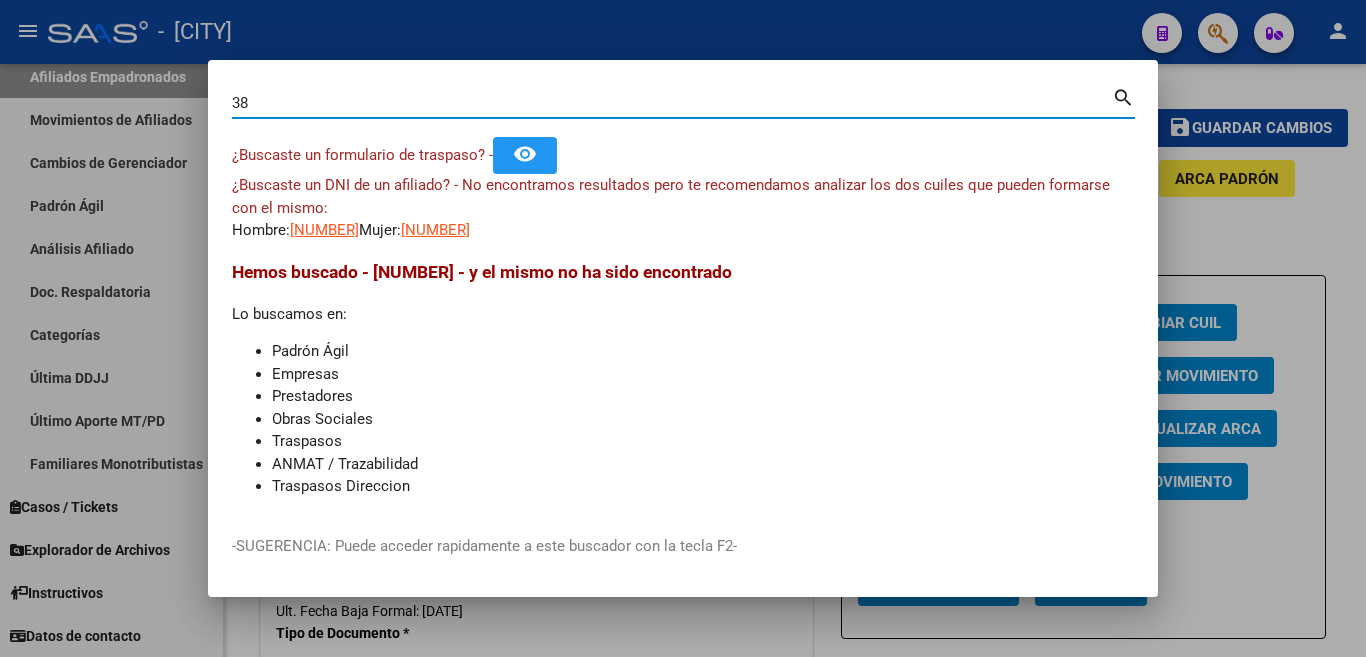 type on "3" 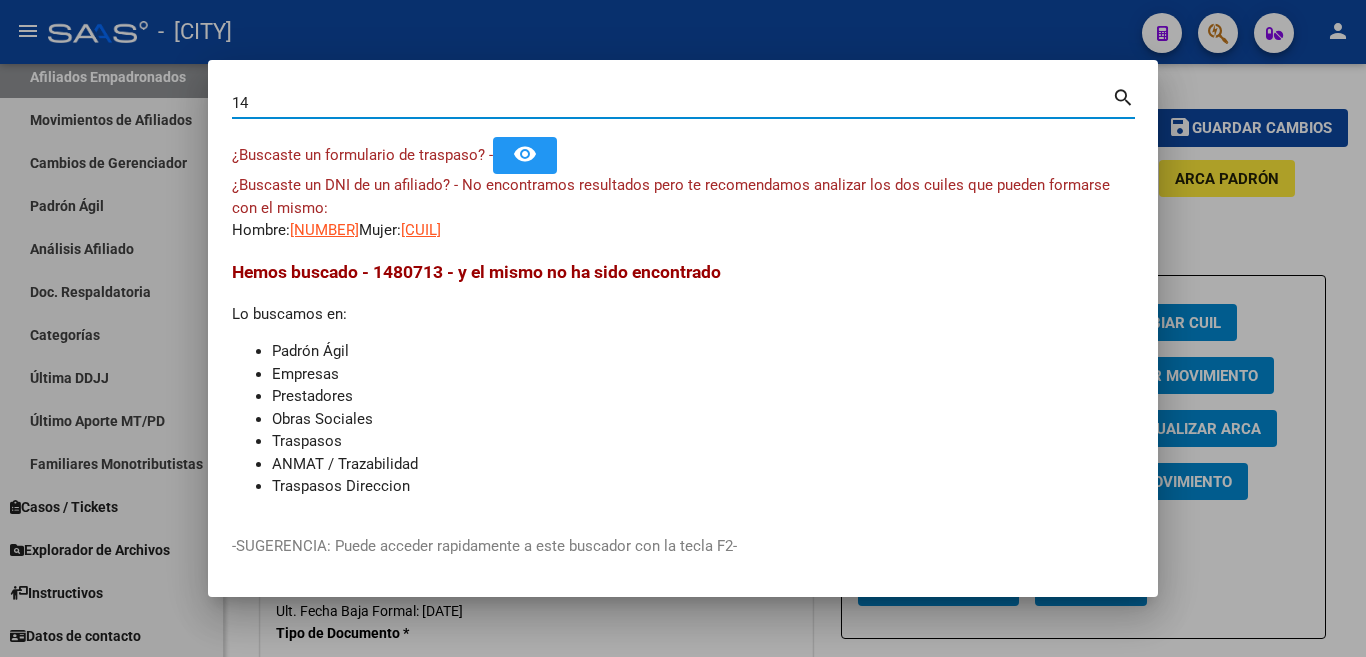 type on "1" 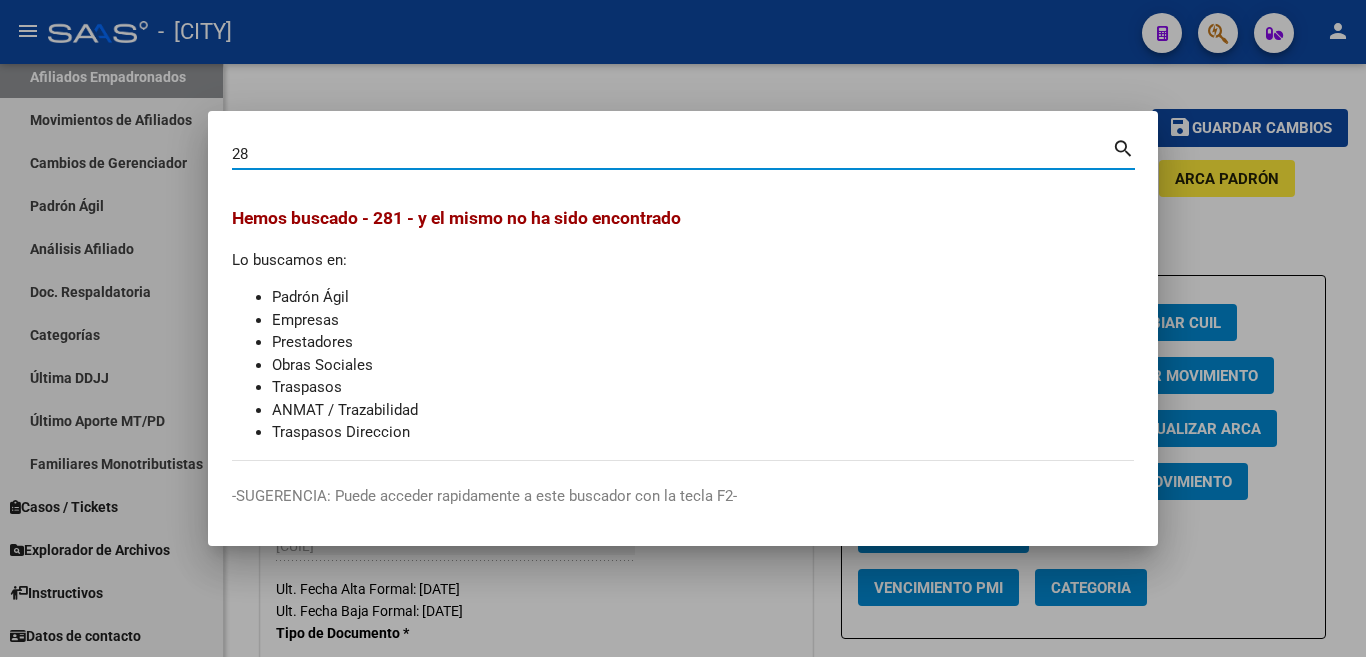 type on "2" 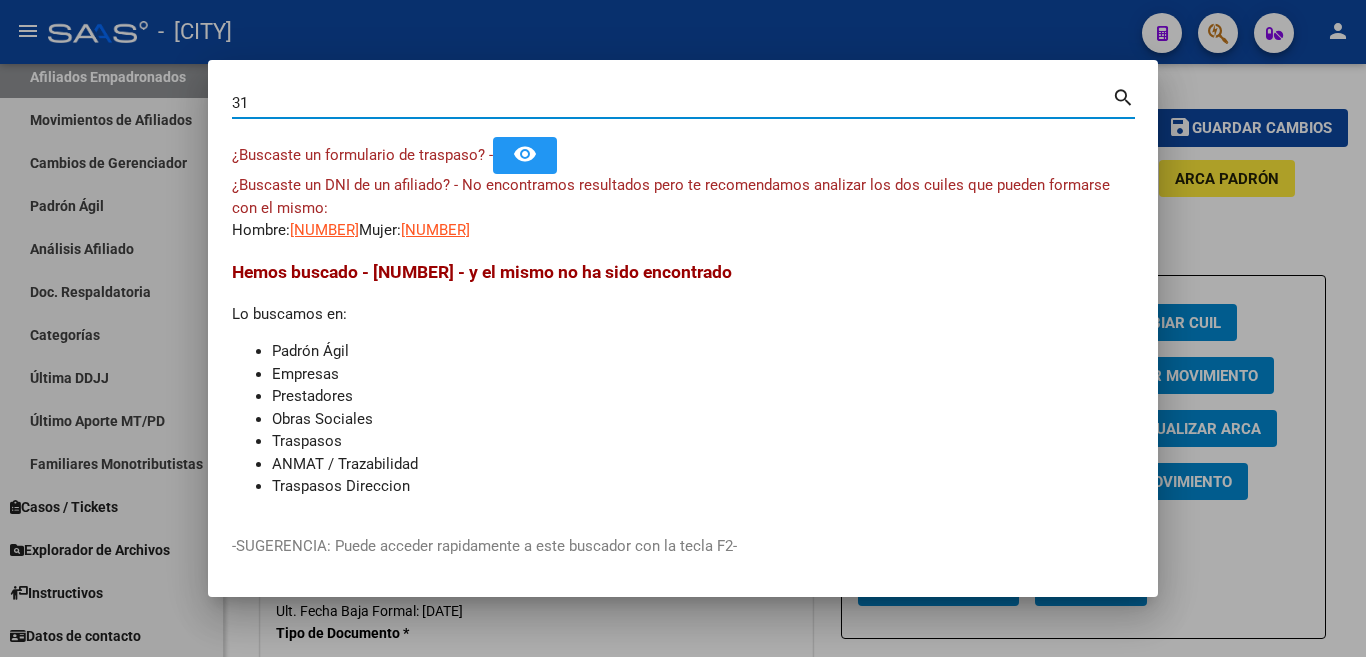 type on "3" 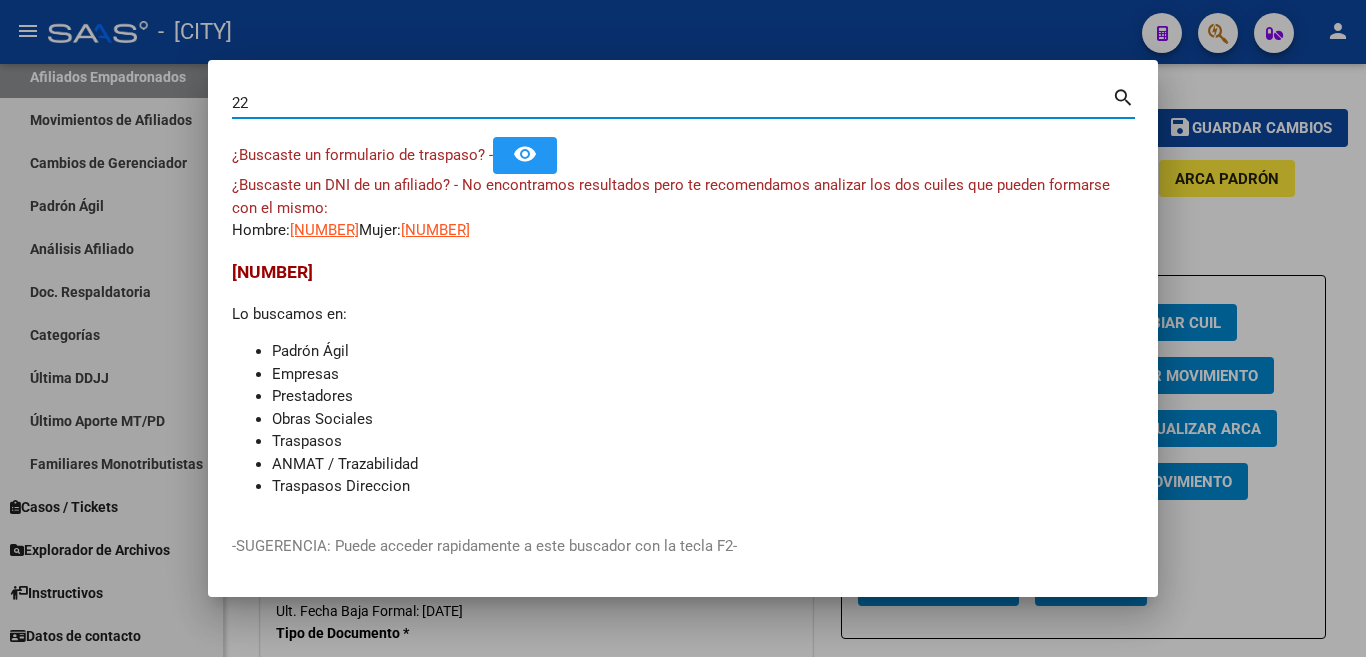 type on "2" 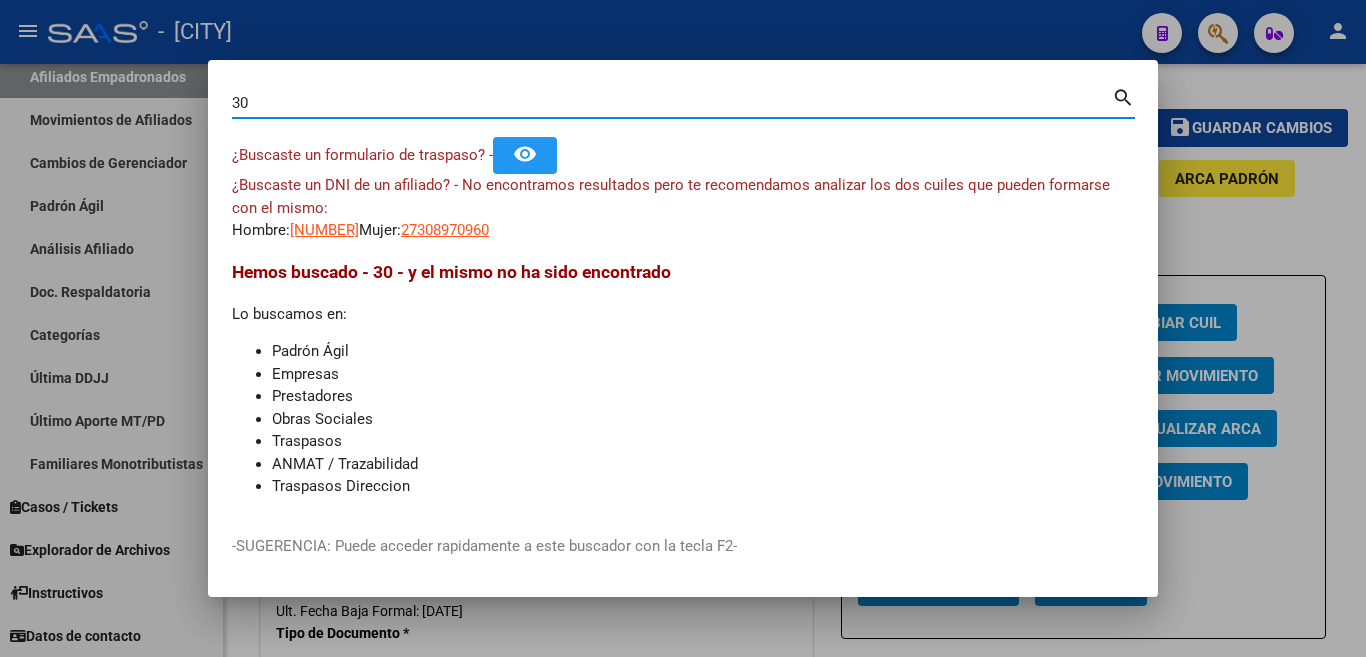 type on "3" 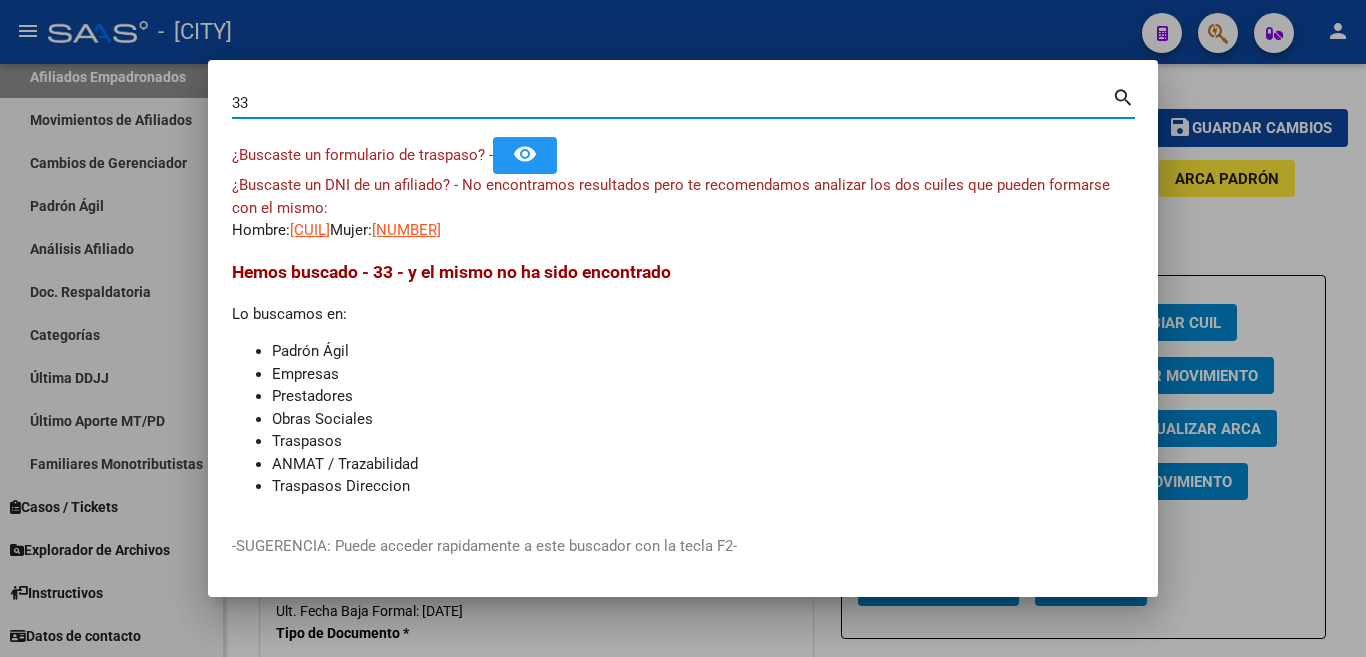 type on "3" 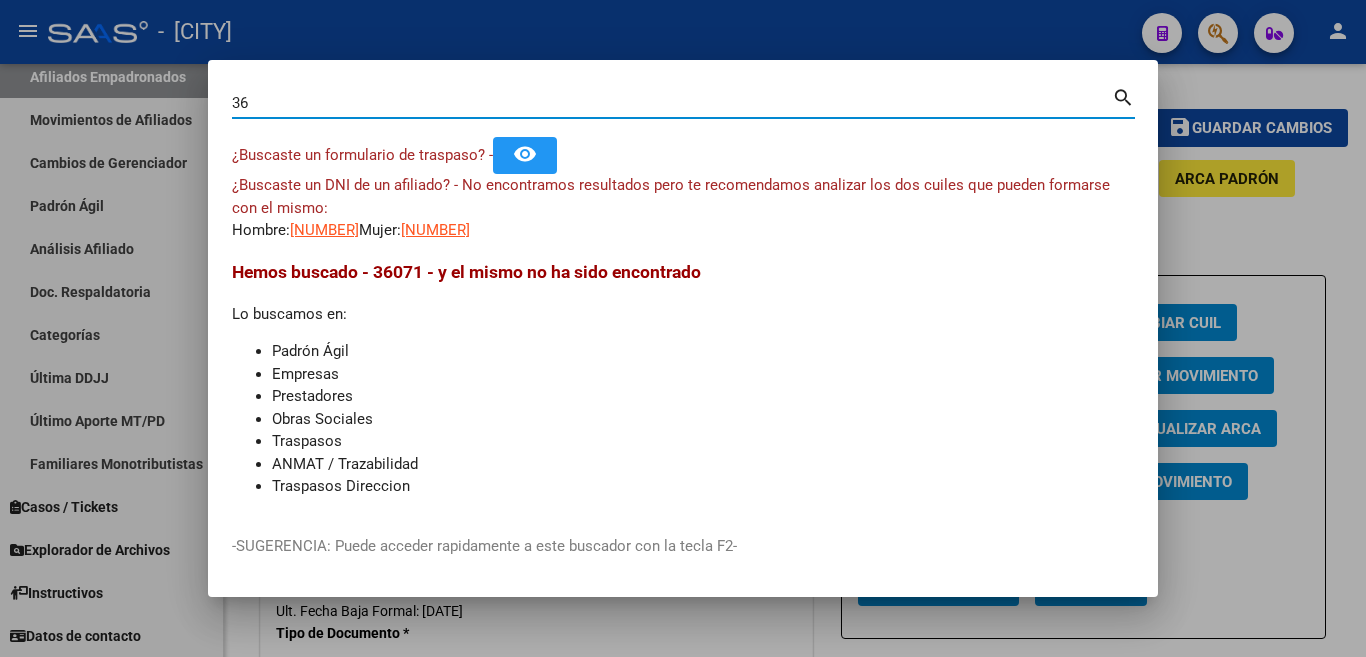type on "3" 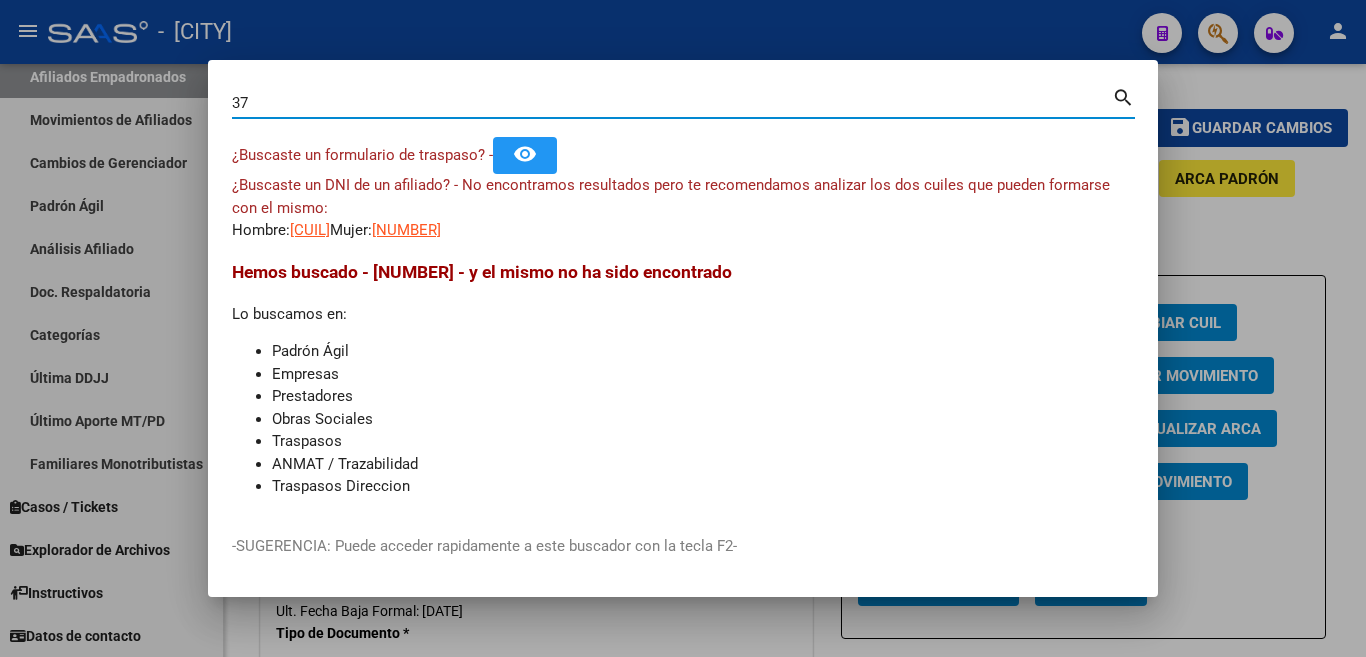 type on "3" 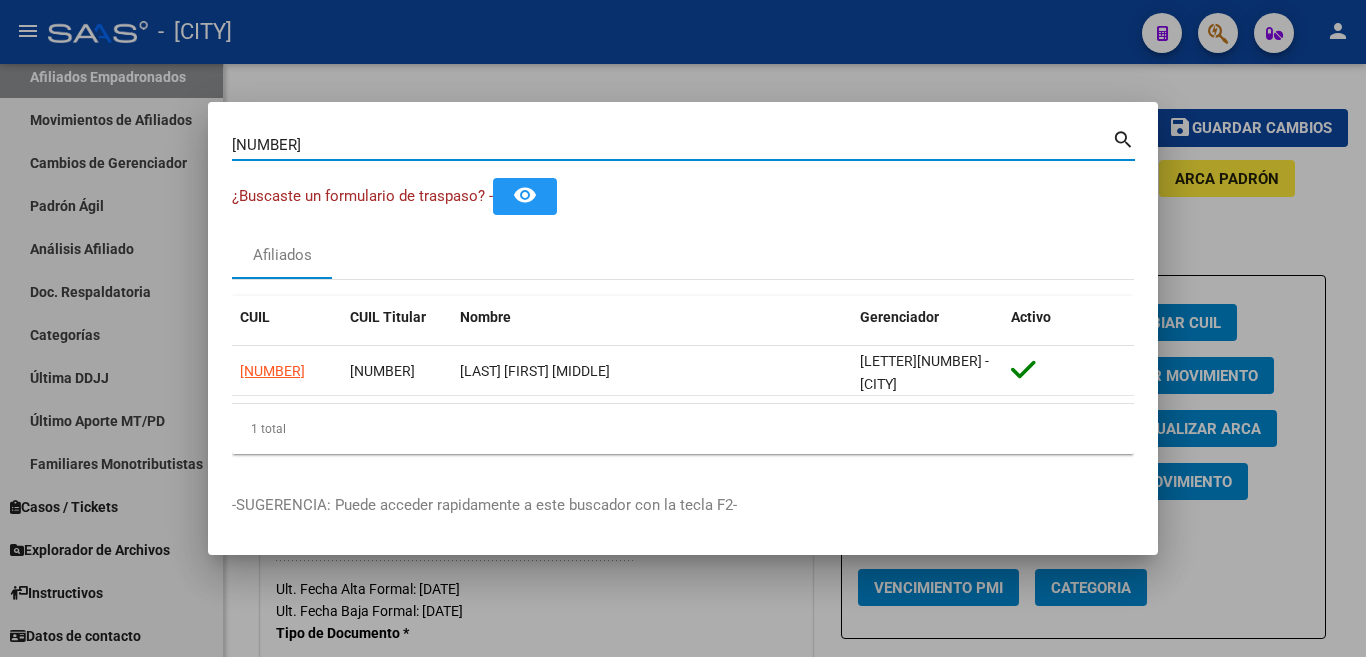 click on "[NUMBER]" at bounding box center (672, 145) 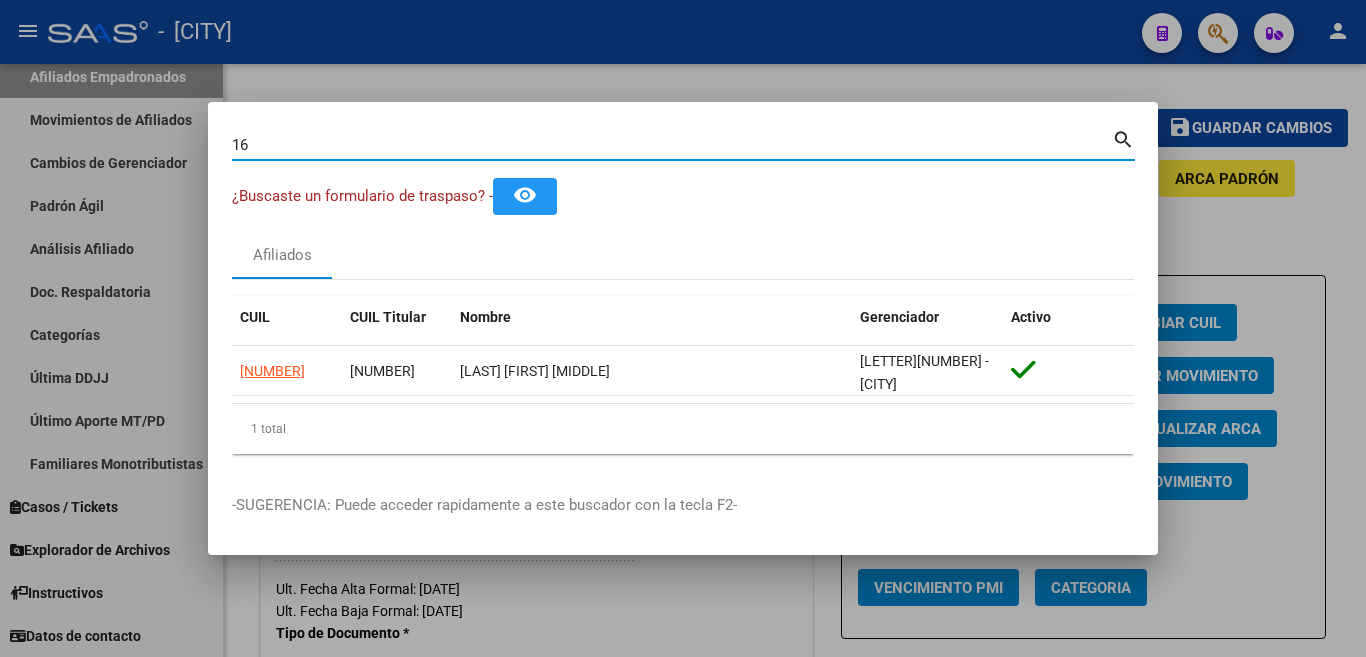 type on "1" 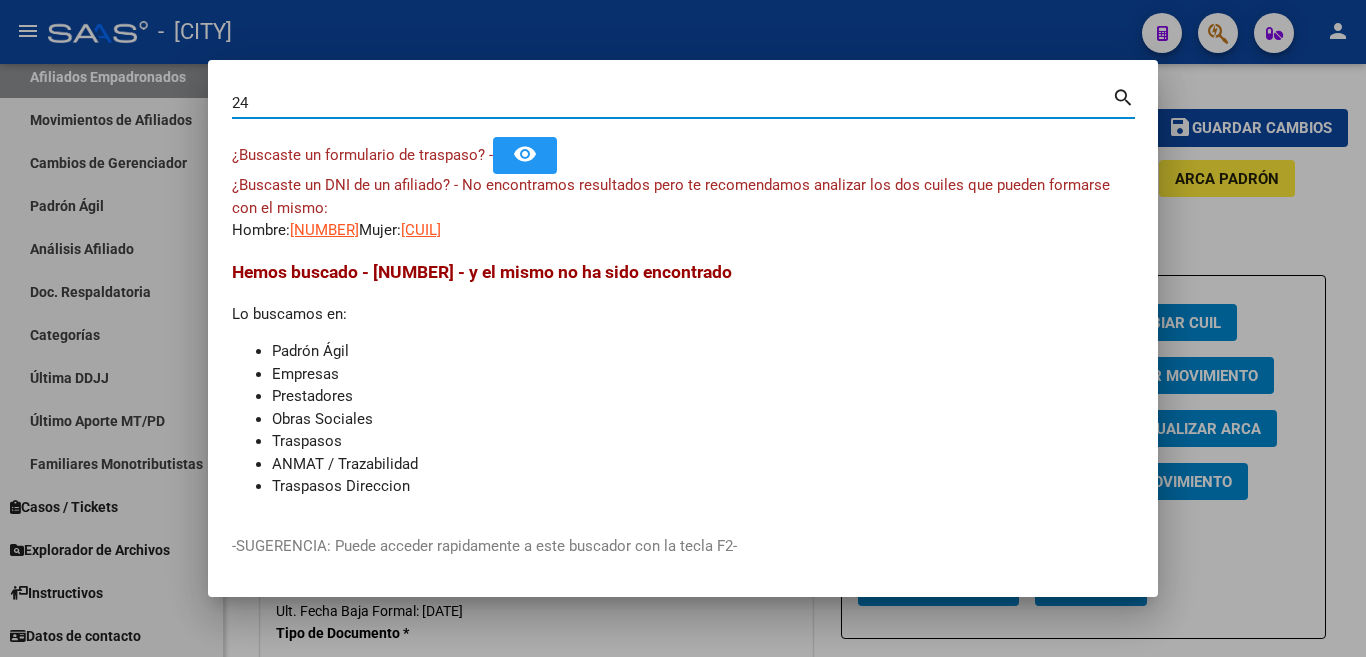 type on "2" 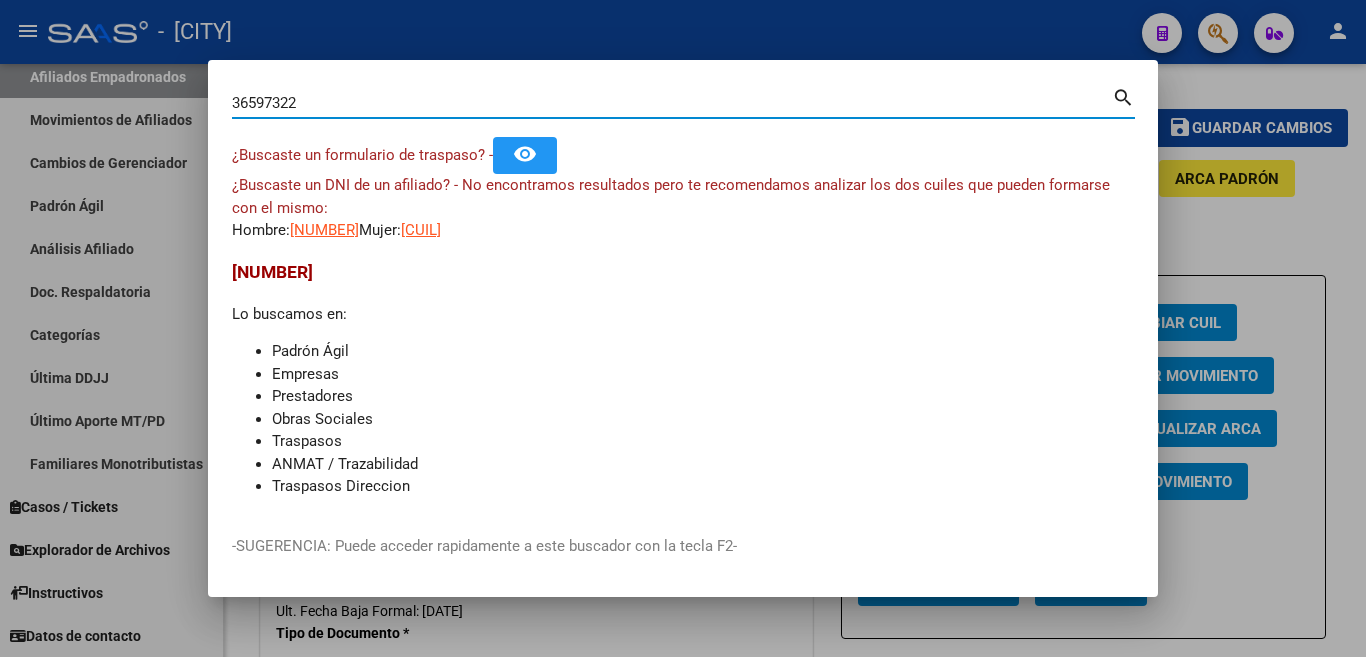 type on "36597322" 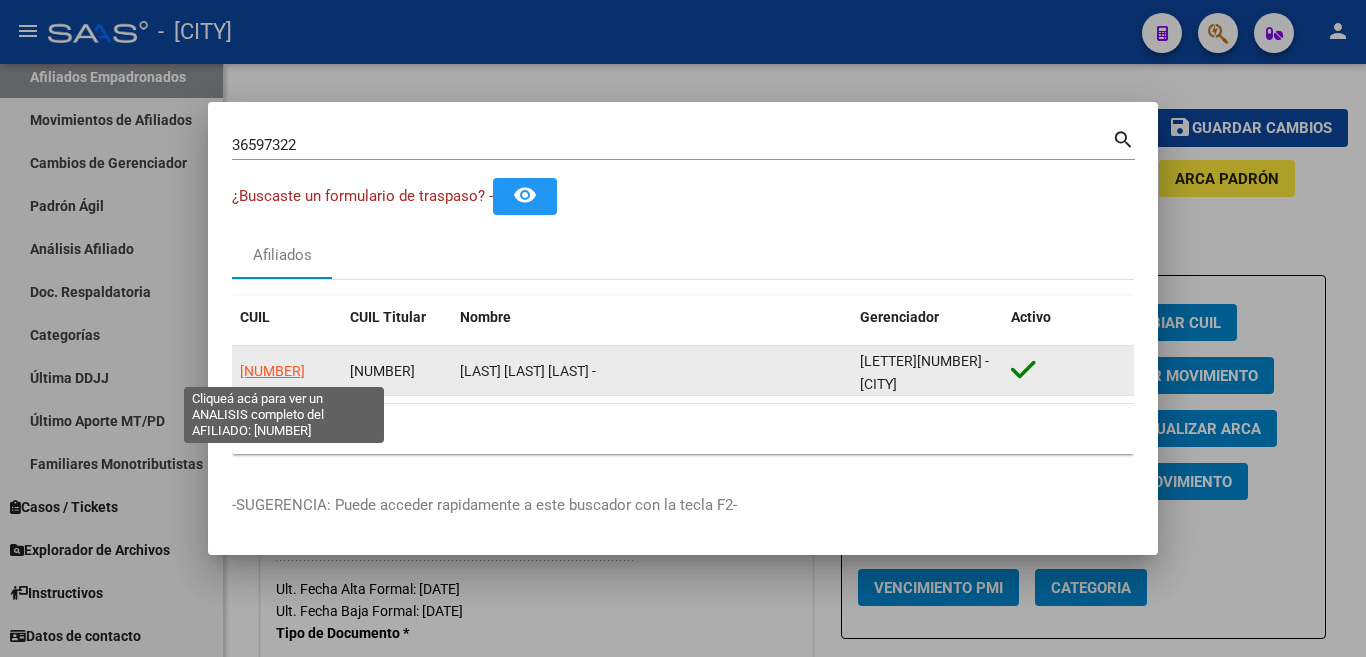 click on "[NUMBER]" 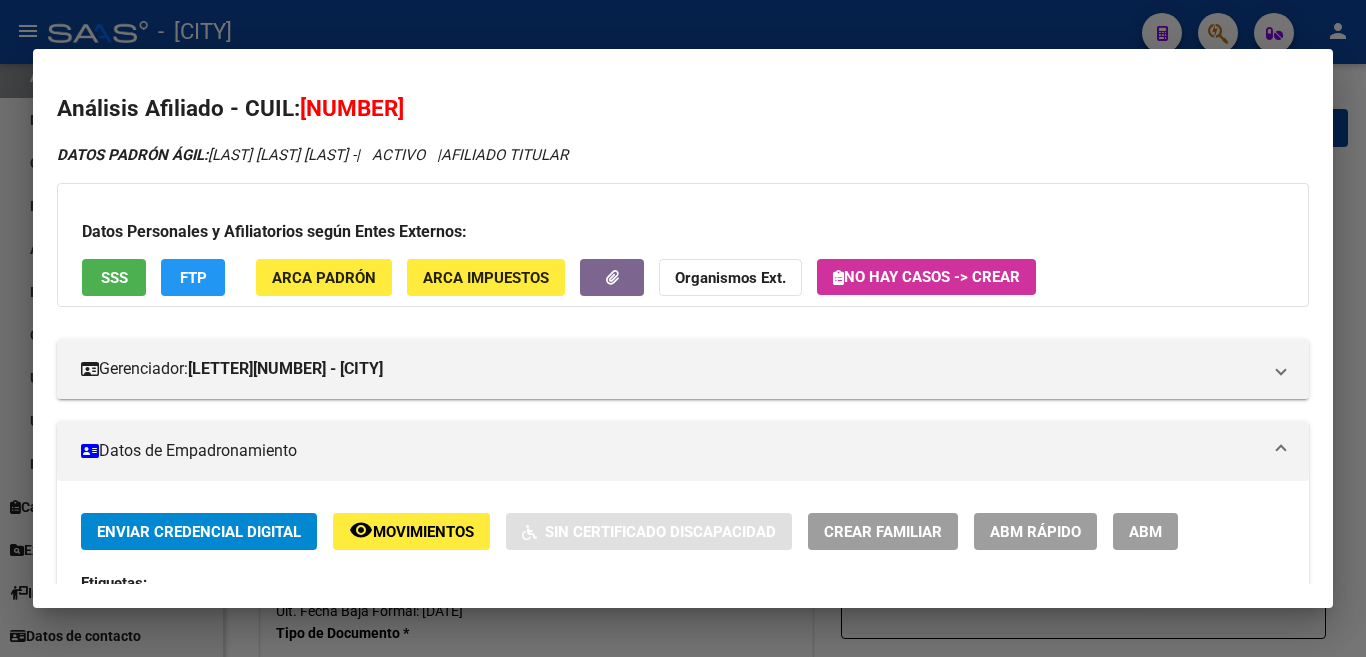 scroll, scrollTop: 200, scrollLeft: 0, axis: vertical 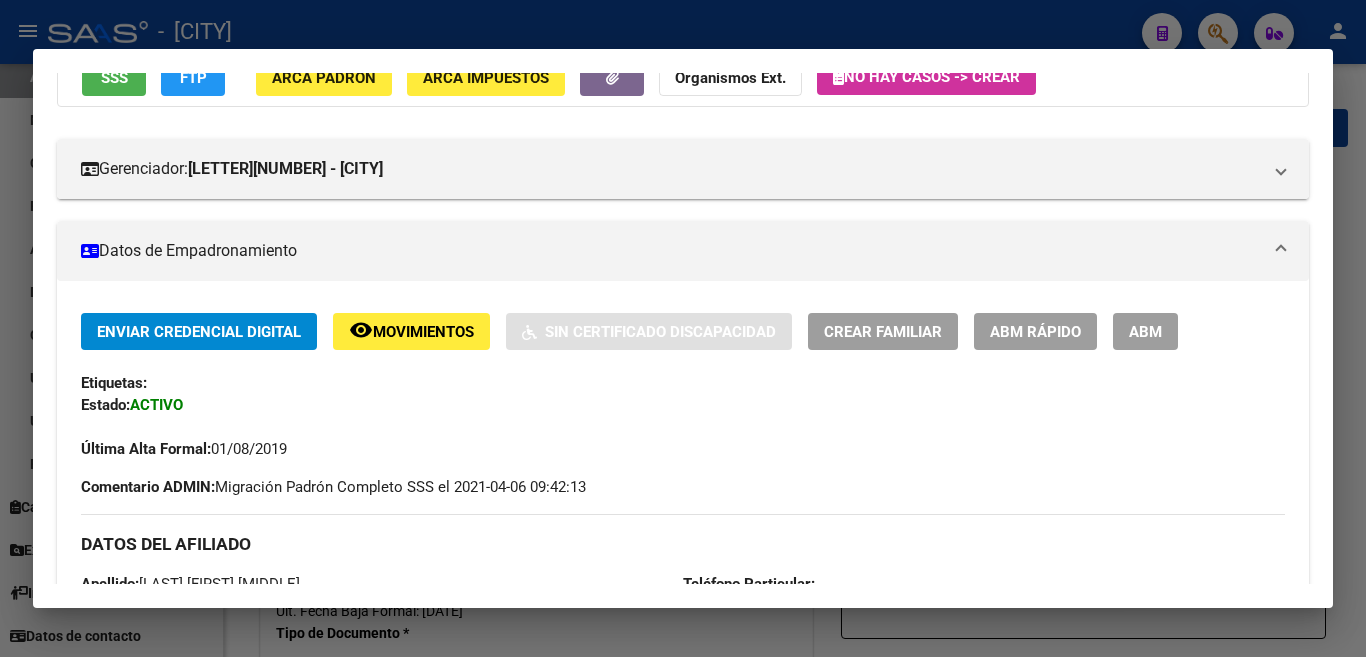 drag, startPoint x: 1156, startPoint y: 334, endPoint x: 1049, endPoint y: 450, distance: 157.81319 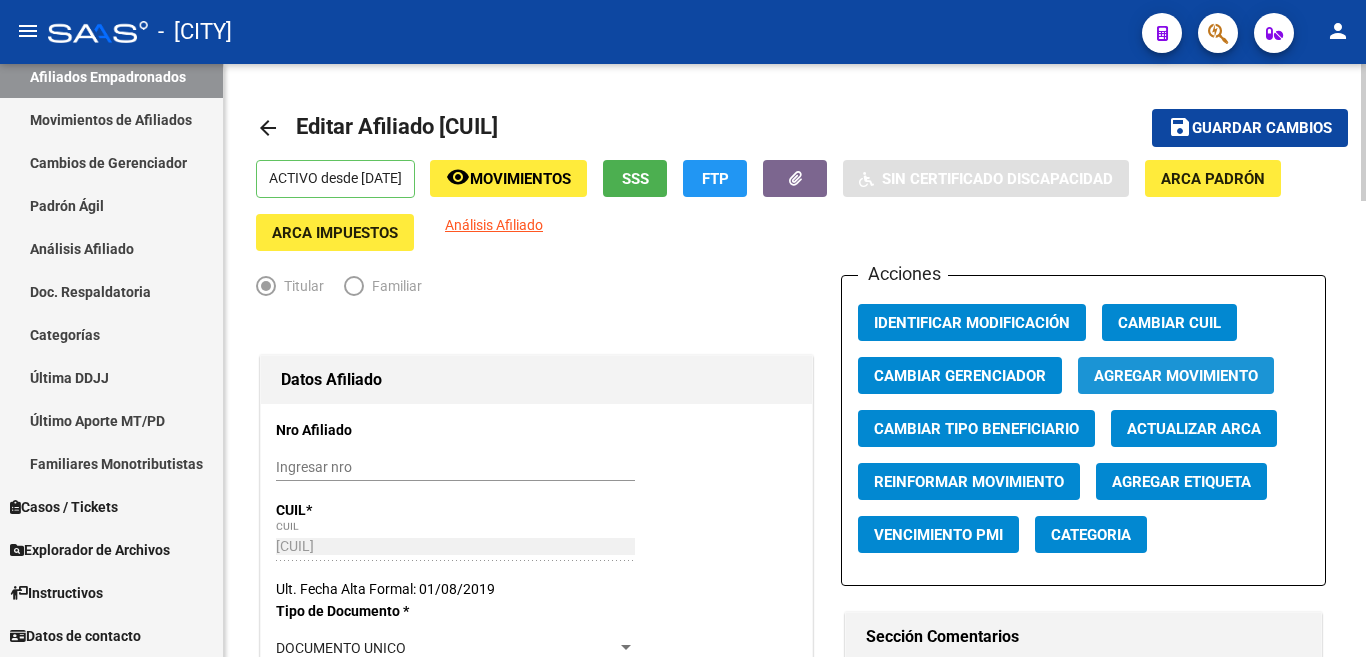 click on "Agregar Movimiento" 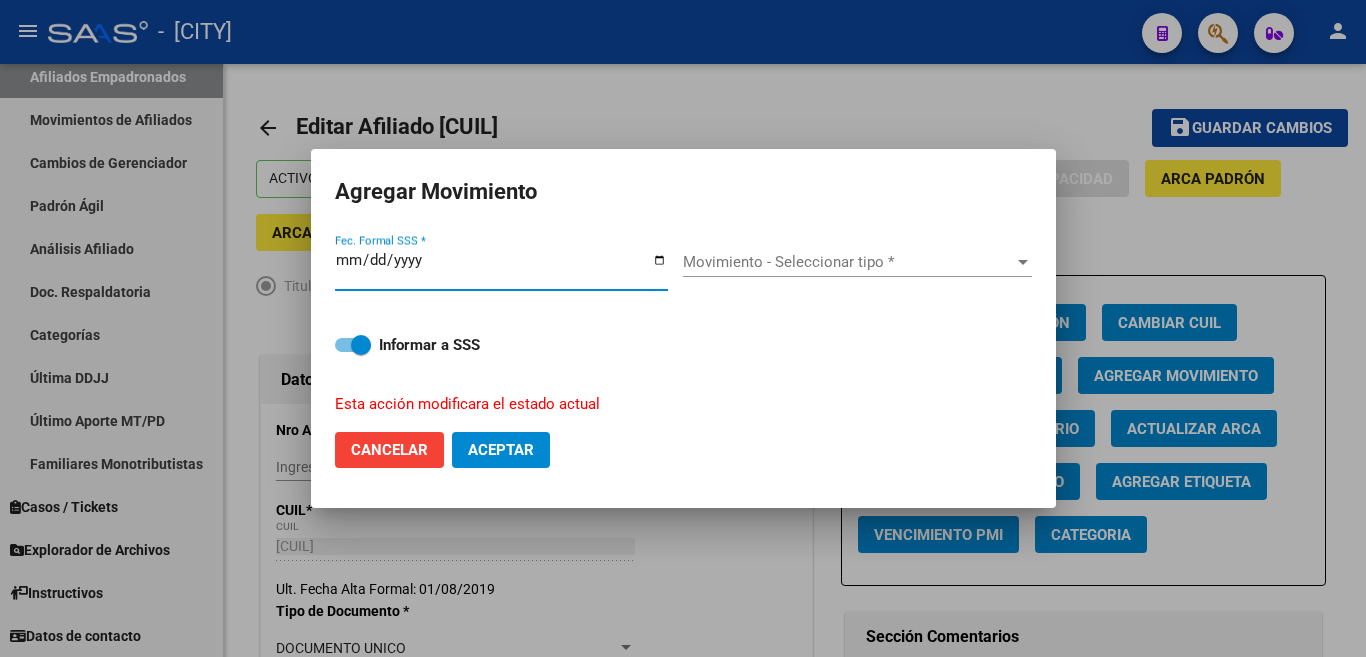type on "2025-08-04" 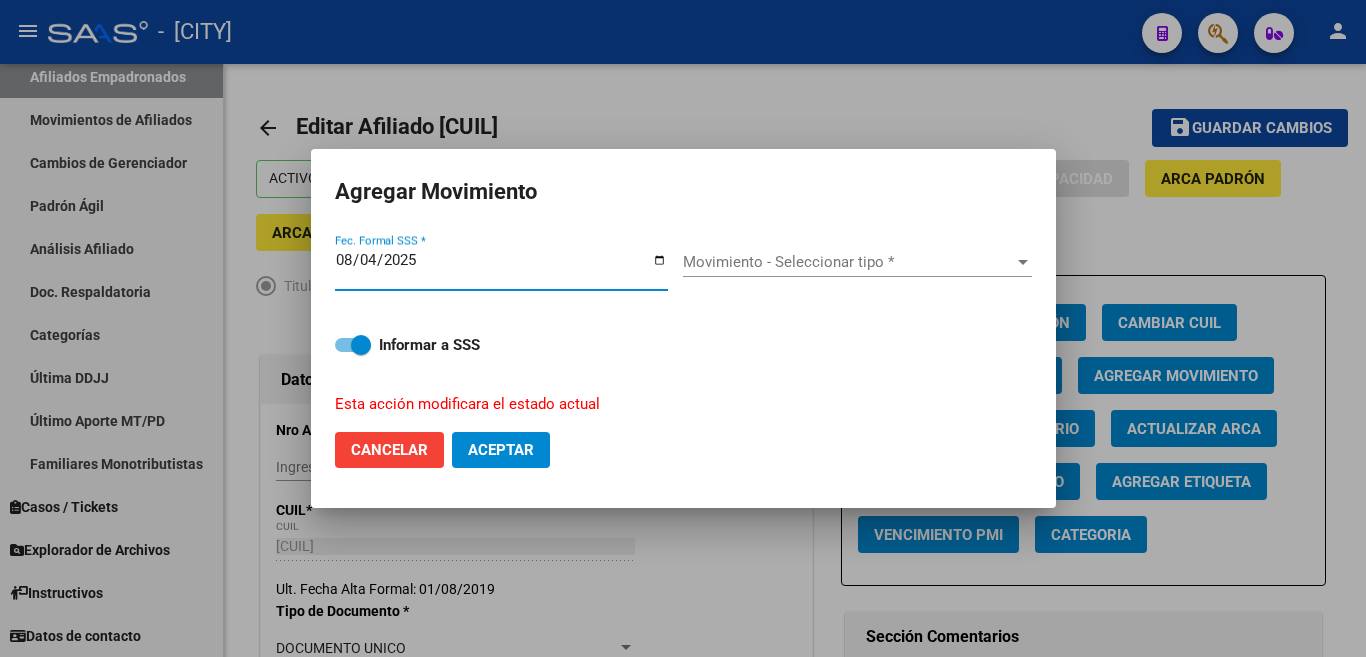 click at bounding box center (1023, 262) 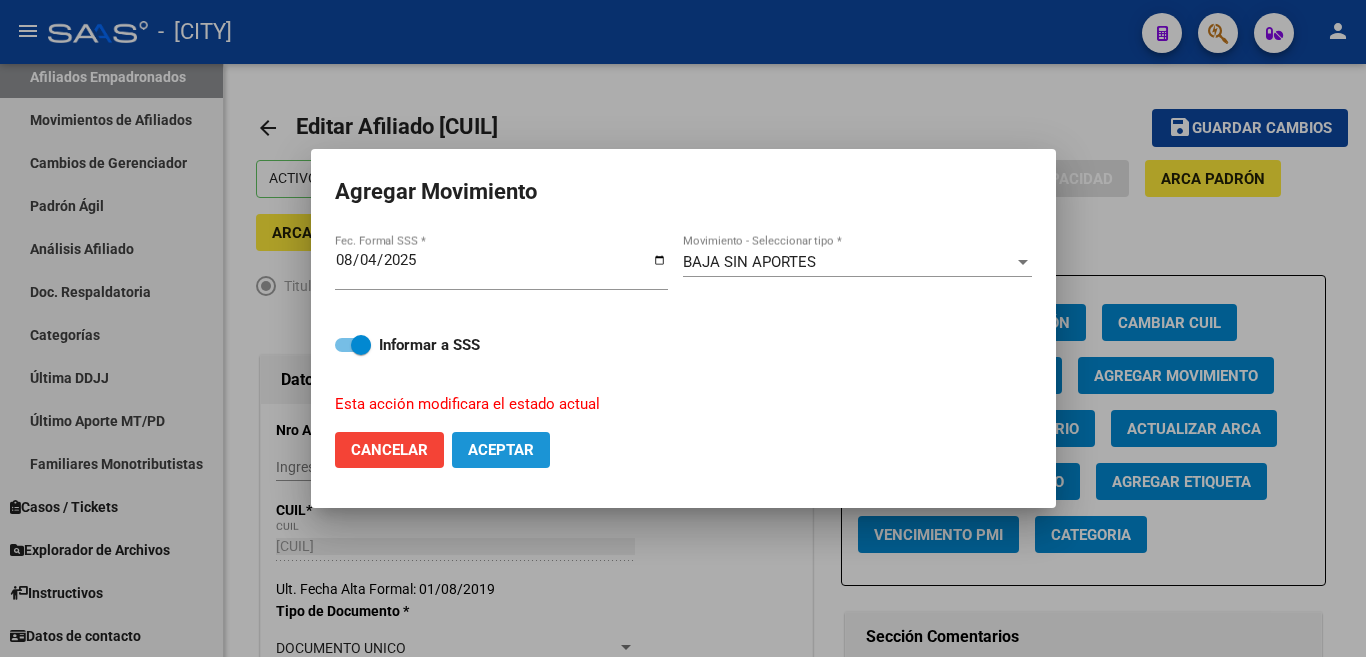 click on "Aceptar" 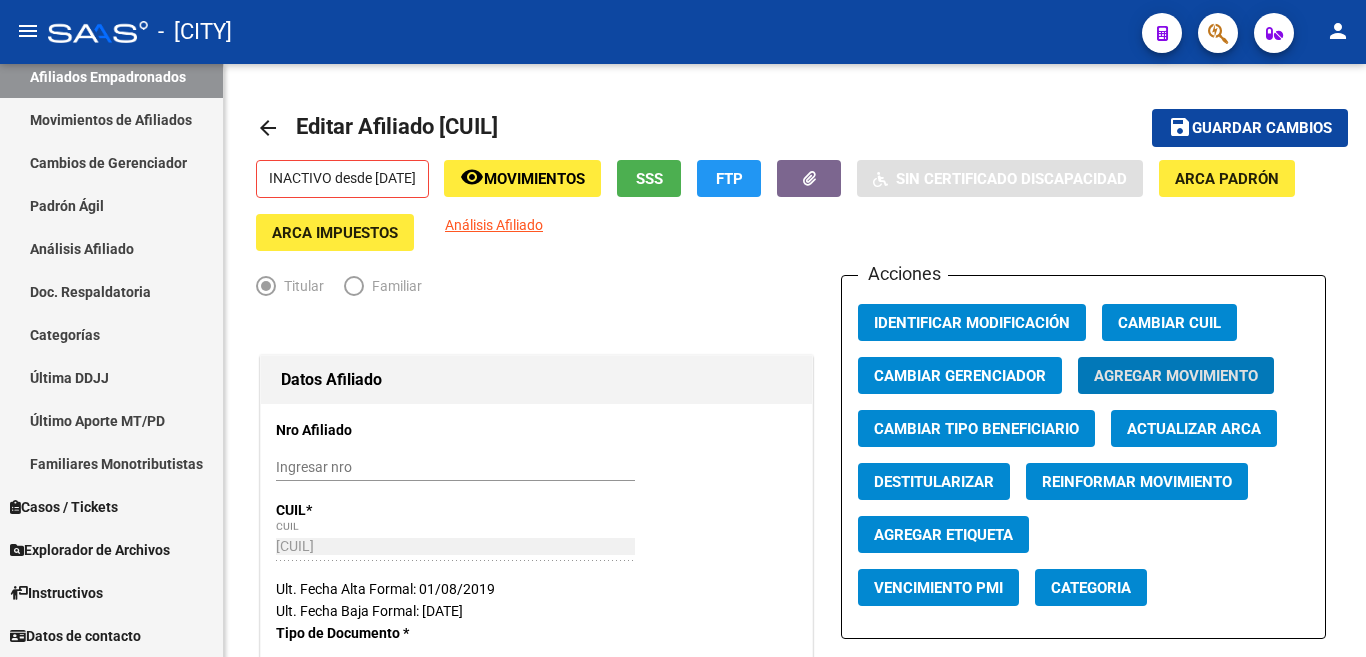 click on "menu -   [CITY] person" 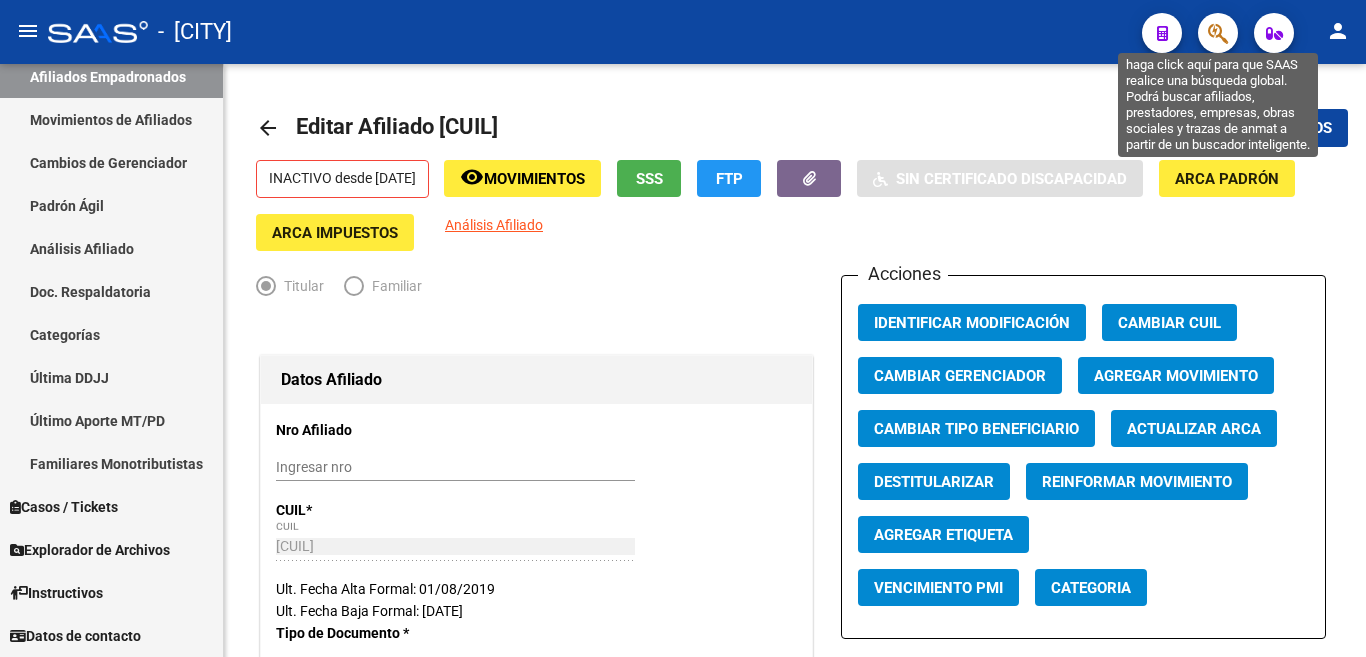 click 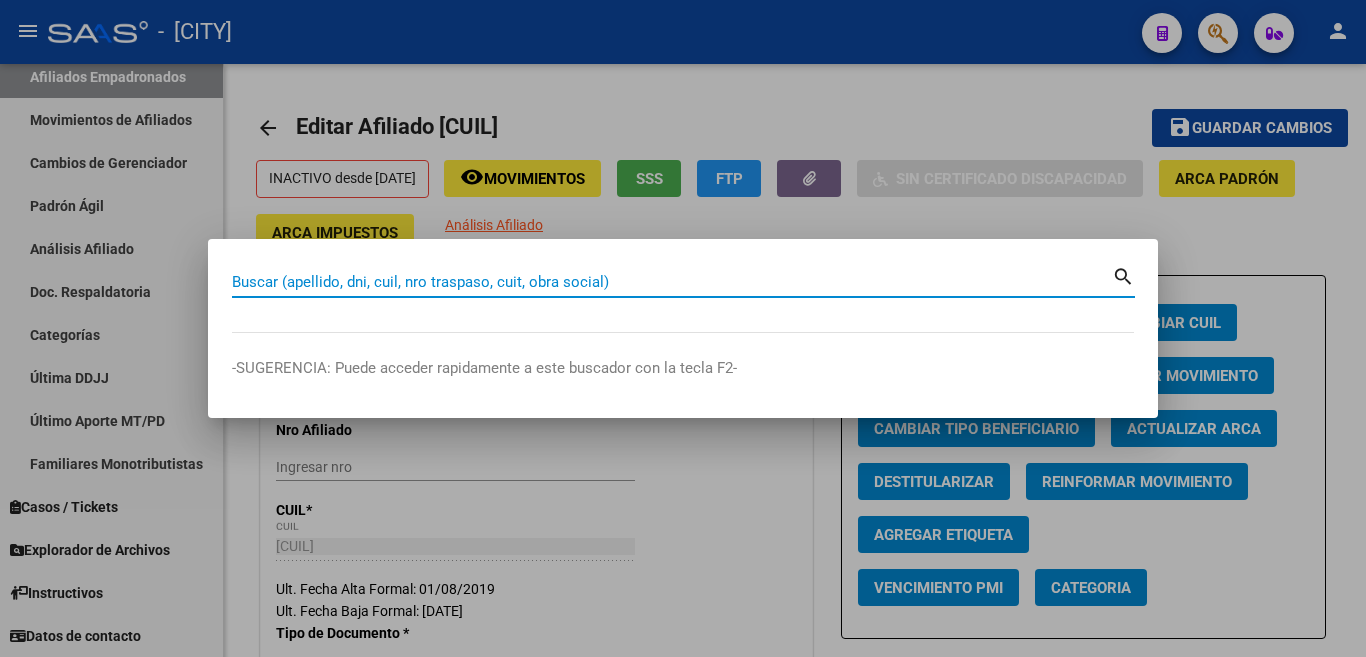 click on "Buscar (apellido, dni, cuil, nro traspaso, cuit, obra social)" at bounding box center [672, 282] 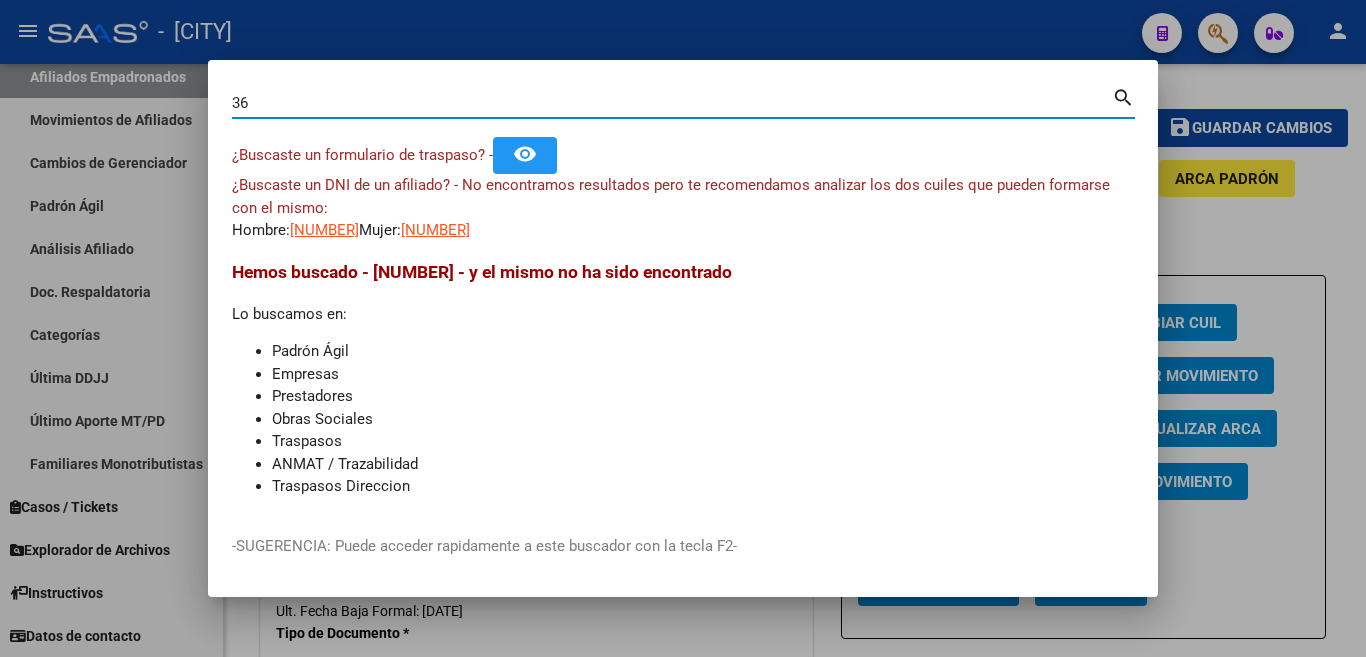 type on "3" 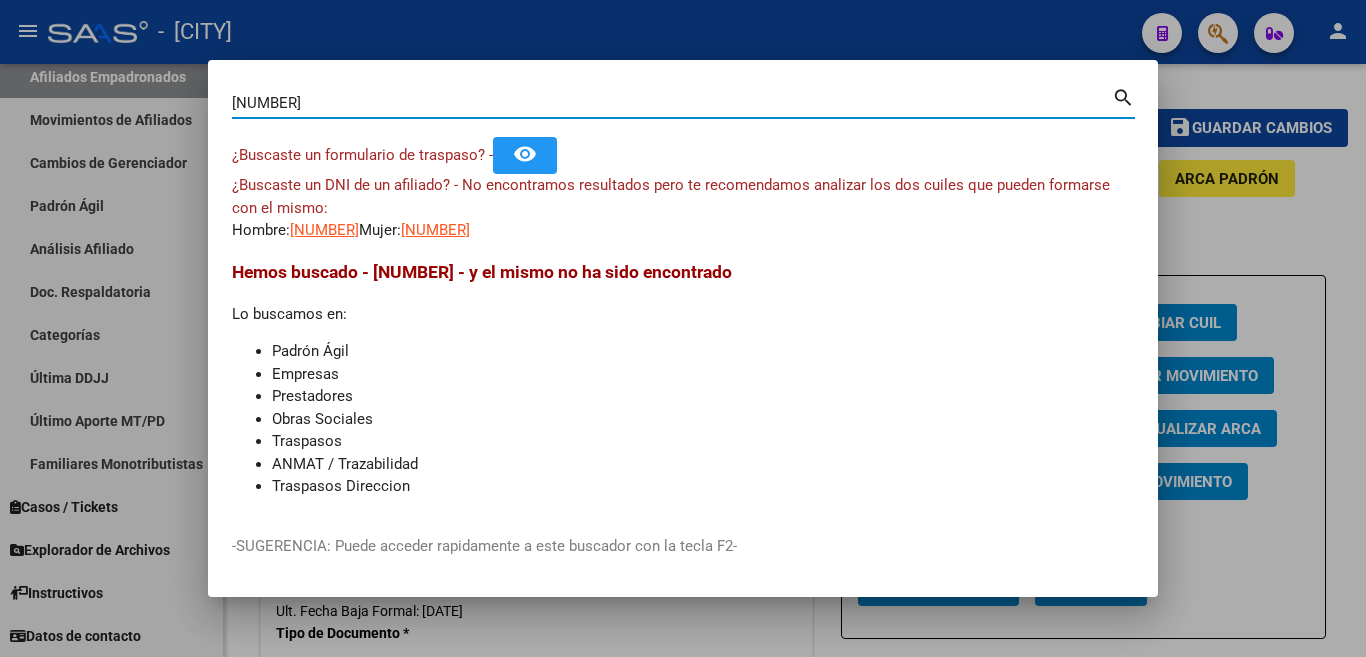 type on "[NUMBER]" 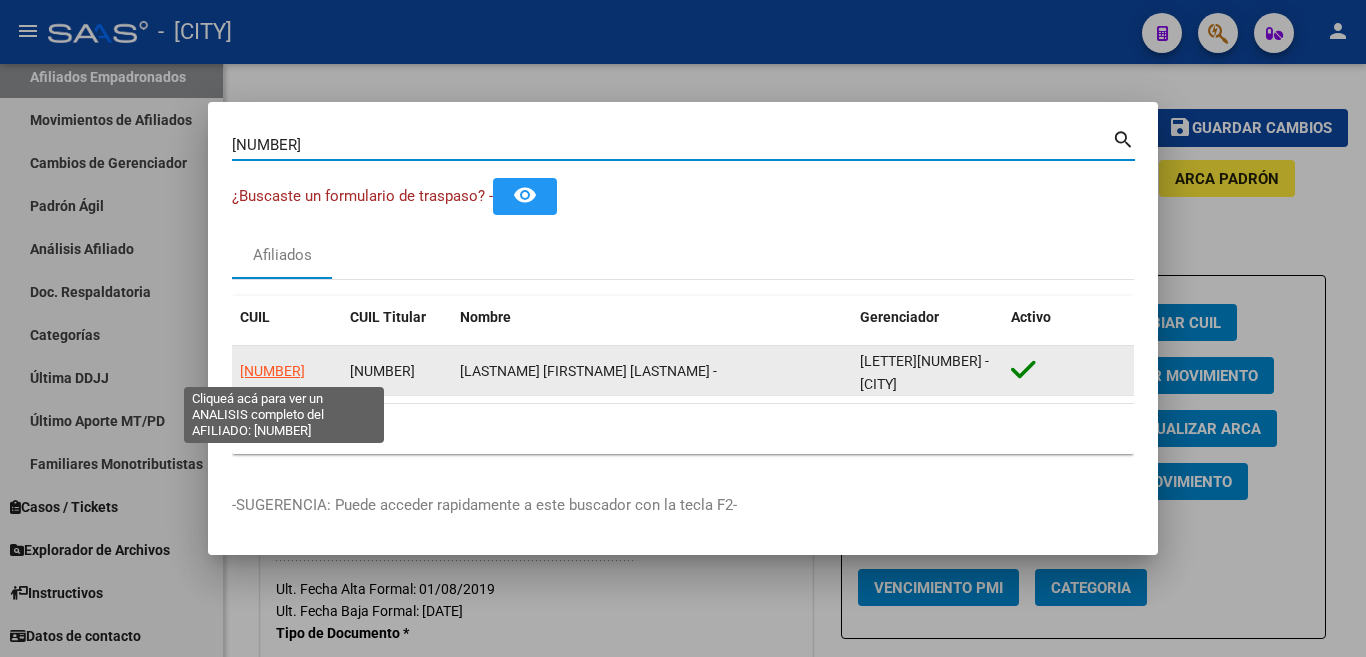 click on "[NUMBER]" 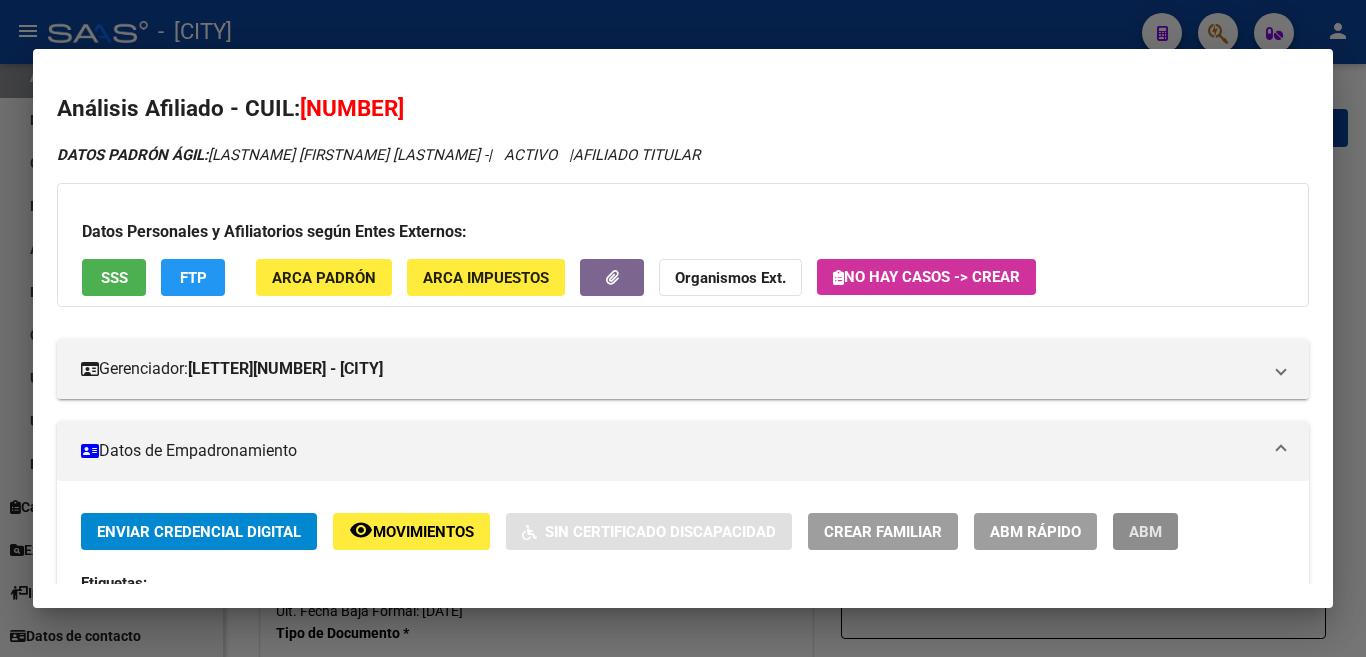 click on "ABM" at bounding box center [1145, 532] 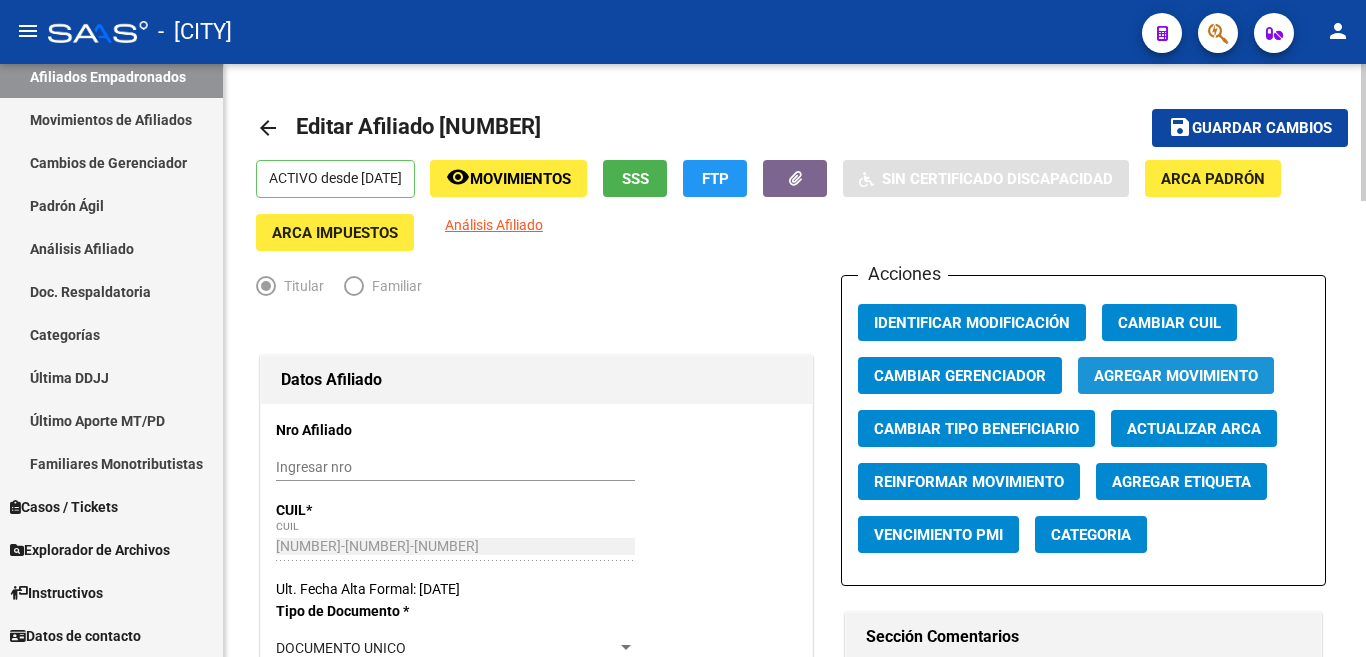 click on "Agregar Movimiento" 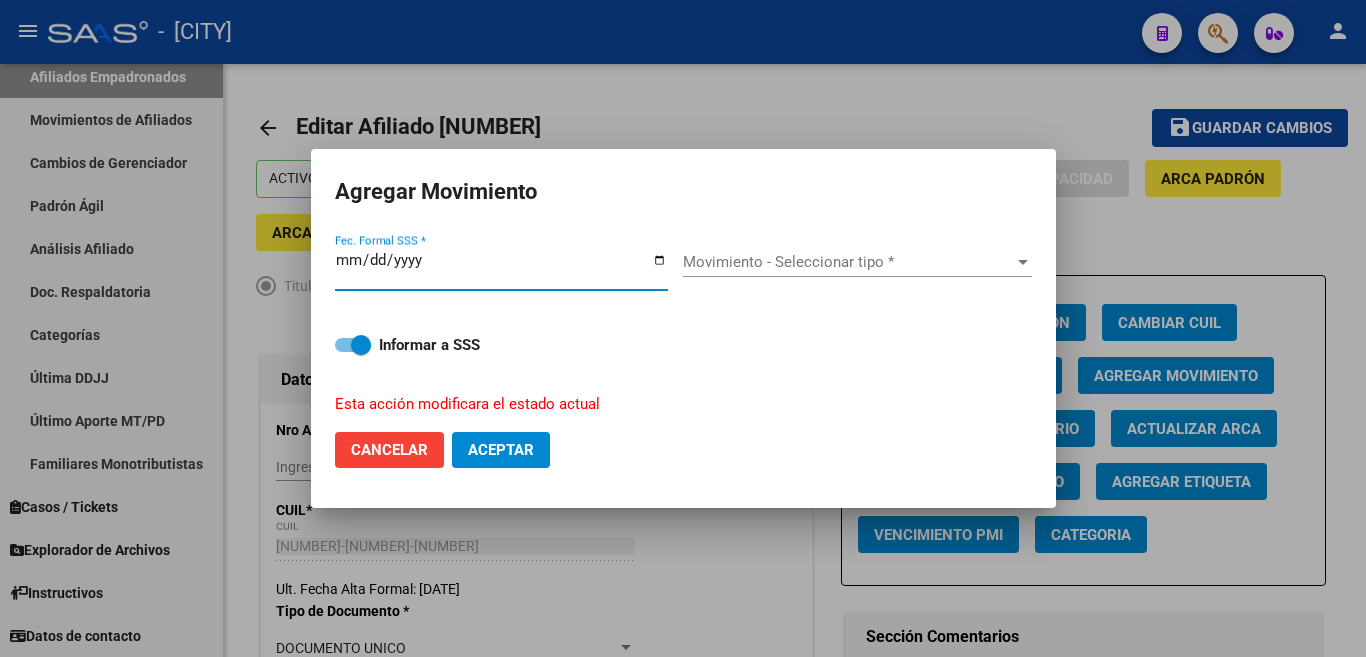 type on "2025-08-04" 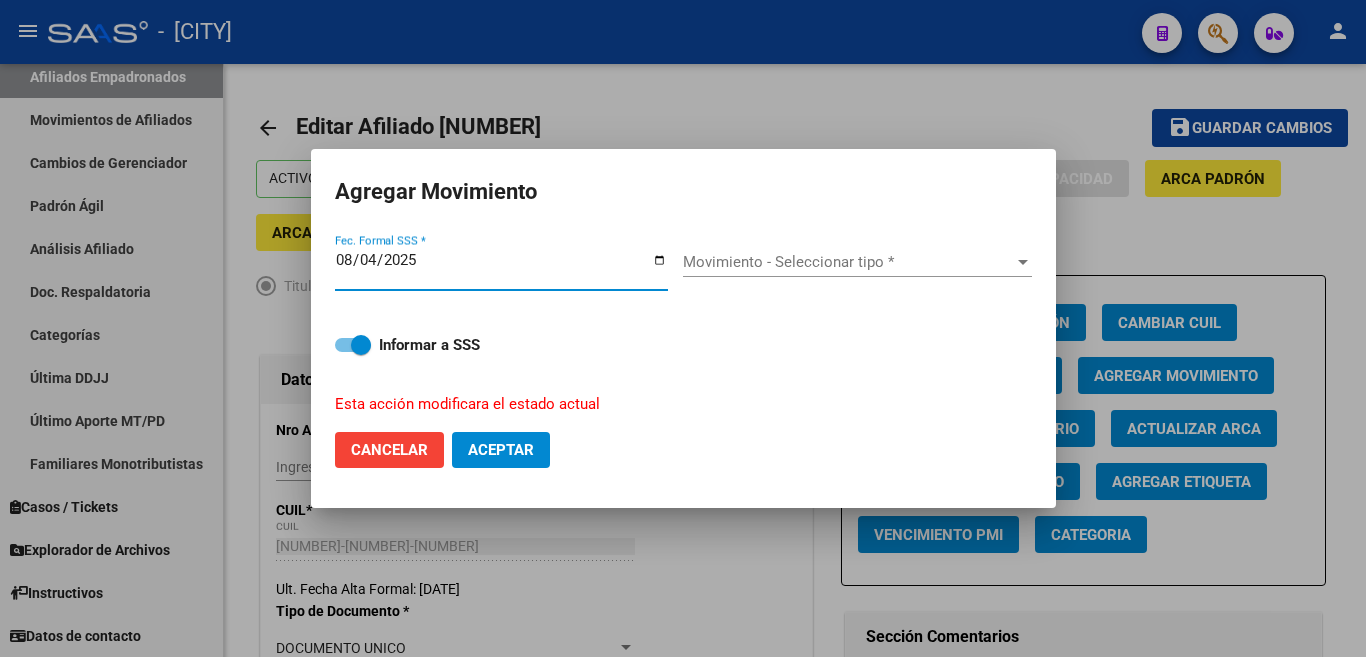 click on "Movimiento - Seleccionar tipo *" at bounding box center (848, 262) 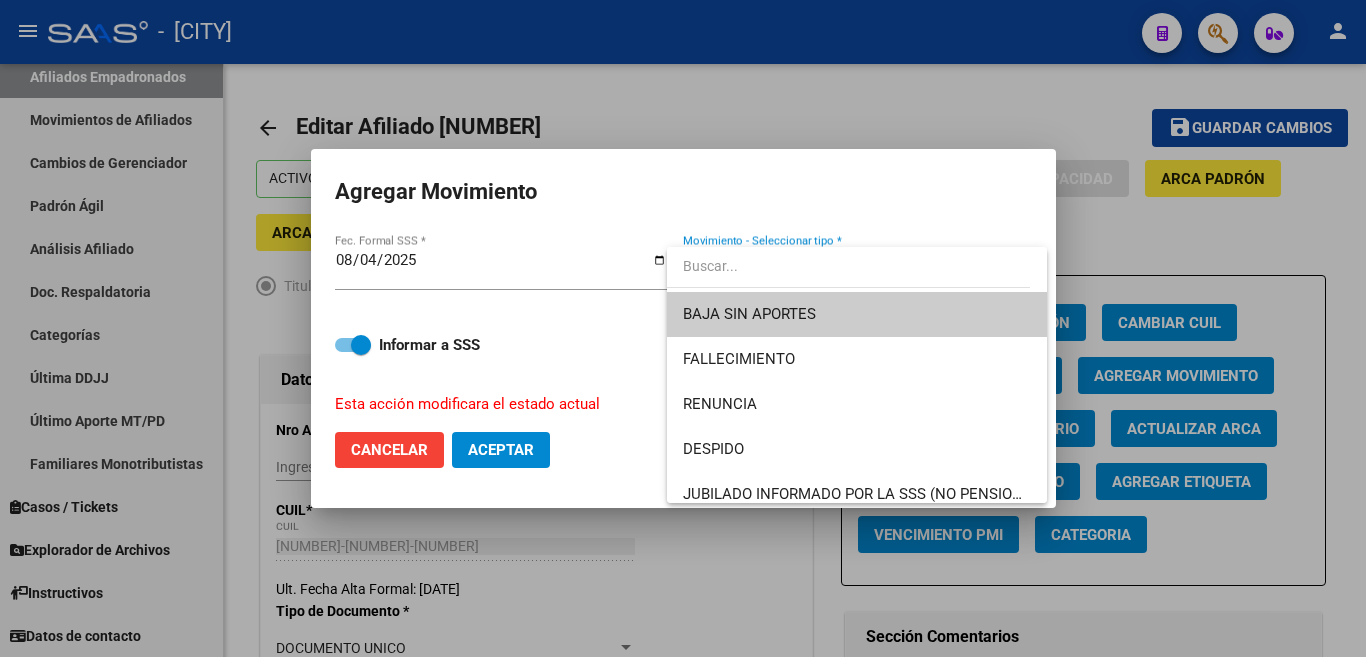 click on "BAJA SIN APORTES" at bounding box center [857, 314] 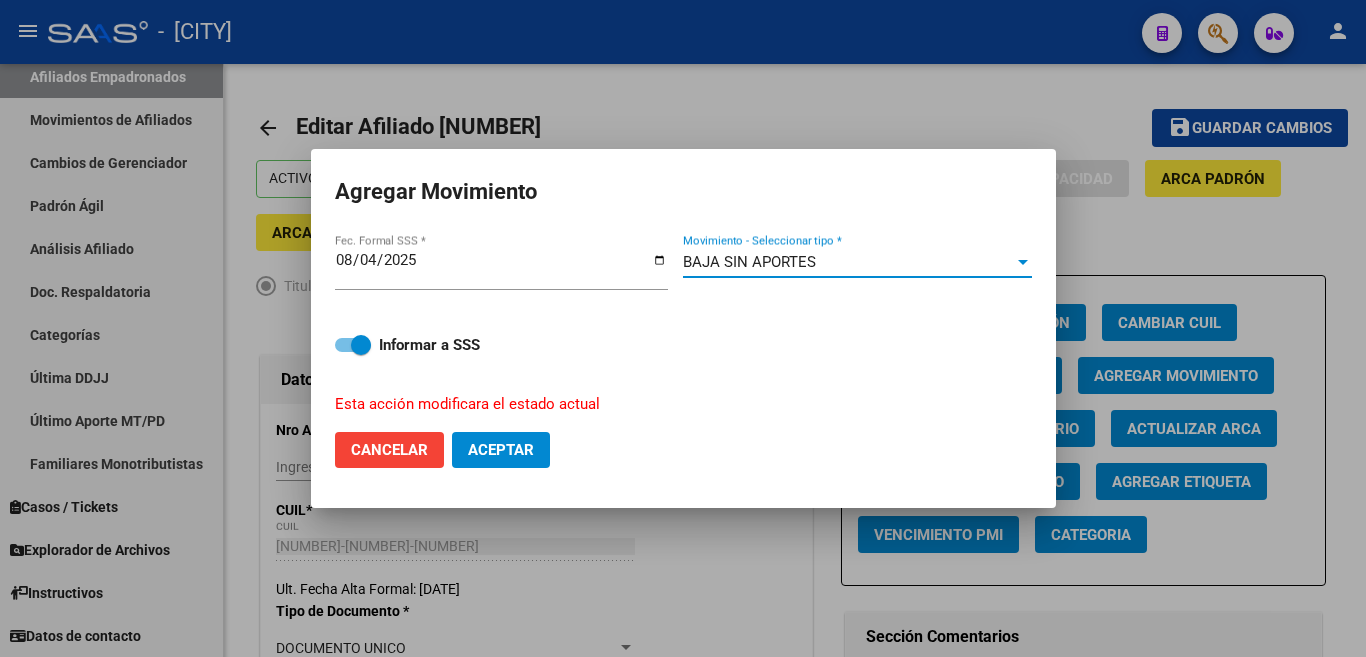 drag, startPoint x: 481, startPoint y: 438, endPoint x: 471, endPoint y: 407, distance: 32.572994 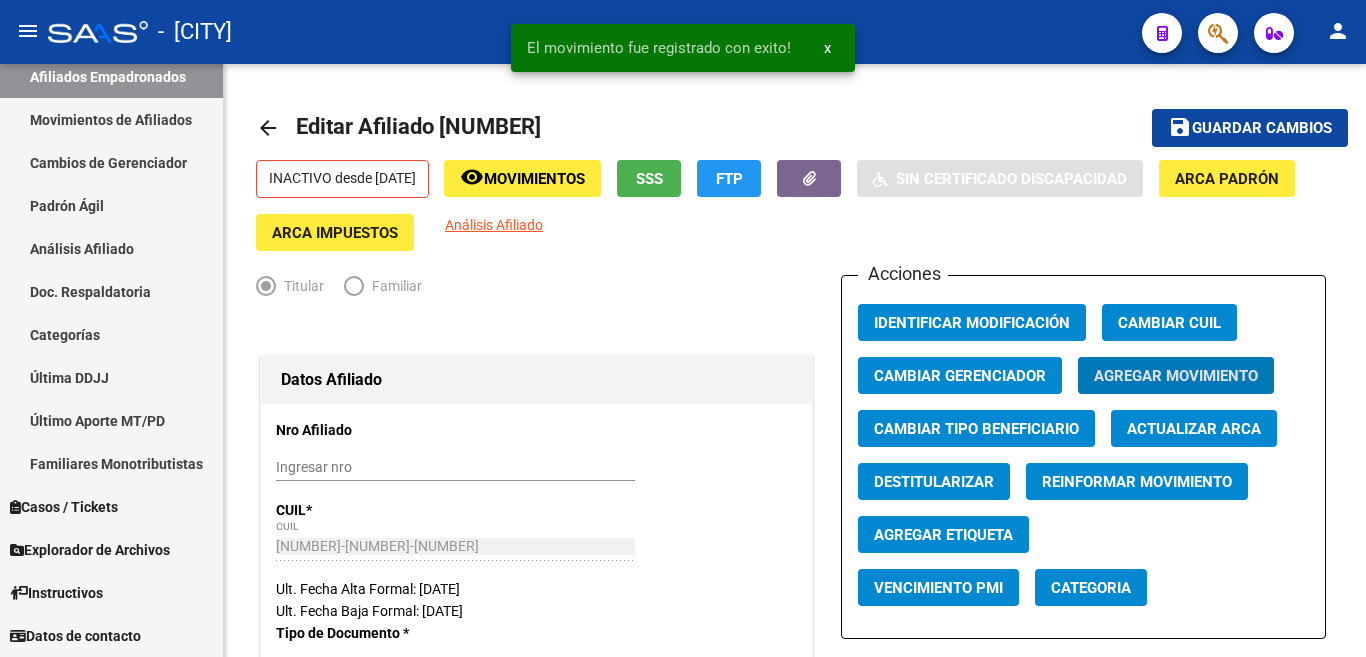 type 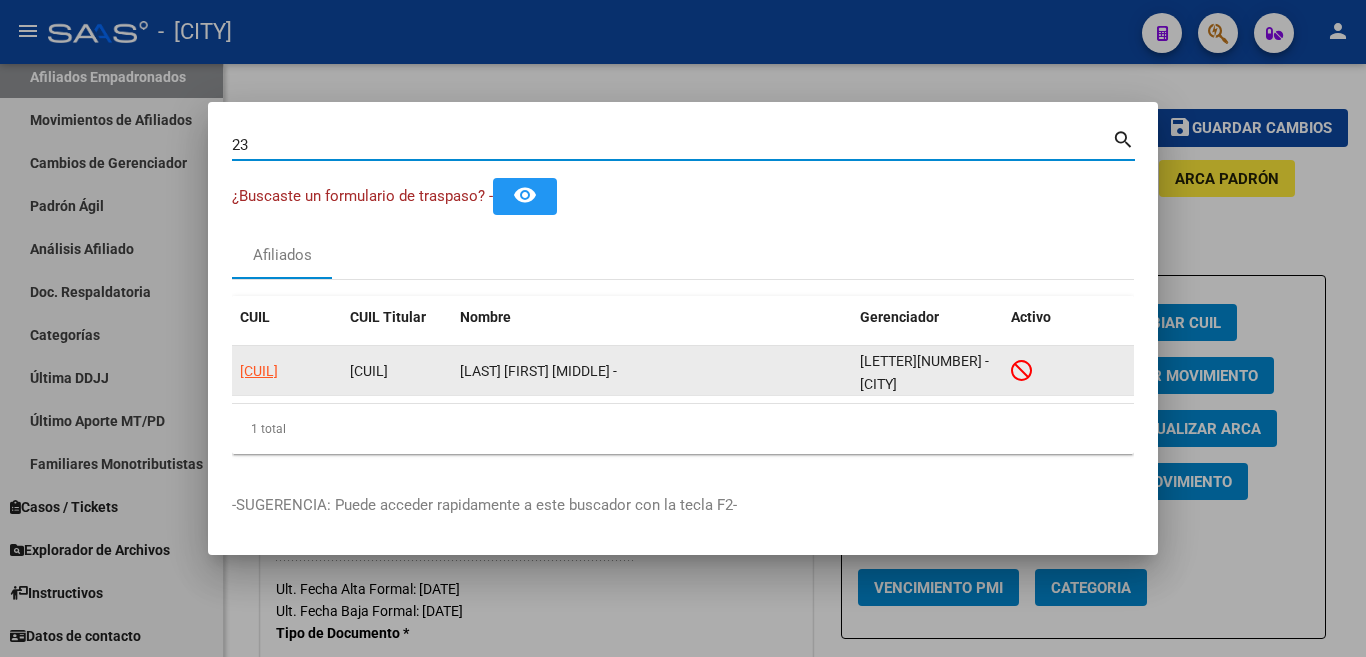 type on "2" 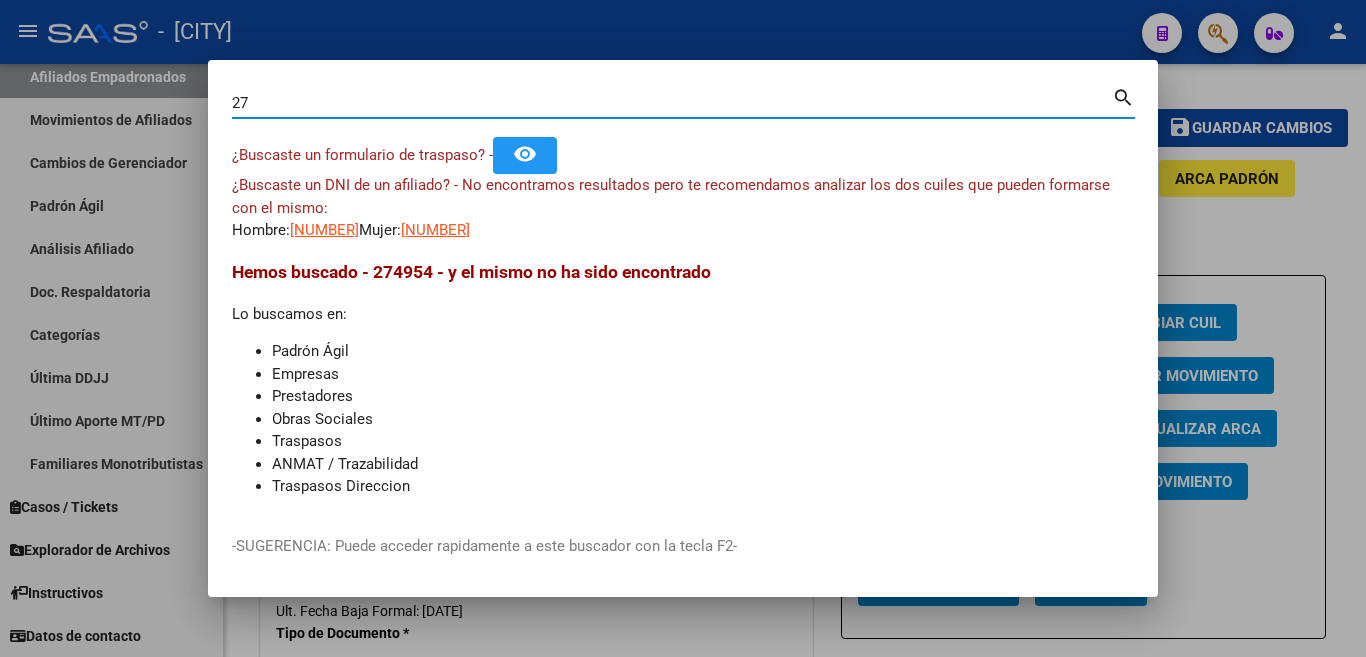 type on "2" 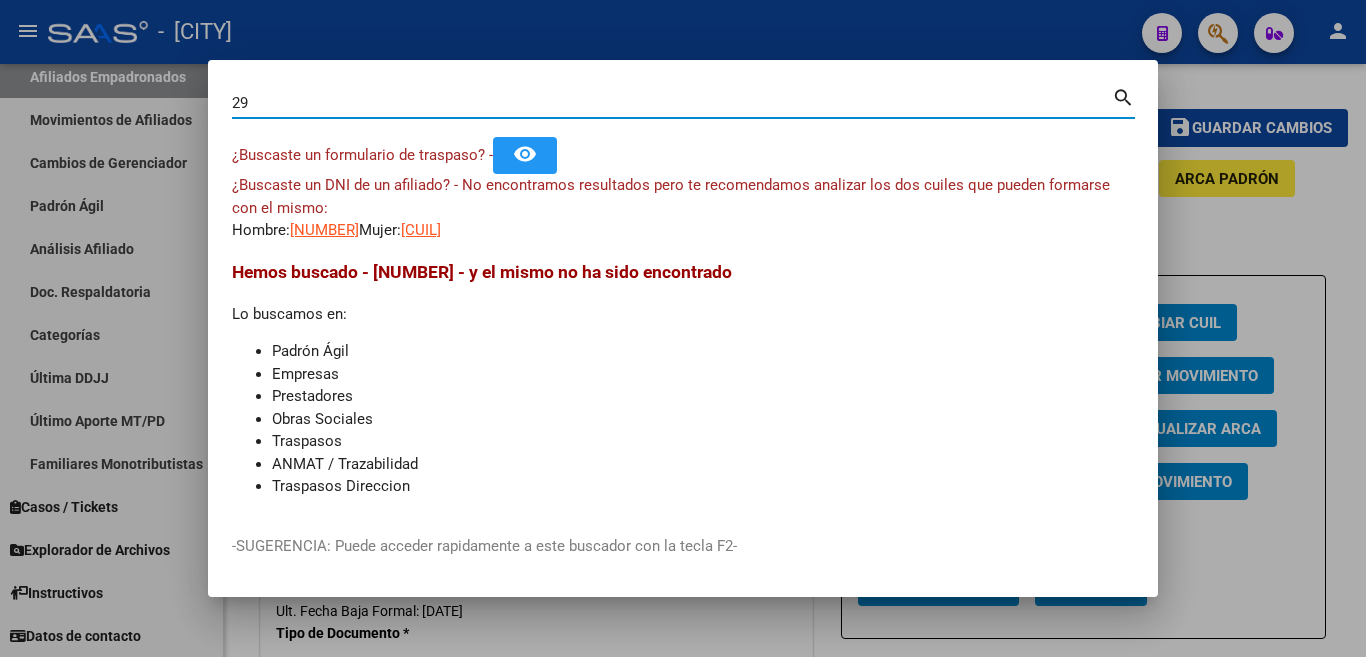 type on "2" 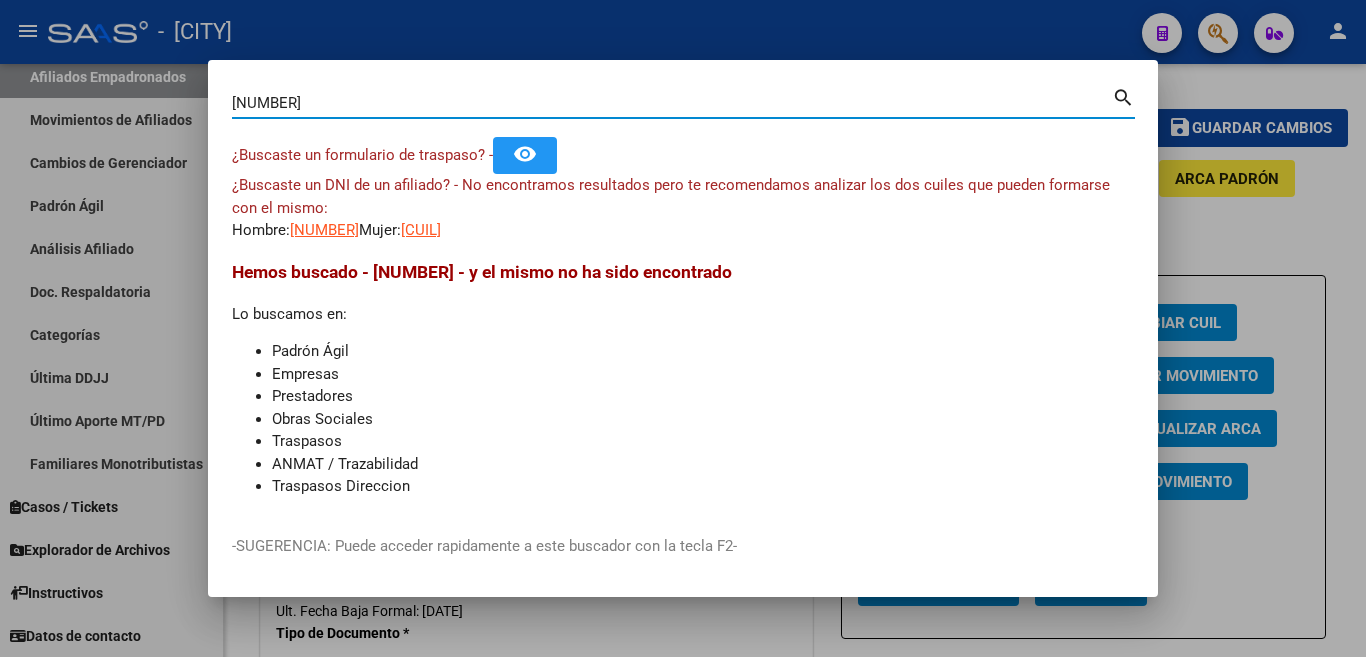 type on "[NUMBER]" 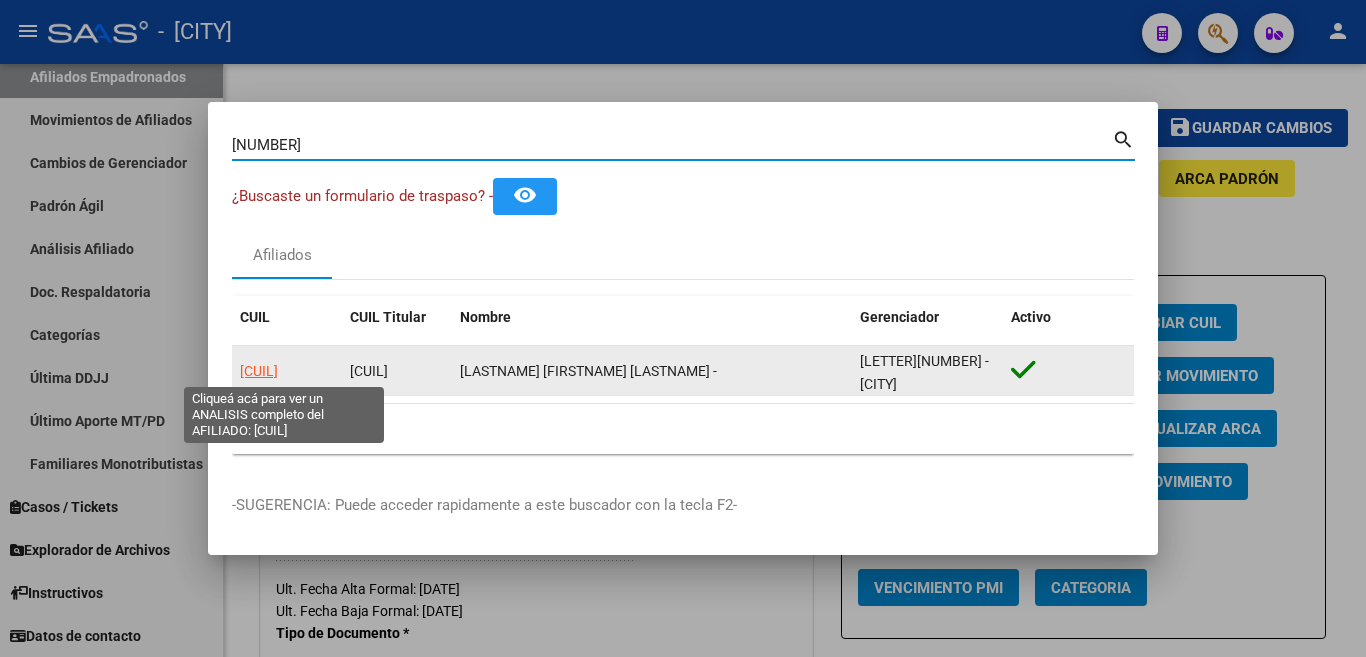 click on "[CUIL]" 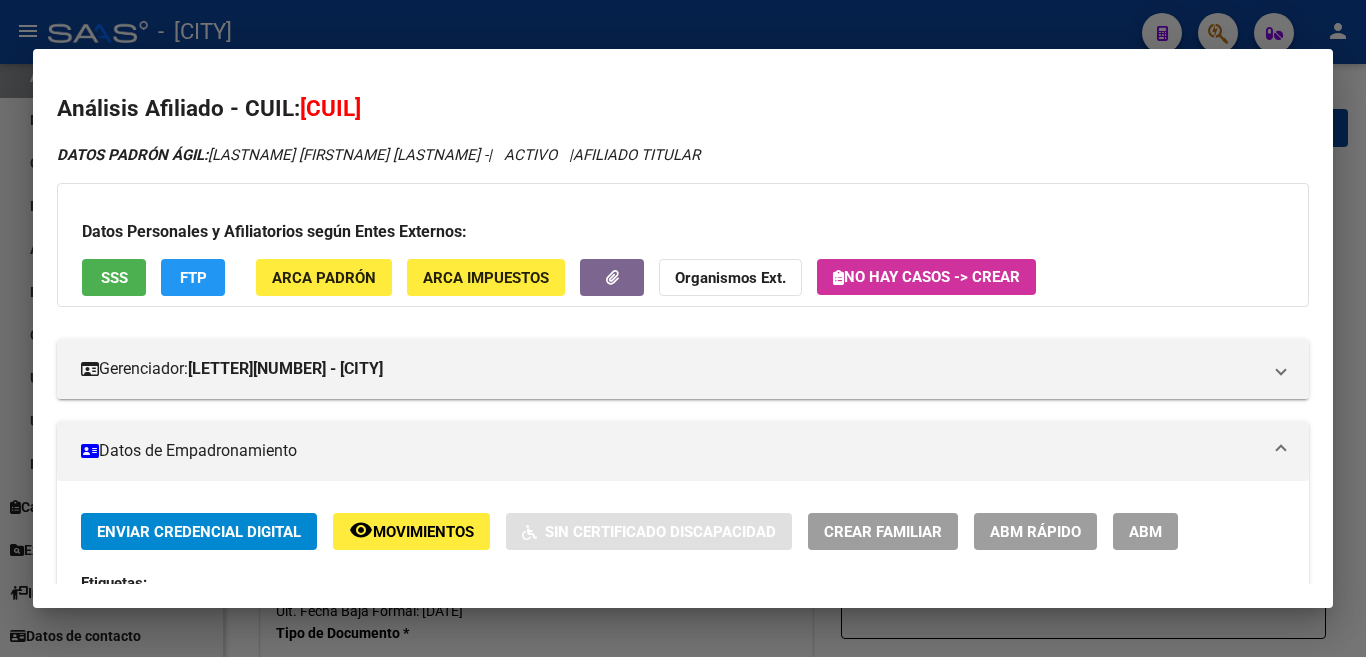 scroll, scrollTop: 100, scrollLeft: 0, axis: vertical 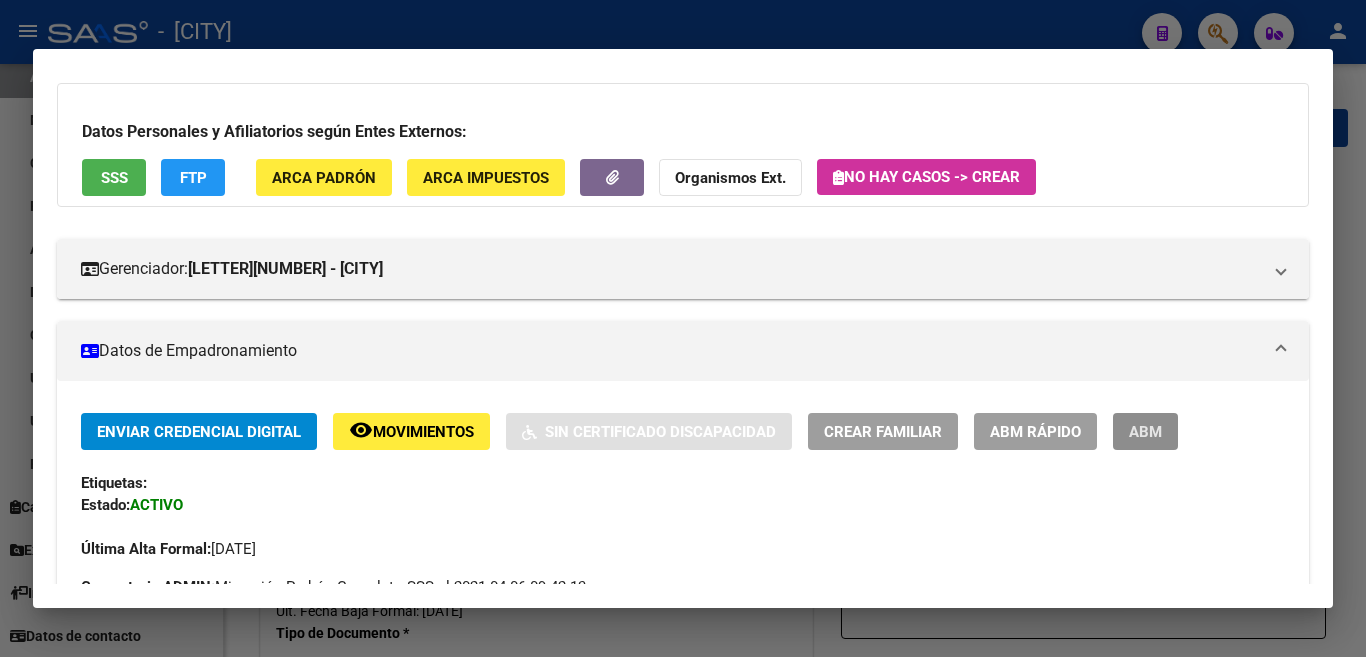 click on "ABM" at bounding box center (1145, 432) 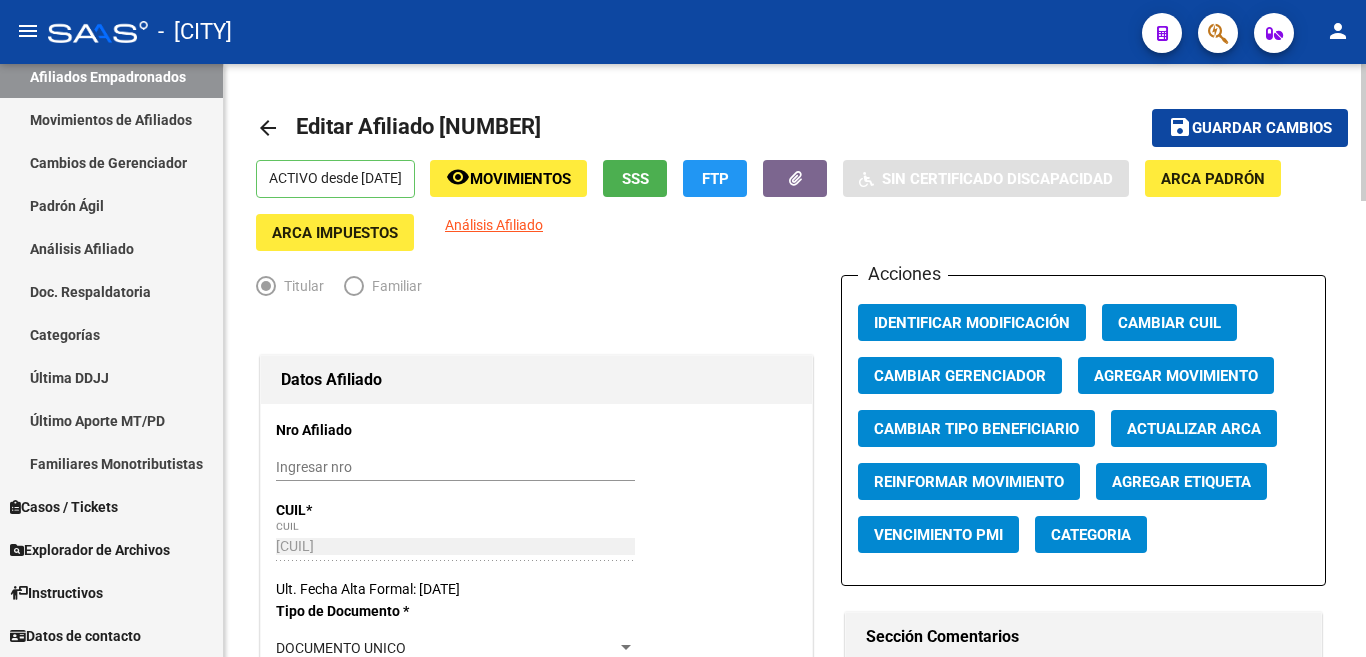click on "Agregar Movimiento" 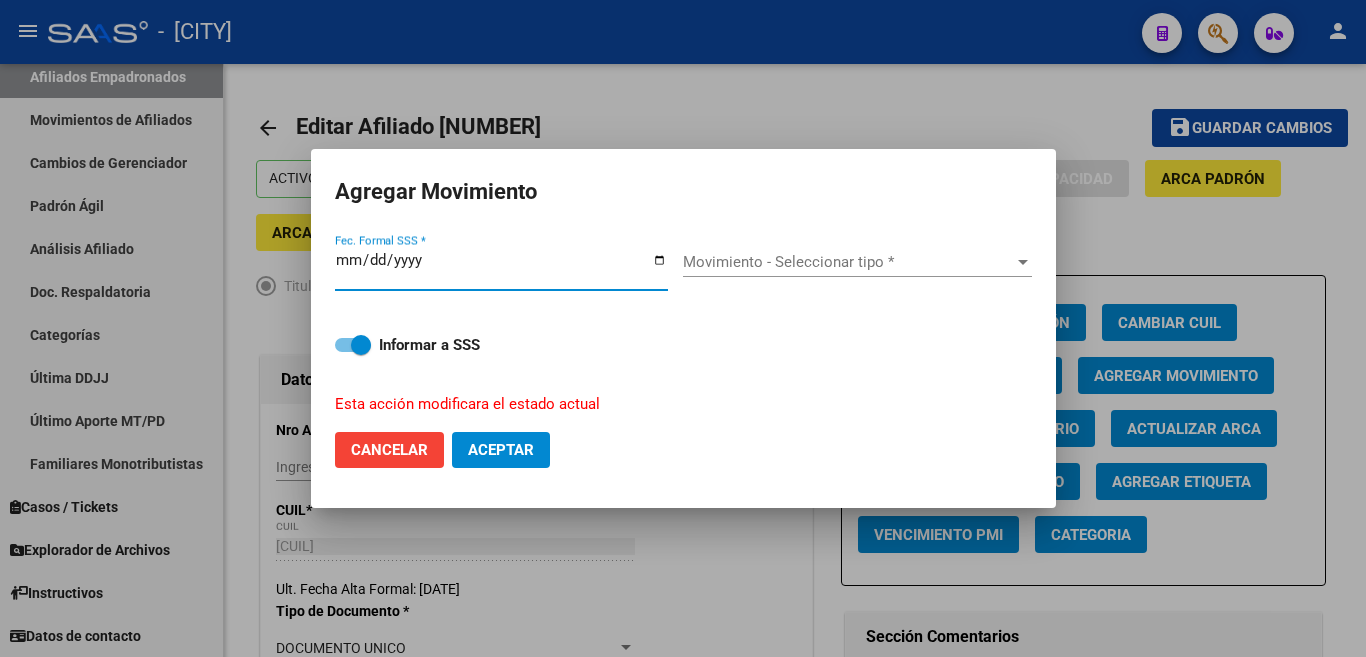 type on "2025-08-04" 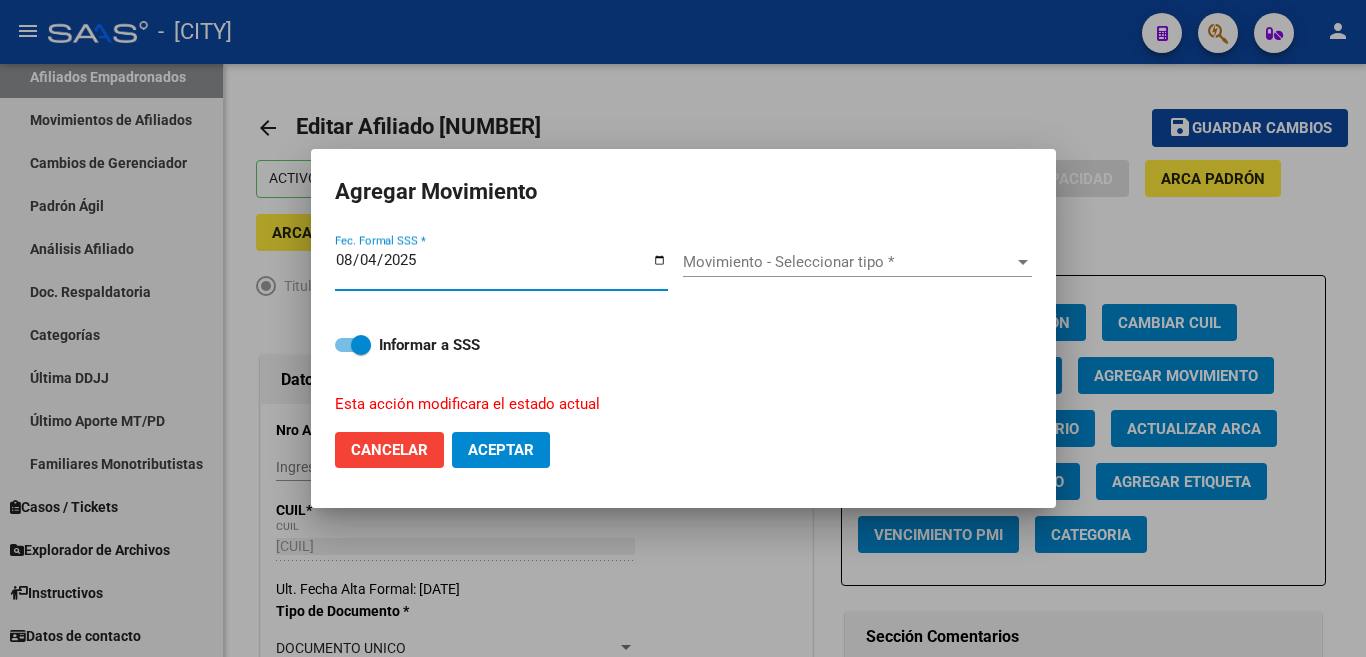 click on "Aceptar" 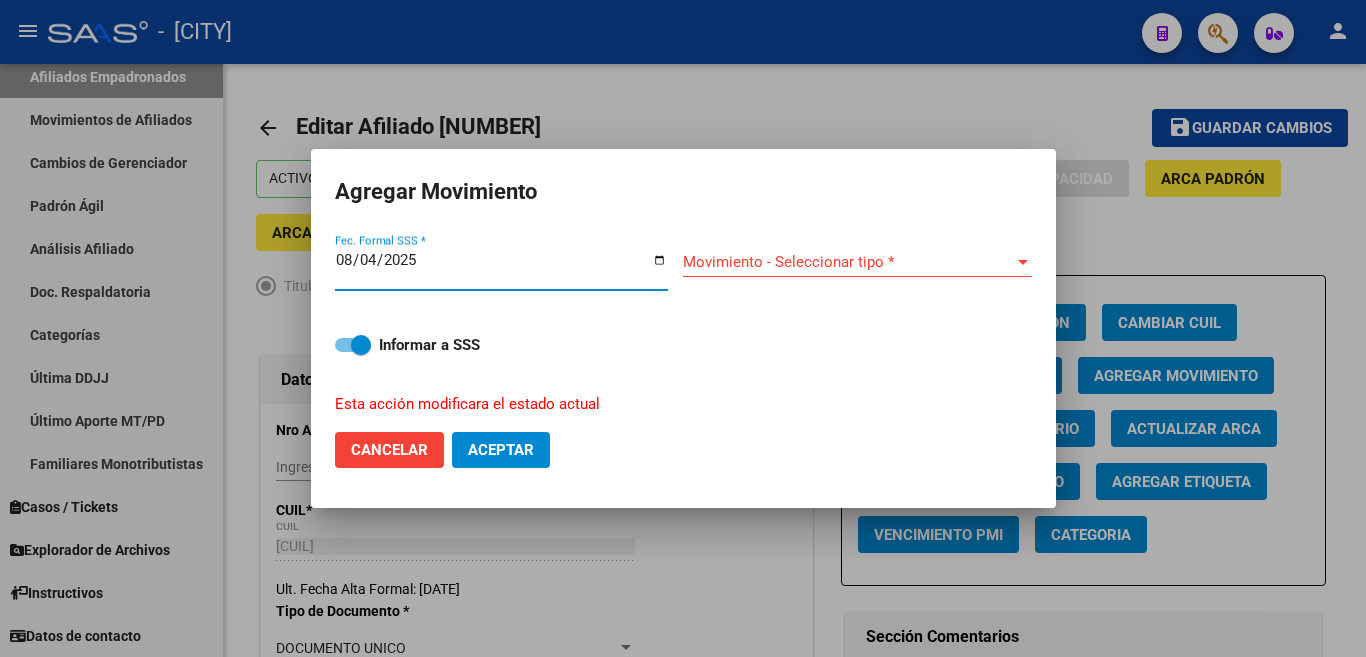 click on "Movimiento - Seleccionar tipo *" at bounding box center [848, 262] 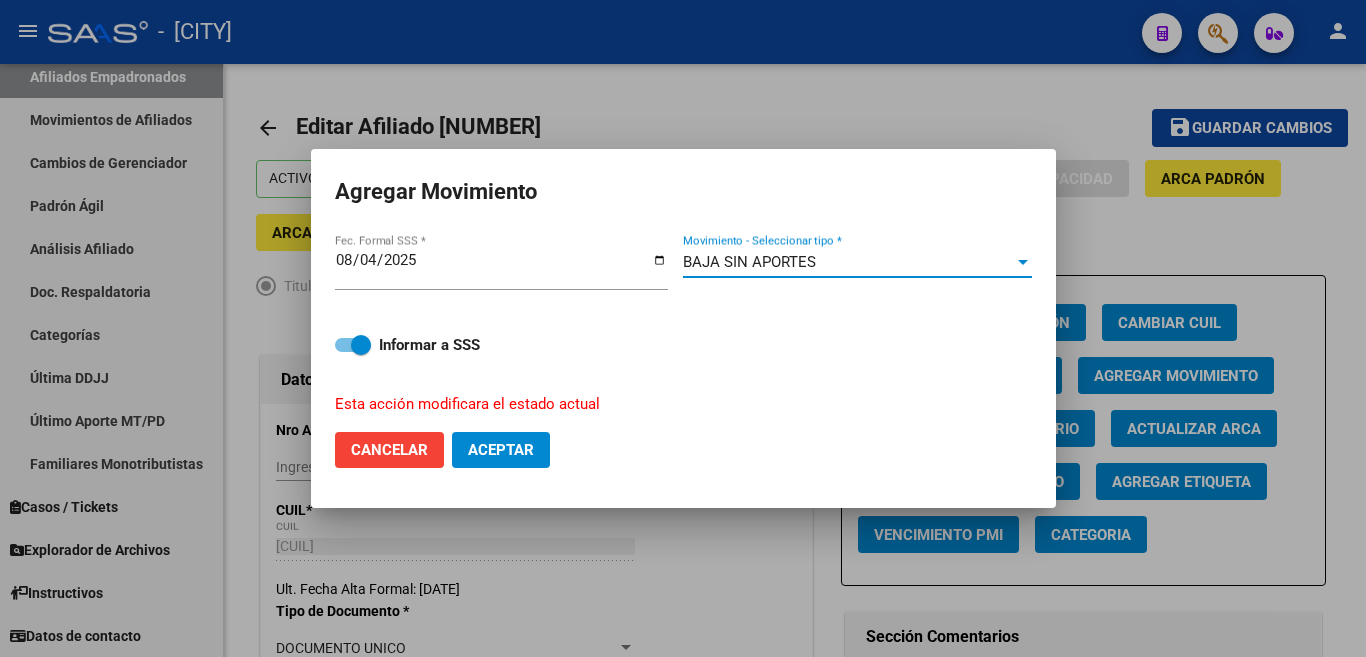 click on "BAJA SIN APORTES" at bounding box center (848, 262) 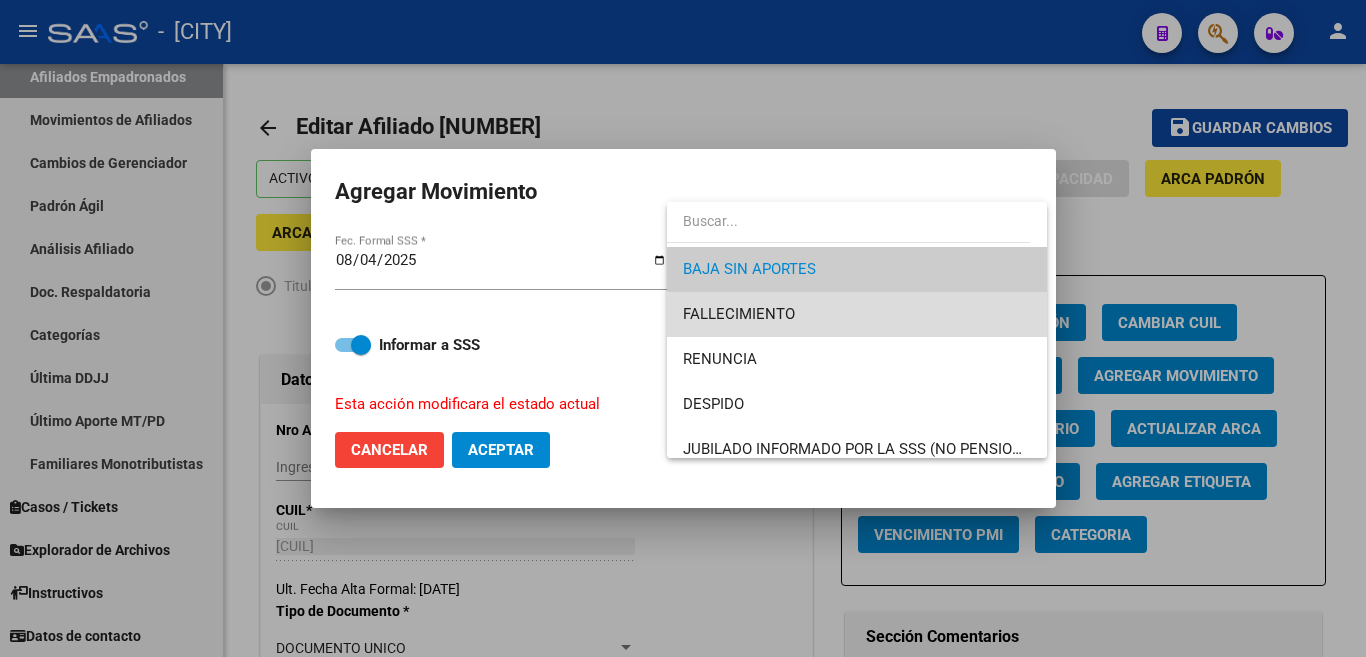 drag, startPoint x: 928, startPoint y: 319, endPoint x: 800, endPoint y: 376, distance: 140.11781 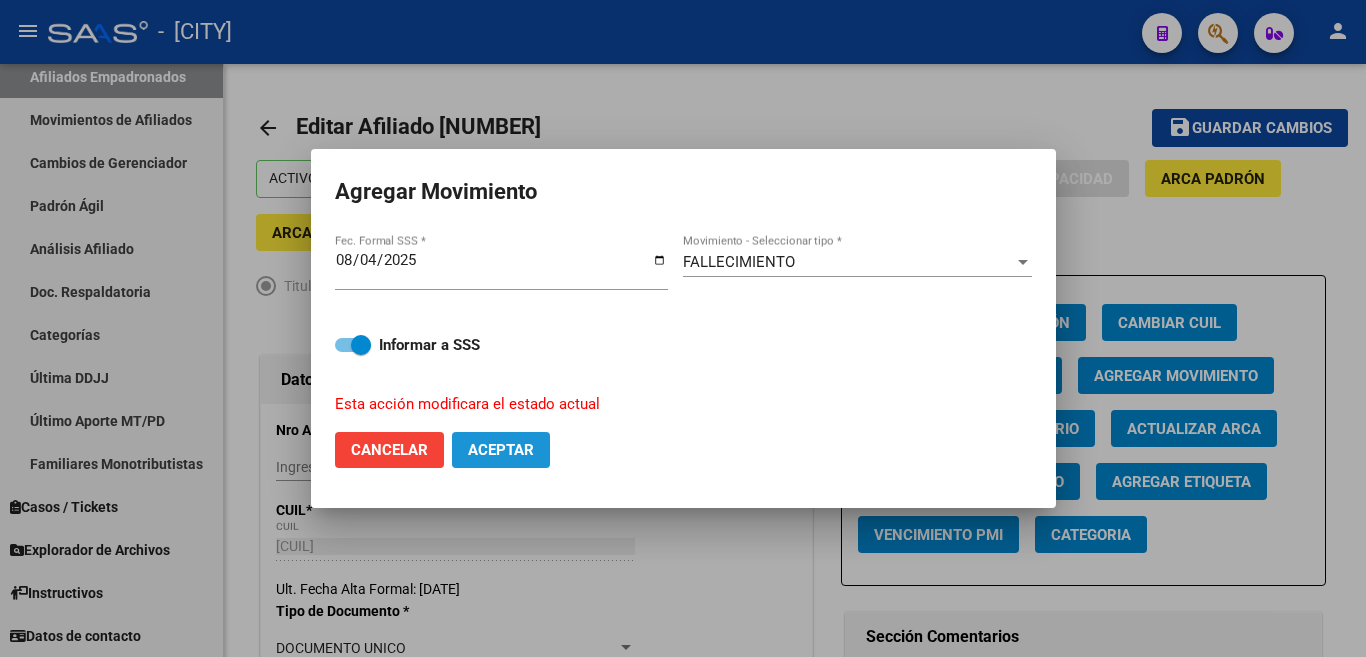 click on "Aceptar" 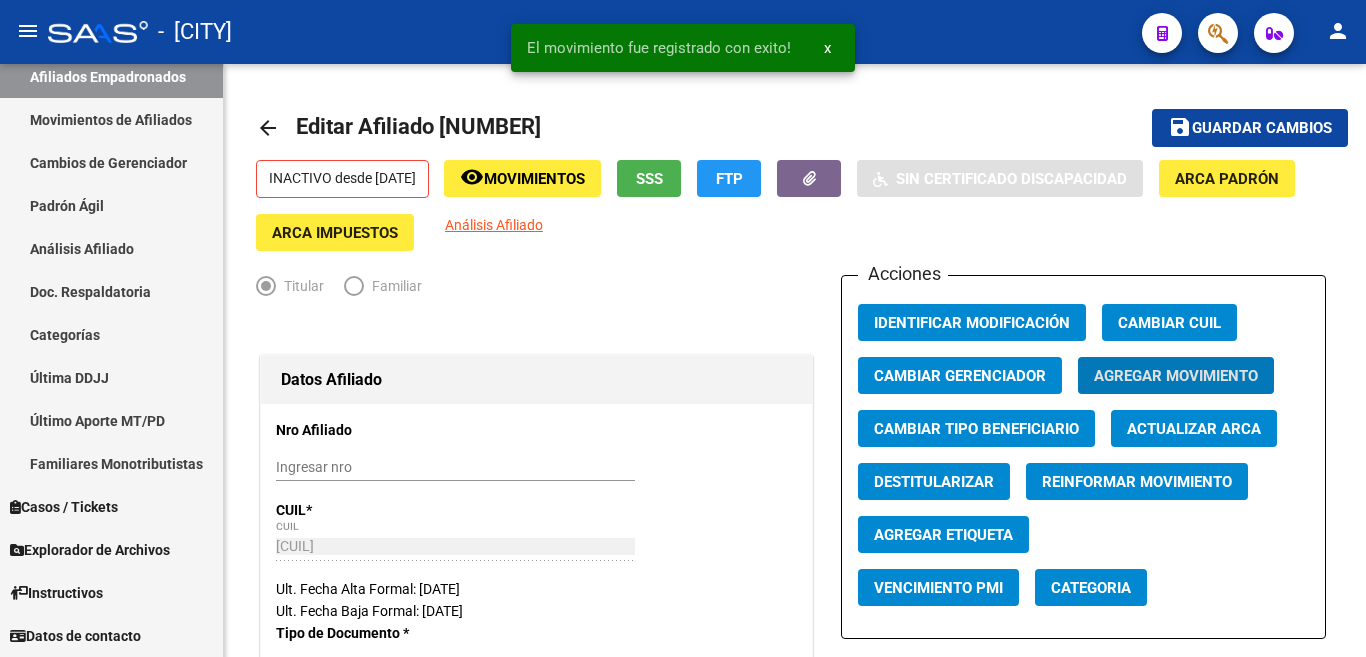 type 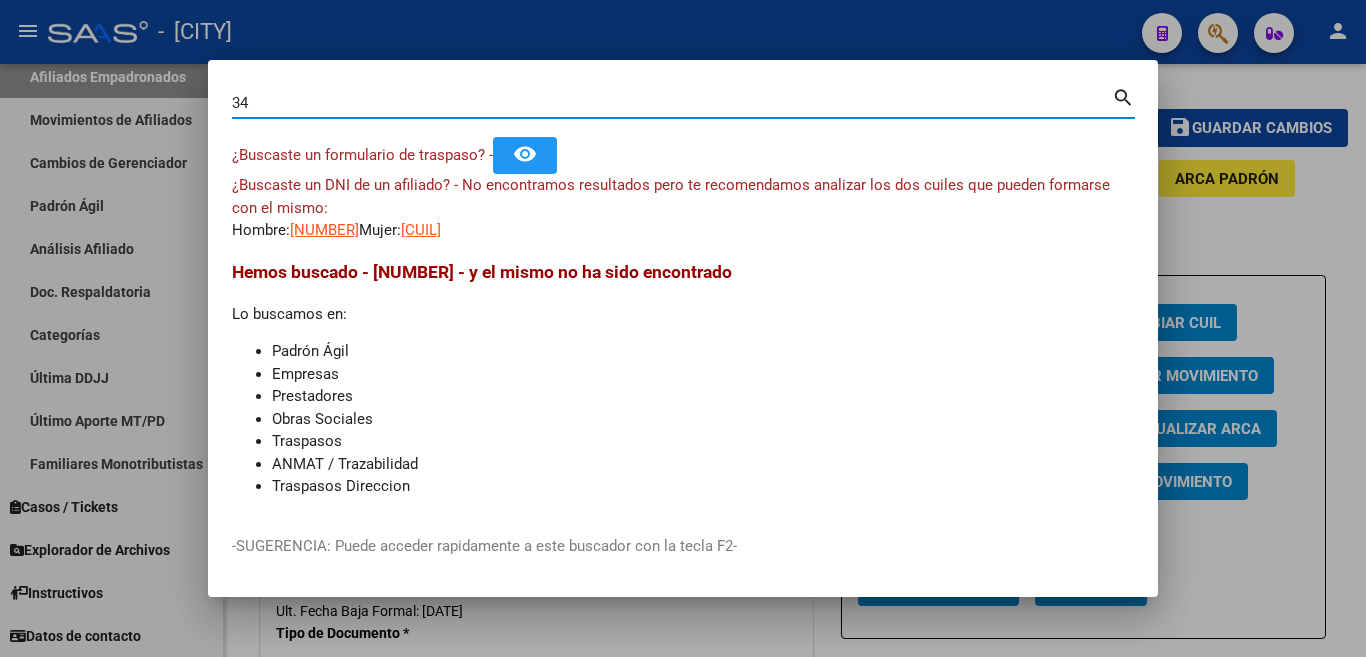 type on "3" 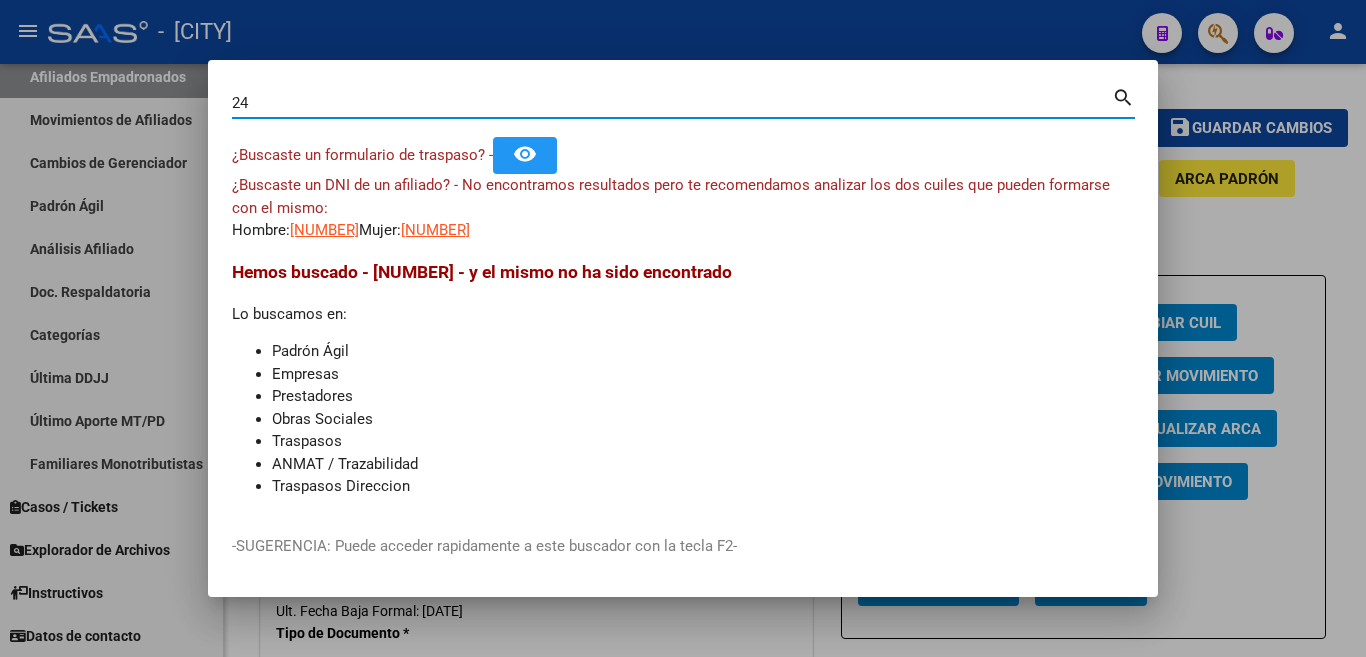 type on "2" 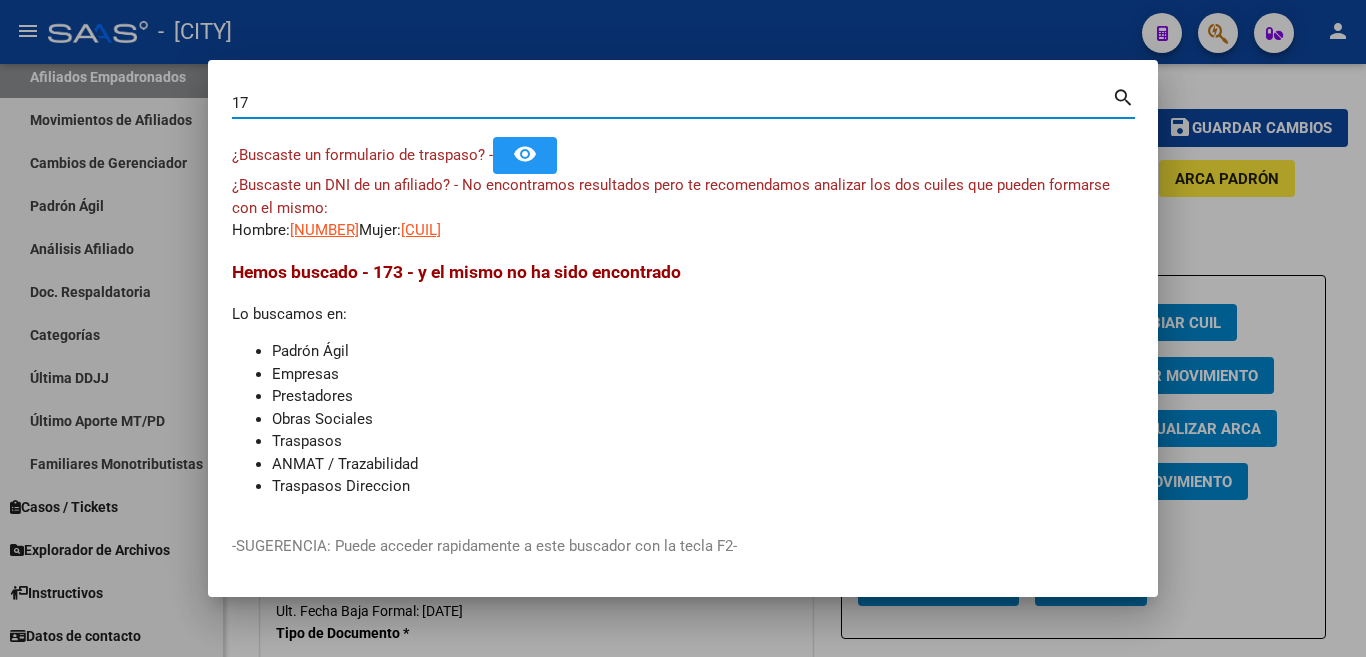 type on "1" 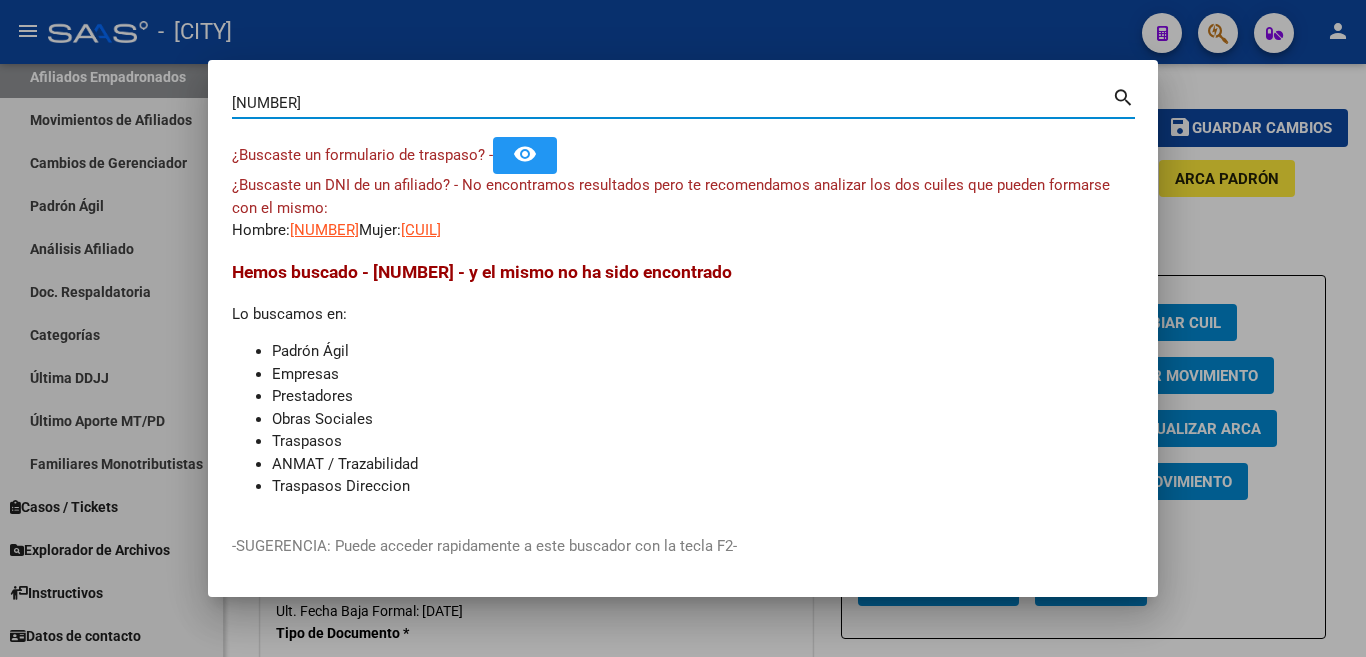 type on "[NUMBER]" 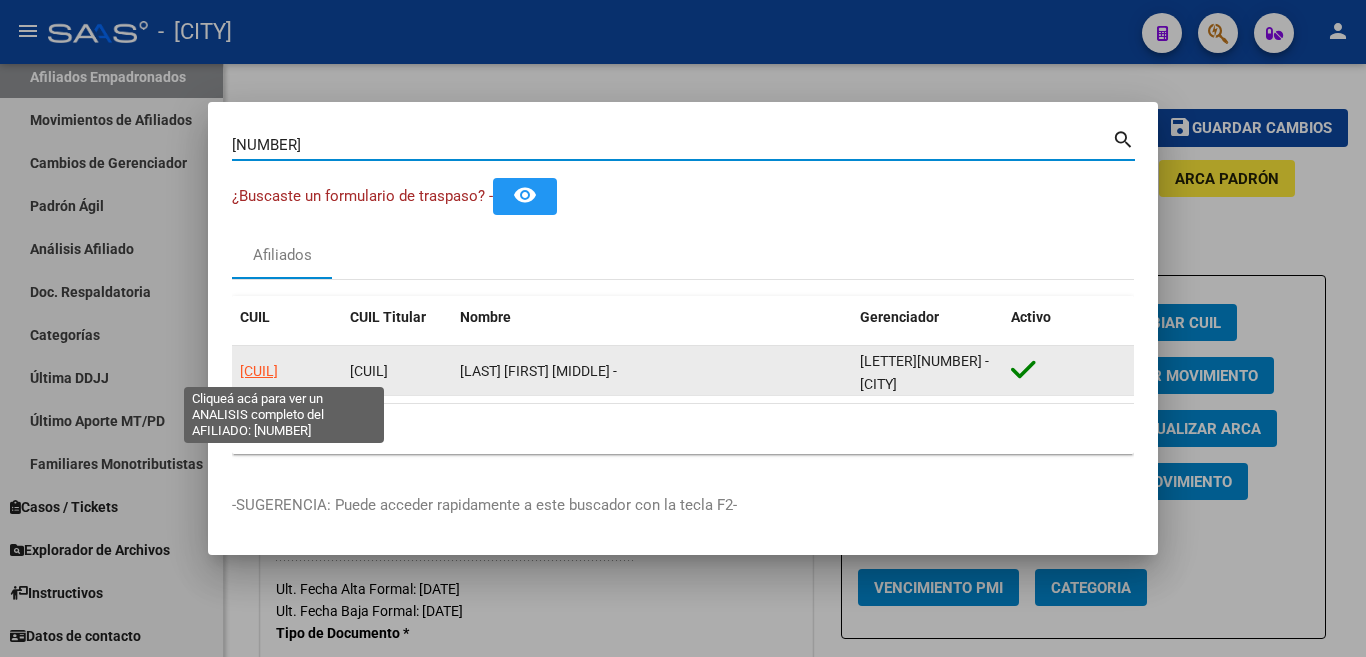 click on "[CUIL]" 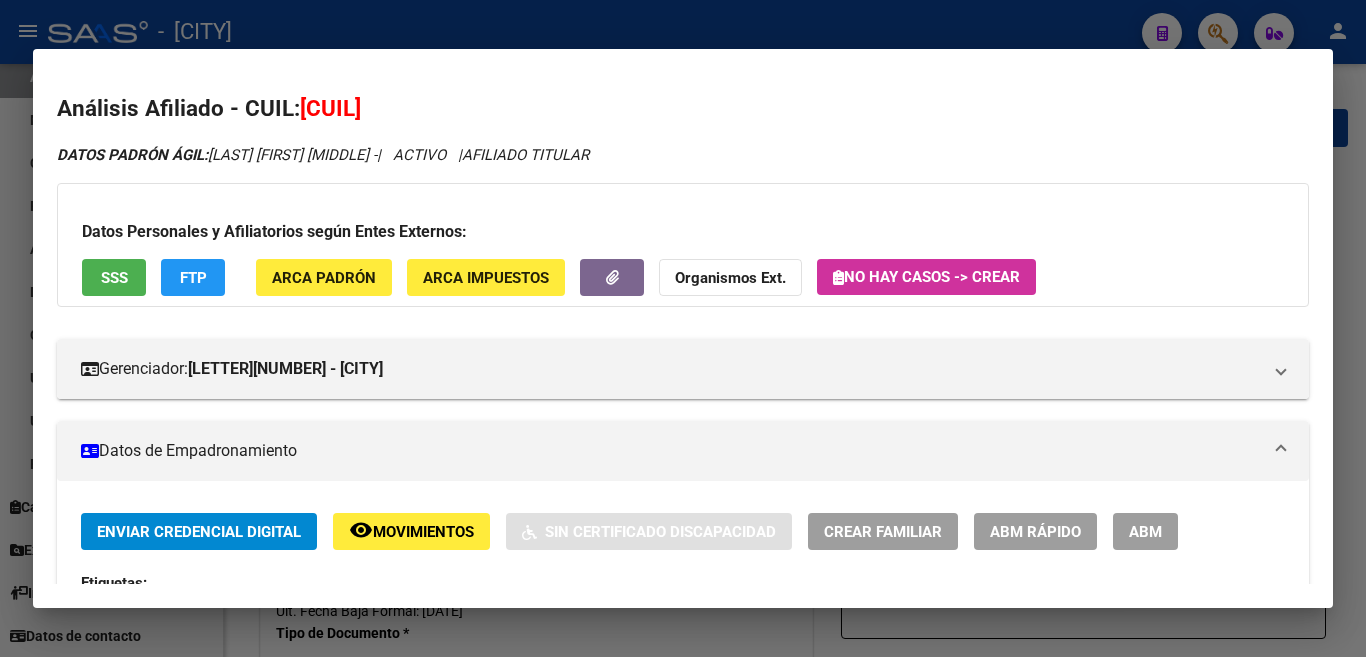 click on "ABM" at bounding box center [1145, 532] 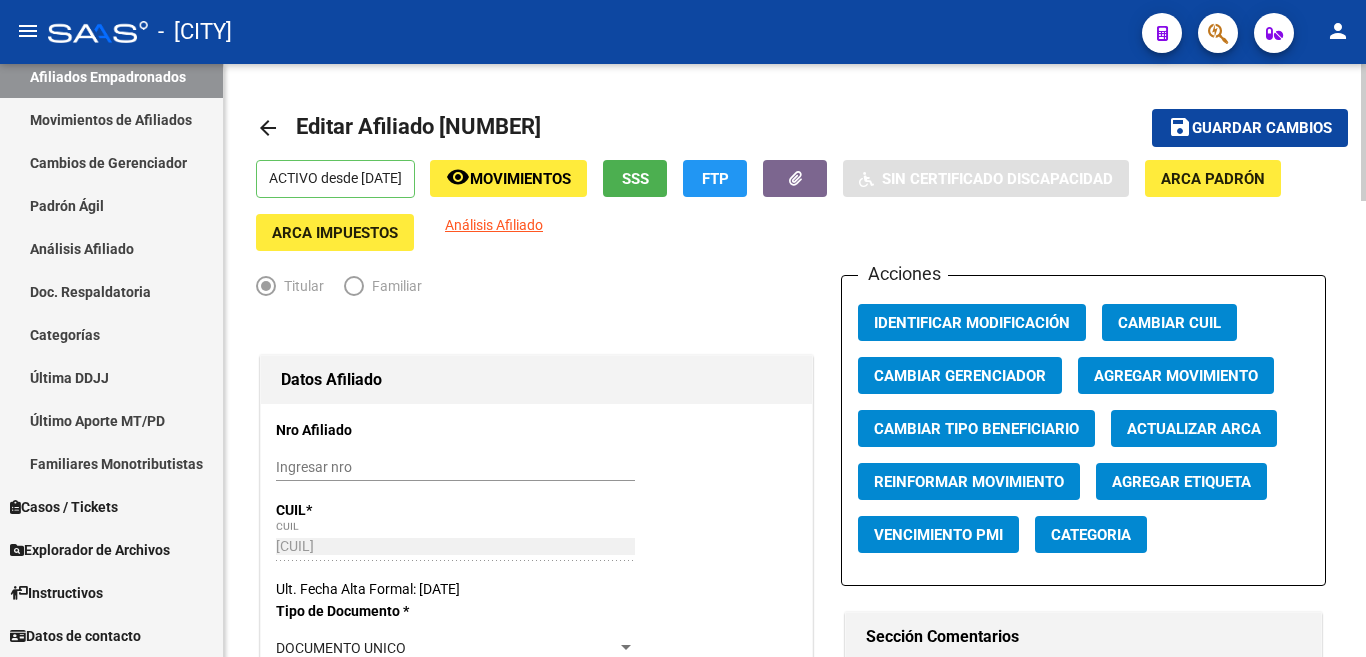 click on "Agregar Movimiento" 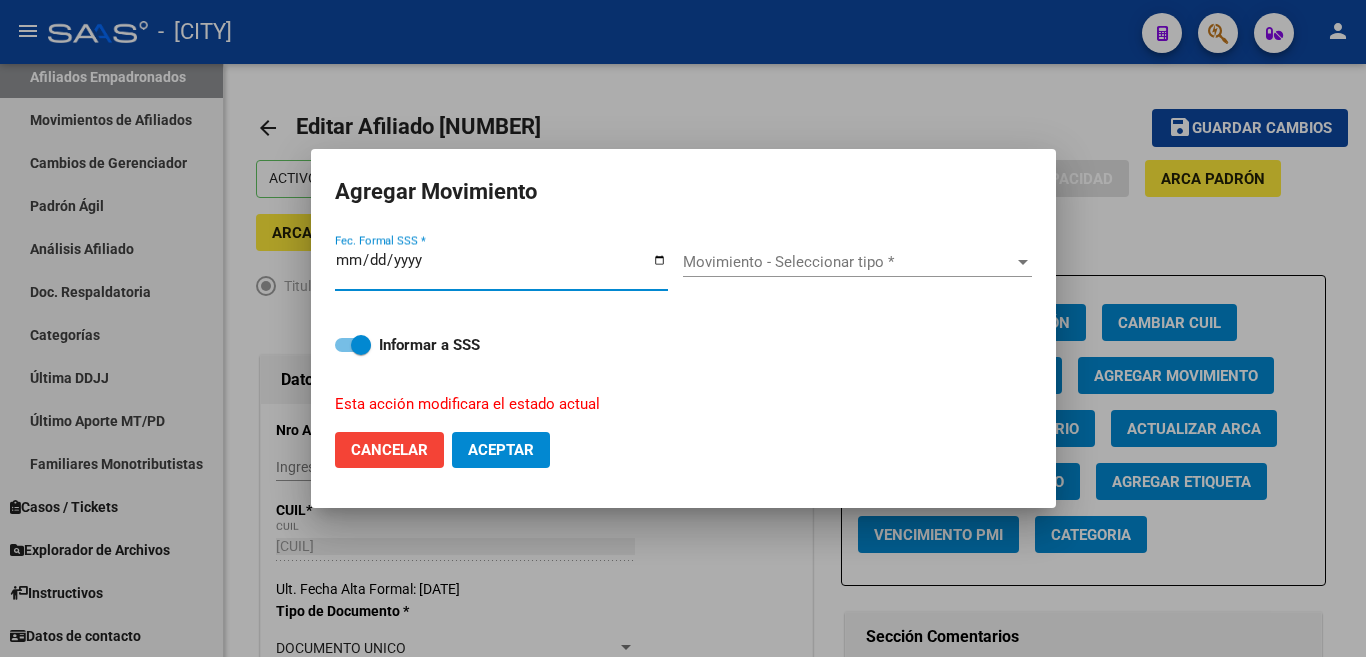 type on "2025-08-04" 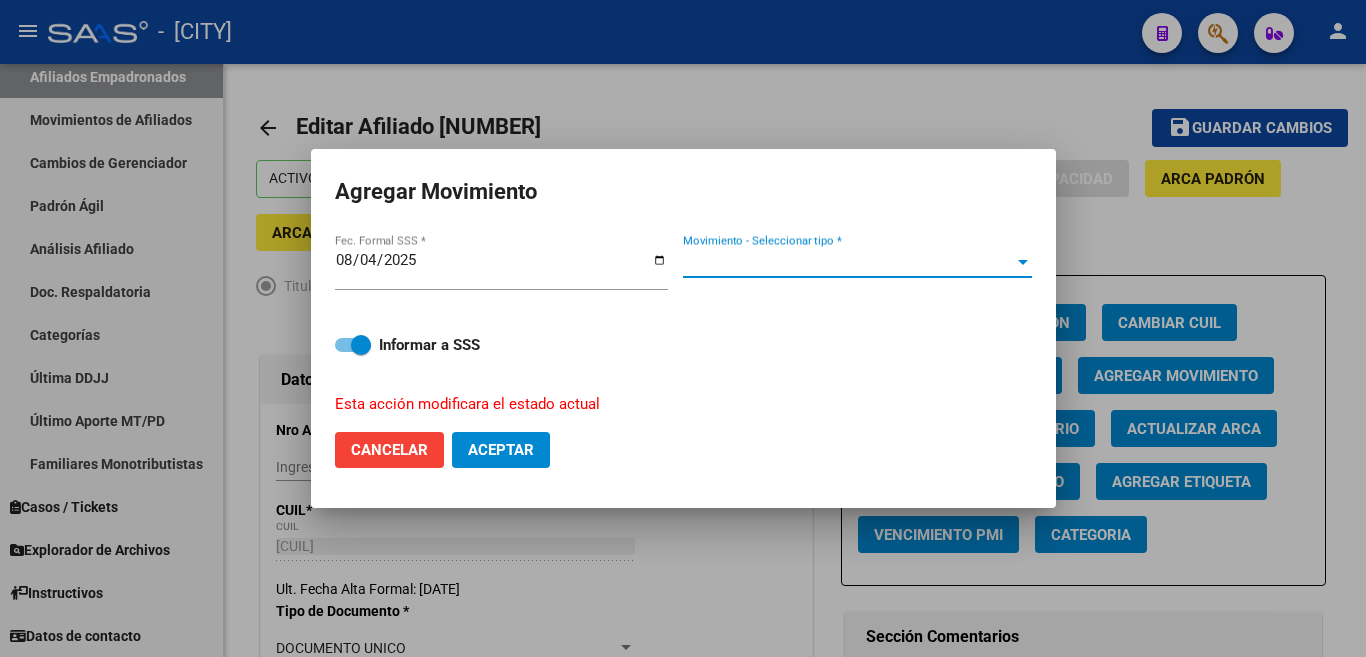 click on "Movimiento - Seleccionar tipo *" at bounding box center (848, 262) 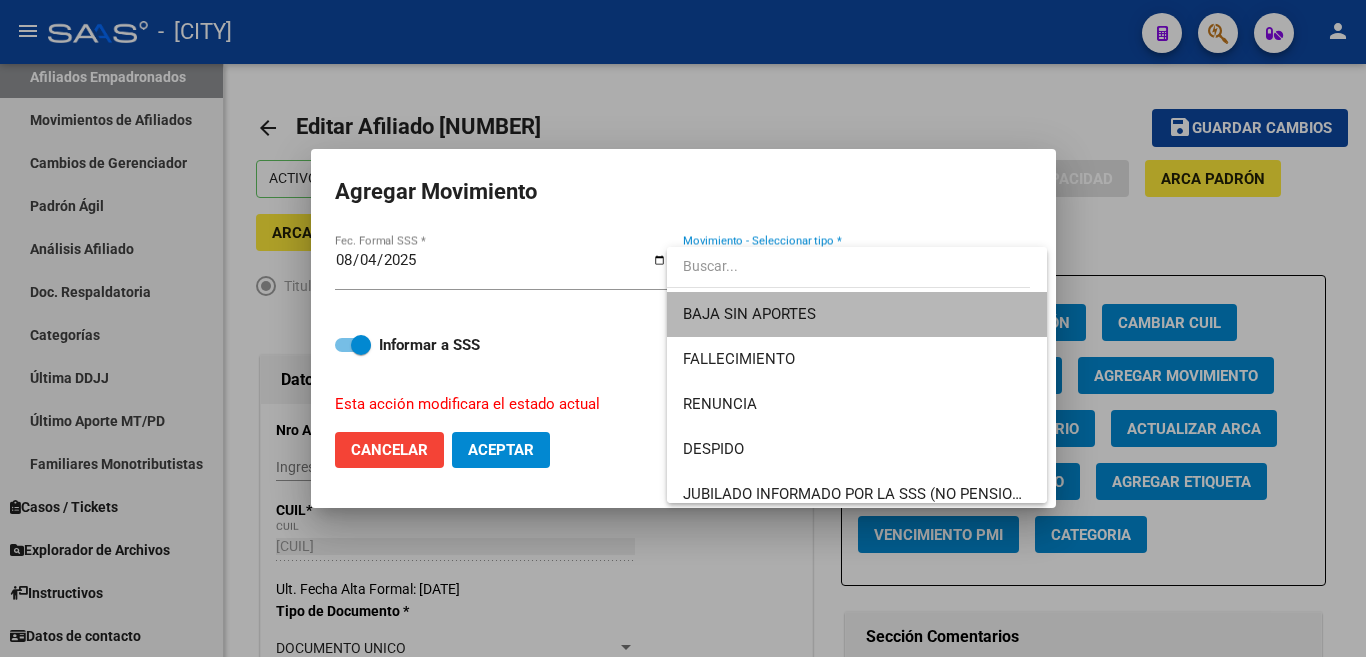 click on "BAJA SIN APORTES" at bounding box center [857, 314] 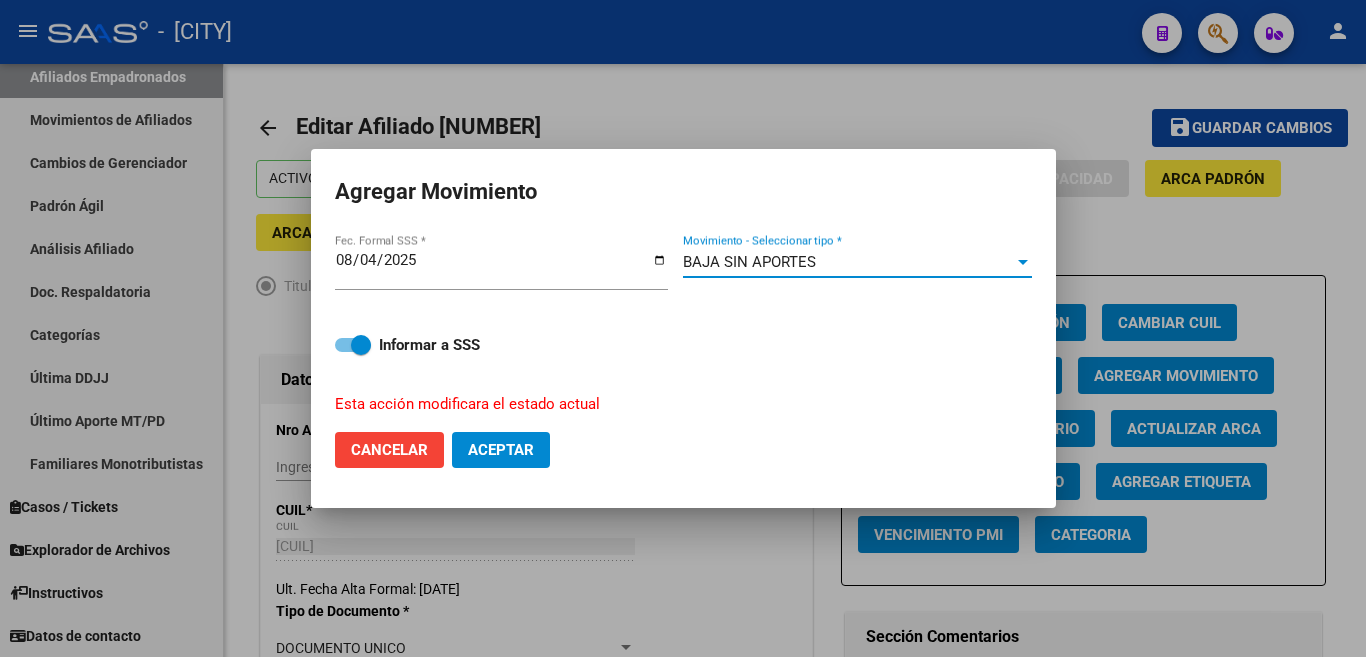 click on "Aceptar" 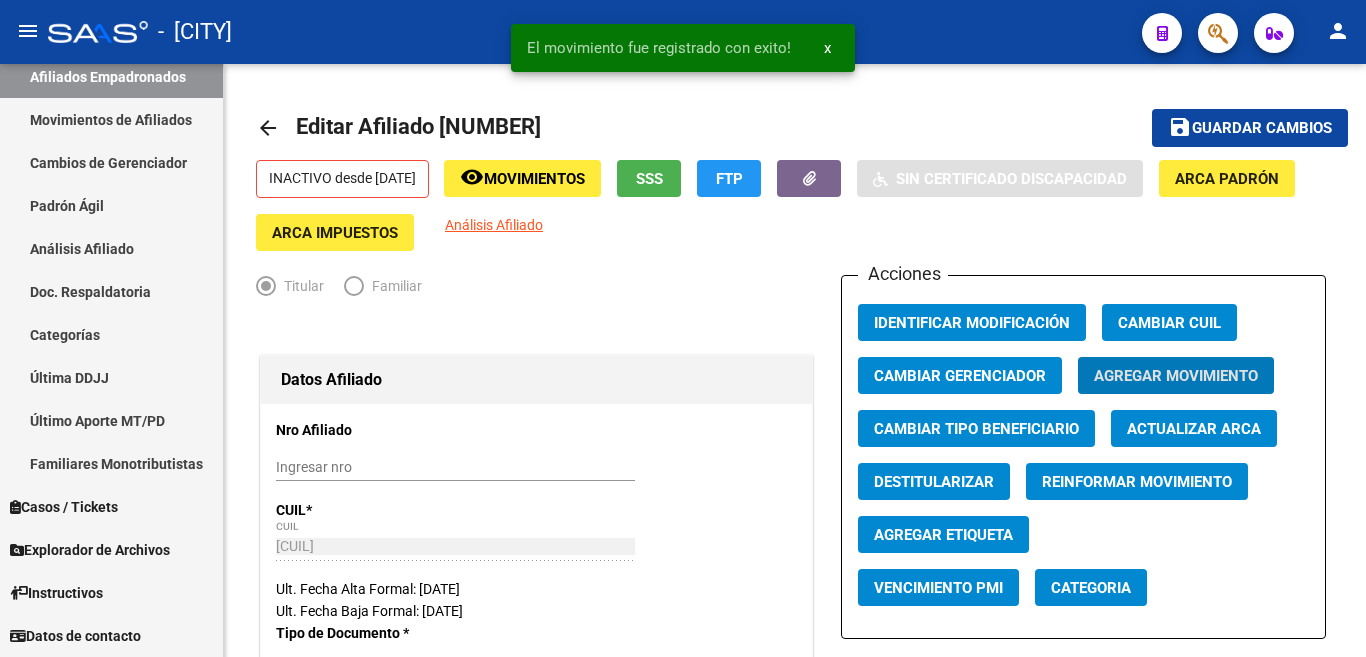 type 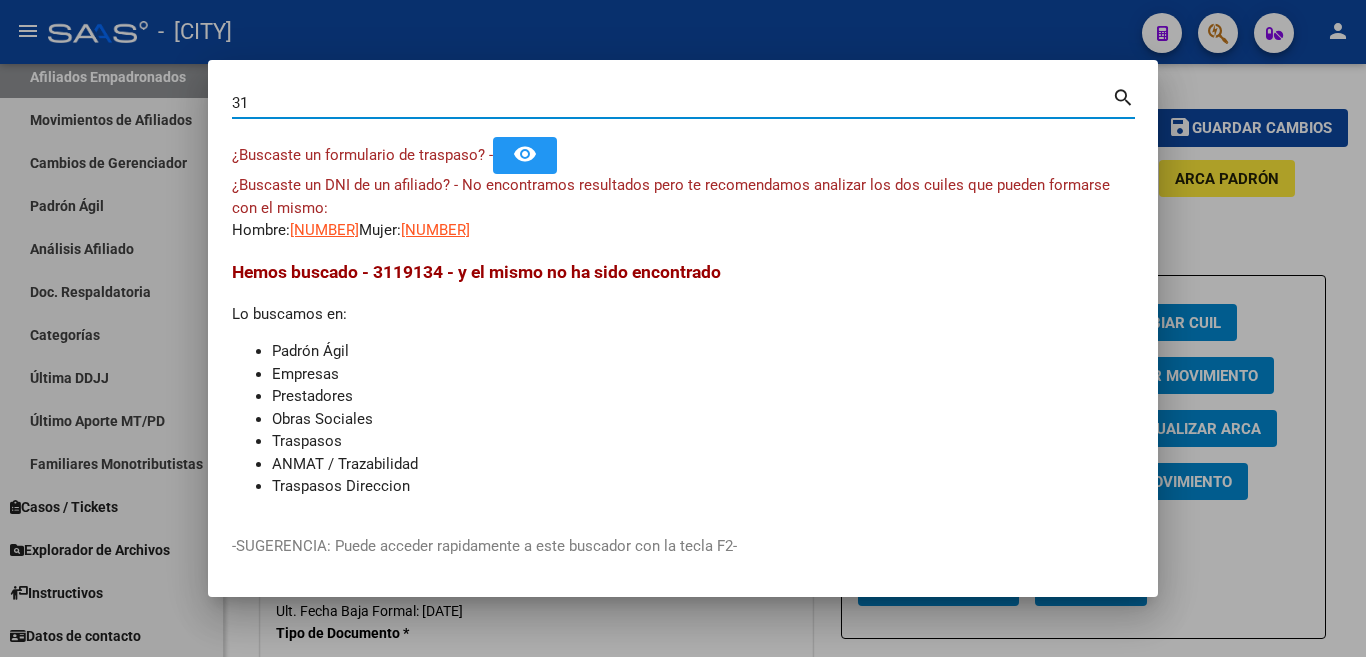 type on "3" 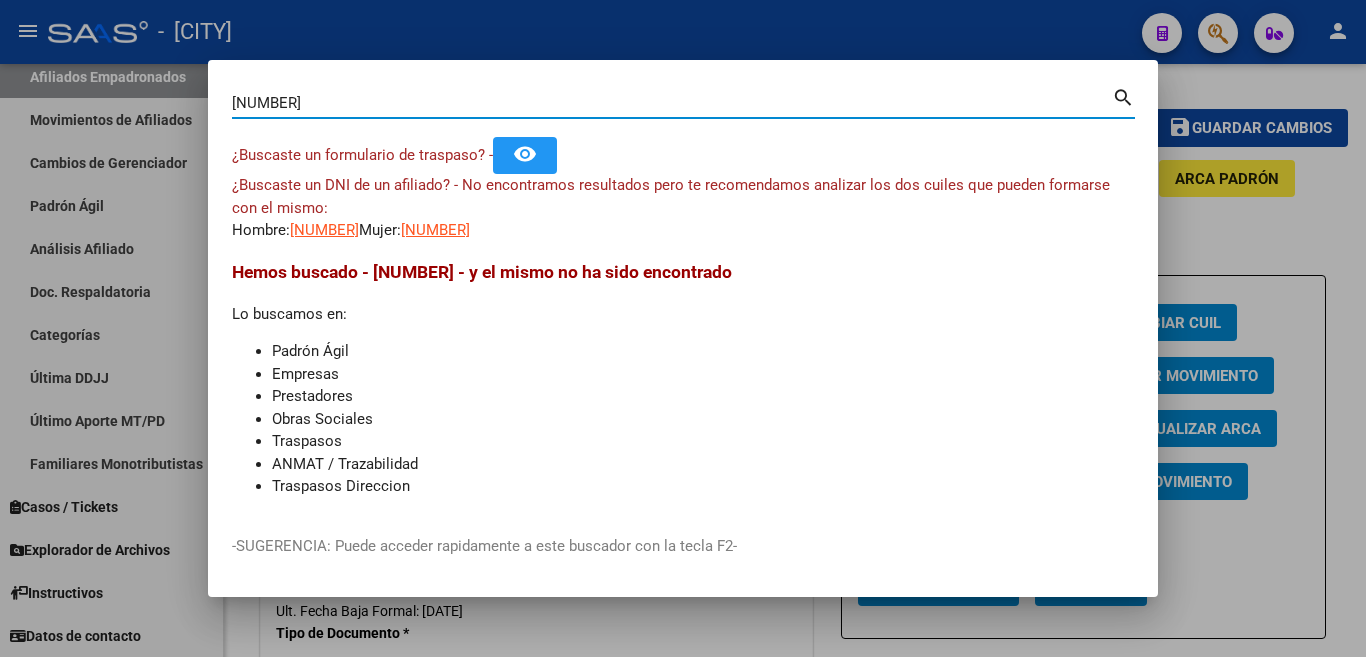 type on "[NUMBER]" 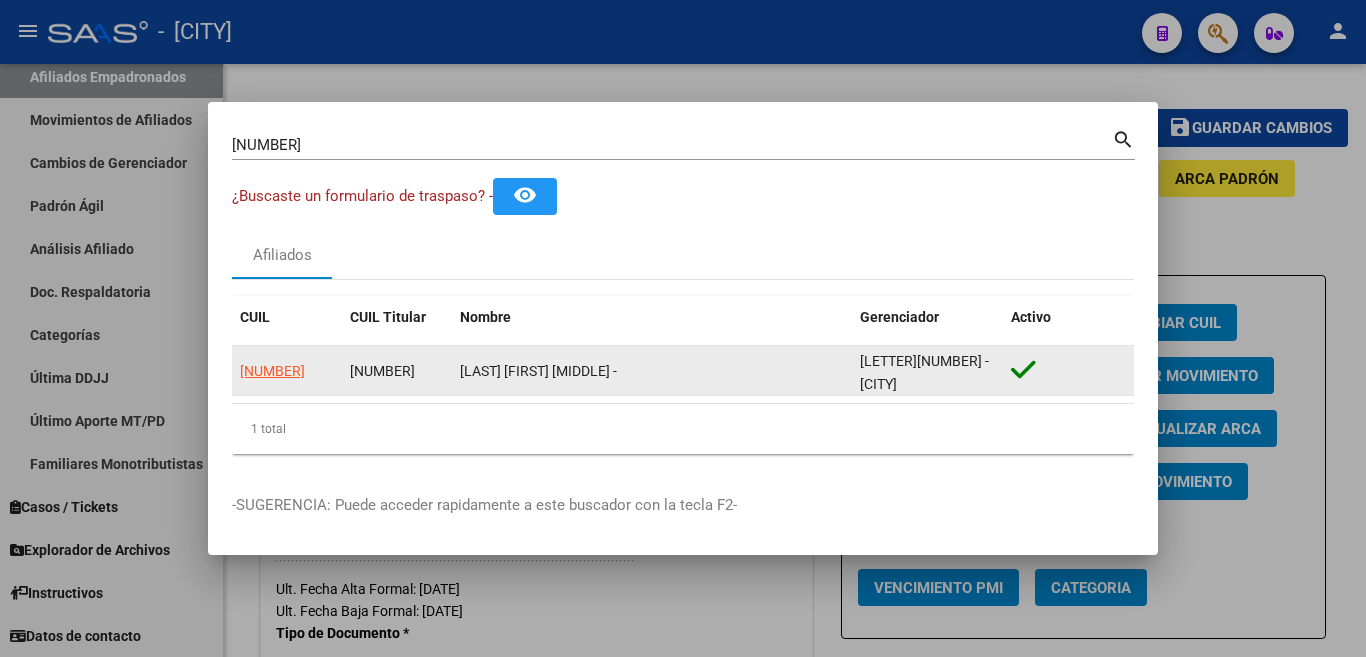 click on "[NUMBER]" 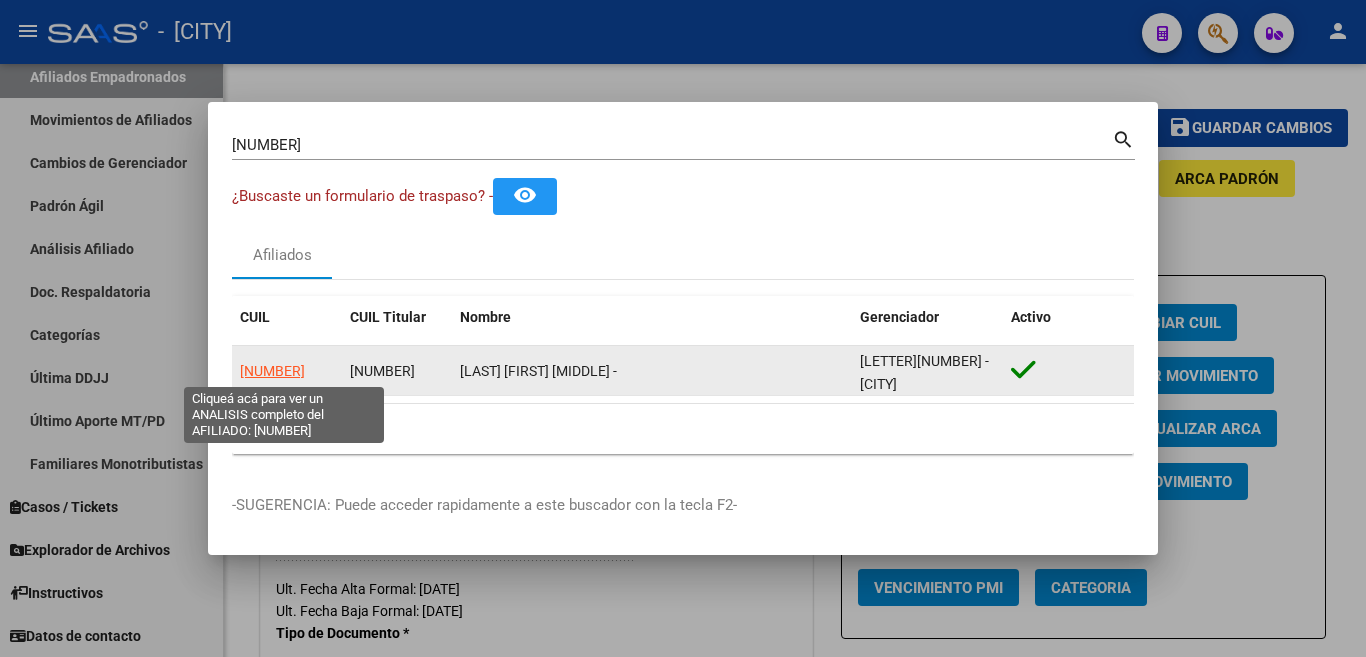 click on "[NUMBER]" 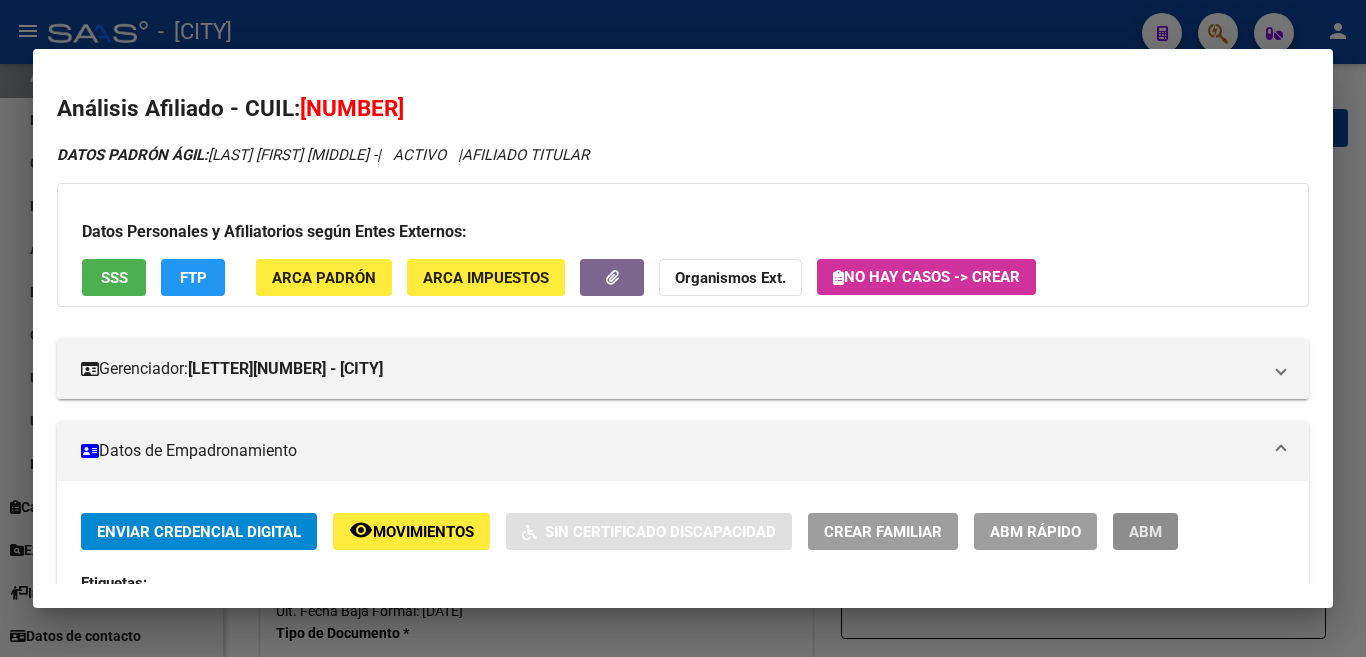 click on "ABM" at bounding box center (1145, 532) 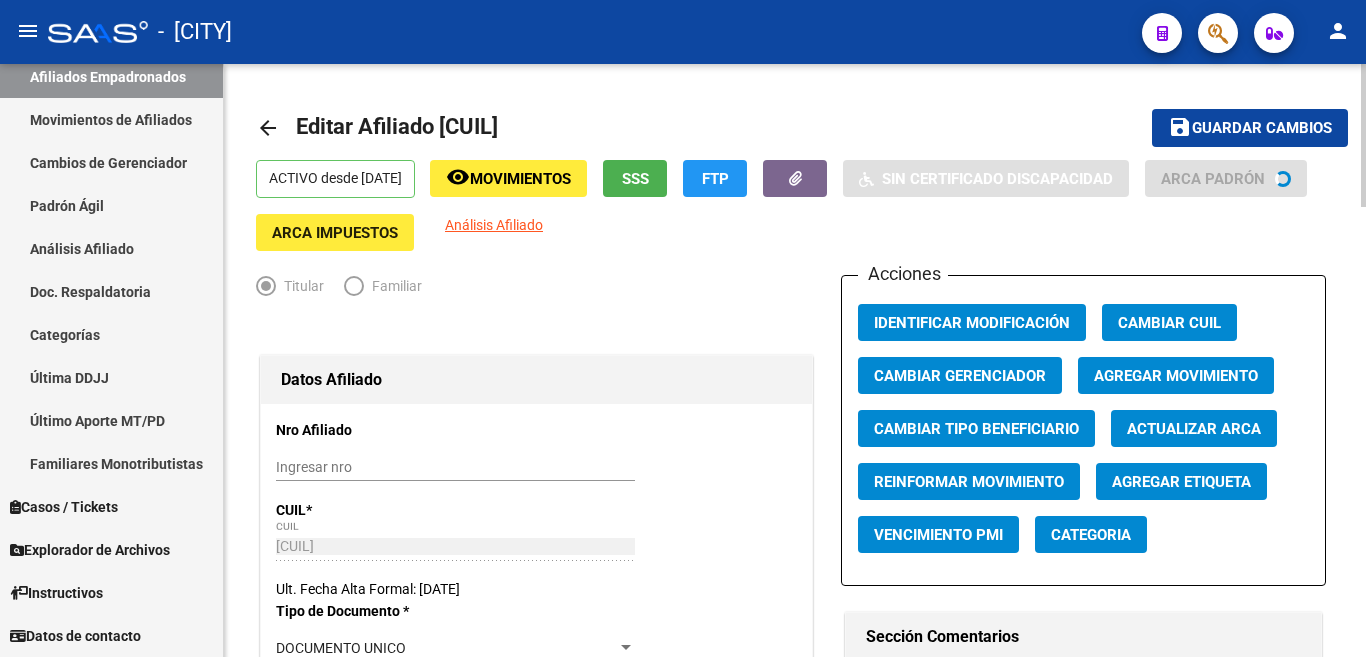 click on "Agregar Movimiento" 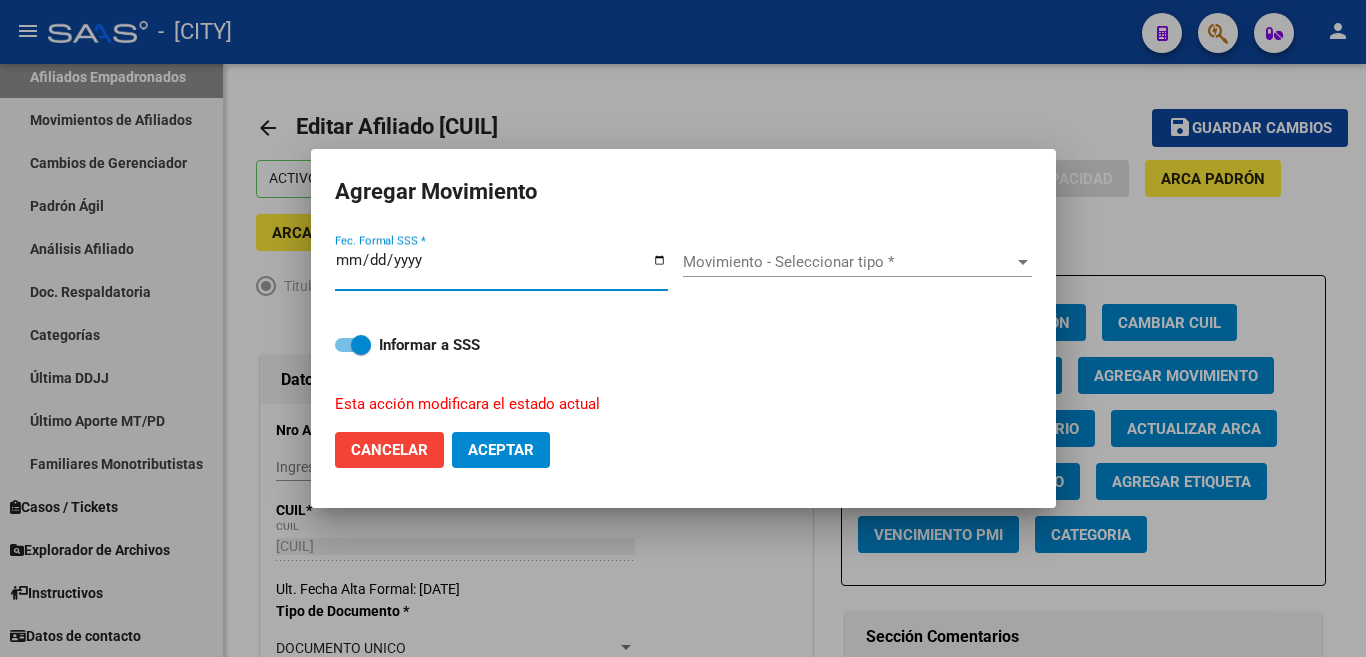 type on "2025-08-04" 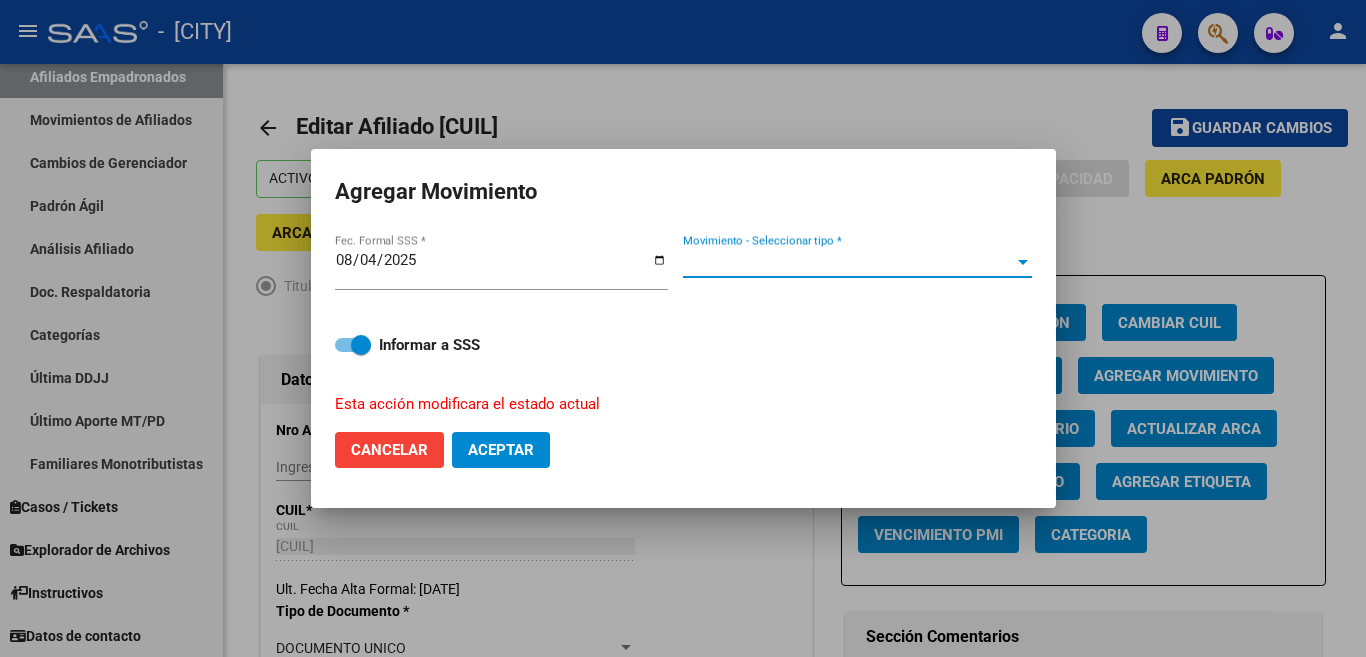 click on "Movimiento - Seleccionar tipo *" at bounding box center (848, 262) 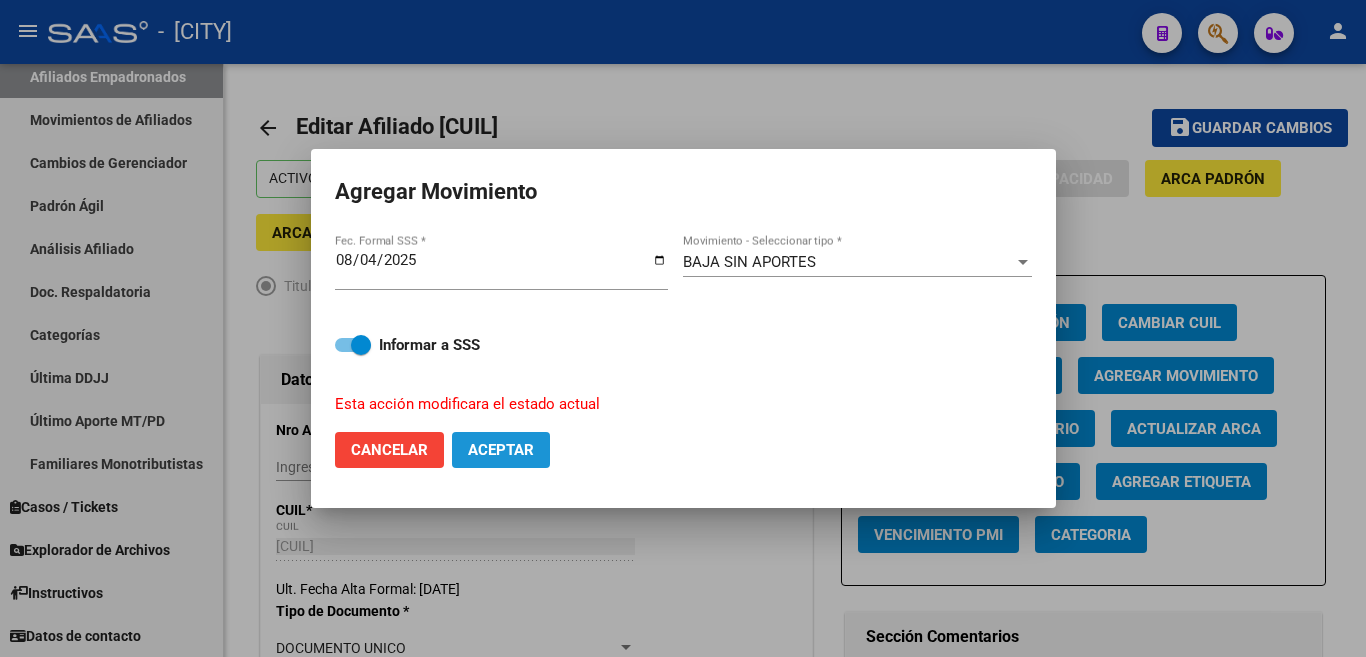 click on "Aceptar" 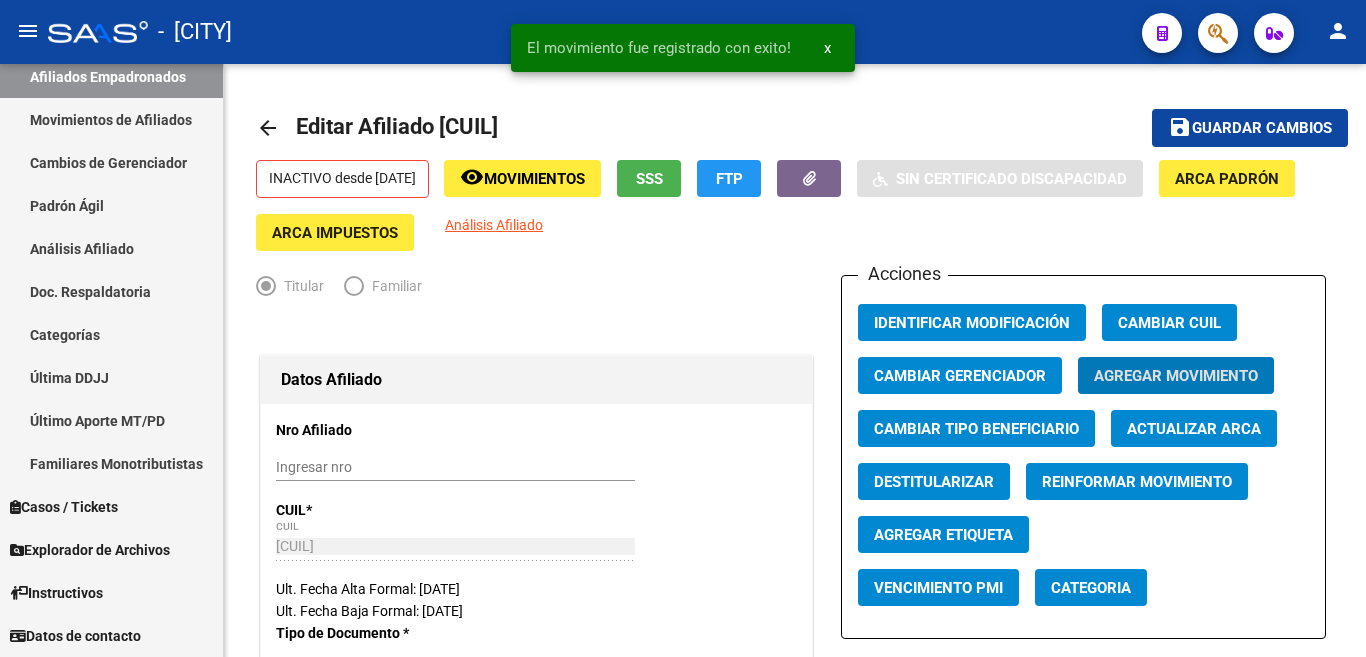 type 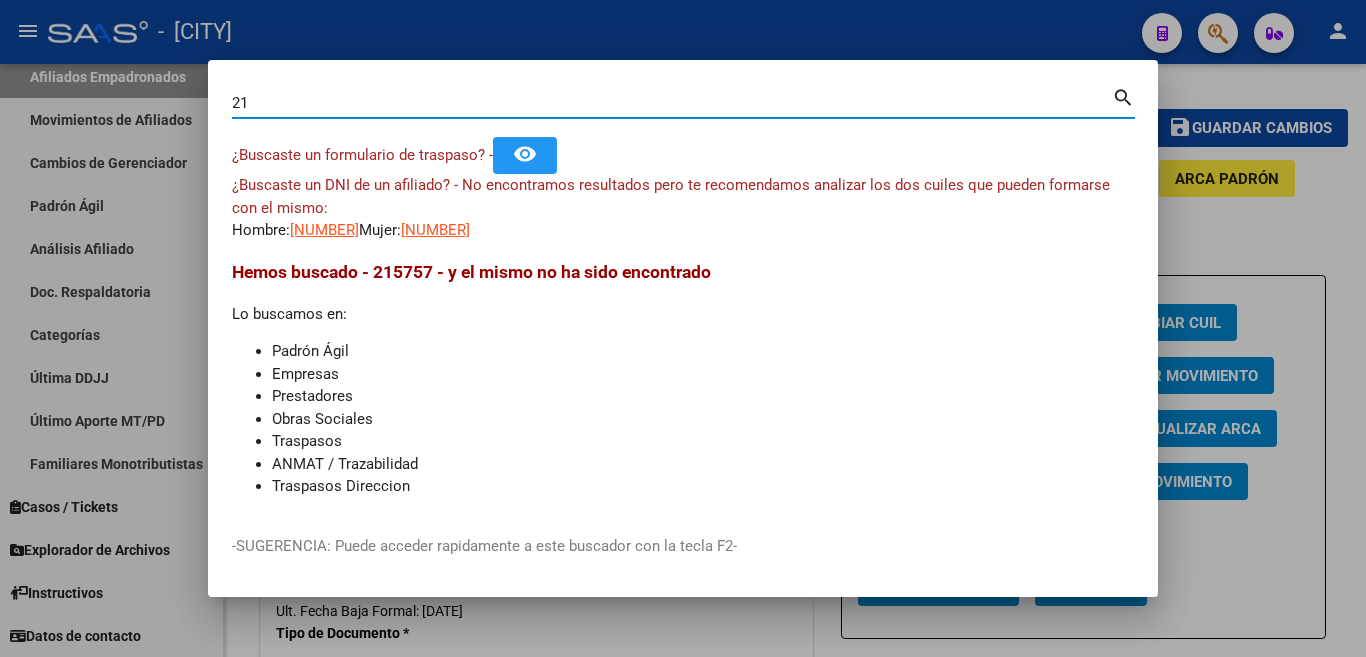 type on "2" 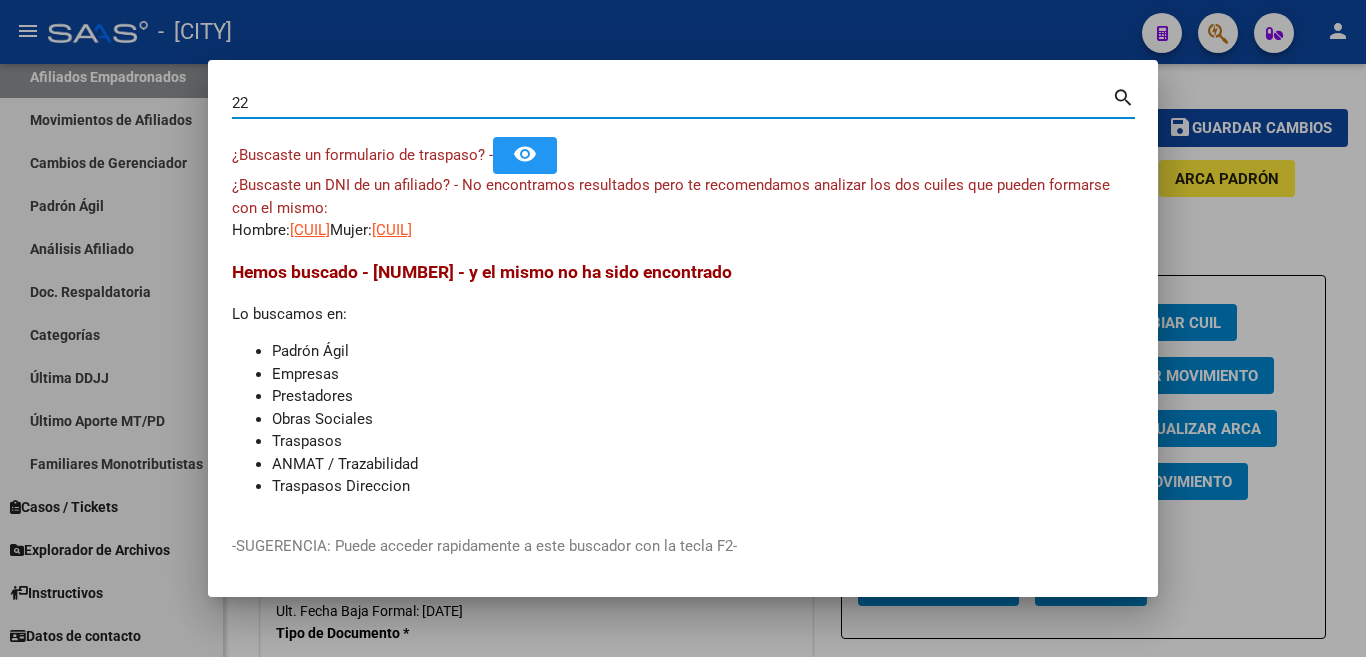 type on "2" 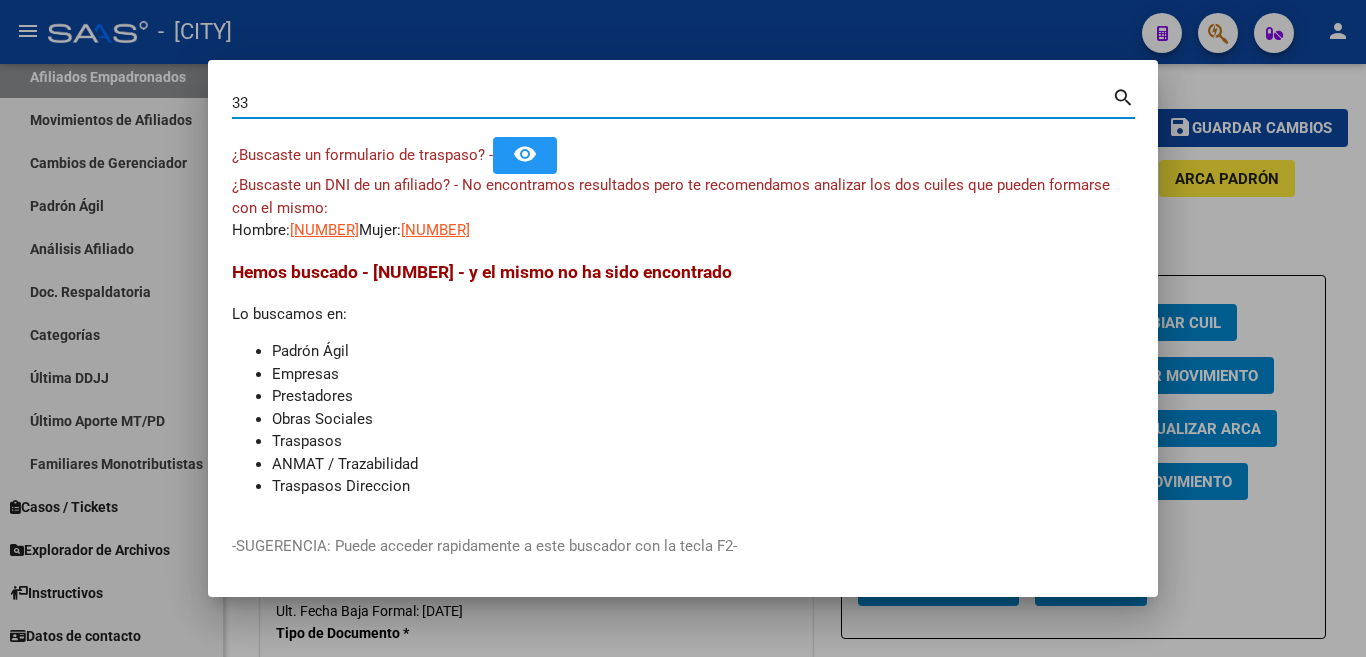 type on "3" 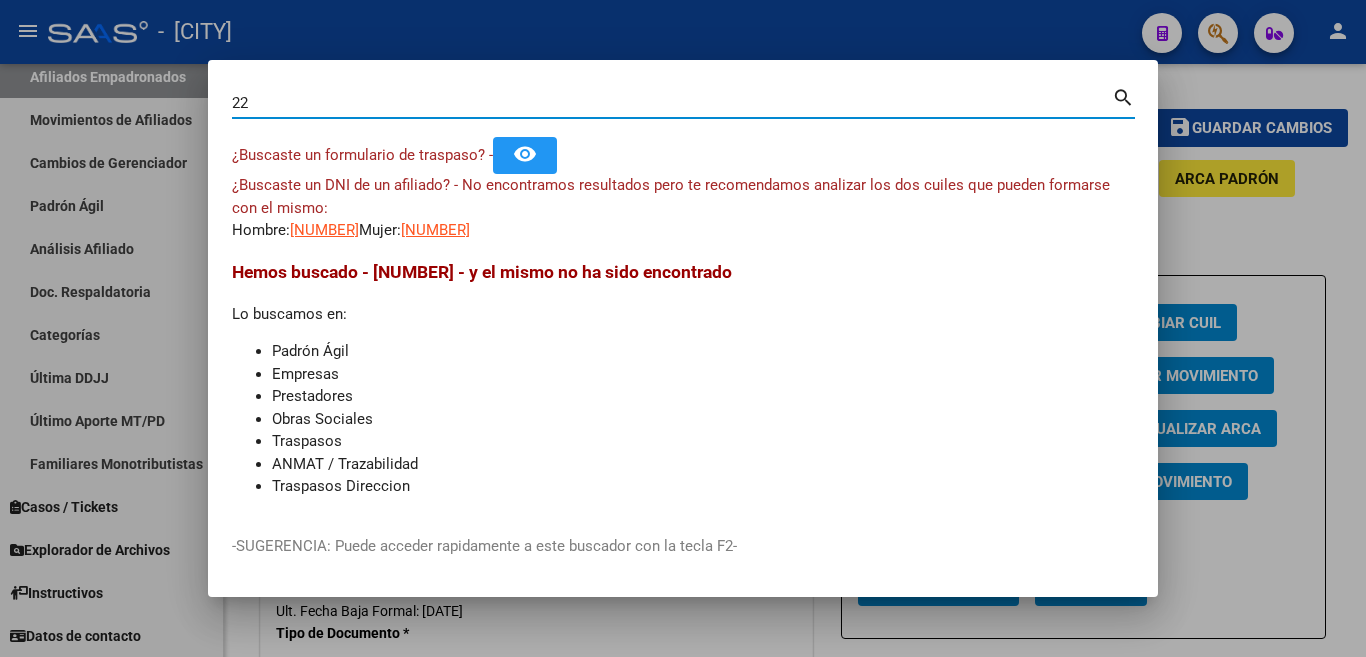 type on "2" 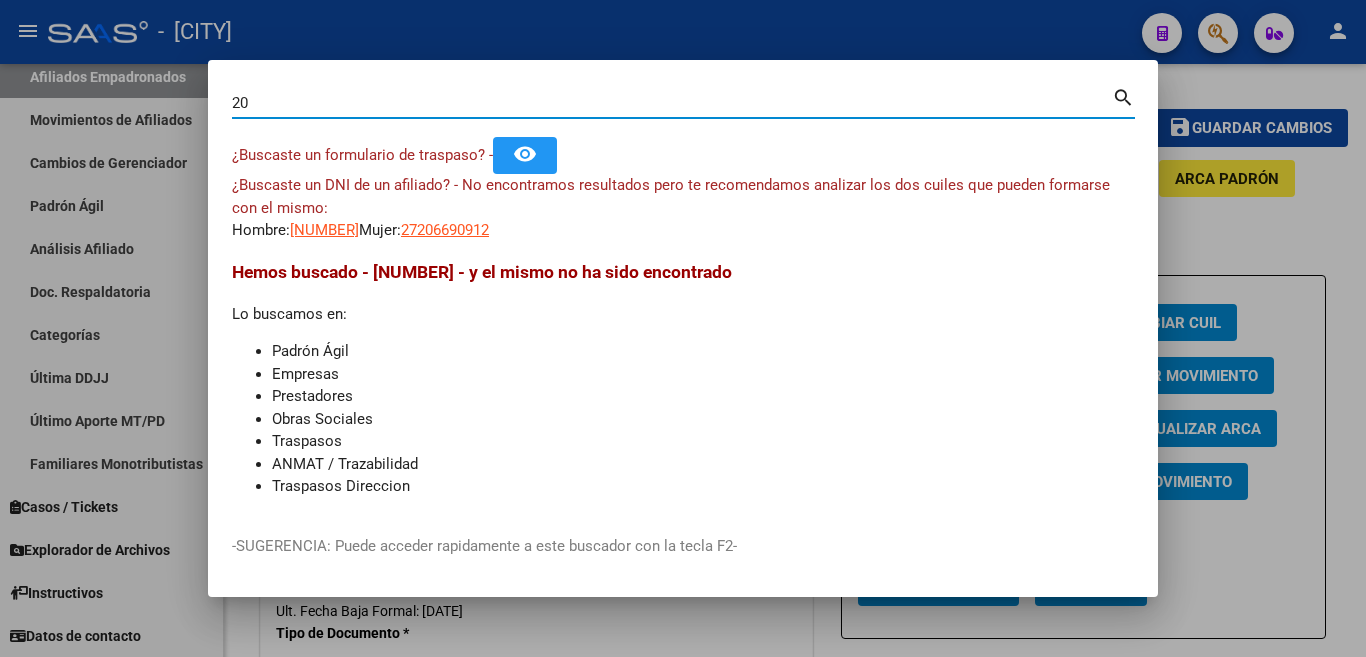 type on "2" 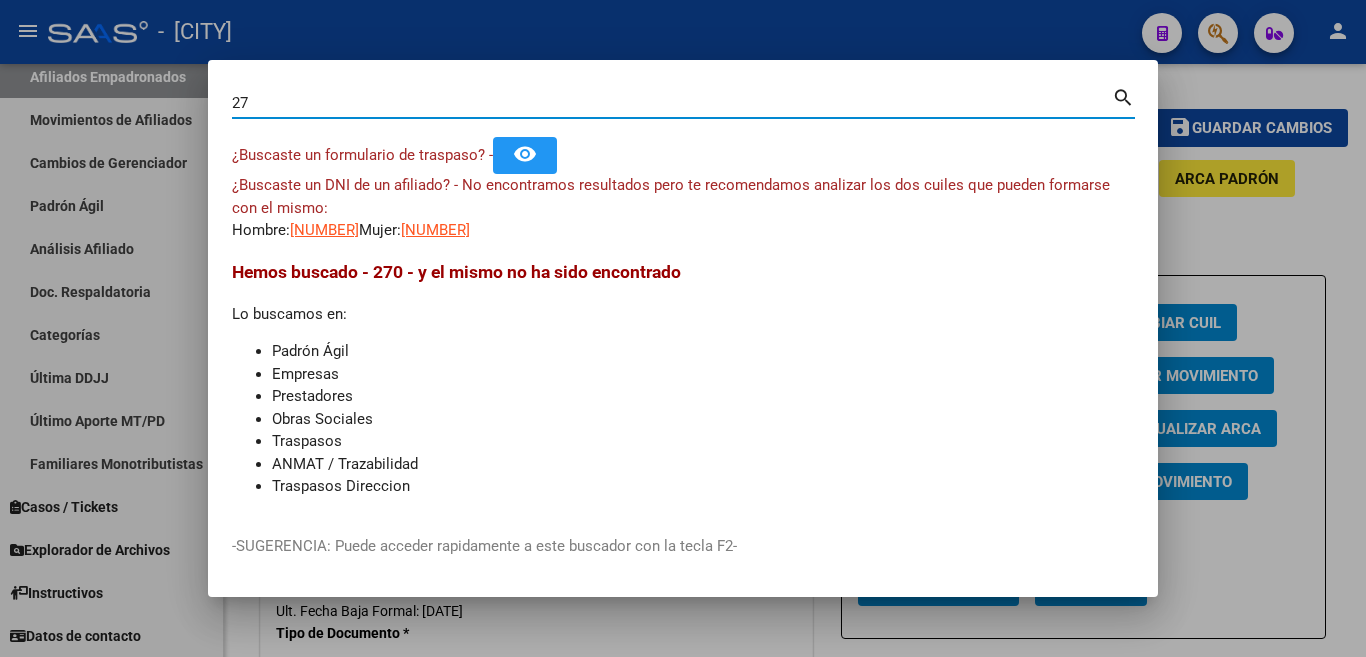 type on "2" 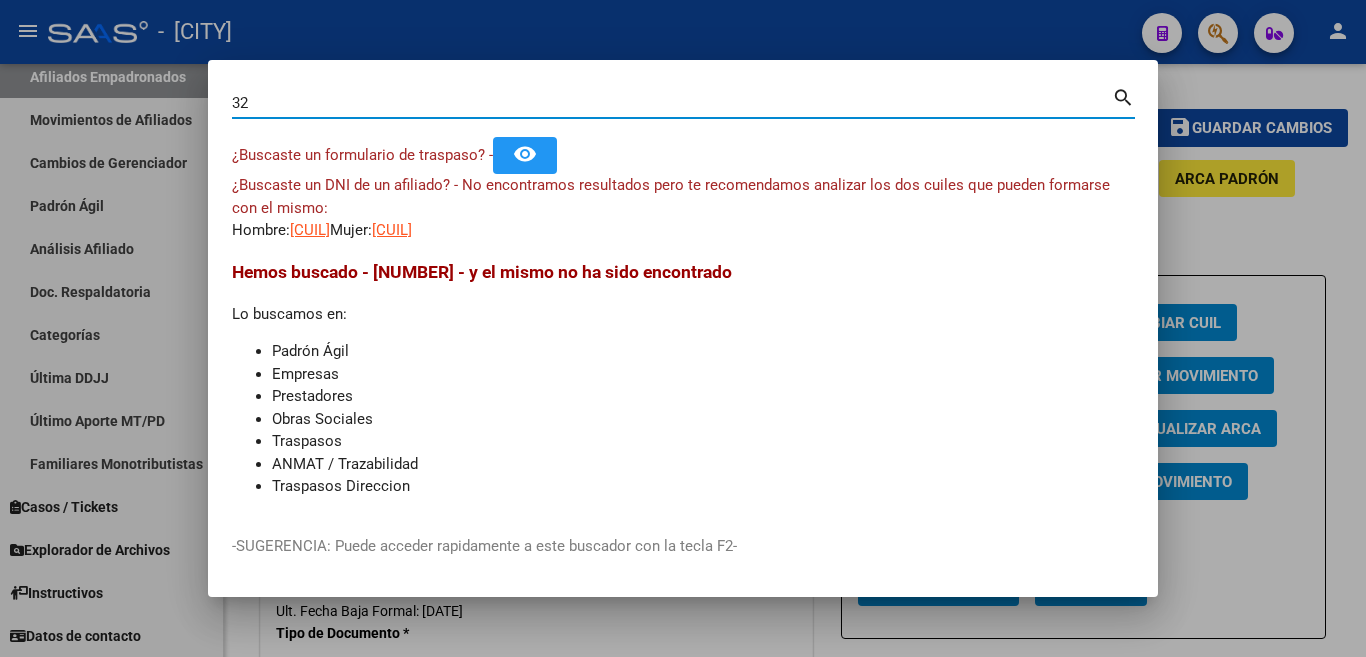 type on "3" 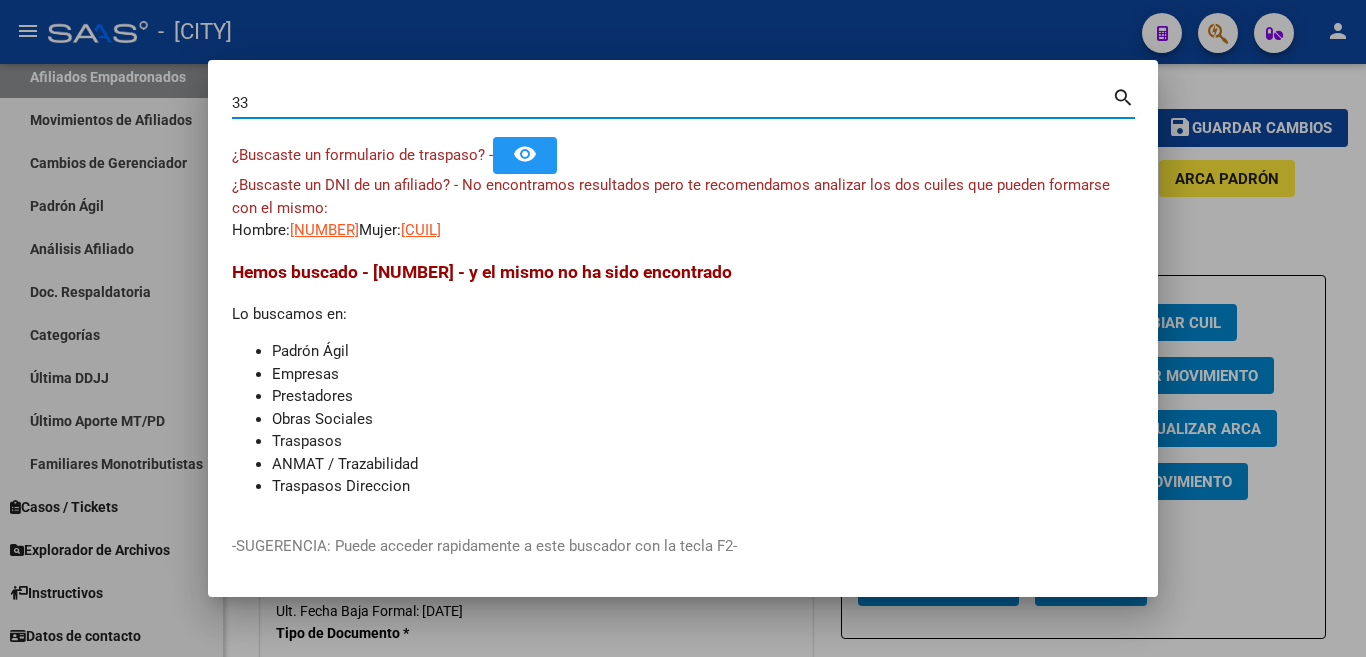 type on "3" 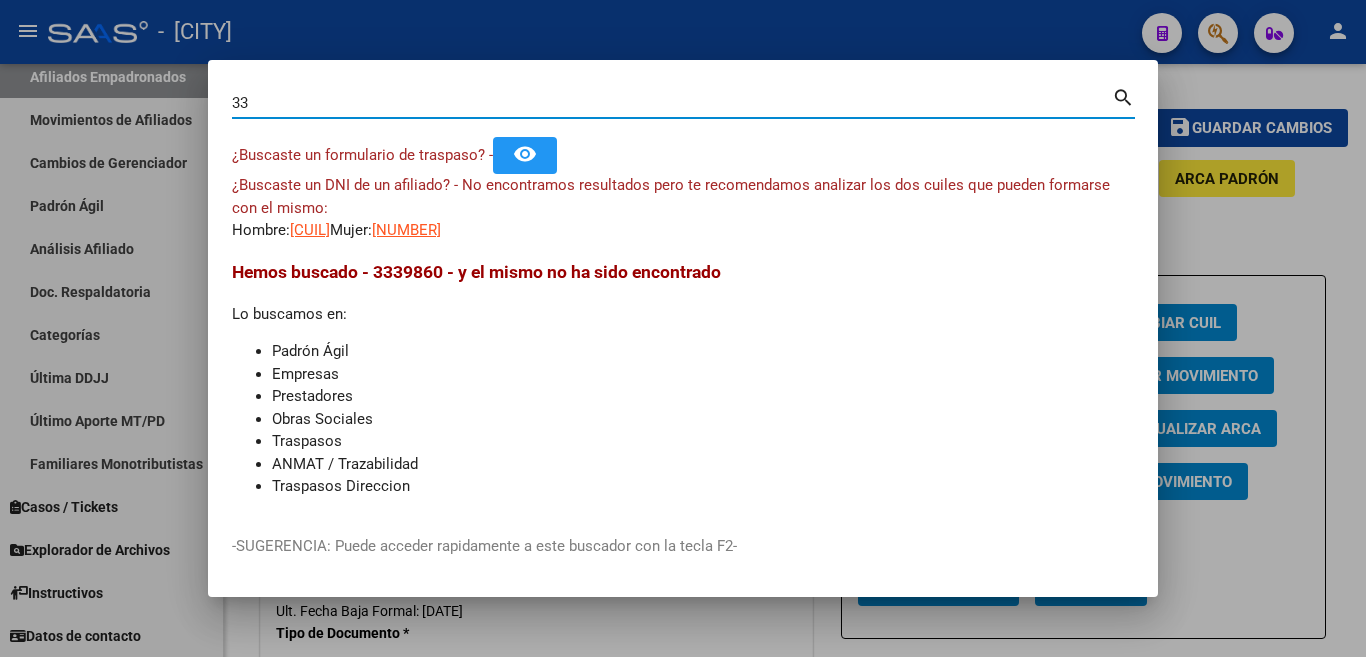 type on "3" 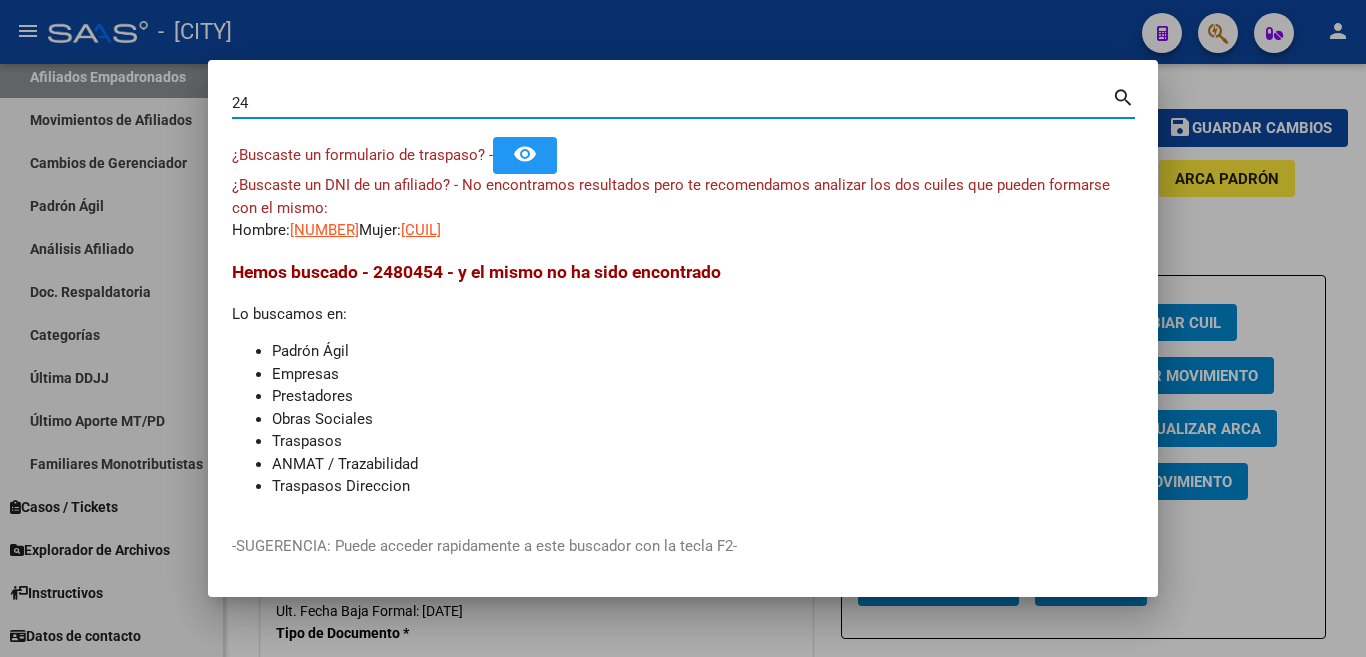 type on "2" 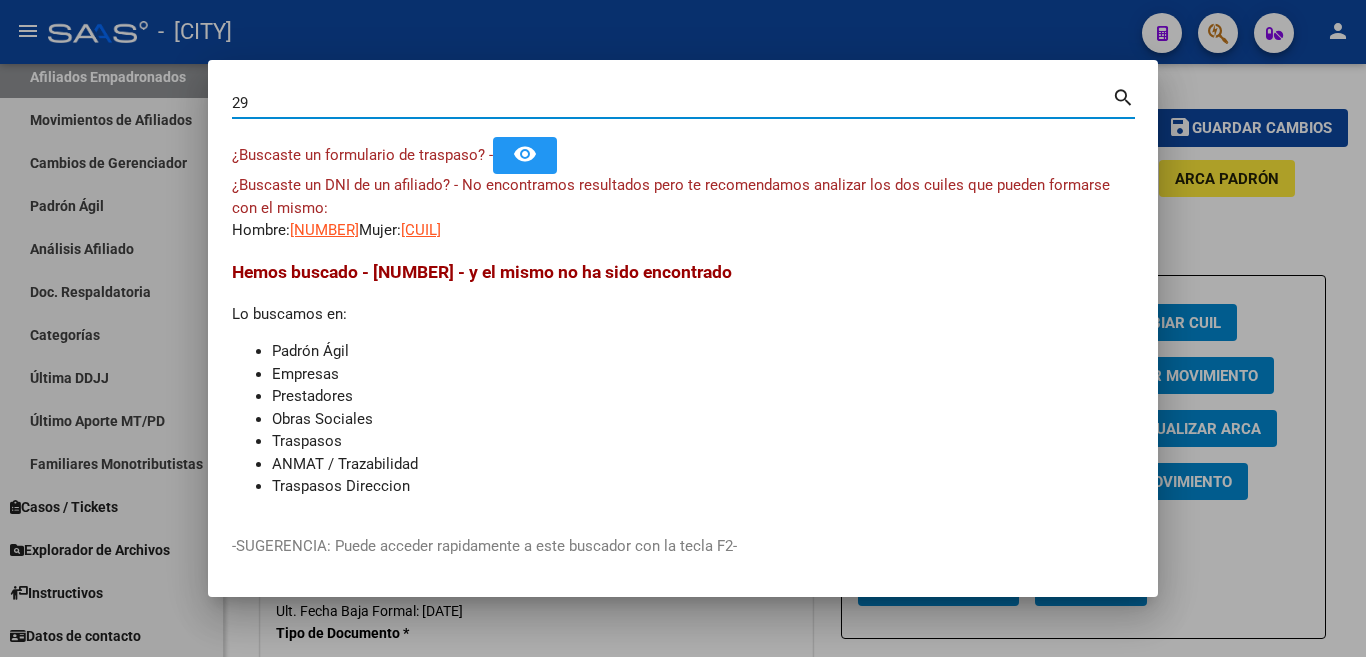 type on "2" 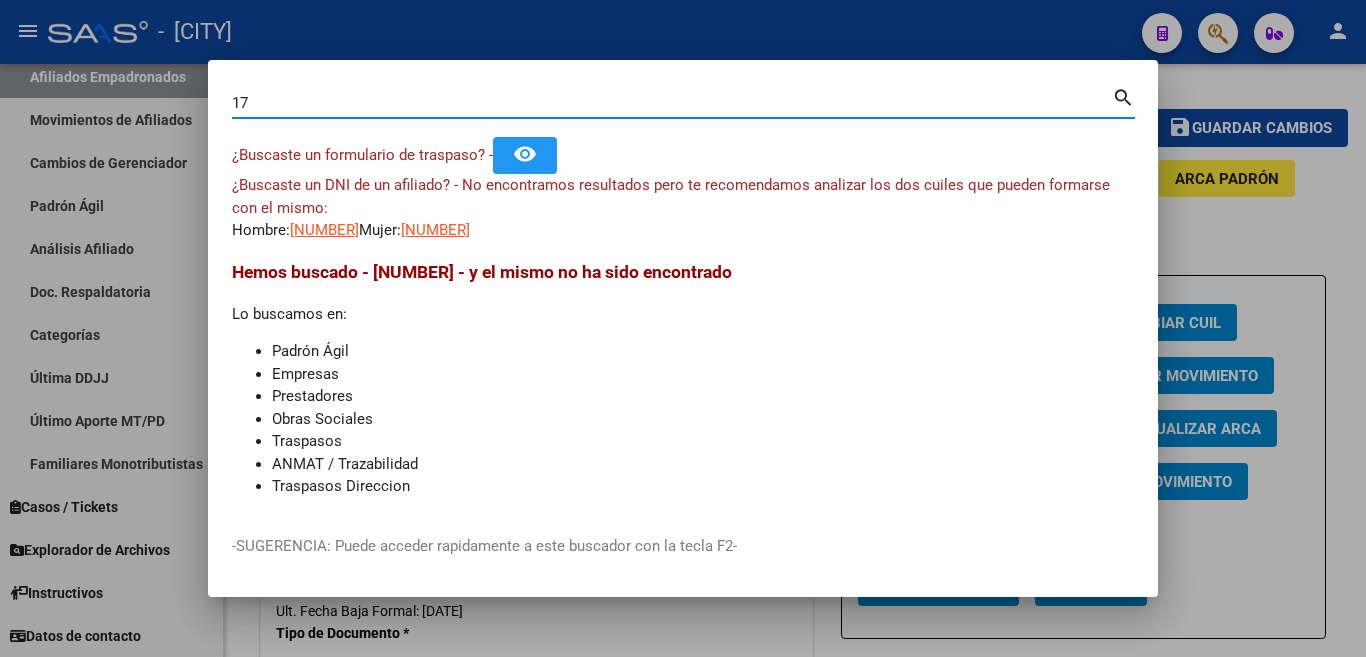 type on "1" 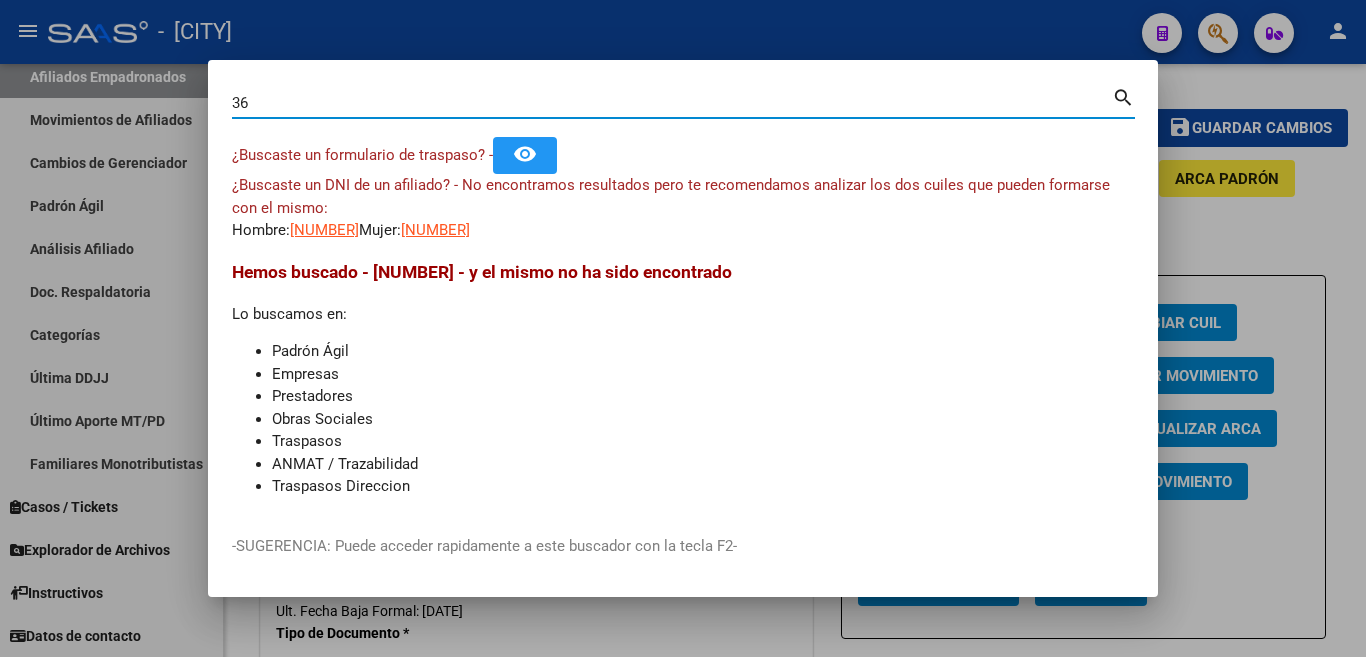 type on "3" 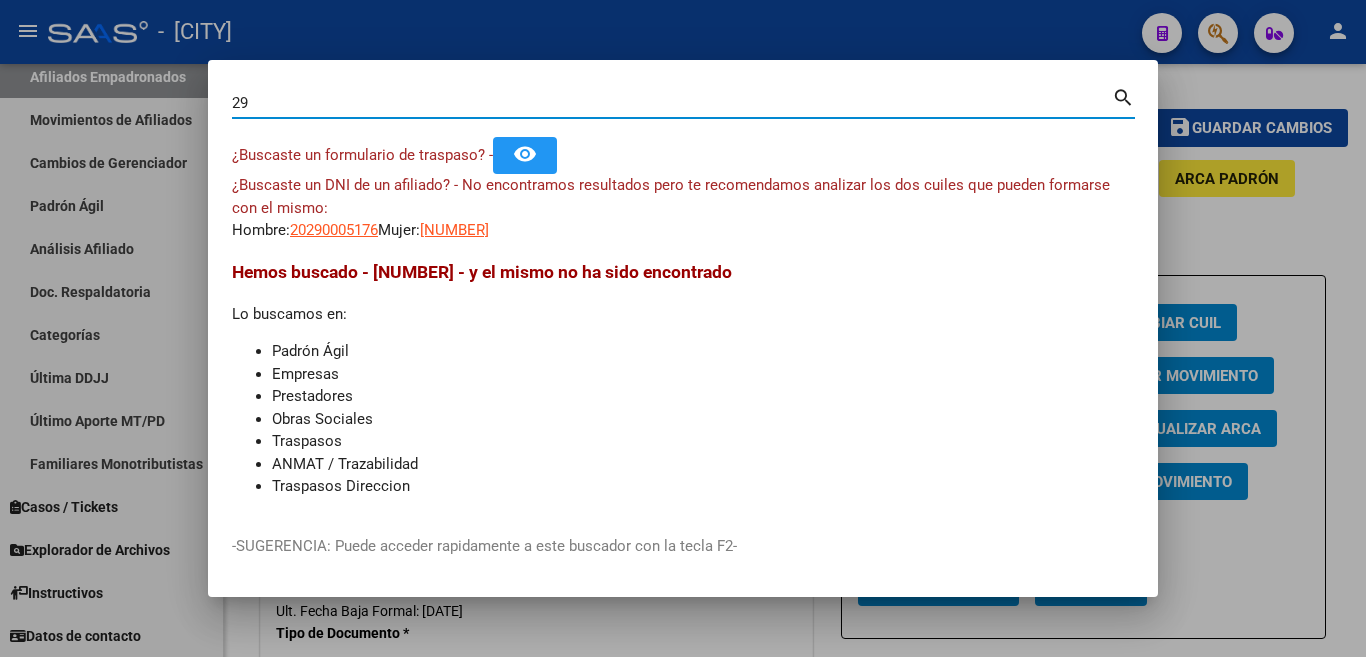type on "2" 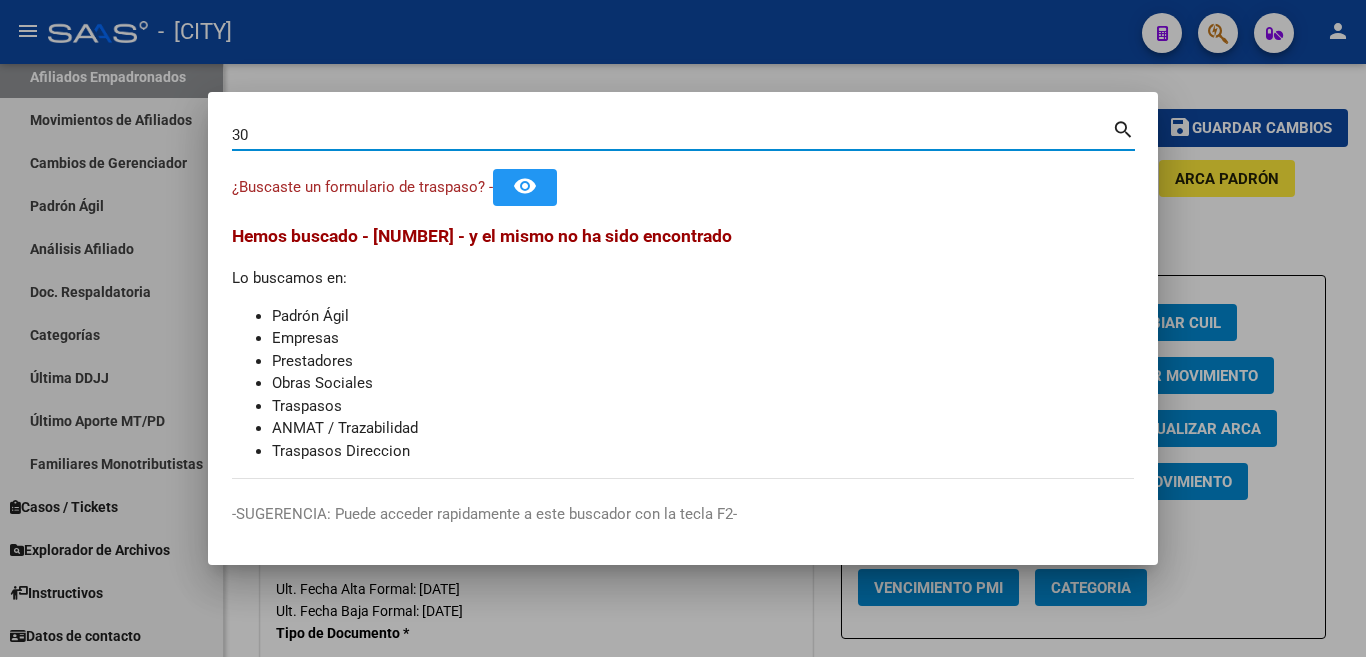 type on "3" 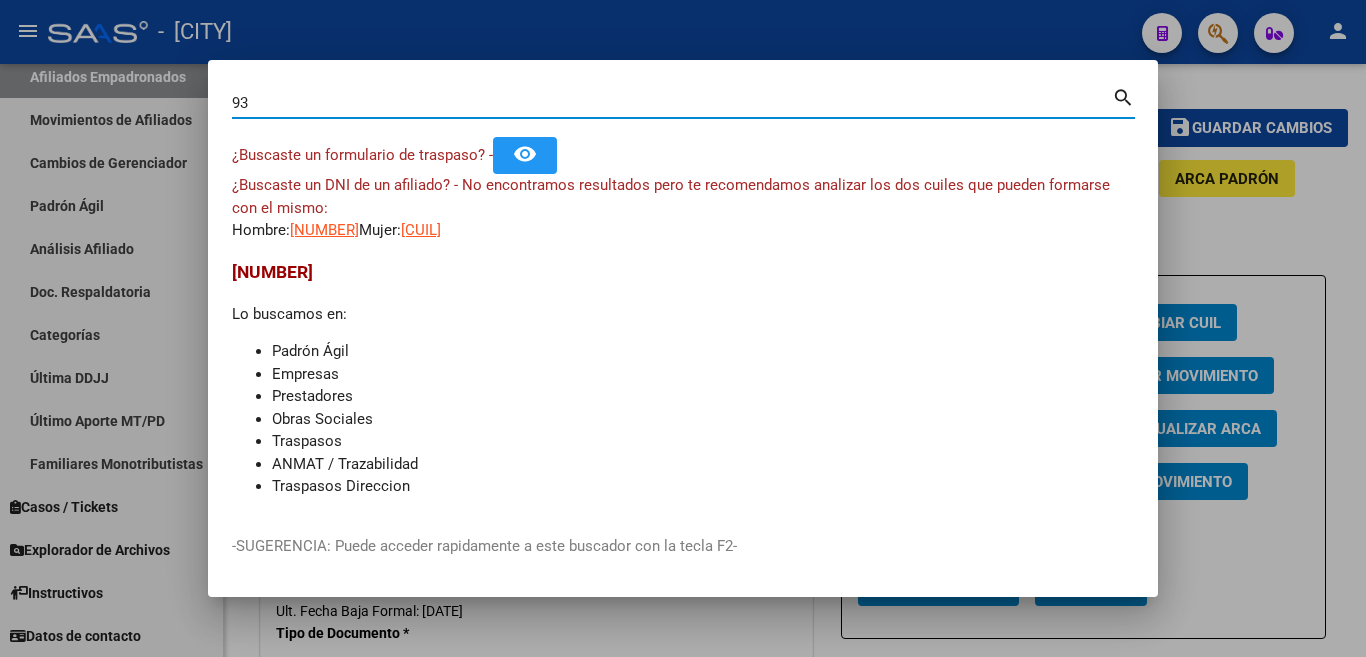 type on "9" 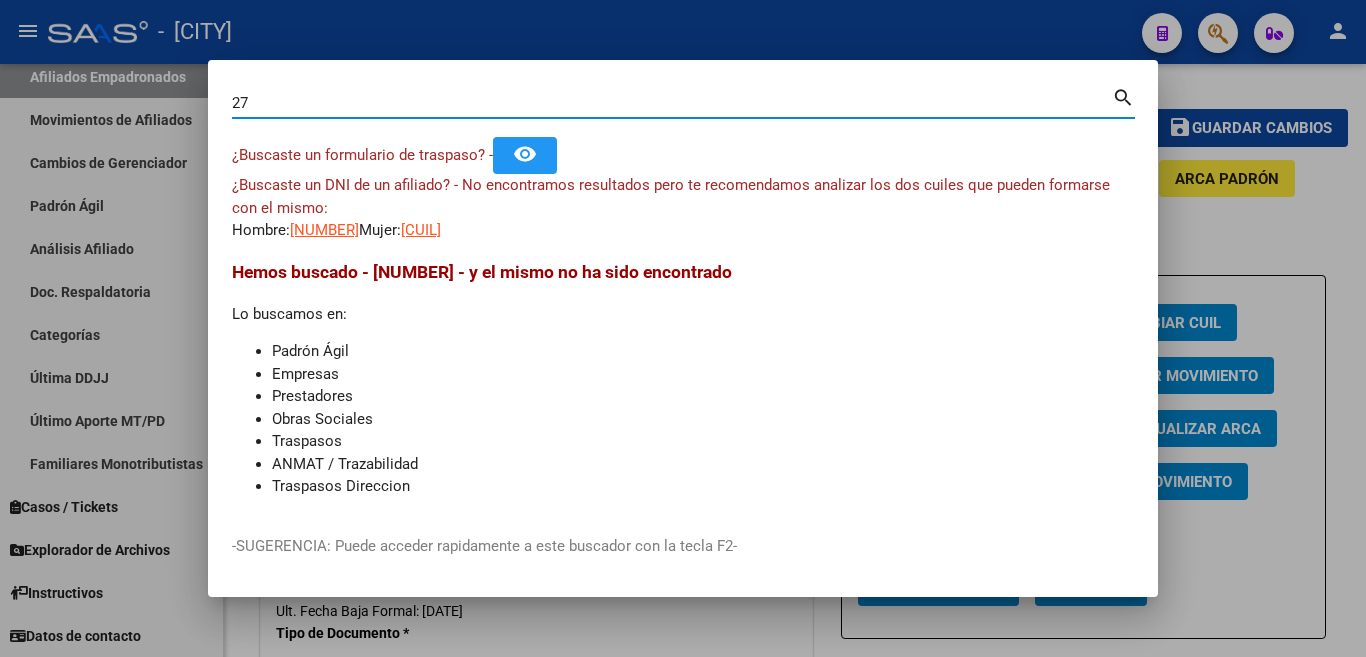 type on "2" 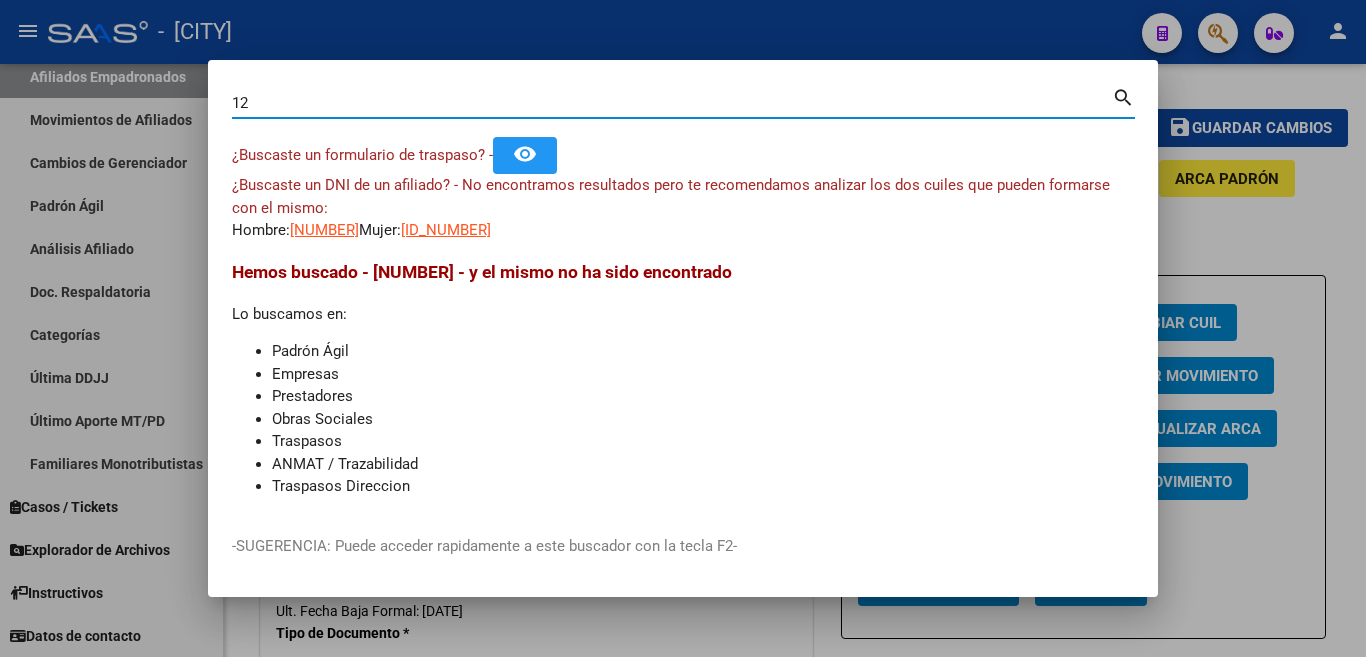 type on "1" 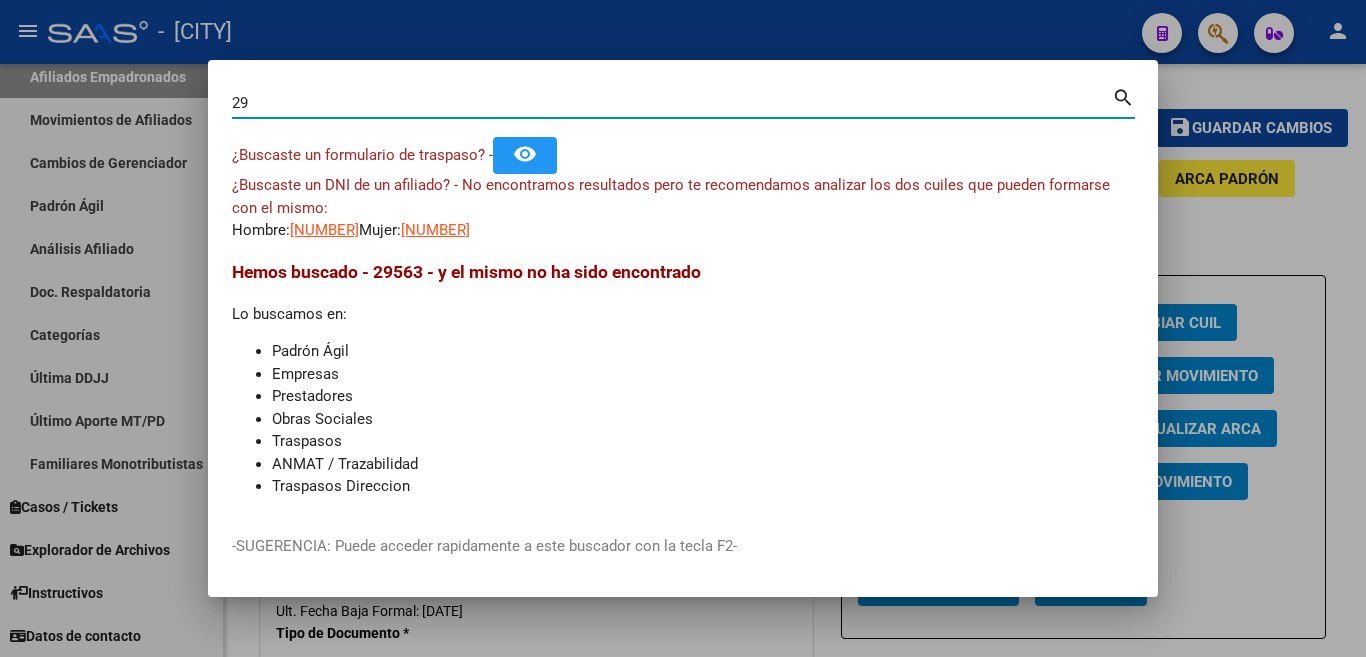 type on "2" 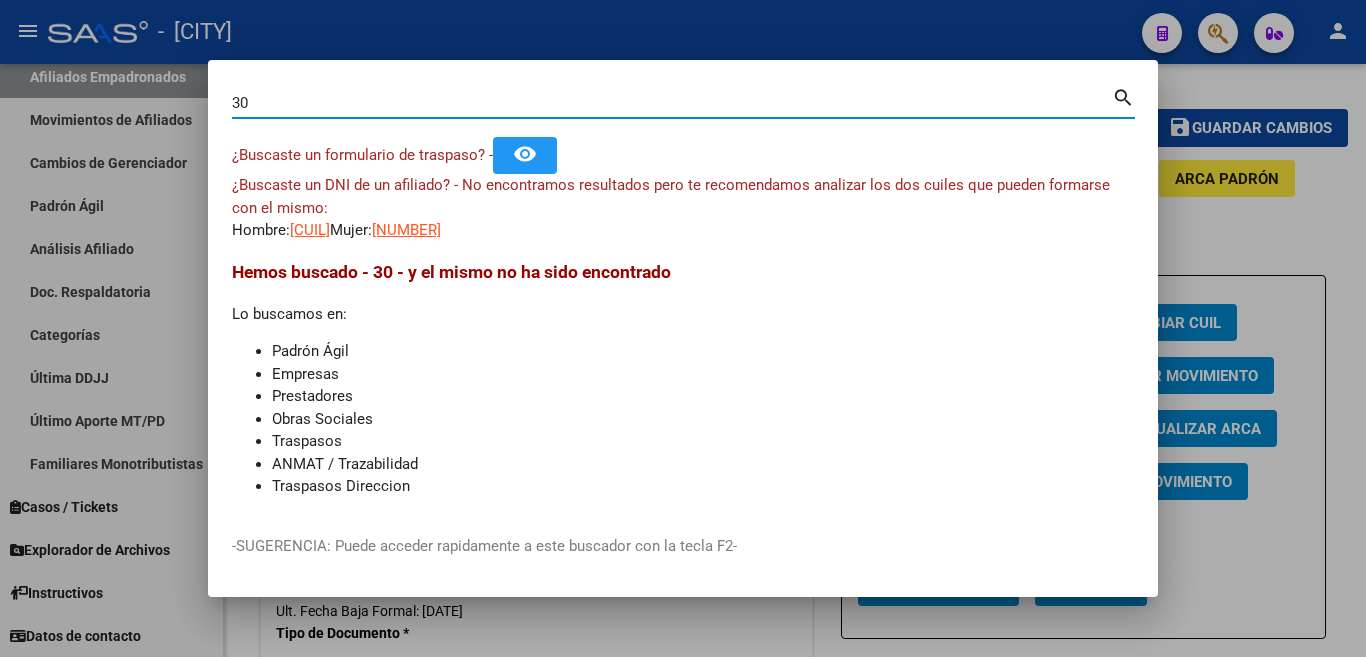 type on "3" 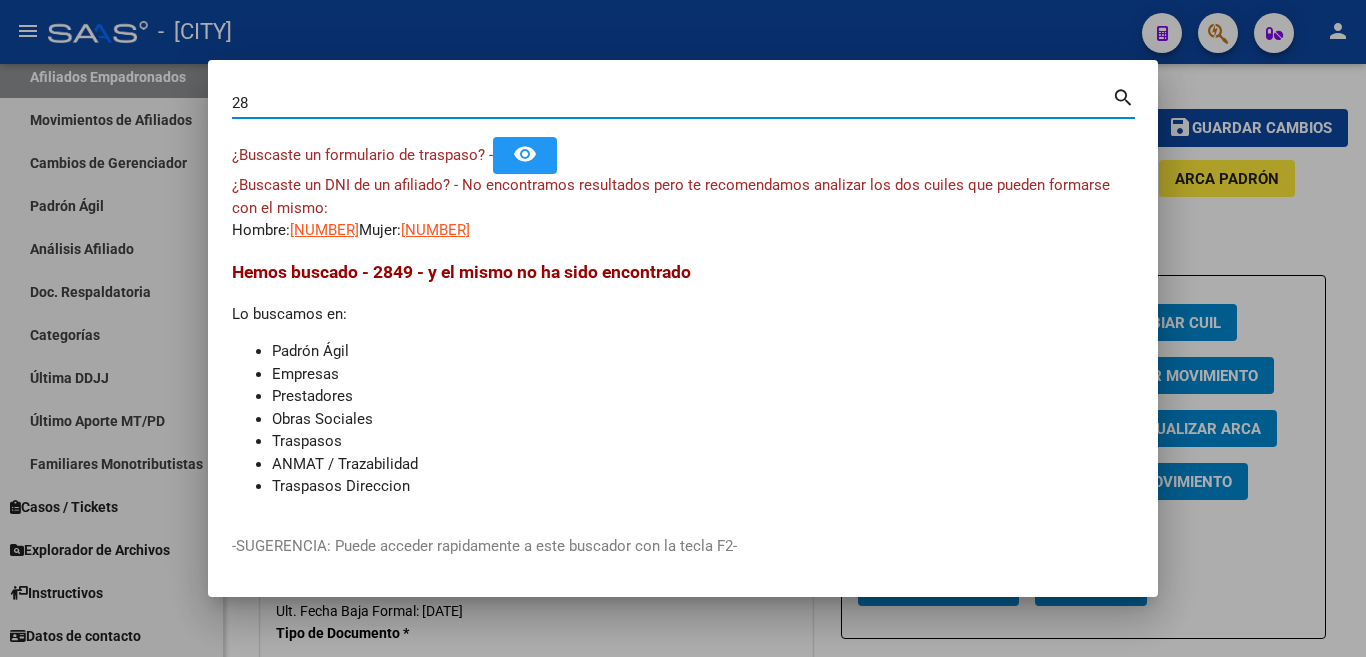 type on "2" 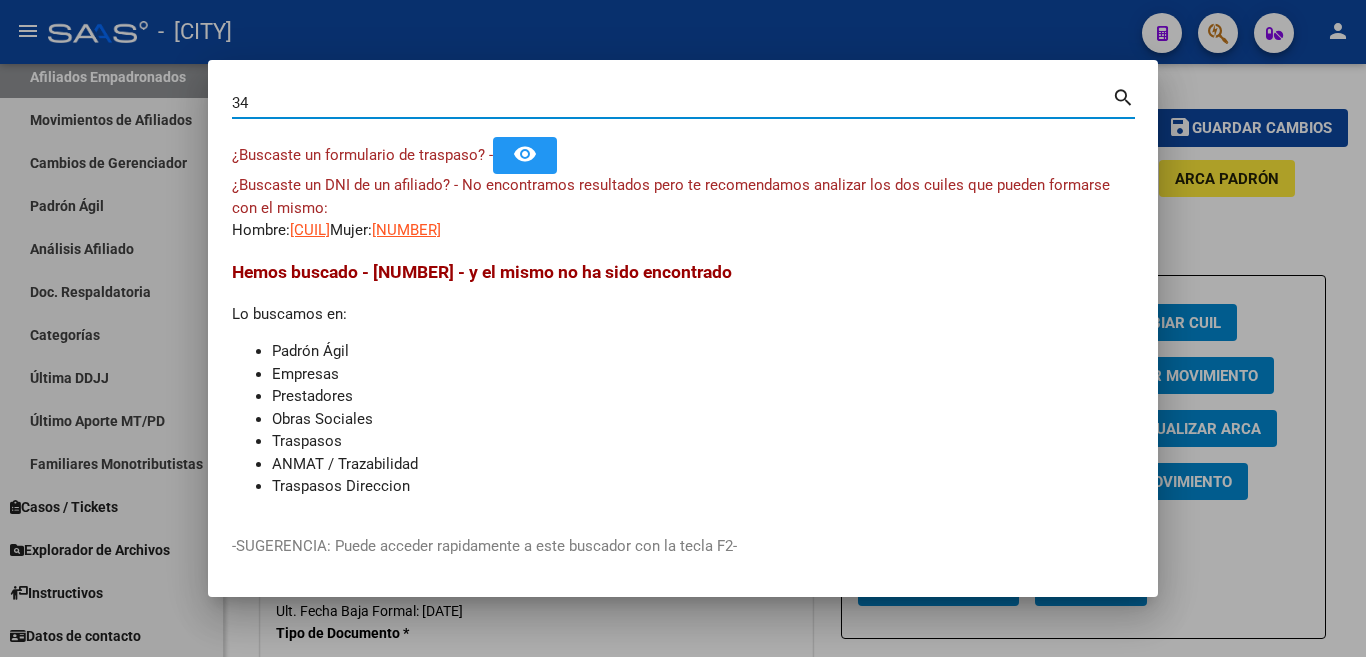 type on "3" 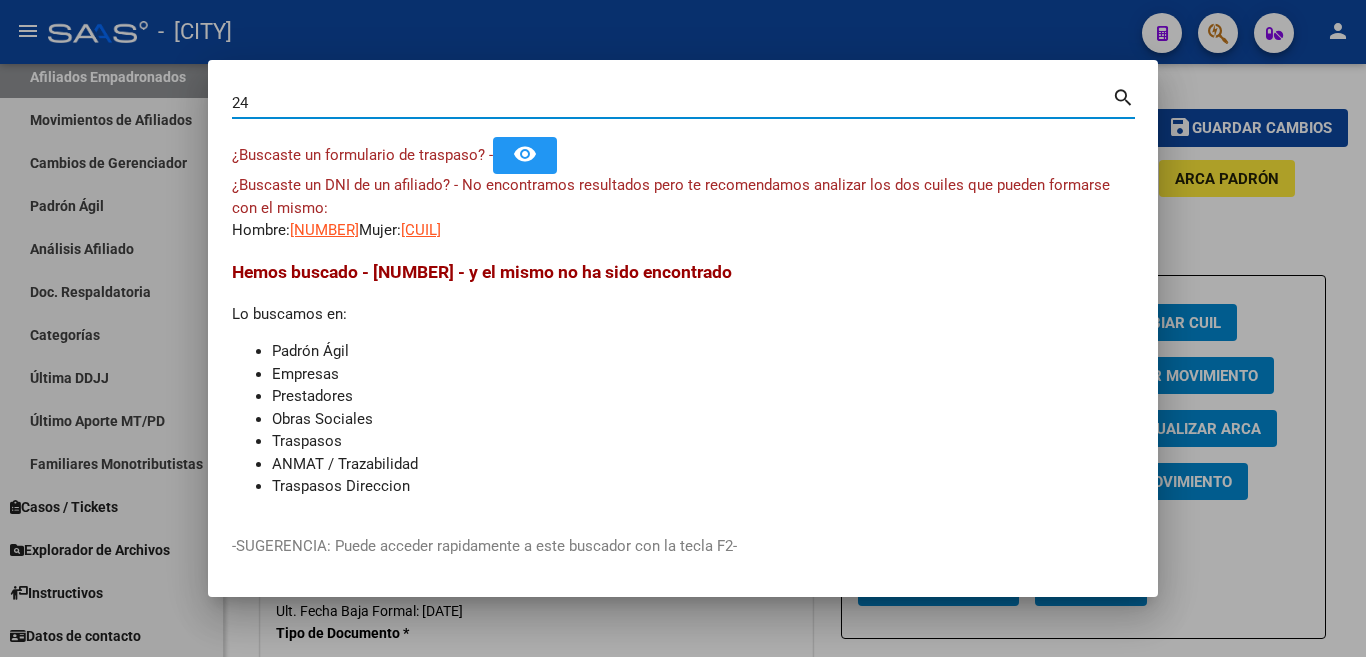 type on "2" 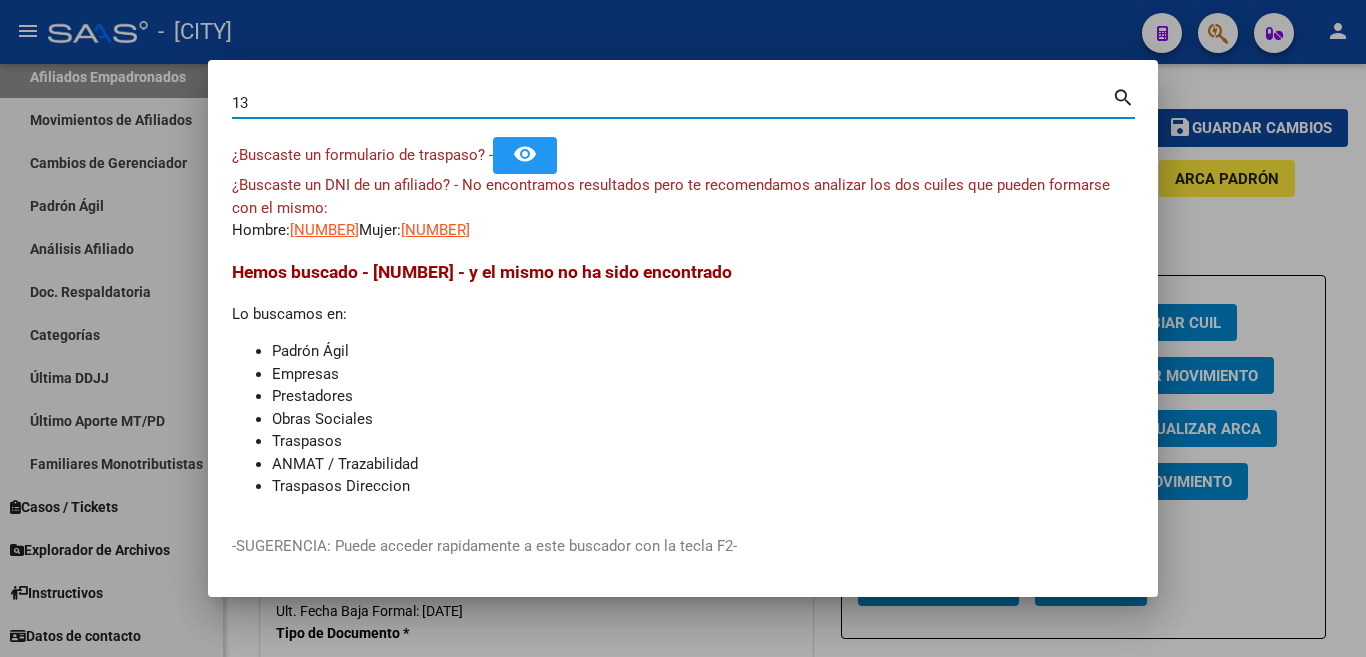 type on "1" 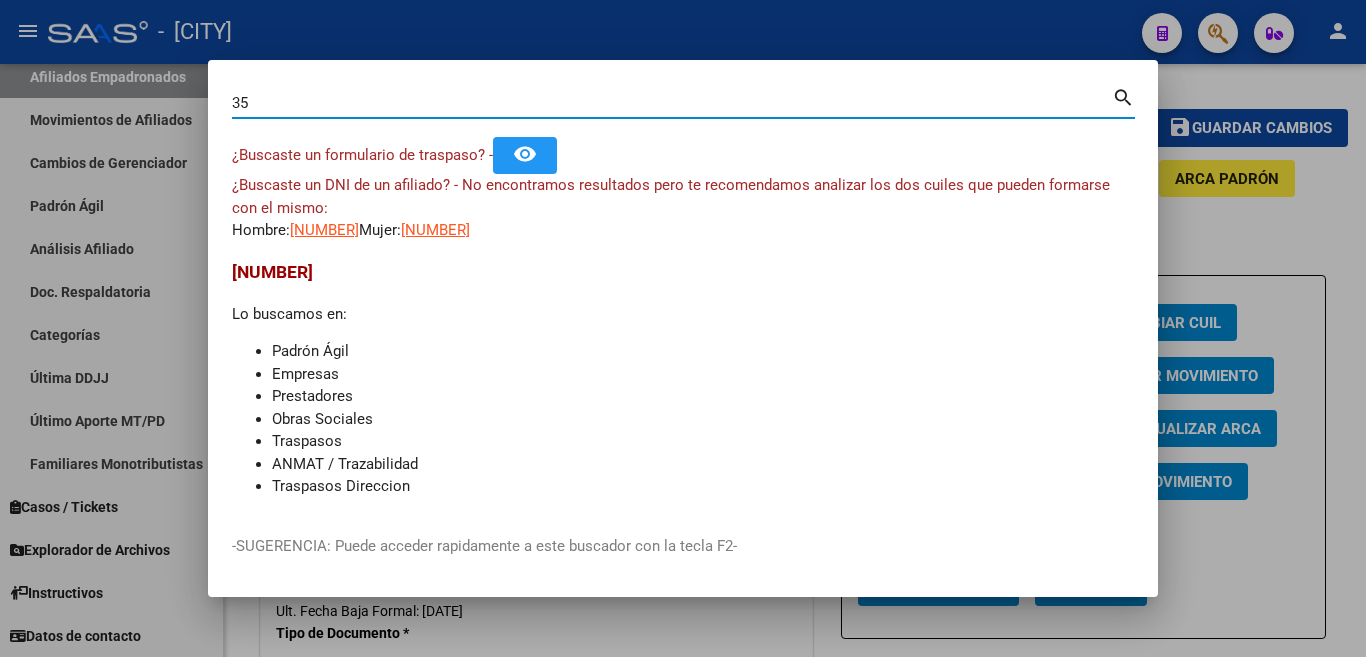 type on "3" 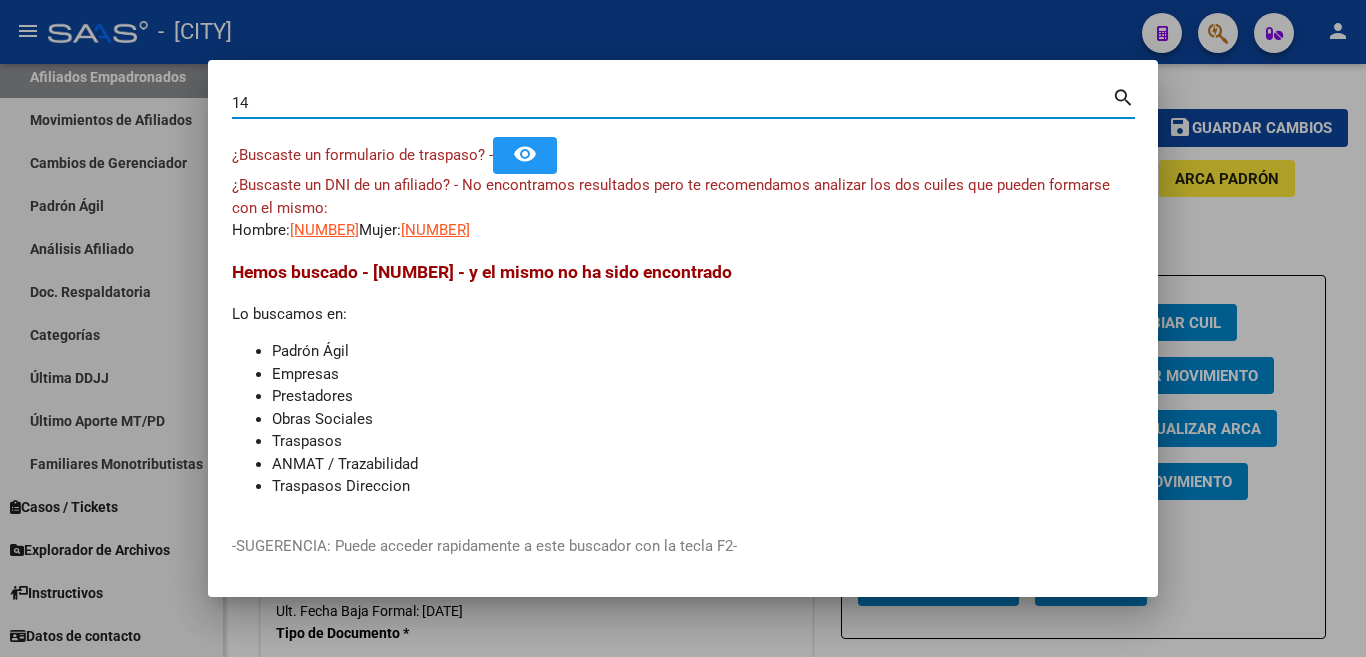 type on "1" 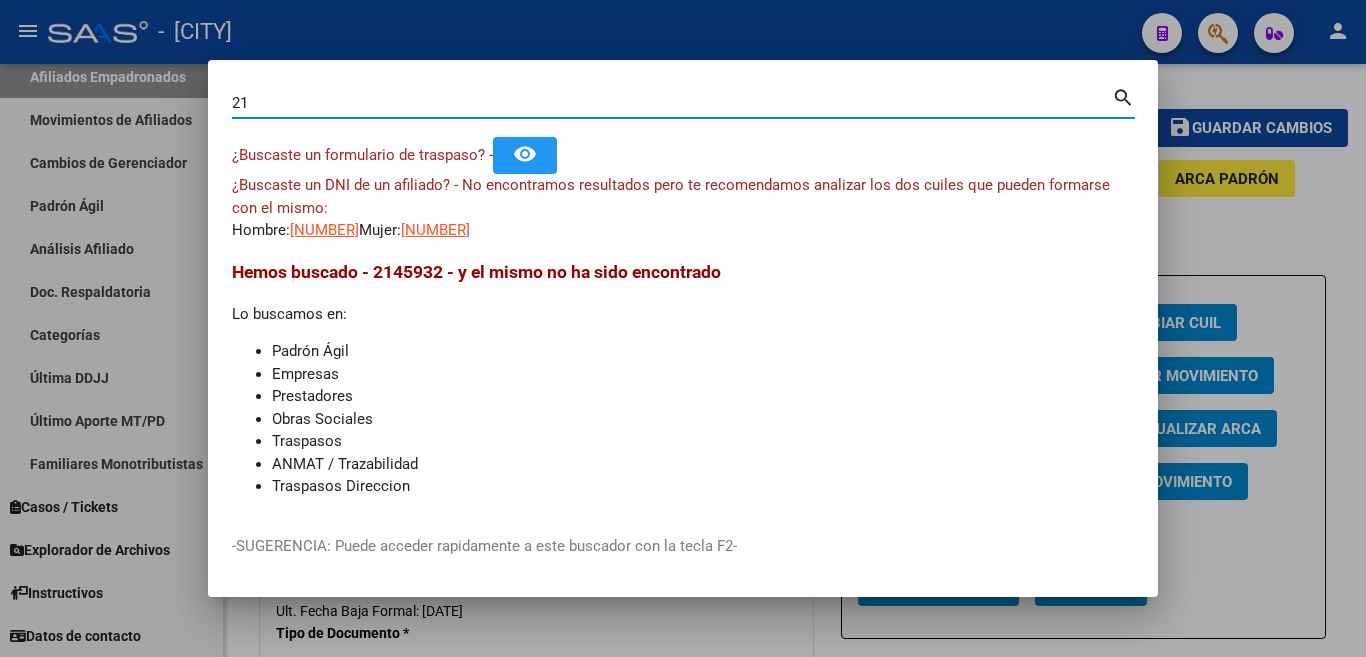 type on "2" 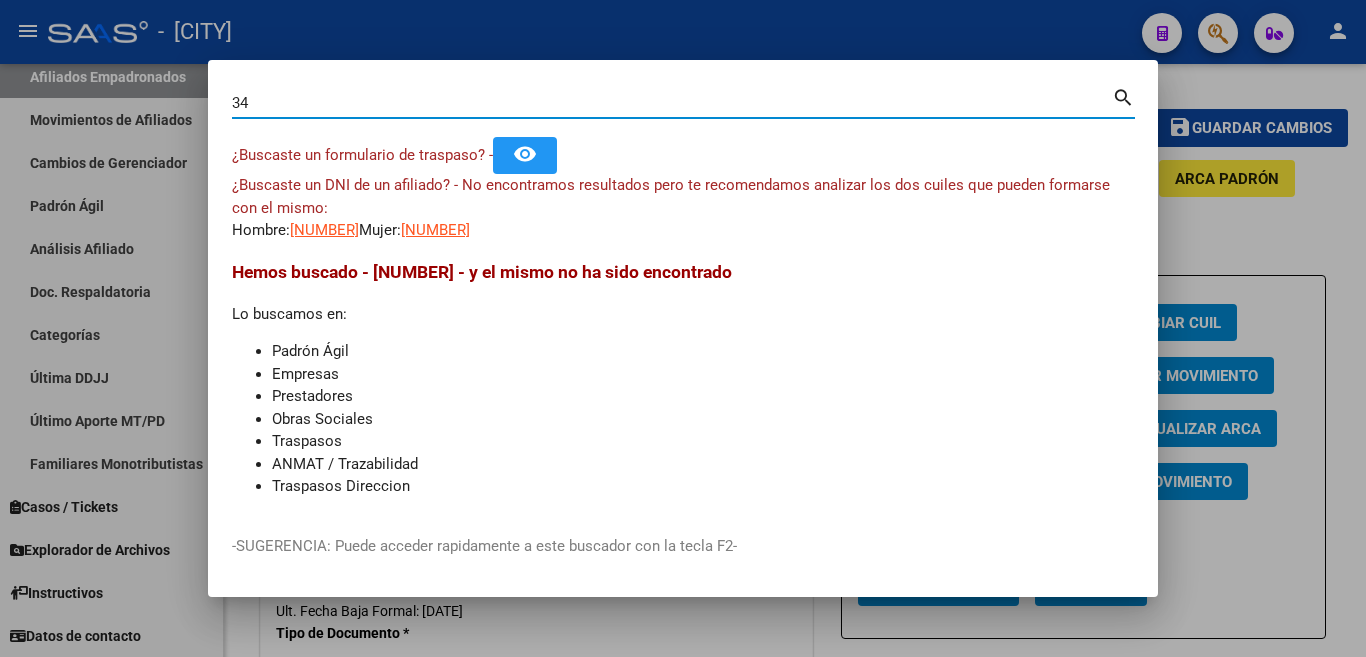 type on "3" 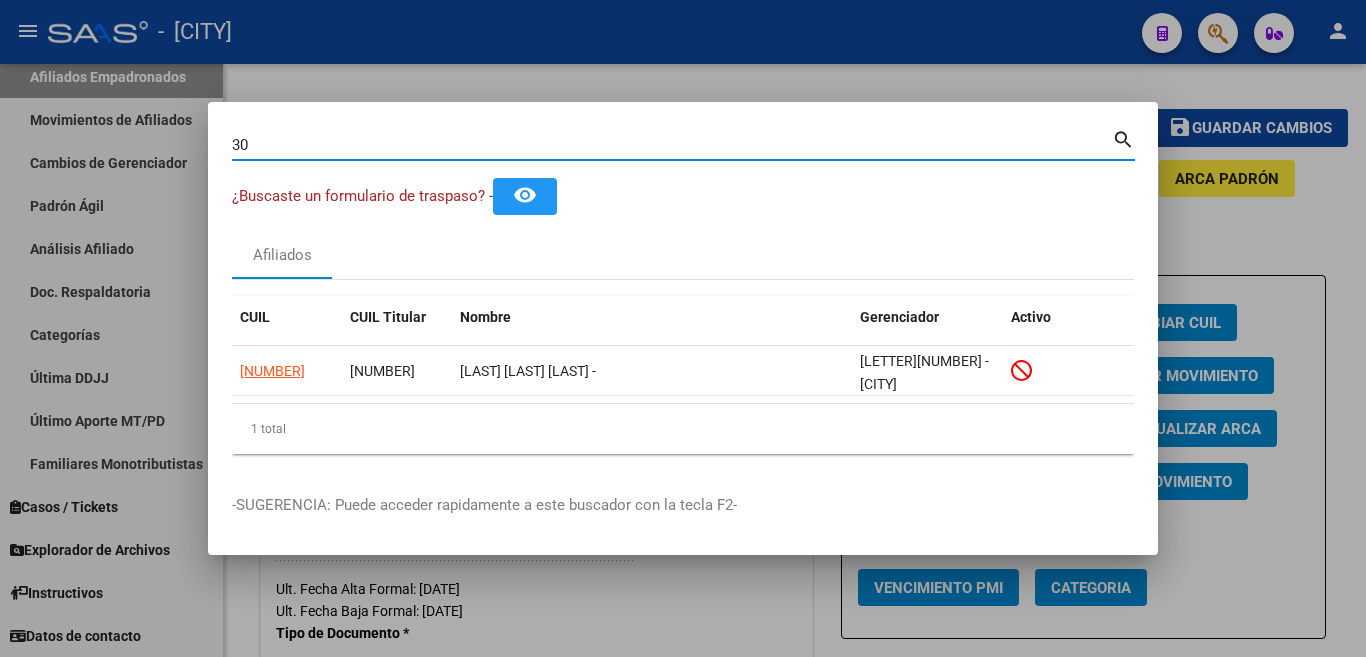 type 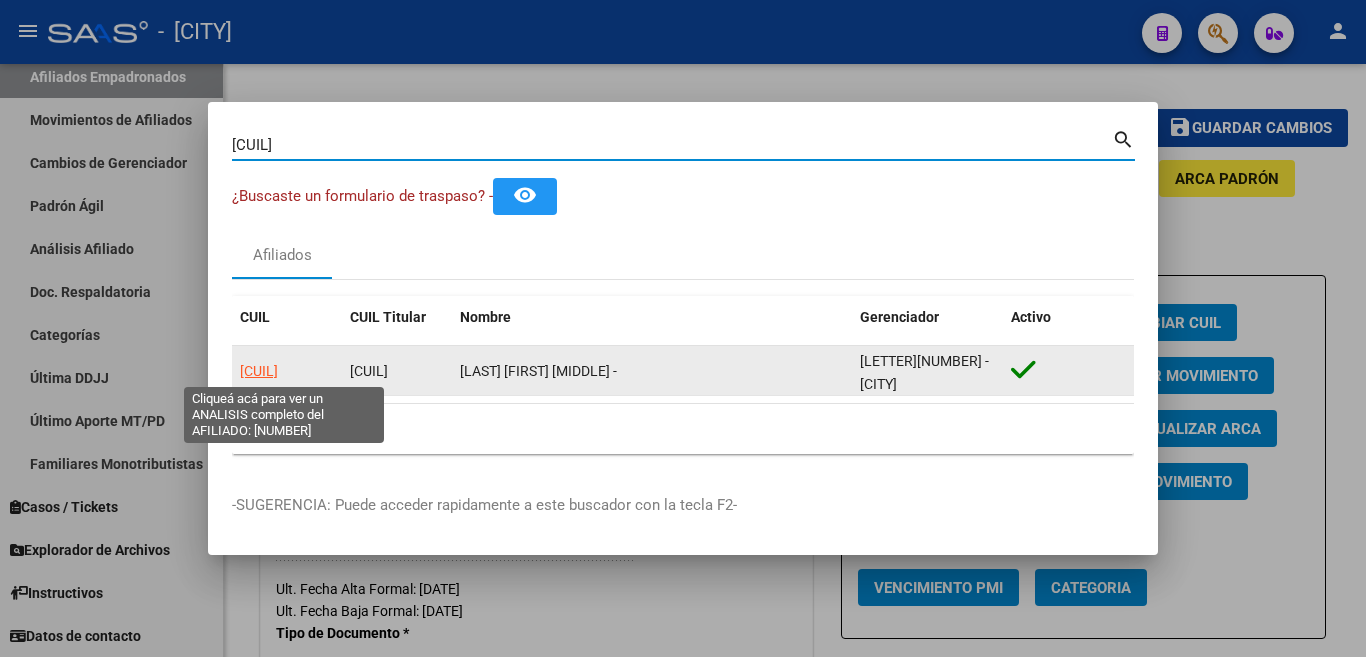 click on "[CUIL]" 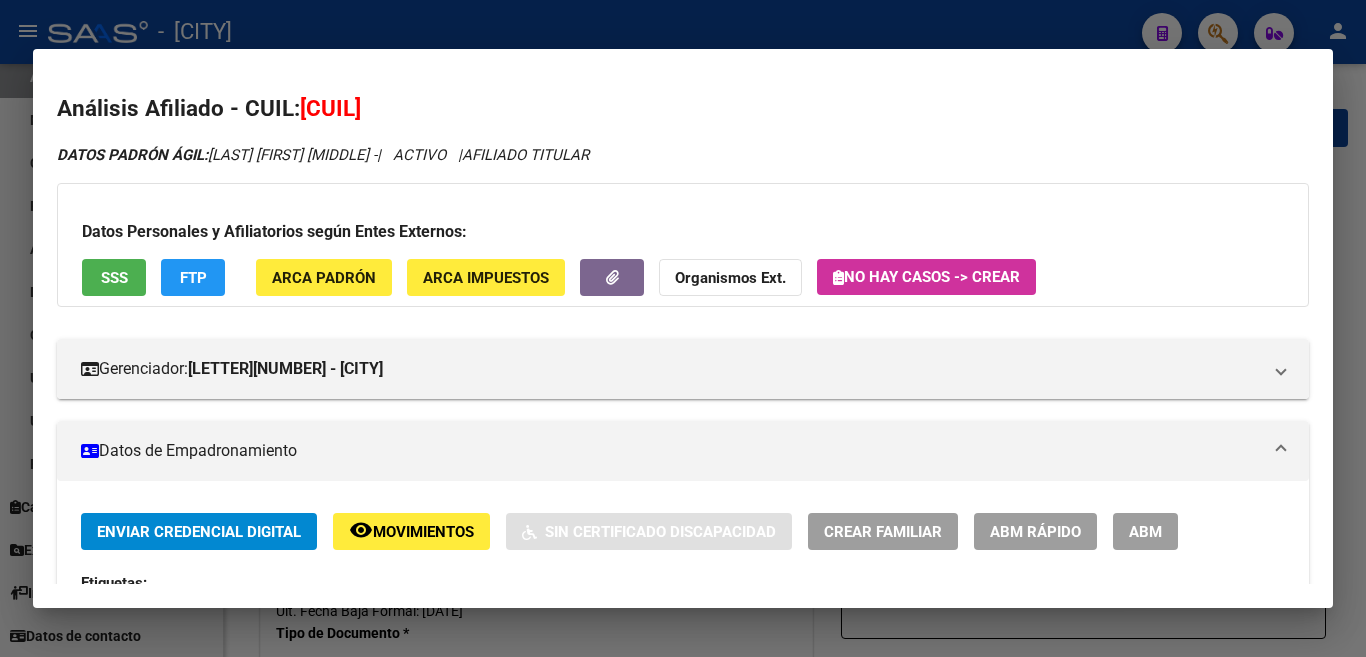 click on "ABM" at bounding box center [1145, 532] 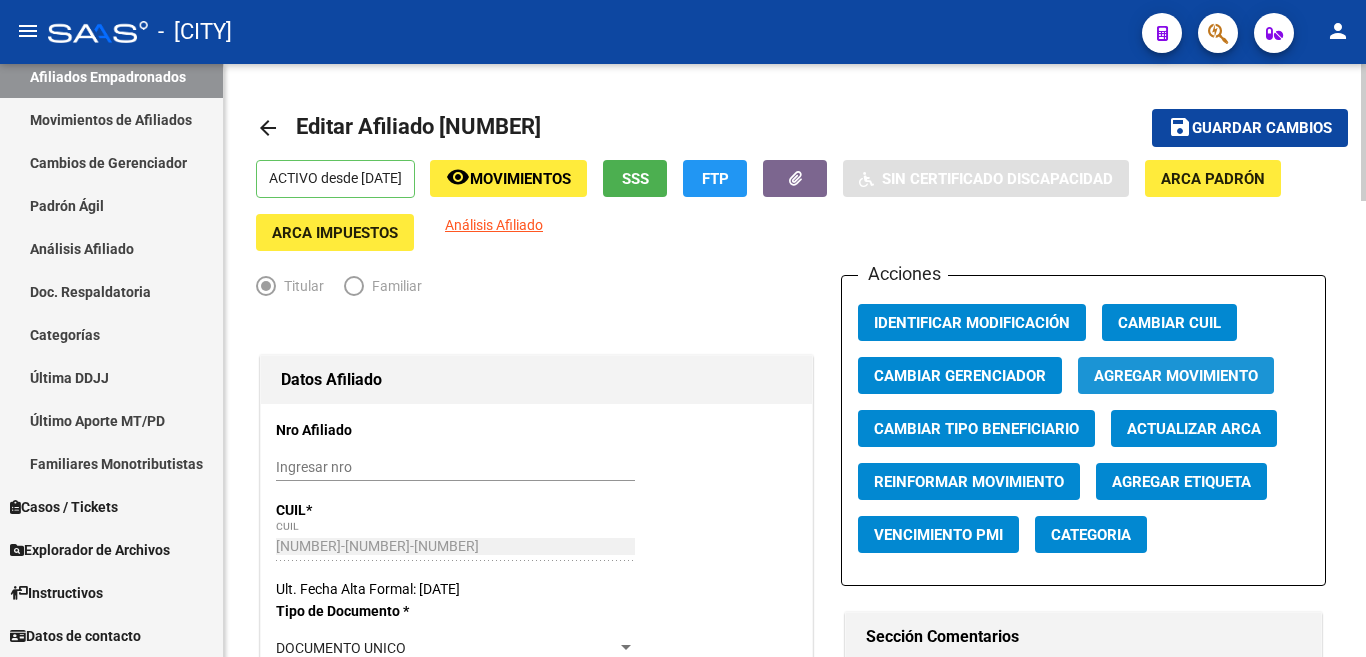 click on "Agregar Movimiento" 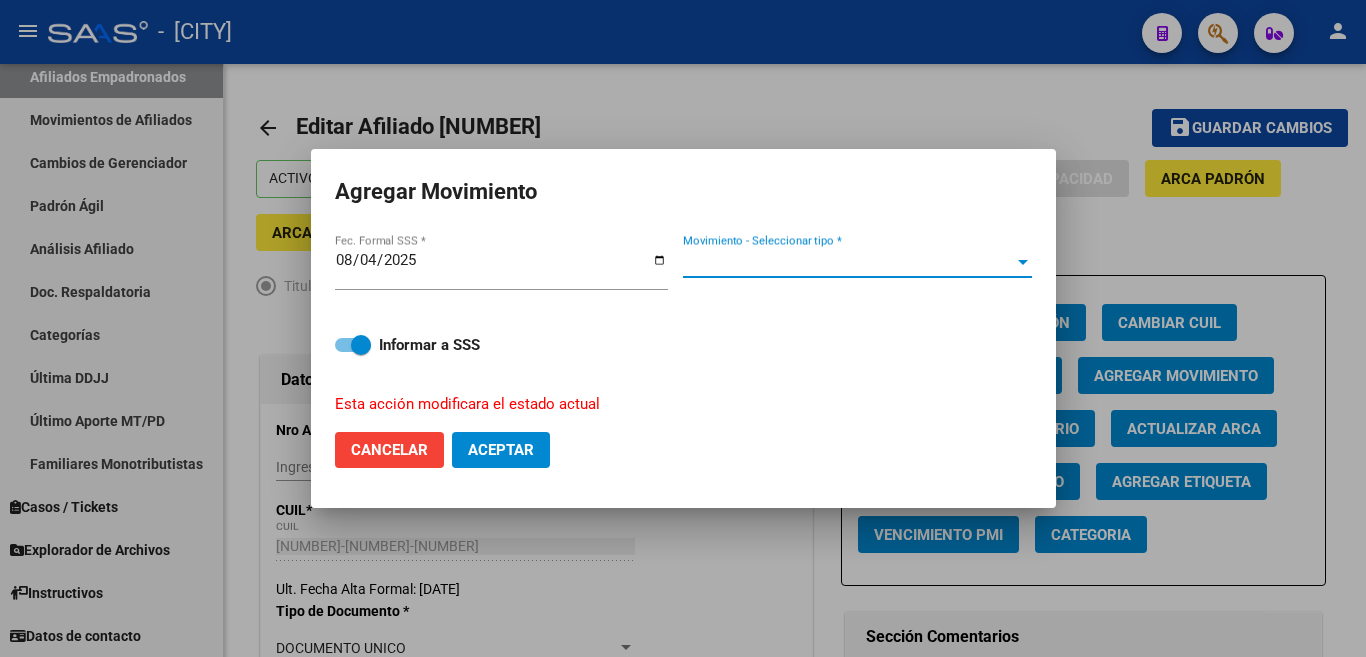 click on "Movimiento - Seleccionar tipo *" at bounding box center [857, 262] 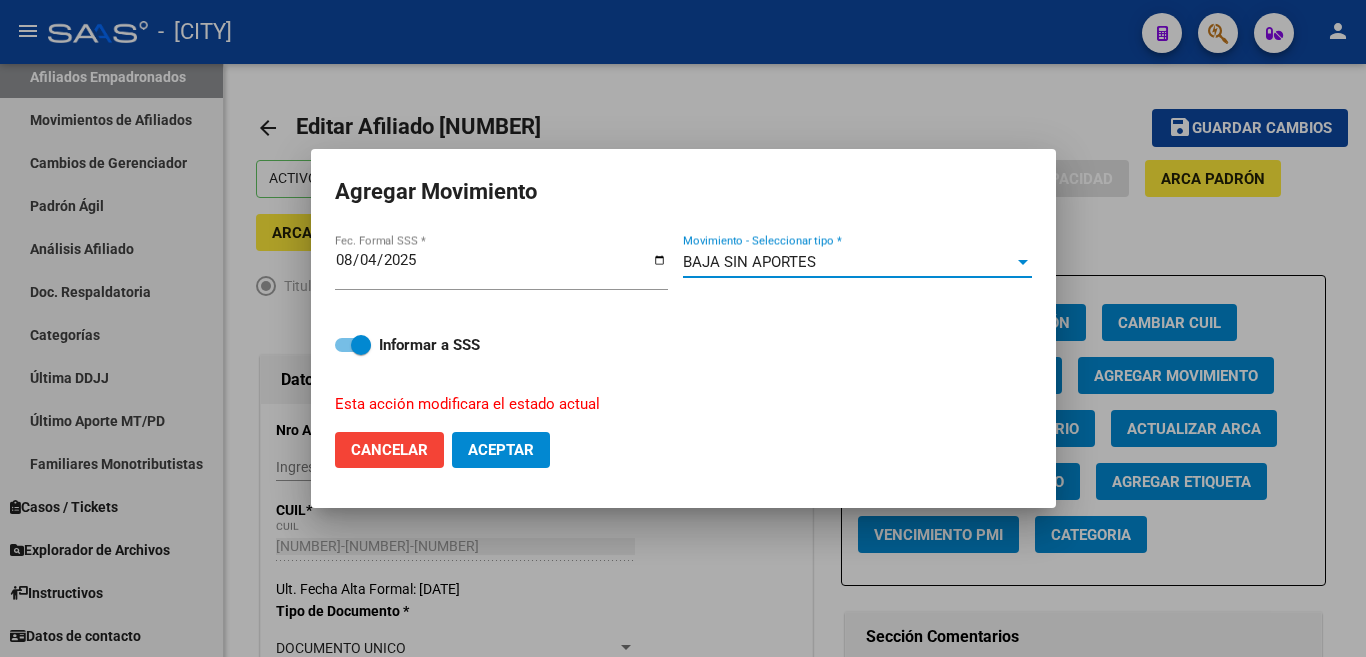 click on "Aceptar" 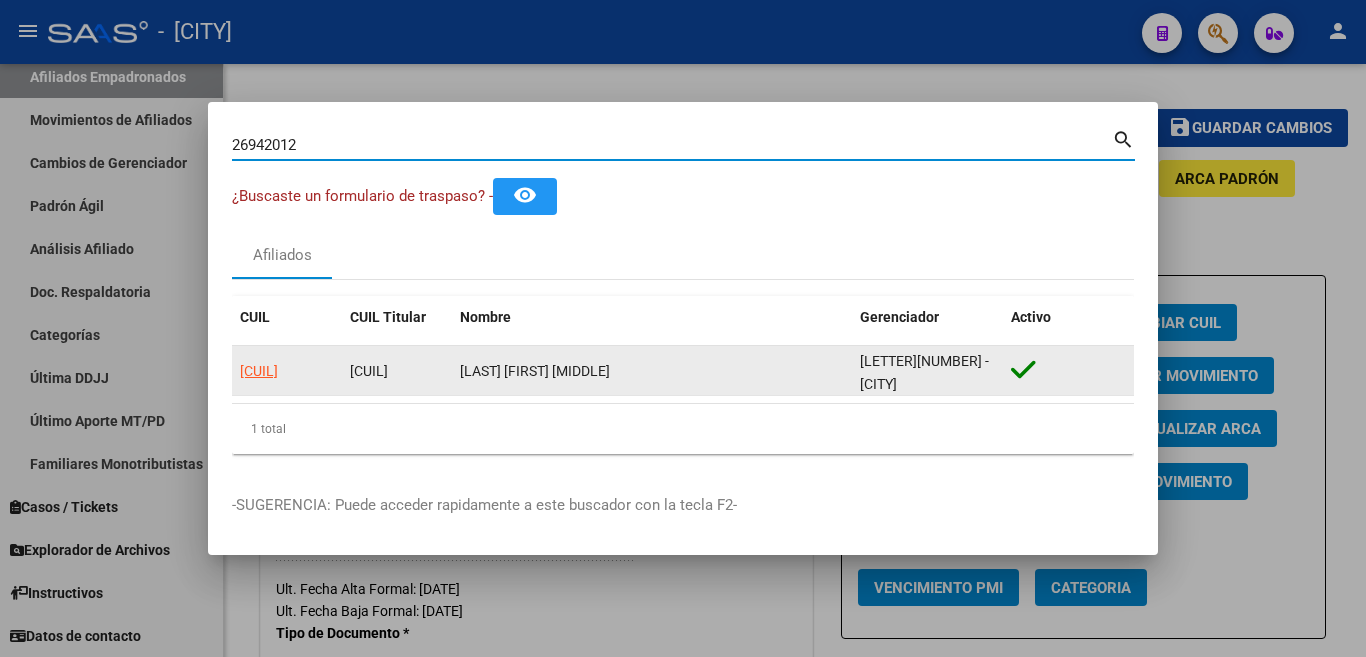 click on "[CUIL]" 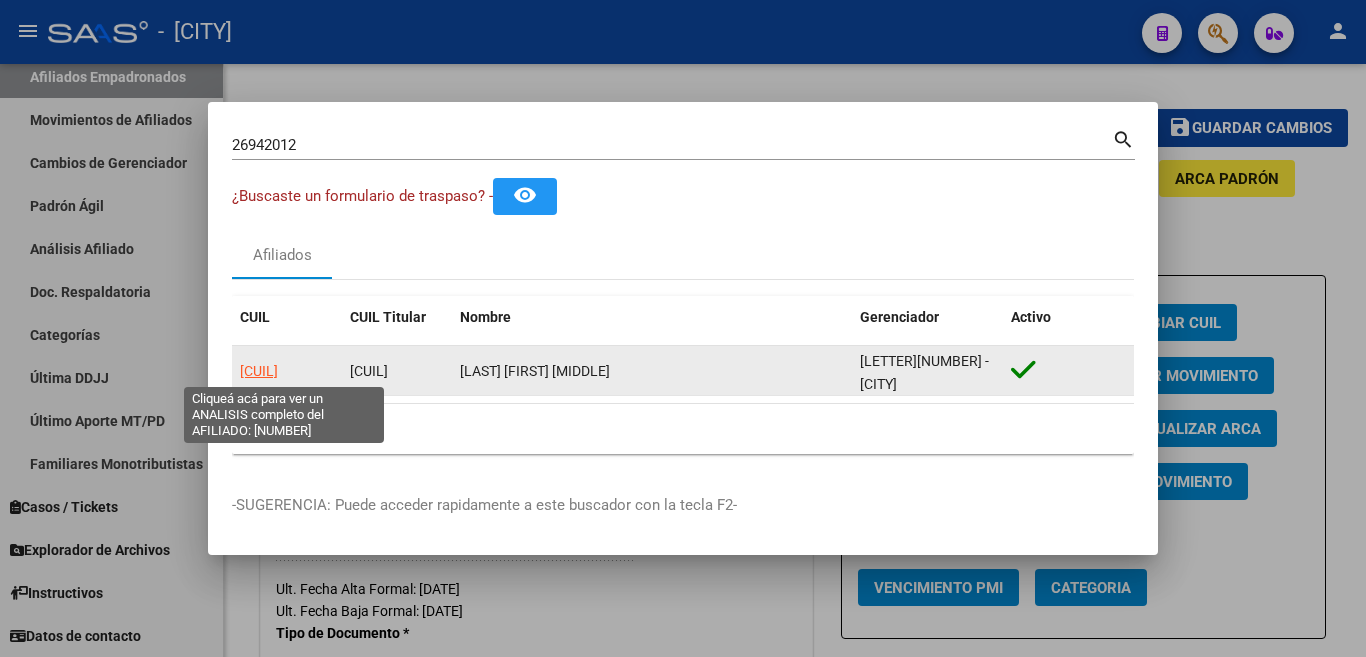 click on "[CUIL]" 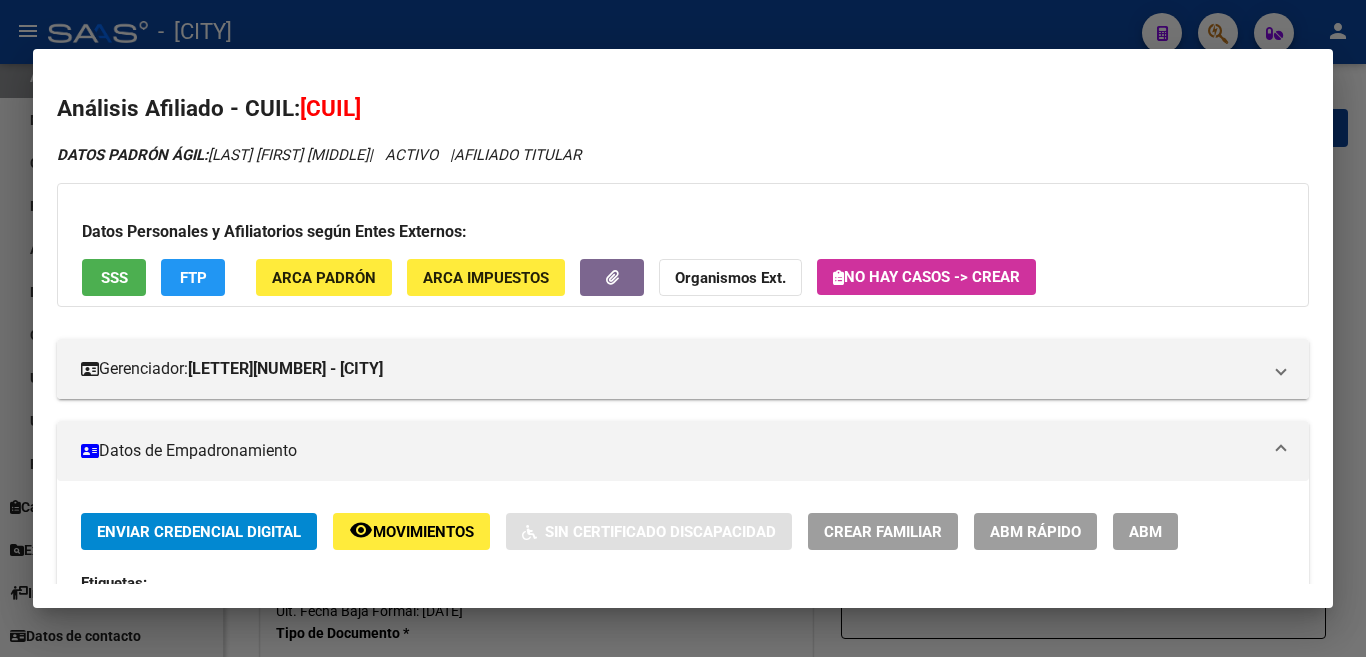click on "ABM" at bounding box center [1145, 532] 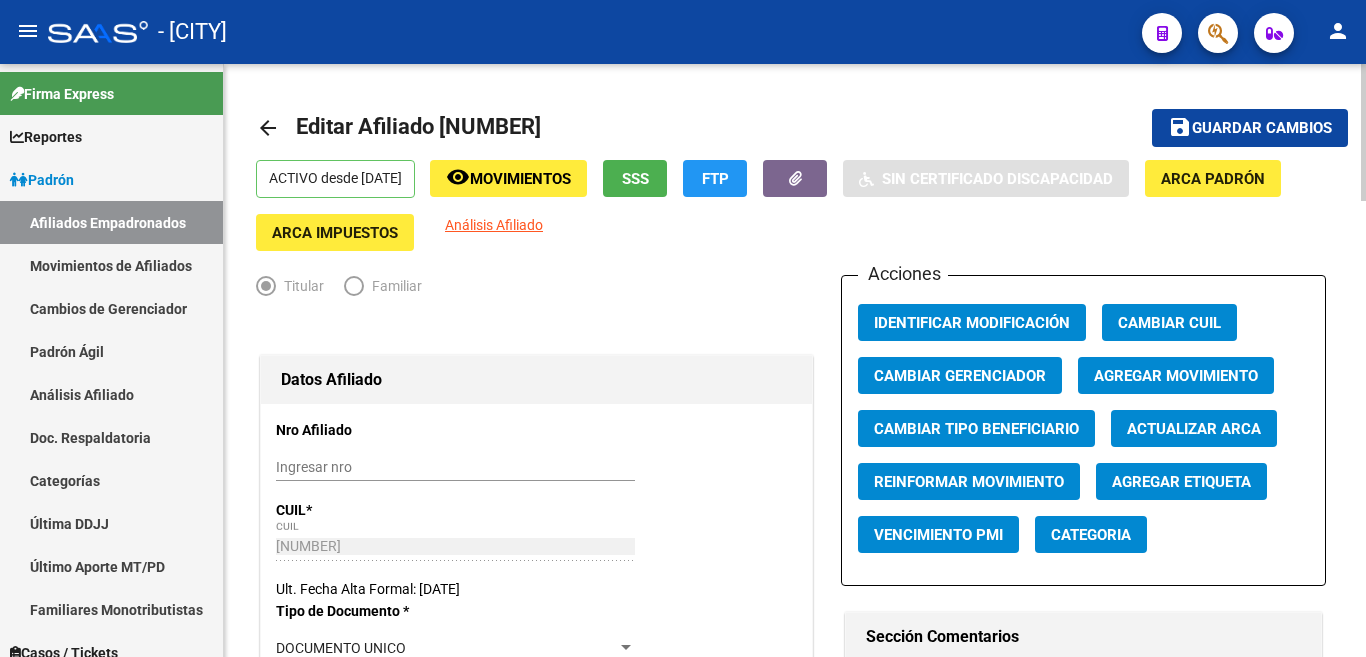 scroll, scrollTop: 0, scrollLeft: 0, axis: both 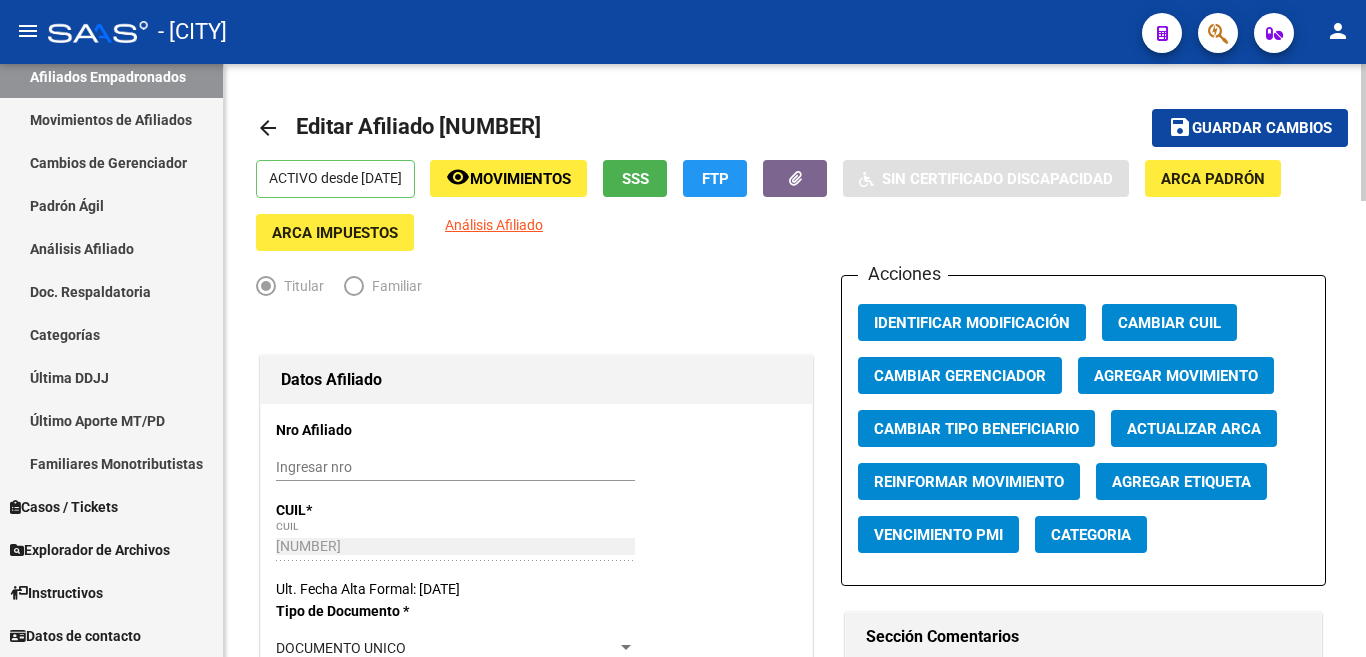 click on "Agregar Movimiento" 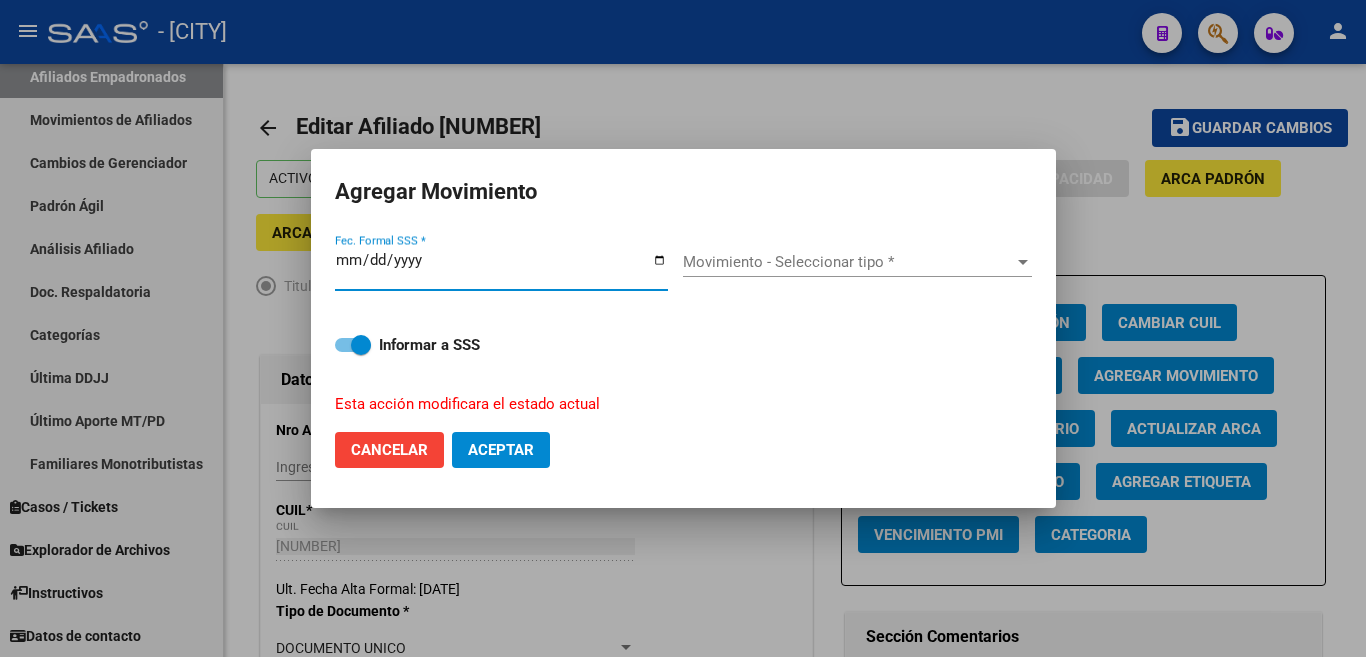 type on "2025-08-04" 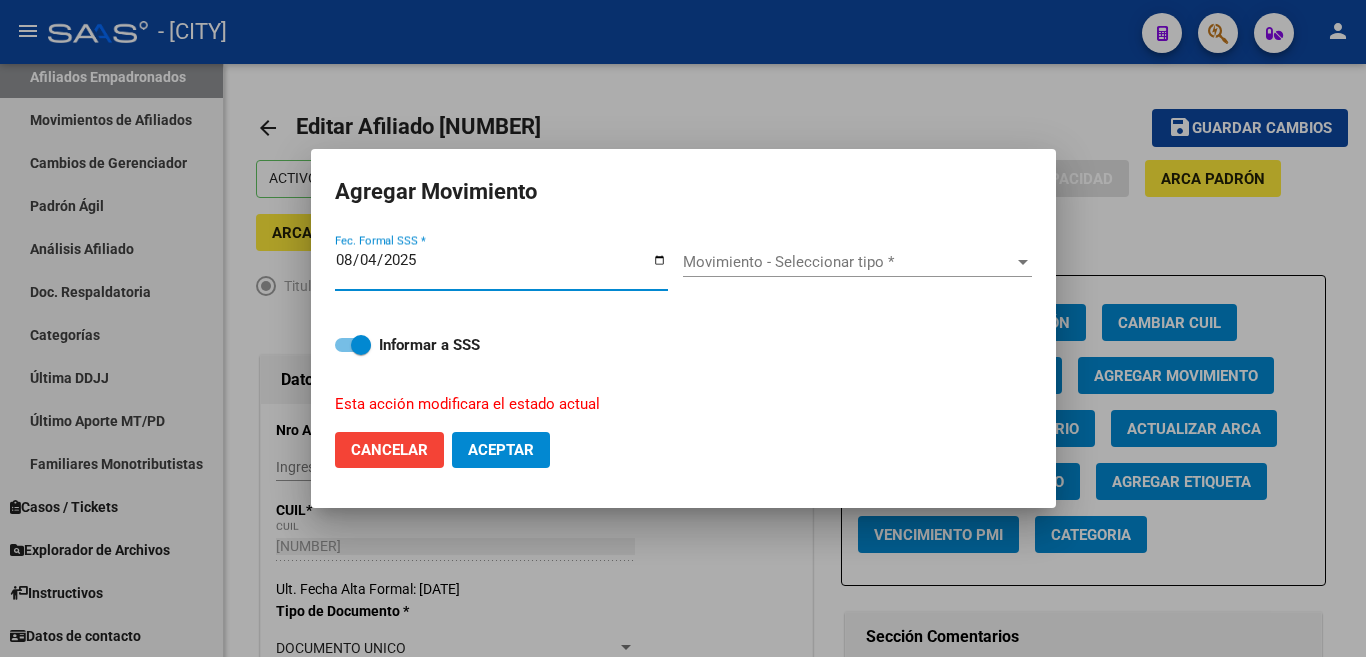 click at bounding box center [1023, 262] 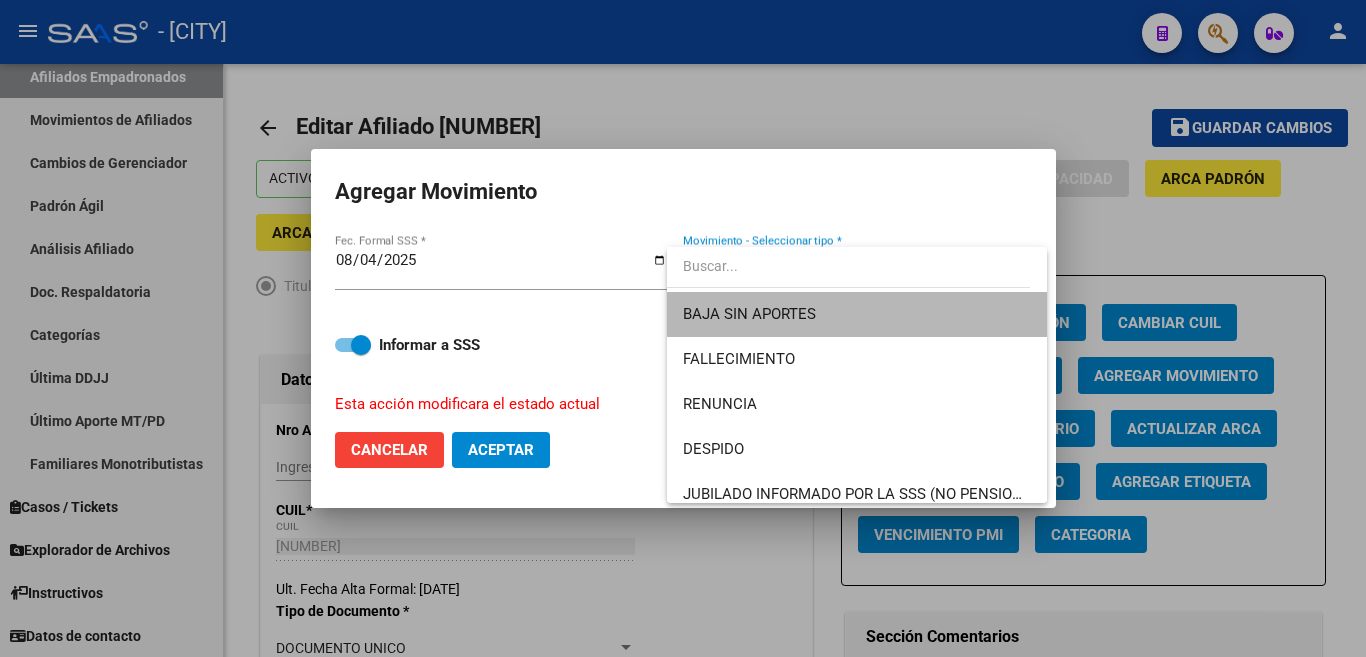 click on "BAJA SIN APORTES" at bounding box center [857, 314] 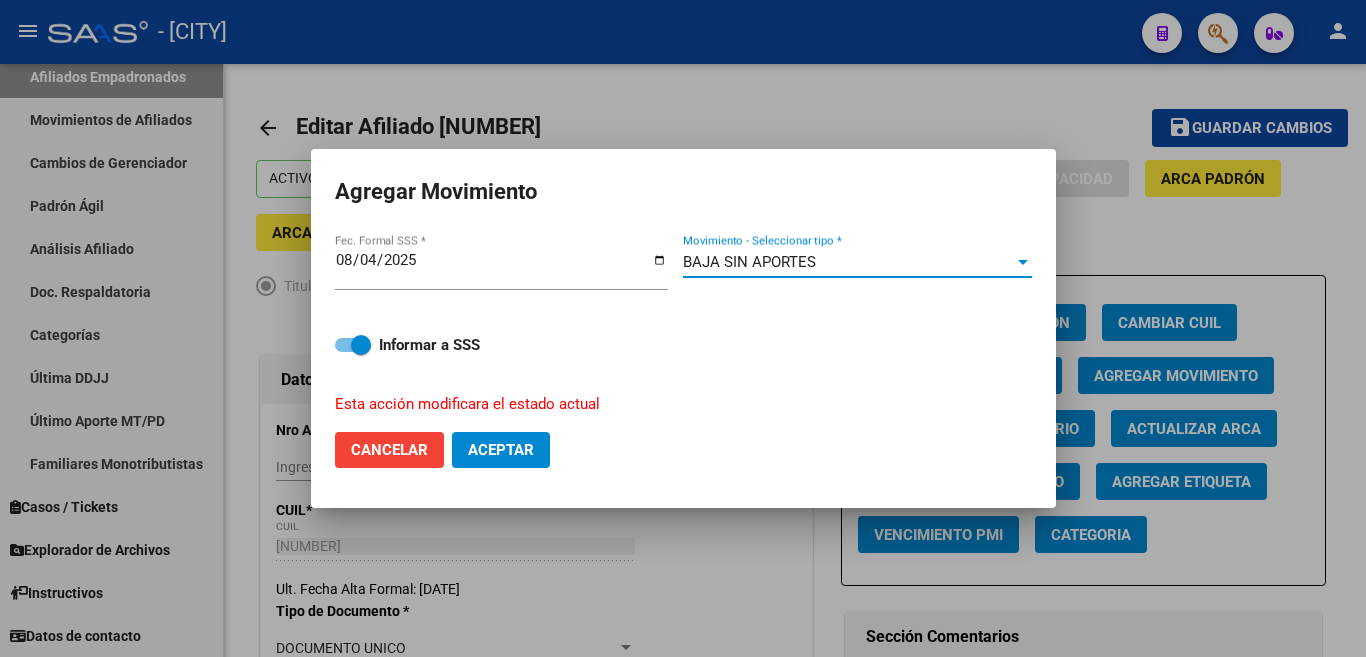 click on "Aceptar" 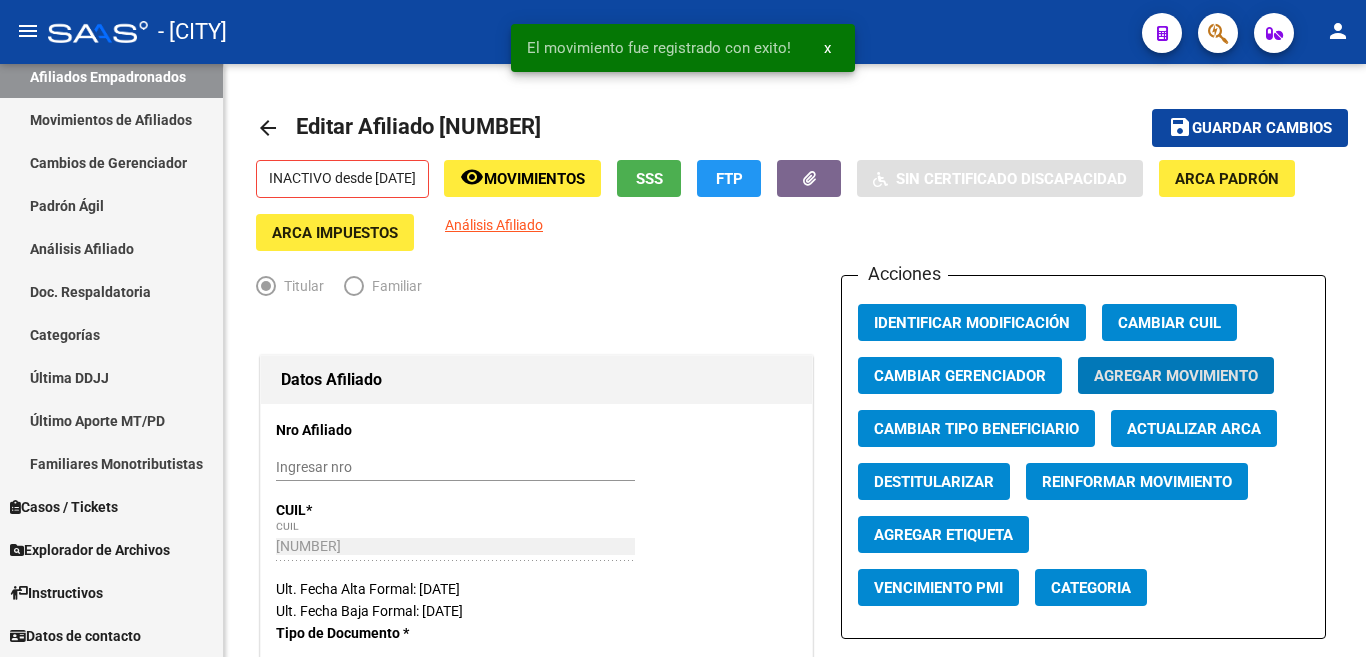 type 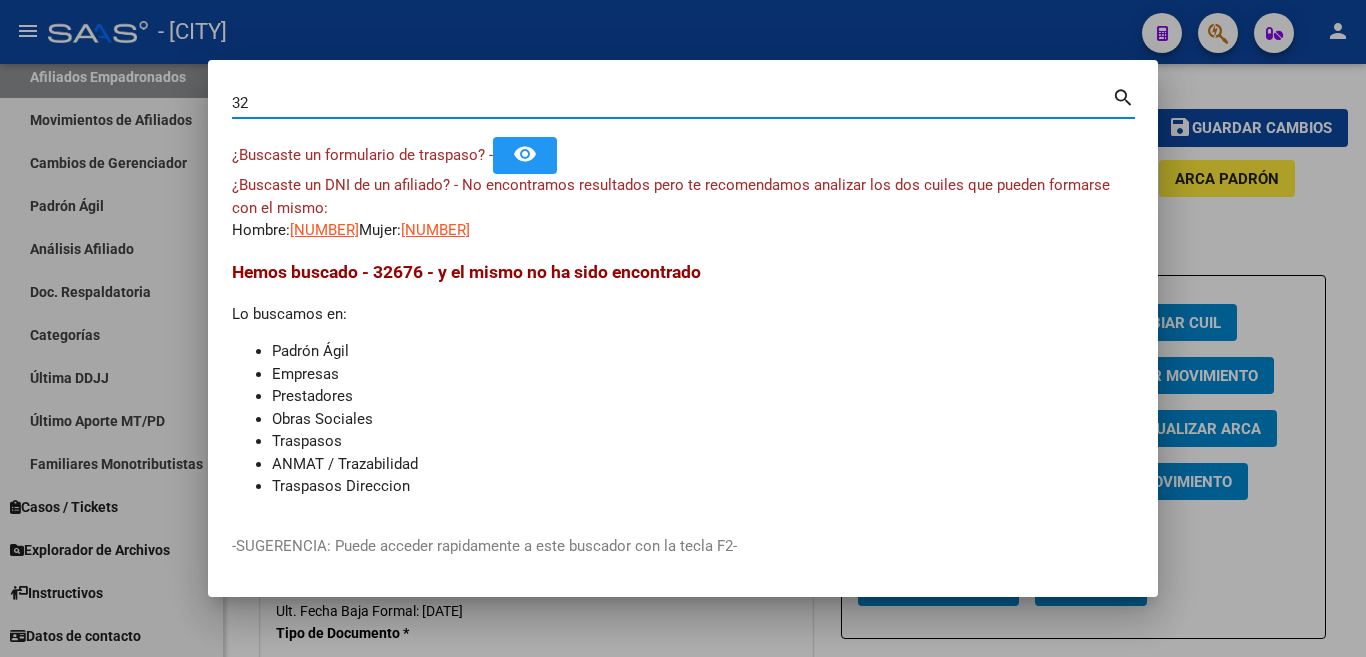 type on "3" 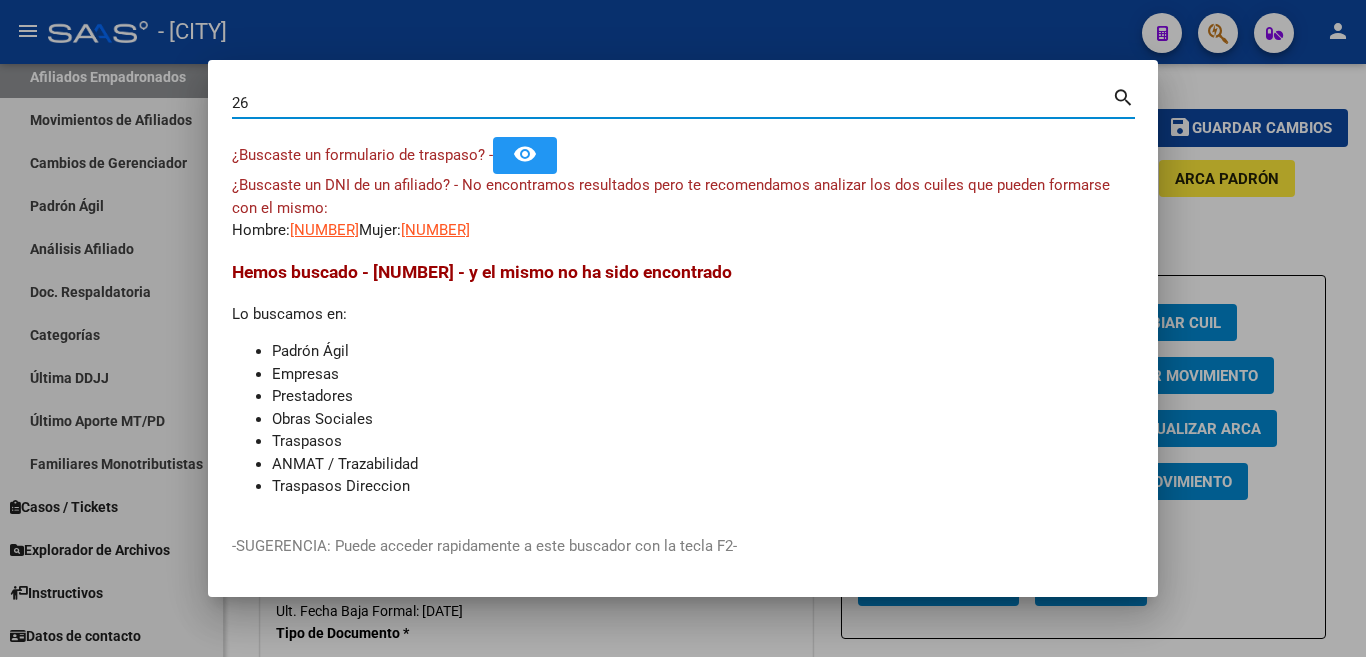 type on "2" 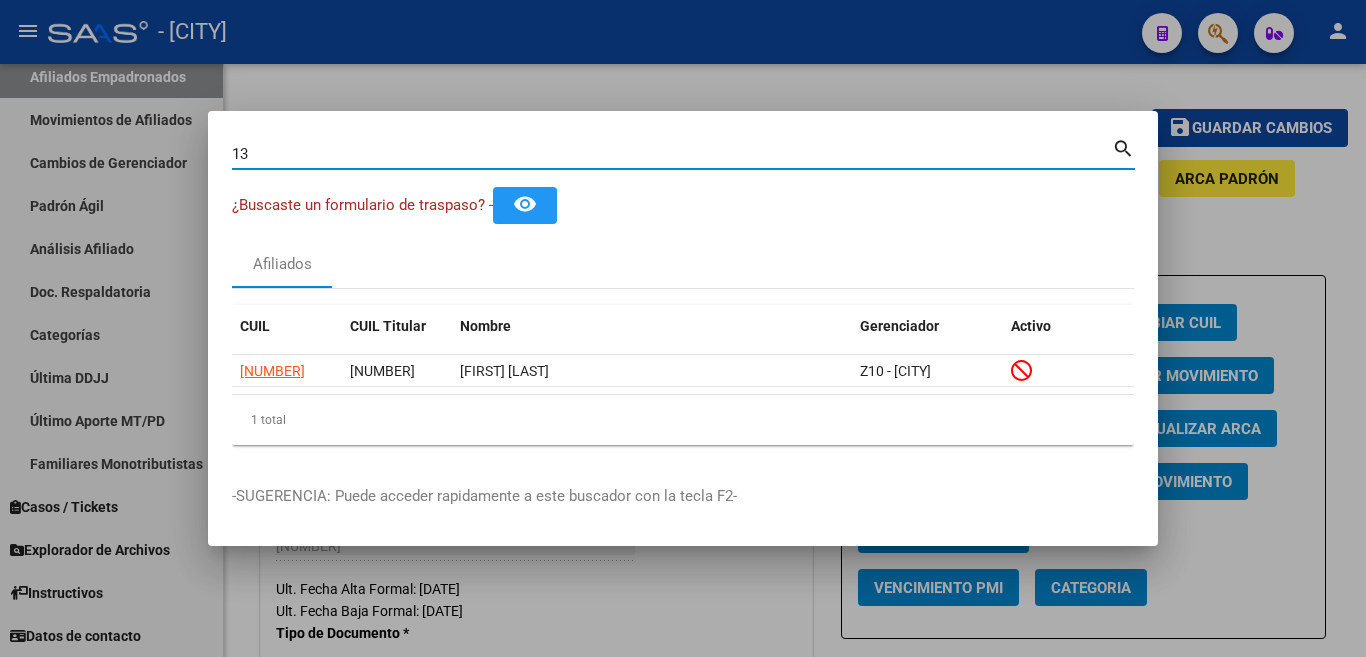 type on "1" 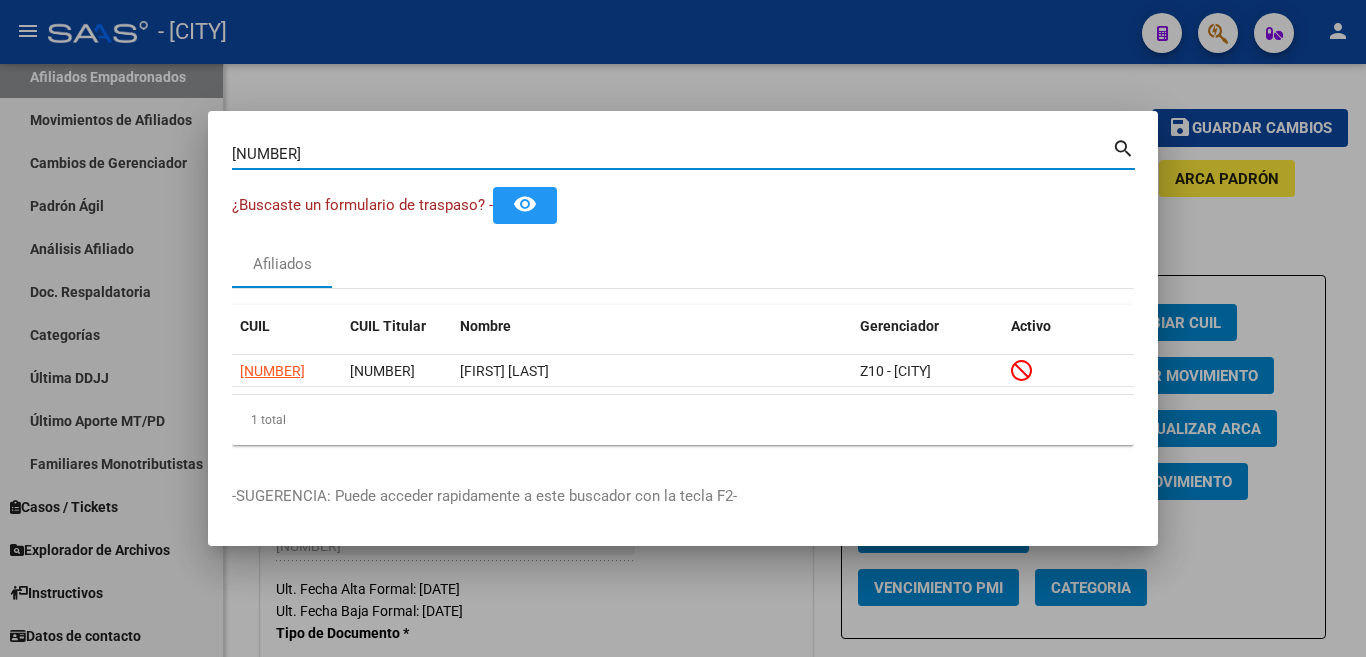 type on "[NUMBER]" 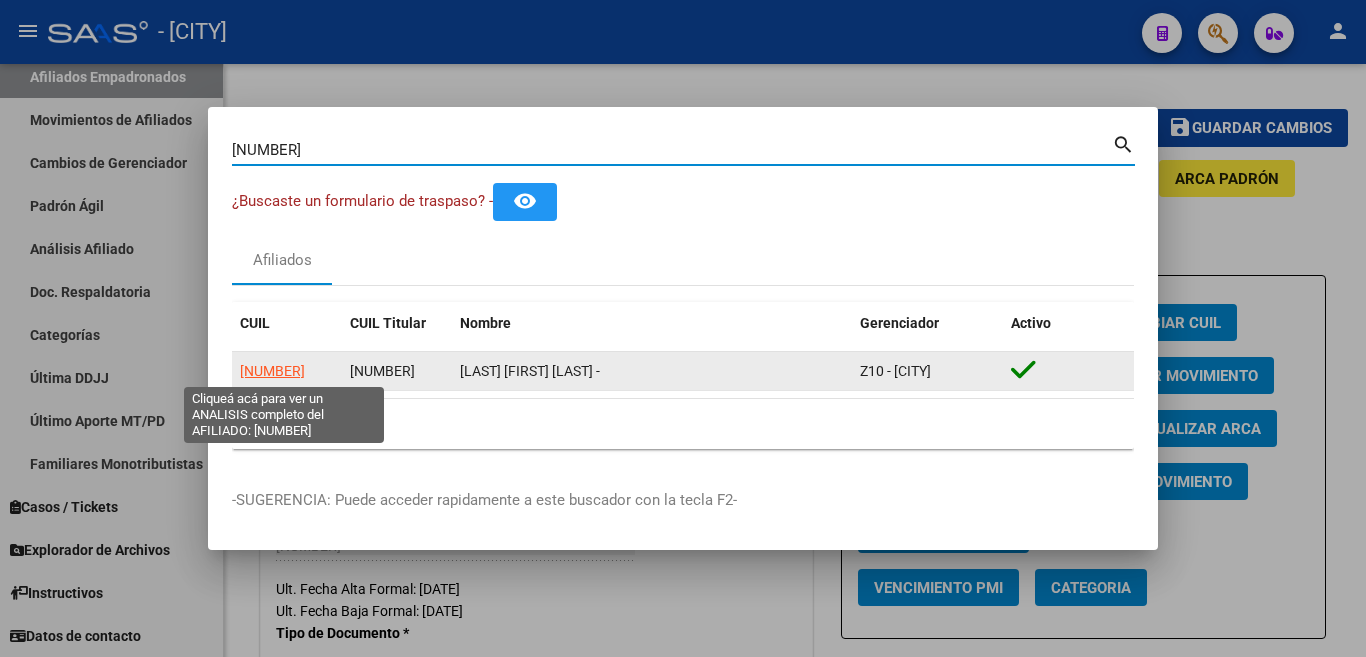 click on "[NUMBER]" 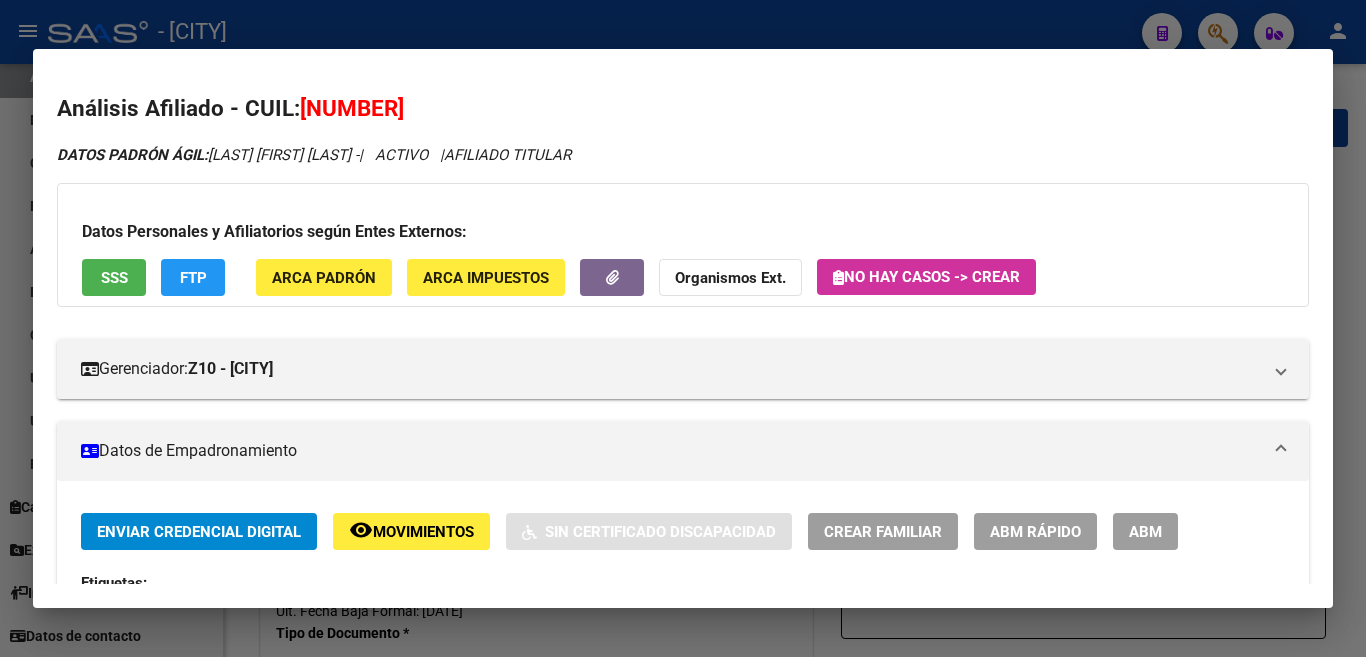 click on "ABM" at bounding box center [1145, 531] 